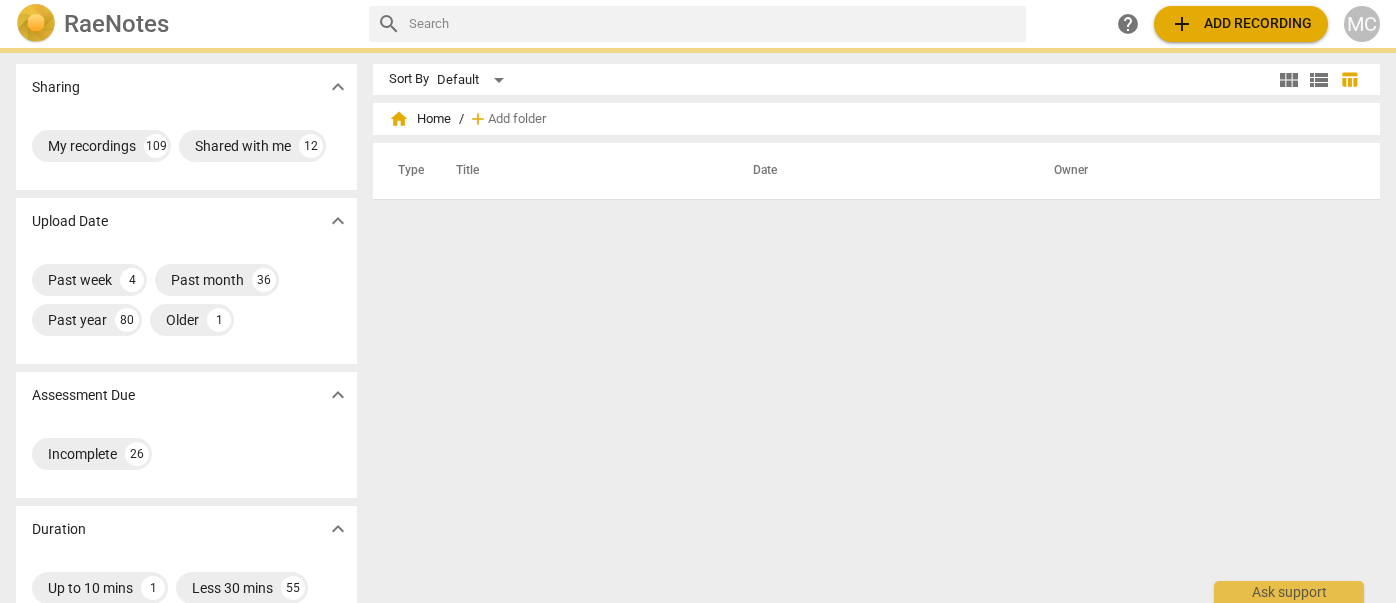 scroll, scrollTop: 0, scrollLeft: 0, axis: both 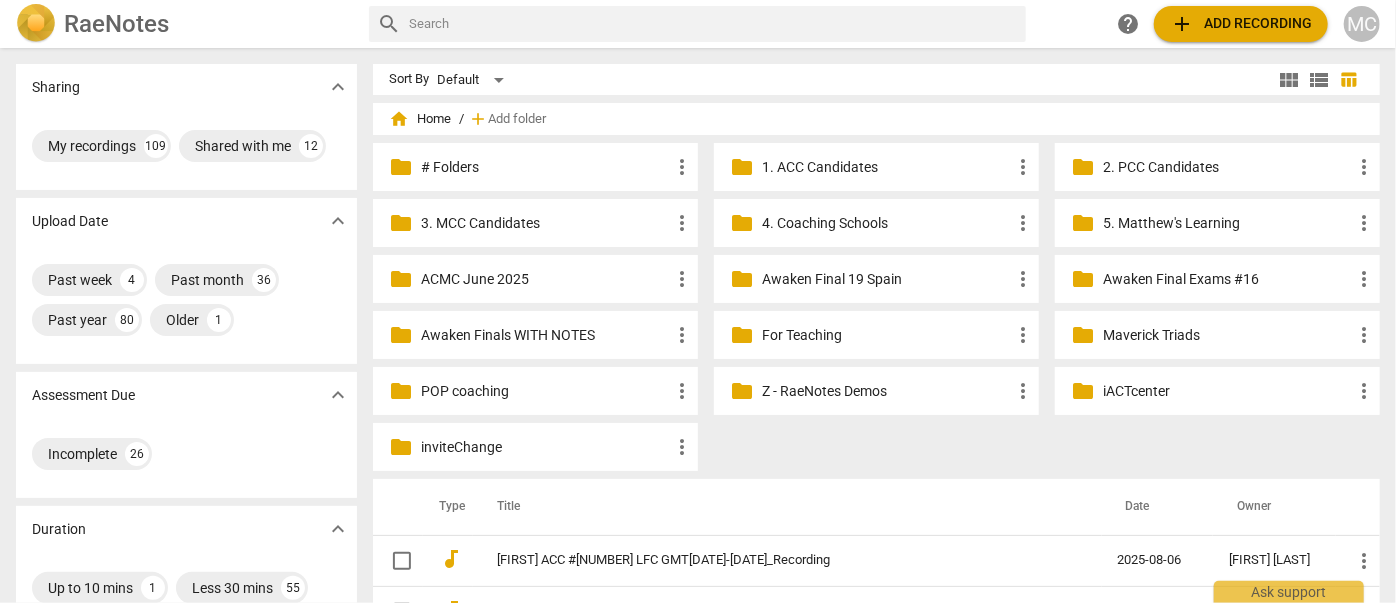 drag, startPoint x: 1160, startPoint y: 0, endPoint x: 847, endPoint y: 504, distance: 593.28326 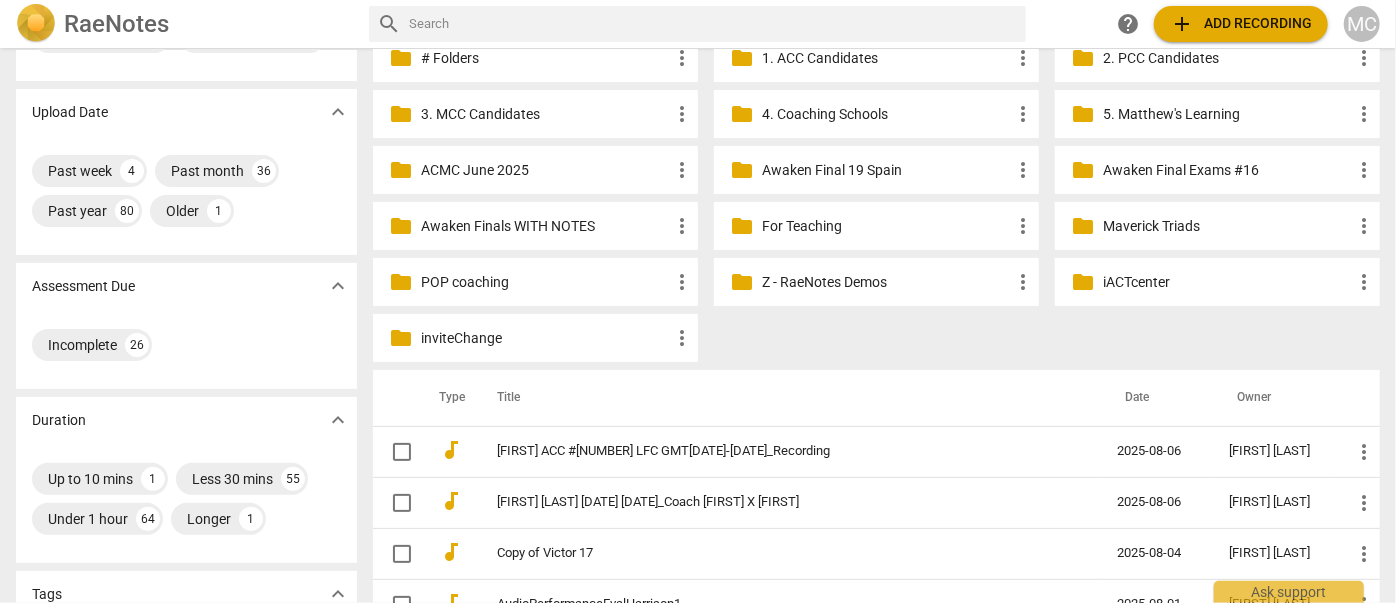 scroll, scrollTop: 0, scrollLeft: 0, axis: both 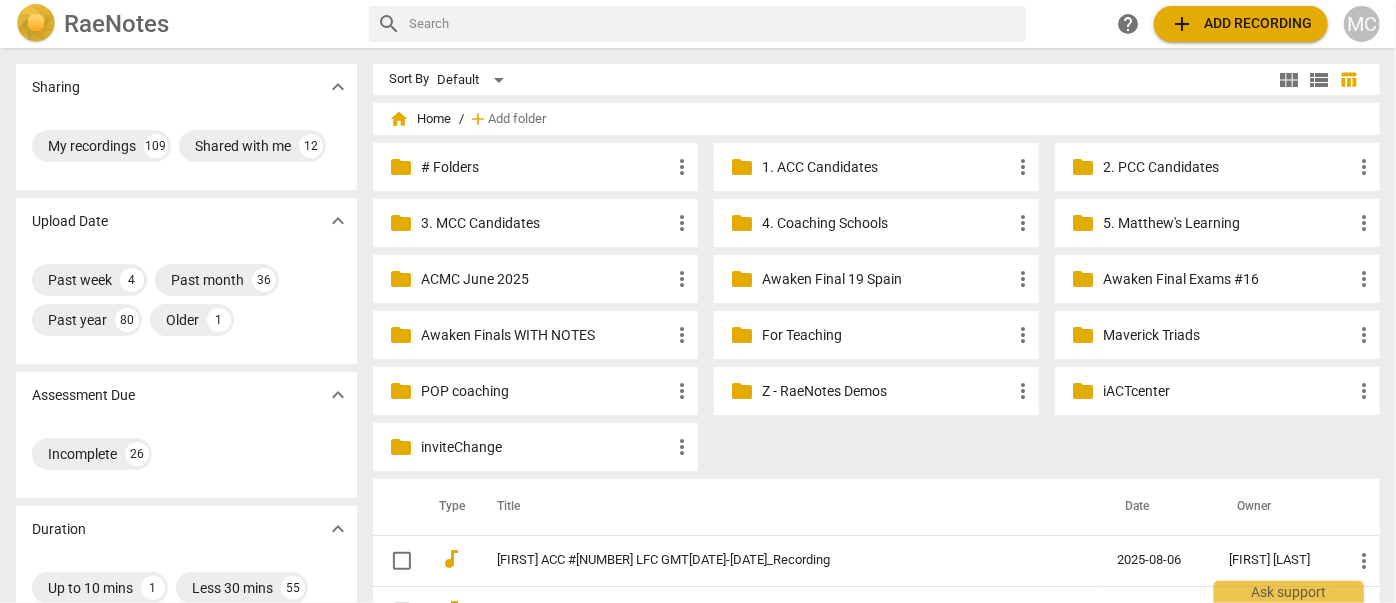 click on "MC" at bounding box center (1362, 24) 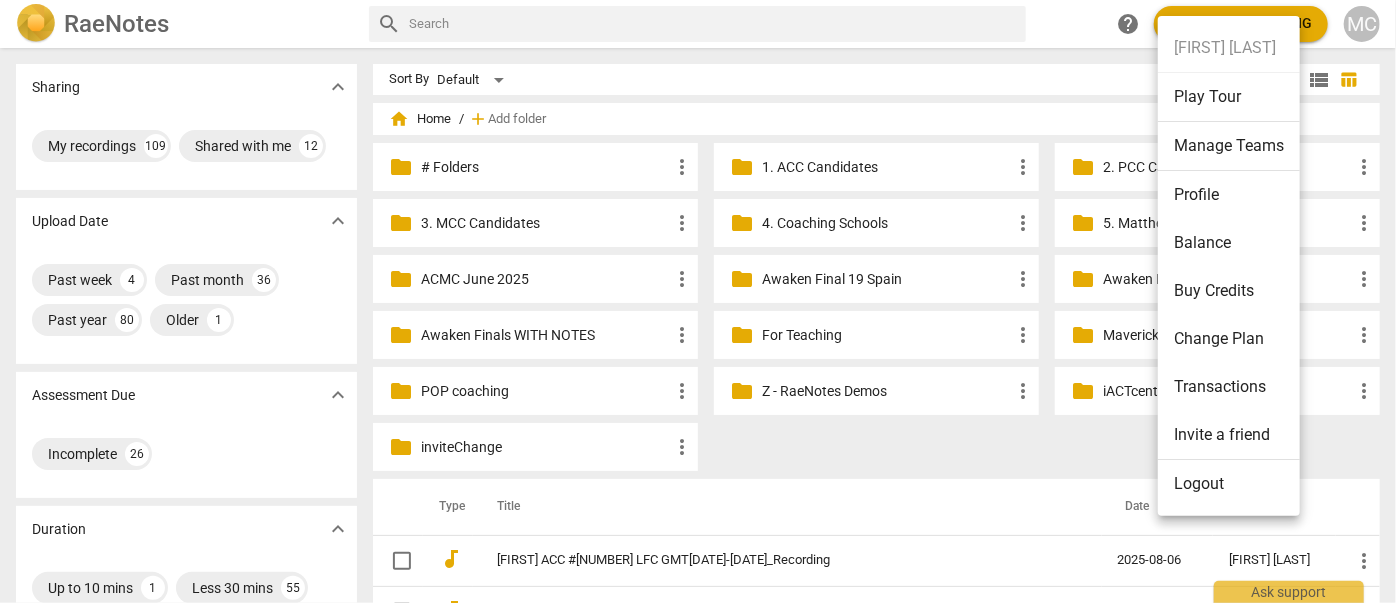 click on "Balance" at bounding box center [1229, 243] 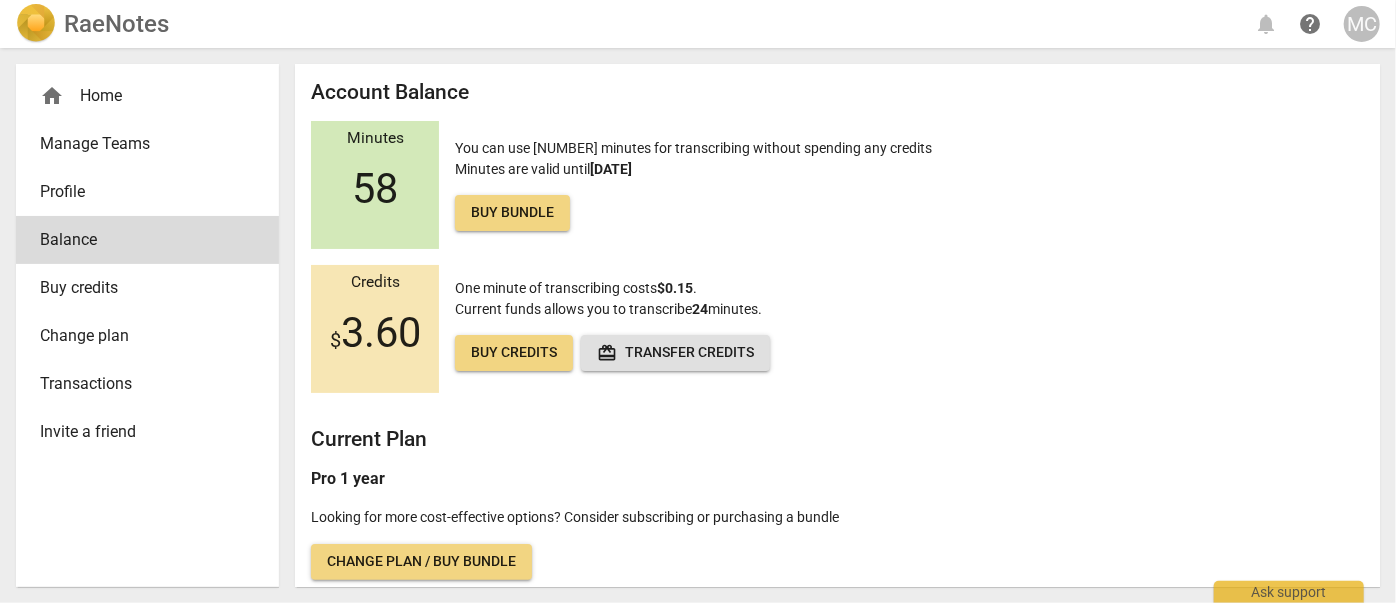 click on "RaeNotes" at bounding box center (116, 24) 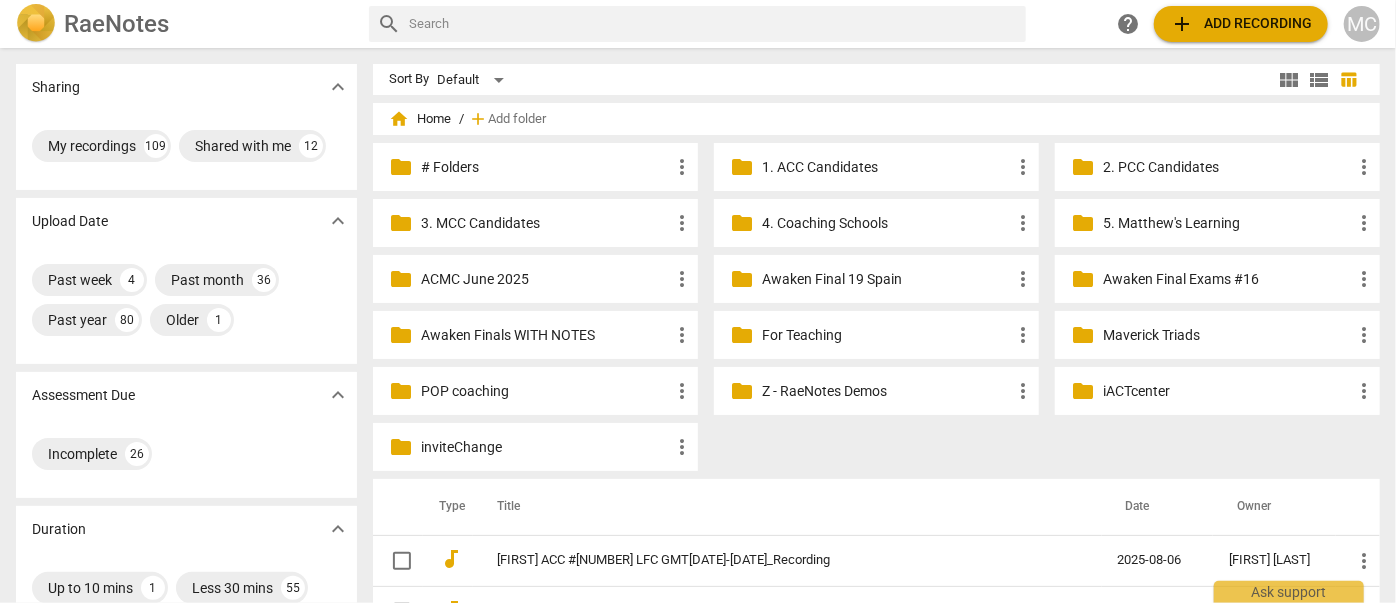 click on "add   Add recording" at bounding box center [1241, 24] 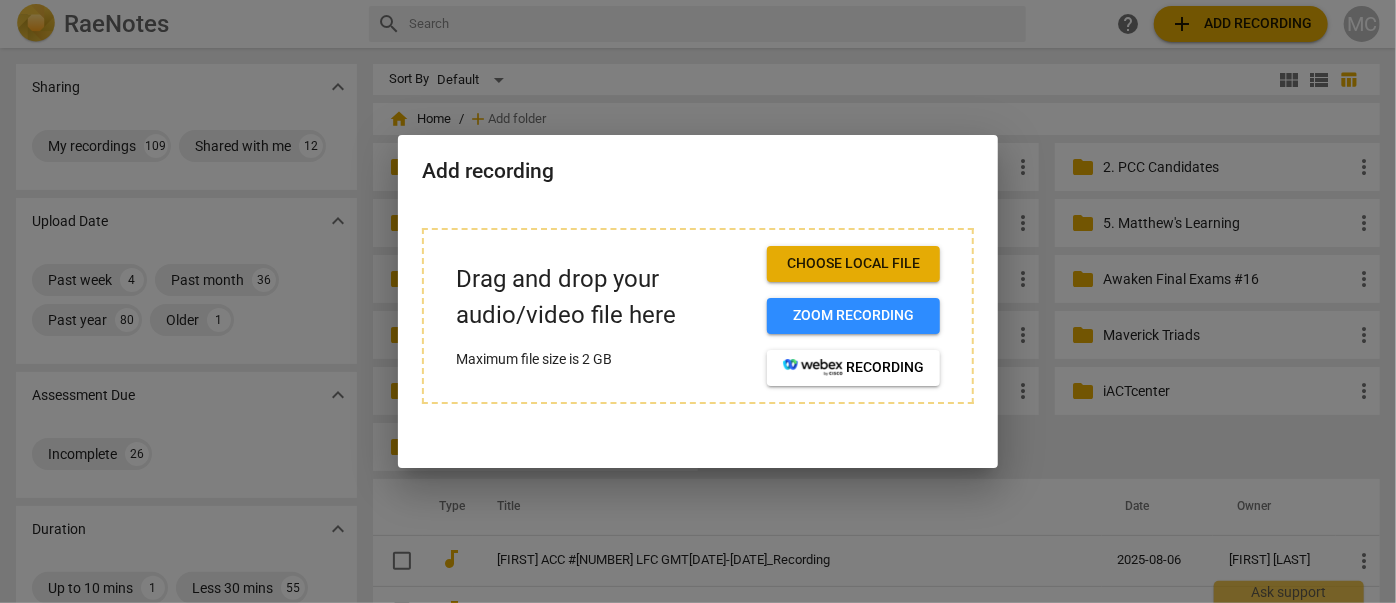 click on "Choose local file" at bounding box center (853, 264) 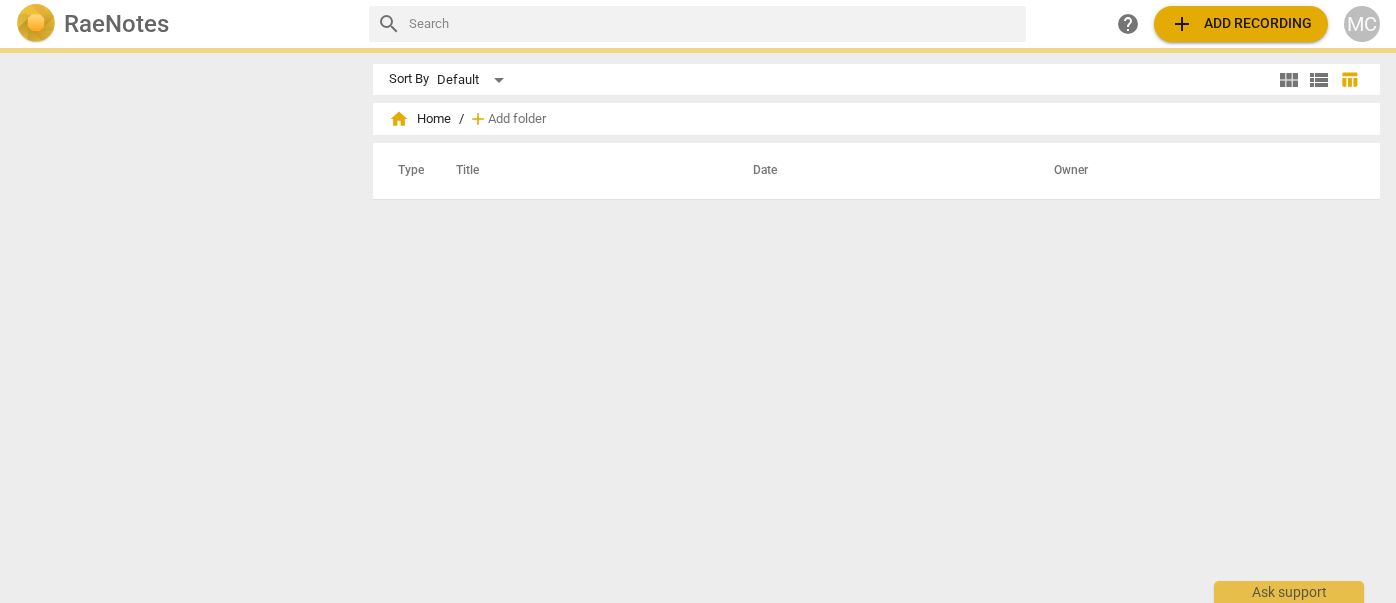 scroll, scrollTop: 0, scrollLeft: 0, axis: both 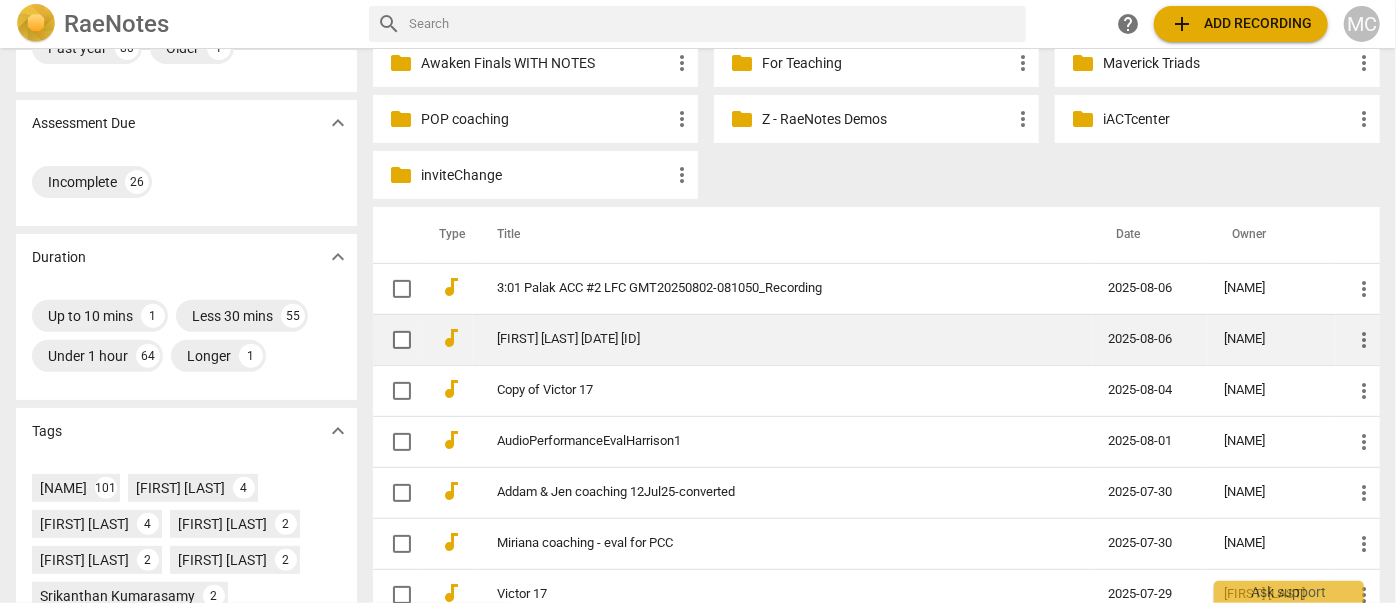 click on "[FIRST] [LAST] [DATE] [ID]" at bounding box center [766, 339] 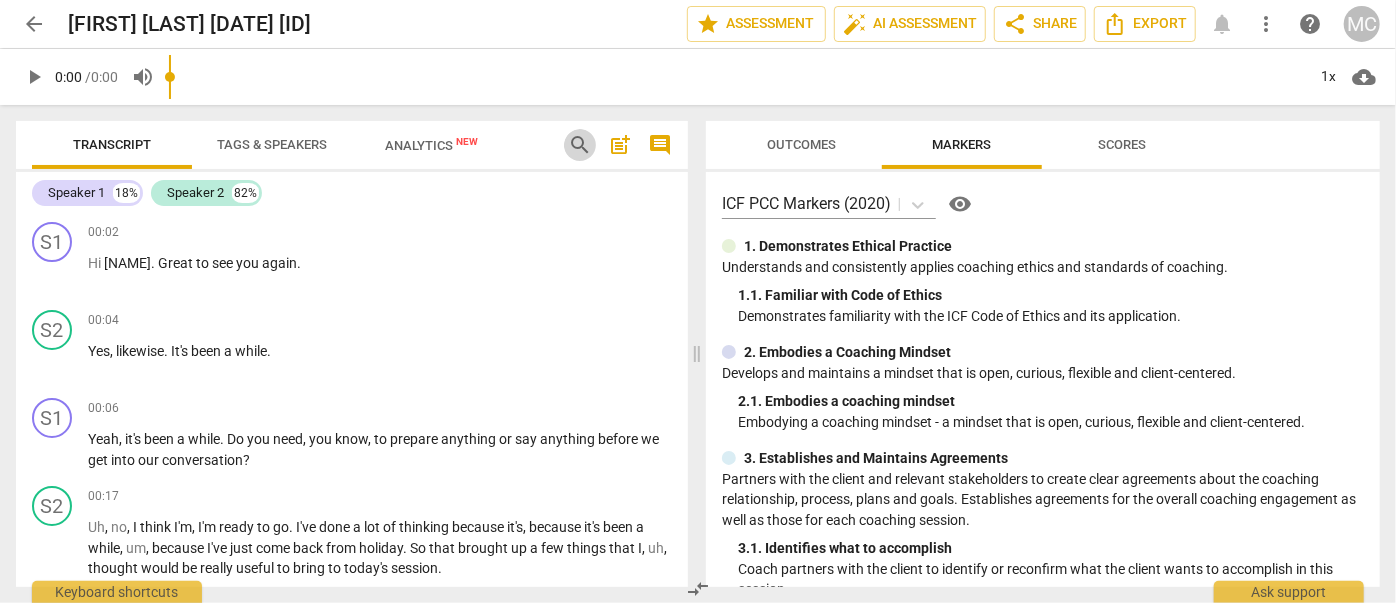 drag, startPoint x: 1395, startPoint y: 21, endPoint x: 579, endPoint y: 143, distance: 825.0697 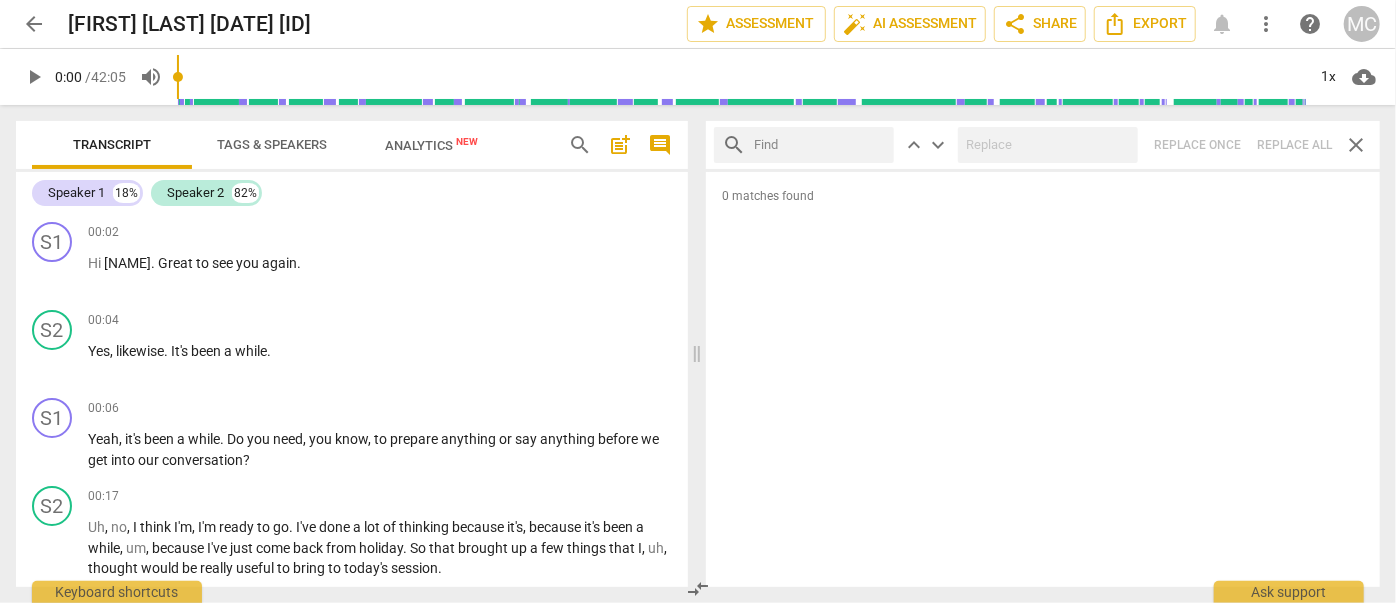 click at bounding box center (820, 145) 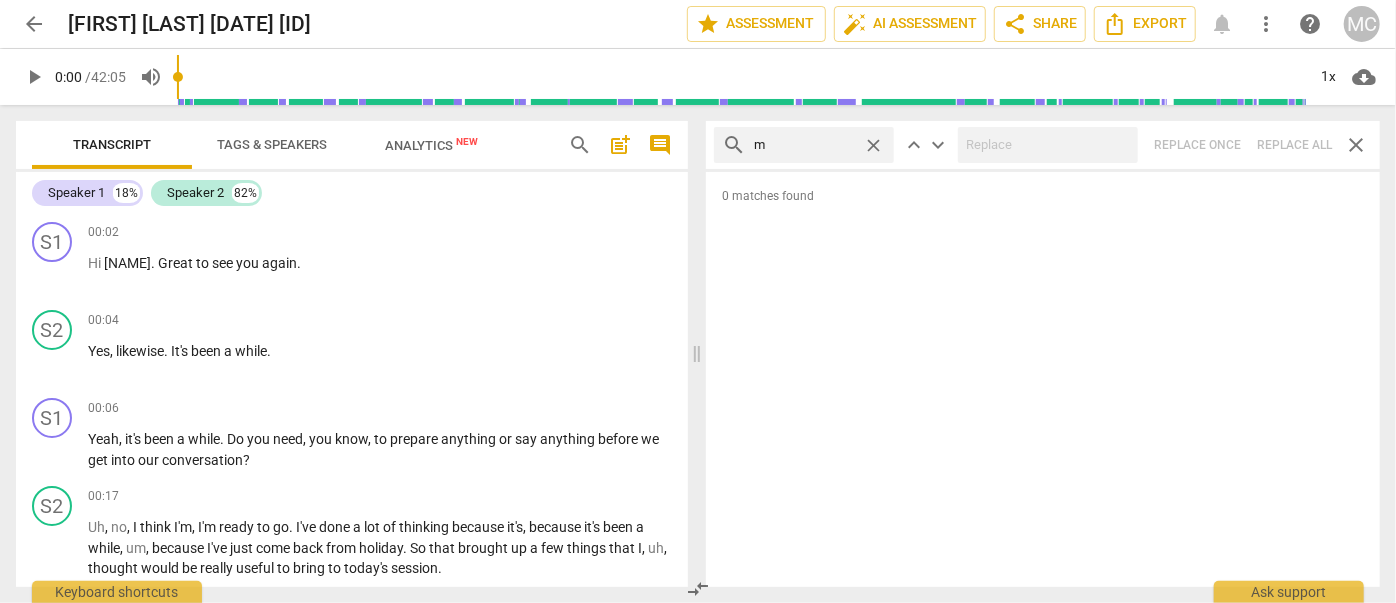 type on "m" 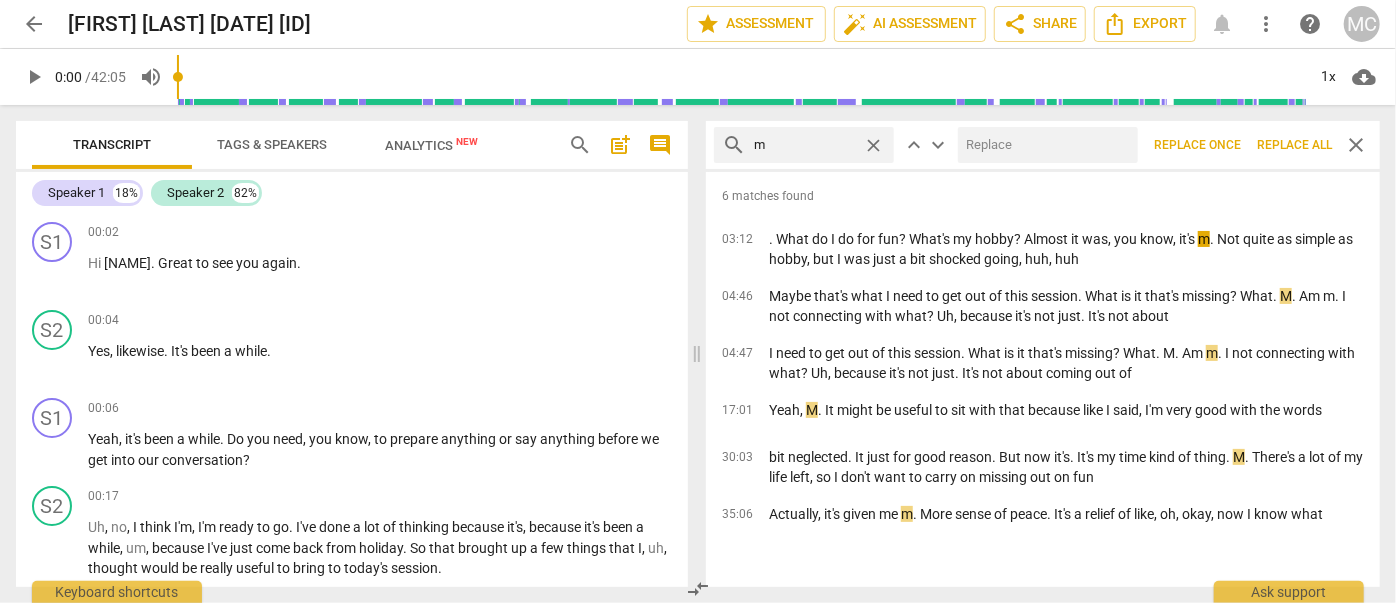click on "Replace all" at bounding box center [1294, 145] 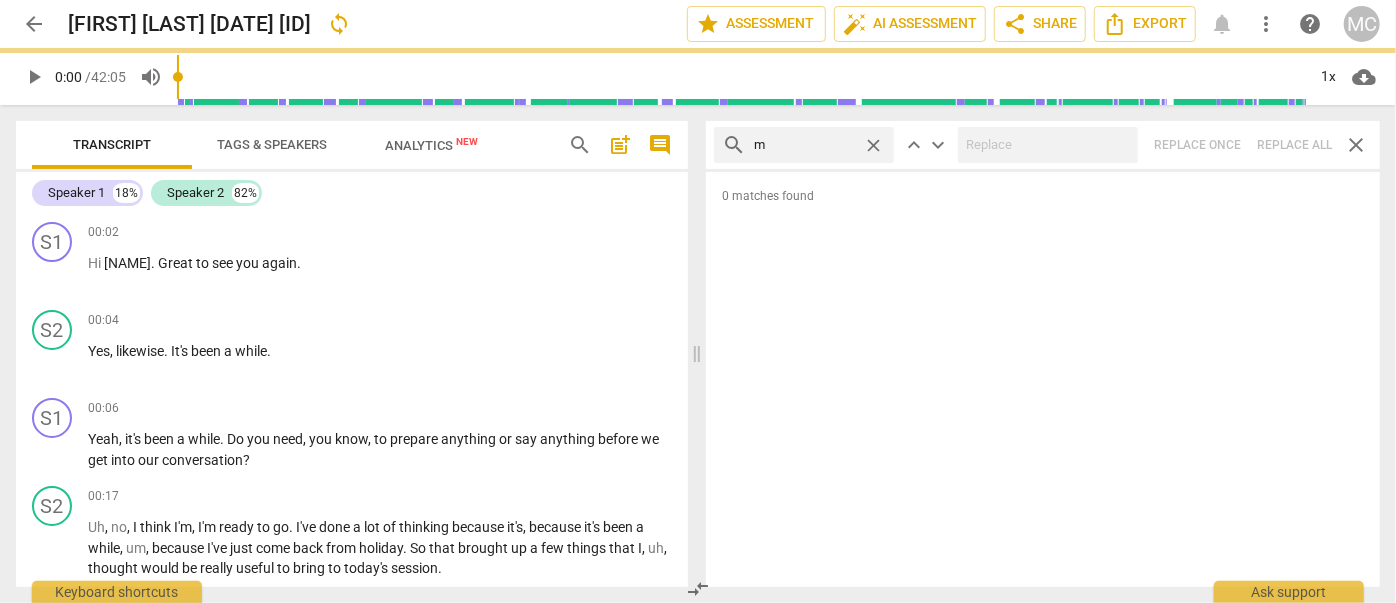 click on "close" at bounding box center [873, 145] 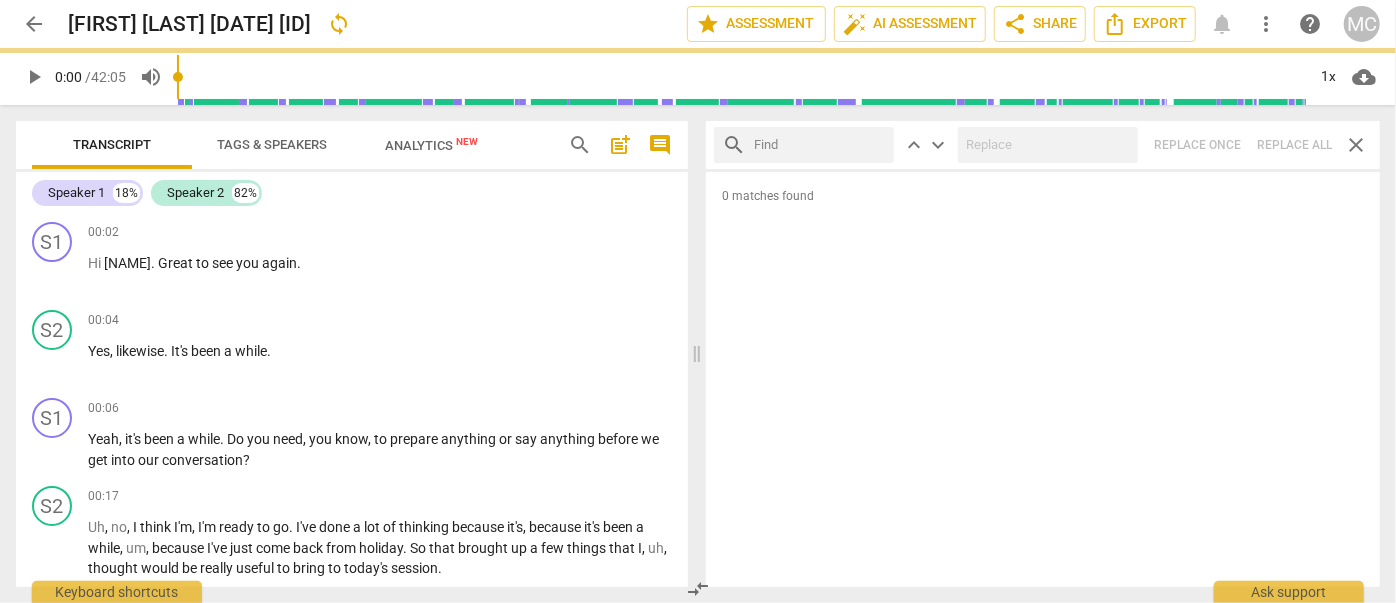 click at bounding box center [820, 145] 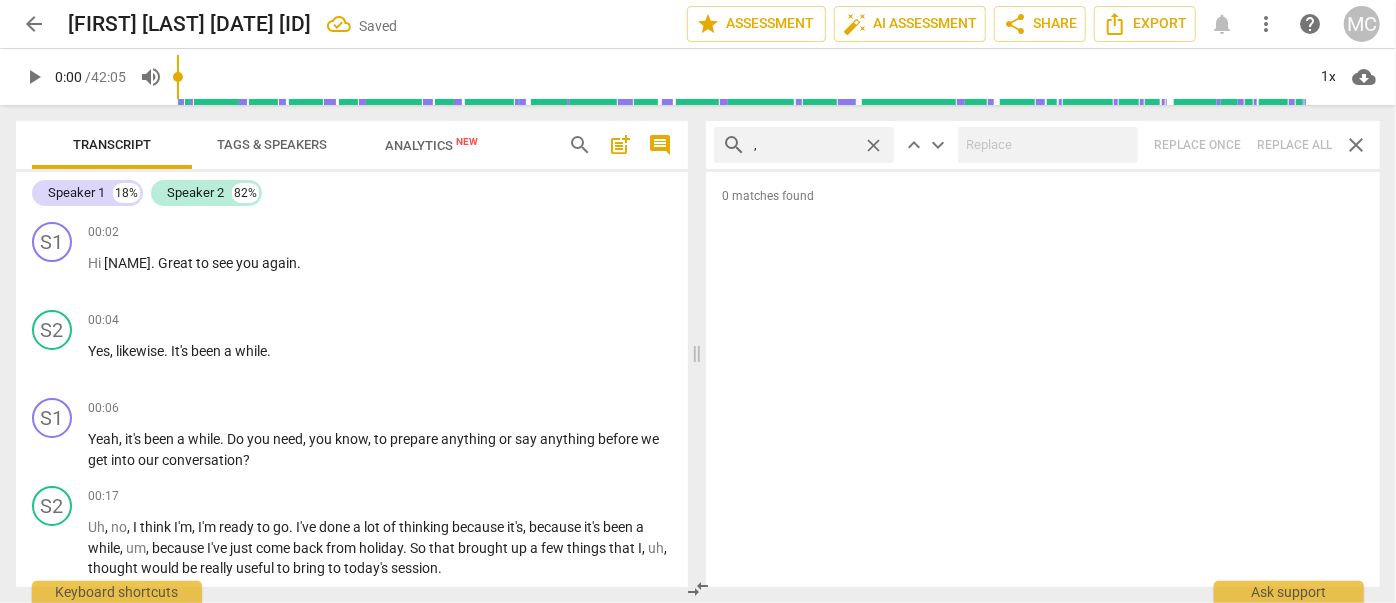 type on "," 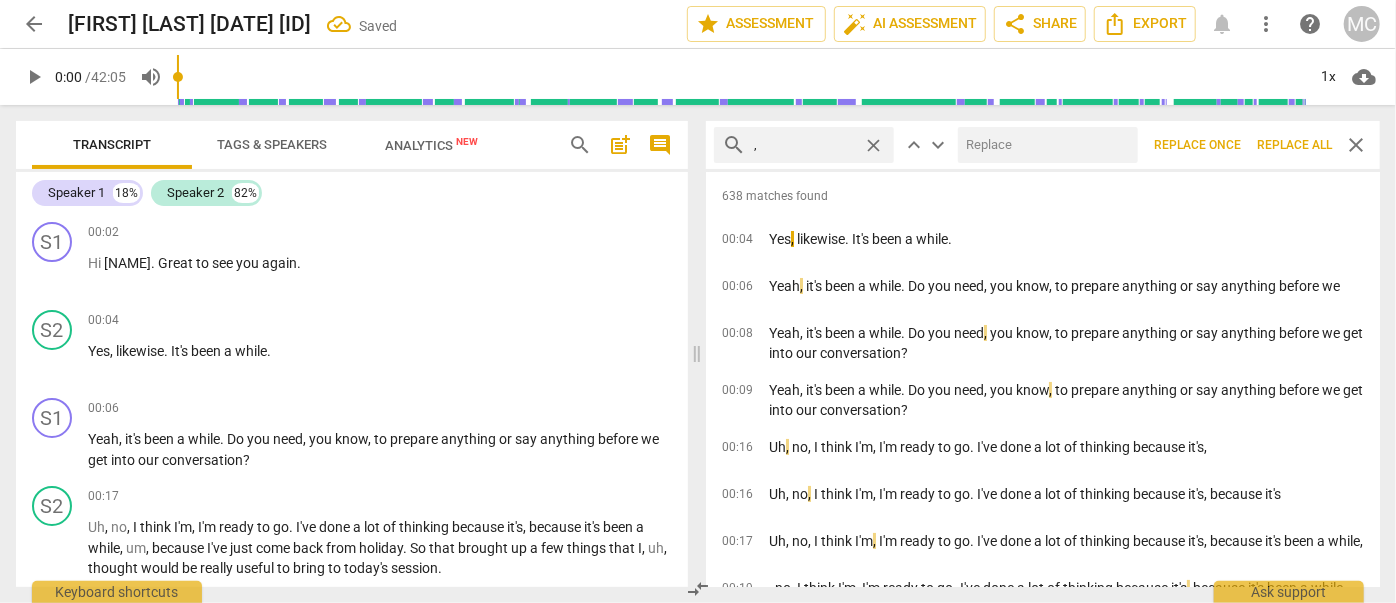 click on "Replace all" at bounding box center (1294, 145) 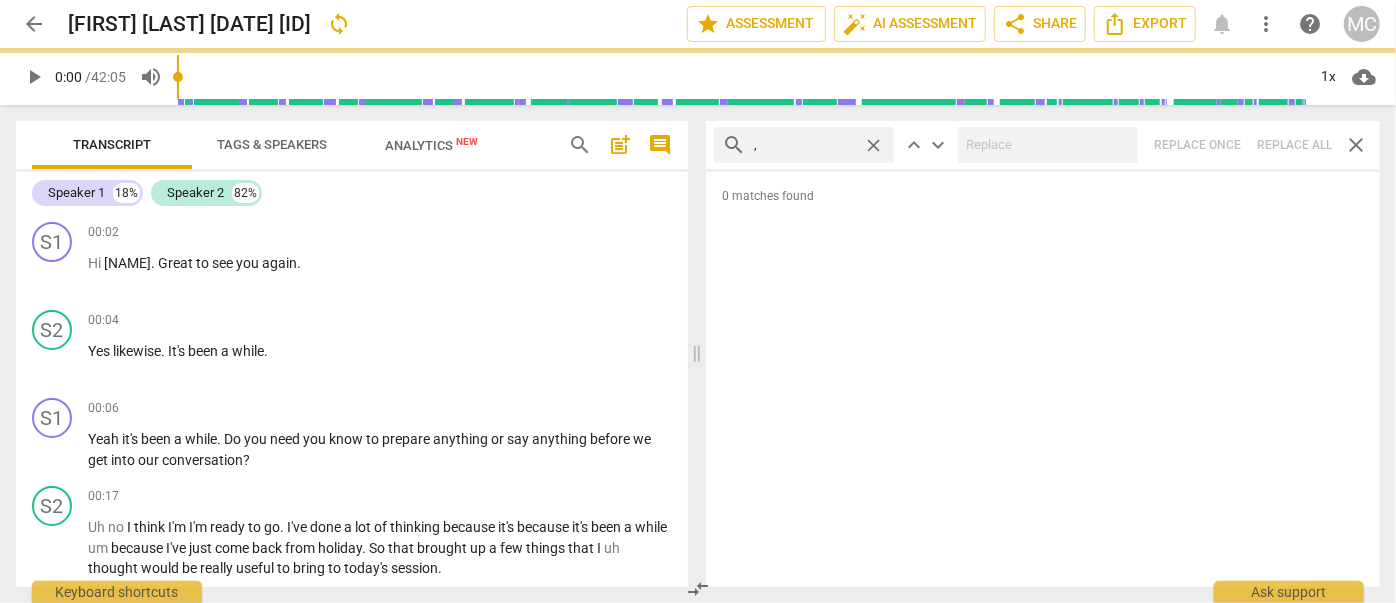 click on "close" at bounding box center (873, 145) 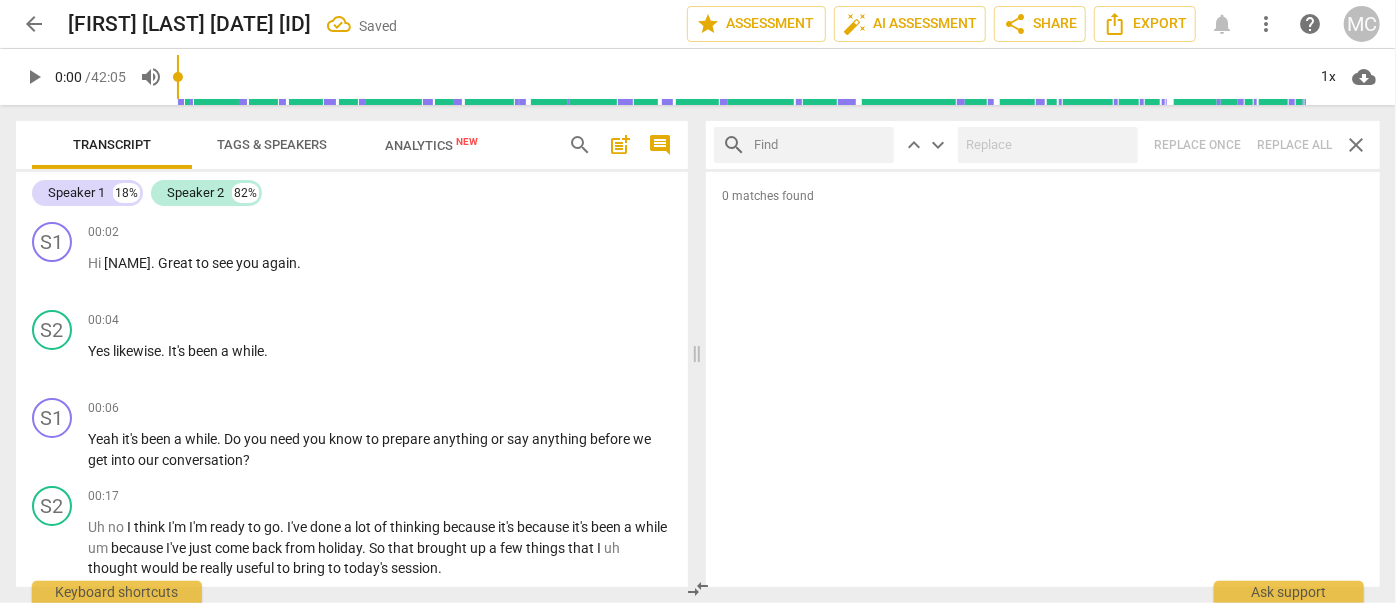 click at bounding box center [820, 145] 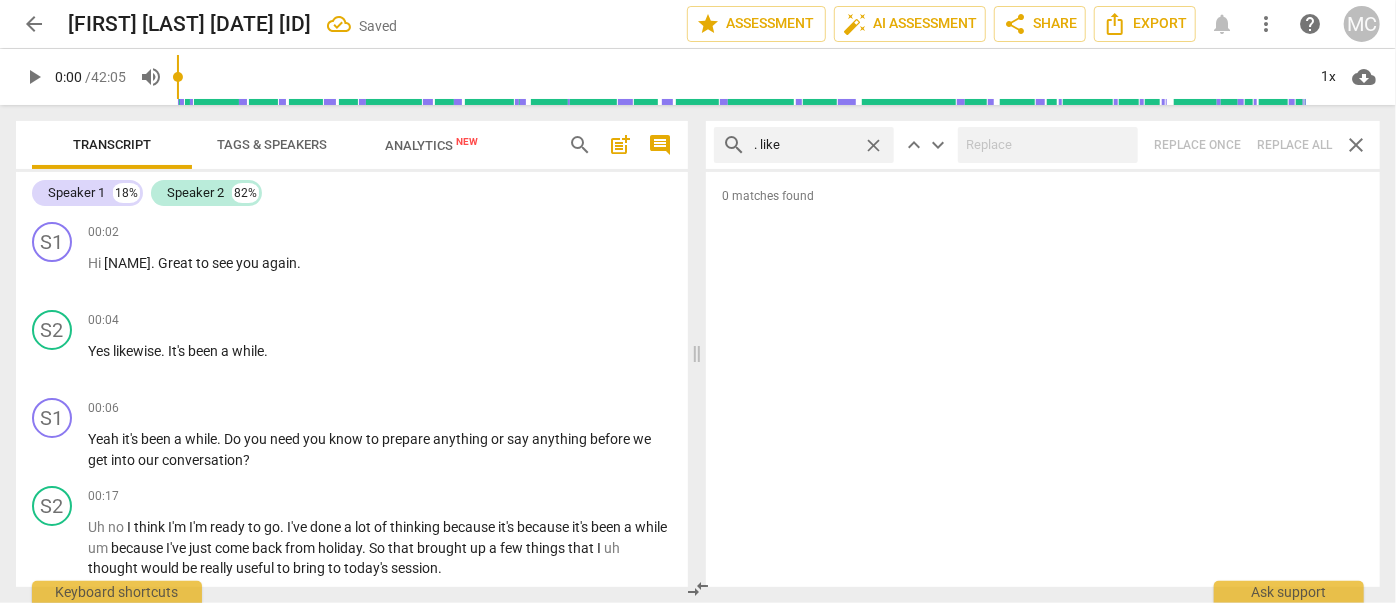 type on ". like" 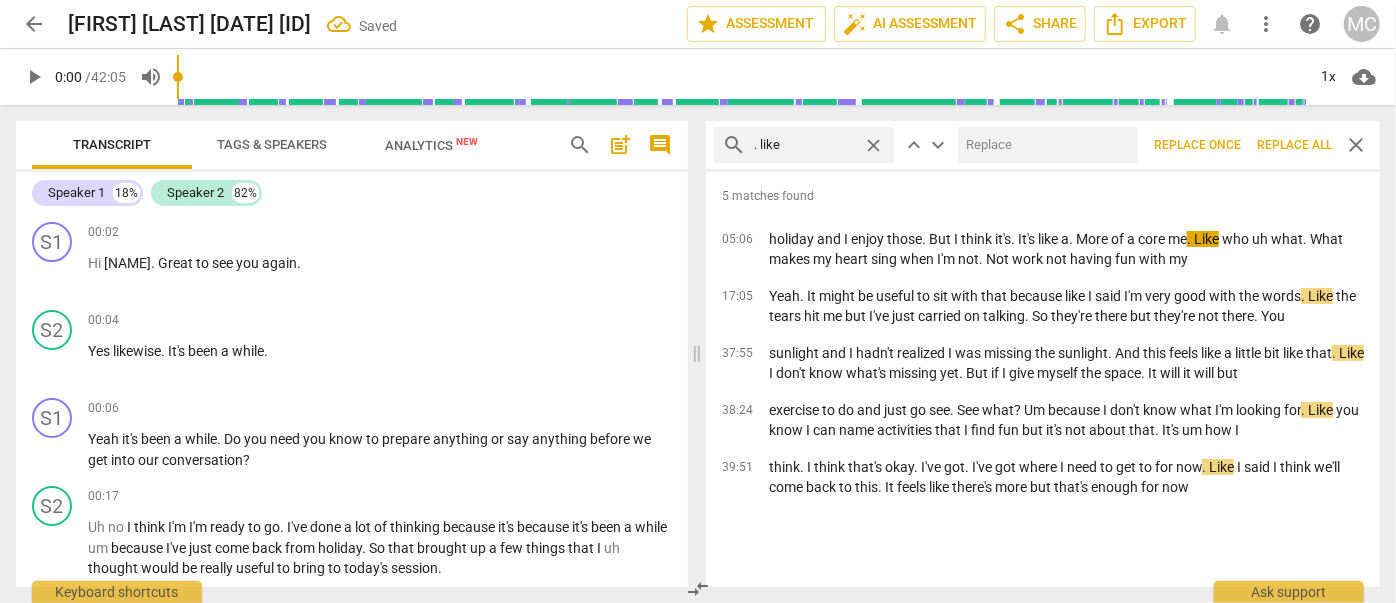 click at bounding box center (1044, 145) 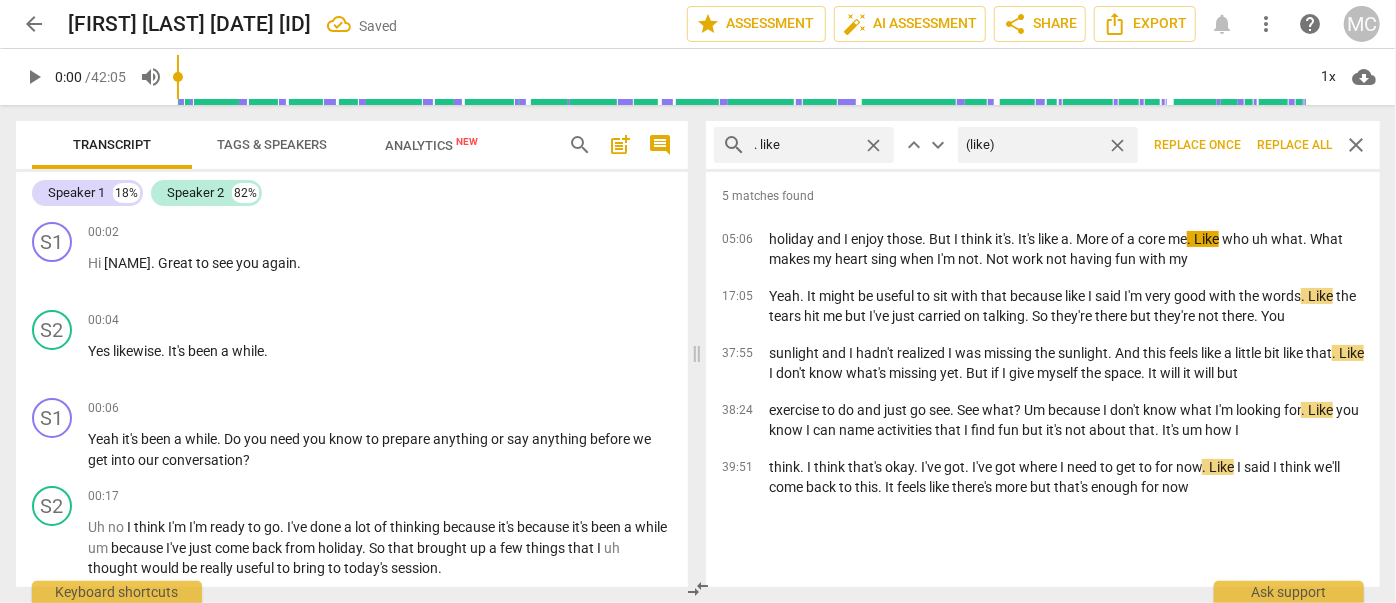 type on "(like)" 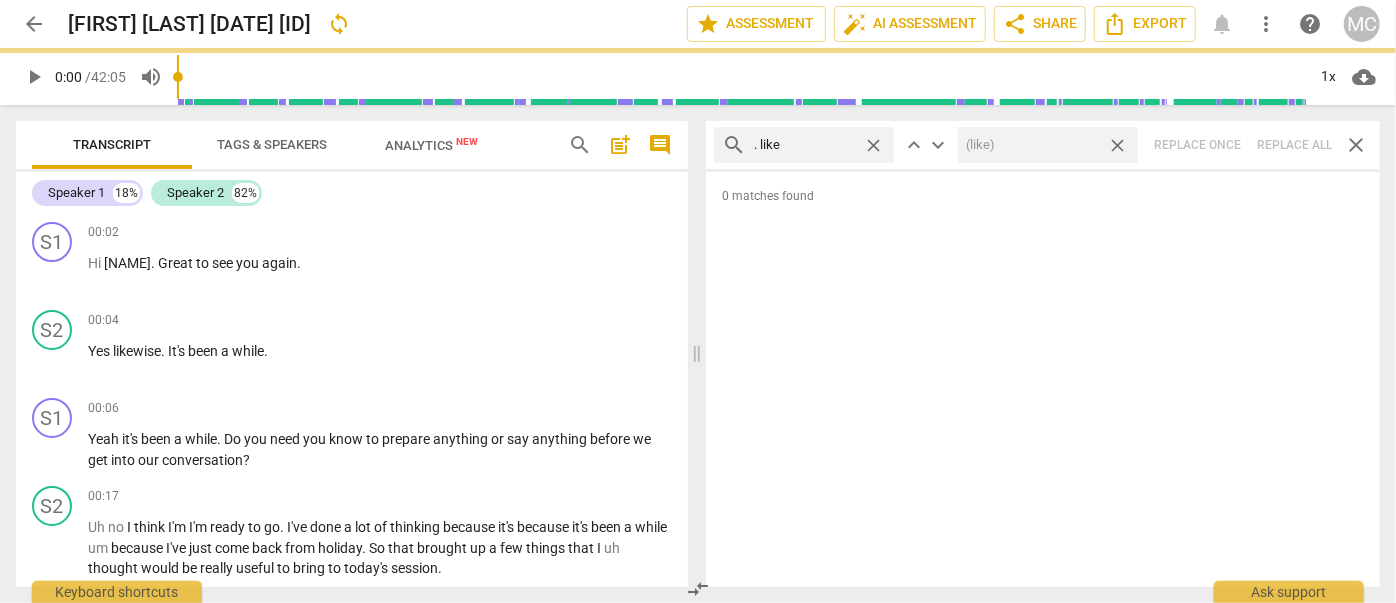click on "close" at bounding box center [1117, 145] 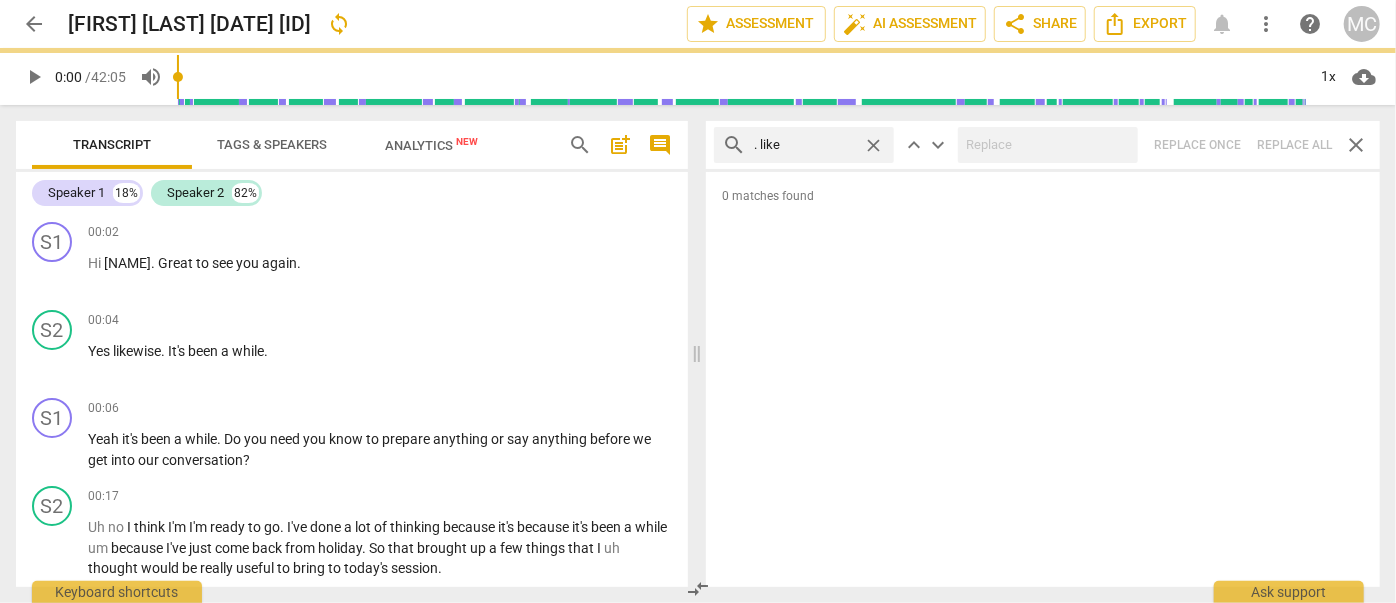 click on "close" at bounding box center [873, 145] 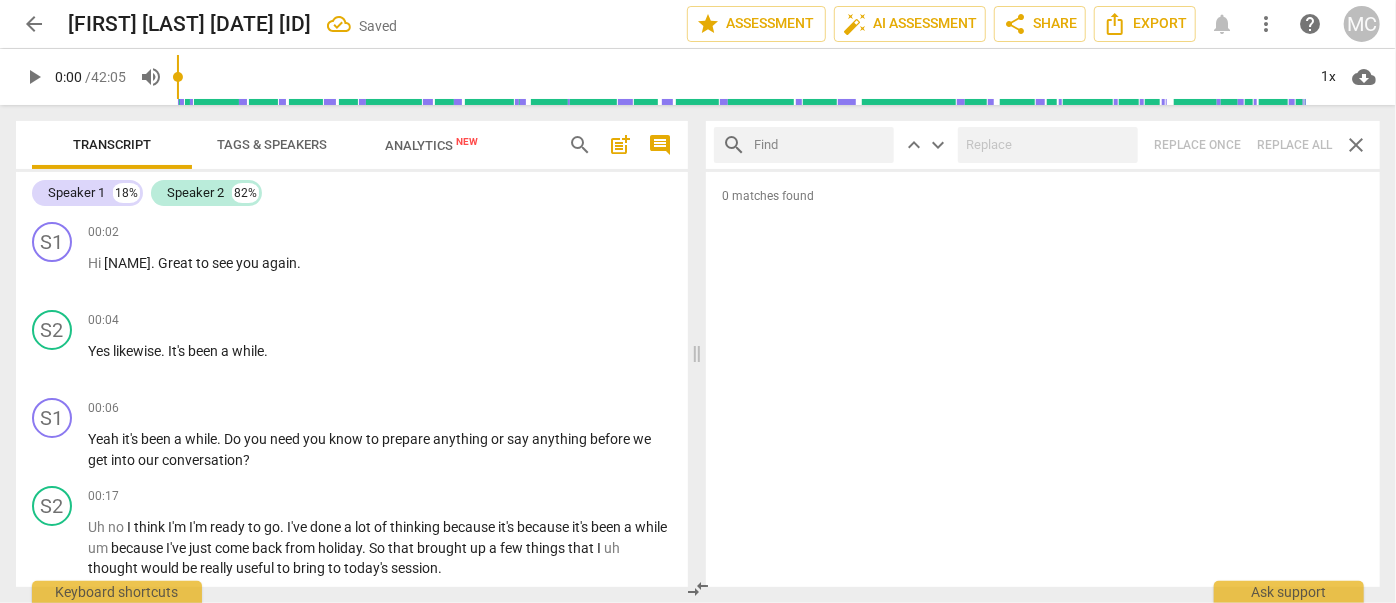 click at bounding box center (820, 145) 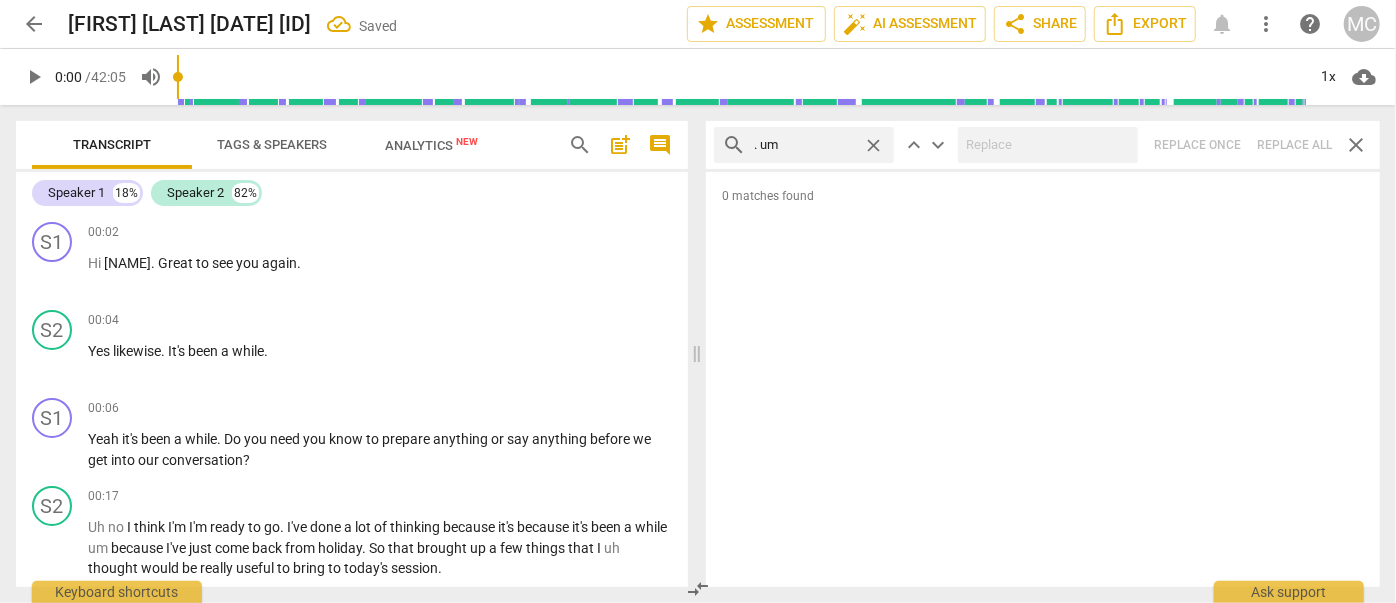 type on ". um" 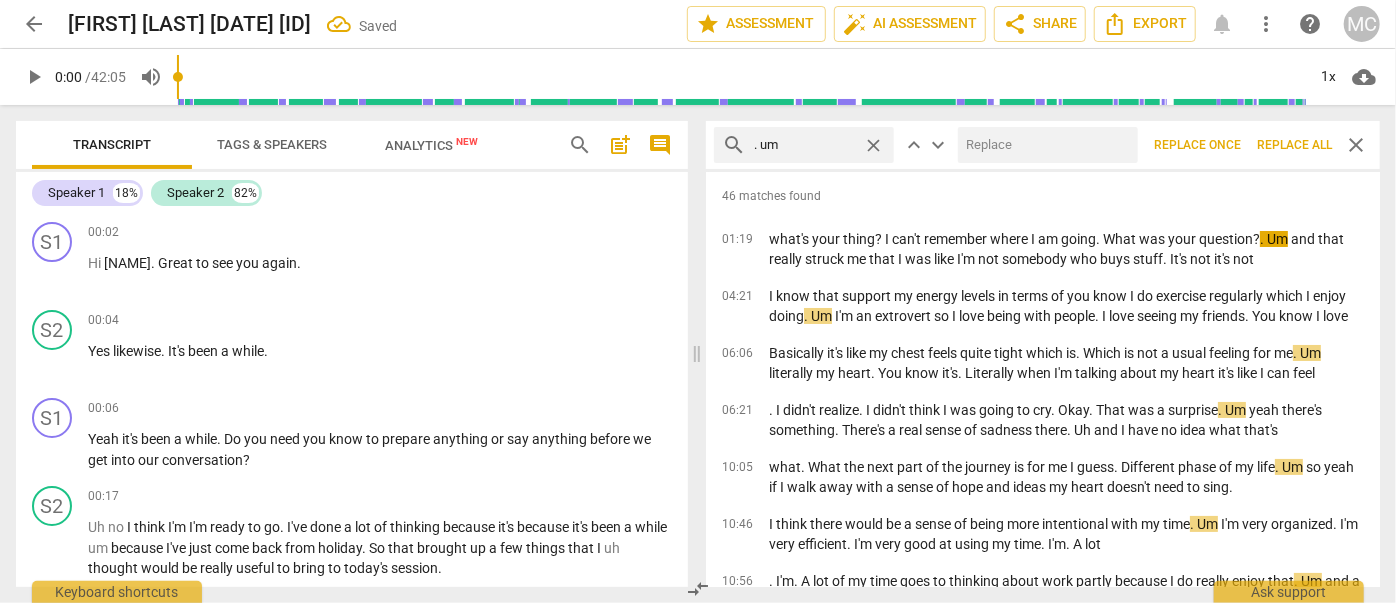 click at bounding box center (1044, 145) 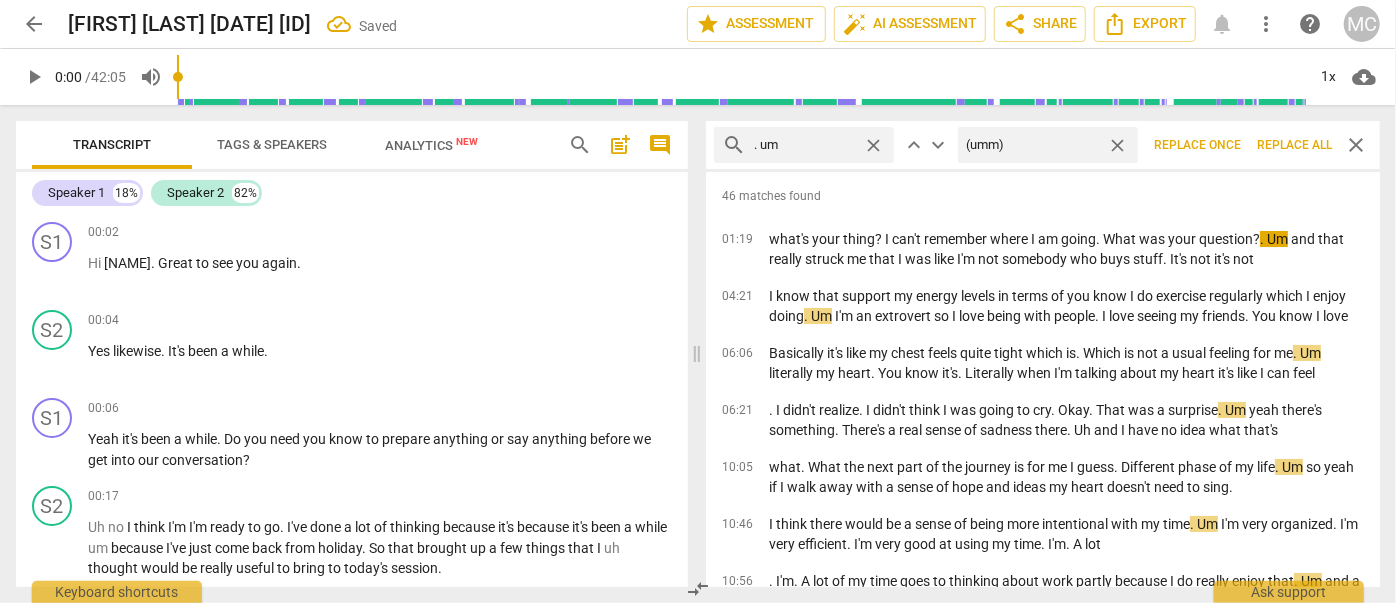 type on "(umm)" 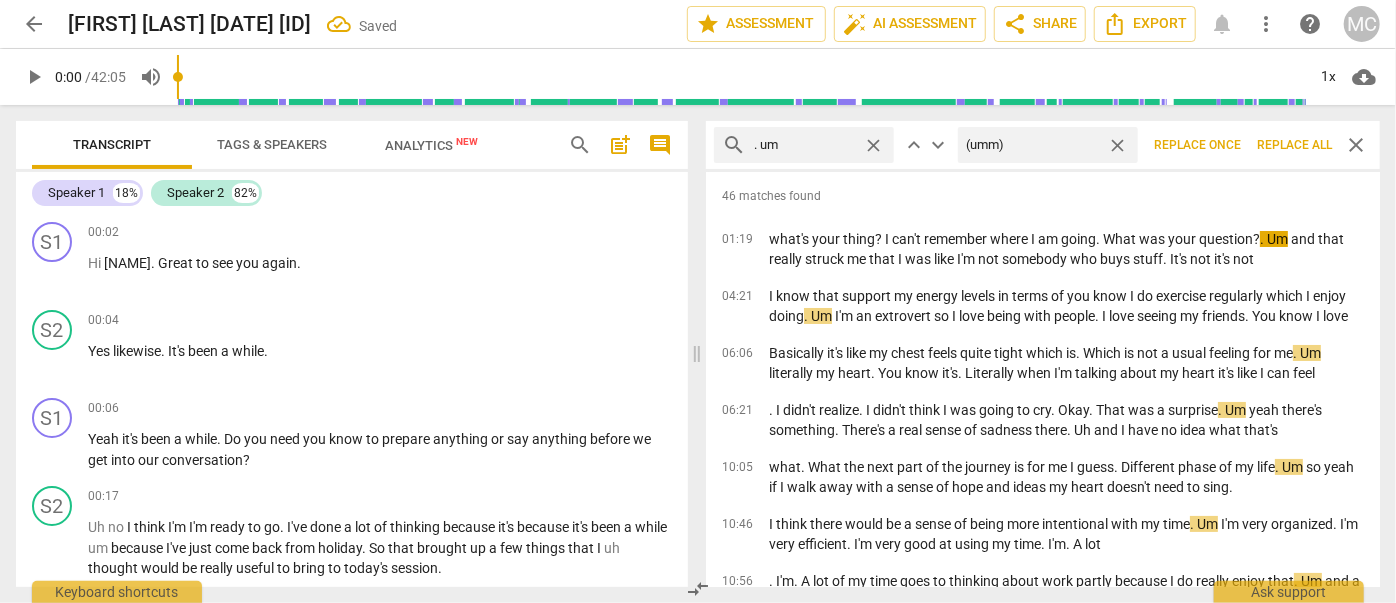 click on "Replace all" at bounding box center (1294, 145) 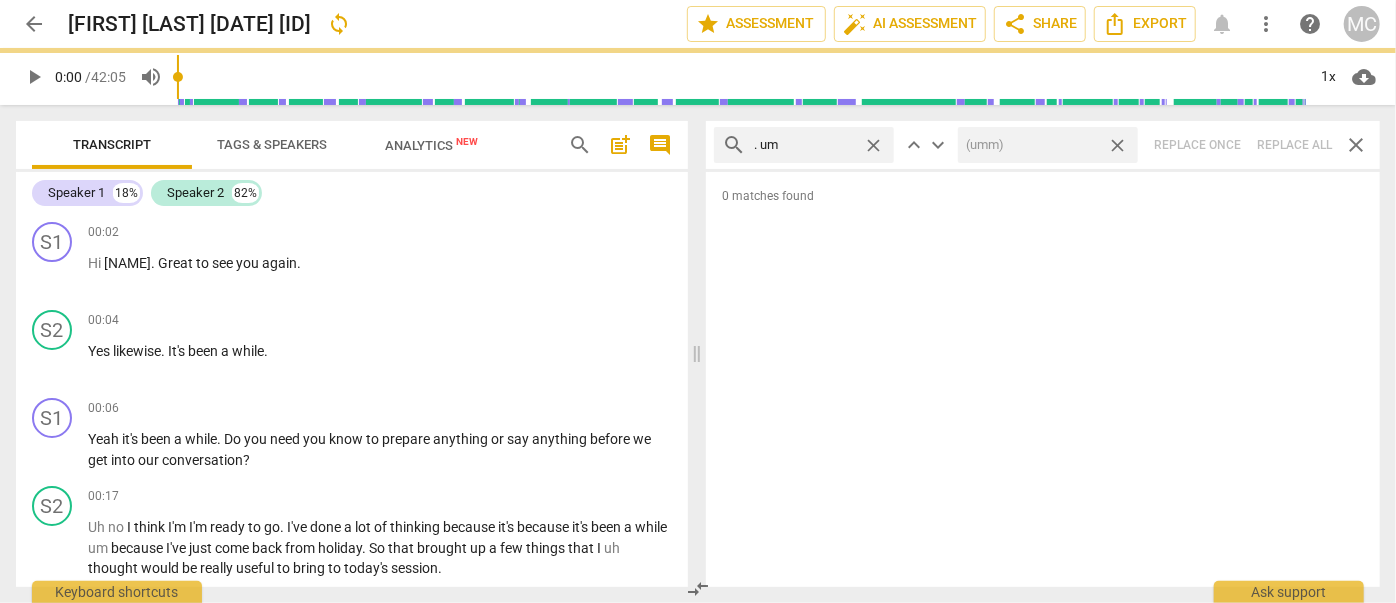 click on "close" at bounding box center [1117, 145] 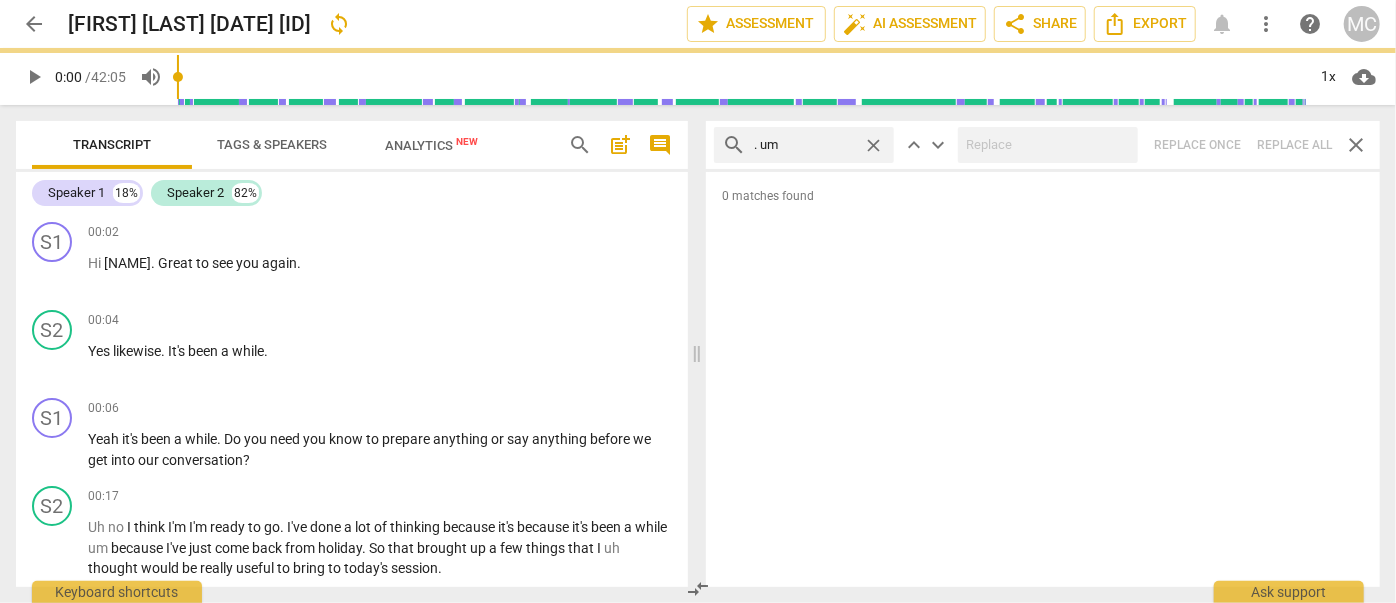 drag, startPoint x: 871, startPoint y: 138, endPoint x: 826, endPoint y: 140, distance: 45.044422 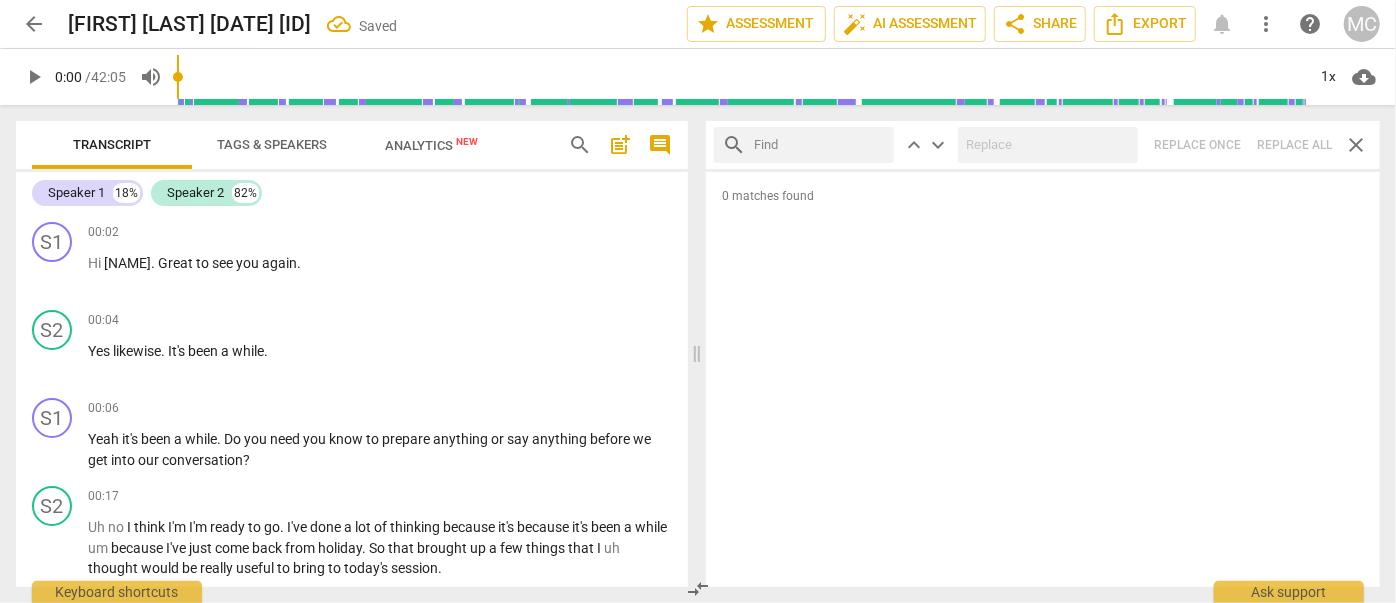 click at bounding box center (820, 145) 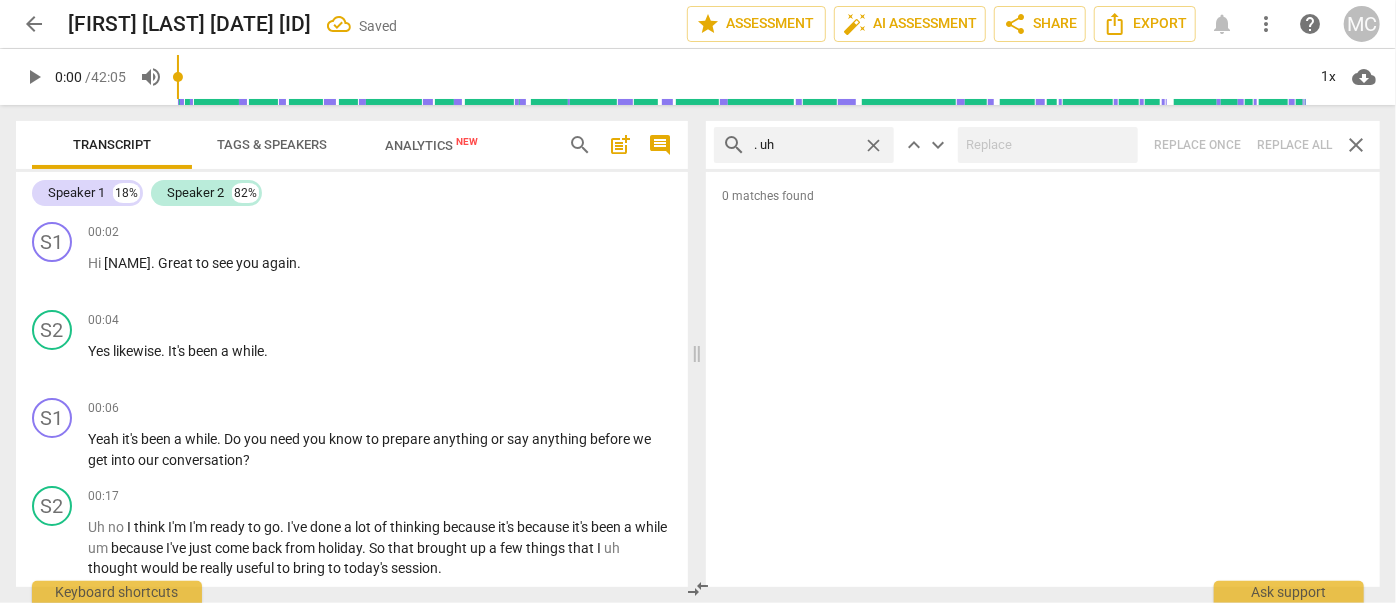 type on ". uh" 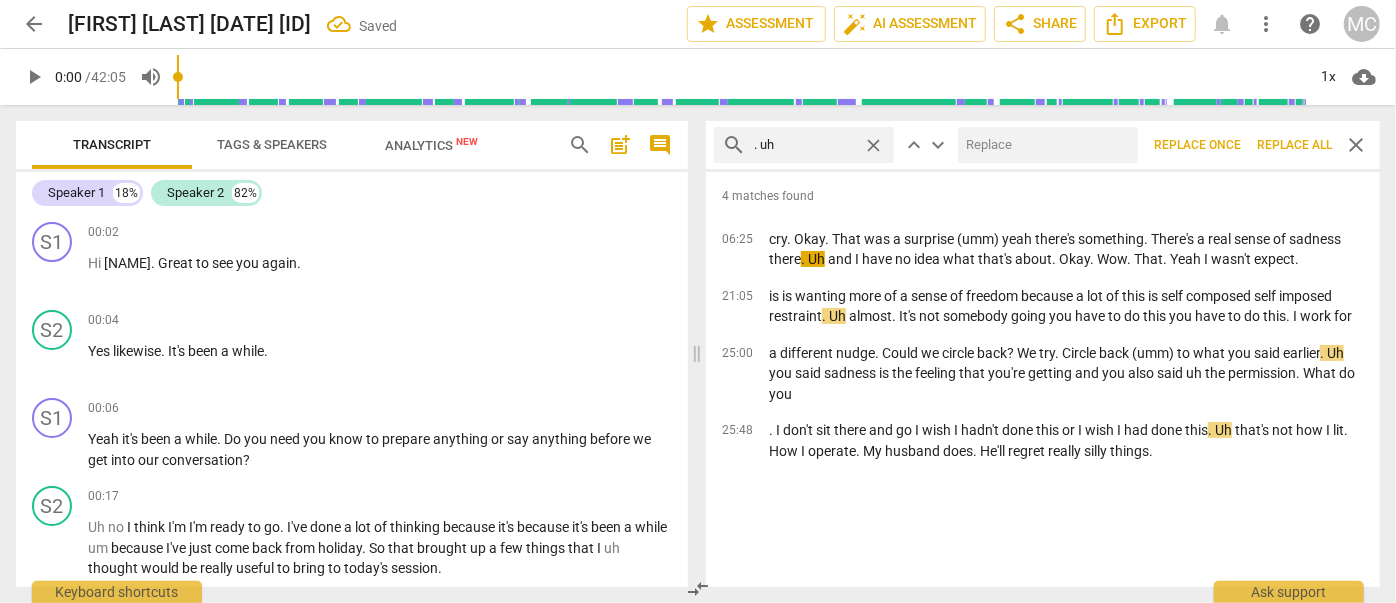 click at bounding box center (1044, 145) 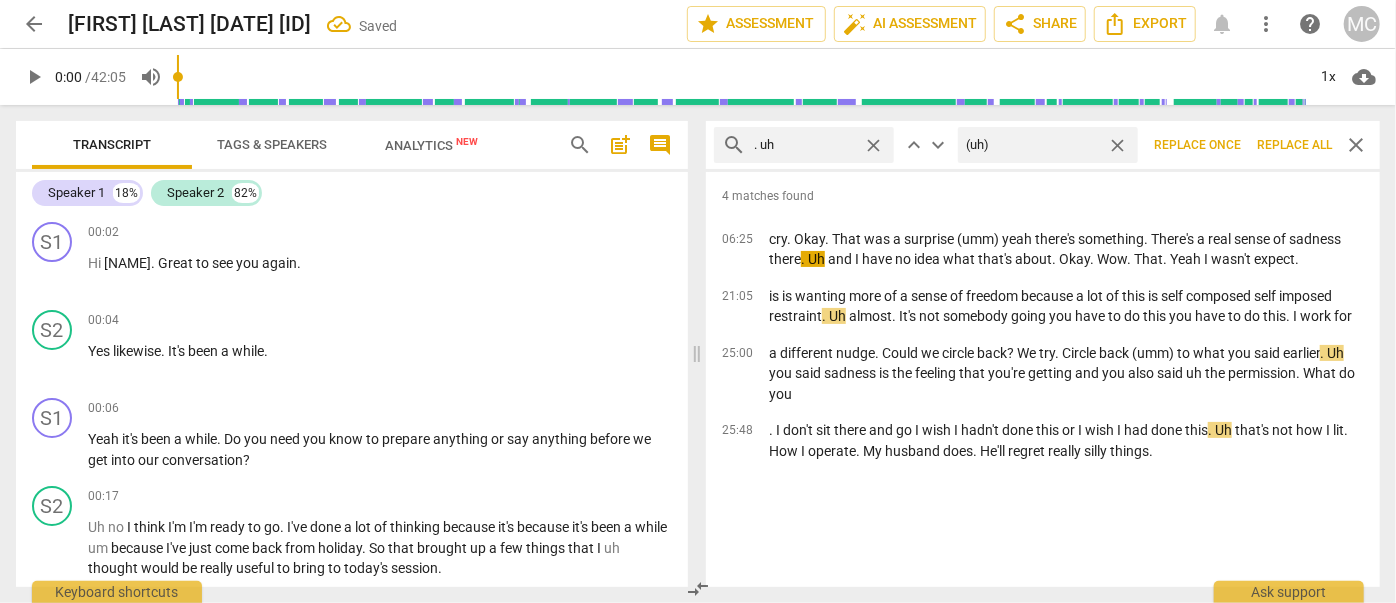 type on "(uh)" 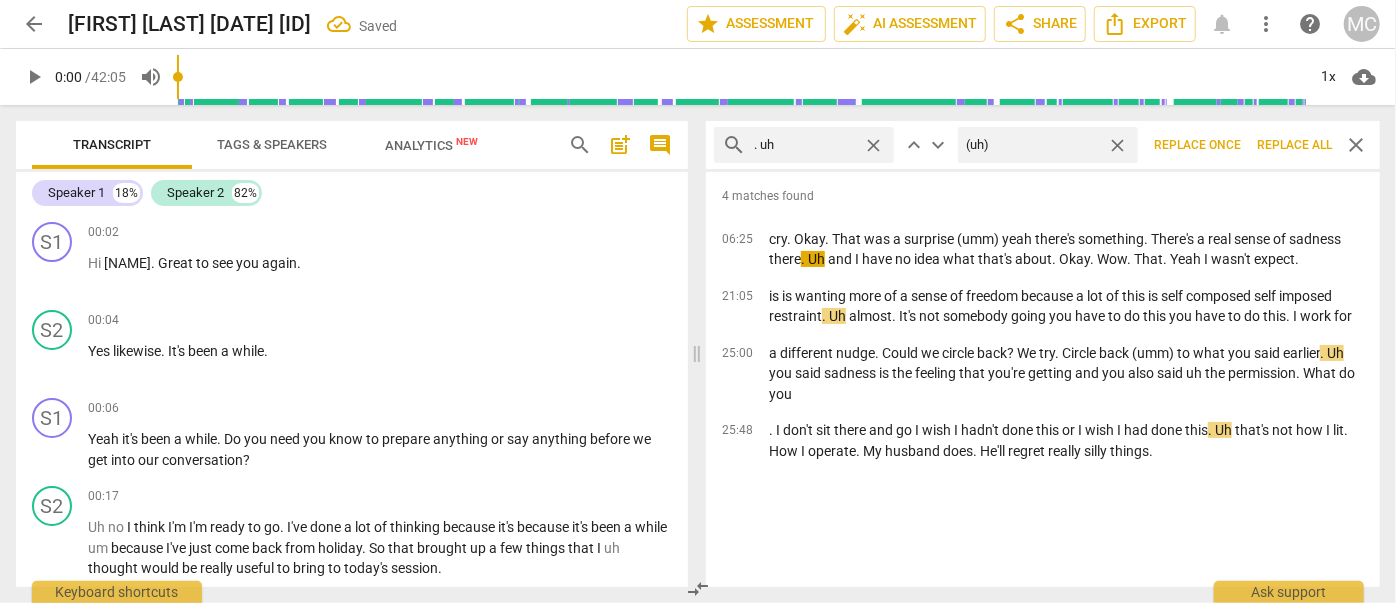 click on "Replace all" at bounding box center (1294, 145) 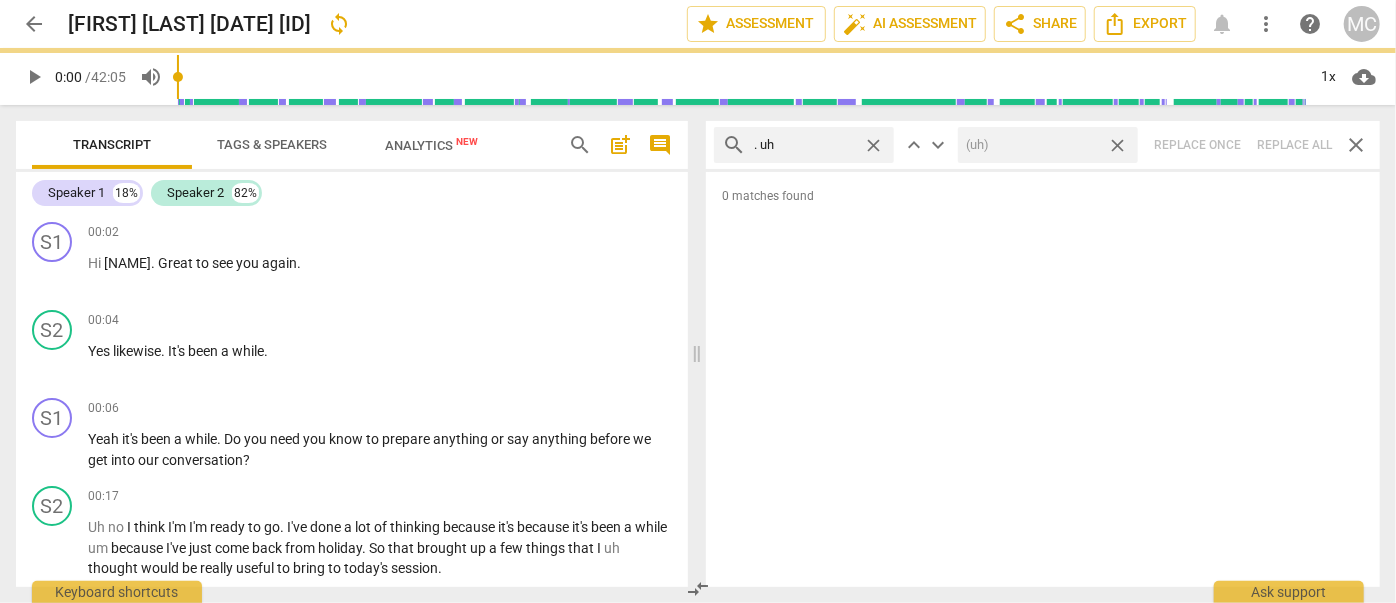 click on "close" at bounding box center (1117, 145) 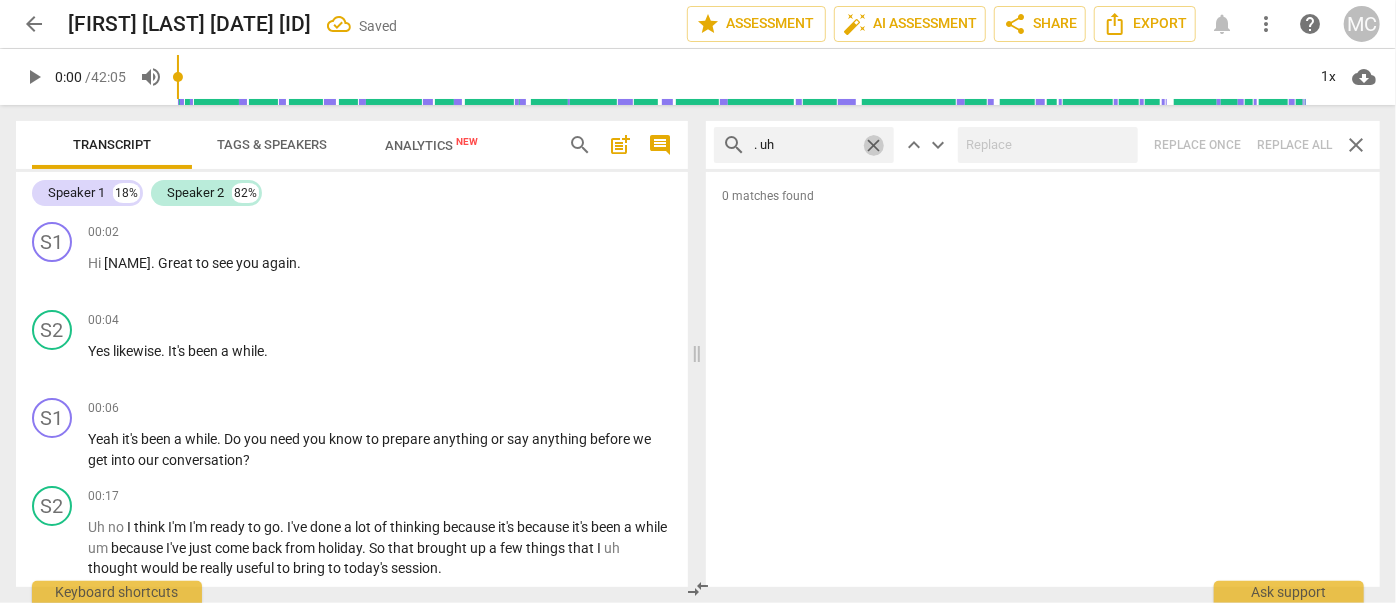click on "close" at bounding box center [873, 145] 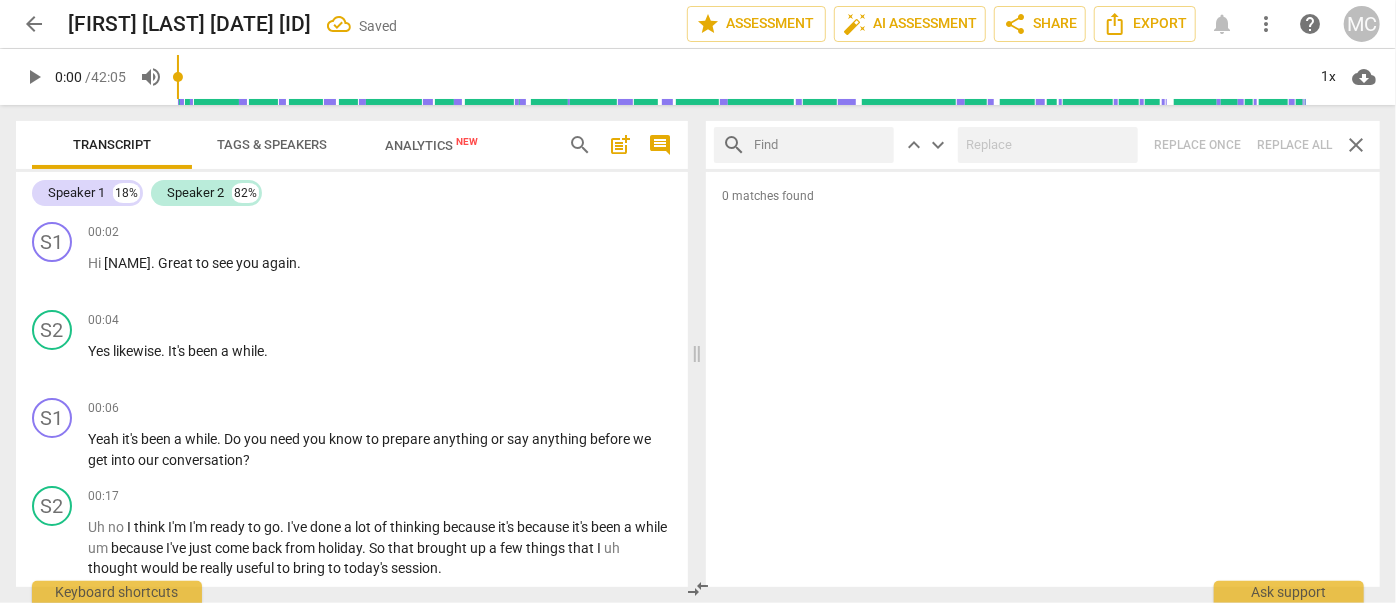 click at bounding box center (820, 145) 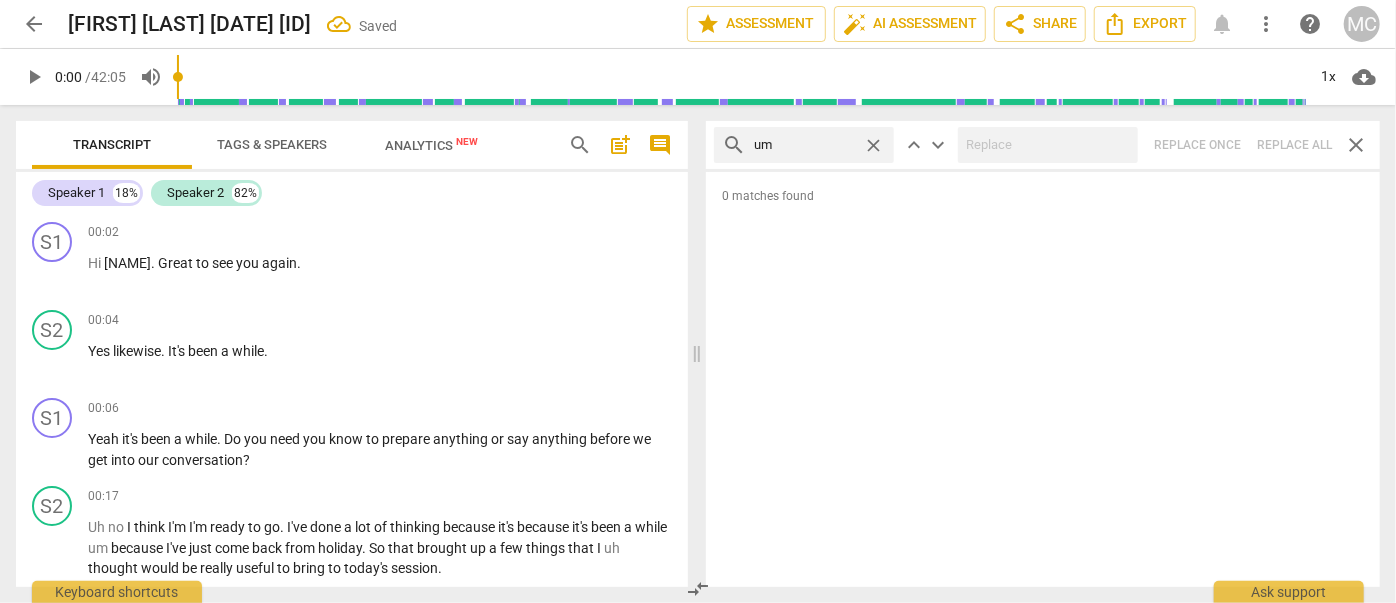 type on "um" 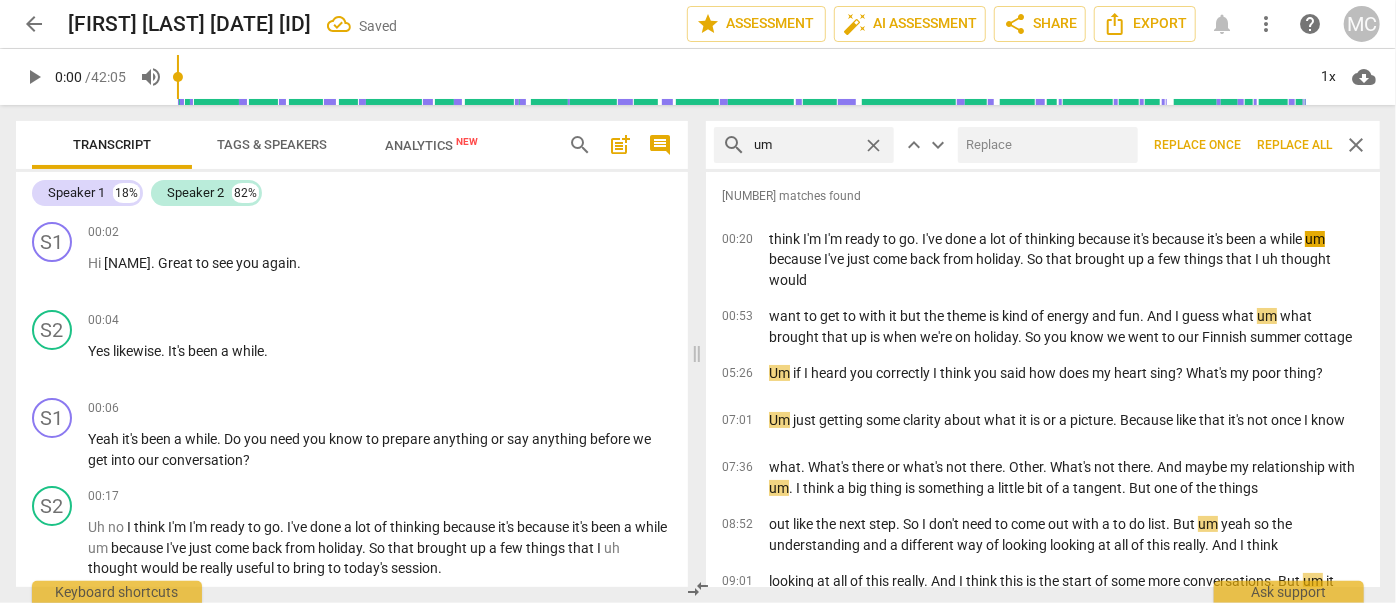 click at bounding box center (1044, 145) 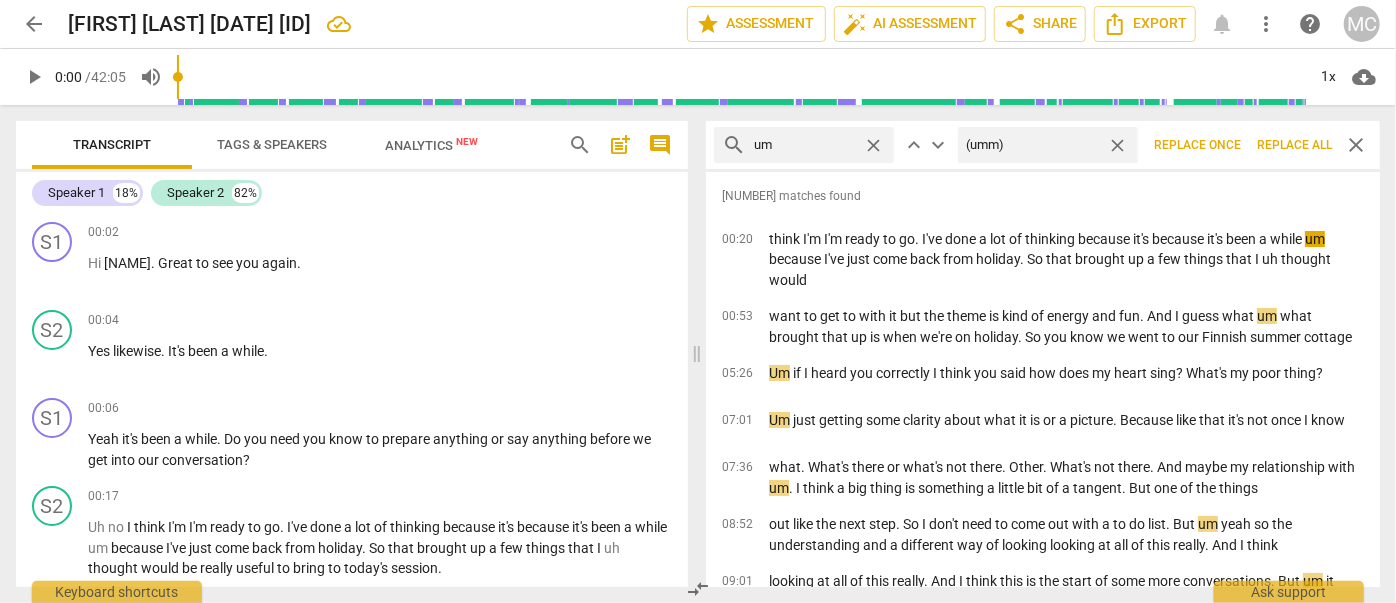 type on "(umm)" 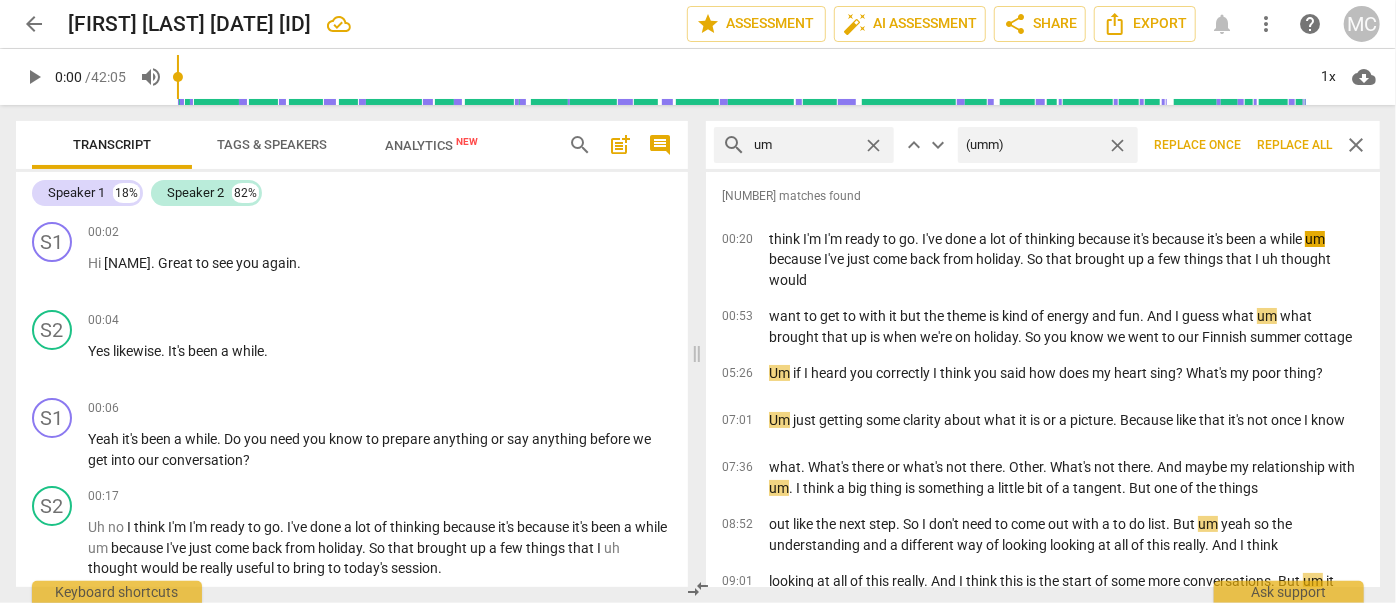 click on "Replace all" at bounding box center (1294, 145) 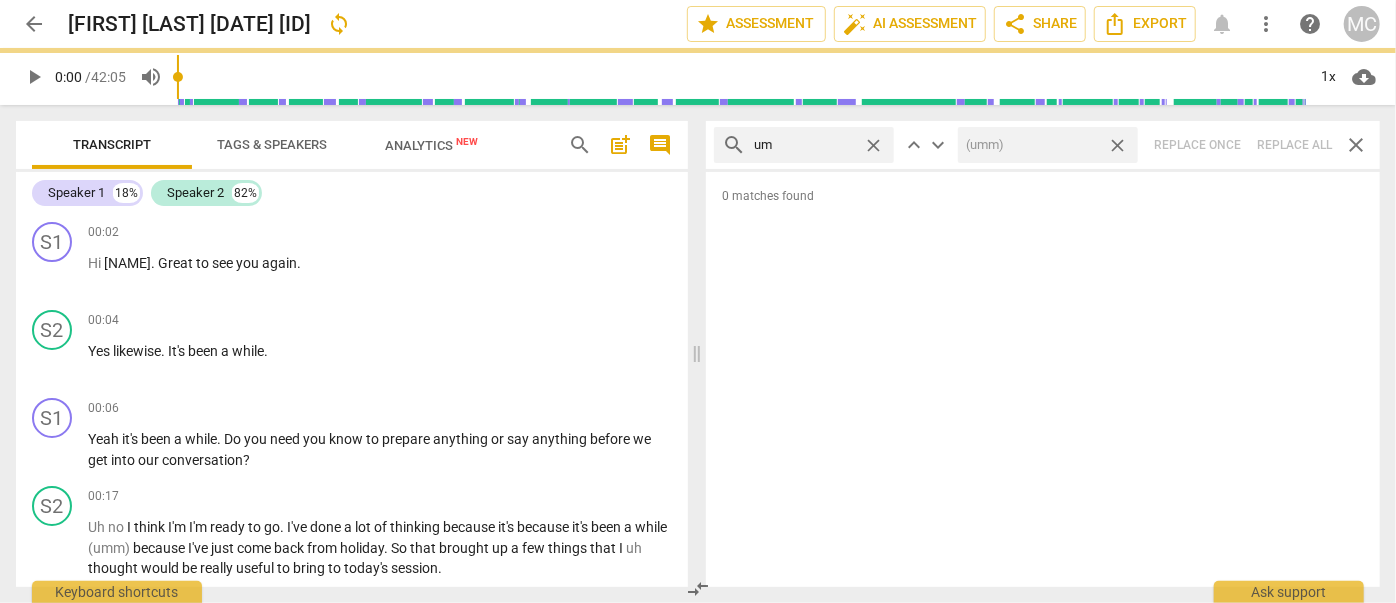 click on "close" at bounding box center [1117, 145] 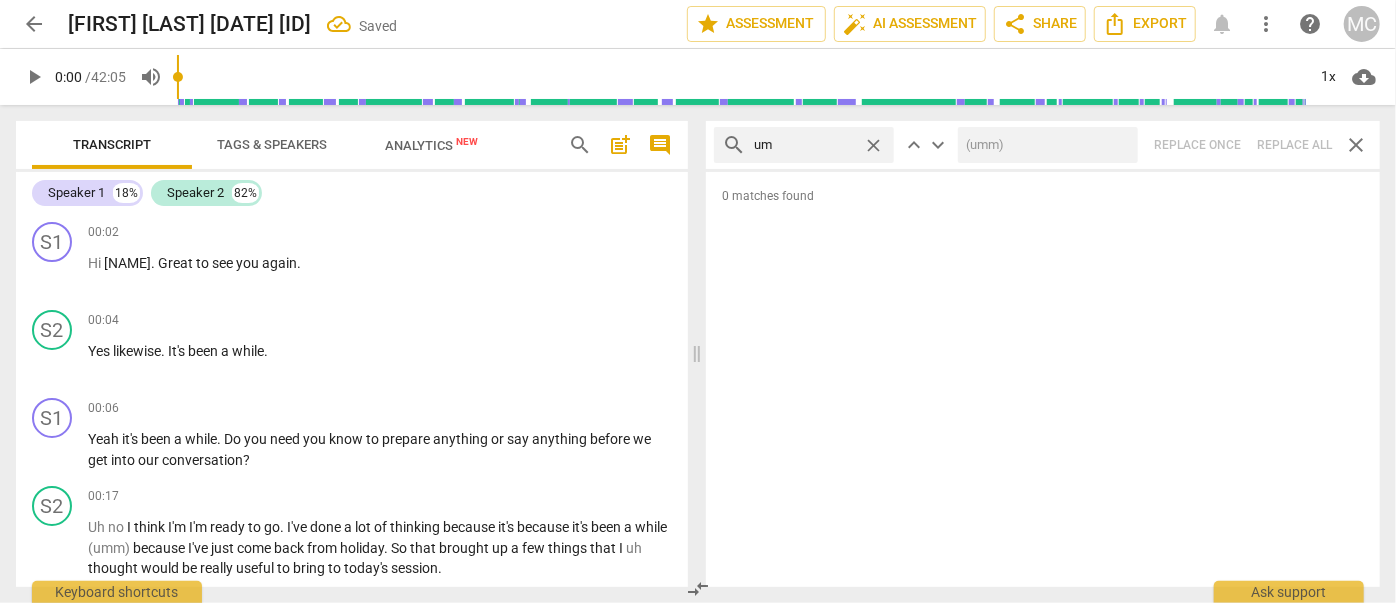 type 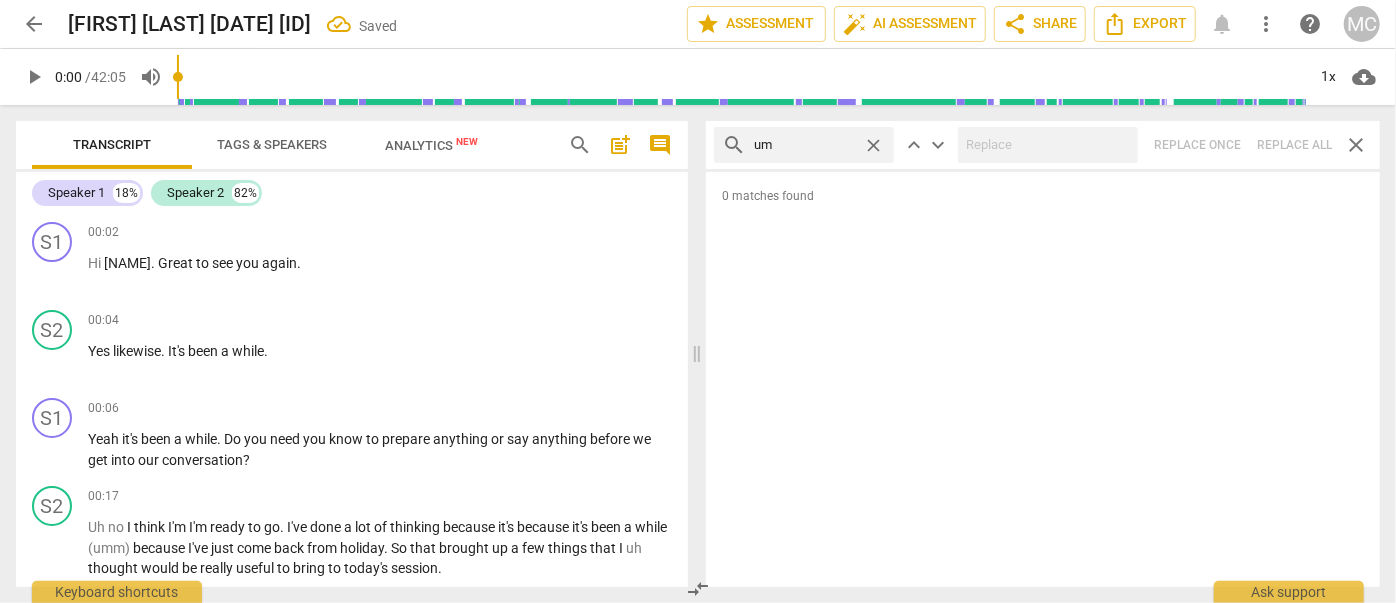 click on "close" at bounding box center [873, 145] 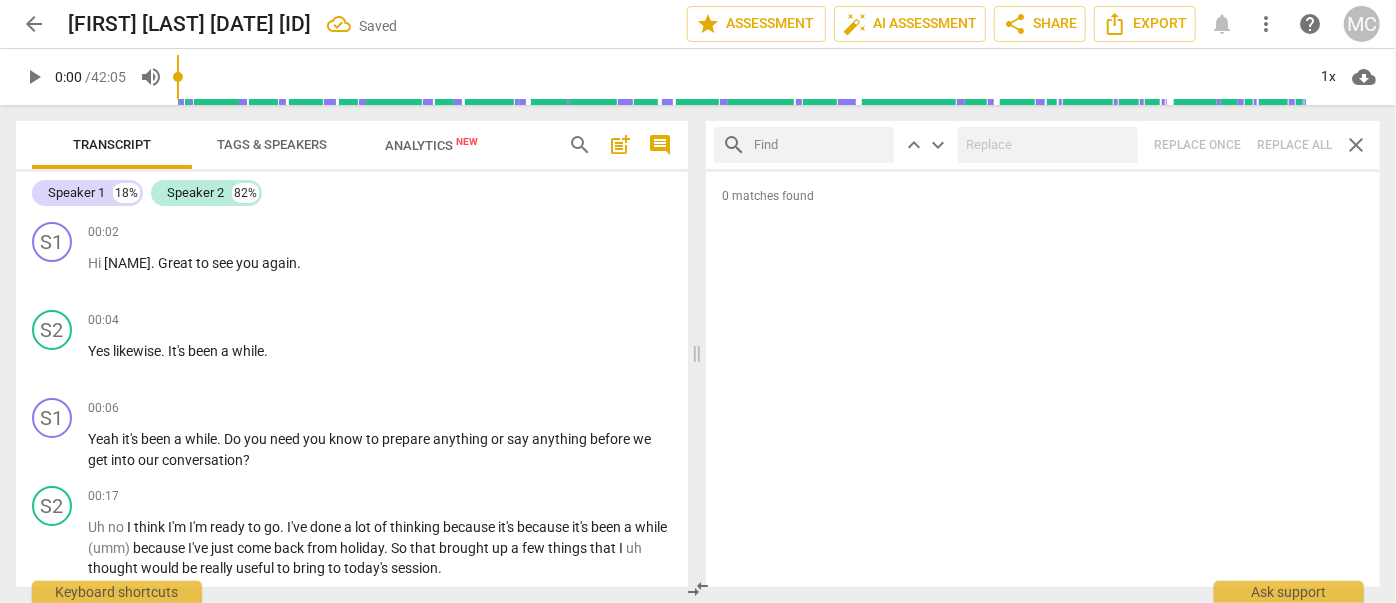 click at bounding box center [820, 145] 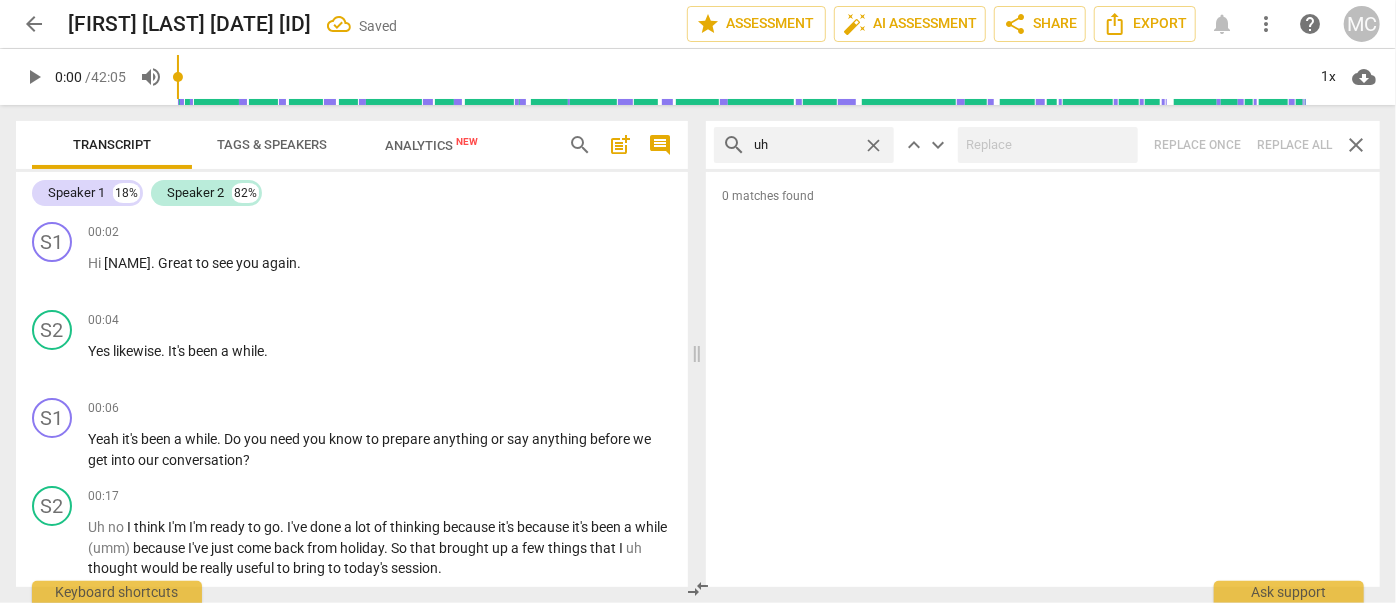 type on "uh" 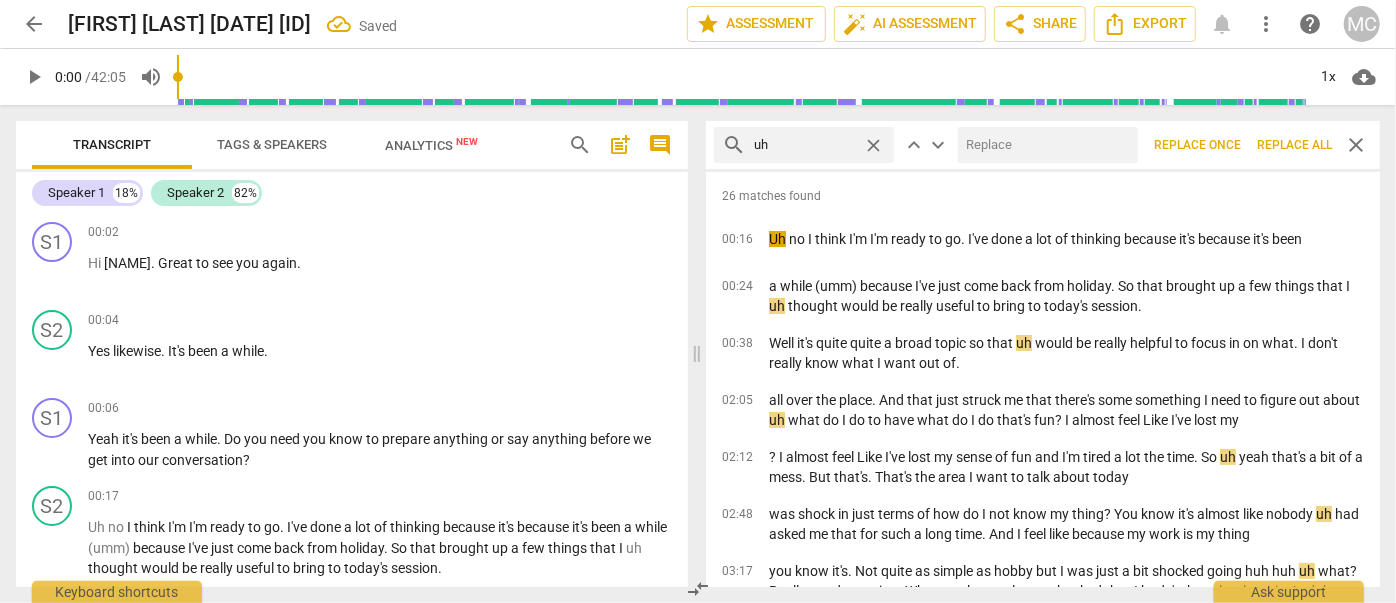 click at bounding box center [1044, 145] 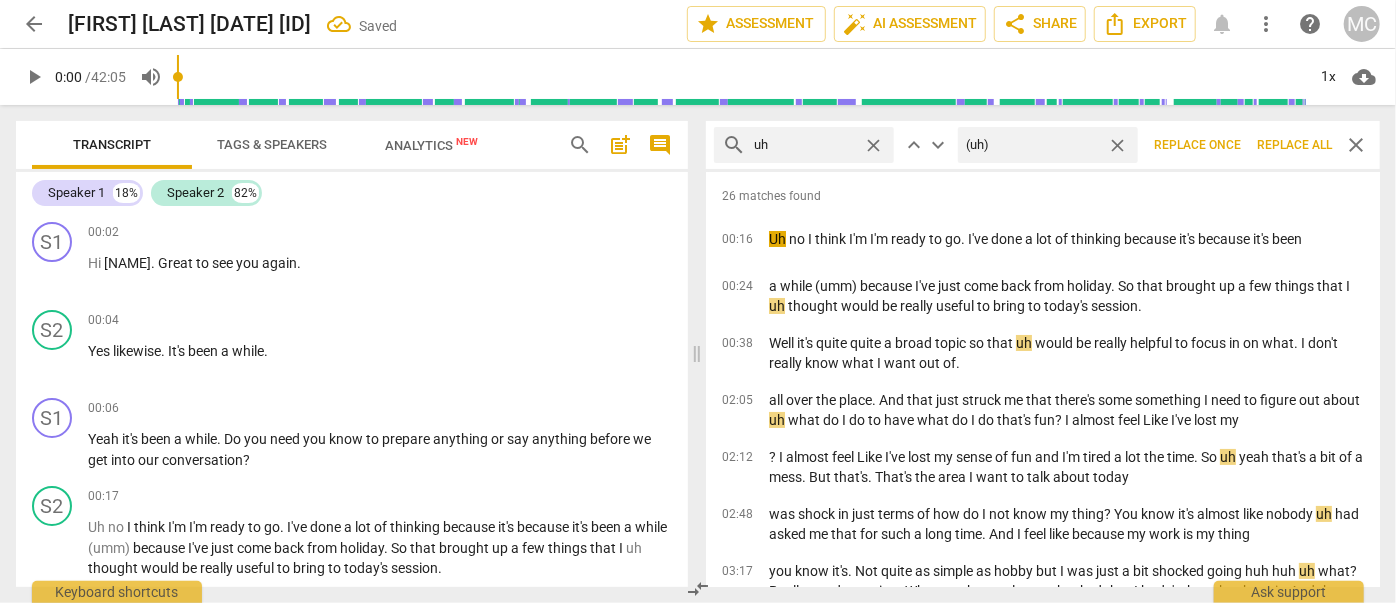 type on "(uh)" 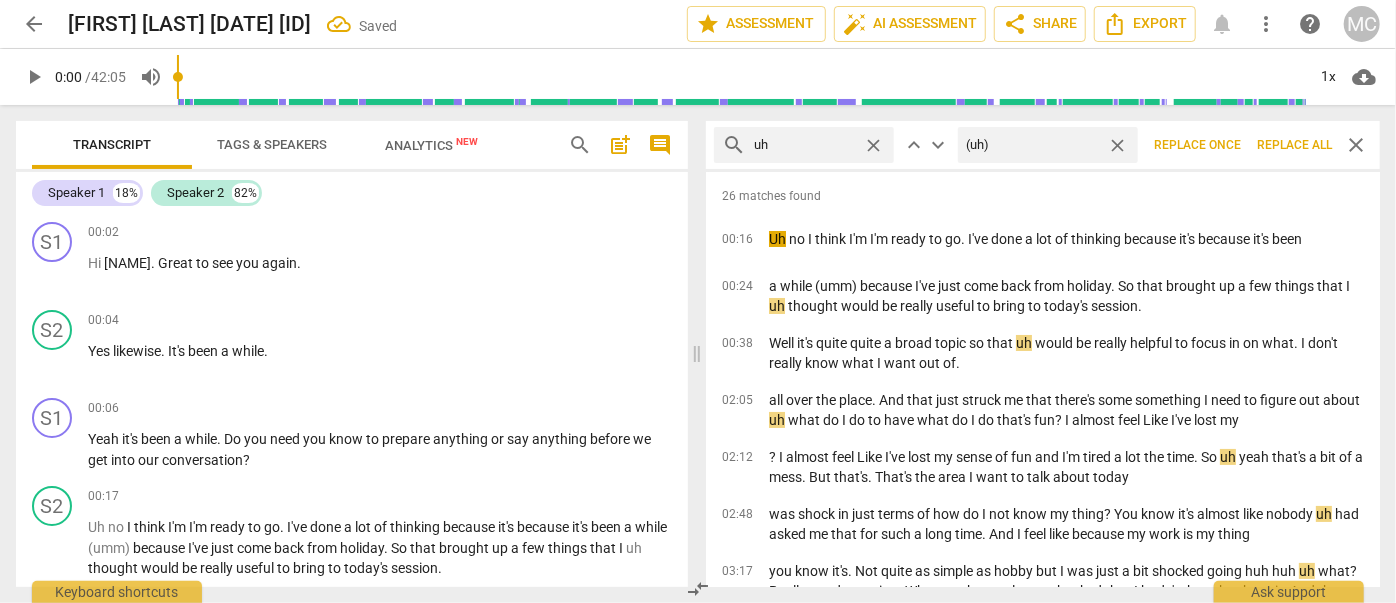 click on "Replace all" at bounding box center (1294, 145) 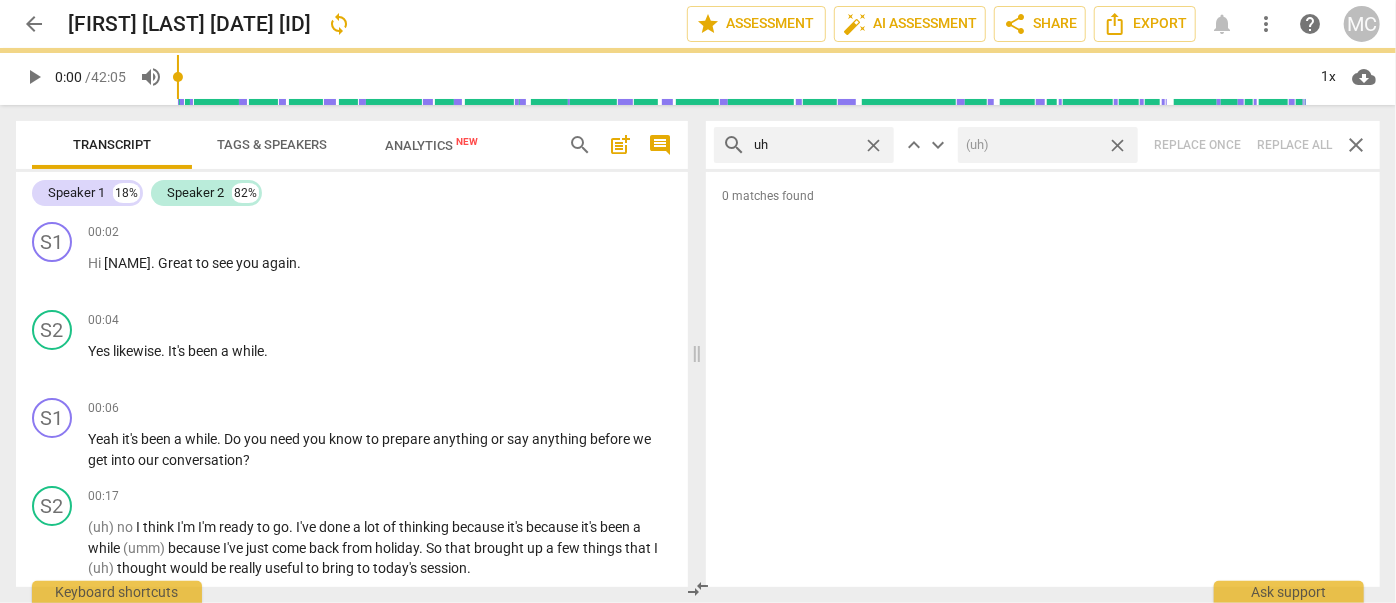 click on "close" at bounding box center [1117, 145] 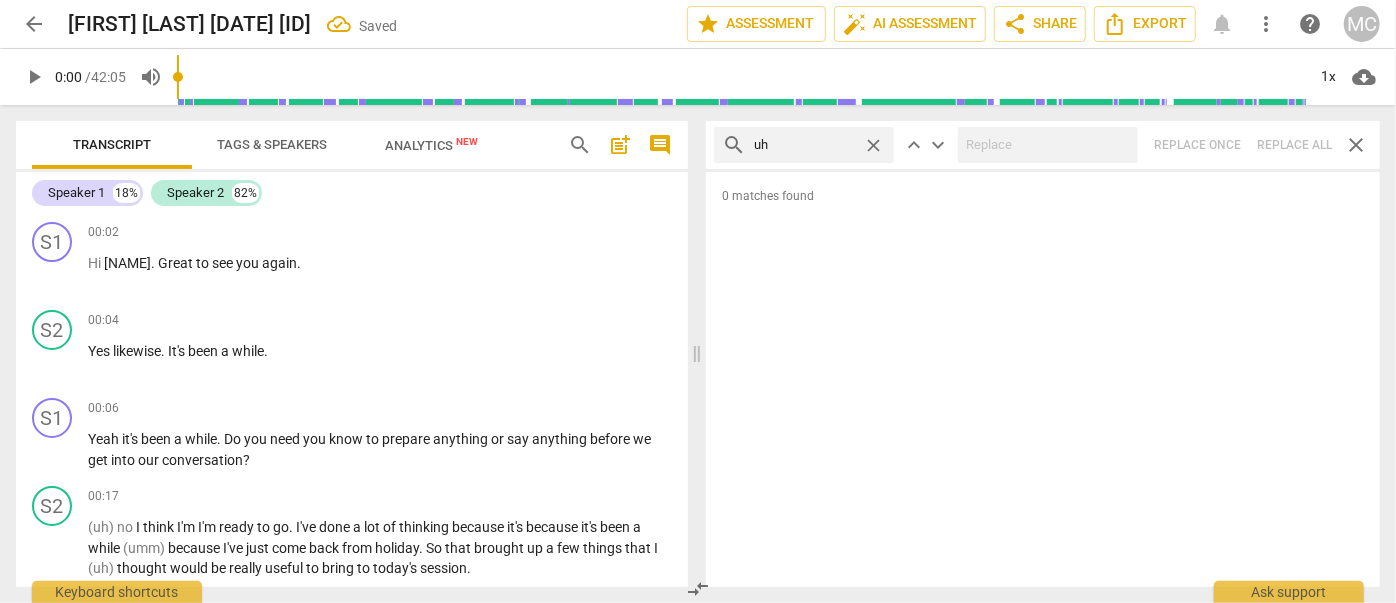 click on "close" at bounding box center (873, 145) 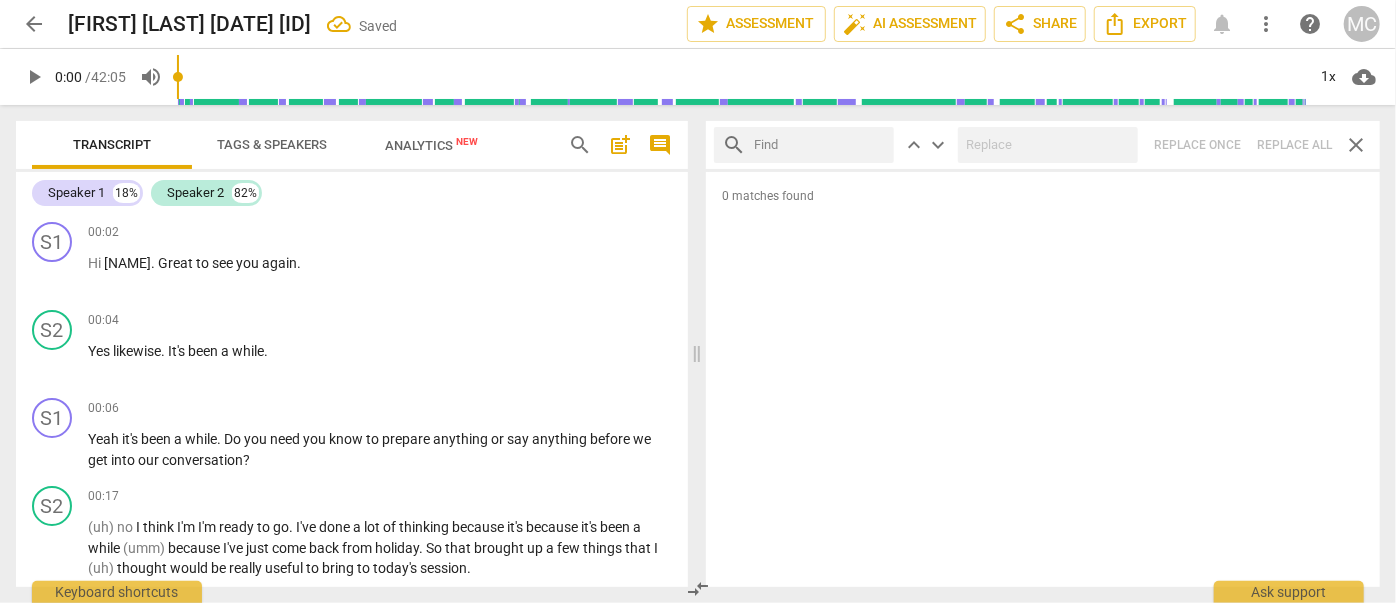 click at bounding box center (820, 145) 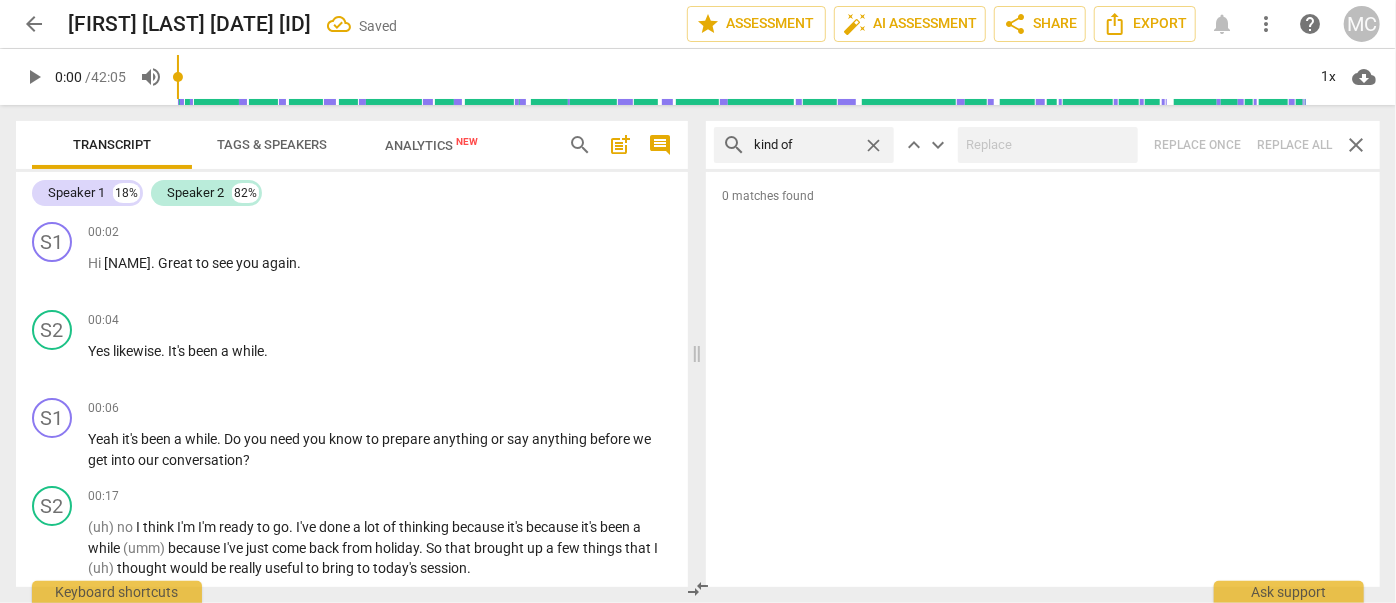 type on "kind of" 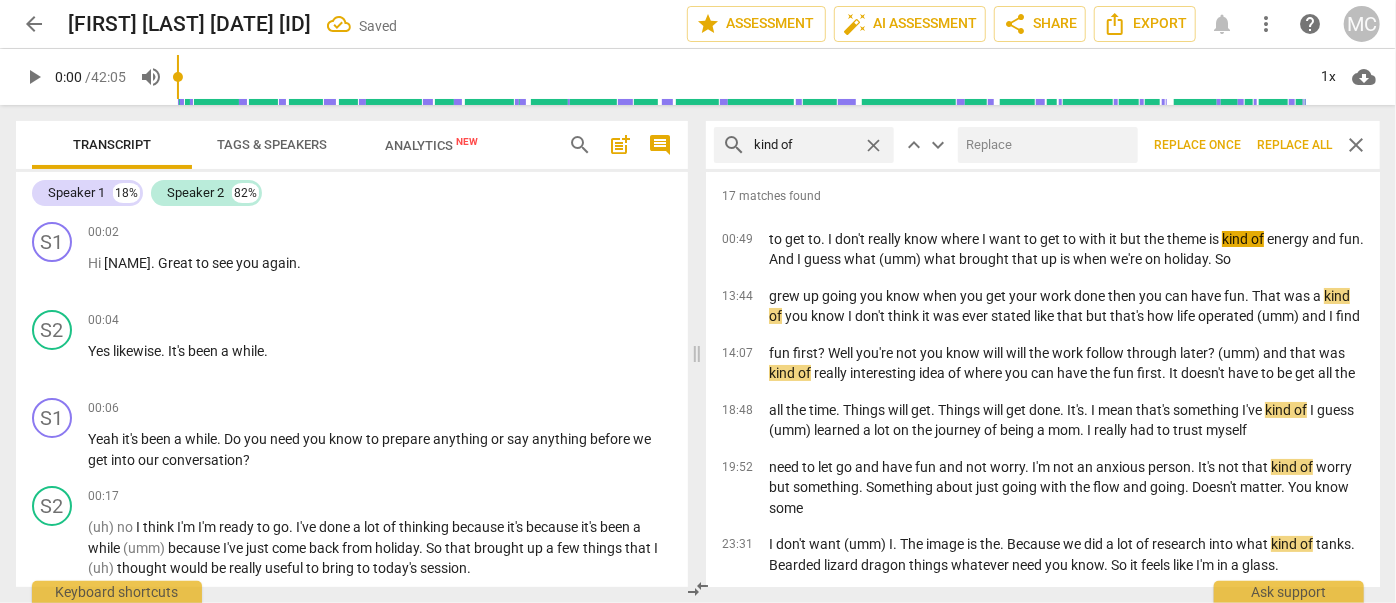 click at bounding box center [1044, 145] 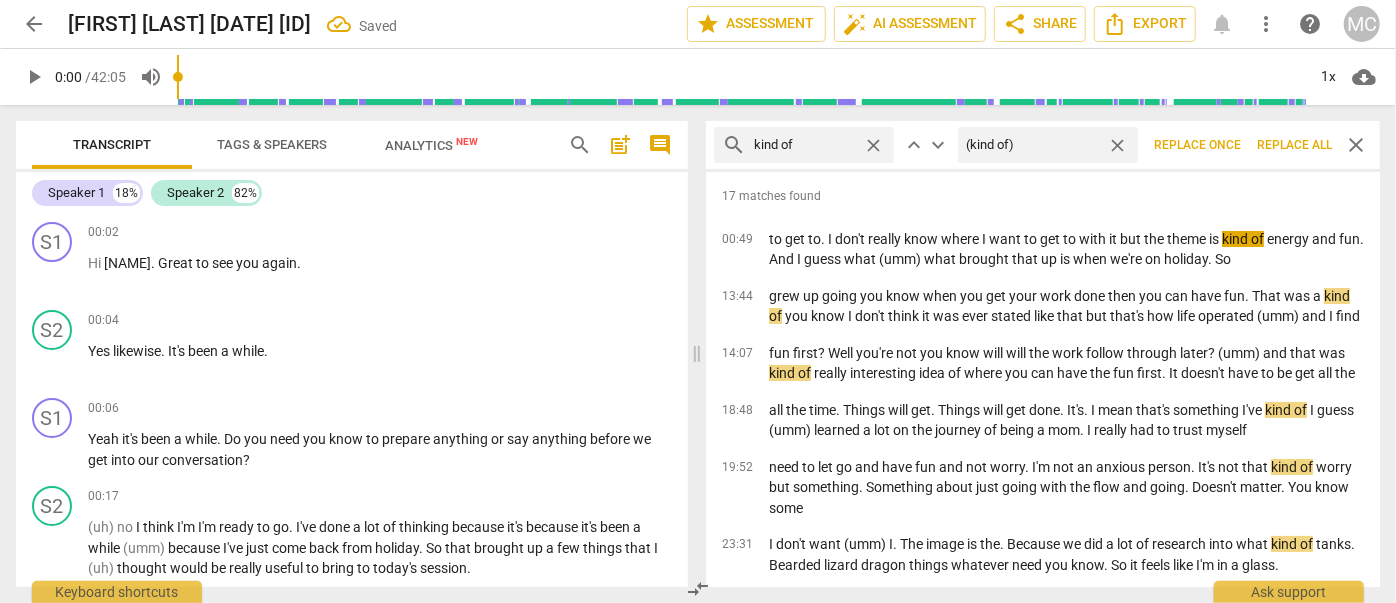 type on "(kind of)" 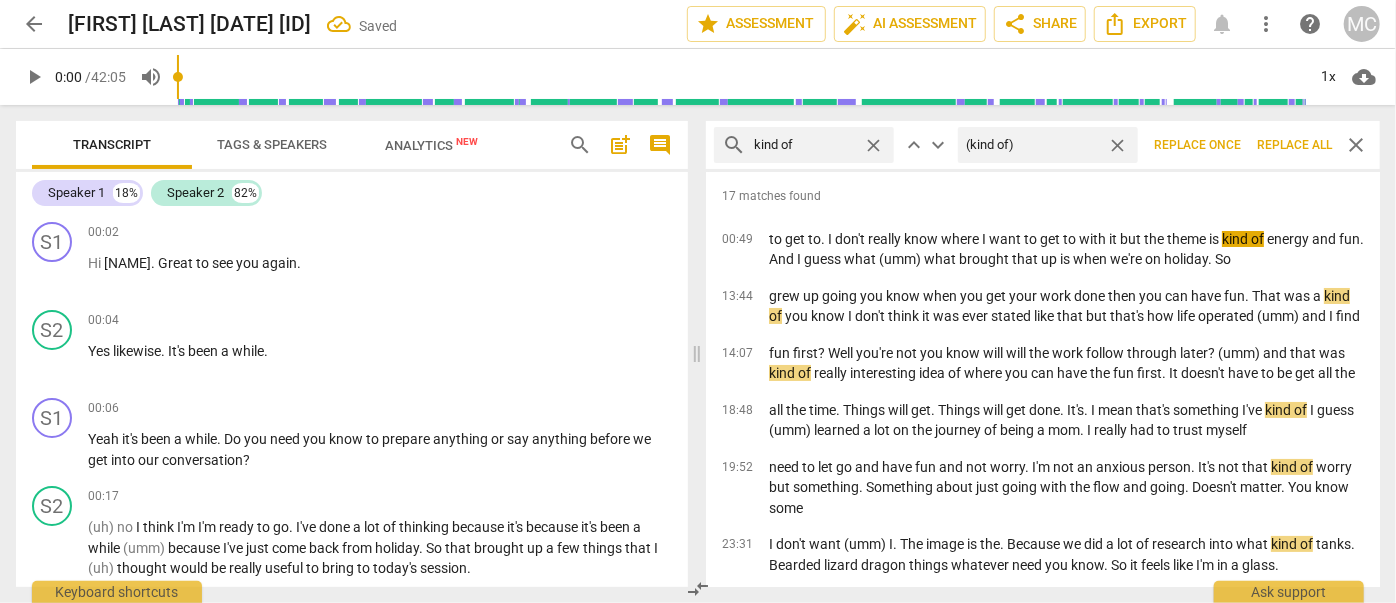click on "Replace all" at bounding box center (1294, 145) 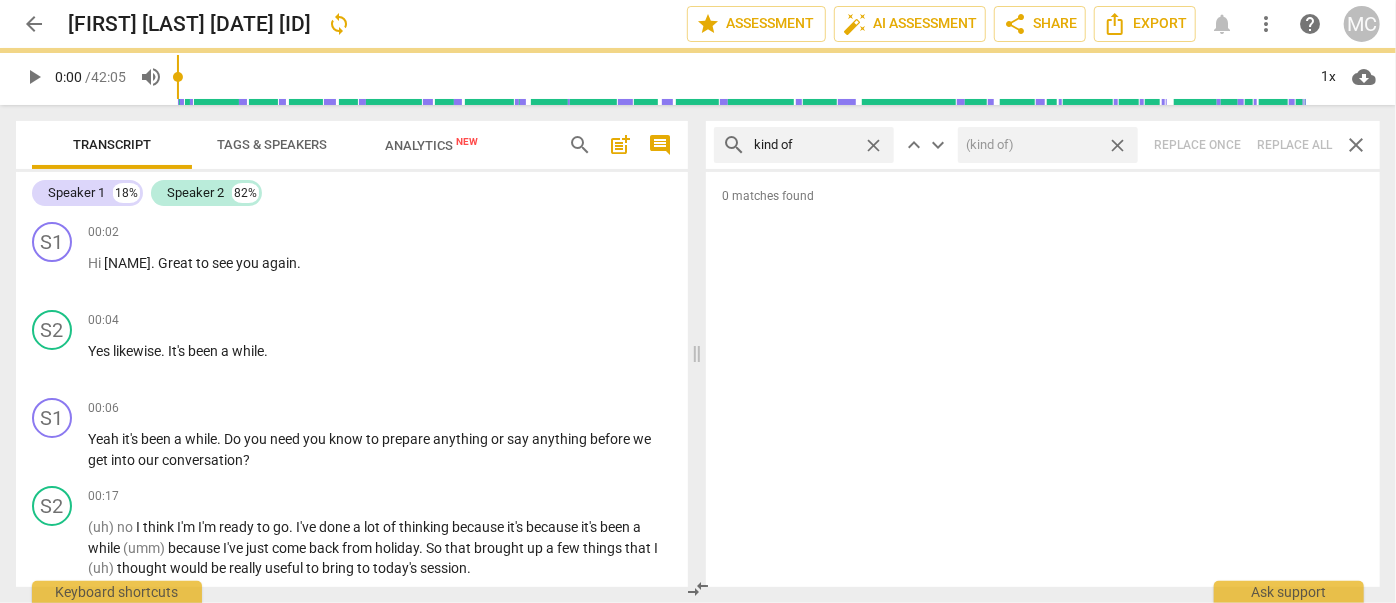 click on "close" at bounding box center [1117, 145] 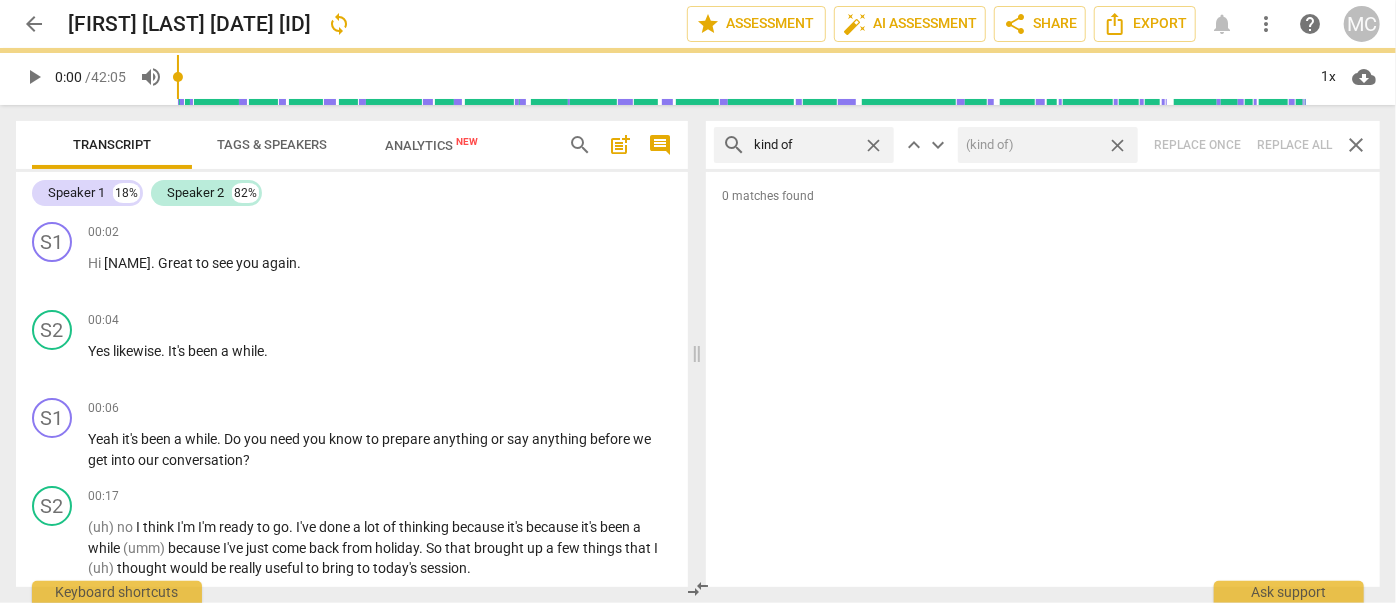 type 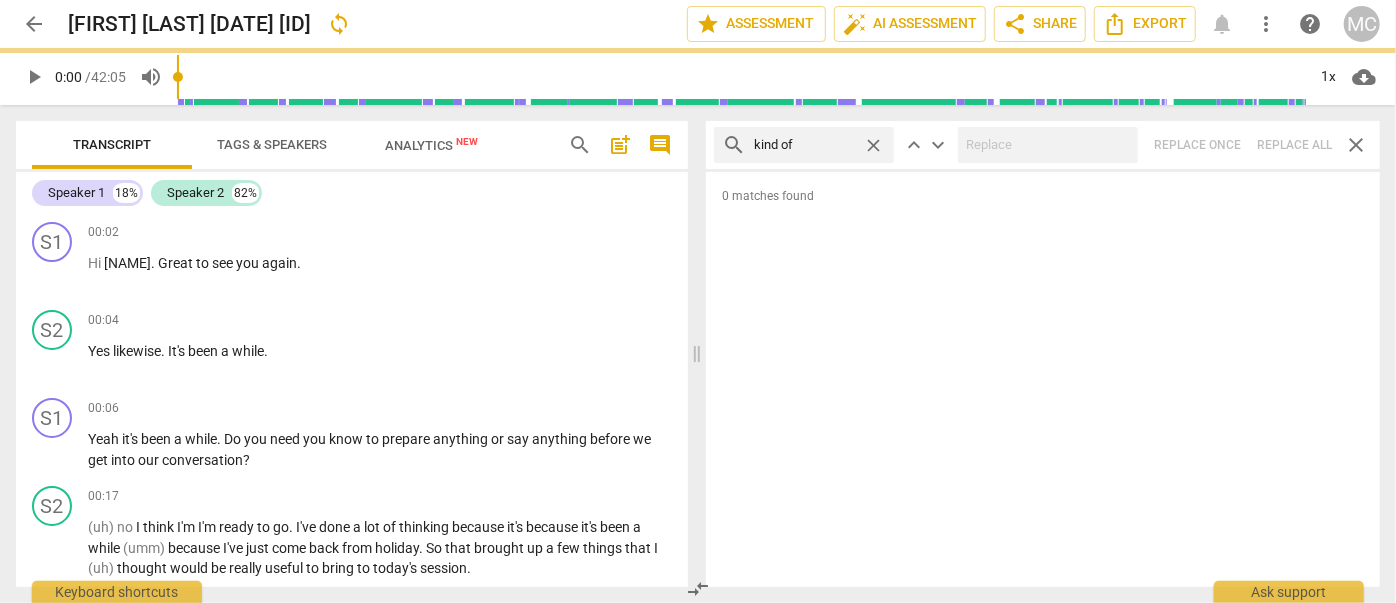 click on "close" at bounding box center (873, 145) 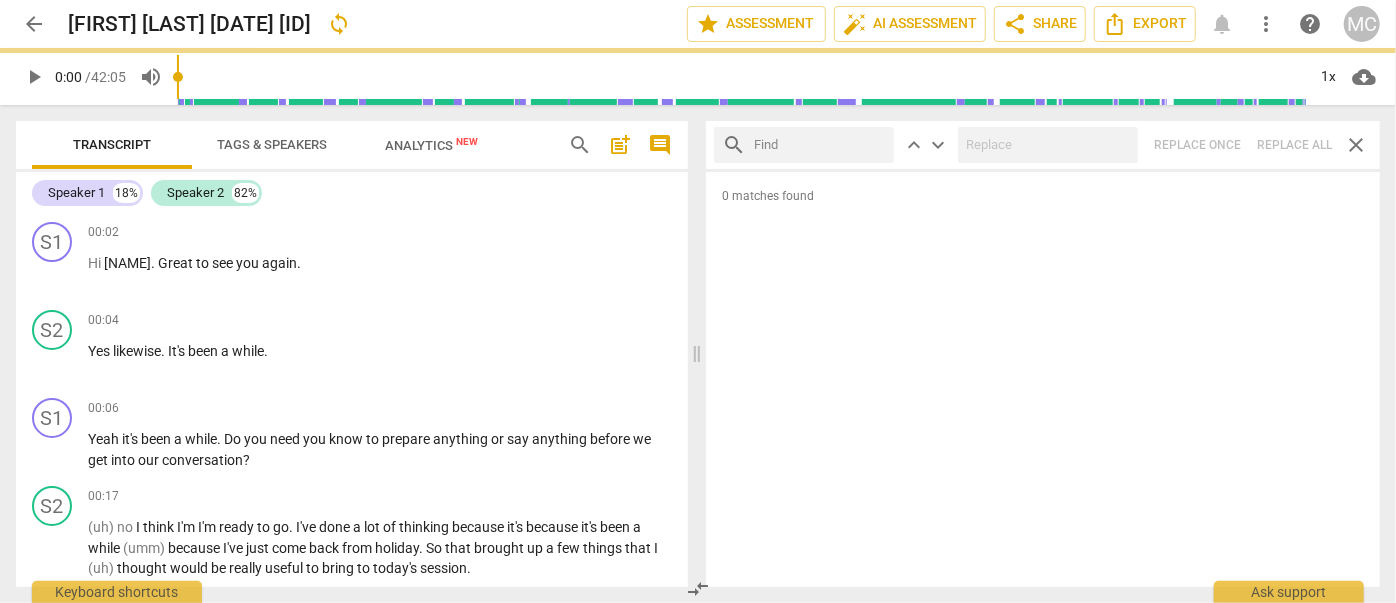 click at bounding box center [820, 145] 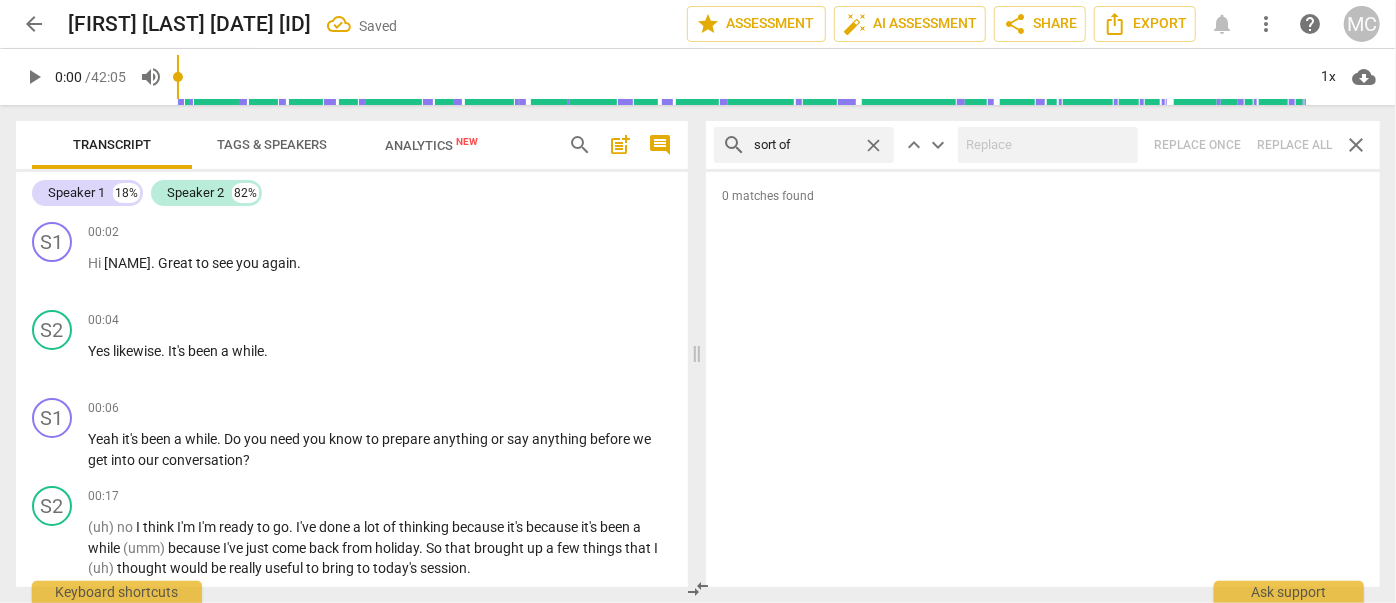 type on "sort of" 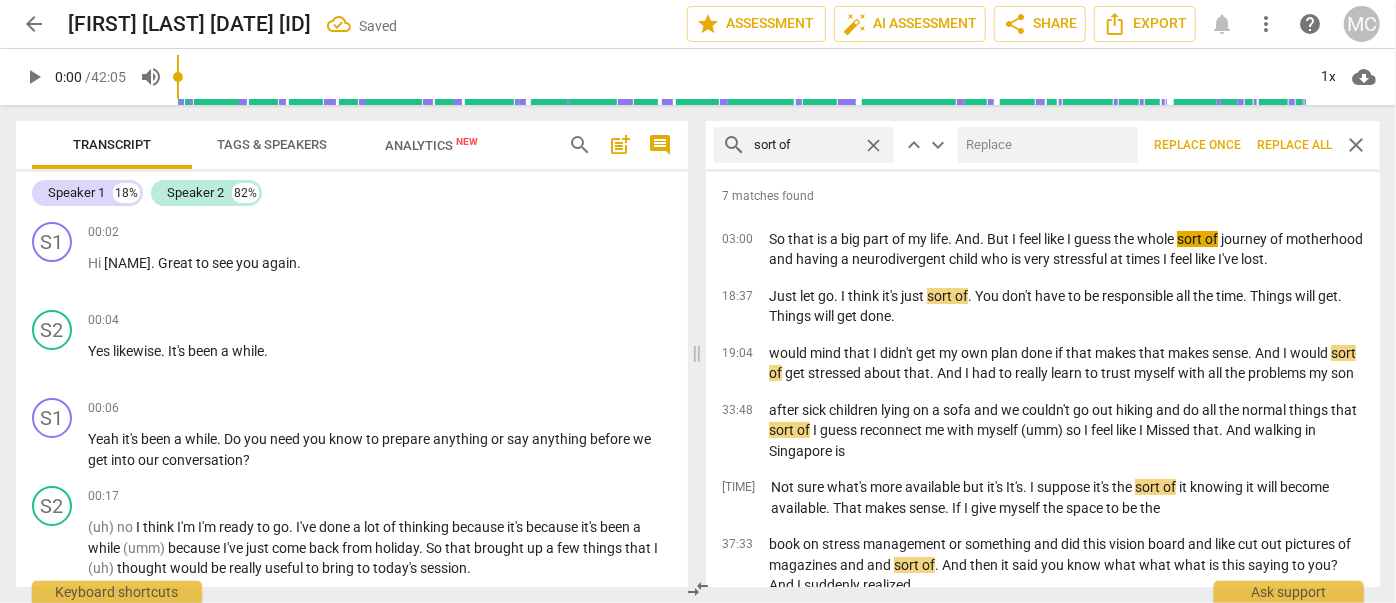 click at bounding box center (1044, 145) 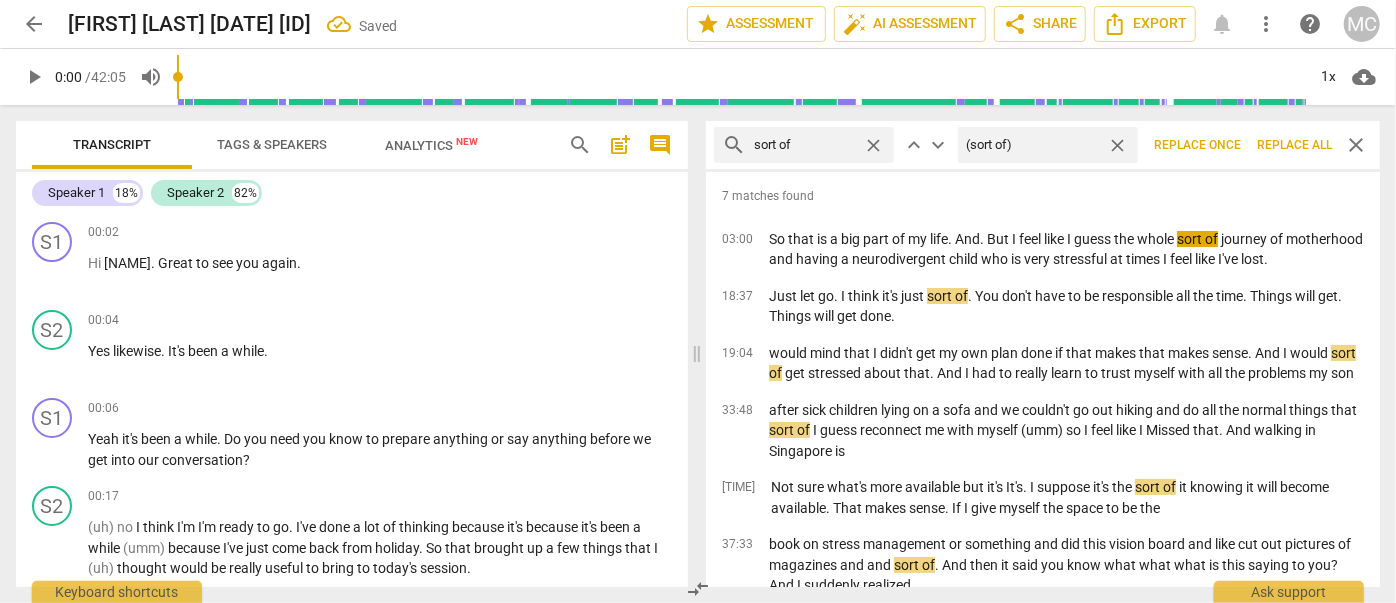 type on "(sort of)" 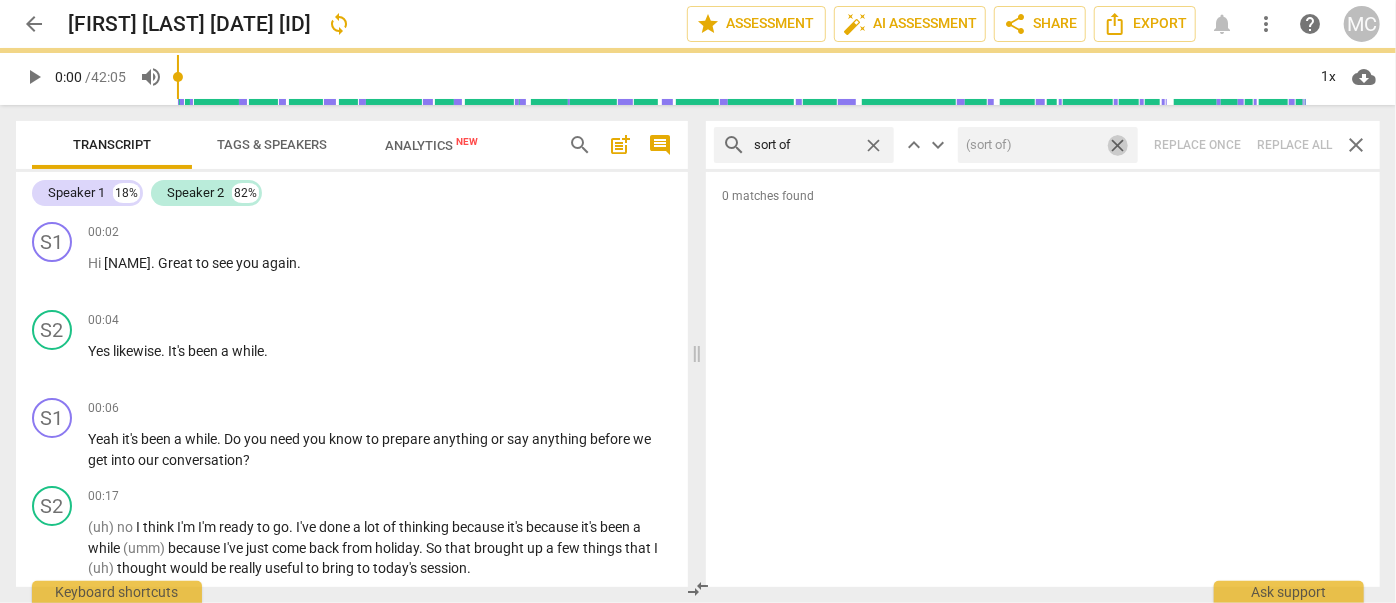click on "close" at bounding box center (1117, 145) 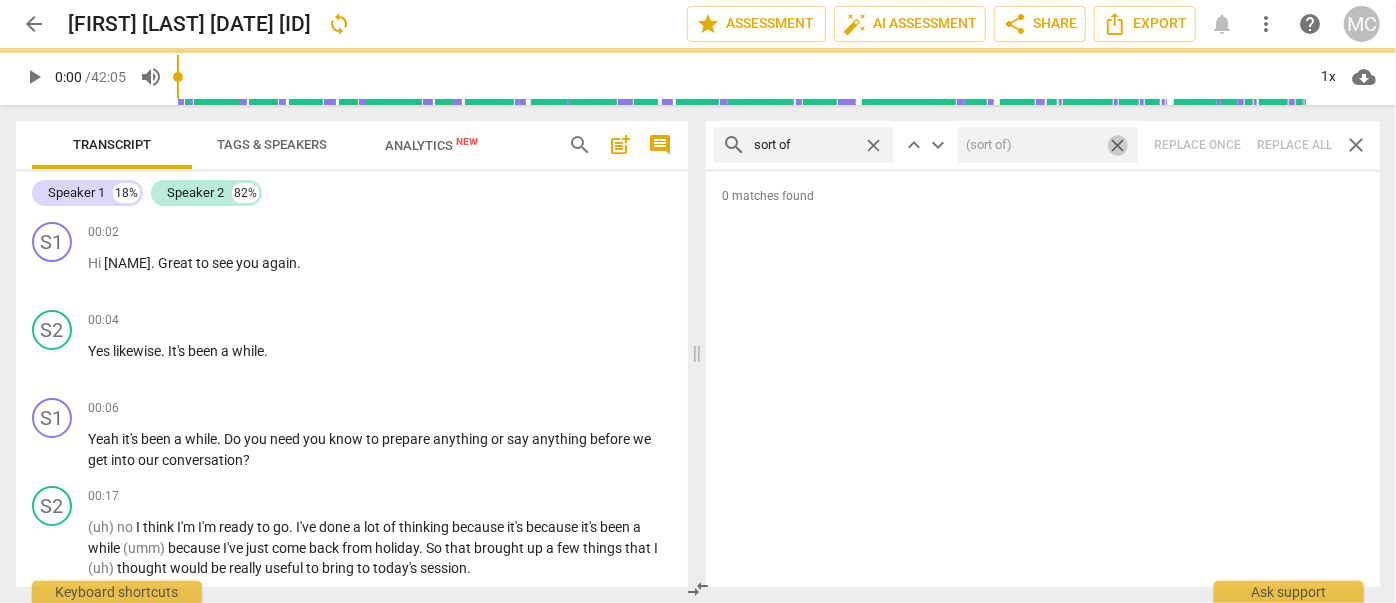 type 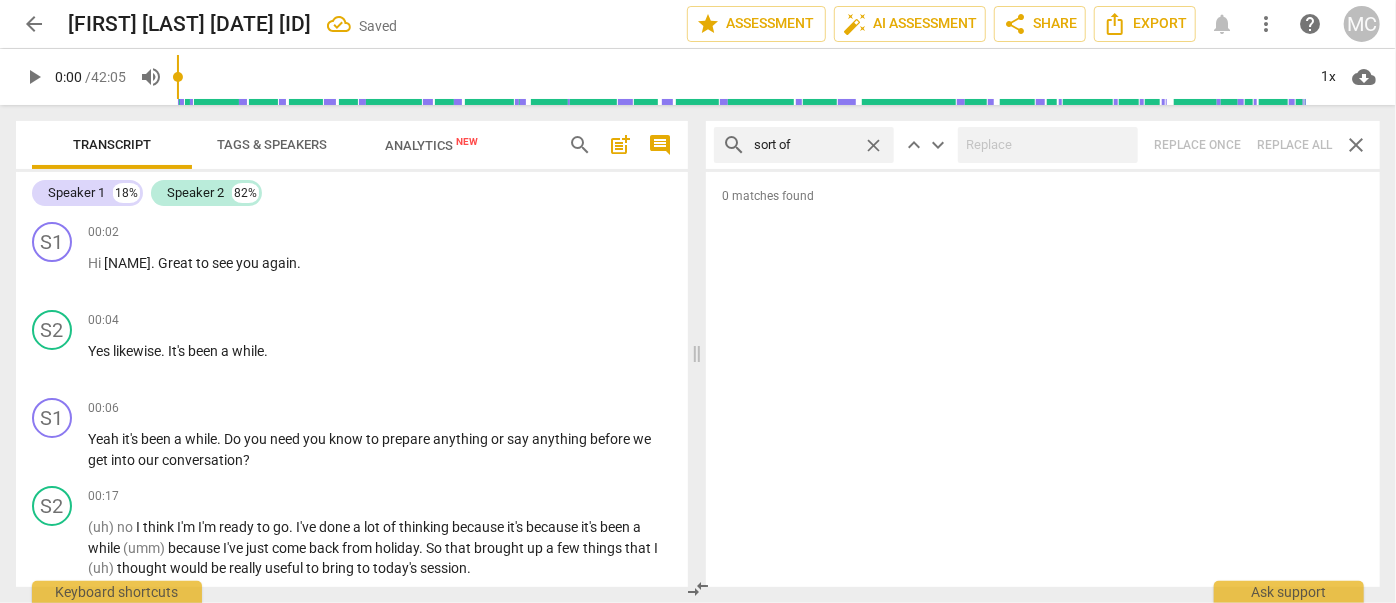 click on "close" at bounding box center (873, 145) 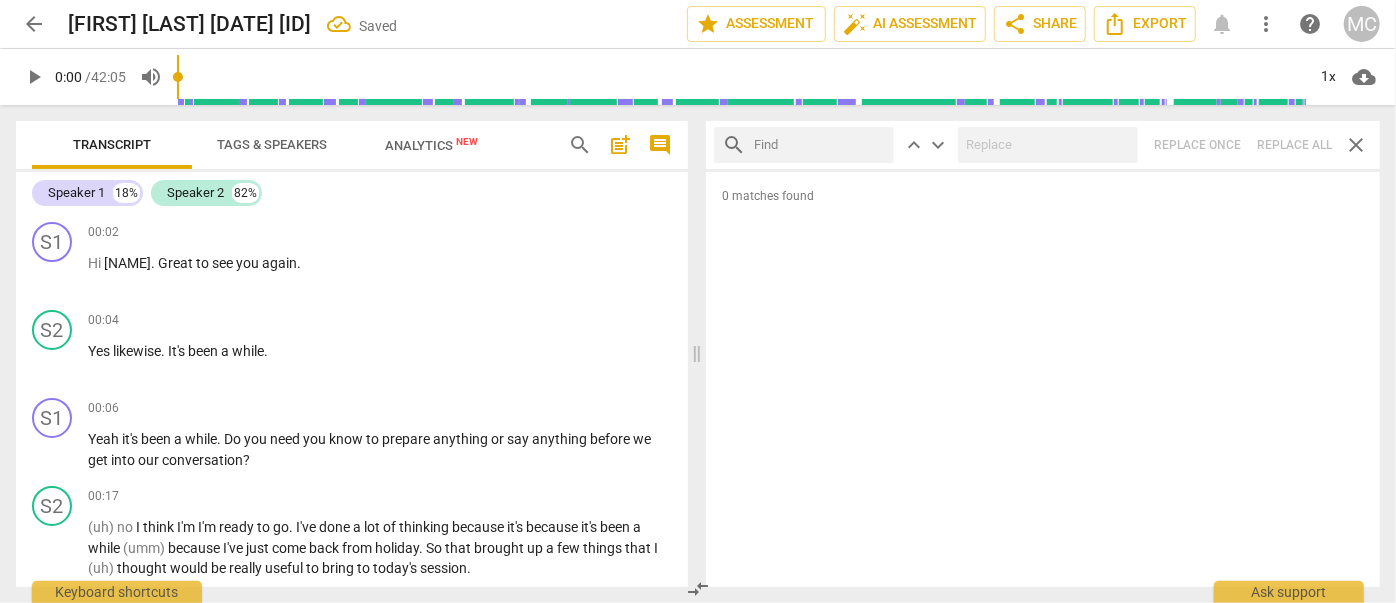 click at bounding box center [820, 145] 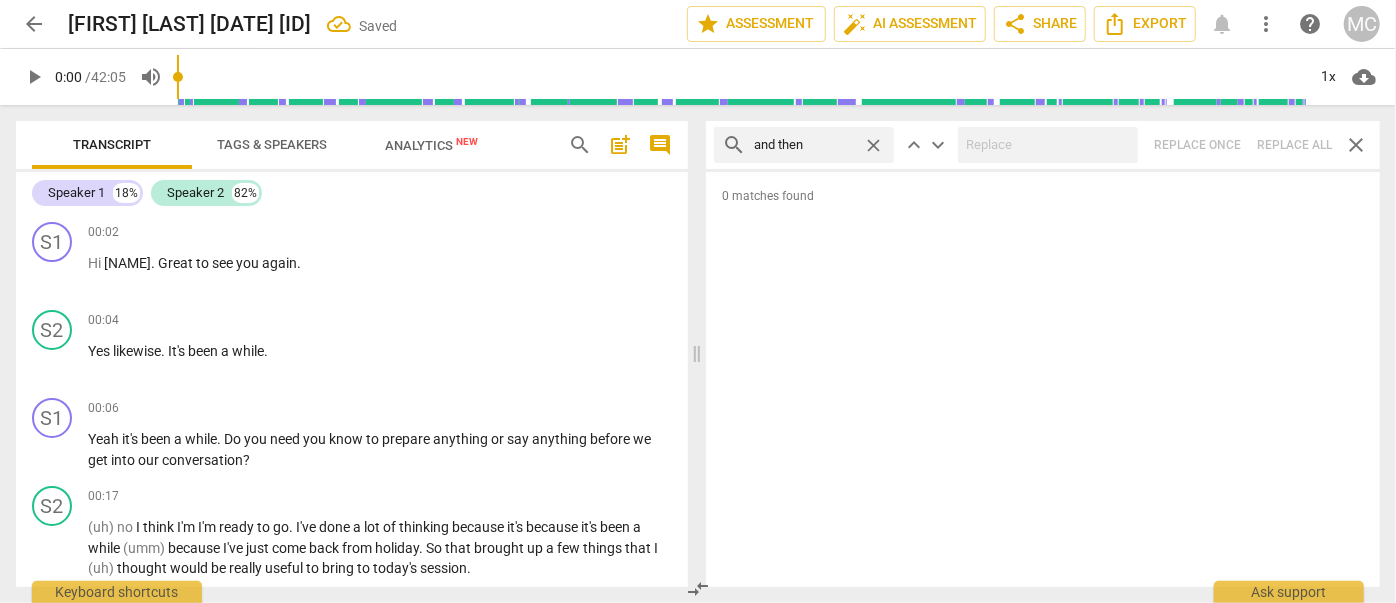 type on "and then" 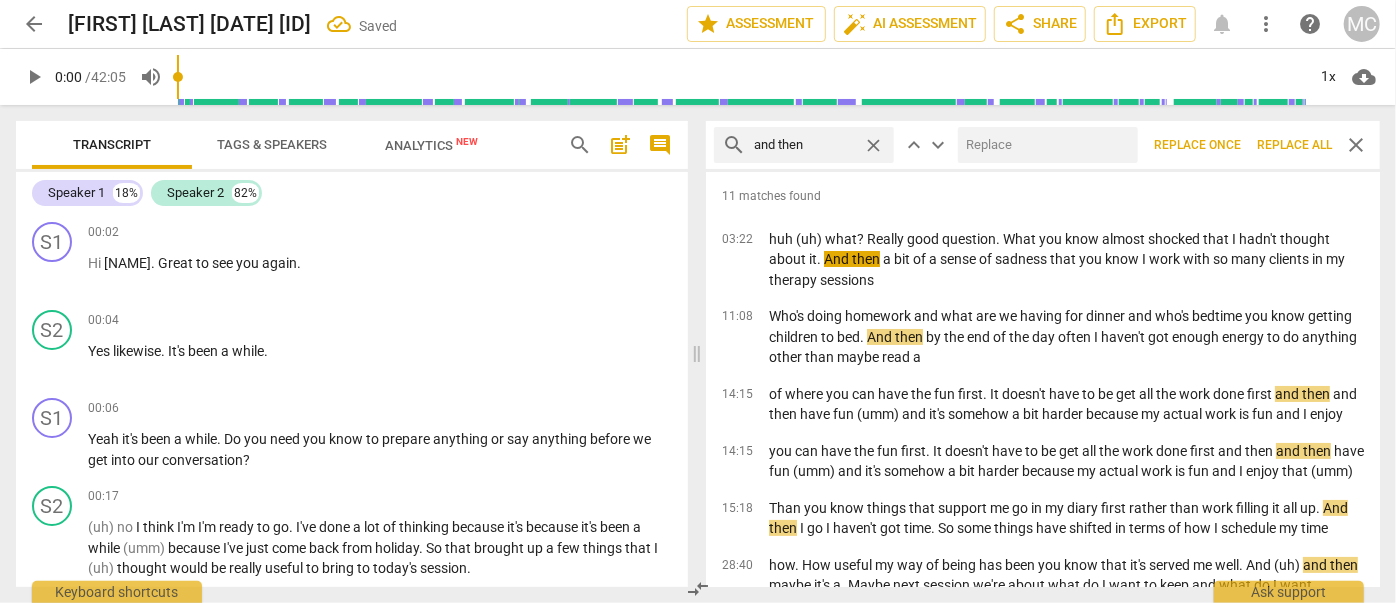 click at bounding box center (1044, 145) 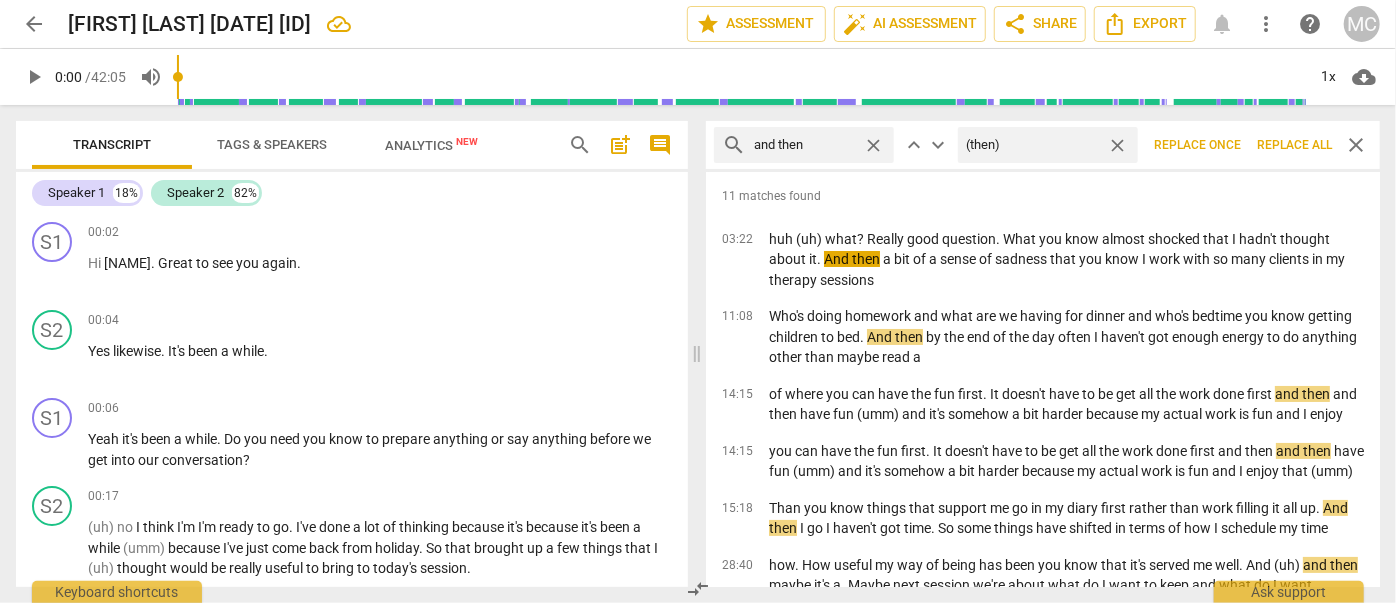 type on "(then)" 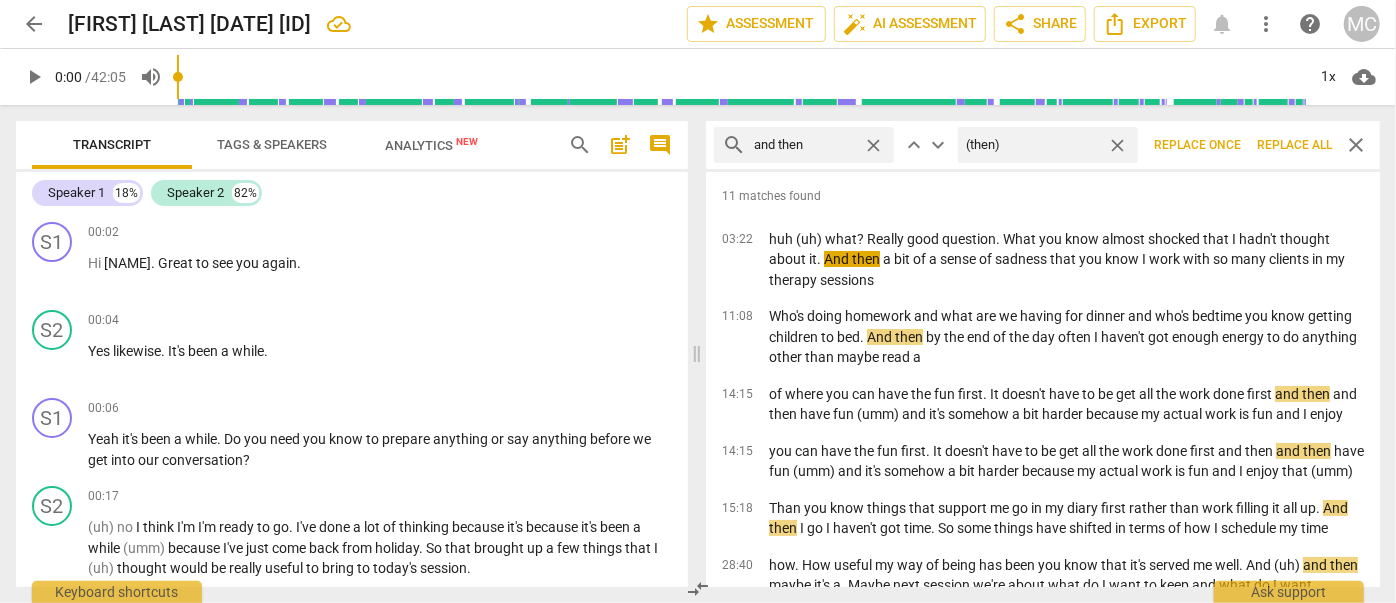 click on "Replace all" at bounding box center [1294, 145] 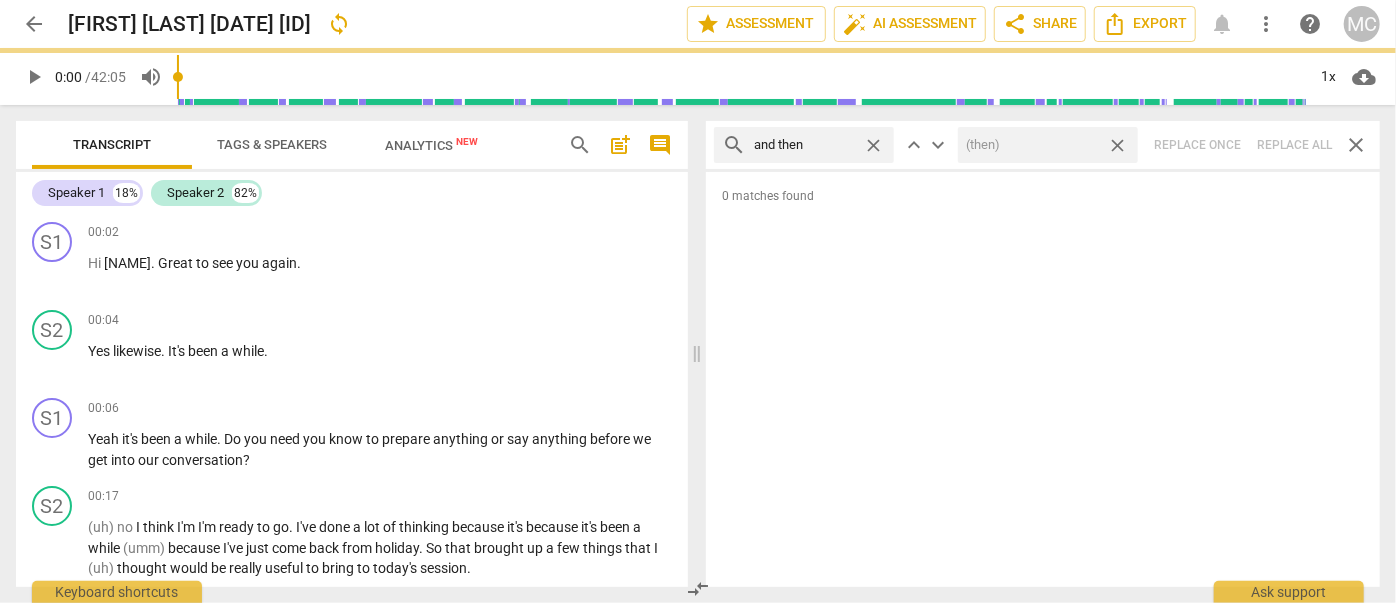 click on "close" at bounding box center [1117, 145] 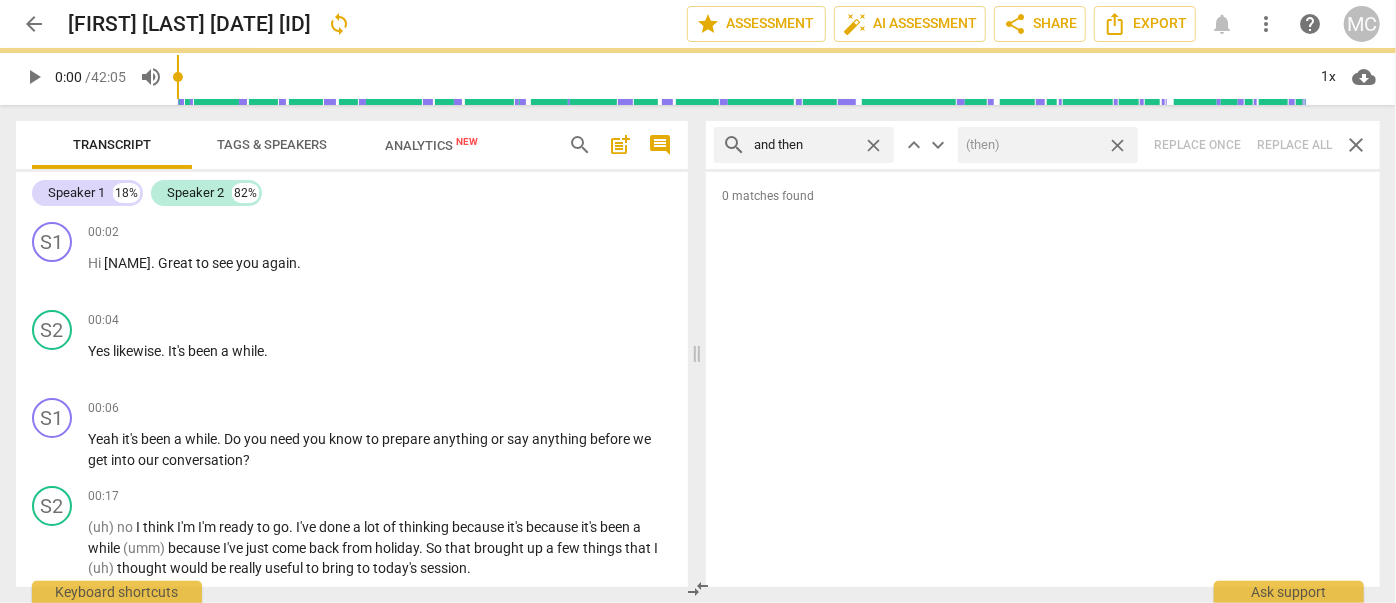 type 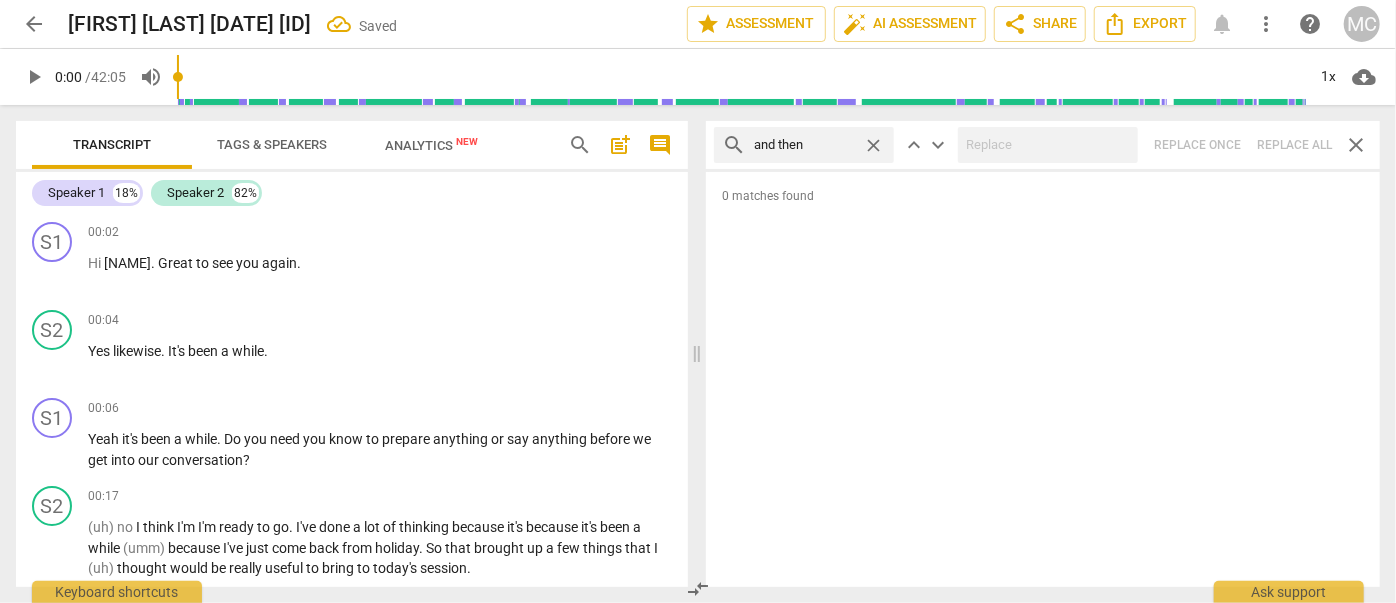 click on "close" at bounding box center (873, 145) 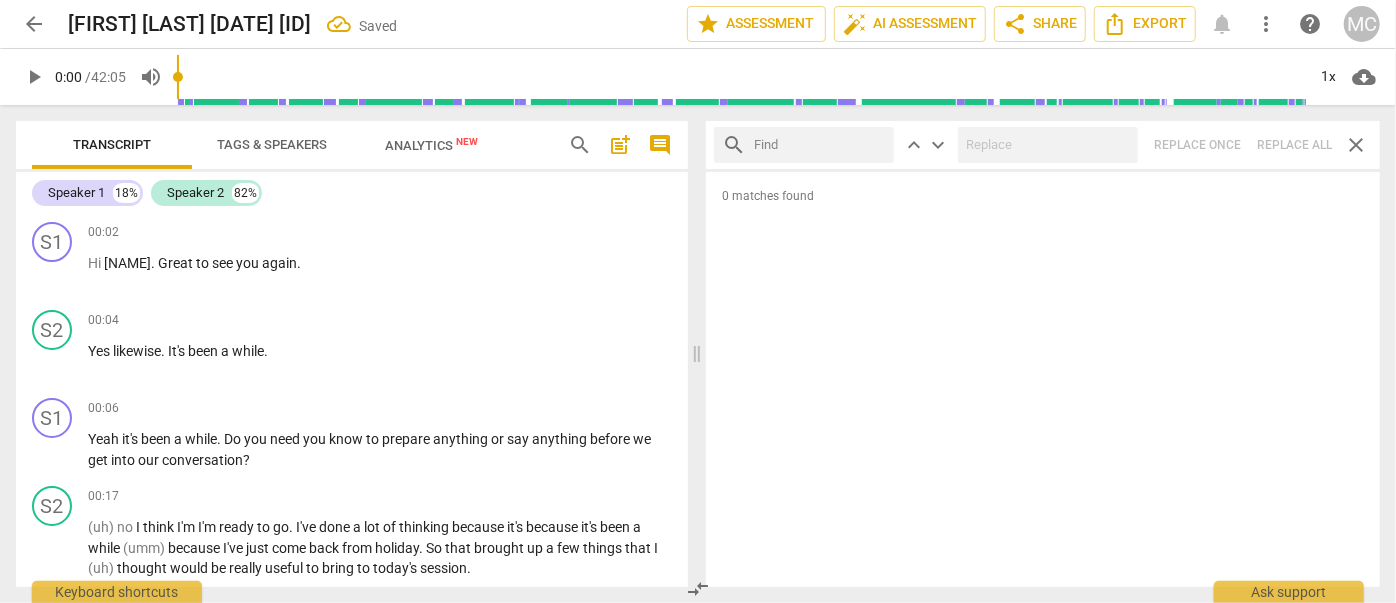 click at bounding box center [820, 145] 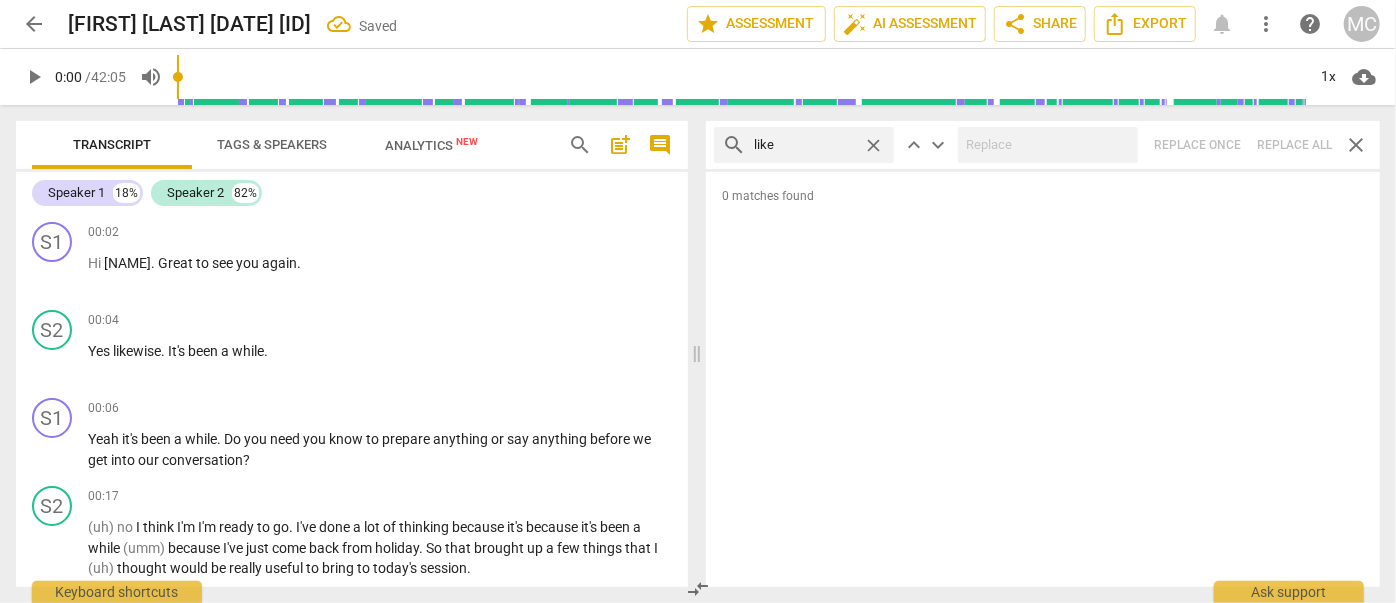 type on "like" 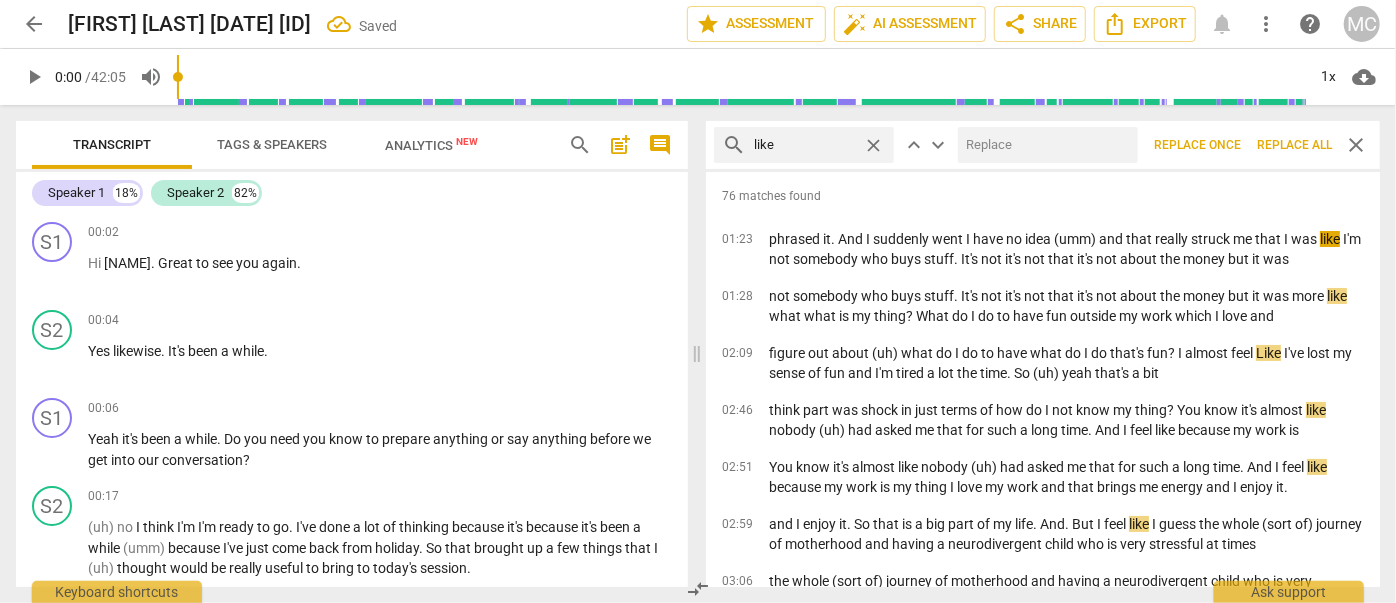 click at bounding box center [1044, 145] 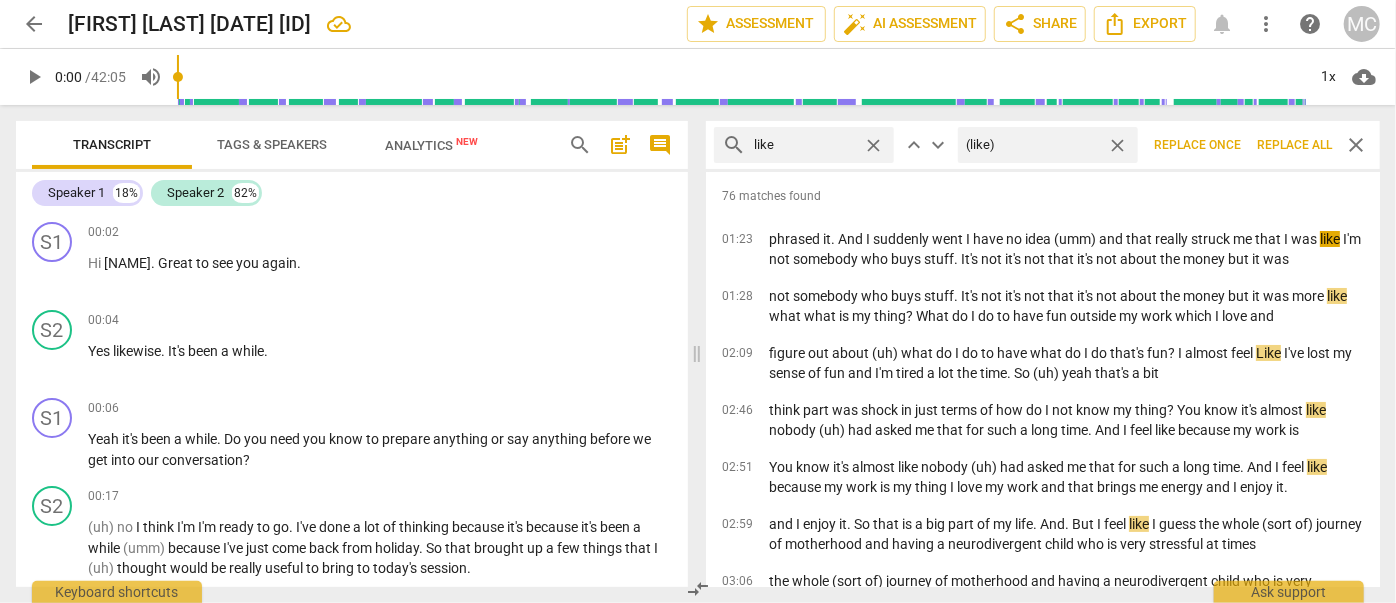 type on "(like)" 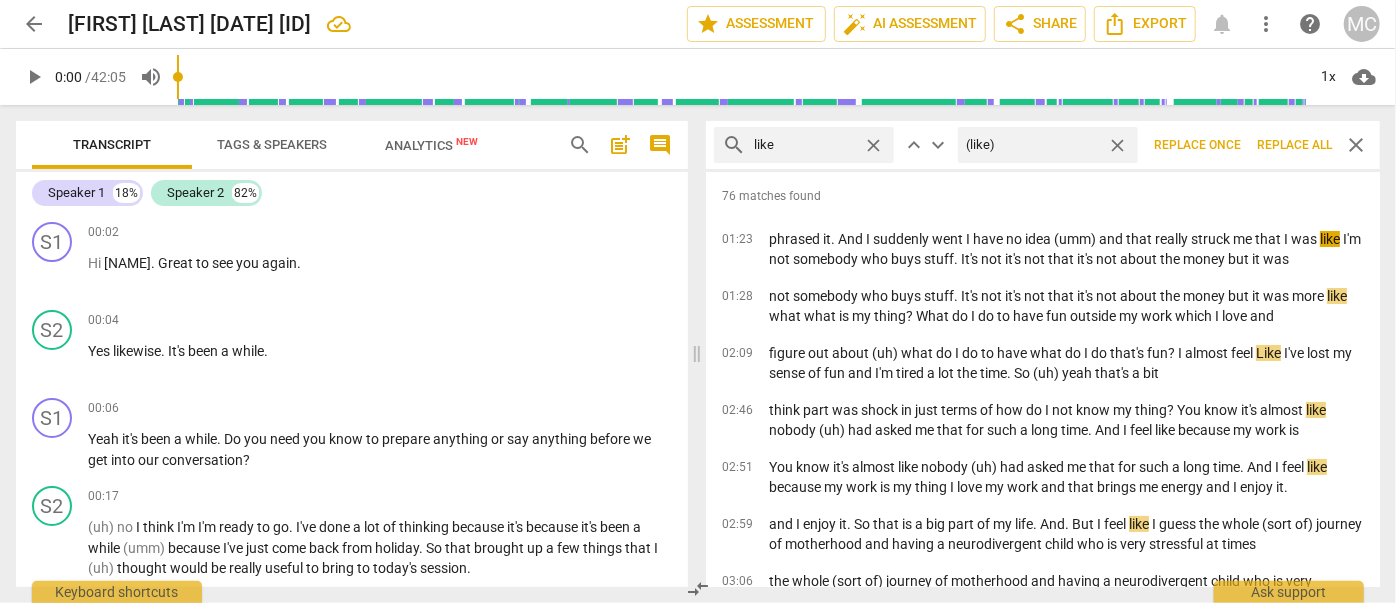 click on "Replace all" at bounding box center [1294, 145] 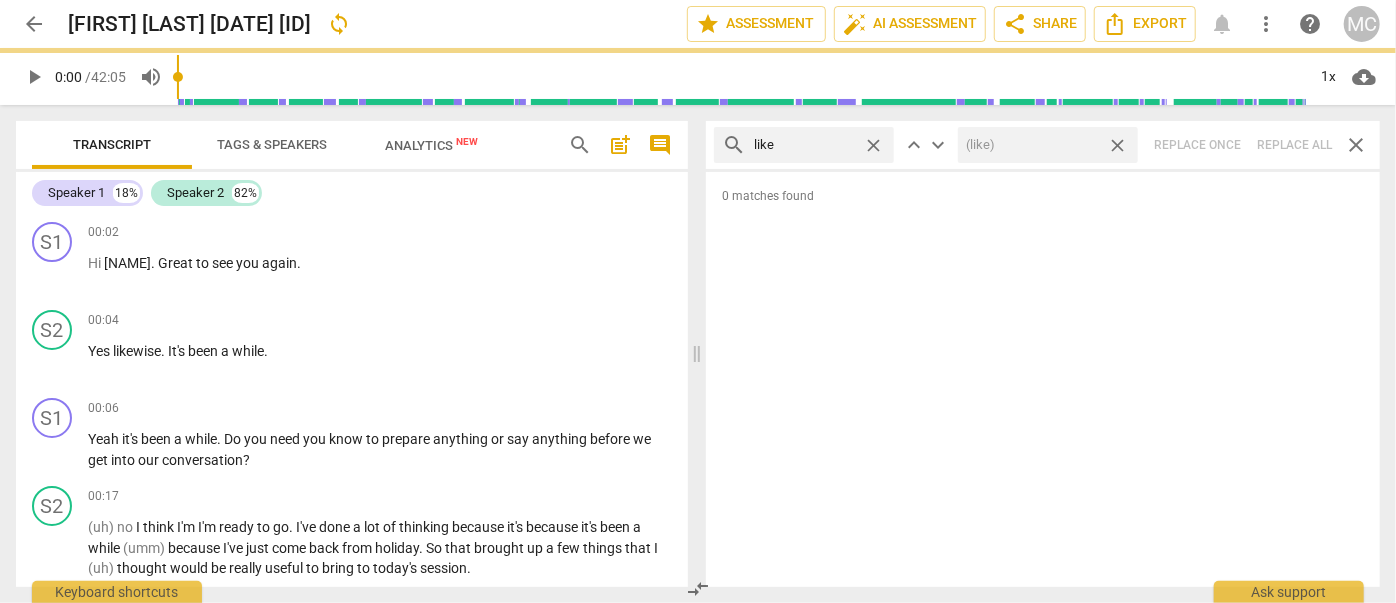 click on "close" at bounding box center (1117, 145) 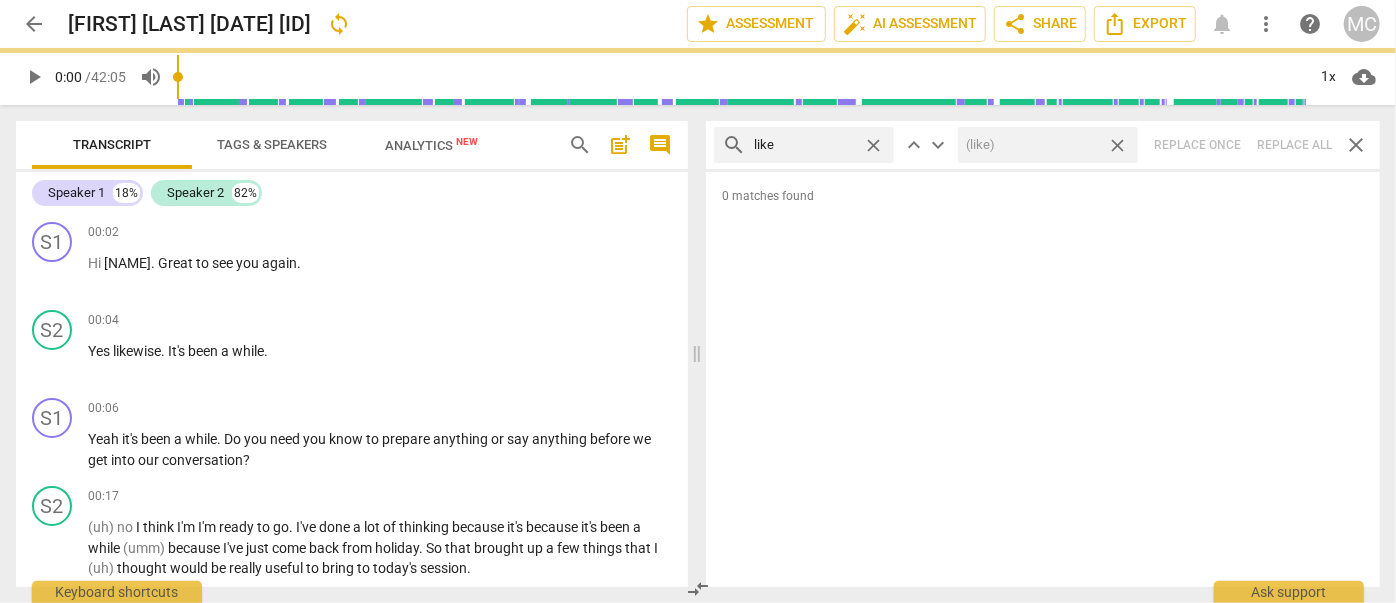 type 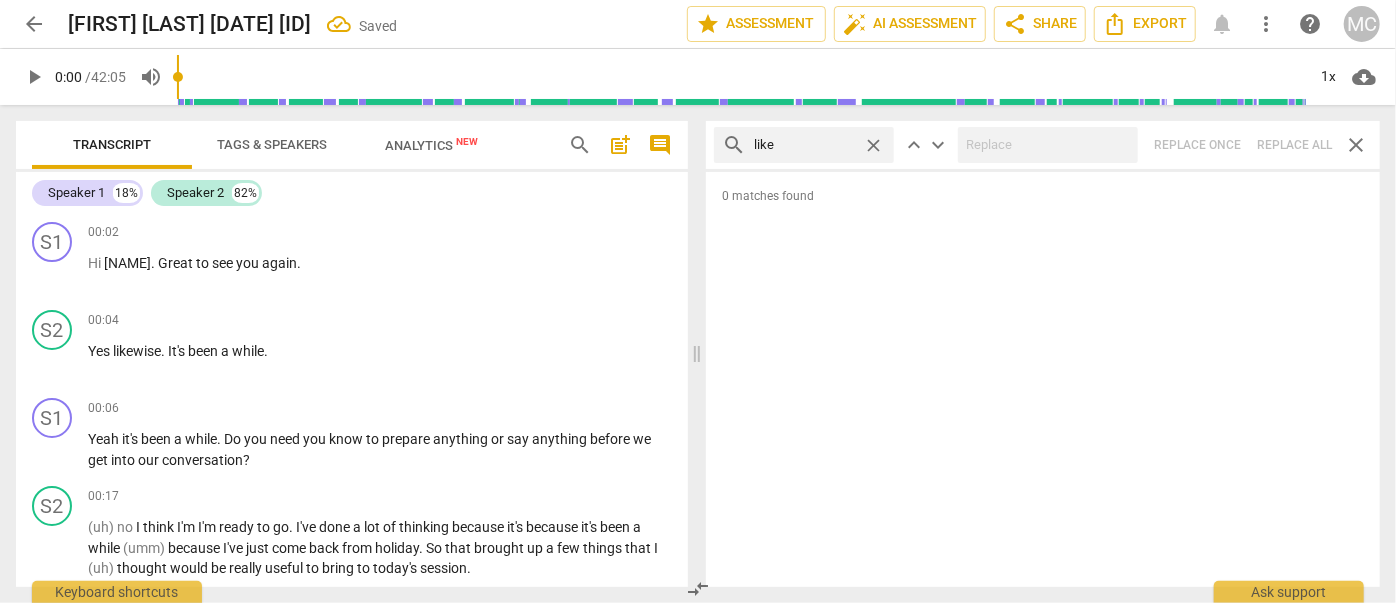 click on "close" at bounding box center [873, 145] 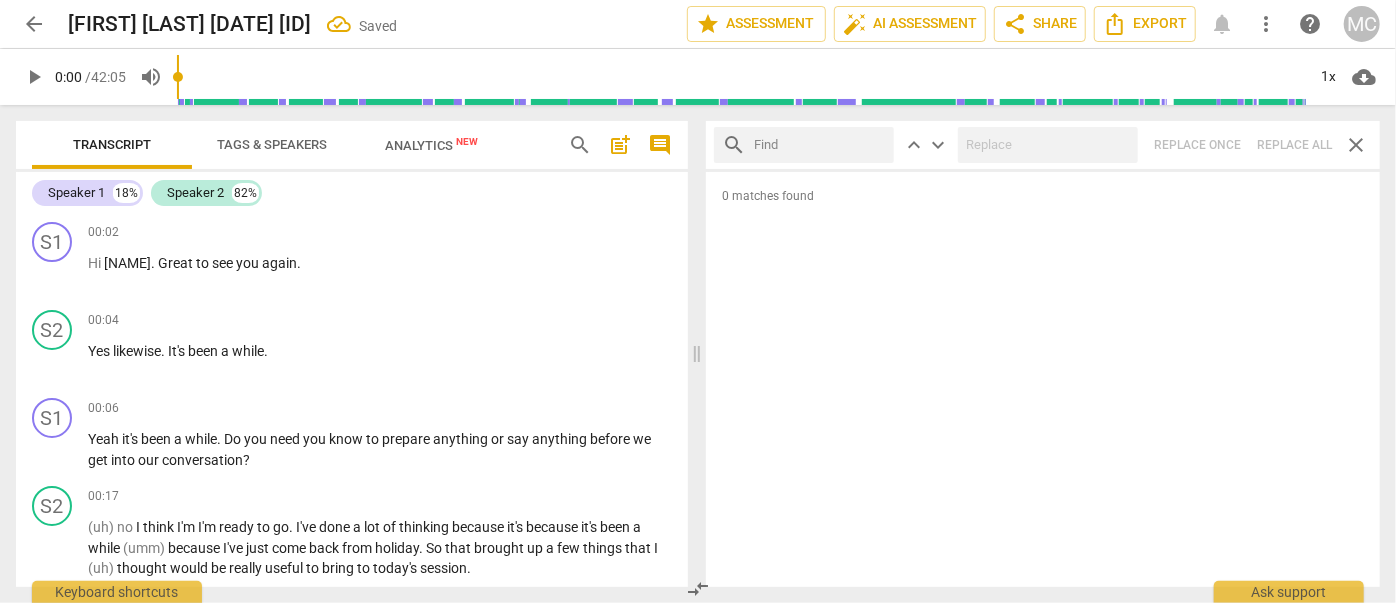 click at bounding box center (820, 145) 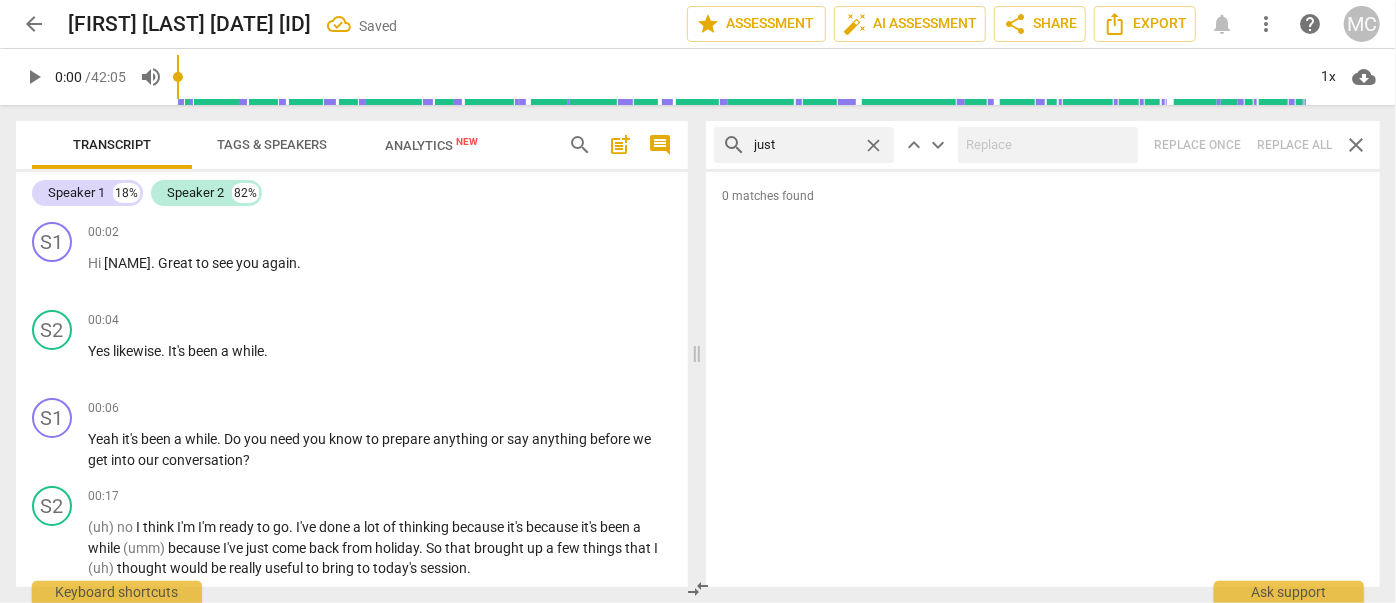 type on "just" 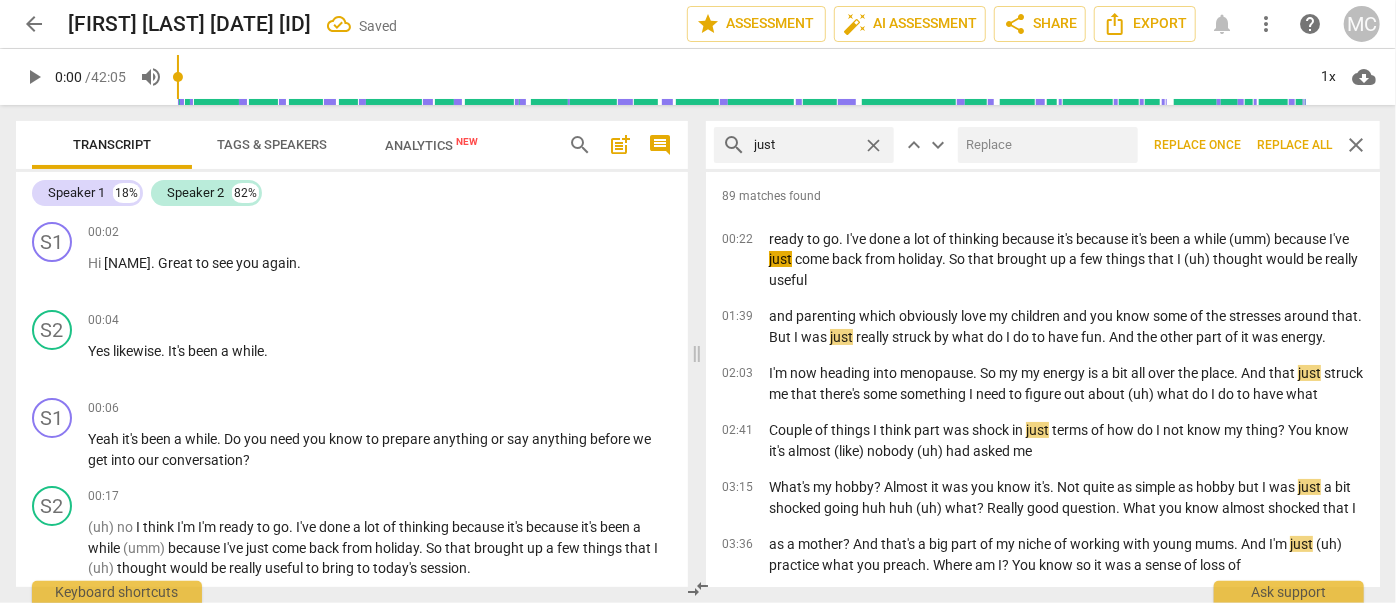 click at bounding box center [1044, 145] 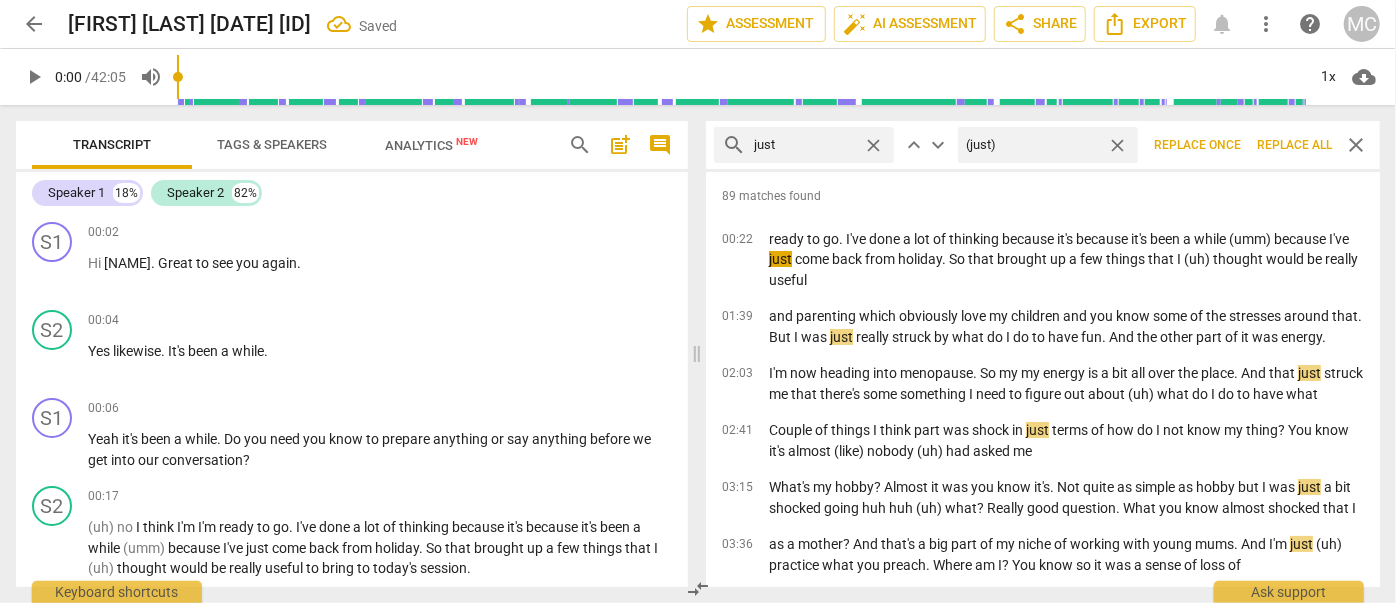 type on "(just)" 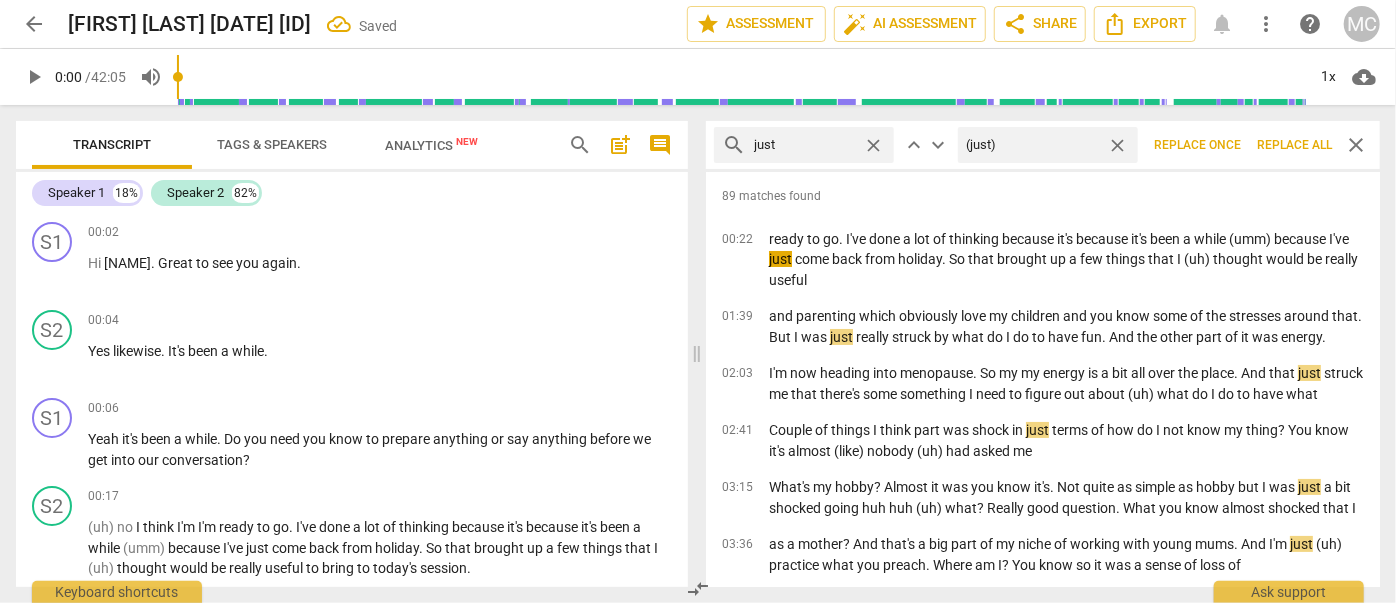 click on "Replace all" at bounding box center (1294, 145) 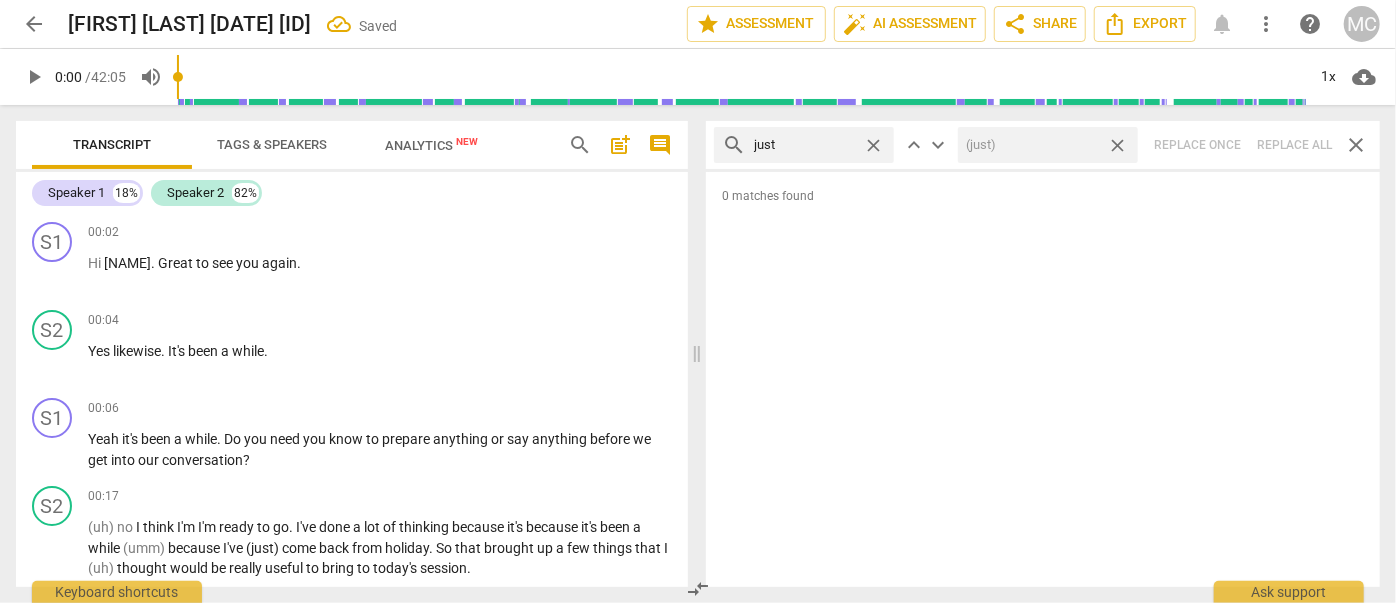 click on "close" at bounding box center (1117, 145) 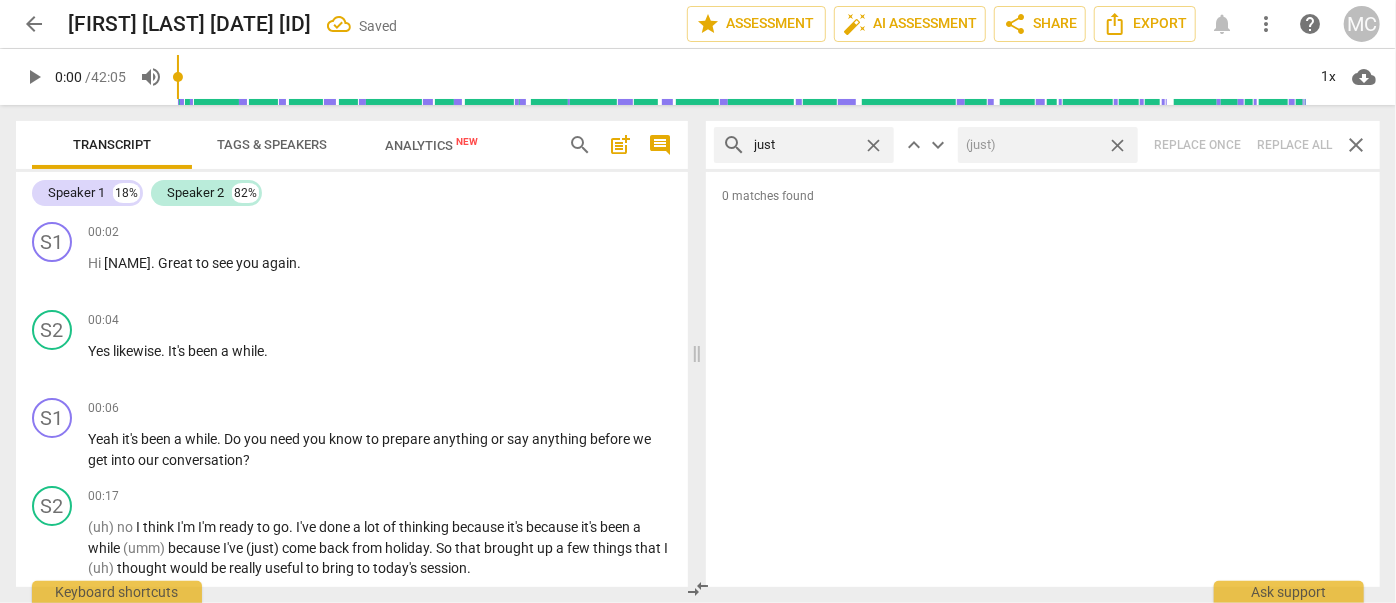type 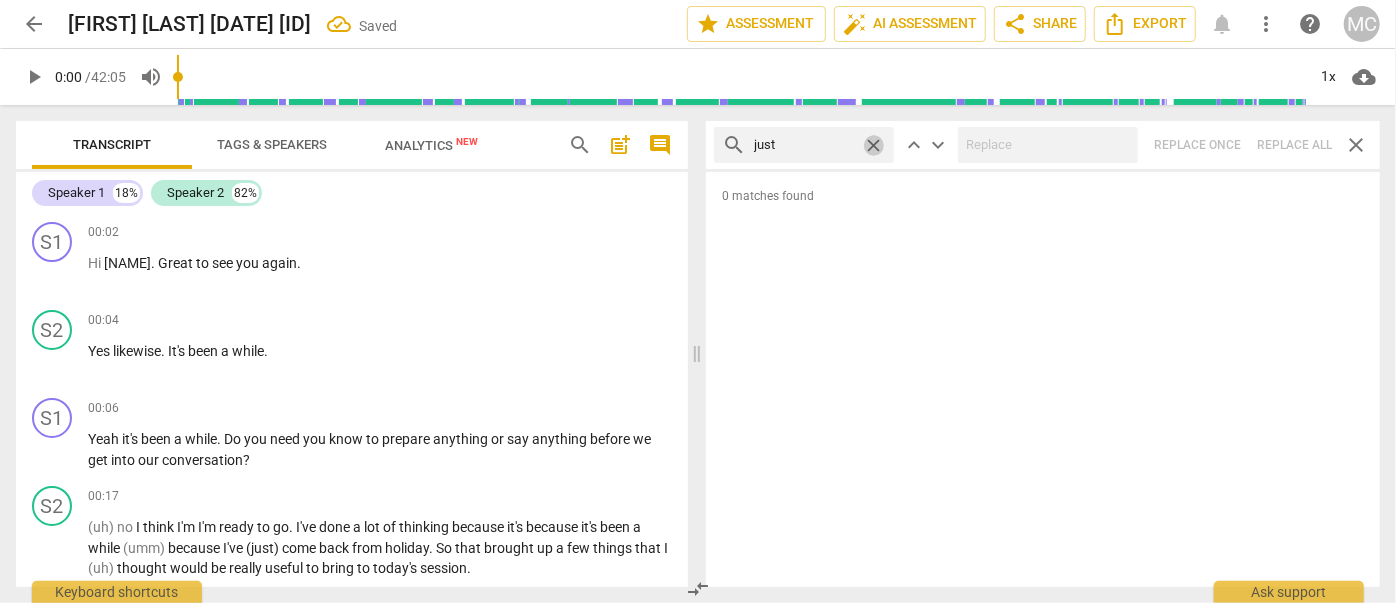 click on "close" at bounding box center (873, 145) 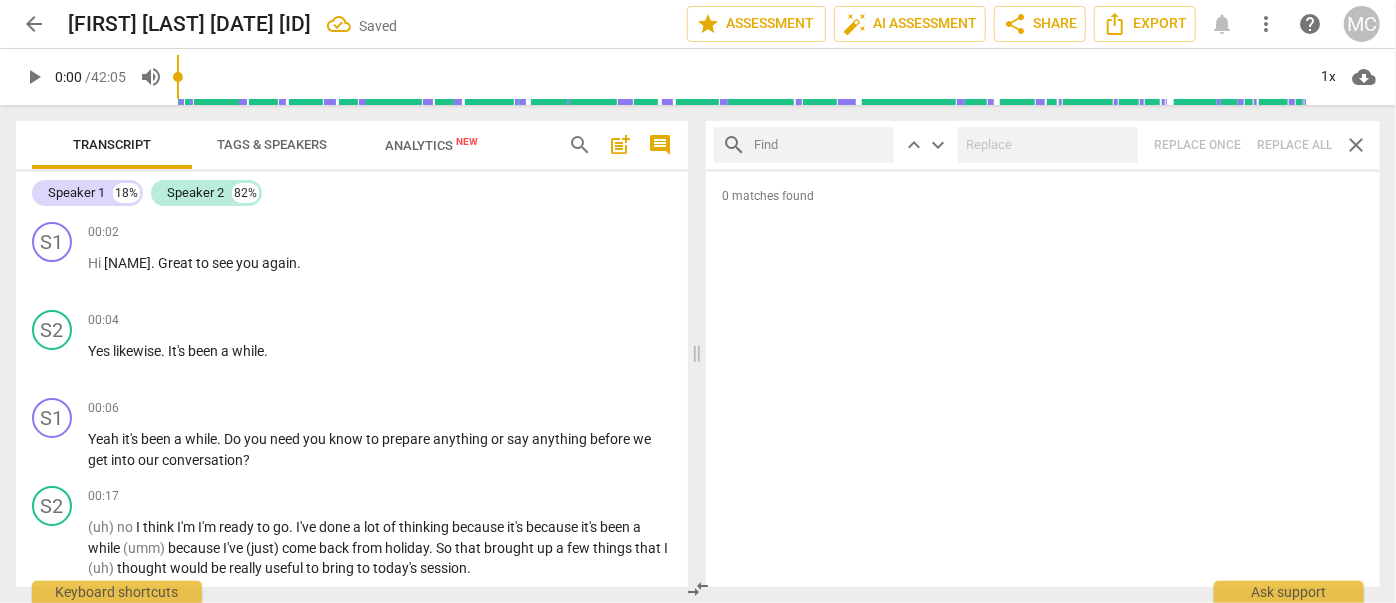 click at bounding box center [820, 145] 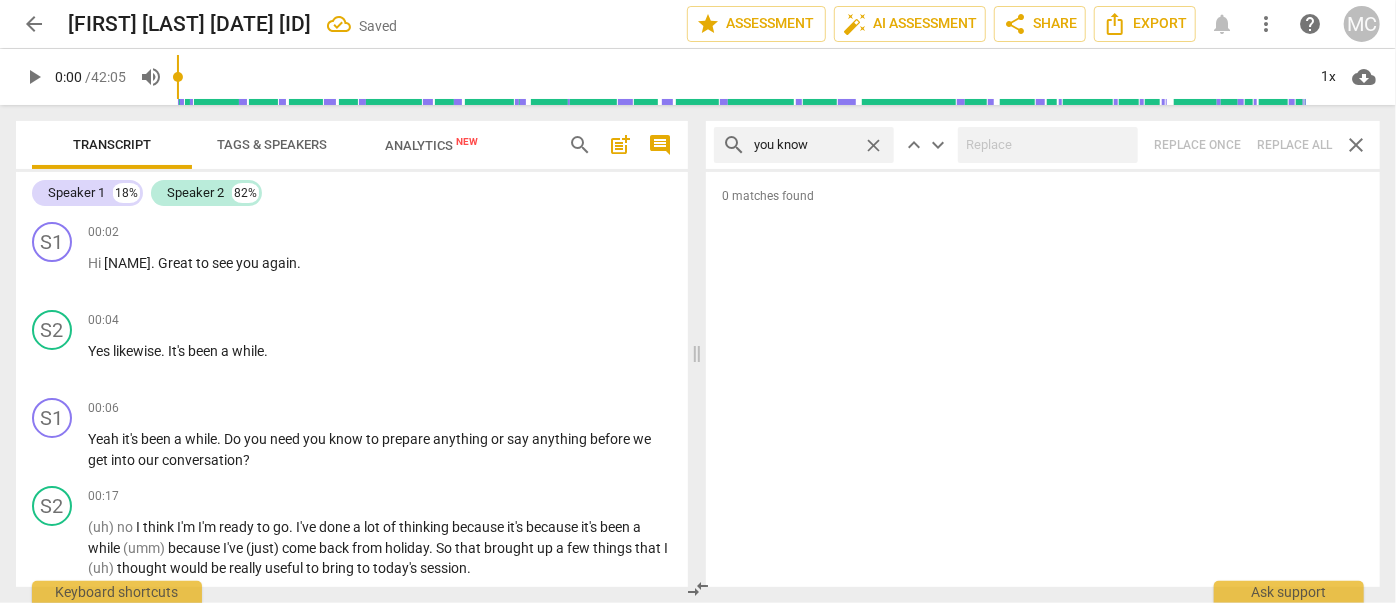type on "you know" 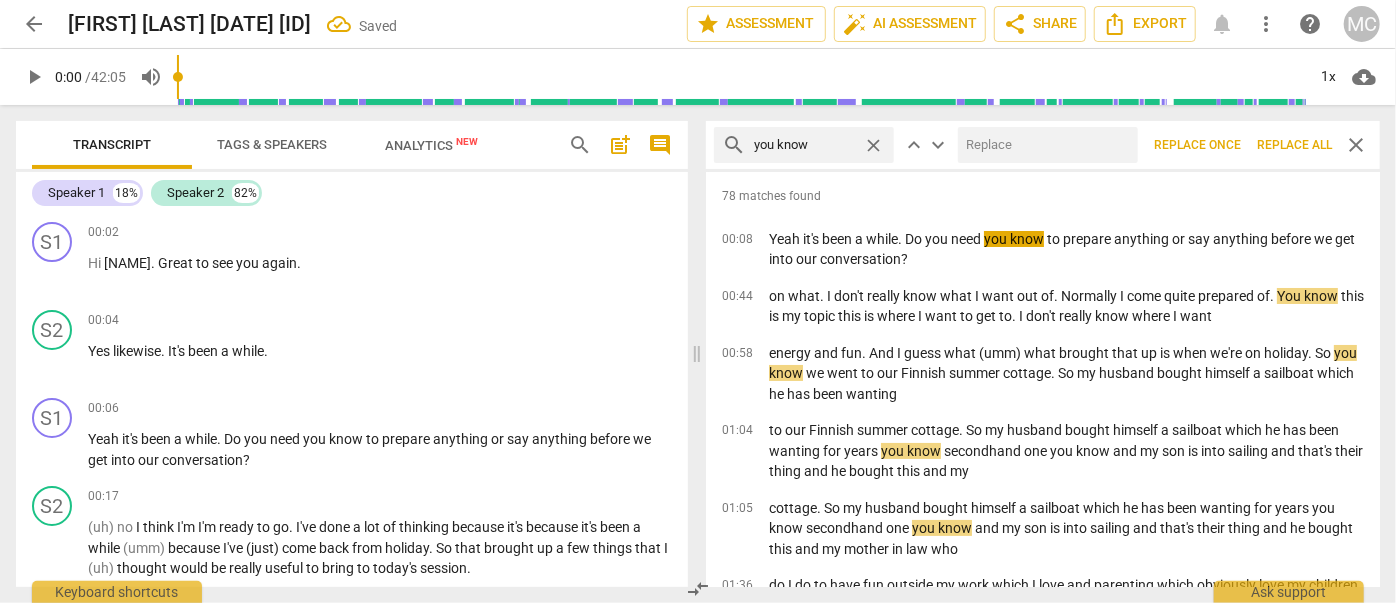 click at bounding box center [1044, 145] 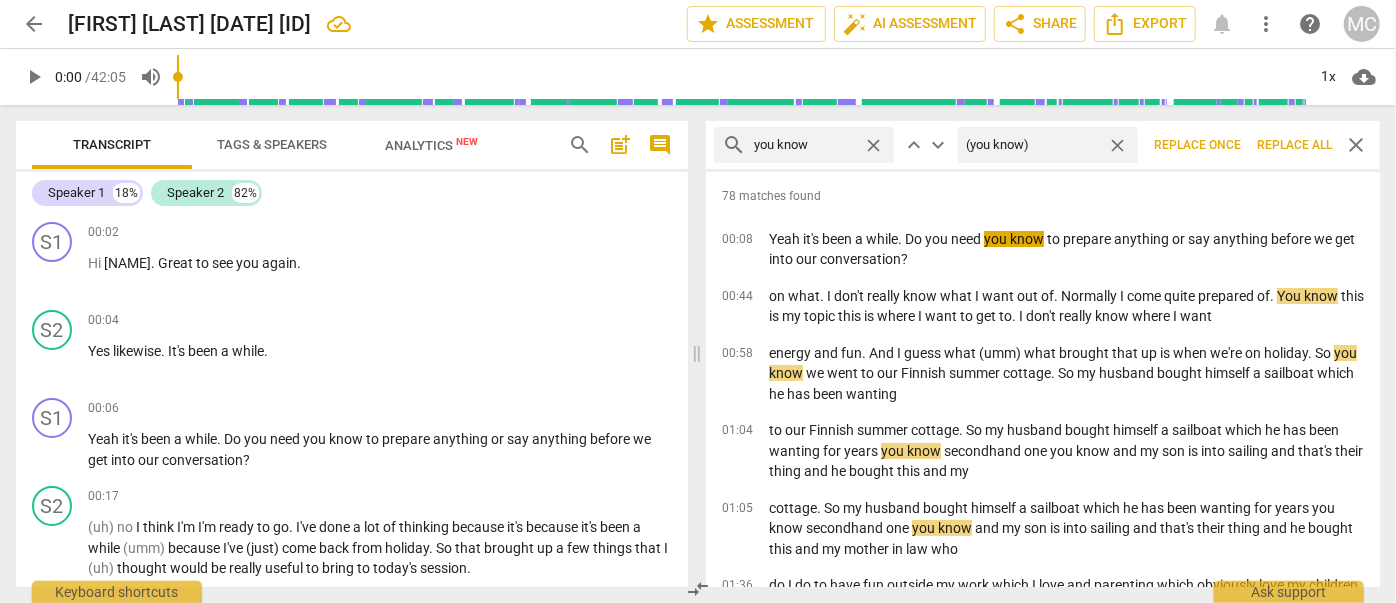 type on "(you know)" 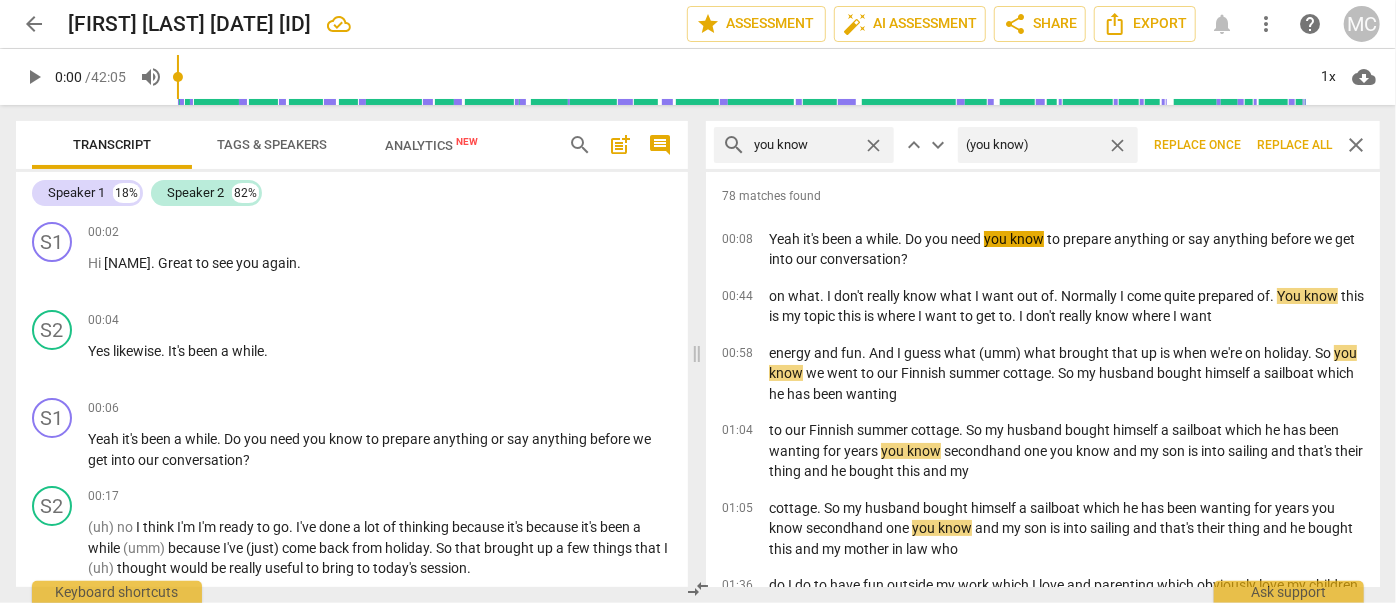 click on "Replace all" at bounding box center (1294, 145) 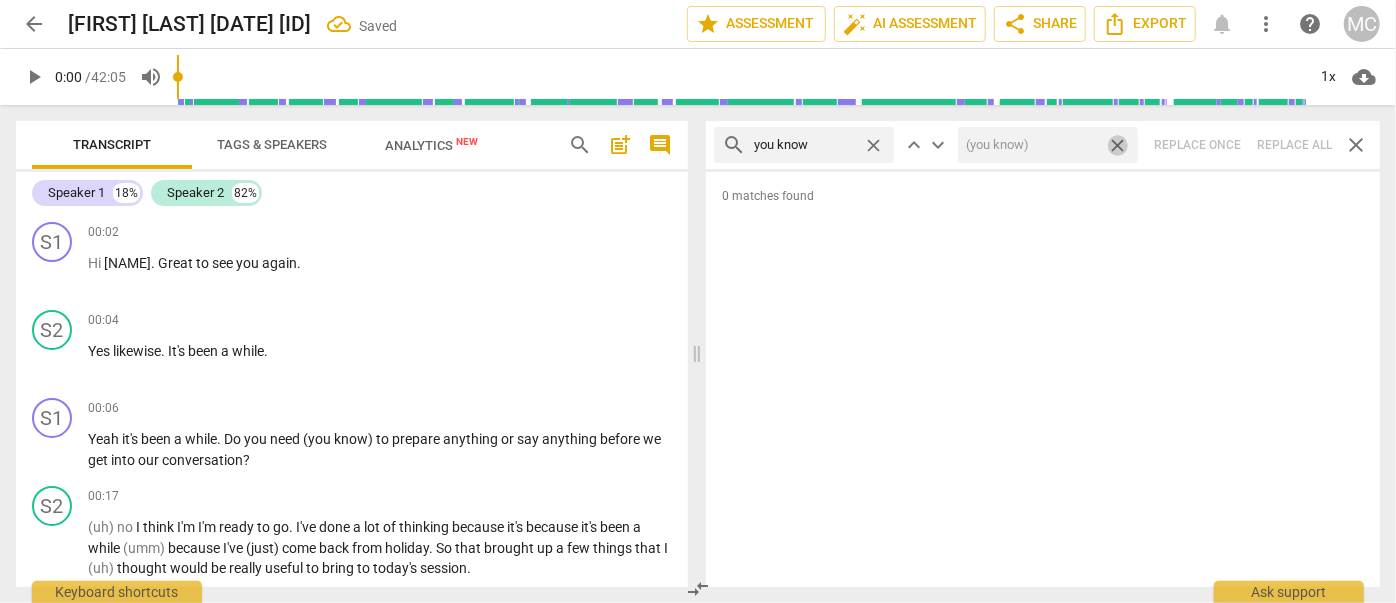 click on "close" at bounding box center [1117, 145] 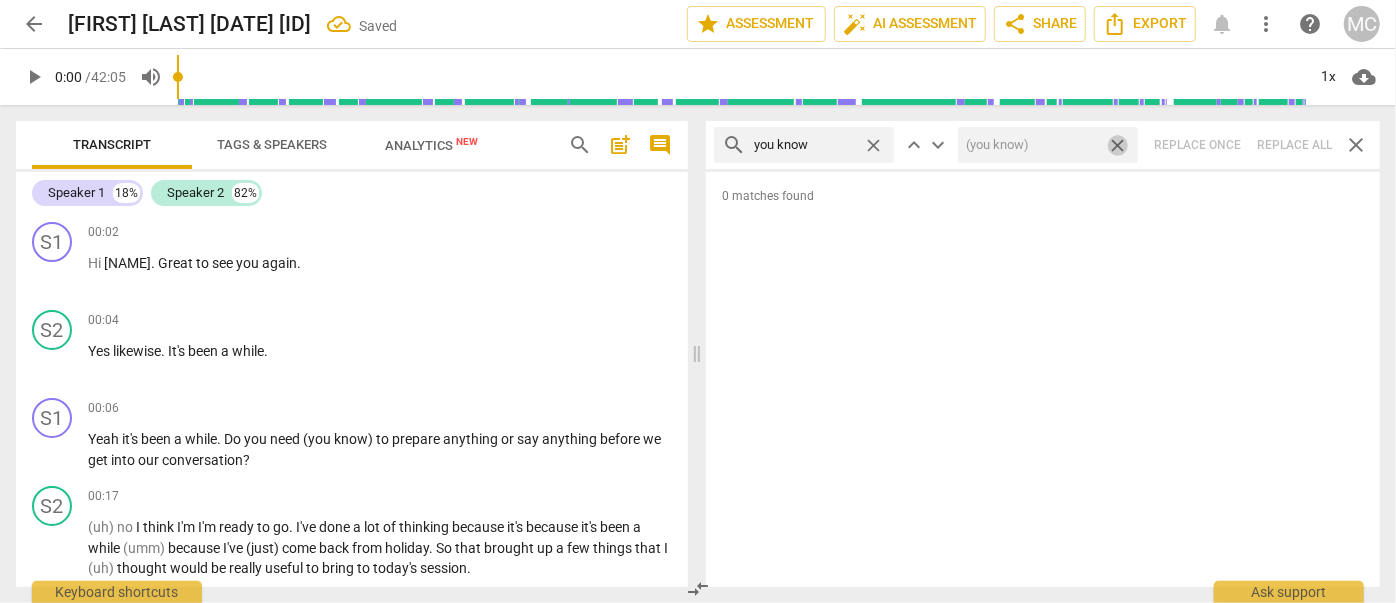 type 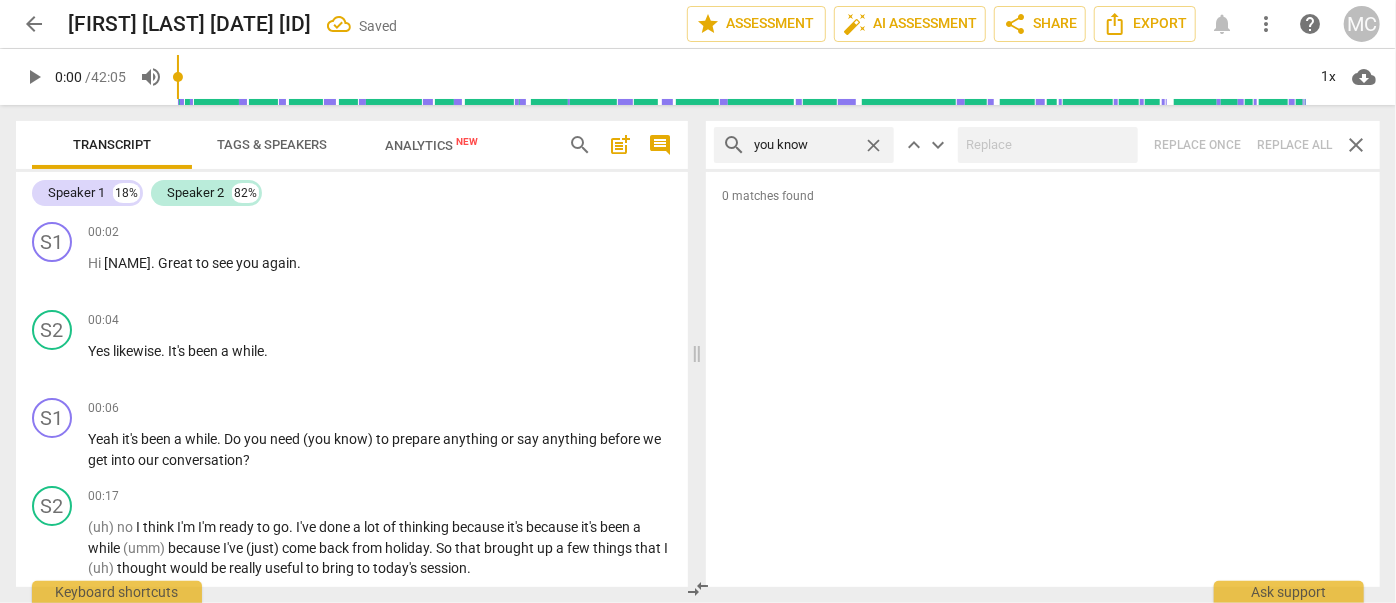 click on "close" at bounding box center [873, 145] 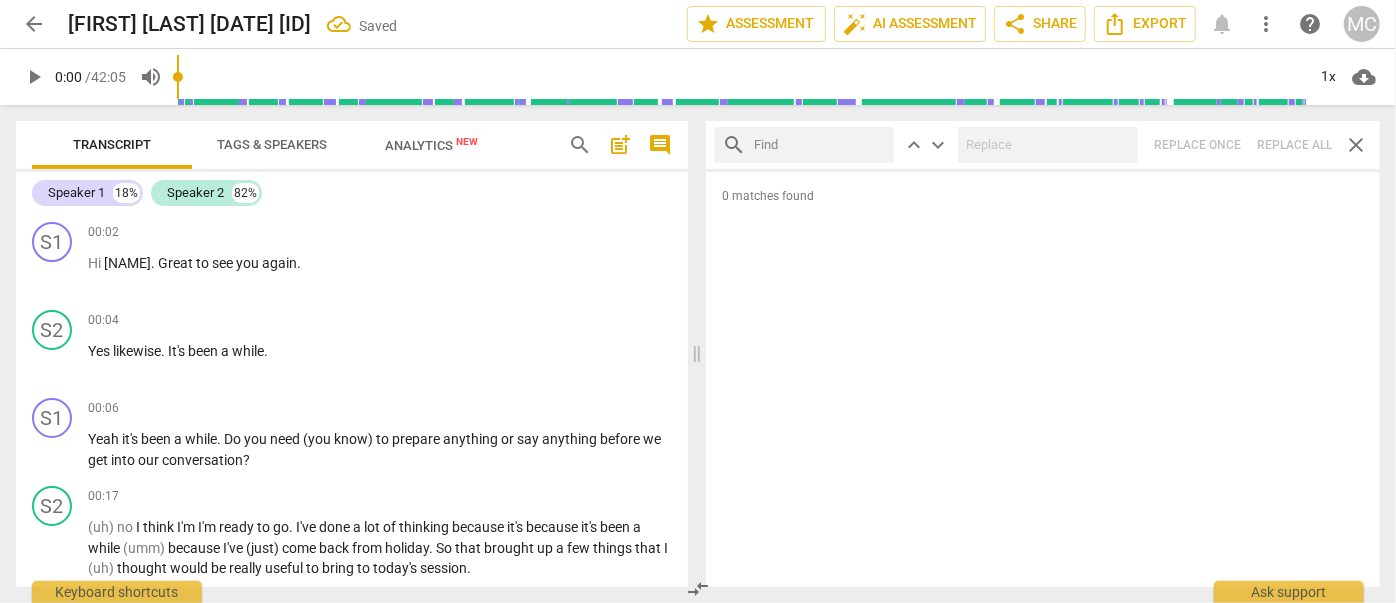 click at bounding box center (820, 145) 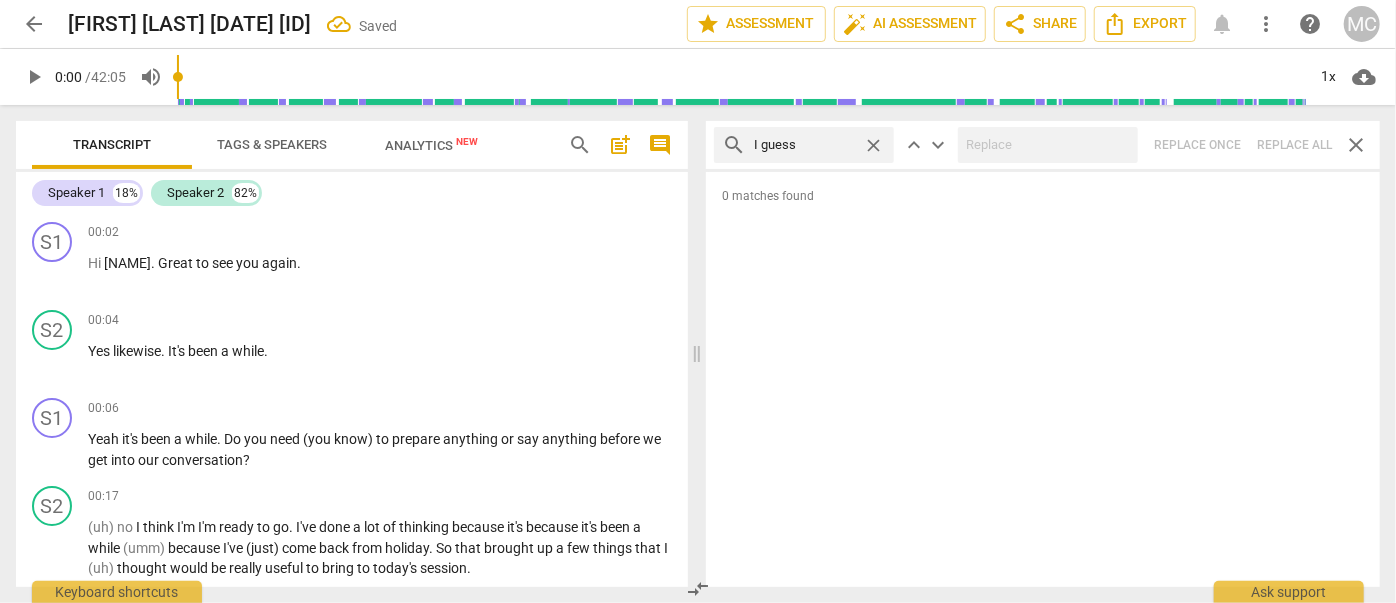 type on "I guess" 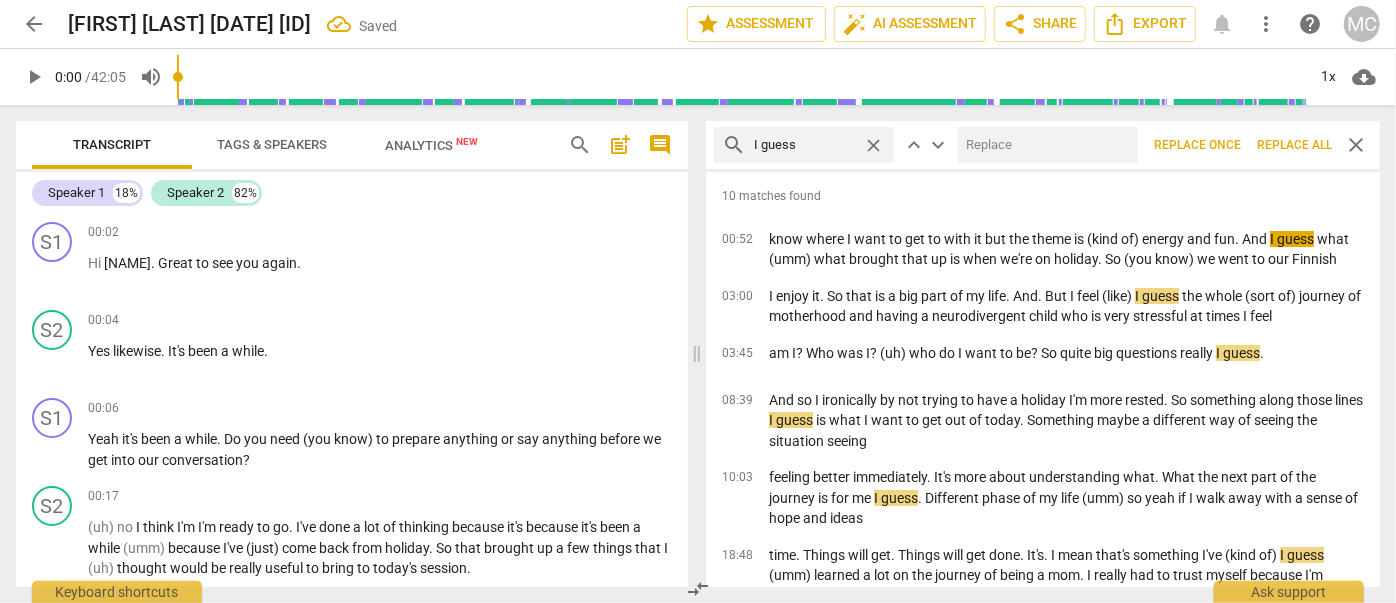 click at bounding box center [1044, 145] 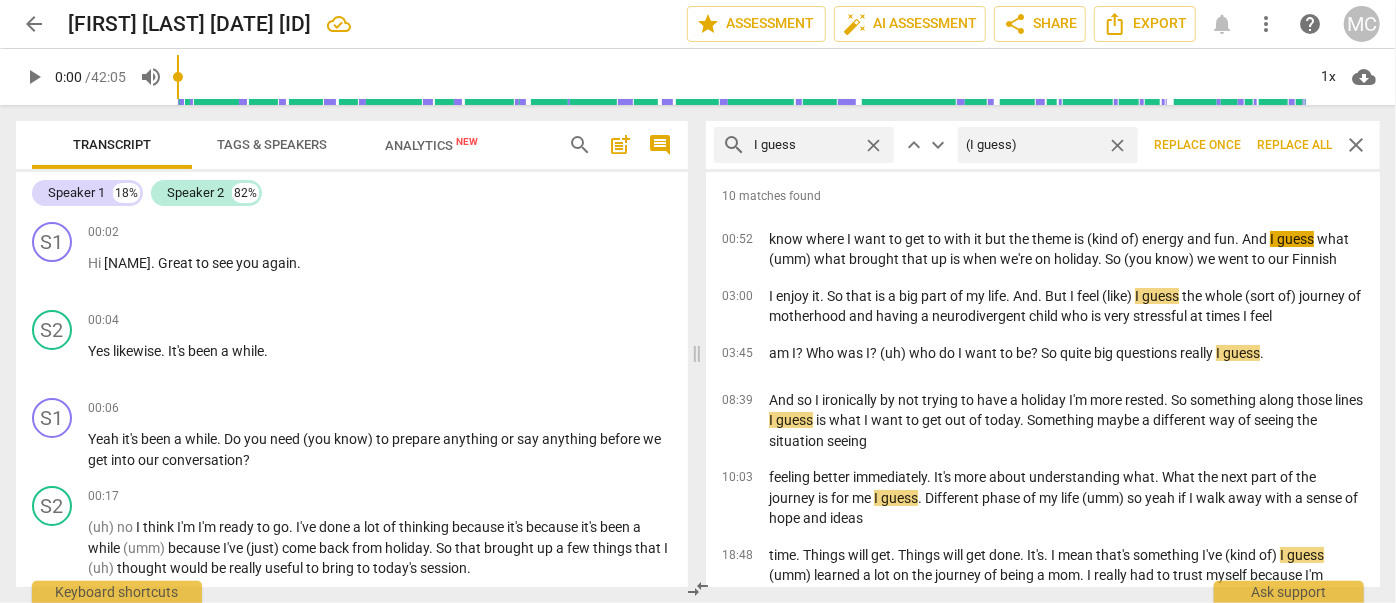 type on "(I guess)" 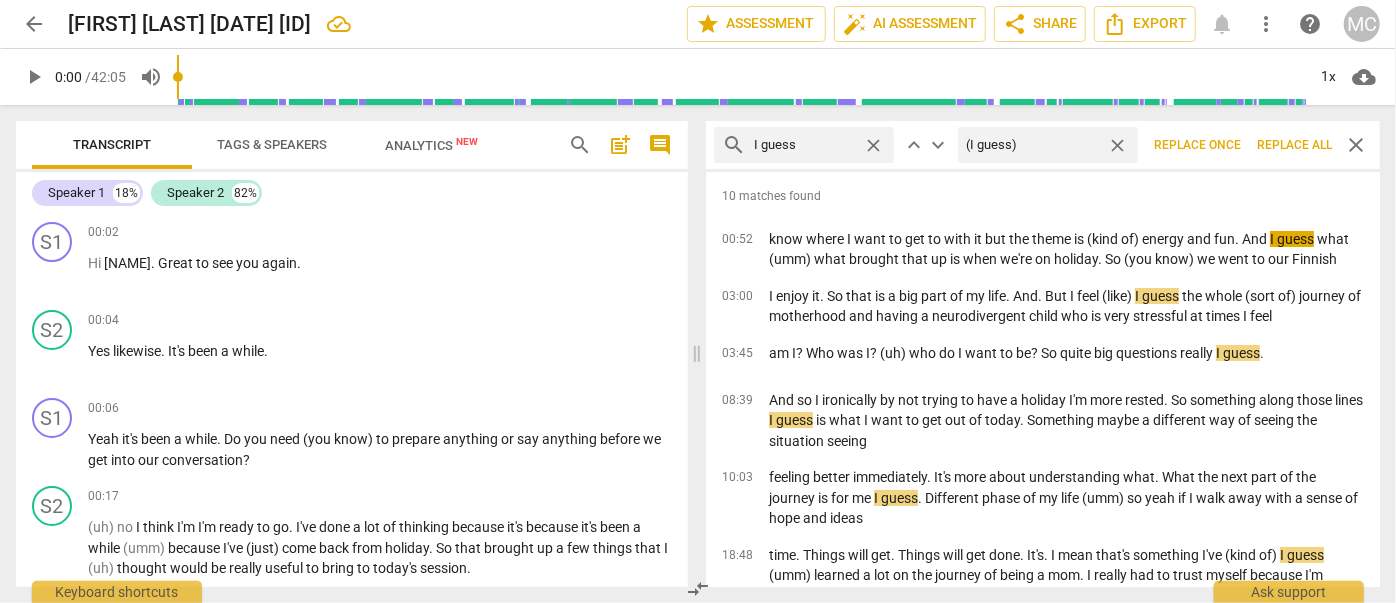 click on "Replace all" at bounding box center (1294, 145) 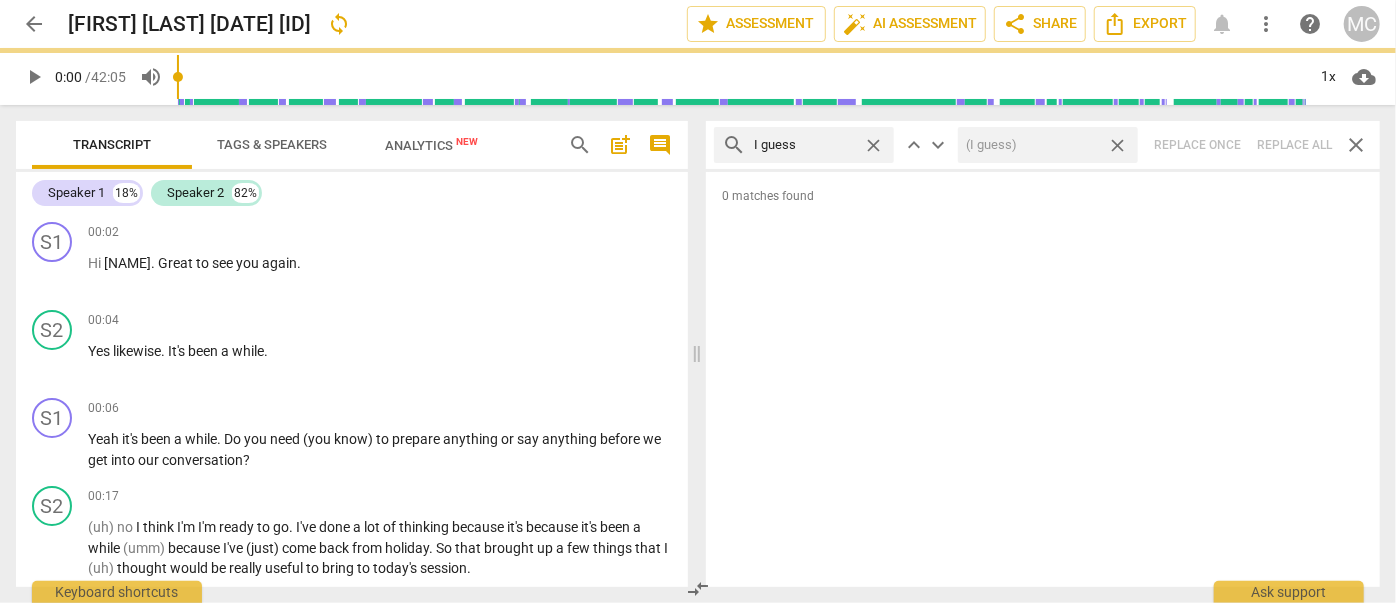 click on "close" at bounding box center [1117, 145] 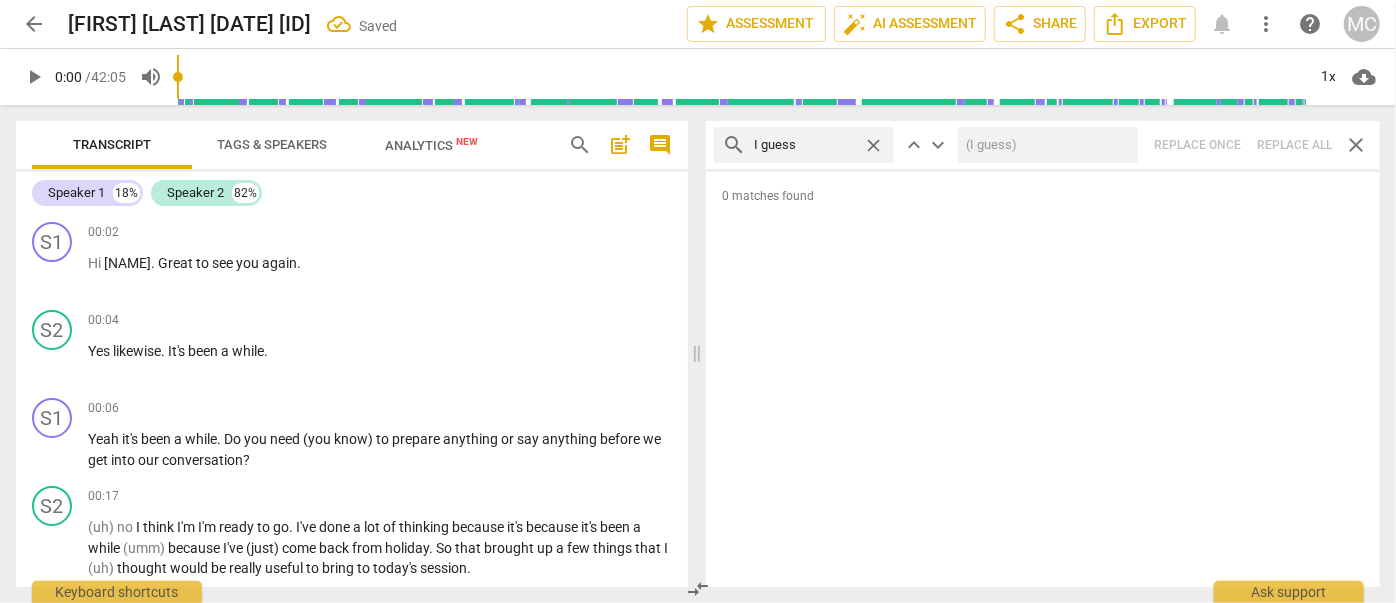 type 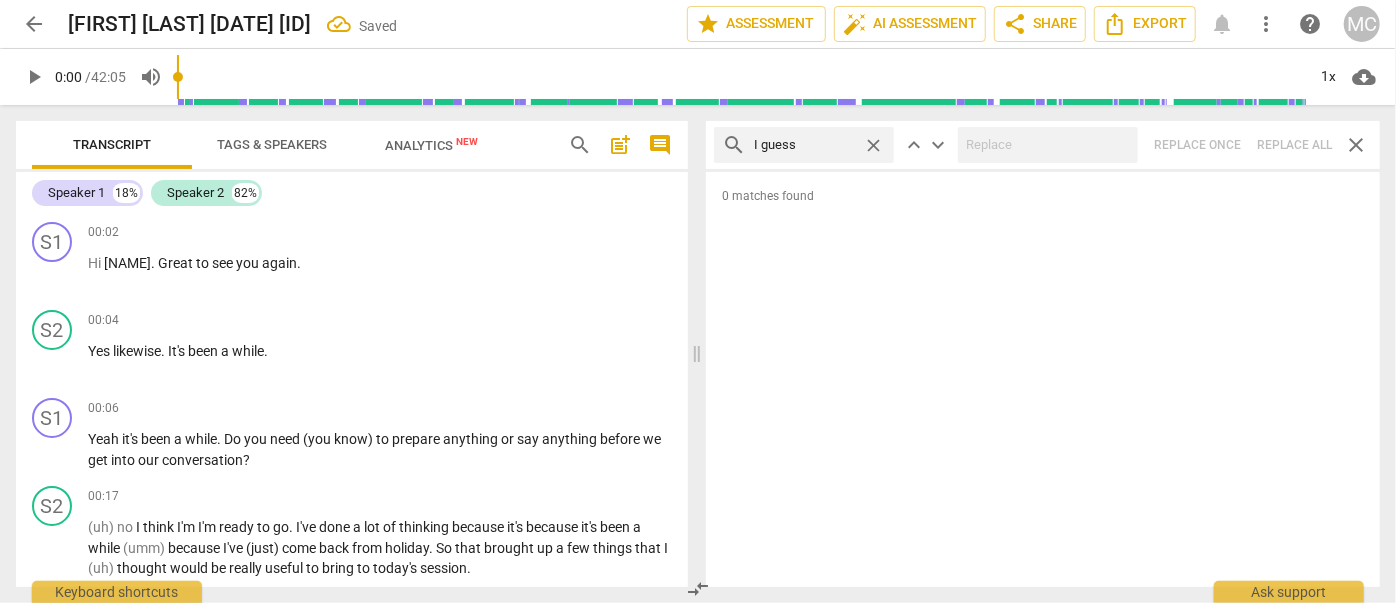 click on "close" at bounding box center (873, 145) 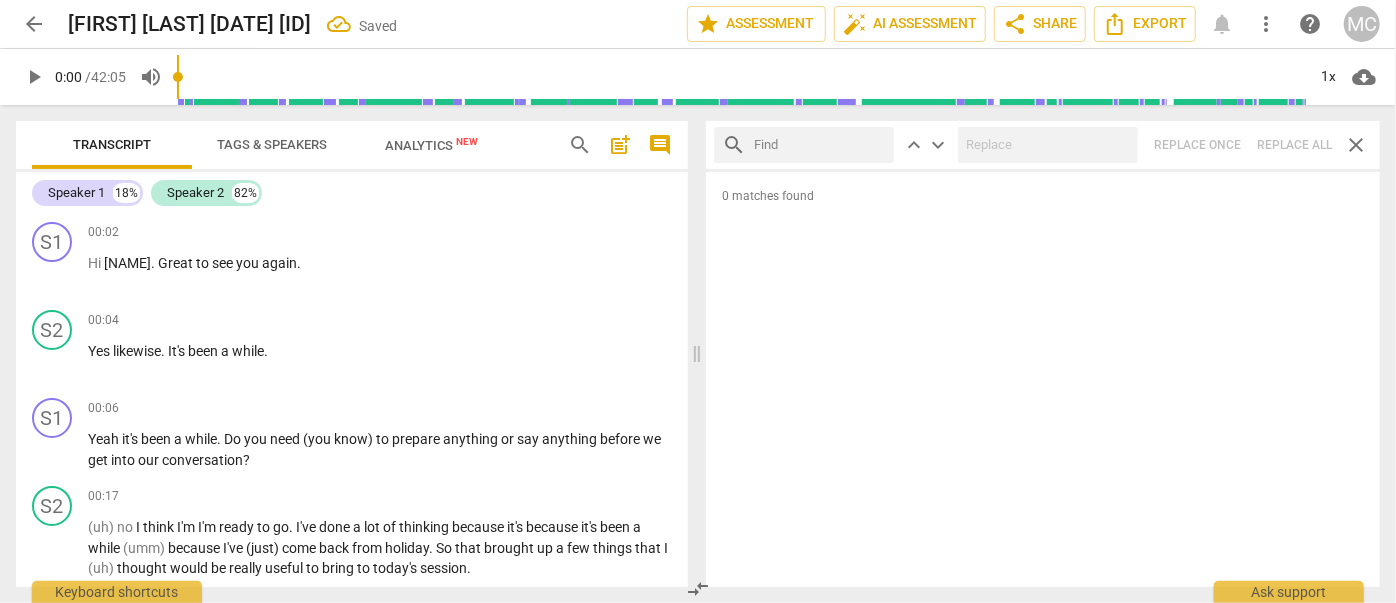 click at bounding box center (820, 145) 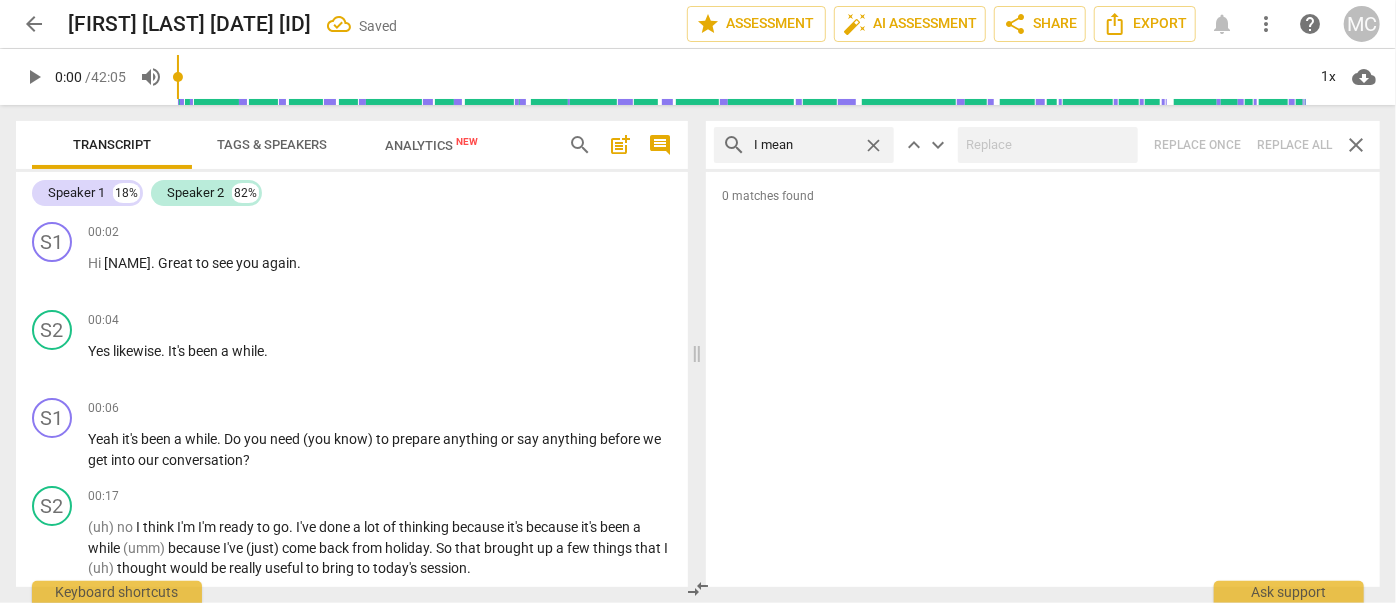 type on "I mean" 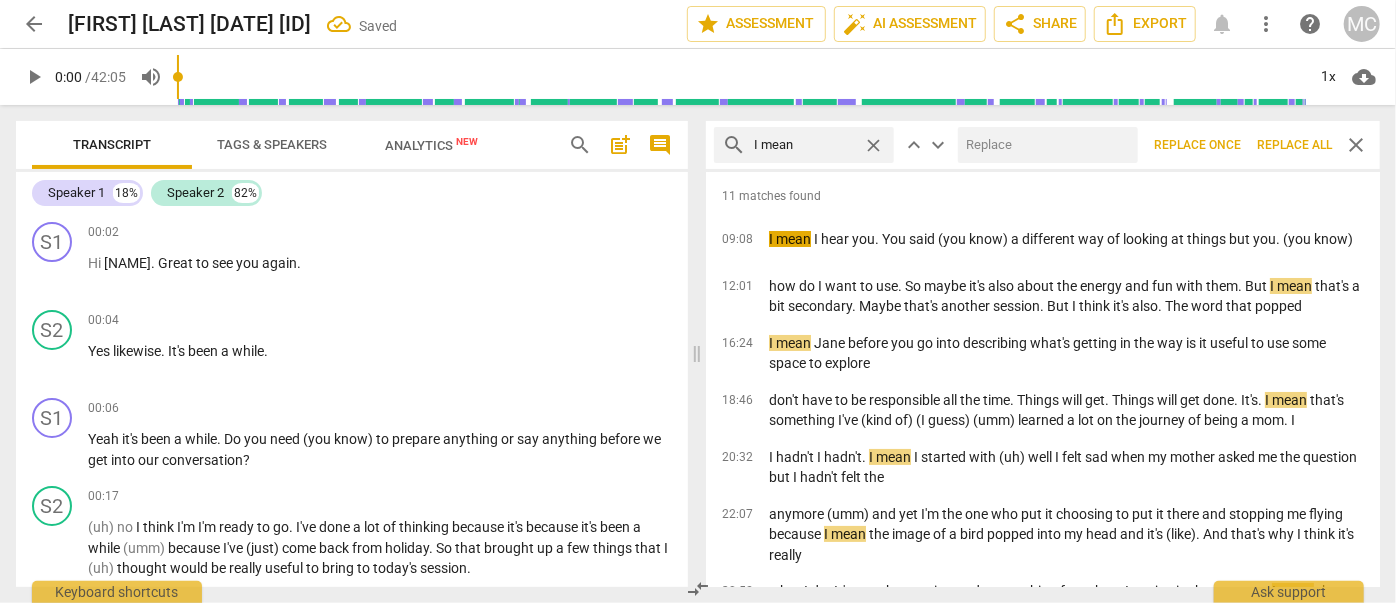 click at bounding box center [1044, 145] 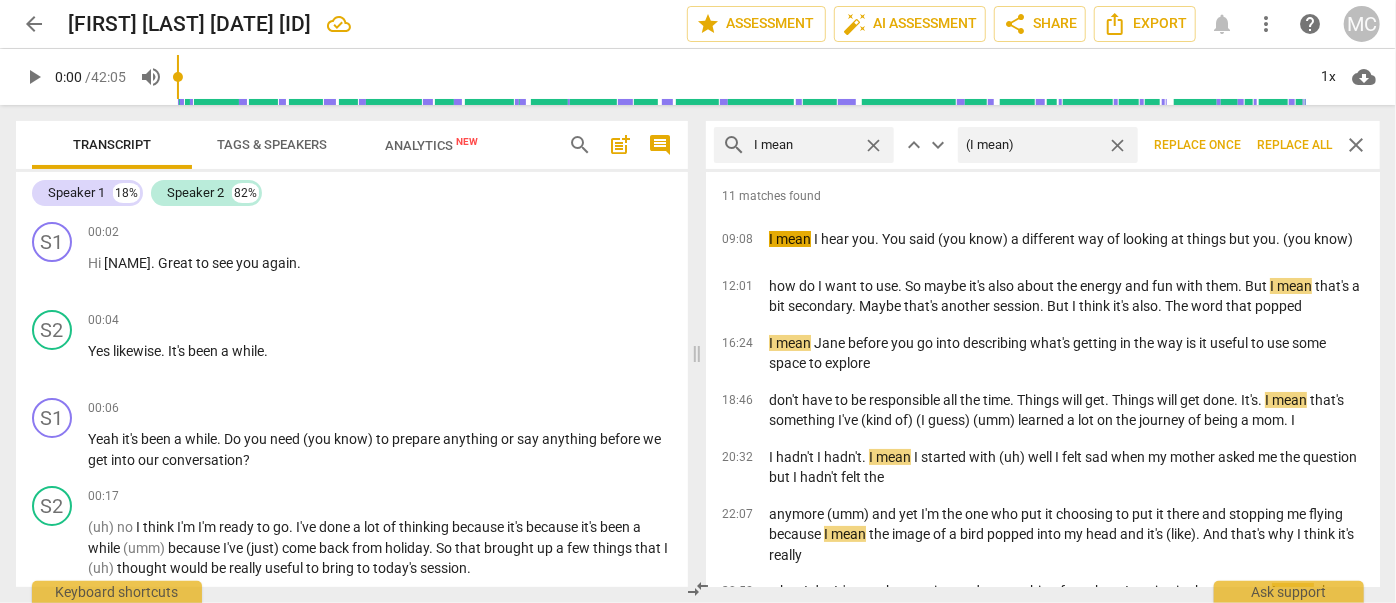 type on "(I mean)" 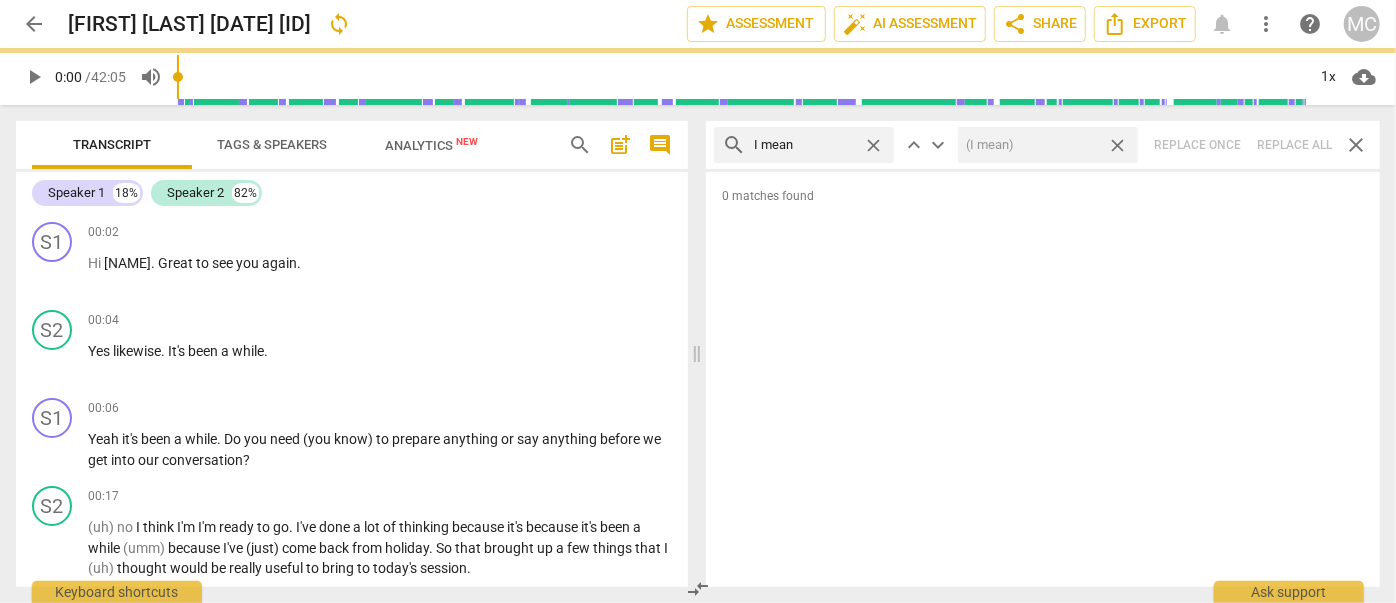 click on "close" at bounding box center (1117, 145) 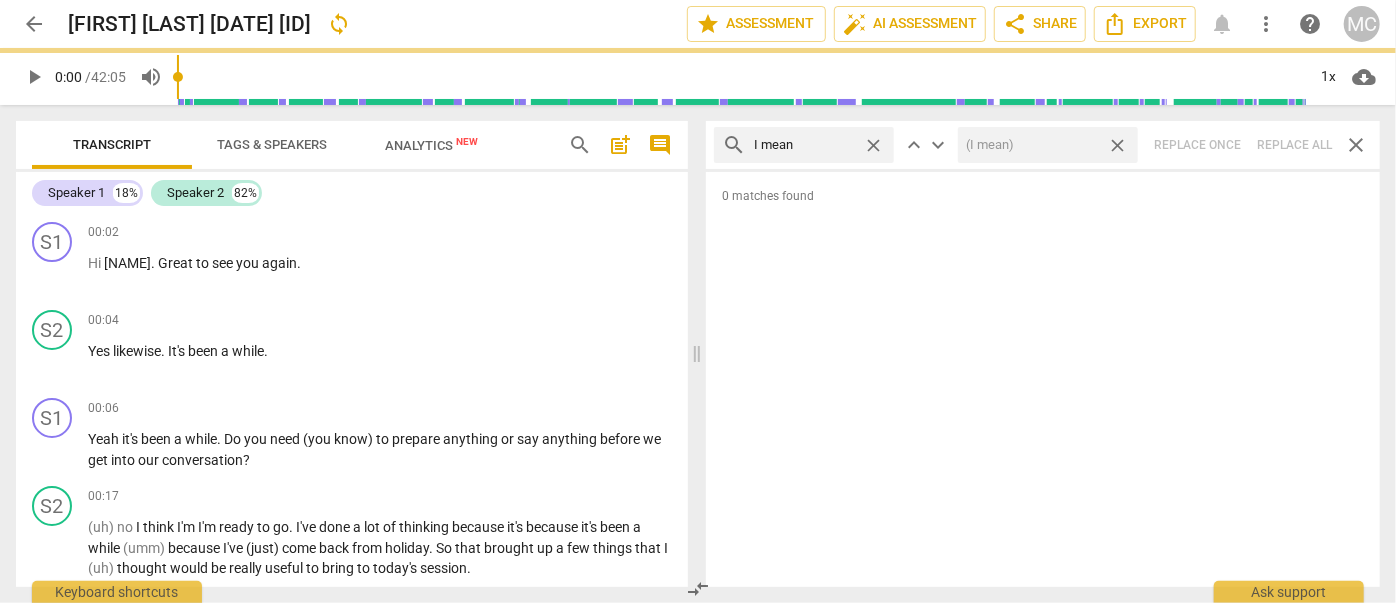 type 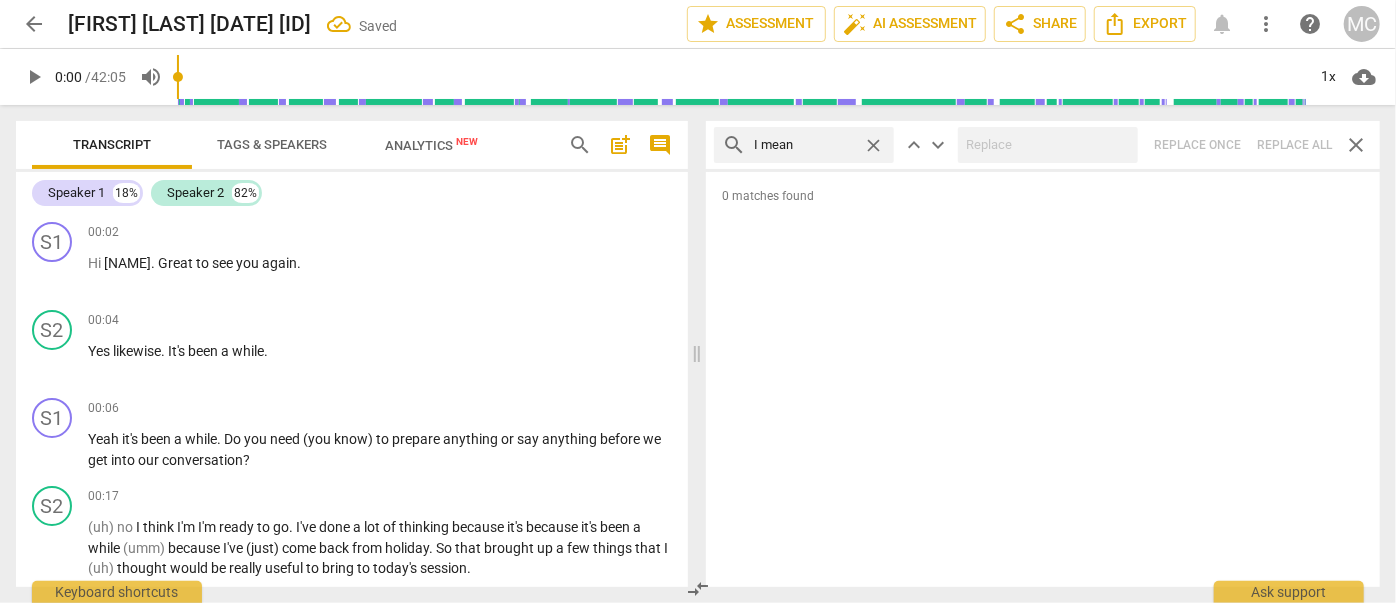 click on "close" at bounding box center [873, 145] 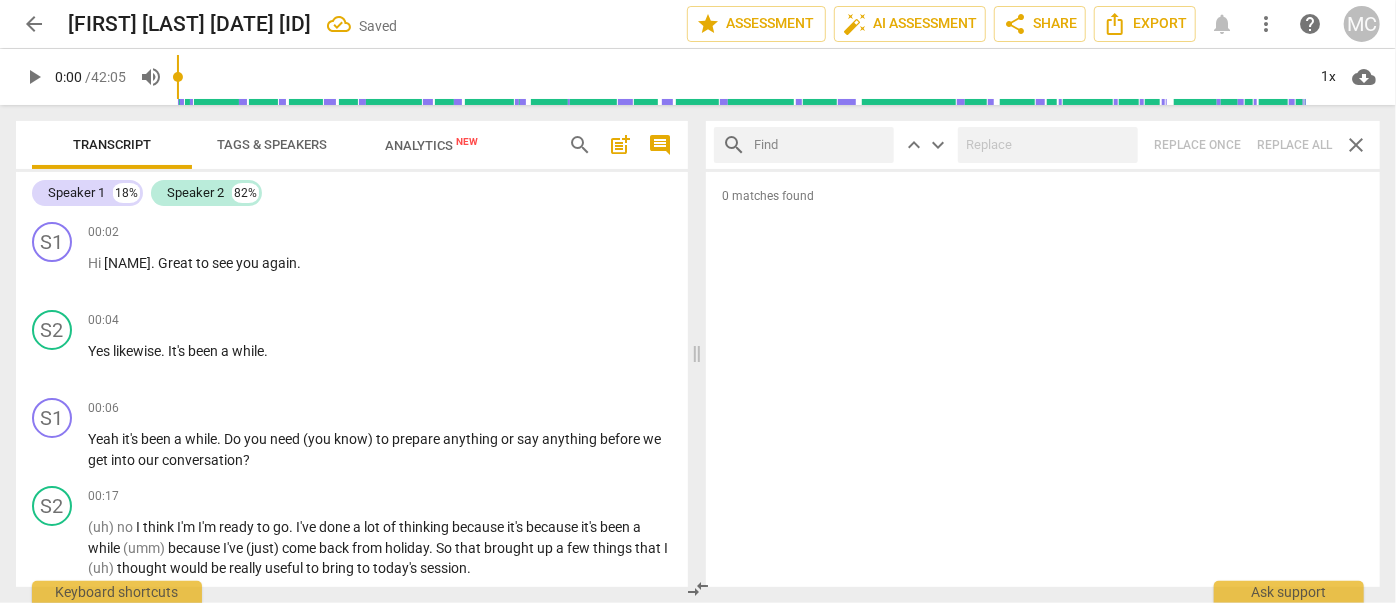 click at bounding box center (820, 145) 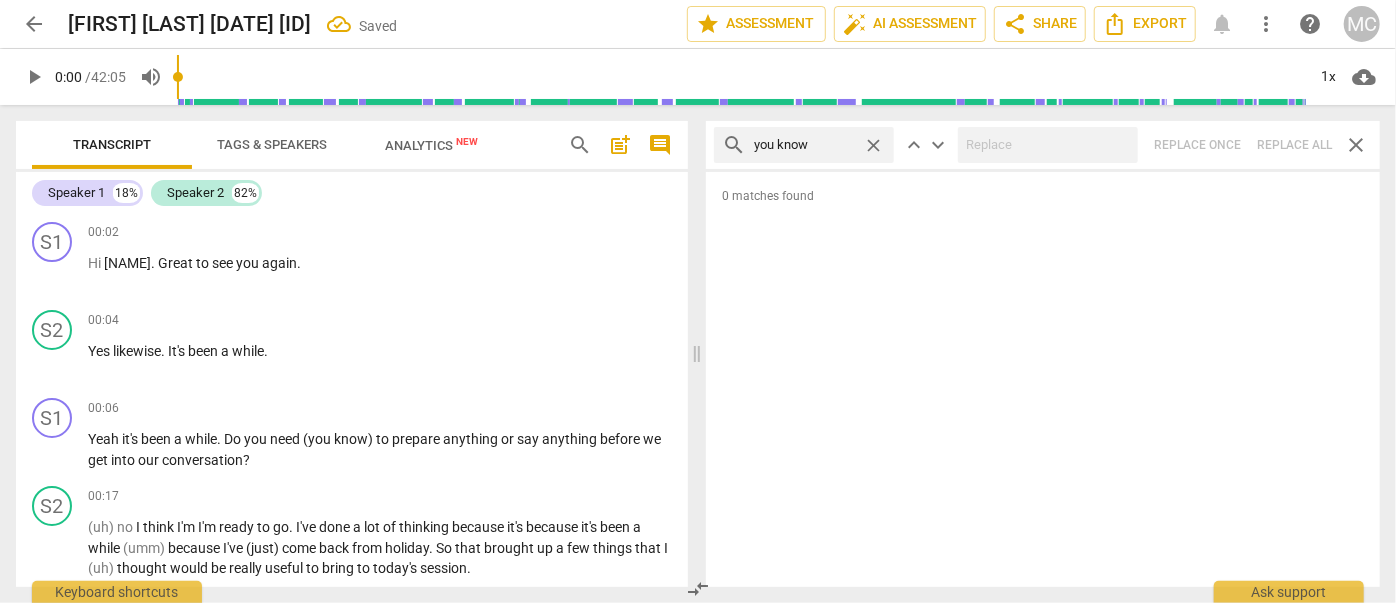 type on "you know" 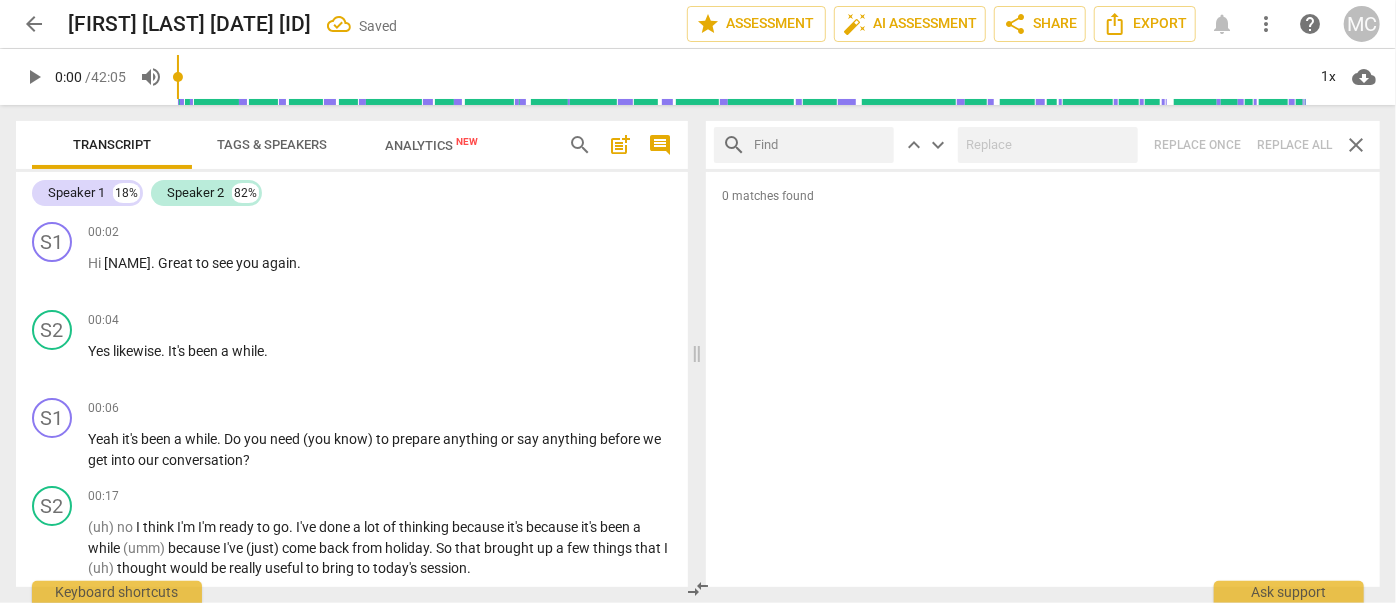 click at bounding box center [820, 145] 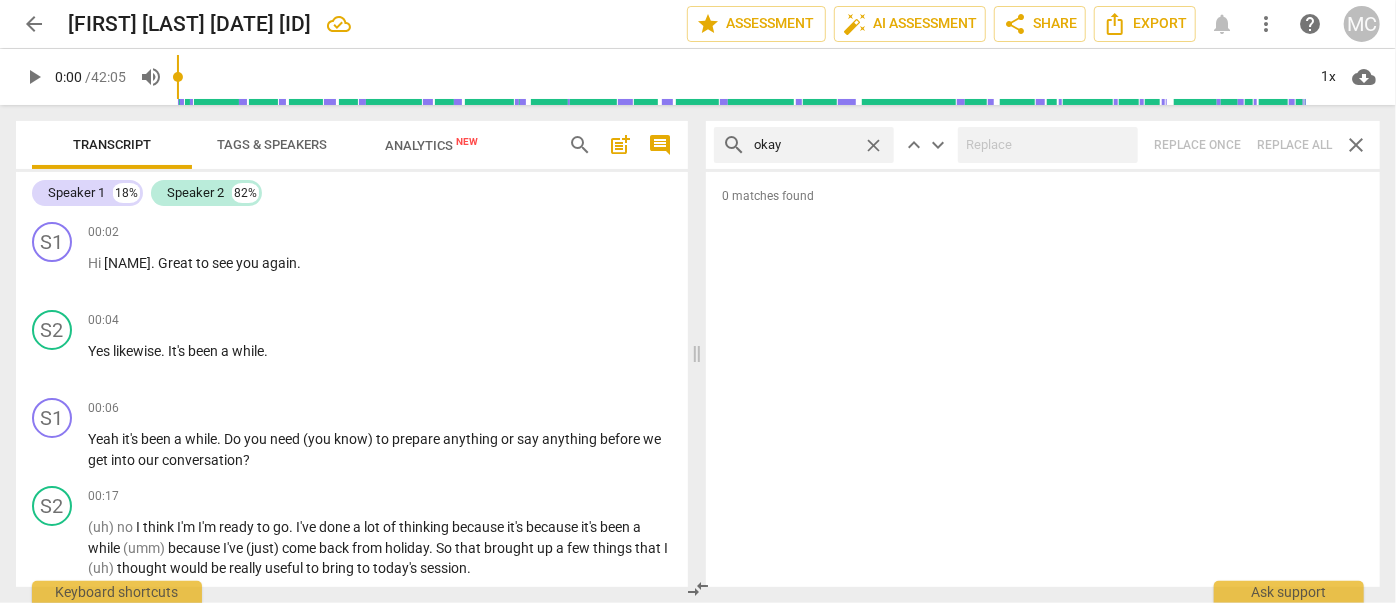 type on "okay" 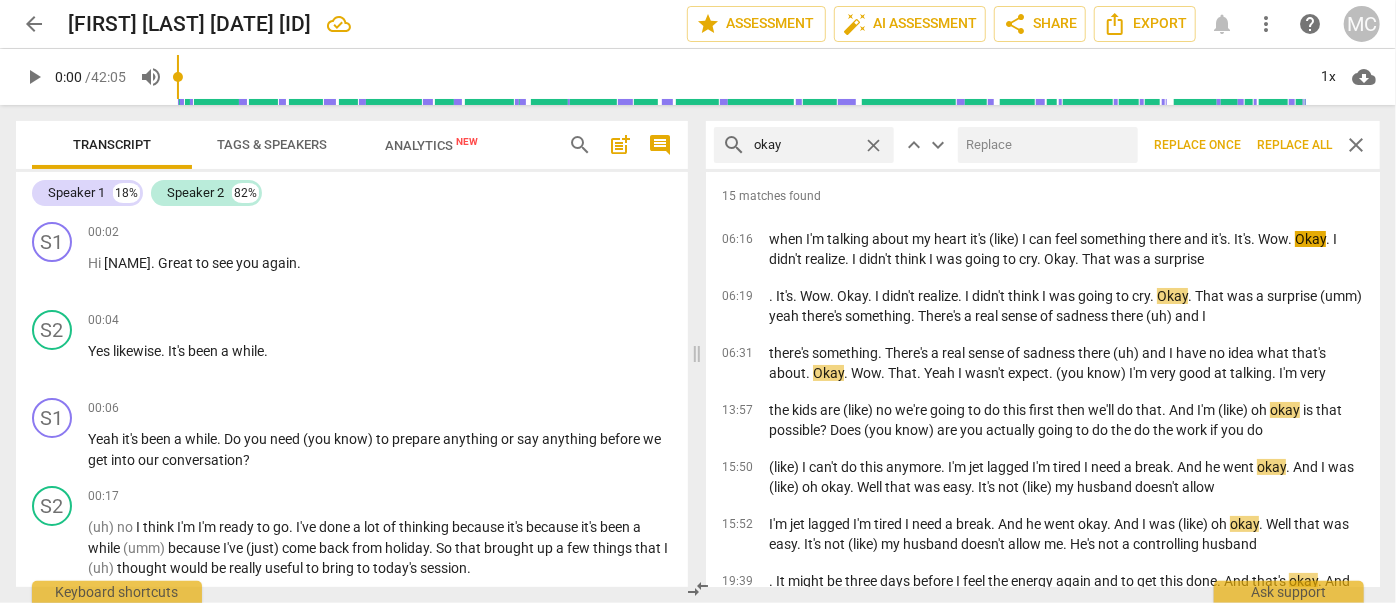 click at bounding box center [1044, 145] 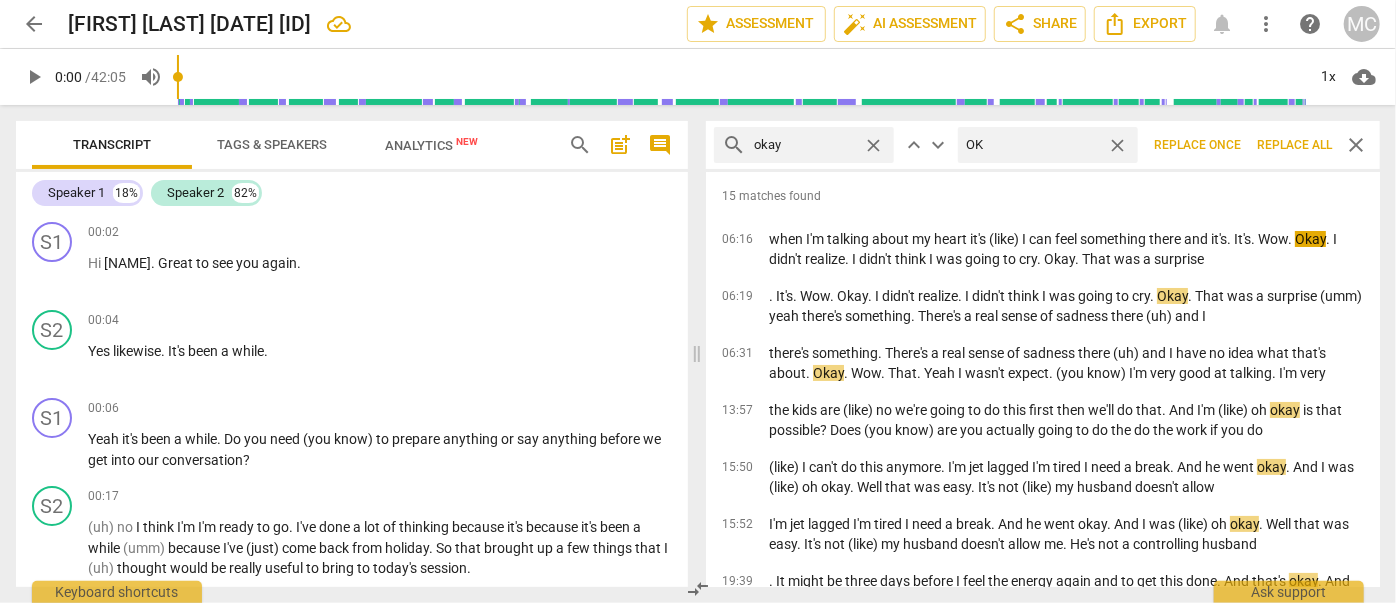 type on "OK" 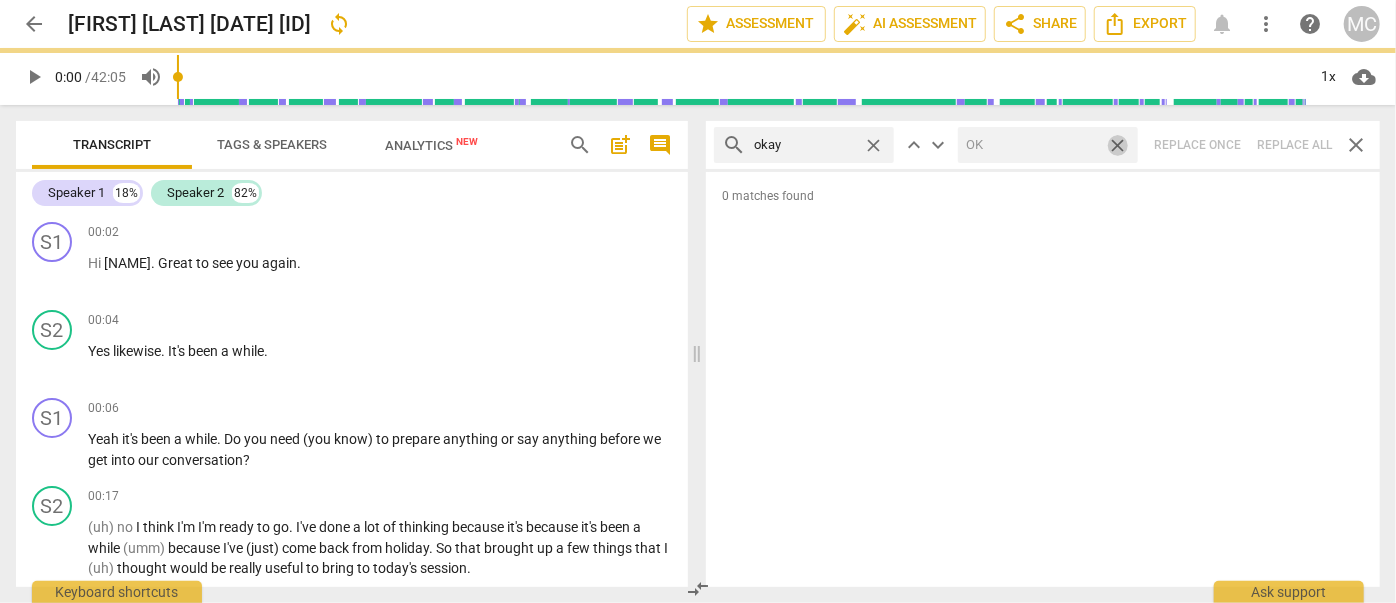 click on "close" at bounding box center (1117, 145) 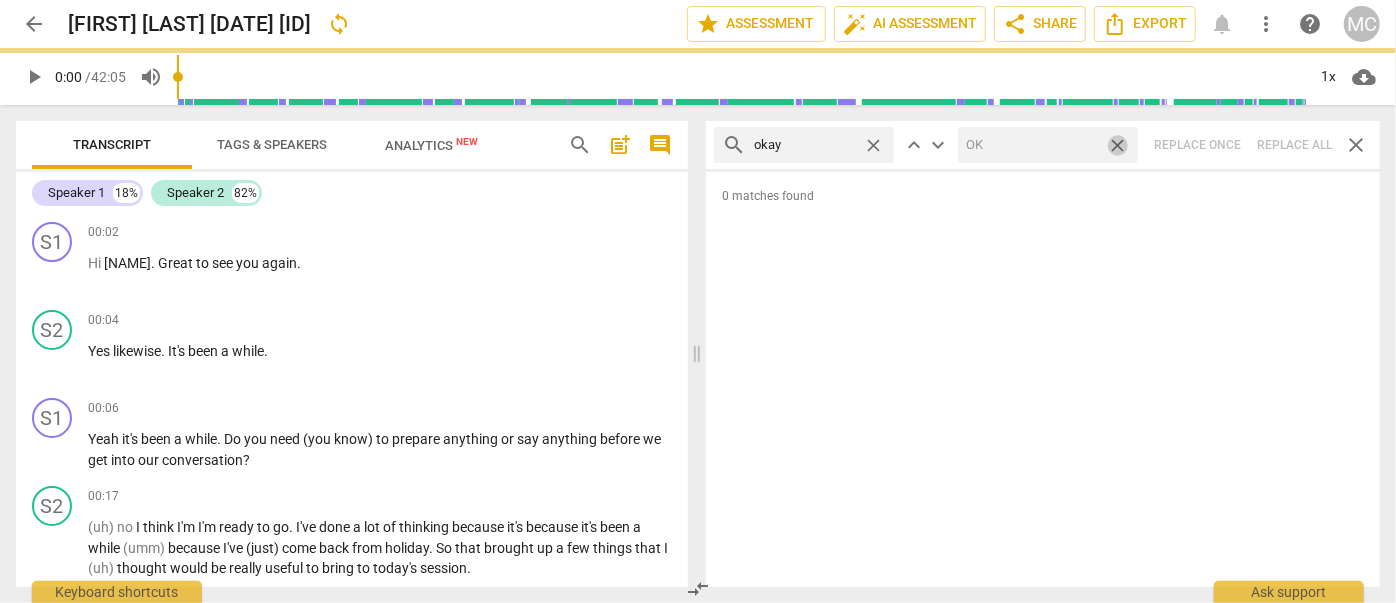 type 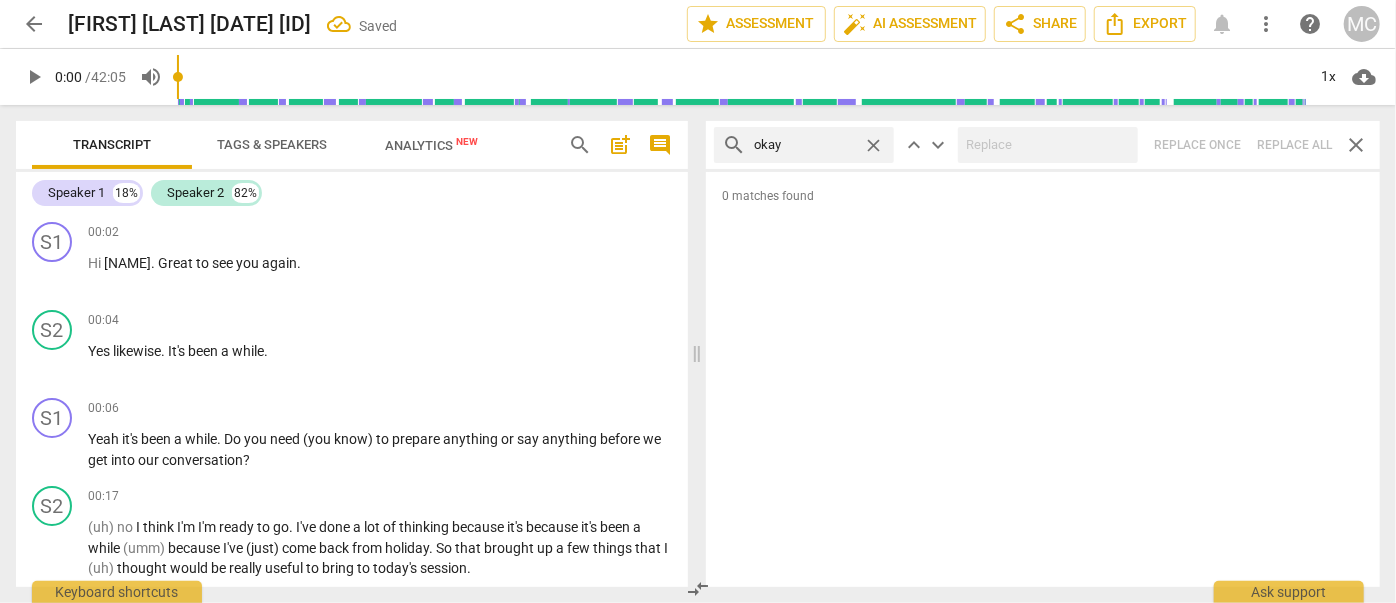 click on "close" at bounding box center [873, 145] 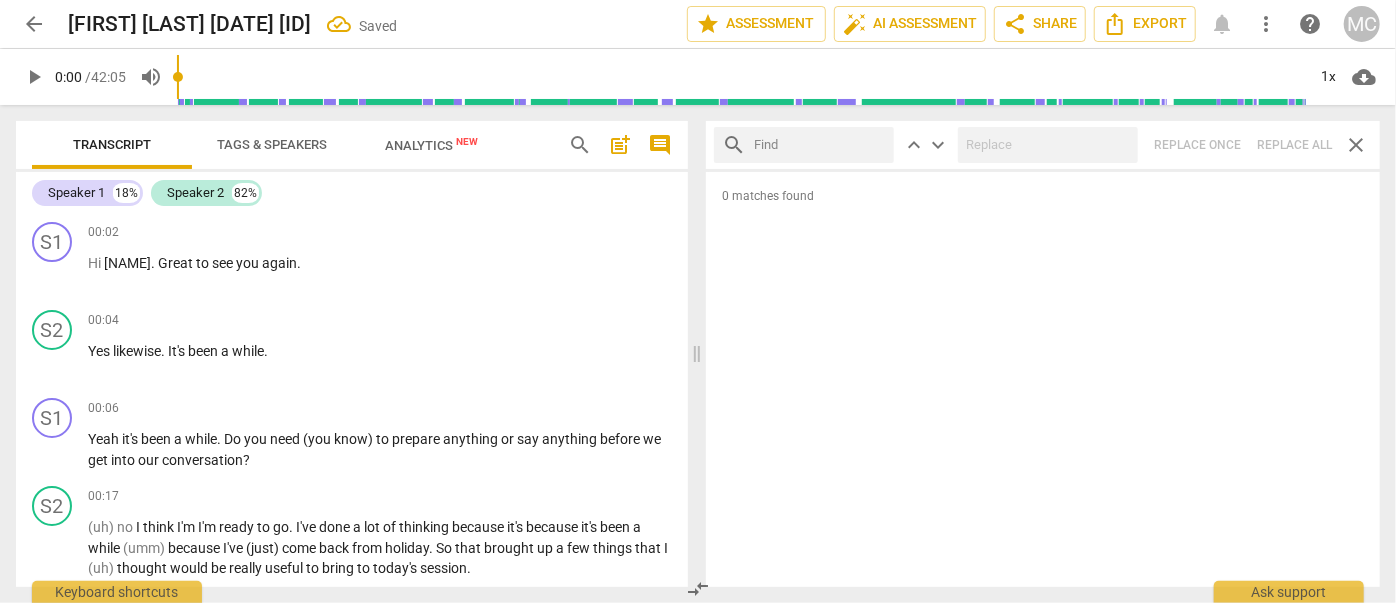 click at bounding box center [820, 145] 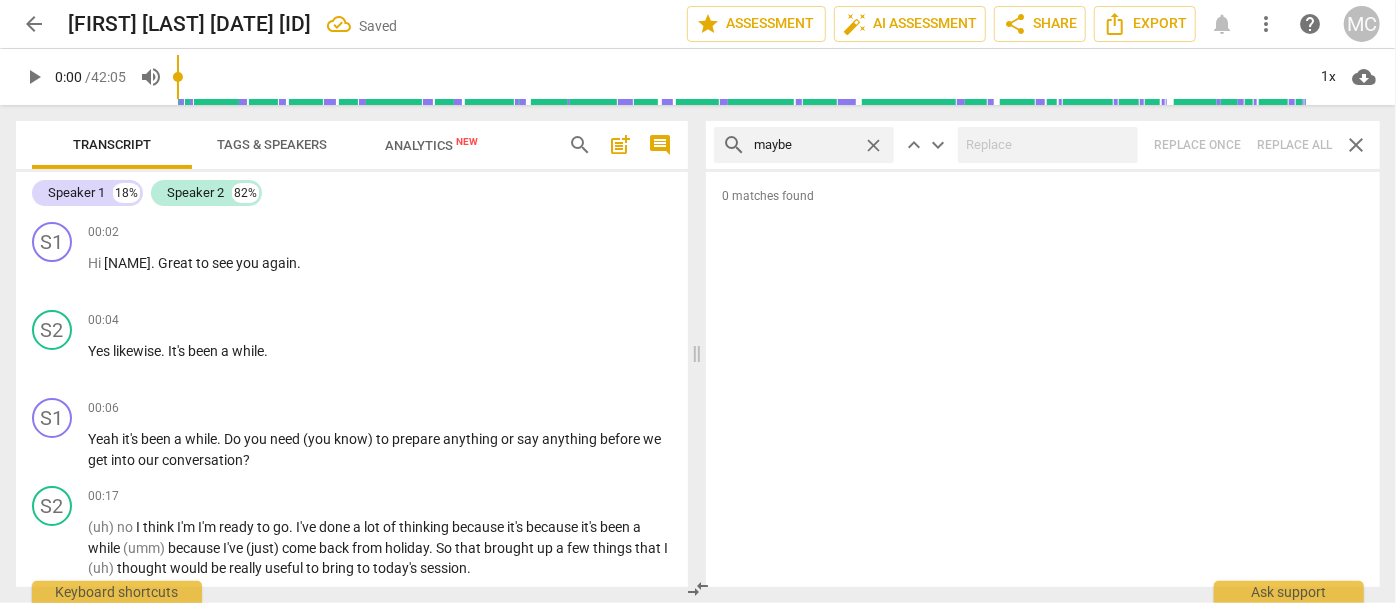 type on "maybe" 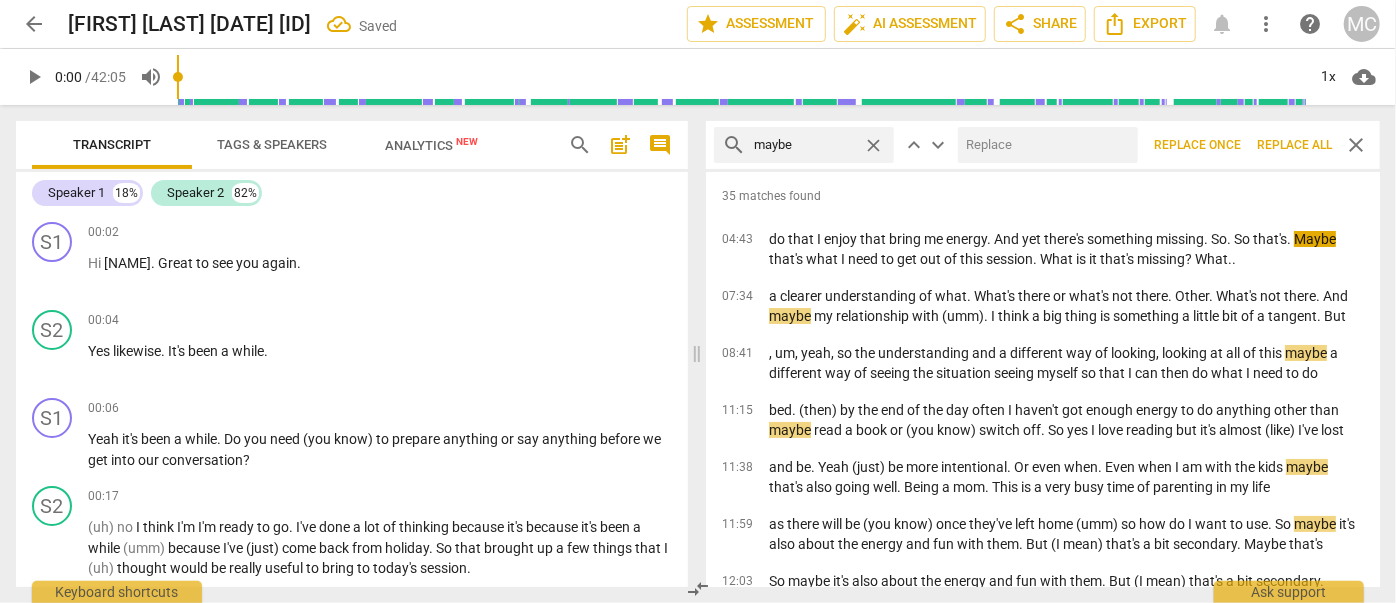 click at bounding box center [1044, 145] 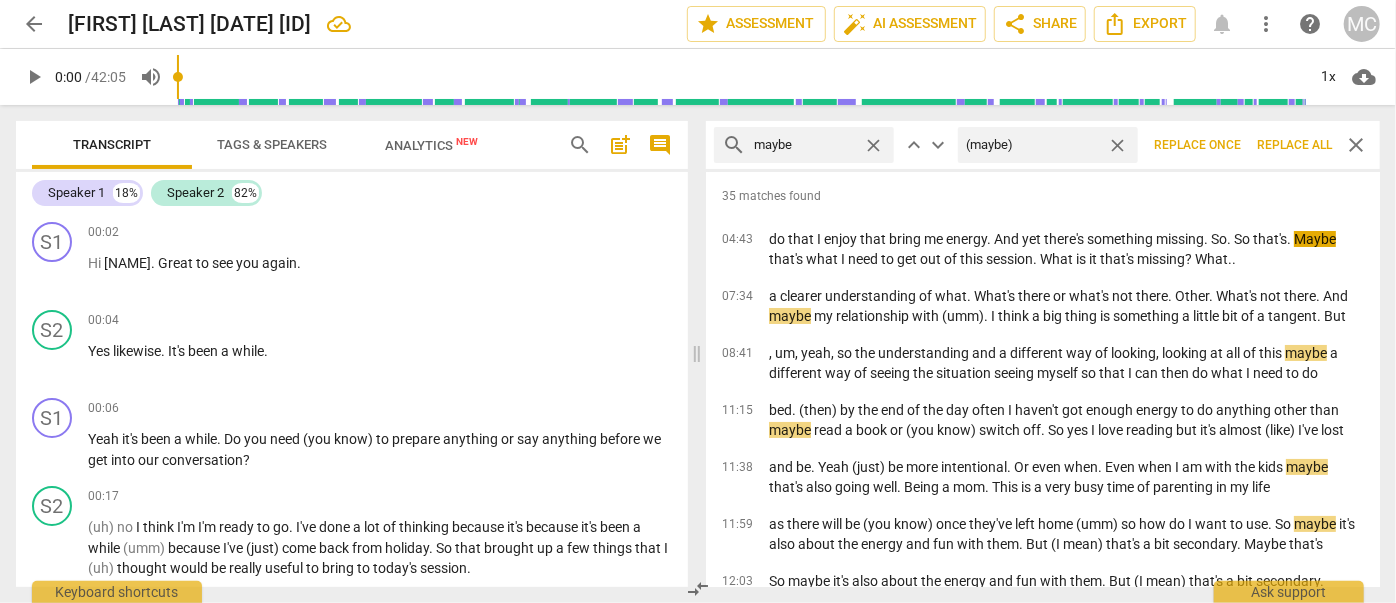type on "(maybe)" 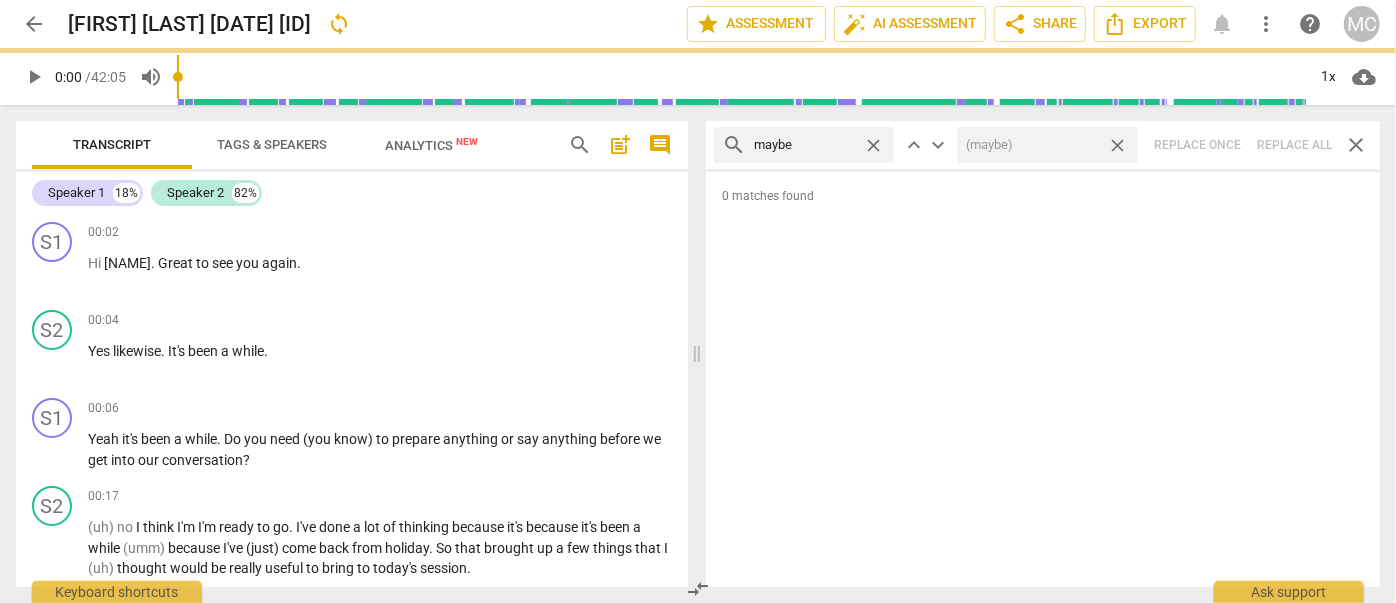 drag, startPoint x: 1120, startPoint y: 143, endPoint x: 965, endPoint y: 153, distance: 155.32225 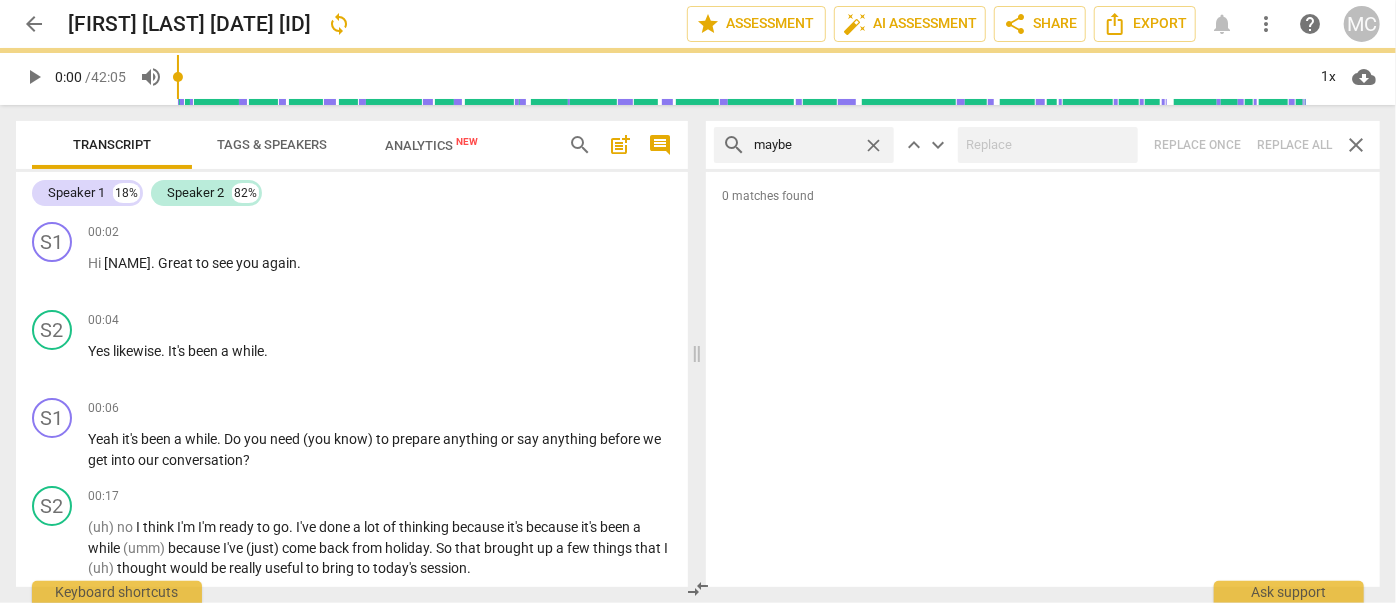 click on "close" at bounding box center (873, 145) 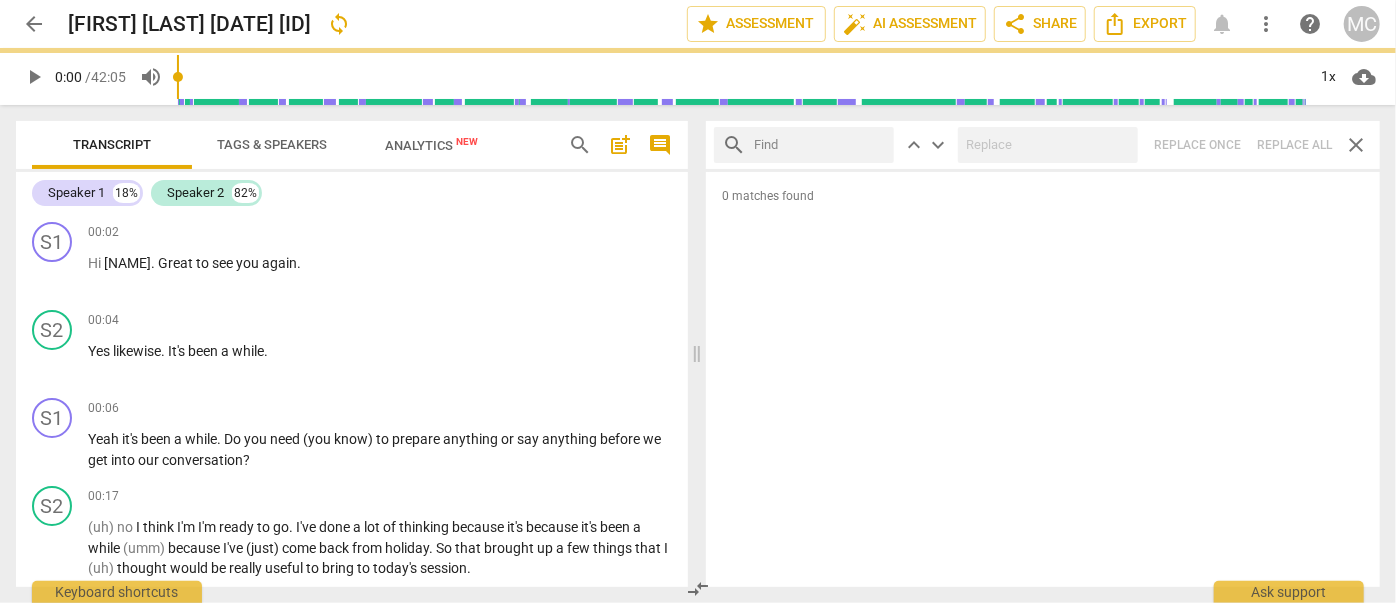 click at bounding box center (820, 145) 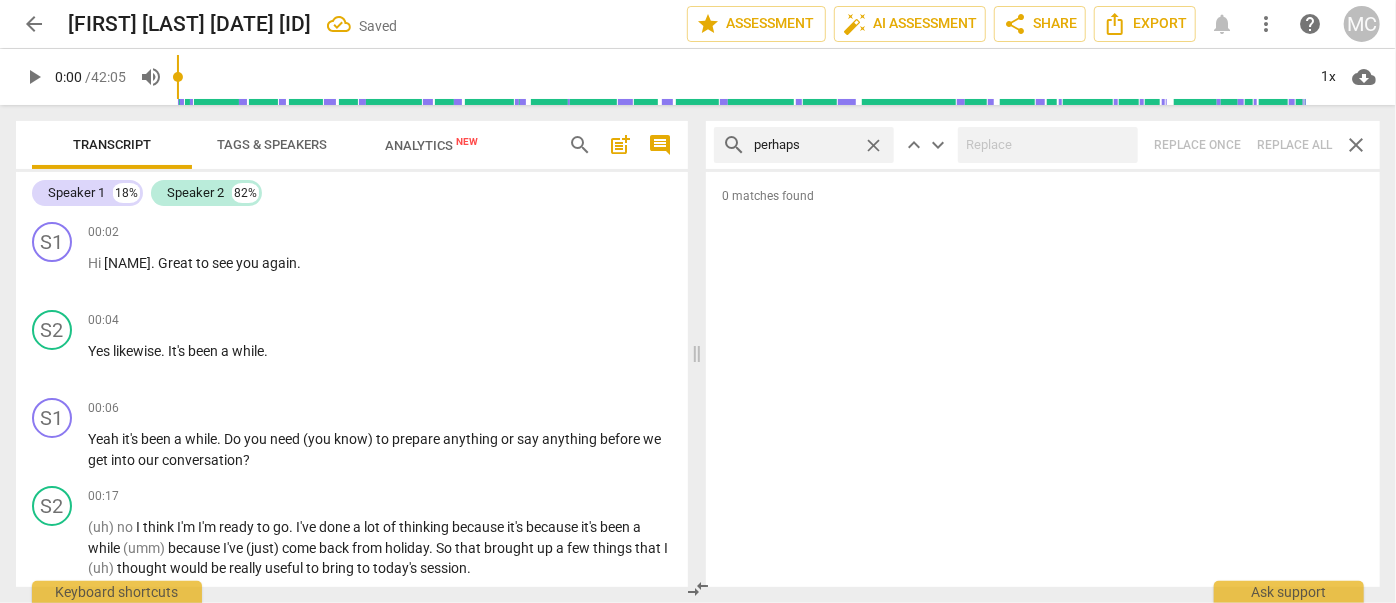 type on "perhaps" 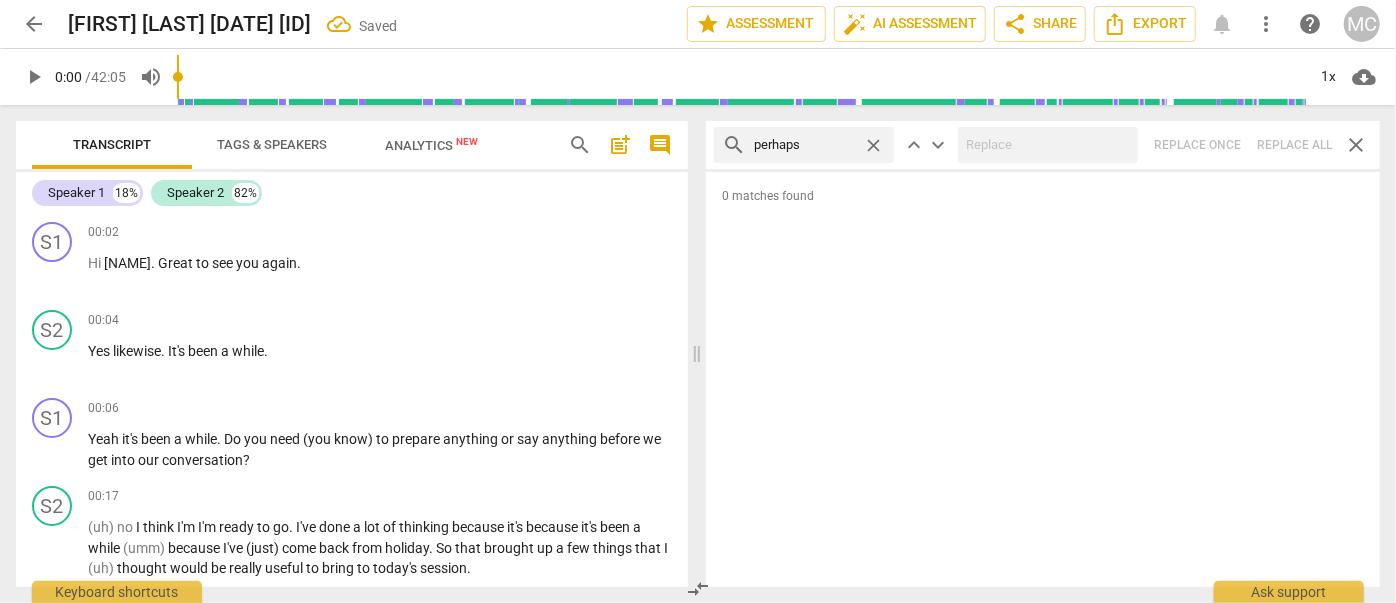 click on "search perhaps close keyboard_arrow_up keyboard_arrow_down Replace once Replace all close" at bounding box center (1043, 145) 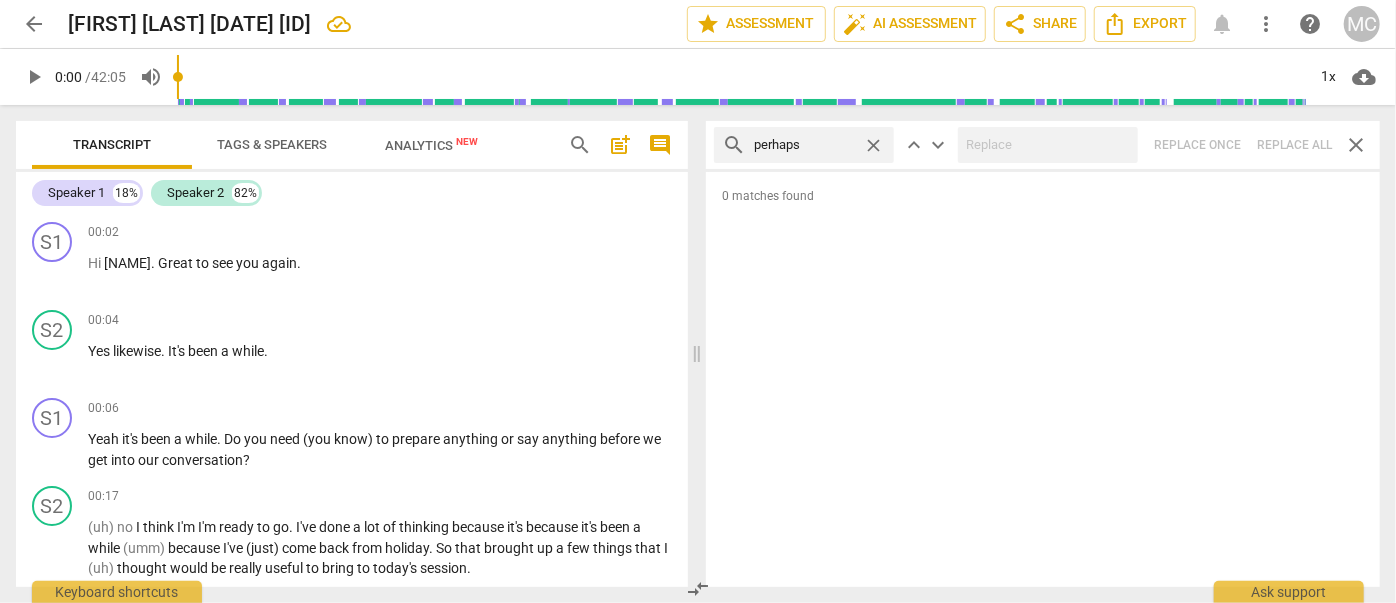 click on "close" at bounding box center (873, 145) 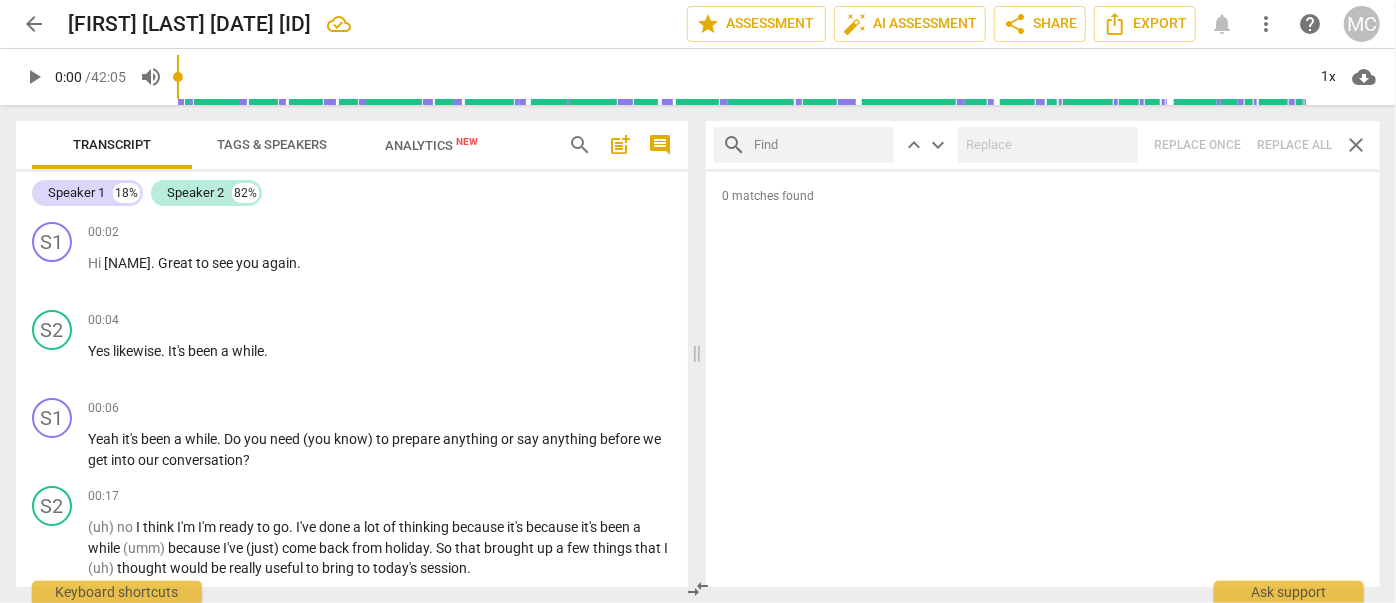 click at bounding box center [820, 145] 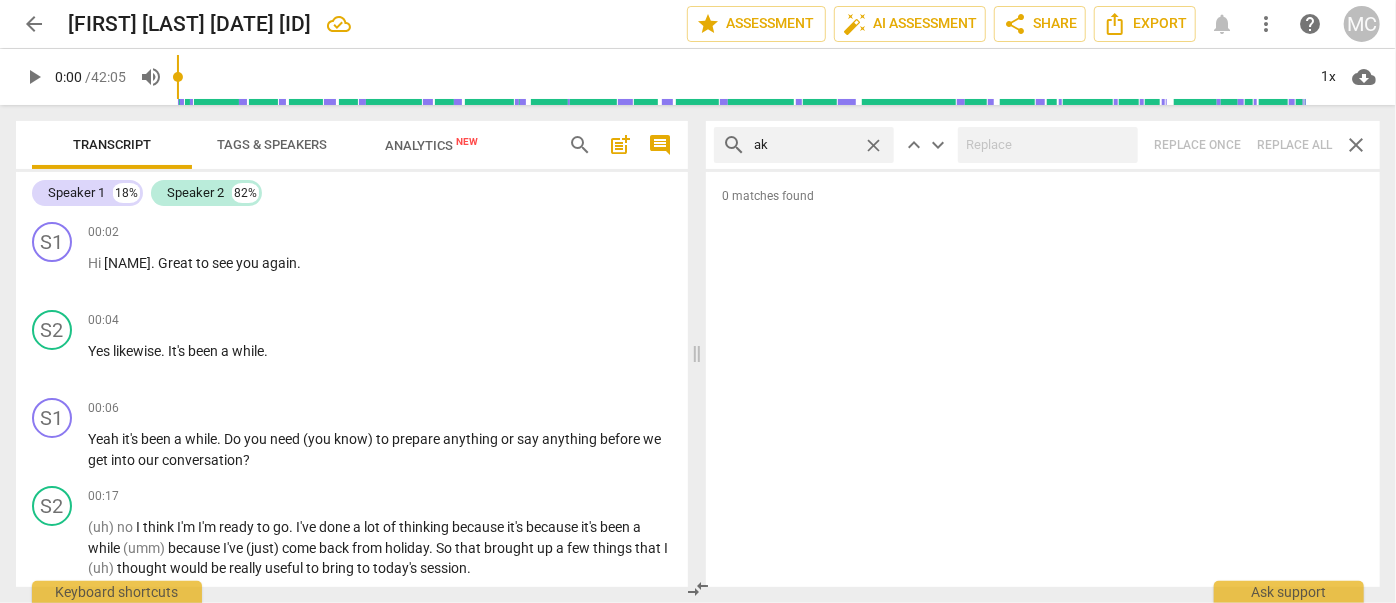 type on "a" 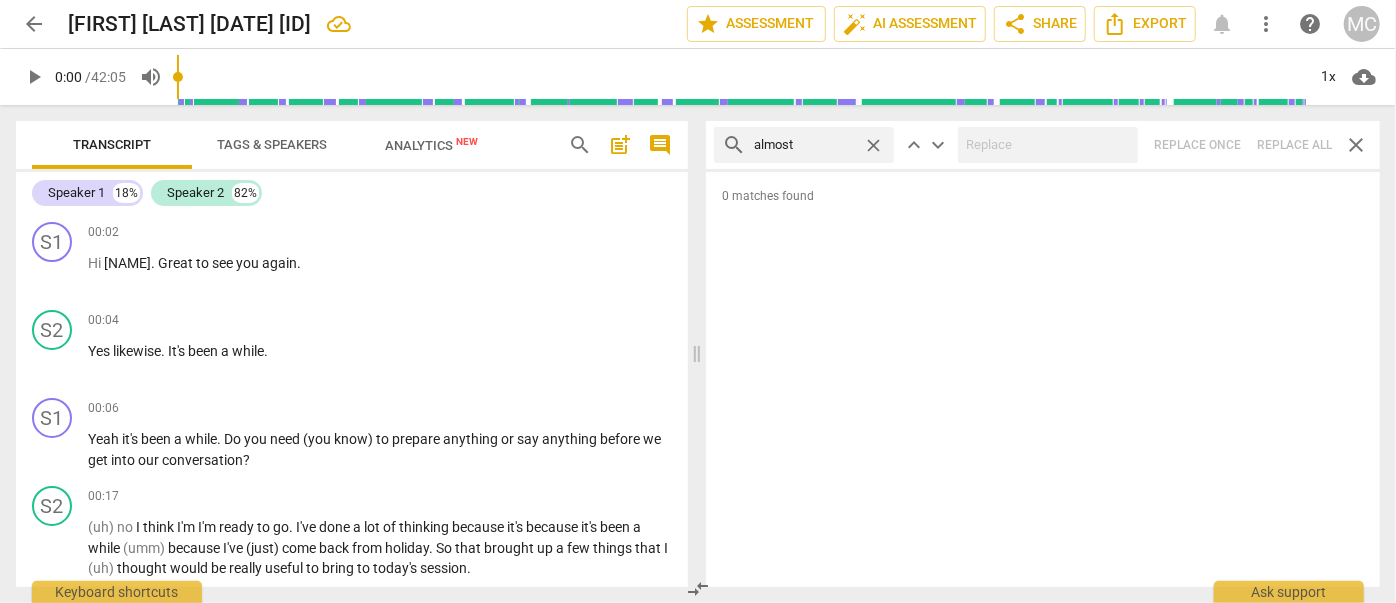 type on "almost" 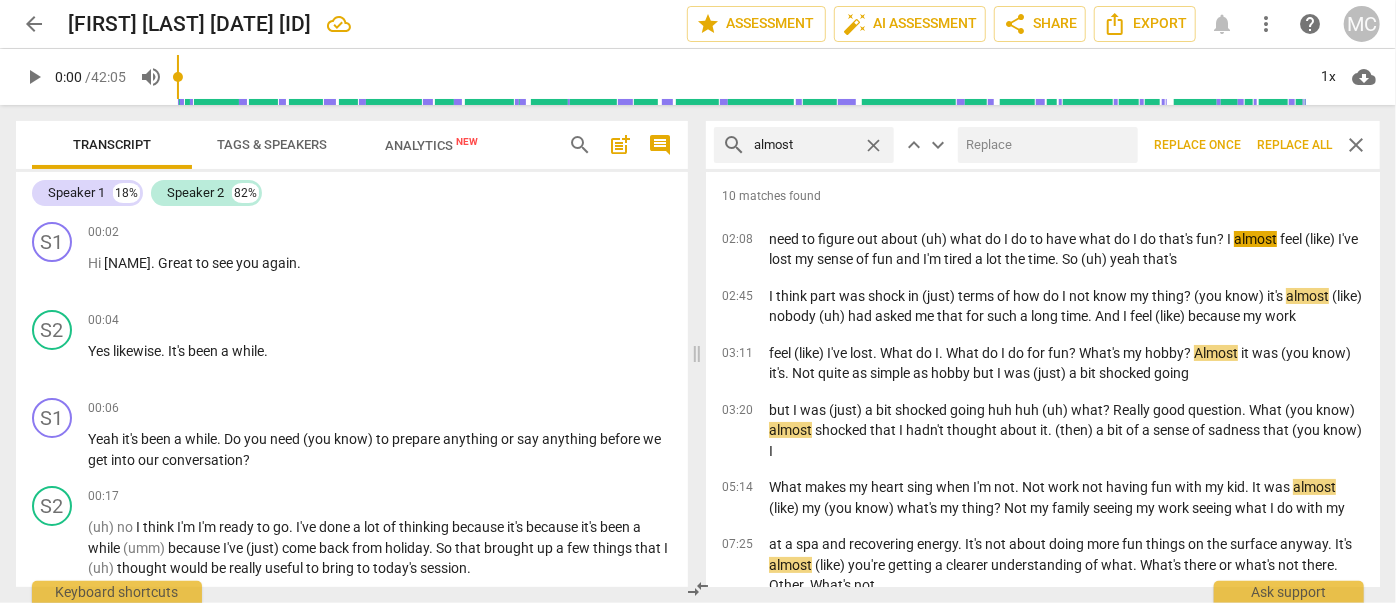 click at bounding box center [1044, 145] 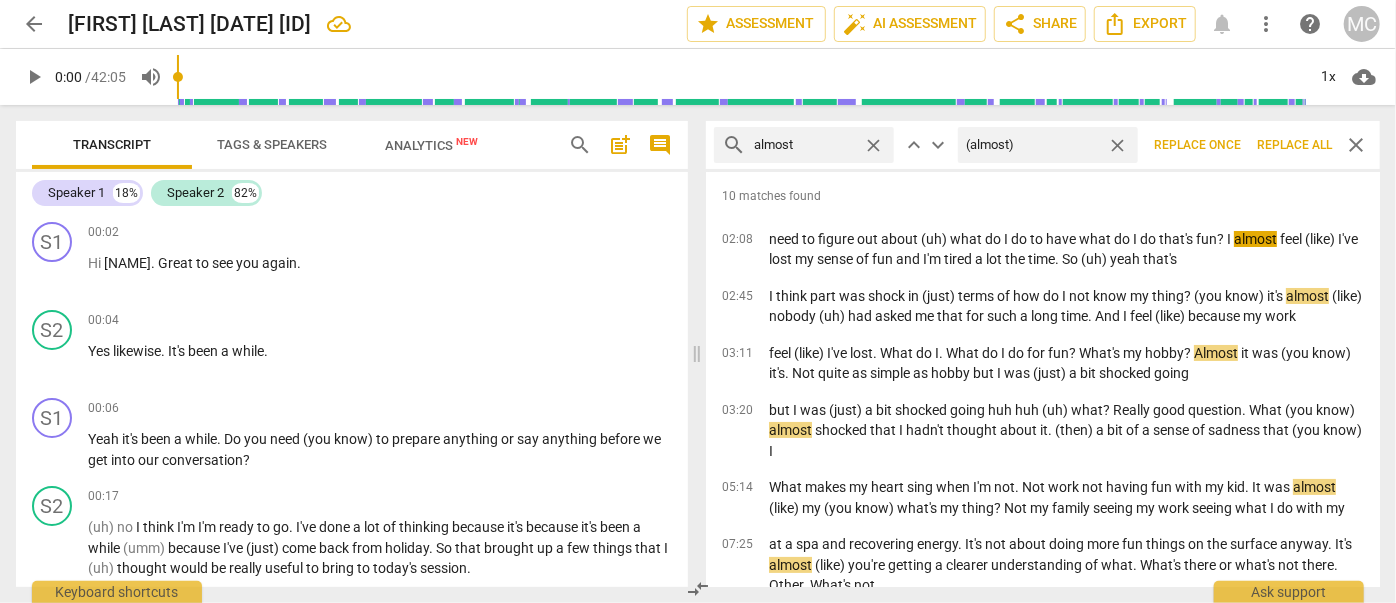 type on "(almost)" 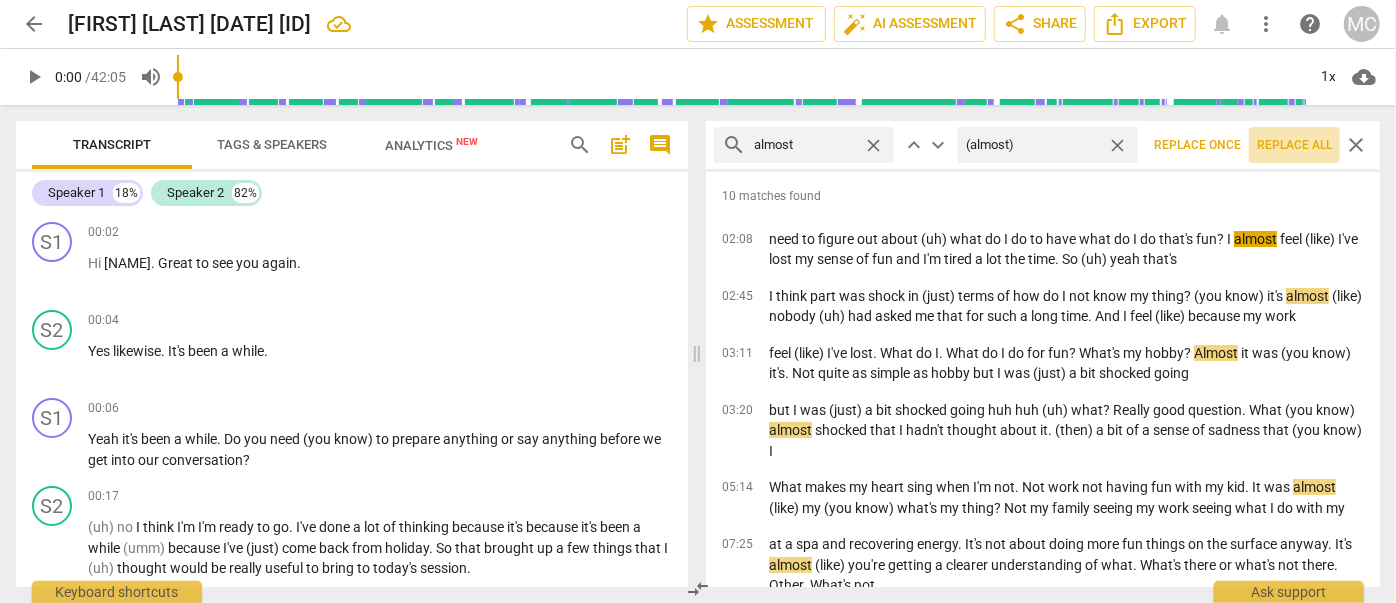 click on "Replace all" at bounding box center [1294, 145] 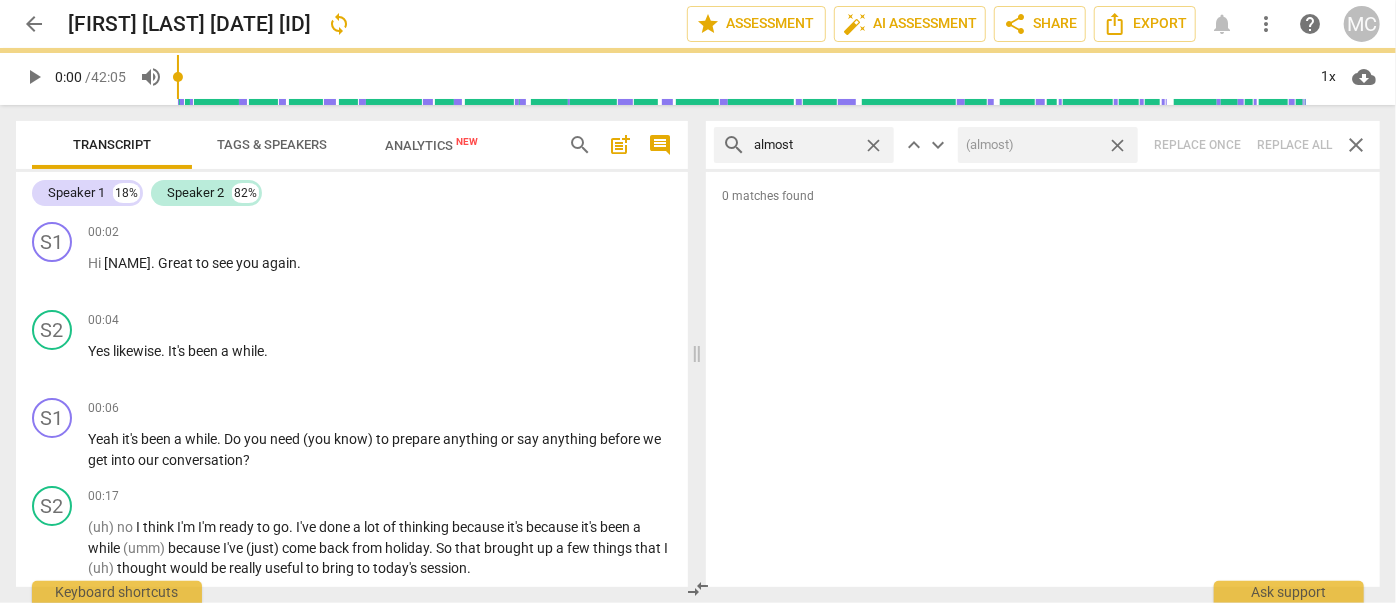 click on "search almost close keyboard_arrow_up keyboard_arrow_down (almost) close Replace once Replace all close" at bounding box center (1043, 145) 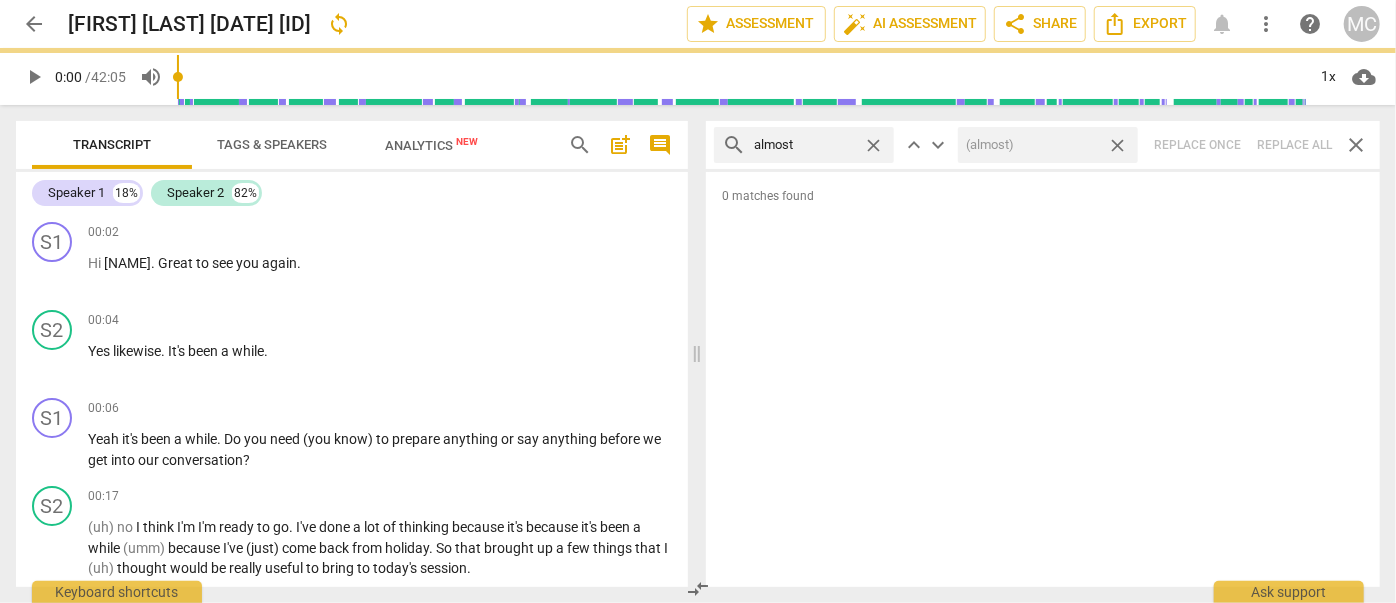 click on "close" at bounding box center (1117, 145) 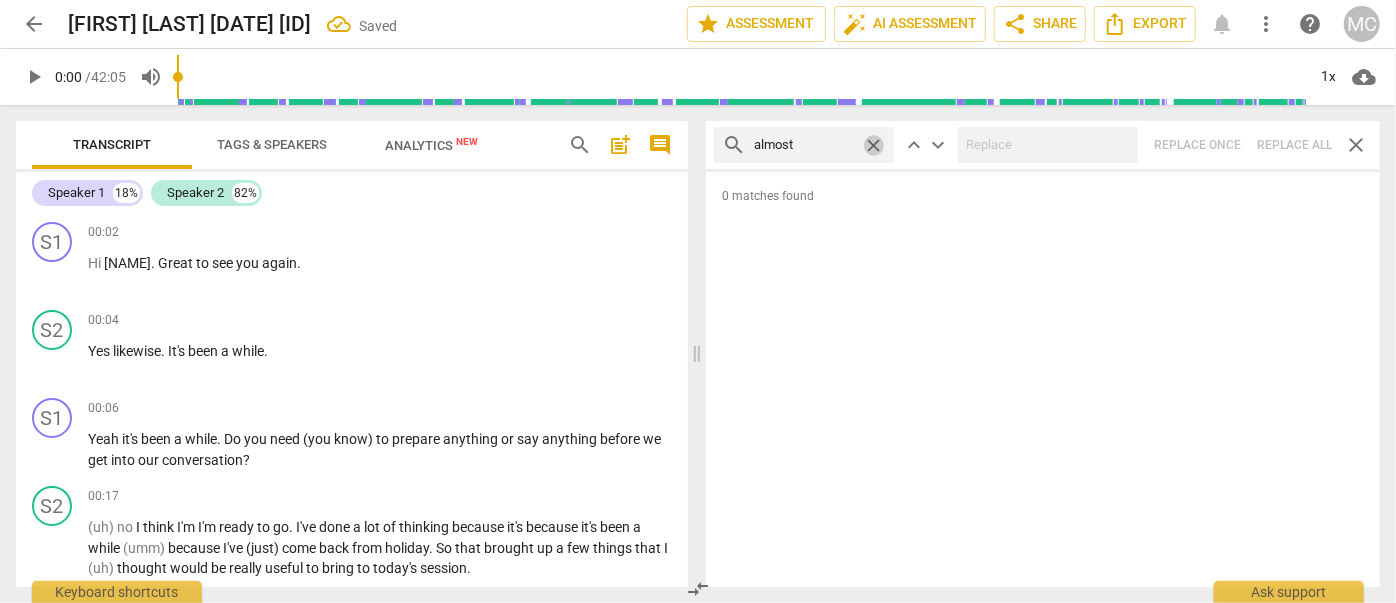 click on "close" at bounding box center (873, 145) 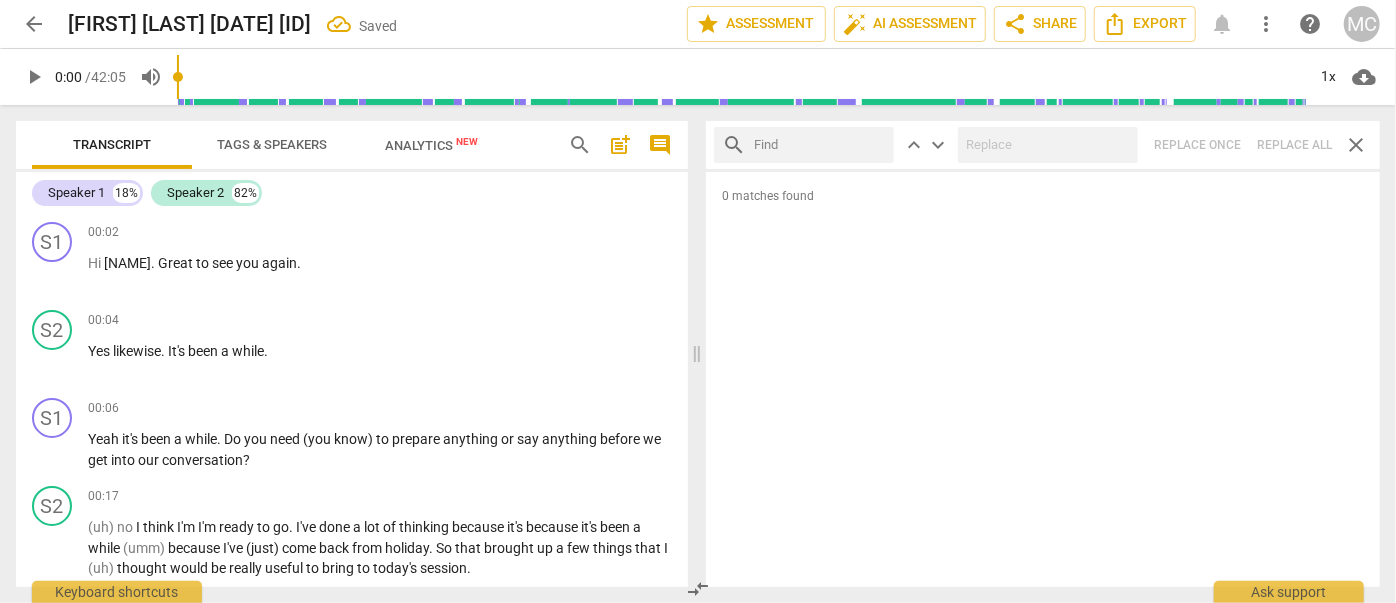 click at bounding box center [820, 145] 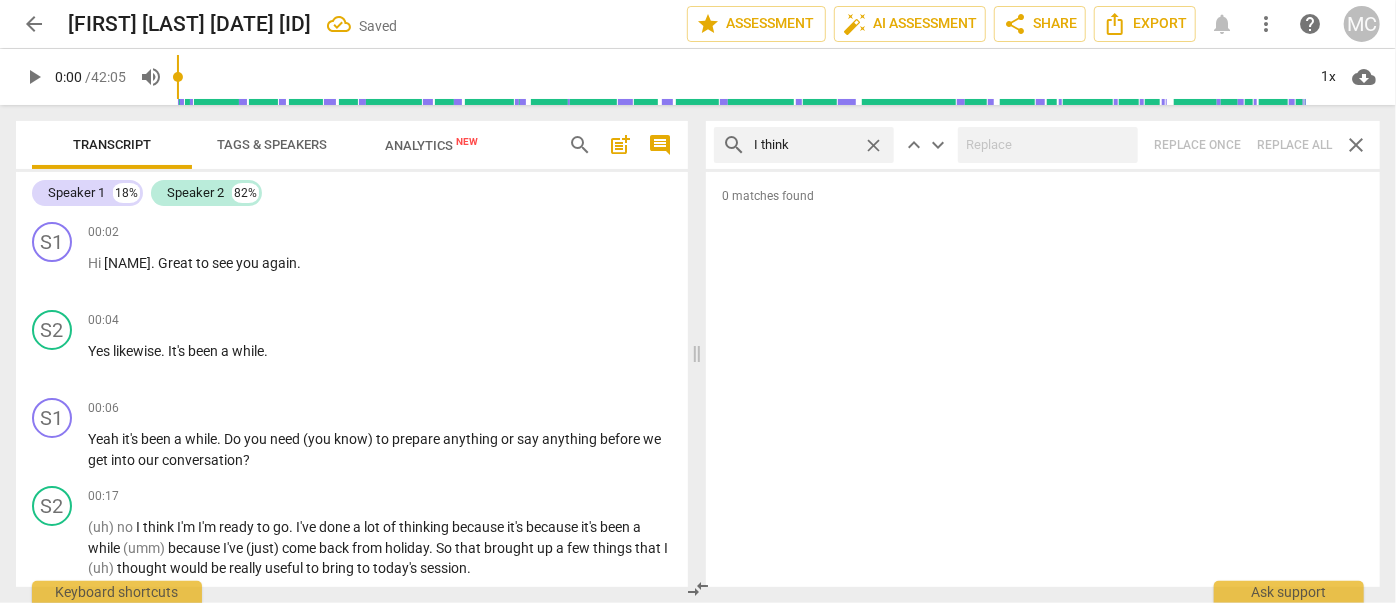 type on "I think" 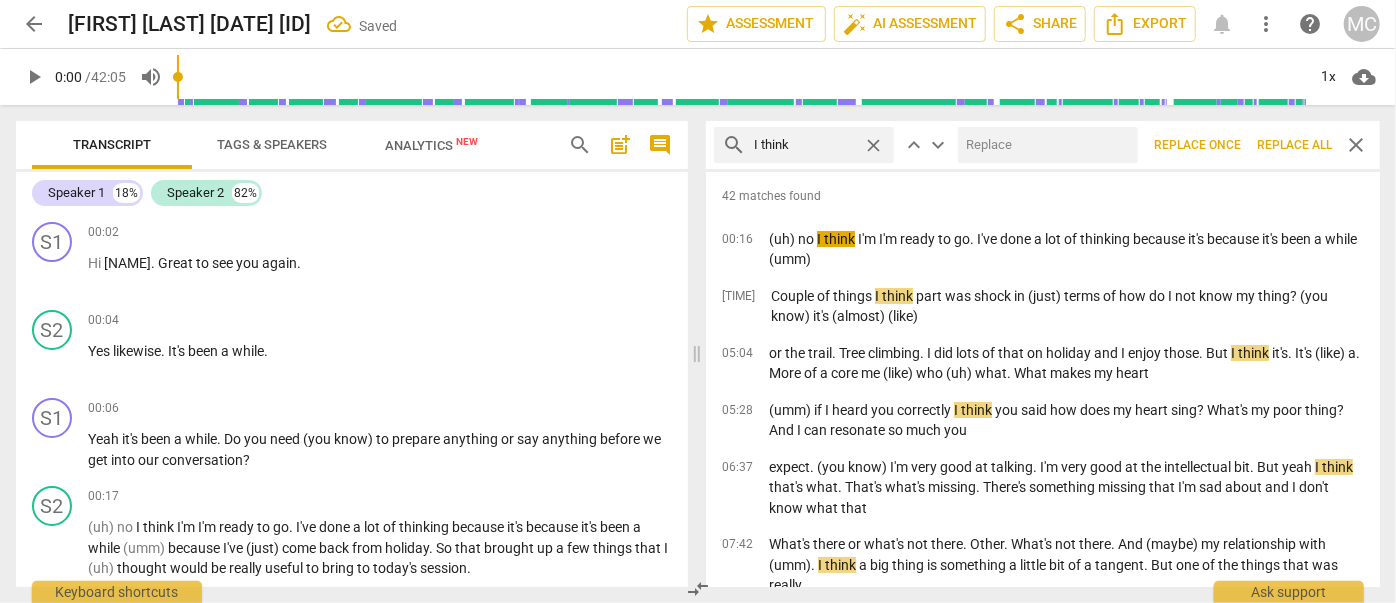 click at bounding box center [1044, 145] 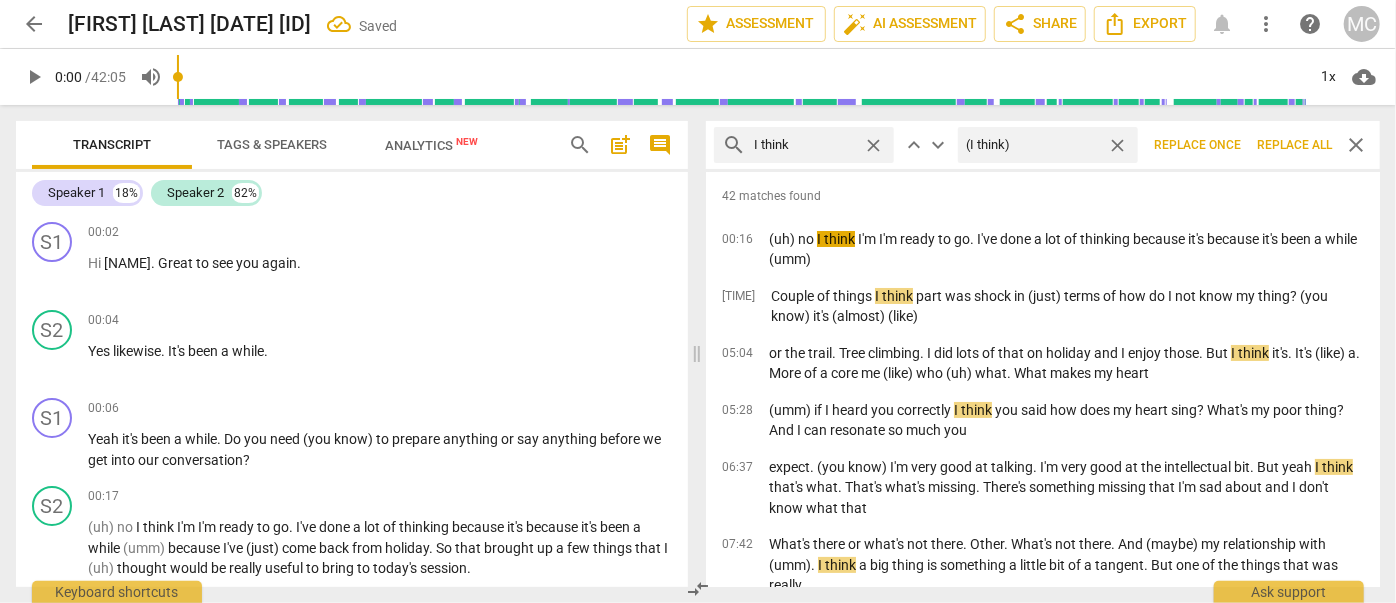 type on "(I think)" 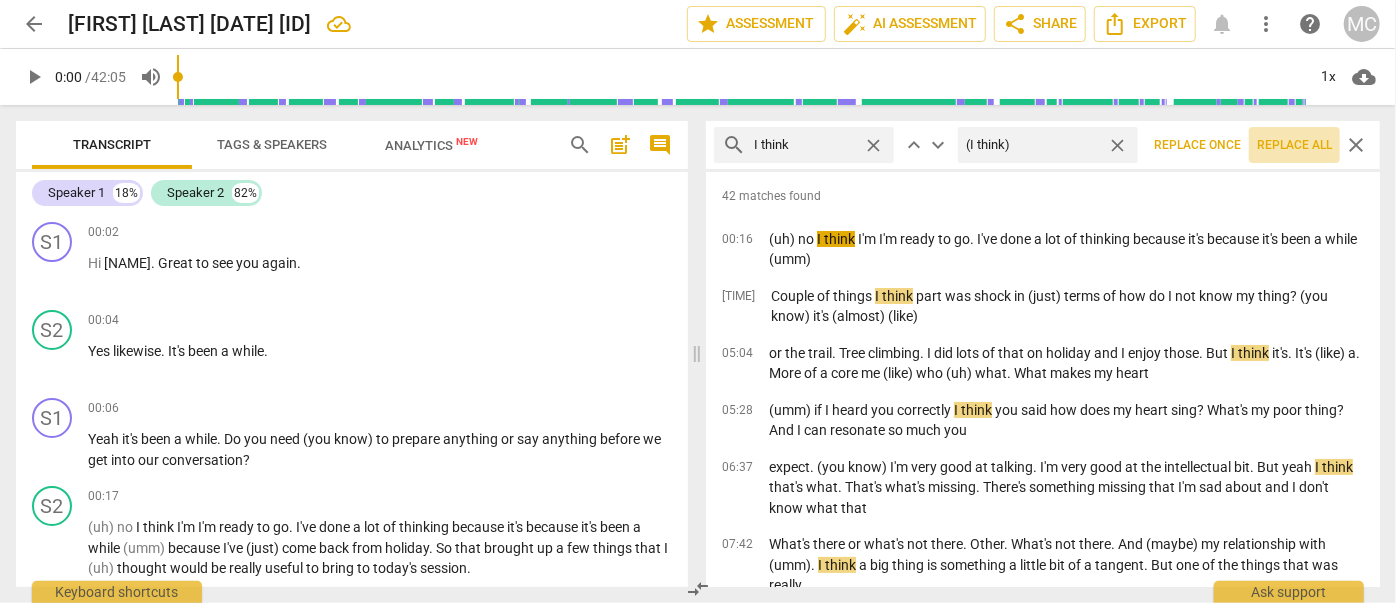 click on "Replace all" at bounding box center [1294, 145] 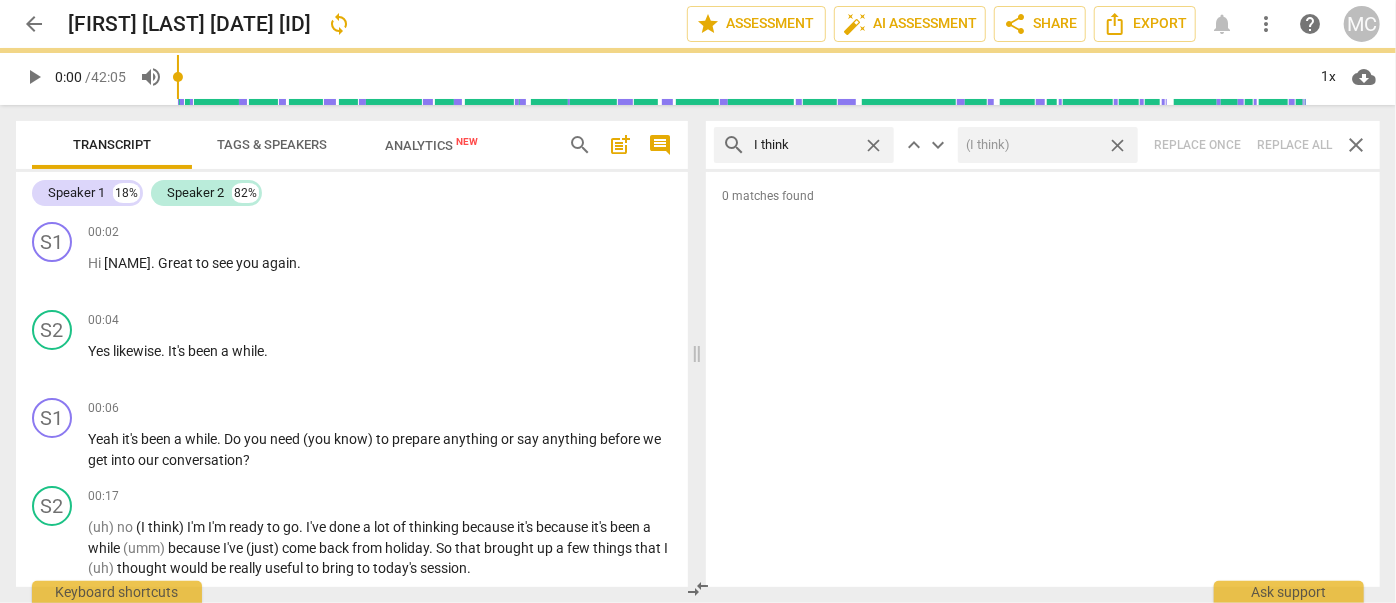 click on "close" at bounding box center (1117, 145) 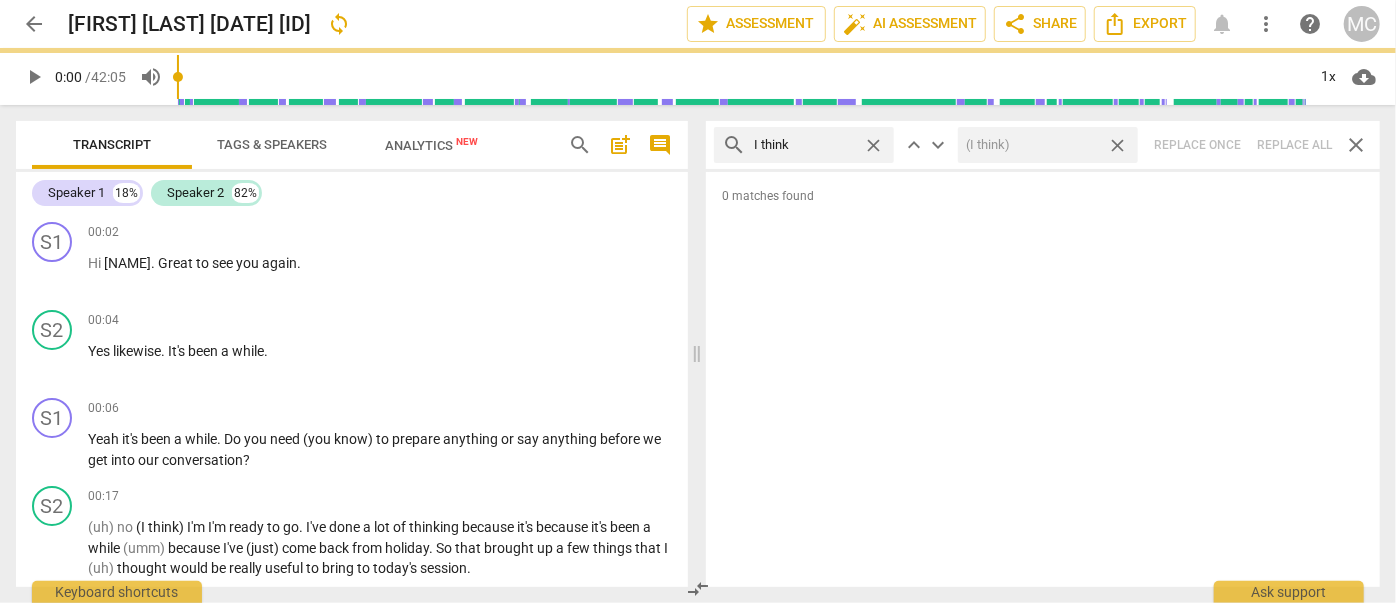 type 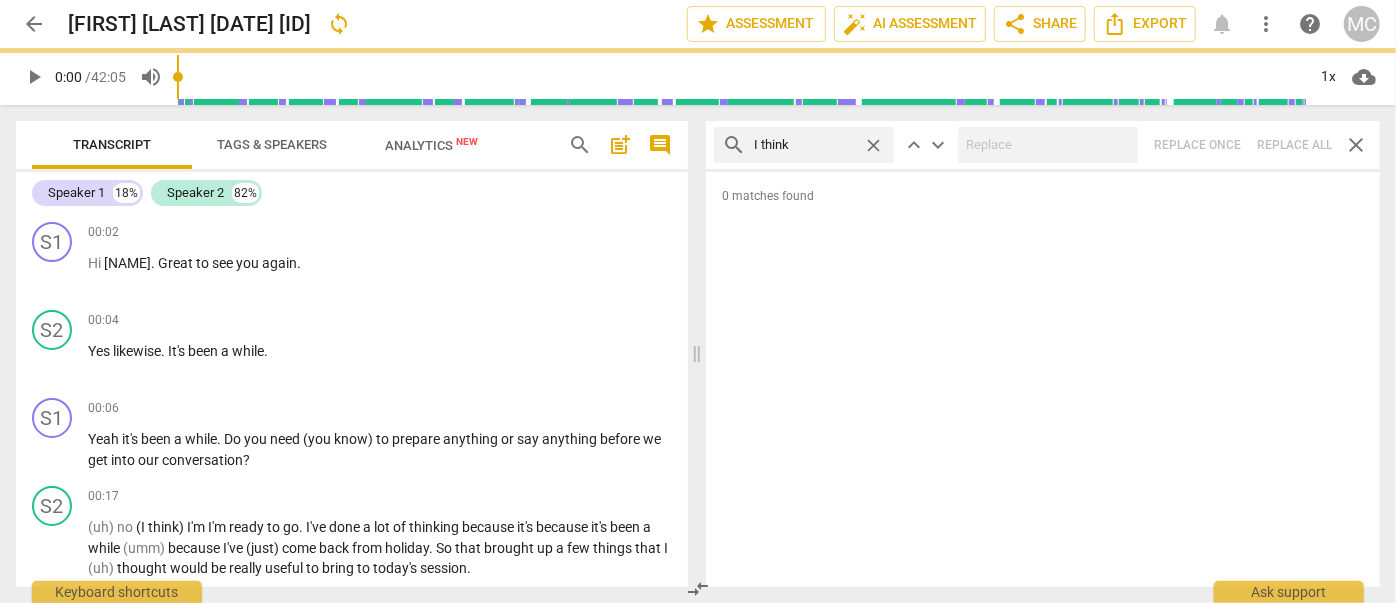 click on "close" at bounding box center [873, 145] 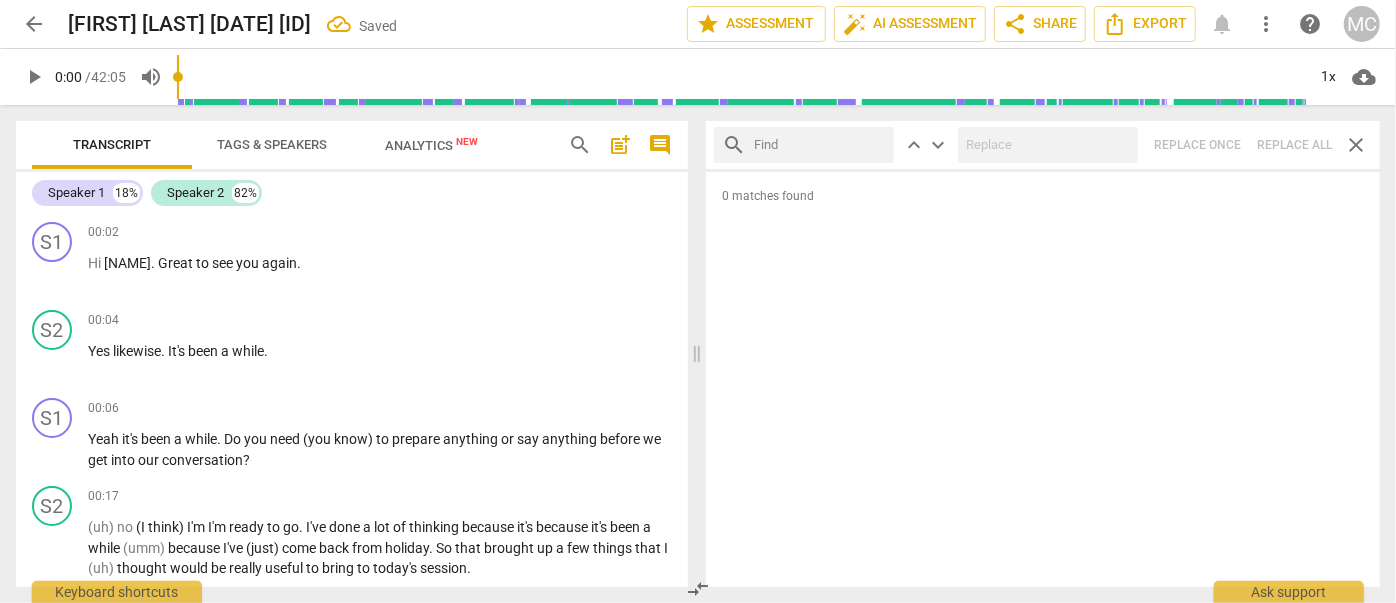 click at bounding box center [820, 145] 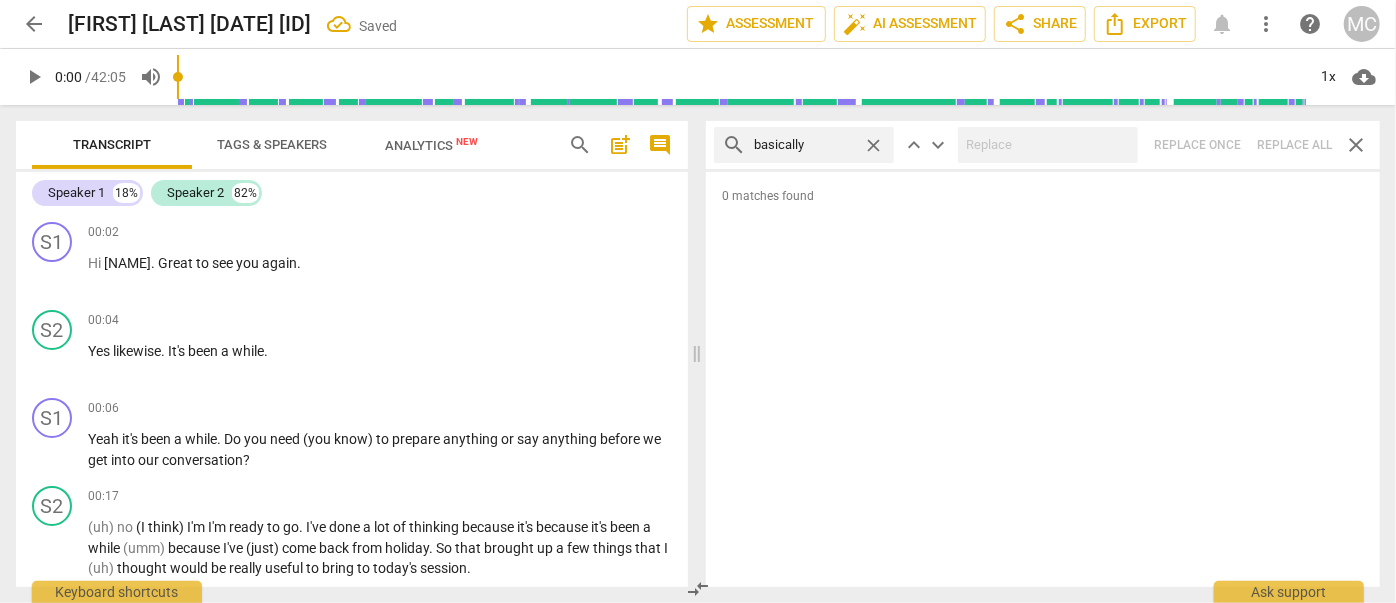type on "basically" 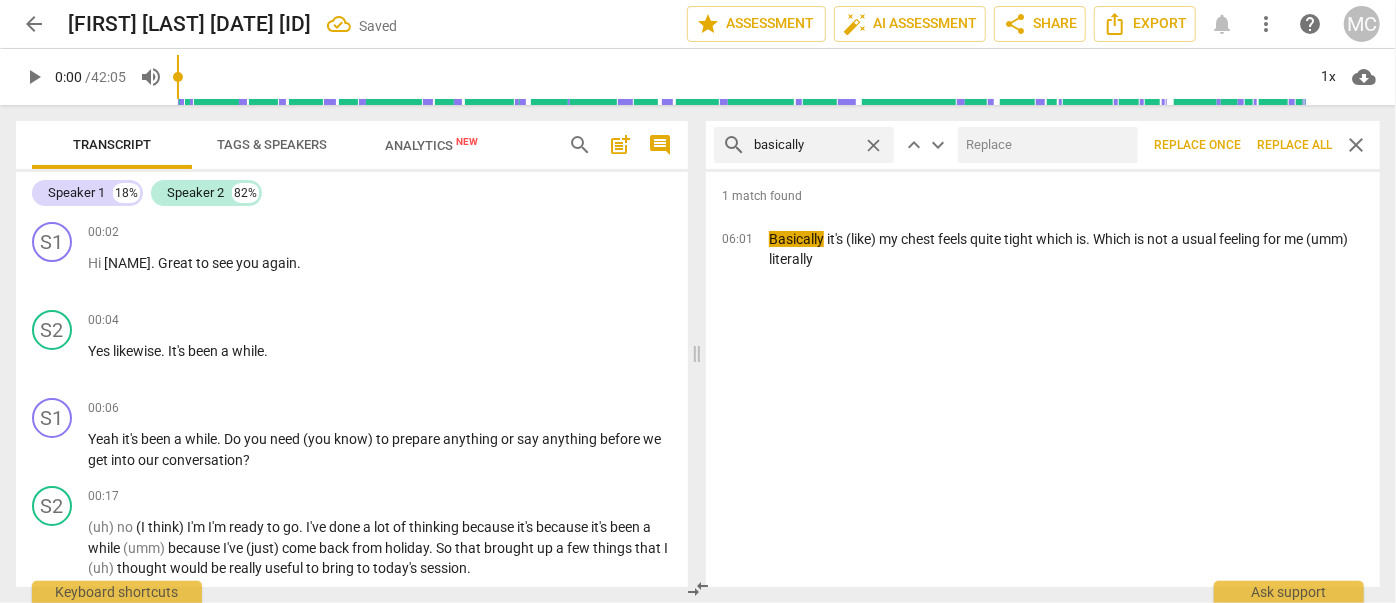 click at bounding box center (1044, 145) 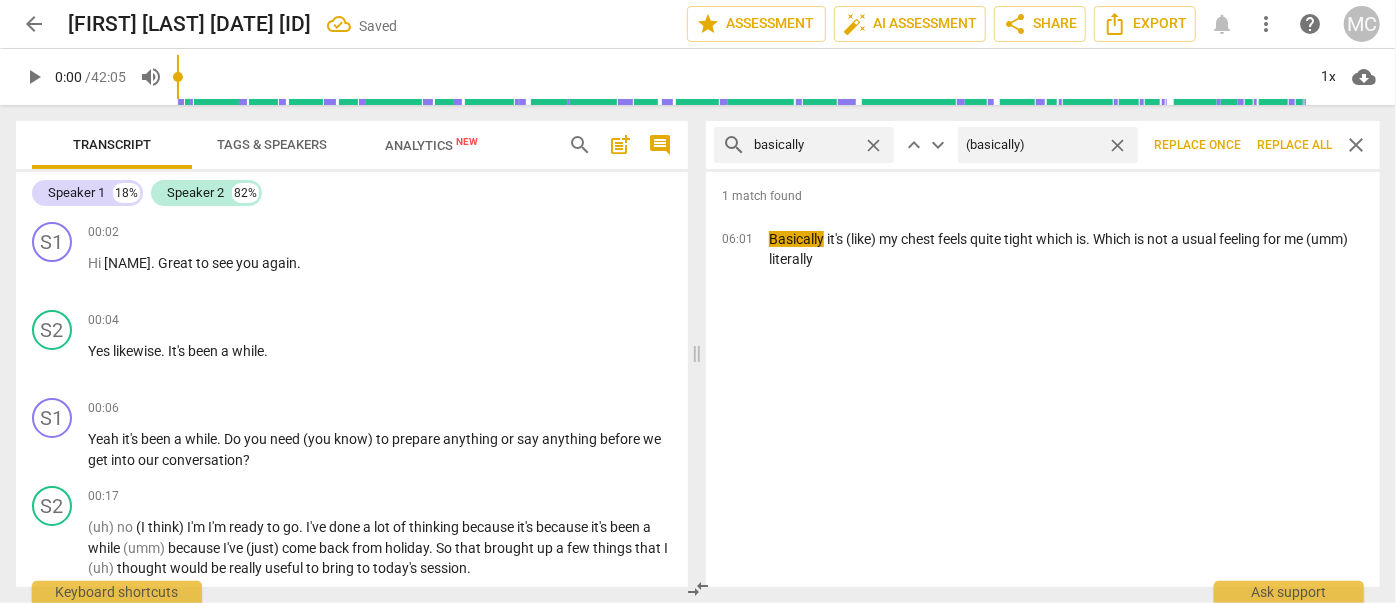 type on "(basically)" 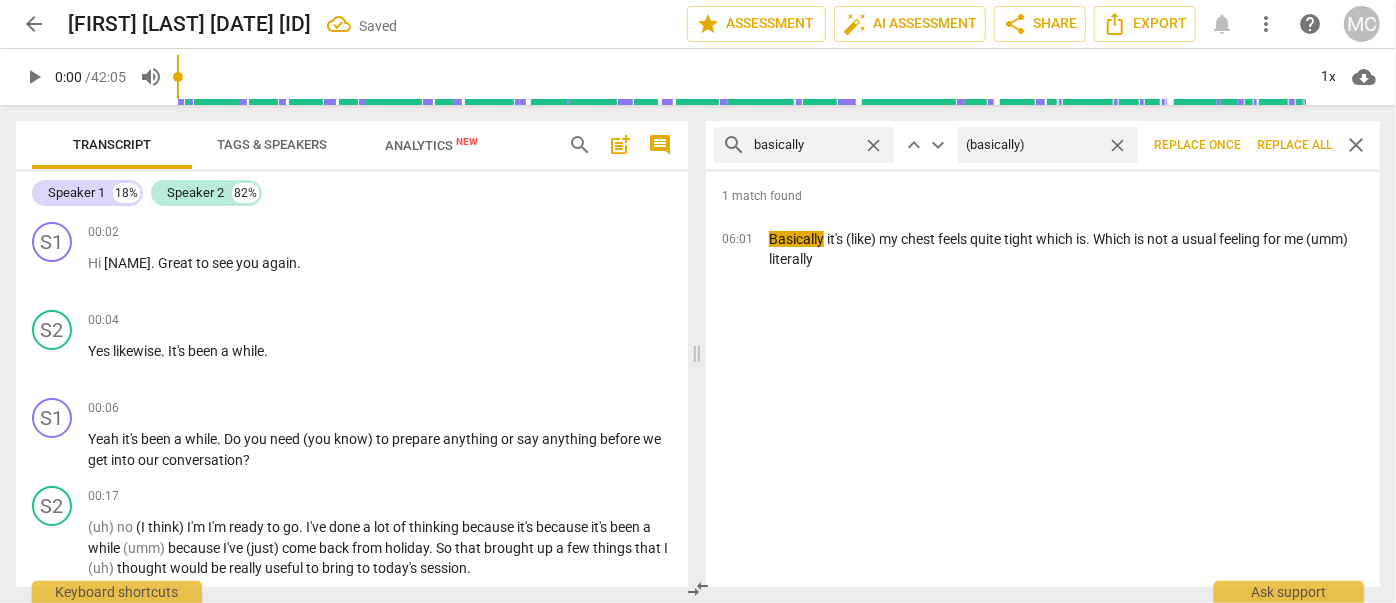 click on "Replace all" at bounding box center [1294, 145] 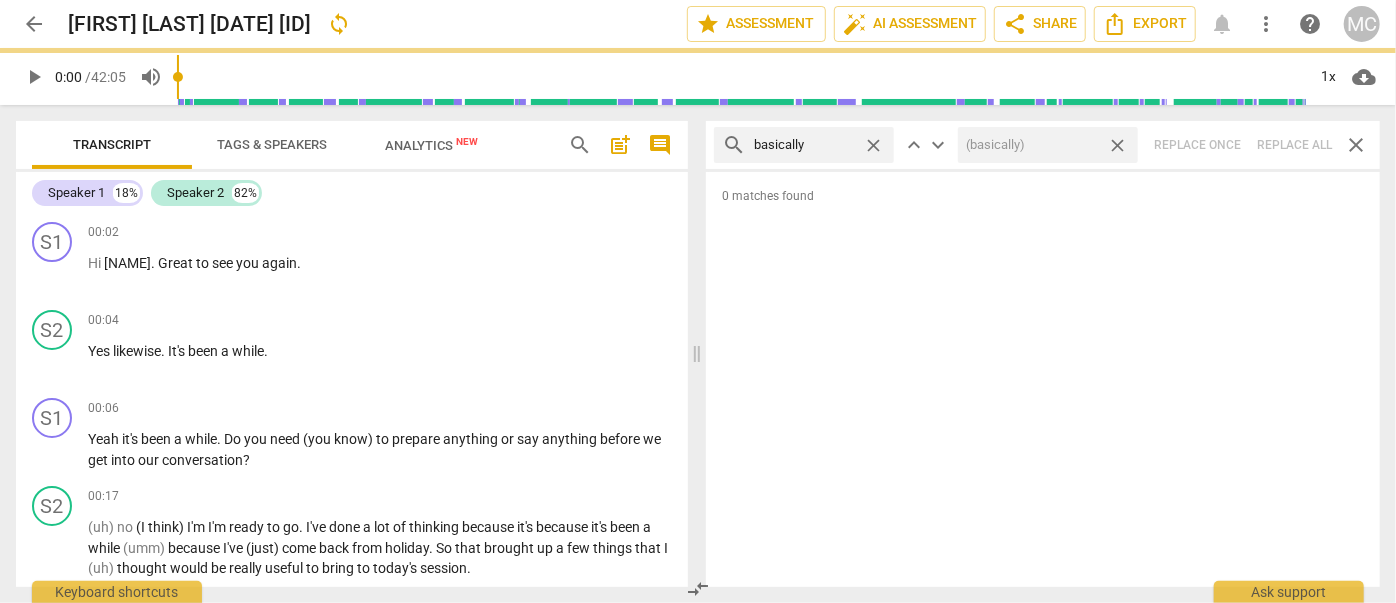 click on "close" at bounding box center [1117, 145] 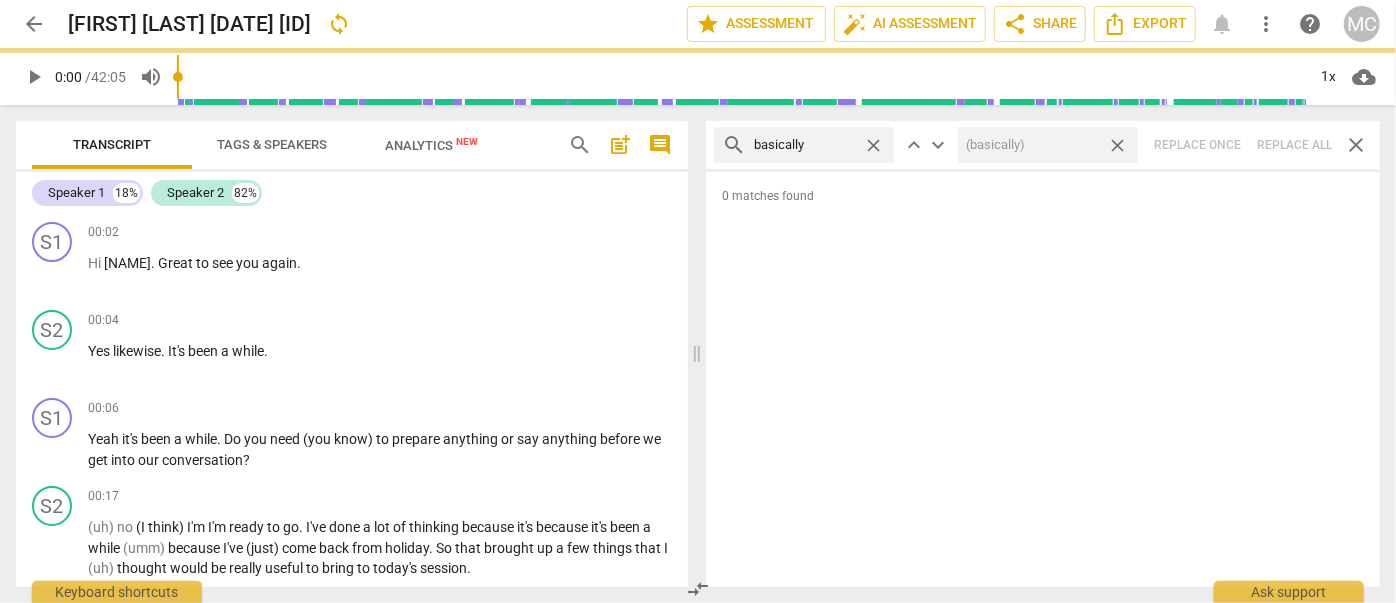 type 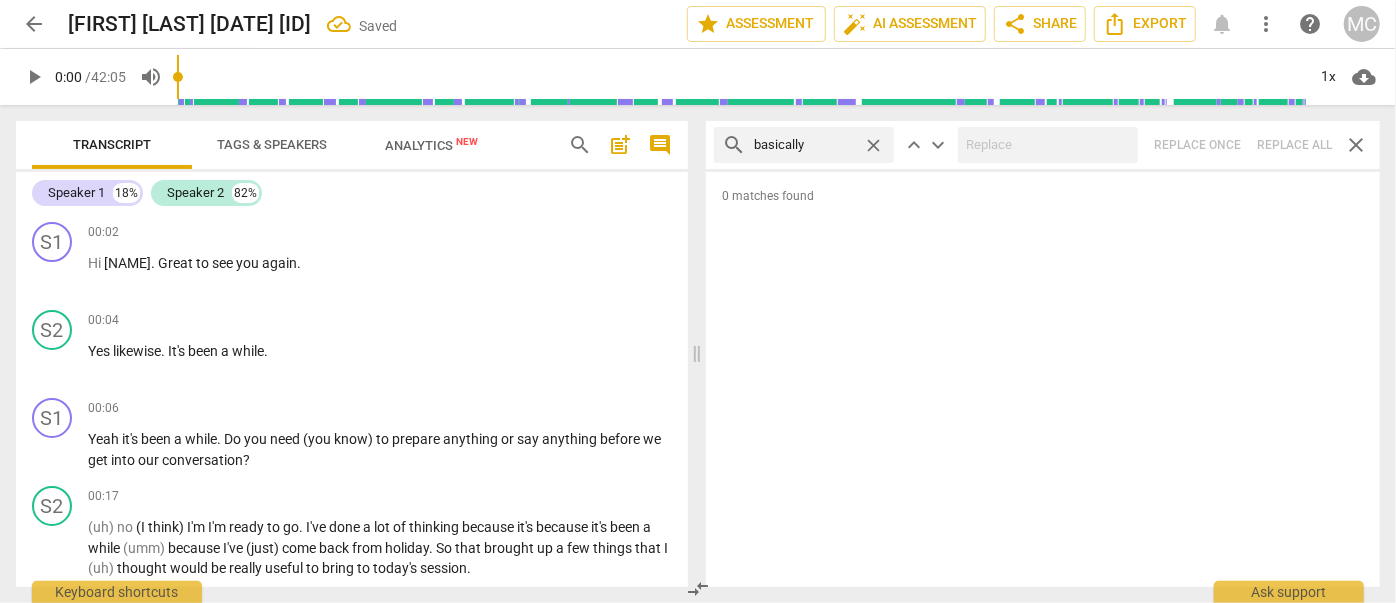 click on "close" at bounding box center [873, 145] 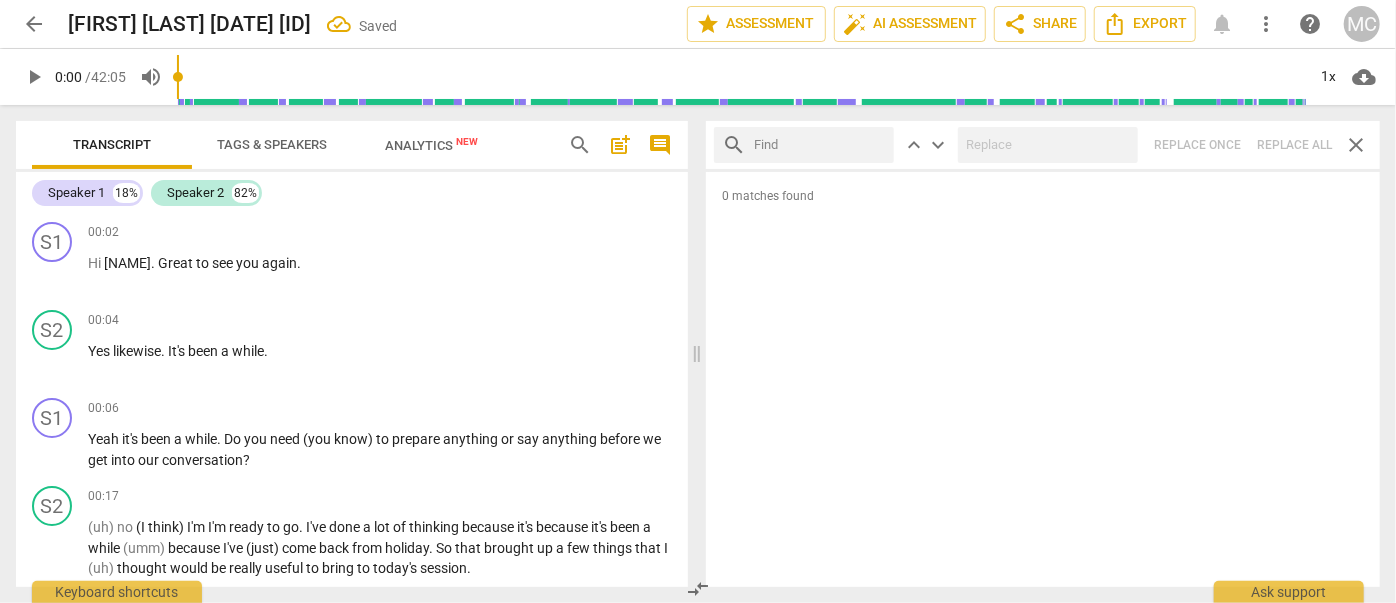 click at bounding box center (820, 145) 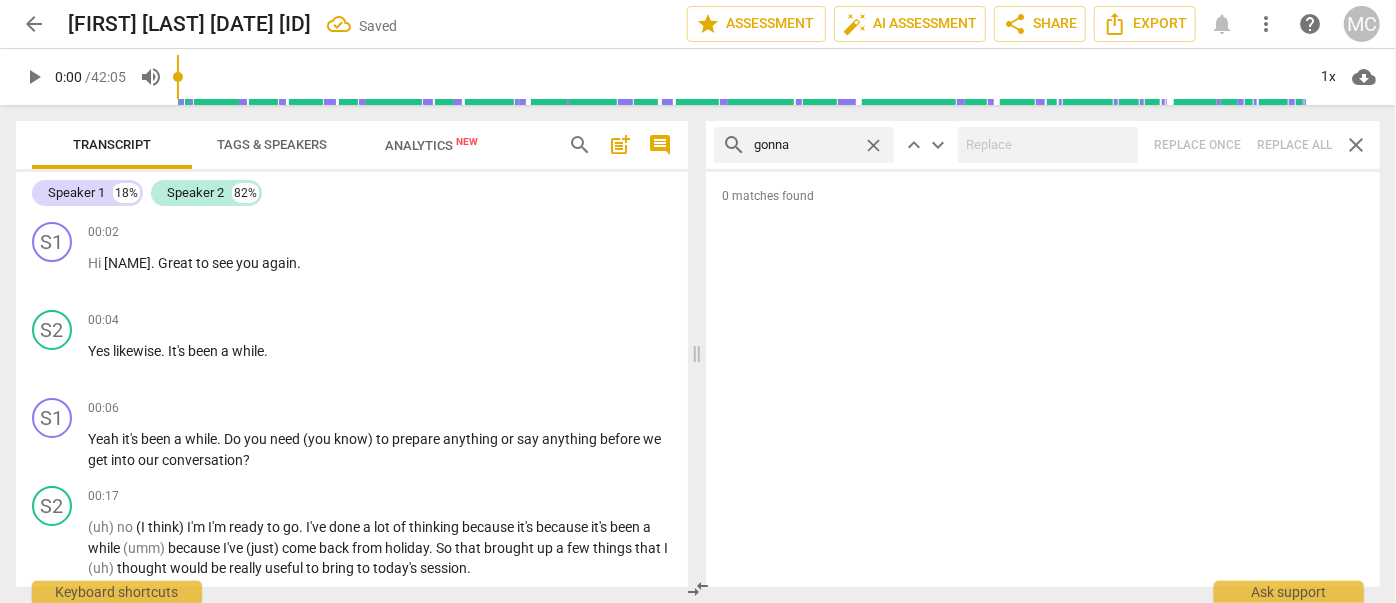type on "gonna" 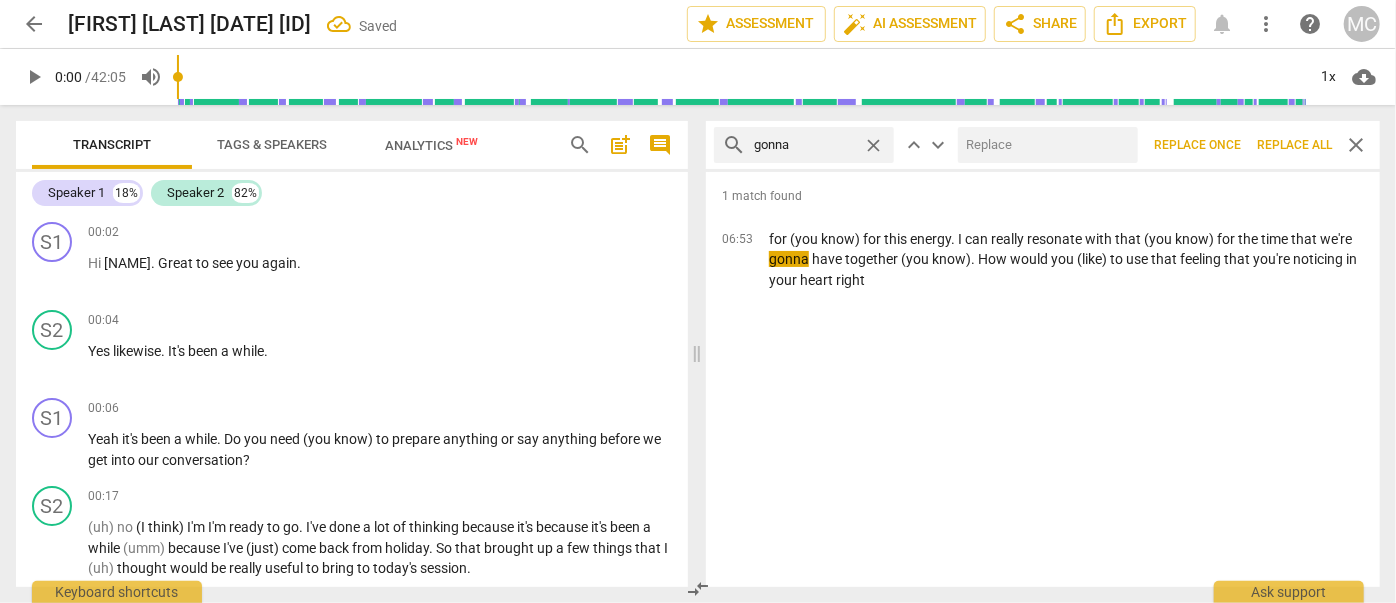 click at bounding box center (1044, 145) 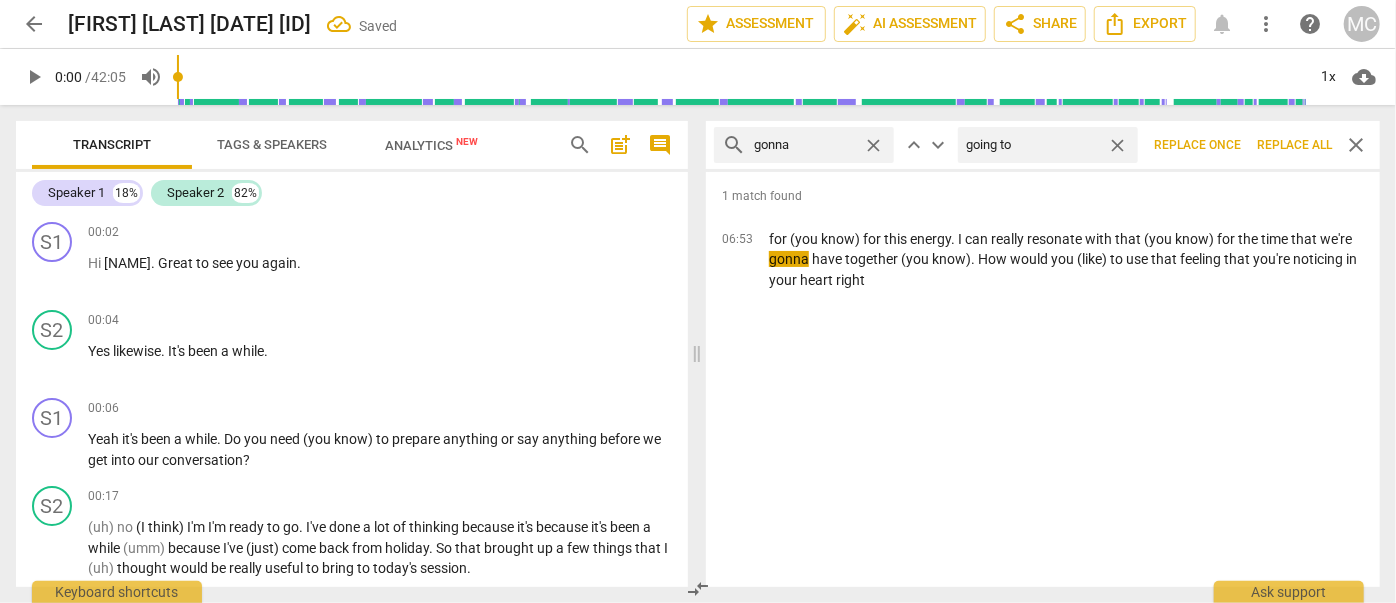 type on "going to" 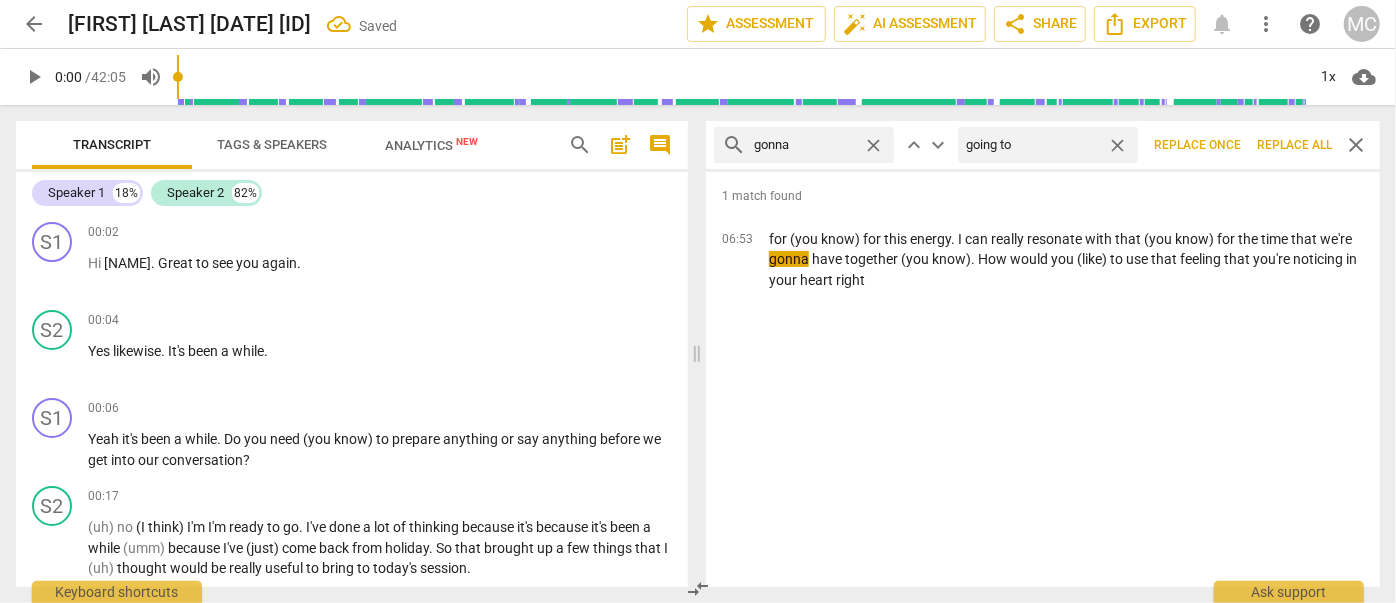 click on "Replace all" at bounding box center (1294, 145) 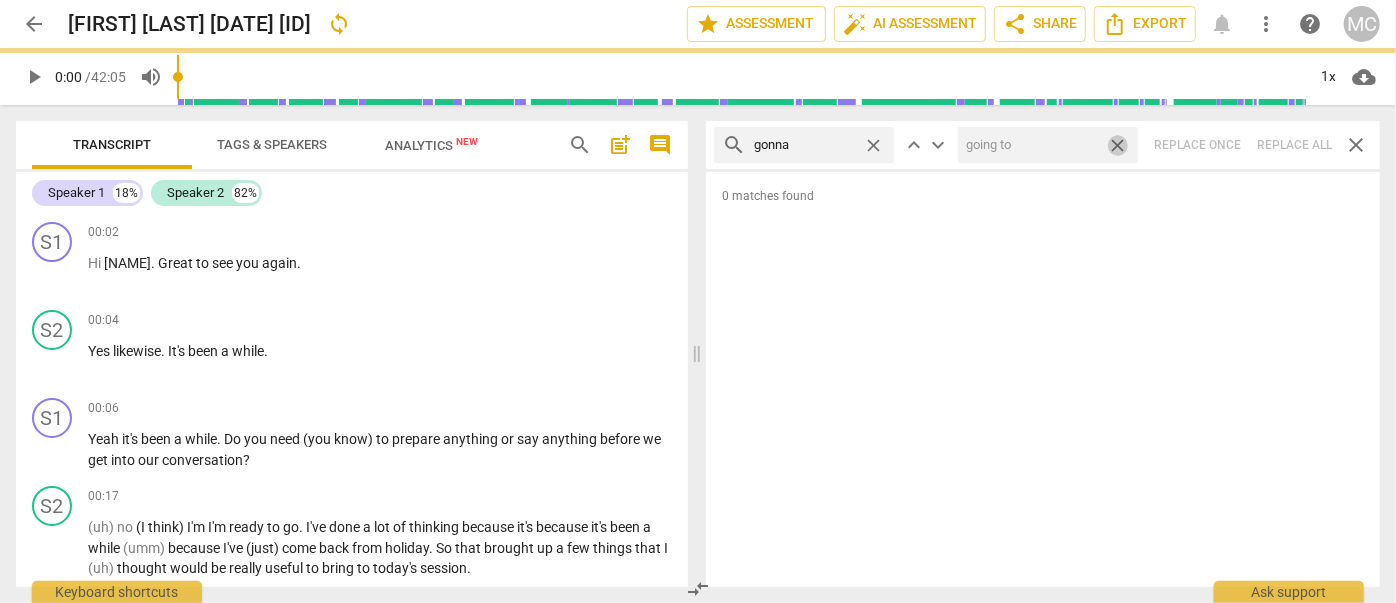 click on "close" at bounding box center (1117, 145) 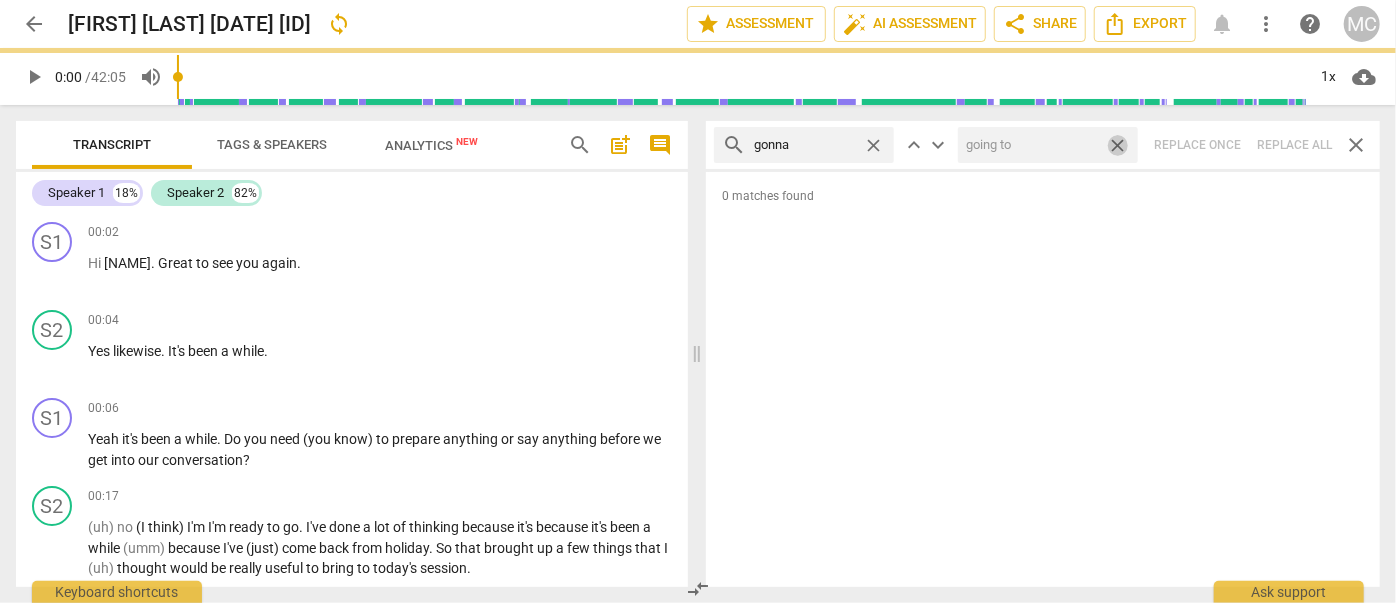 type 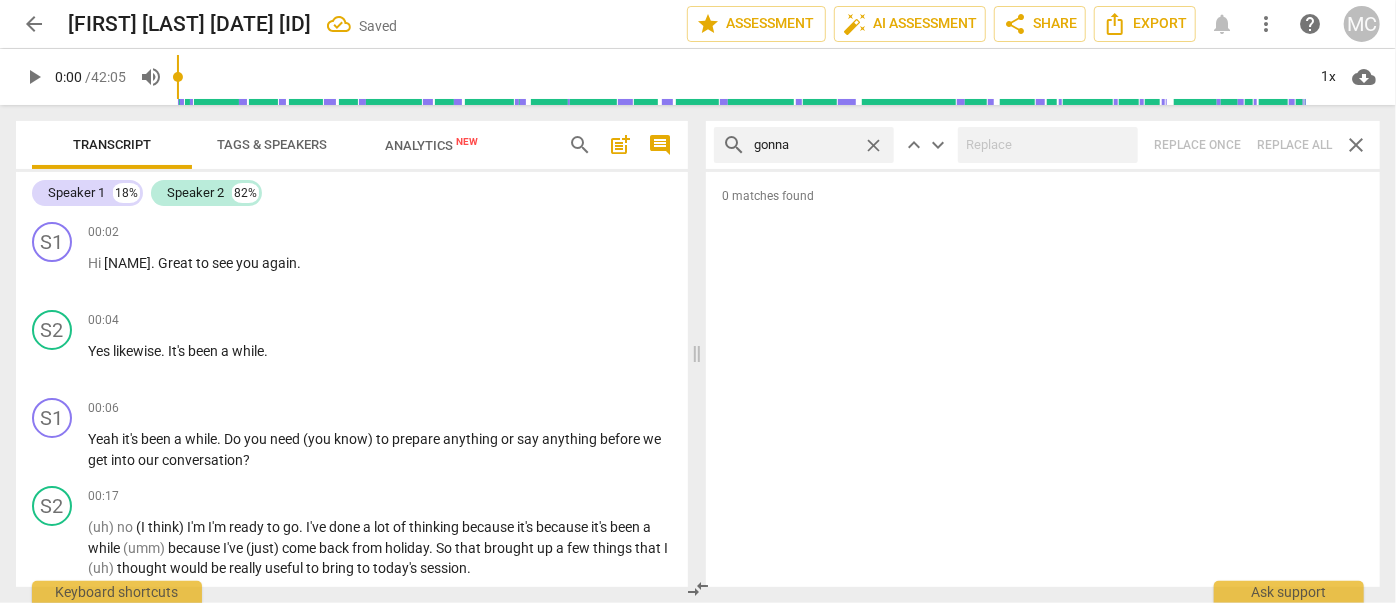 click on "close" at bounding box center [873, 145] 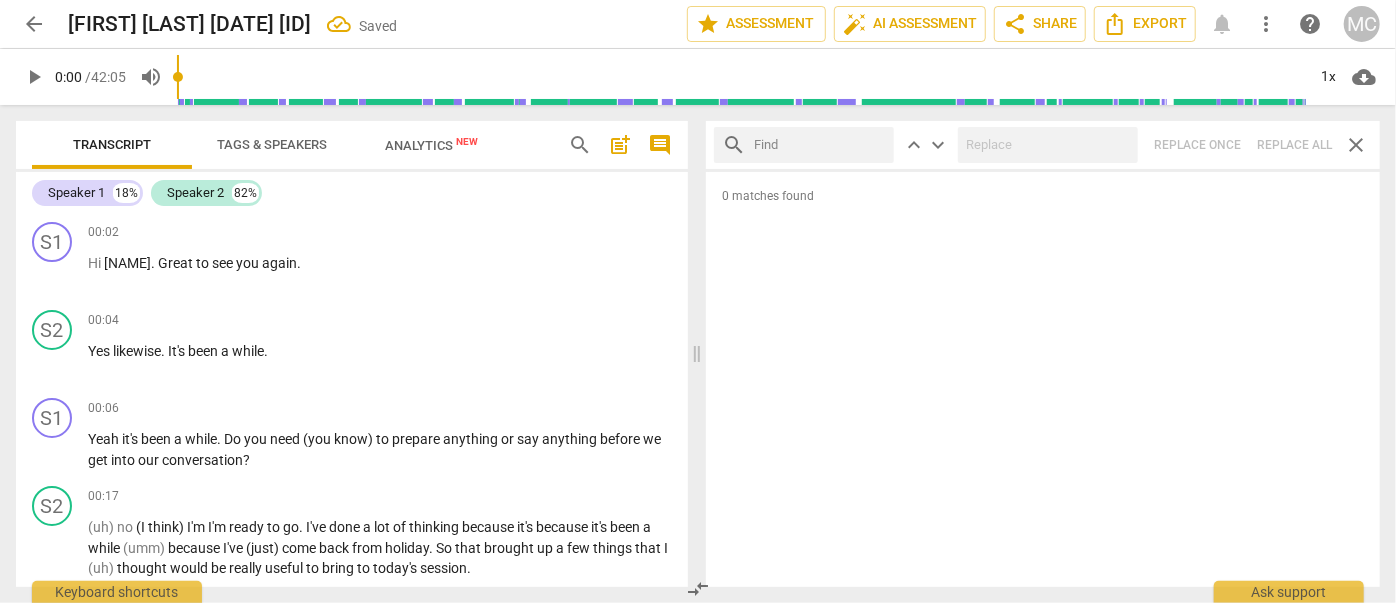 click at bounding box center (820, 145) 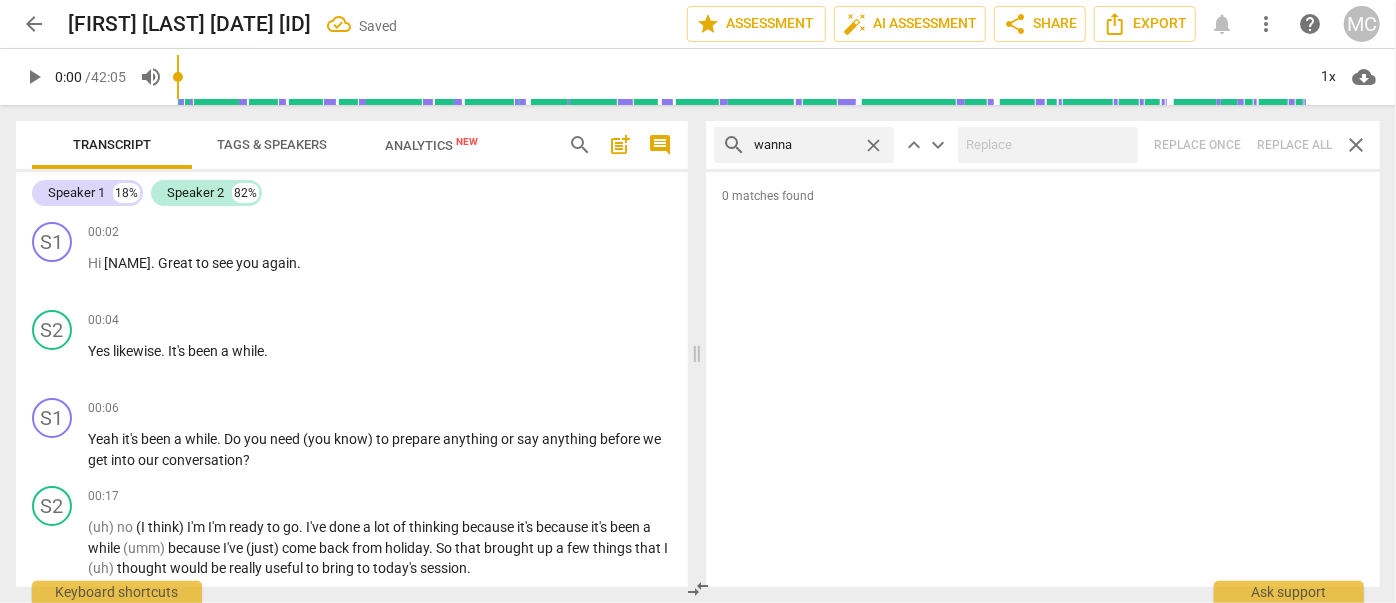 type on "wanna" 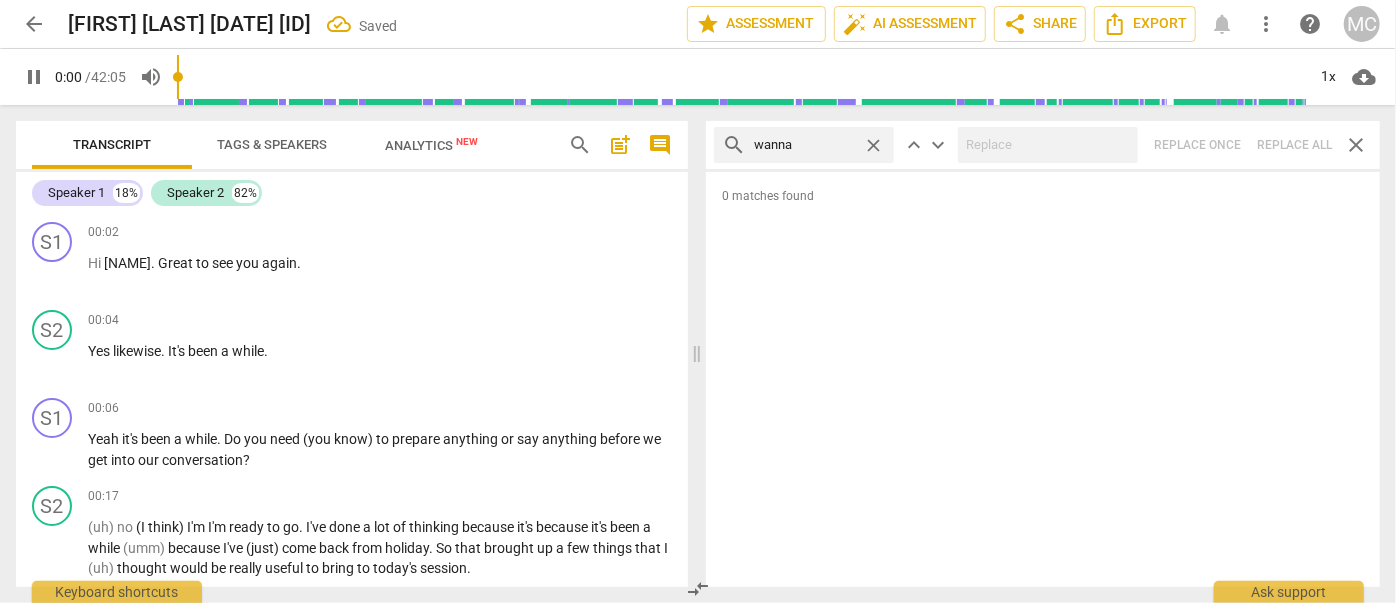 click on "search wanna close keyboard_arrow_up keyboard_arrow_down Replace once Replace all close" at bounding box center (1043, 145) 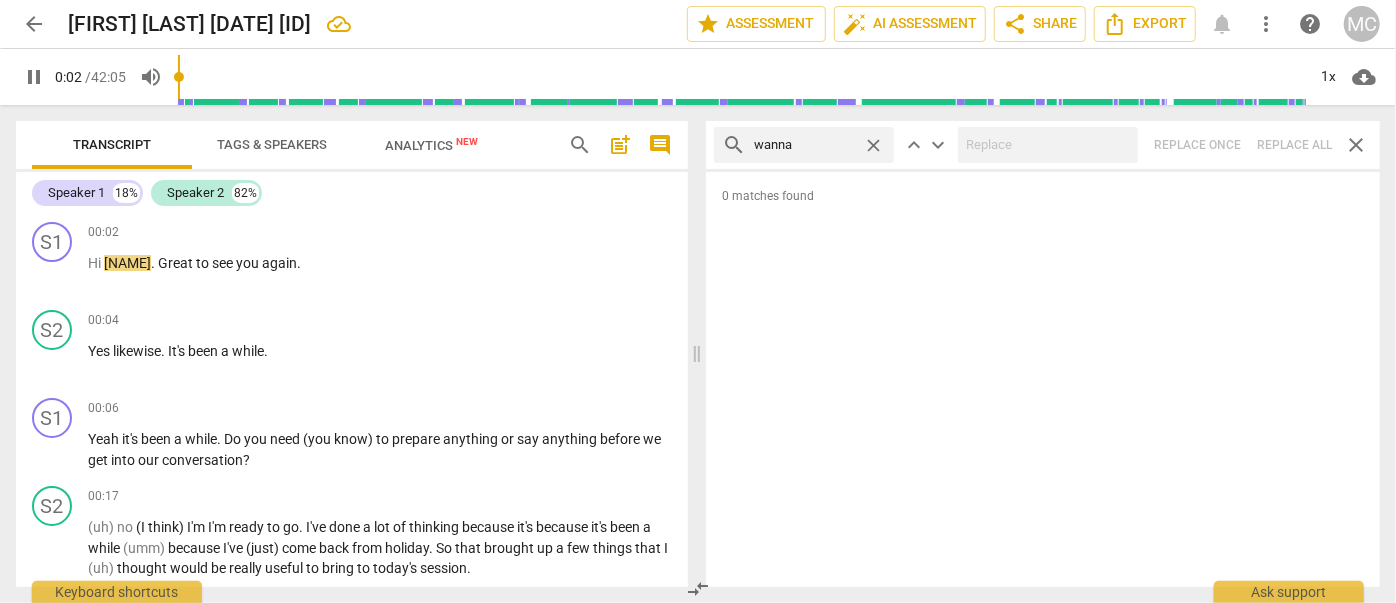 type on "3" 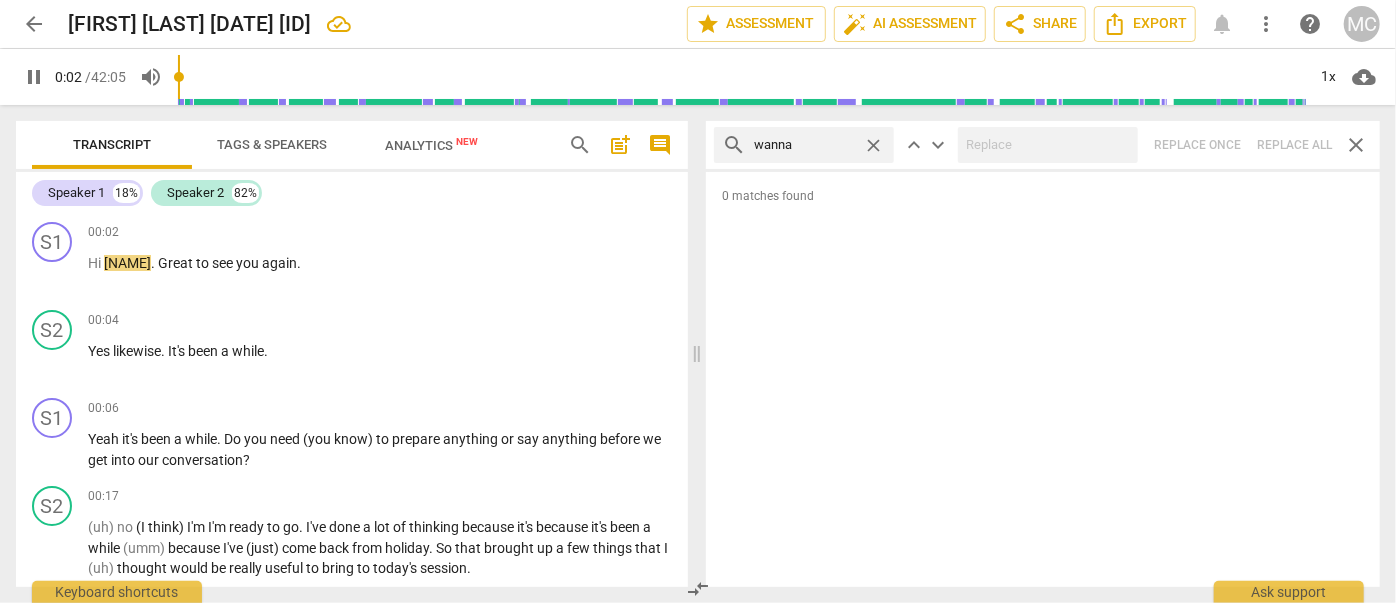 click on "close" at bounding box center (873, 145) 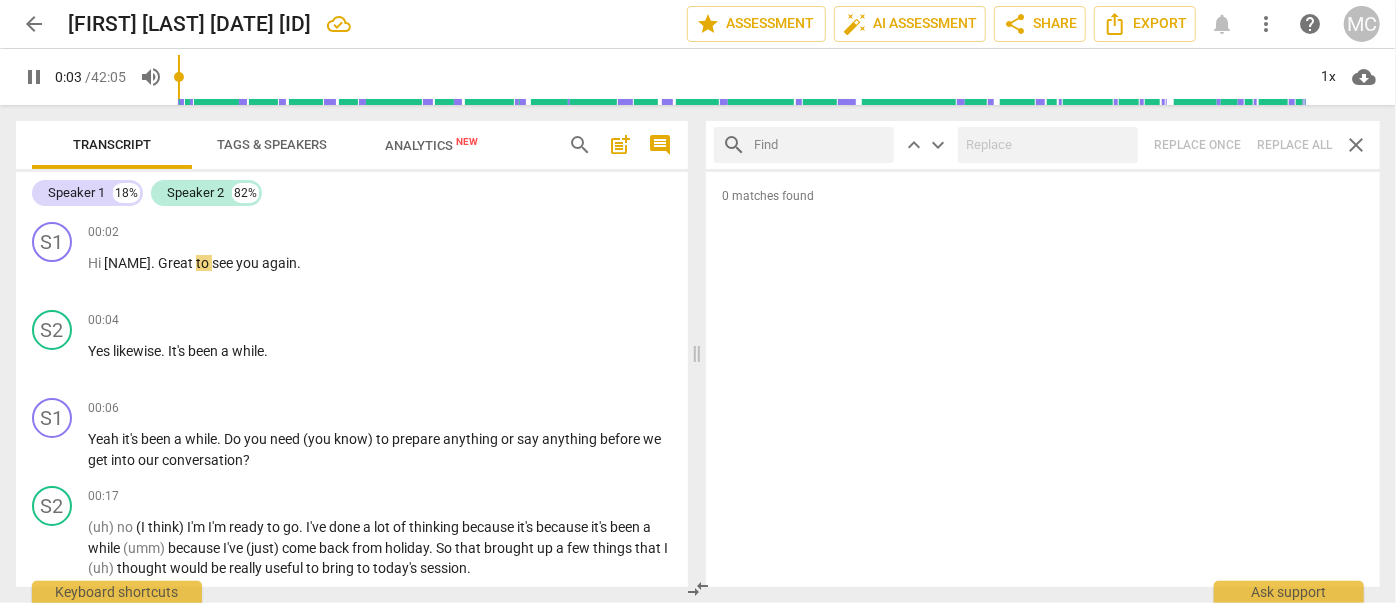 click at bounding box center (820, 145) 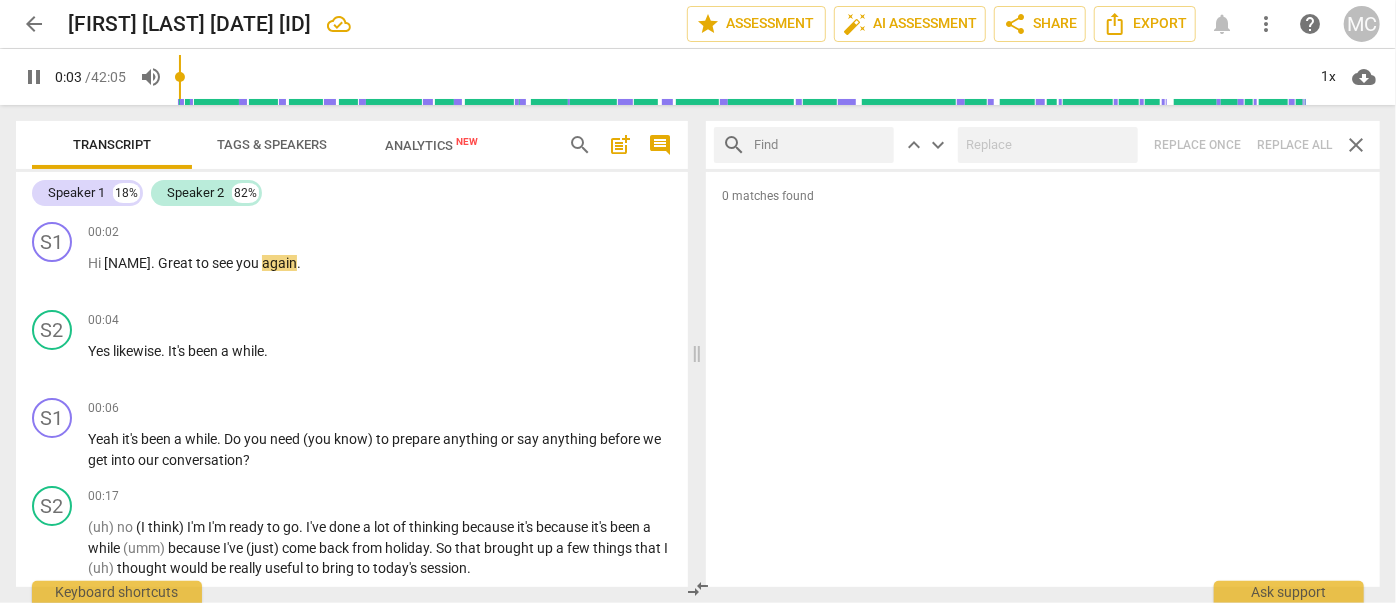 type on "4" 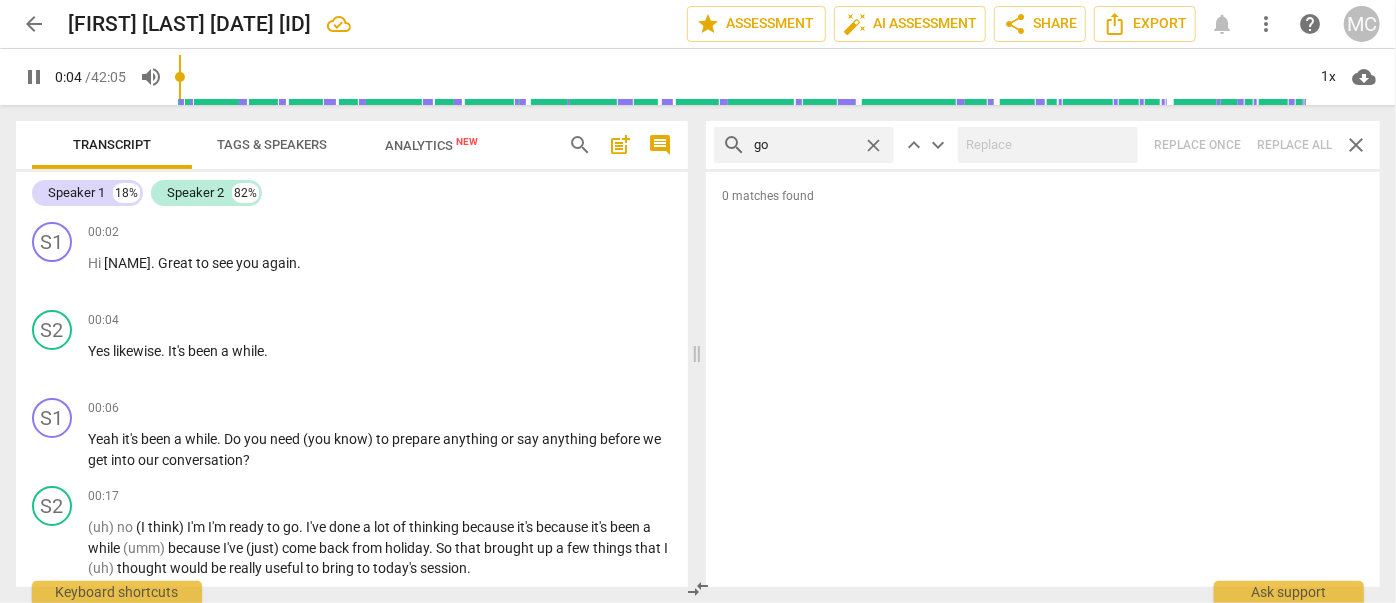 type on "got" 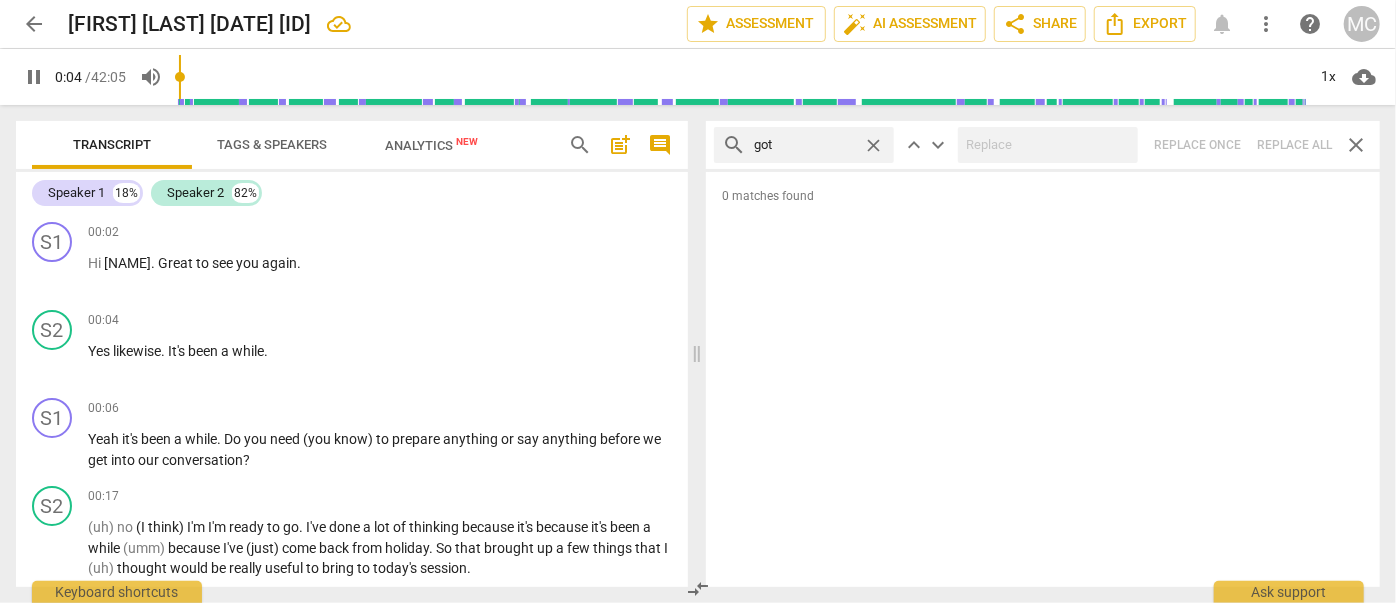 type on "4" 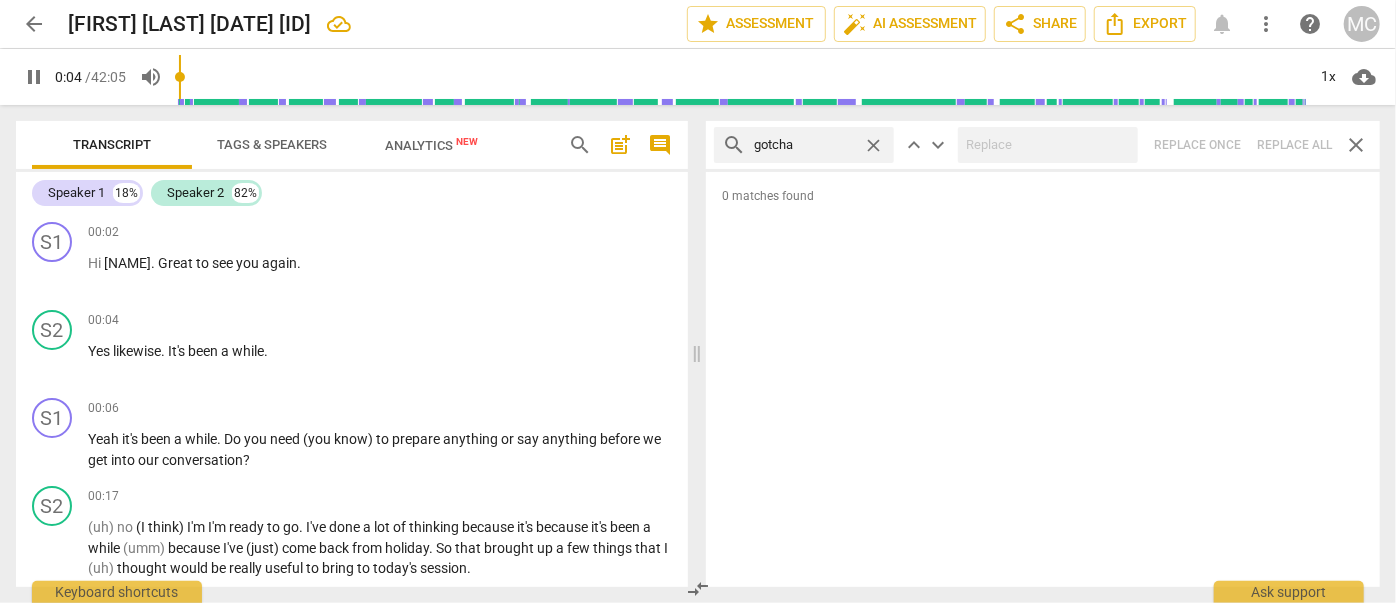 type on "gotcha" 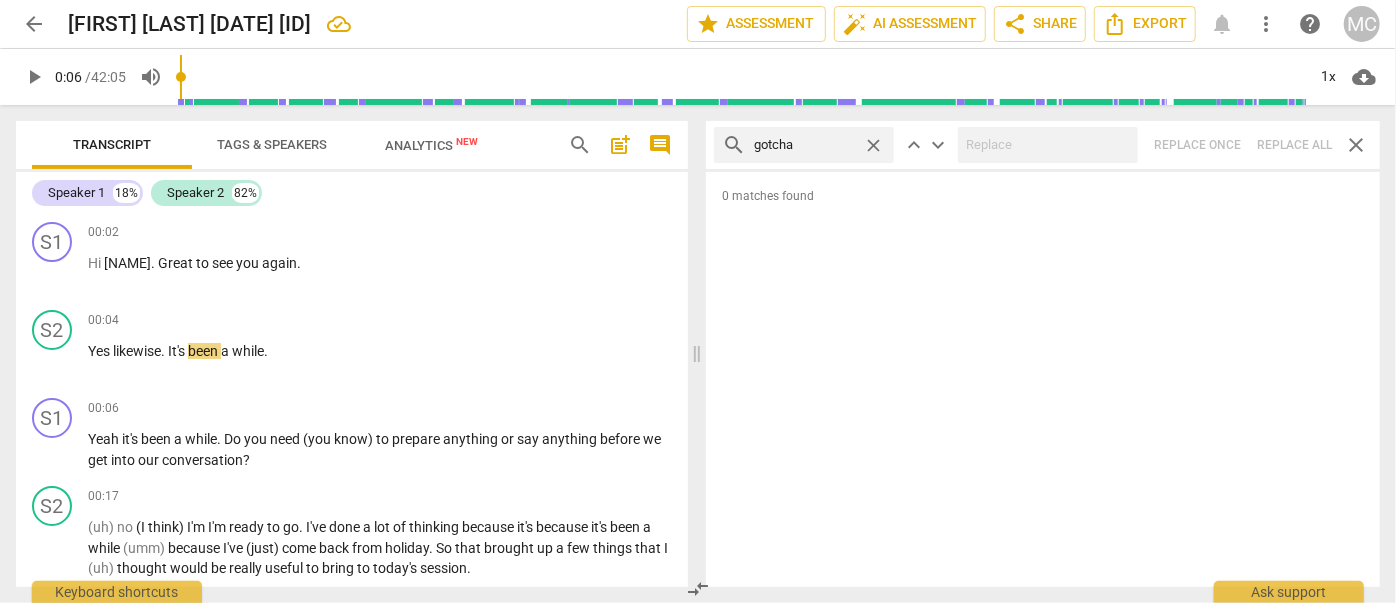 type on "6" 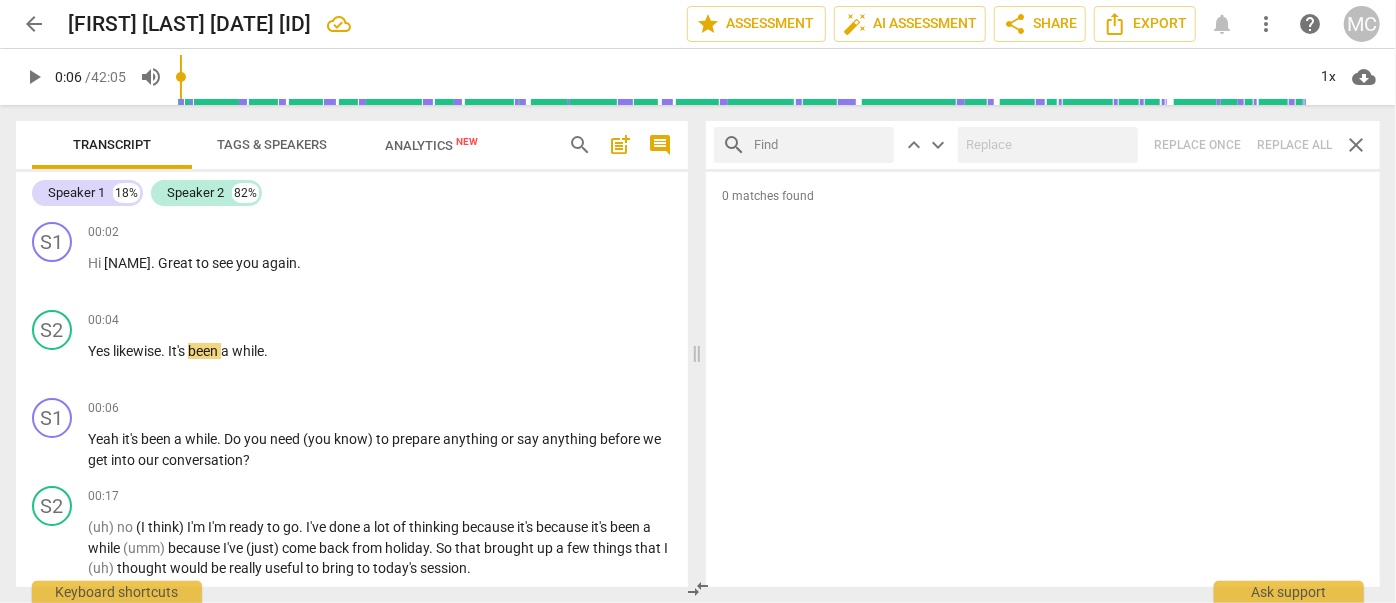 click at bounding box center [820, 145] 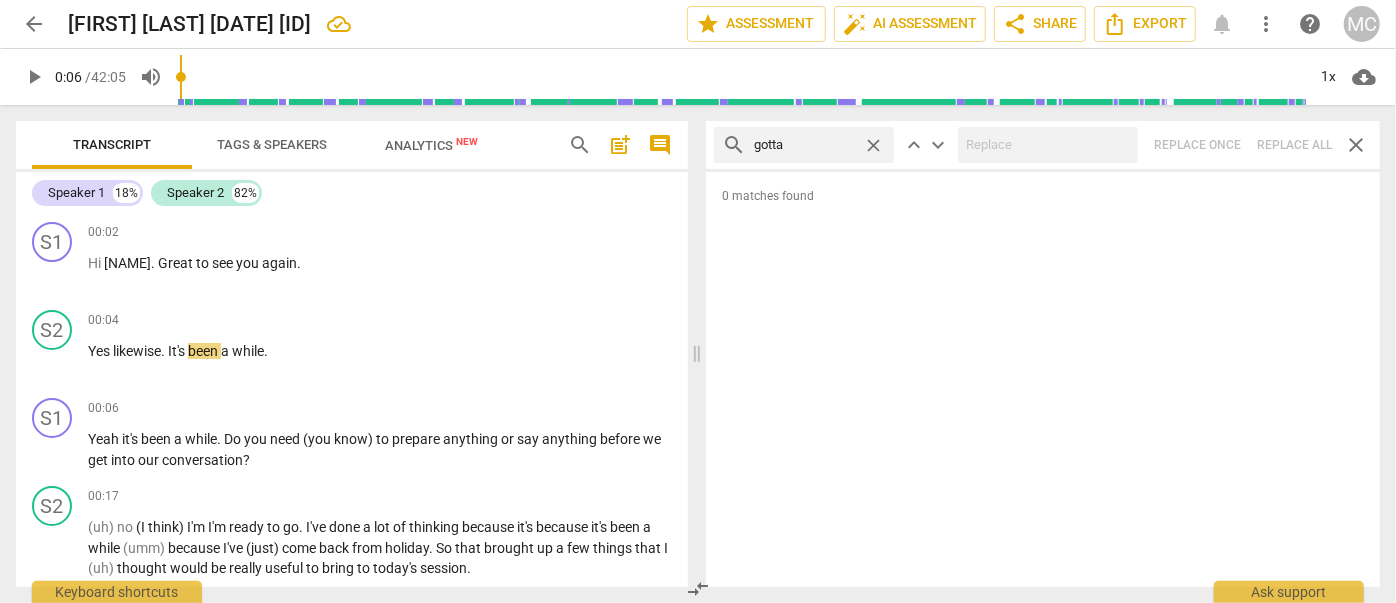 type on "gotta" 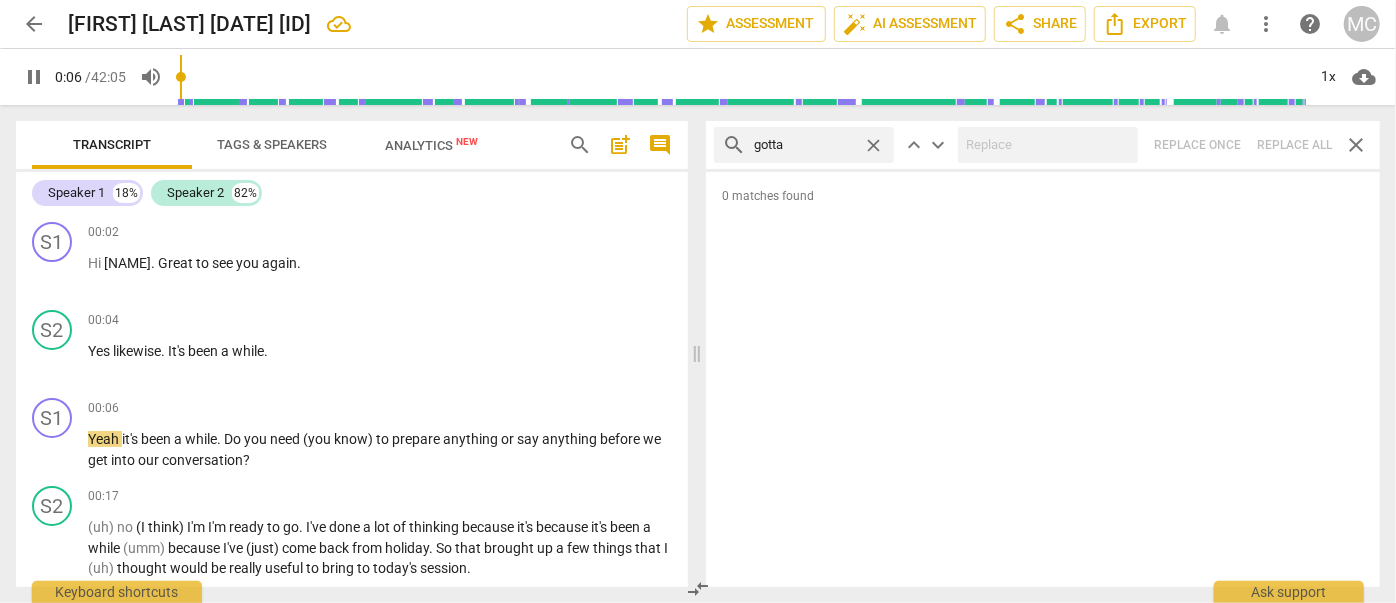 click on "search gotta close keyboard_arrow_up keyboard_arrow_down Replace once Replace all close" at bounding box center (1043, 145) 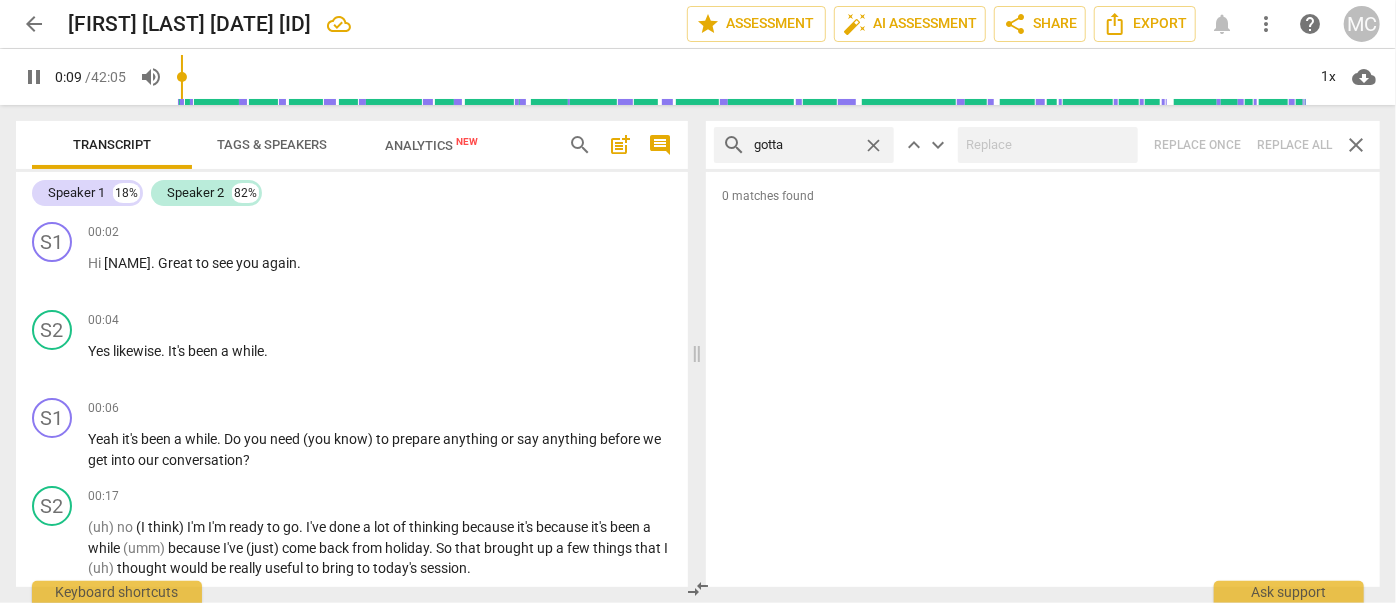 click on "close" at bounding box center [873, 145] 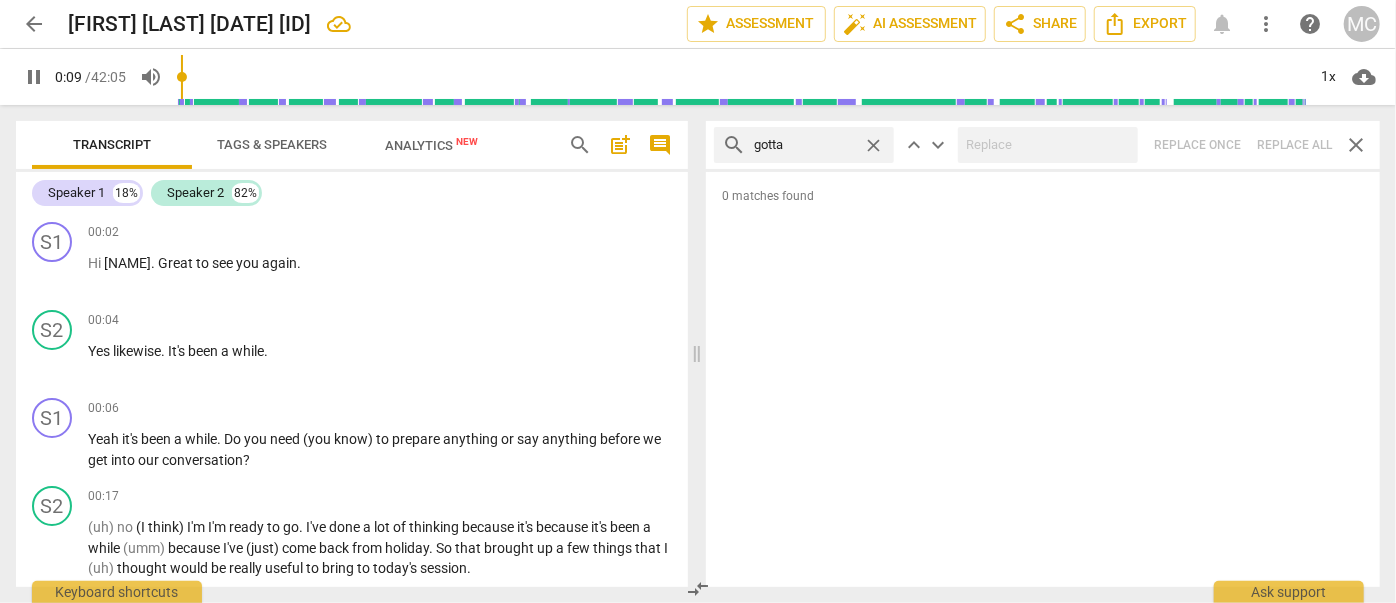type on "10" 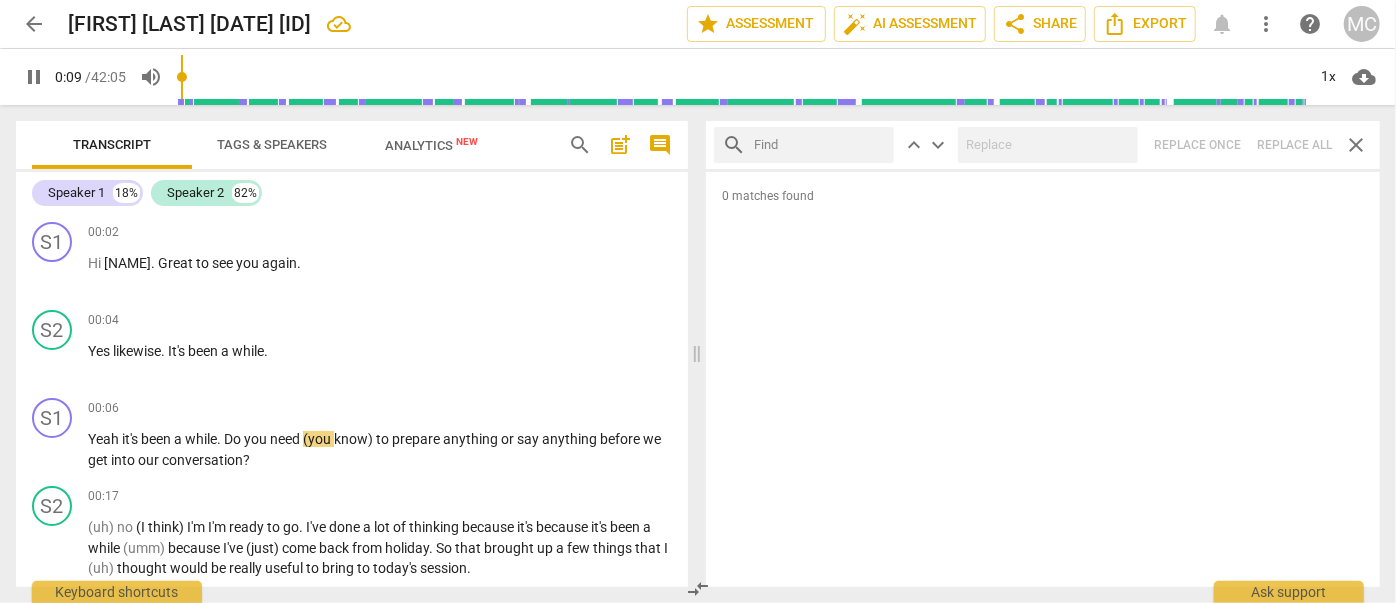 click at bounding box center [820, 145] 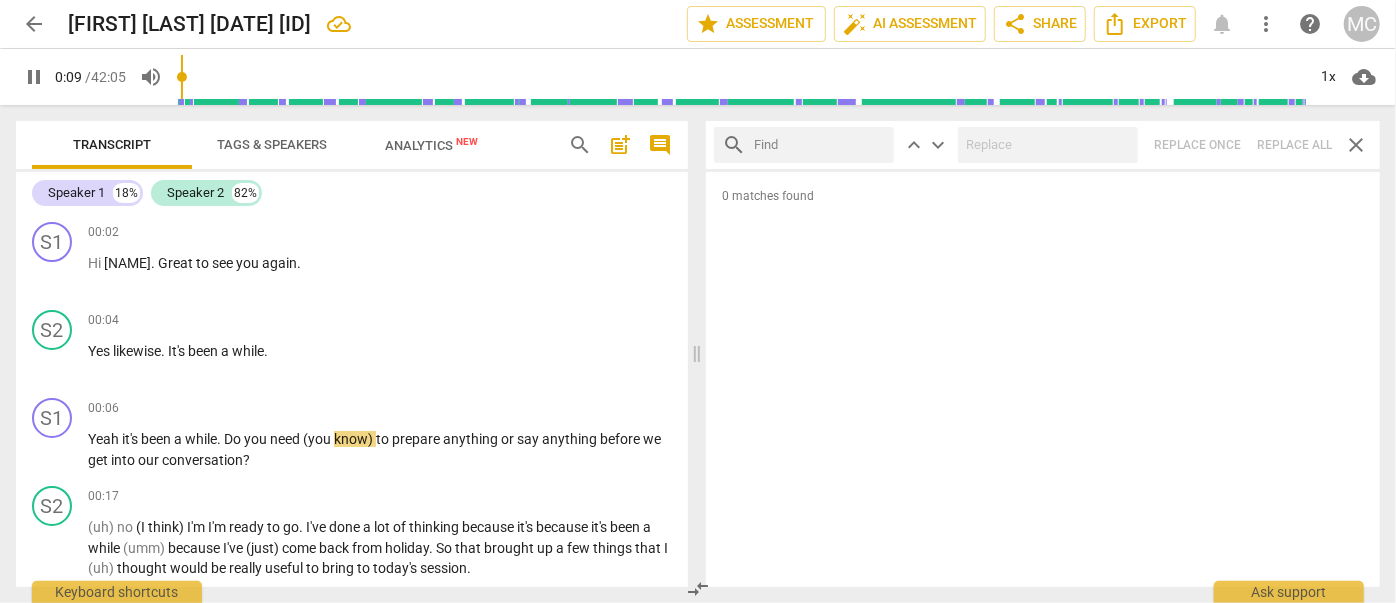 type on "10" 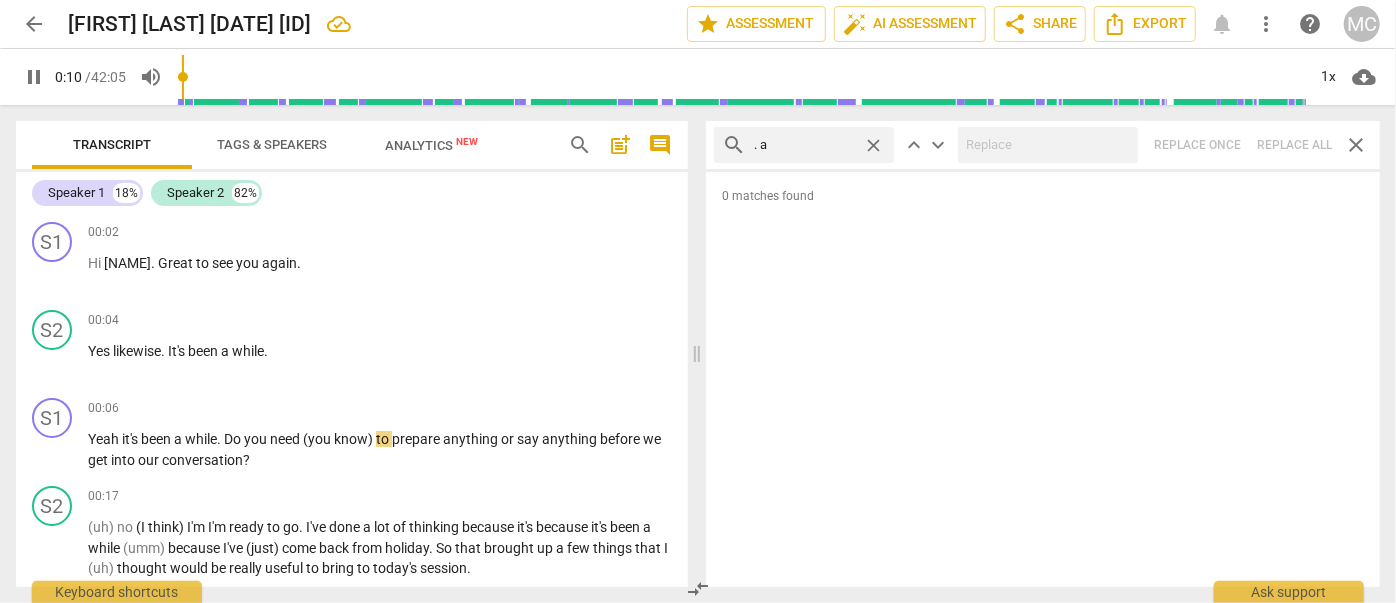 type on ". an" 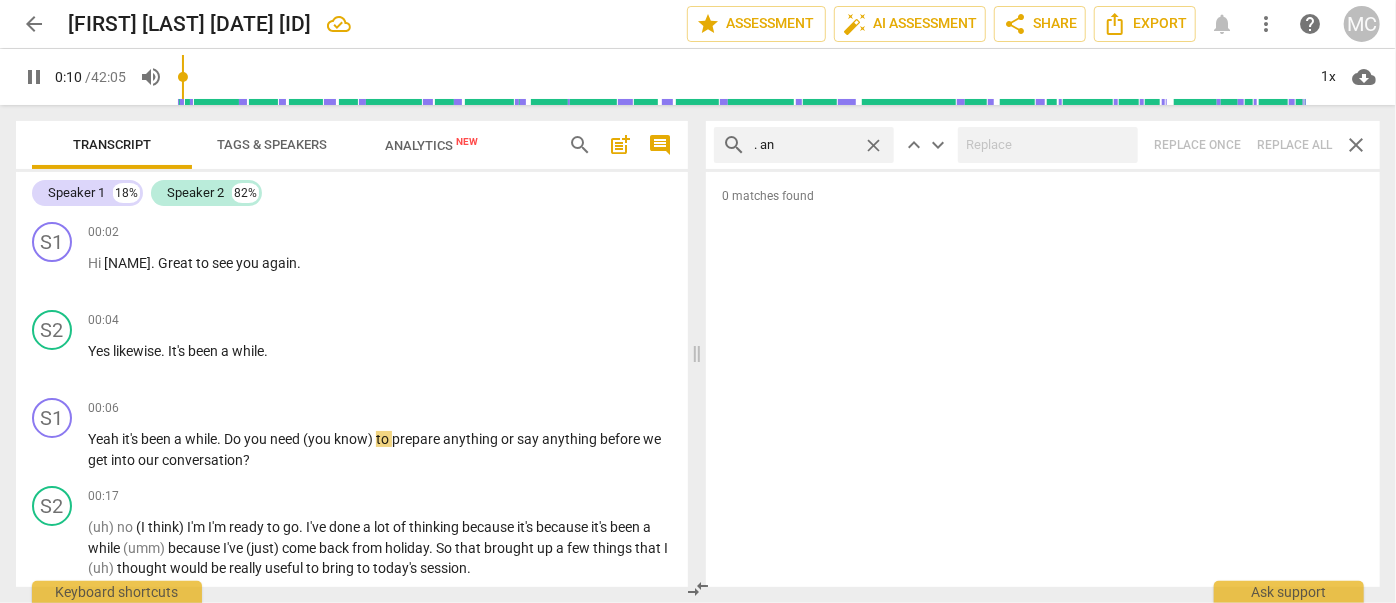 type on "10" 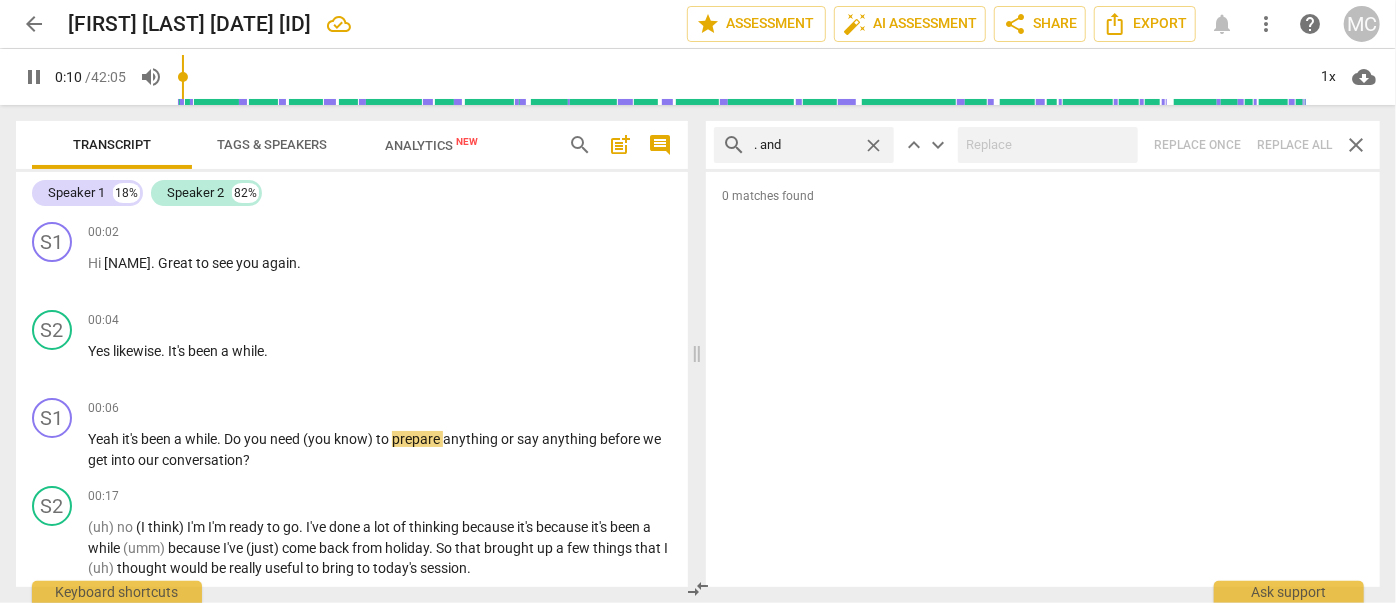 type on ". and" 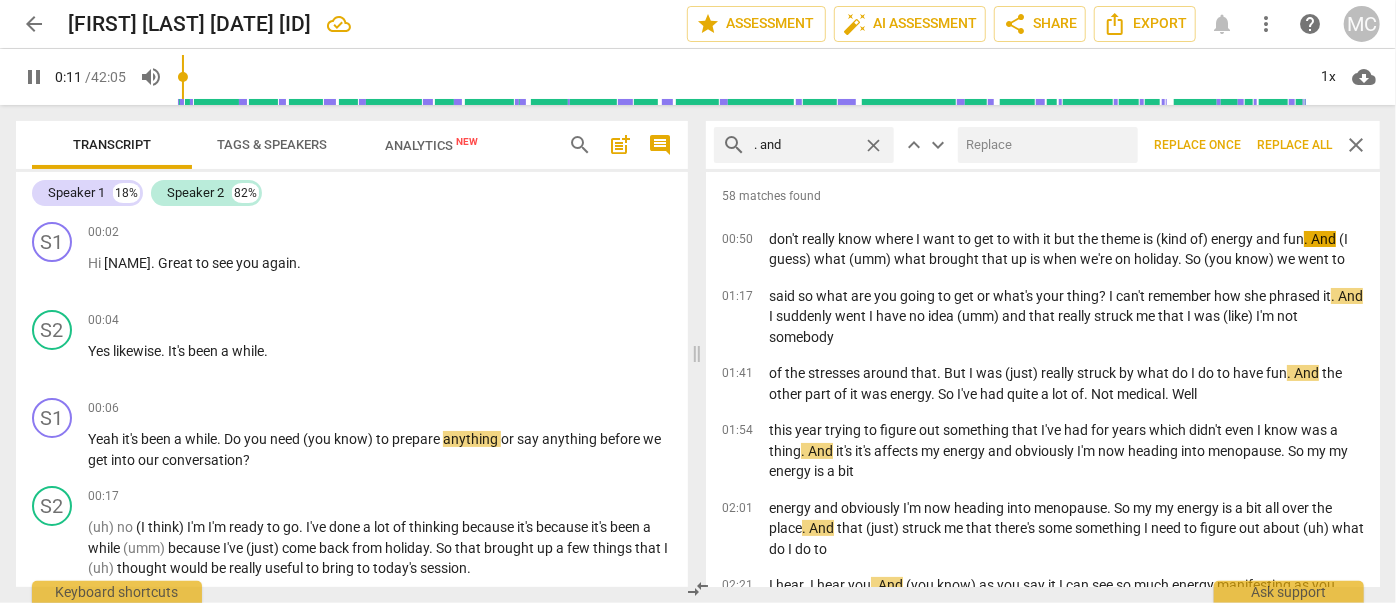 click at bounding box center (1044, 145) 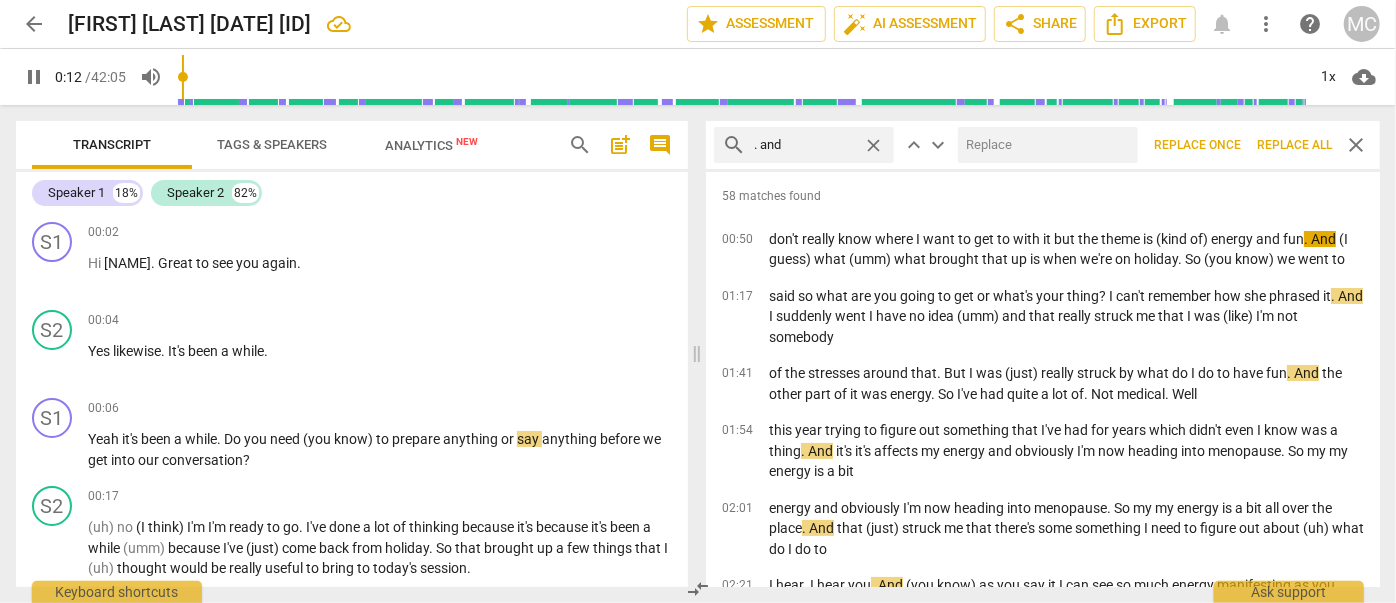 type on "12" 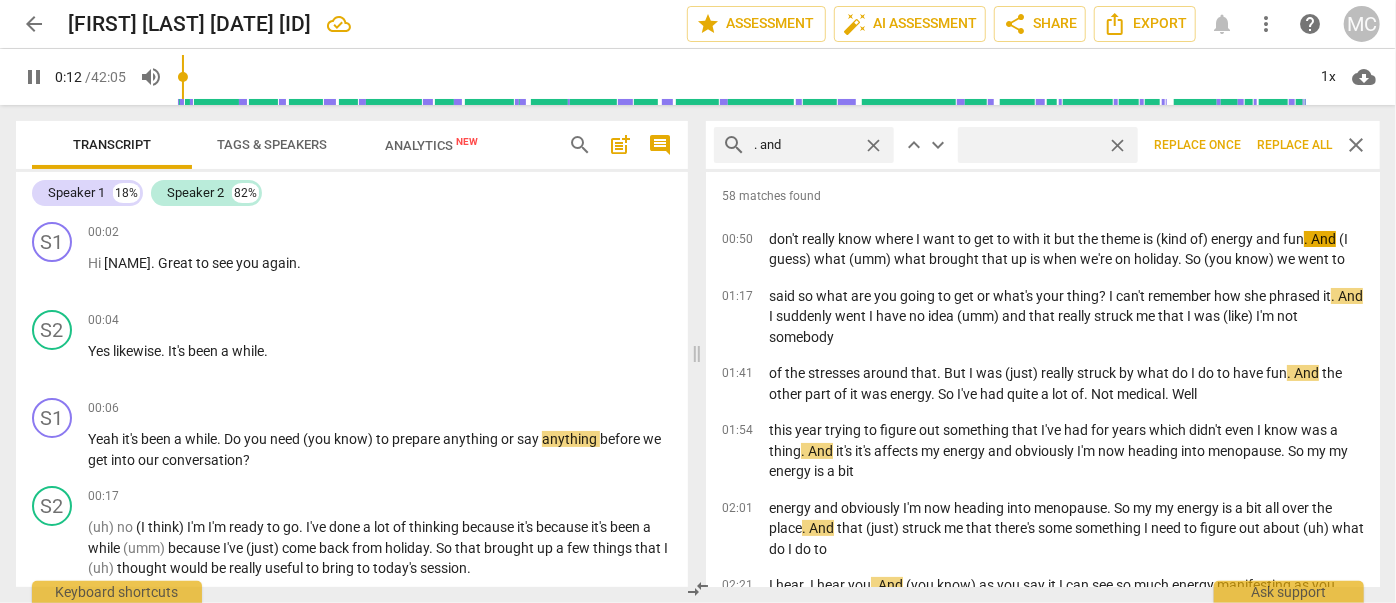 type on "13" 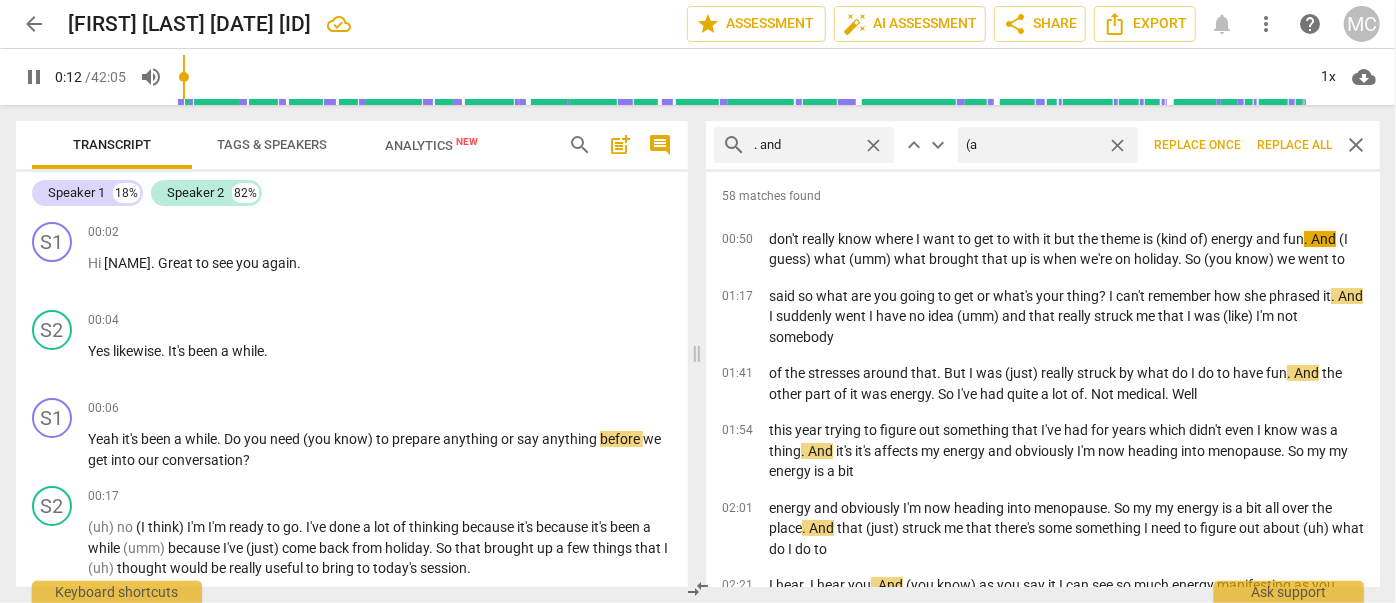 type on "(an" 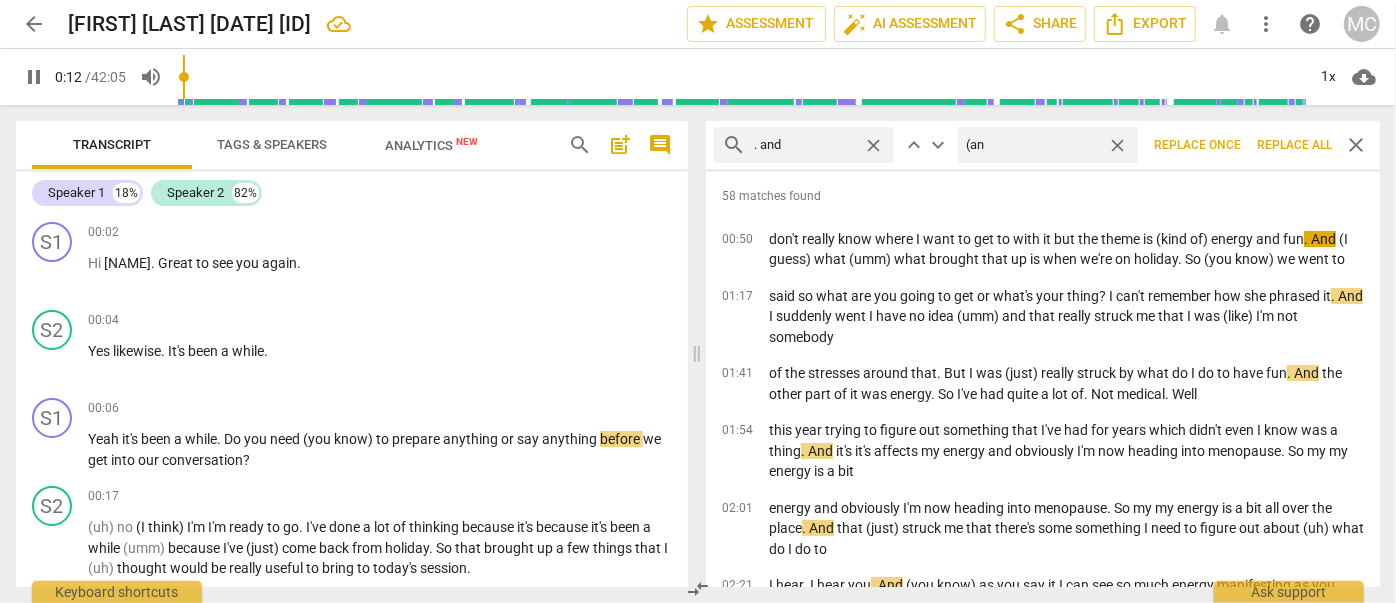type on "13" 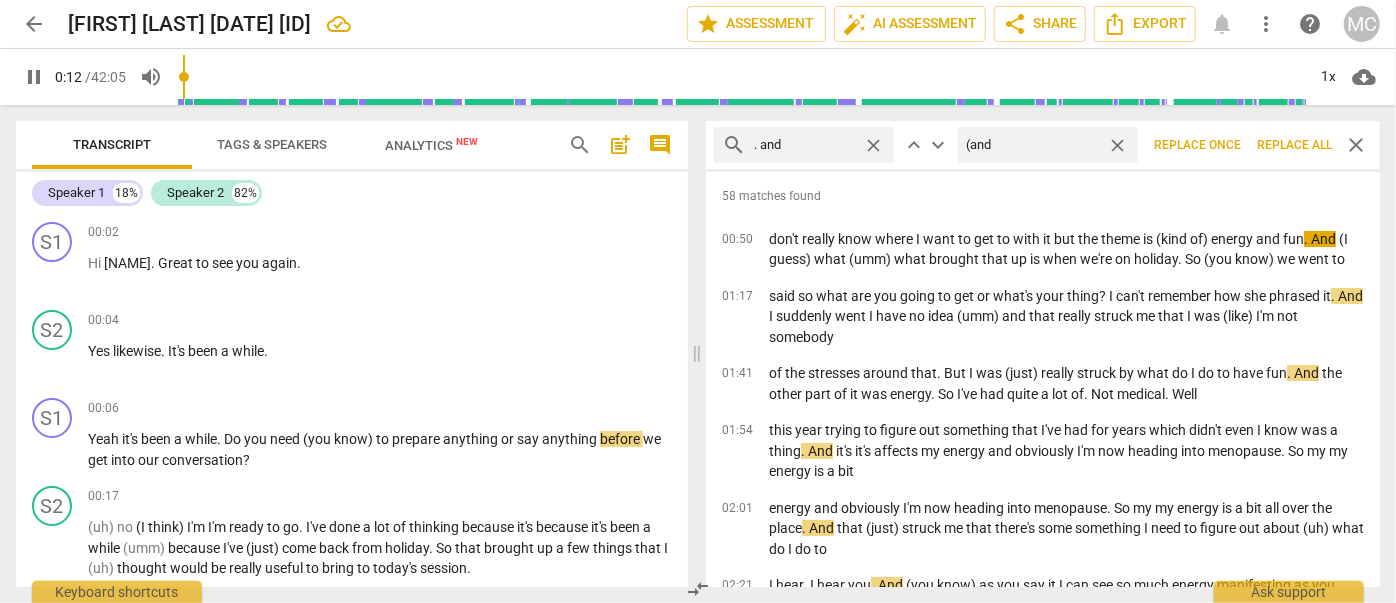 type on "(and)" 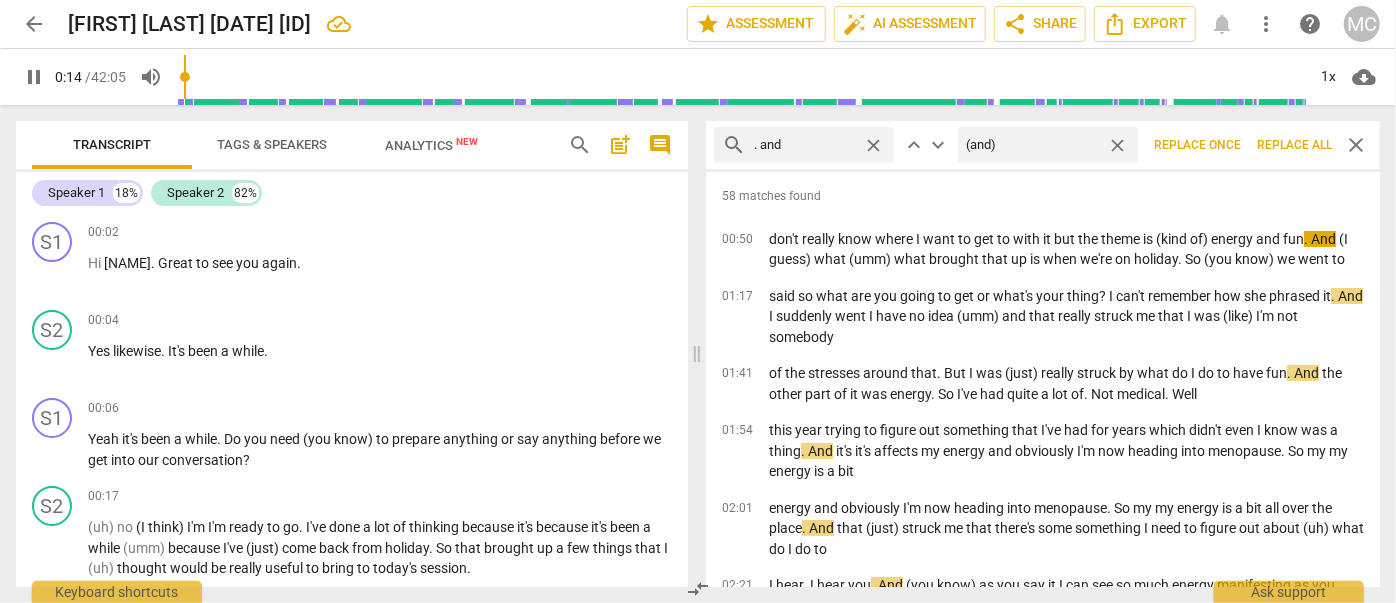 type on "15" 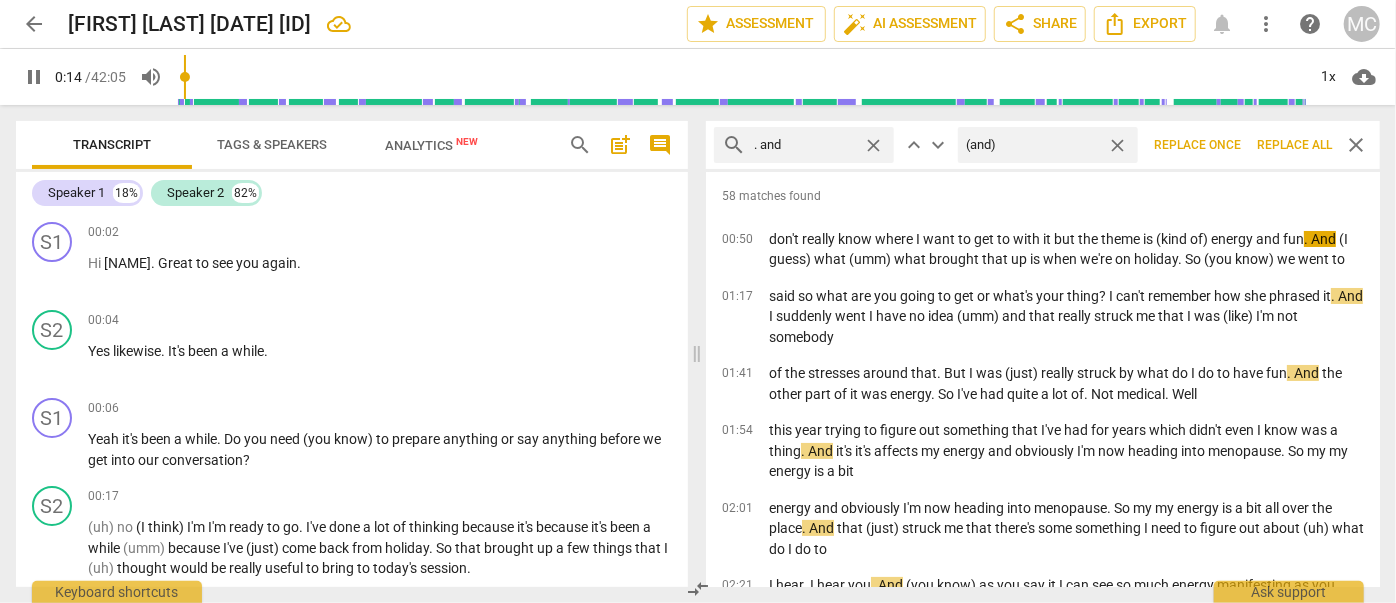 click on "Replace all" at bounding box center (1294, 145) 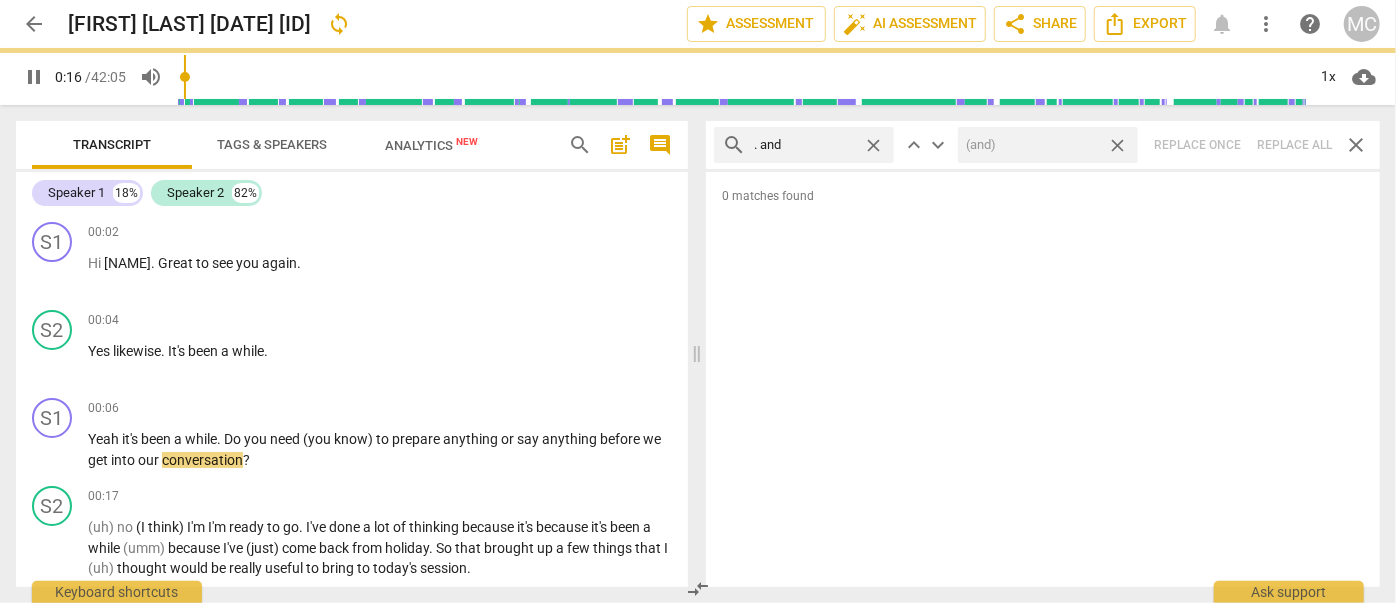 type on "16" 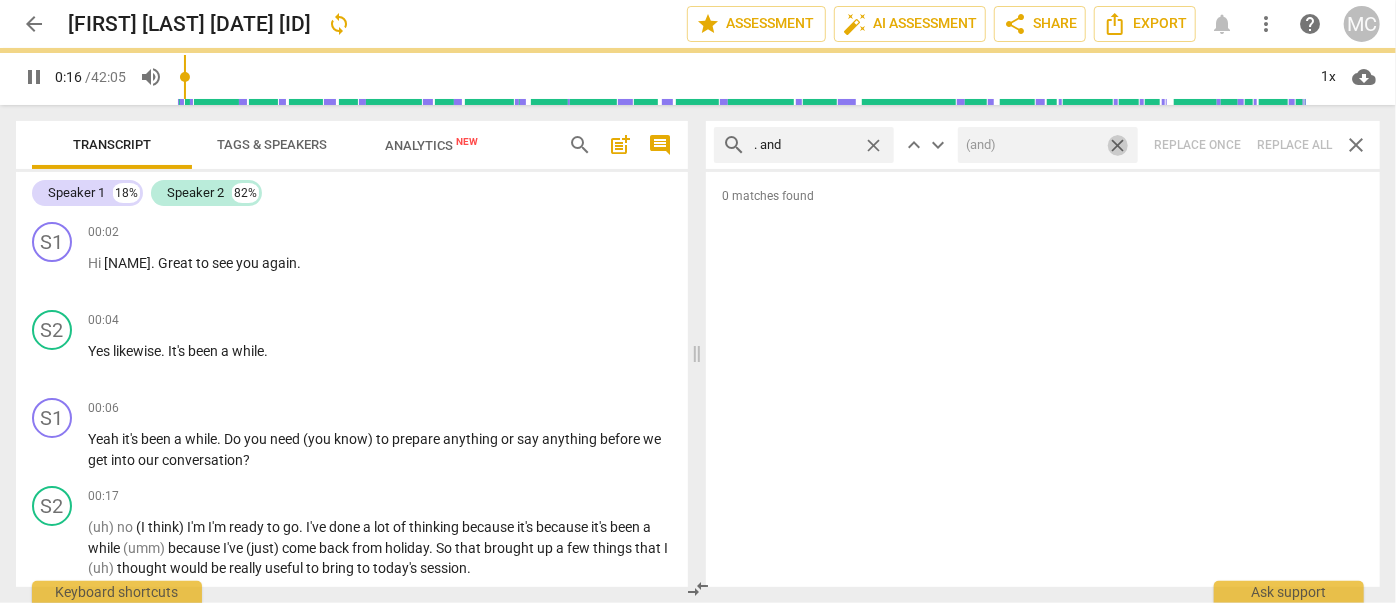 click on "close" at bounding box center (1117, 145) 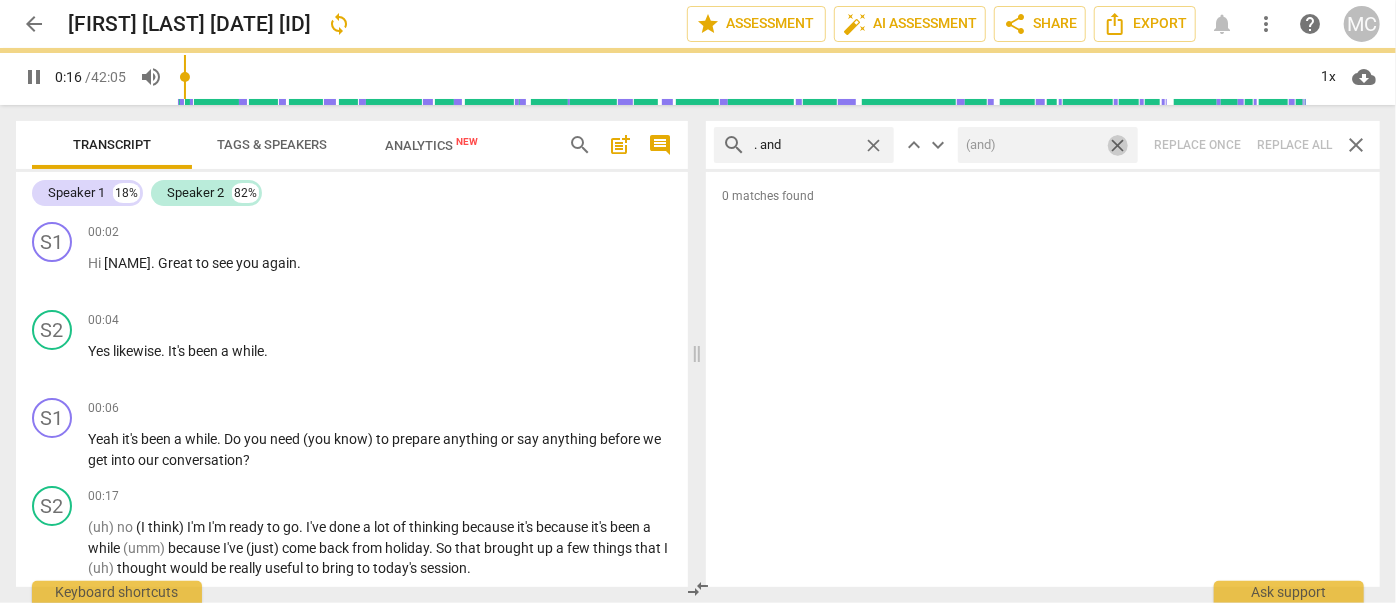 type 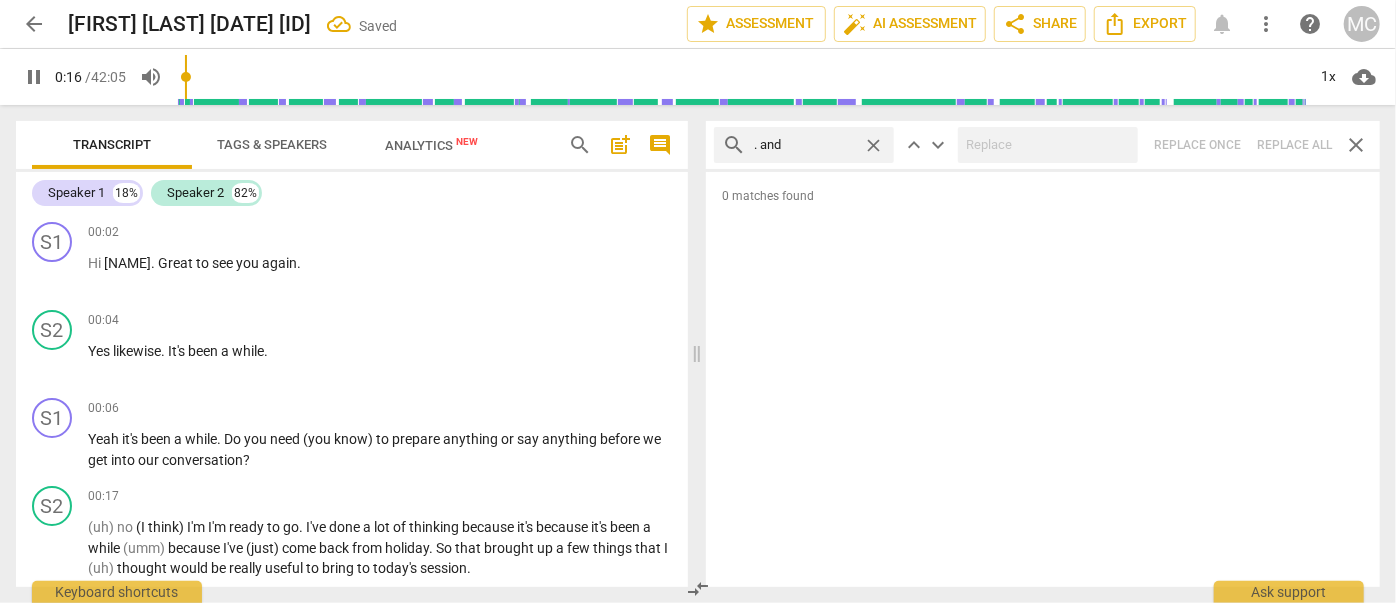 click on "close" at bounding box center (873, 145) 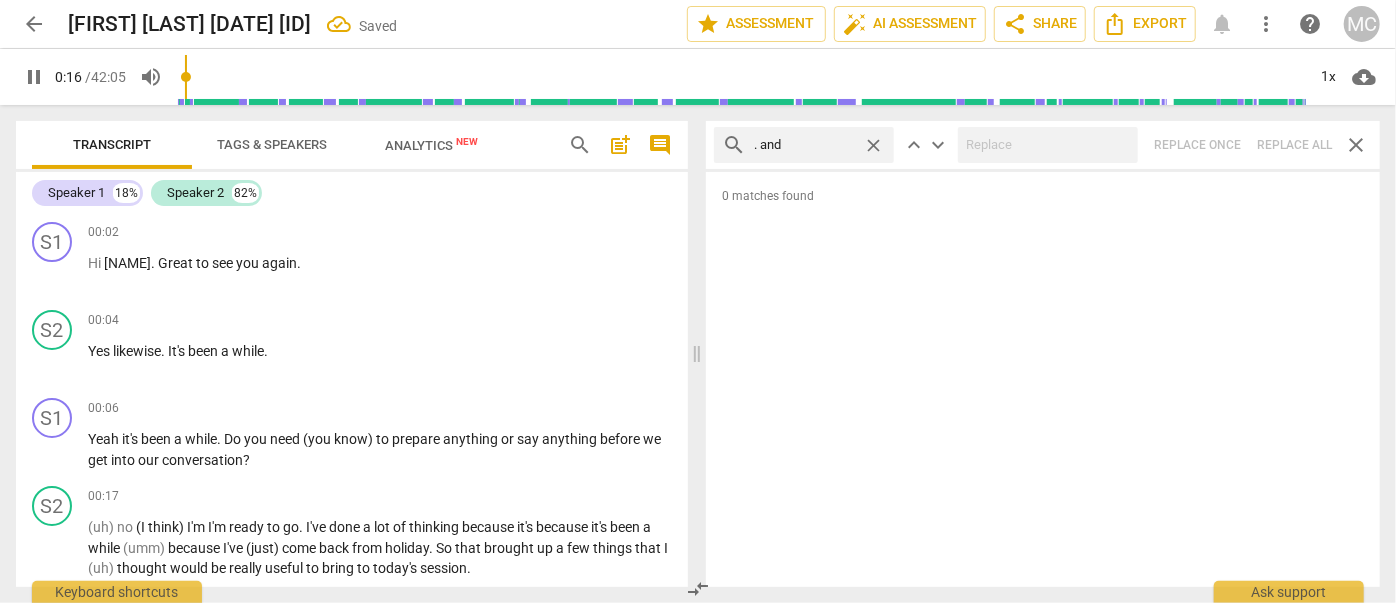 type on "17" 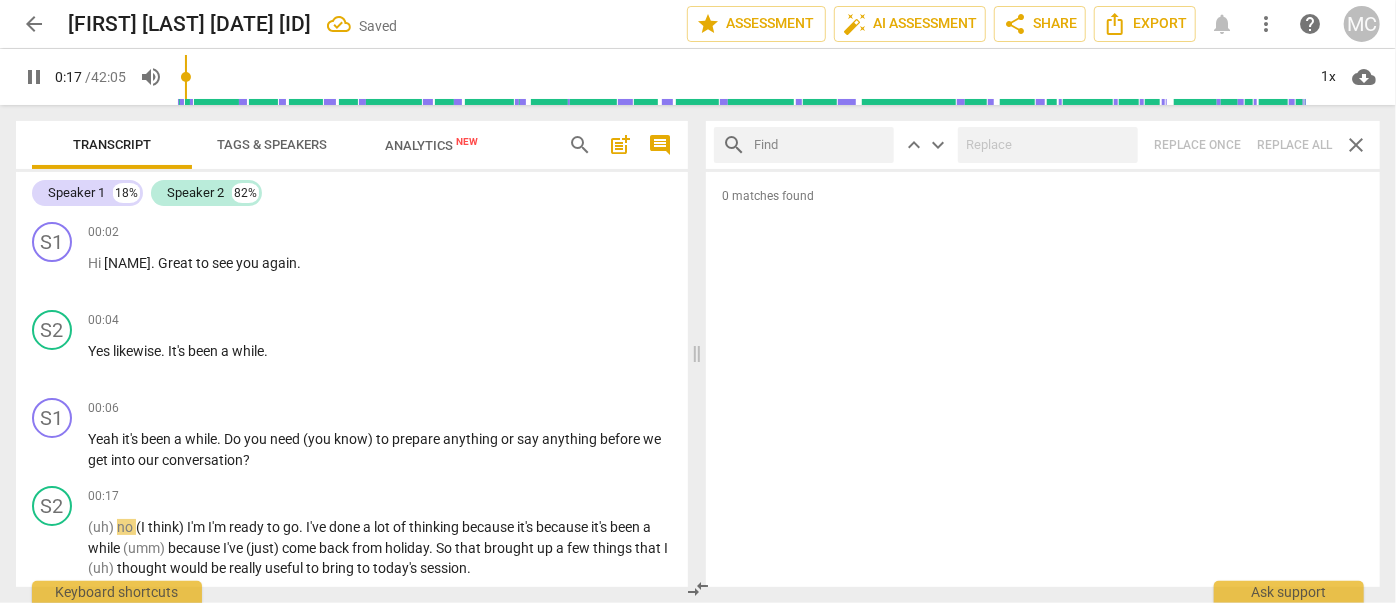 click at bounding box center (820, 145) 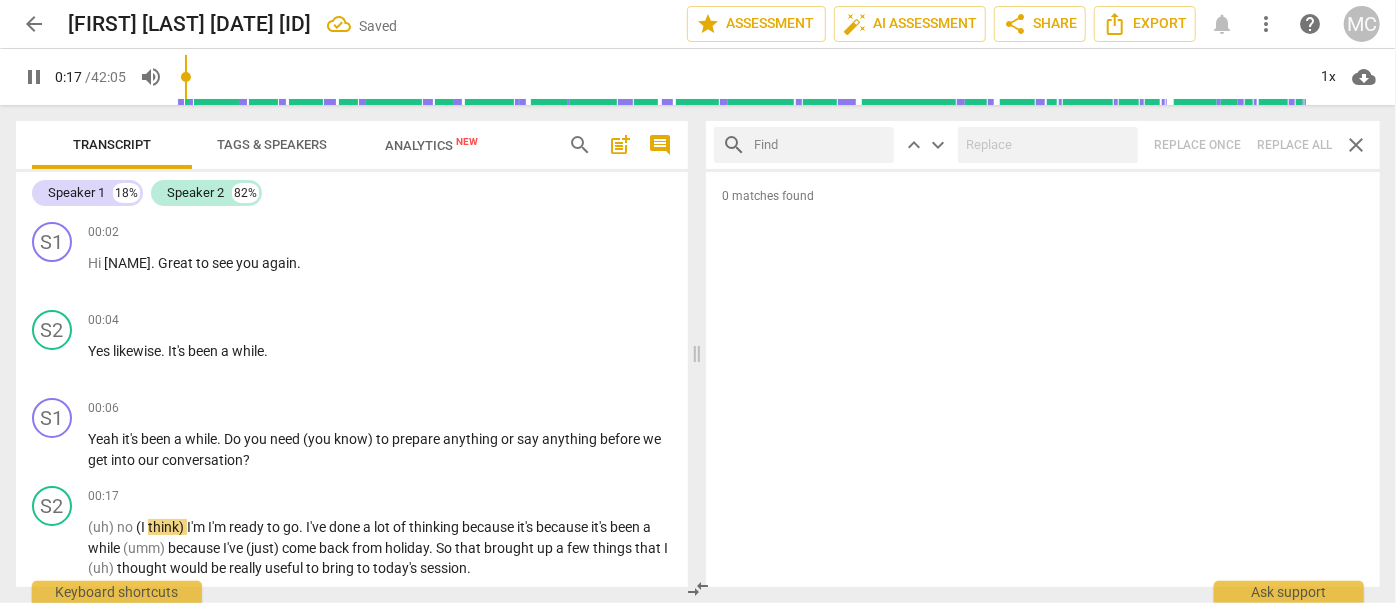 type on "18" 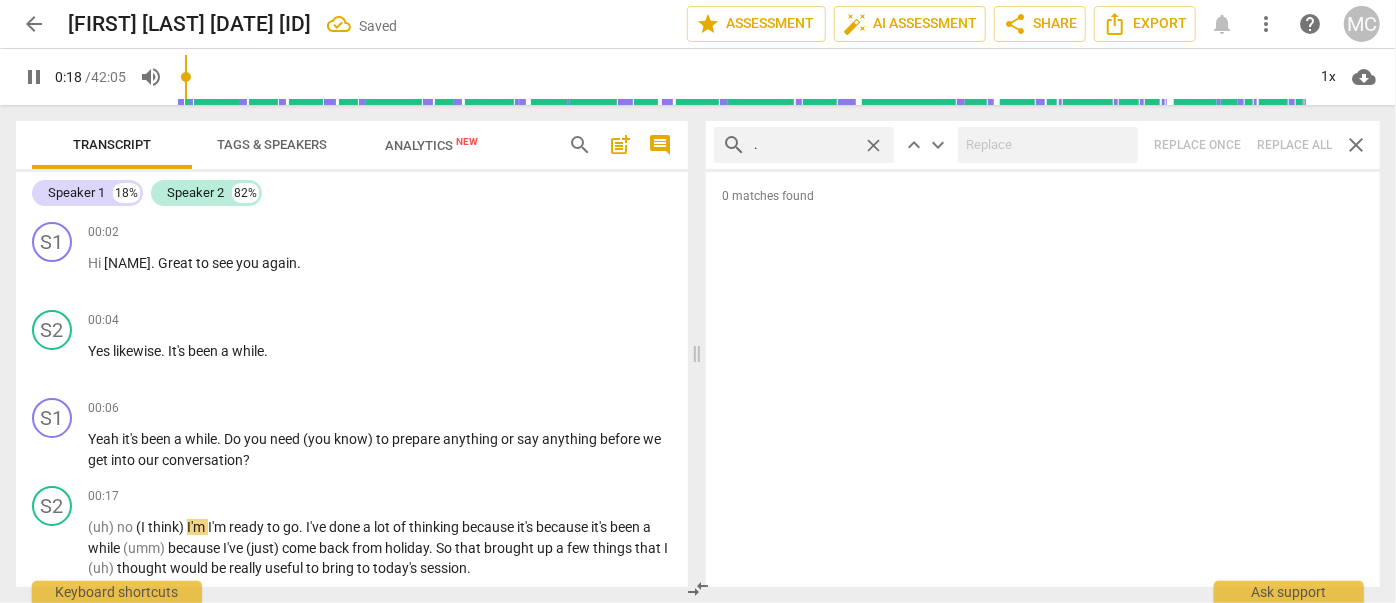 type on "." 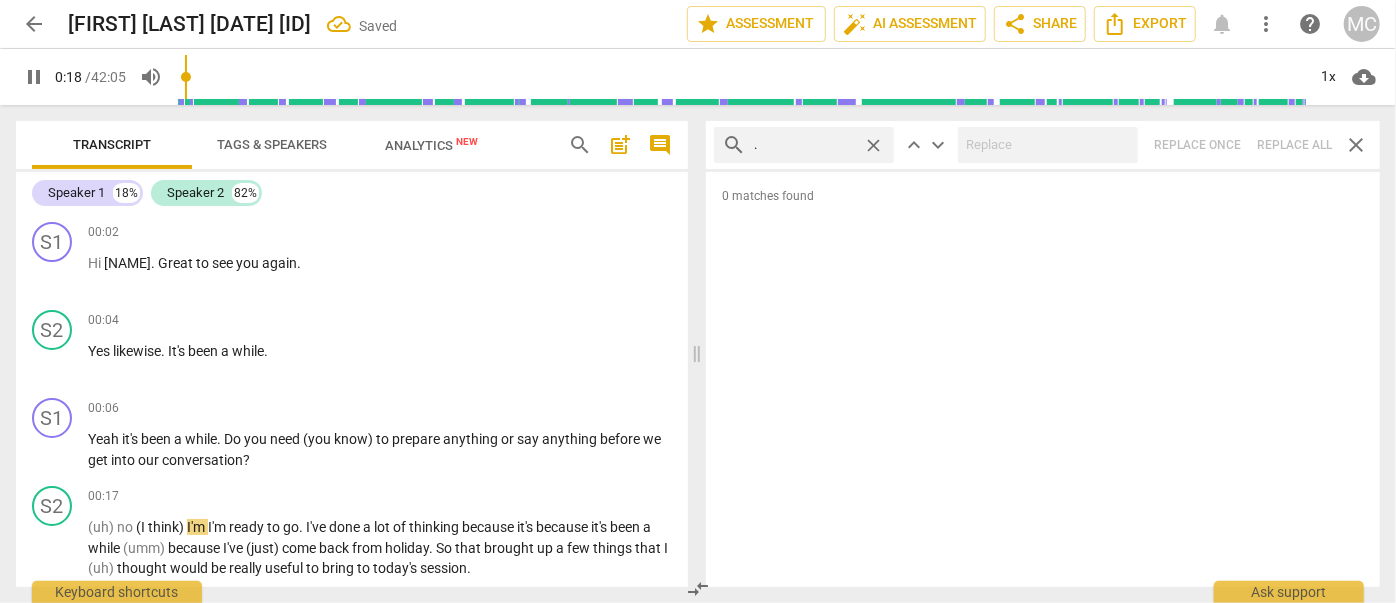 type on "19" 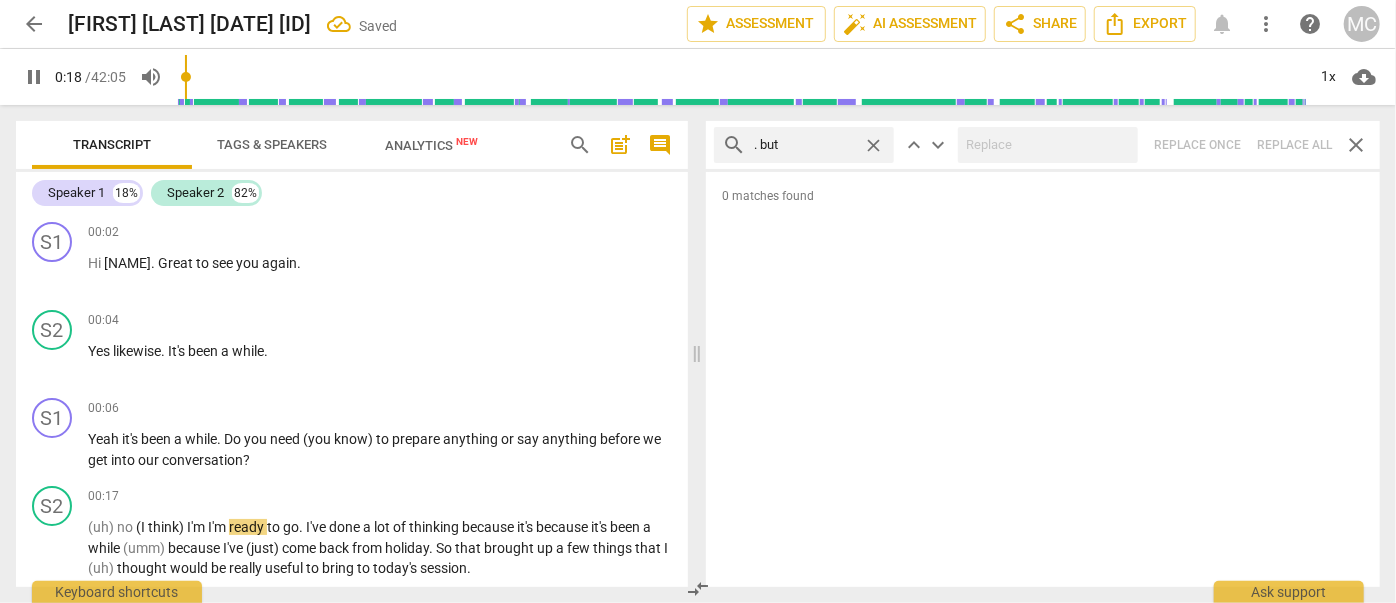 type on ". but" 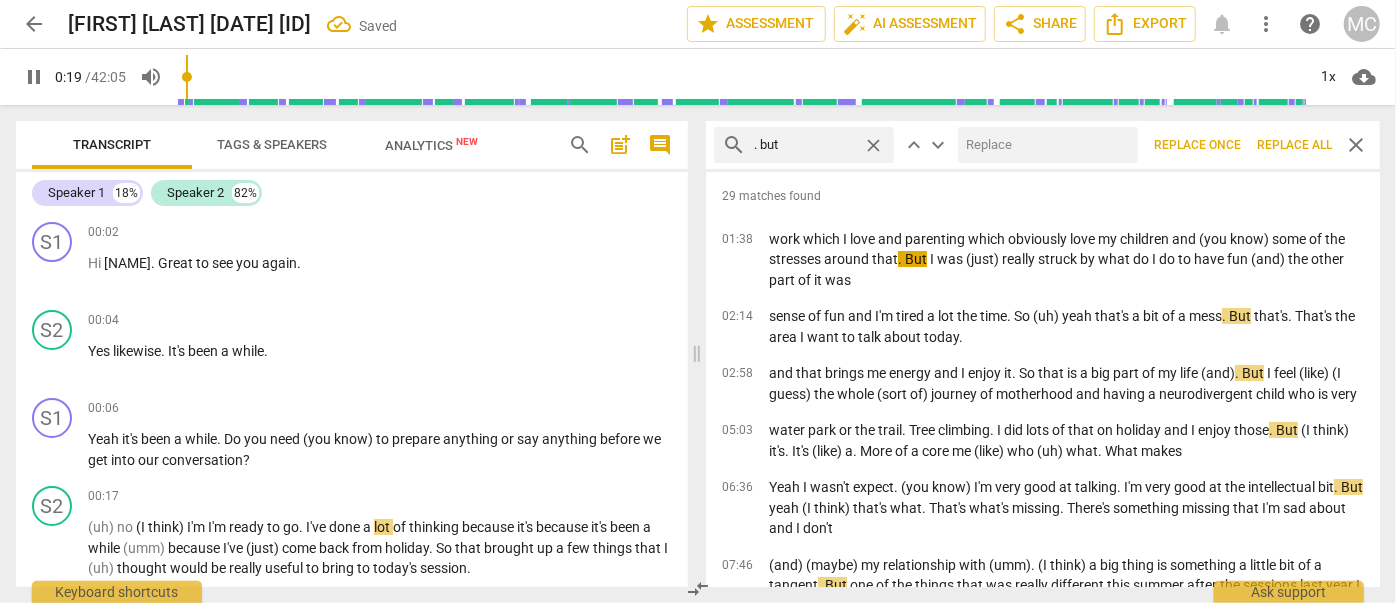 click at bounding box center (1044, 145) 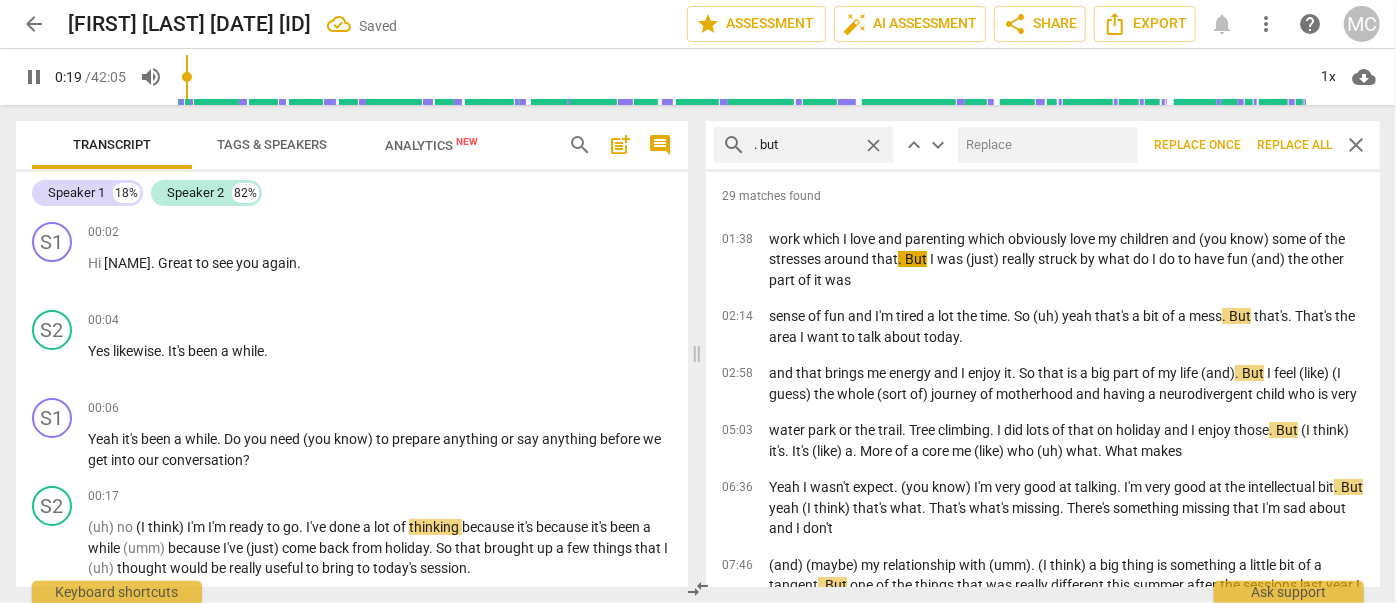 type on "20" 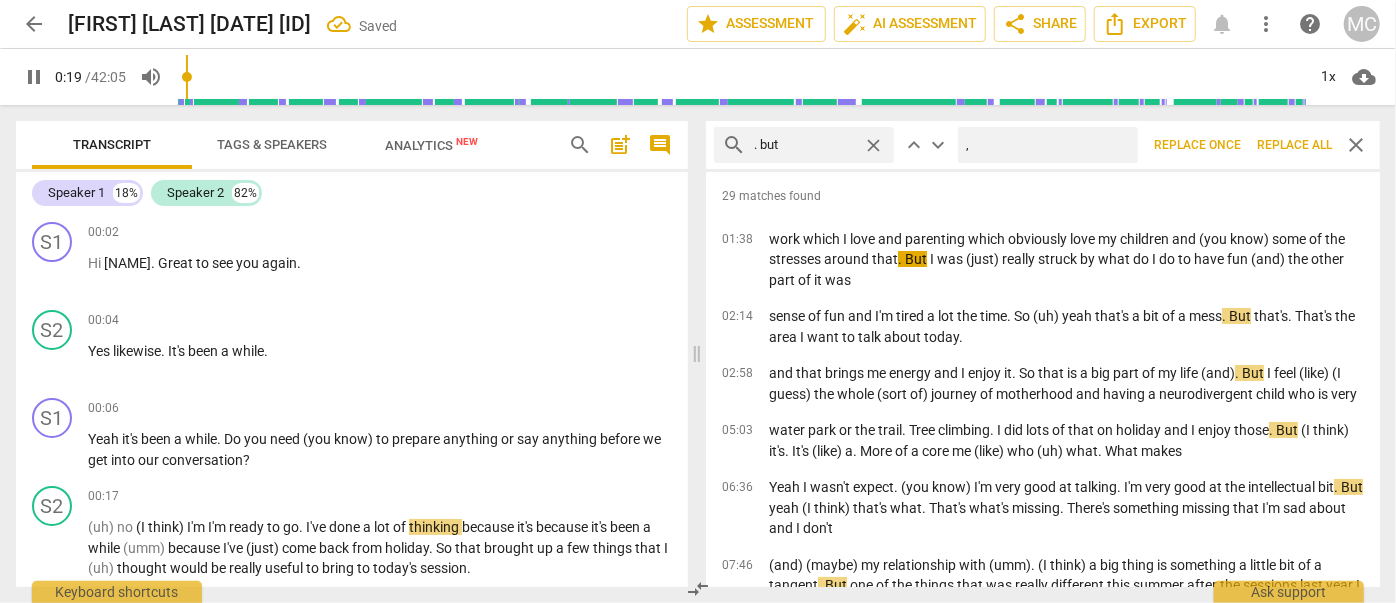 type on ", b" 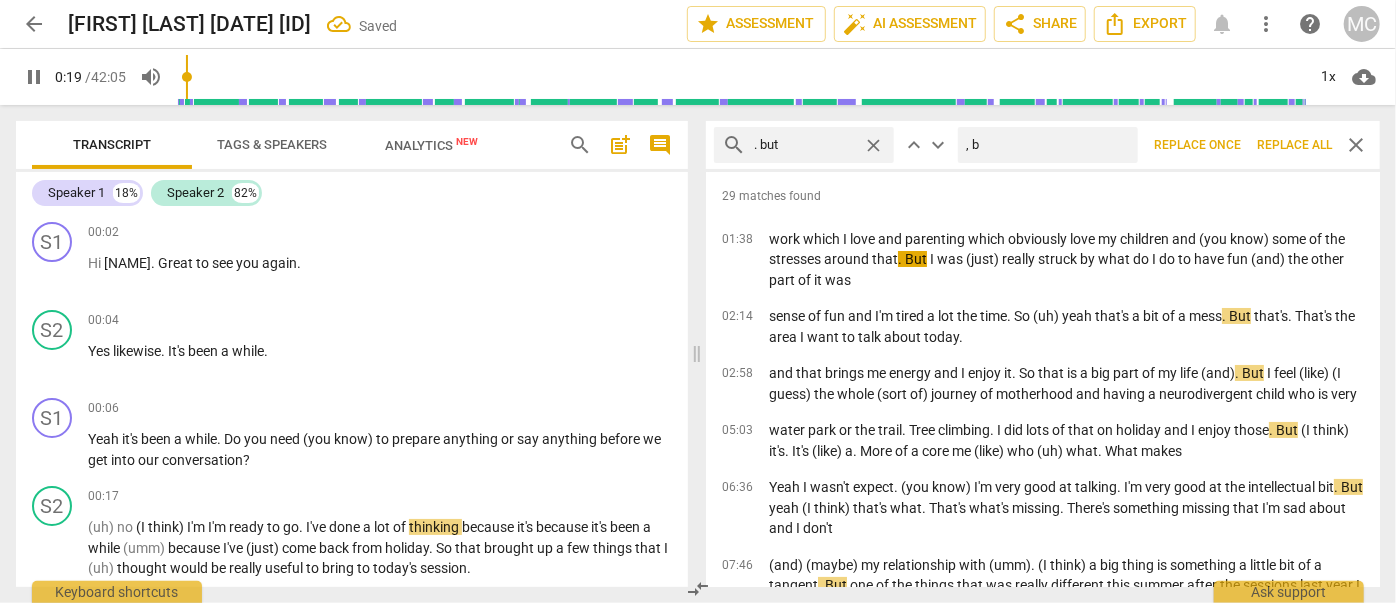 type on "20" 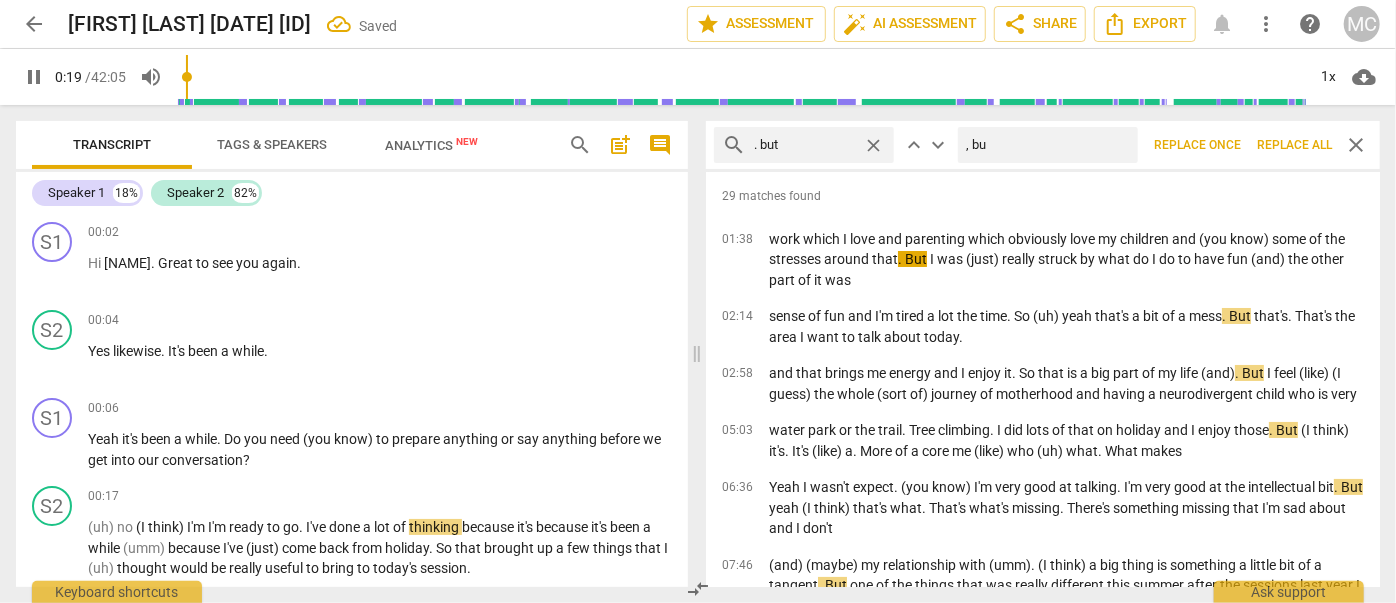 type on ", but" 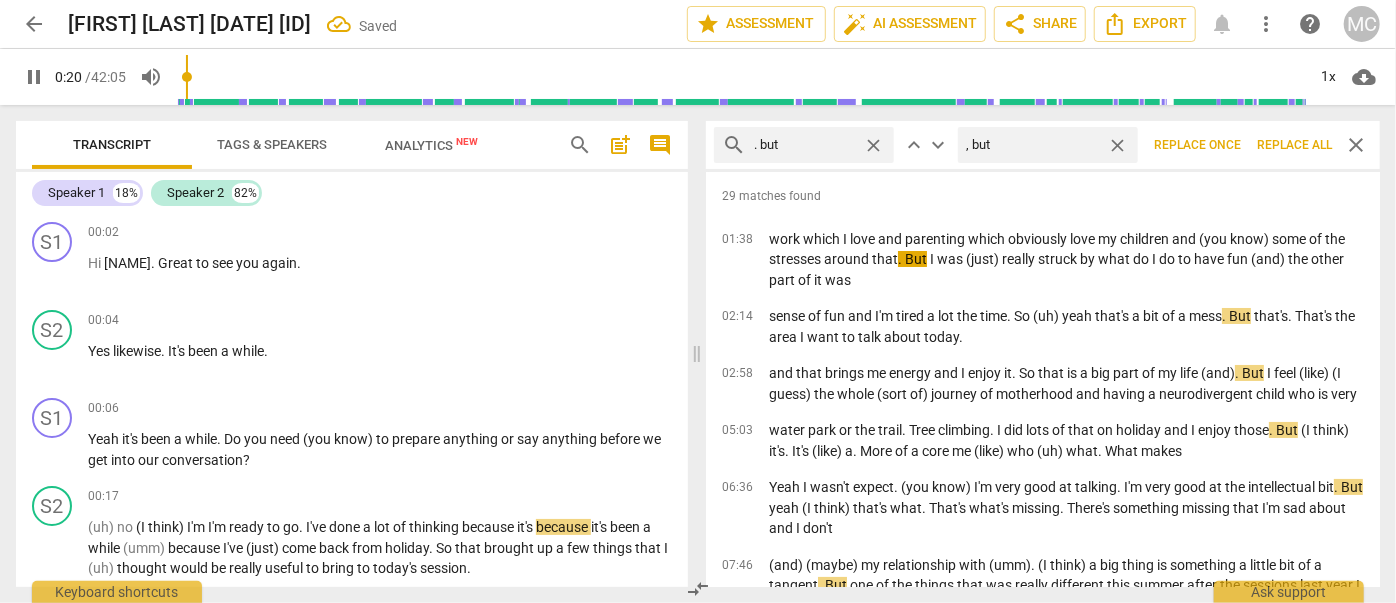 type on "21" 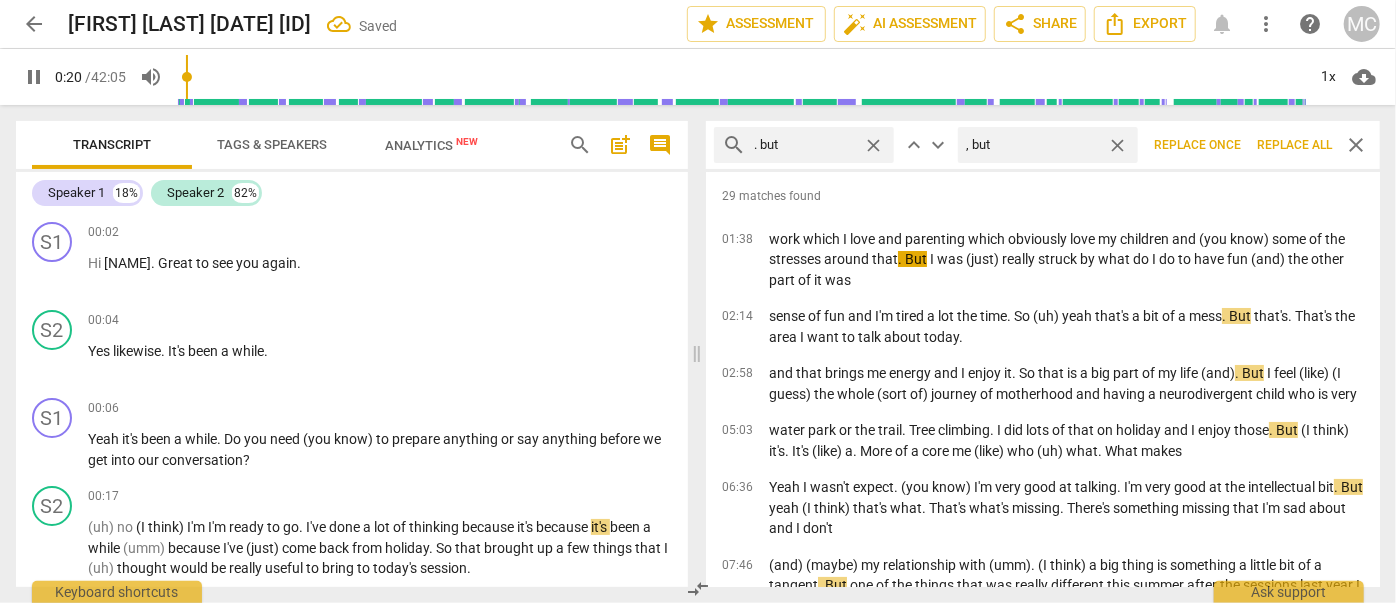 type on ", but" 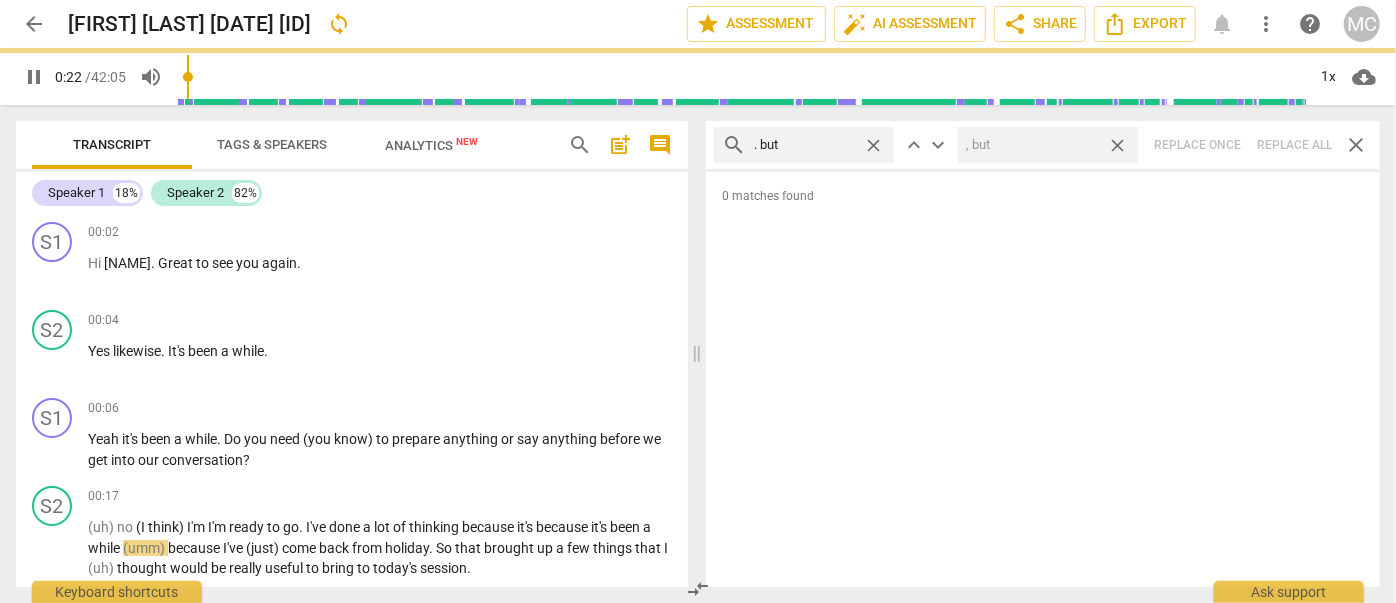 type on "22" 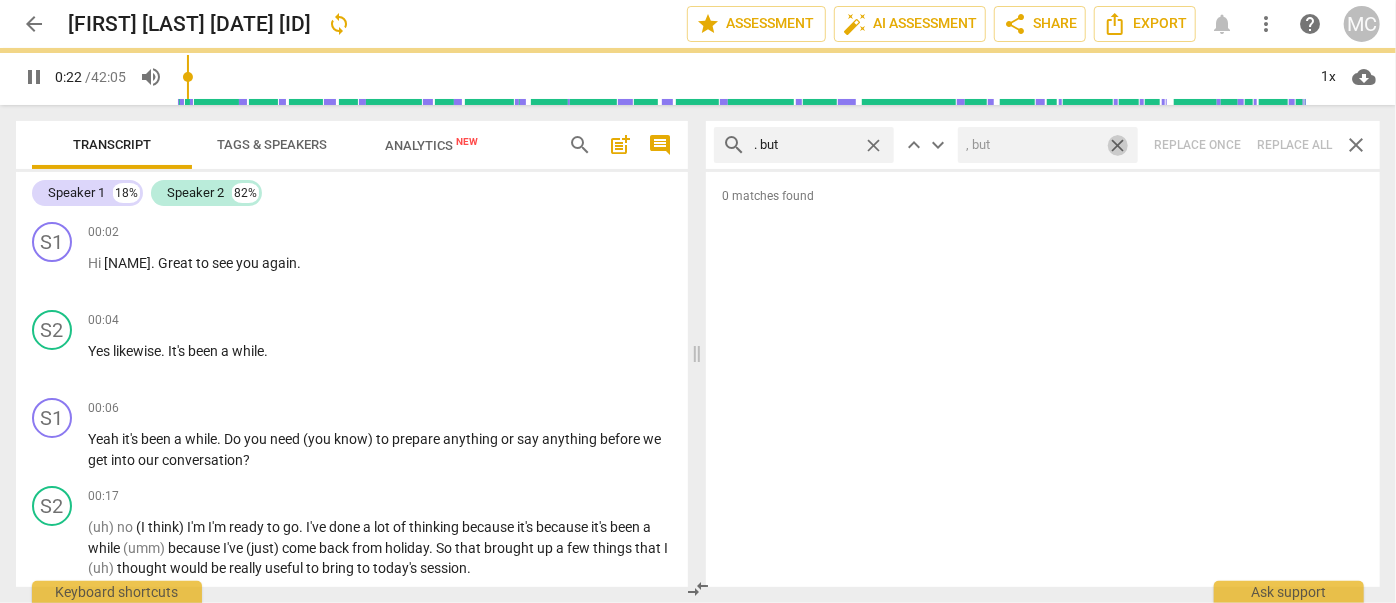 click on "close" at bounding box center [1117, 145] 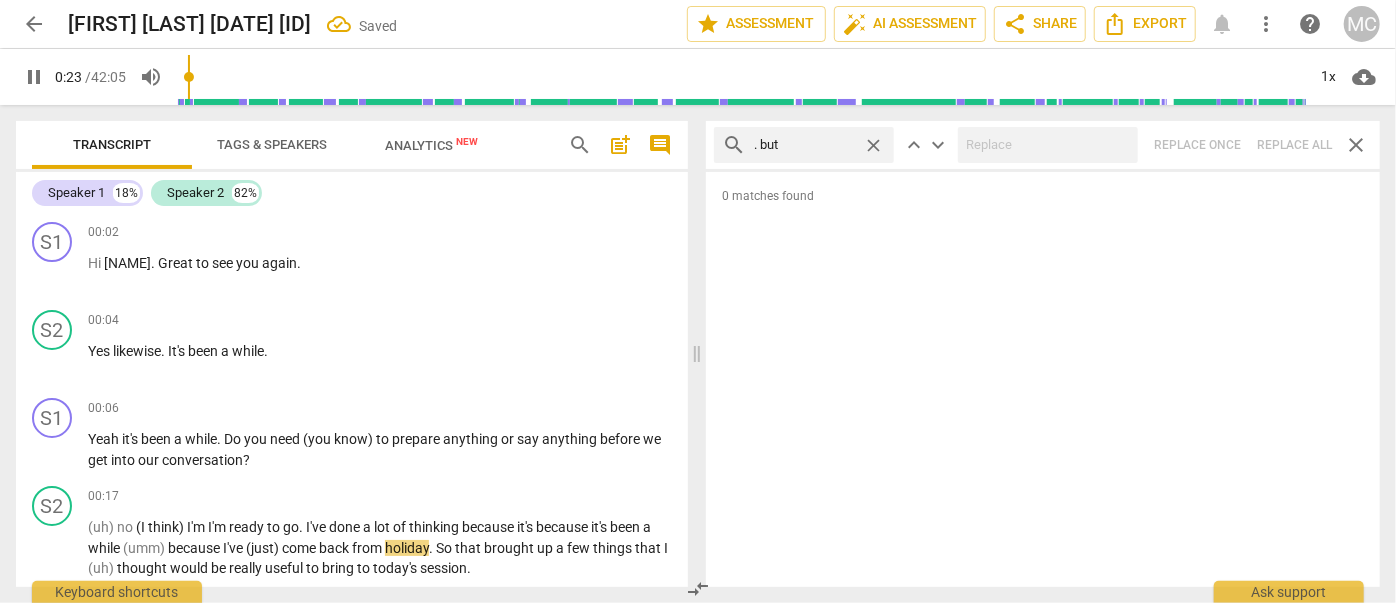 type on "24" 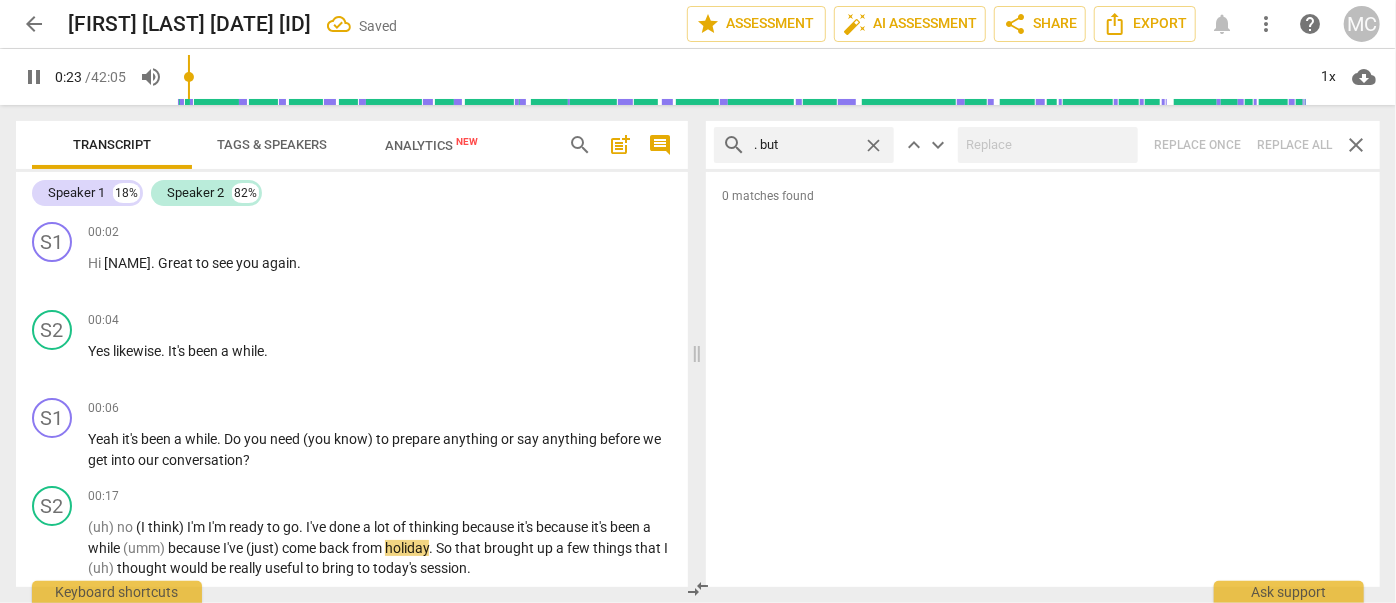 click on "close" at bounding box center (873, 145) 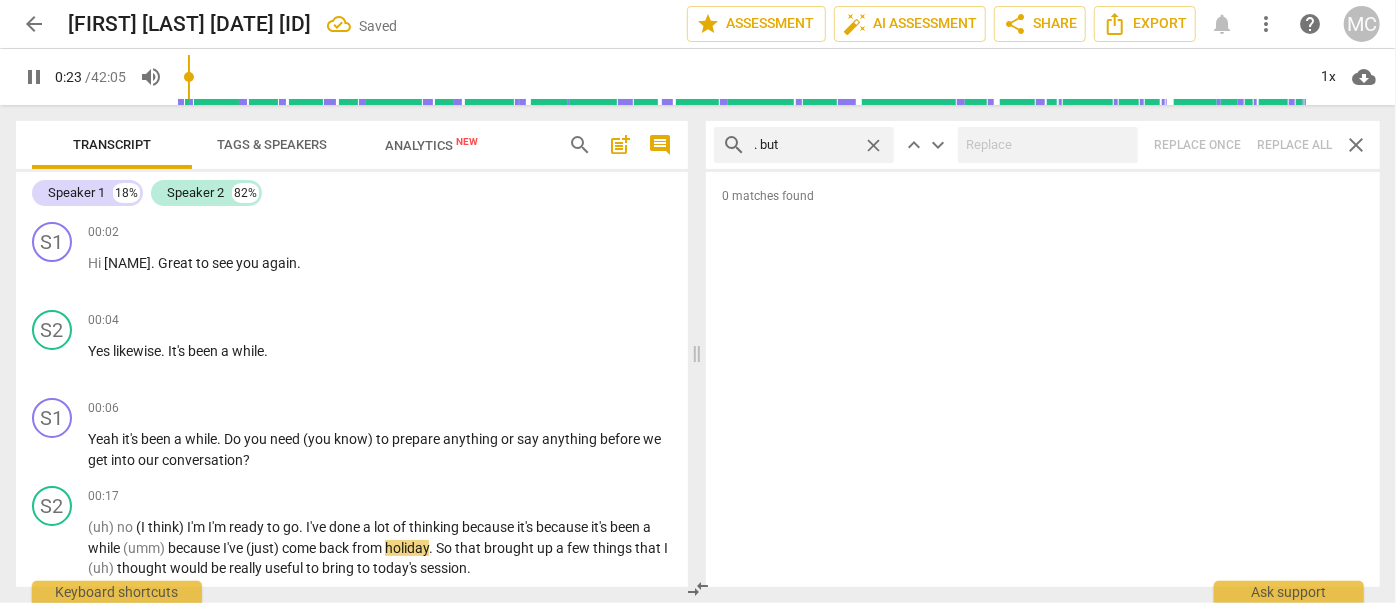 type 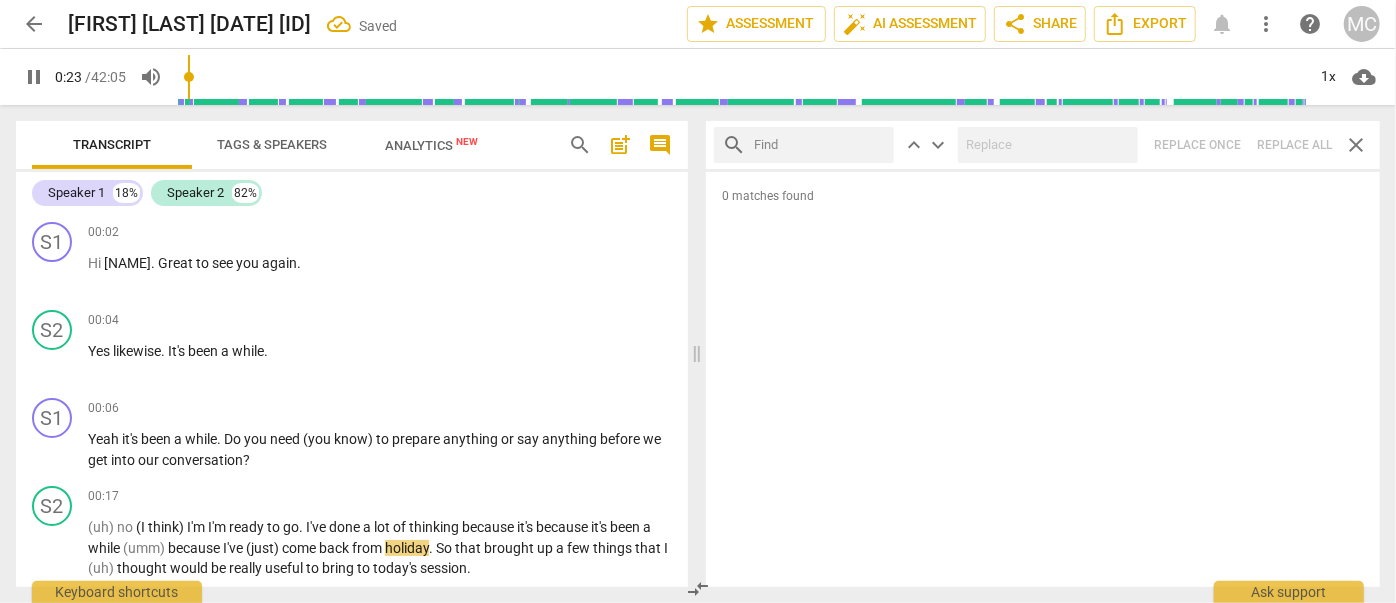 click at bounding box center [820, 145] 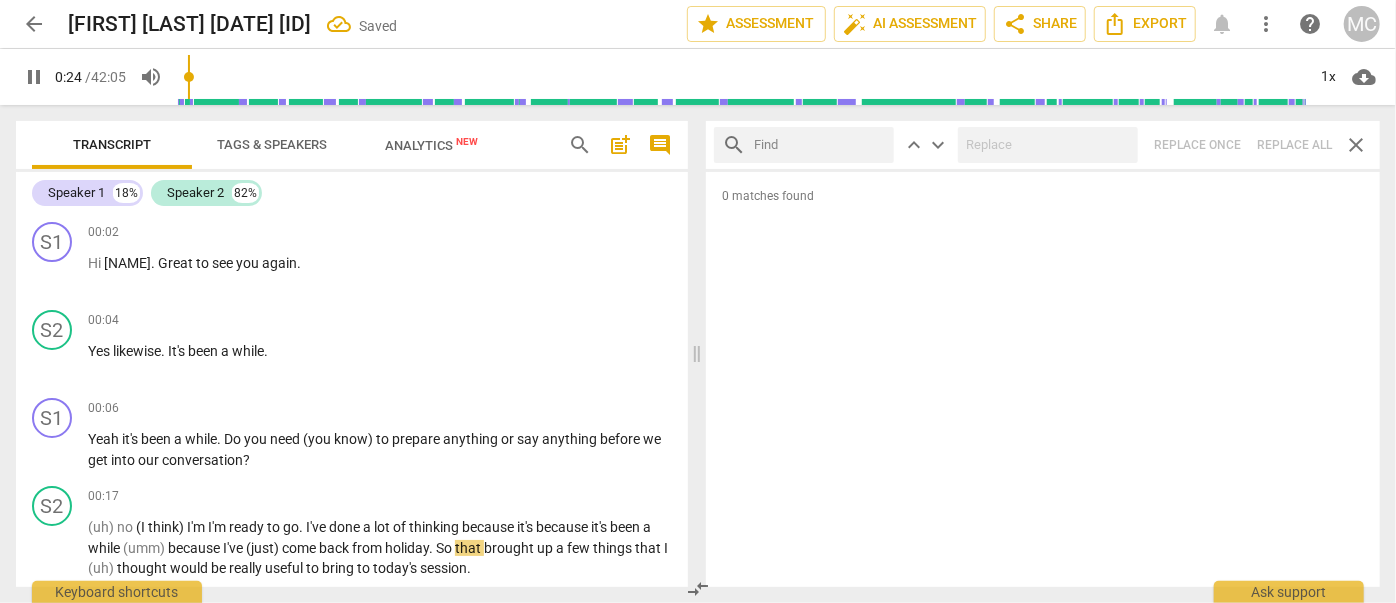 type on "24" 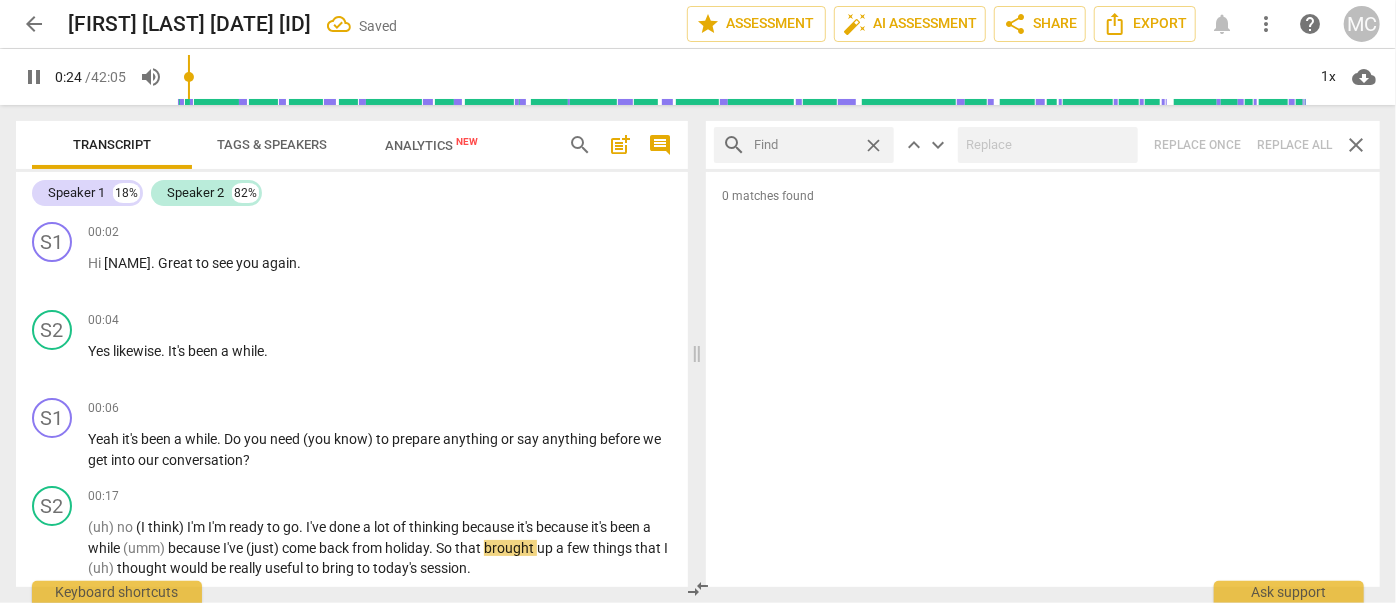 type on "." 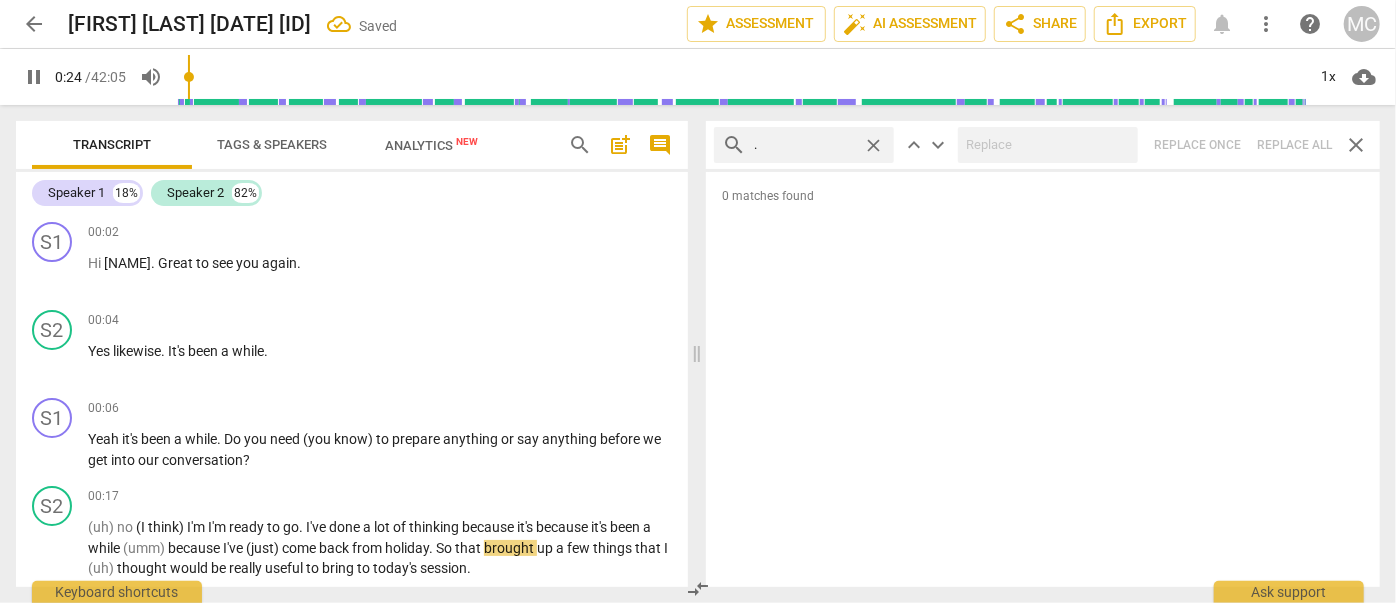type on "25" 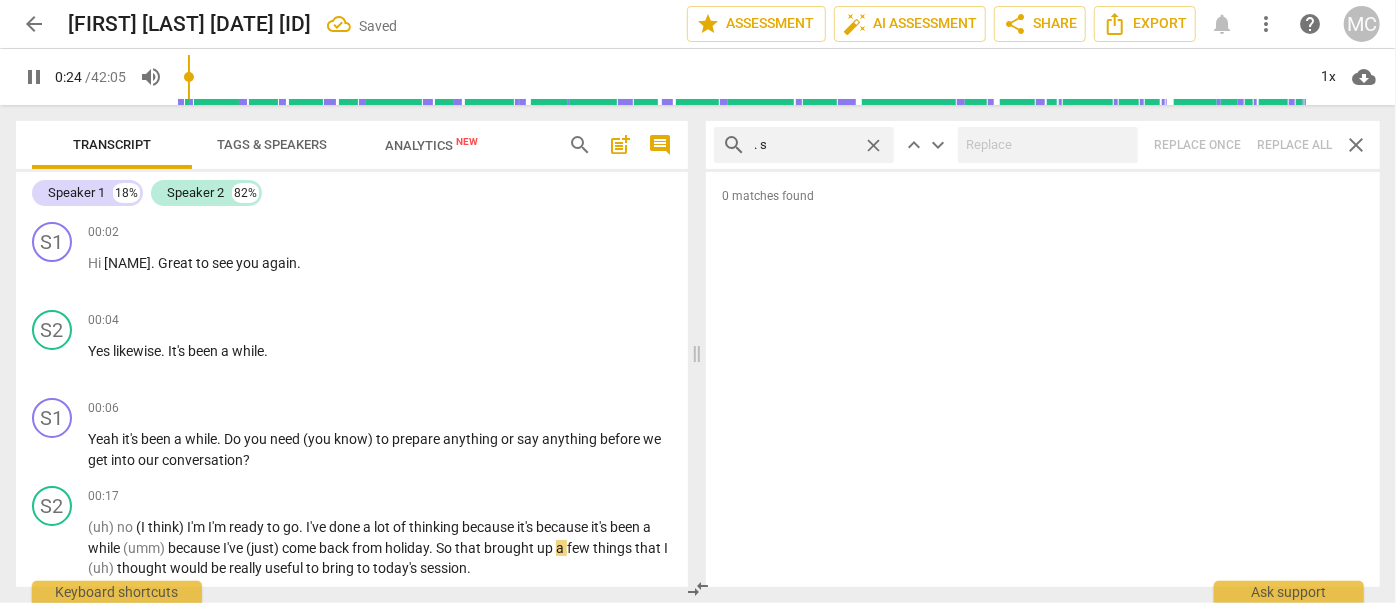 type on ". so" 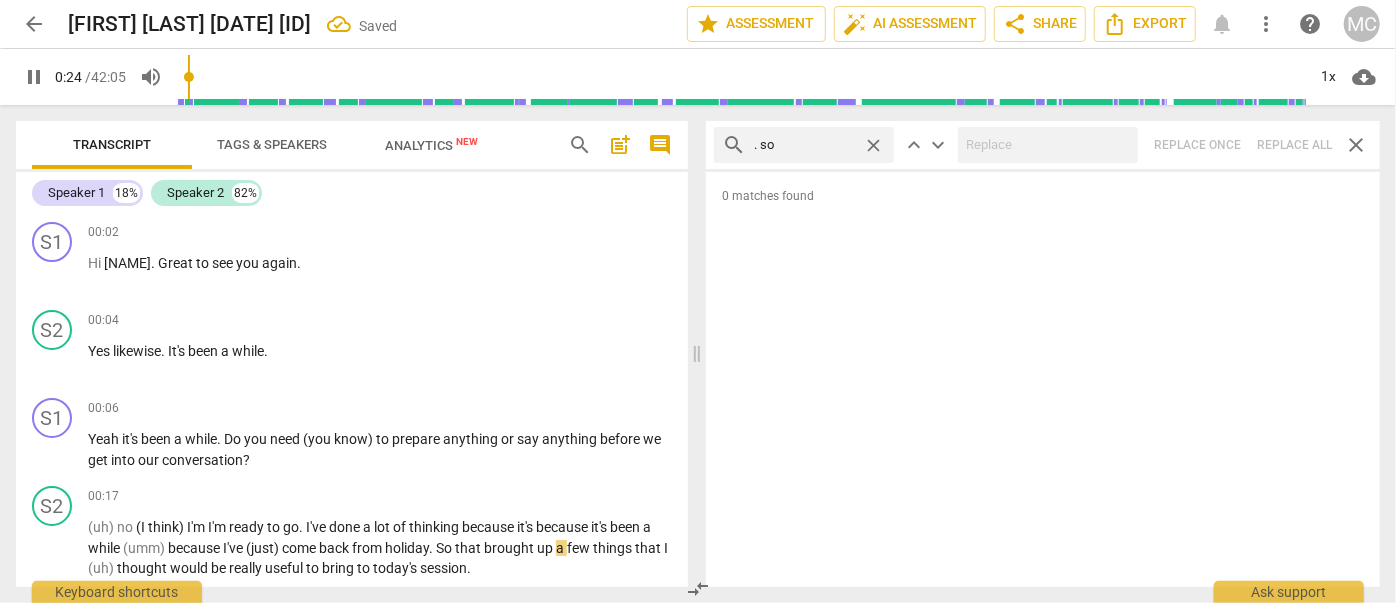 type on "25" 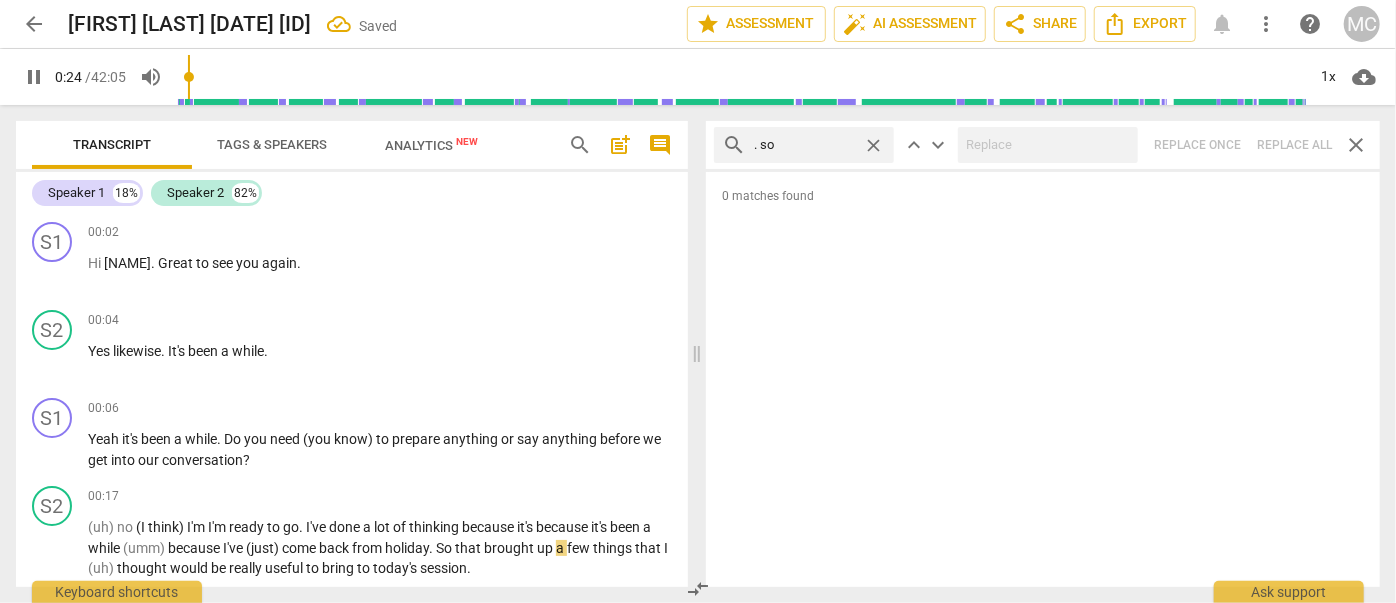 type on ". so" 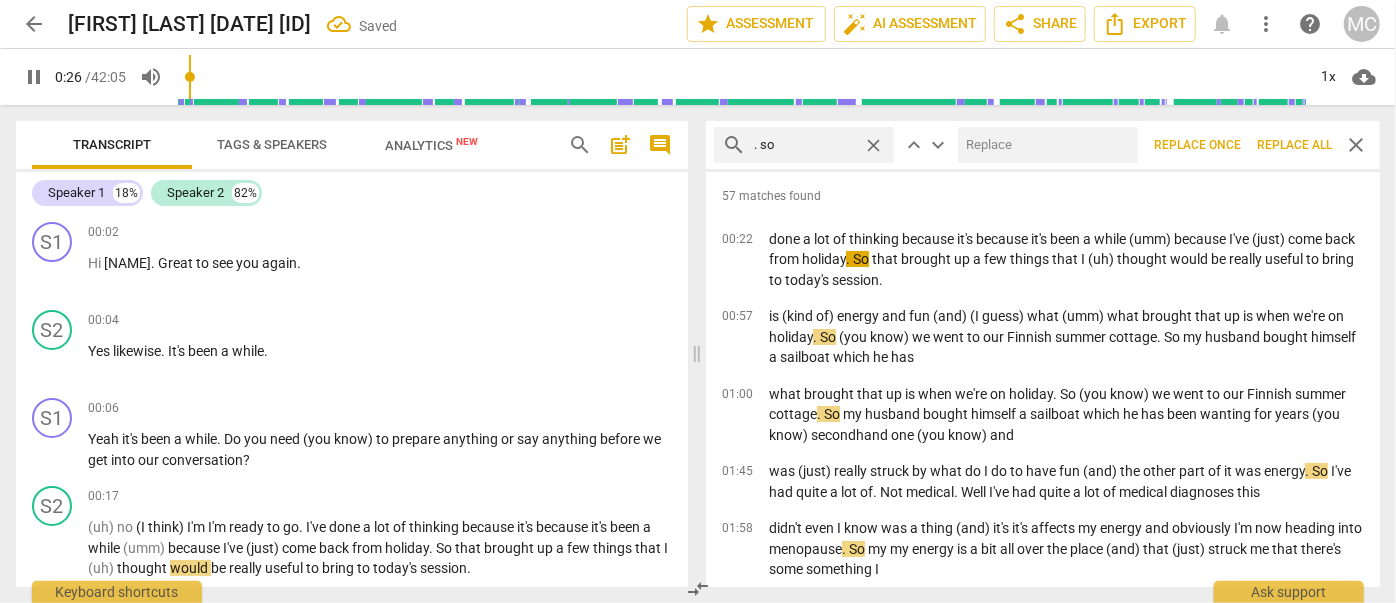 click at bounding box center (1044, 145) 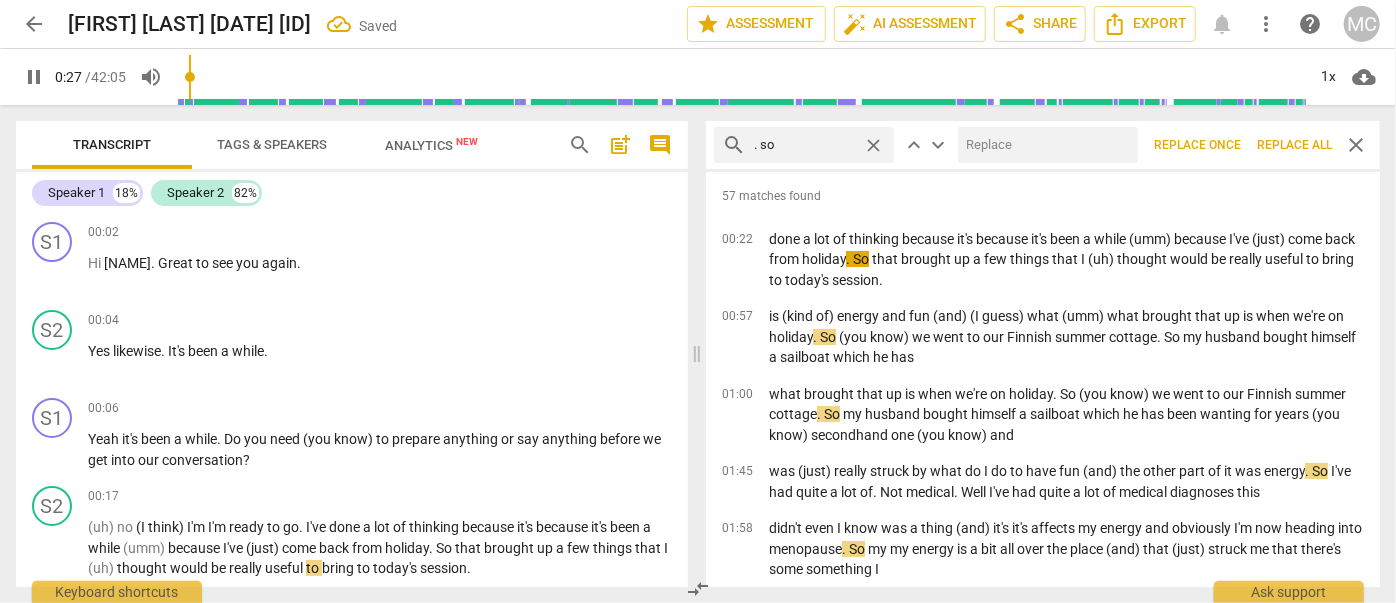 type on "28" 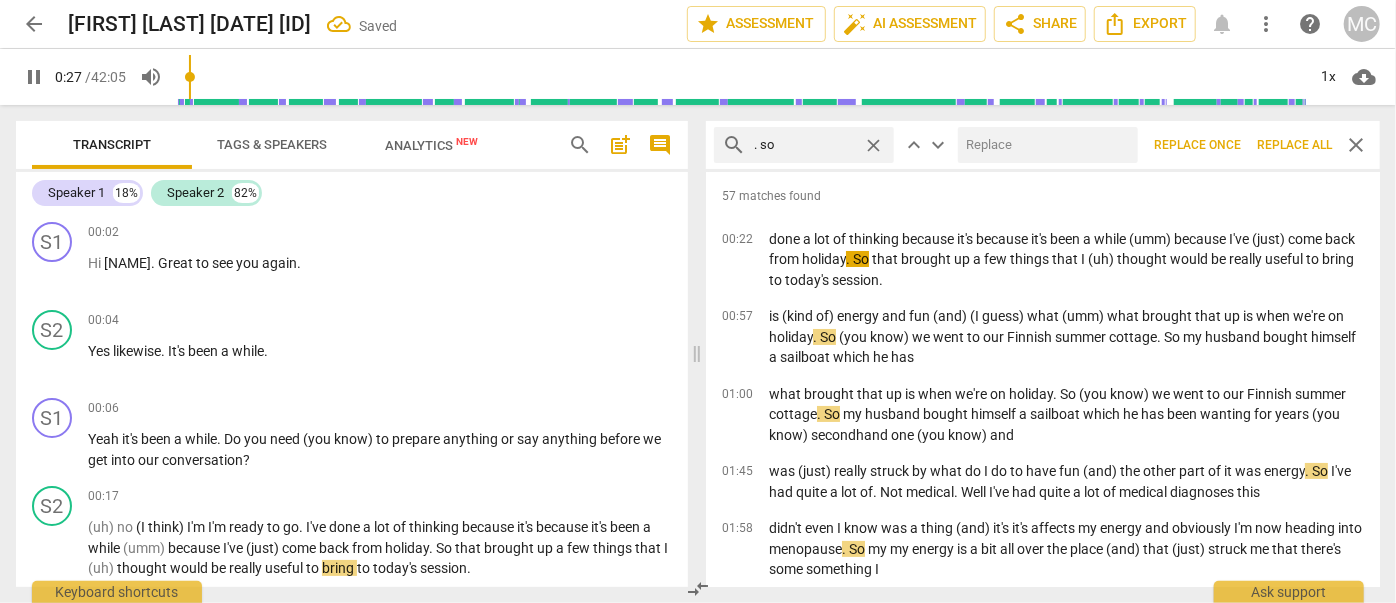 type 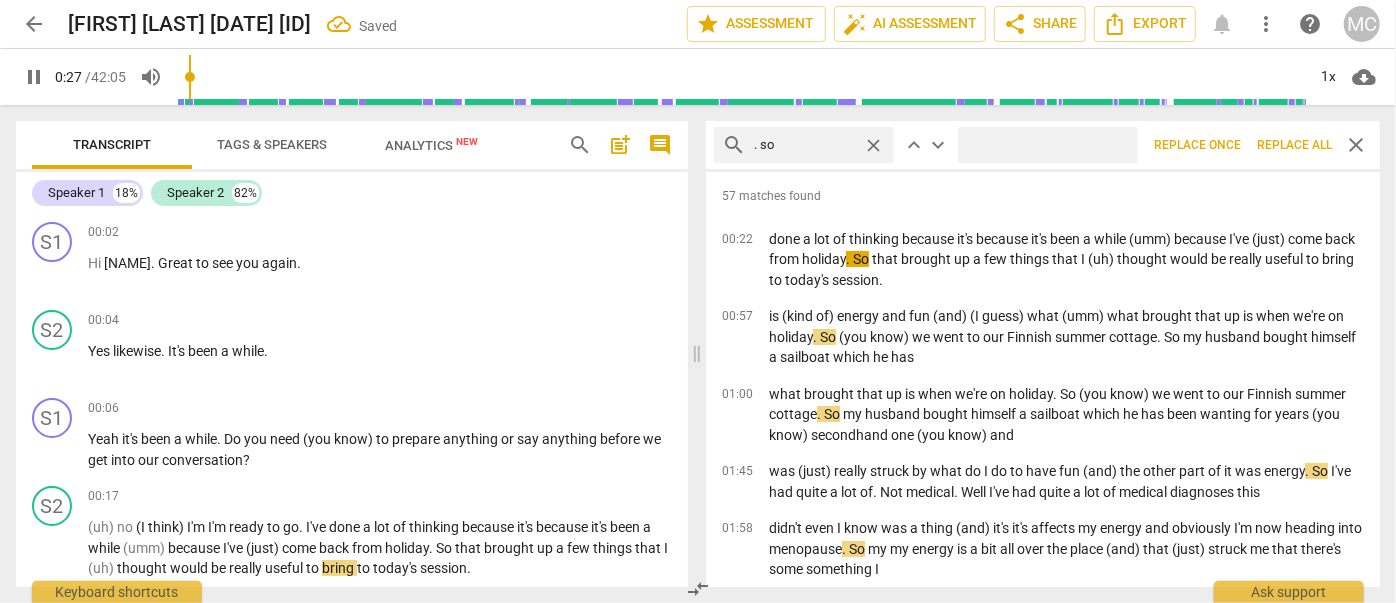 type on "28" 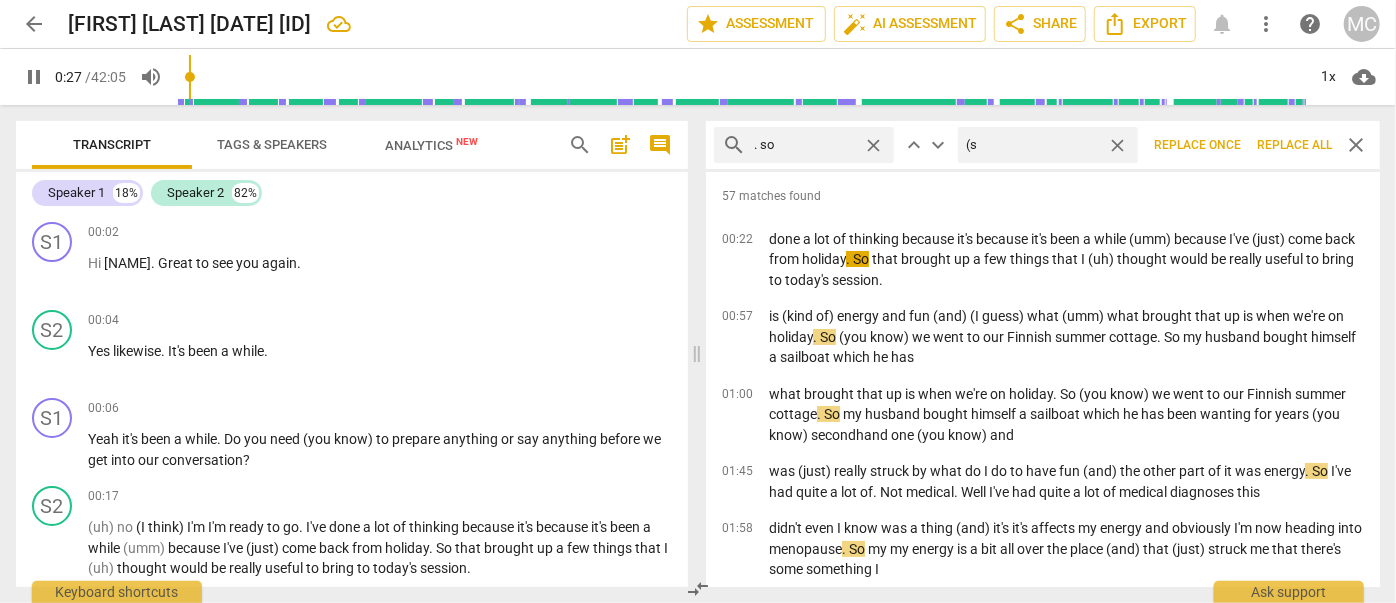 type on "(so" 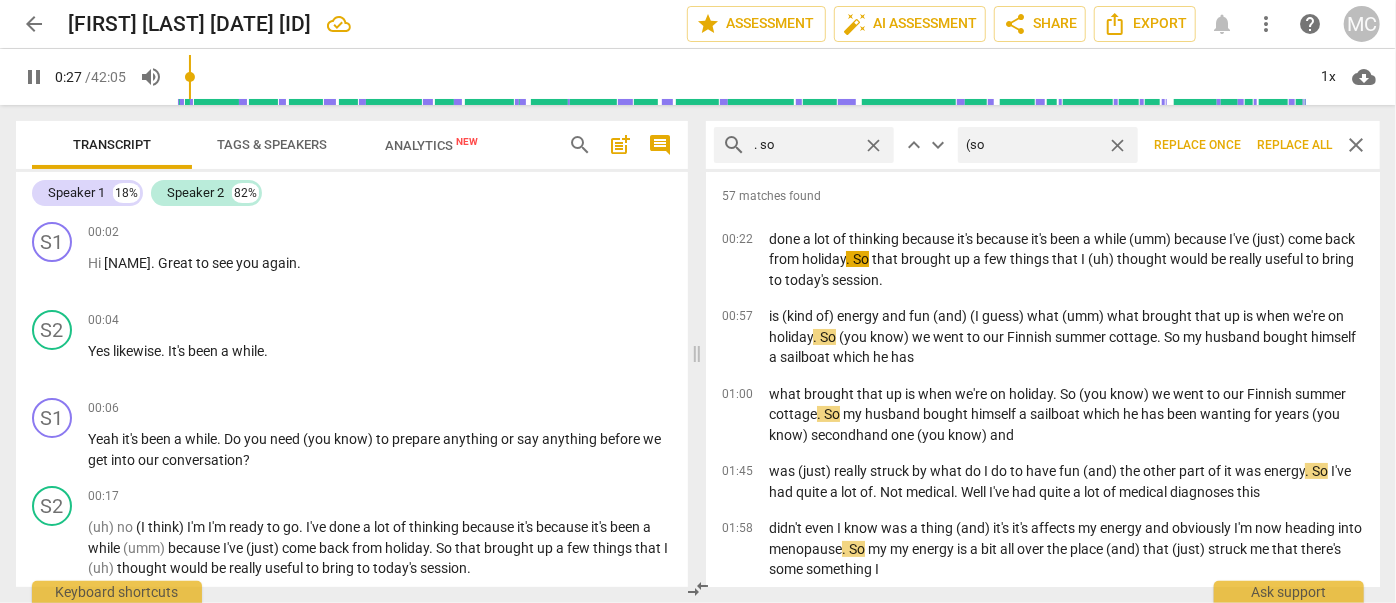 type on "28" 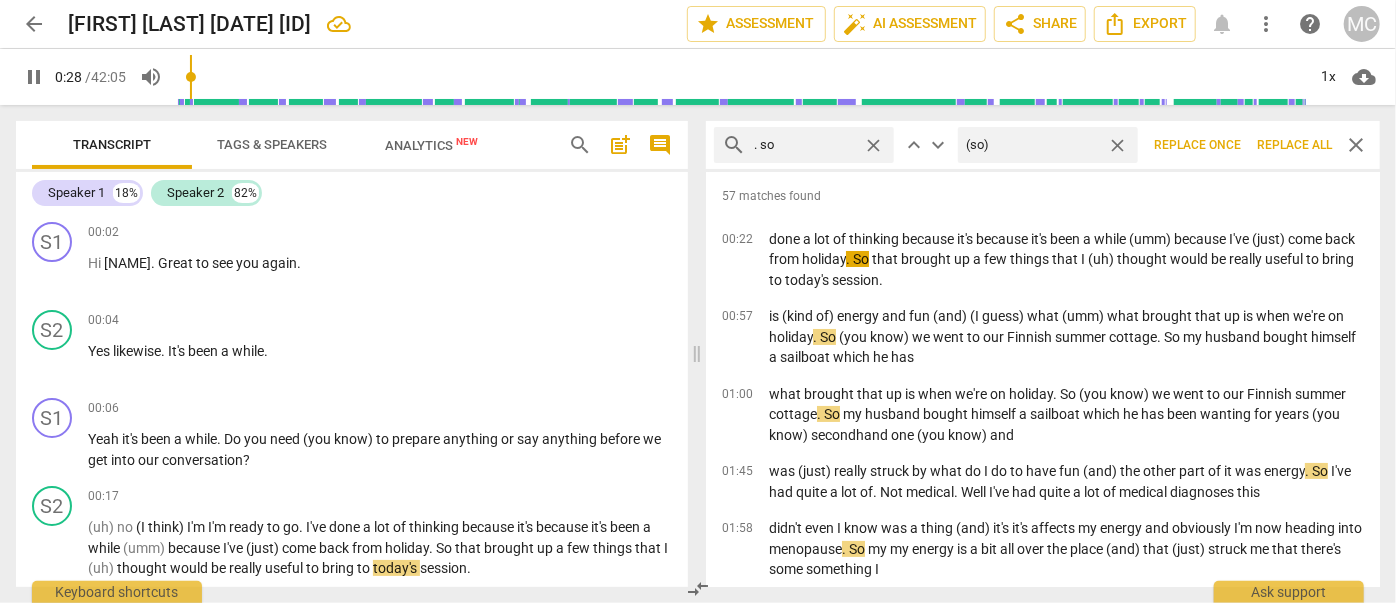 type on "28" 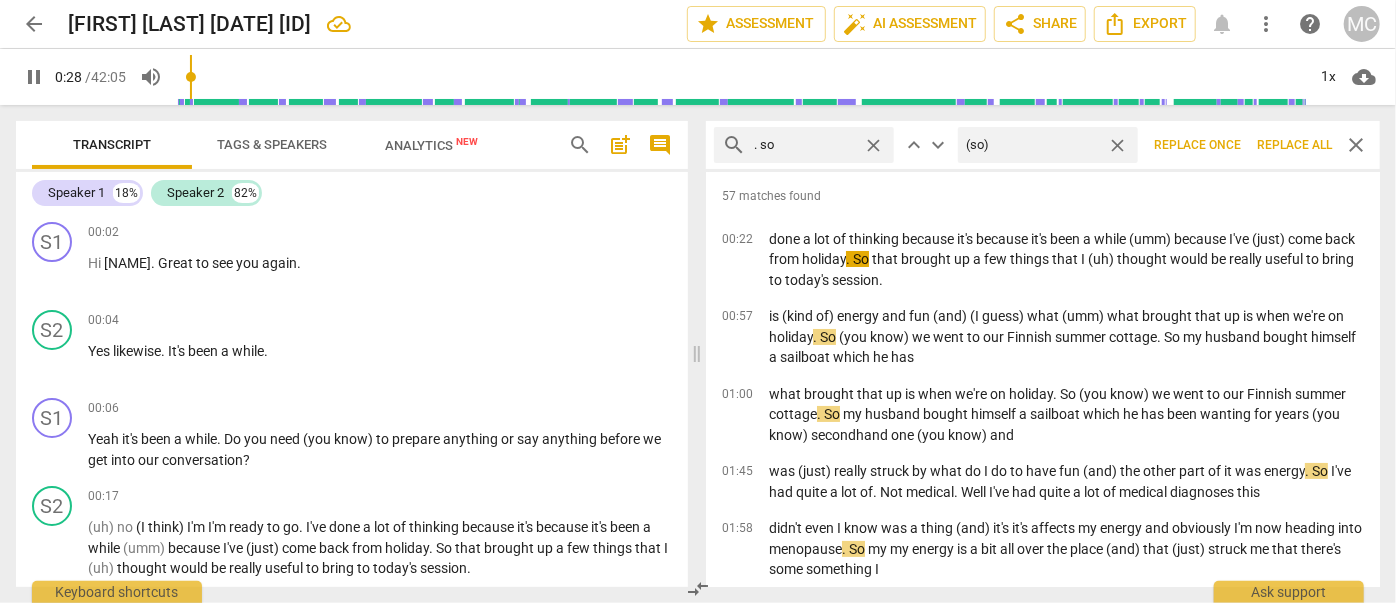 type on "29" 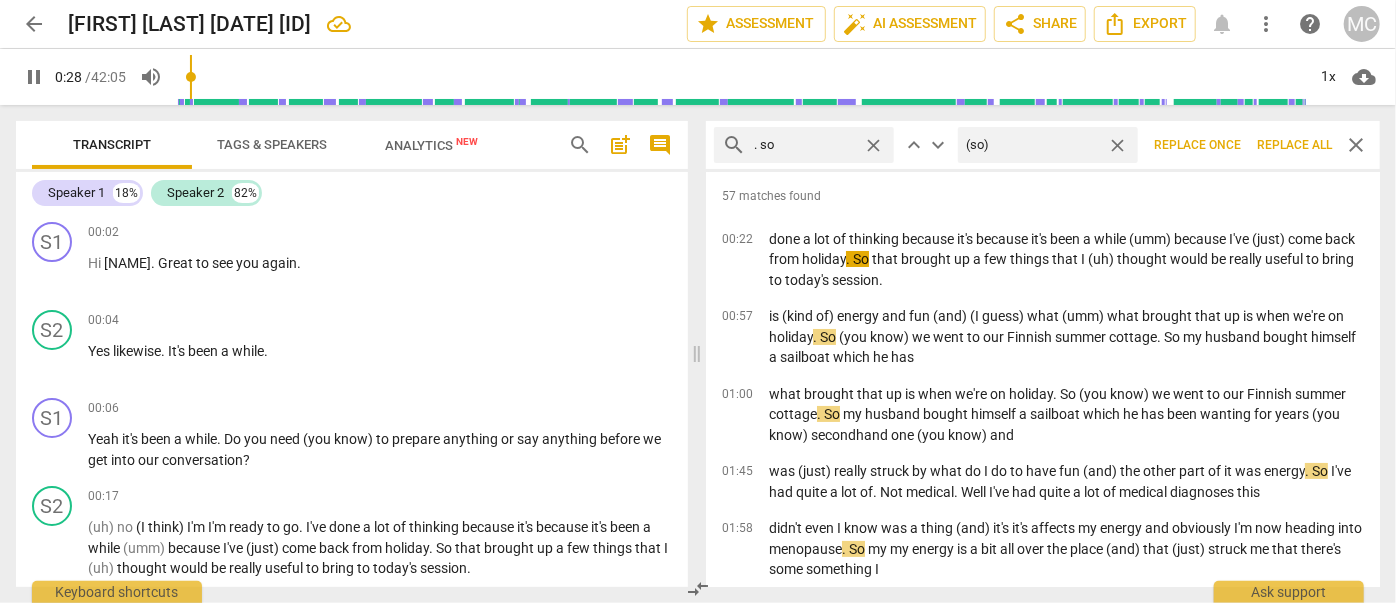 type on "(so)" 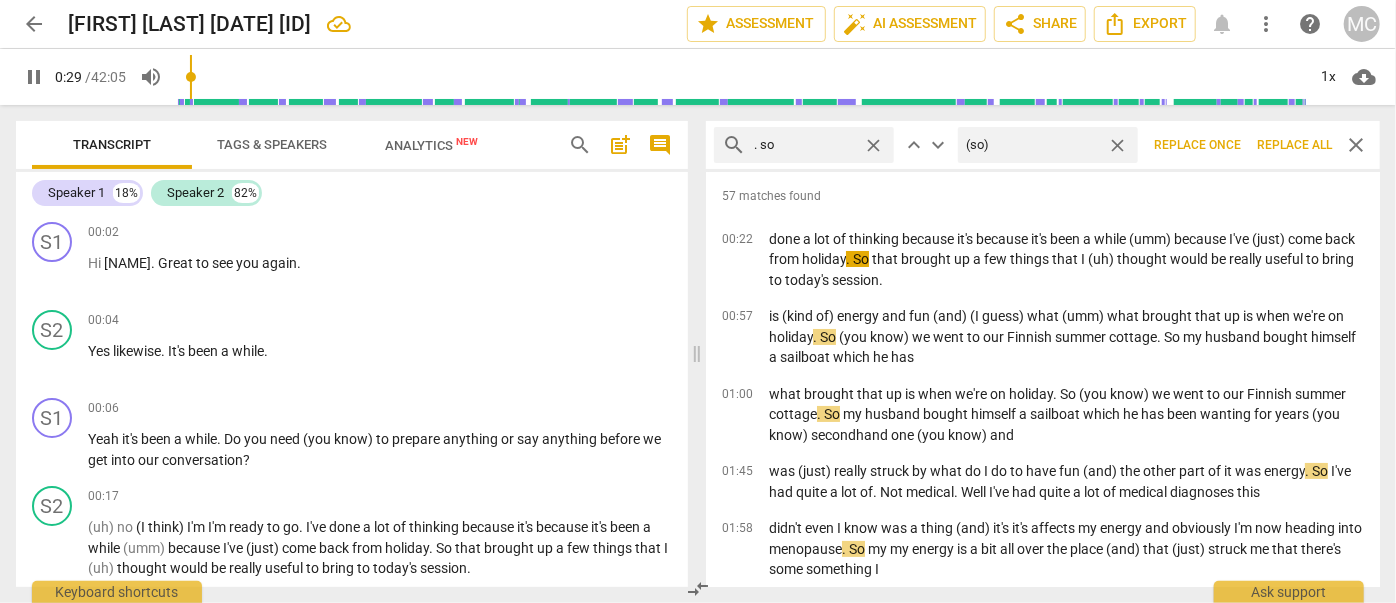 type on "30" 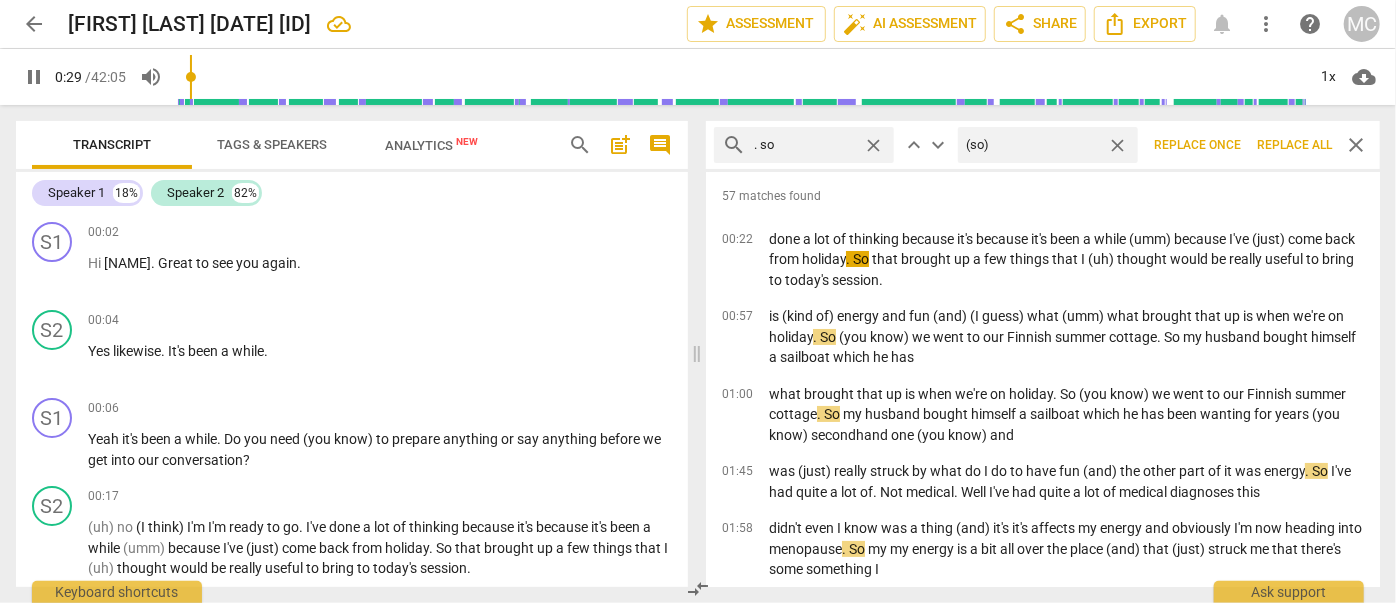 type on "(so)" 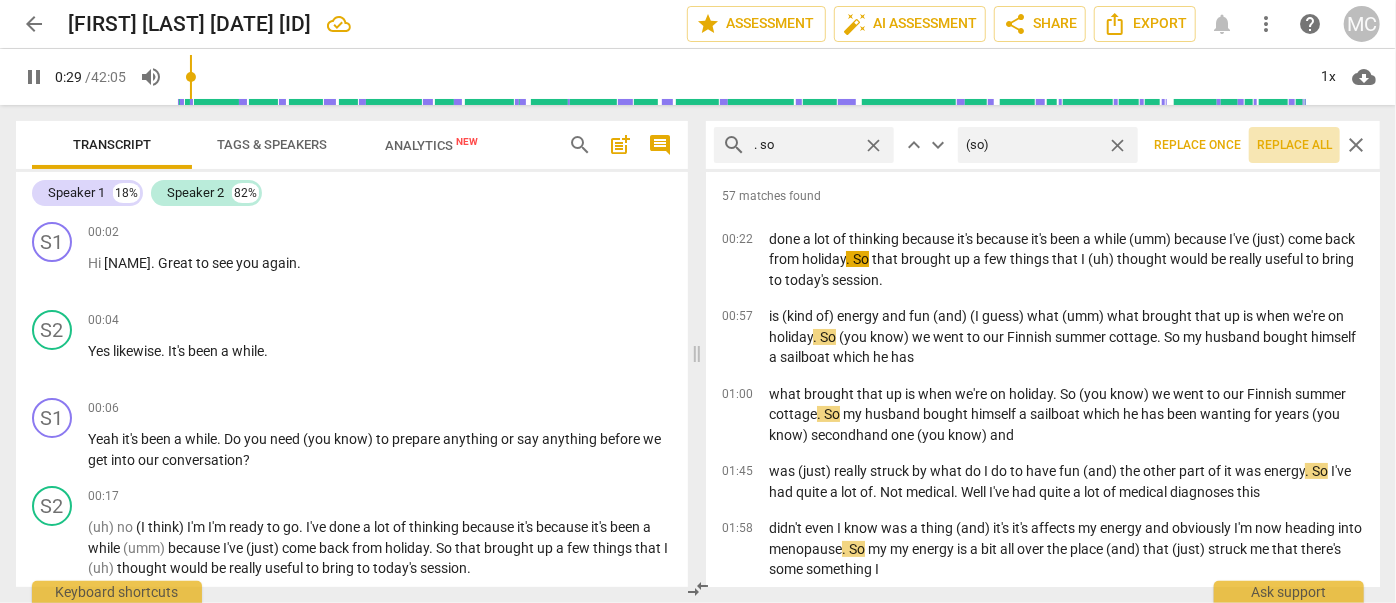 click on "Replace all" at bounding box center [1294, 145] 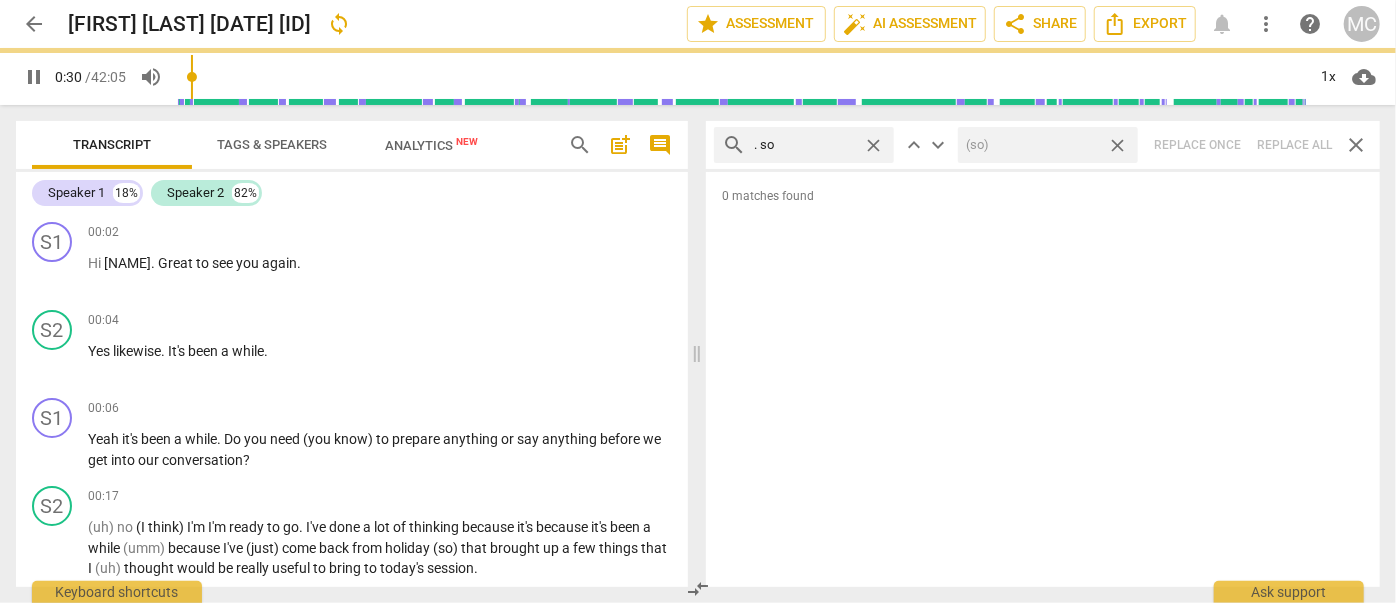 scroll, scrollTop: 410, scrollLeft: 0, axis: vertical 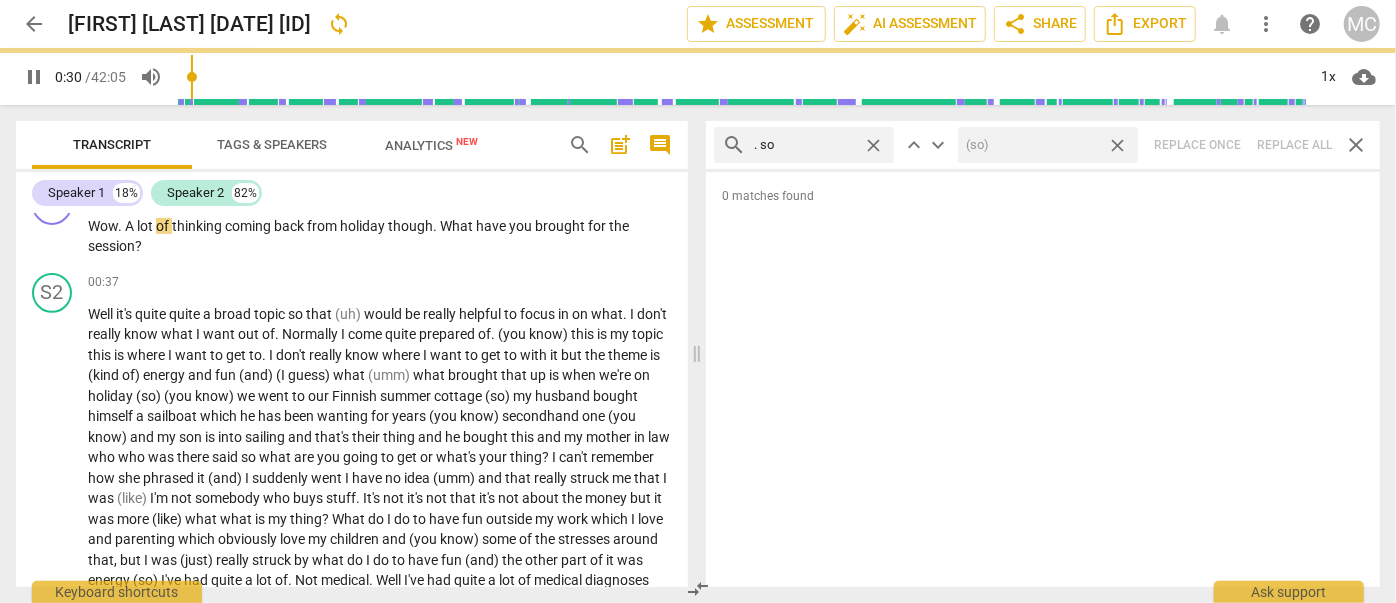 type on "31" 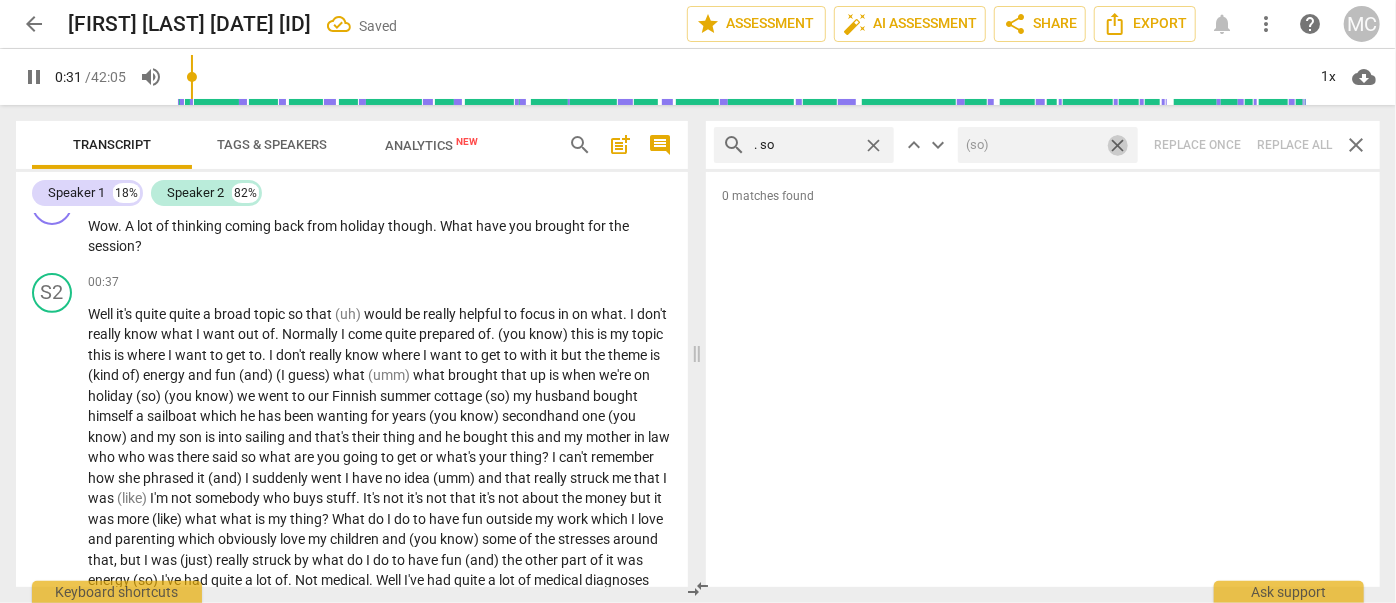 click on "close" at bounding box center (1117, 145) 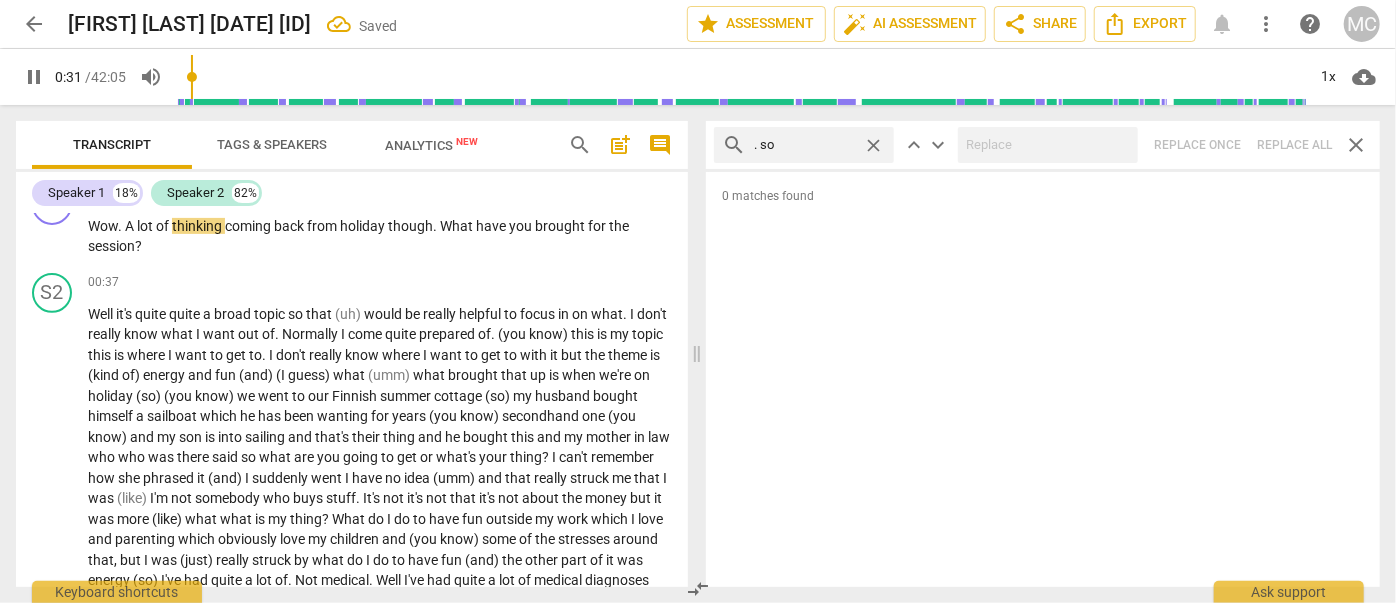 type on "32" 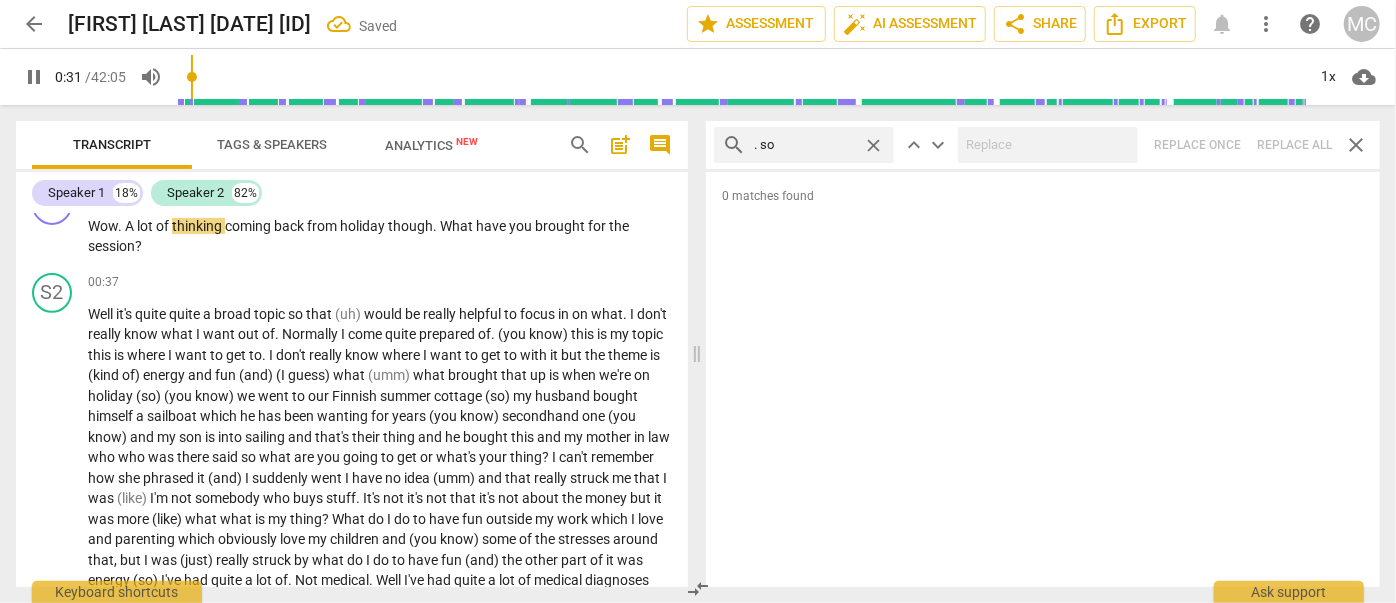 click on "close" at bounding box center [873, 145] 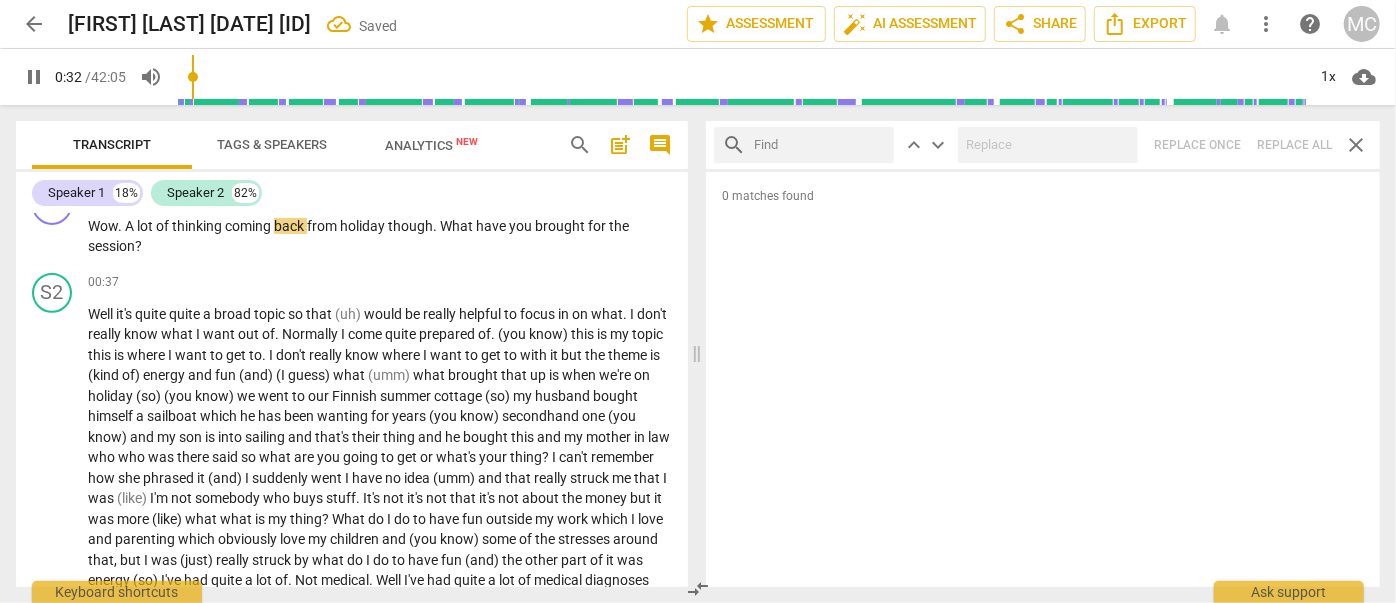 click at bounding box center [820, 145] 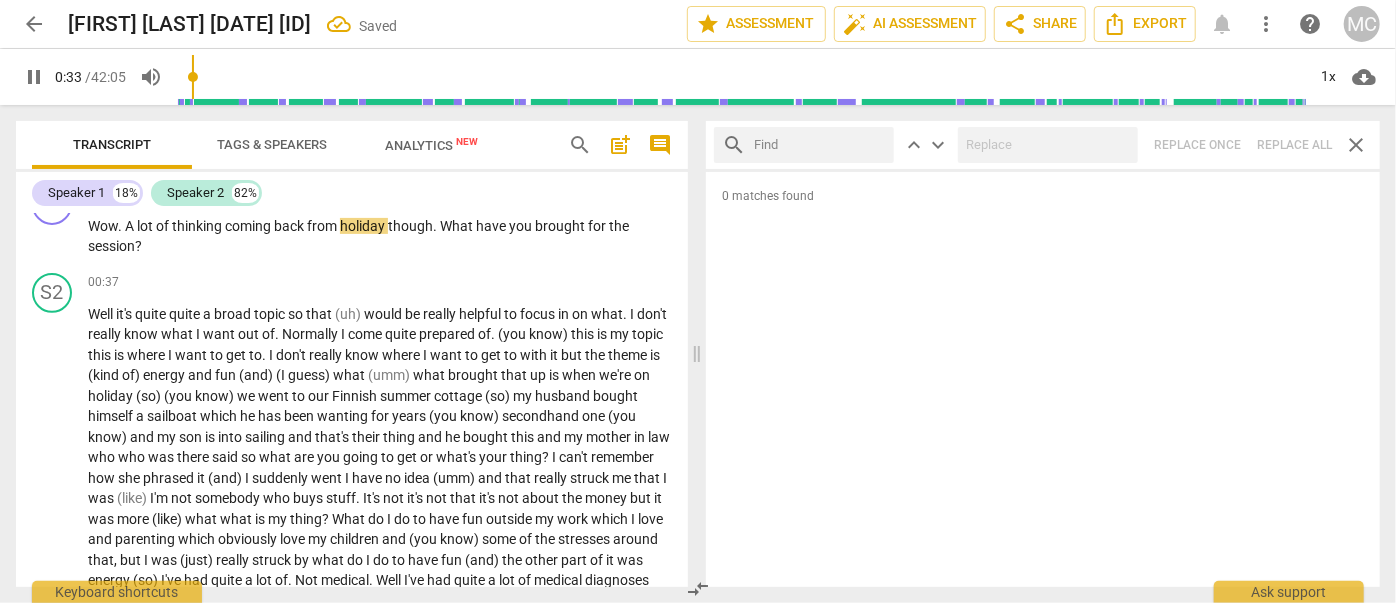 type on "33" 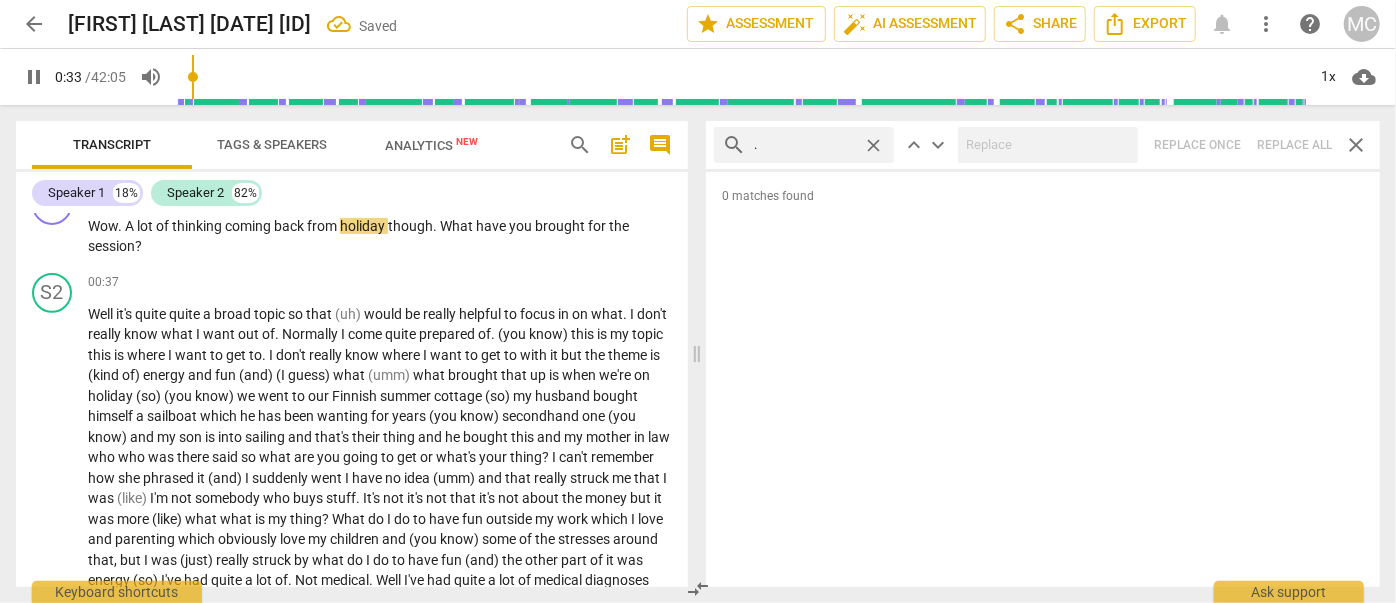 type on "." 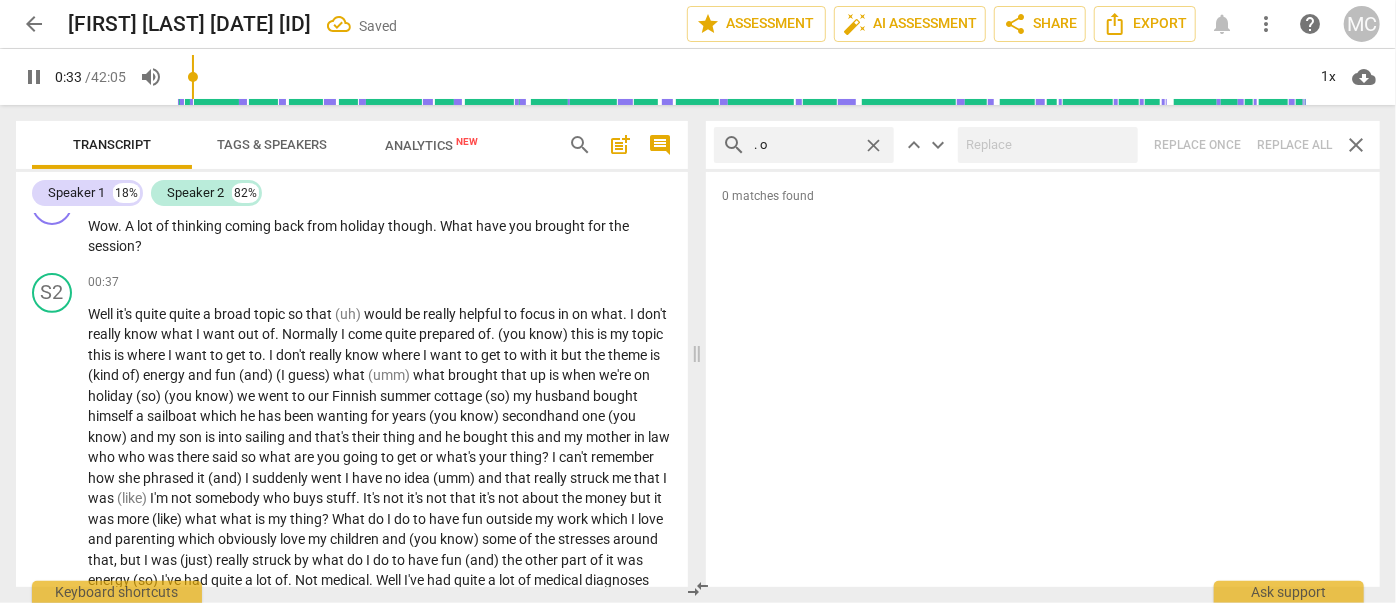 type on ". or" 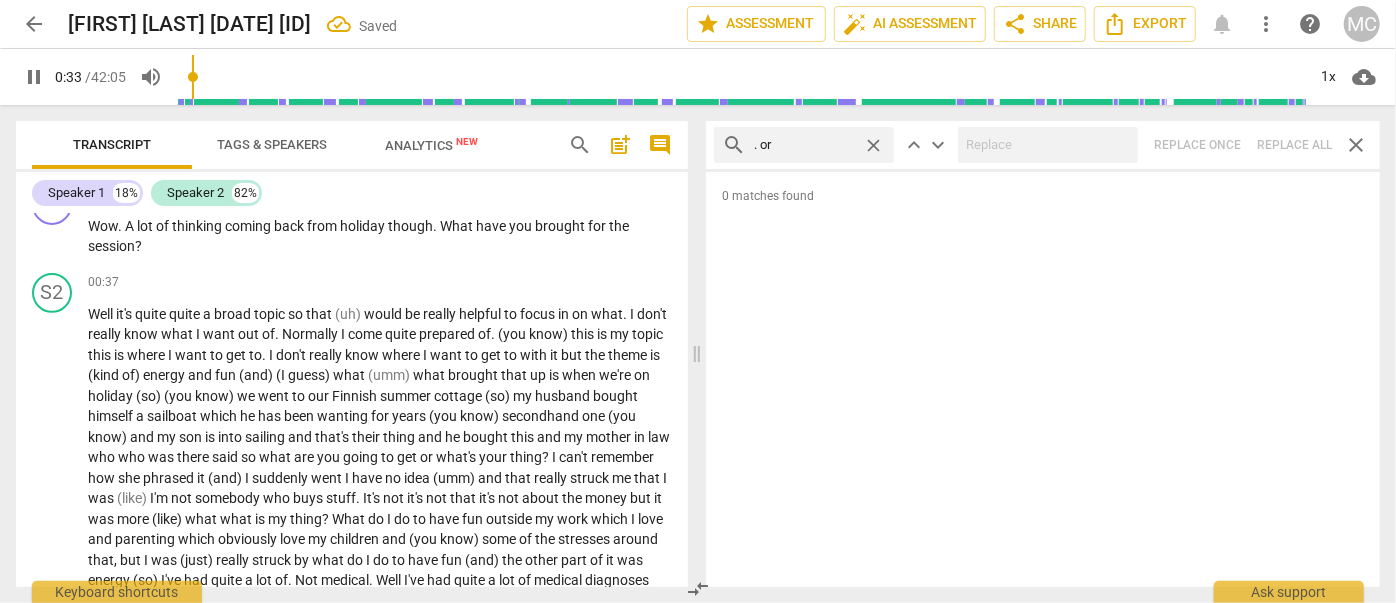 type on "34" 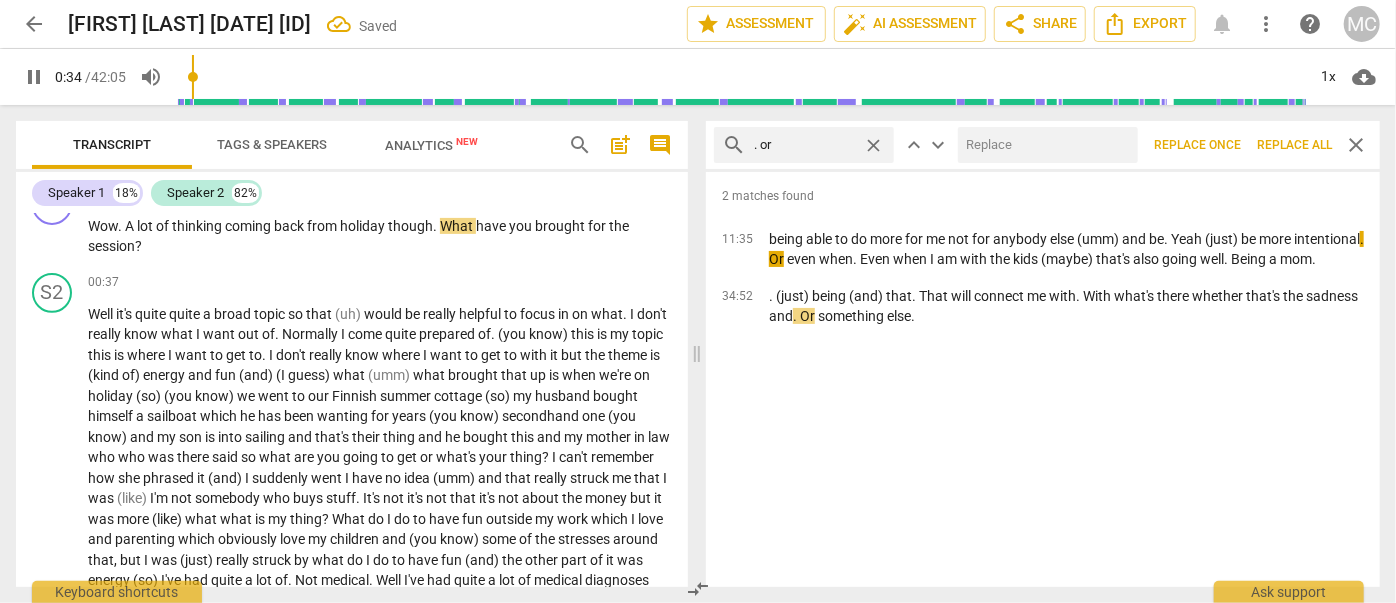 click at bounding box center [1044, 145] 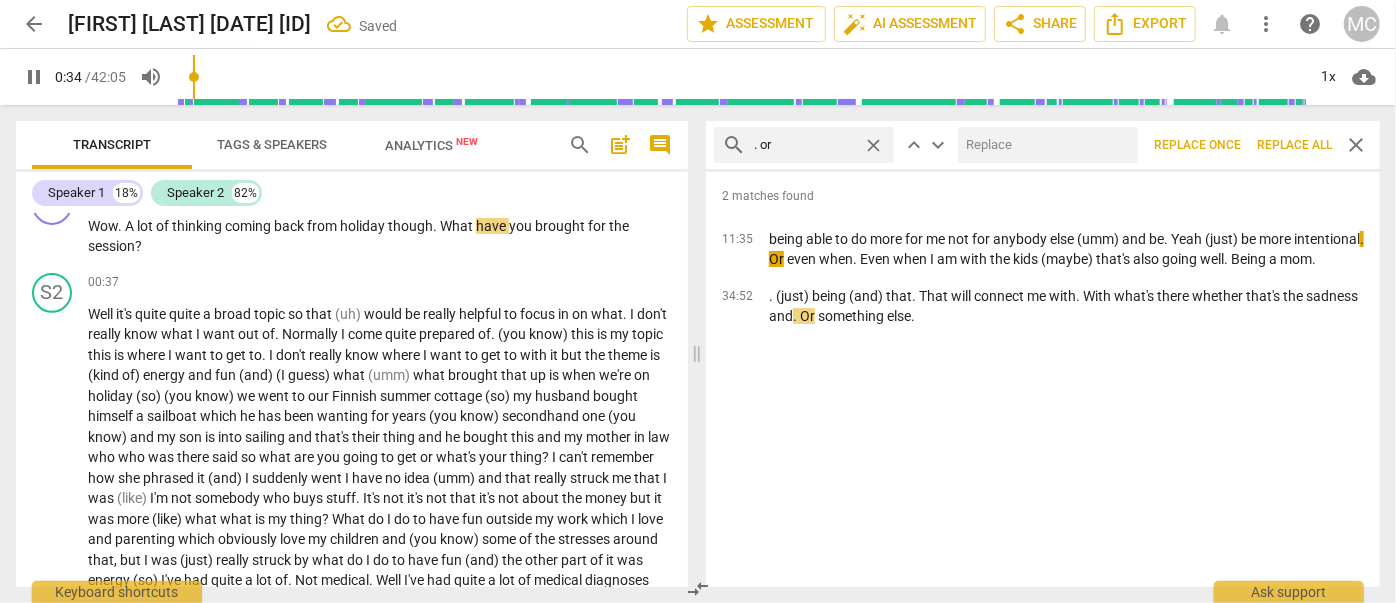 type on "35" 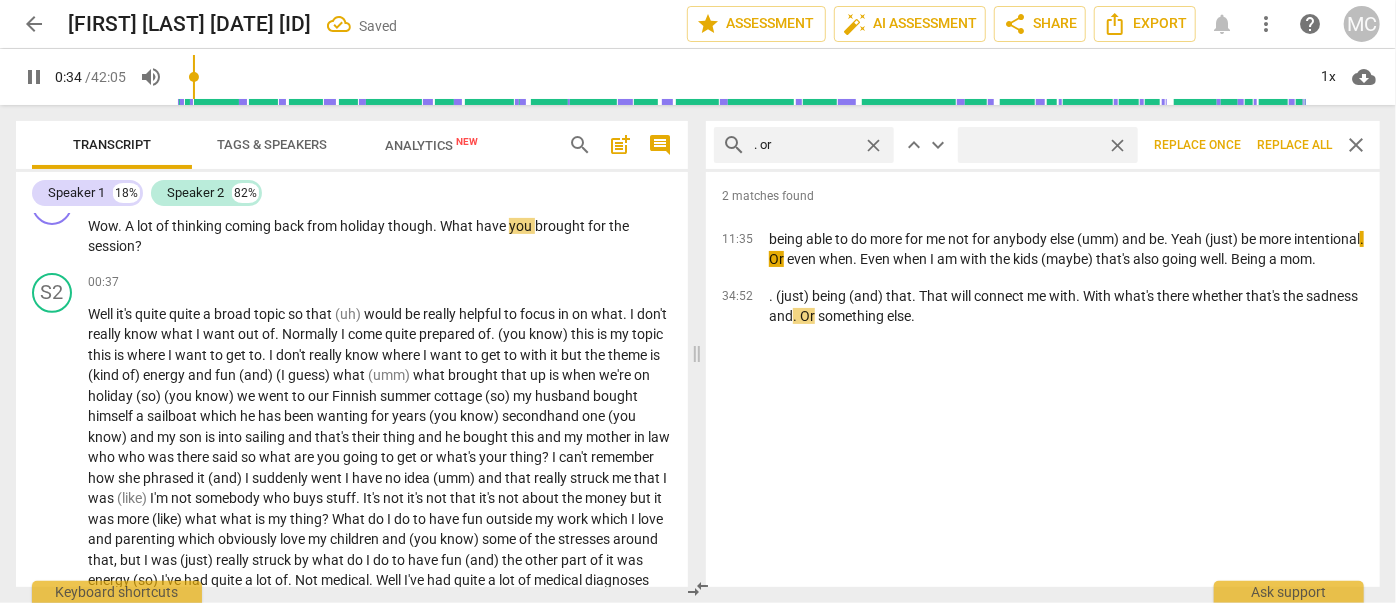 type on "35" 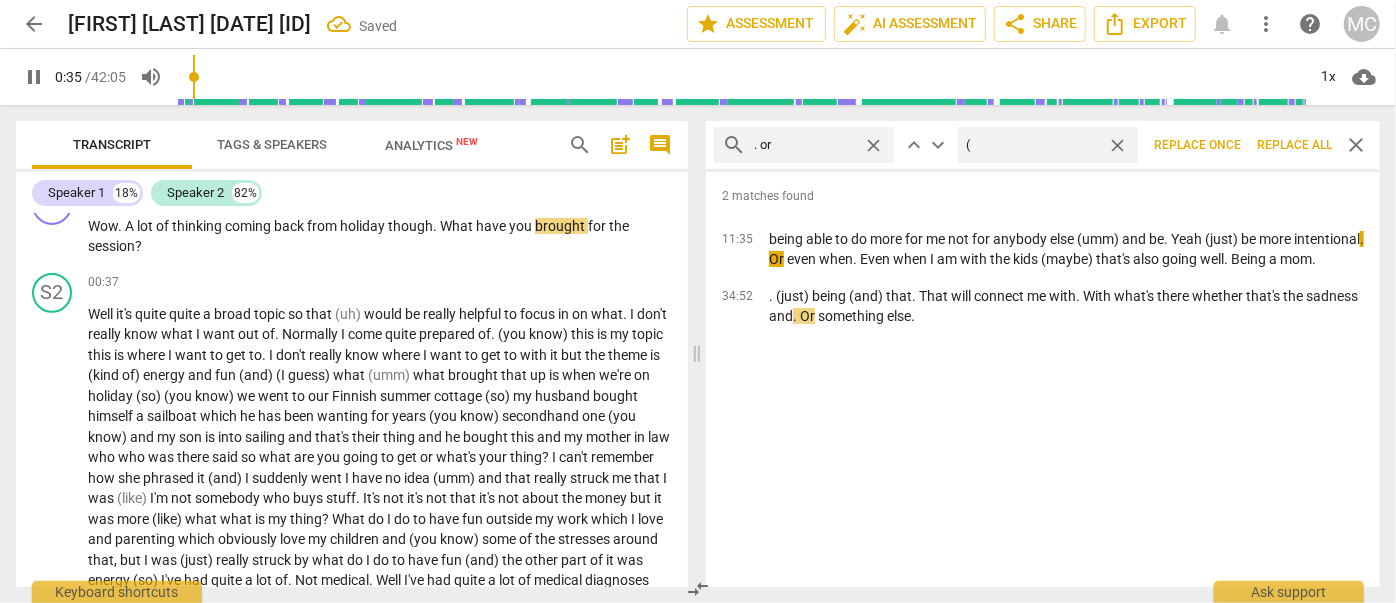 type on "(o" 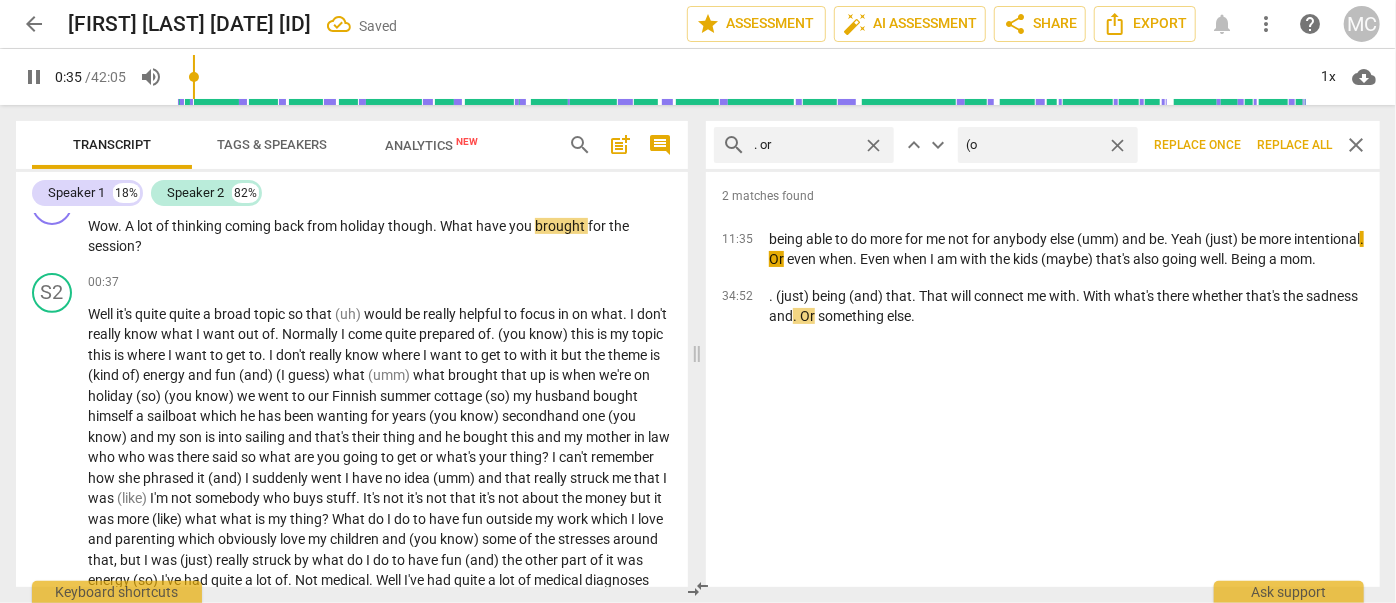 type on "35" 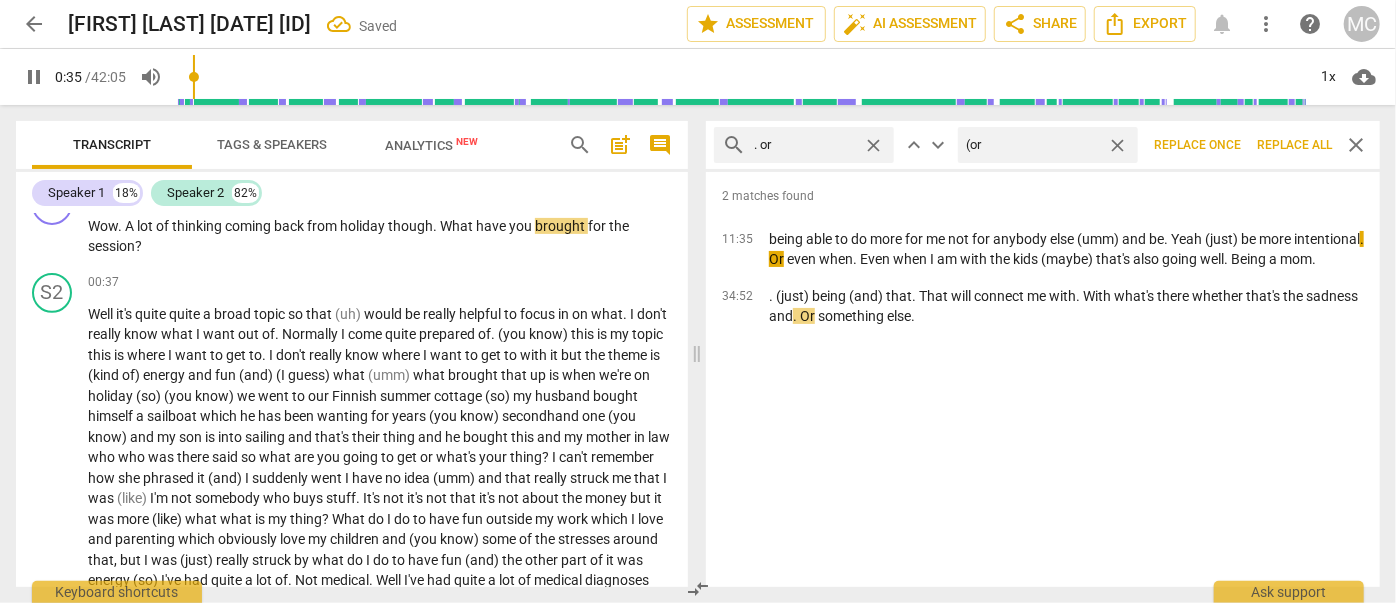 type on "(or)" 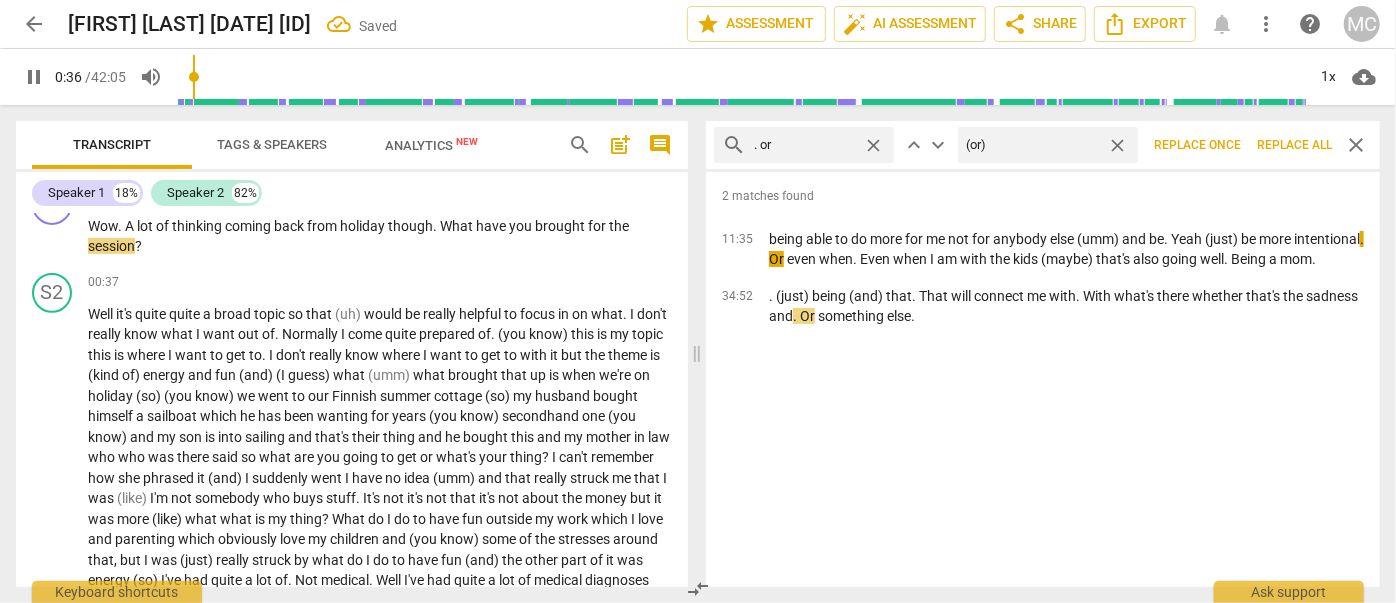 type on "36" 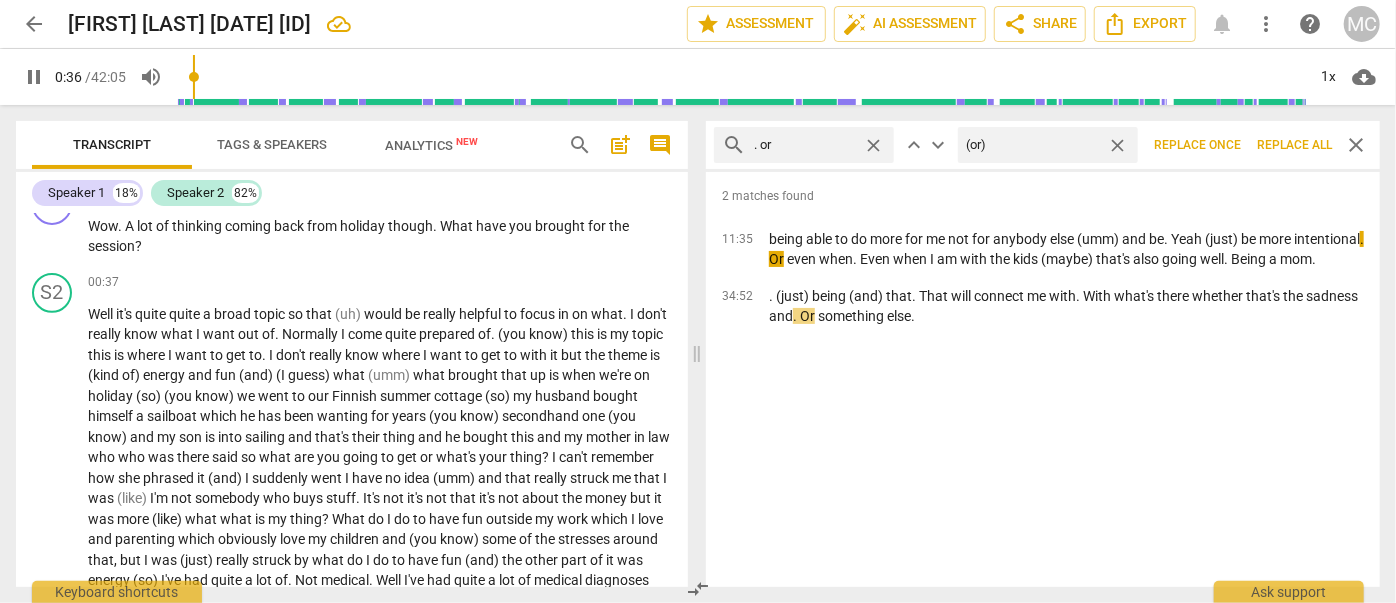 type on "(or)" 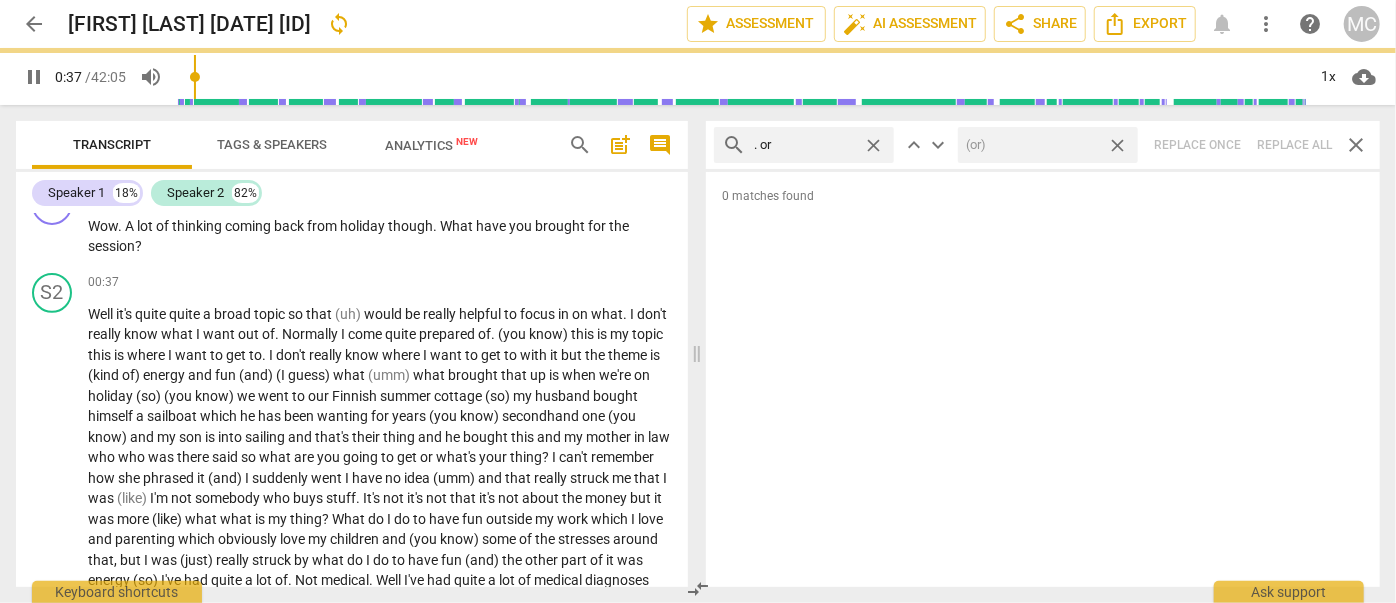 type on "37" 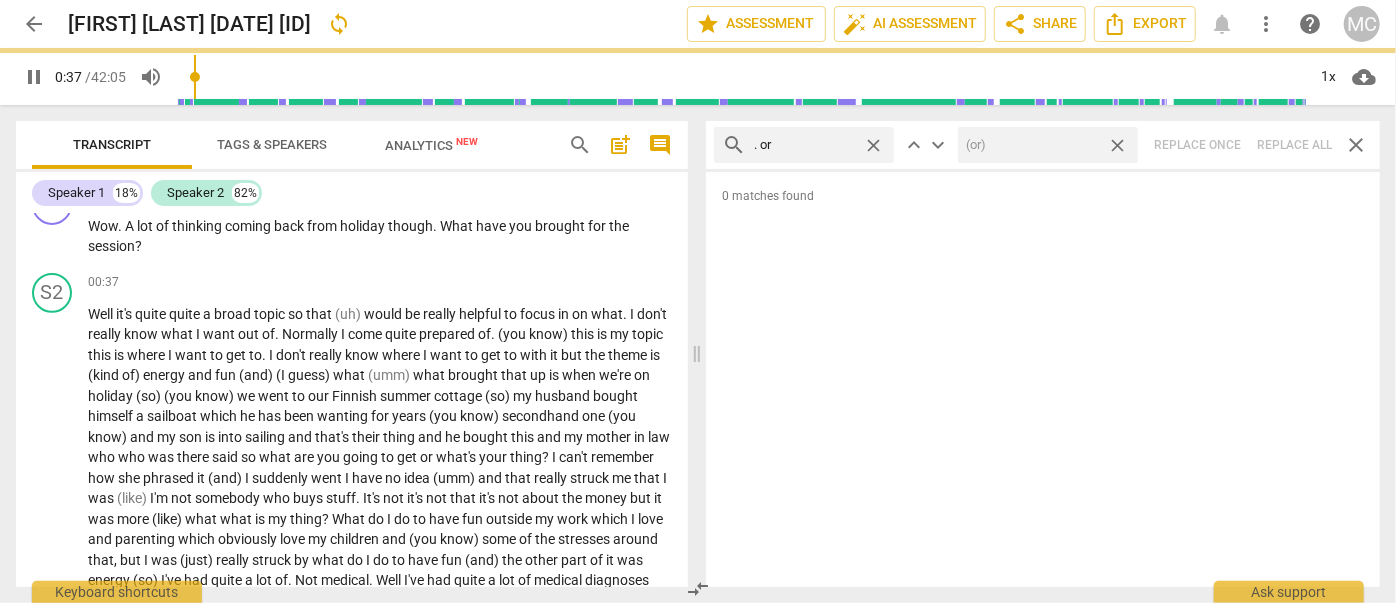 click on "close" at bounding box center (1117, 145) 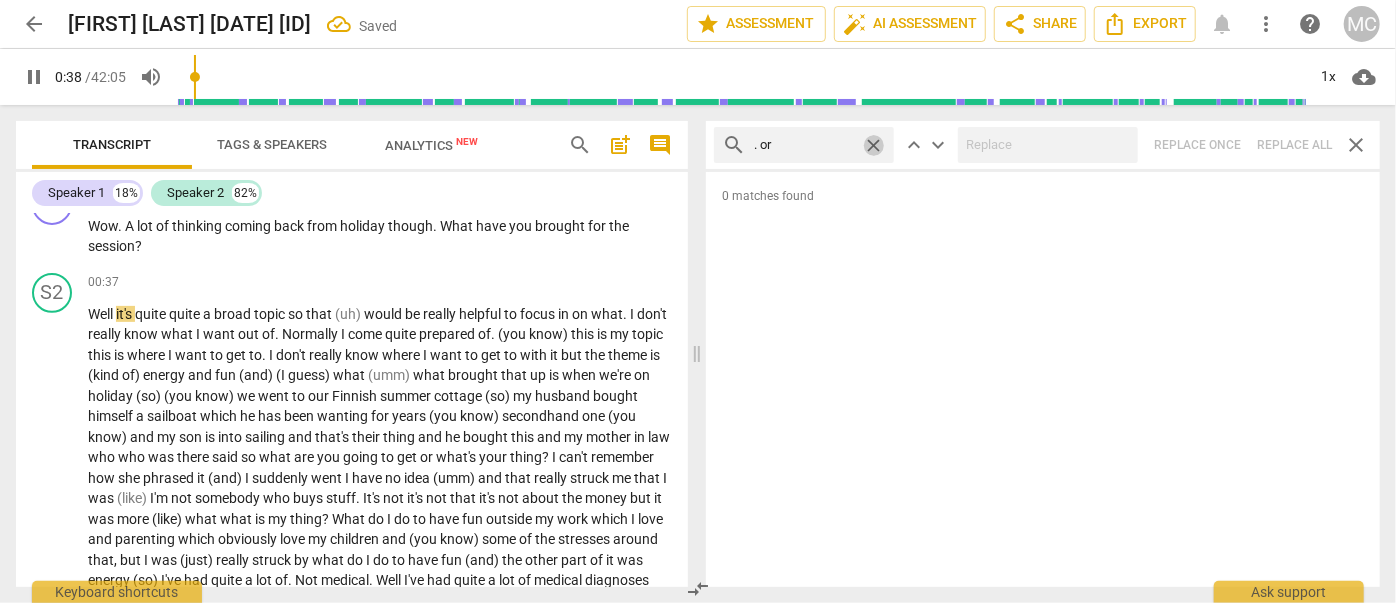click on "close" at bounding box center (873, 145) 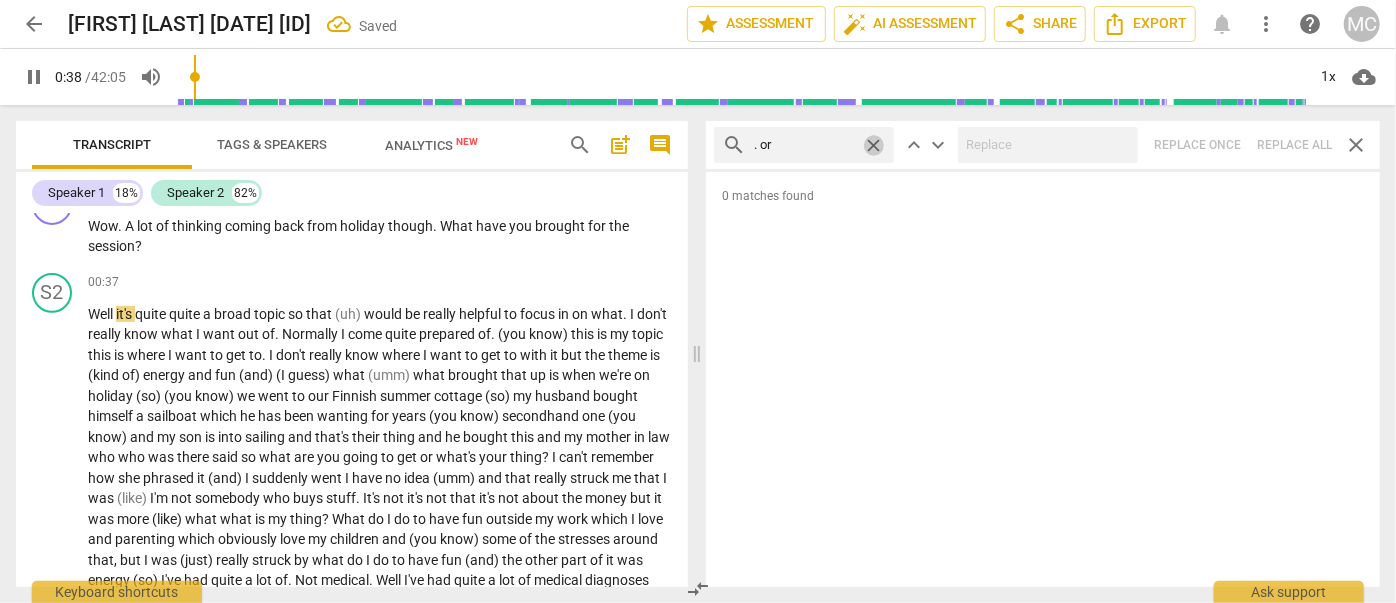 type on "38" 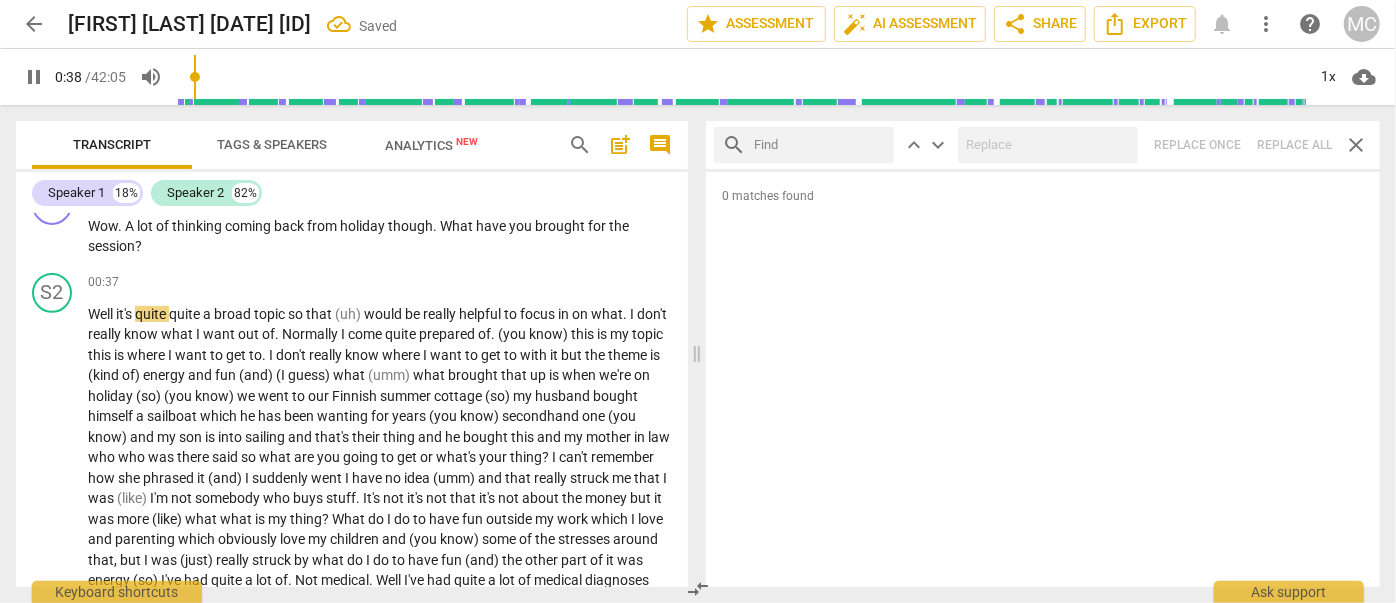 click at bounding box center [820, 145] 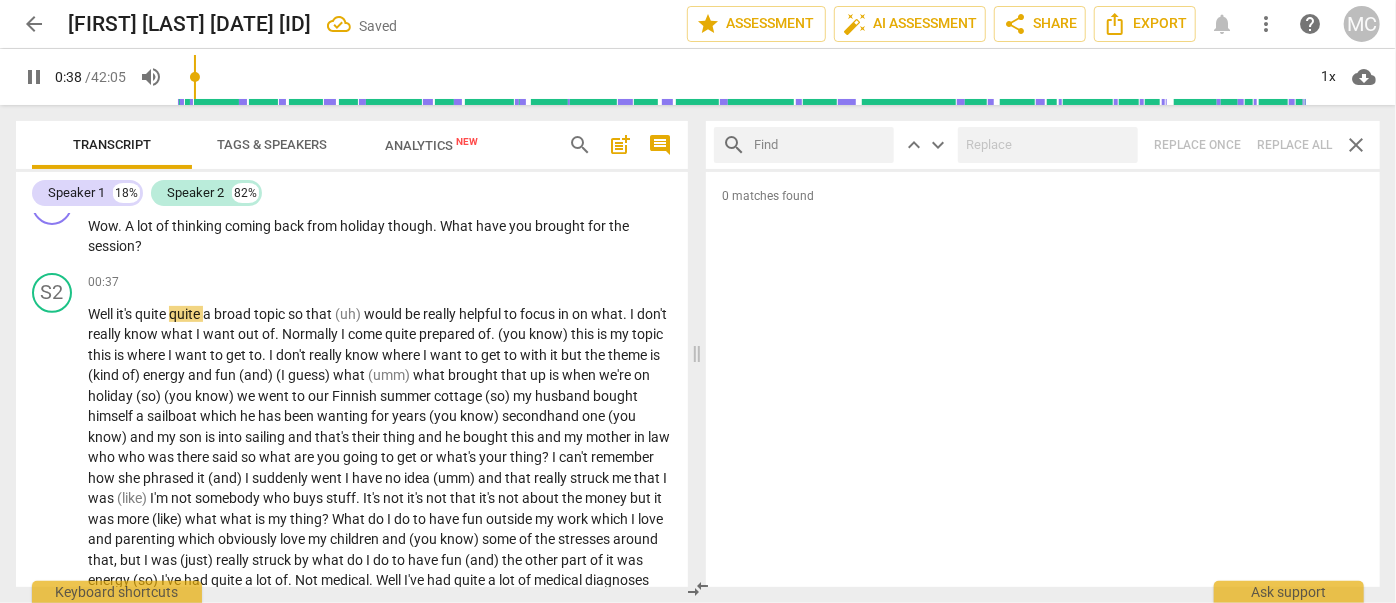 type on "39" 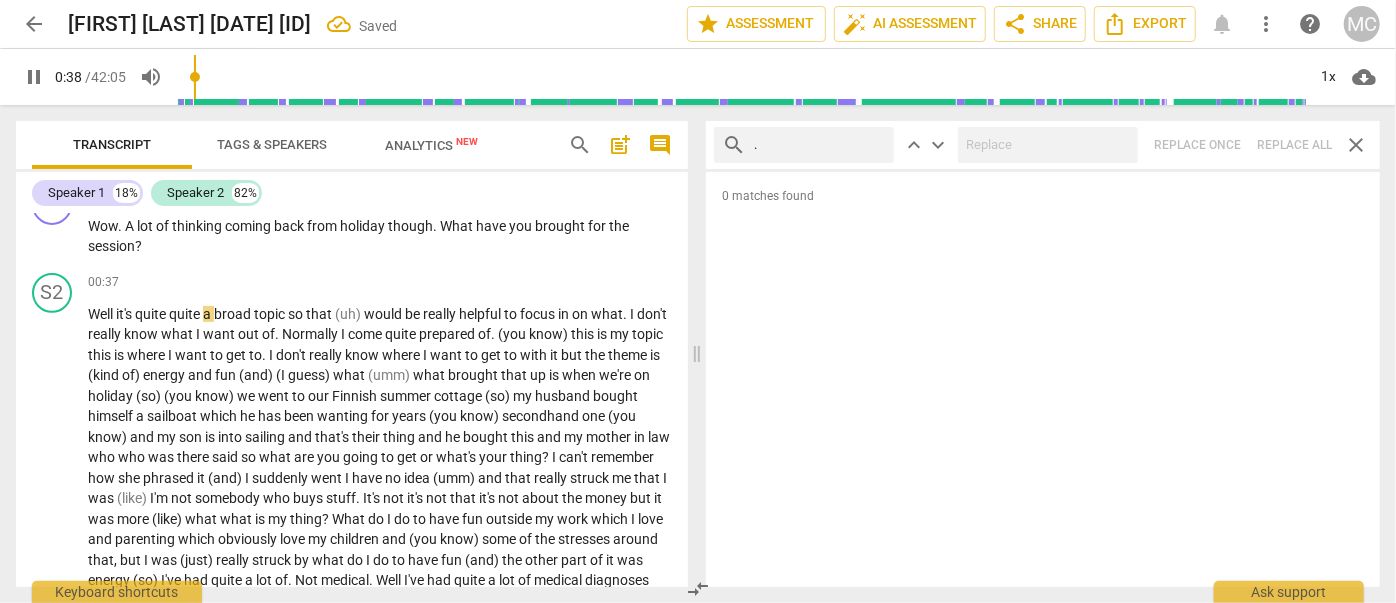 type on "." 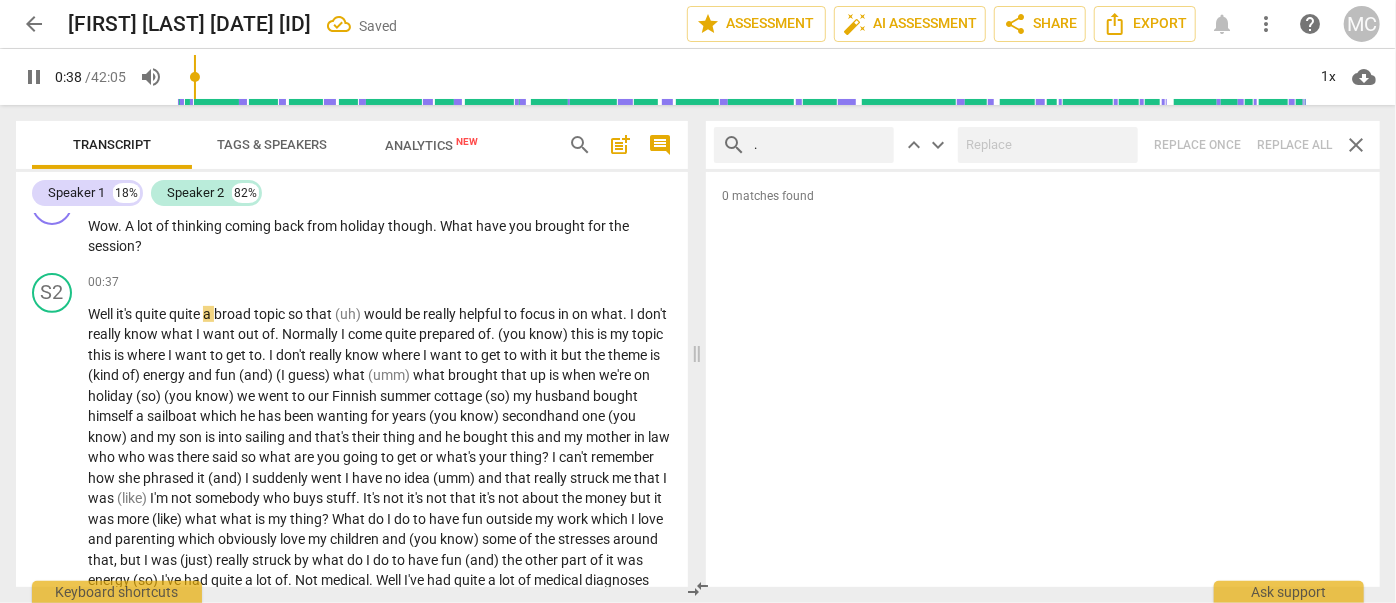 type on "39" 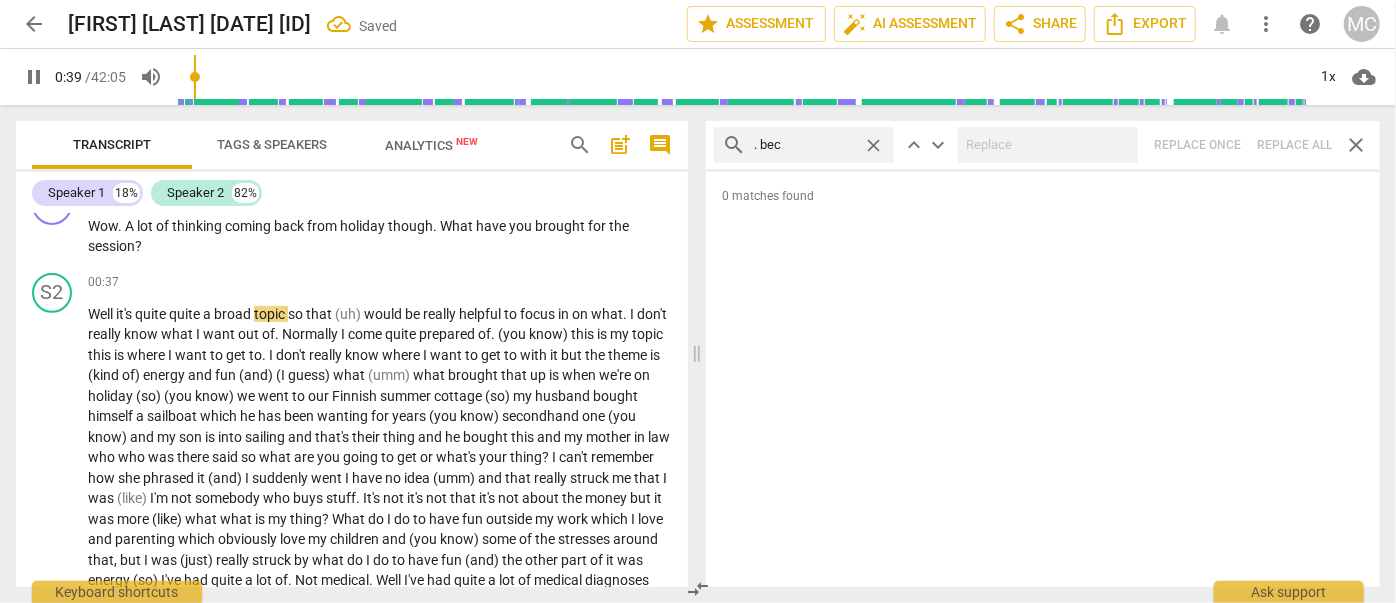 type on ". beca" 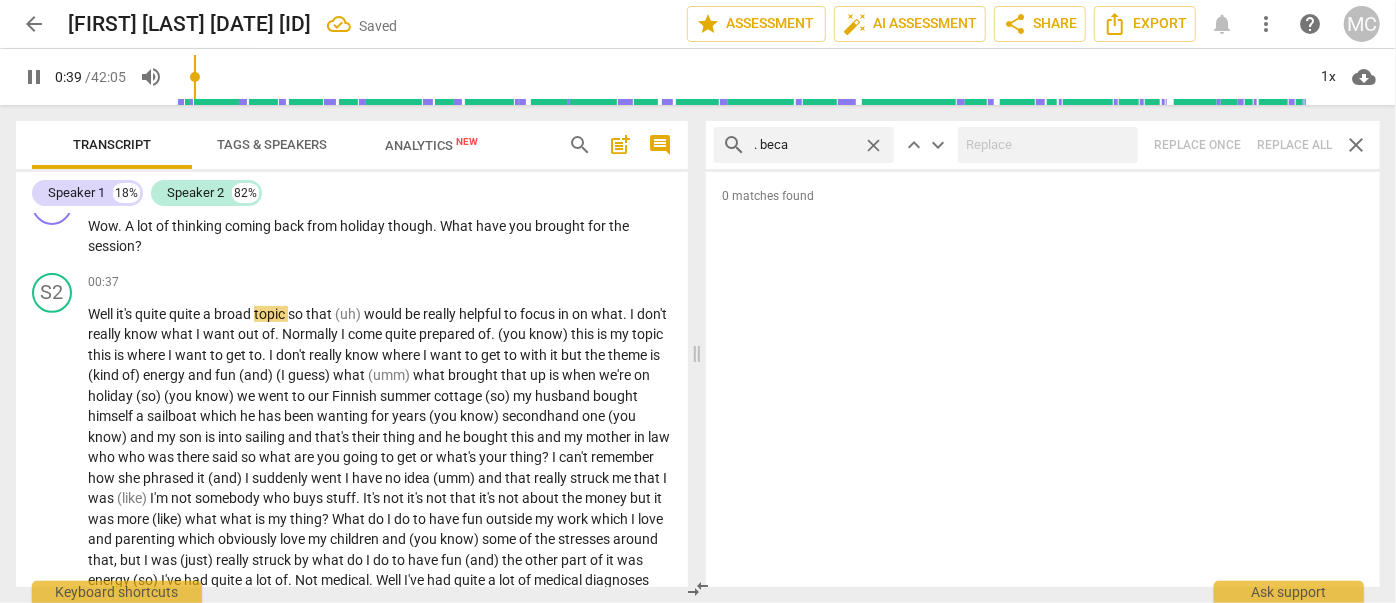 type on "39" 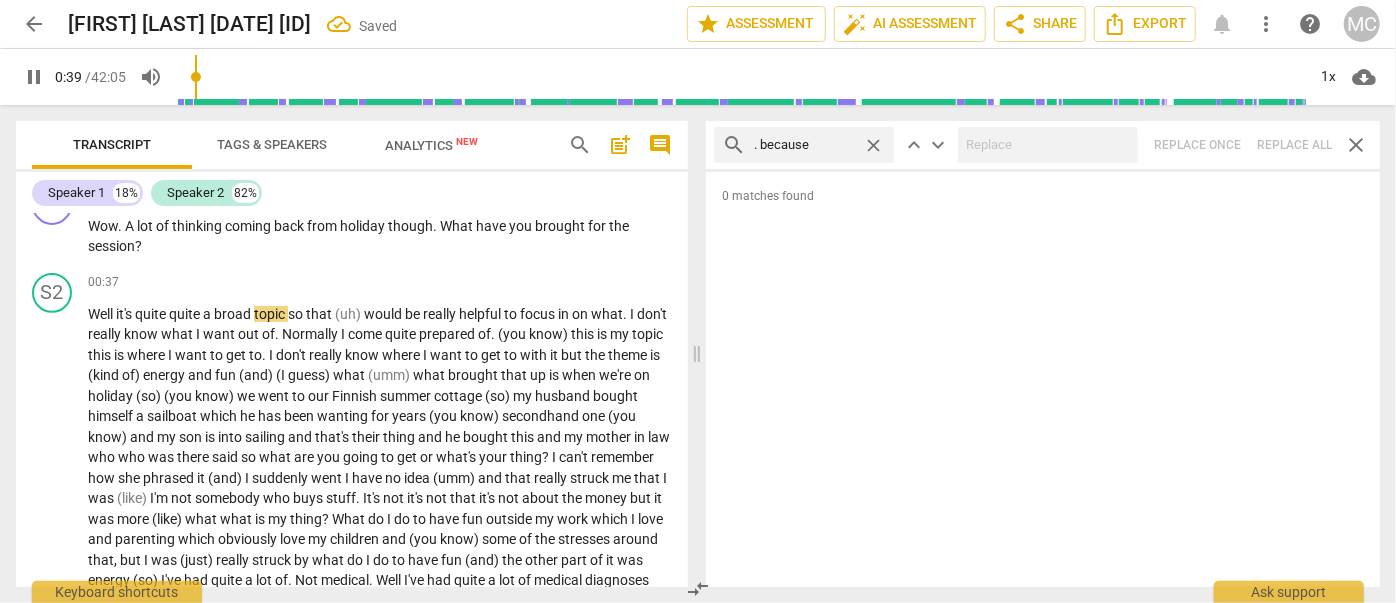 type on ". because" 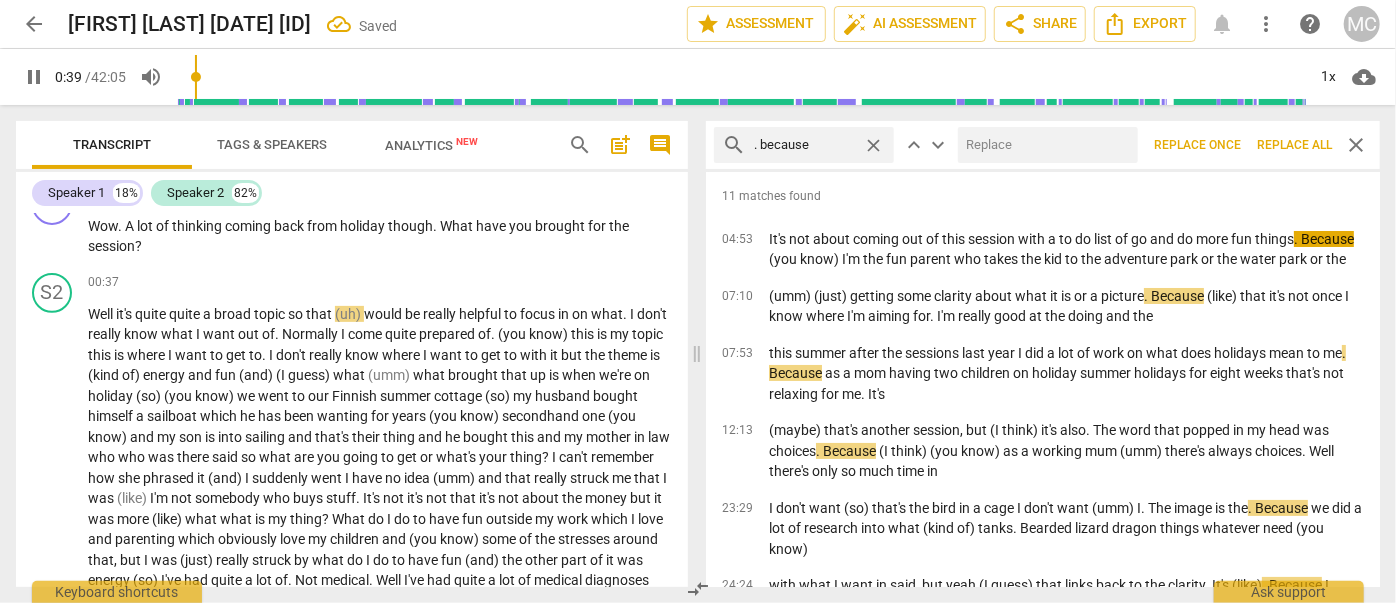 click at bounding box center [1044, 145] 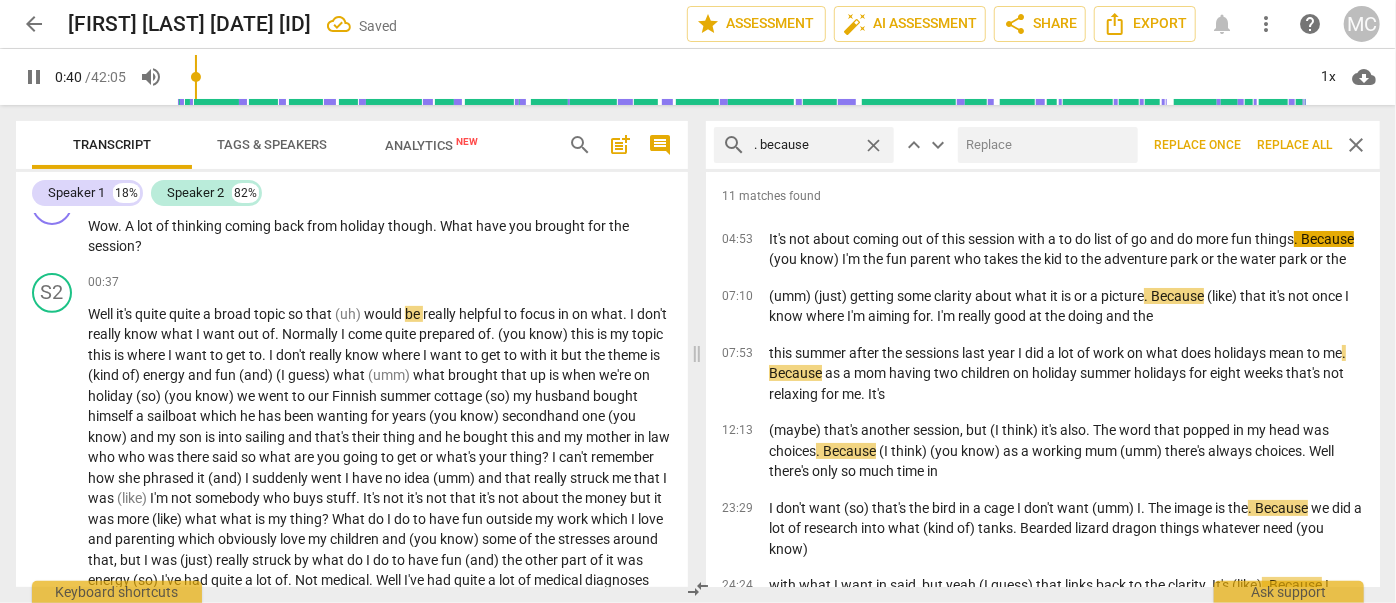type on "41" 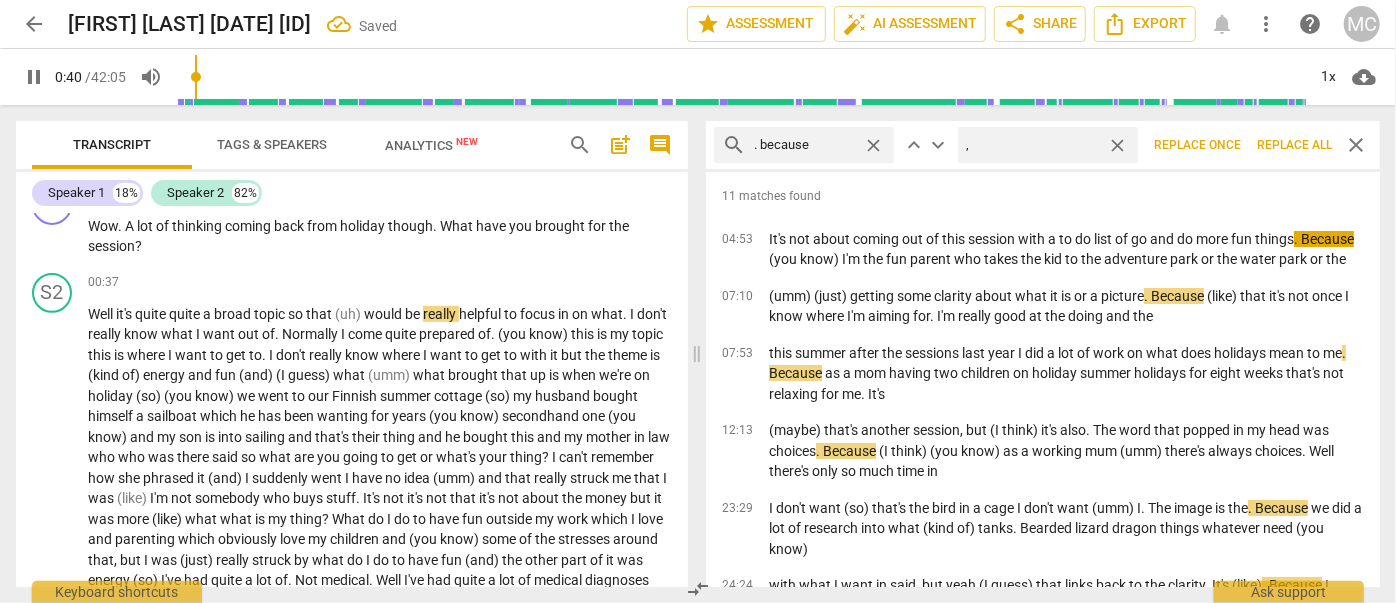 type on ", b" 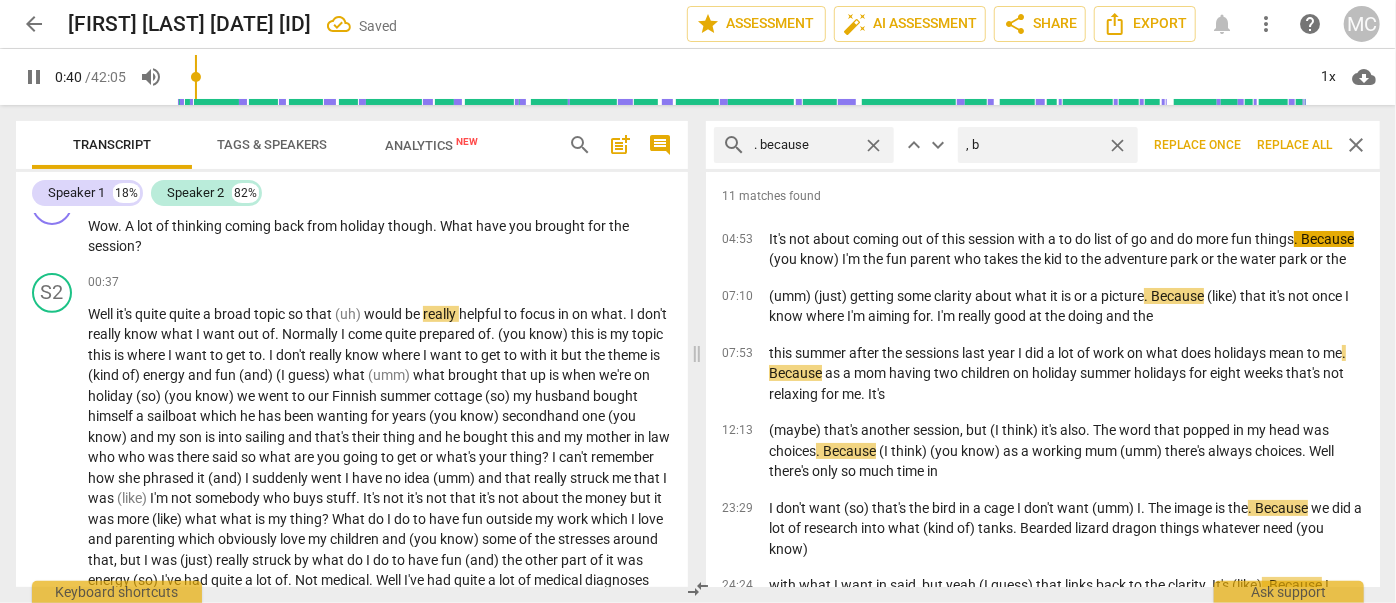 type on "41" 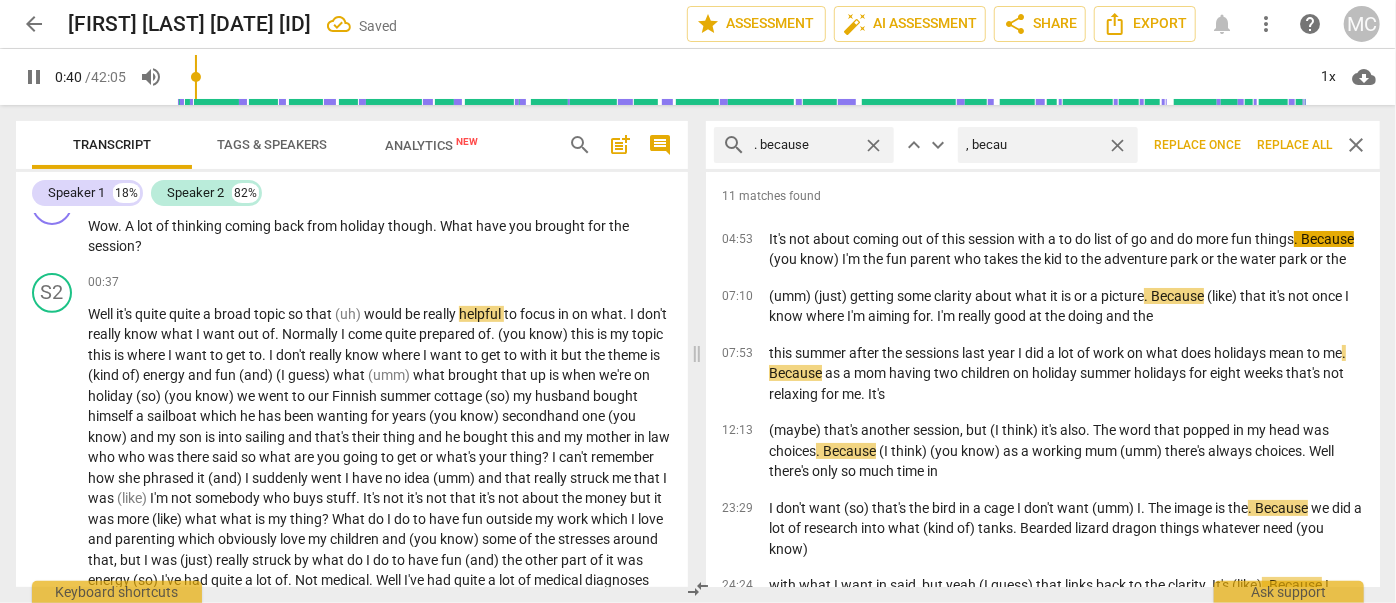type on ", becaus" 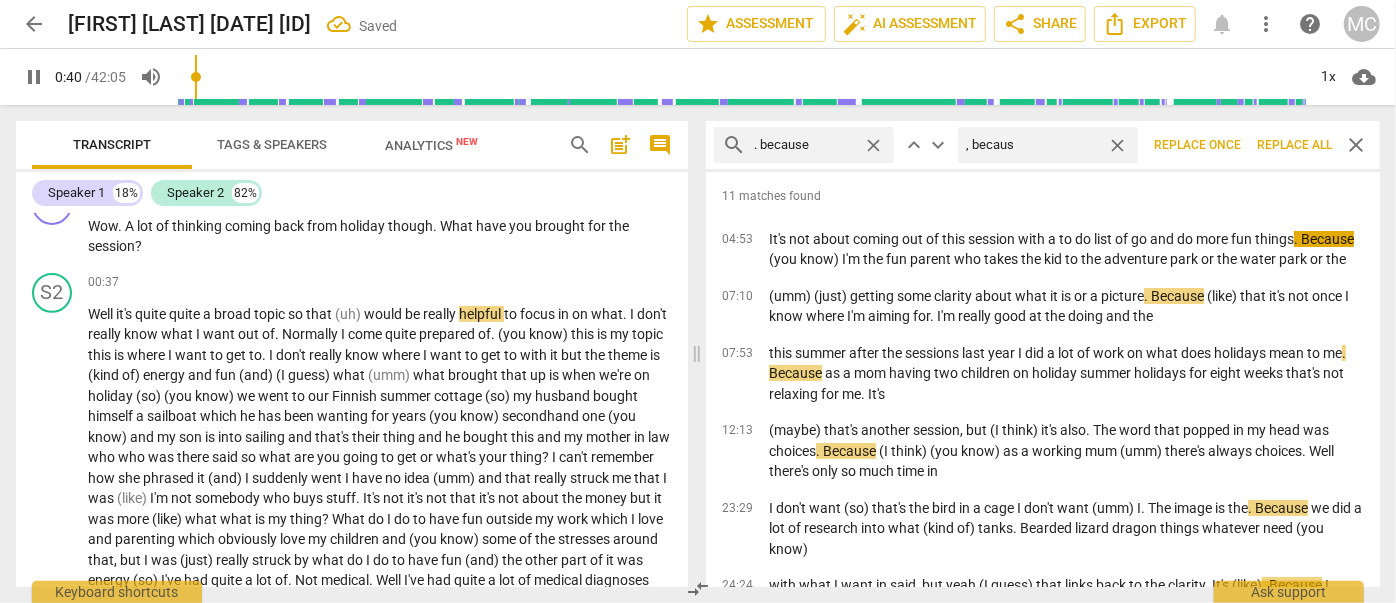 type on "41" 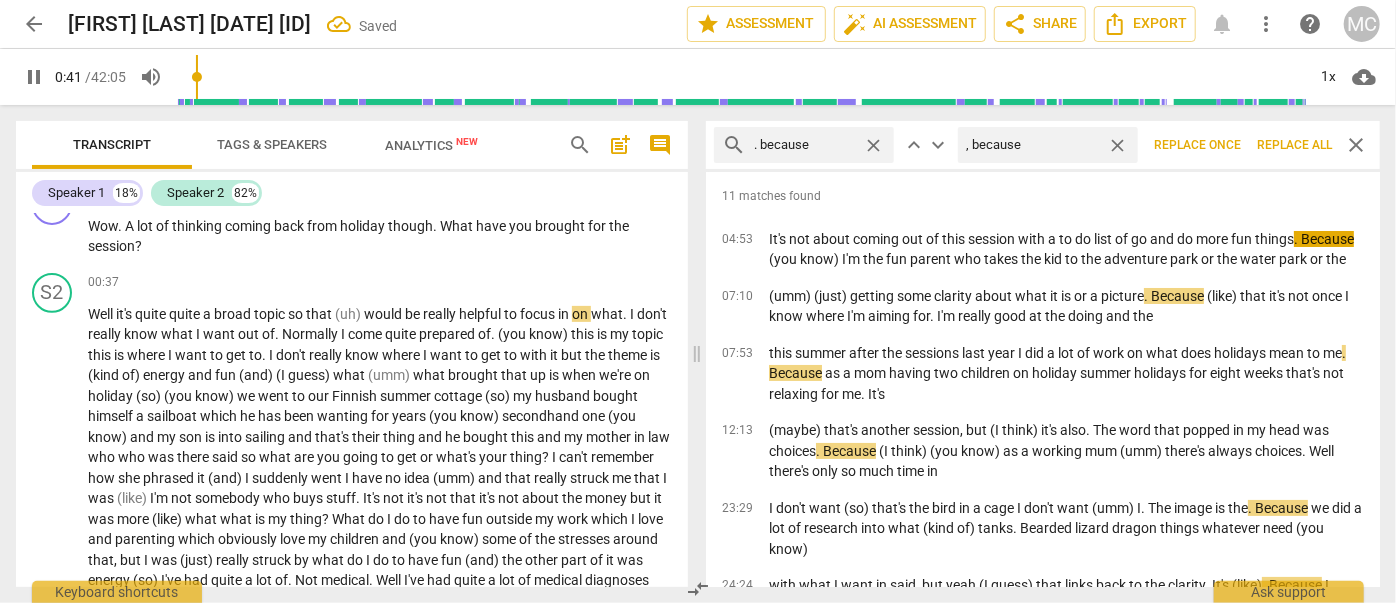 type on "42" 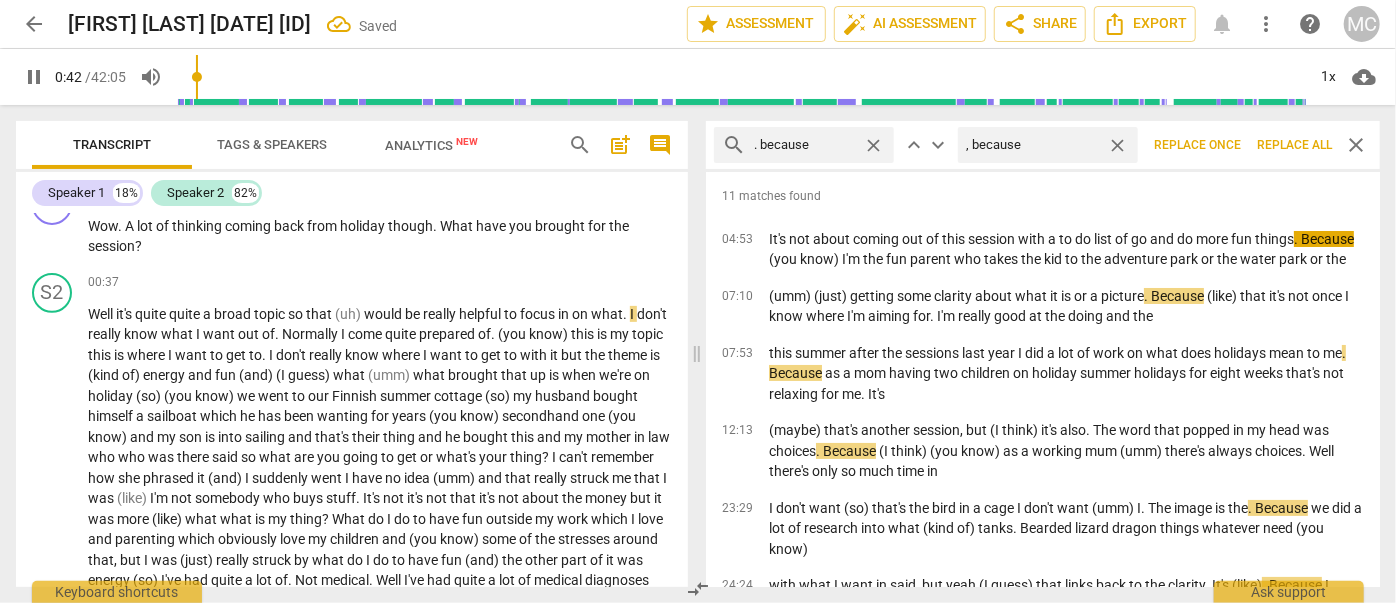 type on ", because" 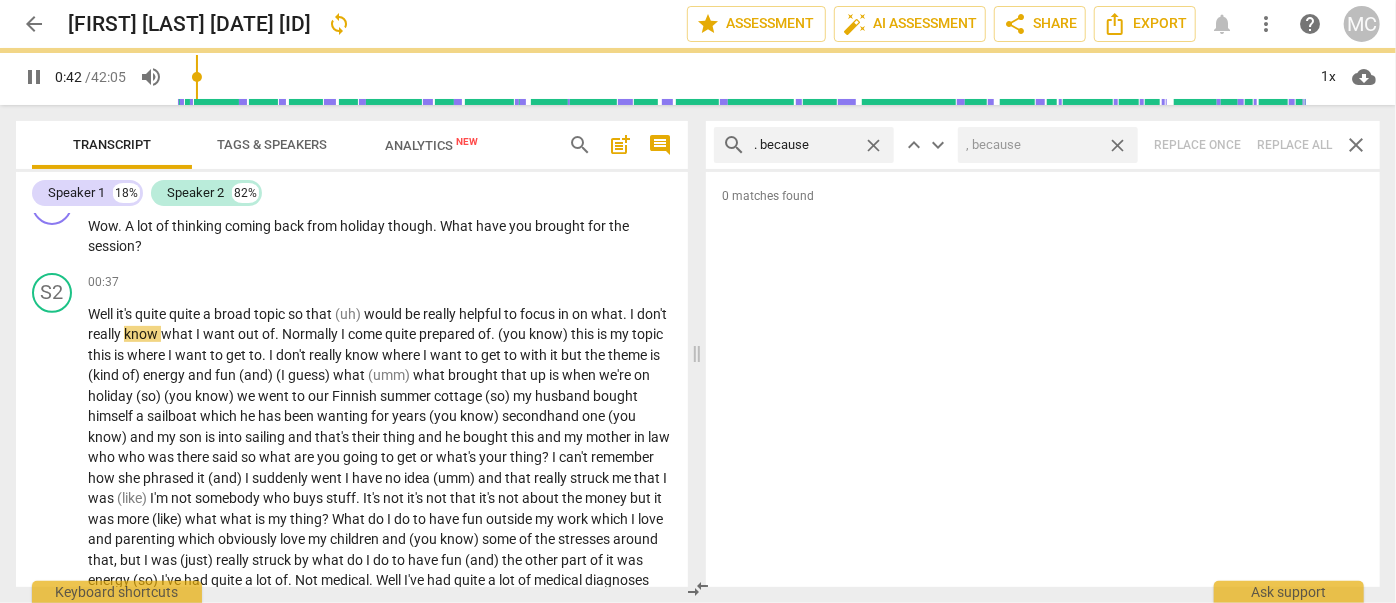 click on "close" at bounding box center (1117, 145) 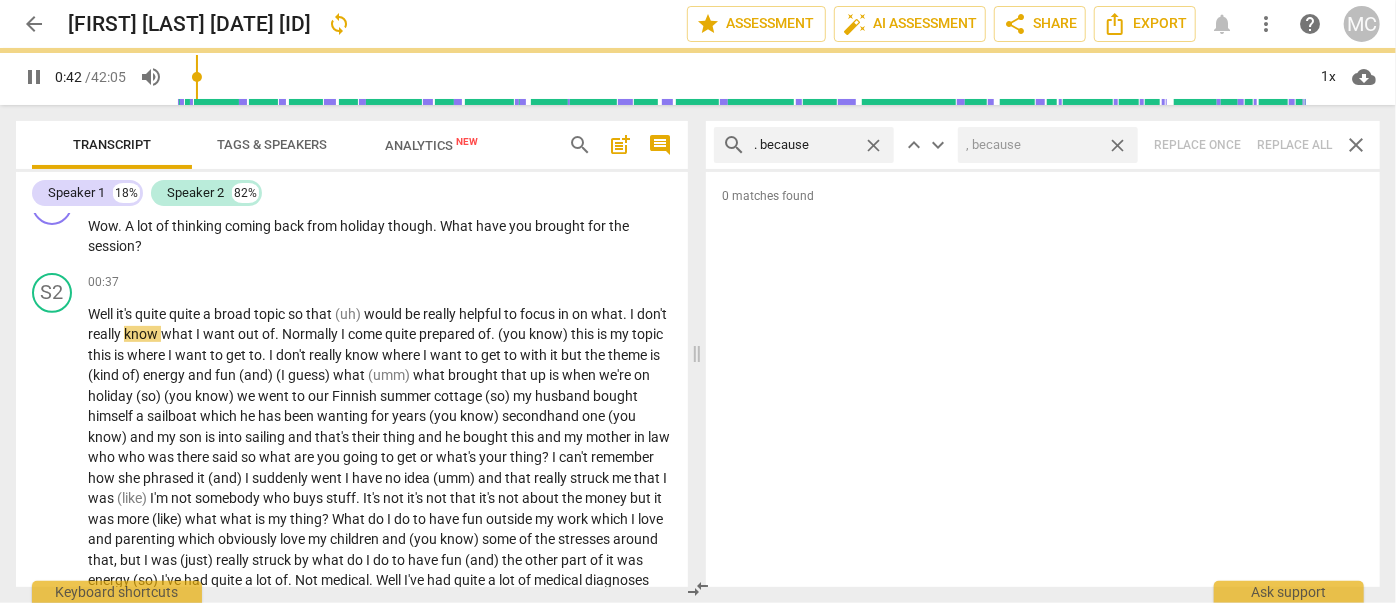 type on "43" 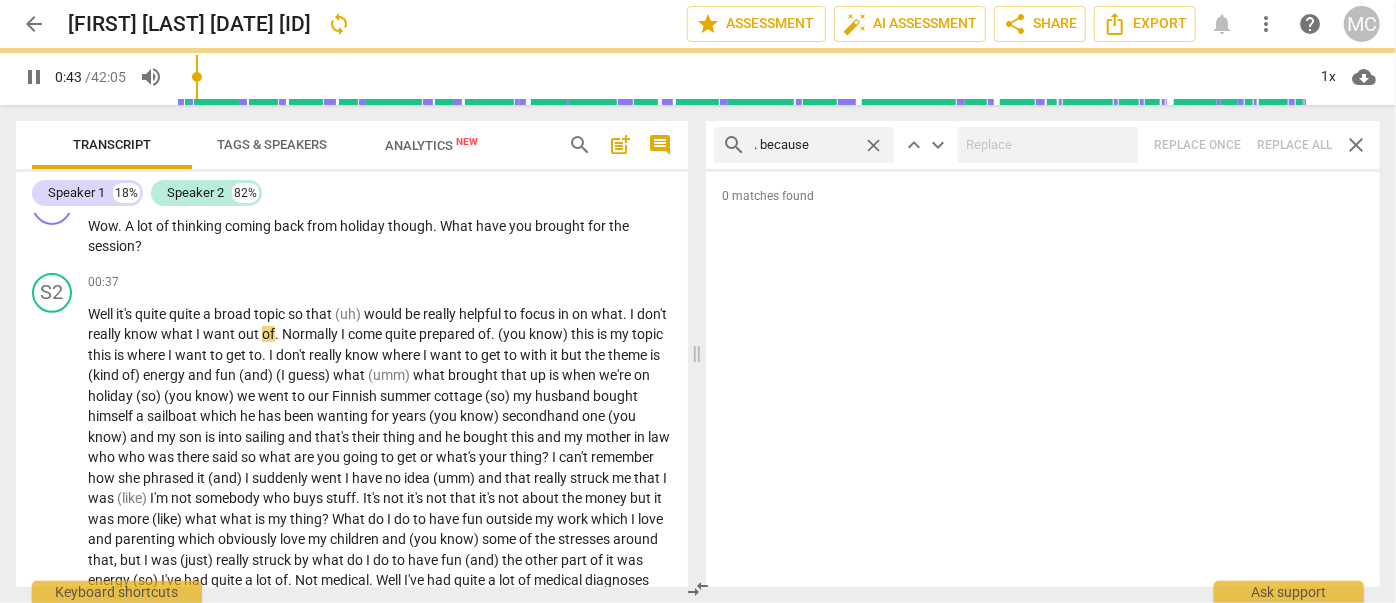 type on "44" 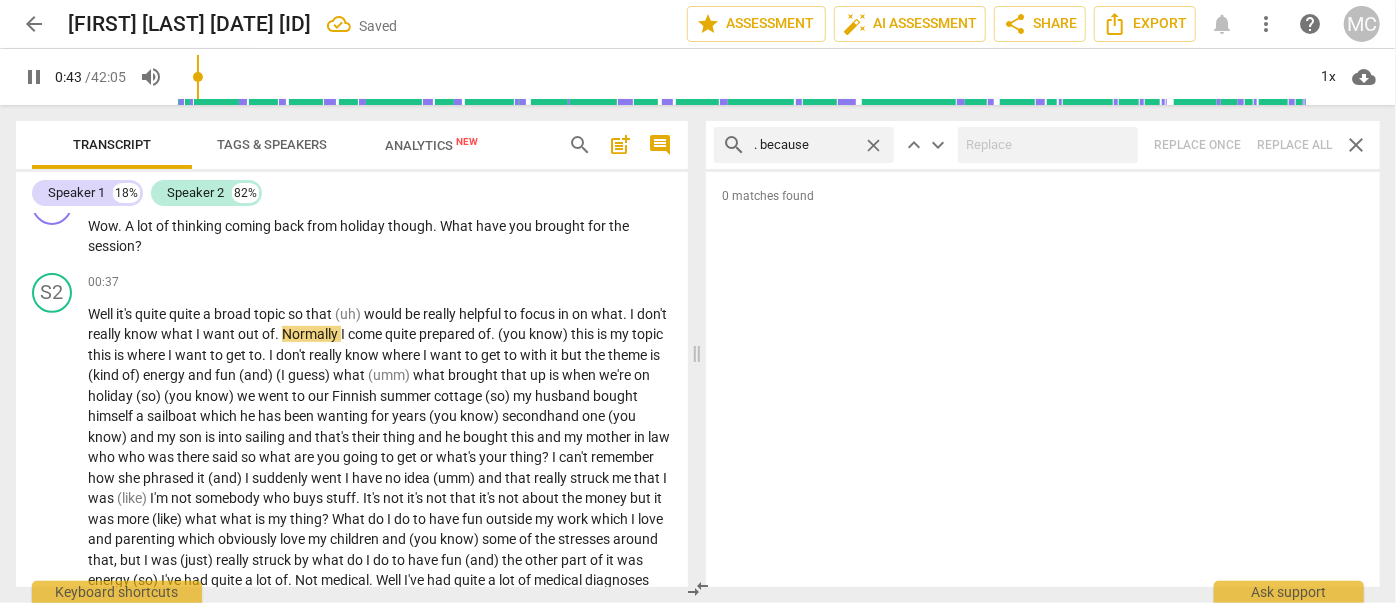 click on "close" at bounding box center (873, 145) 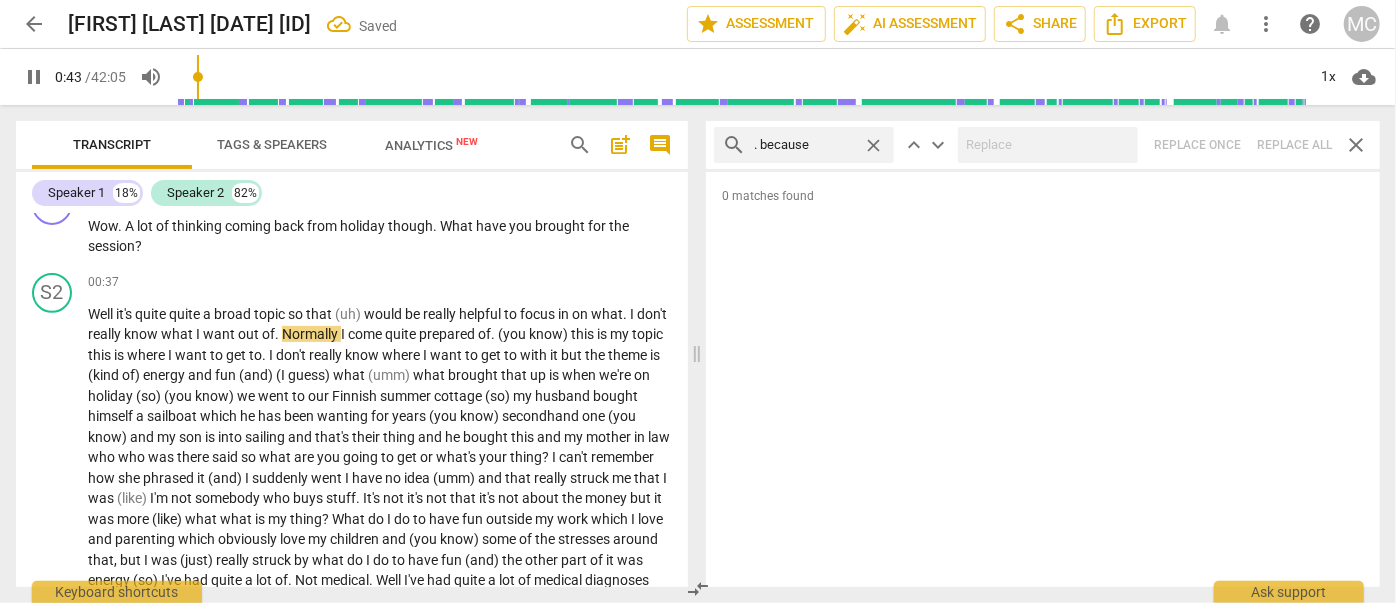 type 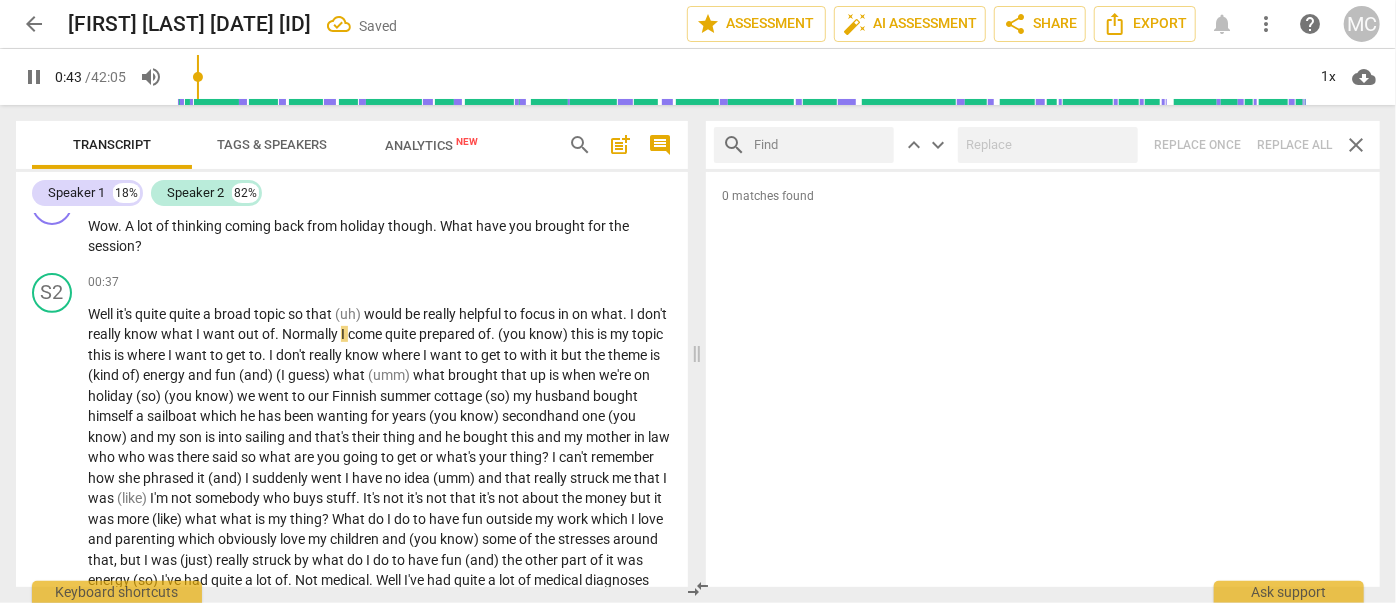 click at bounding box center [820, 145] 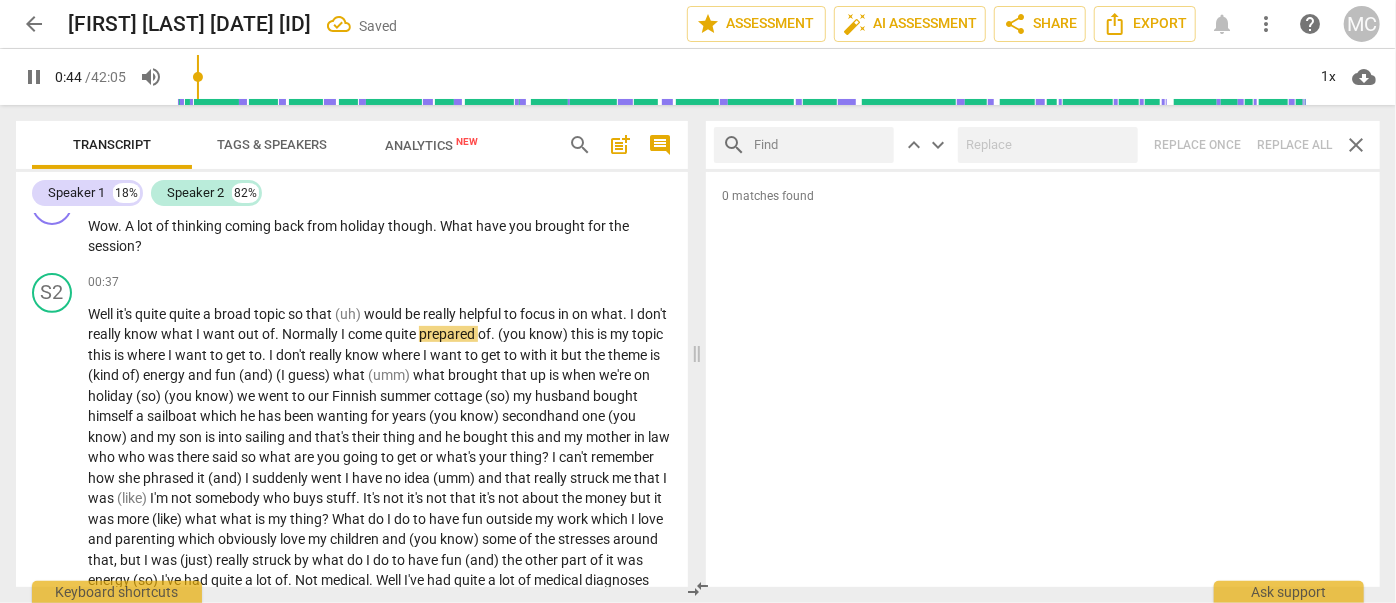 type on "45" 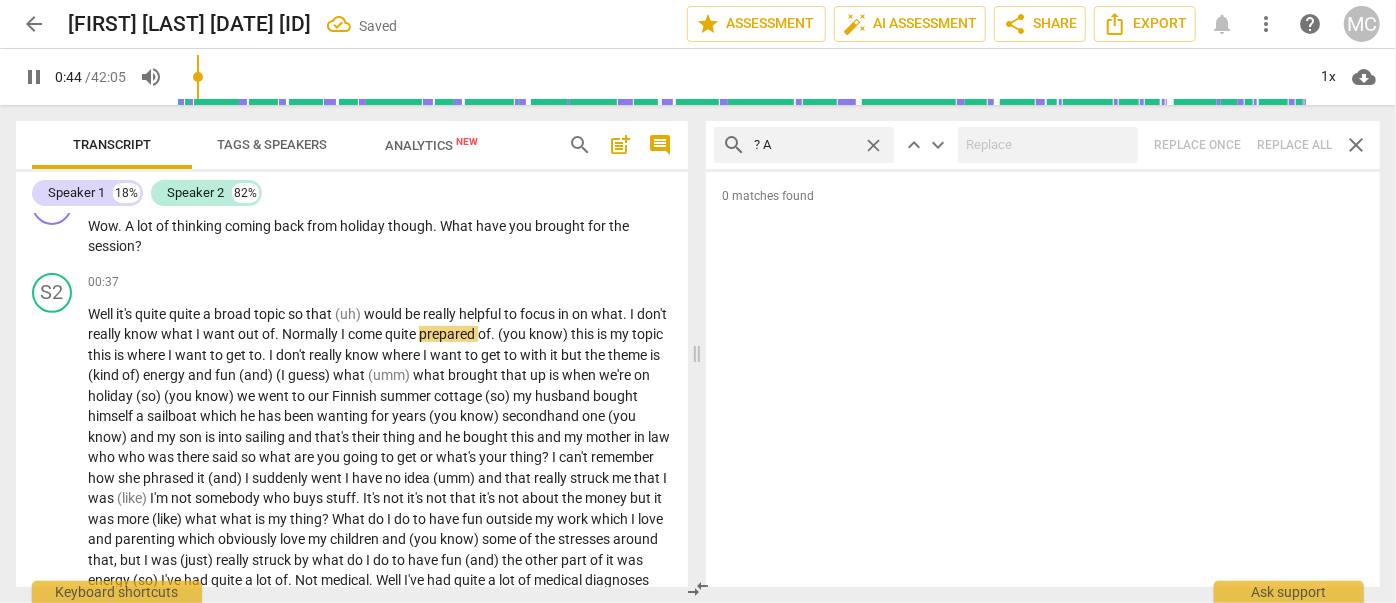 type on "?" 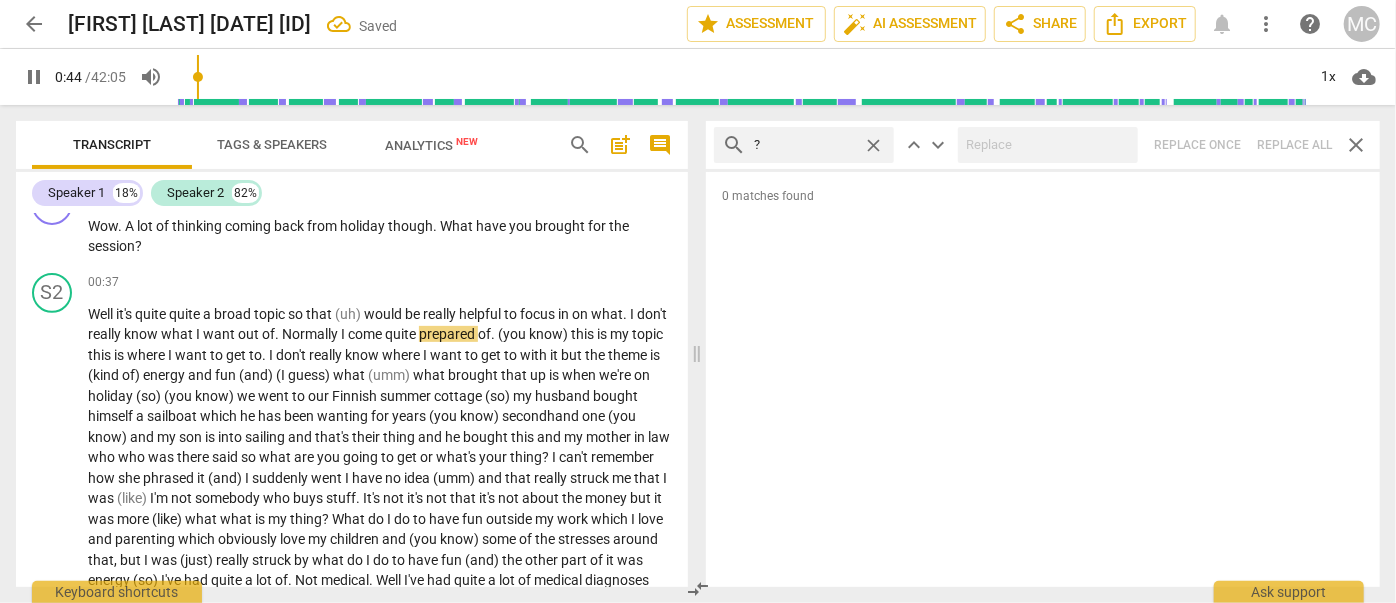 type on "45" 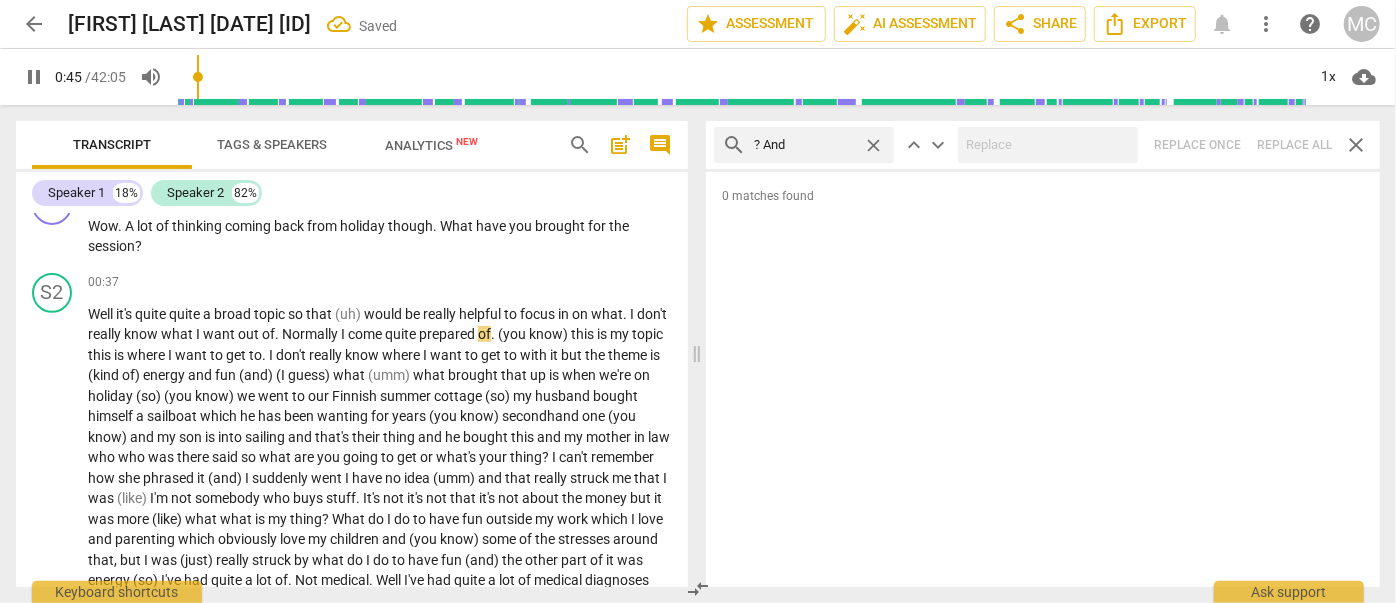 type on "? And" 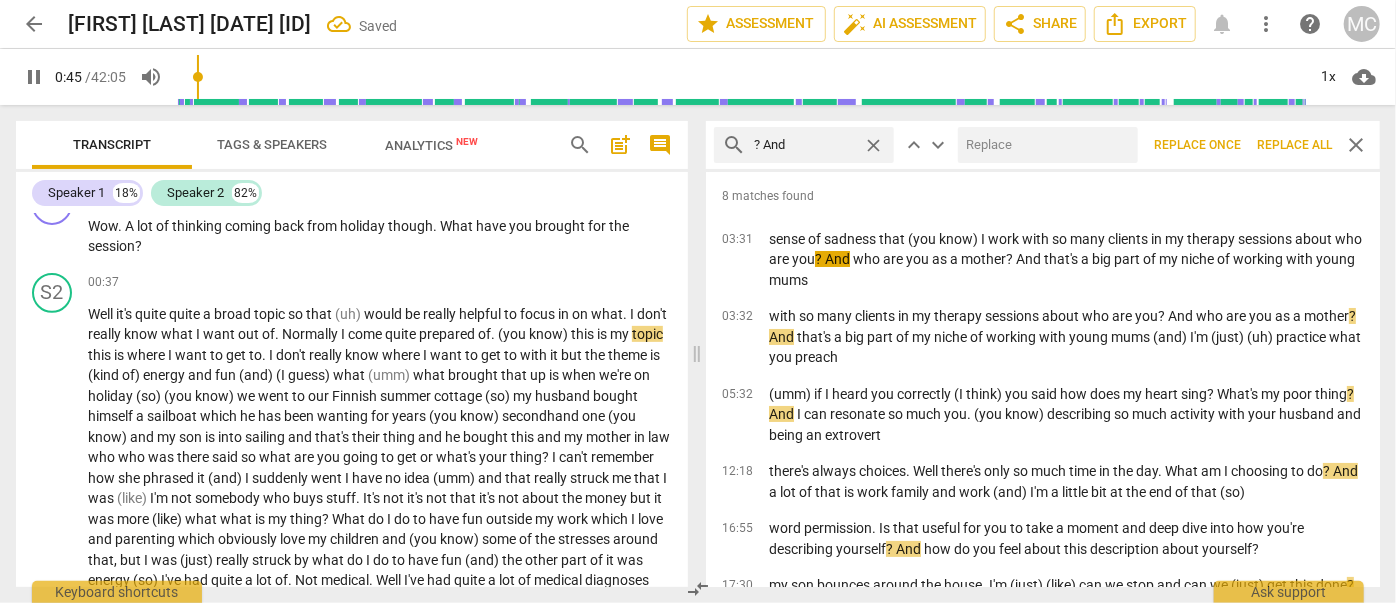 click at bounding box center [1044, 145] 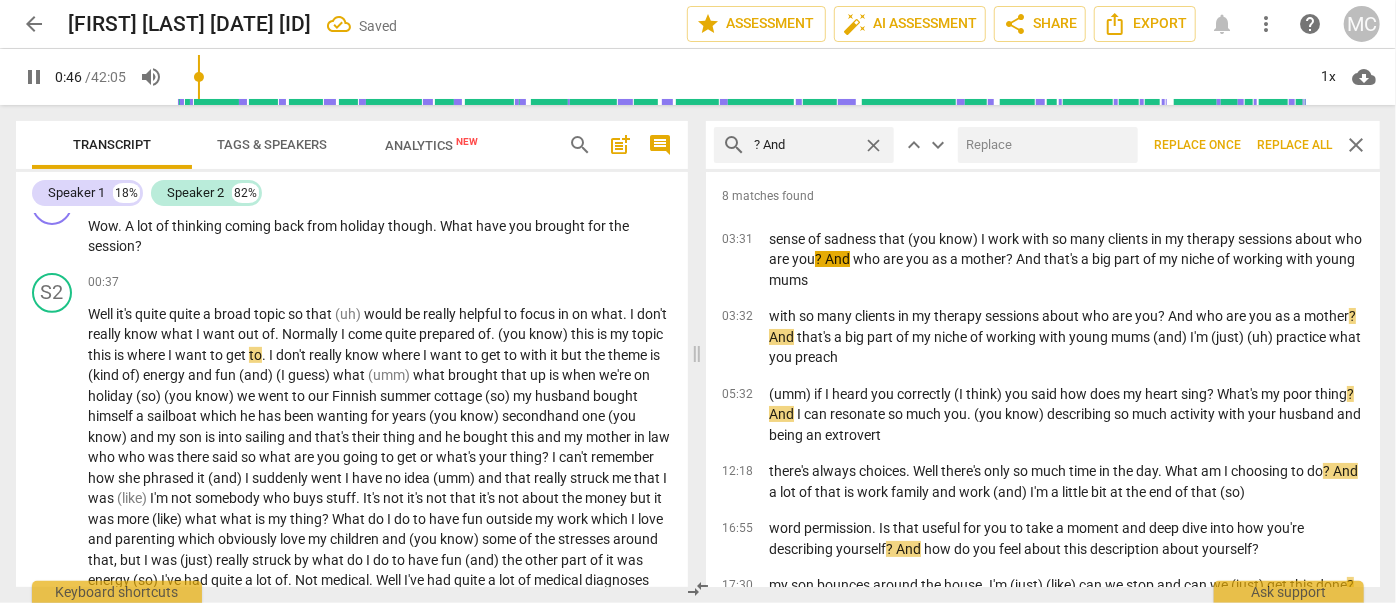 type on "47" 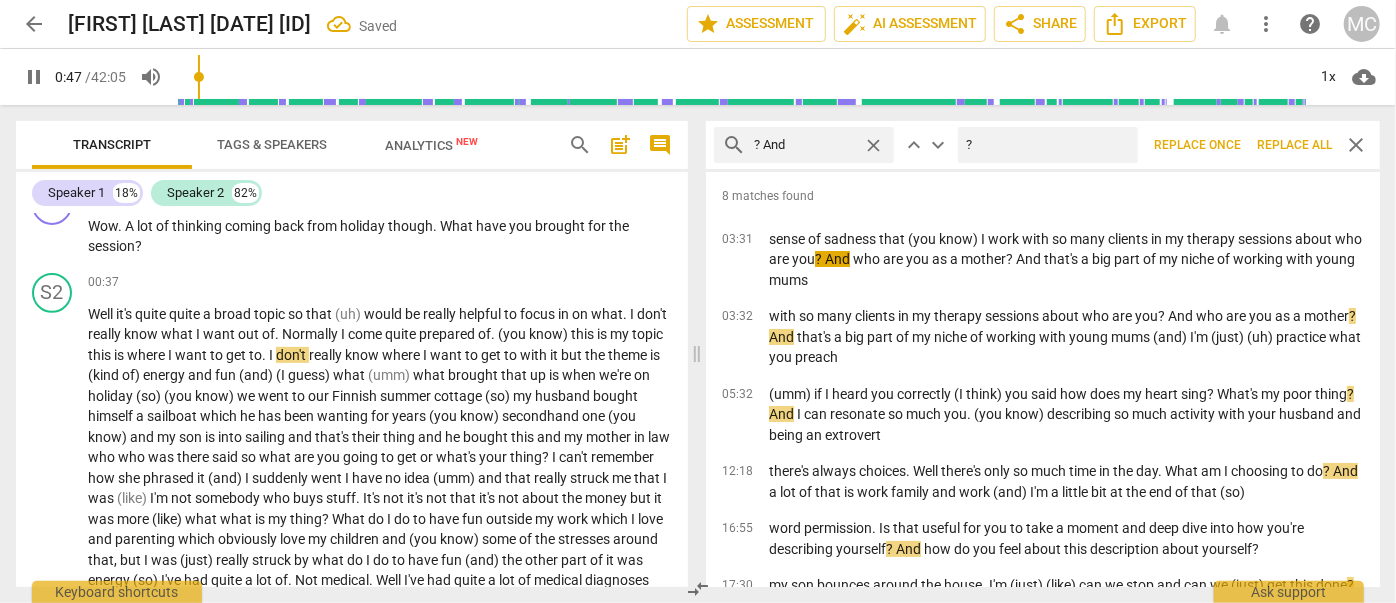 type on "?" 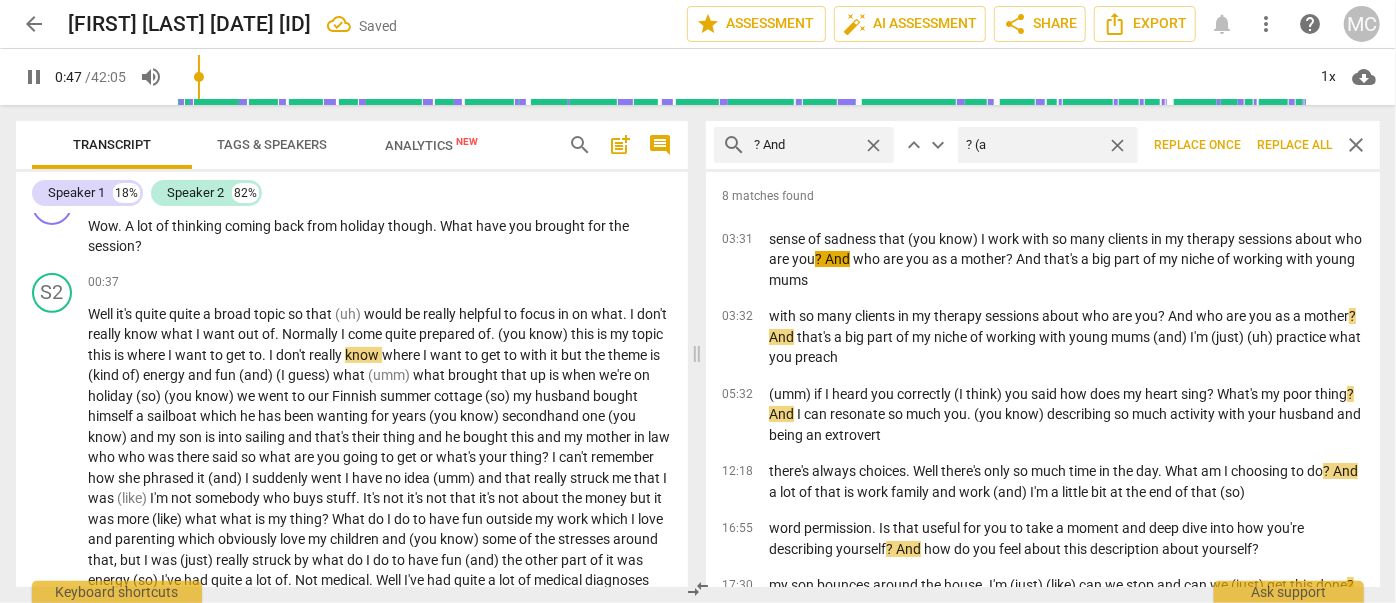 type on "? (an" 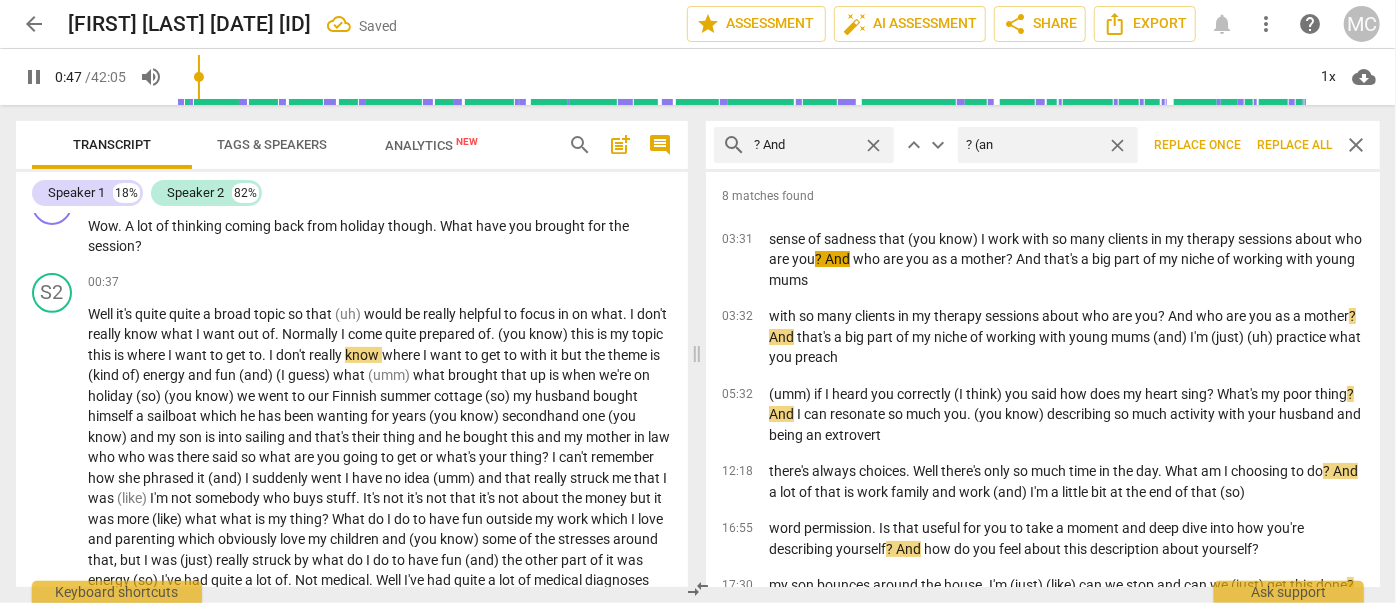 type on "48" 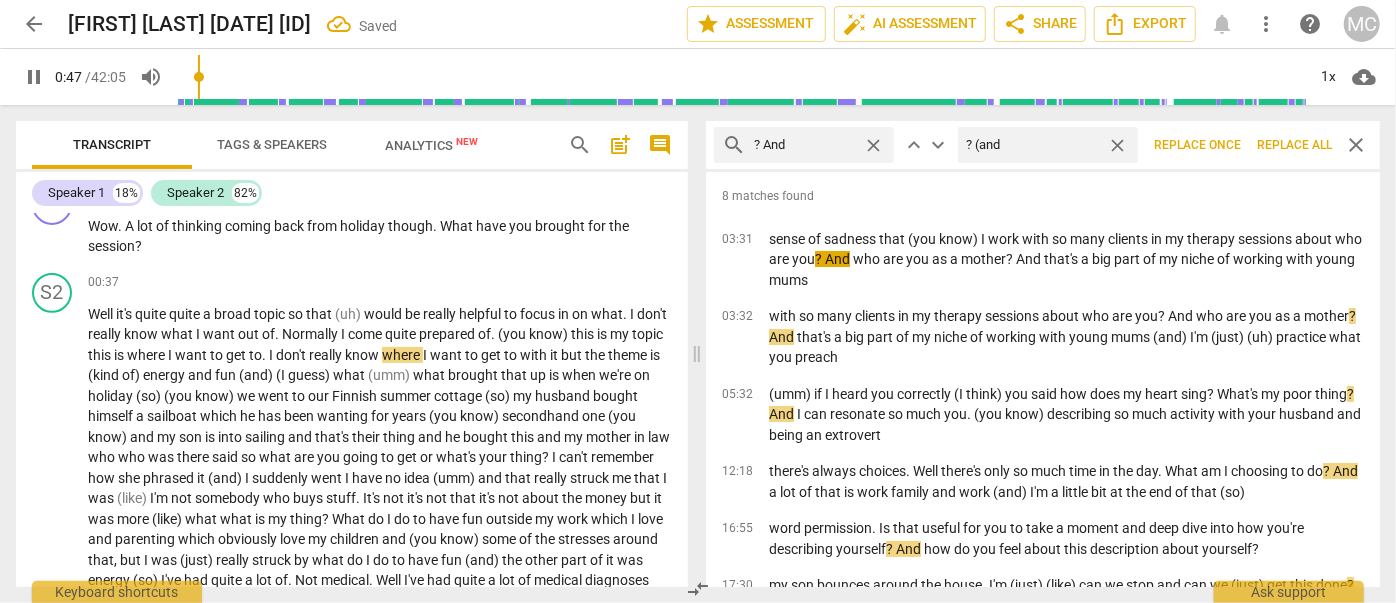 type on "? (and)" 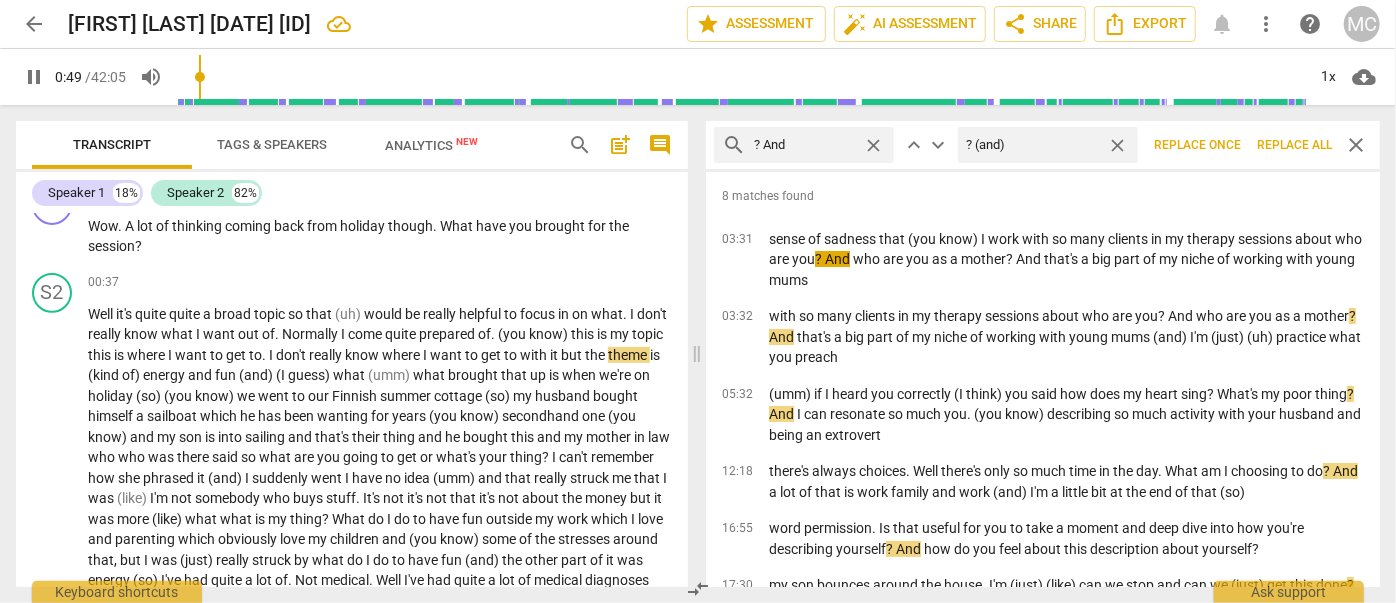 type on "50" 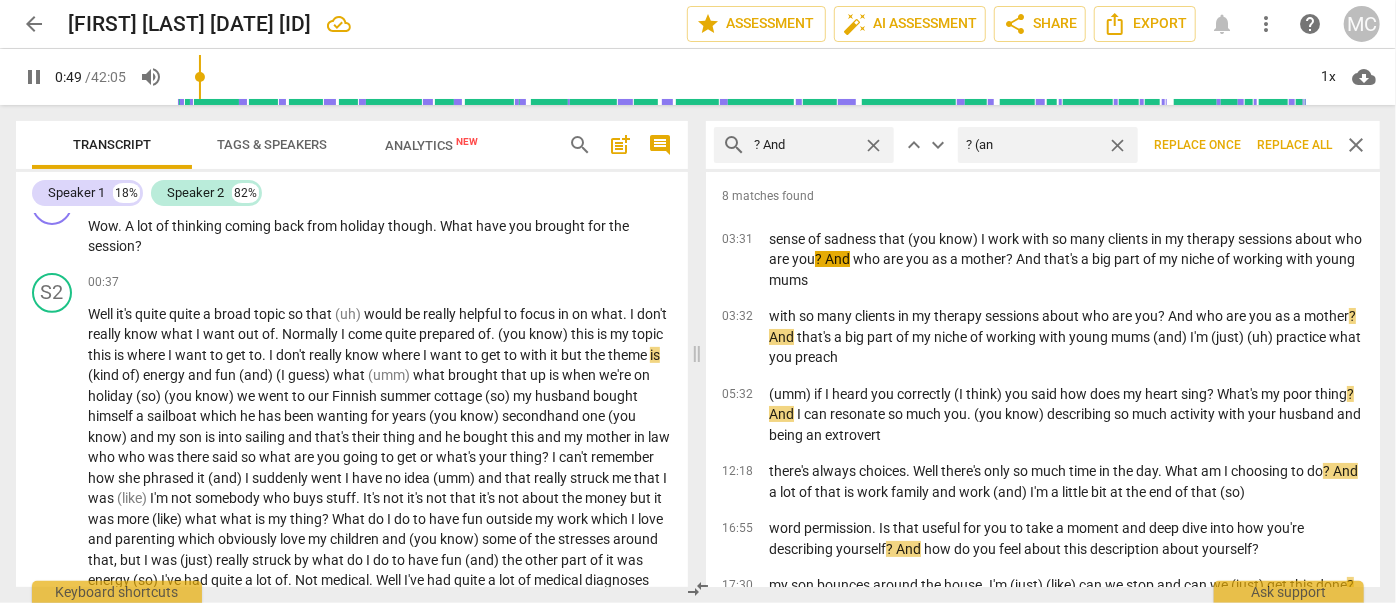 type on "? (a" 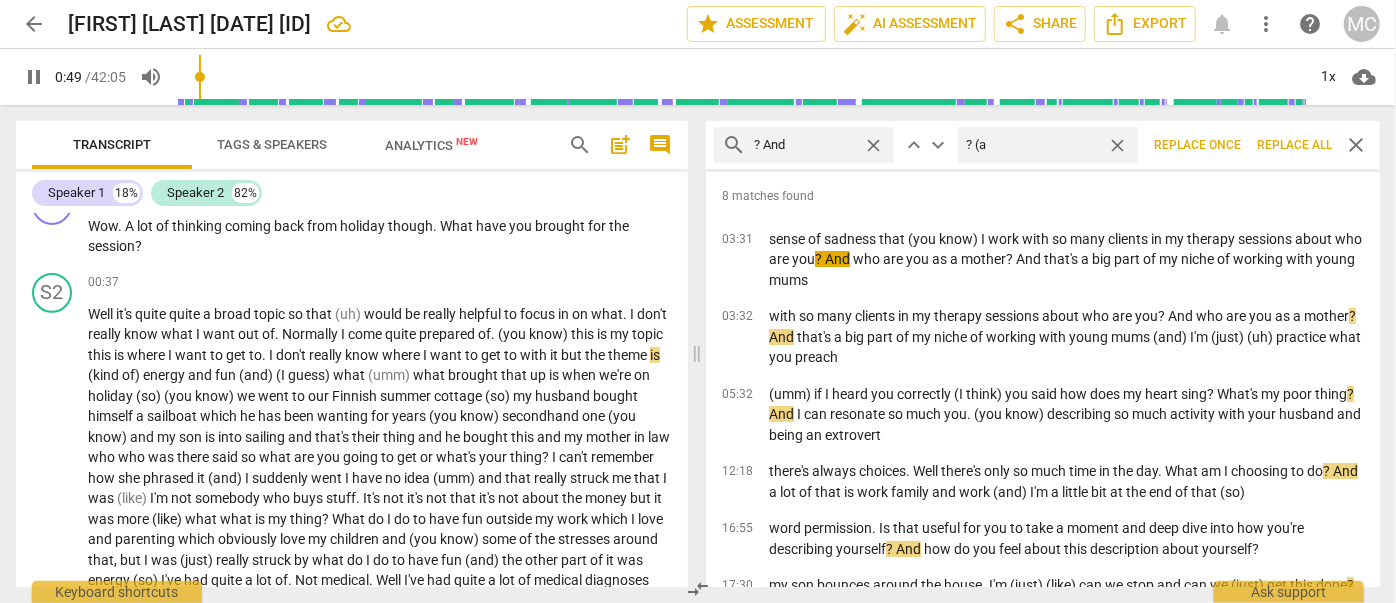 type on "50" 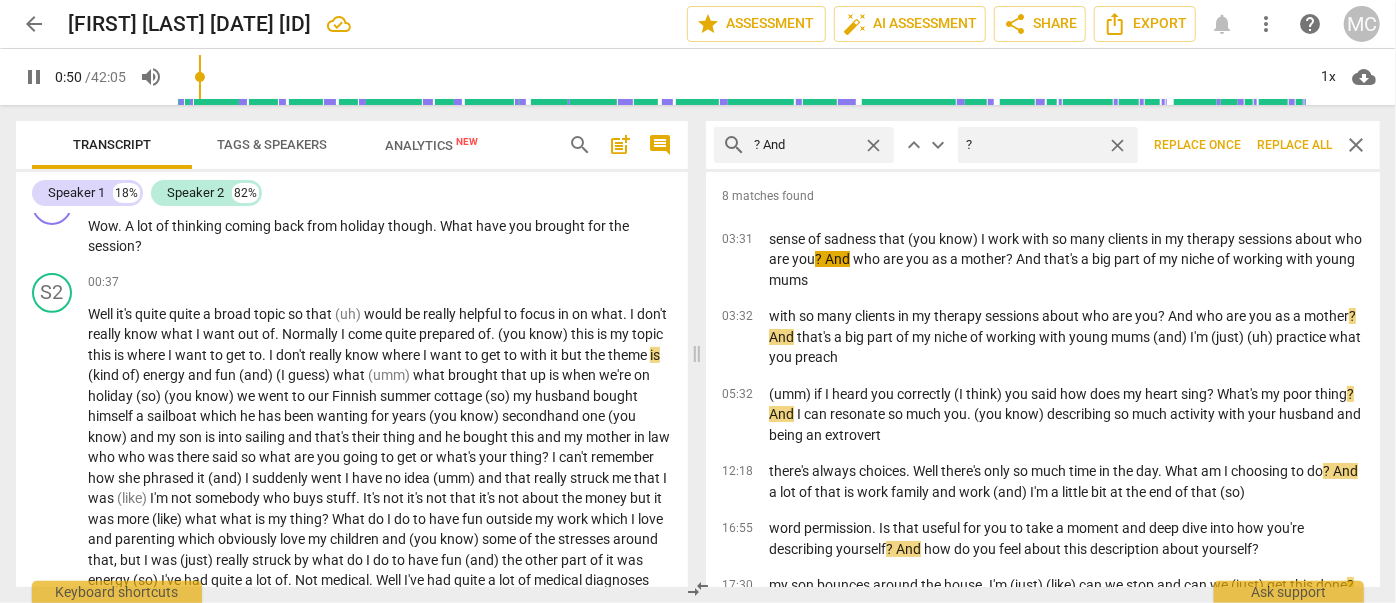 type on "?" 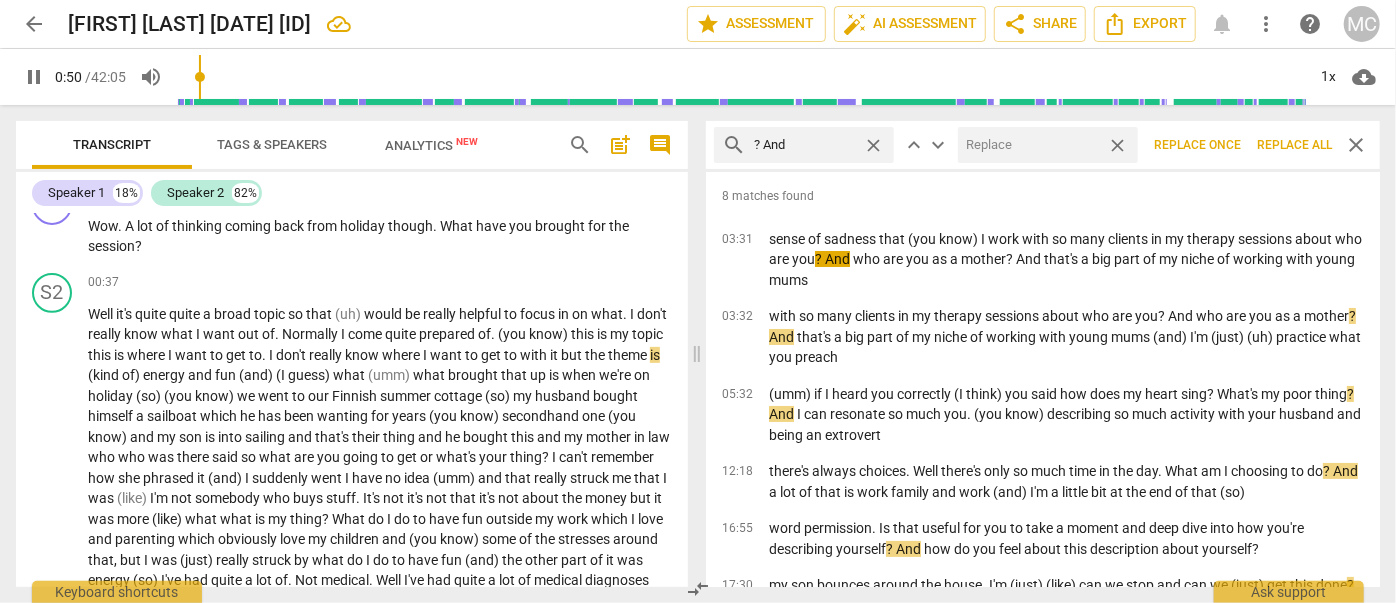type on "50" 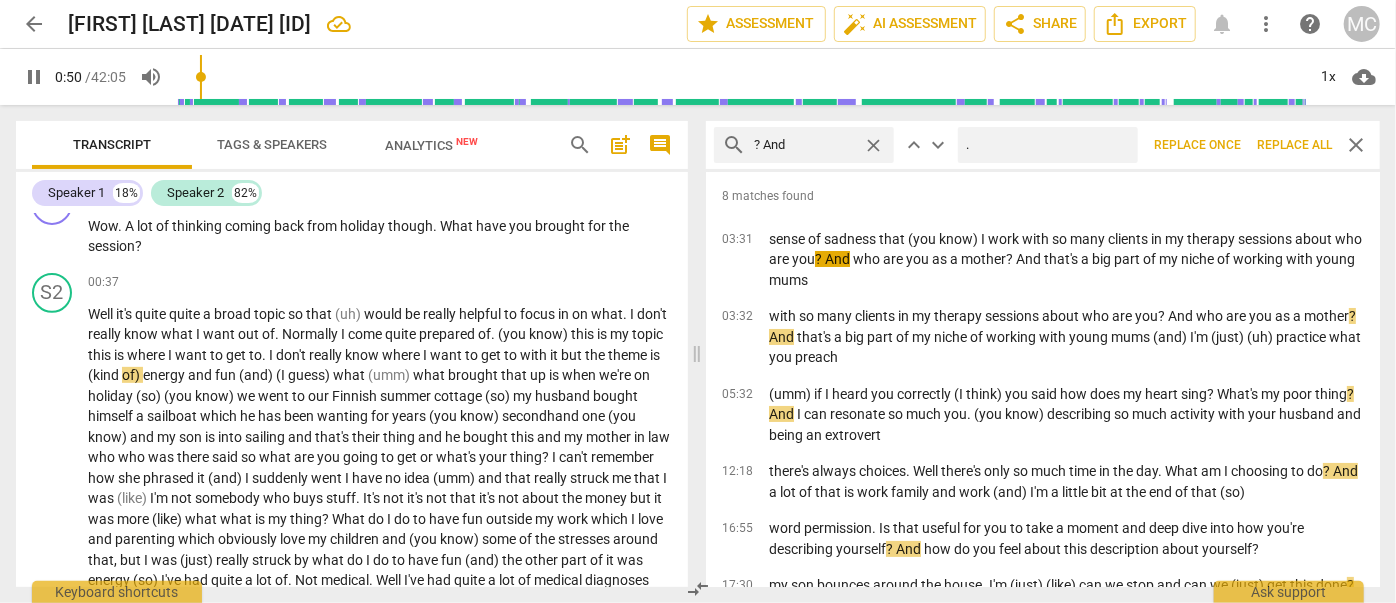 type on ".," 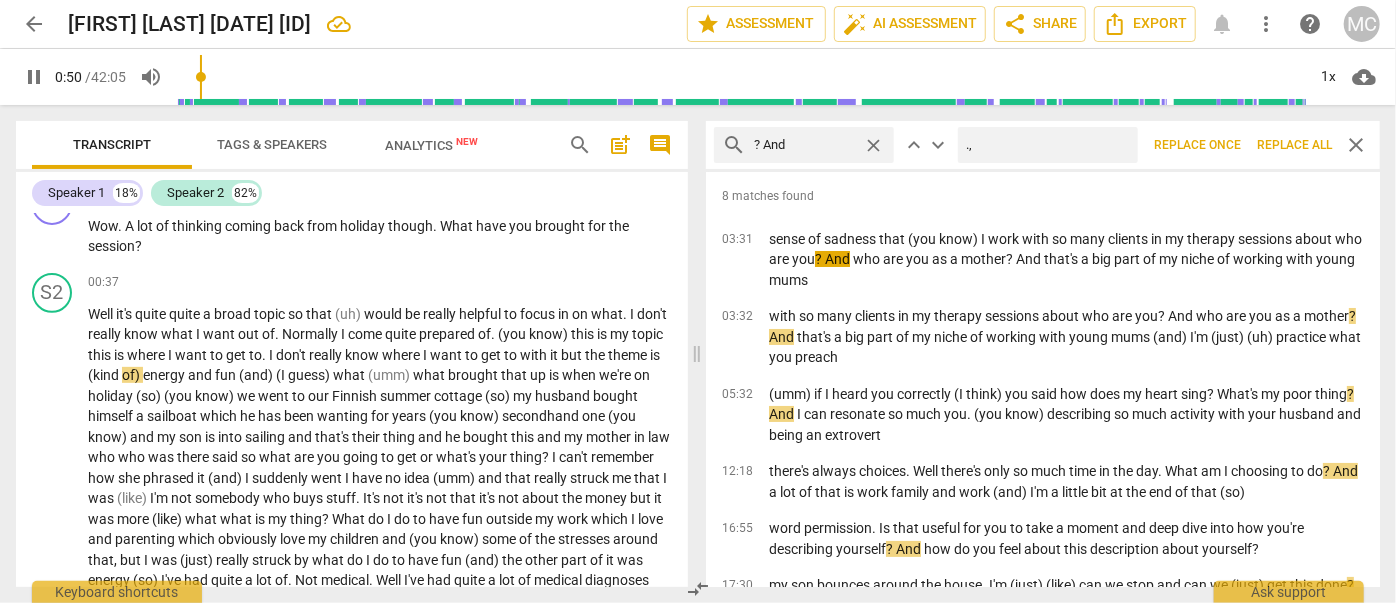 type on "51" 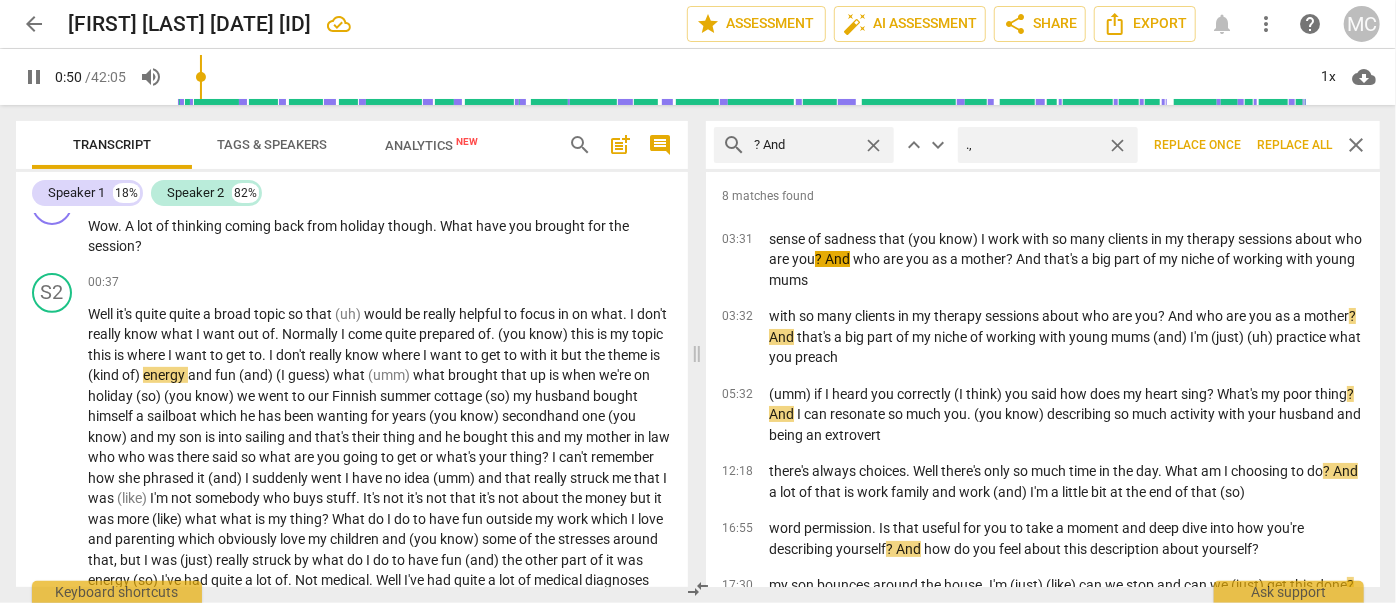 type on ".," 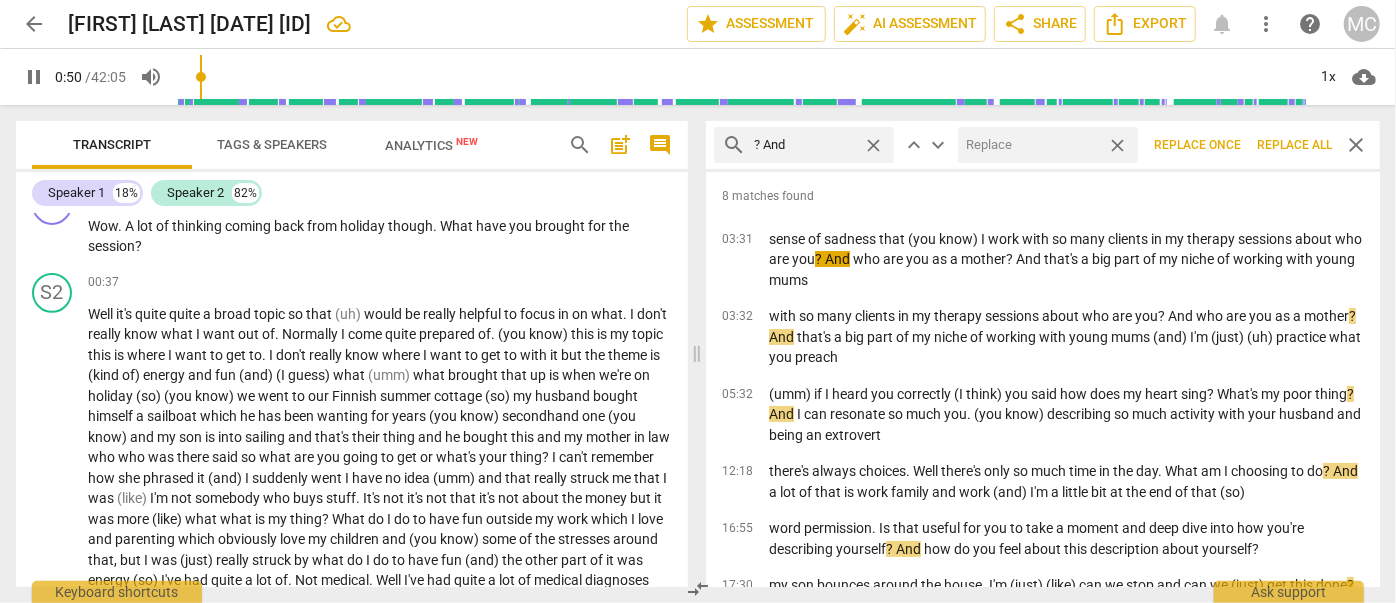 type on "," 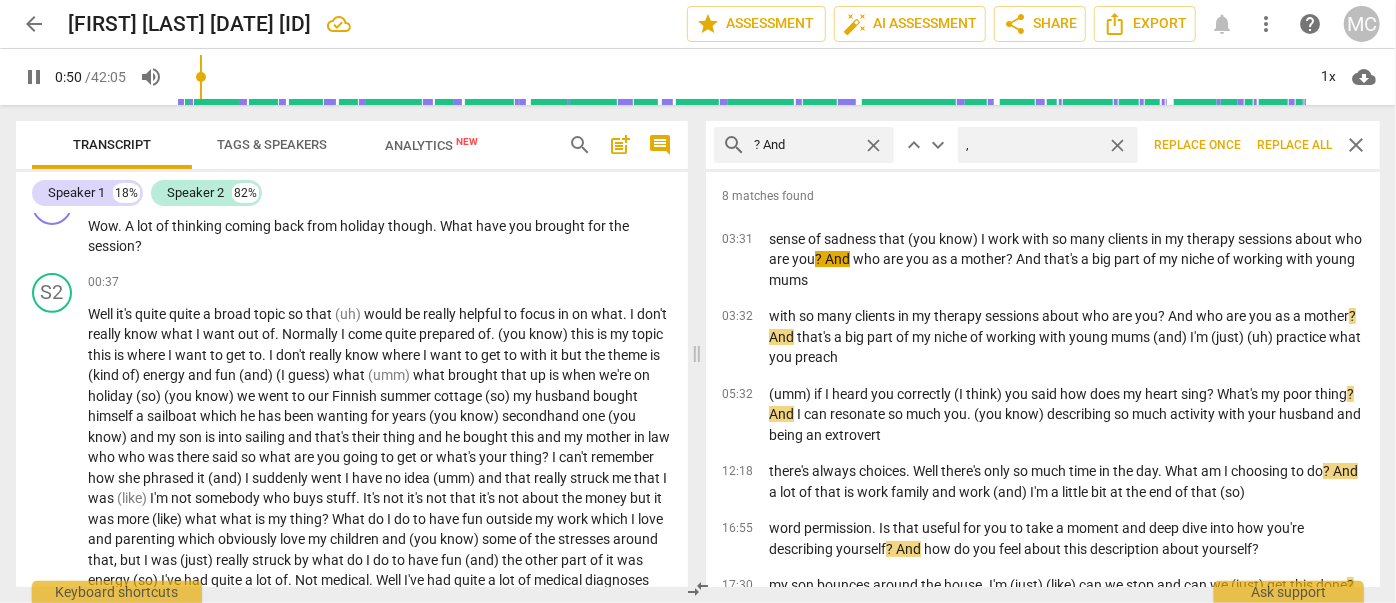 type on "51" 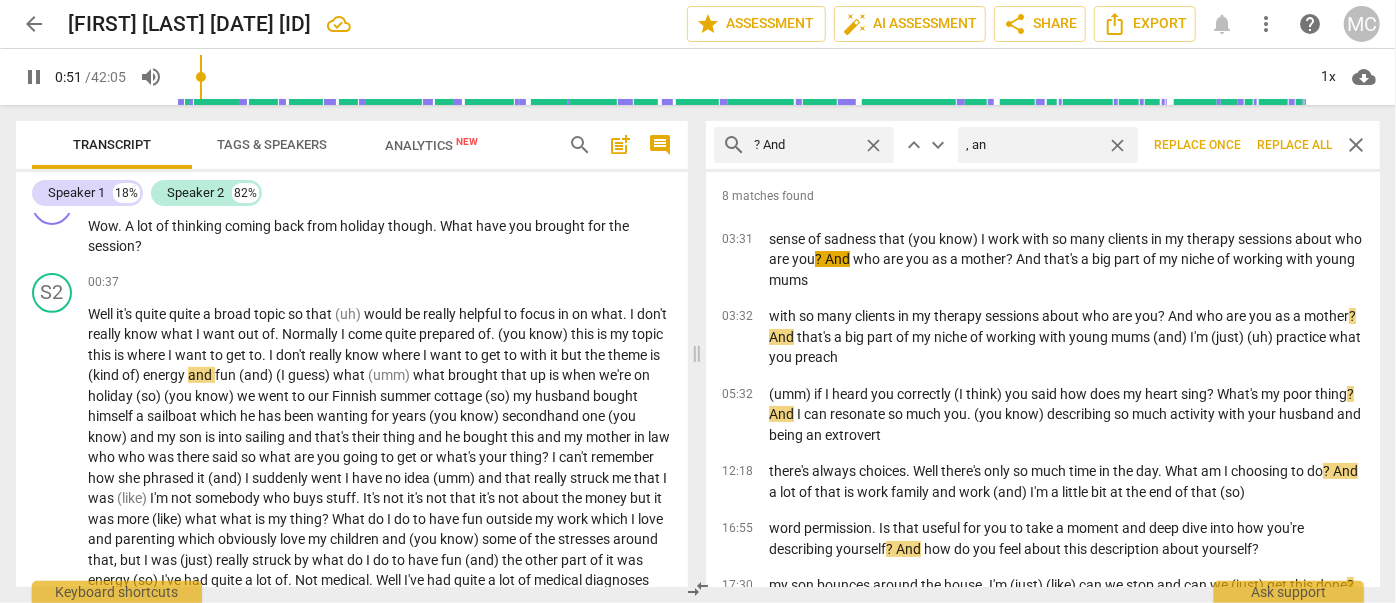 type on ", and" 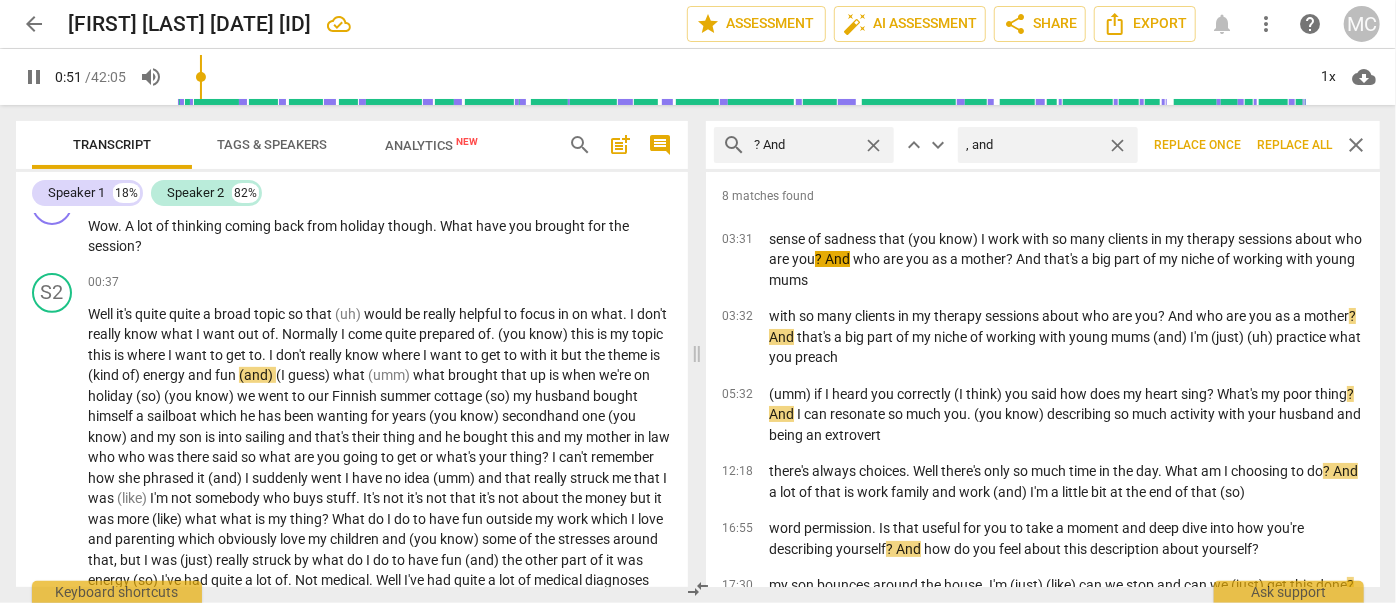 type on "52" 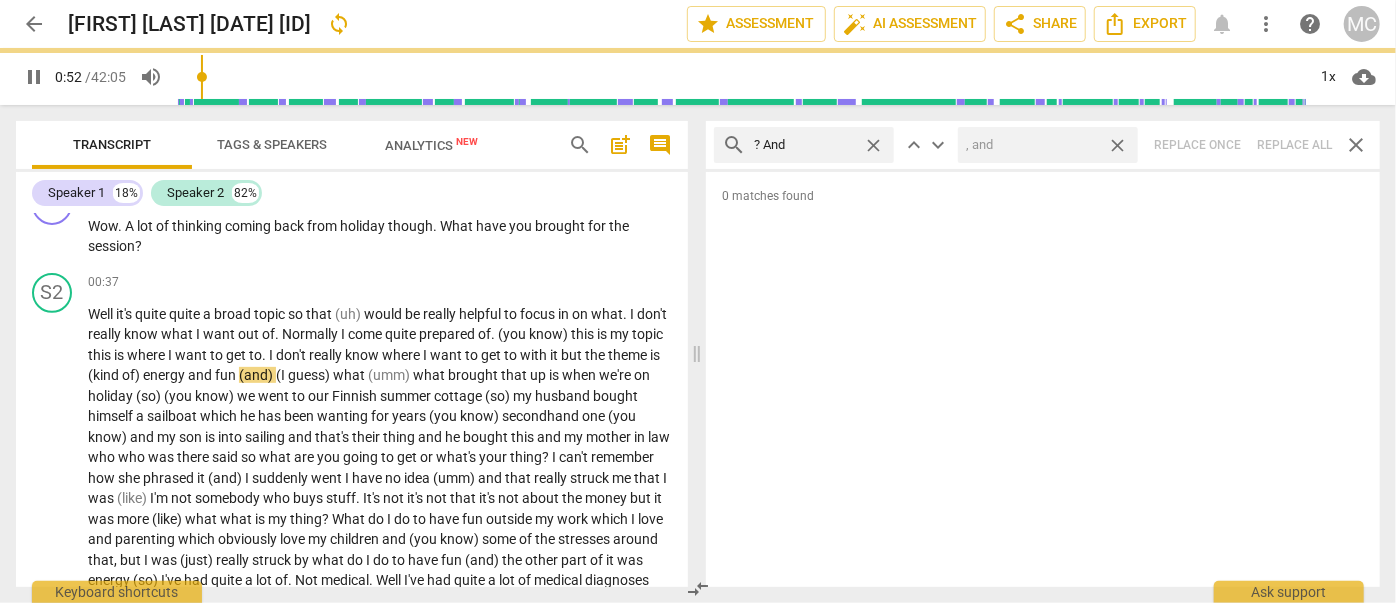 type on "53" 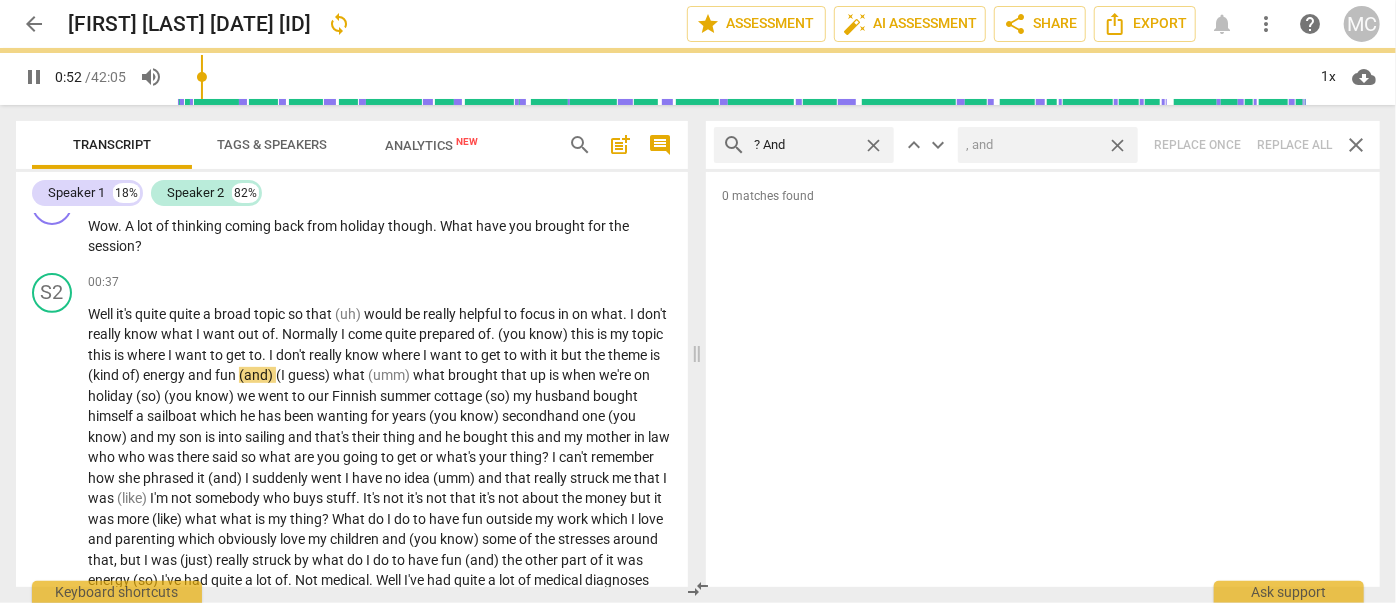 click on "close" at bounding box center [1117, 145] 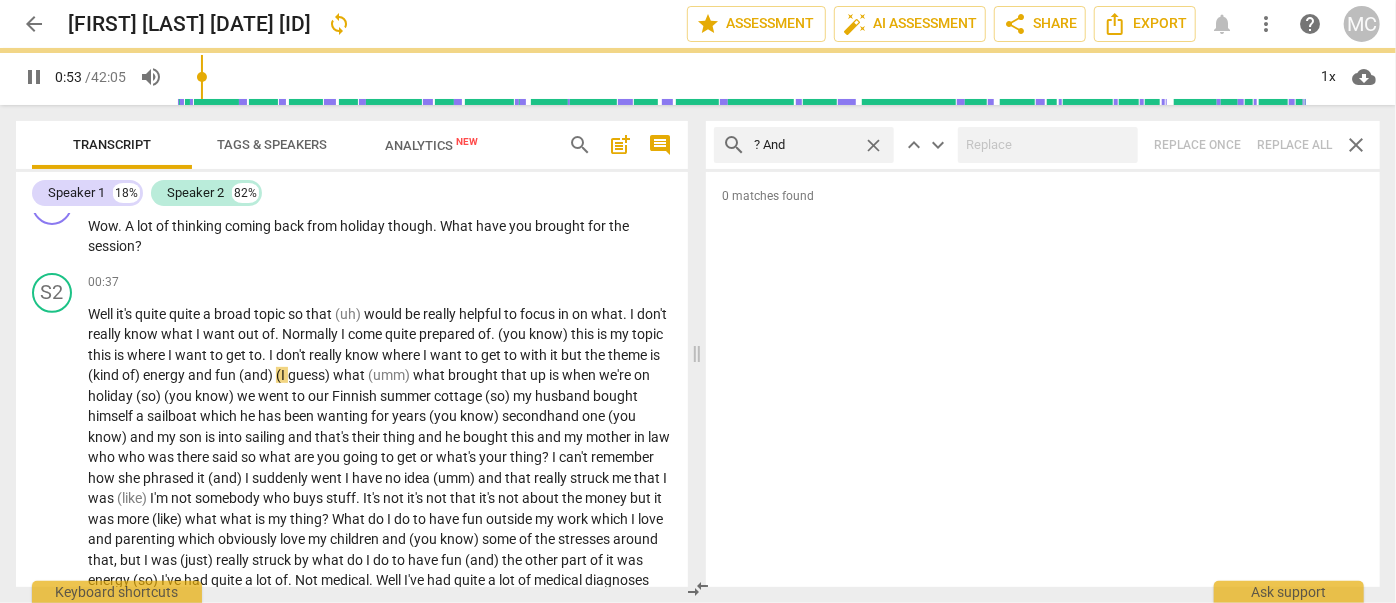 type on "54" 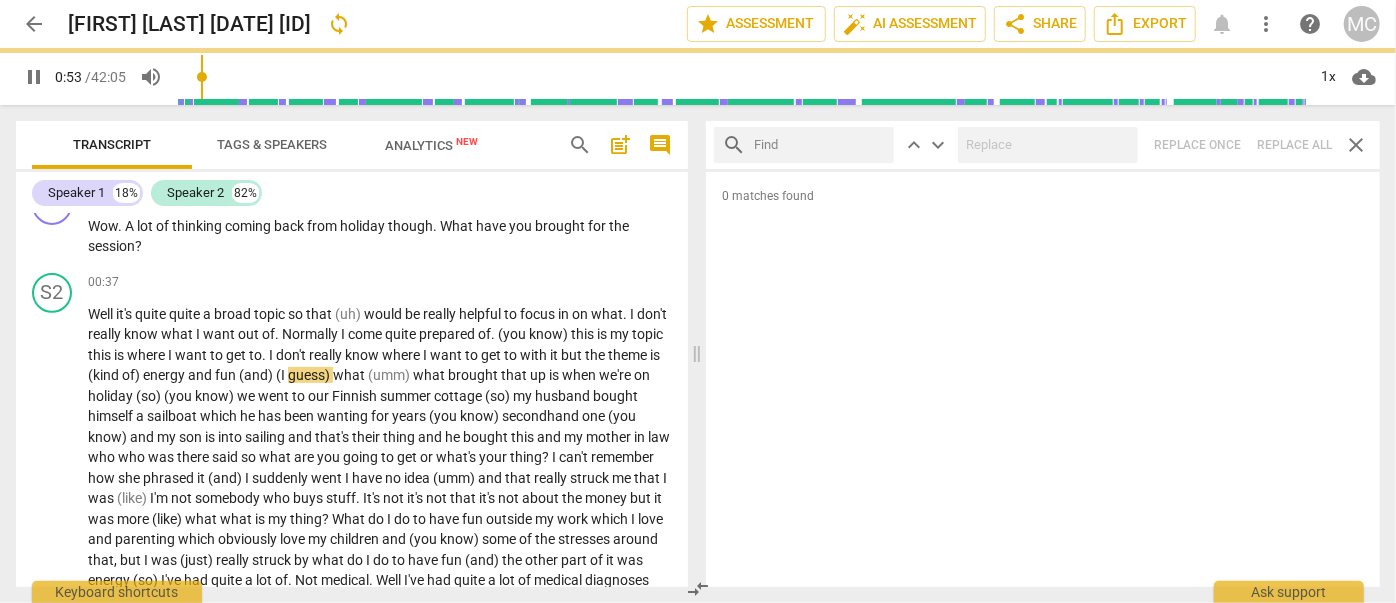 click at bounding box center (820, 145) 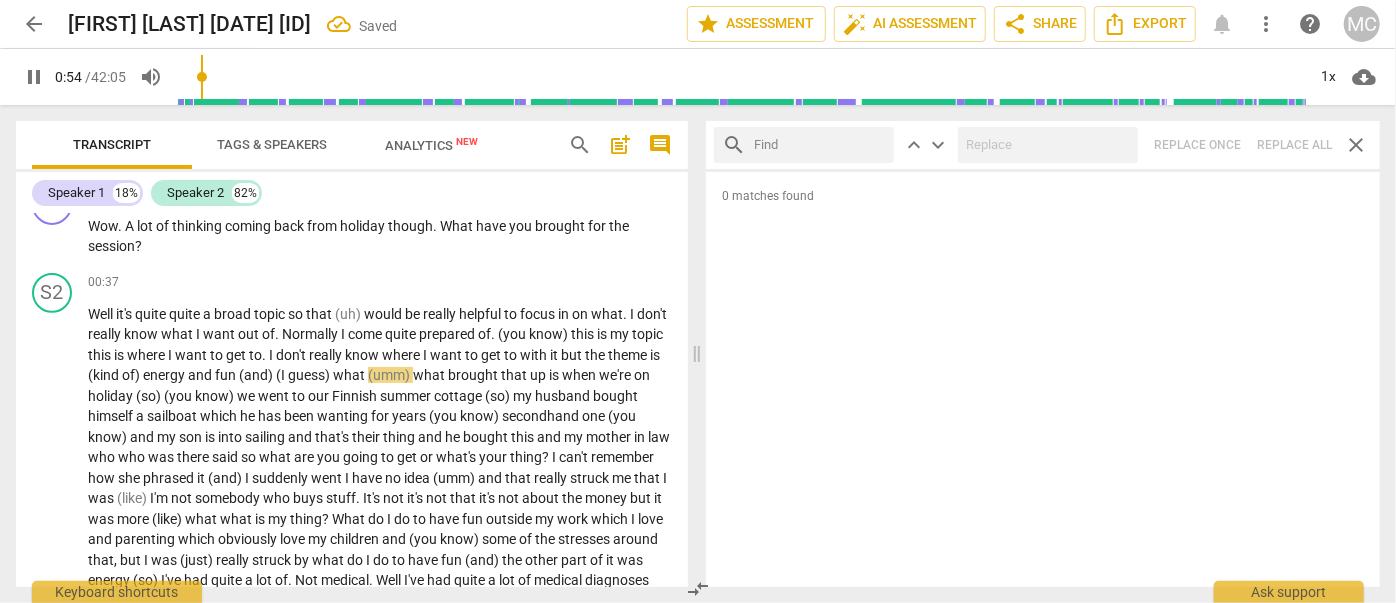 type on "55" 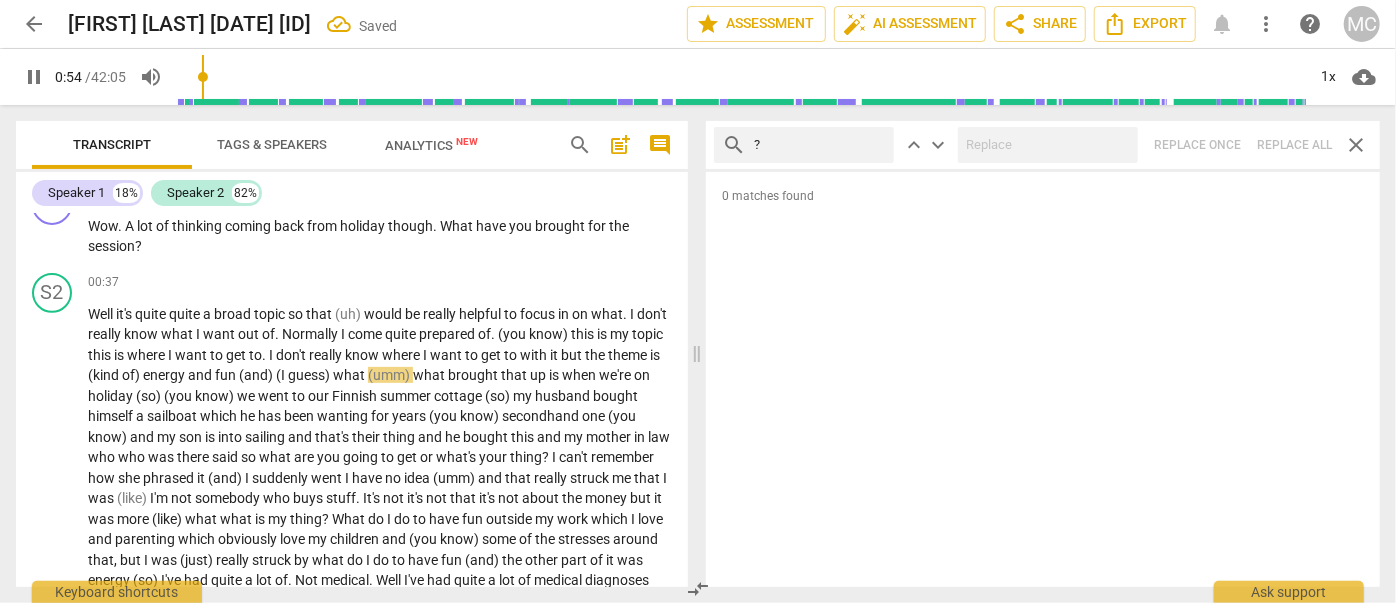 type on "?" 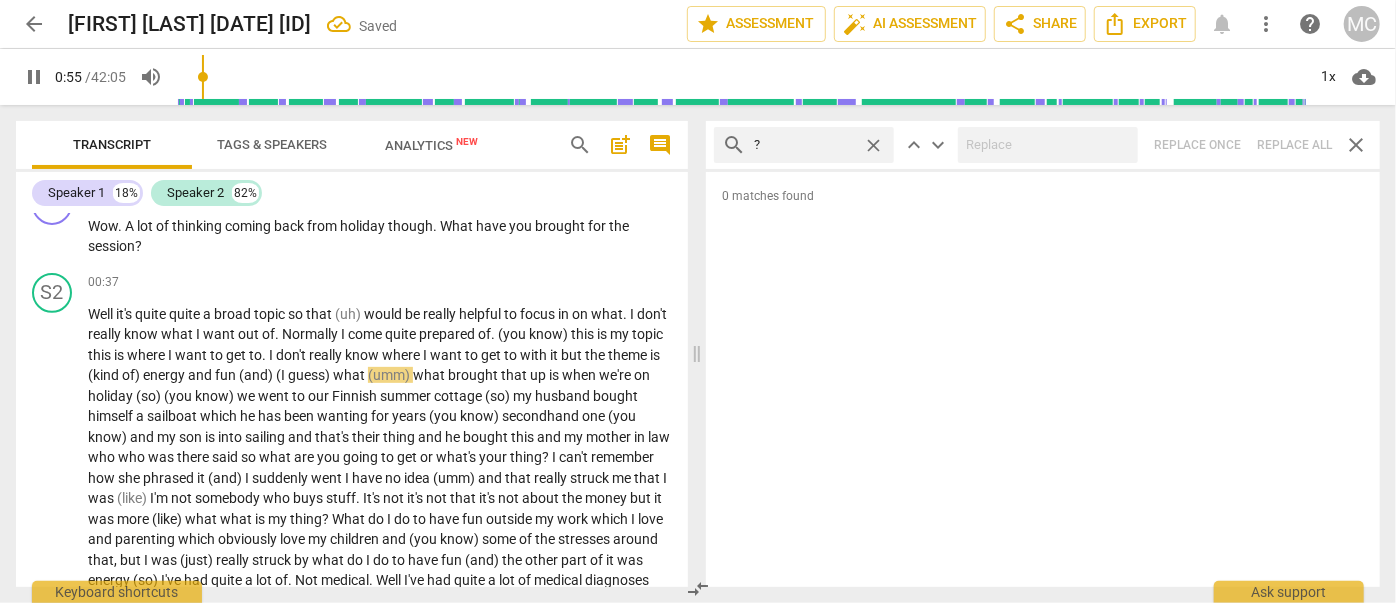 type on "? But" 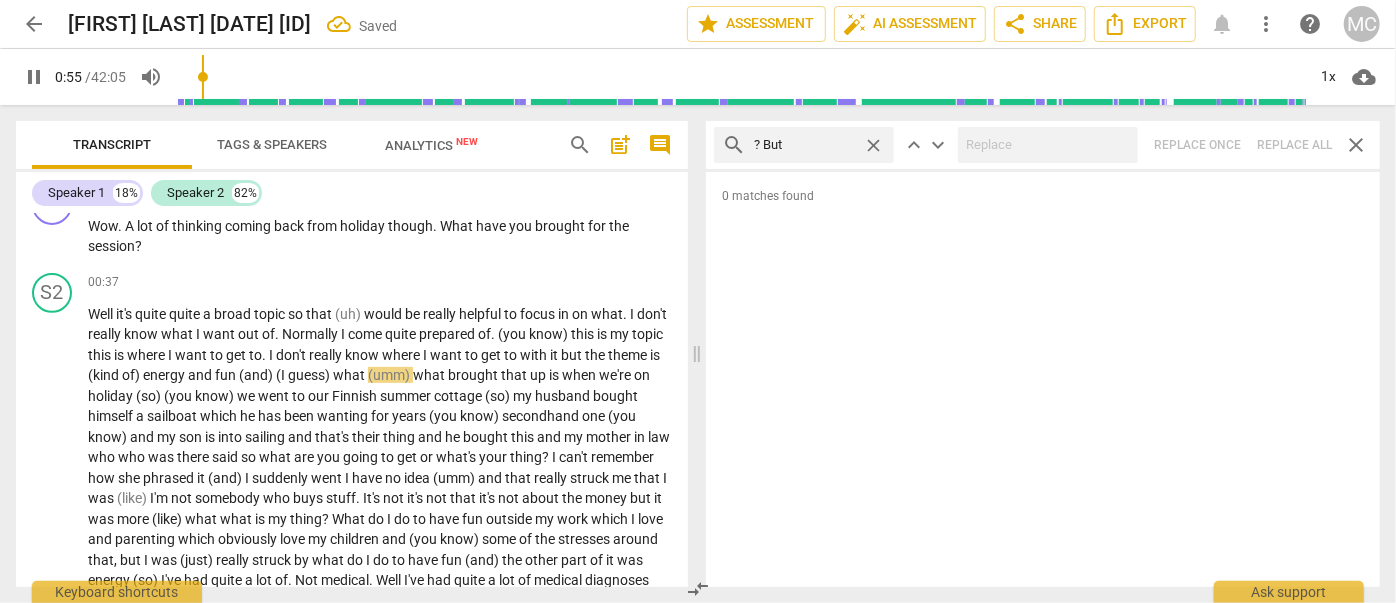 type on "55" 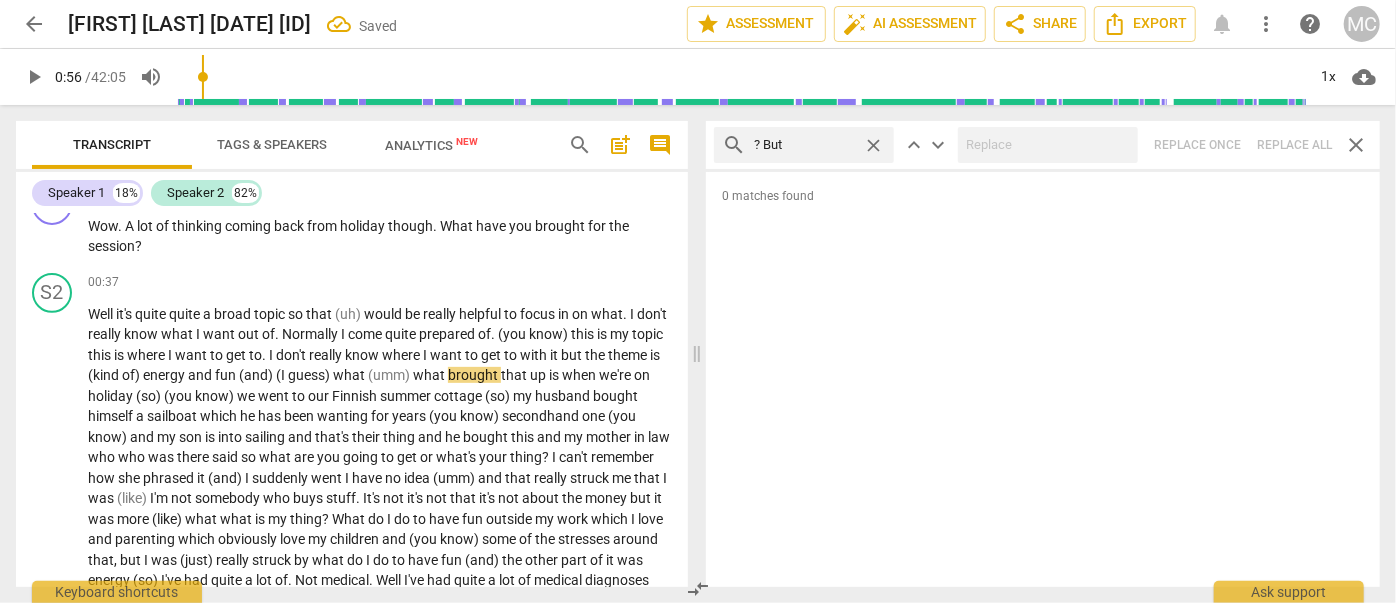 type on "57" 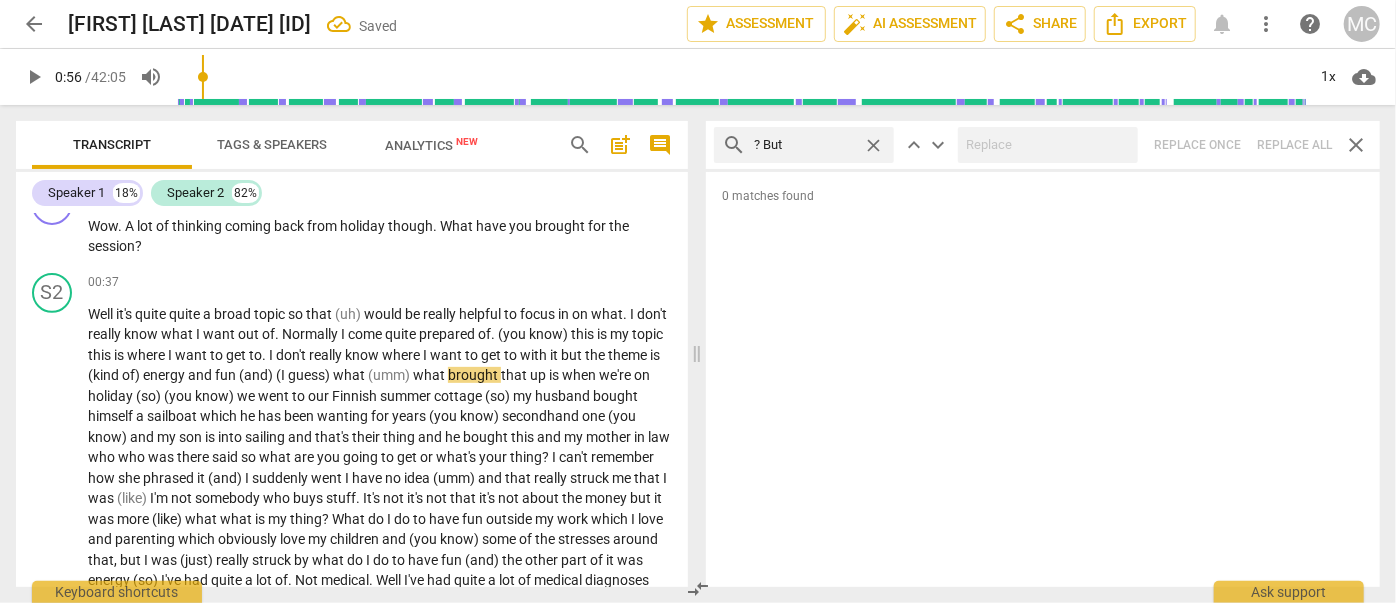 click on "search ? But close keyboard_arrow_up keyboard_arrow_down Replace once Replace all close" at bounding box center [1043, 145] 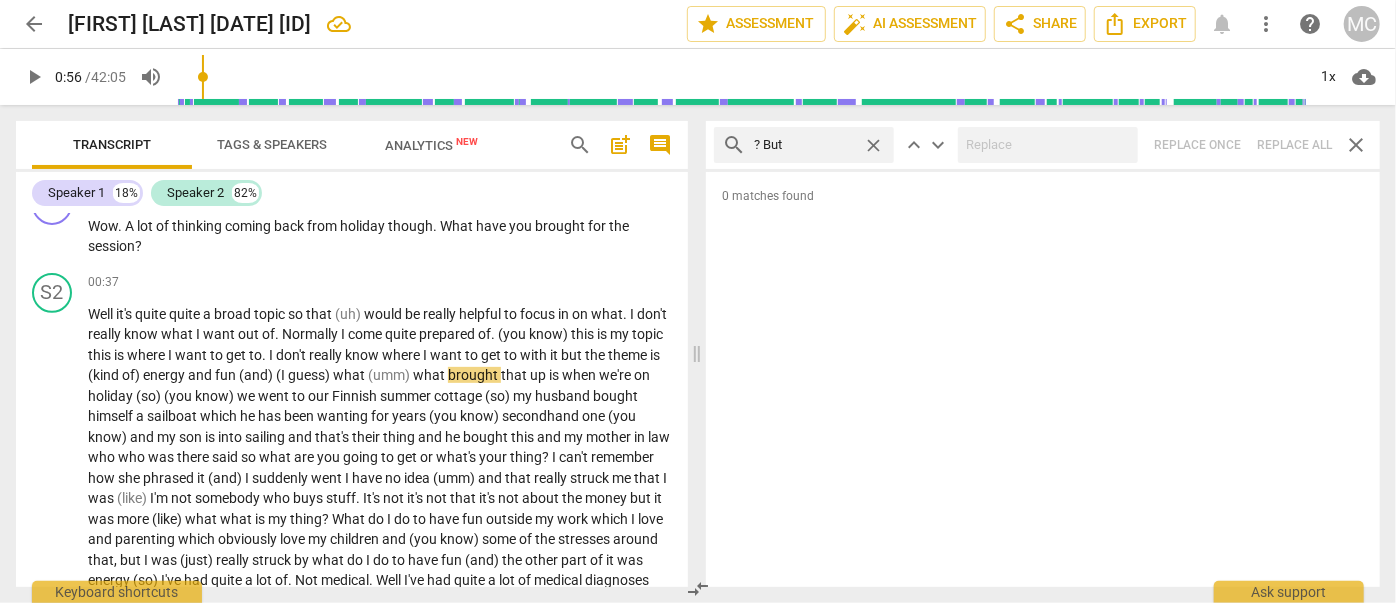 click on "close" at bounding box center [873, 145] 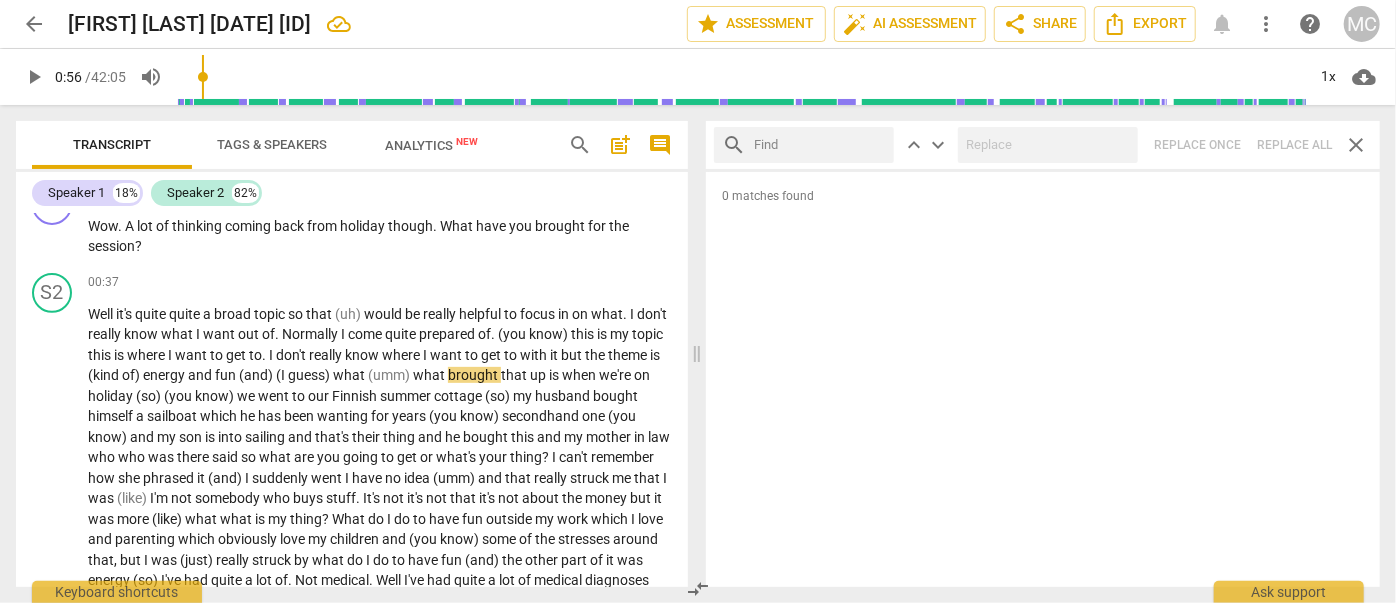 click at bounding box center (820, 145) 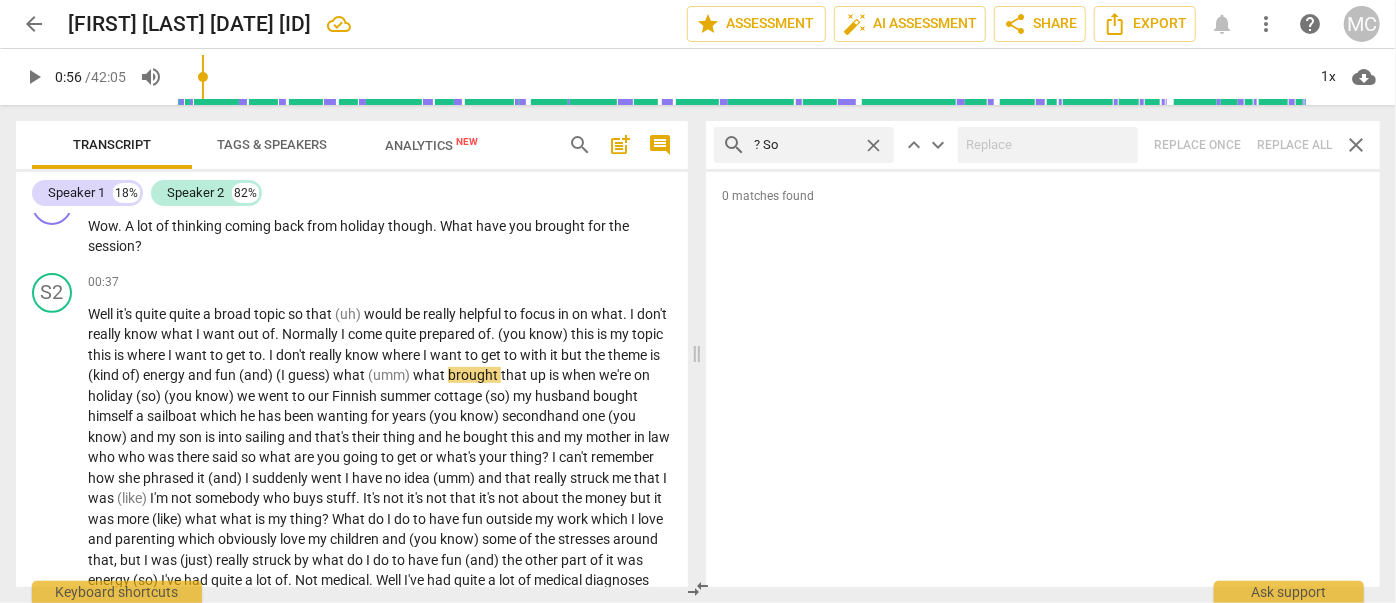 type on "? So" 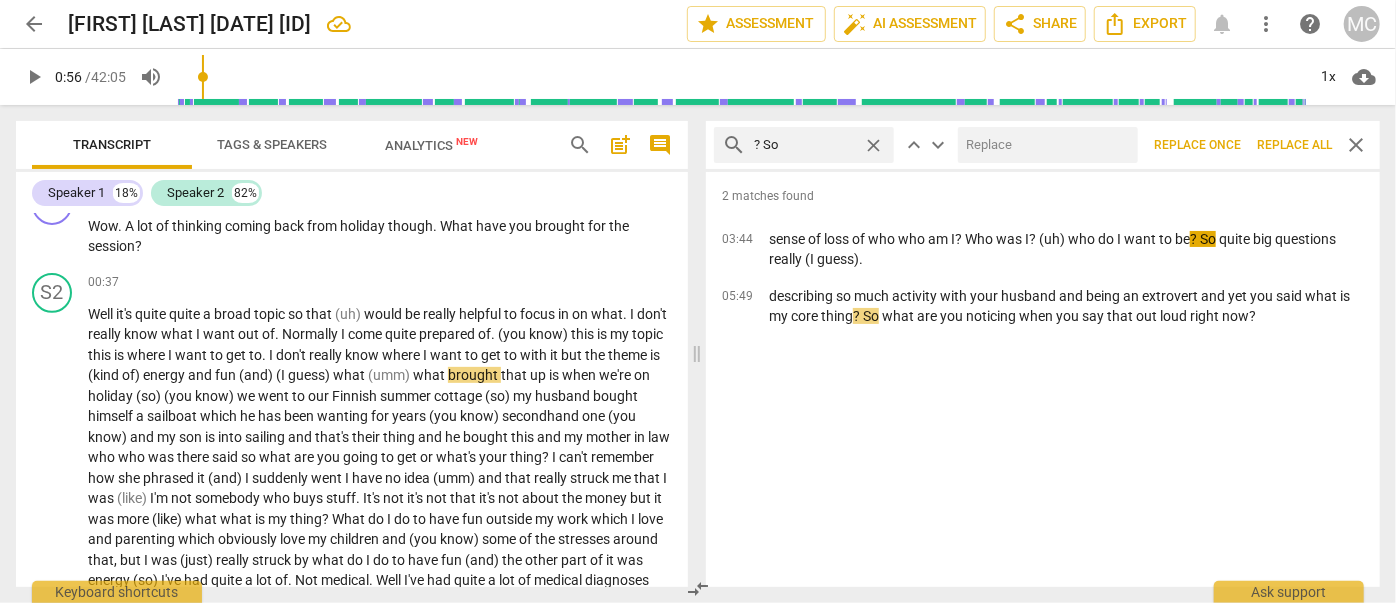 click at bounding box center (1044, 145) 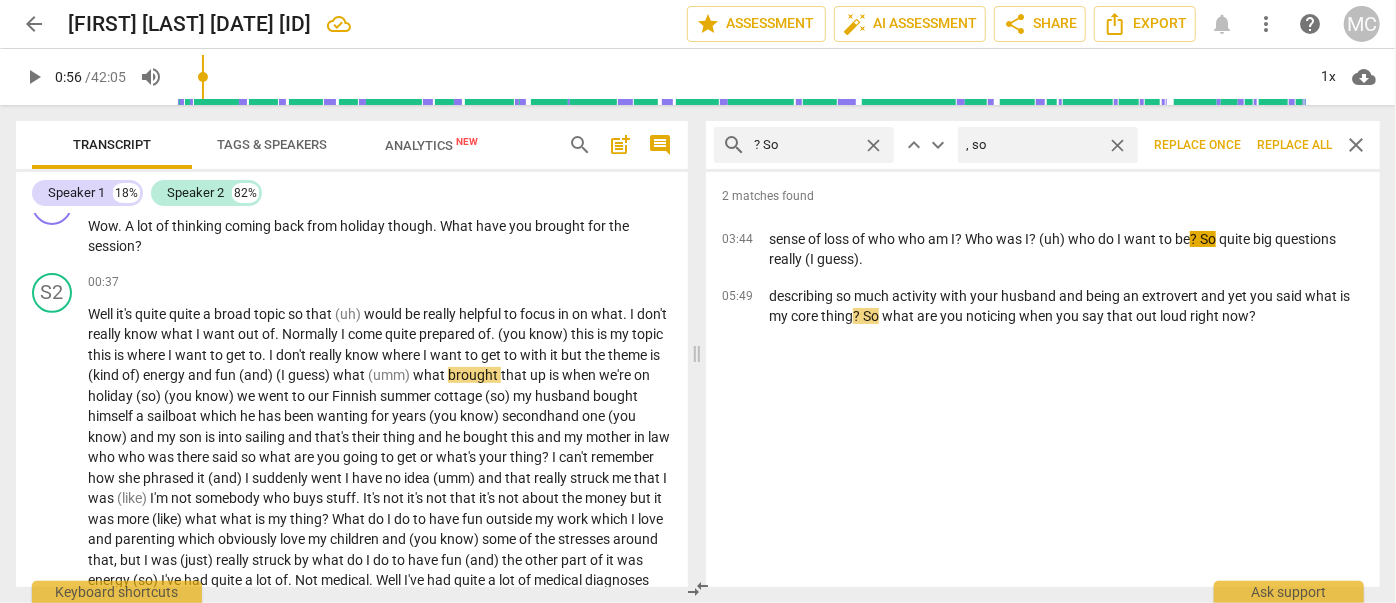 type on ", so" 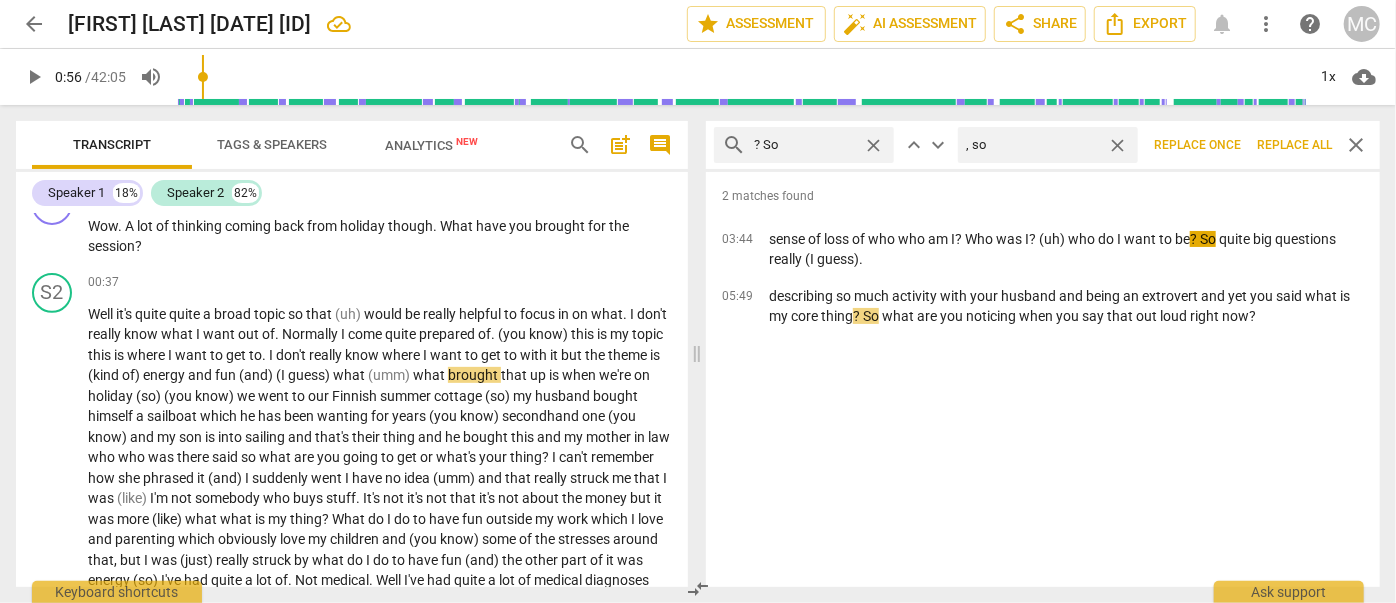 click on "Replace all" at bounding box center (1294, 145) 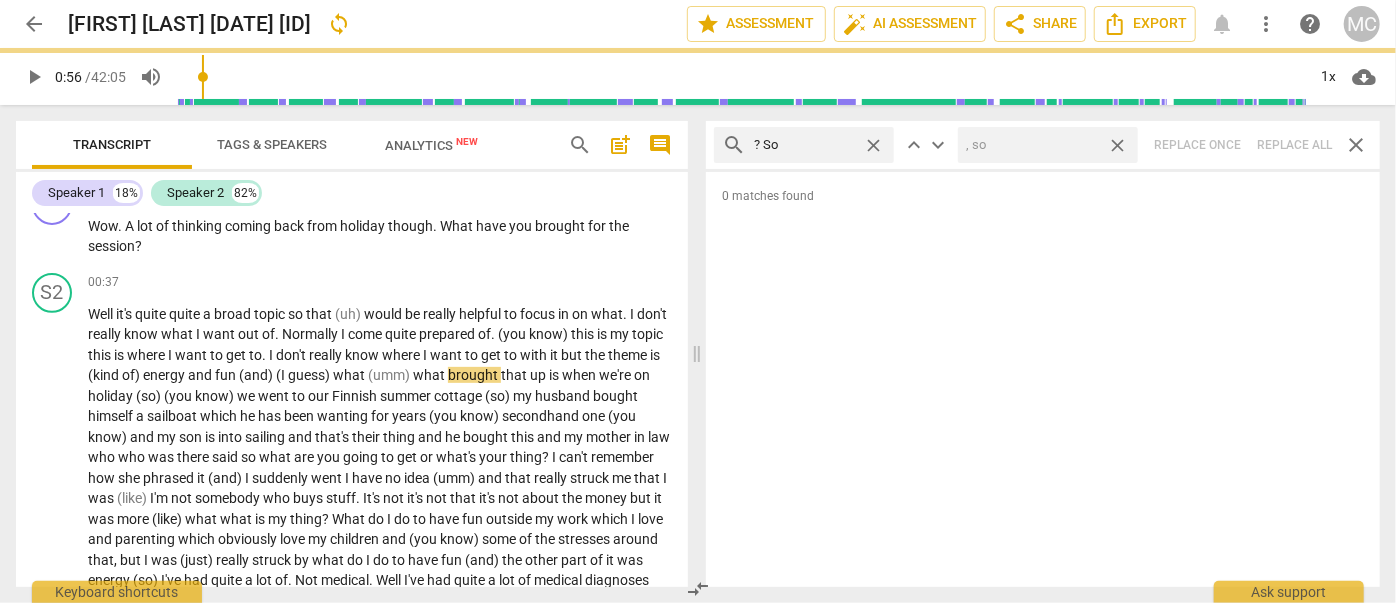 click on "close" at bounding box center [1117, 145] 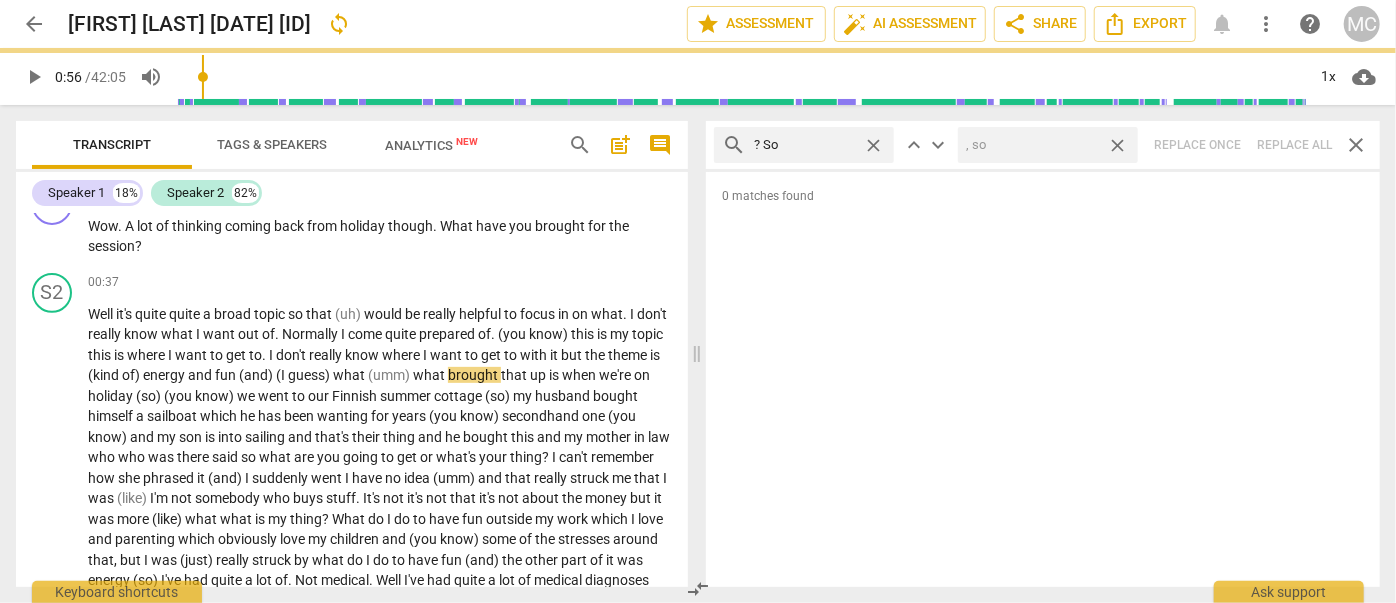 type 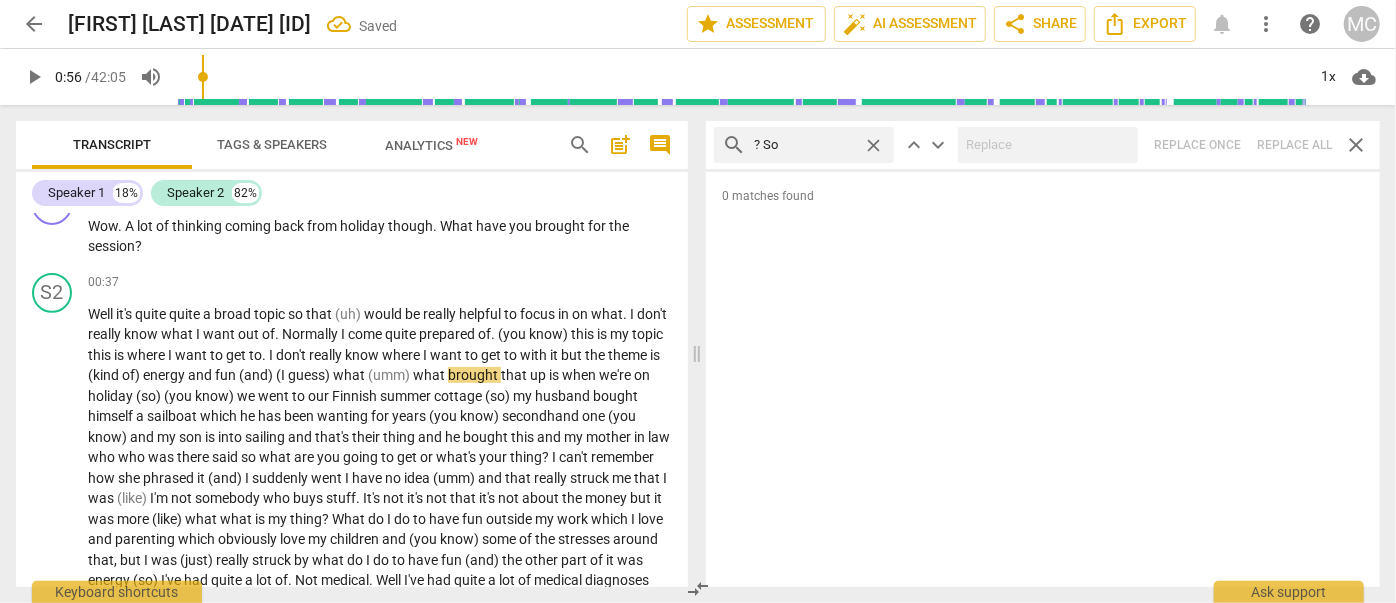 click on "close" at bounding box center [873, 145] 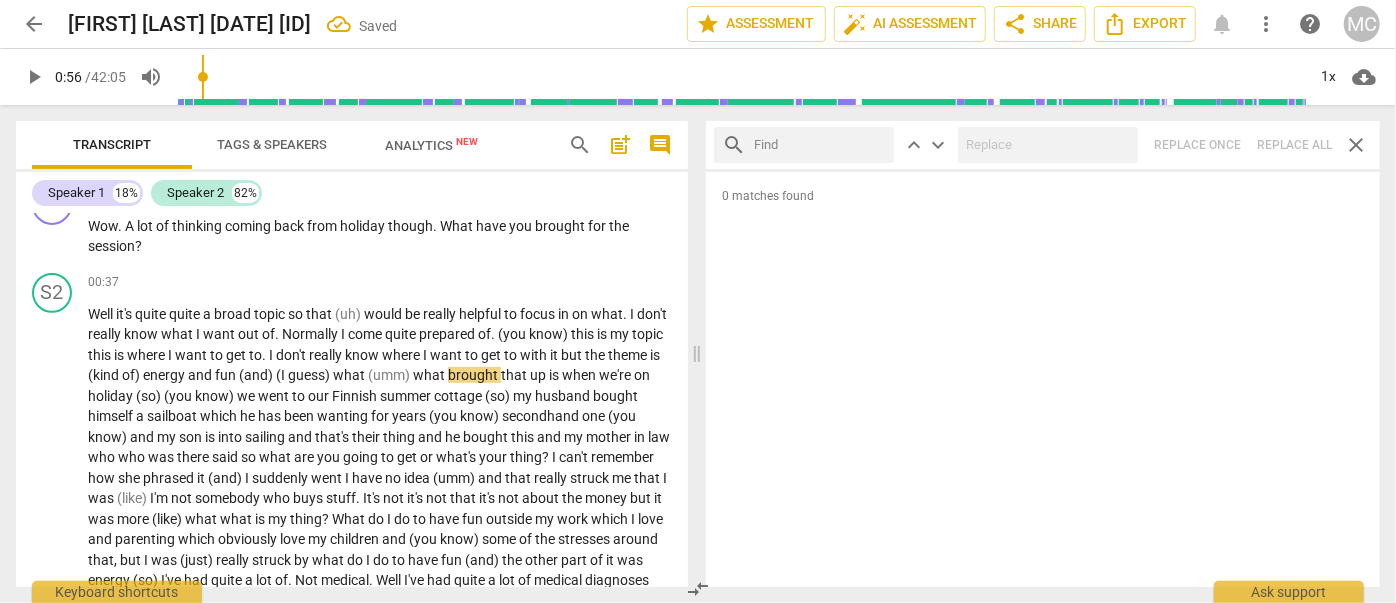 click at bounding box center (820, 145) 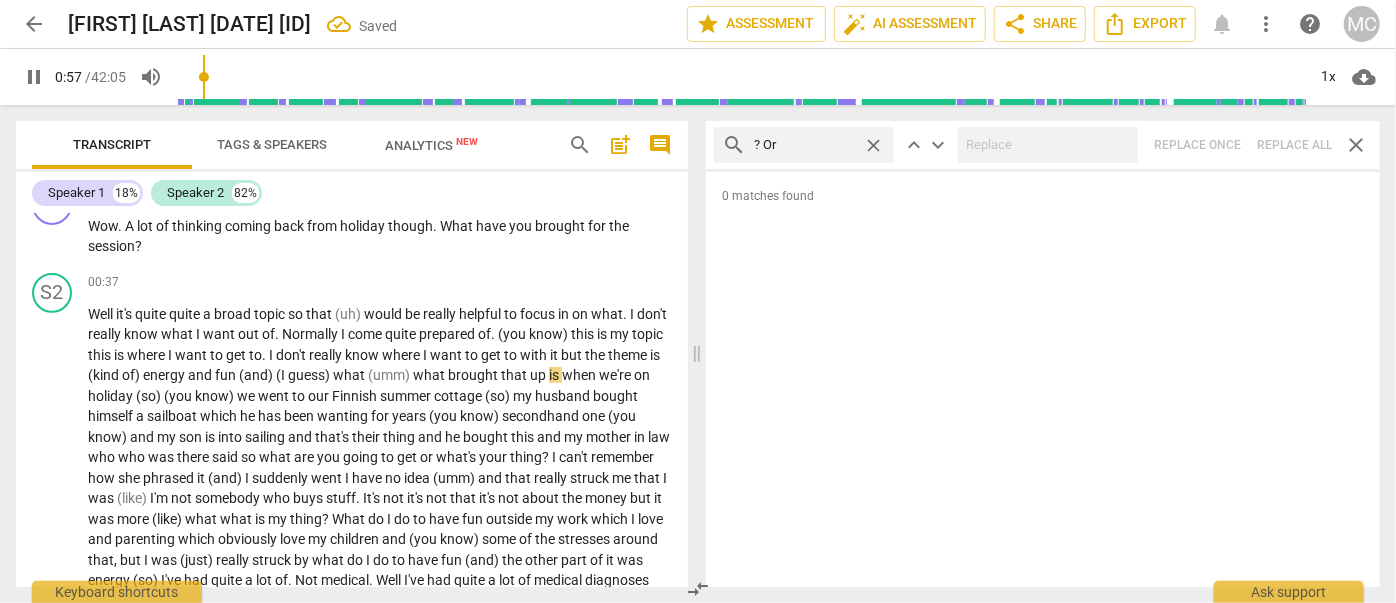 click on "search ? Or close keyboard_arrow_up keyboard_arrow_down Replace once Replace all close" at bounding box center [1043, 145] 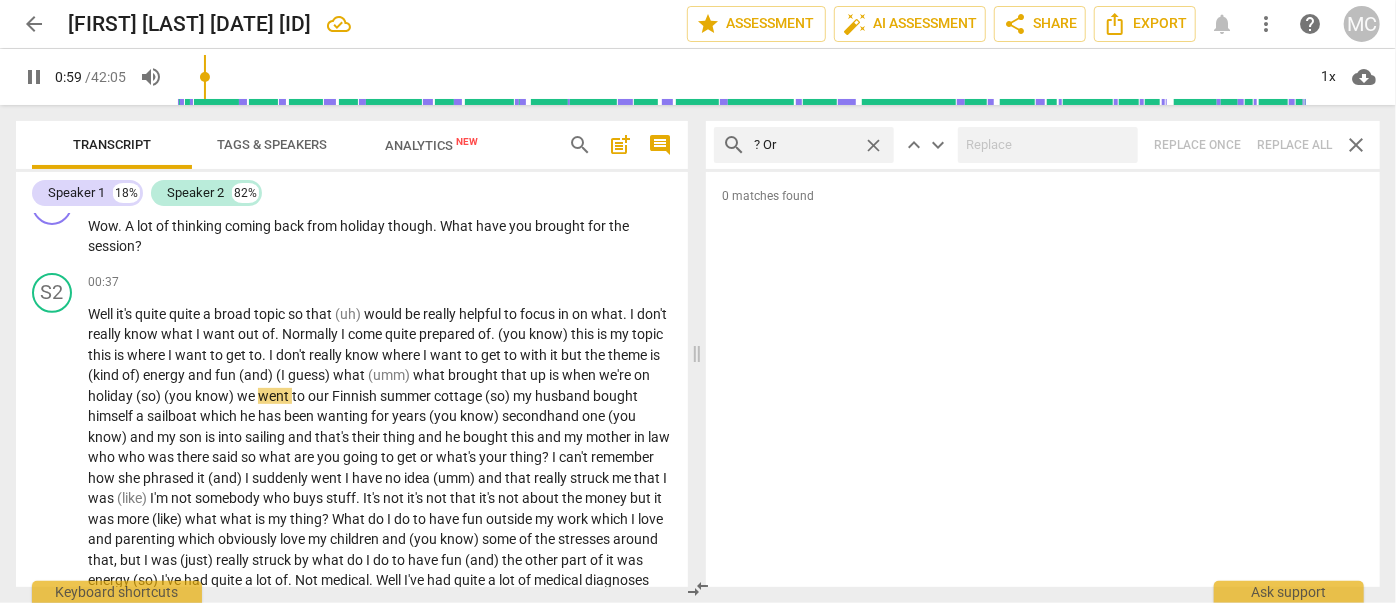 drag, startPoint x: 874, startPoint y: 139, endPoint x: 829, endPoint y: 145, distance: 45.39824 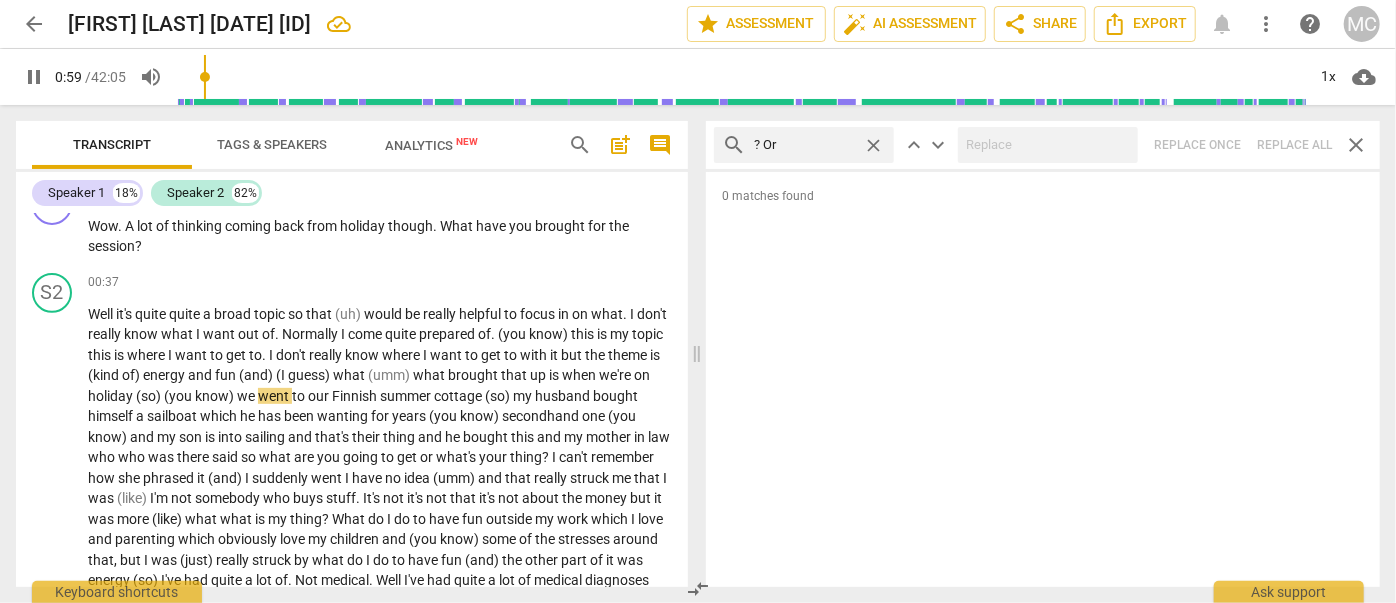 click on "close" at bounding box center (873, 145) 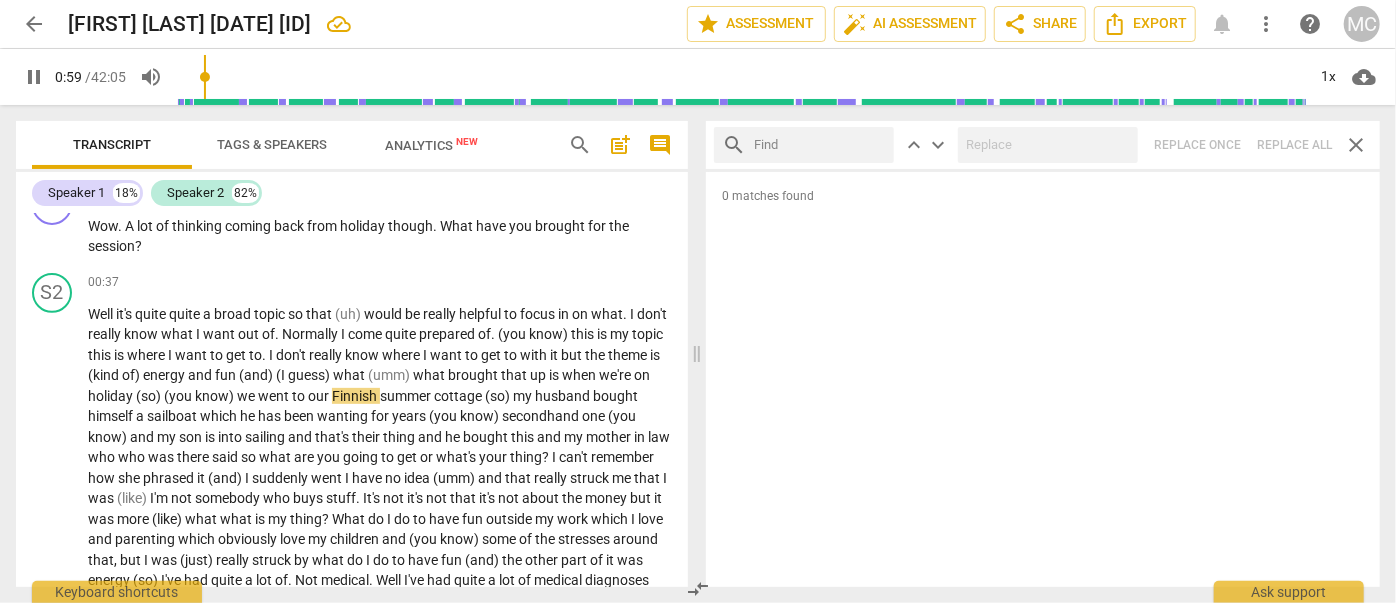 click at bounding box center (820, 145) 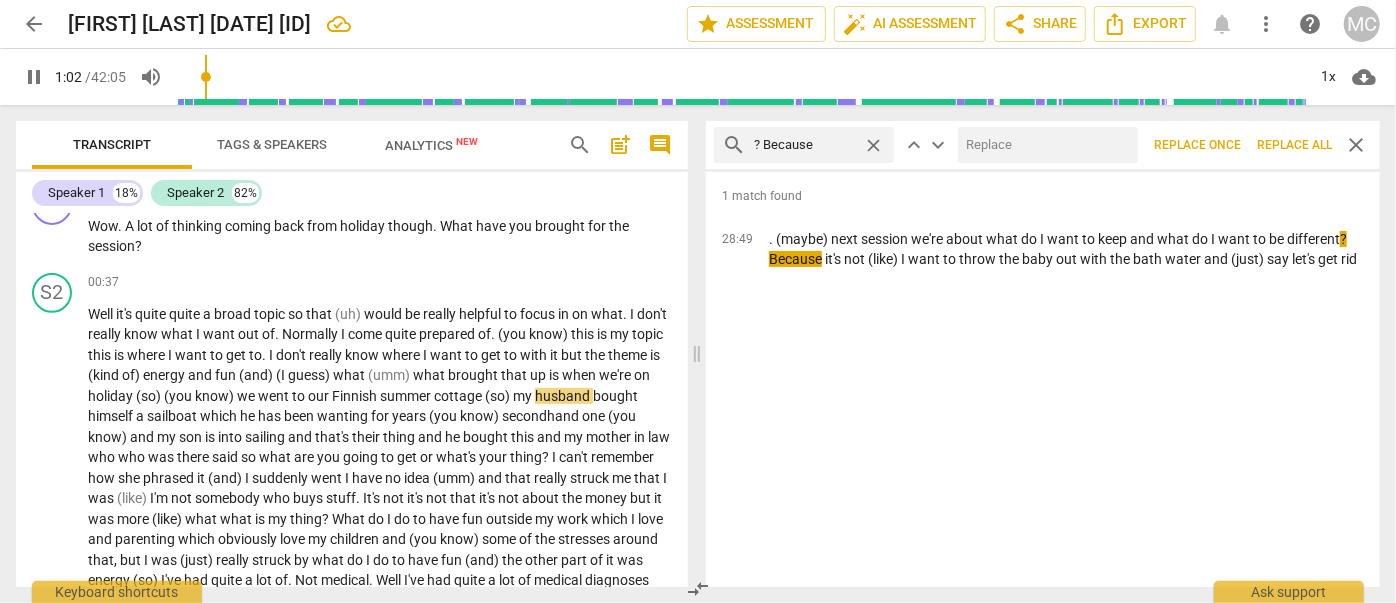 click at bounding box center [1044, 145] 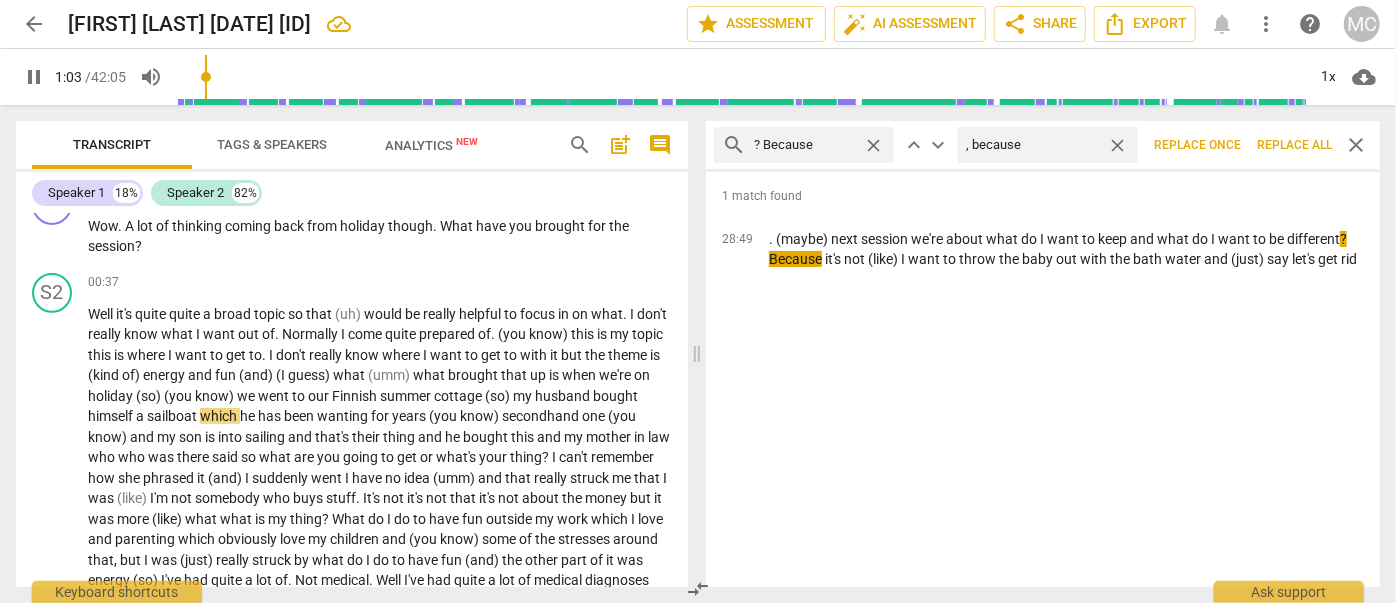 click on "Replace all" at bounding box center [1294, 145] 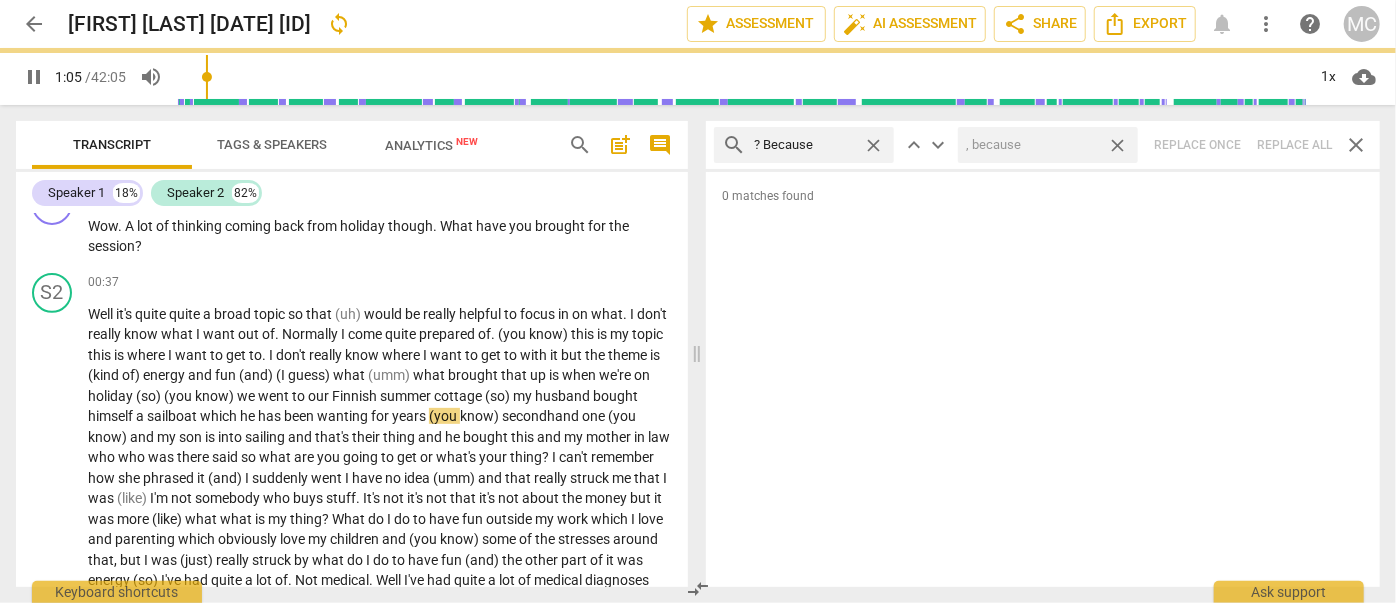 click on "close" at bounding box center [1117, 145] 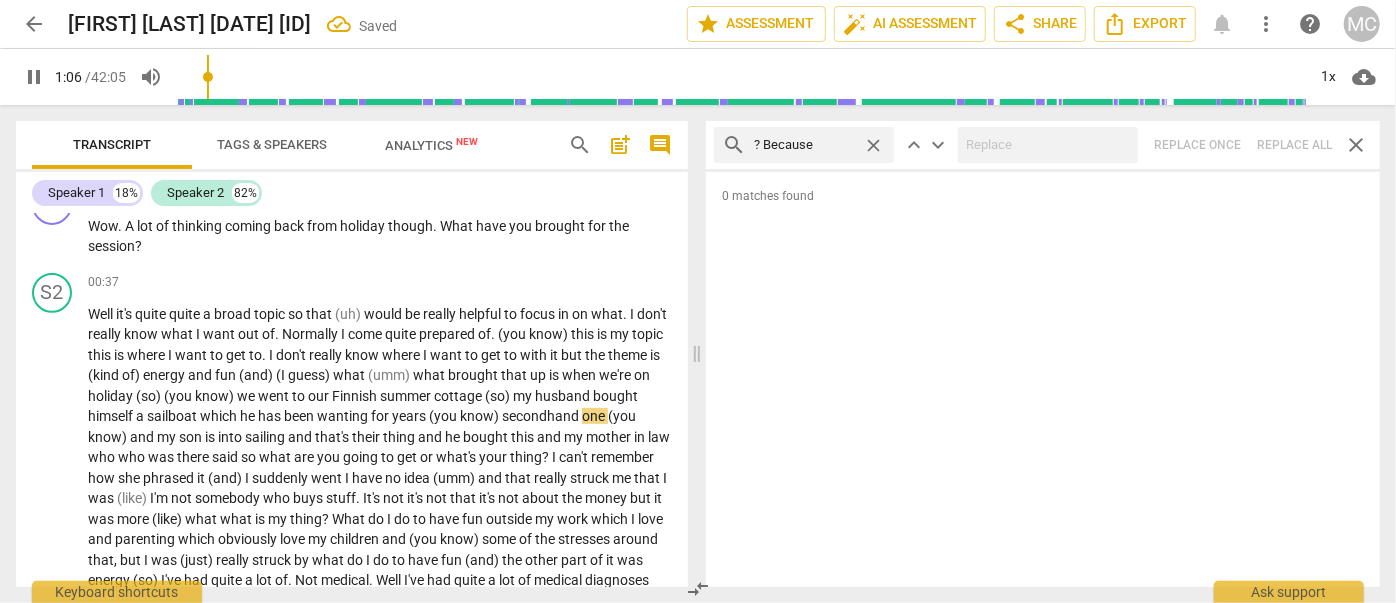 click on "close" at bounding box center (873, 145) 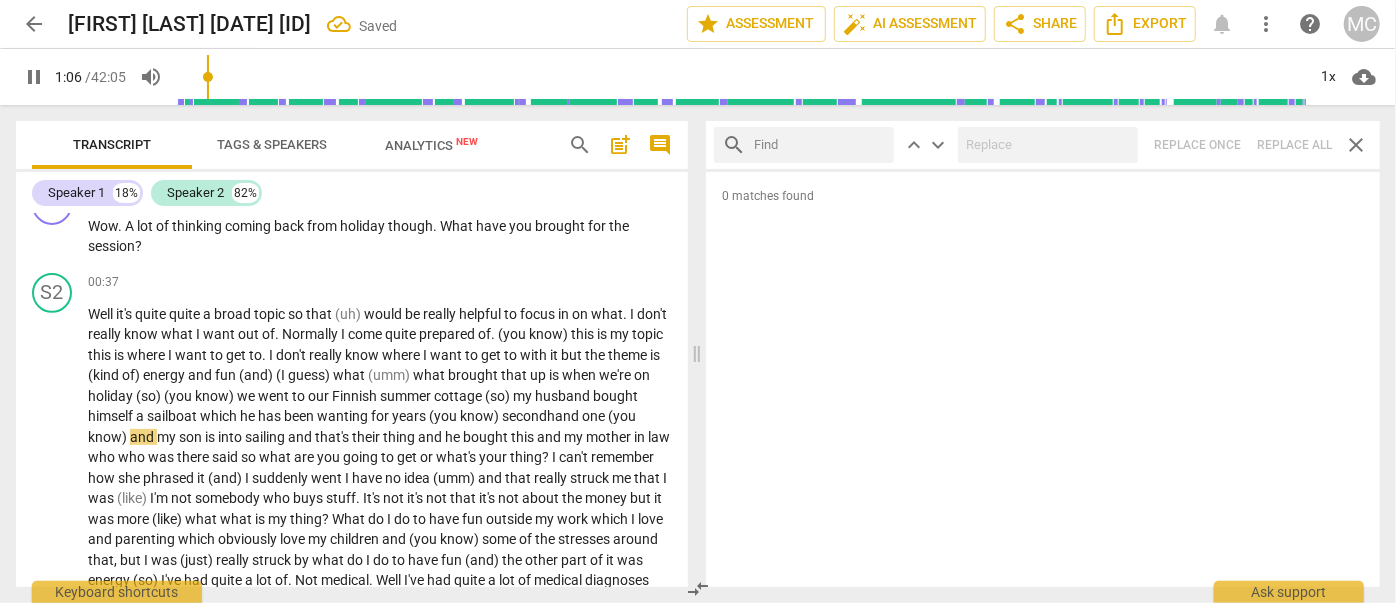 click at bounding box center (820, 145) 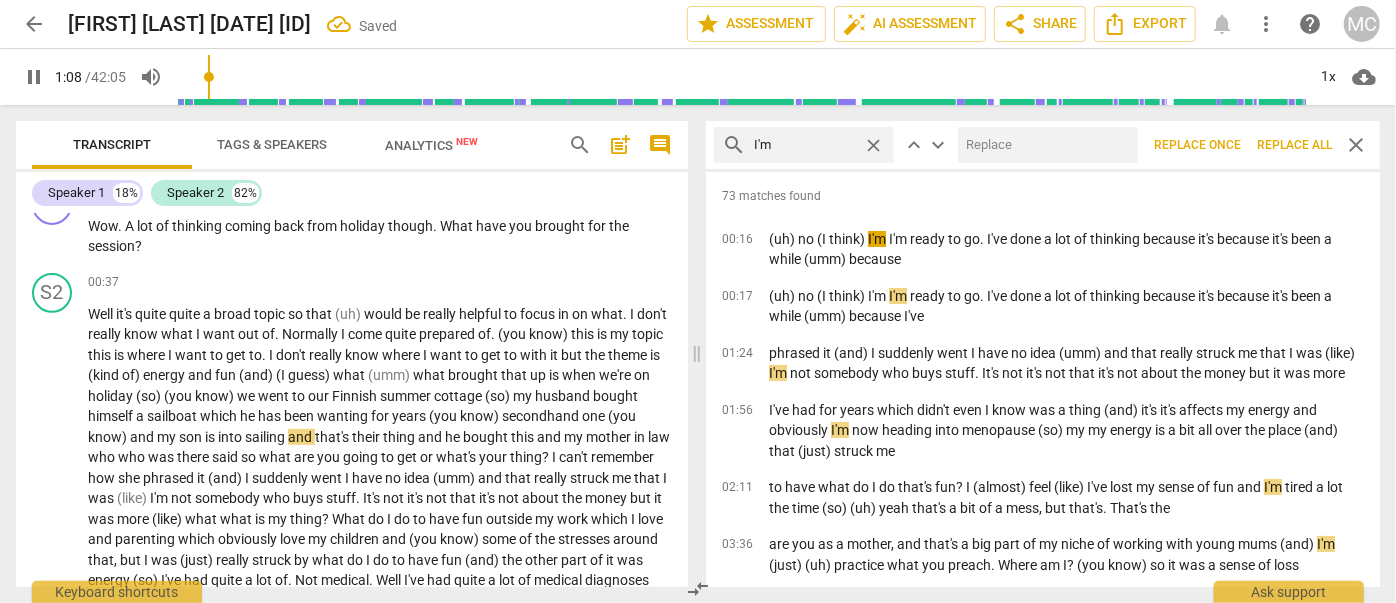 click at bounding box center [1044, 145] 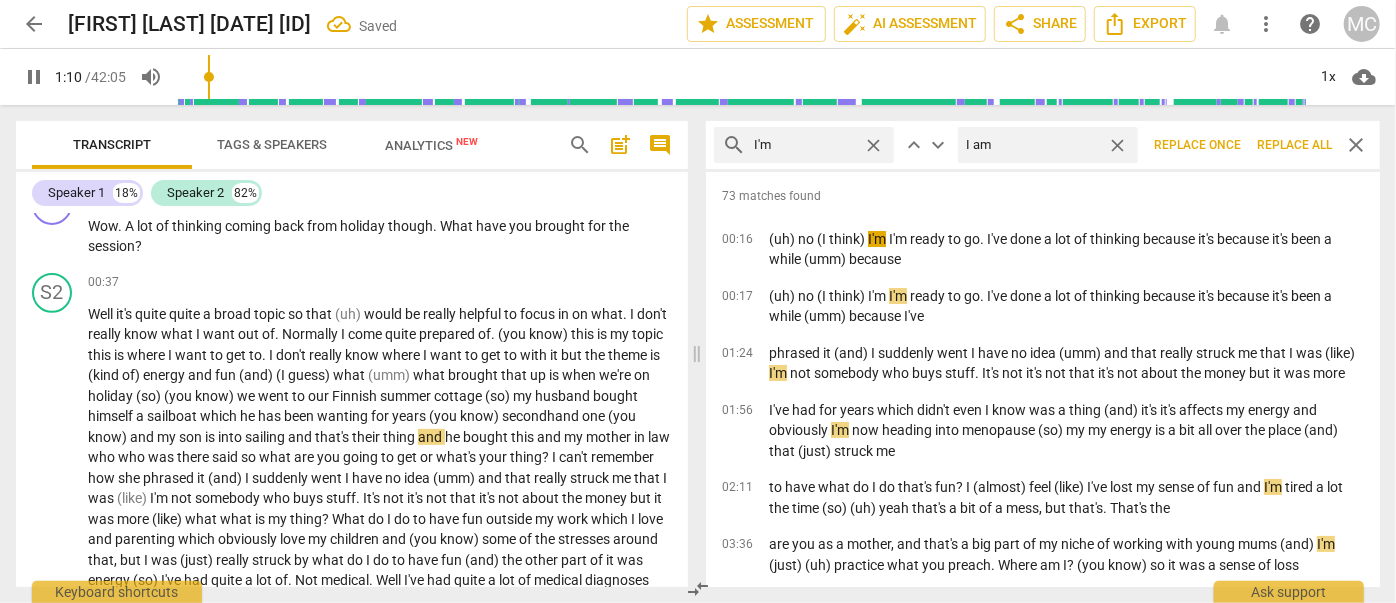 click on "Replace all" at bounding box center (1294, 145) 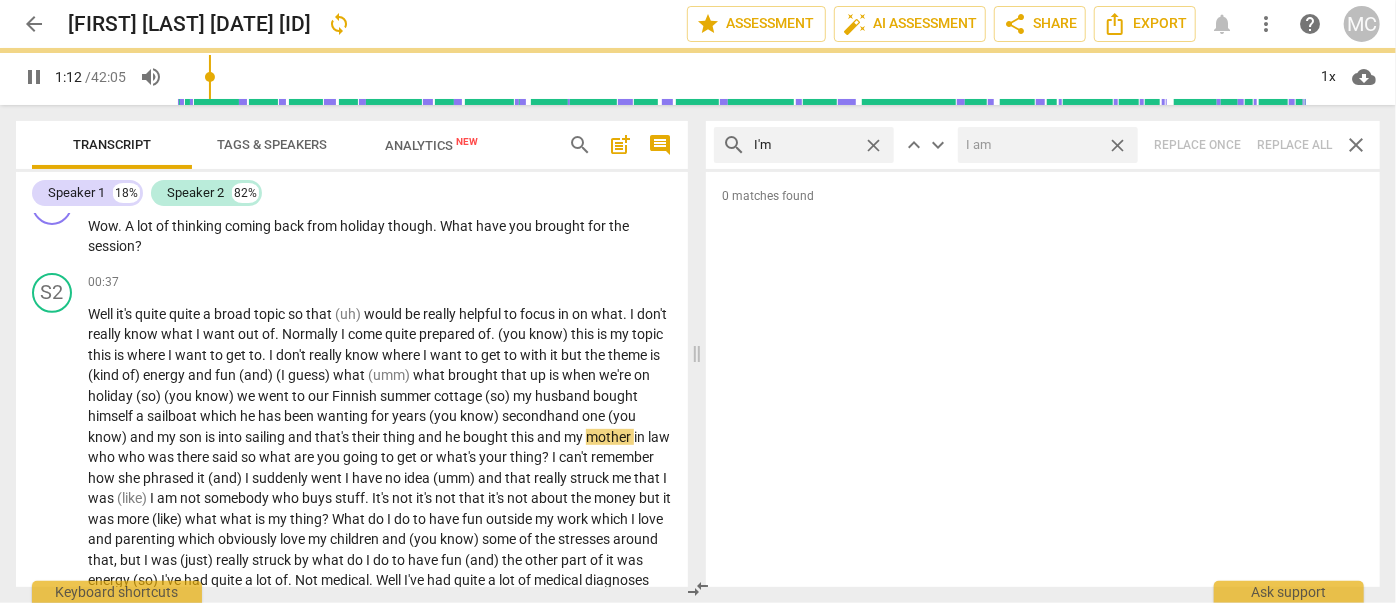 click on "close" at bounding box center (1117, 145) 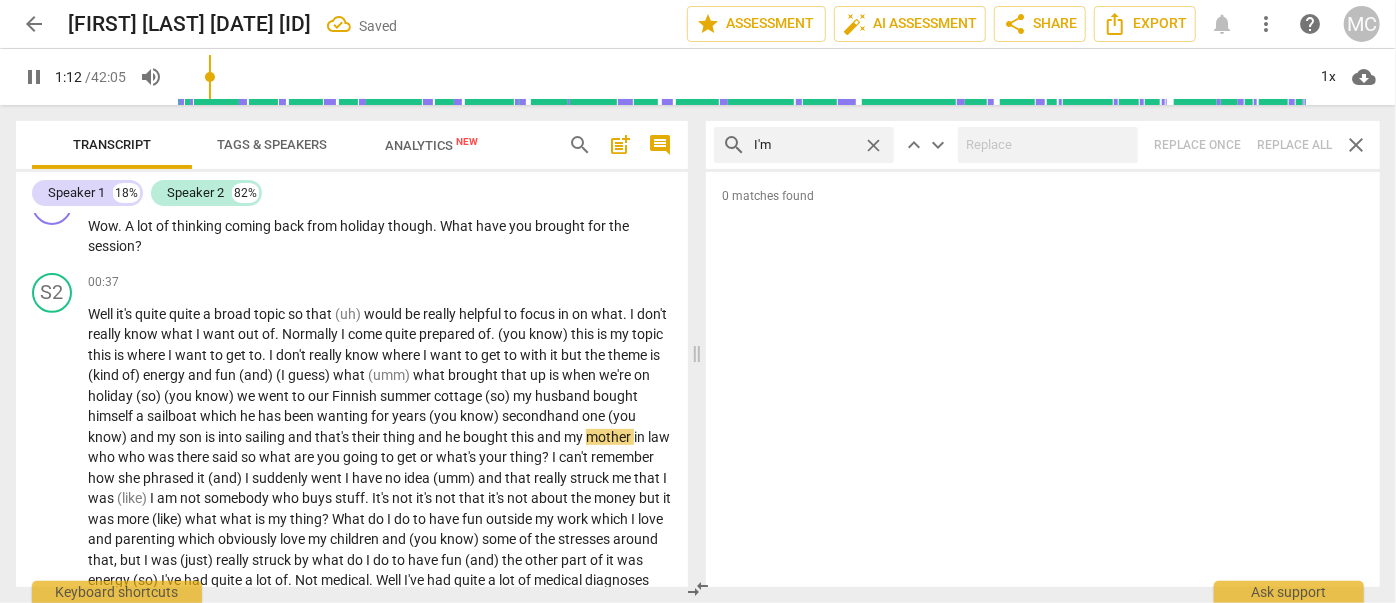 click on "close" at bounding box center (873, 145) 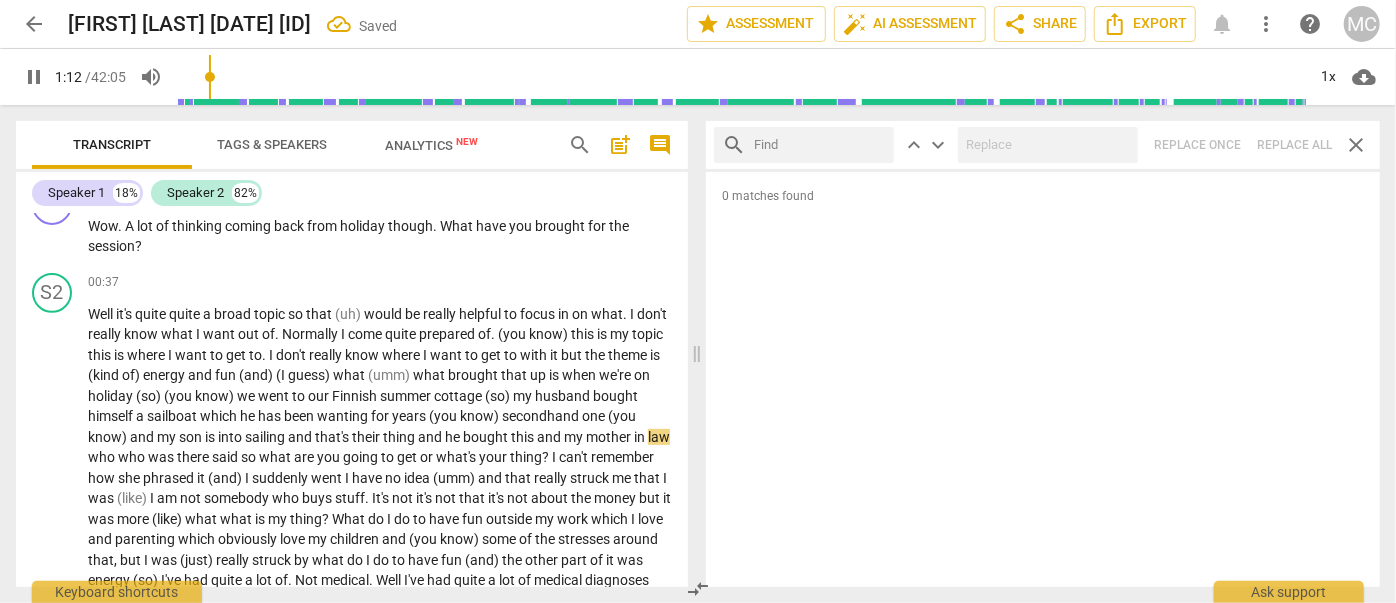 click at bounding box center (820, 145) 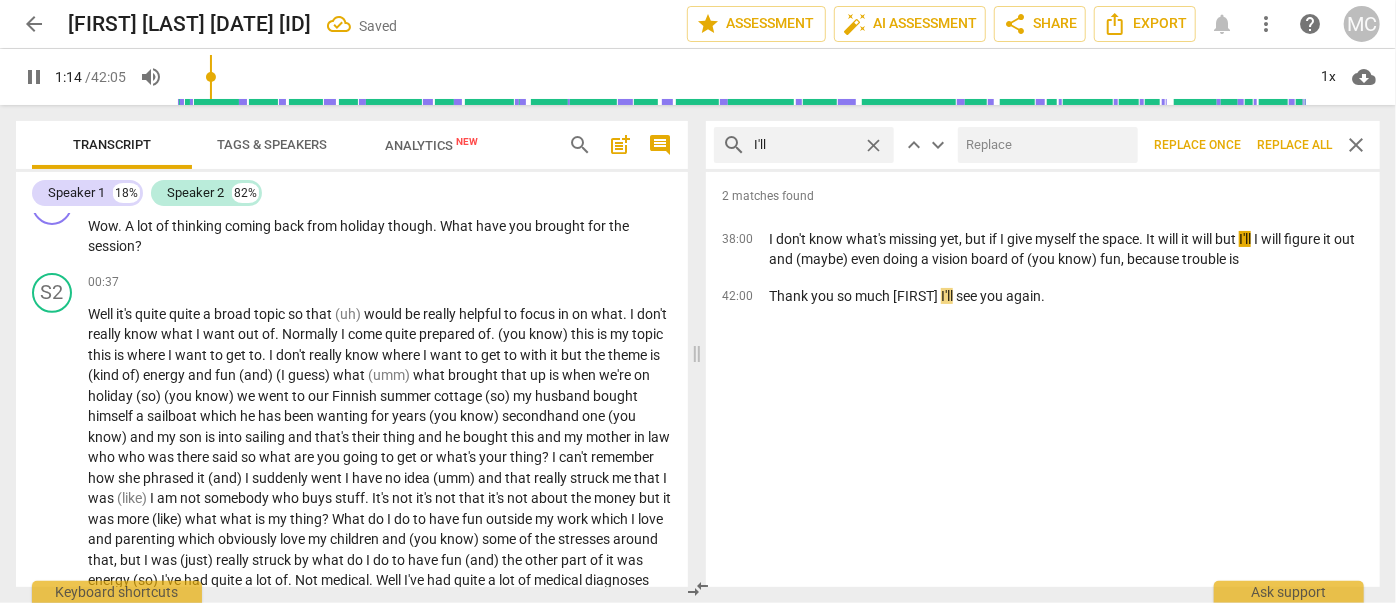 click at bounding box center (1044, 145) 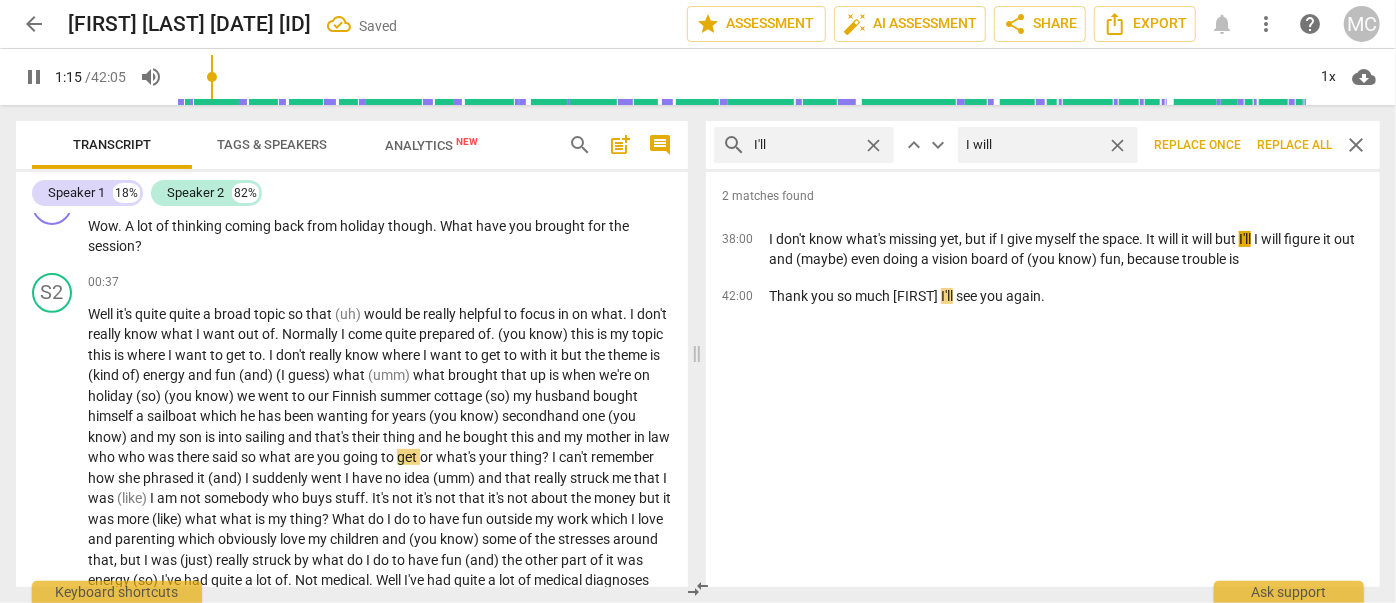 click on "Replace all" at bounding box center (1294, 145) 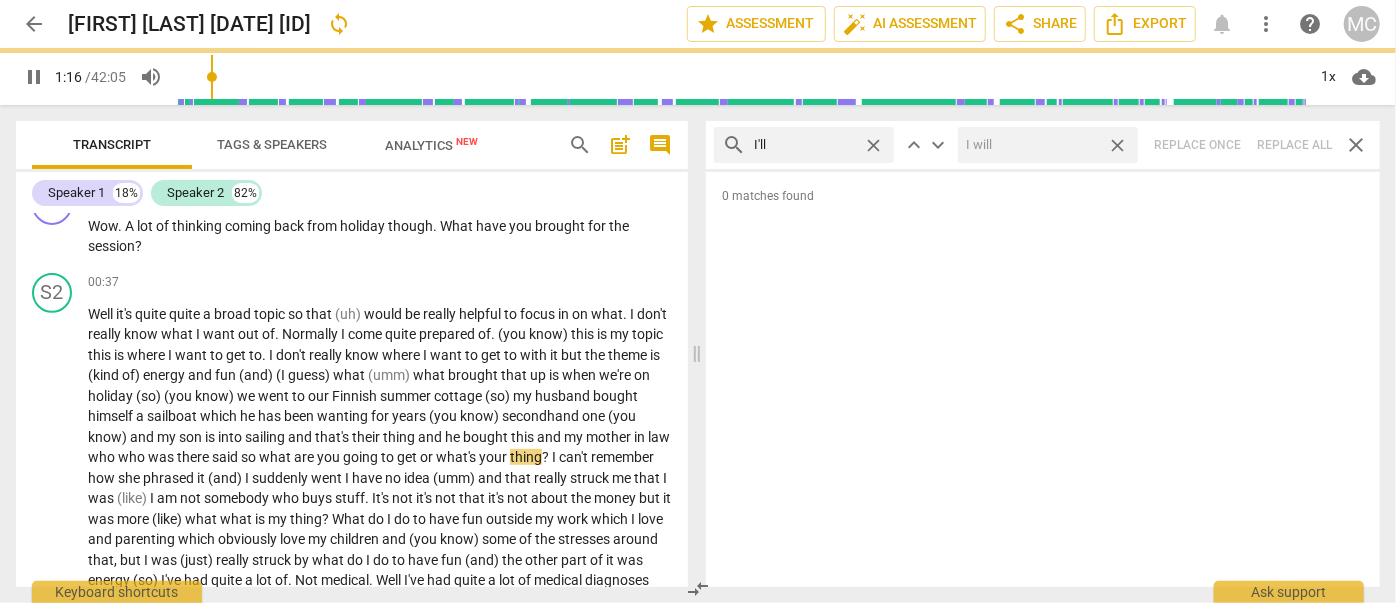 click on "close" at bounding box center (1117, 145) 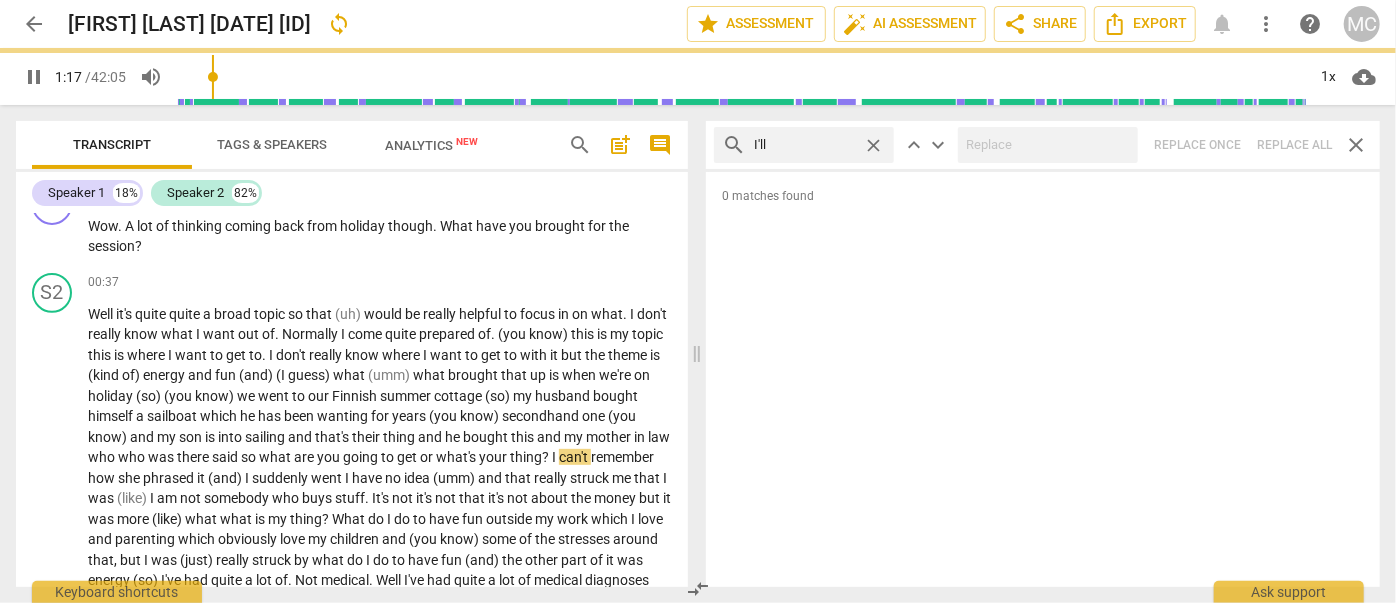 click on "close" at bounding box center [873, 145] 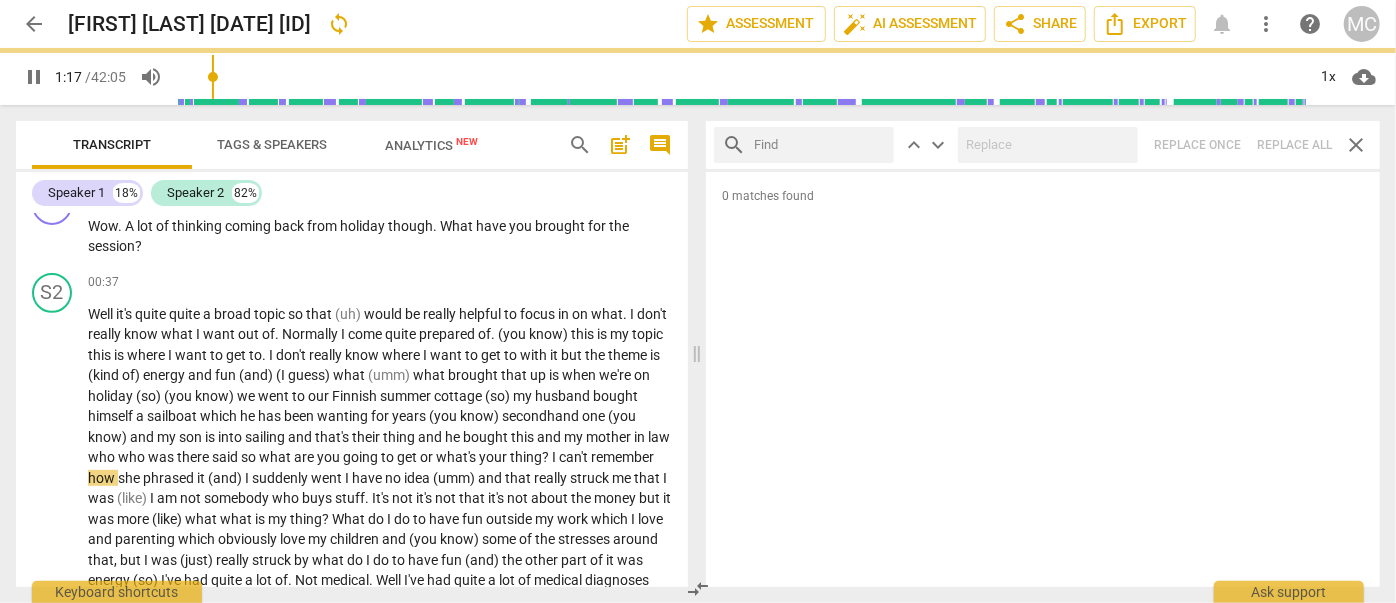 click at bounding box center [820, 145] 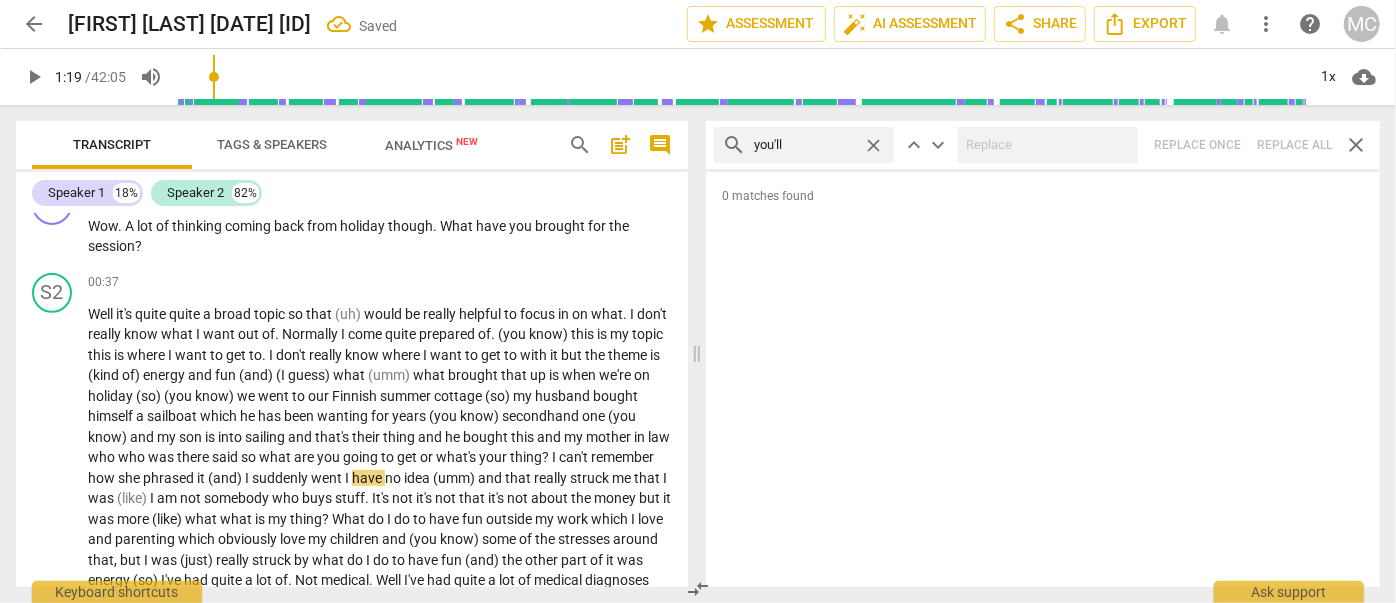 click on "search you'll close keyboard_arrow_up keyboard_arrow_down Replace once Replace all close" at bounding box center [1043, 145] 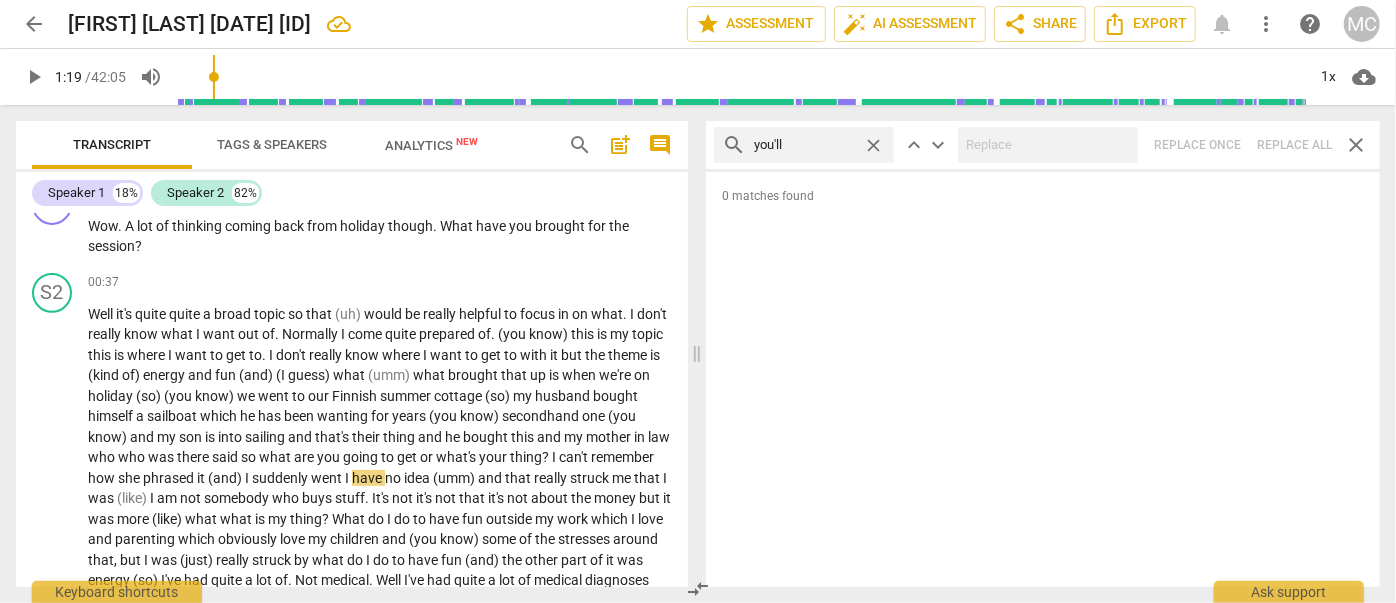 click on "close" at bounding box center (873, 145) 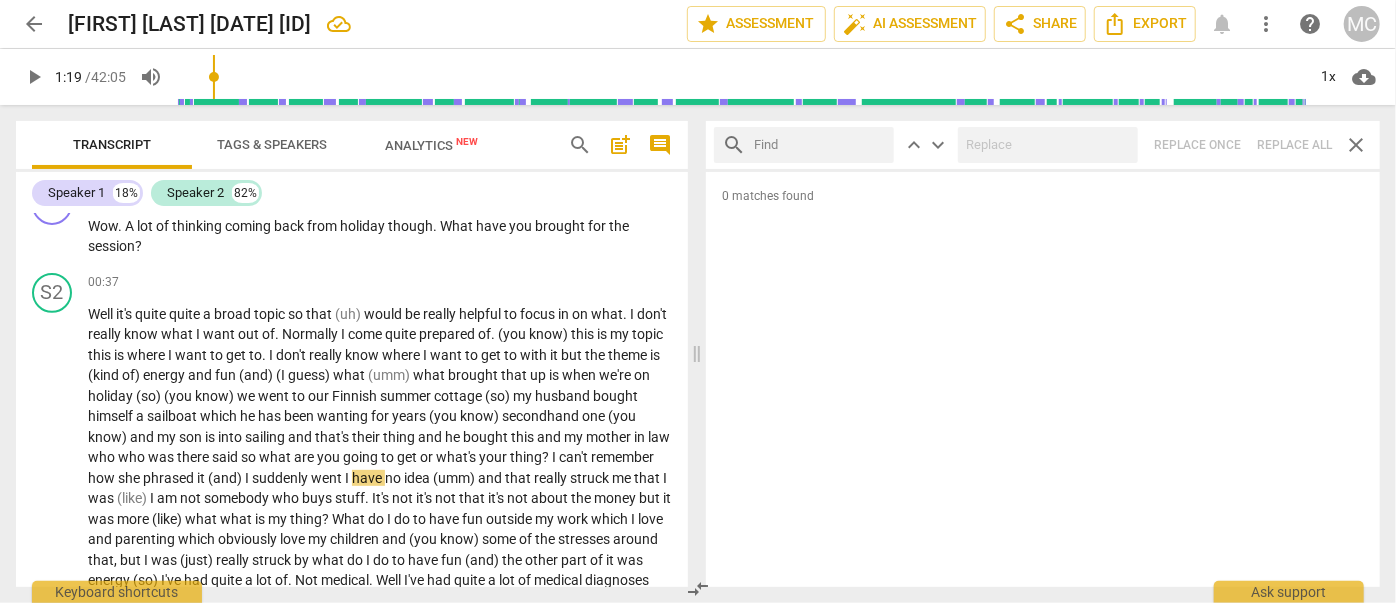 click at bounding box center (820, 145) 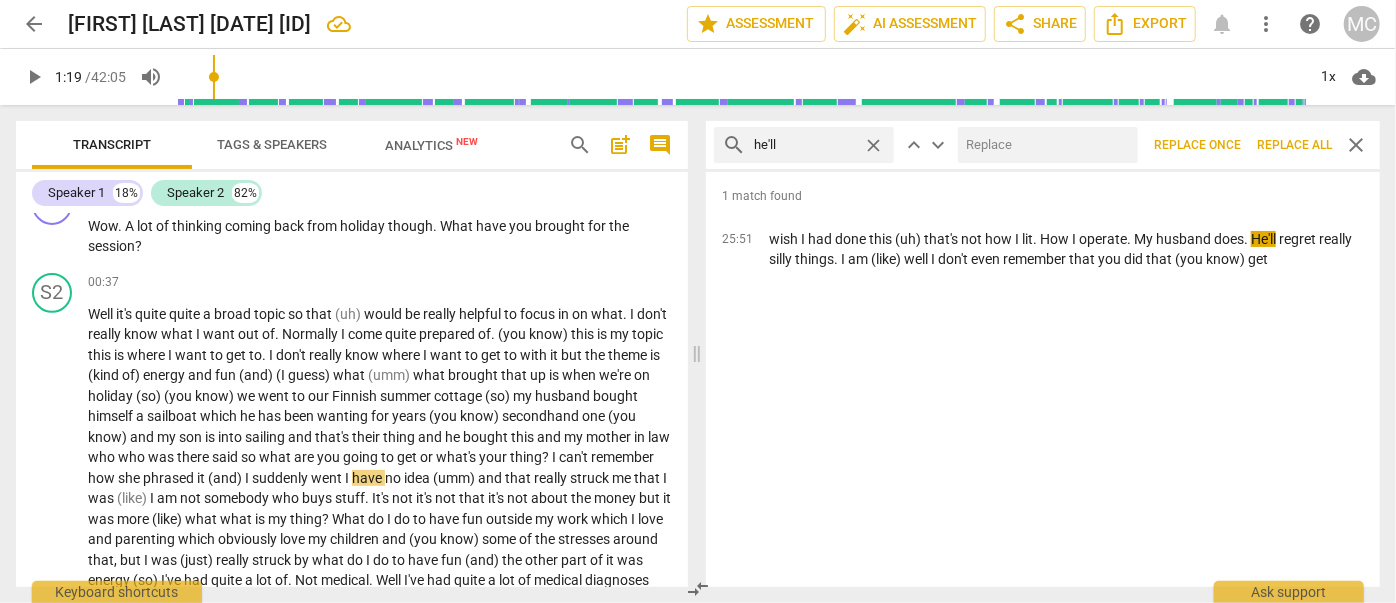 click at bounding box center [1044, 145] 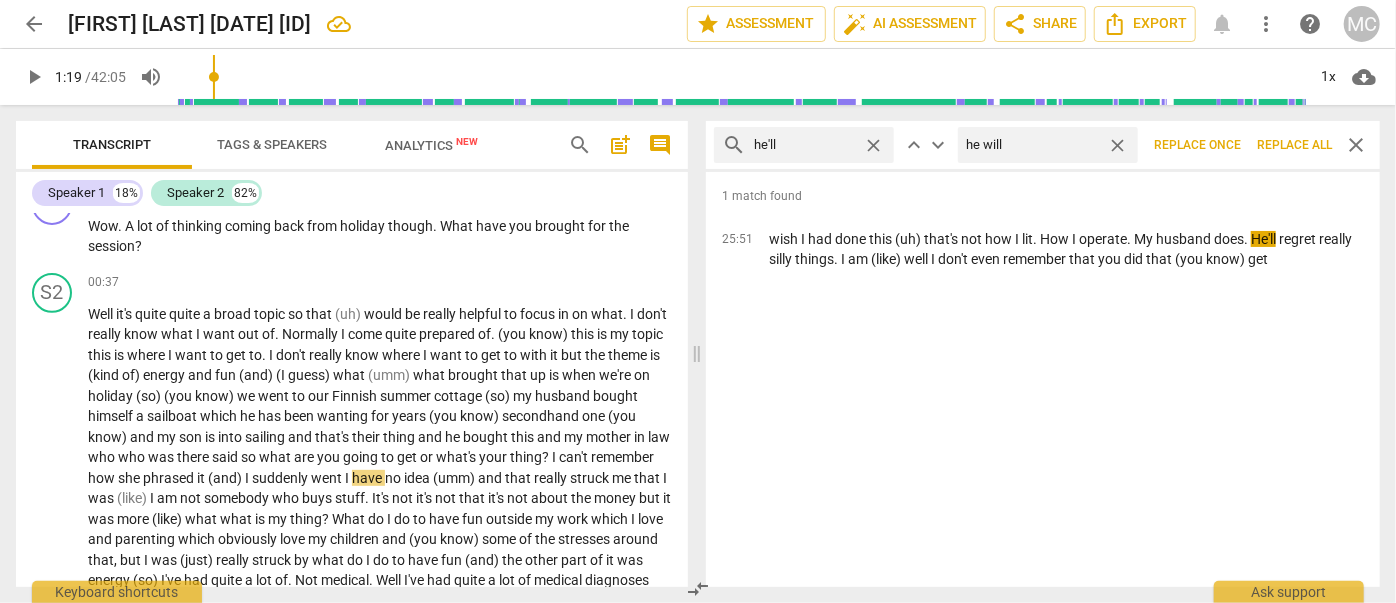click on "Replace all" at bounding box center (1294, 145) 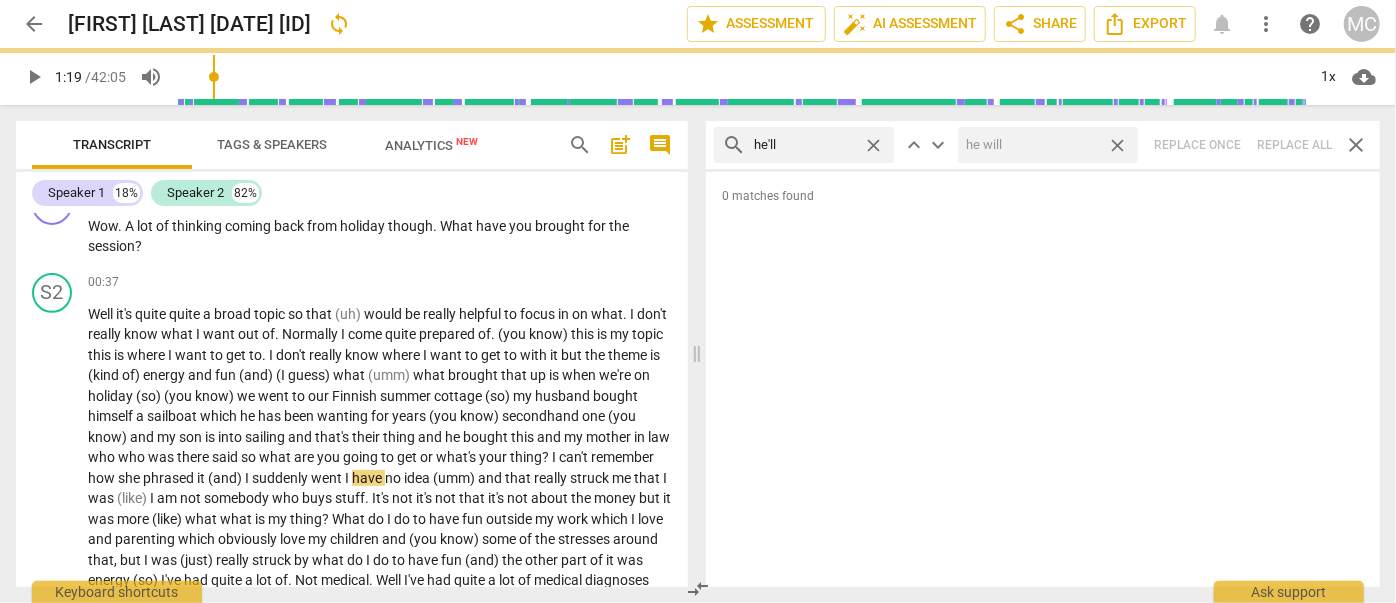 click on "close" at bounding box center (1117, 145) 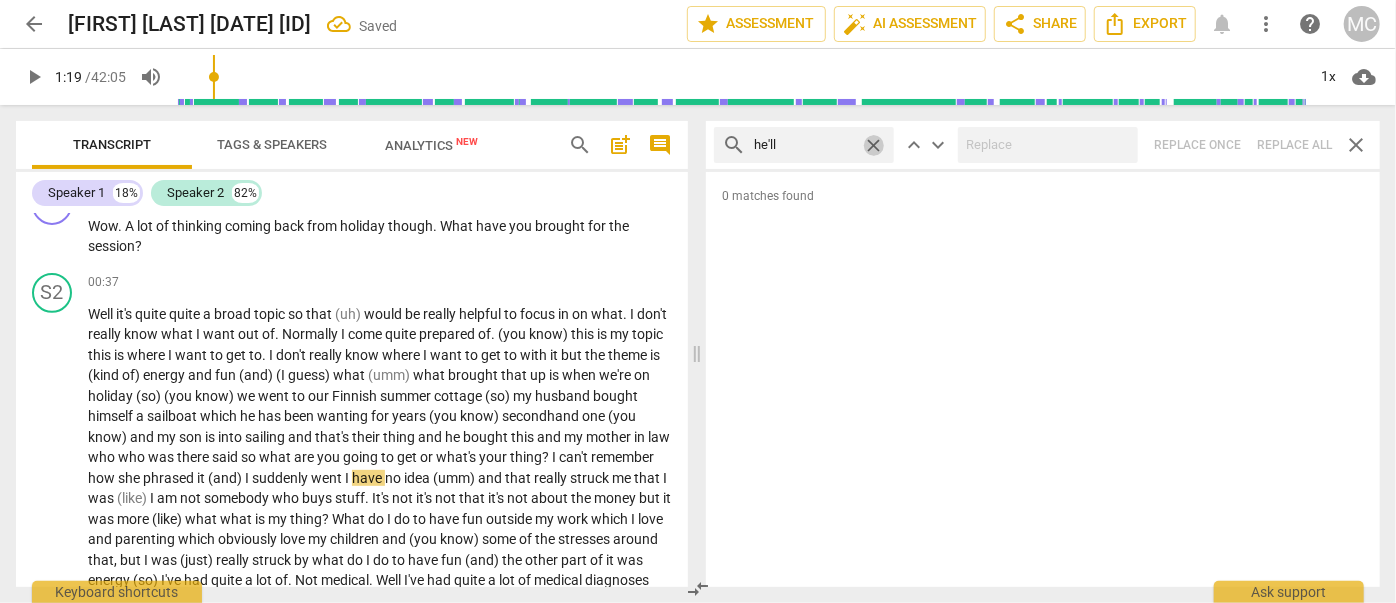 click on "close" at bounding box center (873, 145) 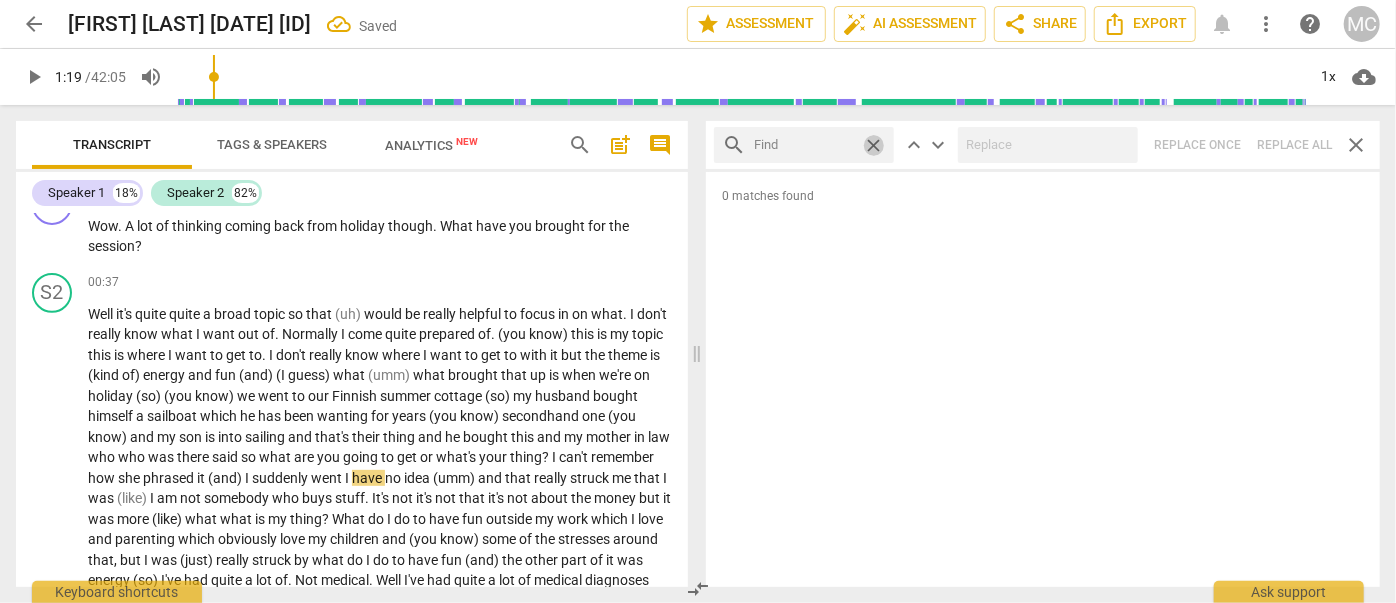 click at bounding box center (804, 145) 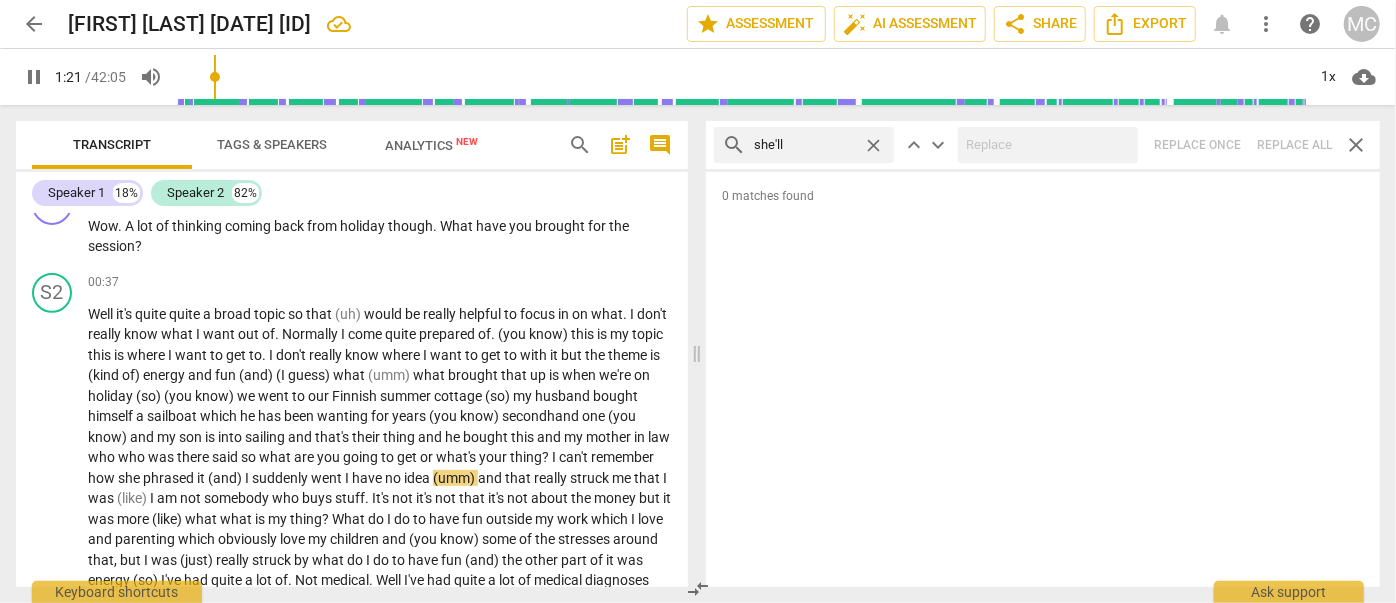 click on "search she'll close keyboard_arrow_up keyboard_arrow_down Replace once Replace all close" at bounding box center [1043, 145] 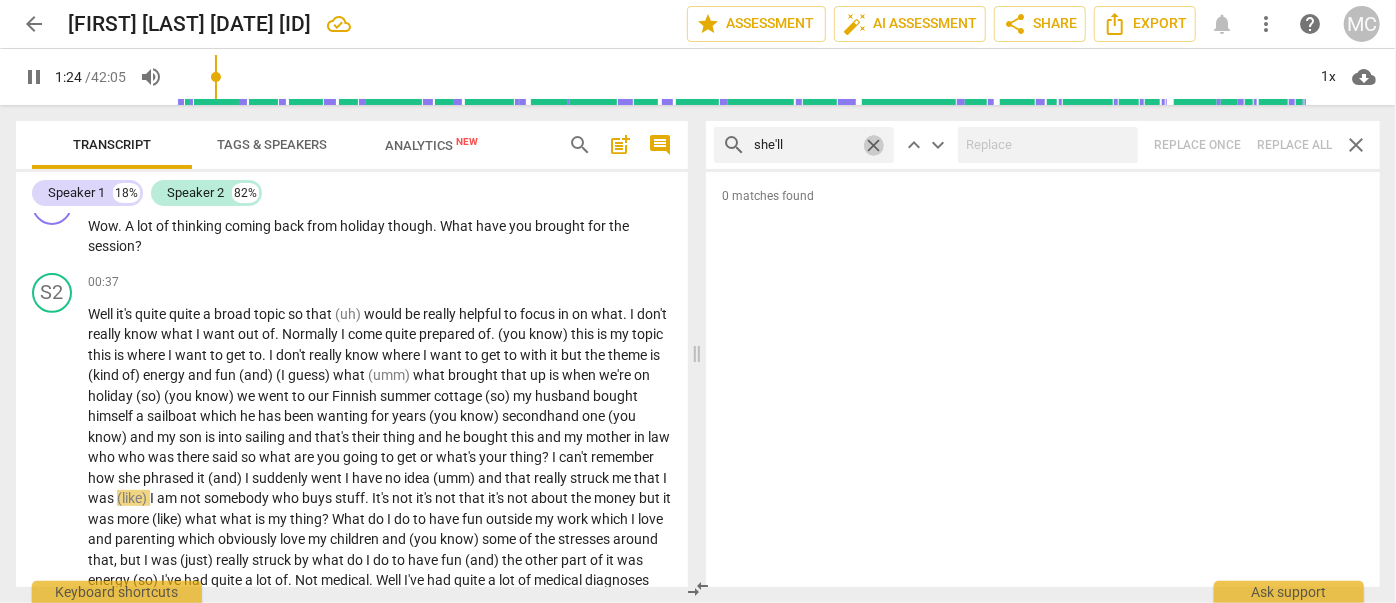click on "close" at bounding box center [873, 145] 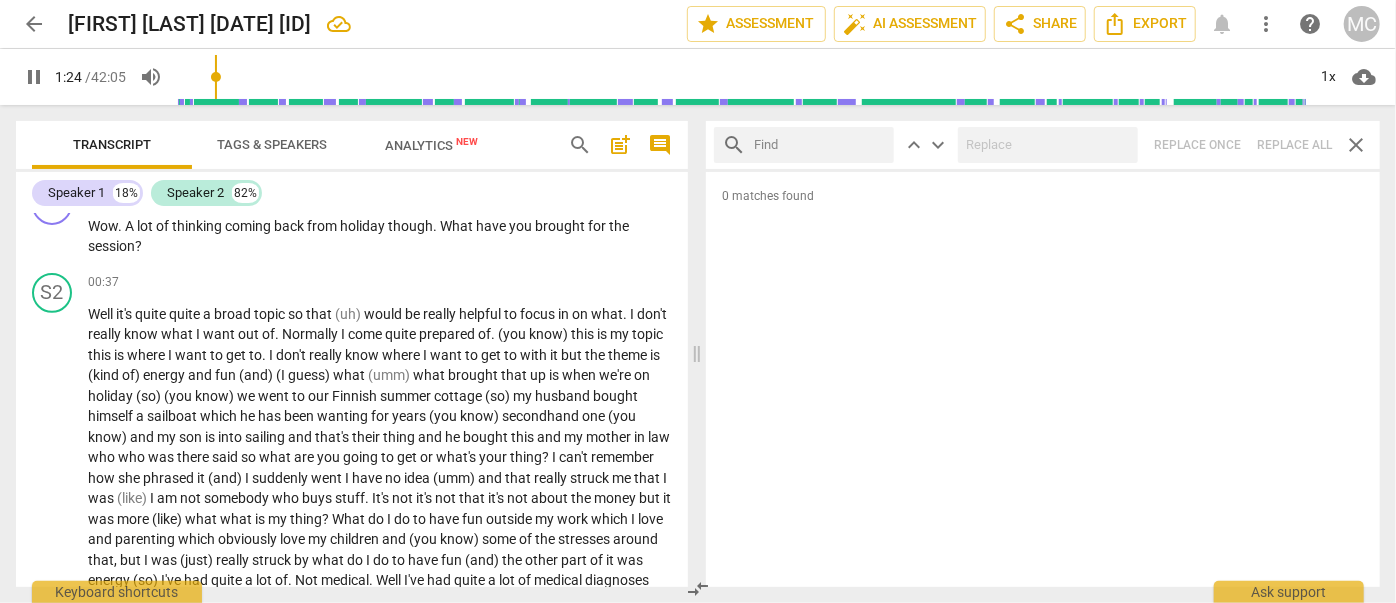 click at bounding box center [820, 145] 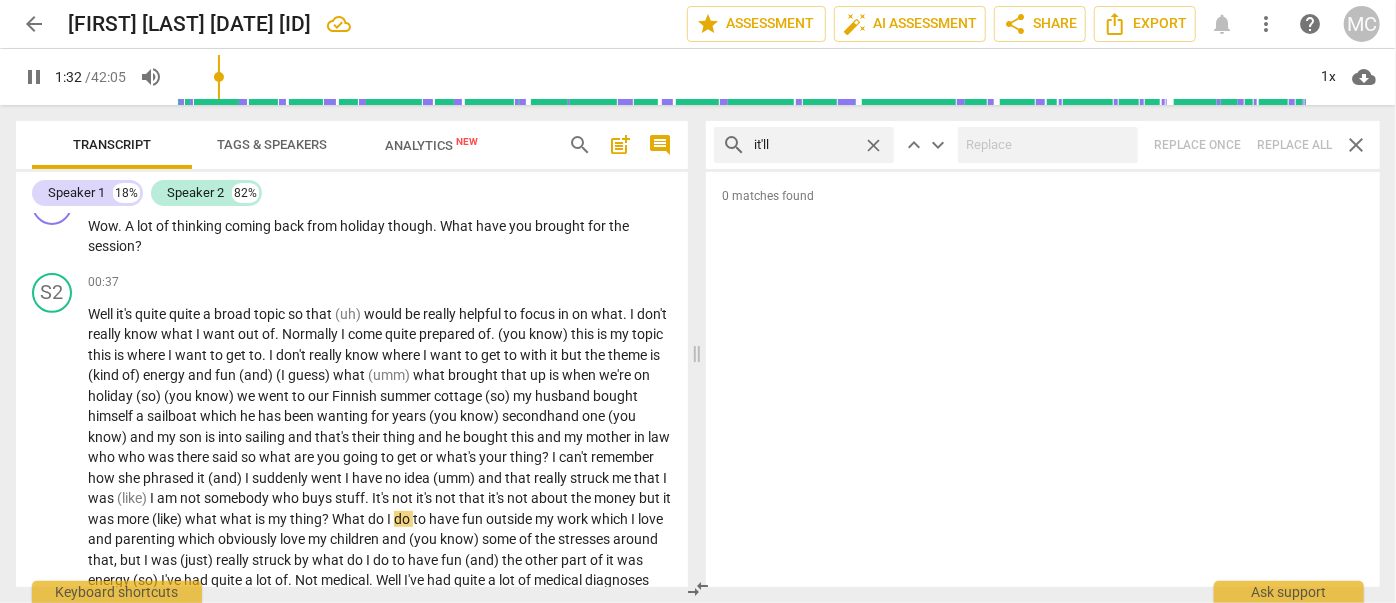 click on "search it'll close keyboard_arrow_up keyboard_arrow_down Replace once Replace all close" at bounding box center [1043, 145] 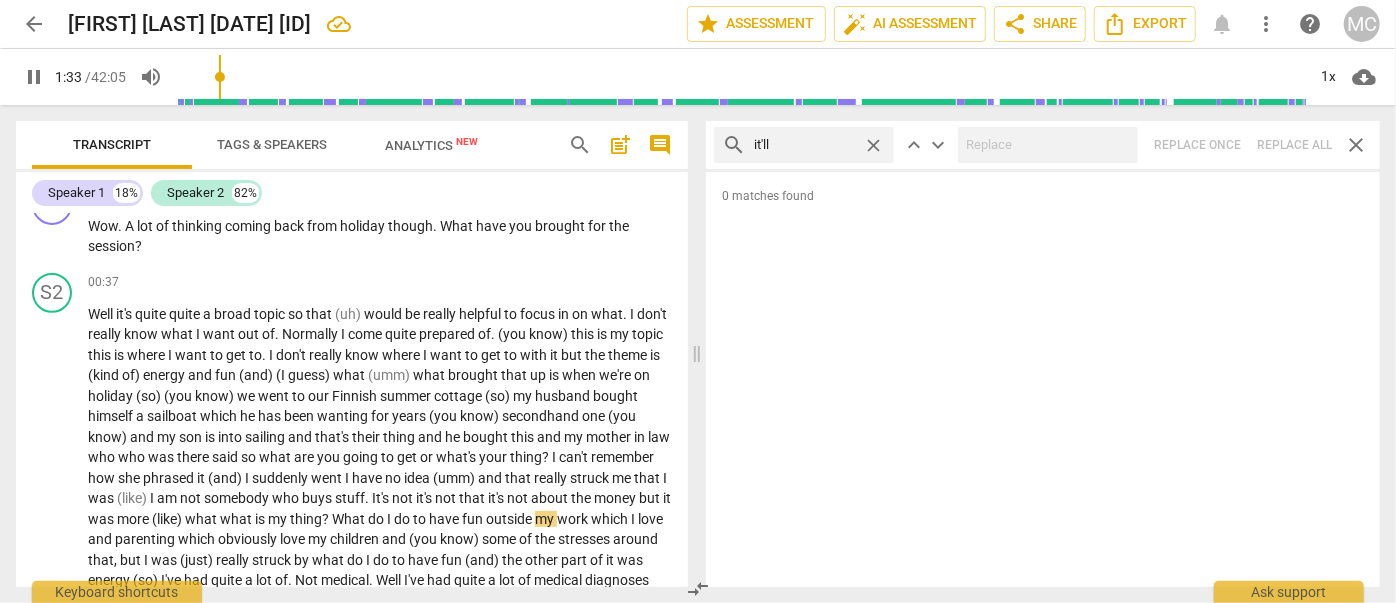 click on "close" at bounding box center (873, 145) 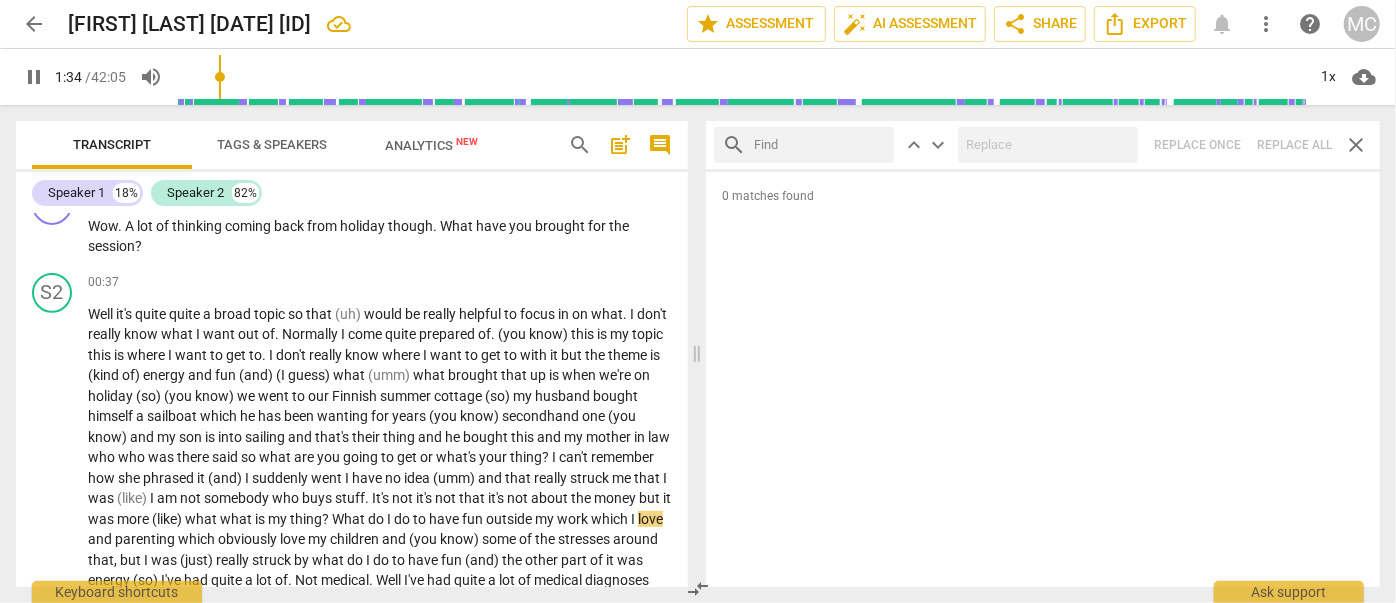 click at bounding box center [820, 145] 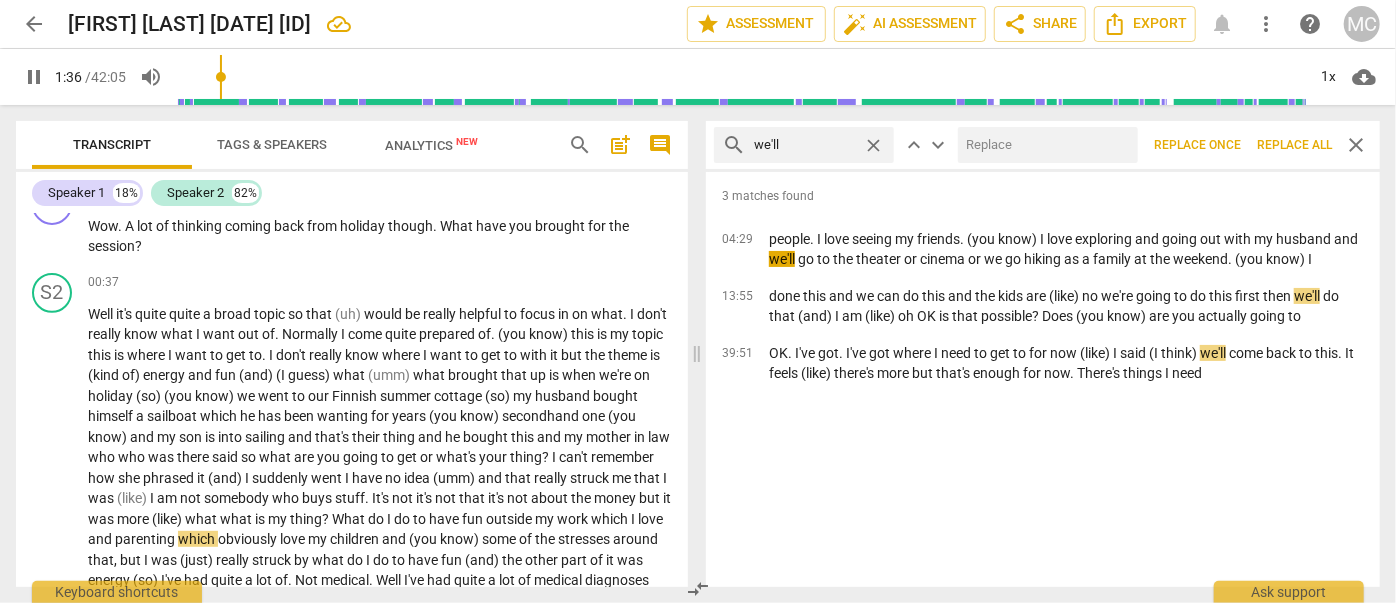 click at bounding box center [1044, 145] 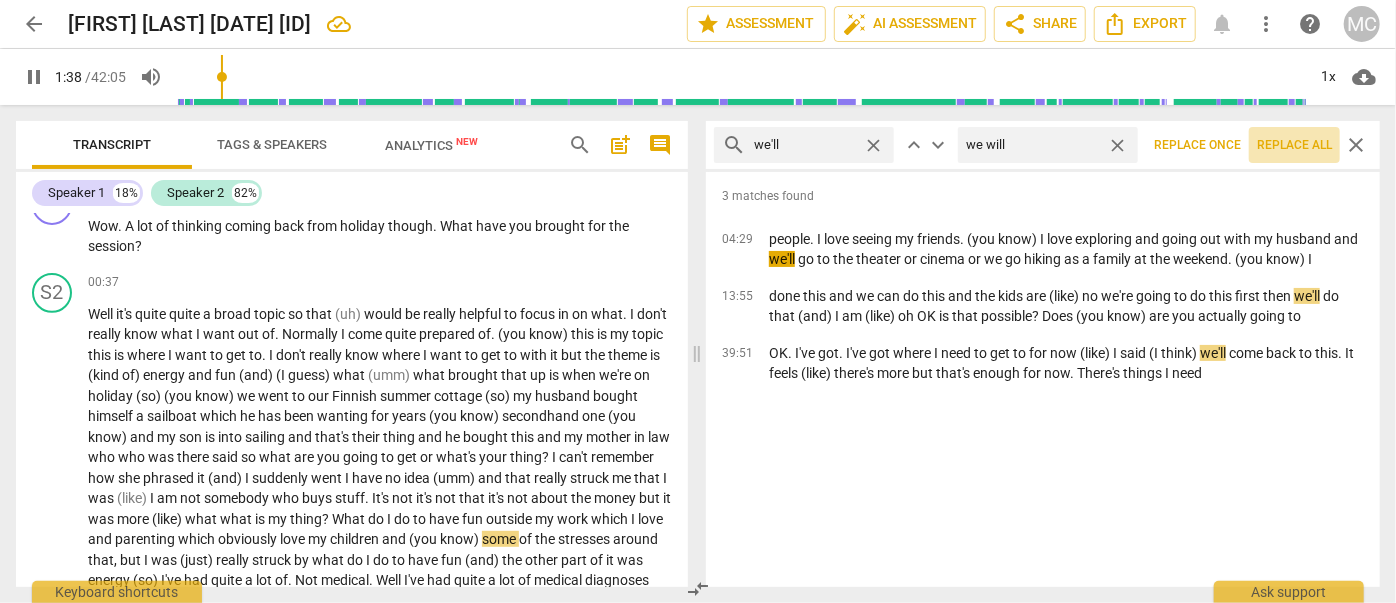 click on "Replace all" at bounding box center (1294, 145) 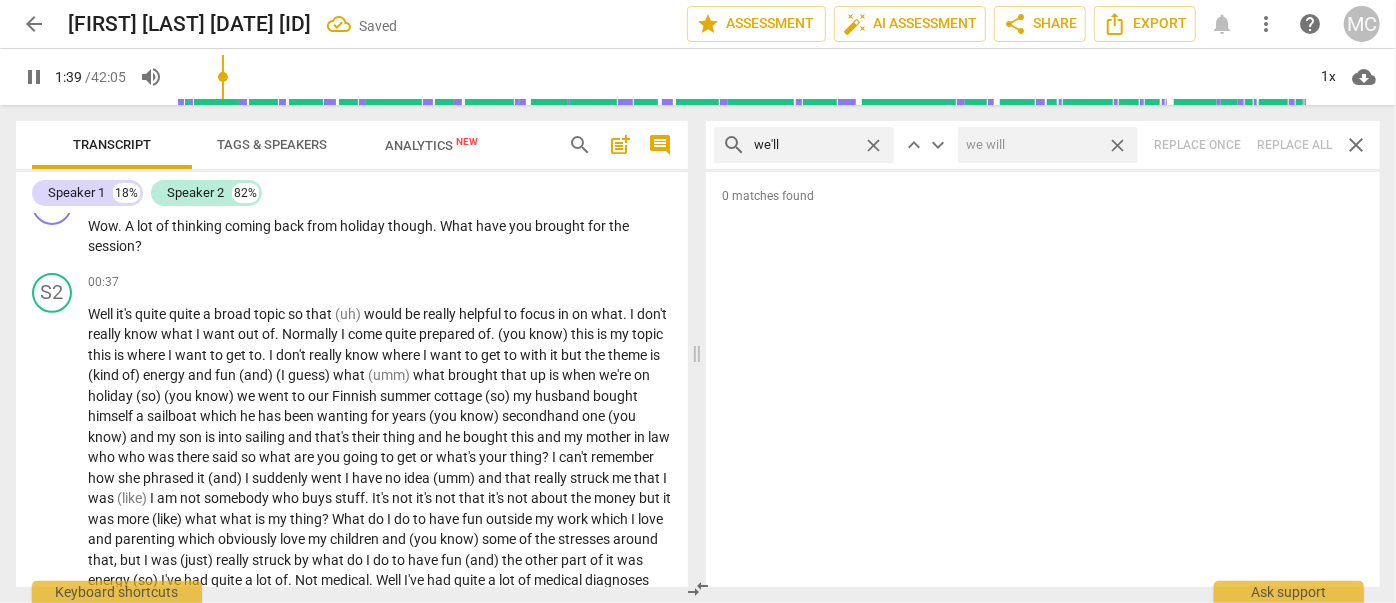 click on "close" at bounding box center (1117, 145) 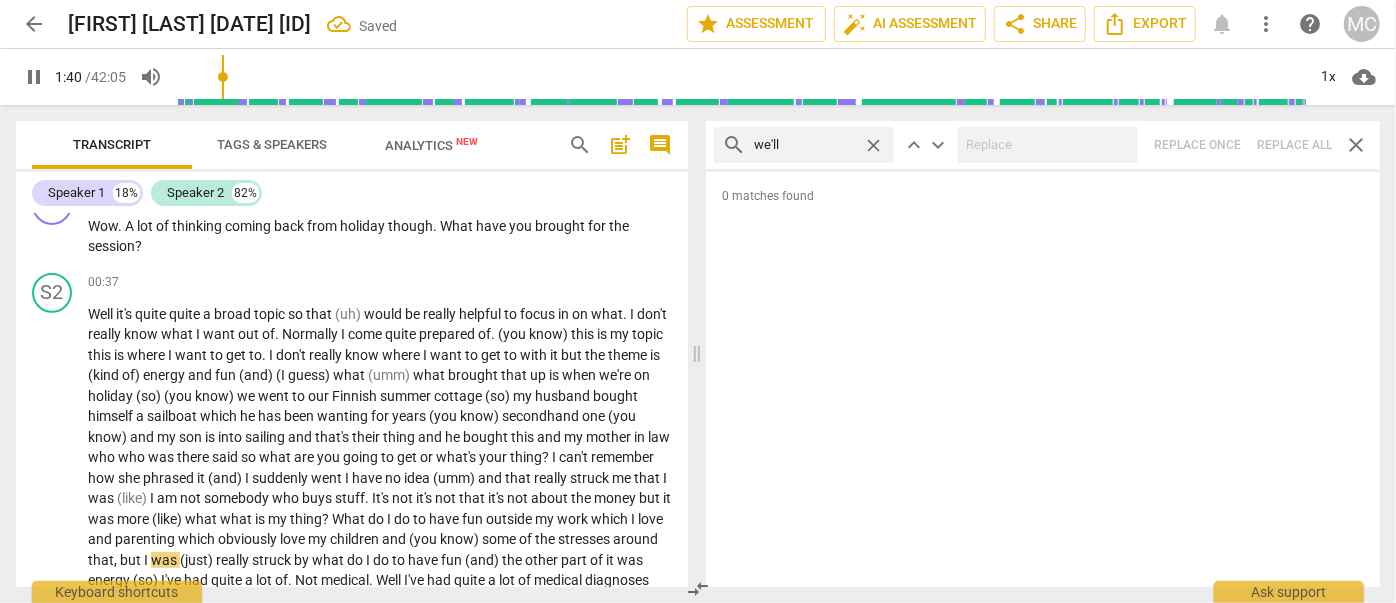 click on "close" at bounding box center (873, 145) 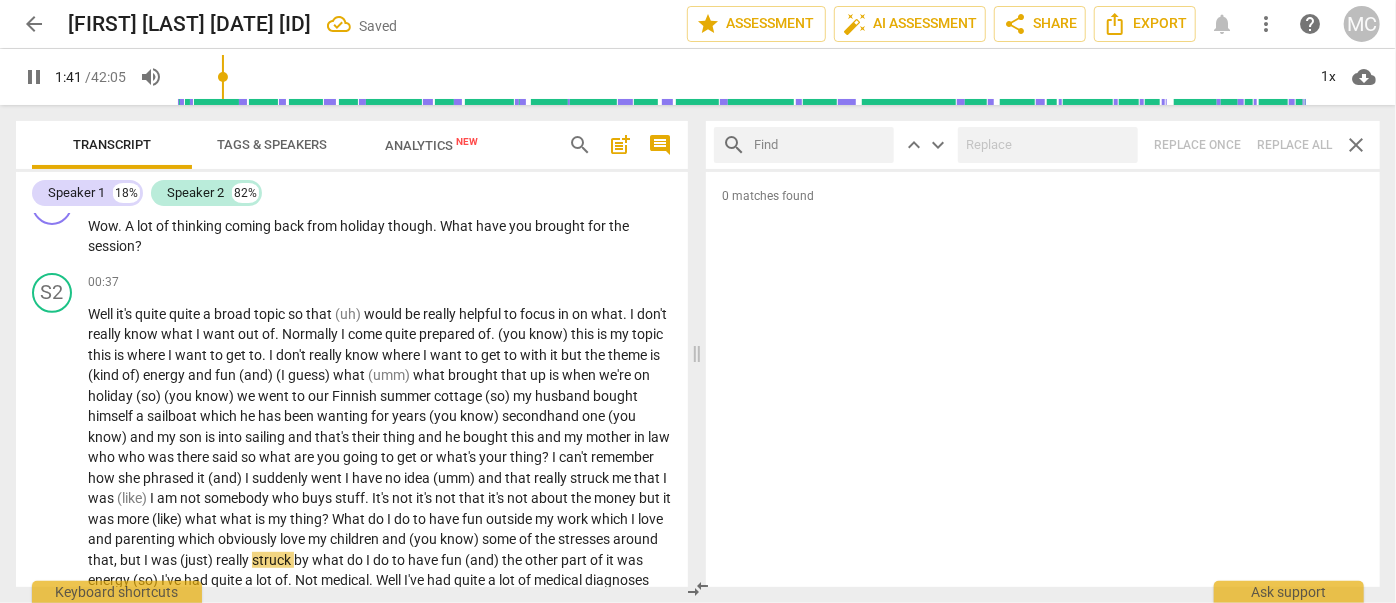 click at bounding box center (820, 145) 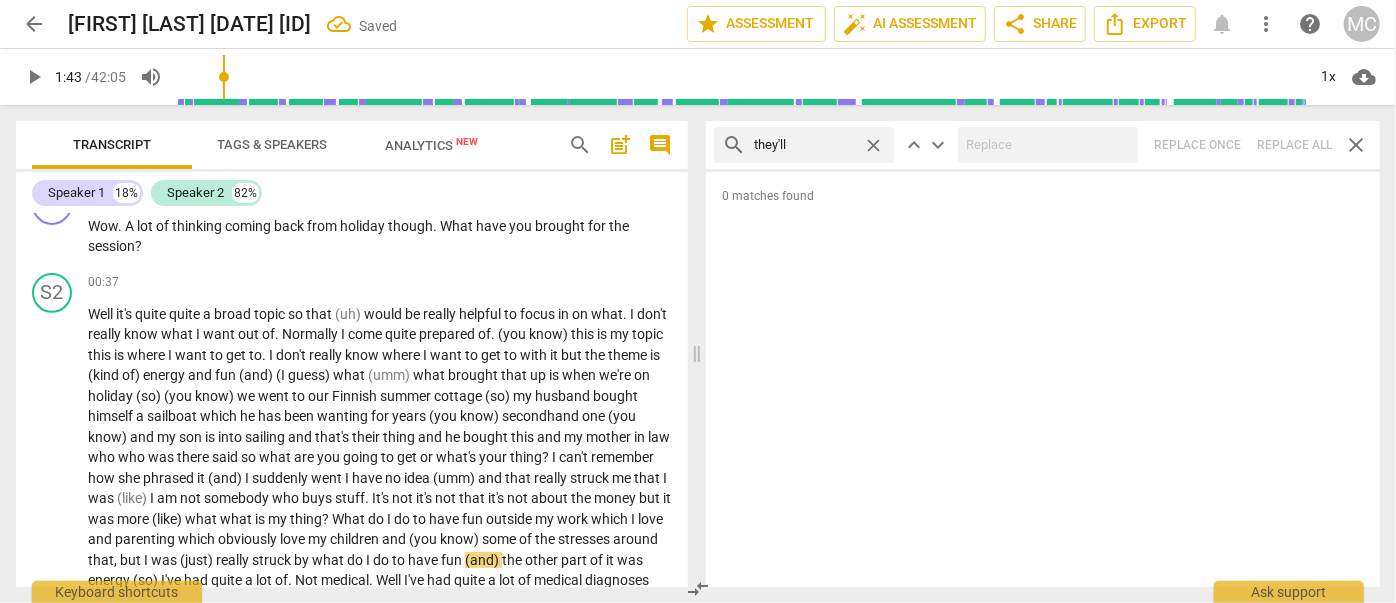 click on "search they'll close keyboard_arrow_up keyboard_arrow_down Replace once Replace all close" at bounding box center (1043, 145) 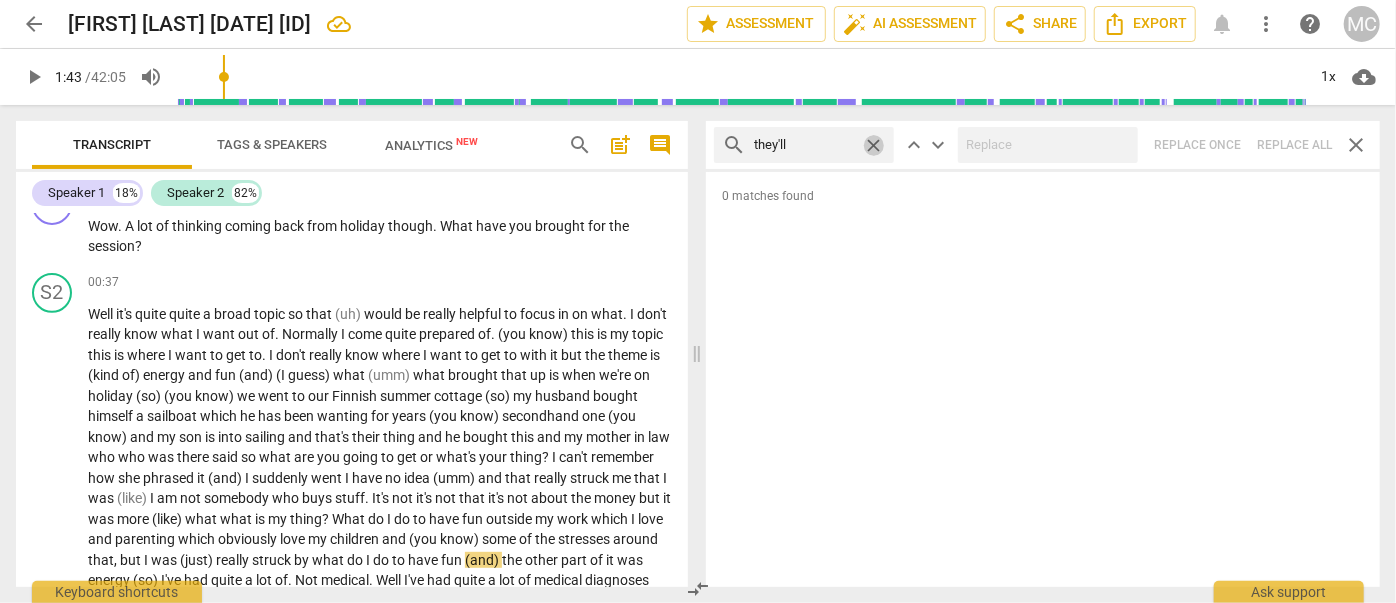 click on "close" at bounding box center (873, 145) 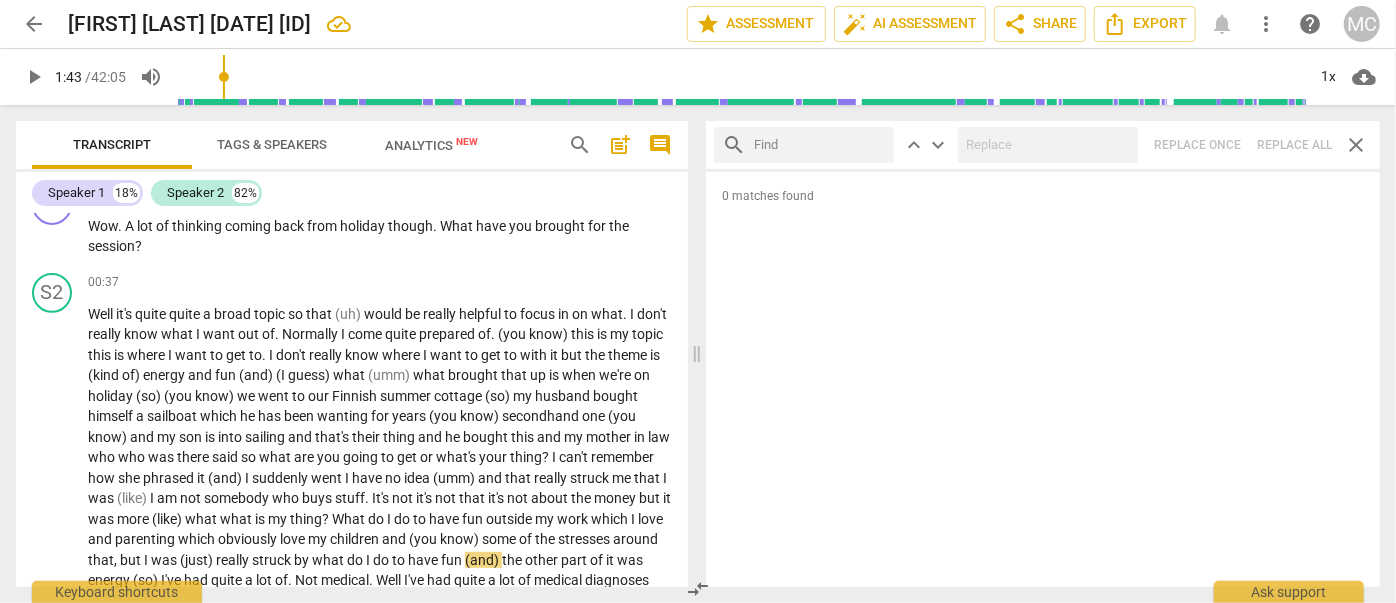 click at bounding box center [820, 145] 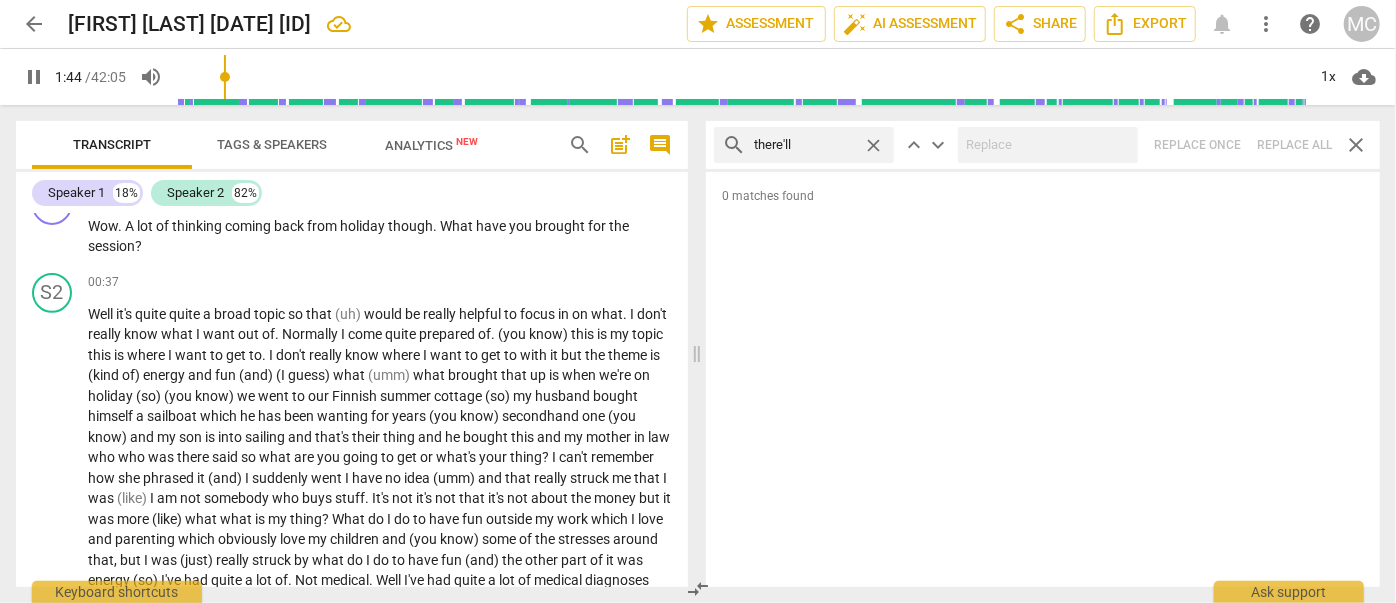 click on "search there'll close keyboard_arrow_up keyboard_arrow_down Replace once Replace all close" at bounding box center [1043, 145] 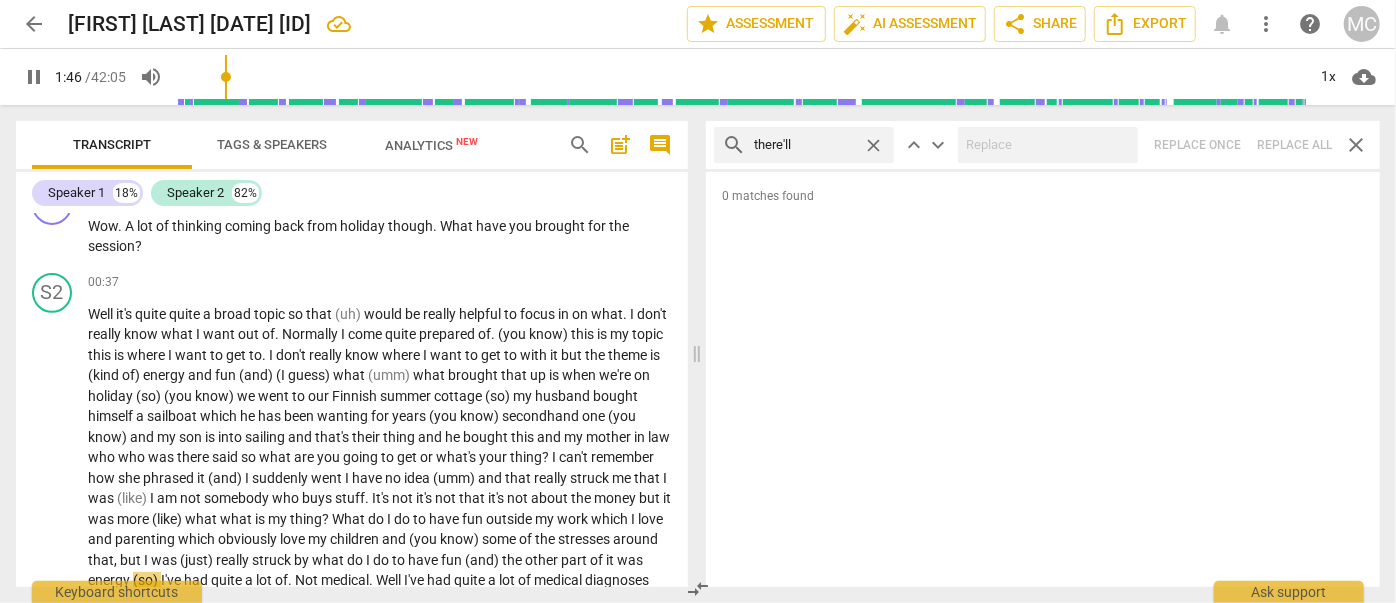 click on "close" at bounding box center (873, 145) 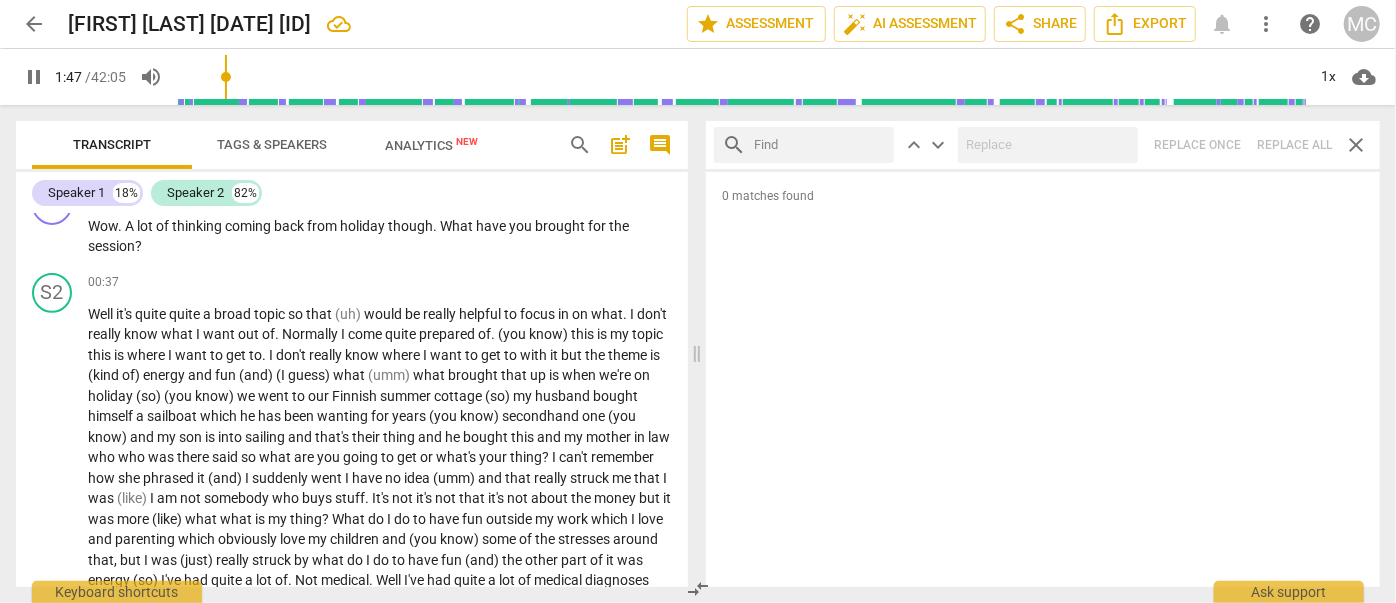 click at bounding box center [820, 145] 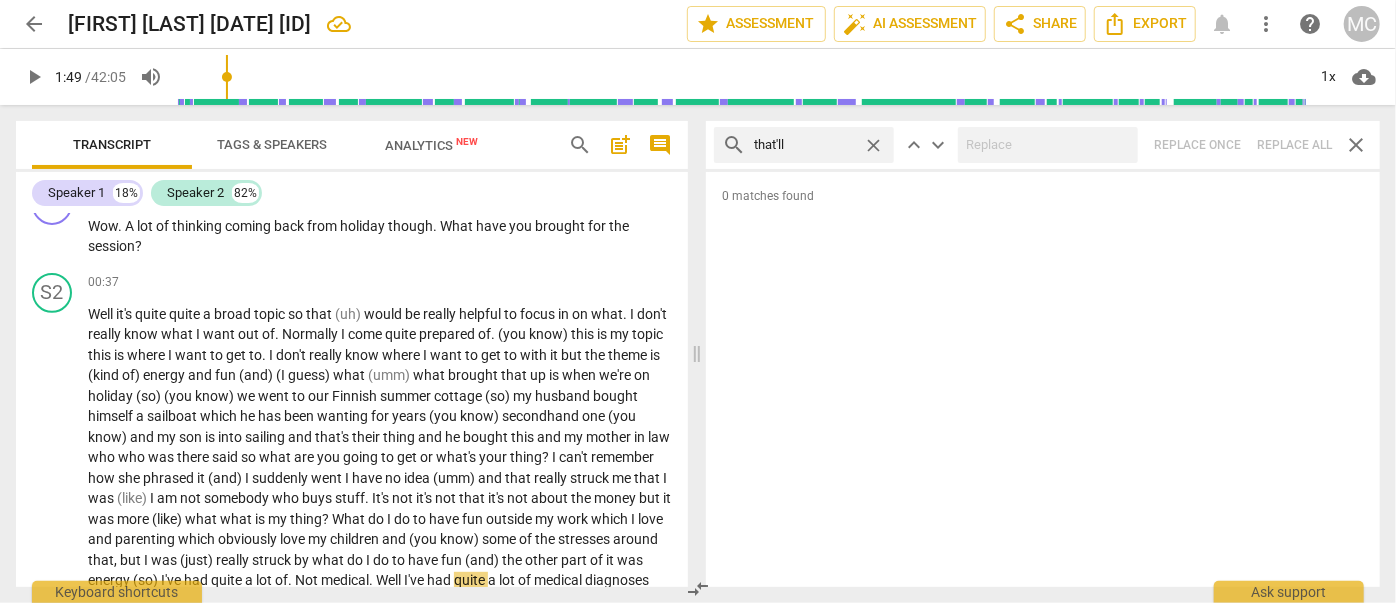 scroll, scrollTop: 785, scrollLeft: 0, axis: vertical 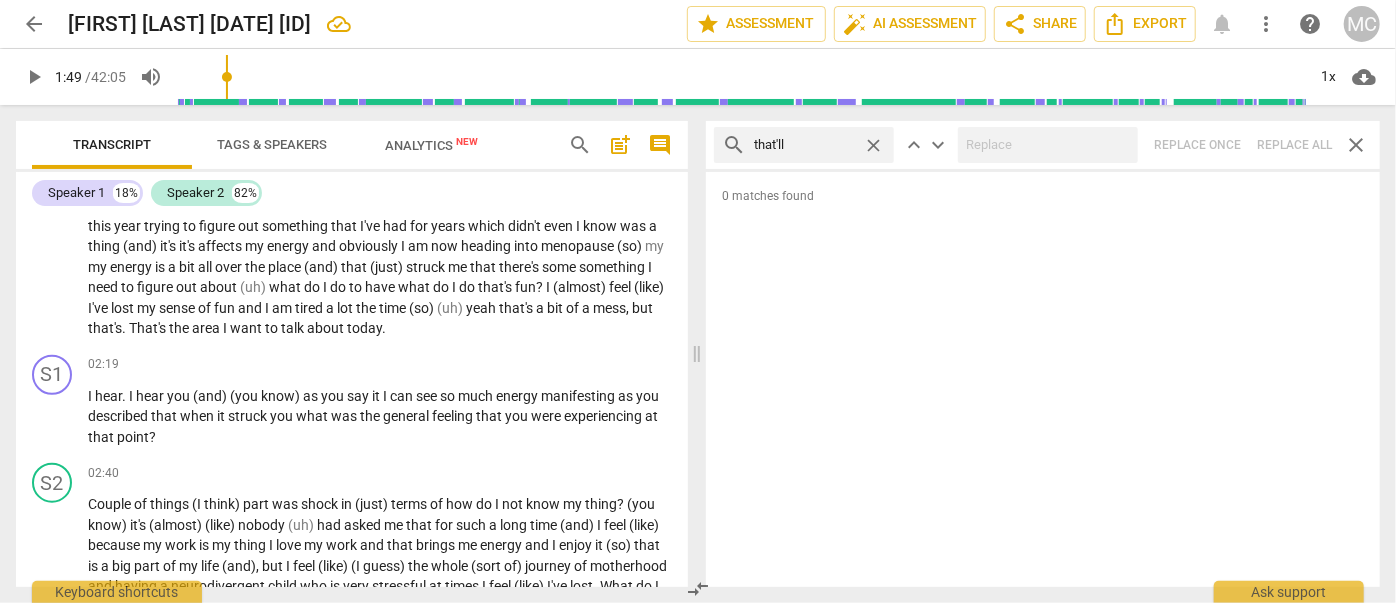 click on "not that it's not about the money but it was more (like) what what is my thing? What do" at bounding box center (1043, 145) 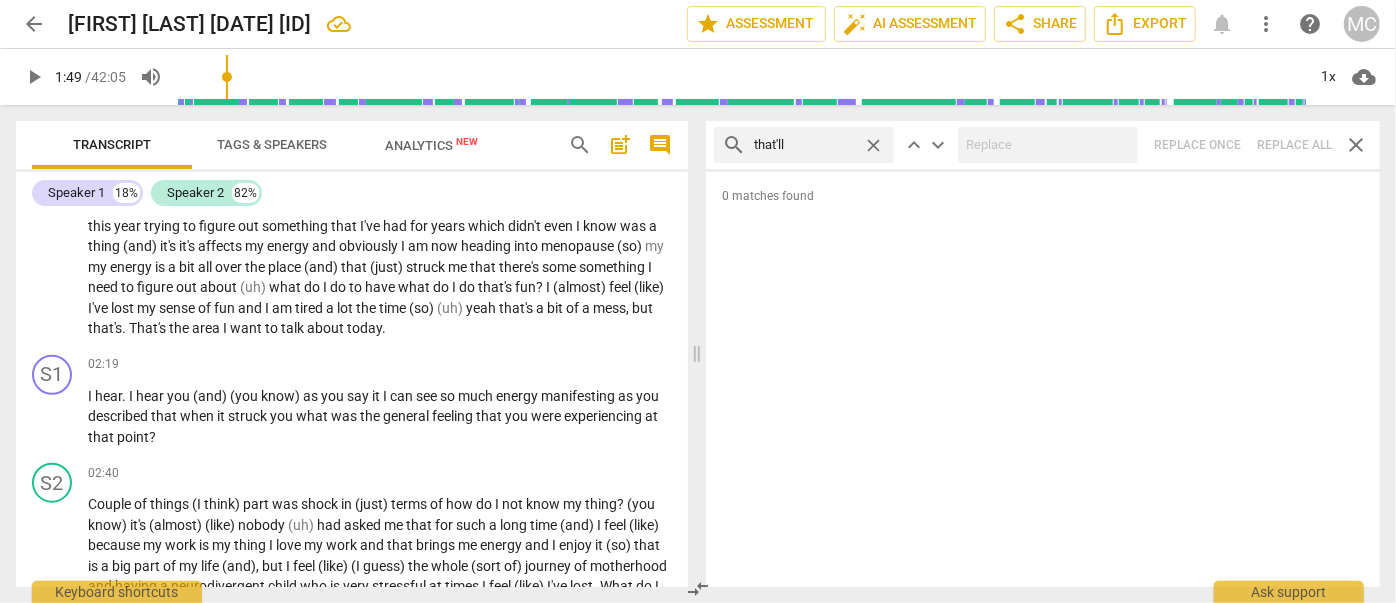 click on "close" at bounding box center (873, 145) 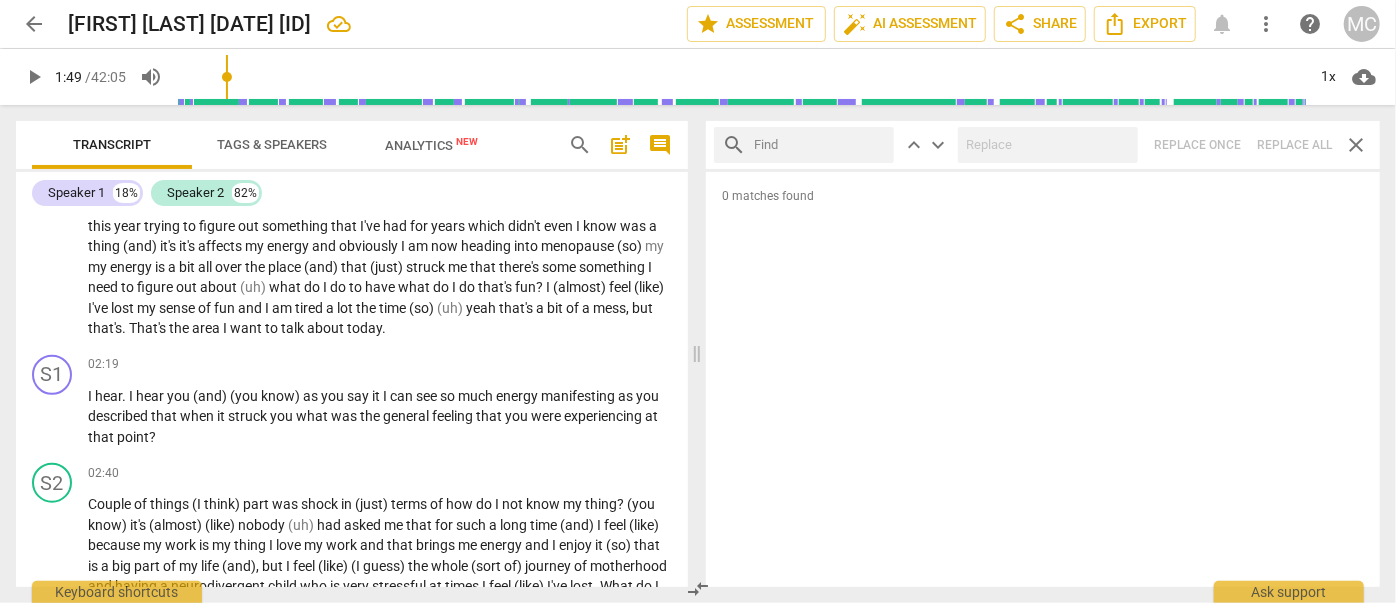 click at bounding box center (820, 145) 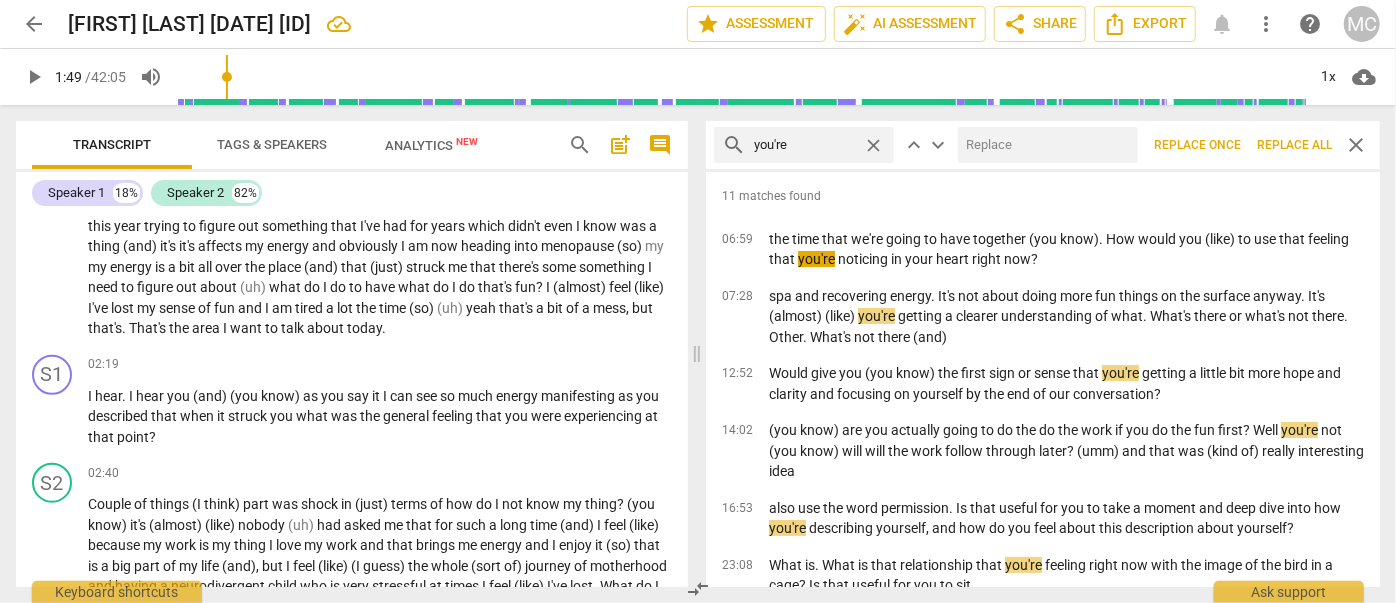 click at bounding box center [1044, 145] 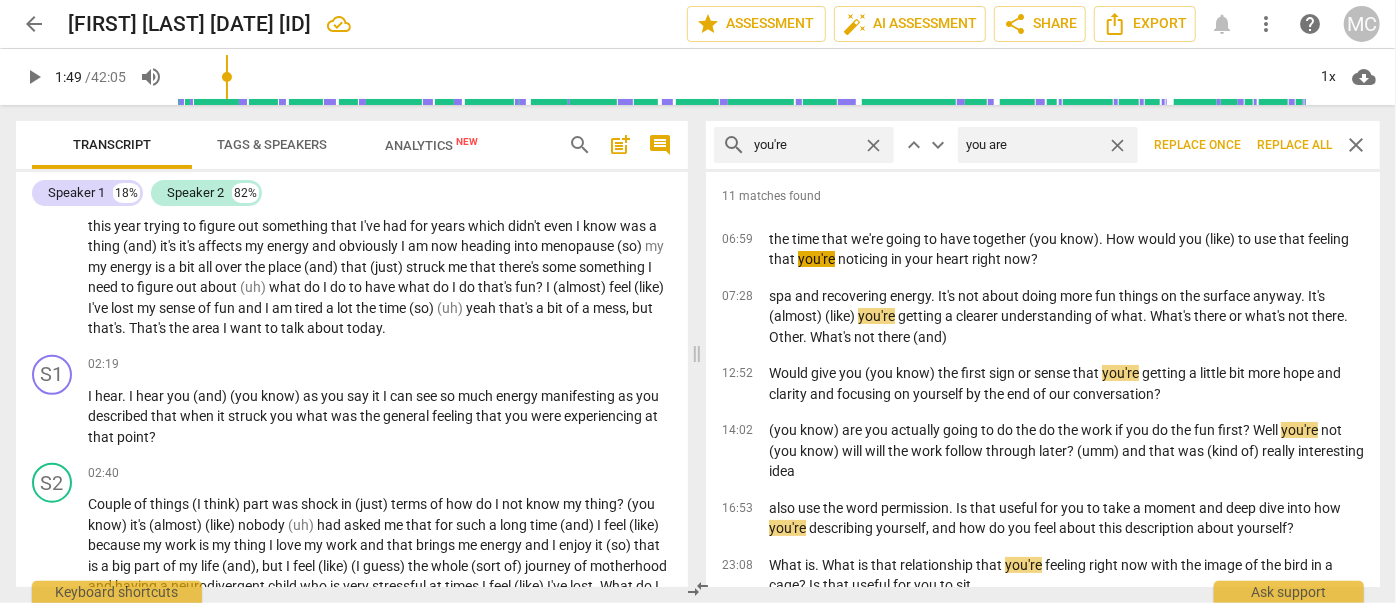 drag, startPoint x: 1286, startPoint y: 139, endPoint x: 1149, endPoint y: 140, distance: 137.00365 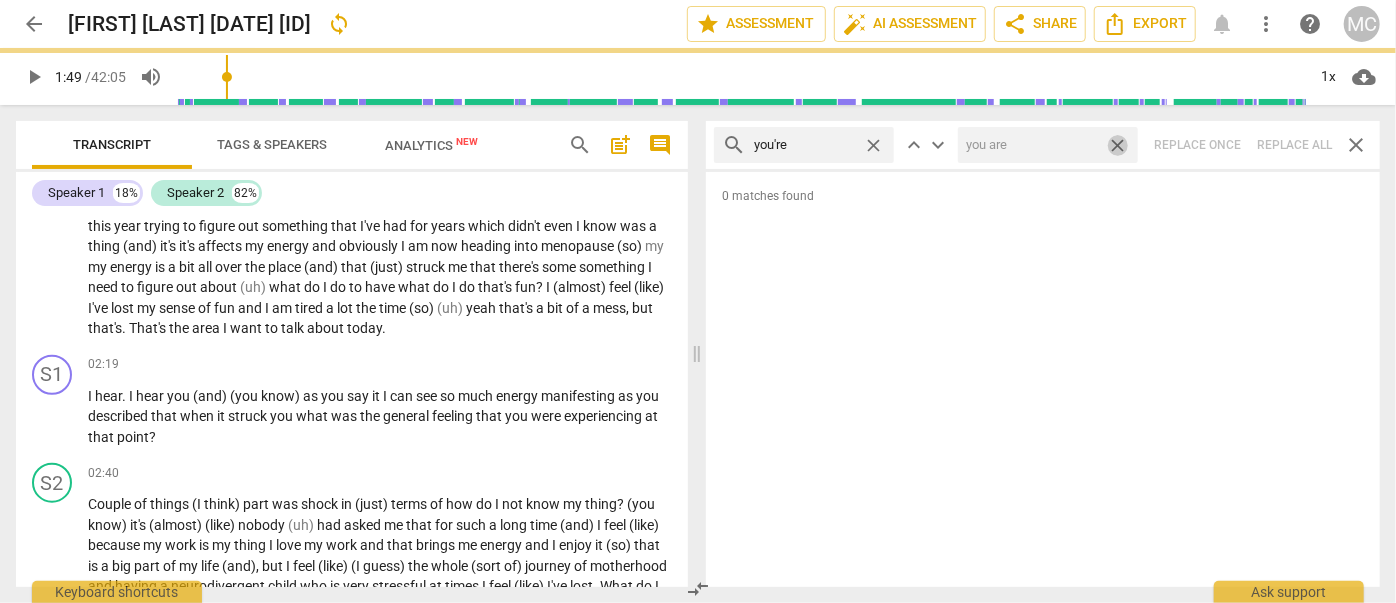 click on "close" at bounding box center [1117, 145] 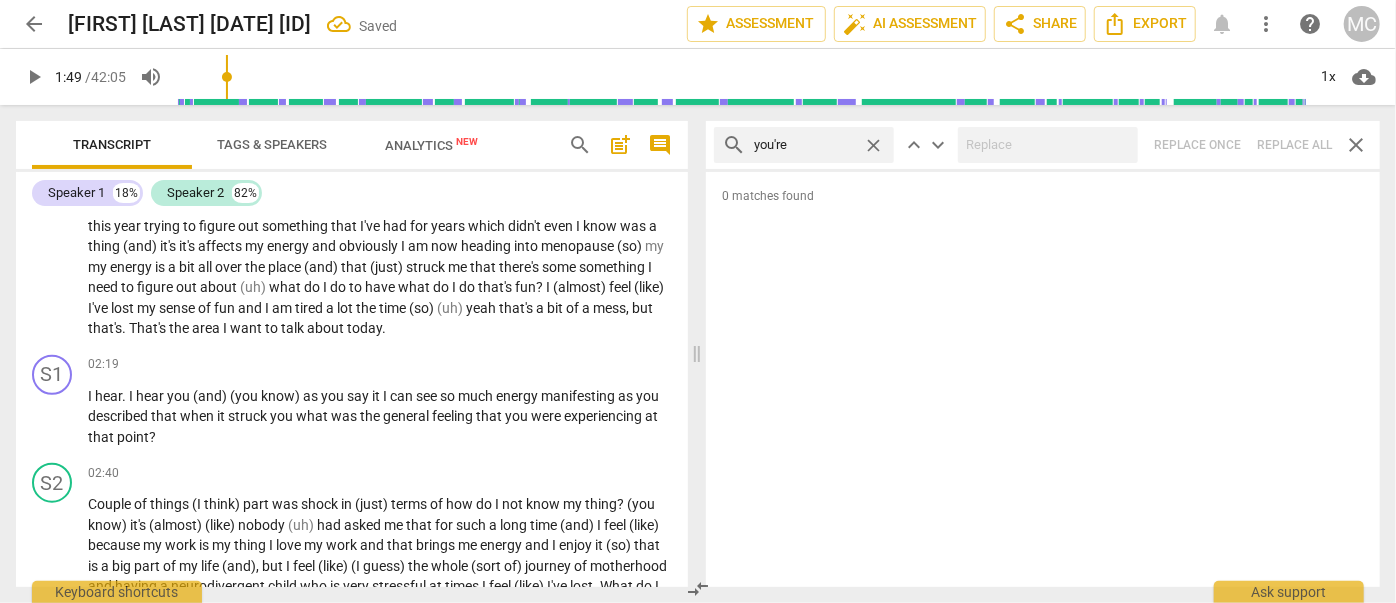 click on "close" at bounding box center [873, 145] 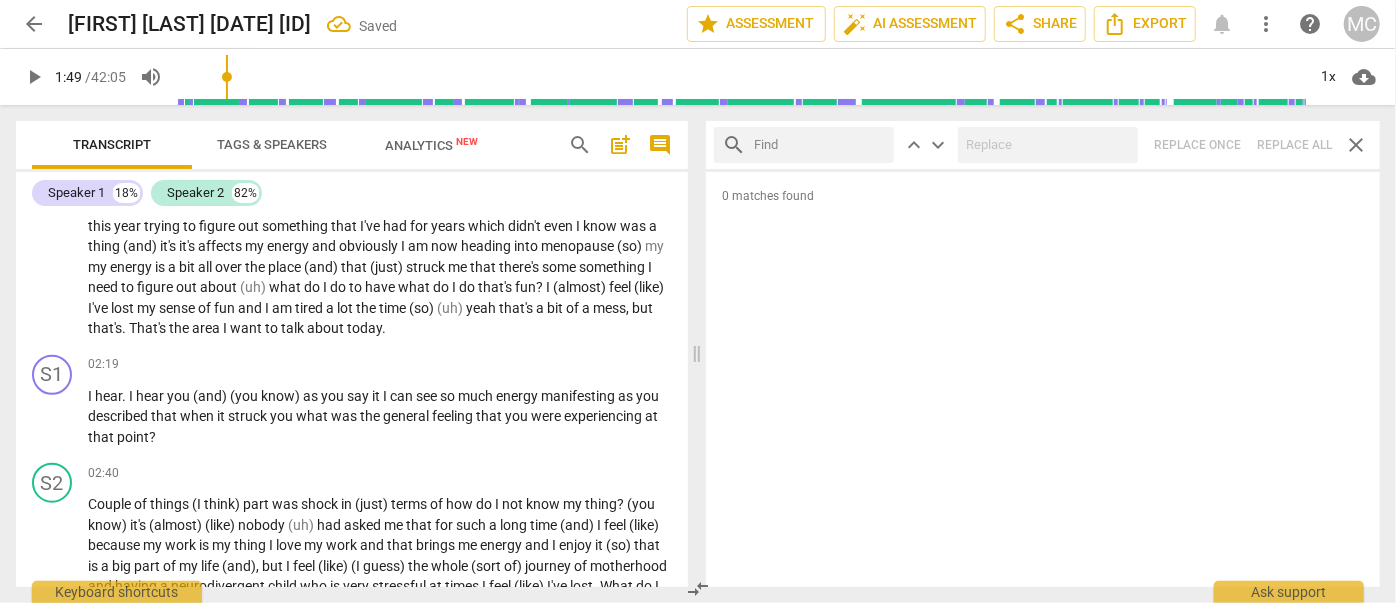 click at bounding box center [820, 145] 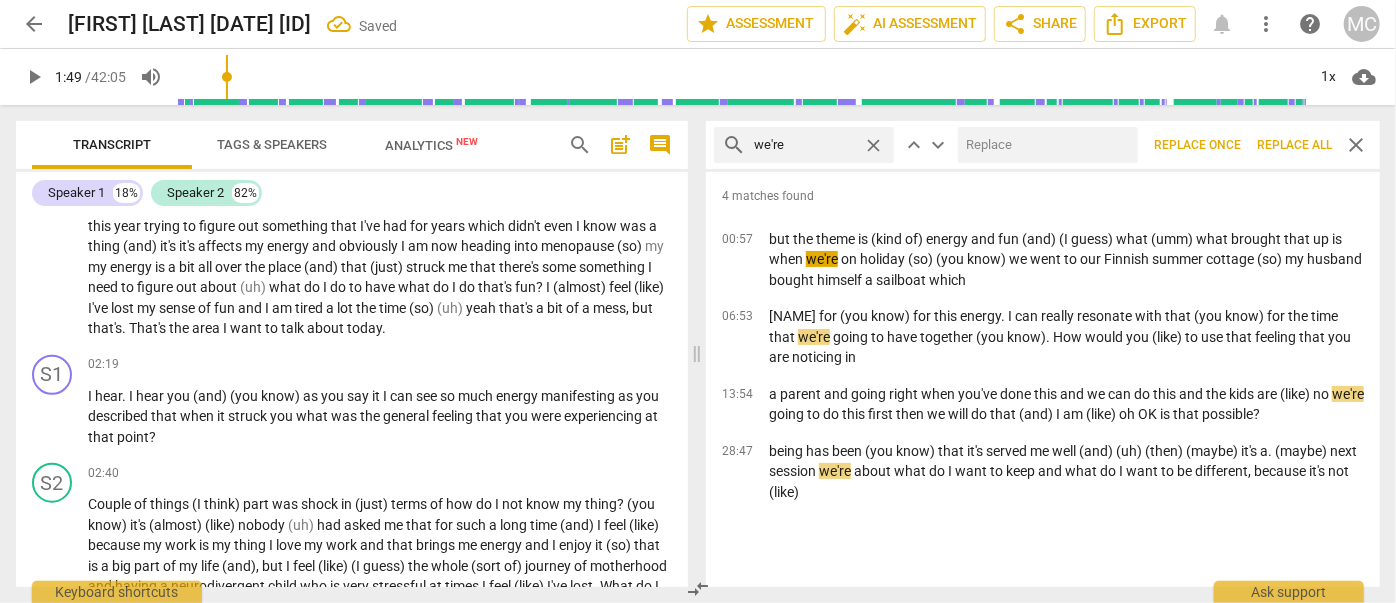 click at bounding box center (1044, 145) 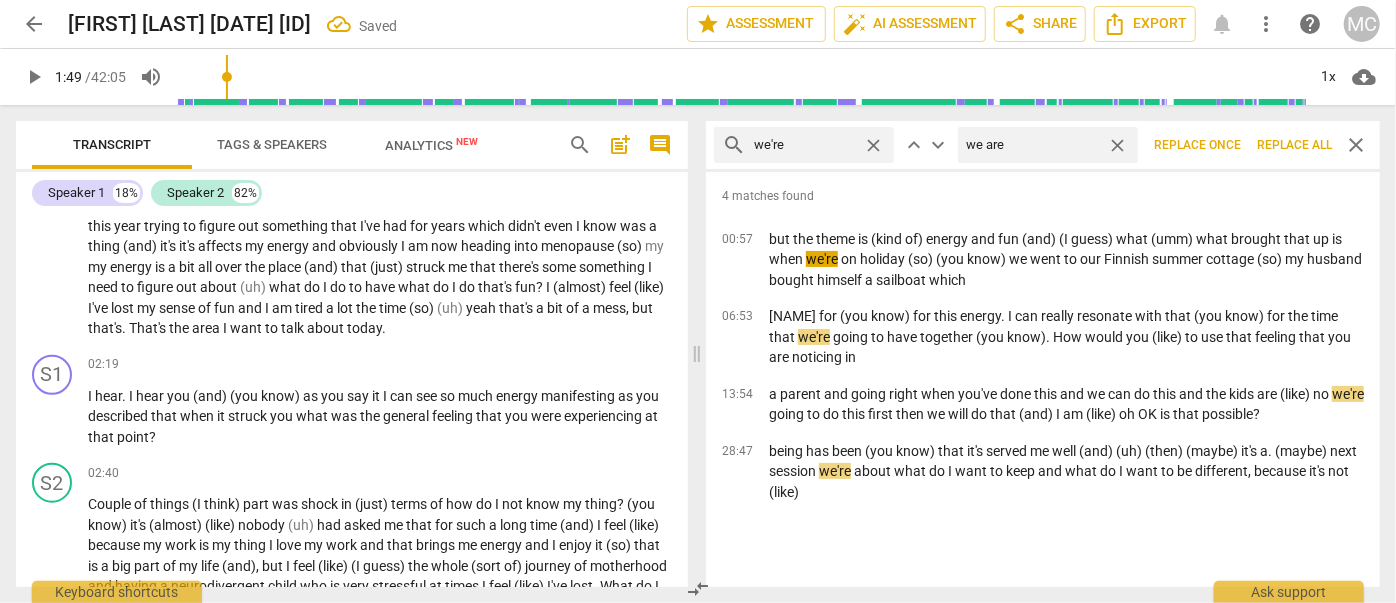 click on "Replace all" at bounding box center (1294, 145) 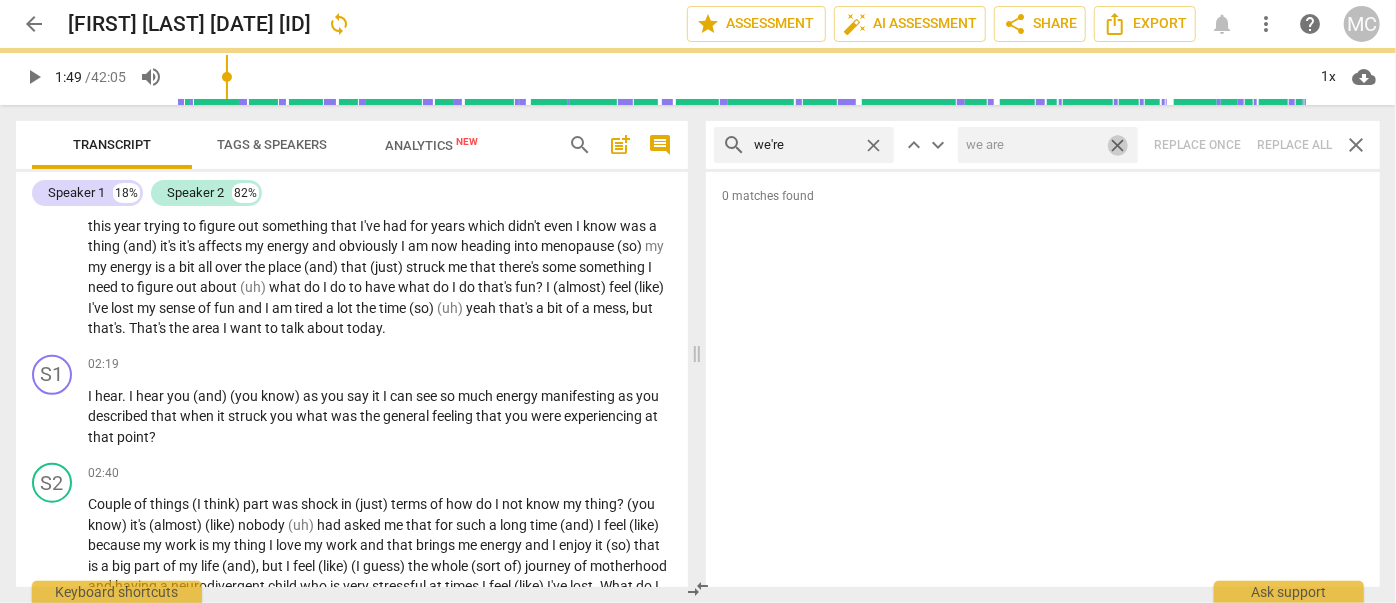 drag, startPoint x: 1120, startPoint y: 138, endPoint x: 896, endPoint y: 130, distance: 224.1428 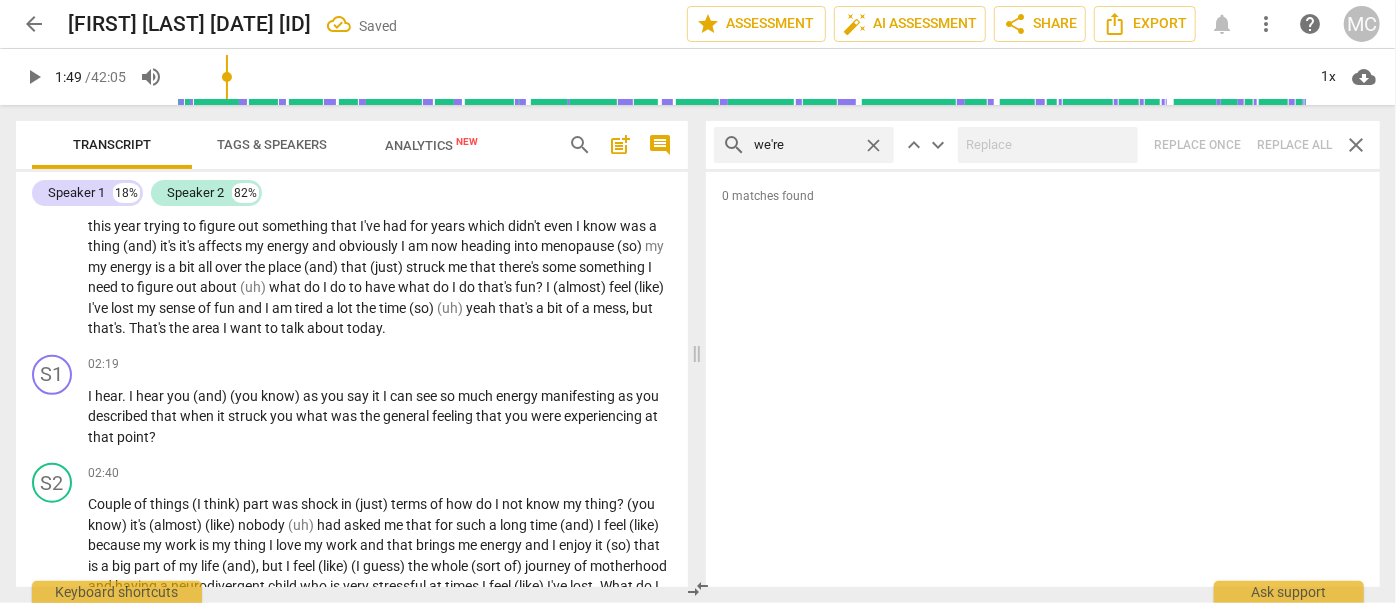 click on "close" at bounding box center (873, 145) 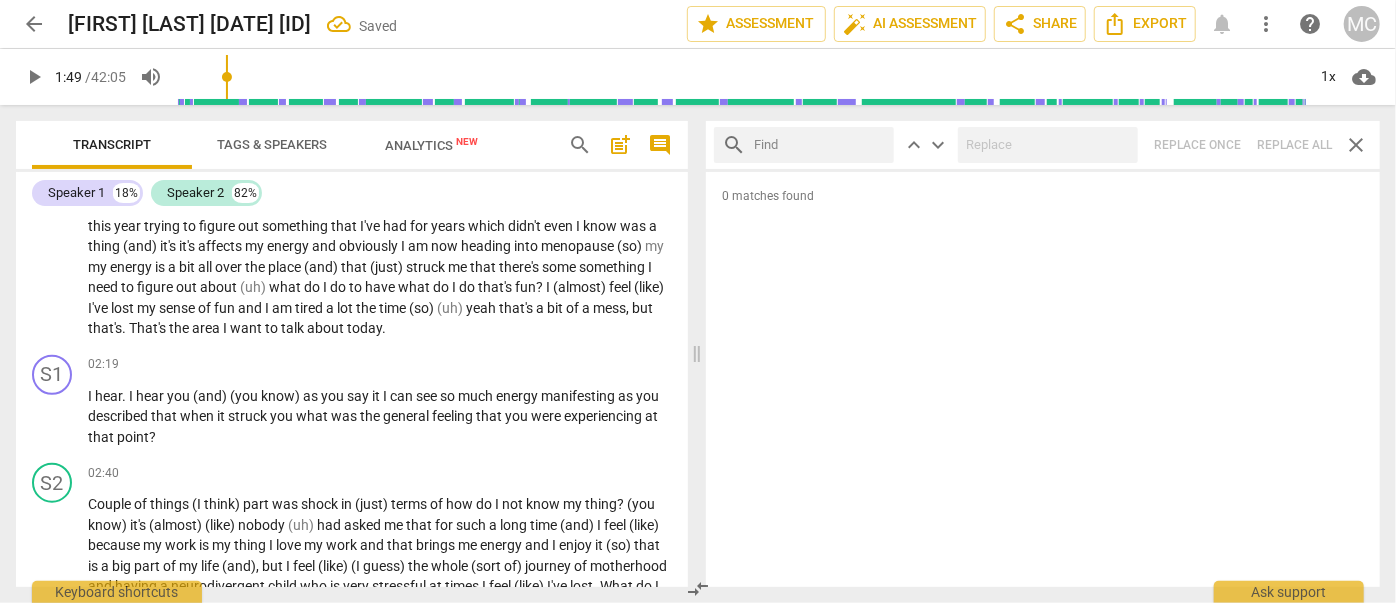 click at bounding box center [820, 145] 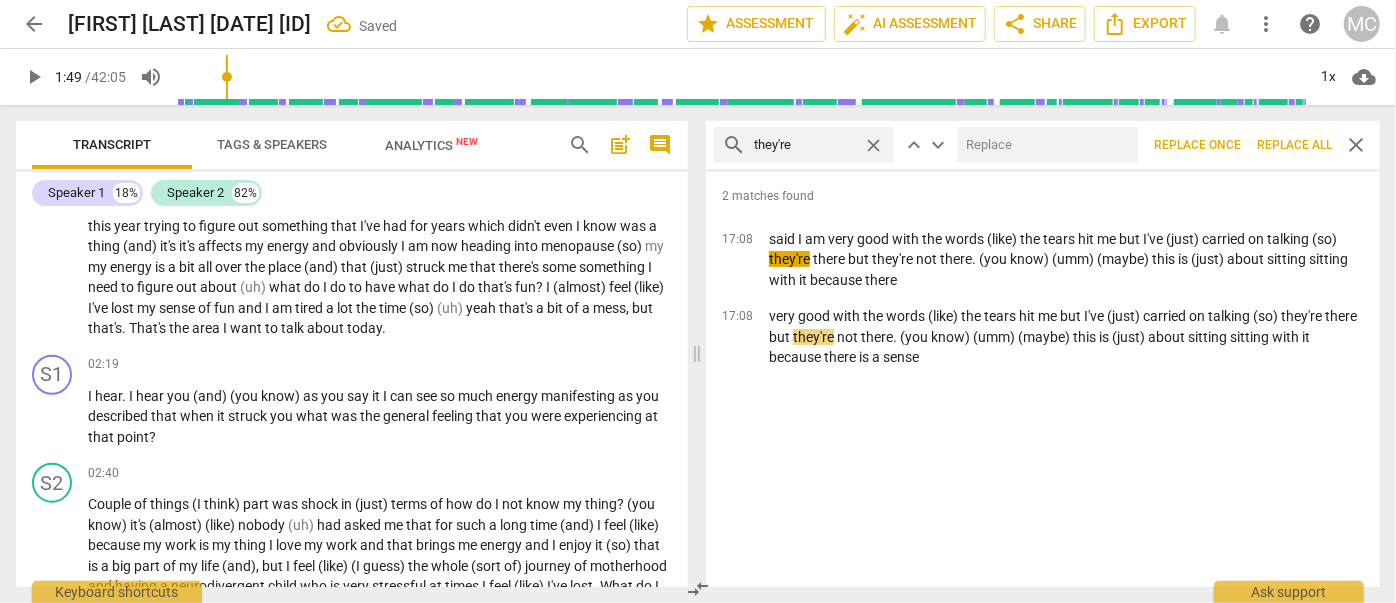 click at bounding box center [1044, 145] 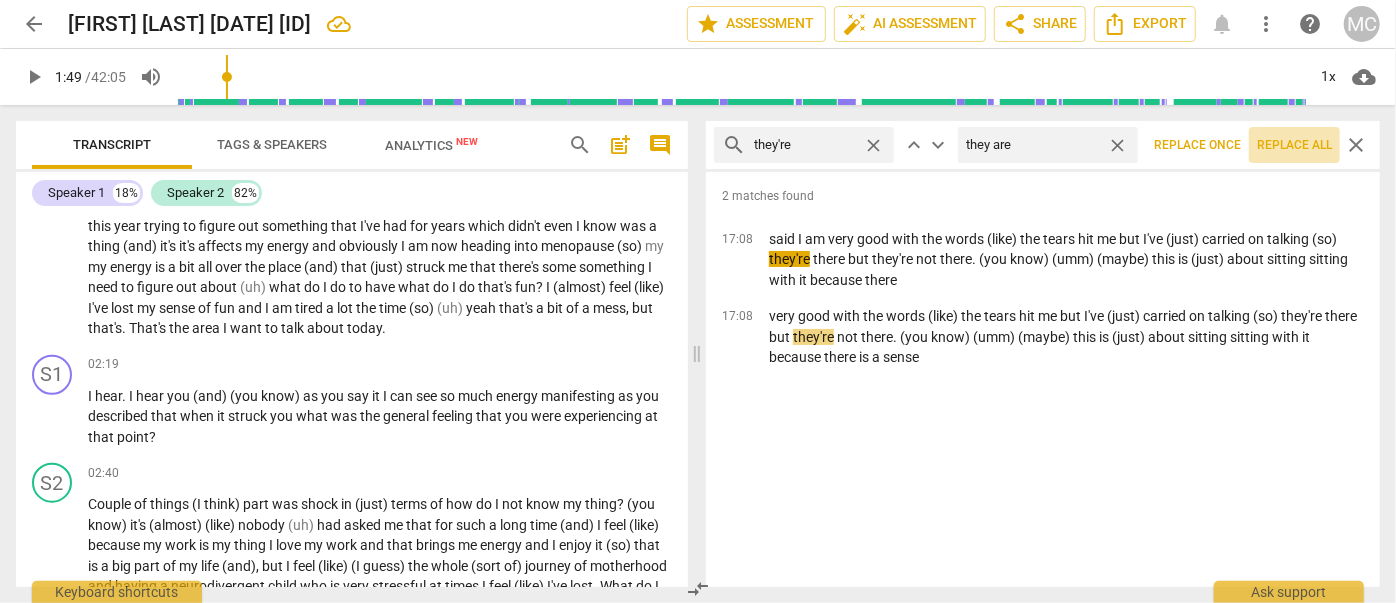 click on "Replace all" at bounding box center [1294, 145] 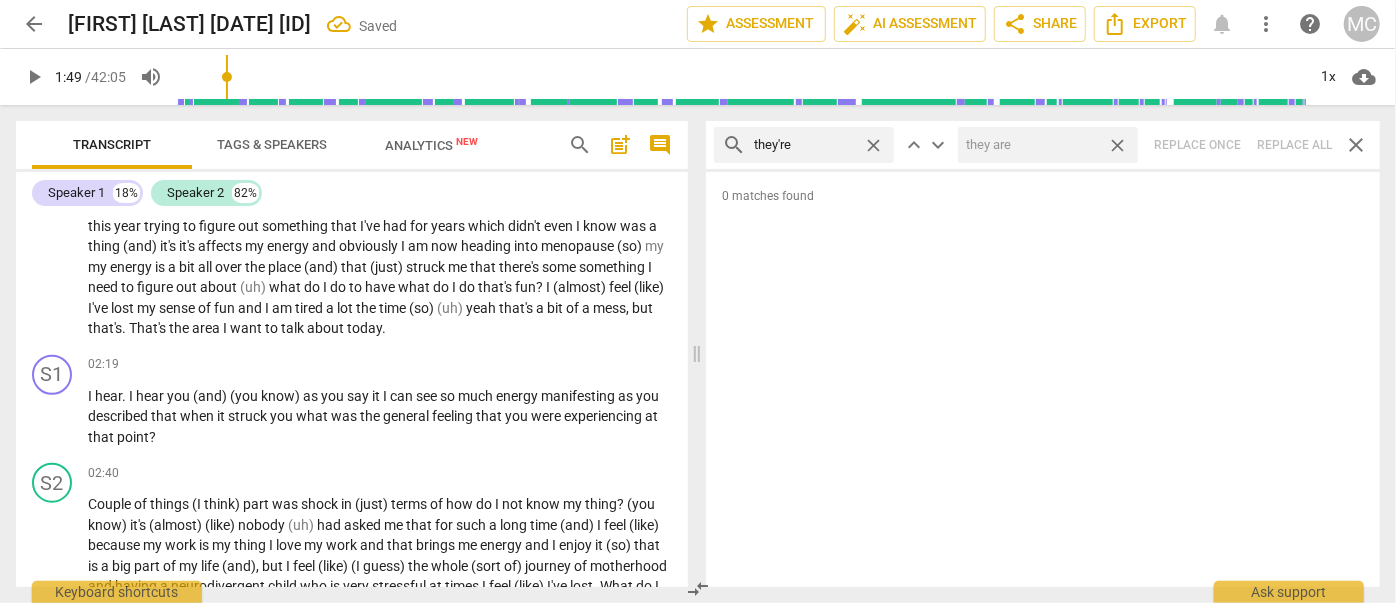 click on "close" at bounding box center (1117, 145) 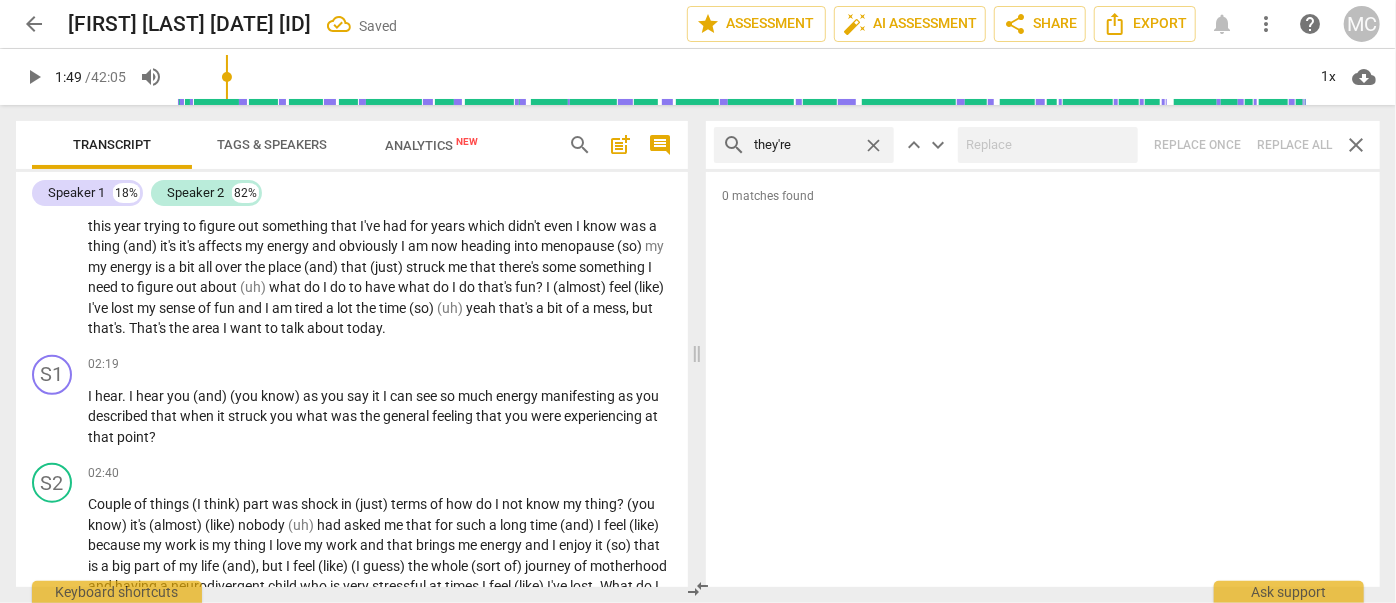 click on "close" at bounding box center (873, 145) 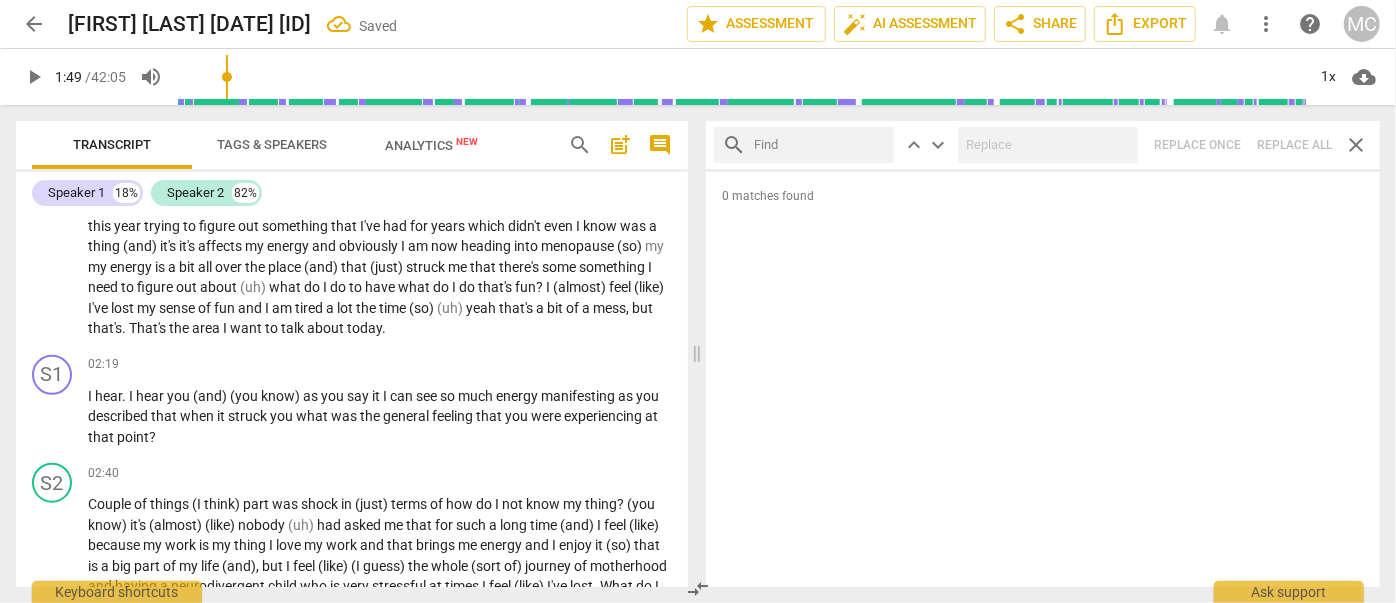 click at bounding box center [820, 145] 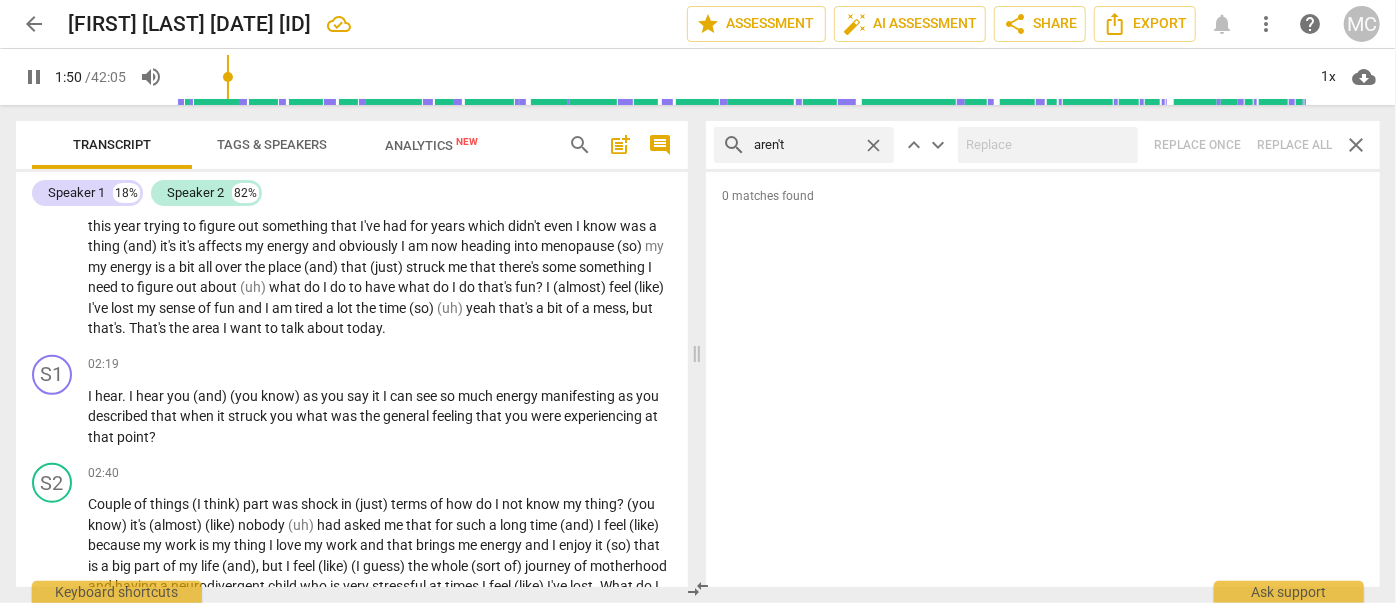 click on "search aren't close keyboard_arrow_up keyboard_arrow_down Replace once Replace all close" at bounding box center [1043, 145] 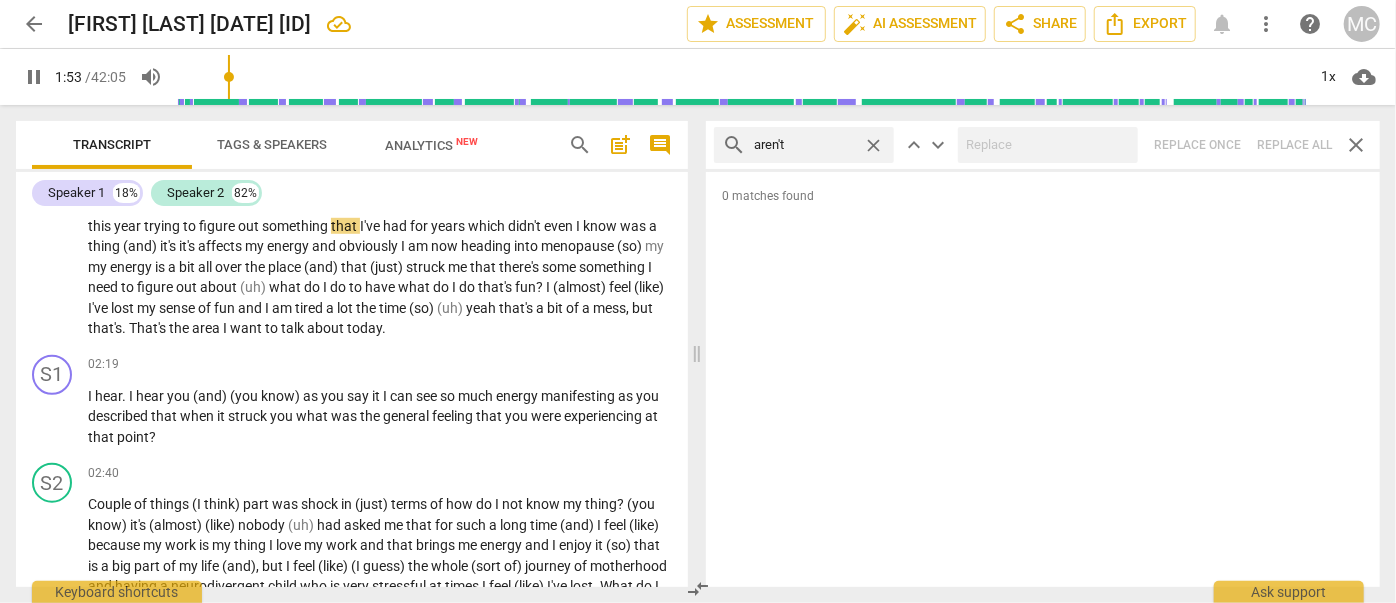 click on "close" at bounding box center [873, 145] 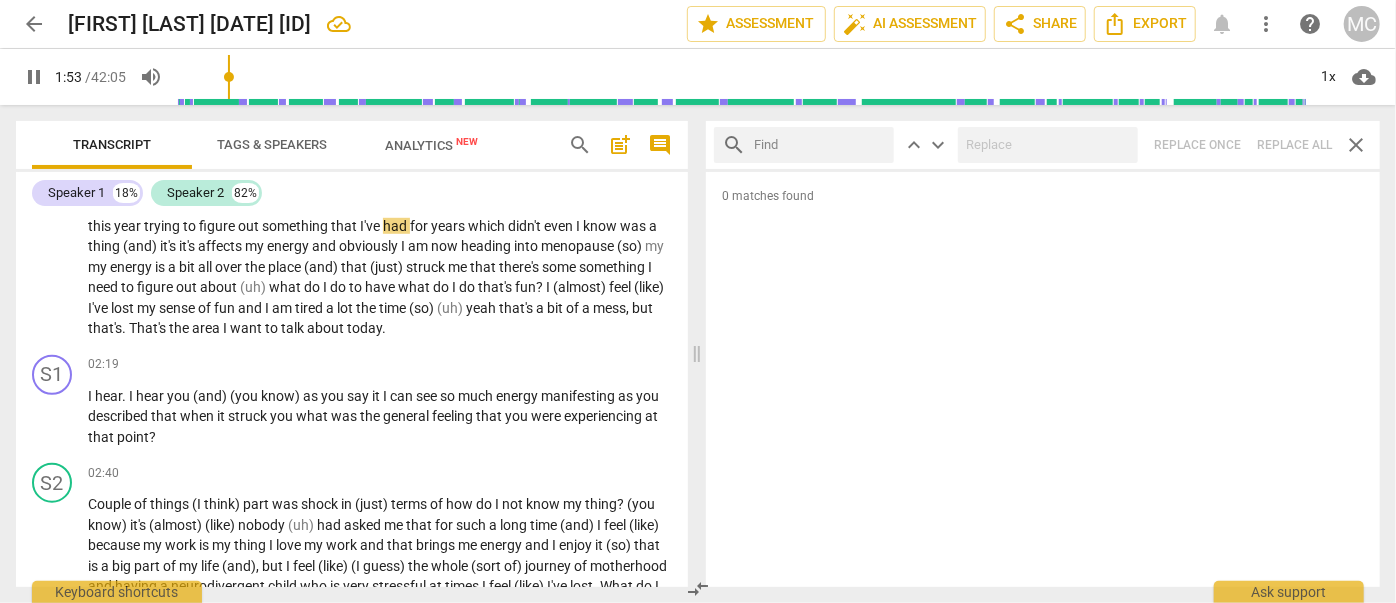 click at bounding box center (820, 145) 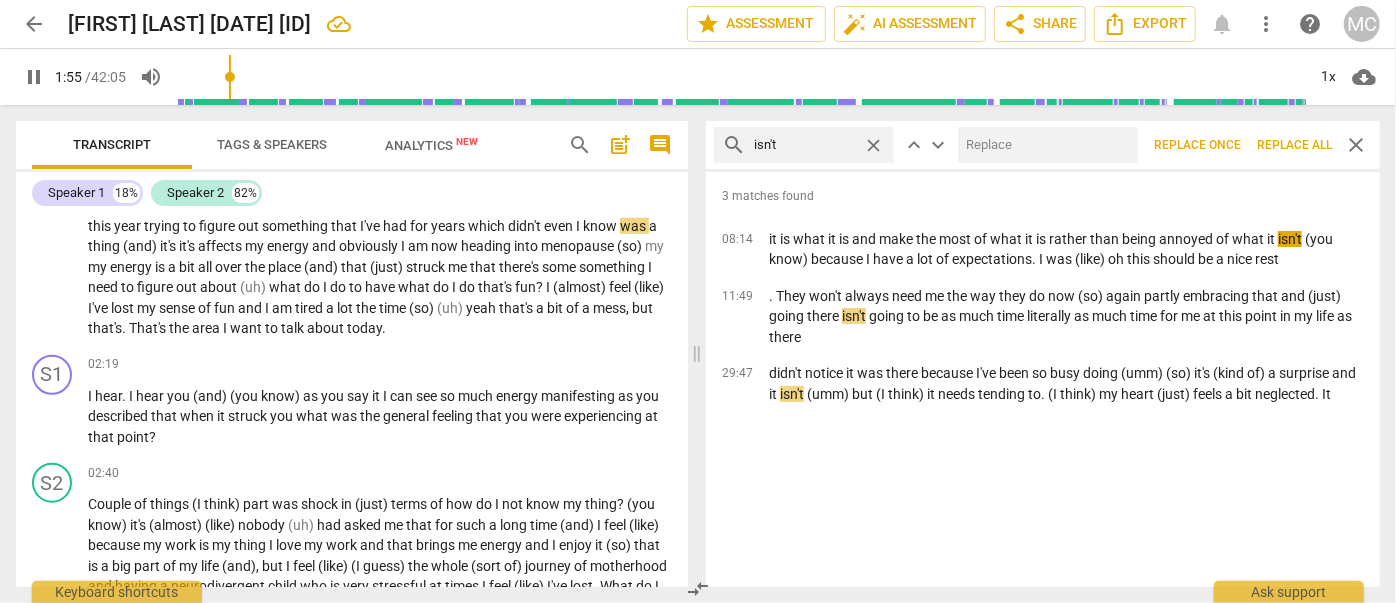 click at bounding box center [1044, 145] 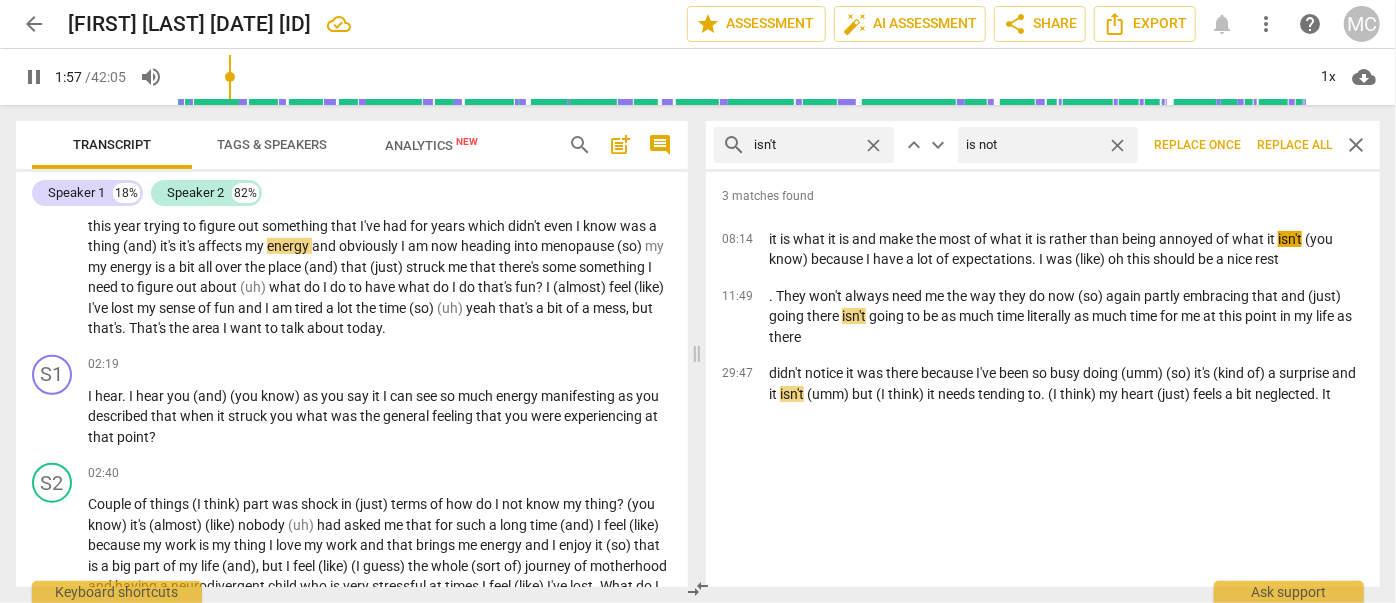 click on "Replace all" at bounding box center [1294, 145] 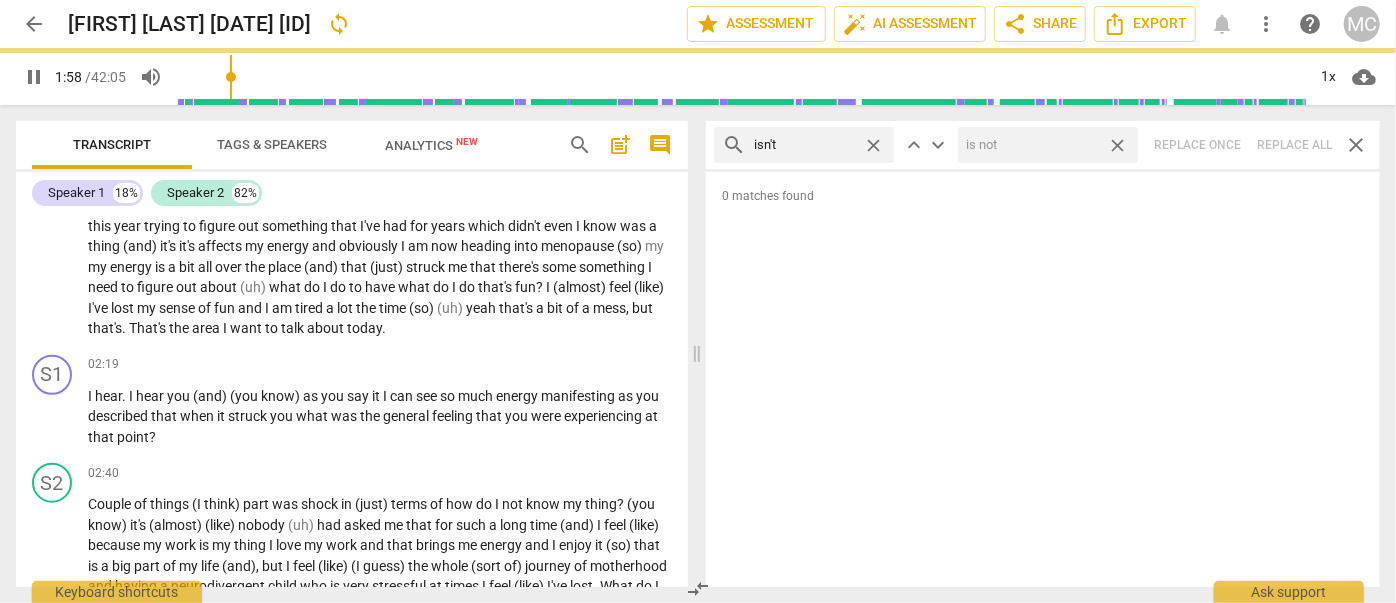 click on "close" at bounding box center [1117, 145] 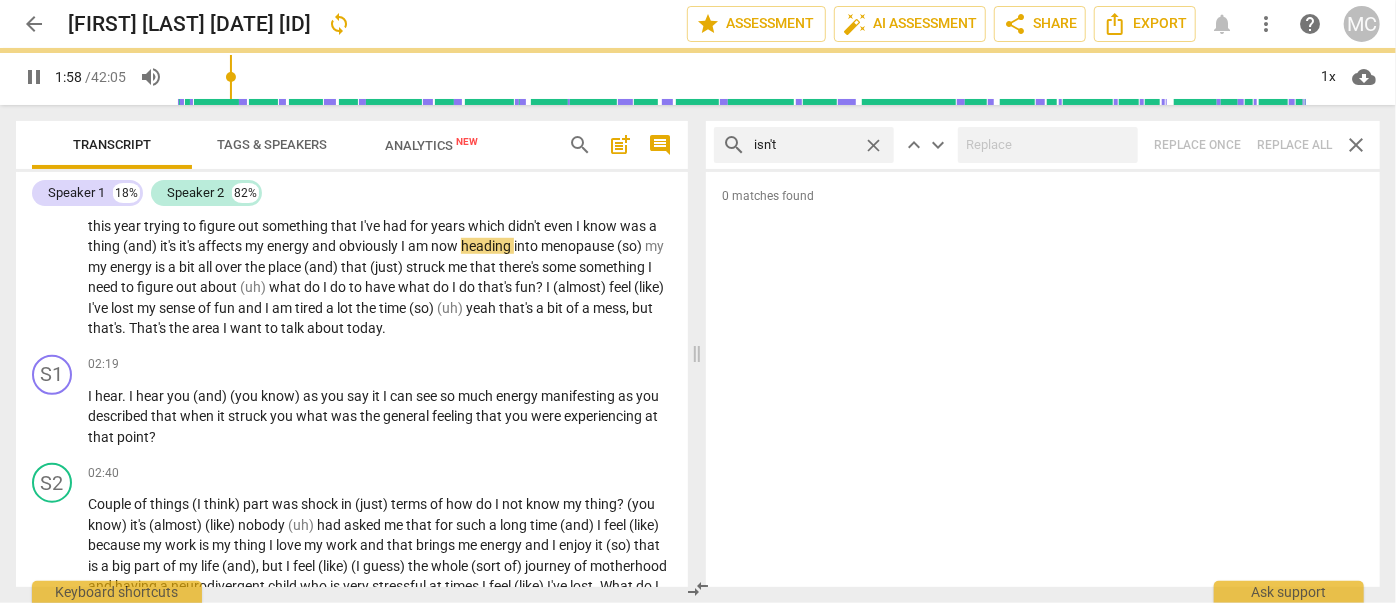 click on "close" at bounding box center [873, 145] 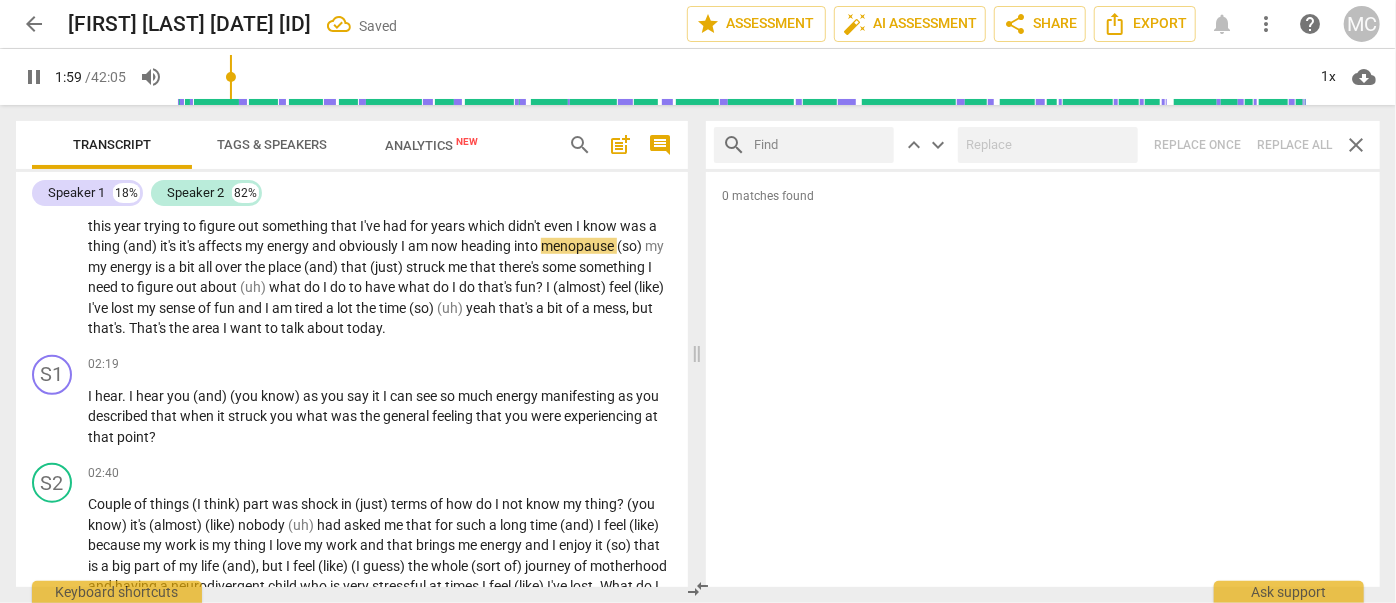 click at bounding box center (820, 145) 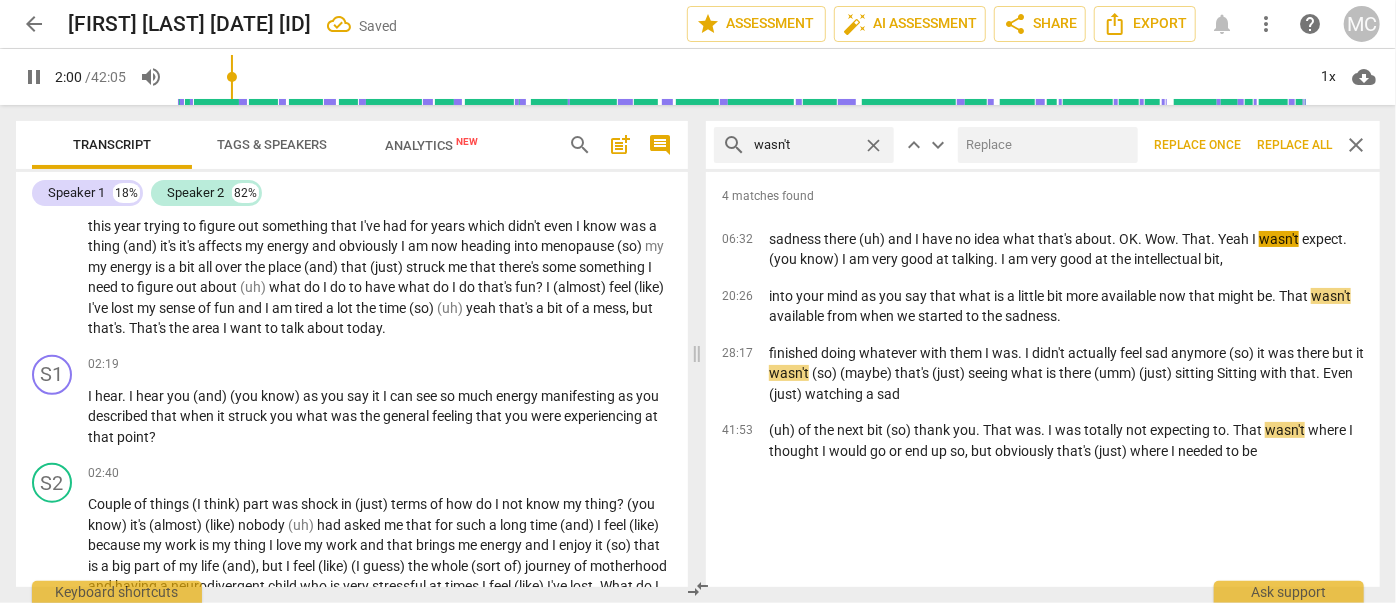 click at bounding box center [1044, 145] 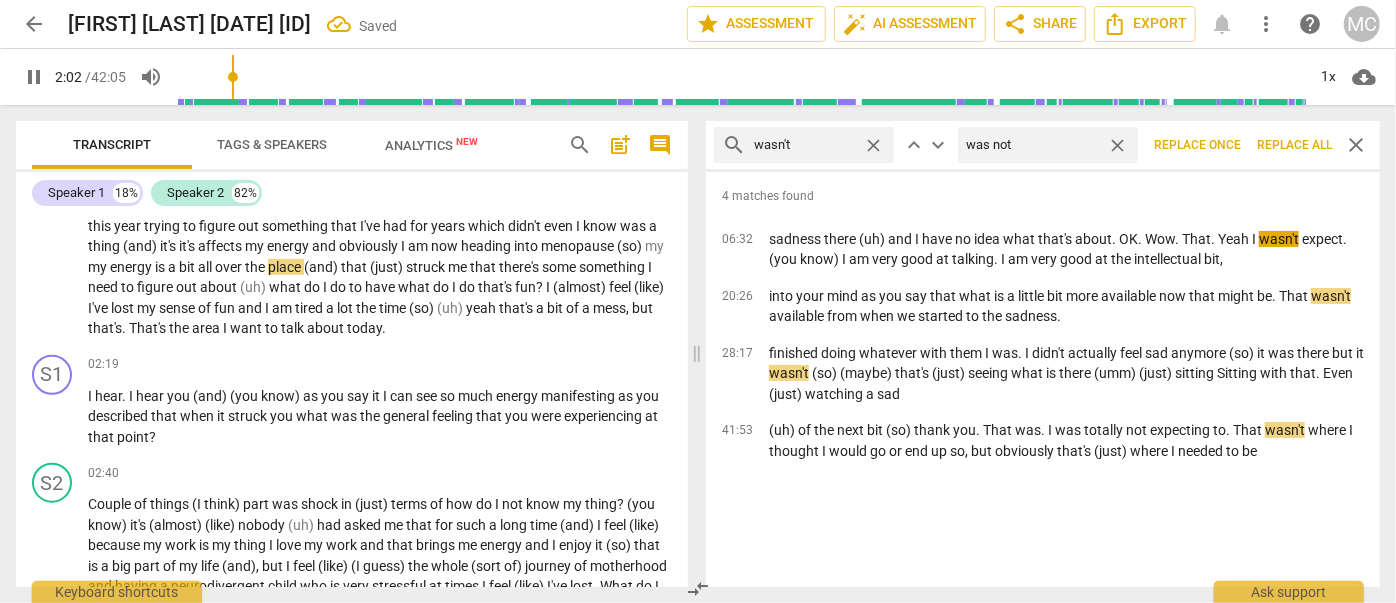 click on "Replace all" at bounding box center [1294, 145] 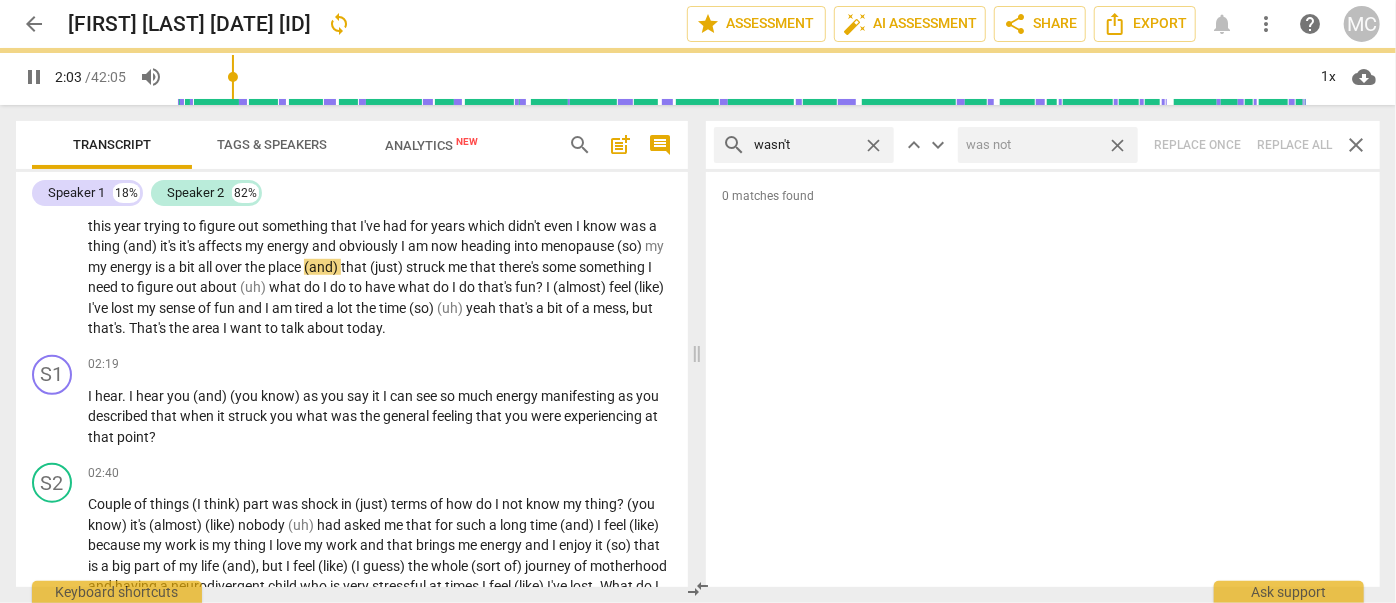click on "close" at bounding box center [1117, 145] 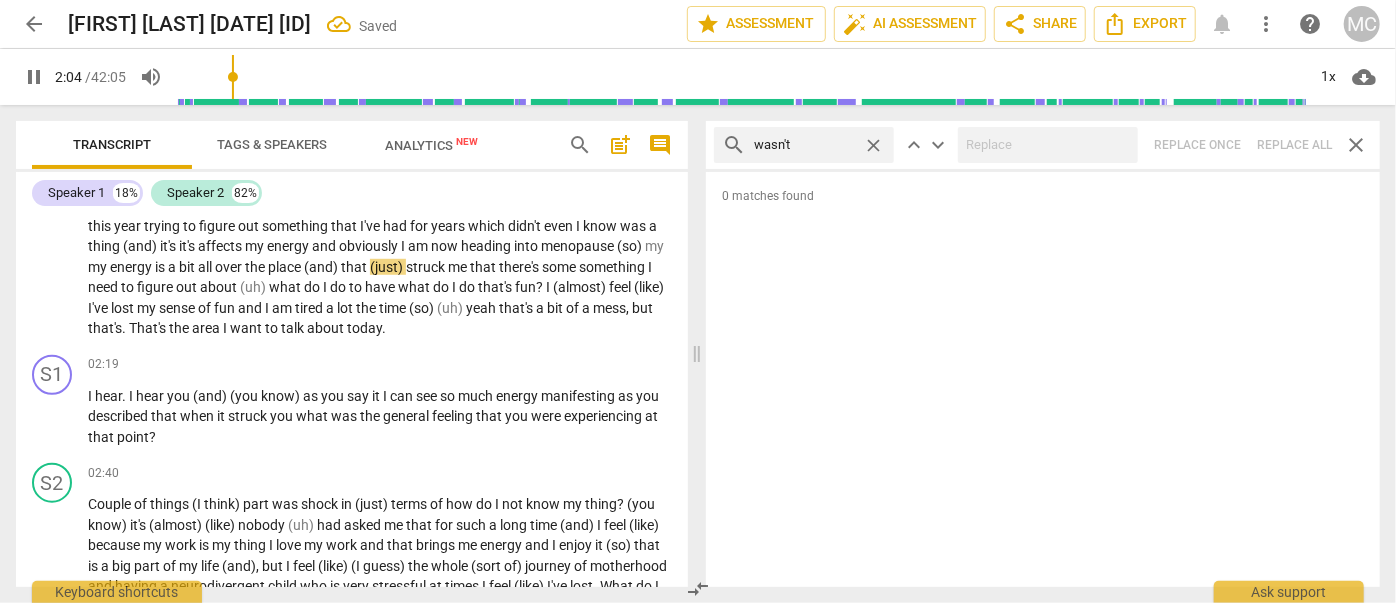 click on "close" at bounding box center (873, 145) 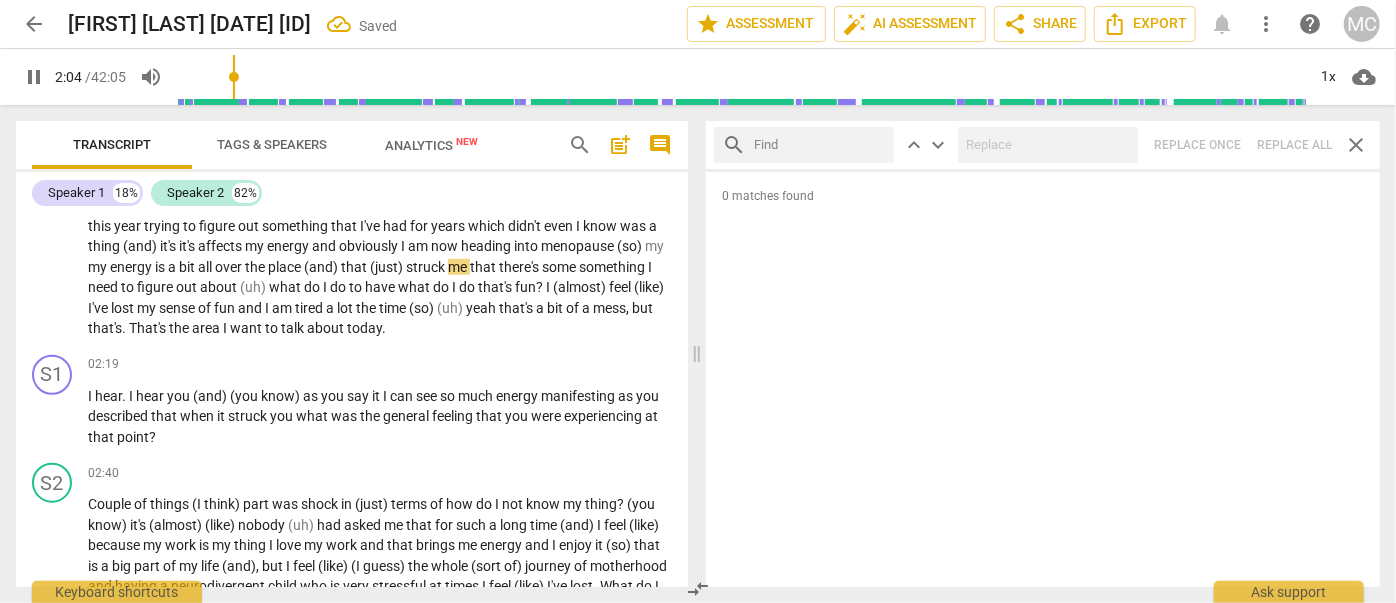 click at bounding box center [820, 145] 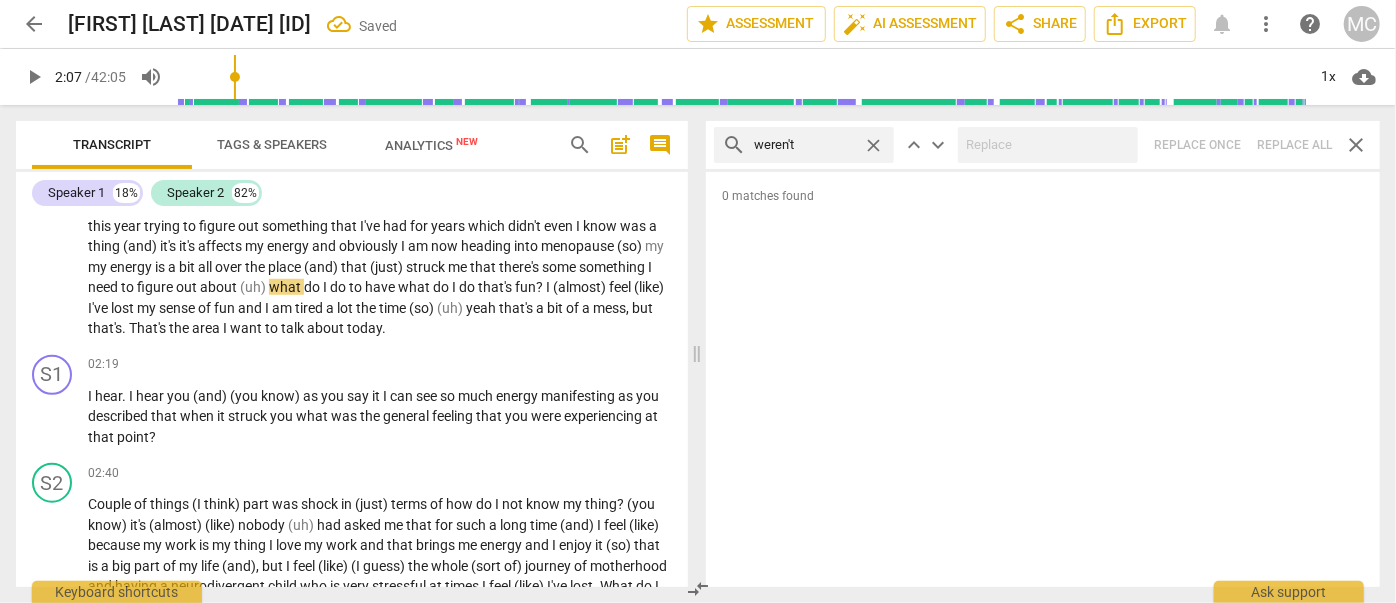 click on "search weren't close keyboard_arrow_up keyboard_arrow_down Replace once Replace all close" at bounding box center (1043, 145) 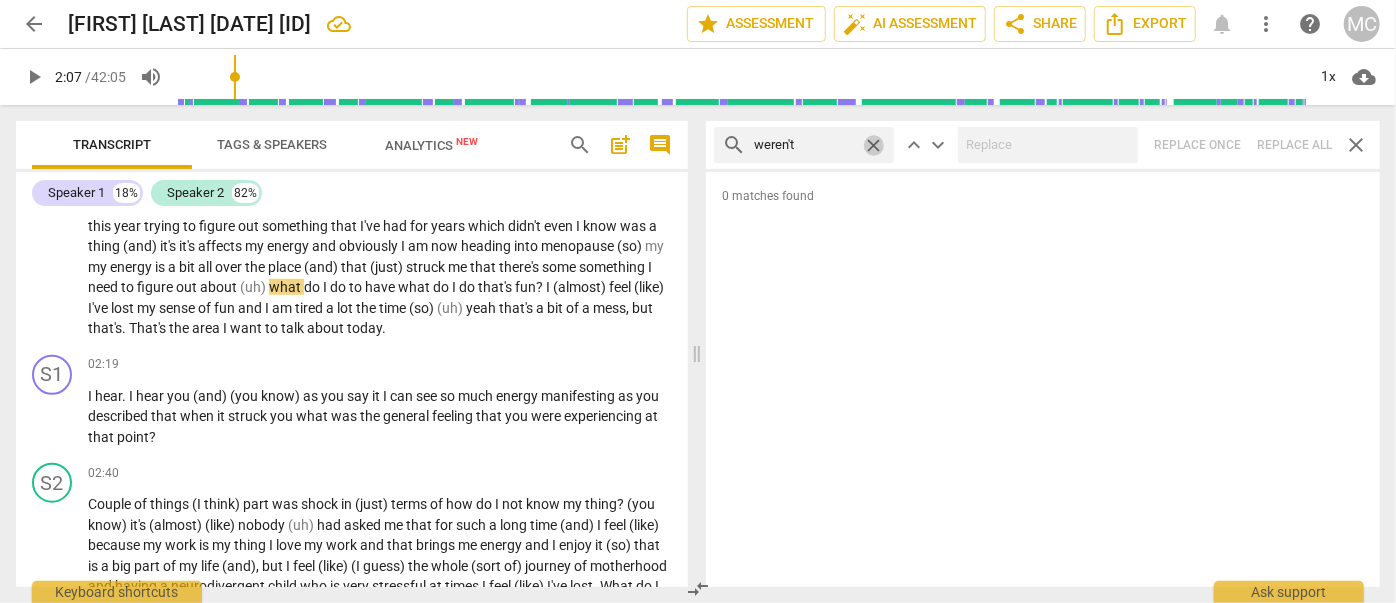 click on "close" at bounding box center [873, 145] 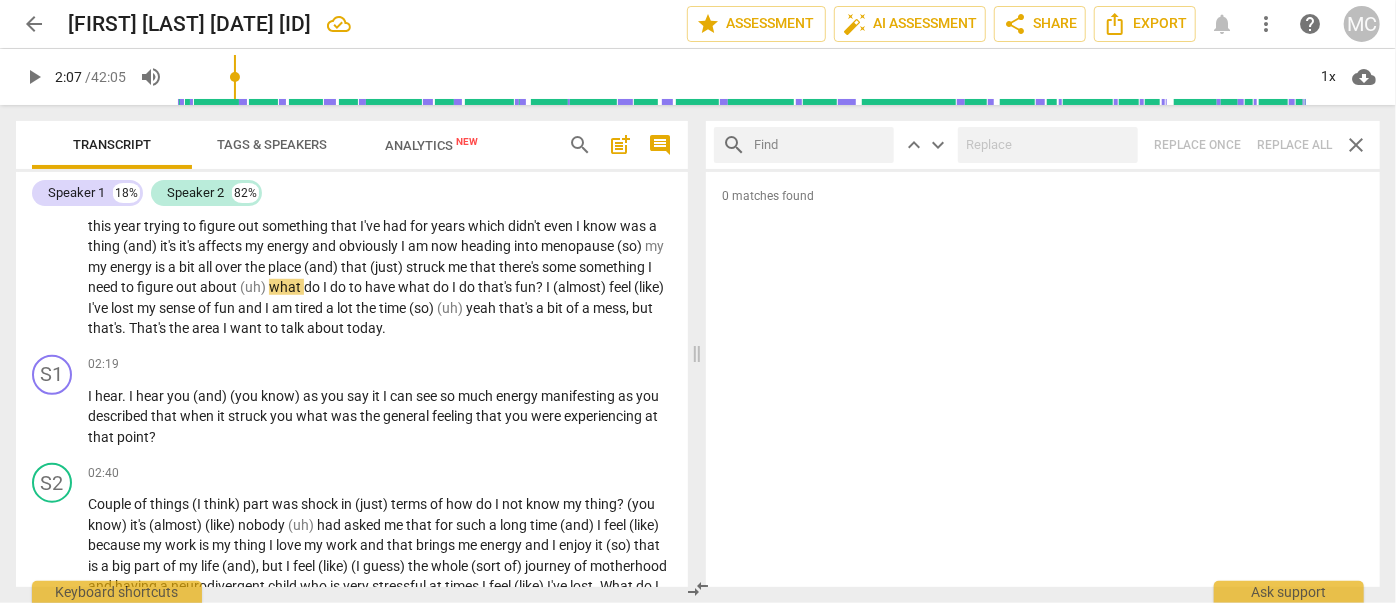 click at bounding box center [820, 145] 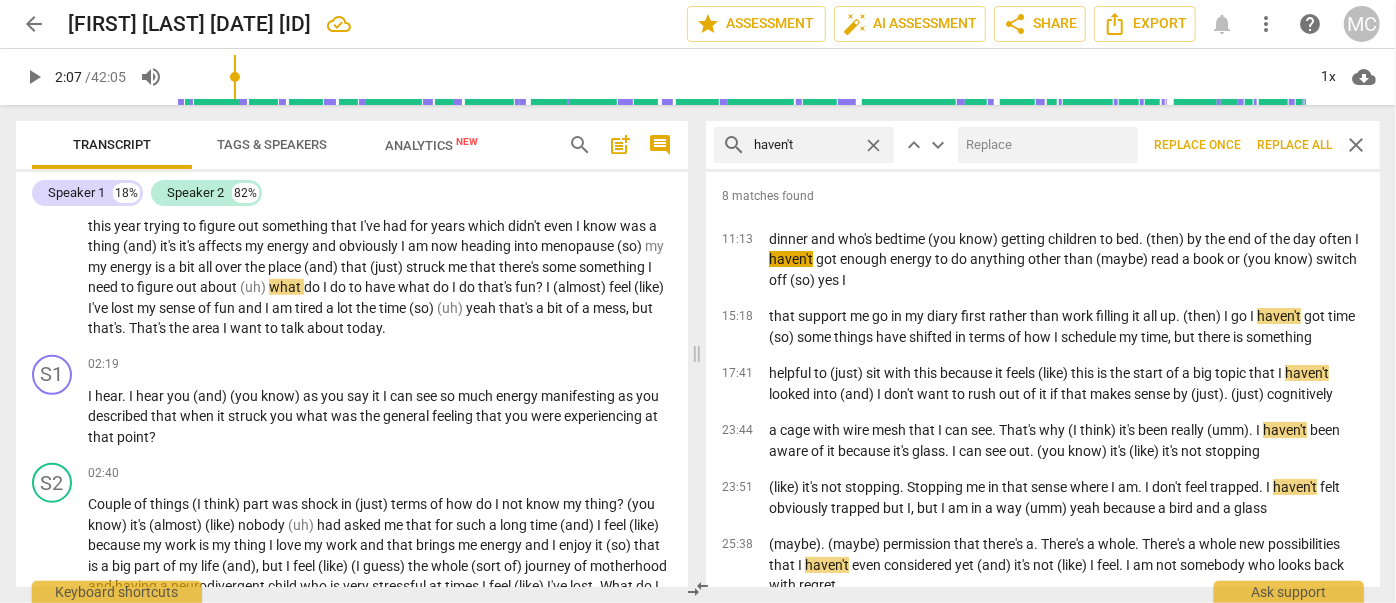 click at bounding box center [1044, 145] 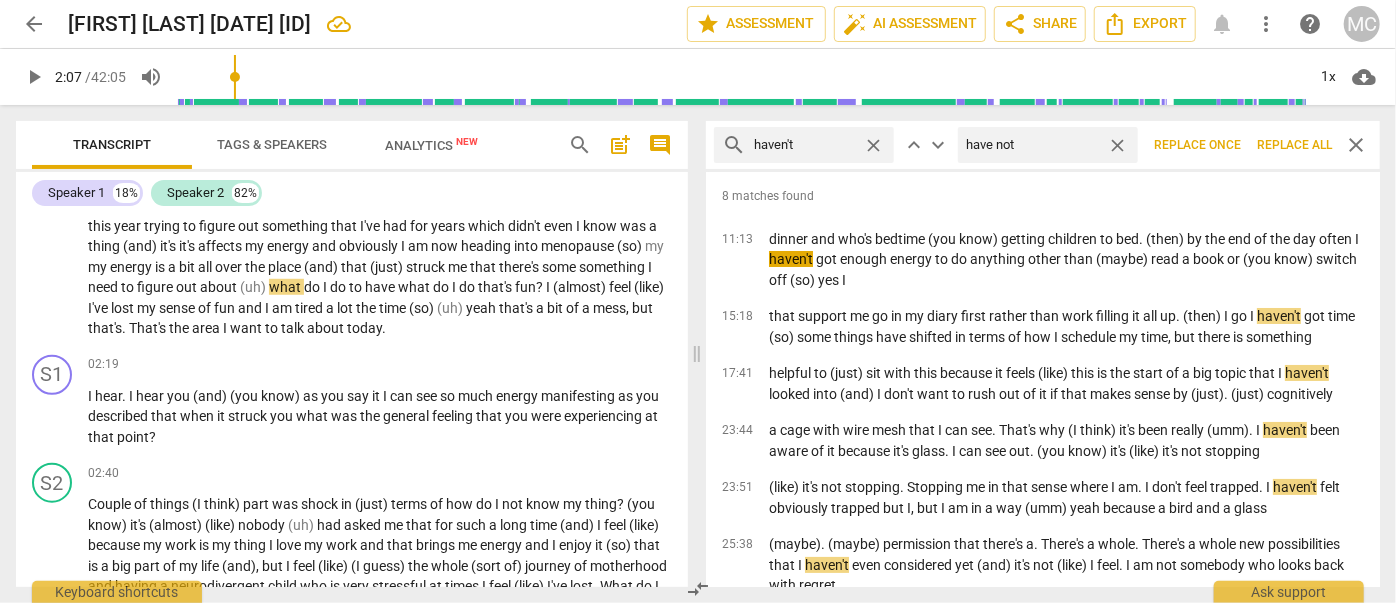 click on "Replace all" at bounding box center [1294, 145] 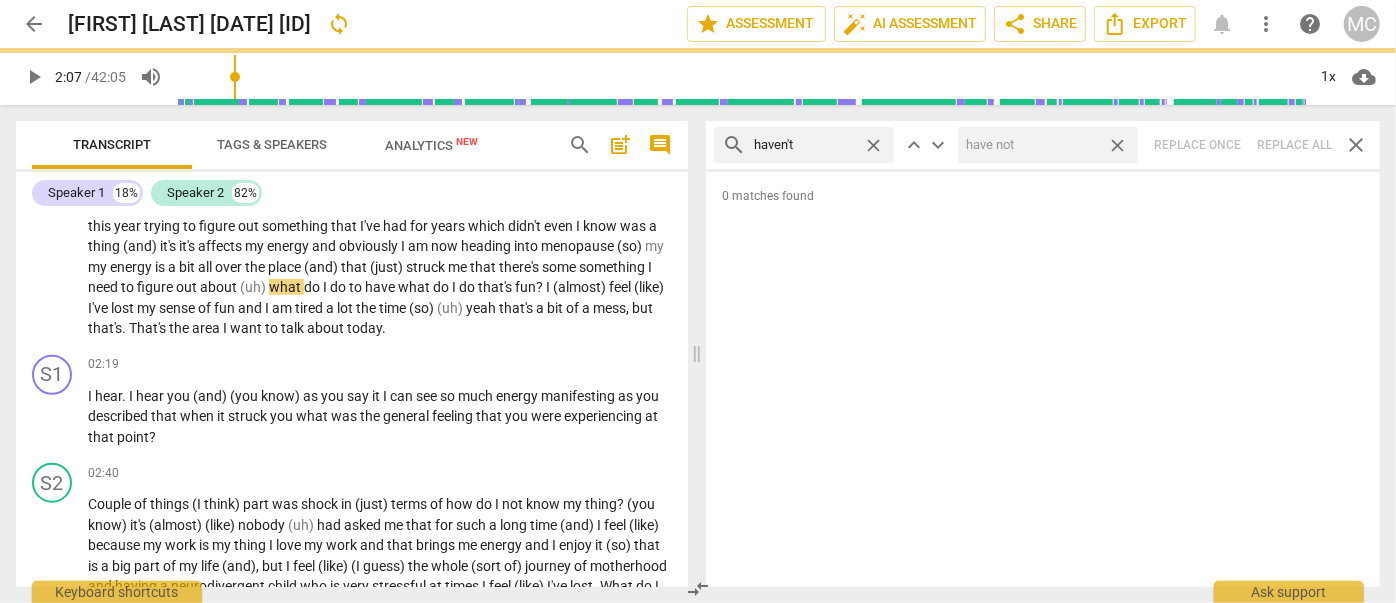 click on "close" at bounding box center [1117, 145] 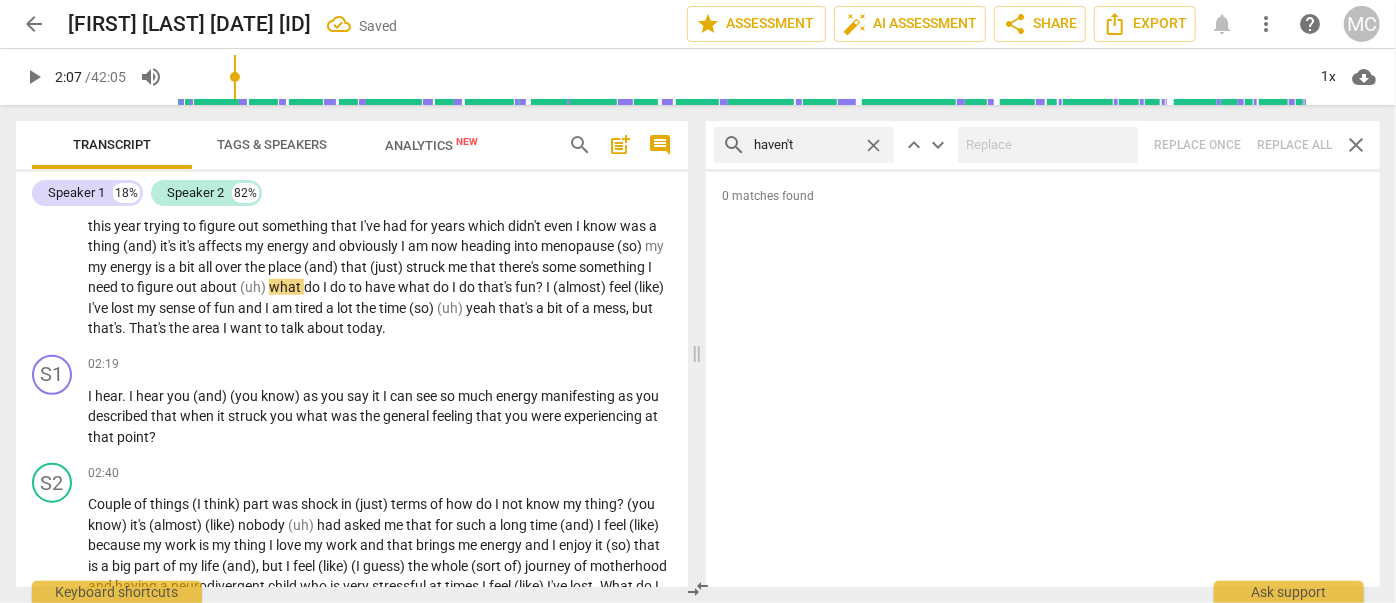 click on "close" at bounding box center (873, 145) 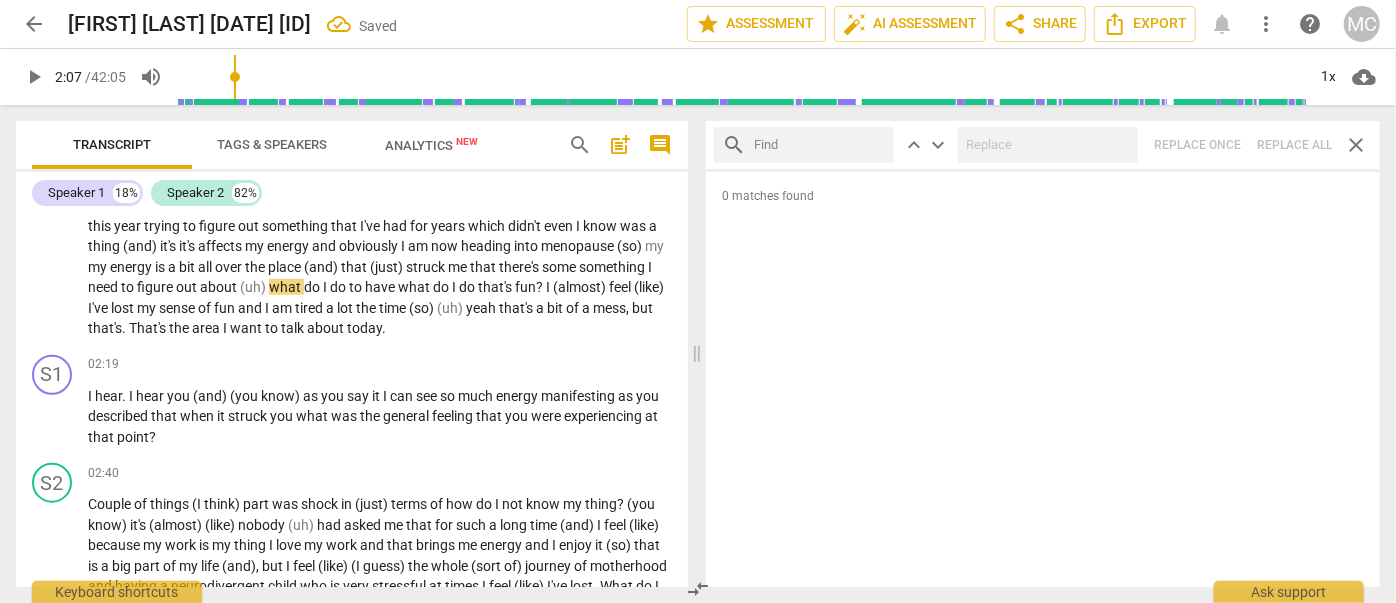 click at bounding box center (820, 145) 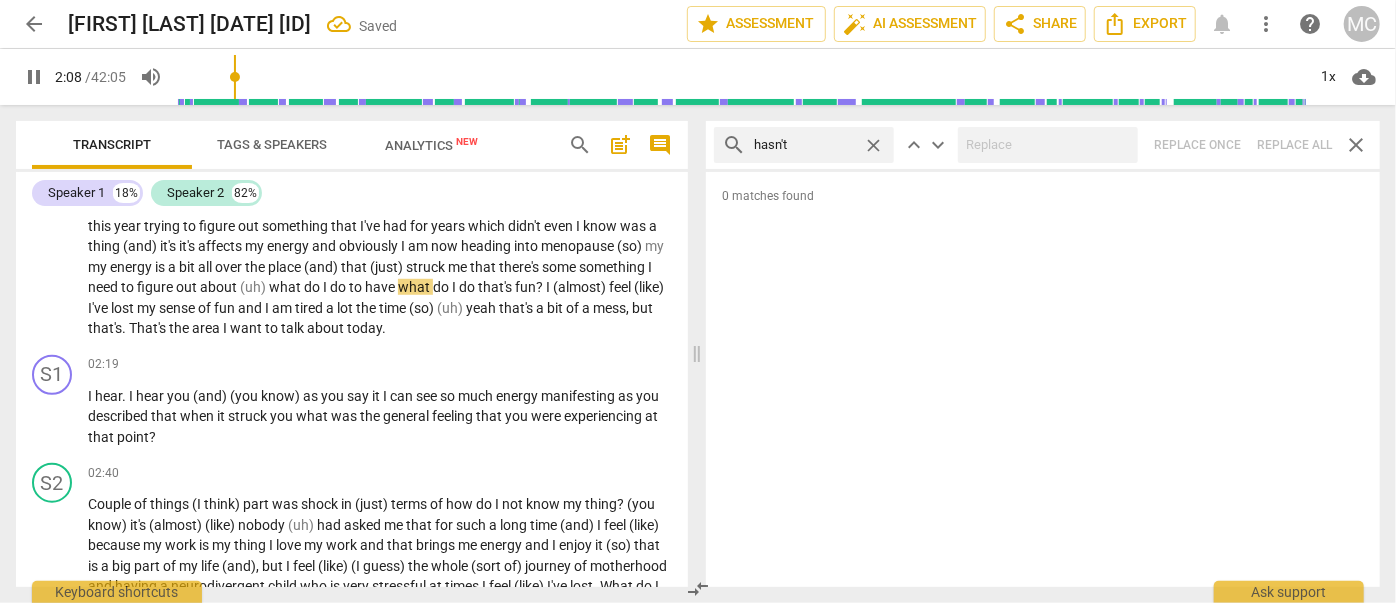 click on "search hasn't close keyboard_arrow_up keyboard_arrow_down Replace once Replace all close" at bounding box center [1043, 145] 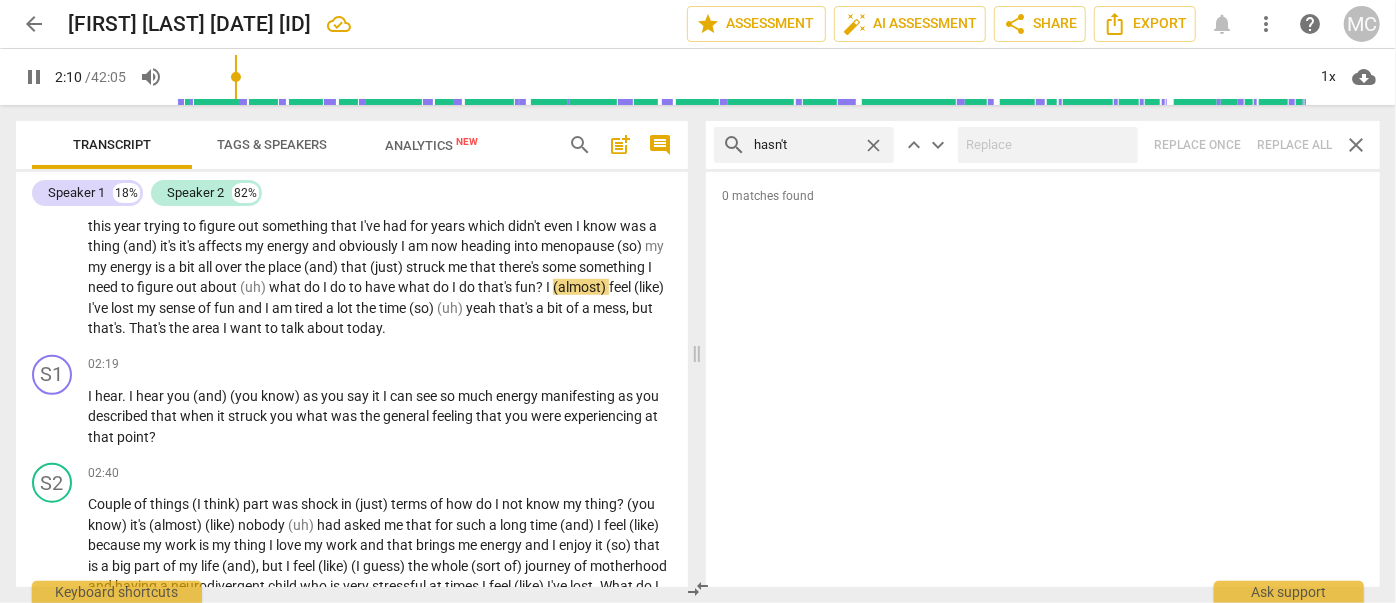 click on "close" at bounding box center (873, 145) 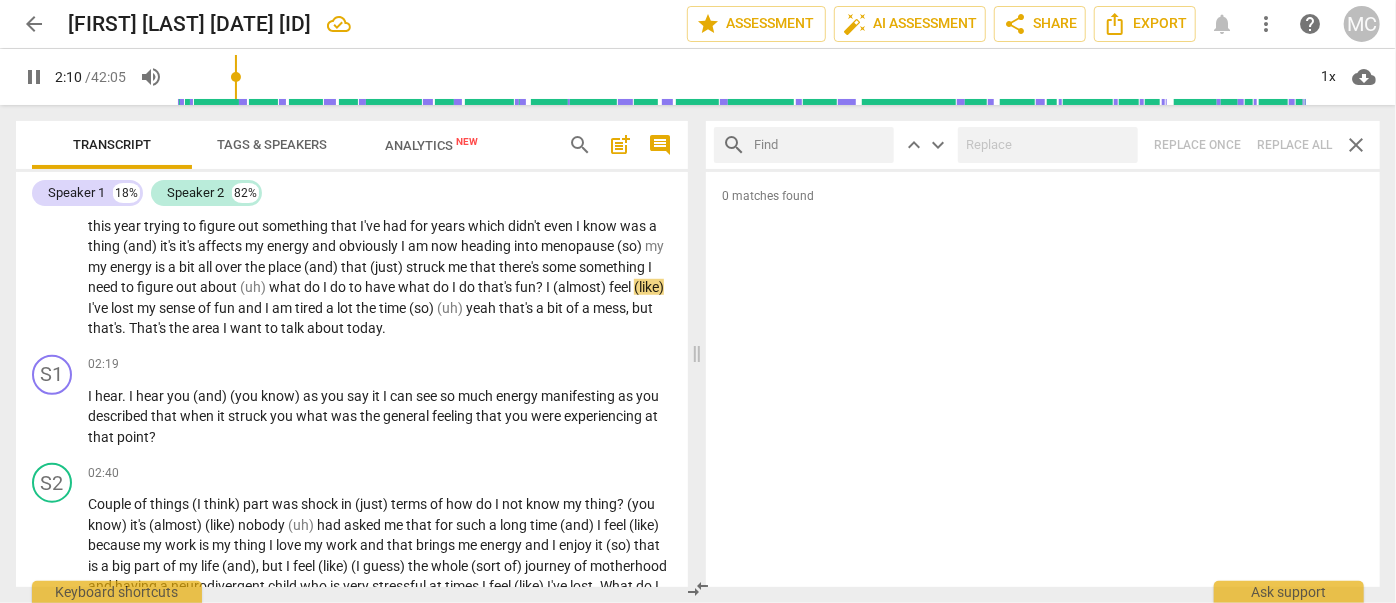click at bounding box center (820, 145) 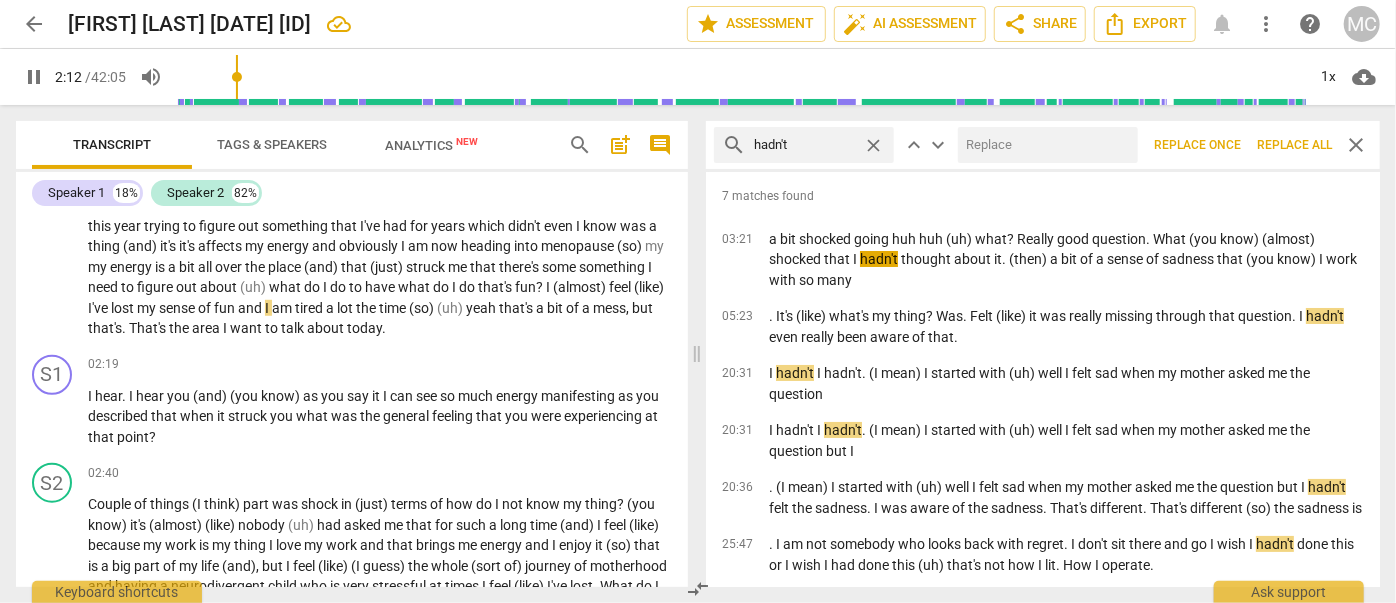 click at bounding box center [1044, 145] 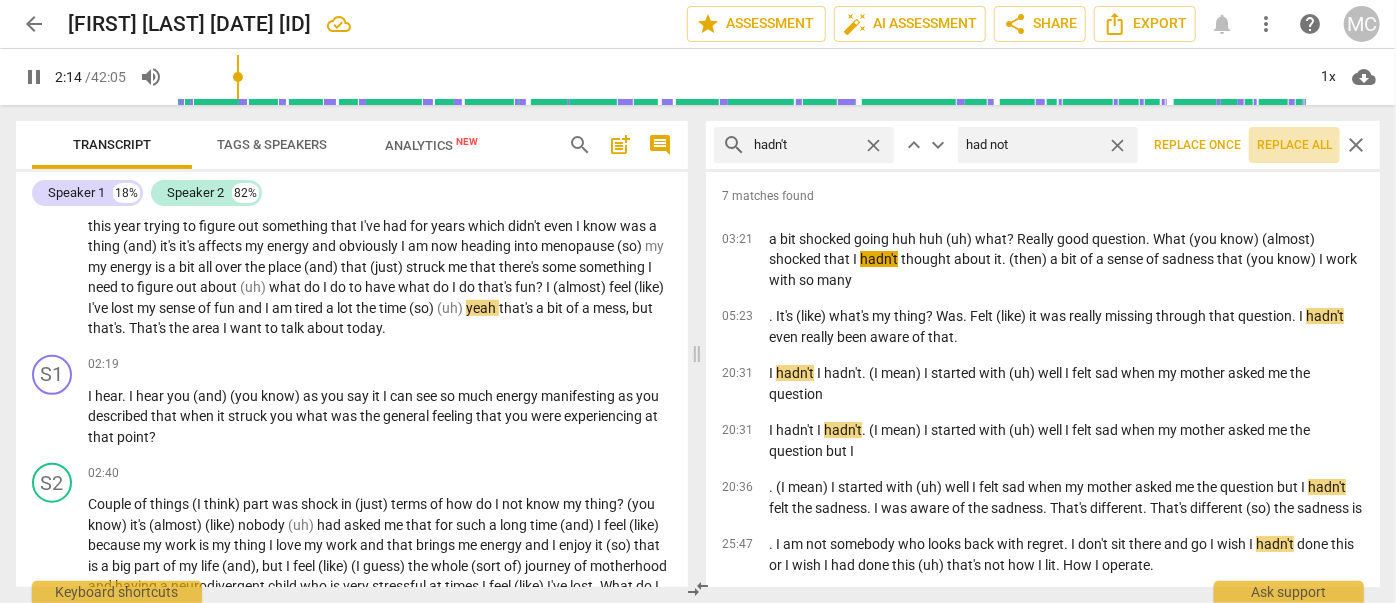 click on "Replace all" at bounding box center [1294, 145] 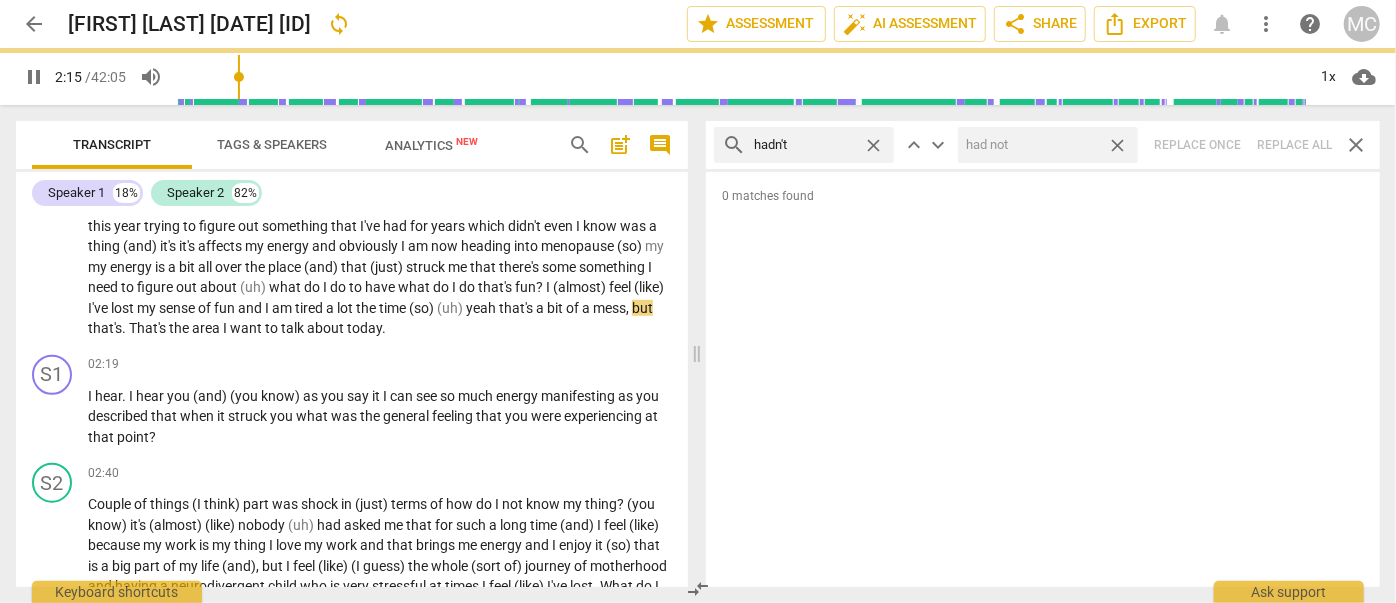click on "close" at bounding box center [1117, 145] 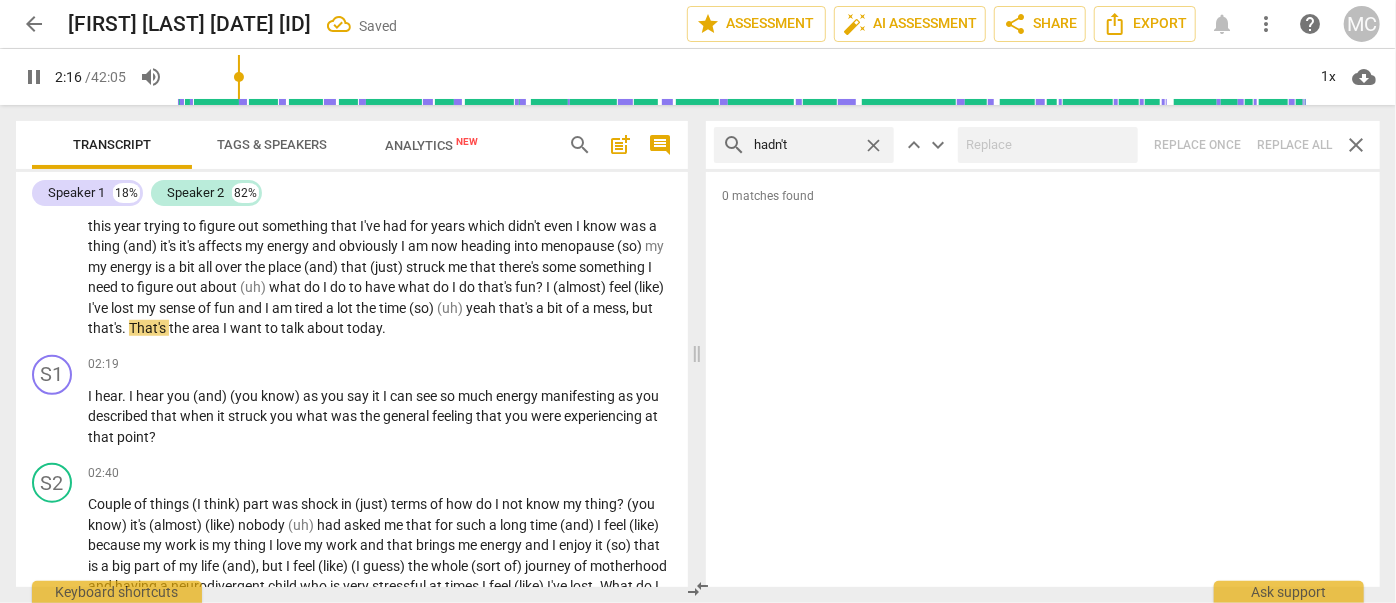 click on "close" at bounding box center (873, 145) 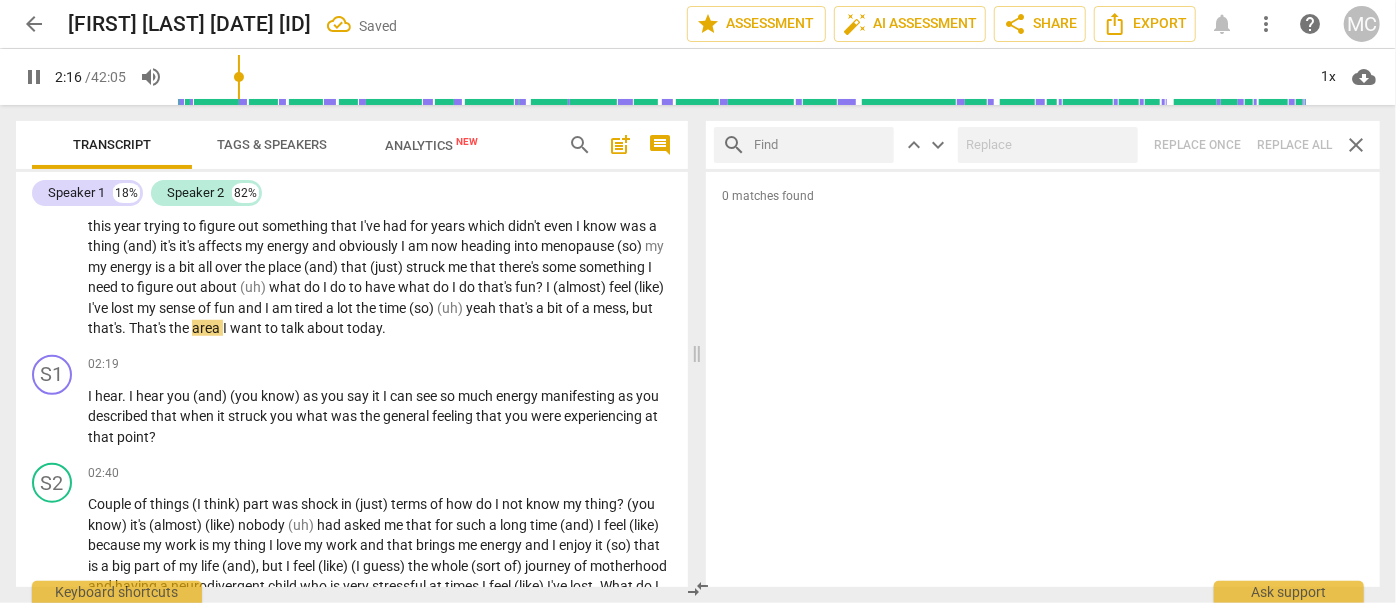 click at bounding box center [820, 145] 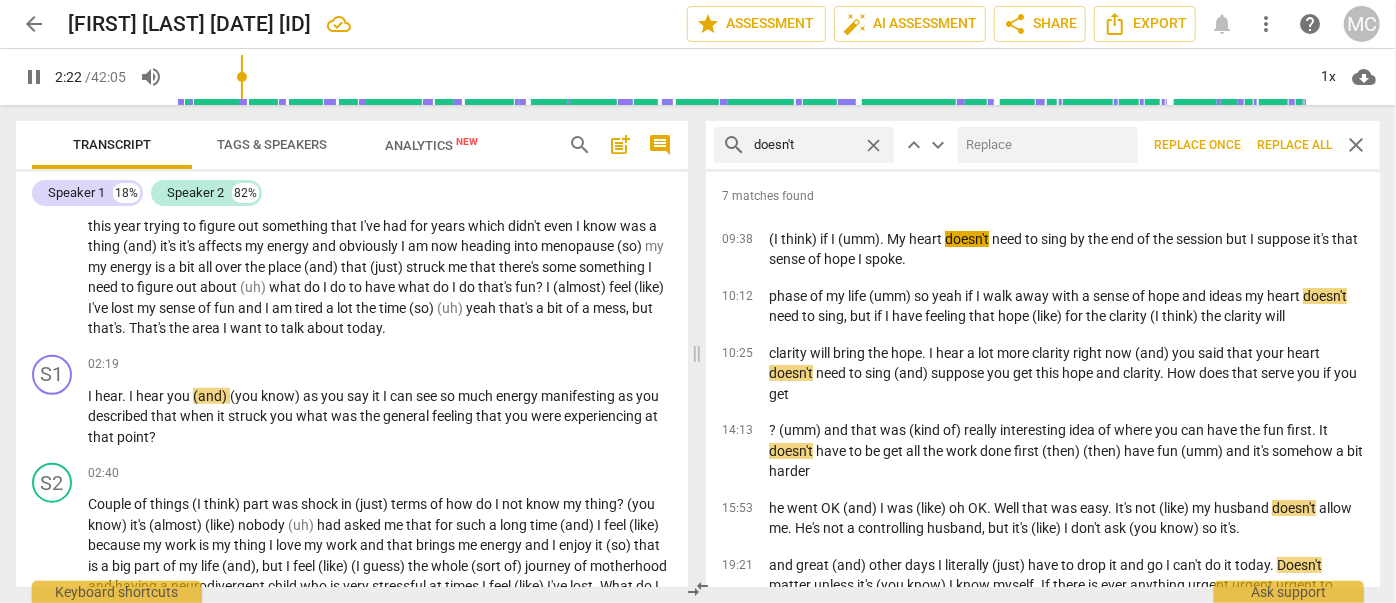 drag, startPoint x: 1050, startPoint y: 124, endPoint x: 1045, endPoint y: 135, distance: 12.083046 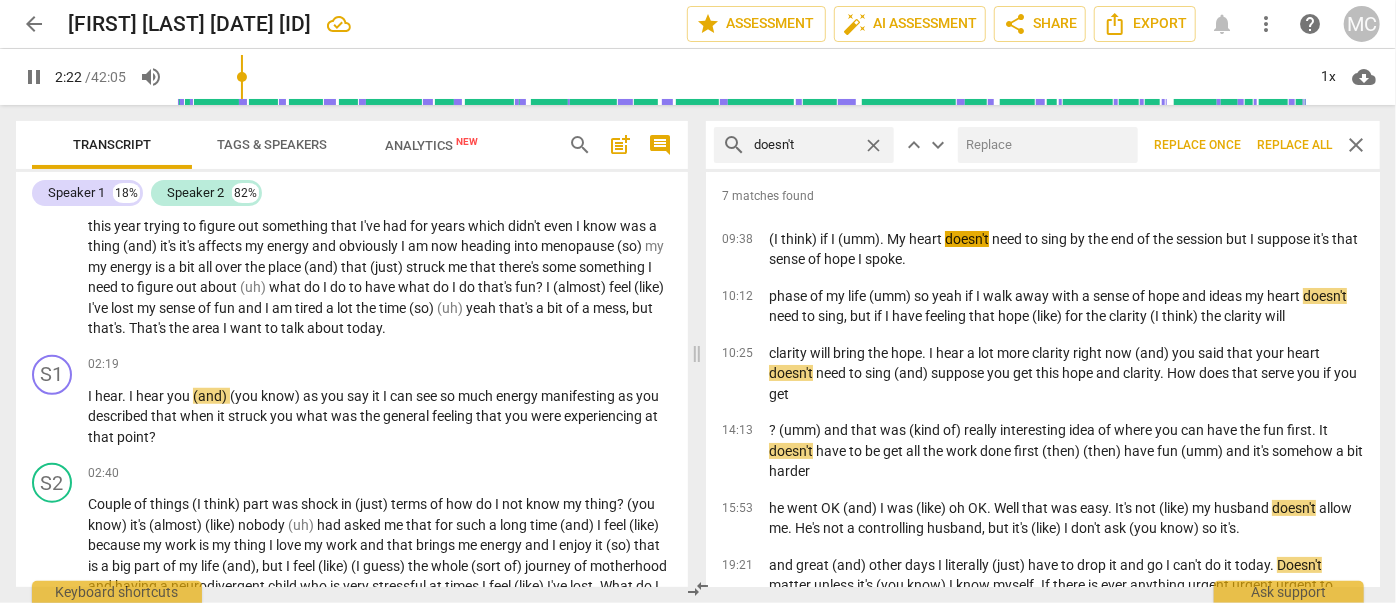 click on "search doesn't close keyboard_arrow_up keyboard_arrow_down Replace once Replace all close" at bounding box center (1043, 145) 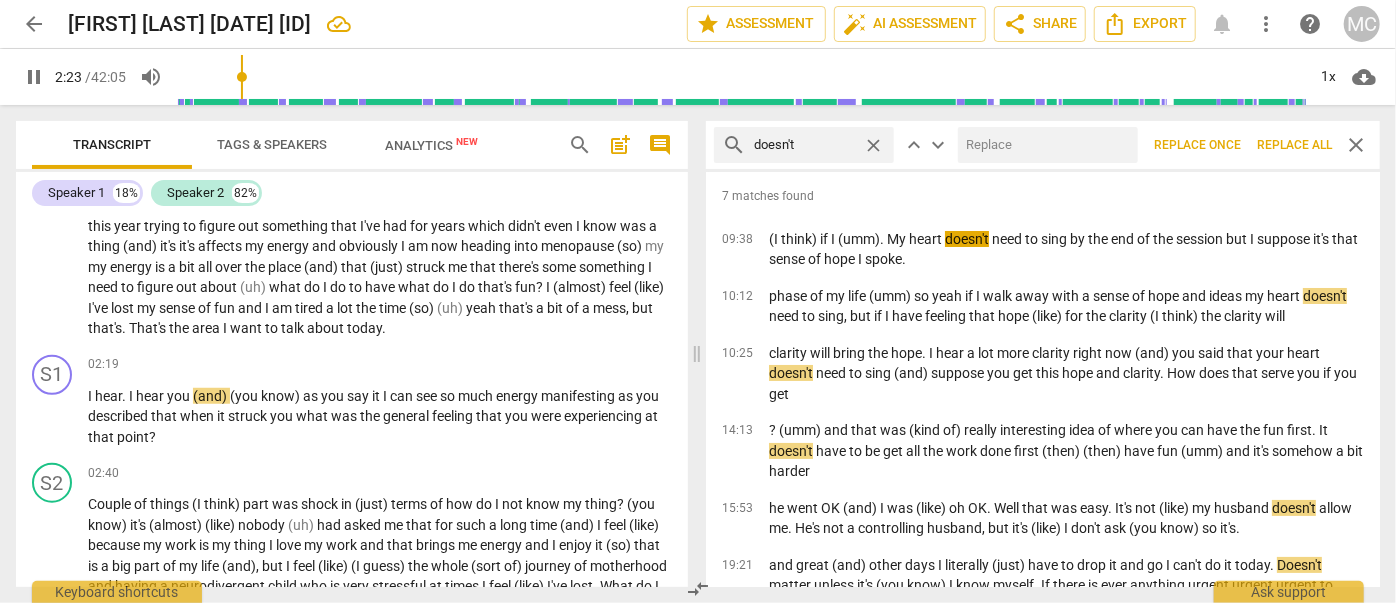 click at bounding box center [1044, 145] 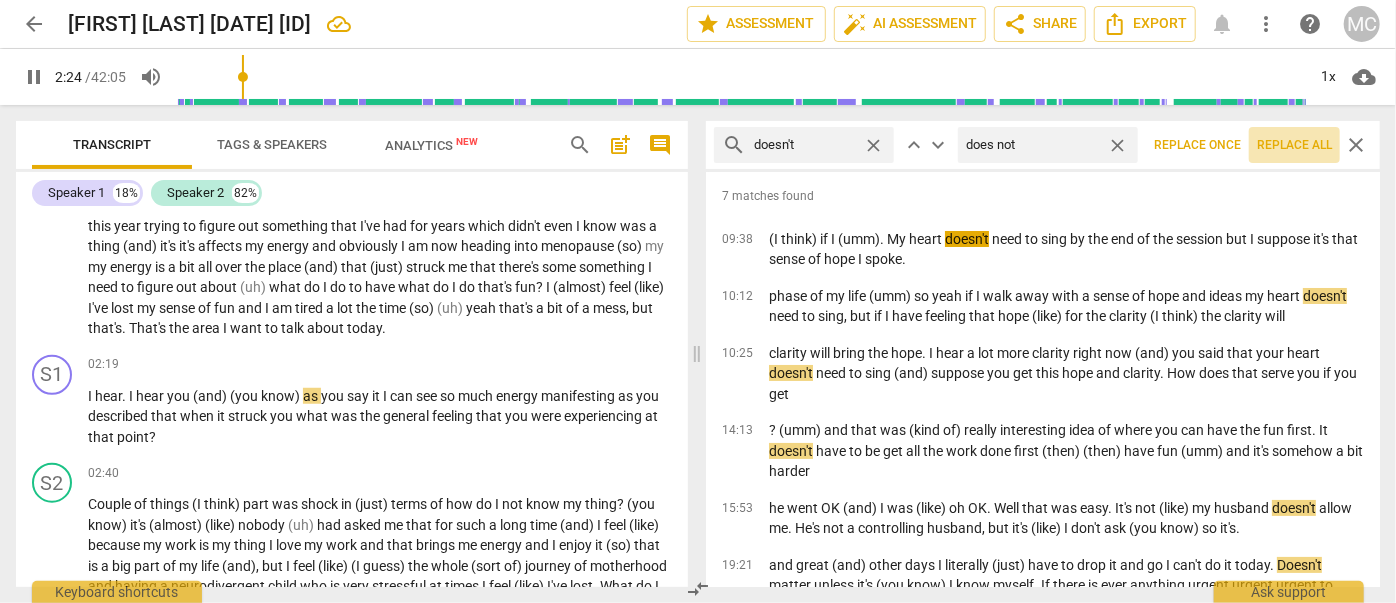 click on "Replace all" at bounding box center (1294, 145) 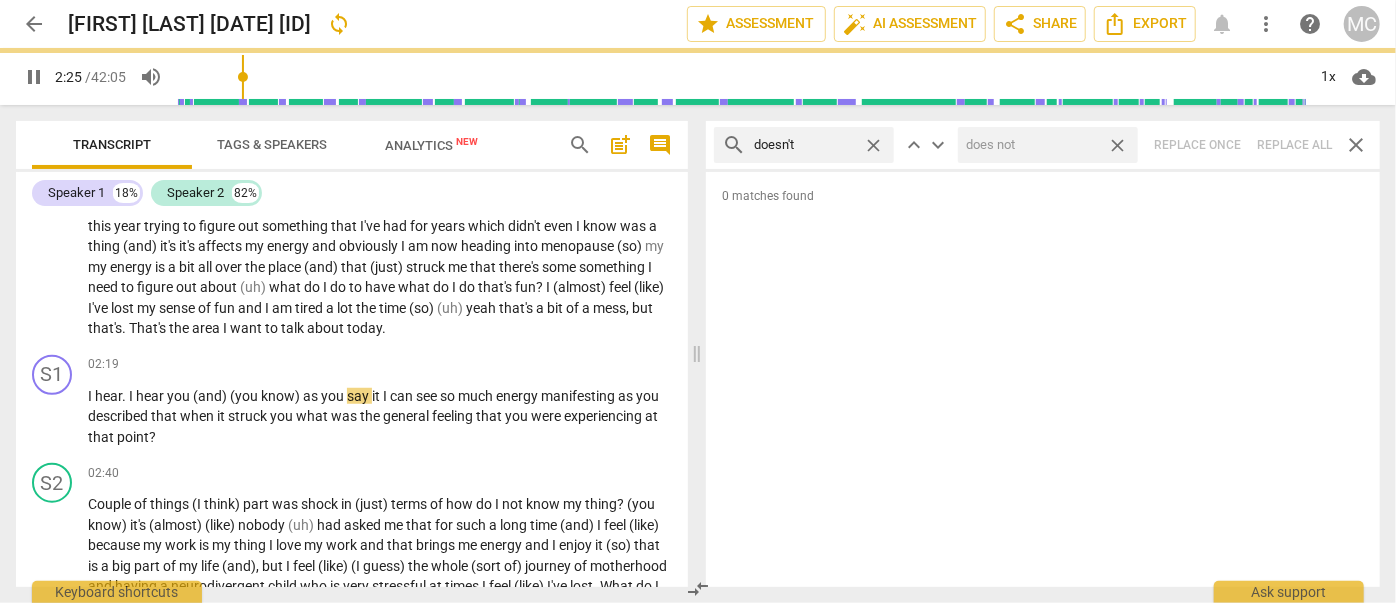 click on "close" at bounding box center [1117, 145] 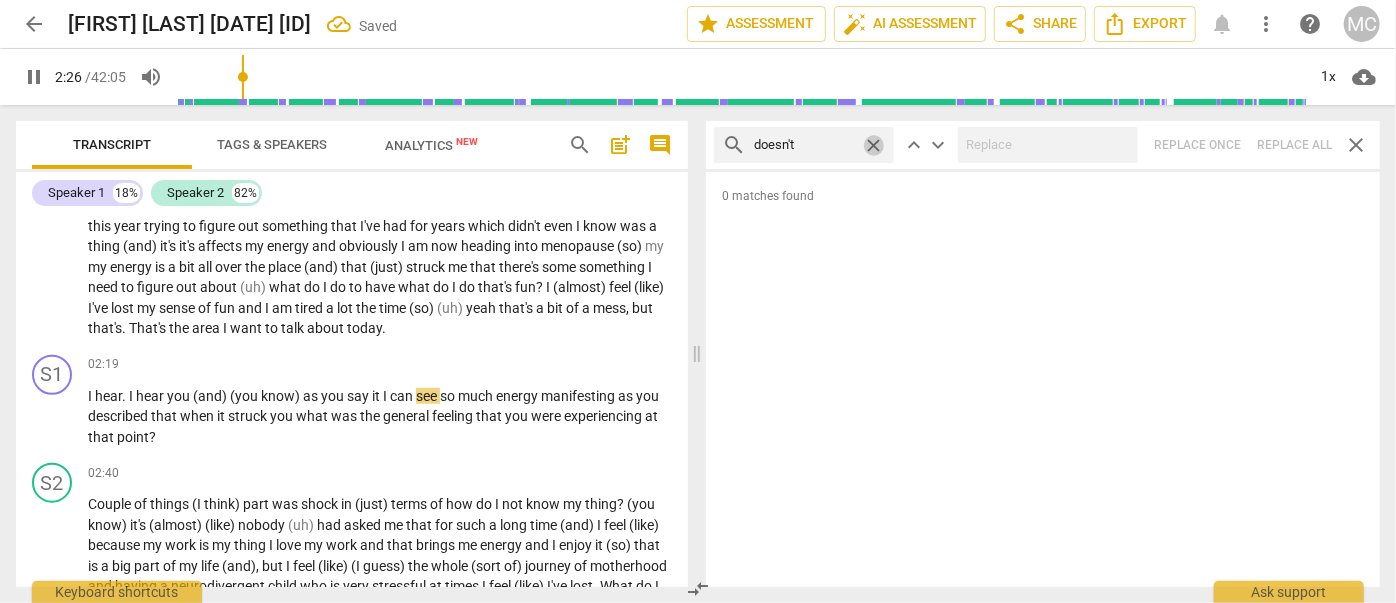 click on "close" at bounding box center (873, 145) 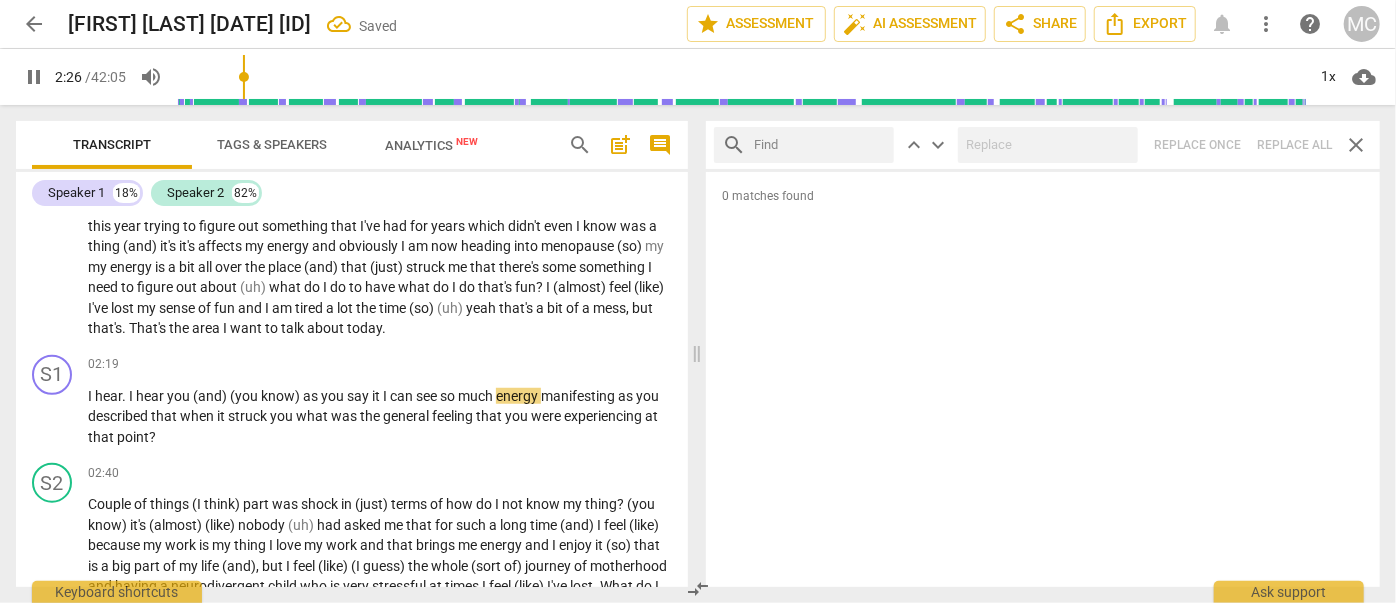 click at bounding box center (820, 145) 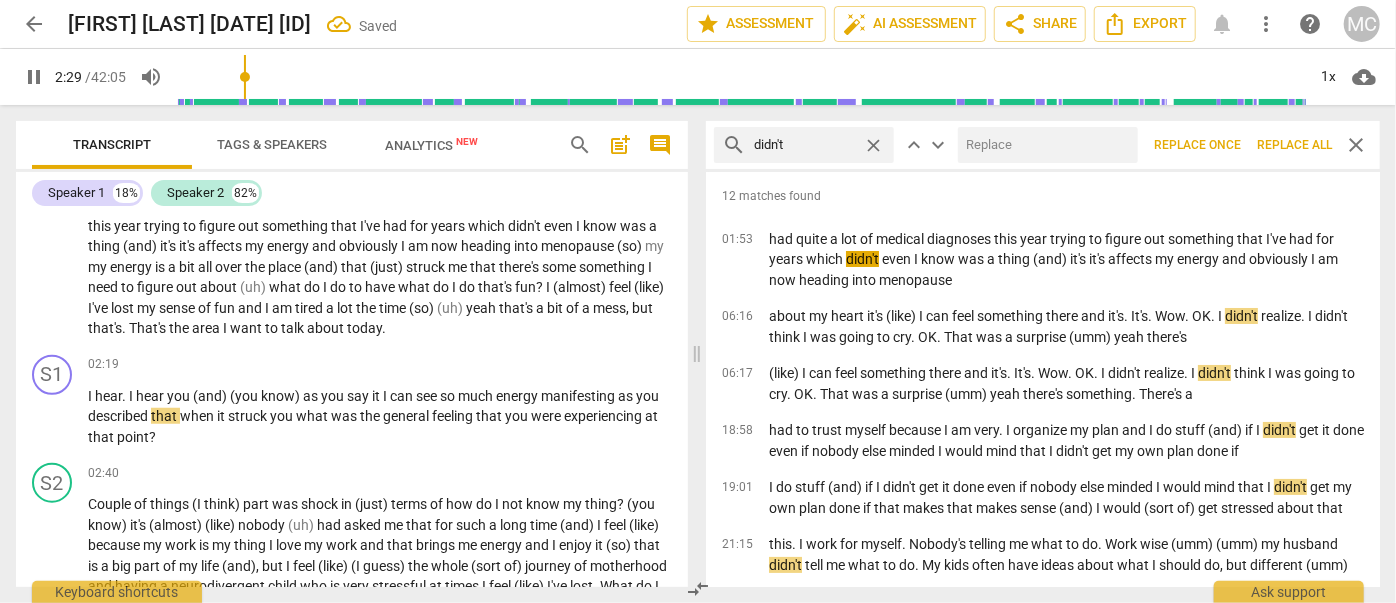 click at bounding box center (1048, 145) 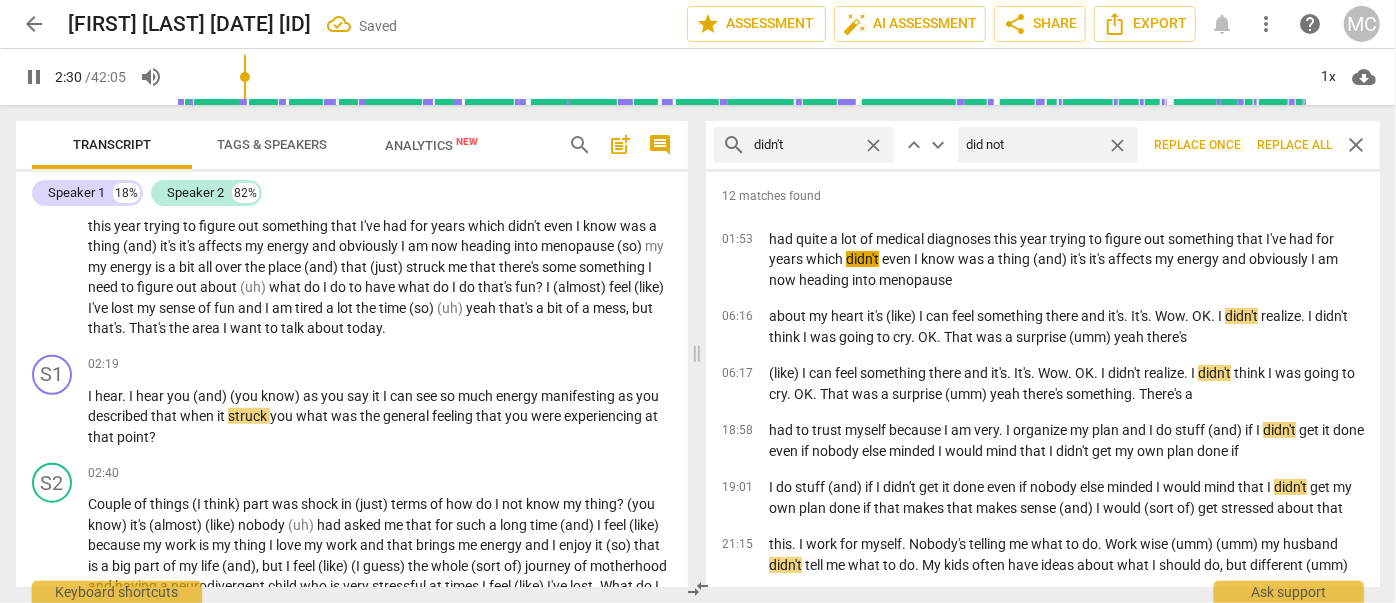 click on "Replace all" at bounding box center (1294, 145) 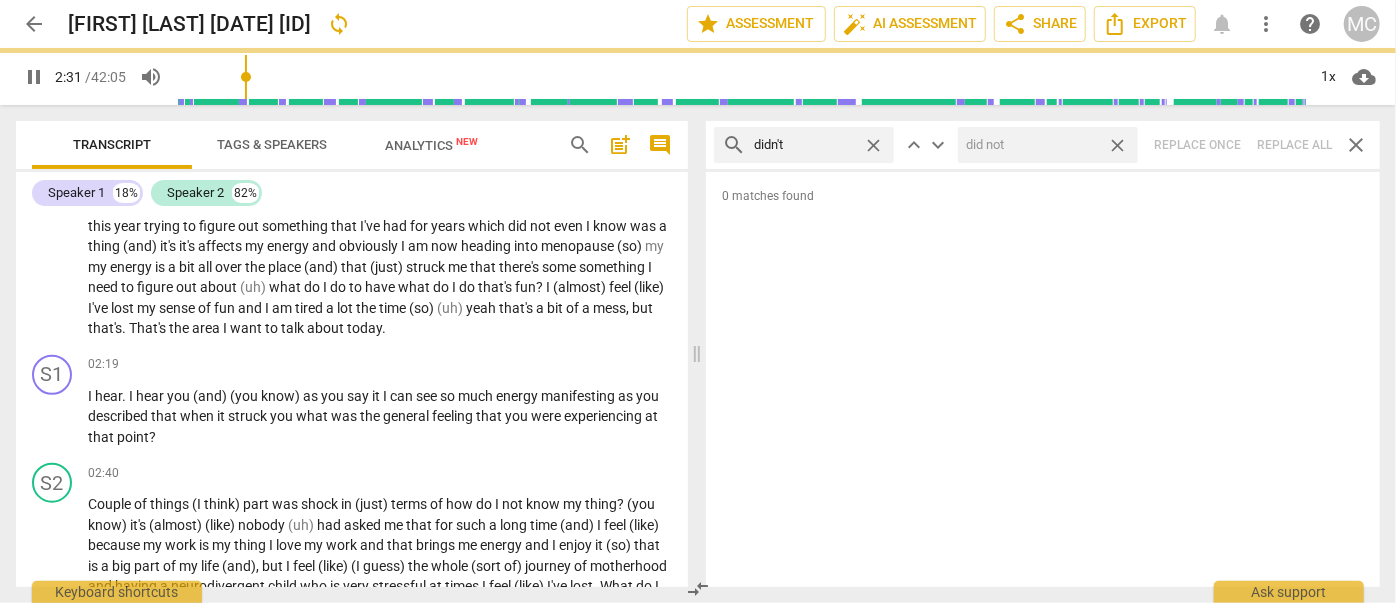 click on "close" at bounding box center (1117, 145) 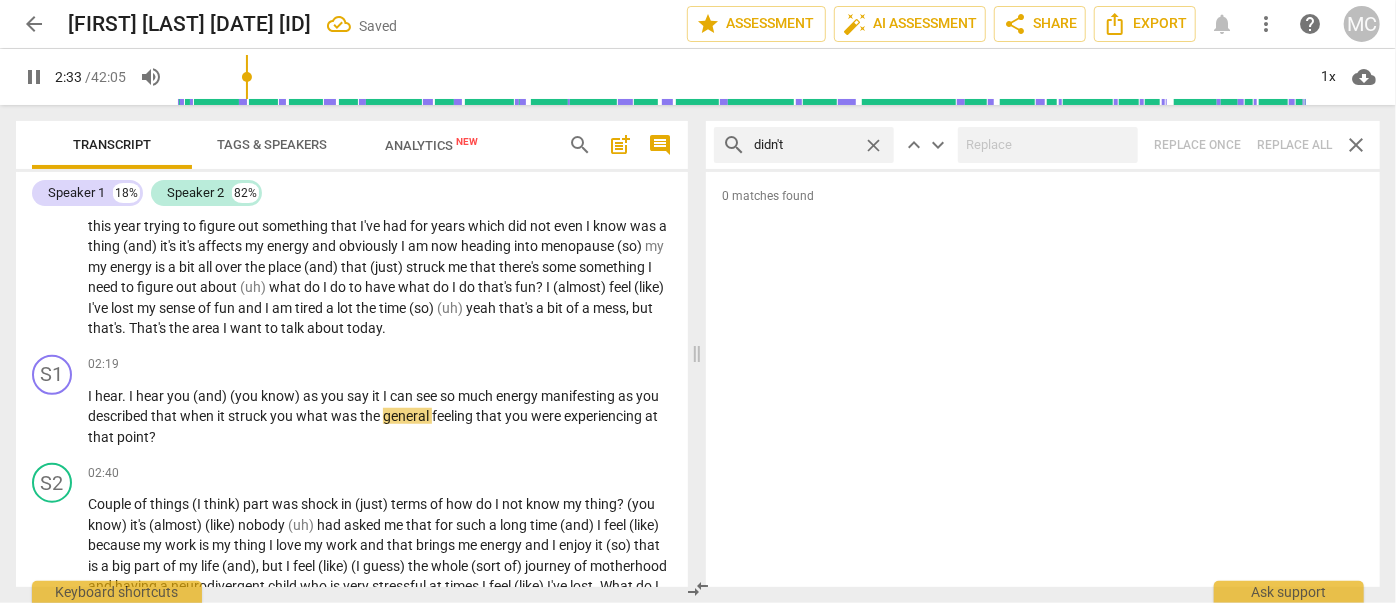 click on "close" at bounding box center [873, 145] 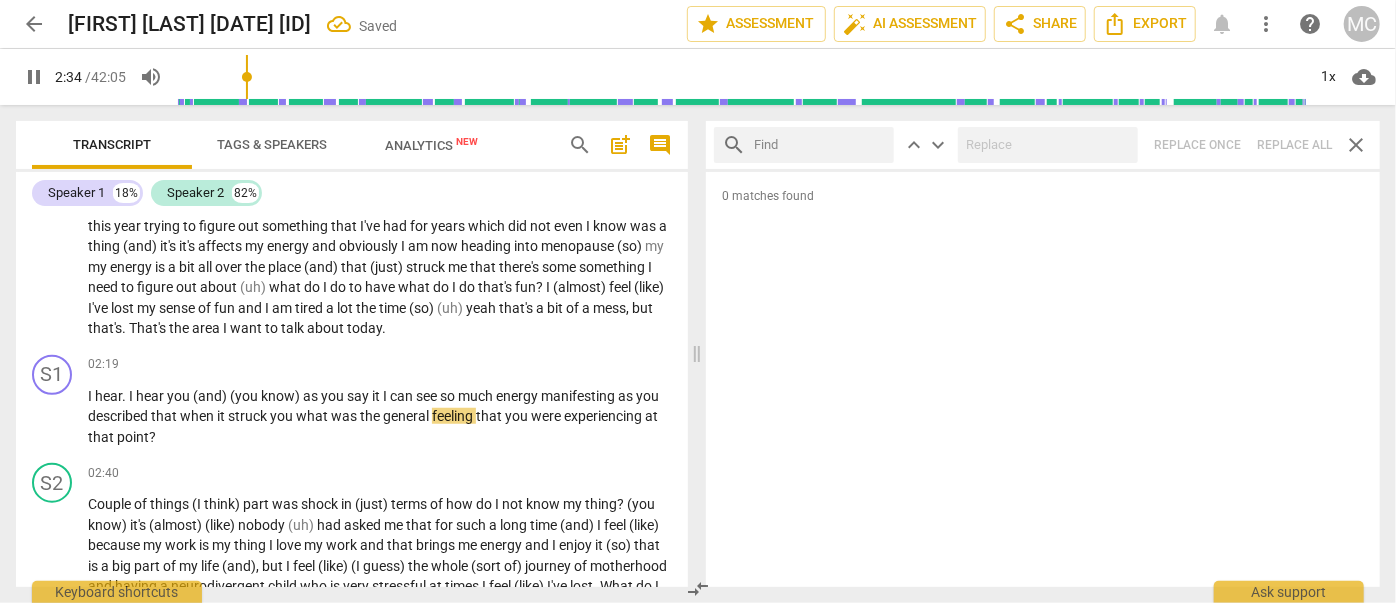 click at bounding box center [820, 145] 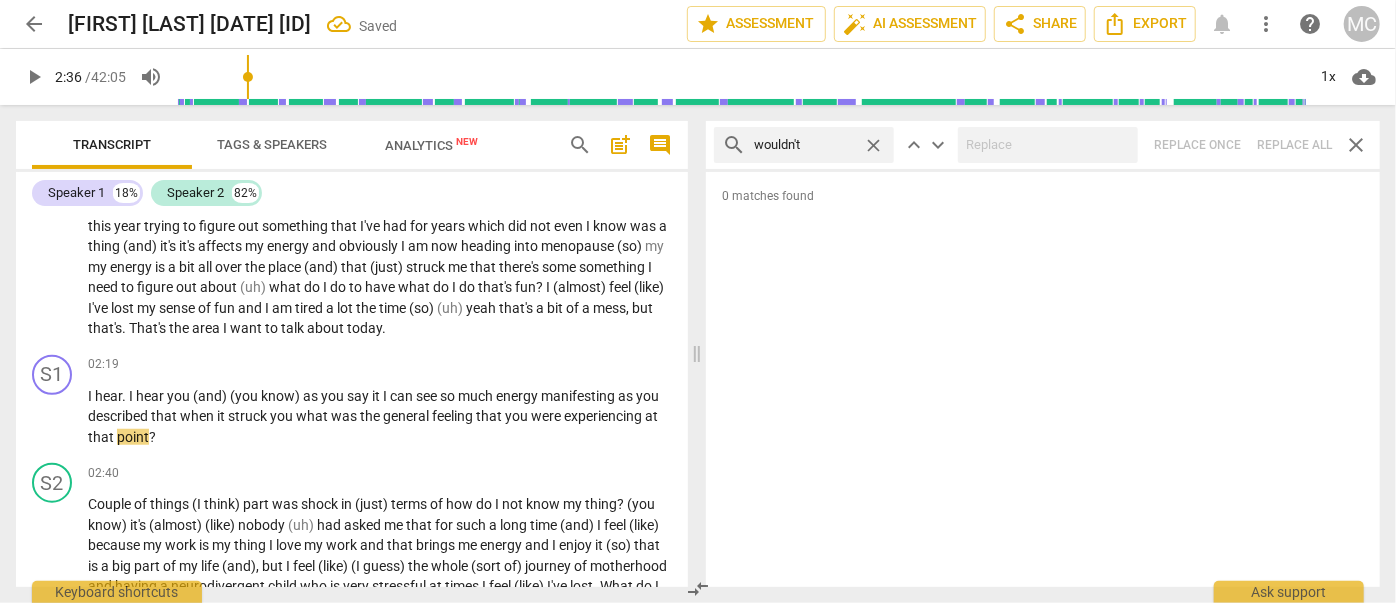 click on "search wouldn't close keyboard_arrow_up keyboard_arrow_down Replace once Replace all close" at bounding box center [1043, 145] 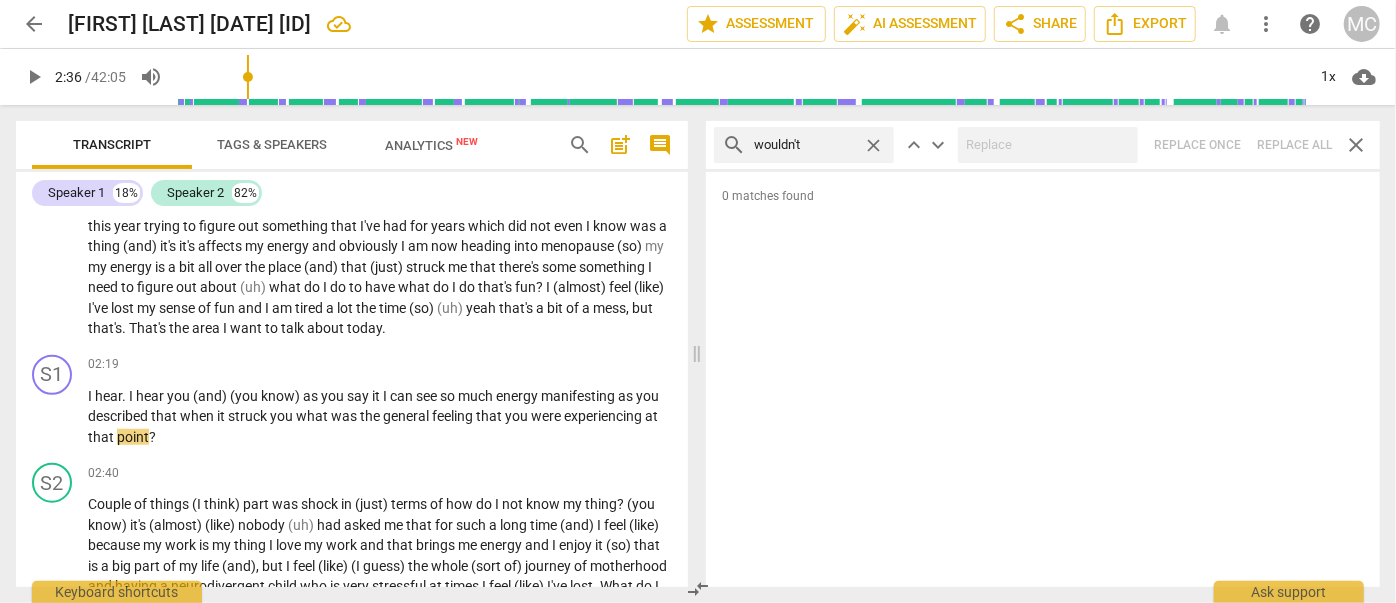 click on "close" at bounding box center [873, 145] 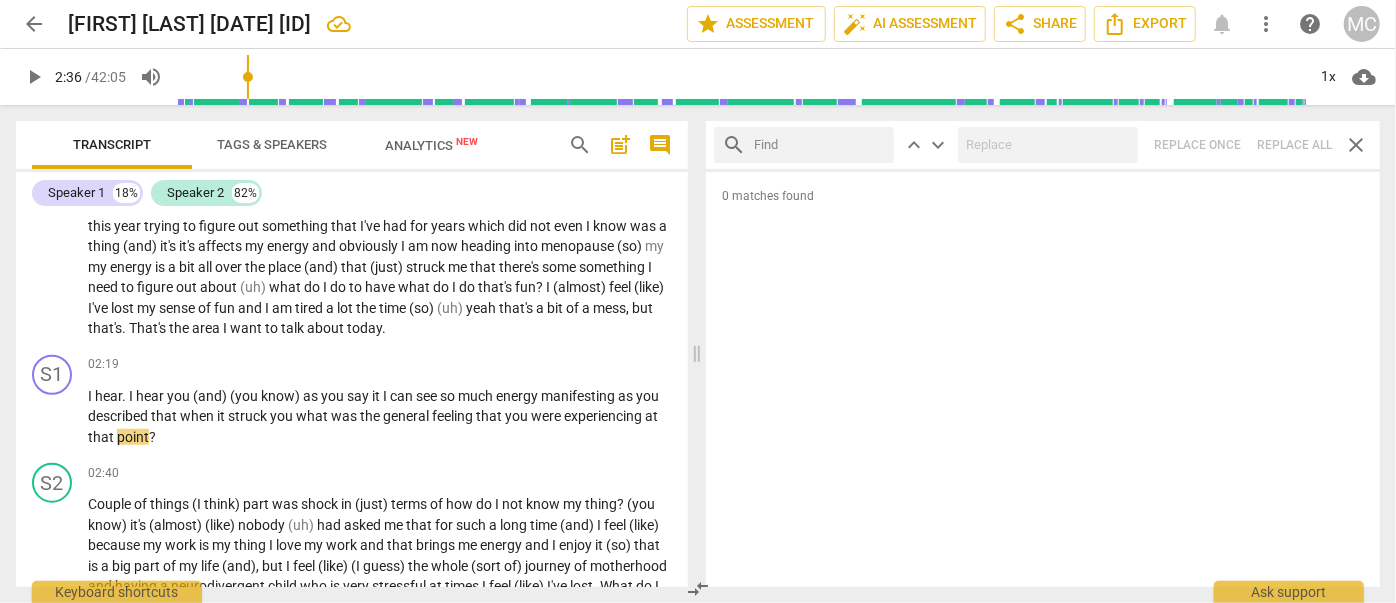 click at bounding box center [820, 145] 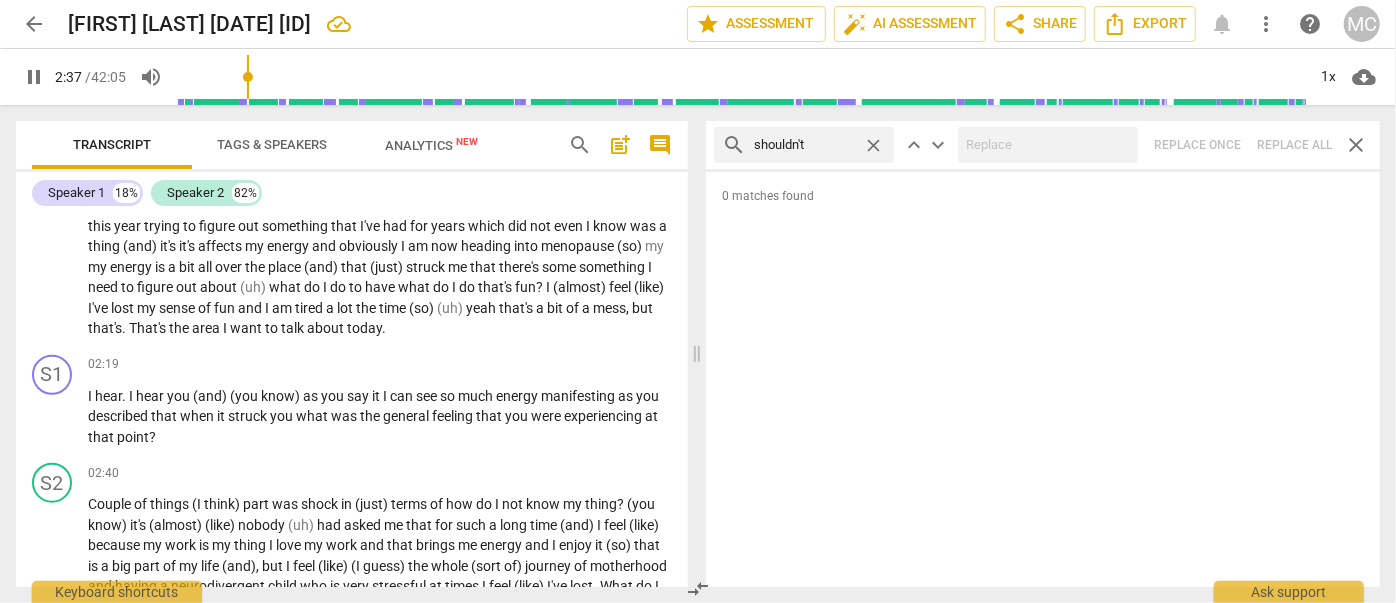 click on "search shouldn't close keyboard_arrow_up keyboard_arrow_down Replace once Replace all close" at bounding box center [1043, 145] 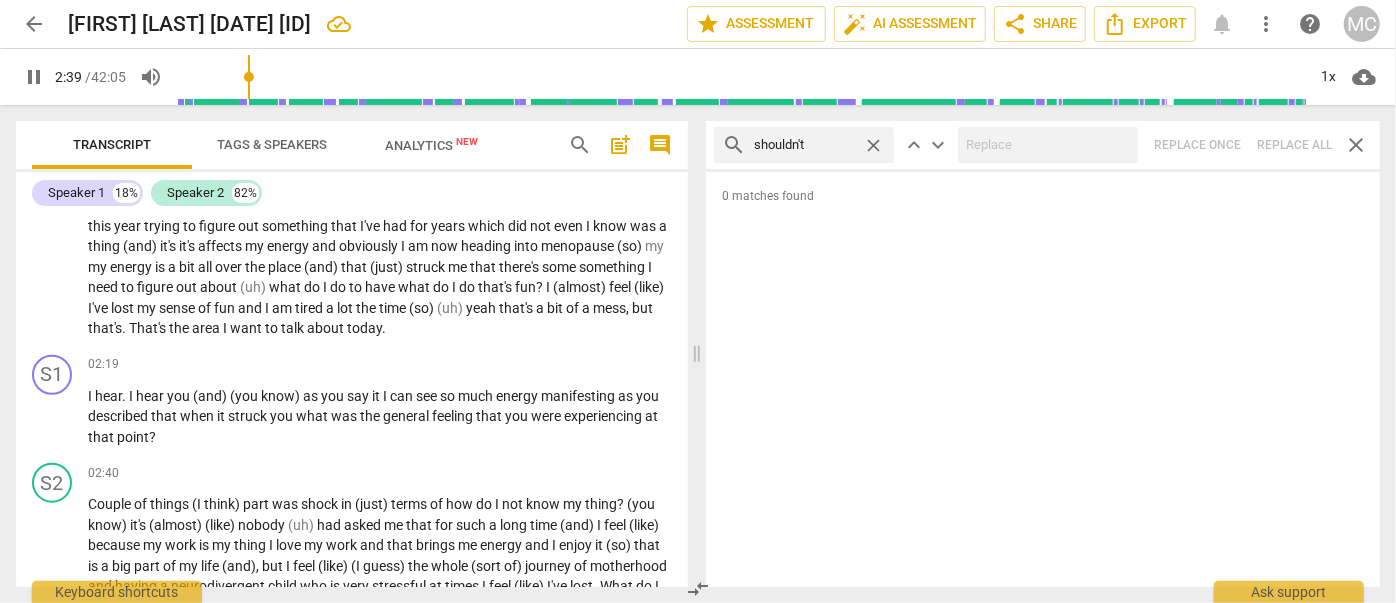 click on "close" at bounding box center [873, 145] 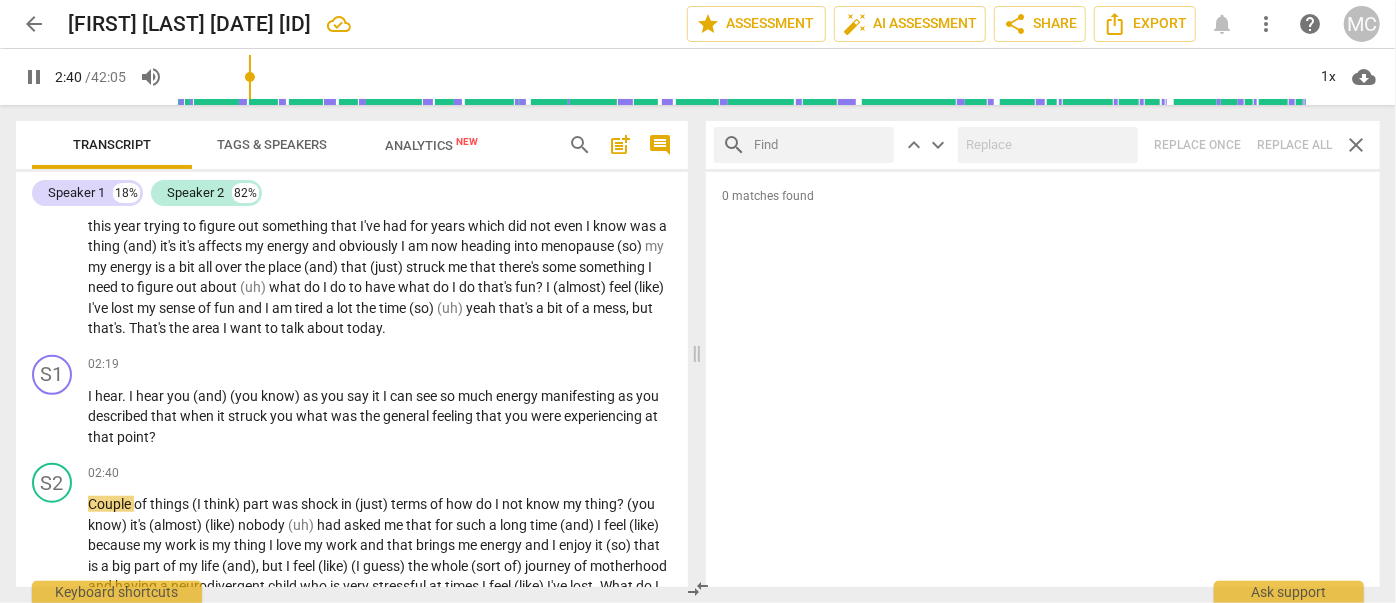 click at bounding box center (820, 145) 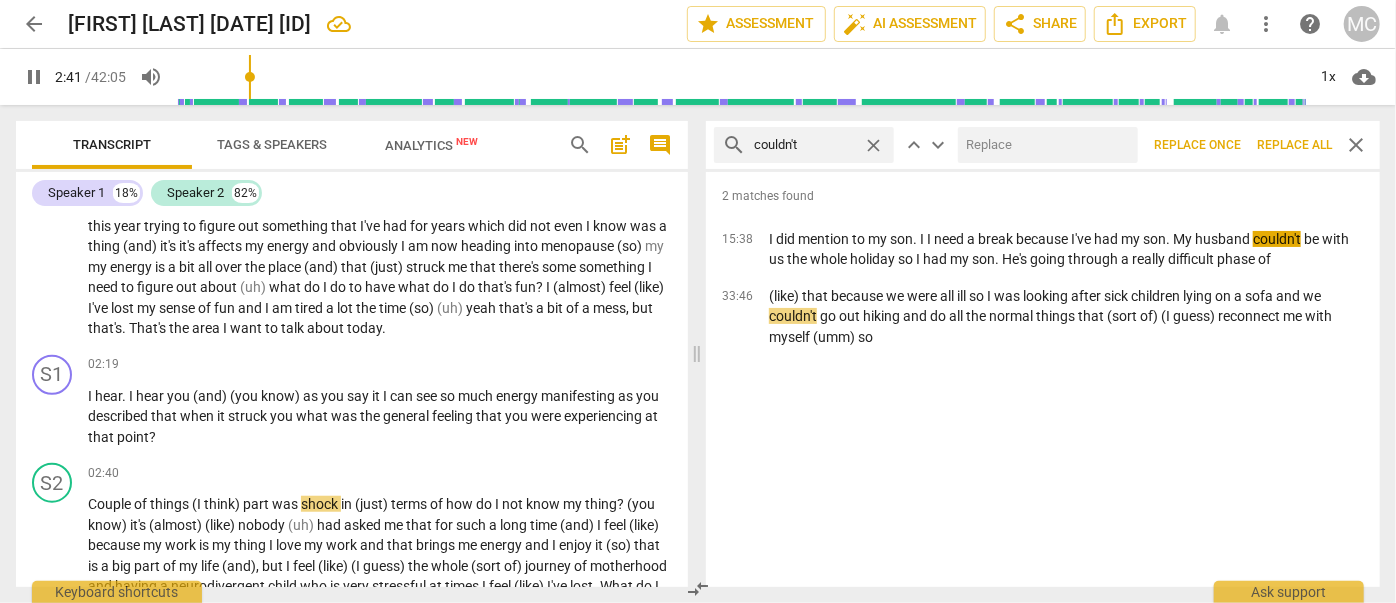 click at bounding box center (1044, 145) 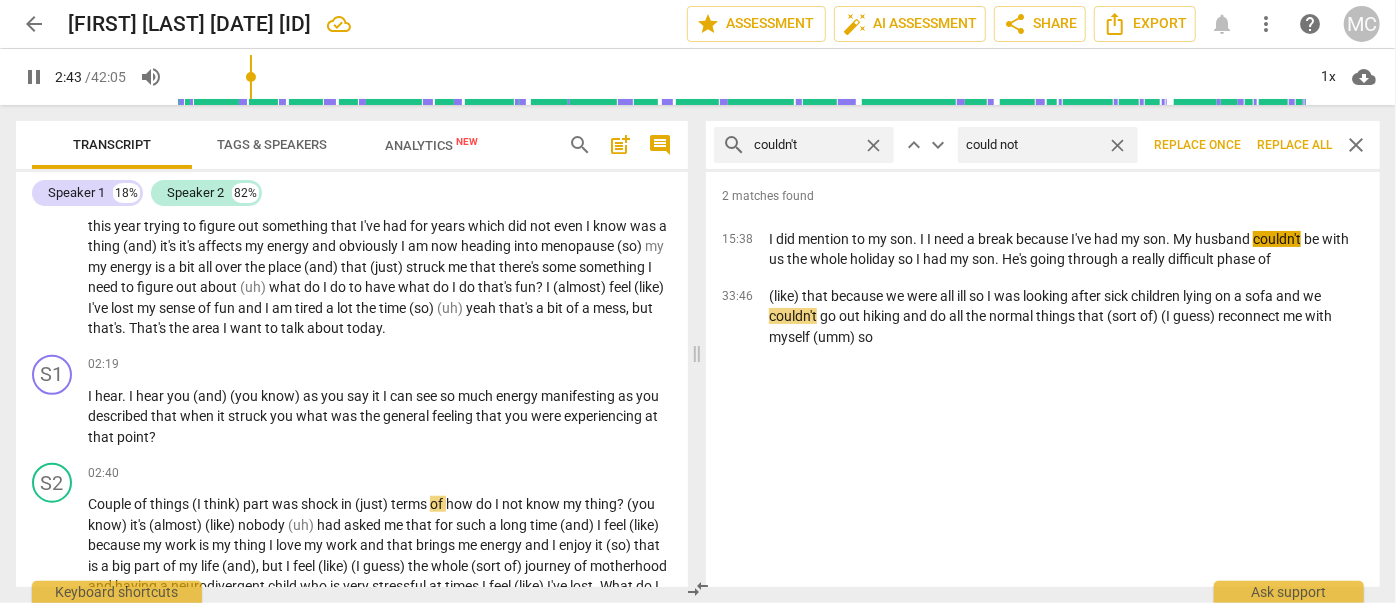click on "Replace all" at bounding box center [1294, 145] 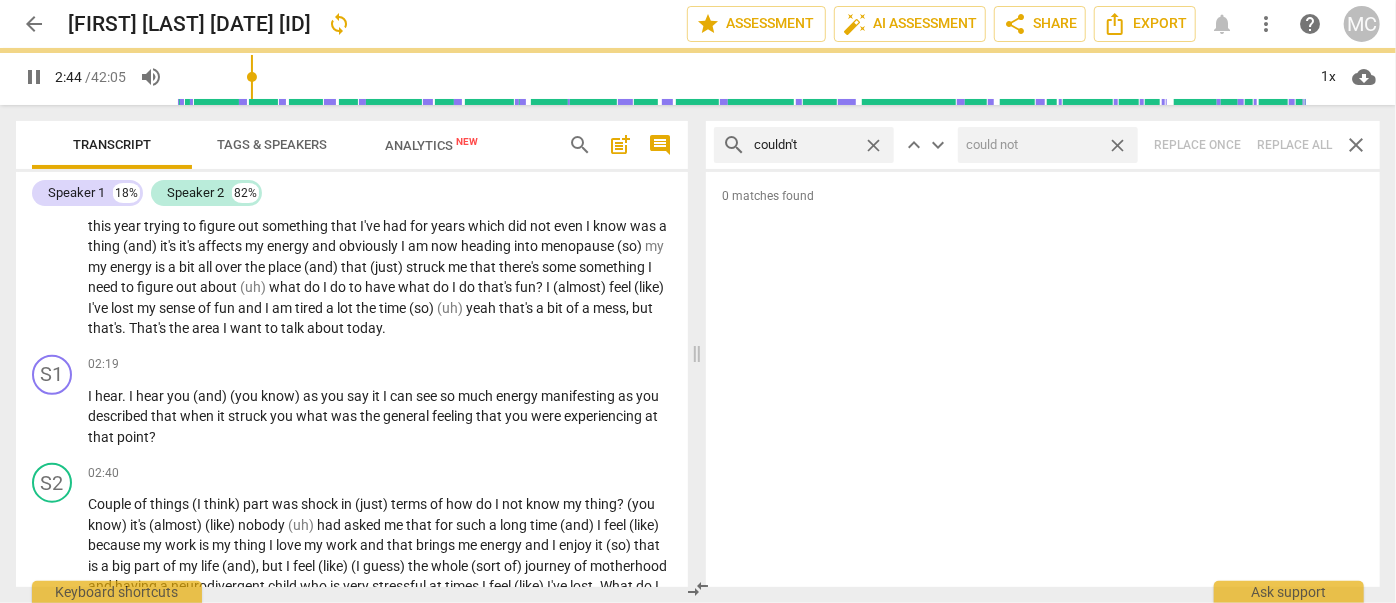 click on "close" at bounding box center (1117, 145) 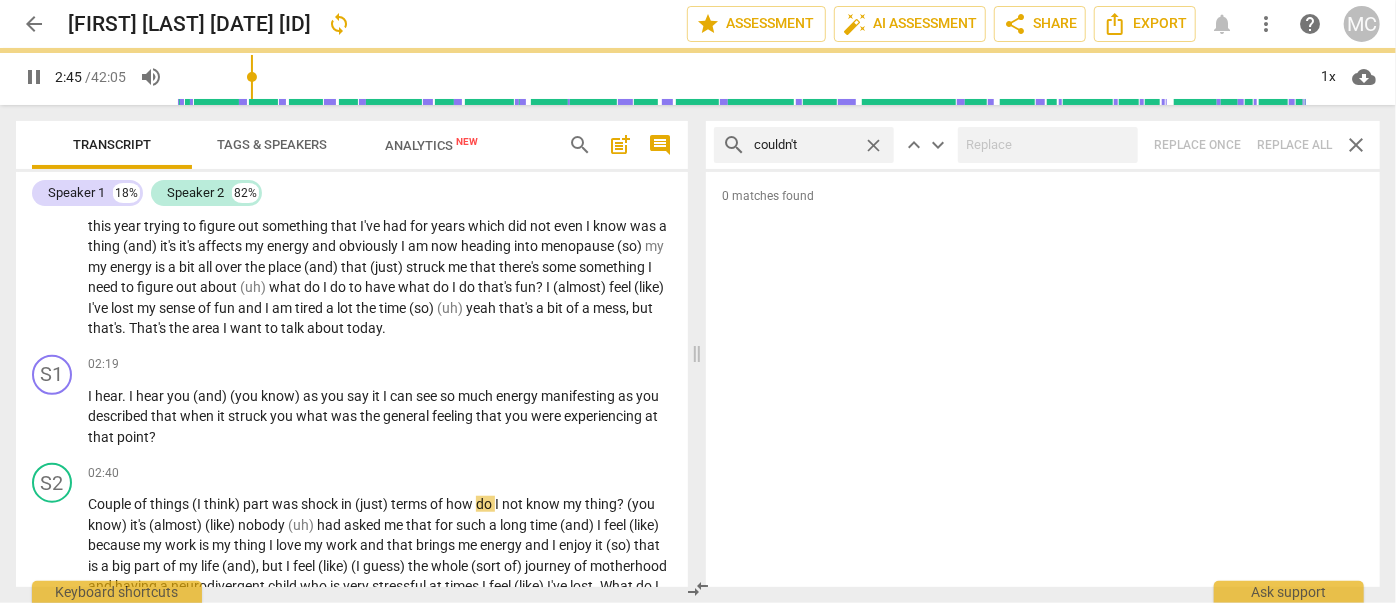 click on "close" at bounding box center (873, 145) 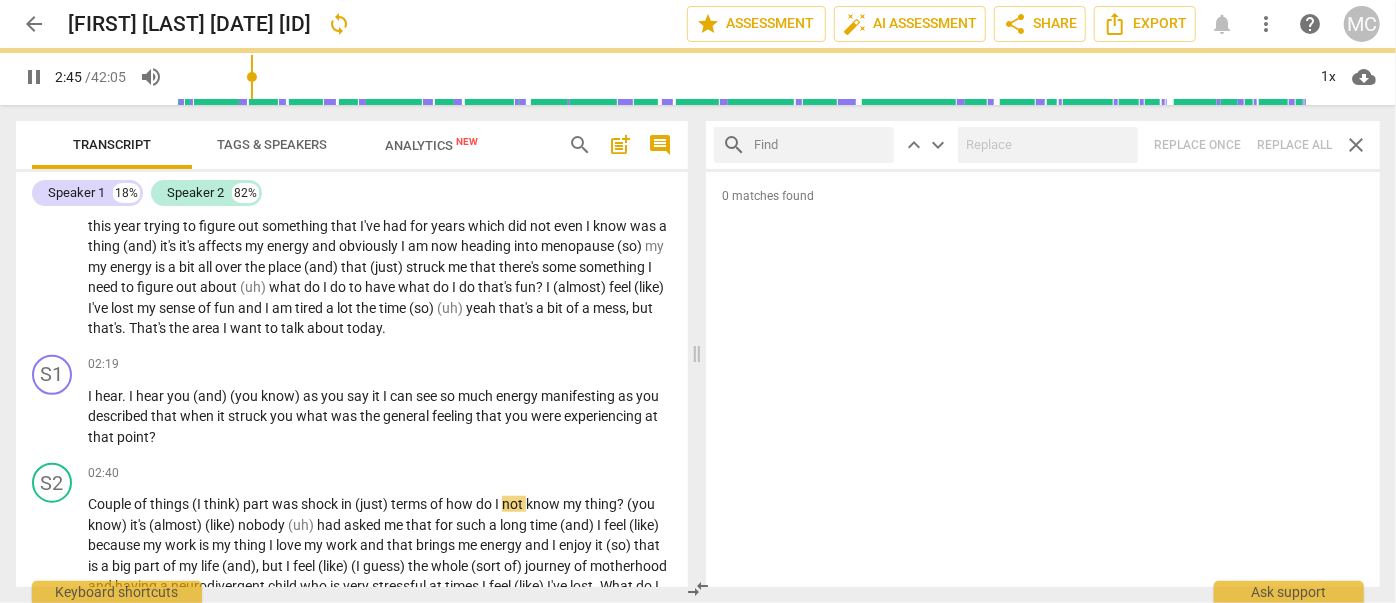 click at bounding box center (820, 145) 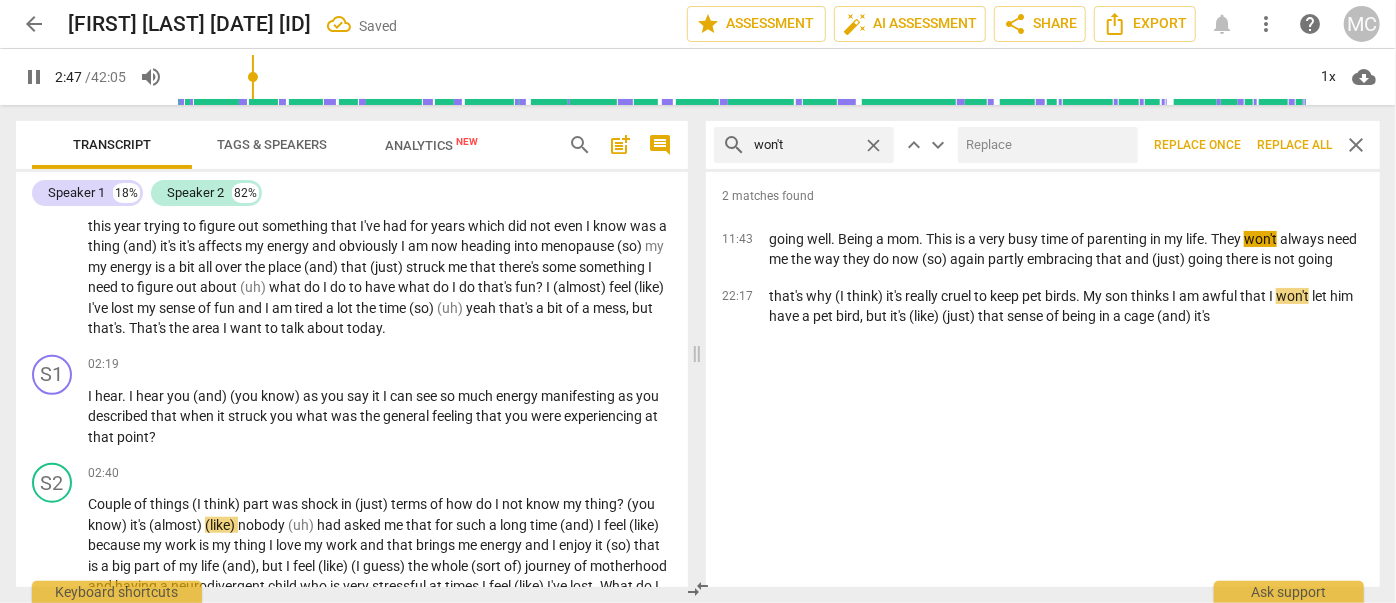 click at bounding box center (1044, 145) 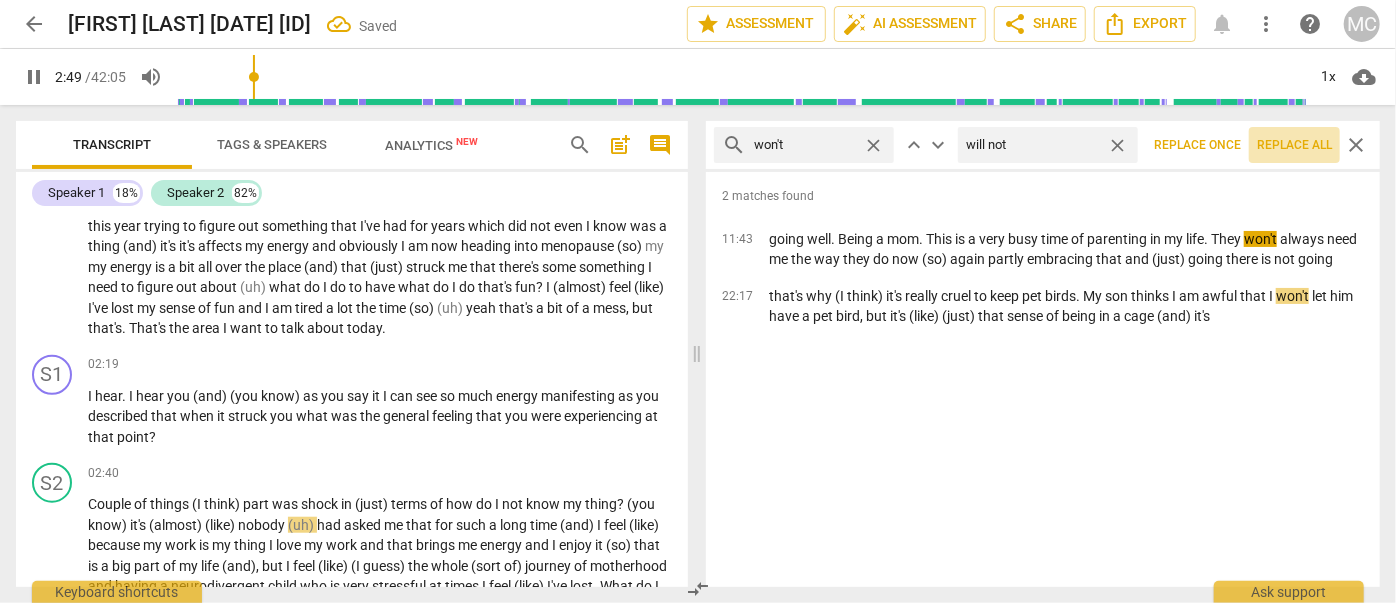 click on "Replace all" at bounding box center [1294, 145] 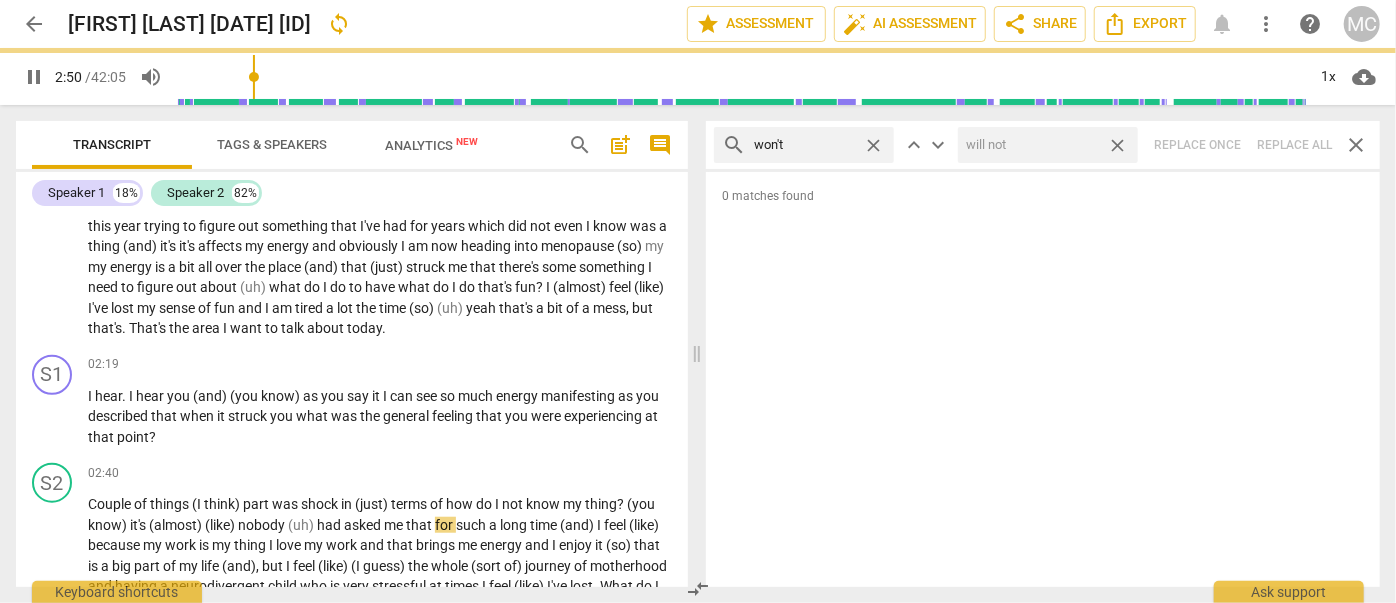 click on "close" at bounding box center (1117, 145) 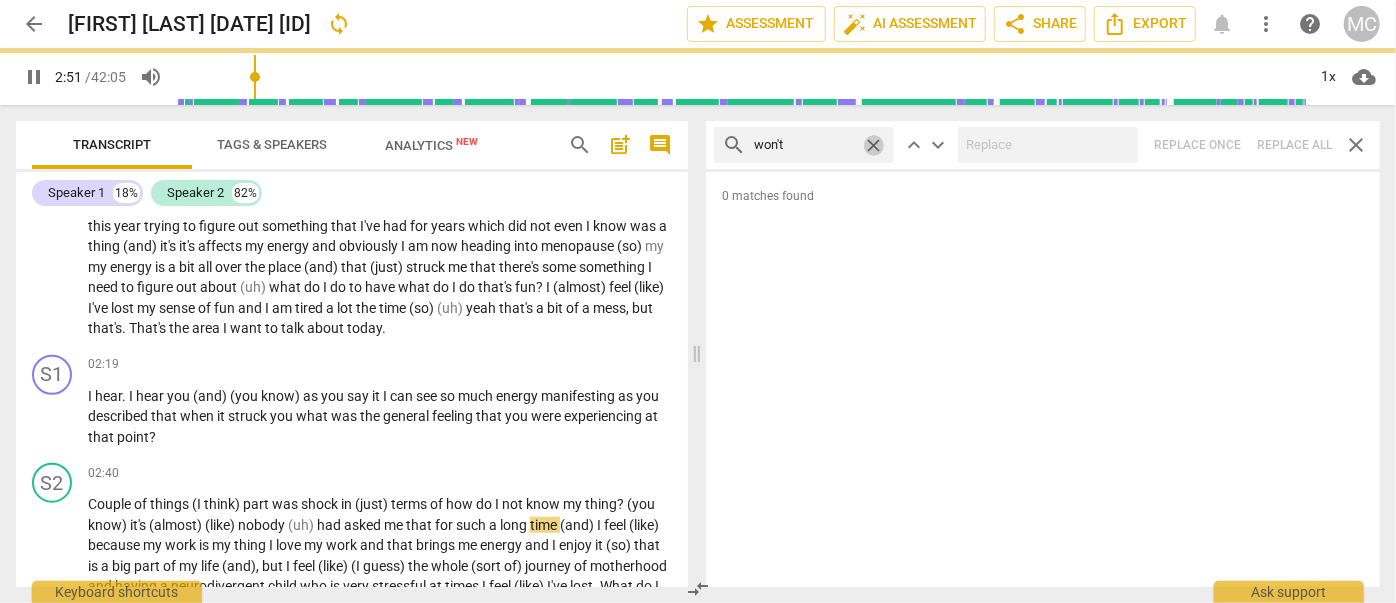 click on "close" at bounding box center [873, 145] 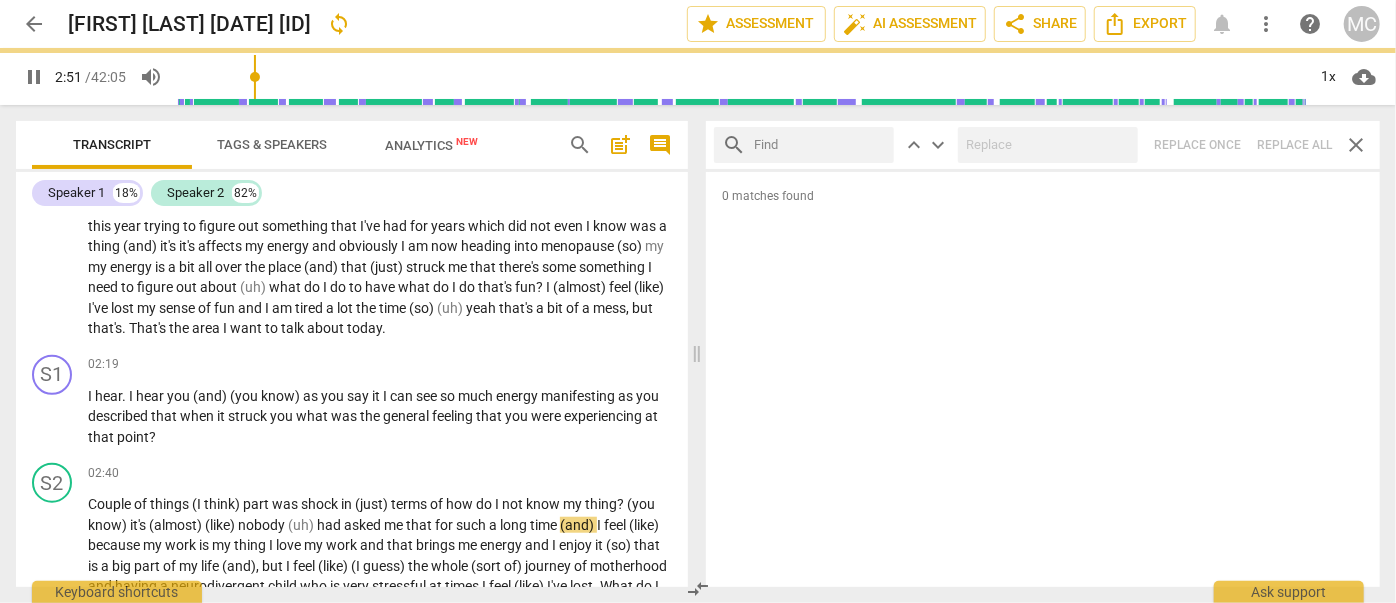 click at bounding box center [820, 145] 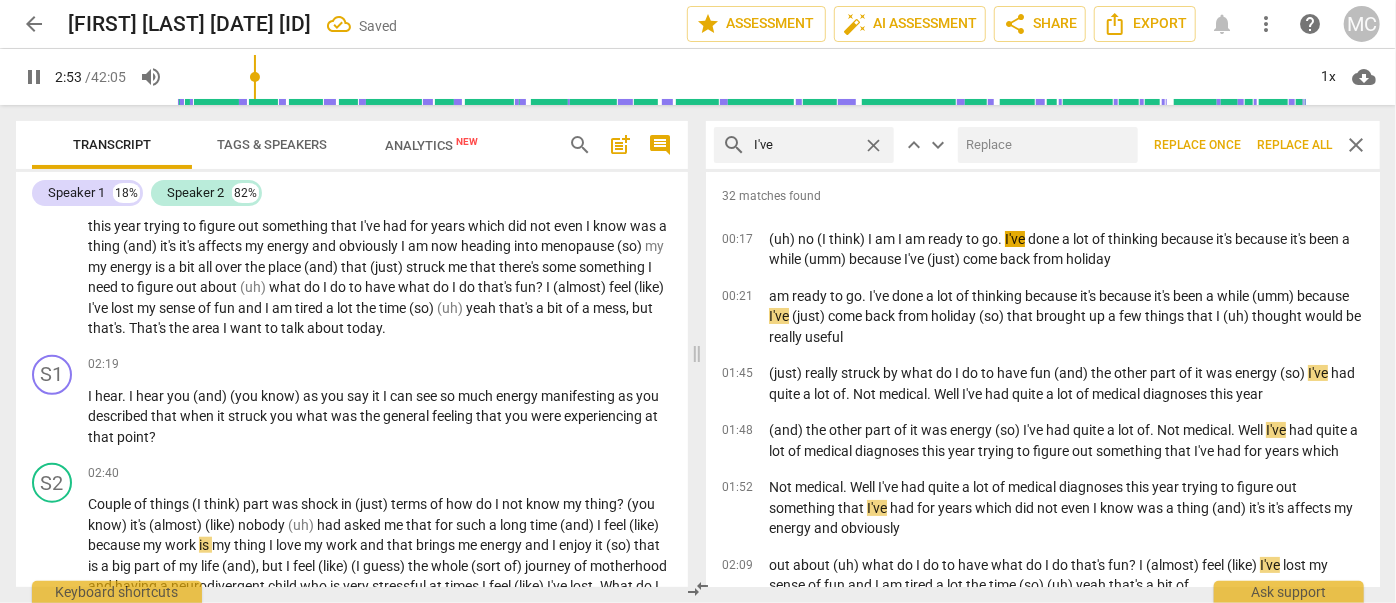 click at bounding box center [1044, 145] 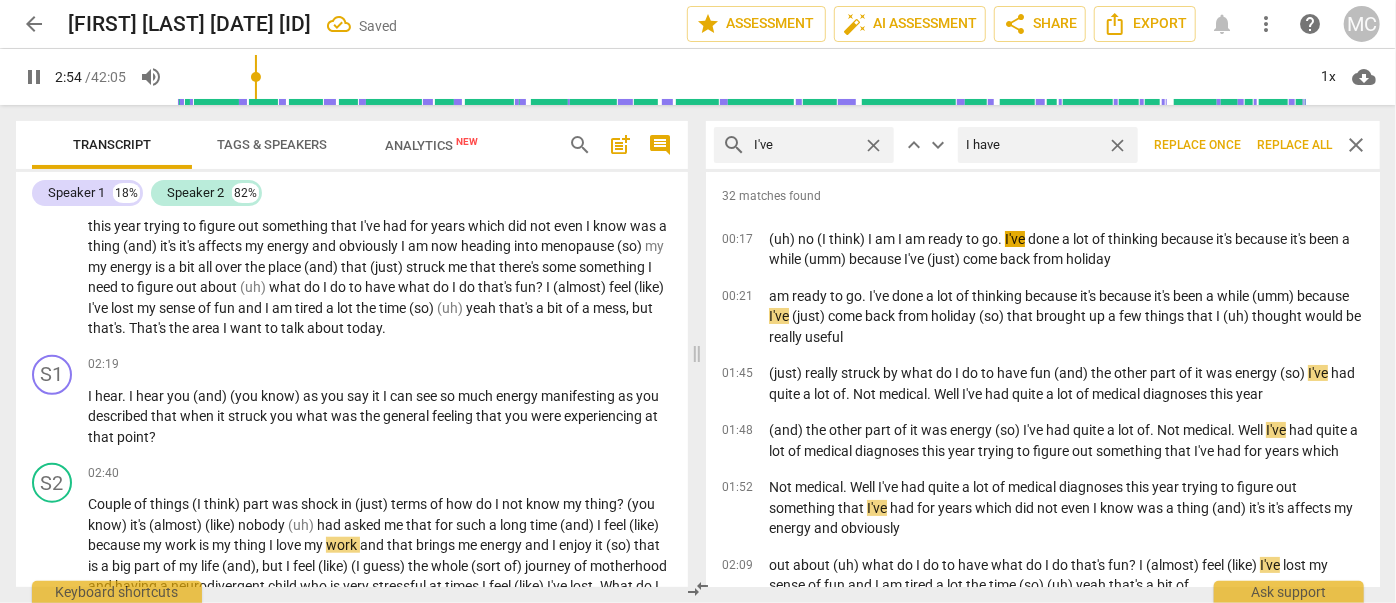 click on "Replace all" at bounding box center (1294, 145) 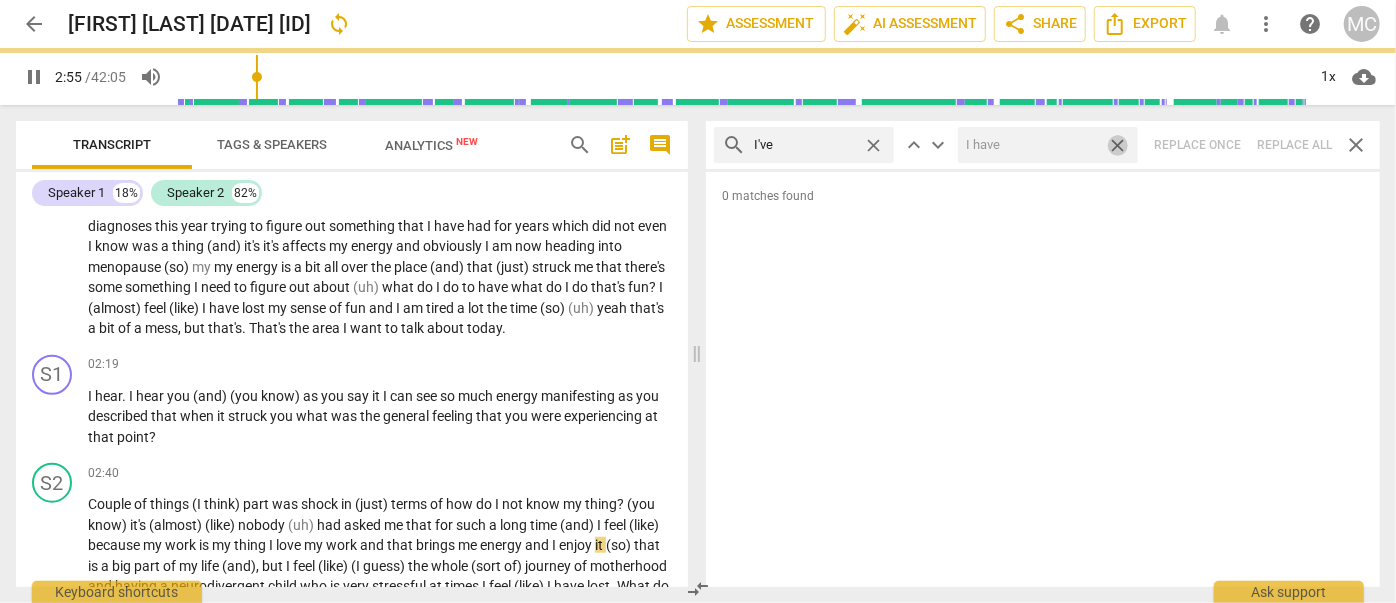 click on "close" at bounding box center [1117, 145] 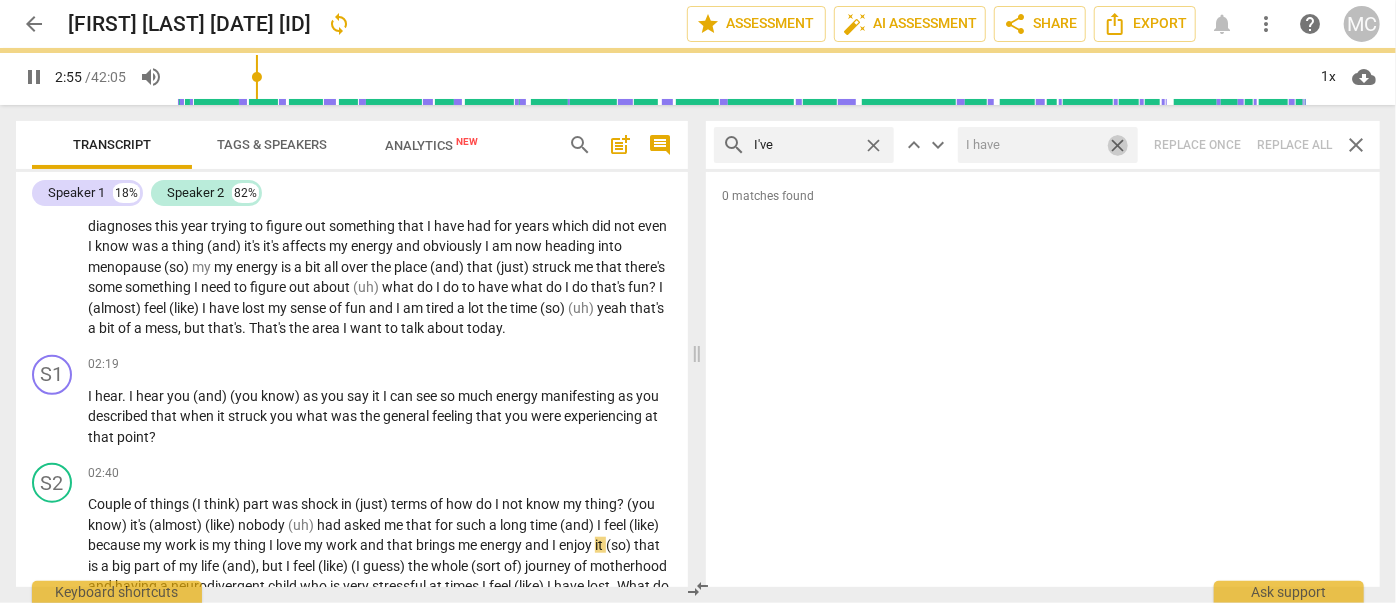 click on "I've" at bounding box center [804, 145] 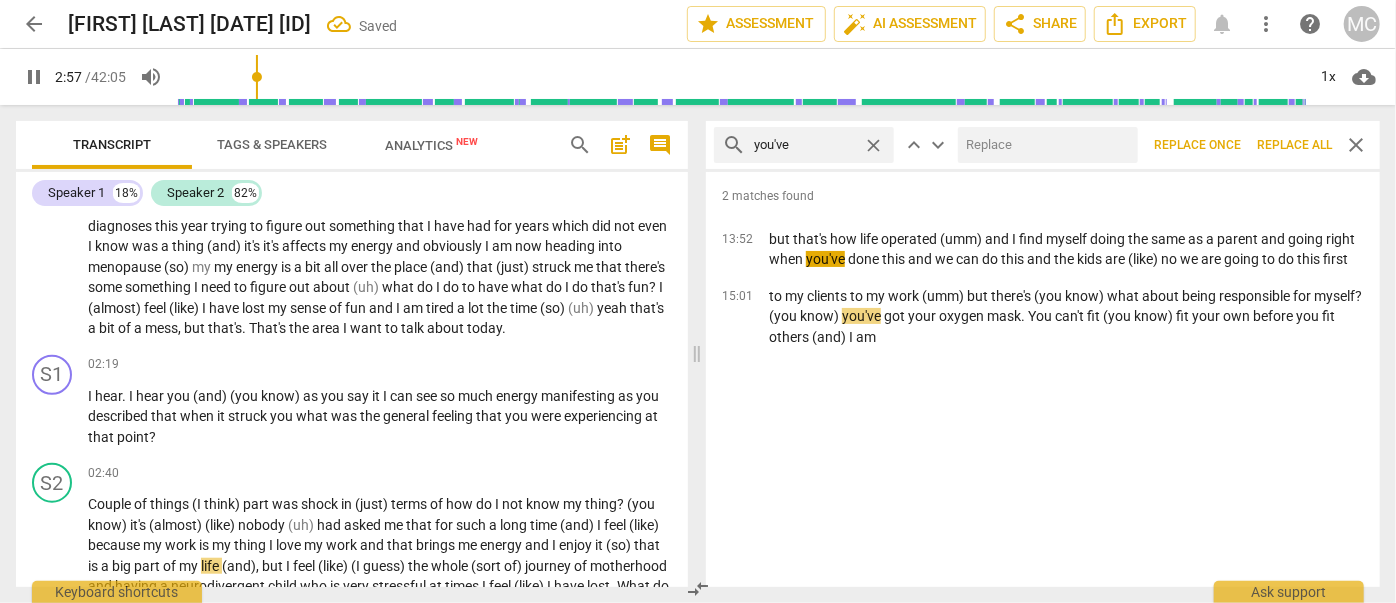 click at bounding box center (1044, 145) 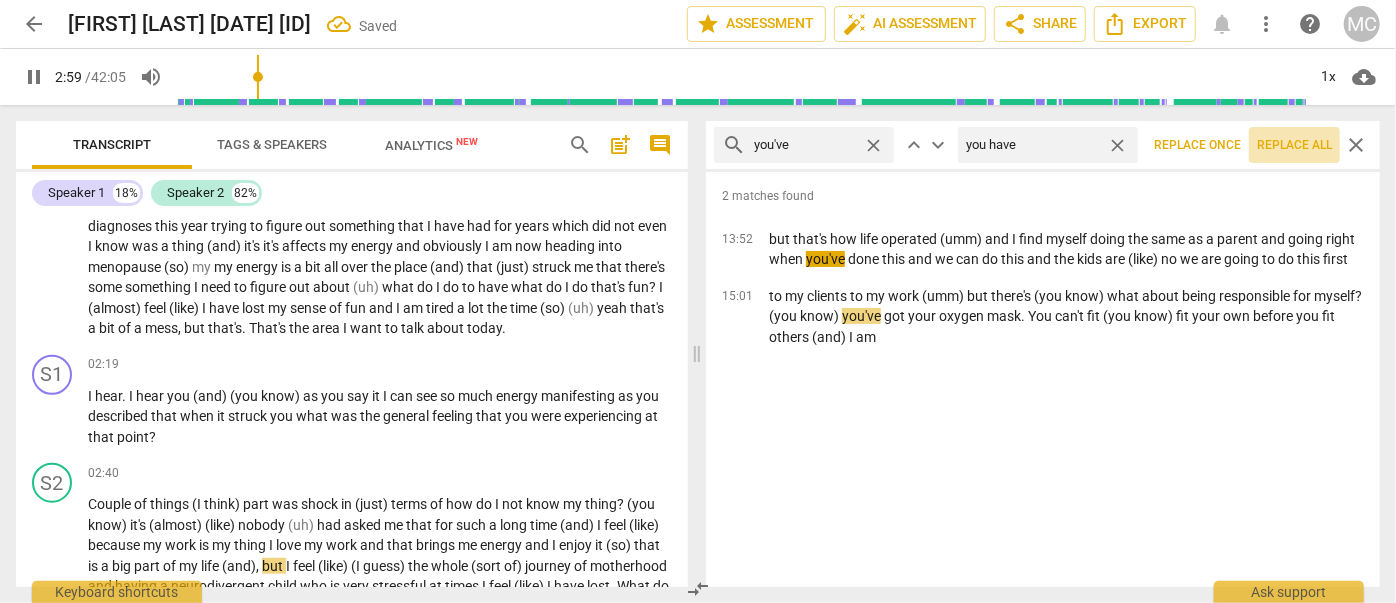 click on "Replace all" at bounding box center (1294, 145) 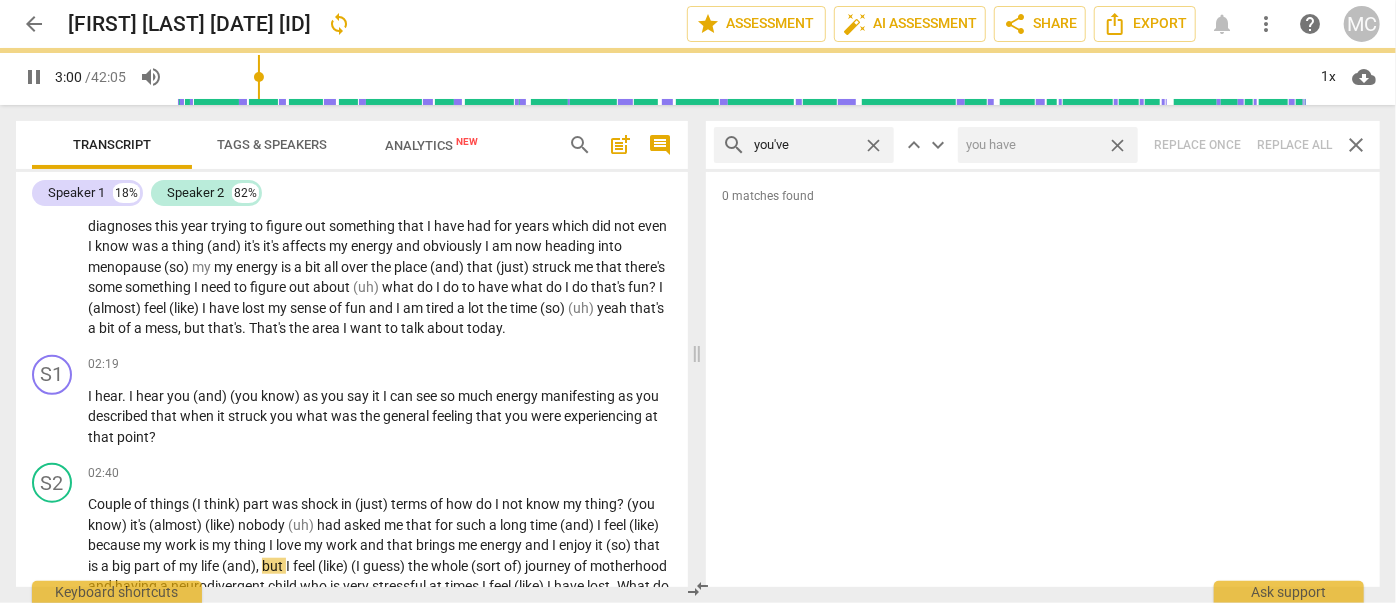 click on "close" at bounding box center [1117, 145] 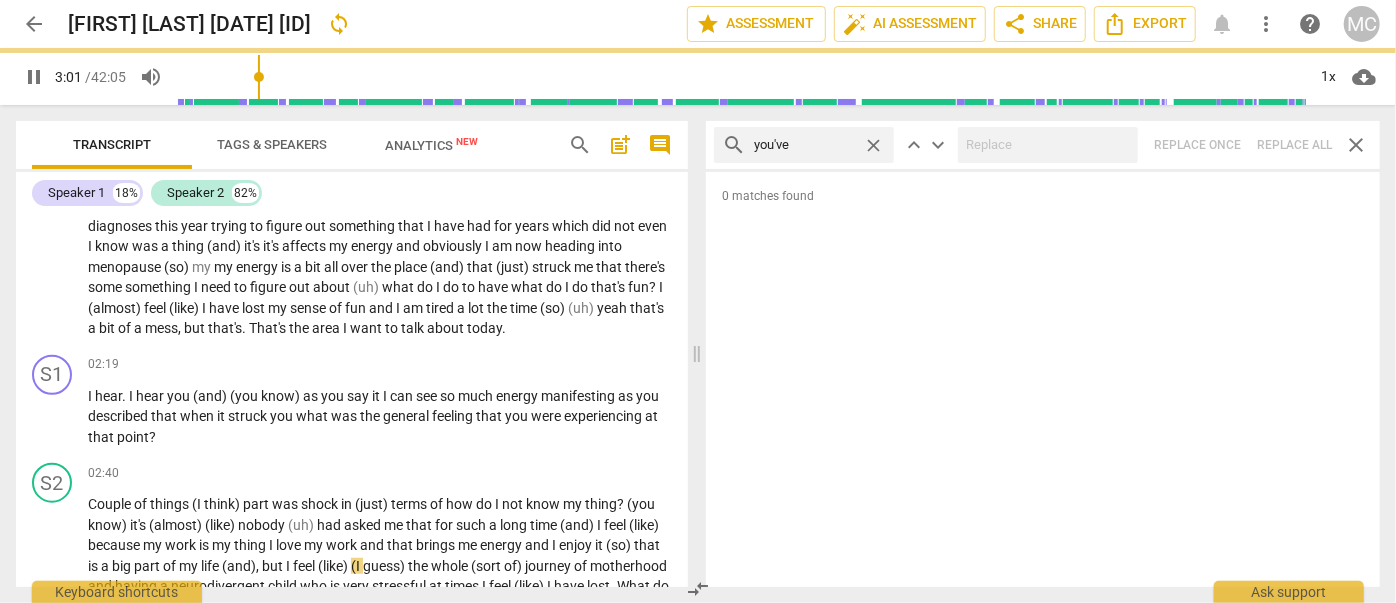 click on "close" at bounding box center (873, 145) 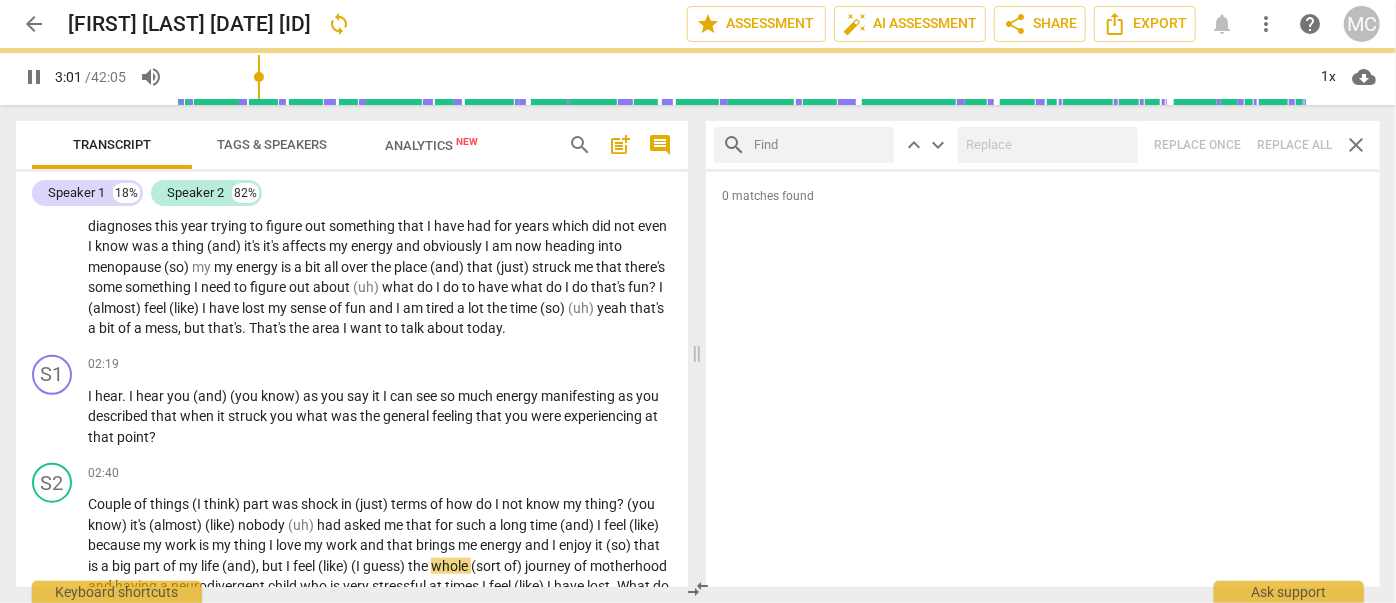 click at bounding box center (820, 145) 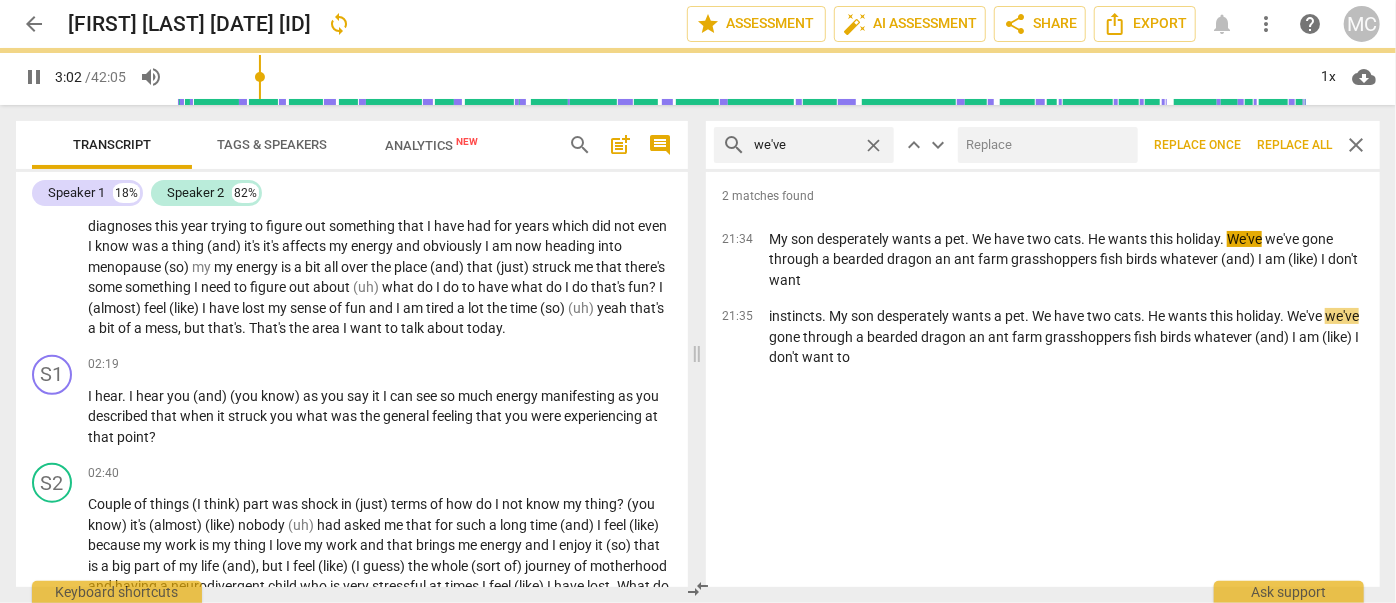 click at bounding box center [1044, 145] 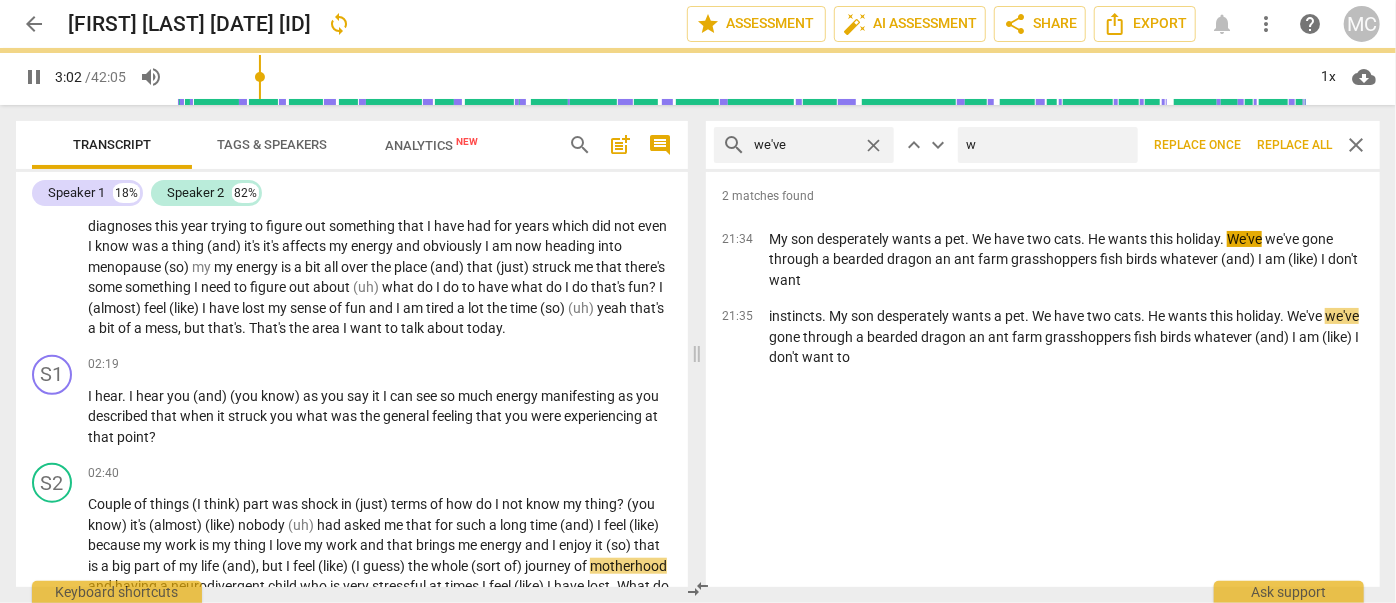 scroll, scrollTop: 1166, scrollLeft: 0, axis: vertical 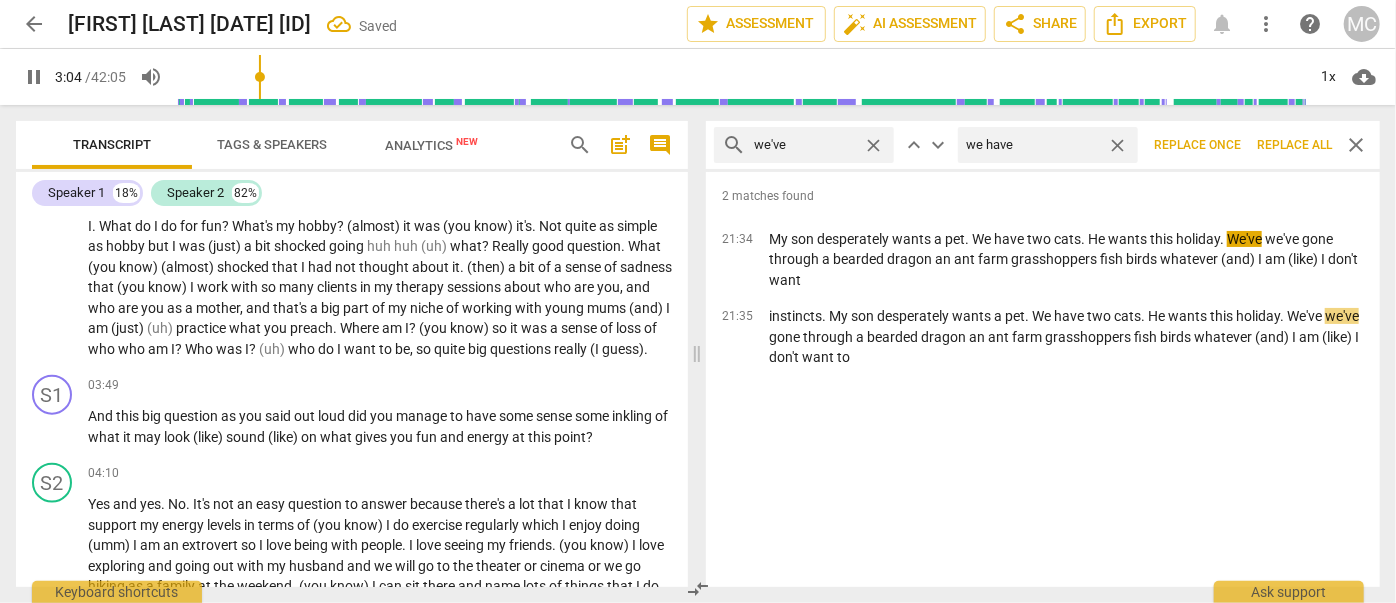 click on "Replace all" at bounding box center (1294, 145) 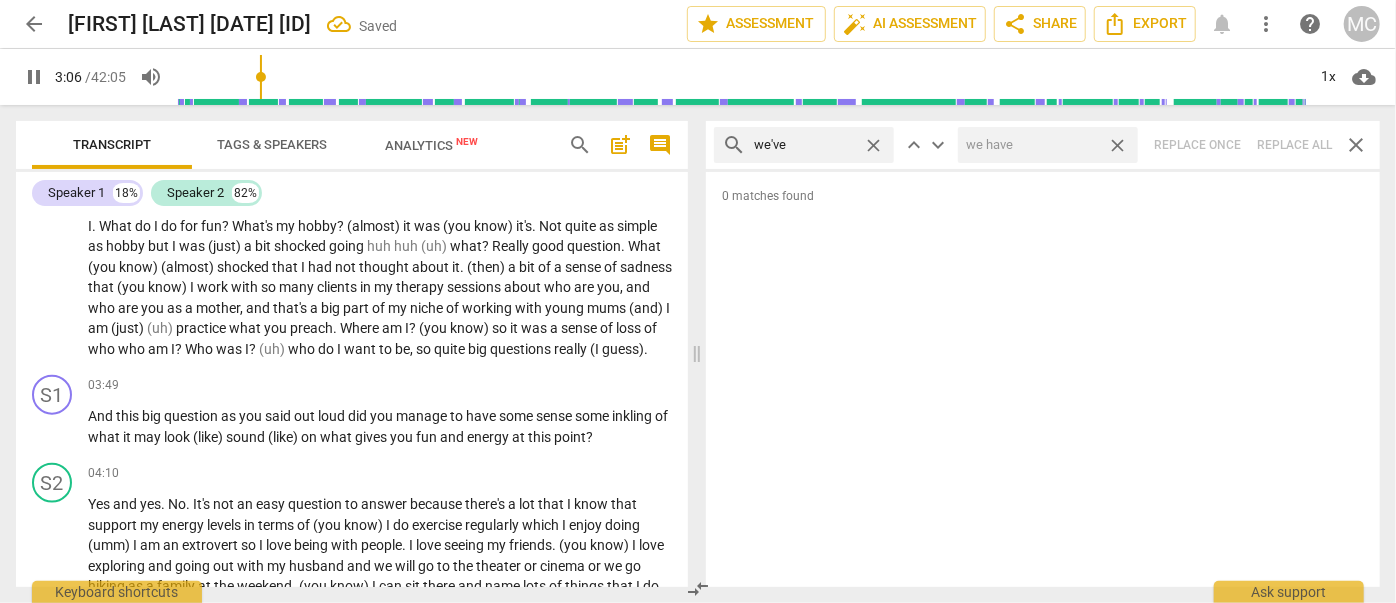click on "close" at bounding box center [1117, 145] 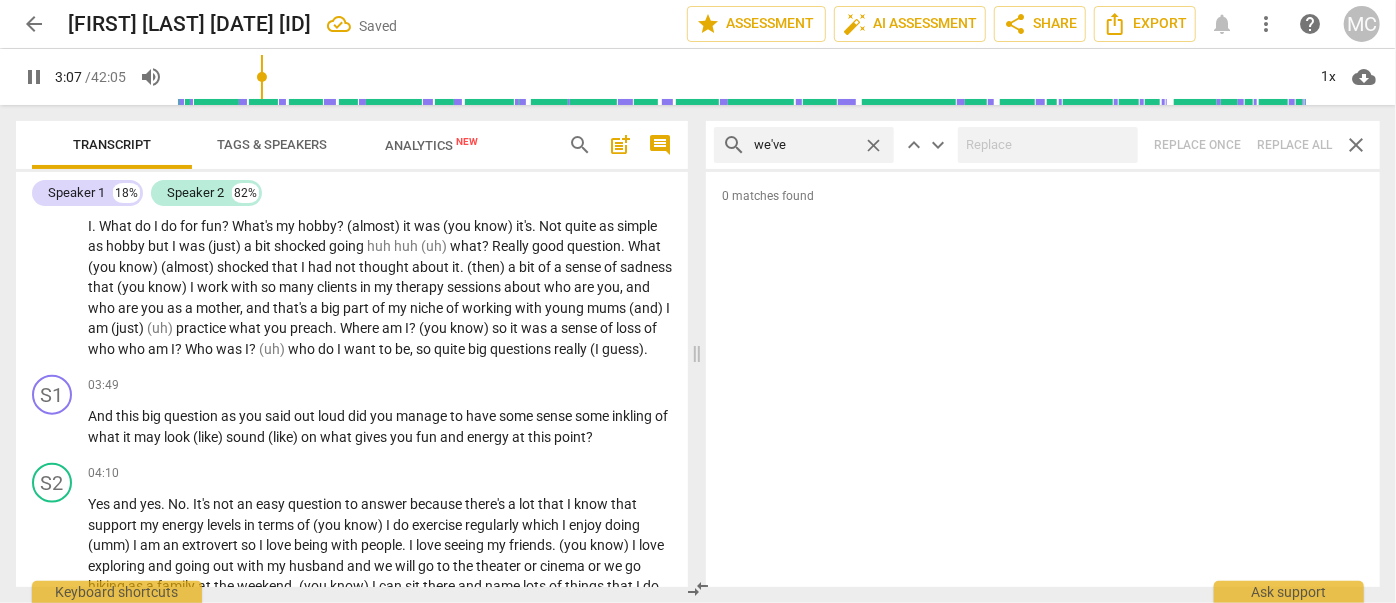 click on "close" at bounding box center [873, 145] 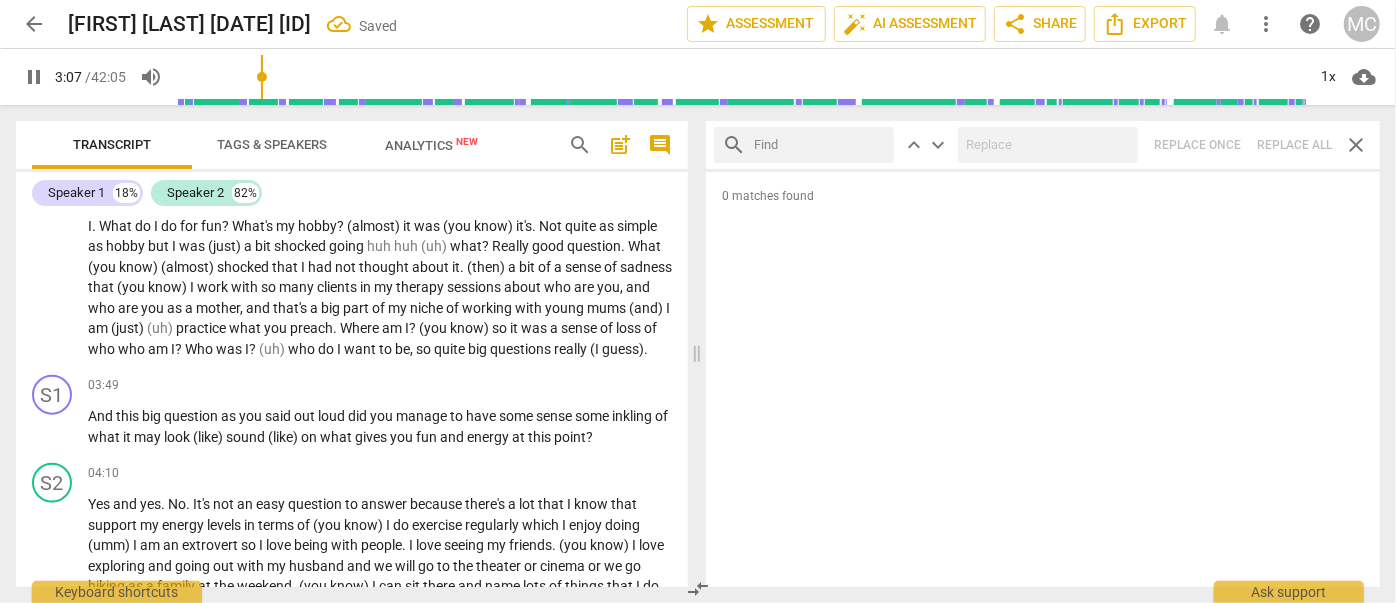 click at bounding box center (820, 145) 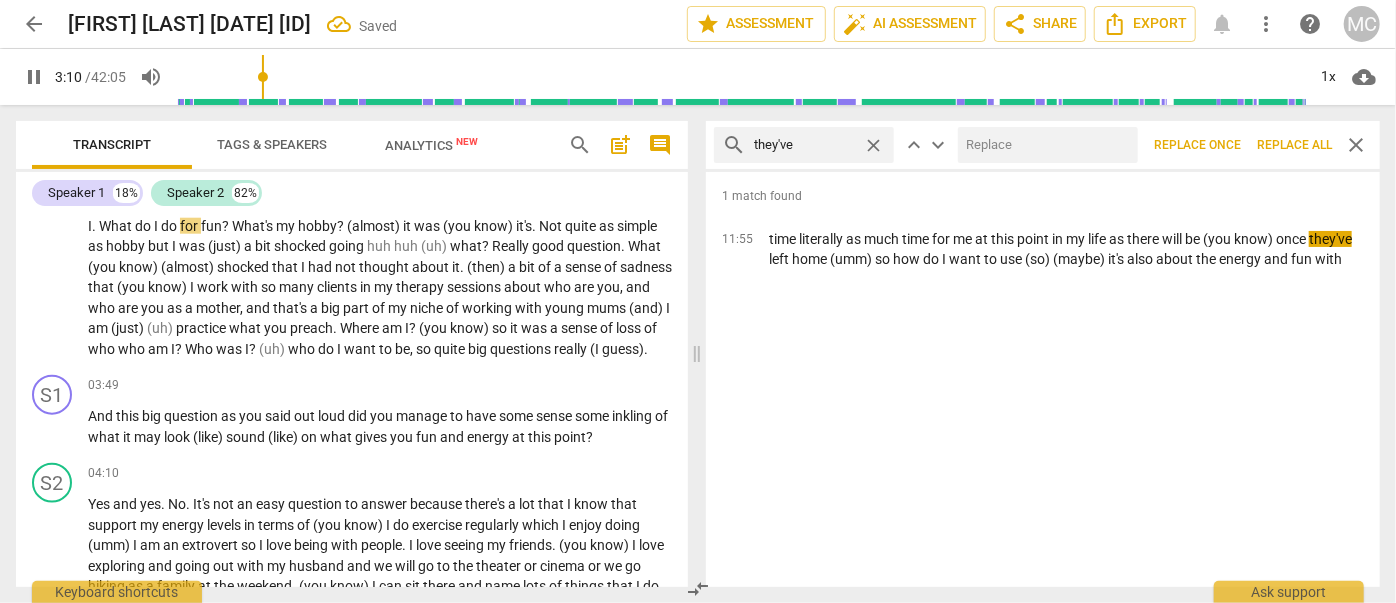 click at bounding box center [1044, 145] 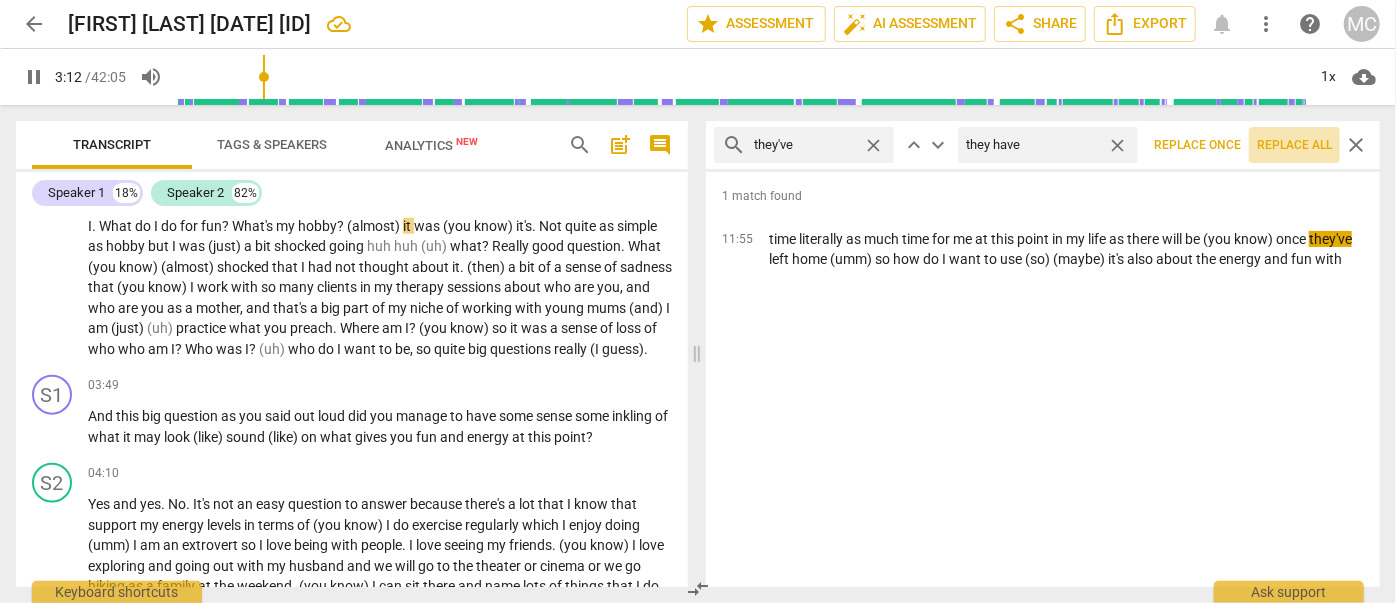click on "Replace all" at bounding box center [1294, 145] 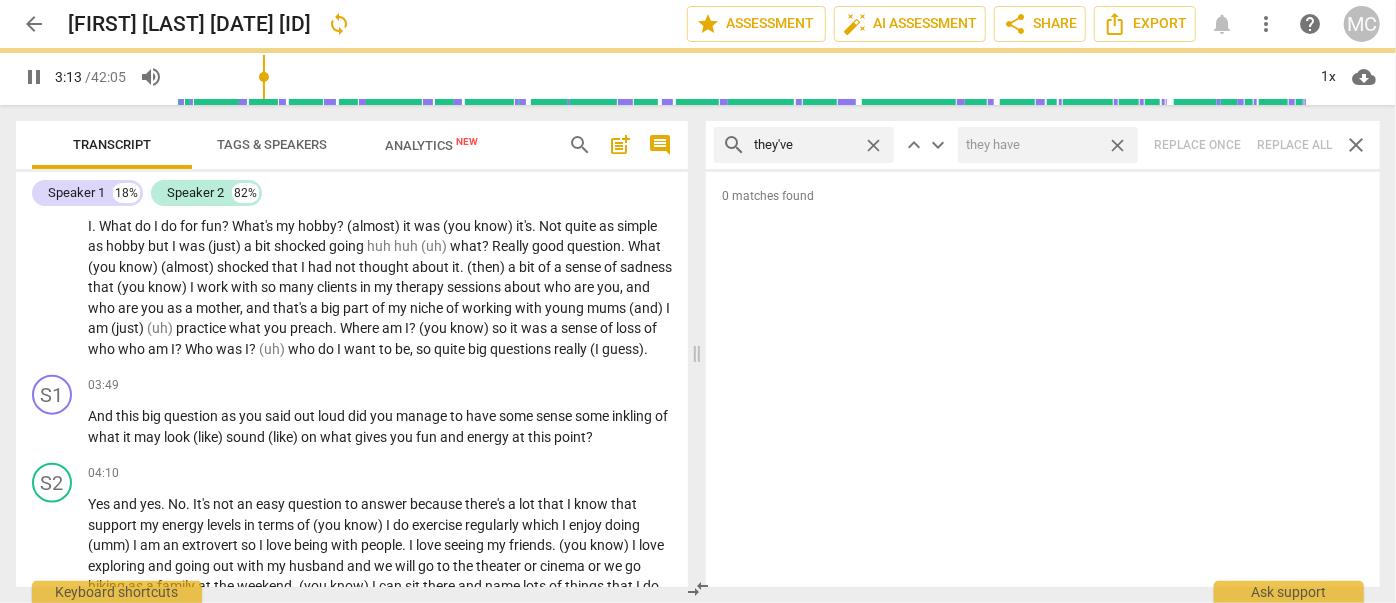 click on "close" at bounding box center (1117, 145) 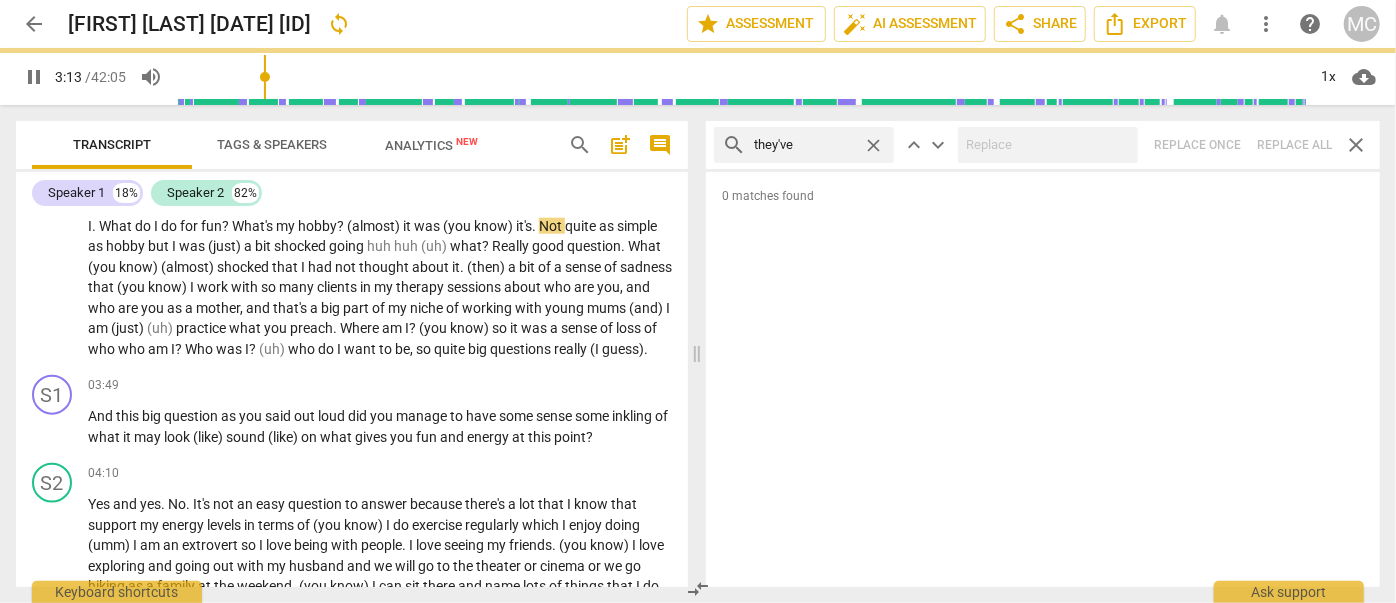 drag, startPoint x: 869, startPoint y: 143, endPoint x: 812, endPoint y: 148, distance: 57.21888 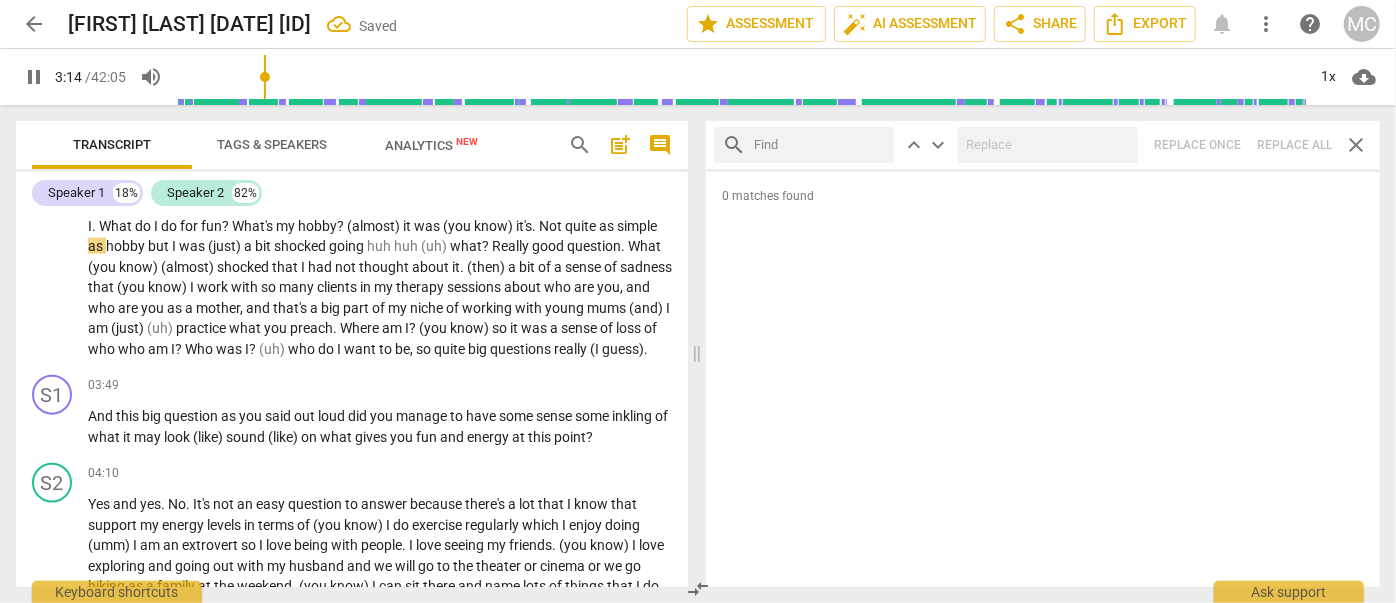 click at bounding box center [820, 145] 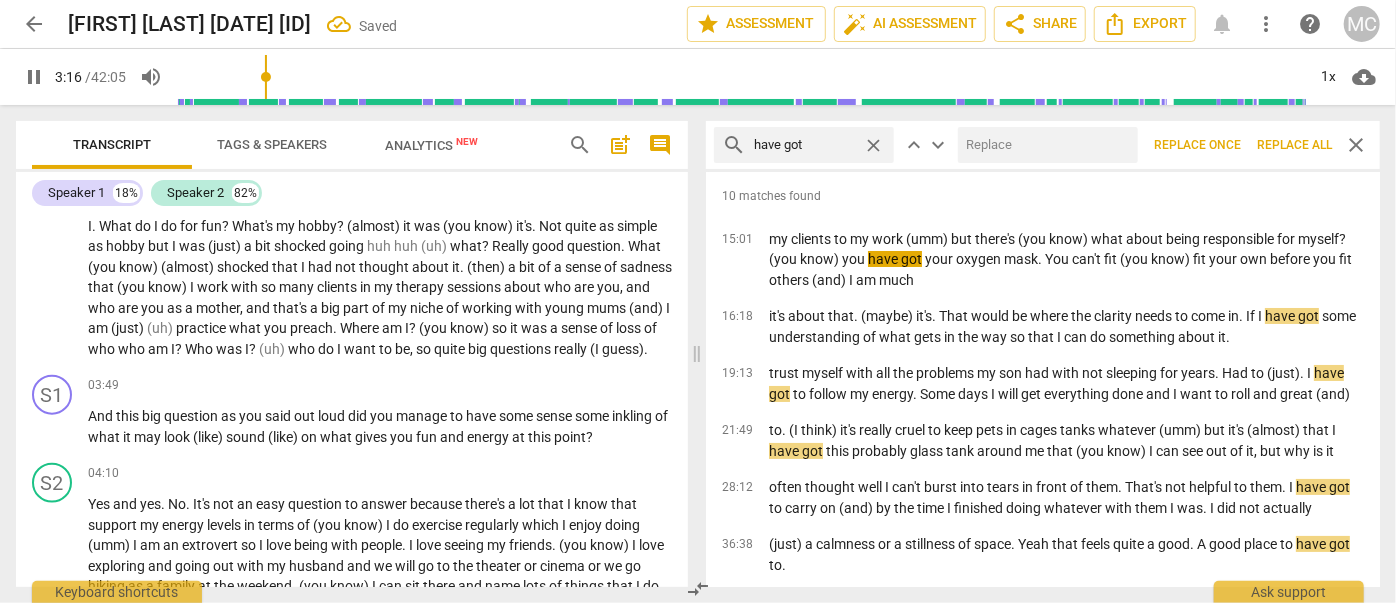 click at bounding box center (1044, 145) 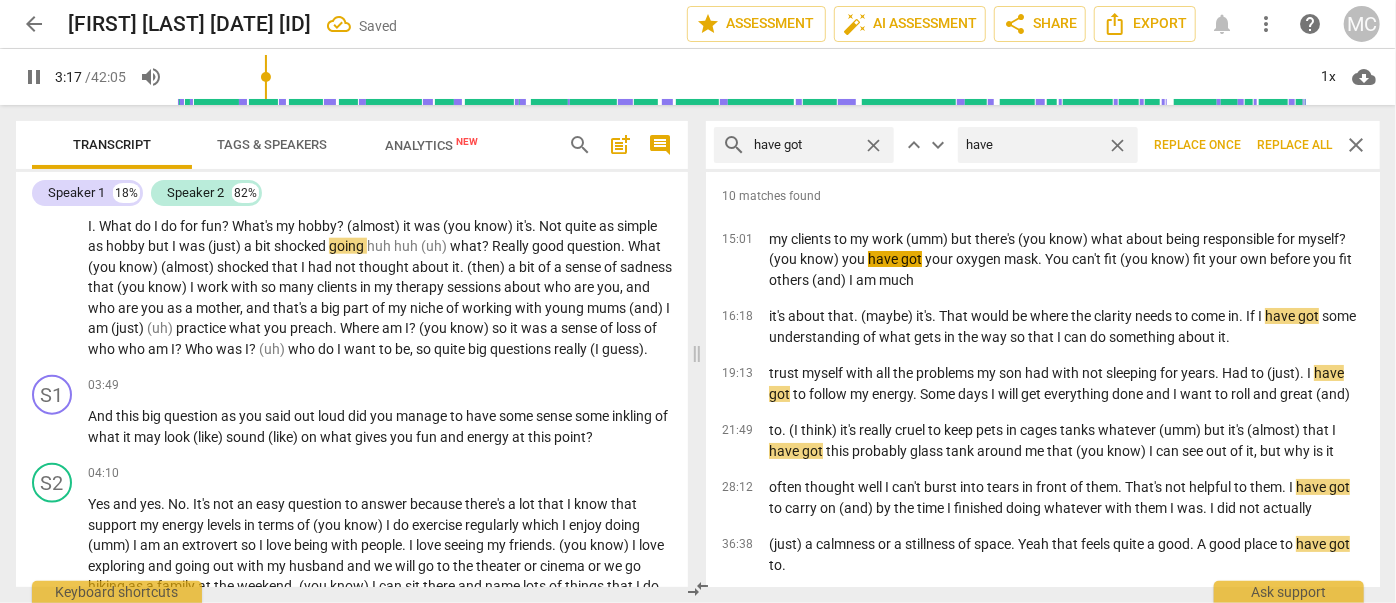 click on "Replace all" at bounding box center (1294, 145) 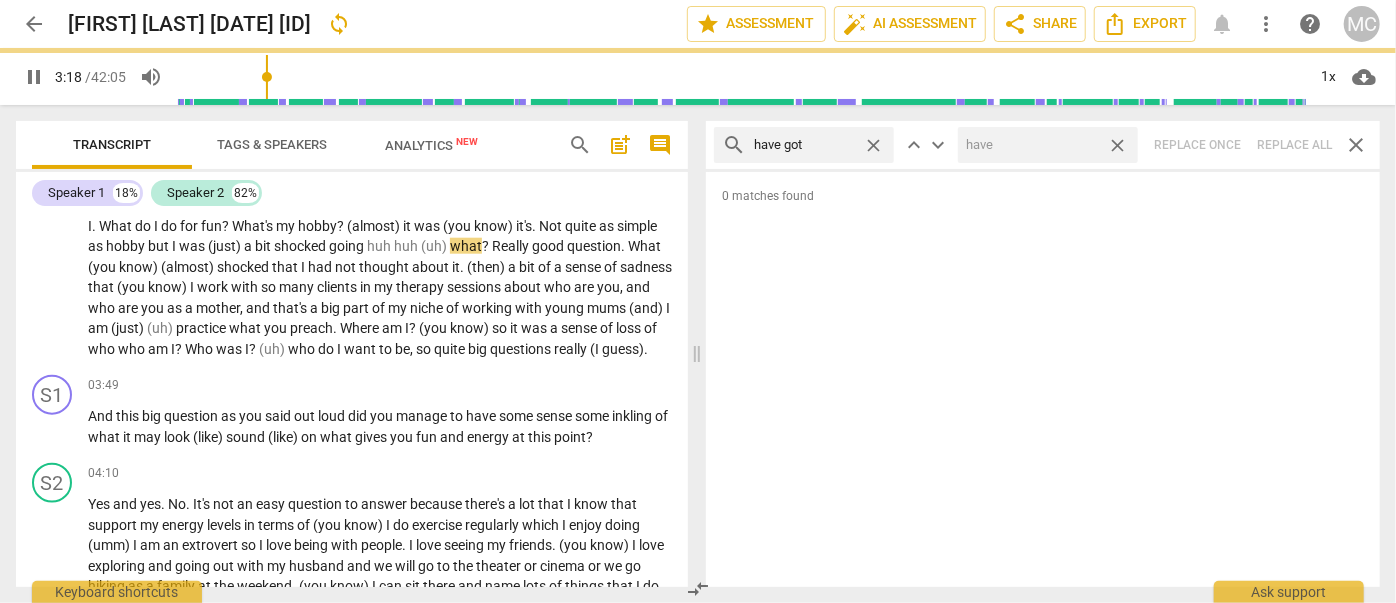 drag, startPoint x: 1115, startPoint y: 145, endPoint x: 1040, endPoint y: 153, distance: 75.42546 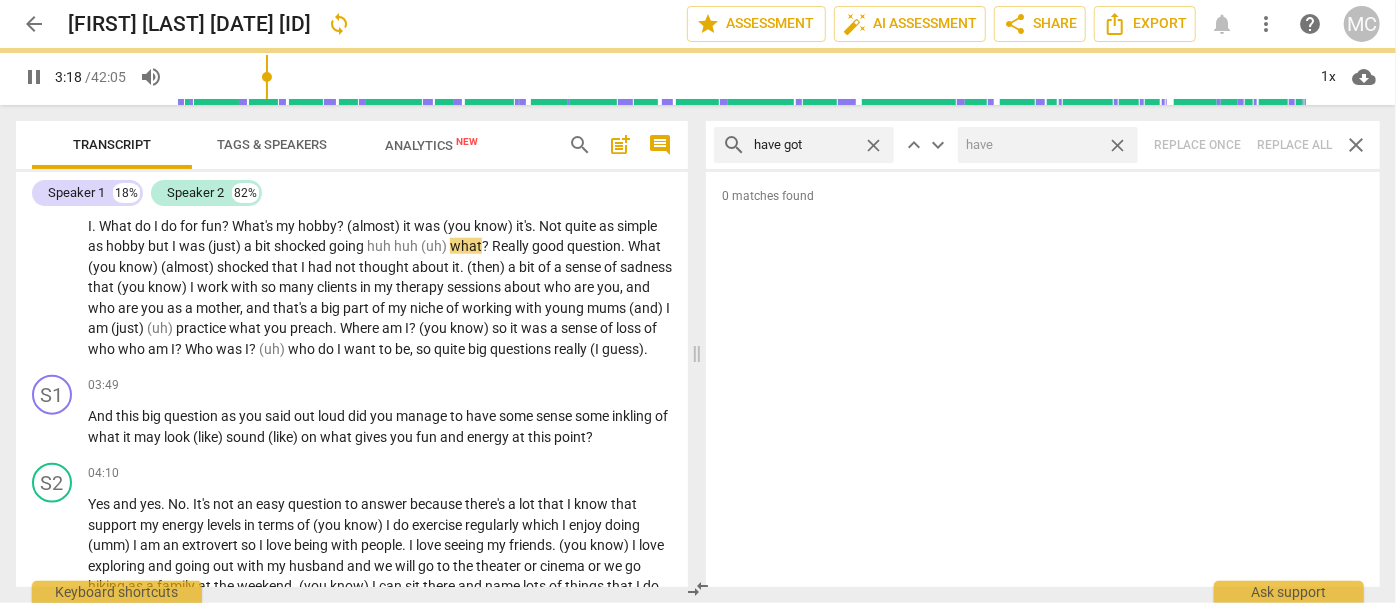 click on "close" at bounding box center [1117, 145] 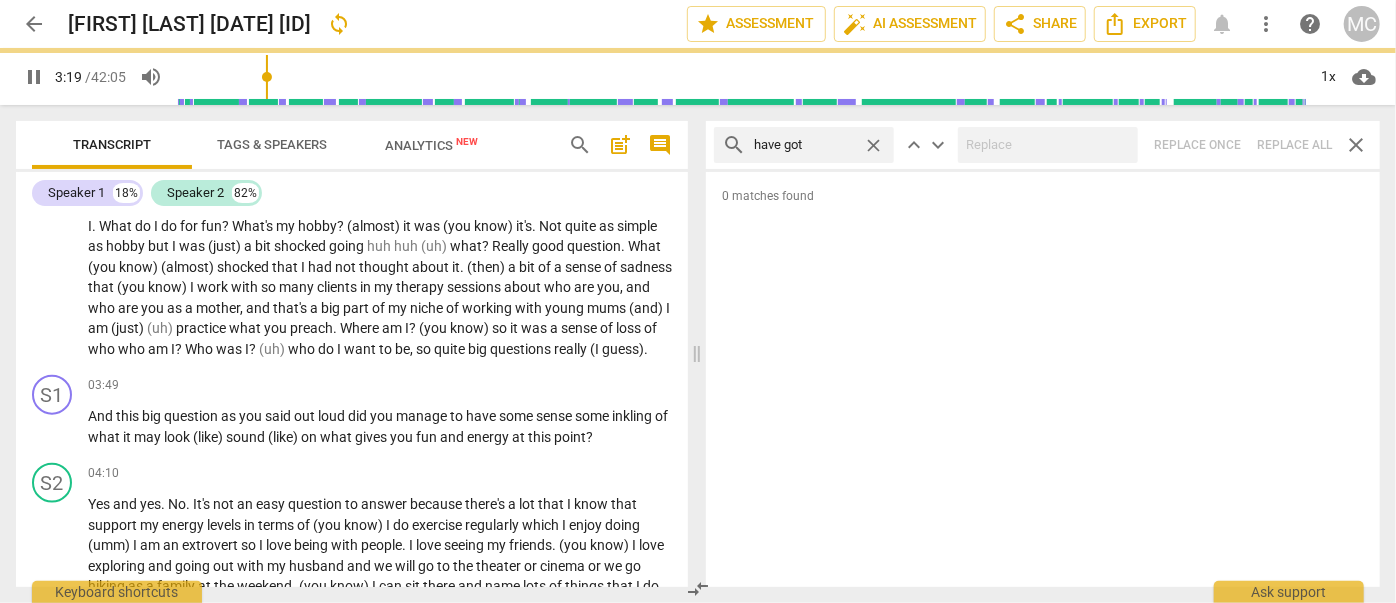 click on "close" at bounding box center (873, 145) 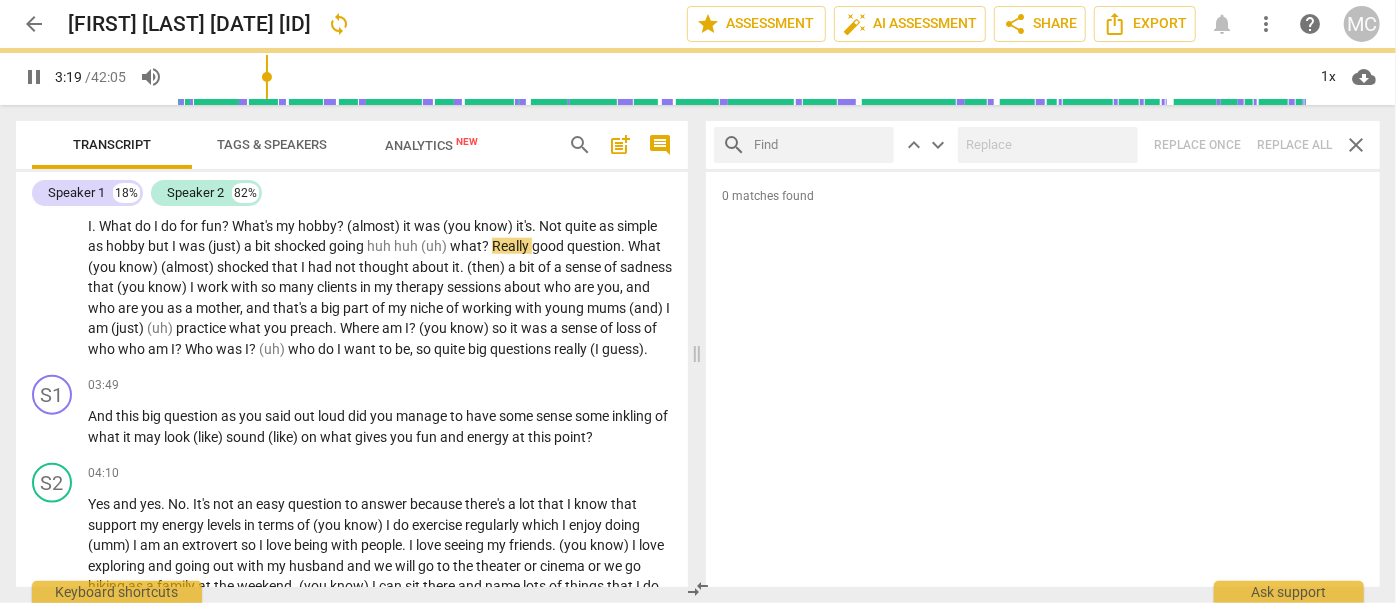 click at bounding box center (820, 145) 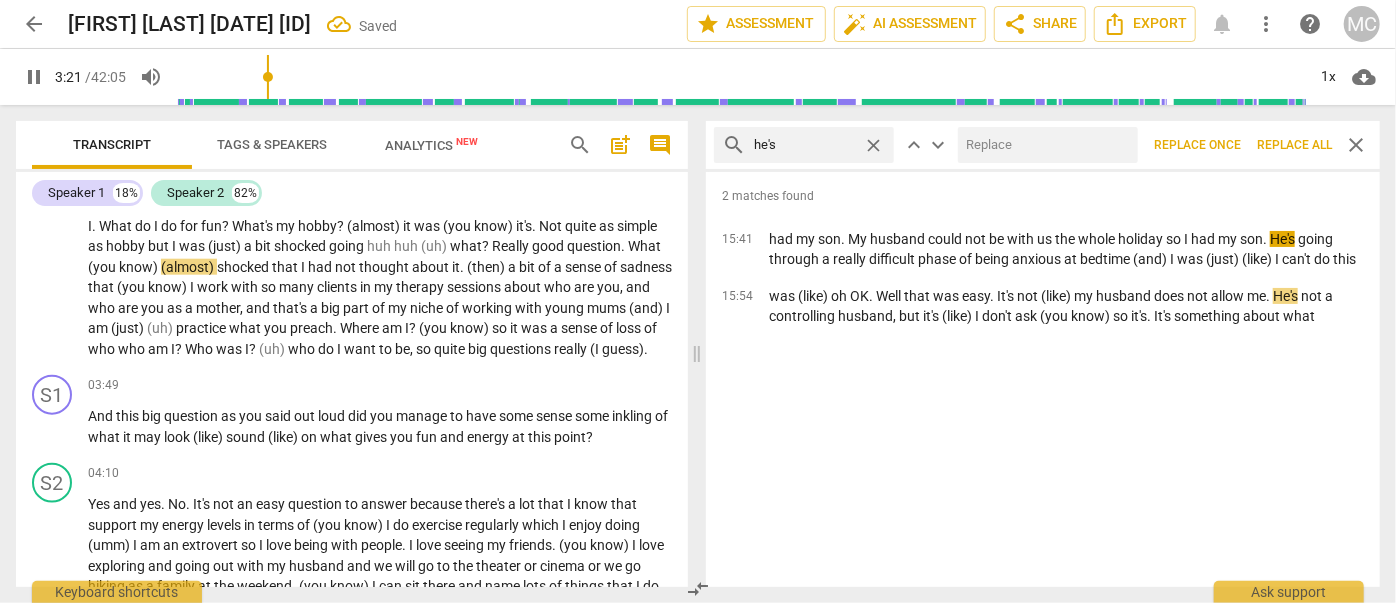 click at bounding box center [1044, 145] 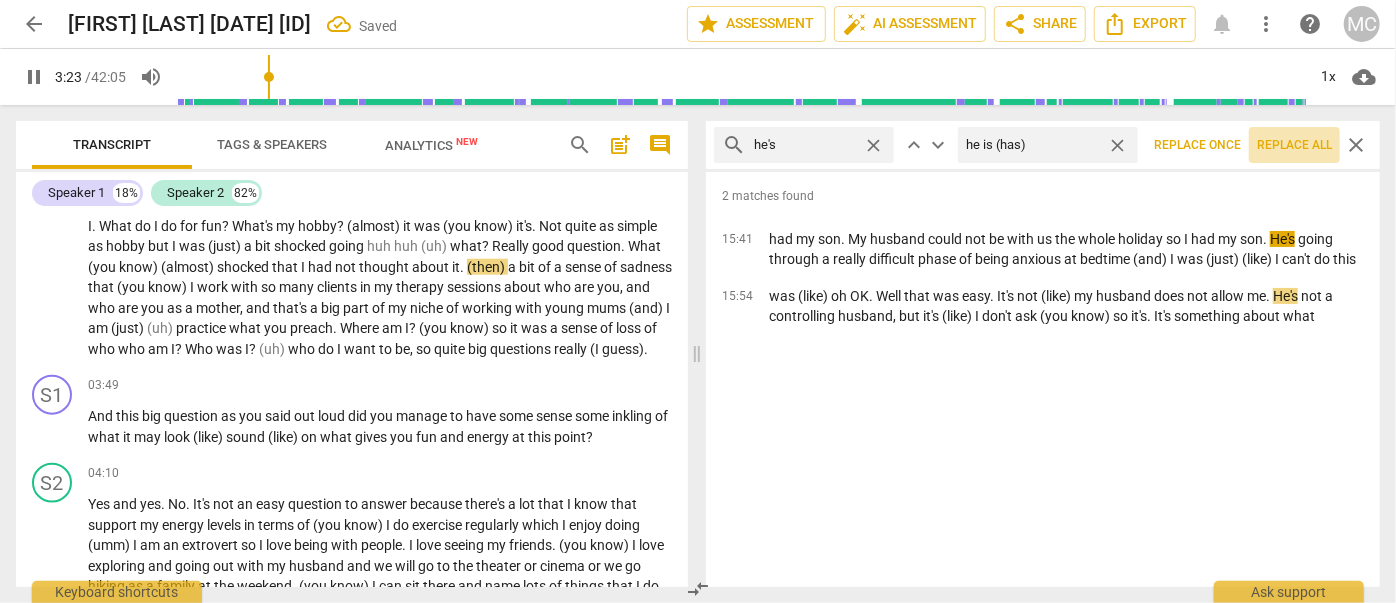 click on "Replace all" at bounding box center (1294, 145) 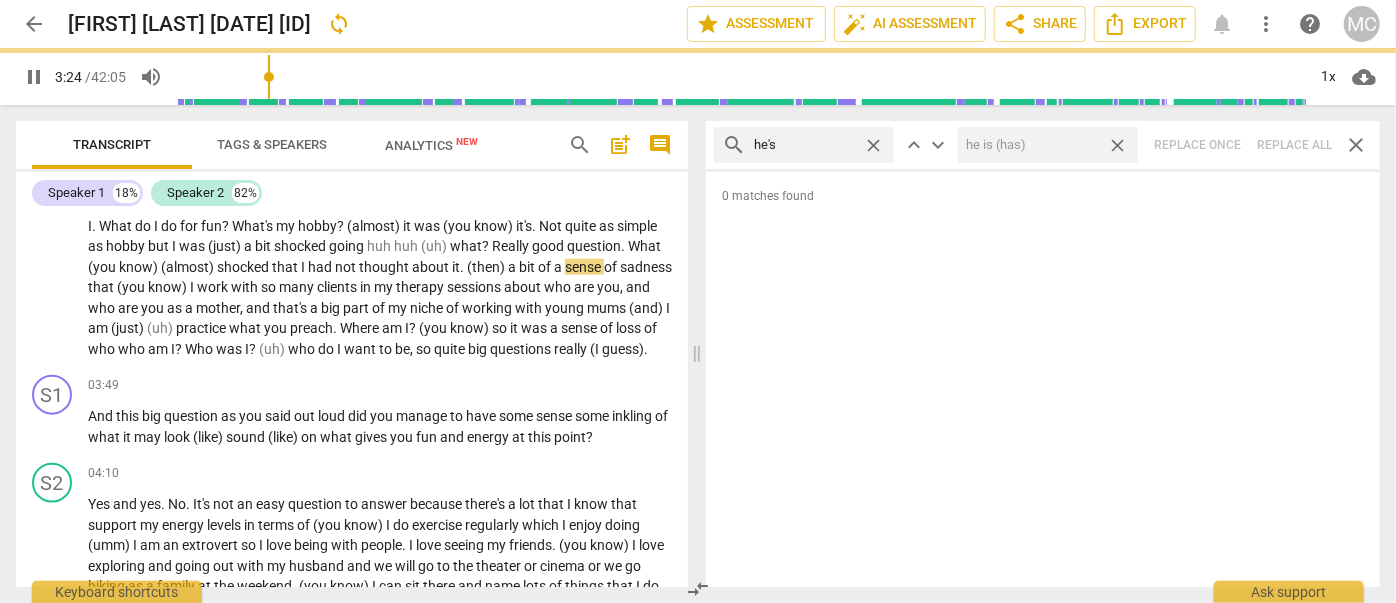 click on "close" at bounding box center [1117, 145] 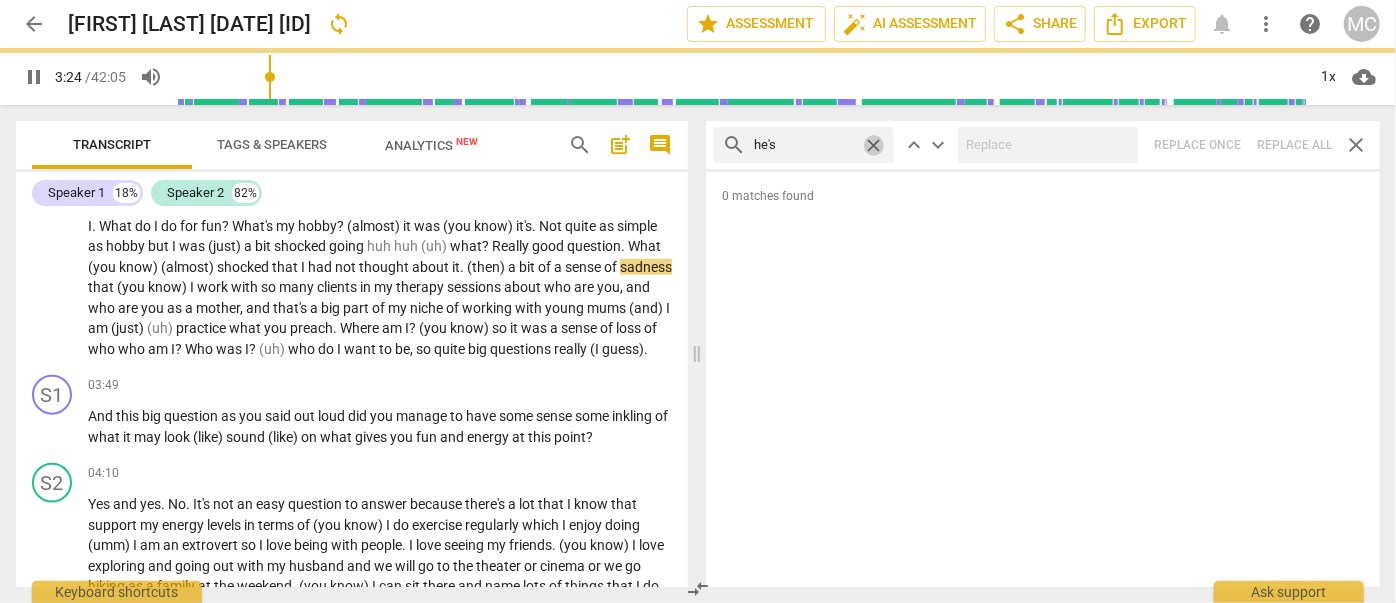 click on "close" at bounding box center [873, 145] 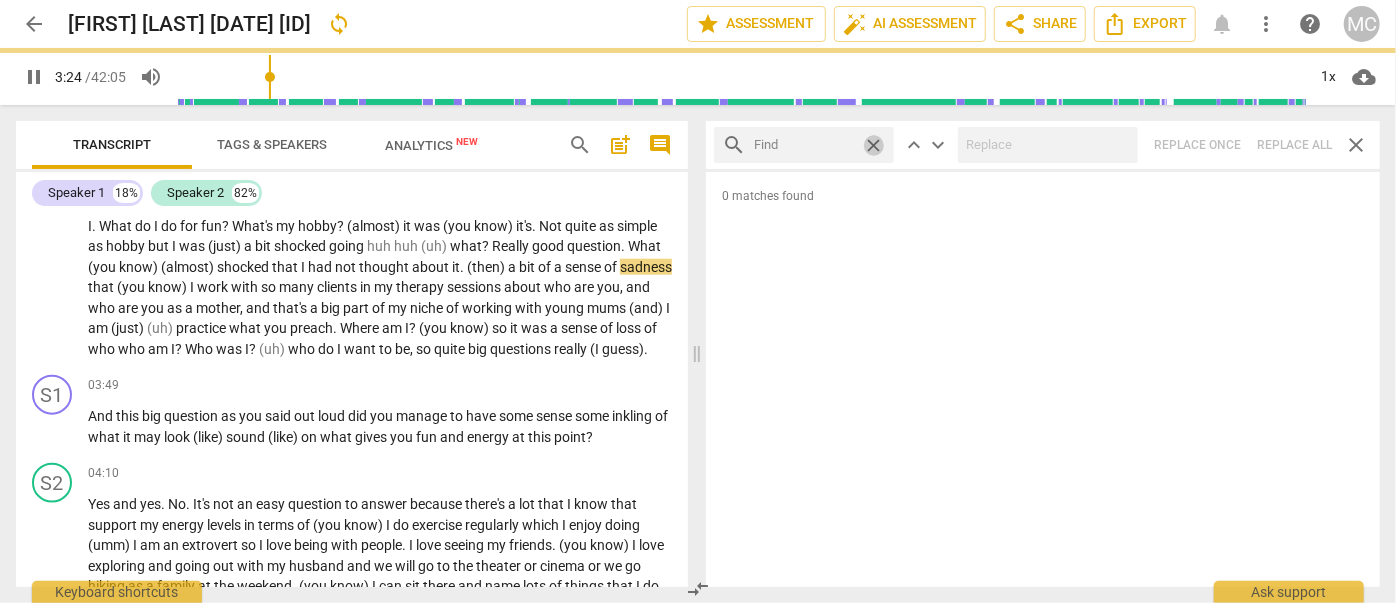 click at bounding box center [804, 145] 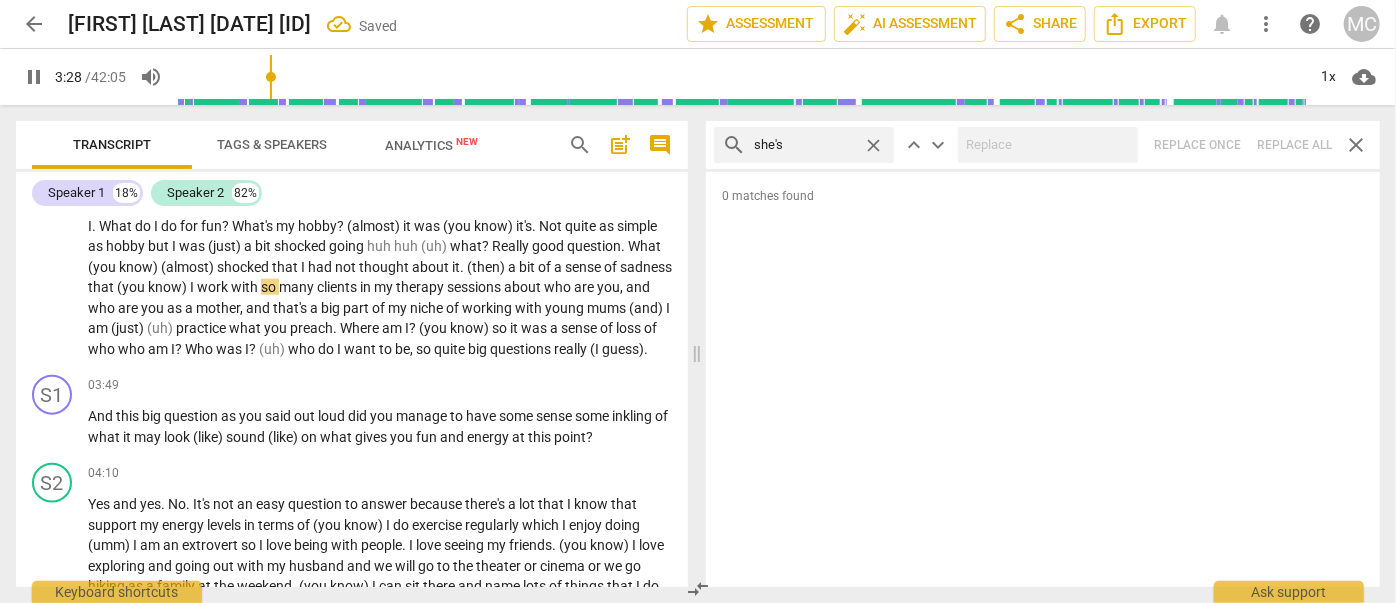 click on "search she's close keyboard_arrow_up keyboard_arrow_down Replace once Replace all close" at bounding box center (1043, 145) 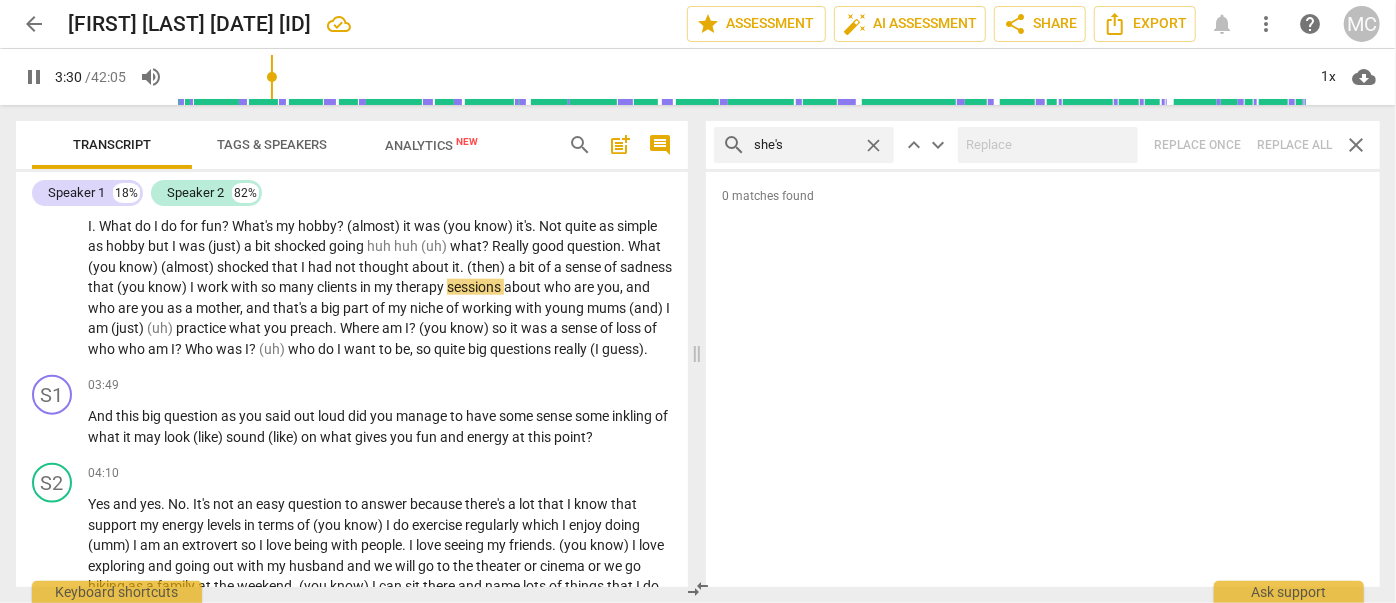 click on "close" at bounding box center [873, 145] 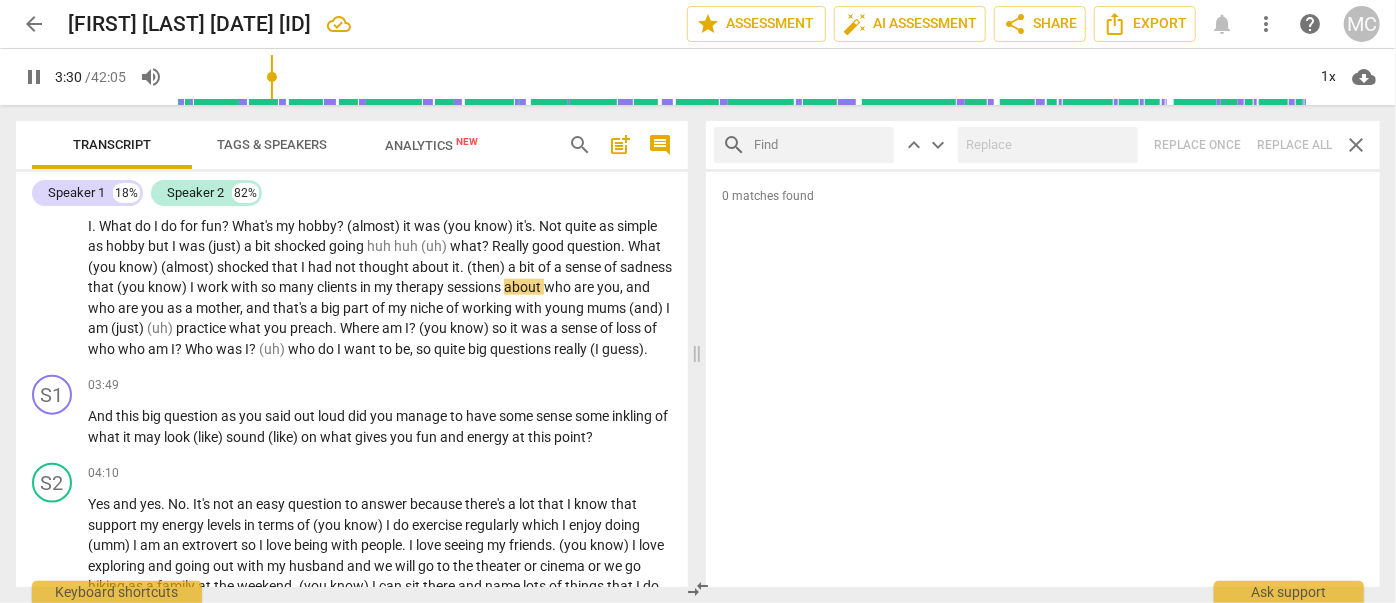 click at bounding box center [820, 145] 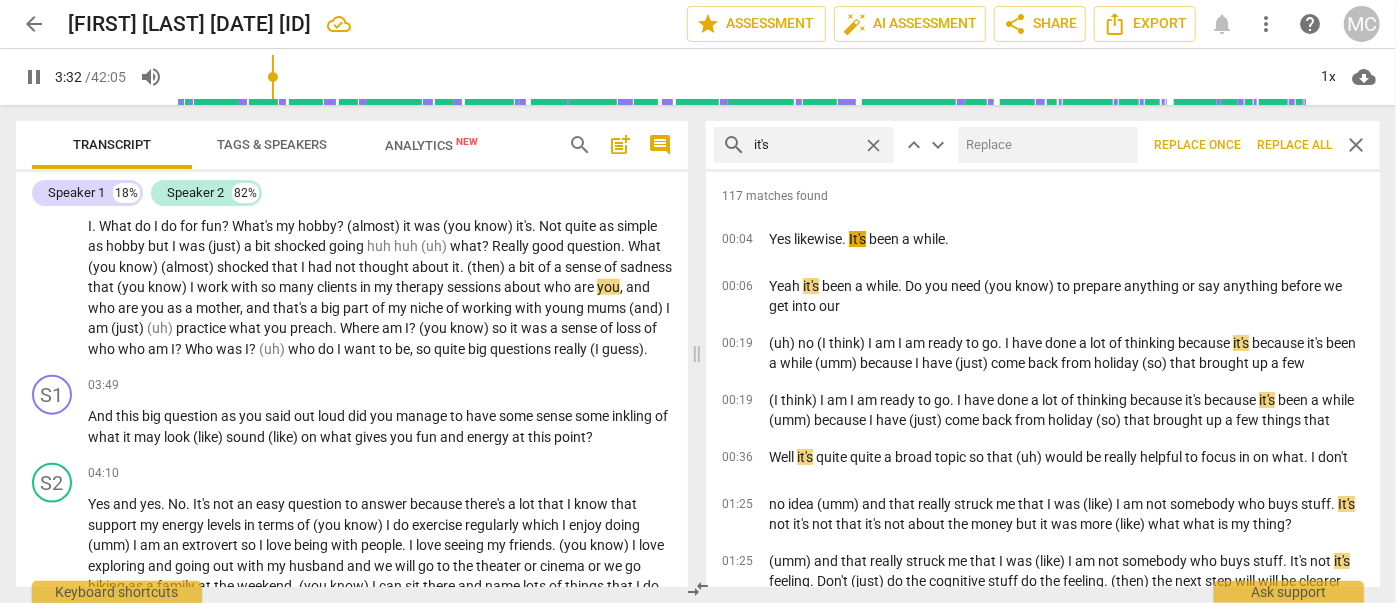 click at bounding box center [1044, 145] 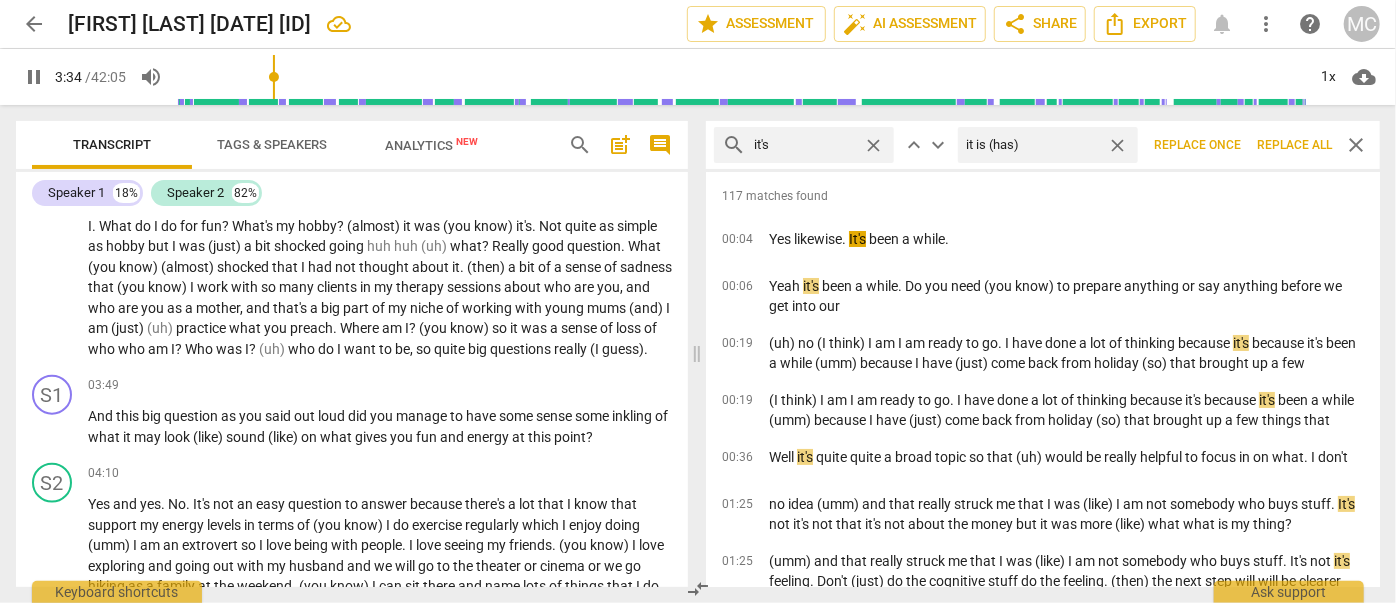 click on "Replace all" at bounding box center [1294, 145] 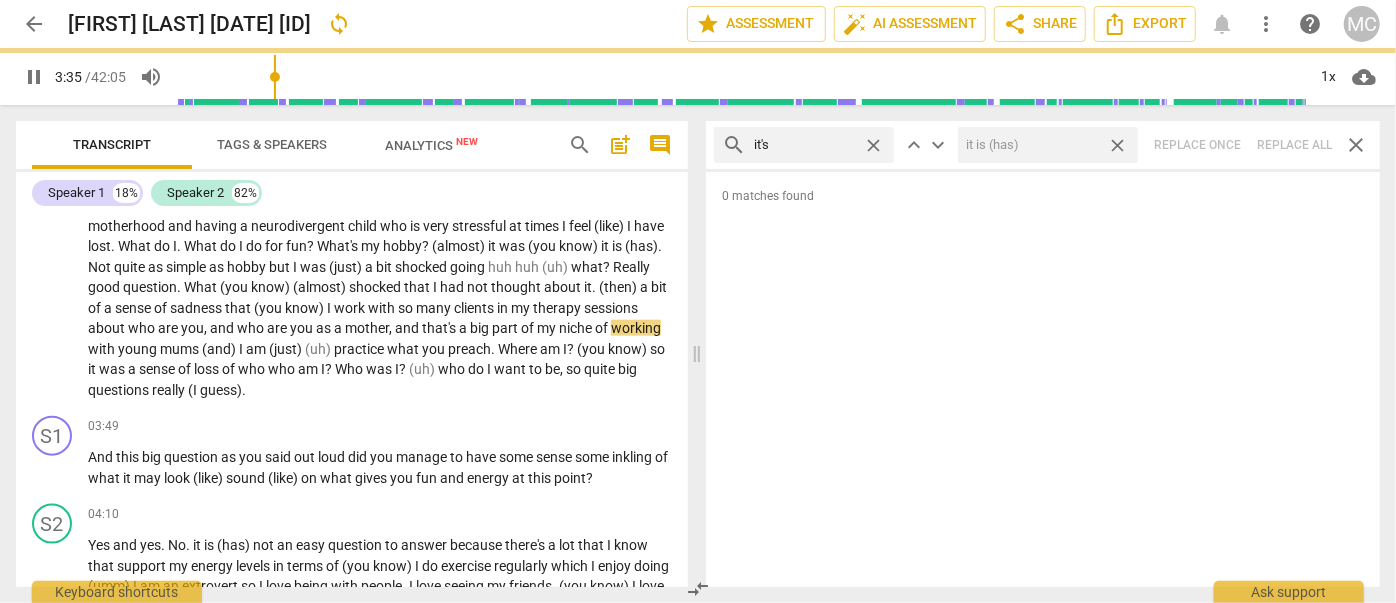 scroll, scrollTop: 1187, scrollLeft: 0, axis: vertical 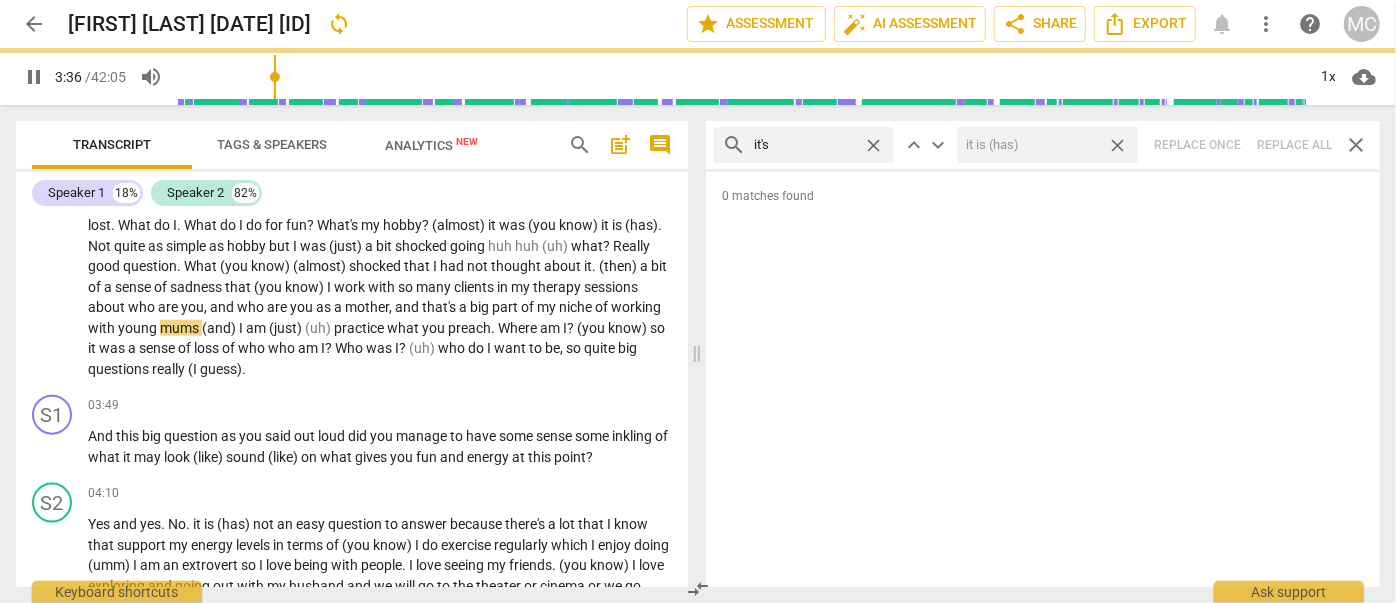 click on "close" at bounding box center (1117, 145) 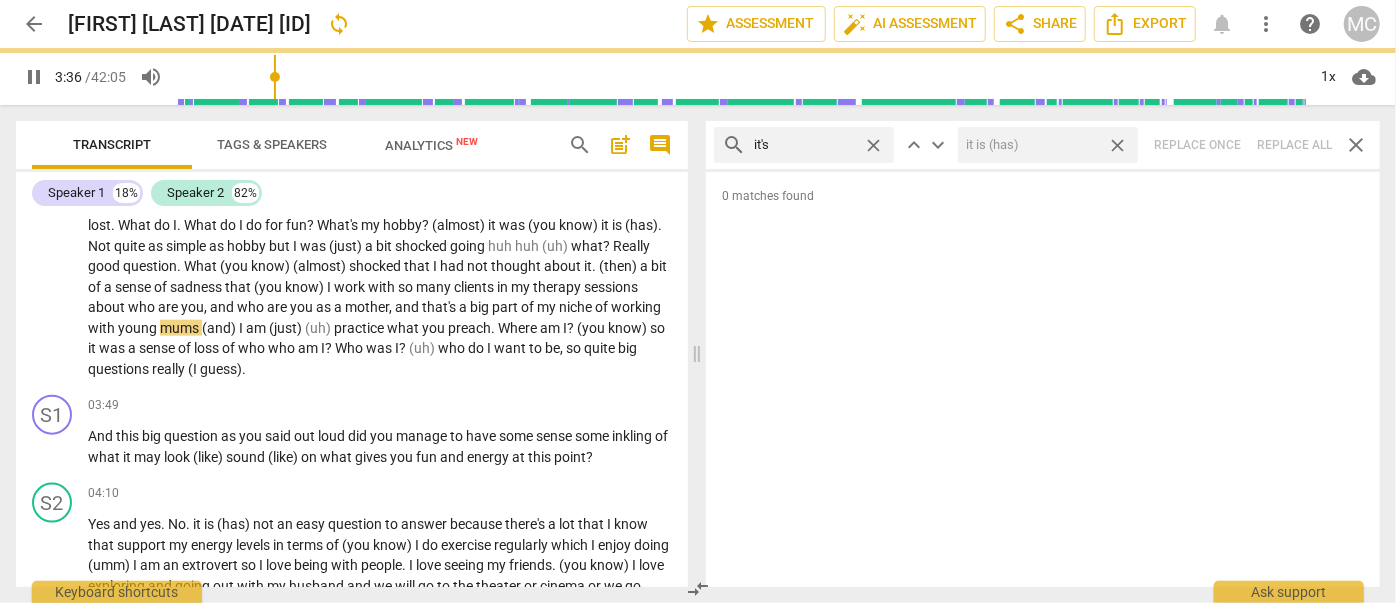 click on "close" at bounding box center (873, 145) 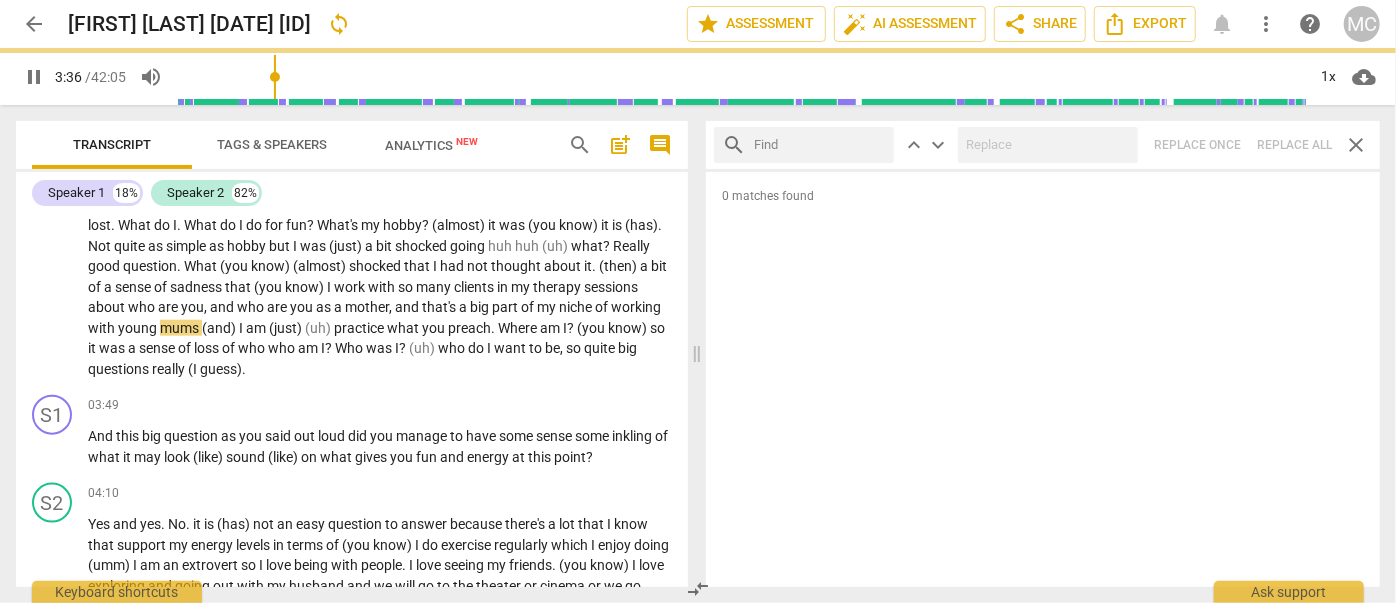 click at bounding box center [820, 145] 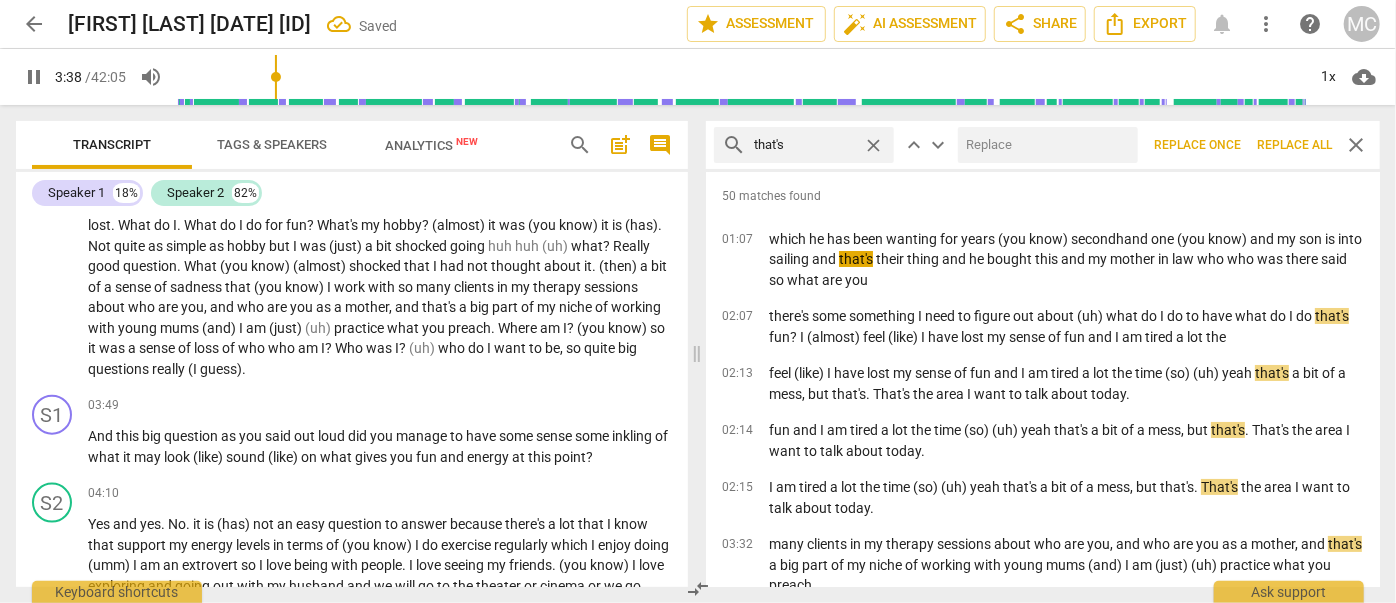 click at bounding box center [1044, 145] 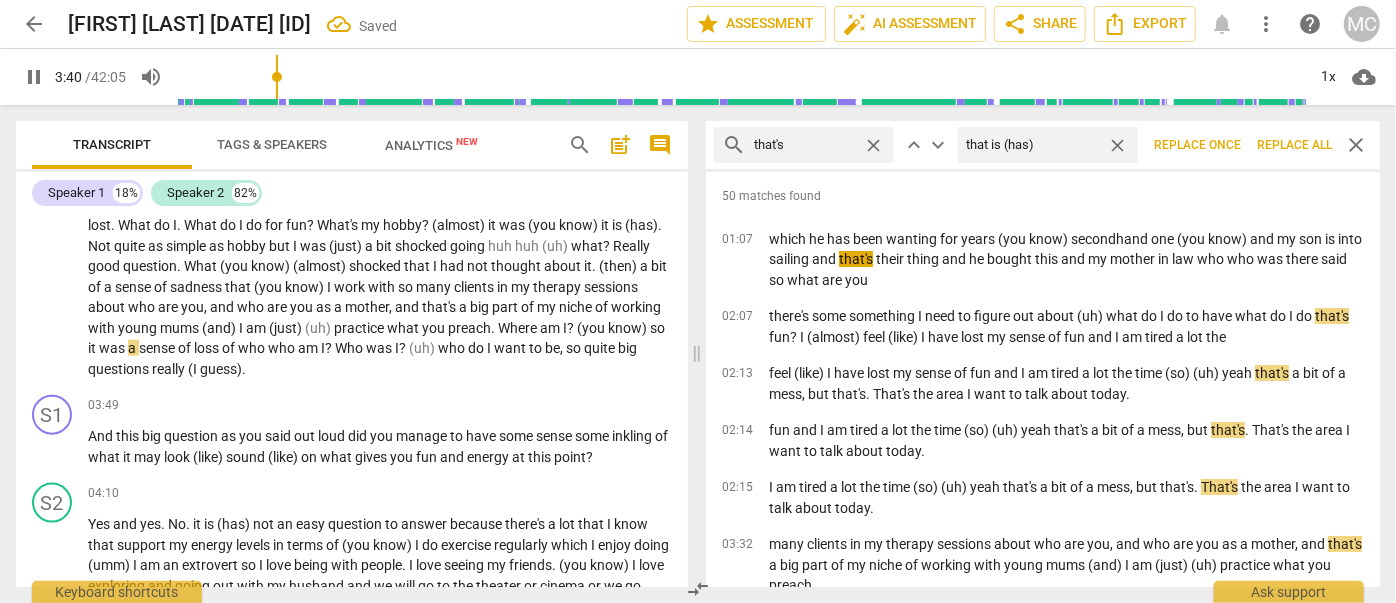 click on "Replace all" at bounding box center [1294, 145] 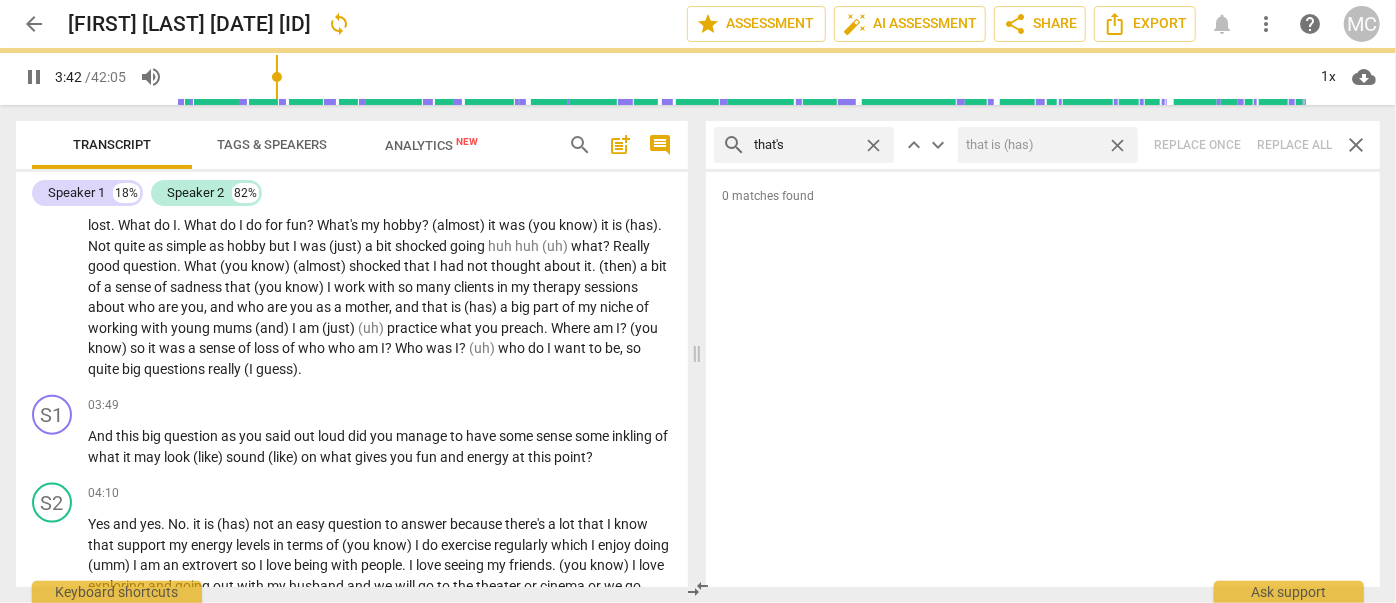 click on "close" at bounding box center (1117, 145) 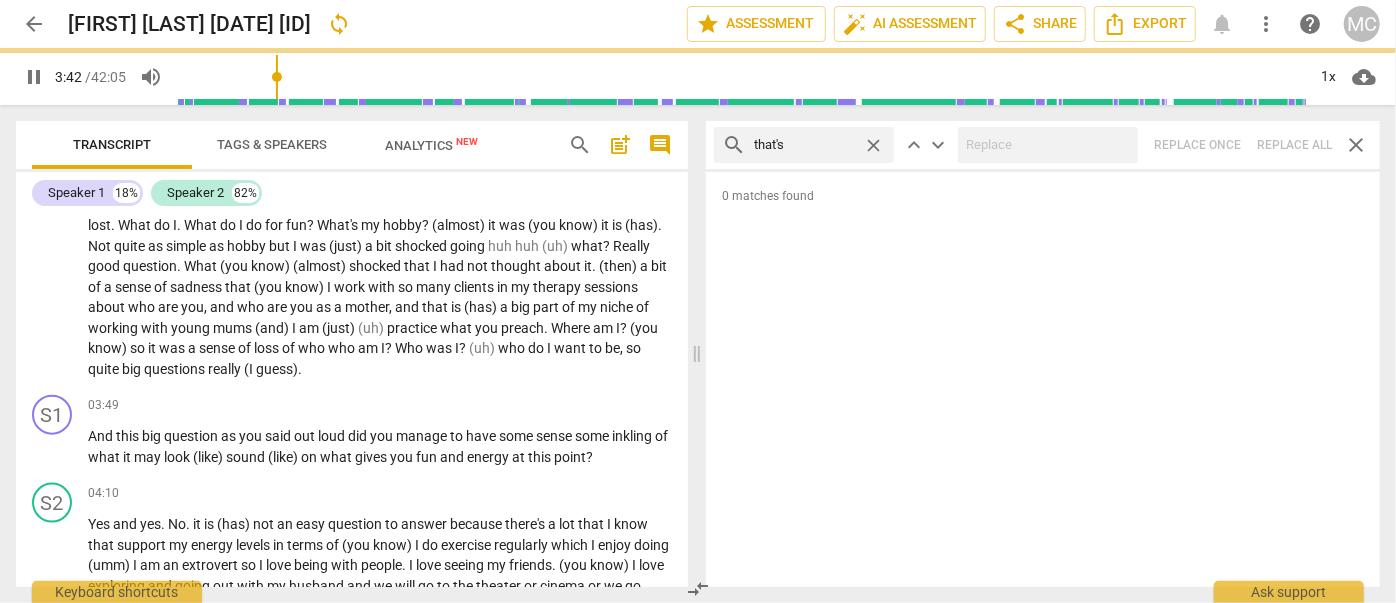 click on "close" at bounding box center (873, 145) 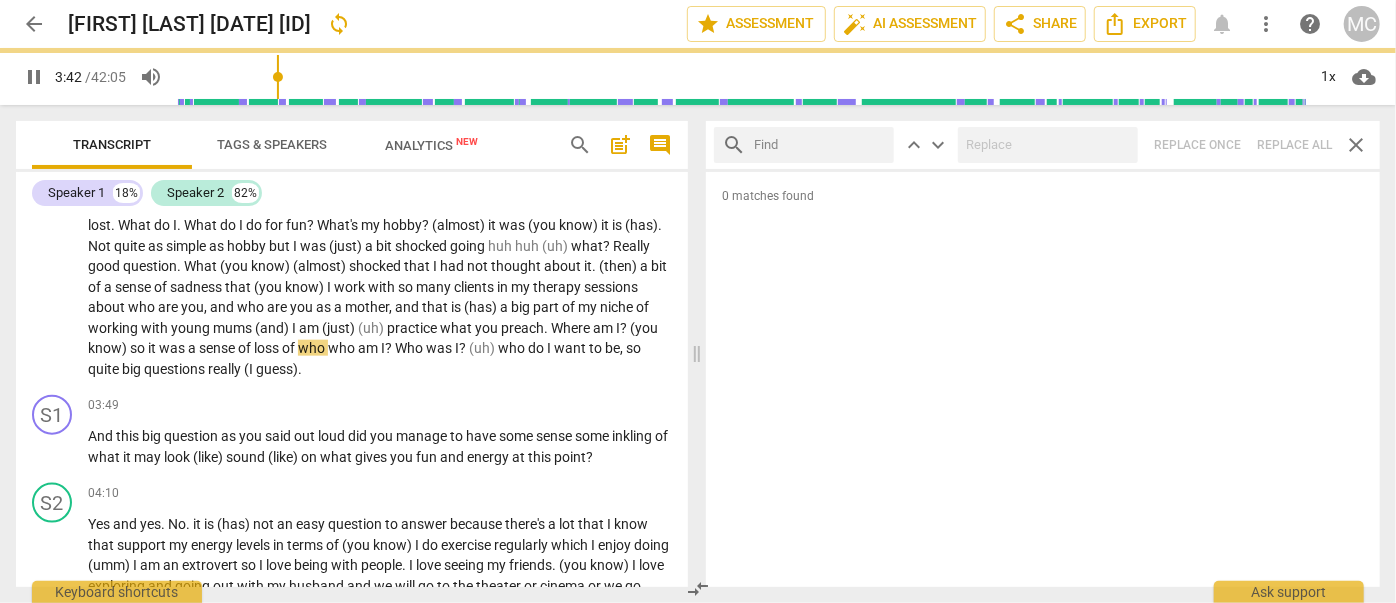 click at bounding box center [820, 145] 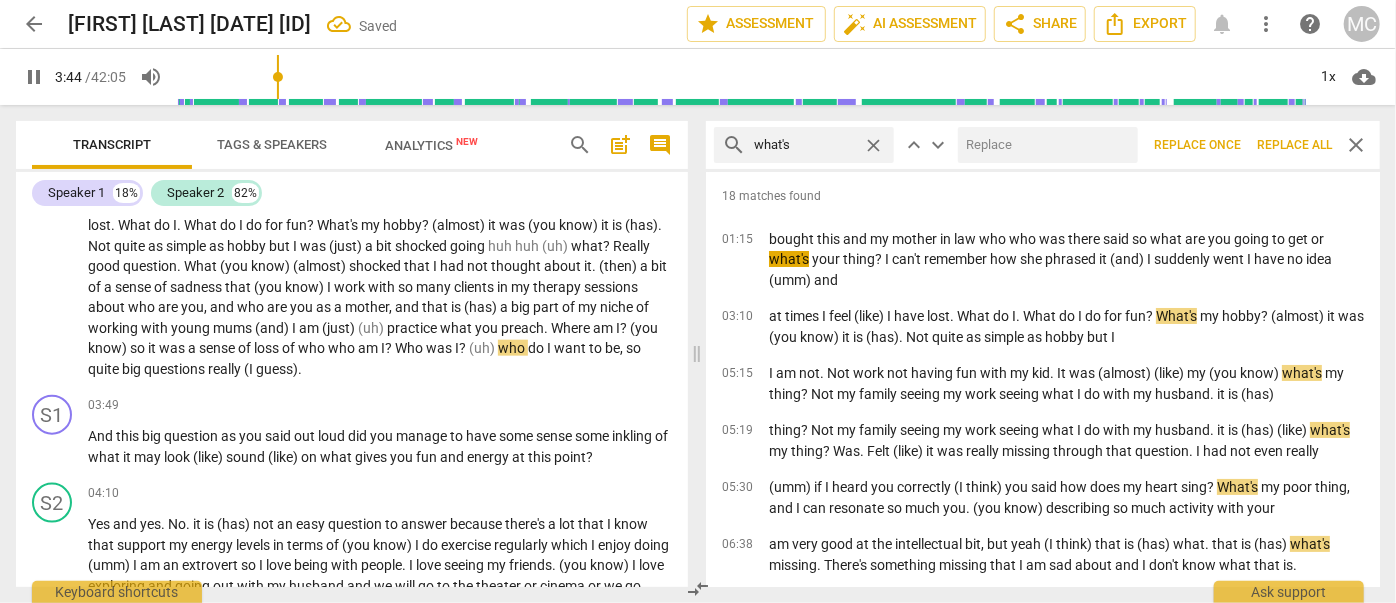 click at bounding box center (1044, 145) 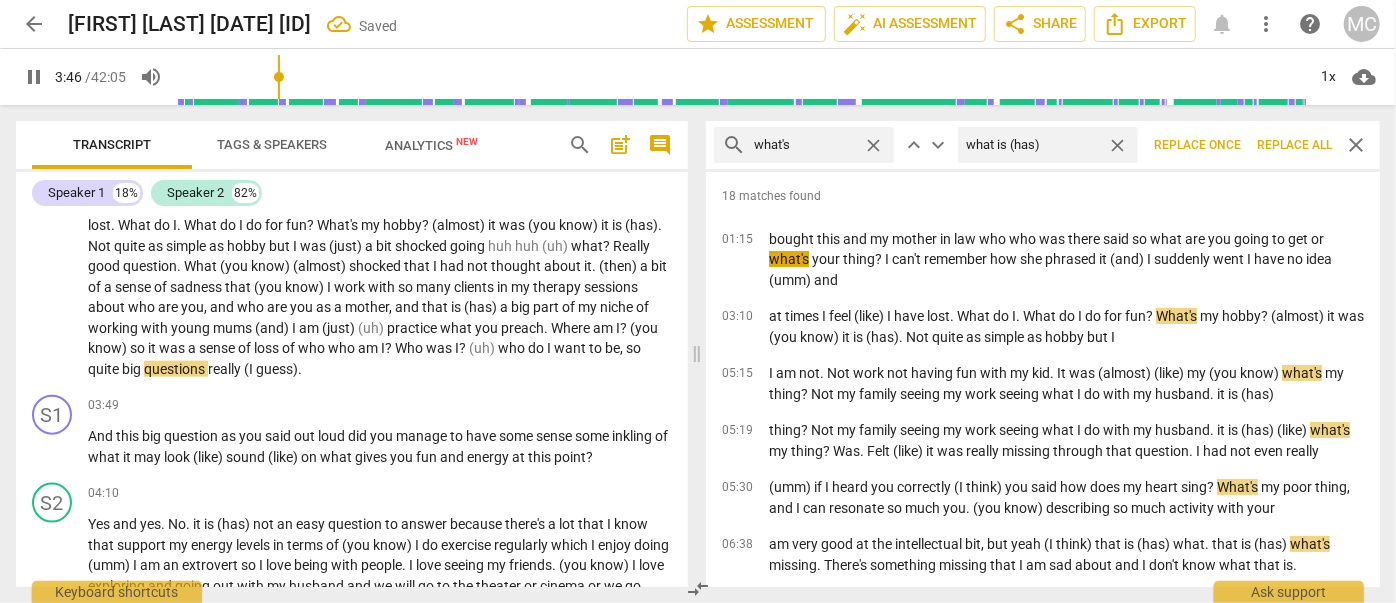 click on "Replace all" at bounding box center (1294, 145) 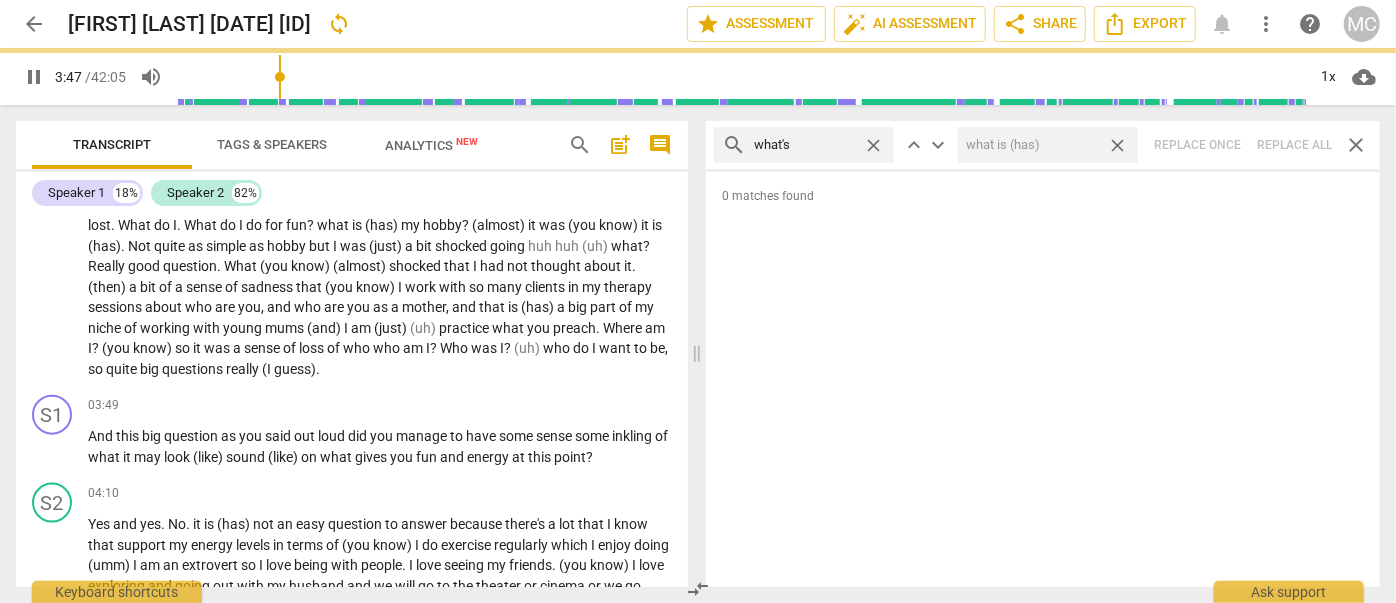click on "close" at bounding box center [1117, 145] 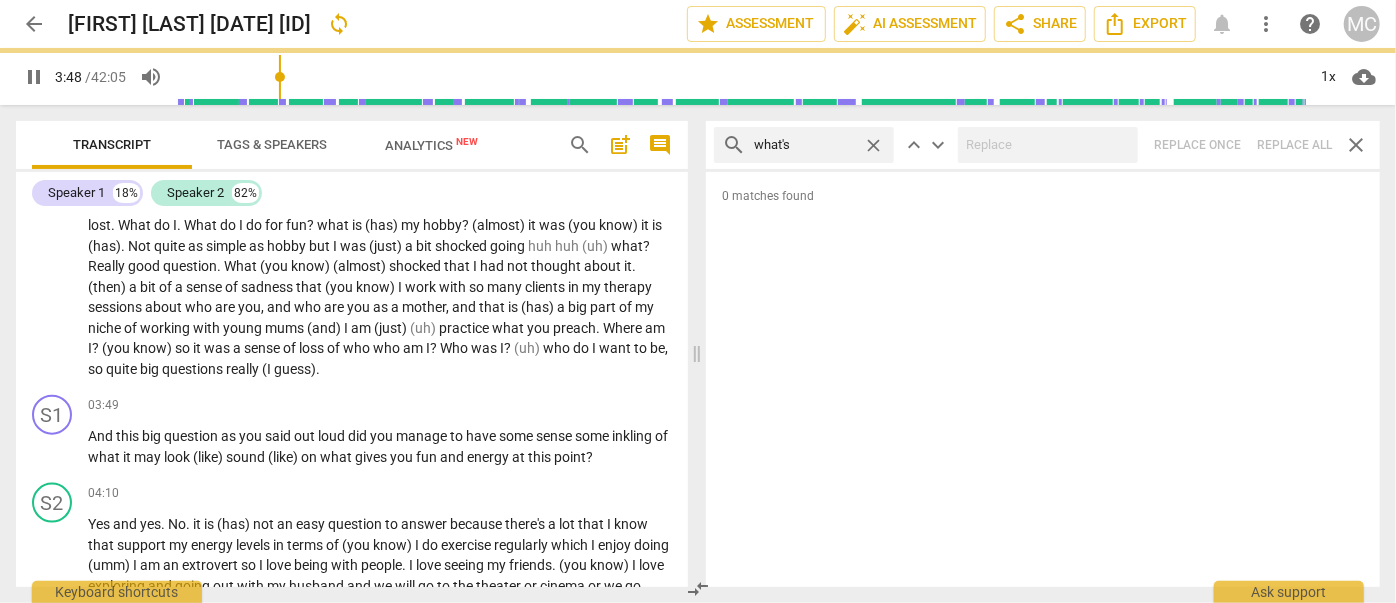 click on "close" at bounding box center (873, 145) 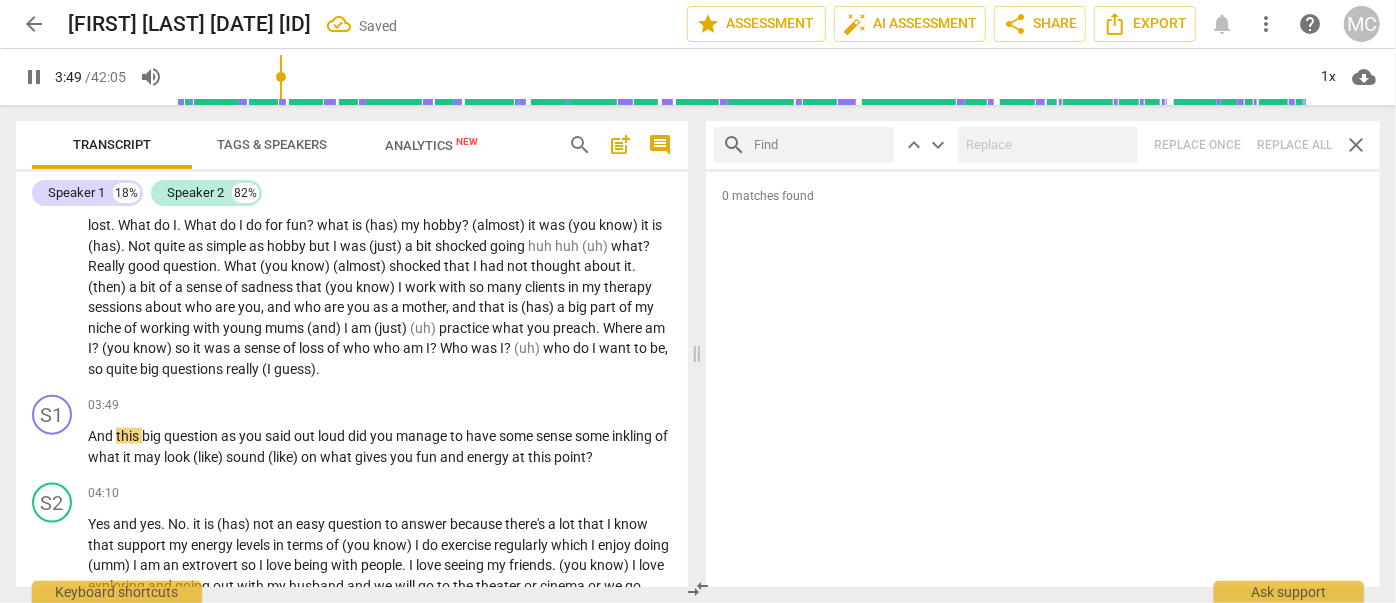 click at bounding box center [820, 145] 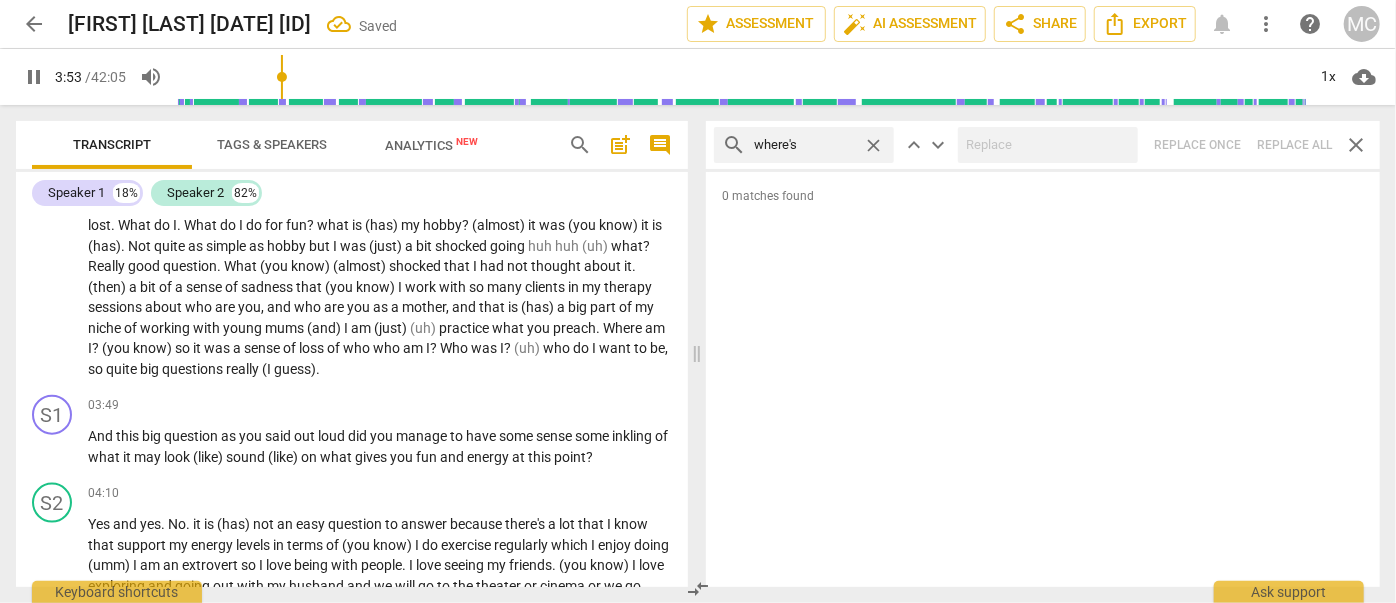 click on "search where's close keyboard_arrow_up keyboard_arrow_down Replace once Replace all close" at bounding box center (1043, 145) 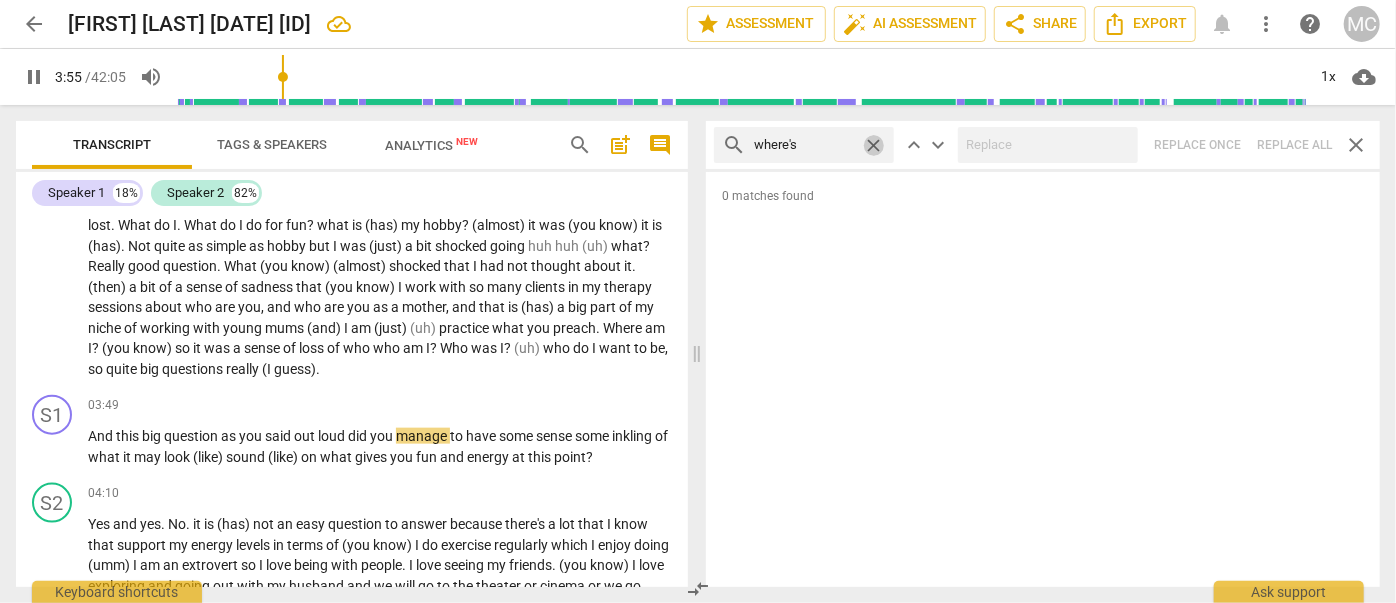click on "close" at bounding box center [873, 145] 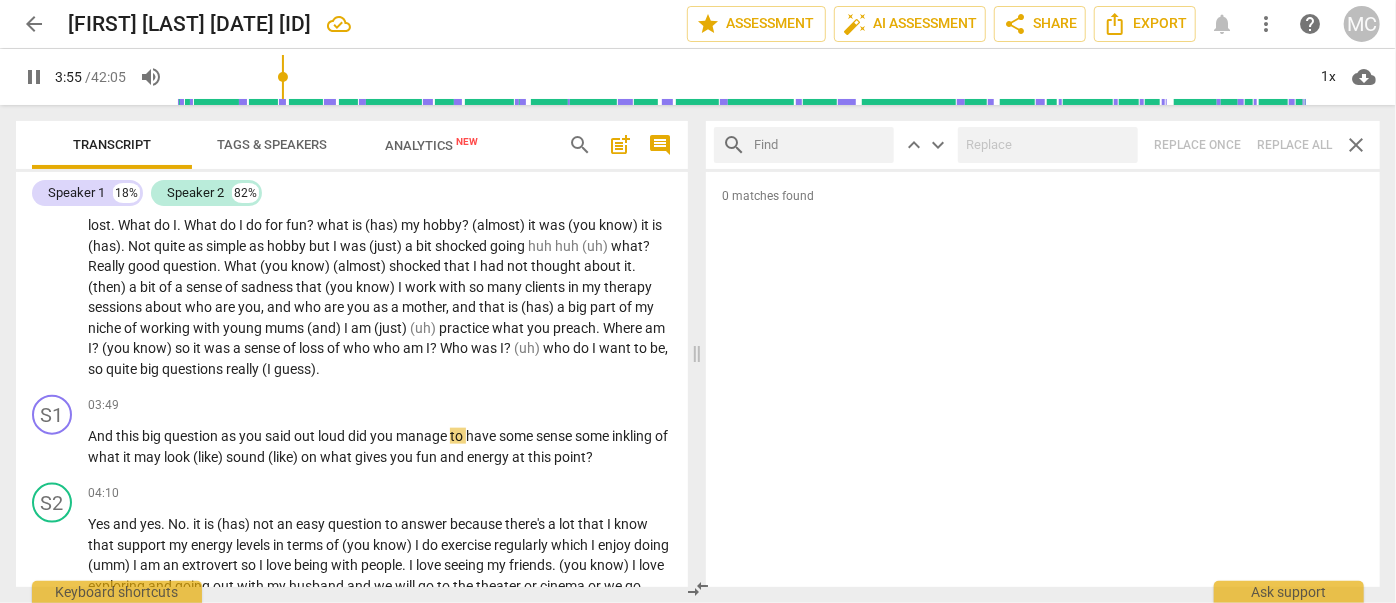click at bounding box center (820, 145) 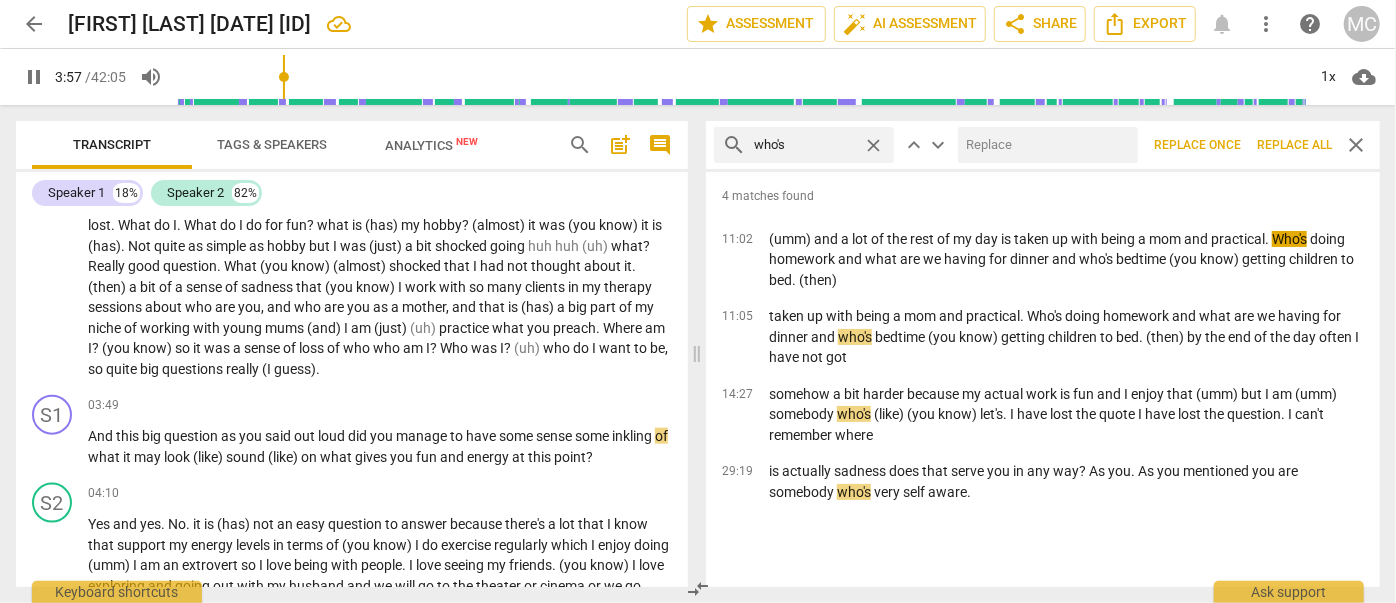 click at bounding box center (1044, 145) 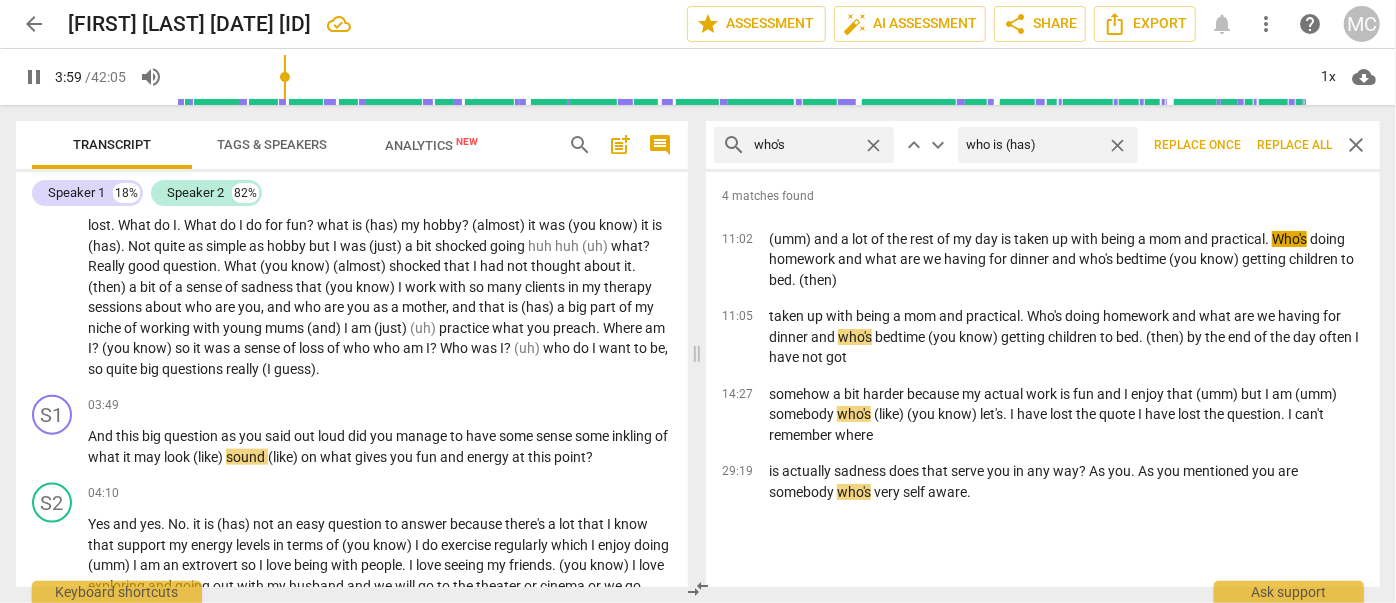 click on "Replace all" at bounding box center (1294, 145) 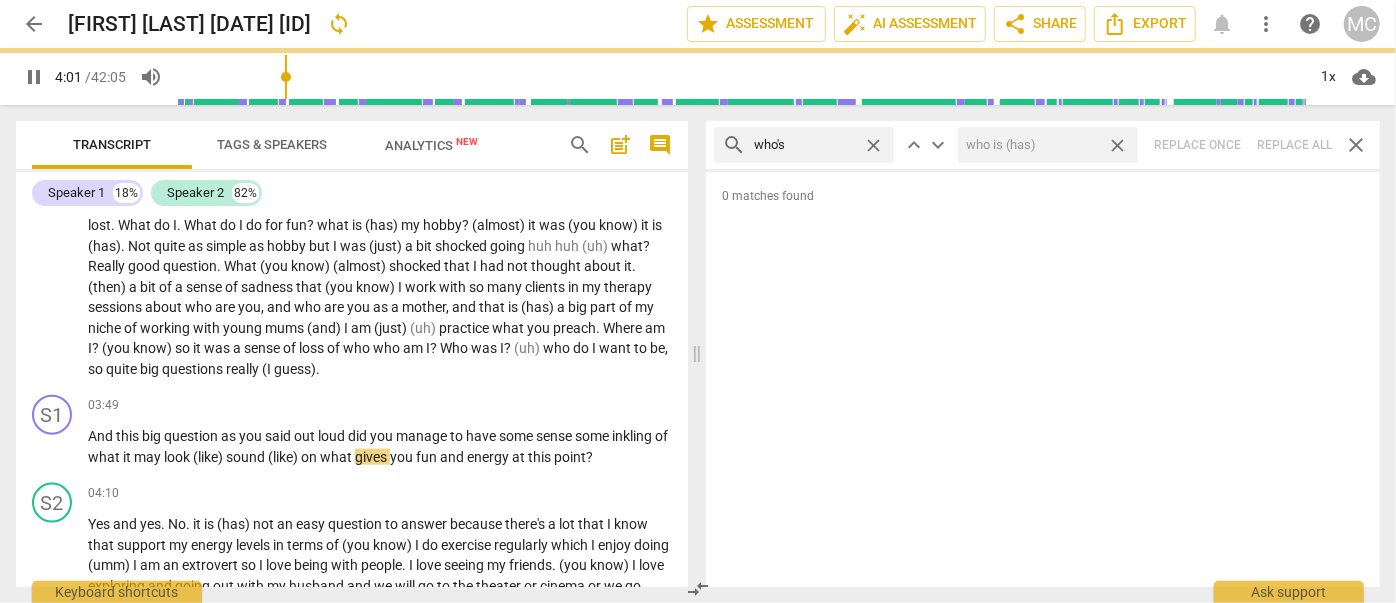 click on "close" at bounding box center (1117, 145) 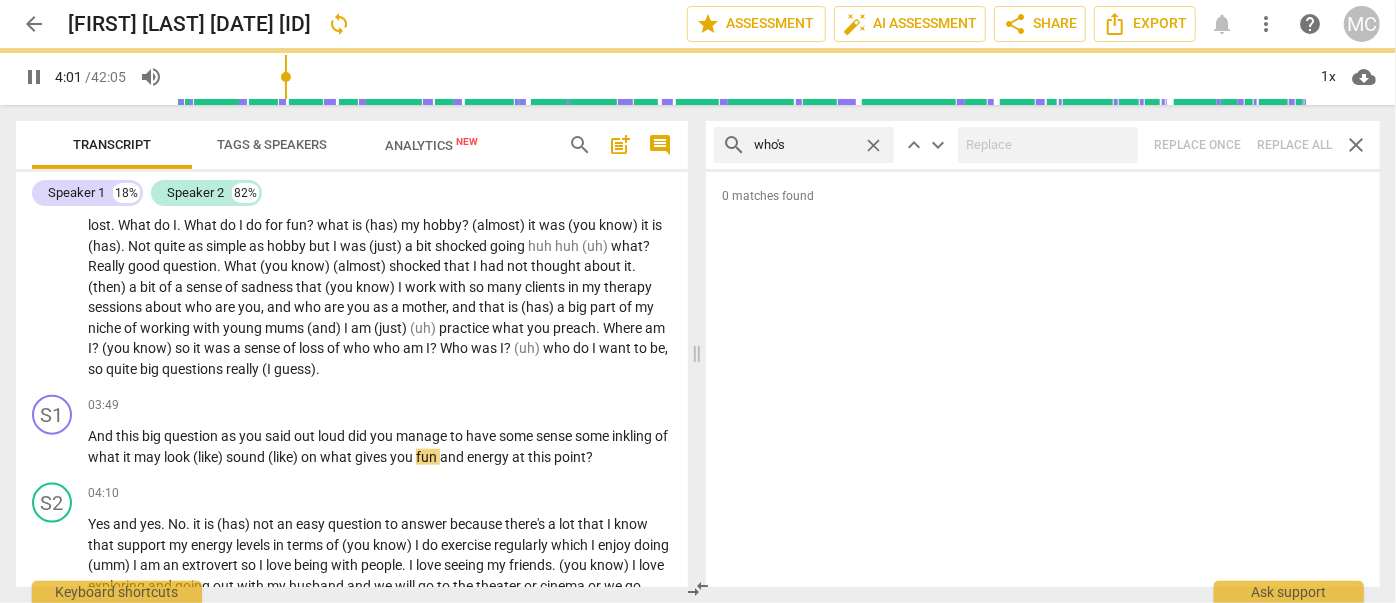 click on "close" at bounding box center [873, 145] 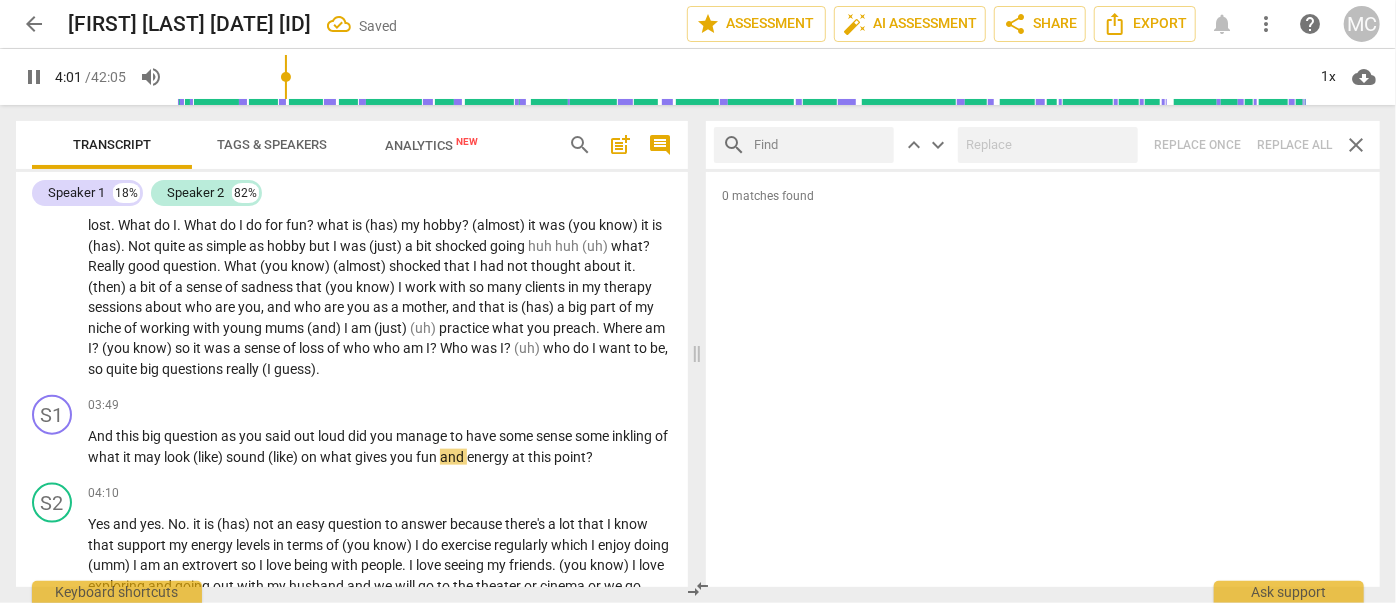 click at bounding box center [820, 145] 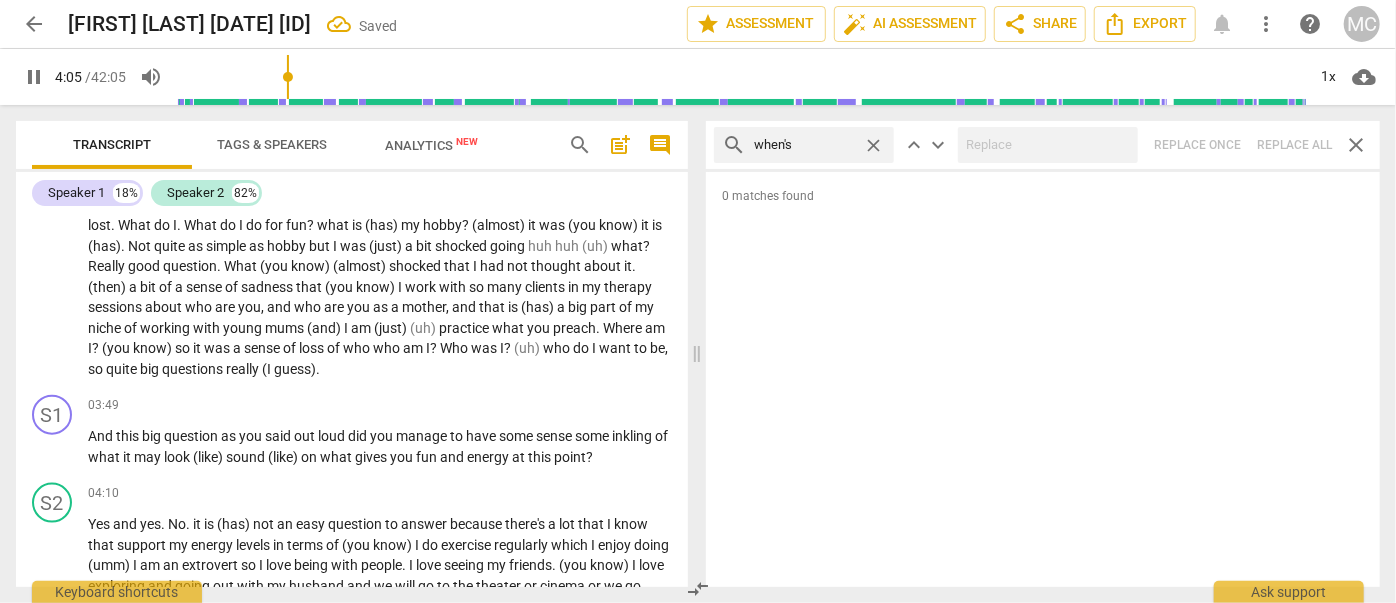 click on "search when's close keyboard_arrow_up keyboard_arrow_down Replace once Replace all close" at bounding box center [1043, 145] 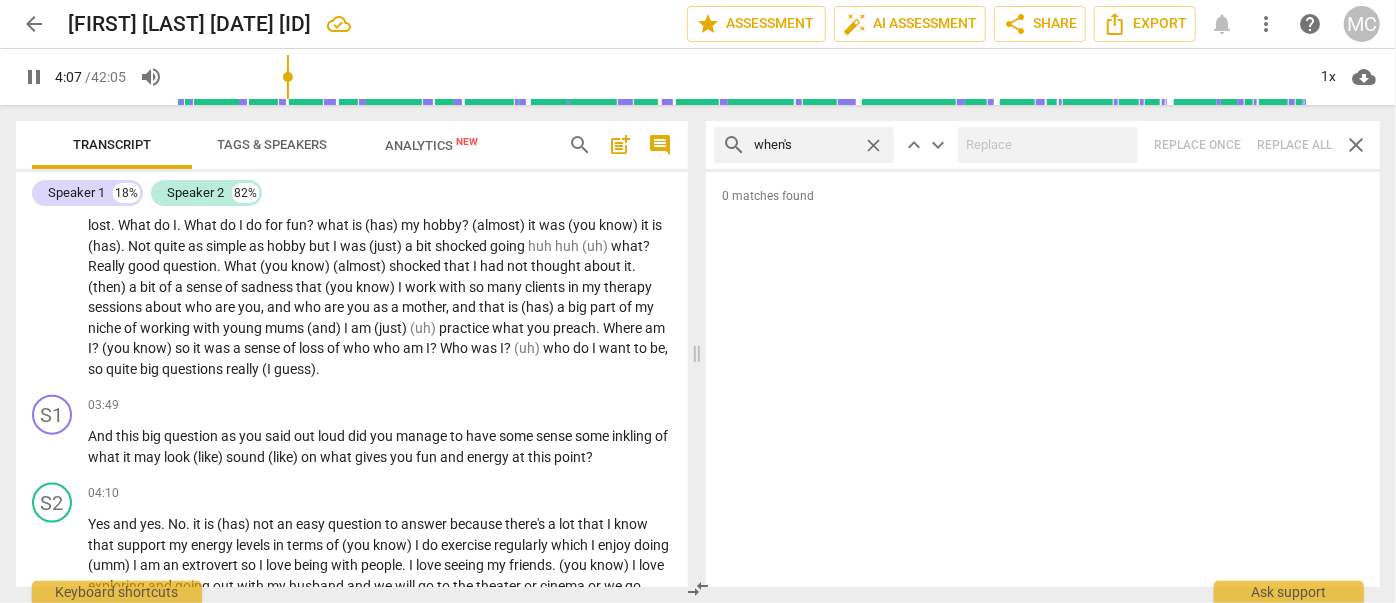 click on "close" at bounding box center (873, 145) 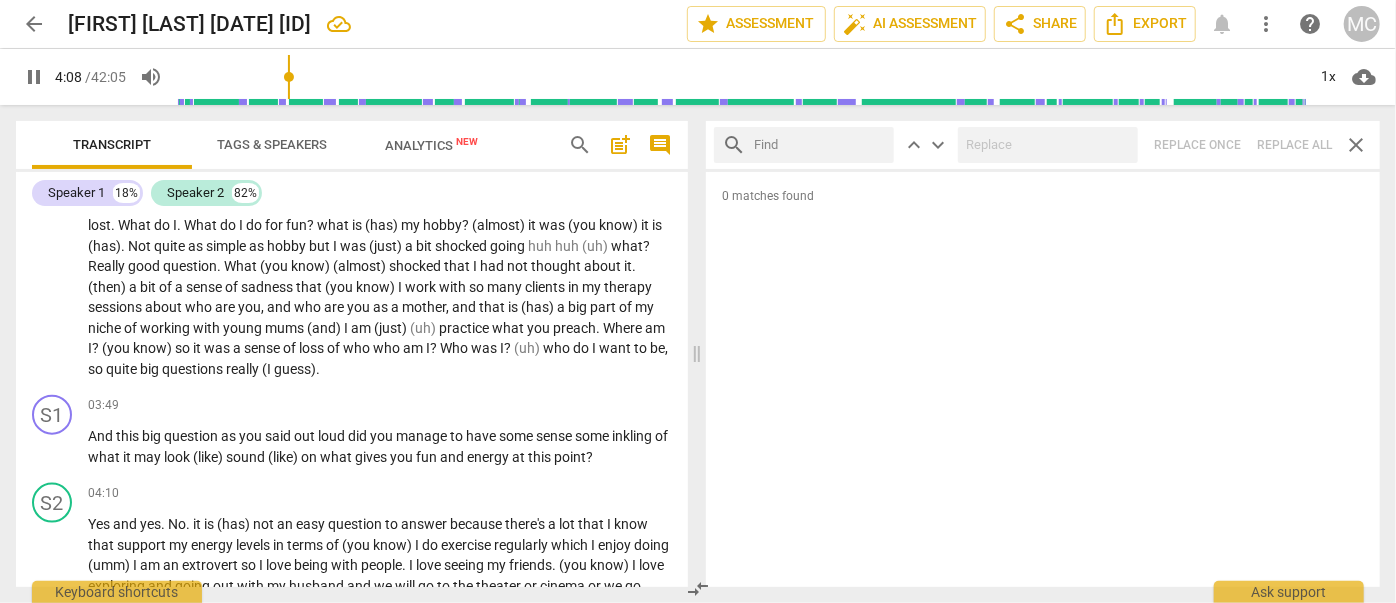 click at bounding box center (820, 145) 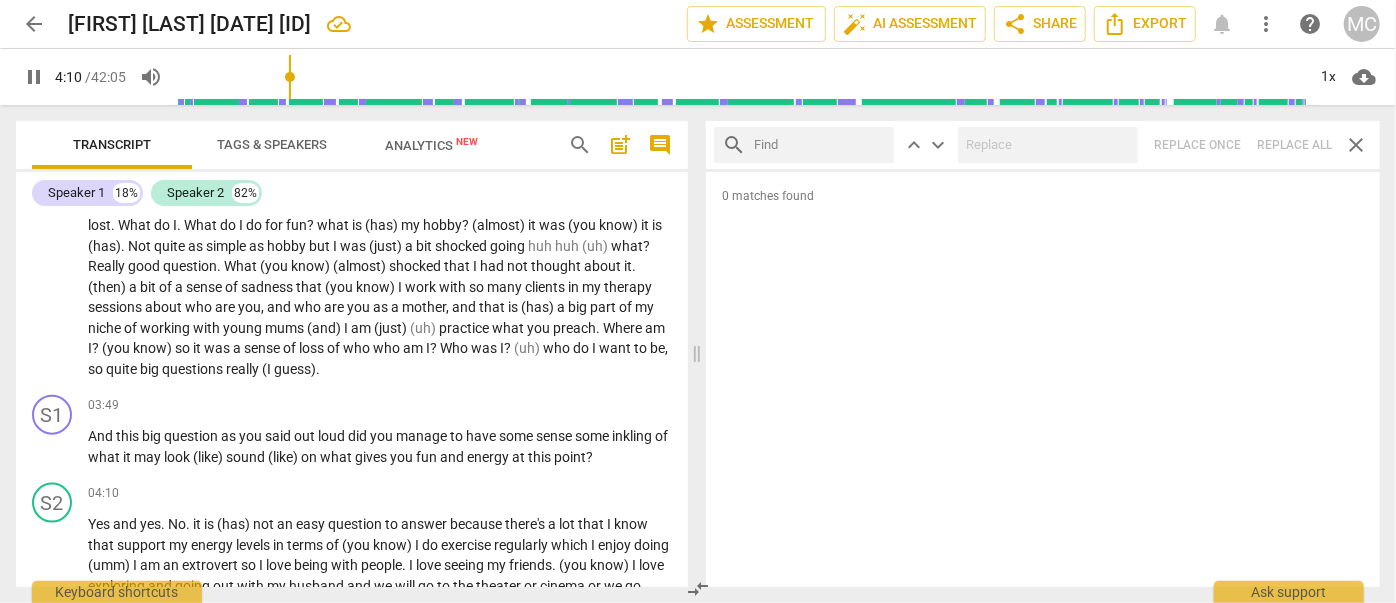 click at bounding box center (820, 145) 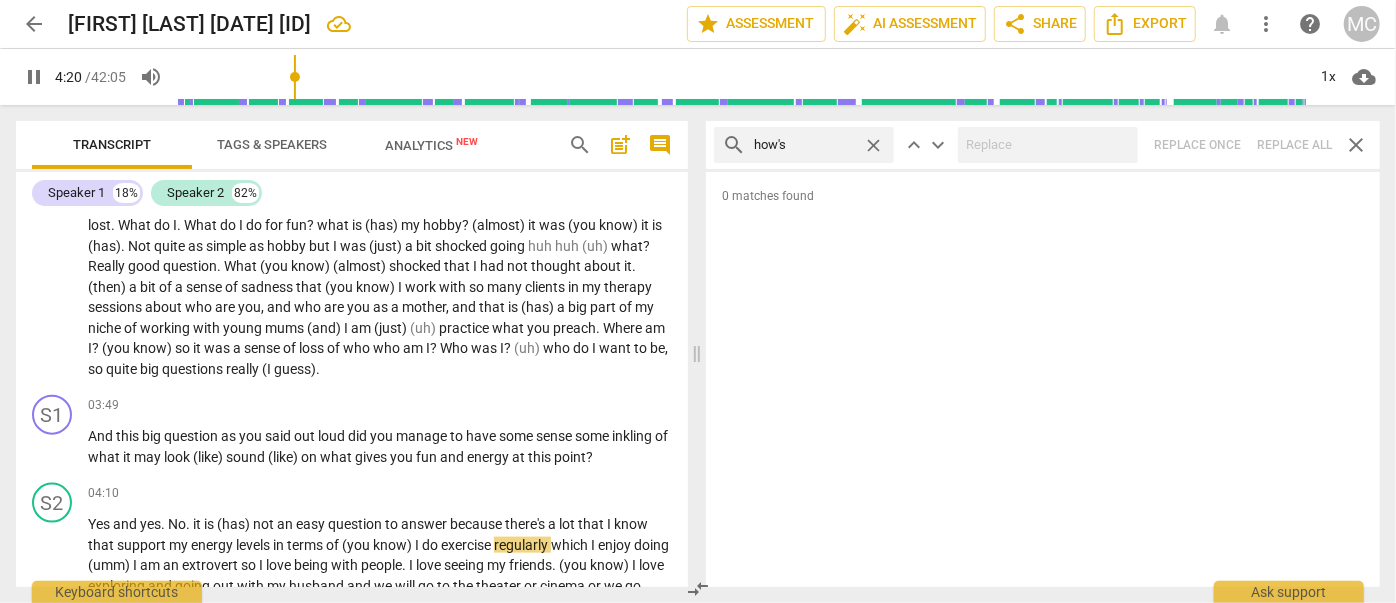 click on "search how's close keyboard_arrow_up keyboard_arrow_down Replace once Replace all close" at bounding box center (1043, 145) 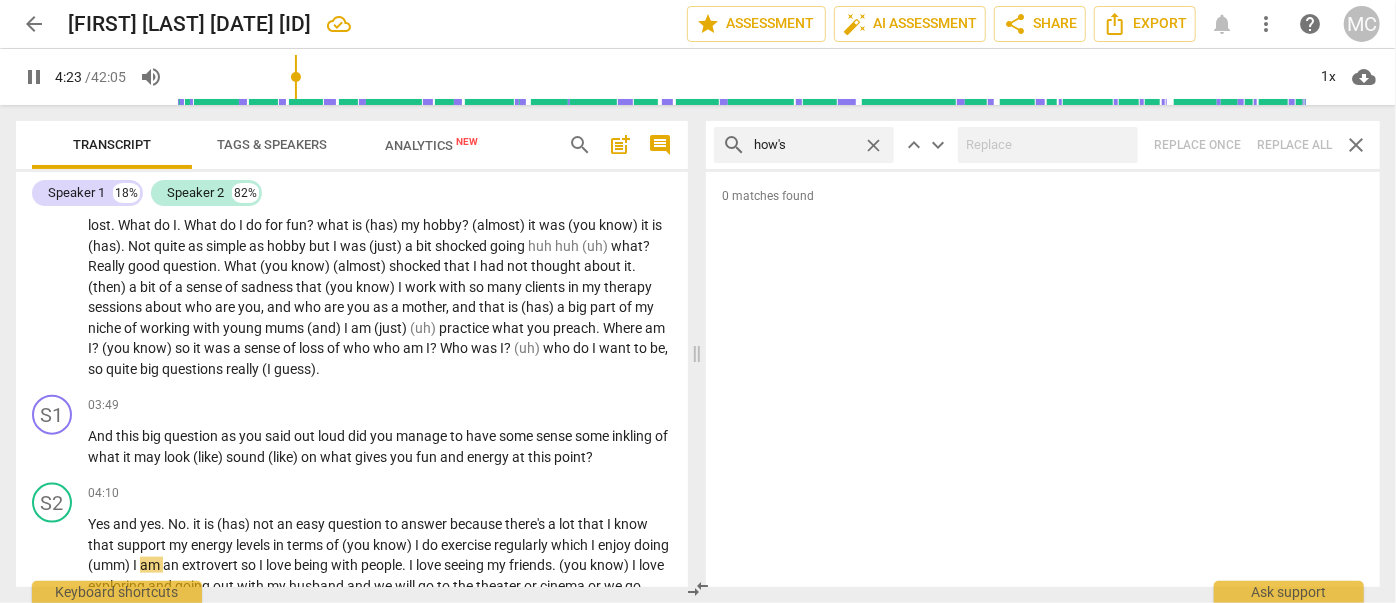 click on "close" at bounding box center [873, 145] 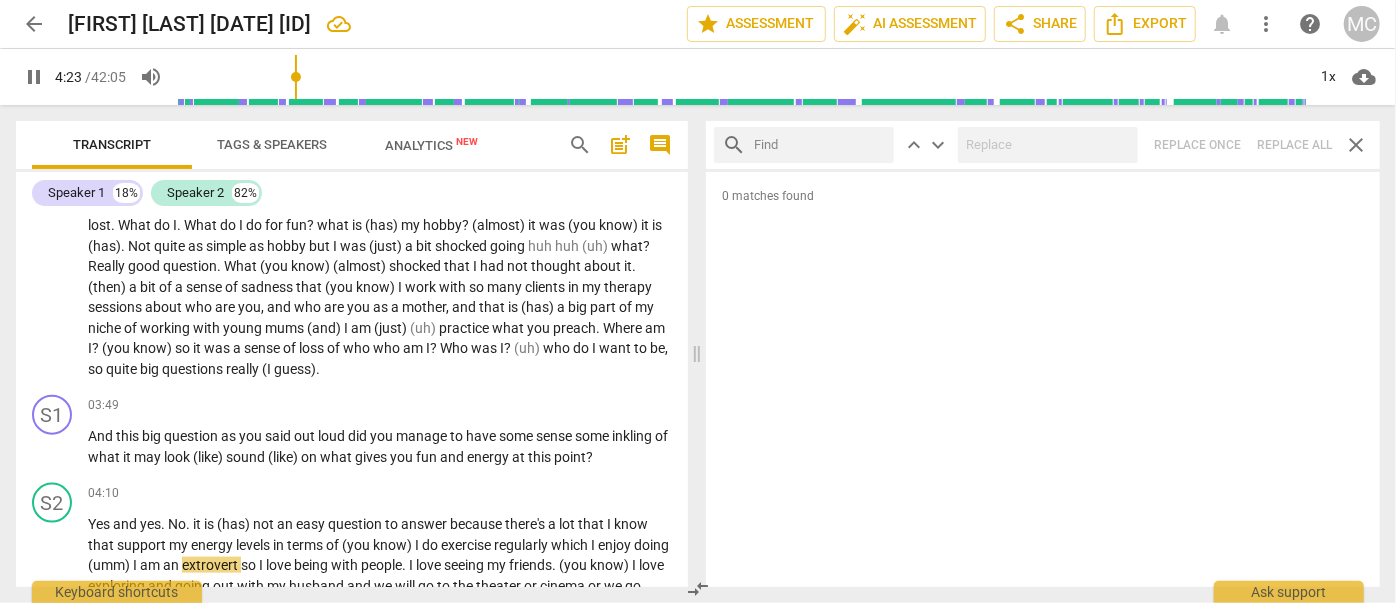 click at bounding box center (820, 145) 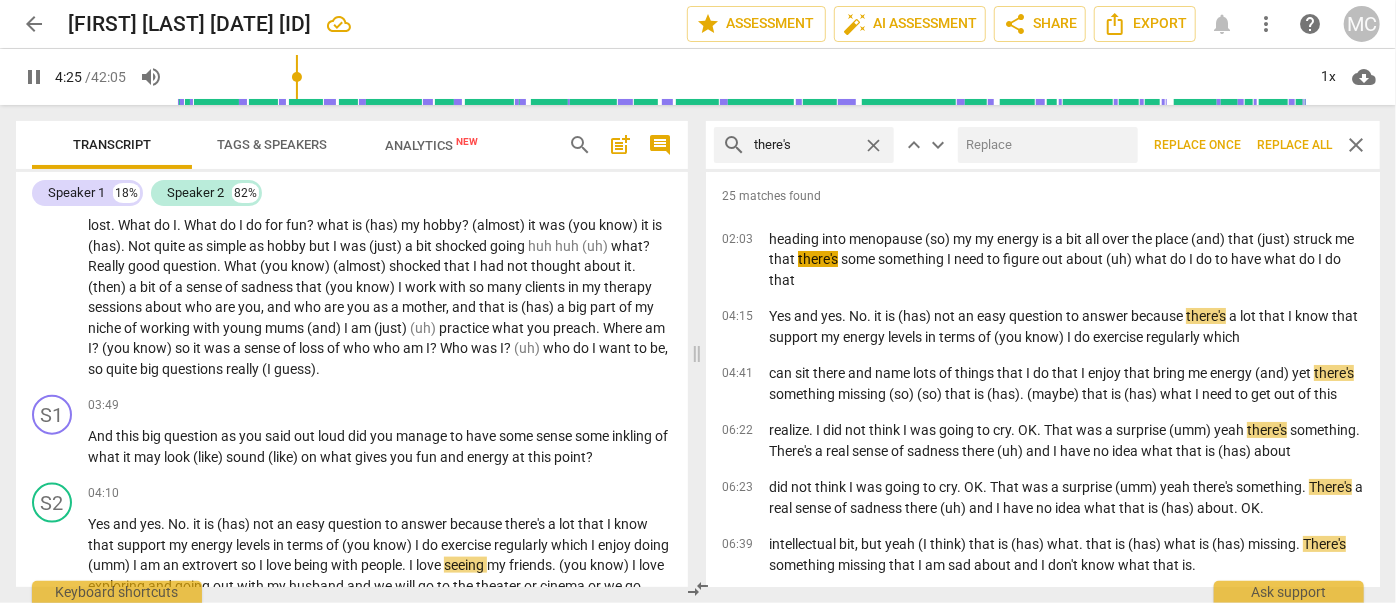 click at bounding box center [1044, 145] 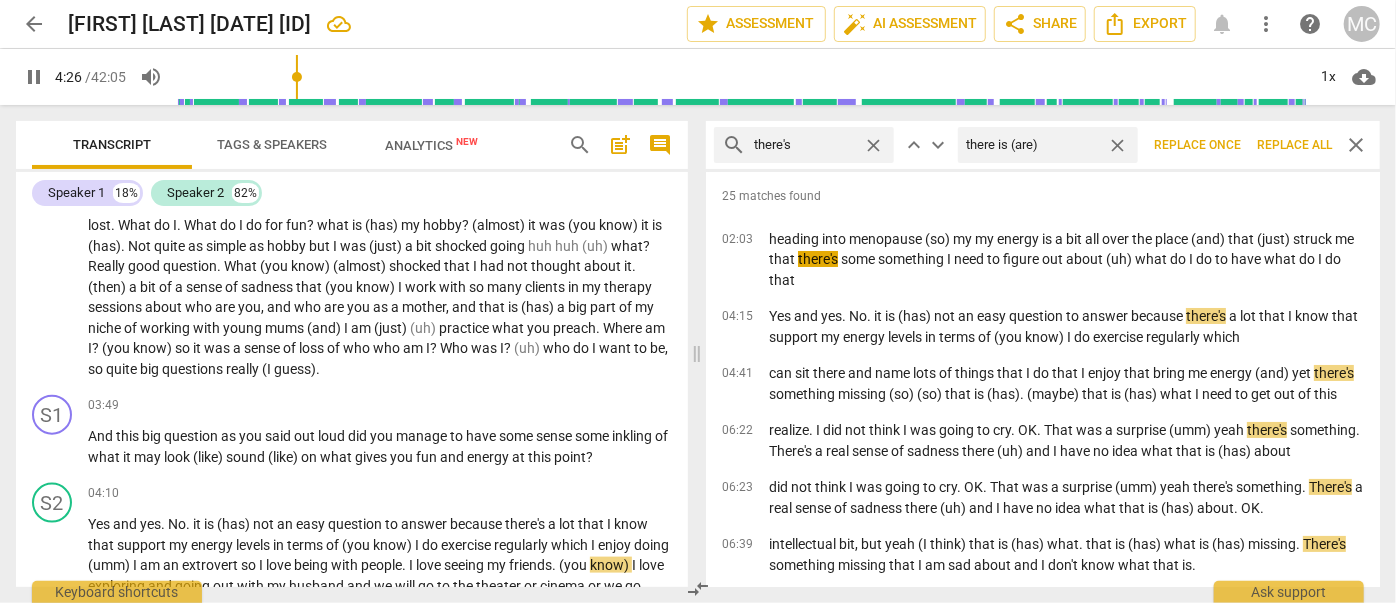 scroll, scrollTop: 1568, scrollLeft: 0, axis: vertical 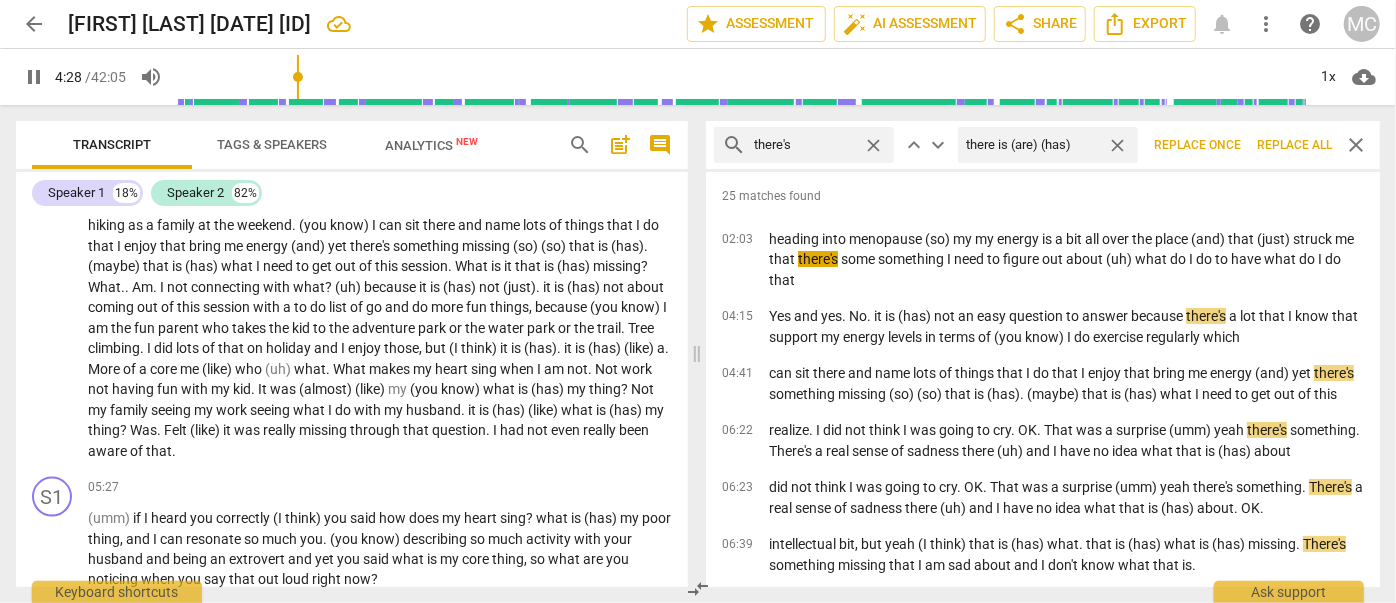 click on "Replace all" at bounding box center [1294, 145] 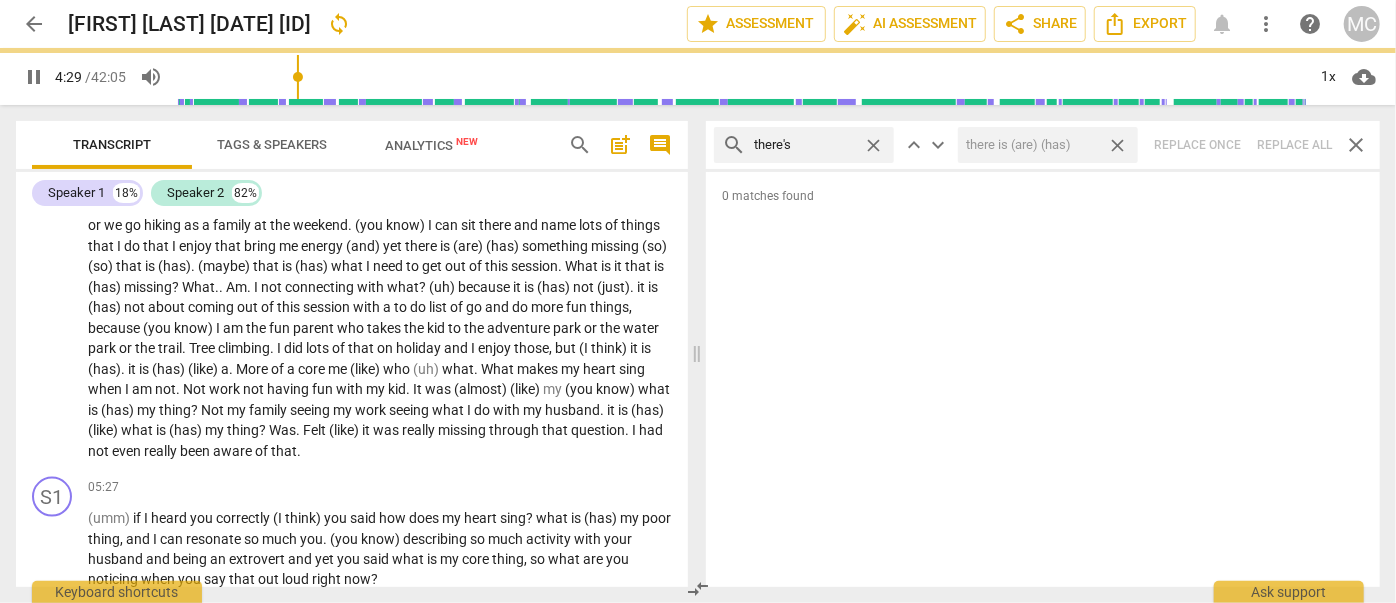 scroll, scrollTop: 1588, scrollLeft: 0, axis: vertical 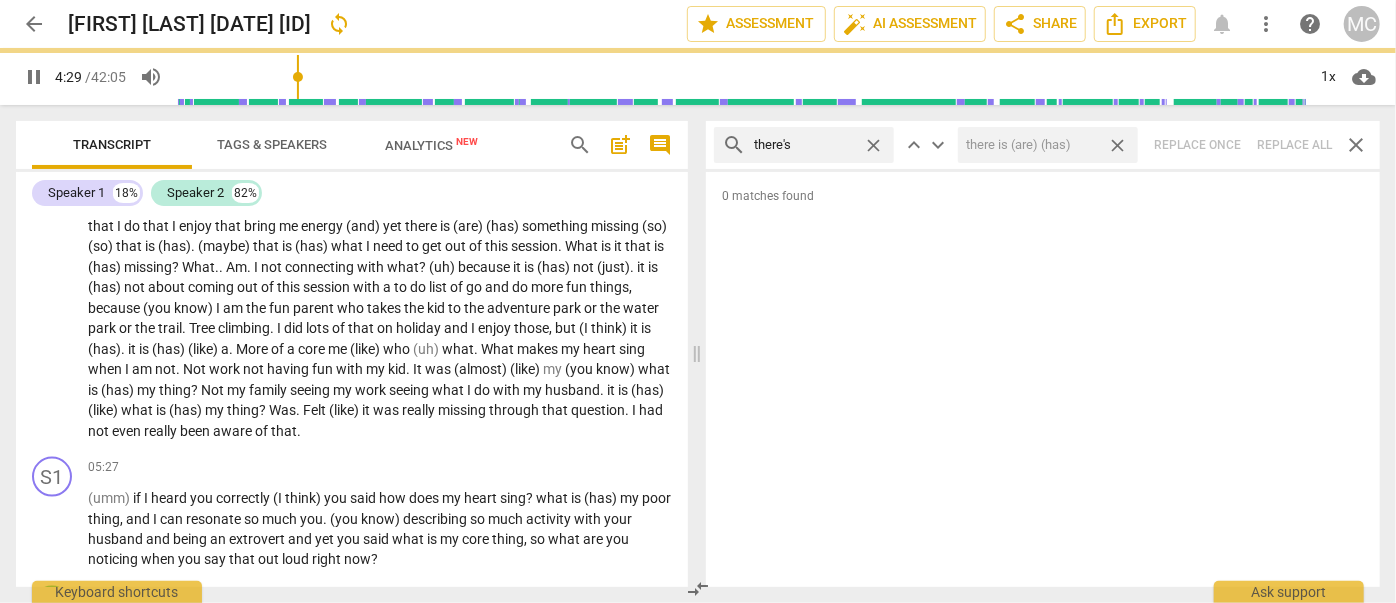 click on "close" at bounding box center [1117, 145] 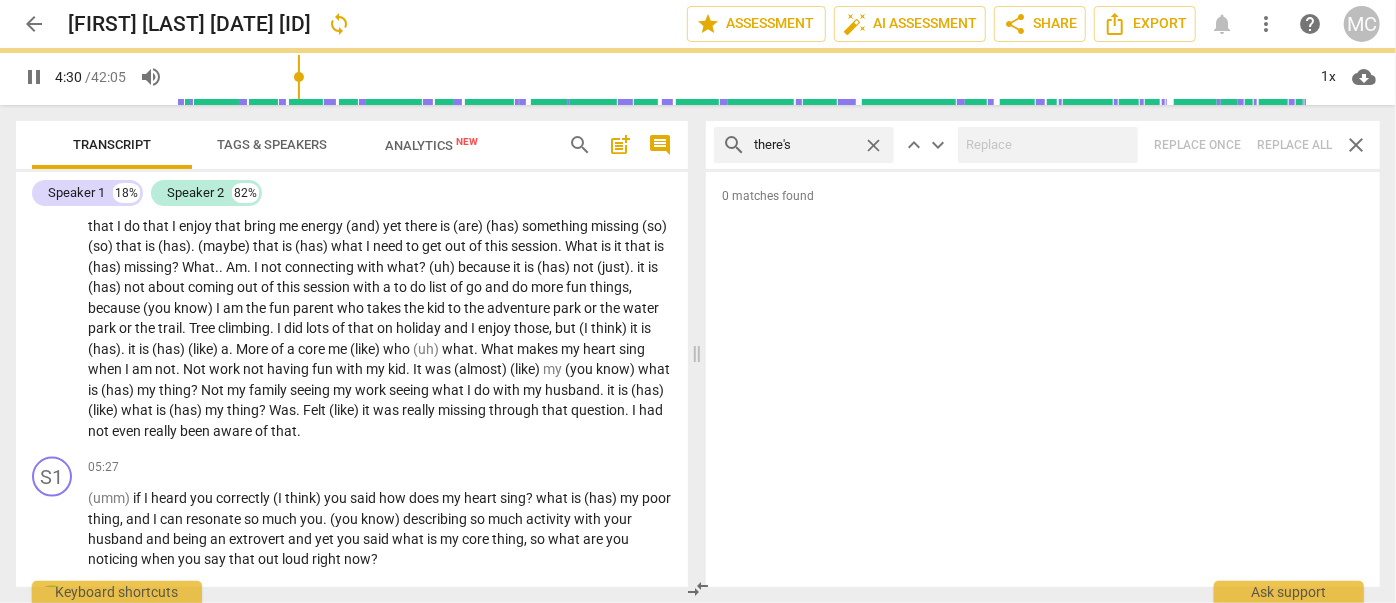 click on "close" at bounding box center (873, 145) 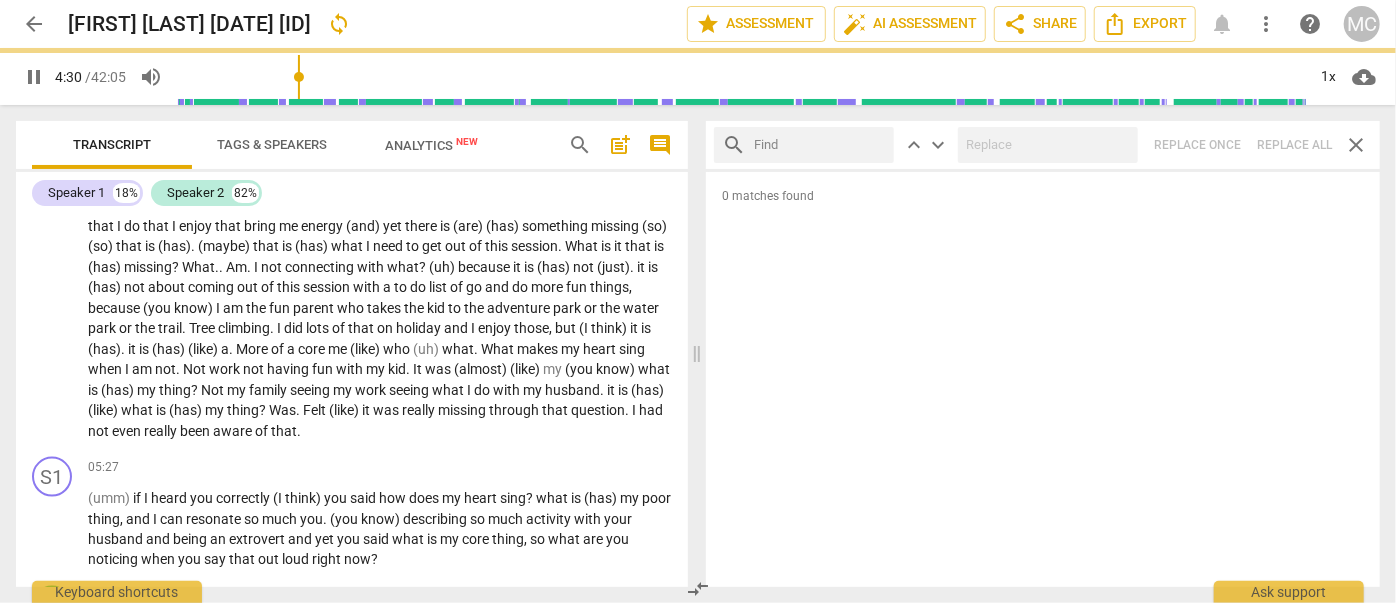 click at bounding box center (820, 145) 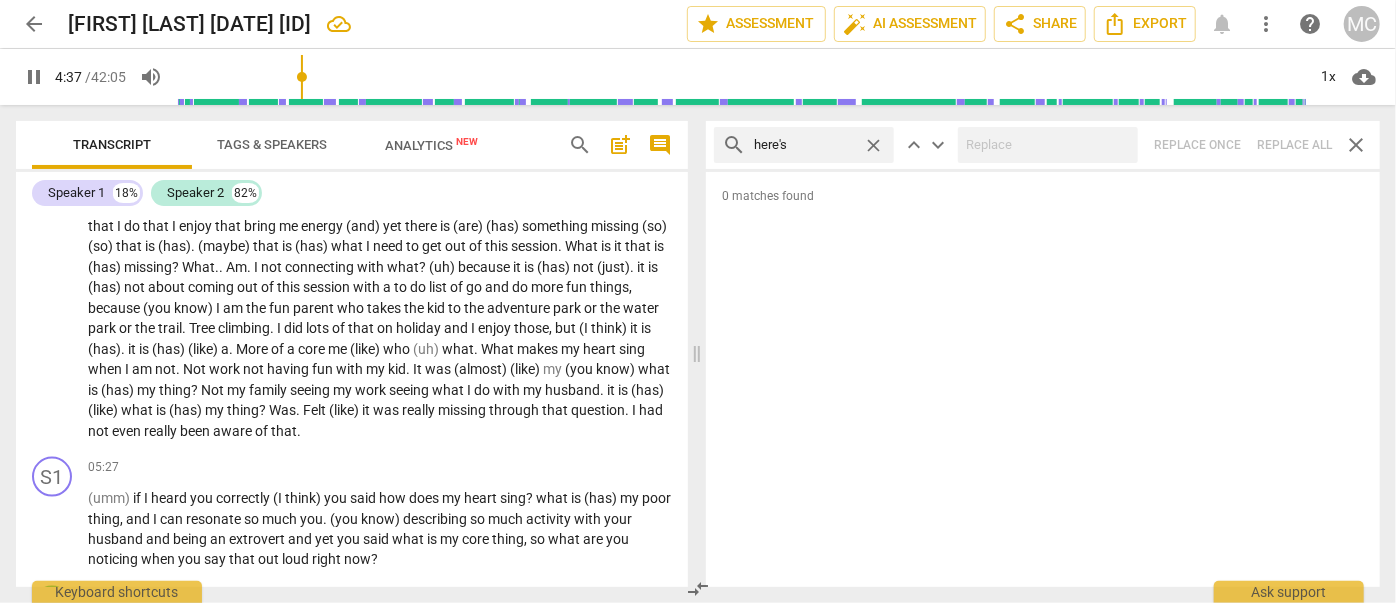 click on "search here's close keyboard_arrow_up keyboard_arrow_down Replace once Replace all close" at bounding box center (1043, 145) 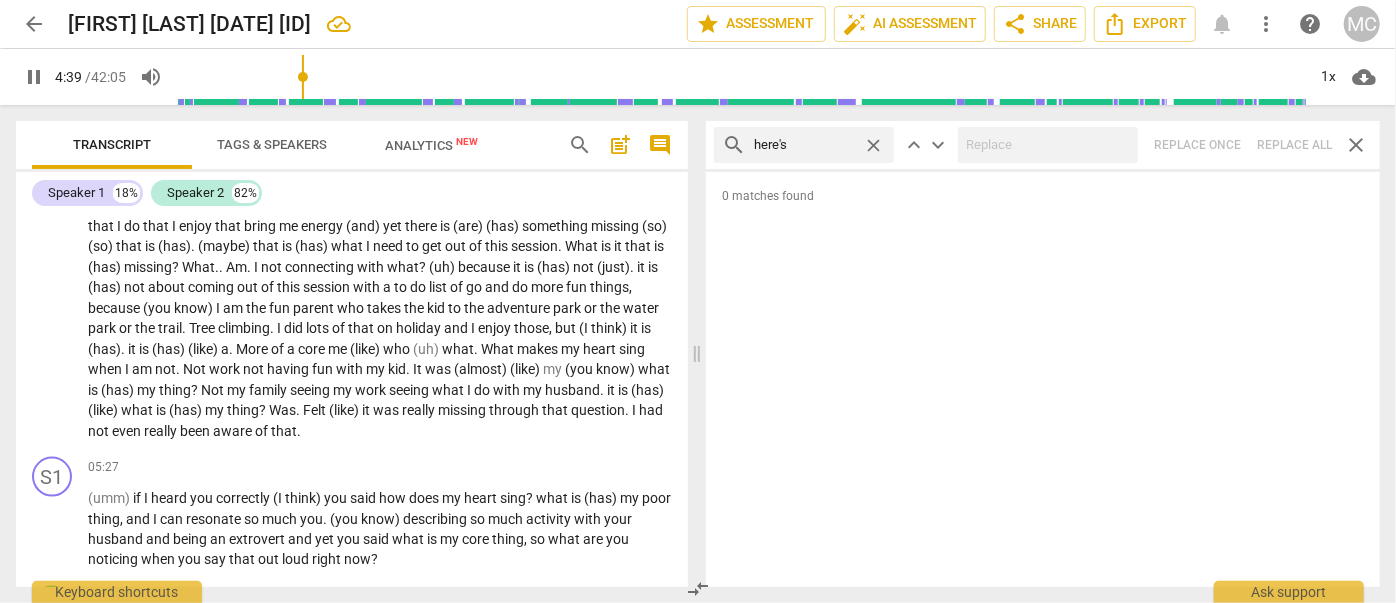 click on "close" at bounding box center (873, 145) 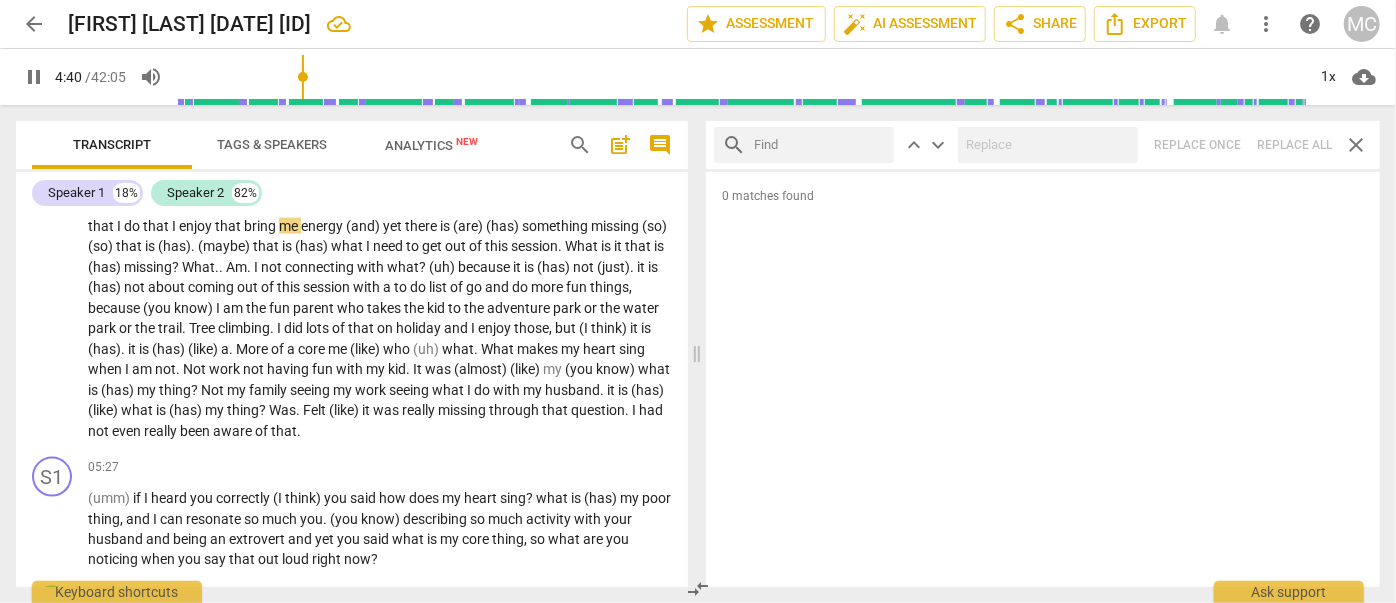 click at bounding box center (820, 145) 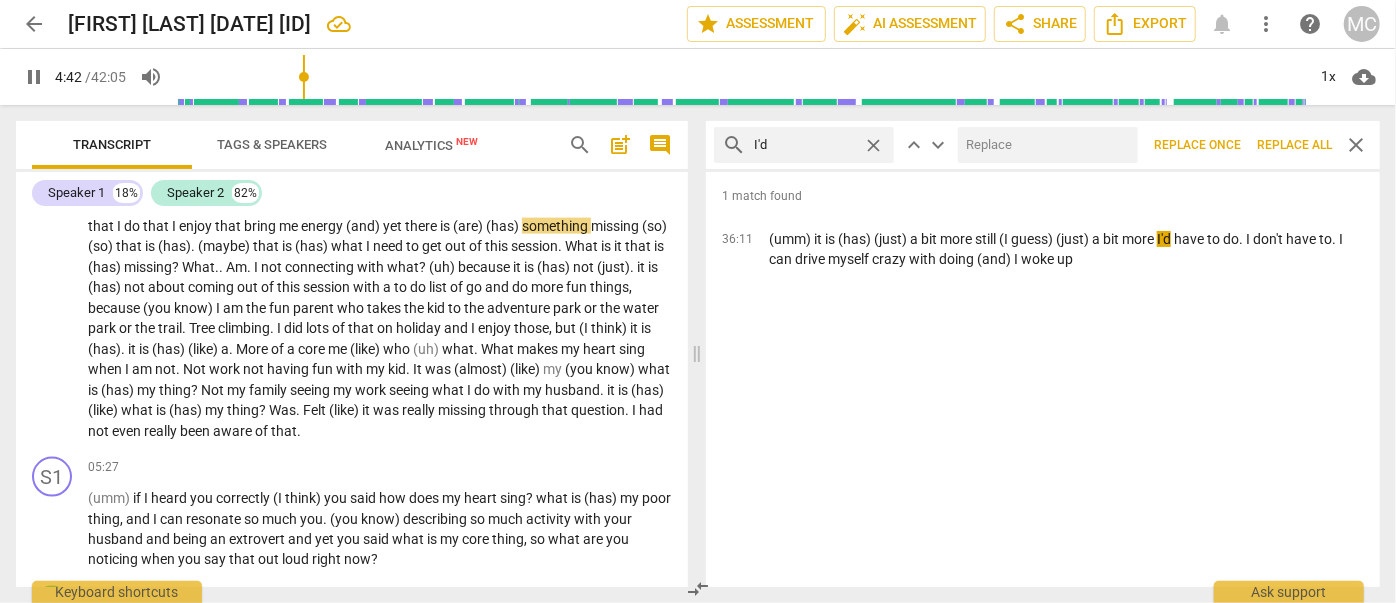 click at bounding box center (1044, 145) 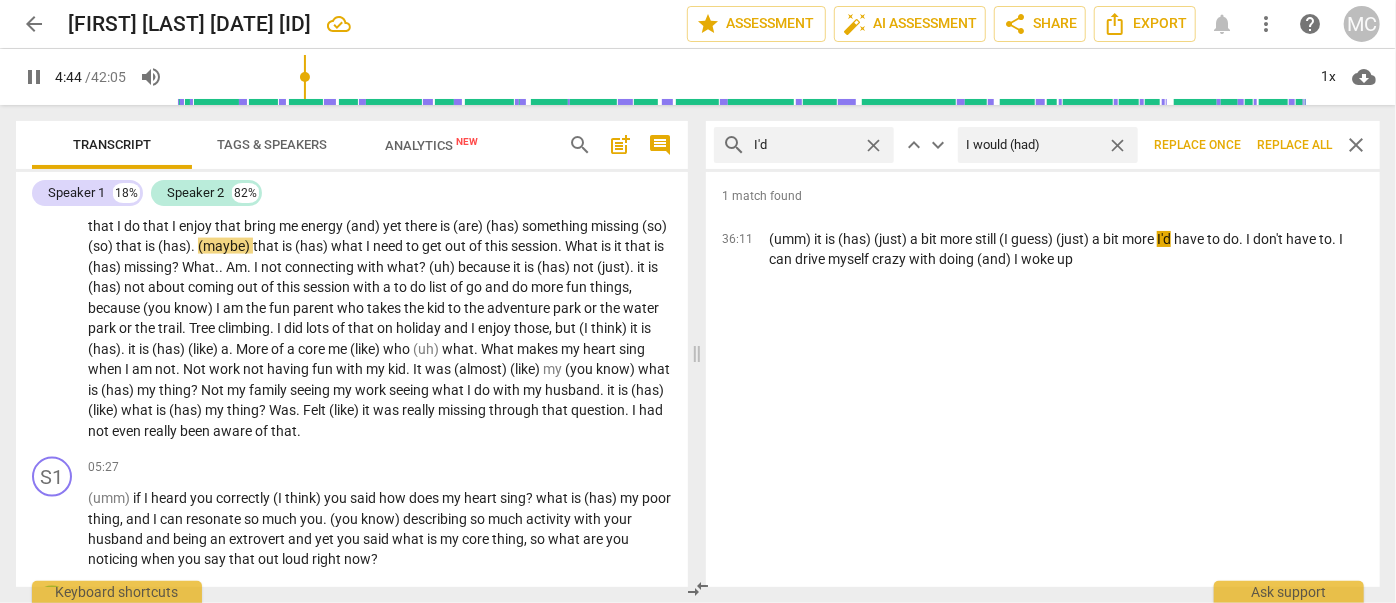 click on "Replace all" at bounding box center [1294, 145] 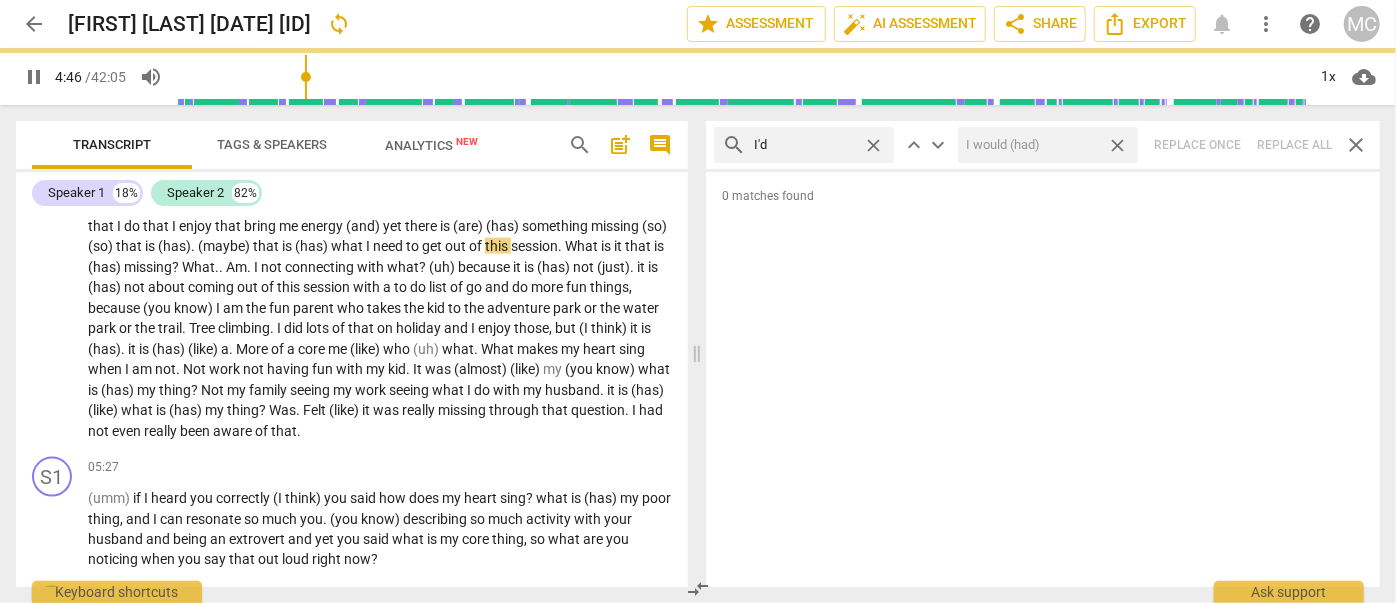 drag, startPoint x: 1122, startPoint y: 140, endPoint x: 978, endPoint y: 142, distance: 144.01389 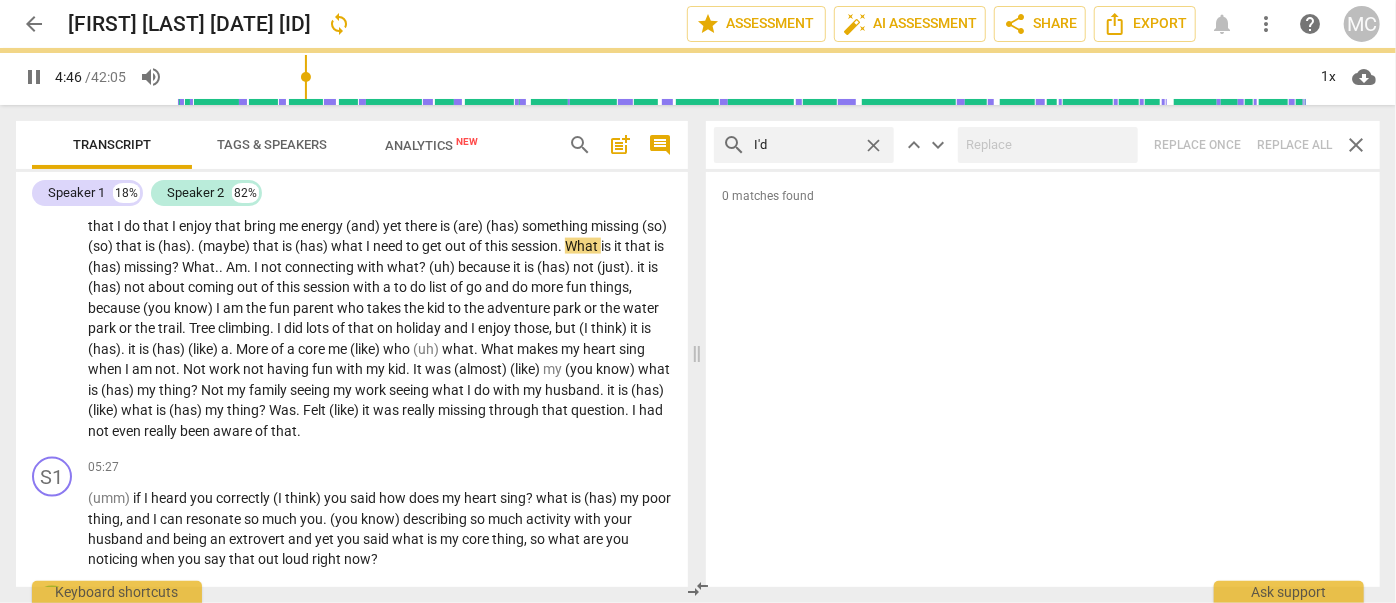 click on "close" at bounding box center [873, 145] 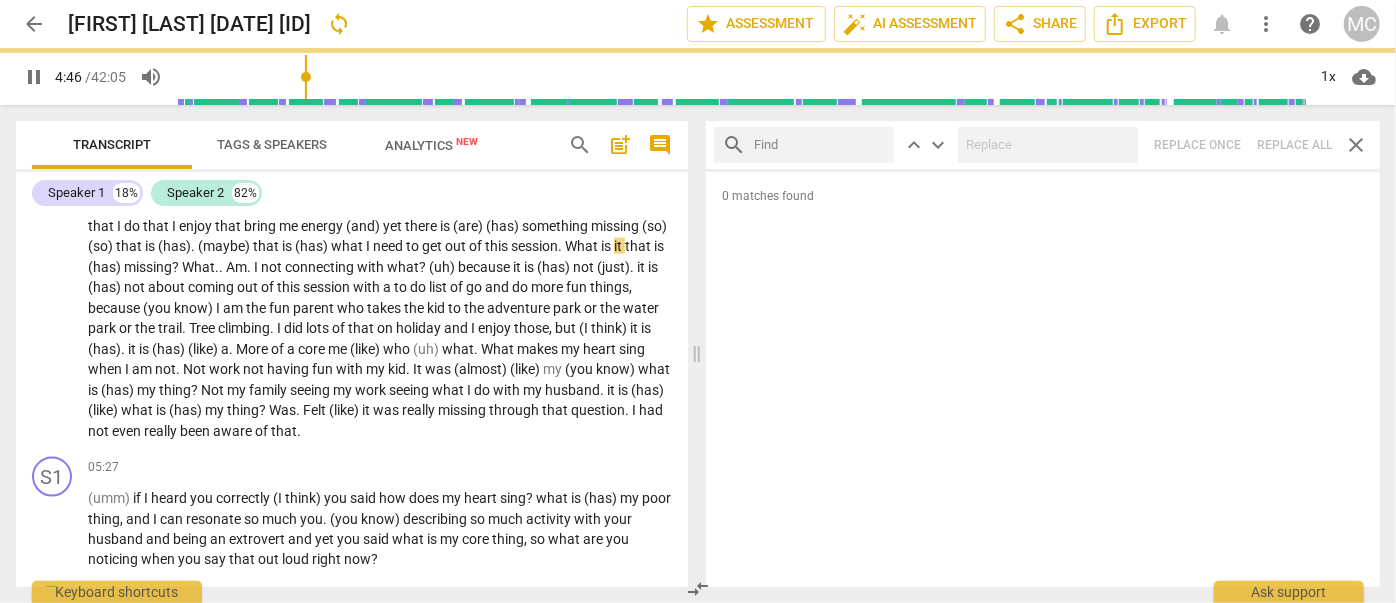 click at bounding box center [820, 145] 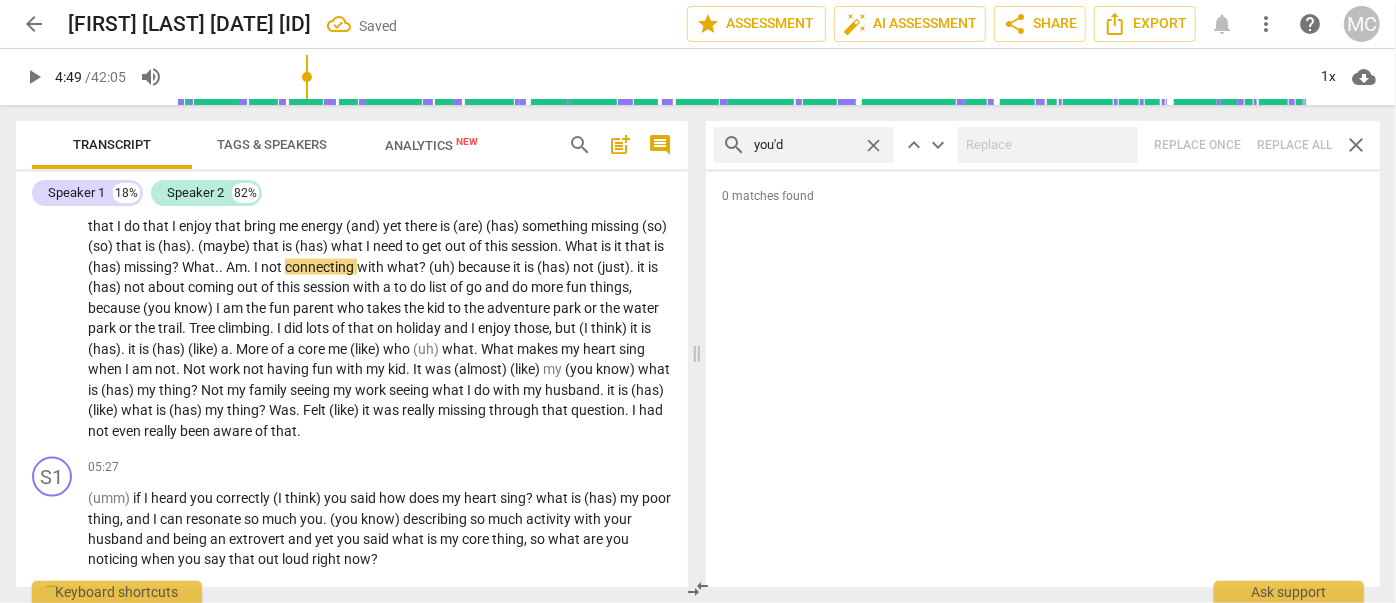 click on "search you'd close keyboard_arrow_up keyboard_arrow_down Replace once Replace all close" at bounding box center (1043, 145) 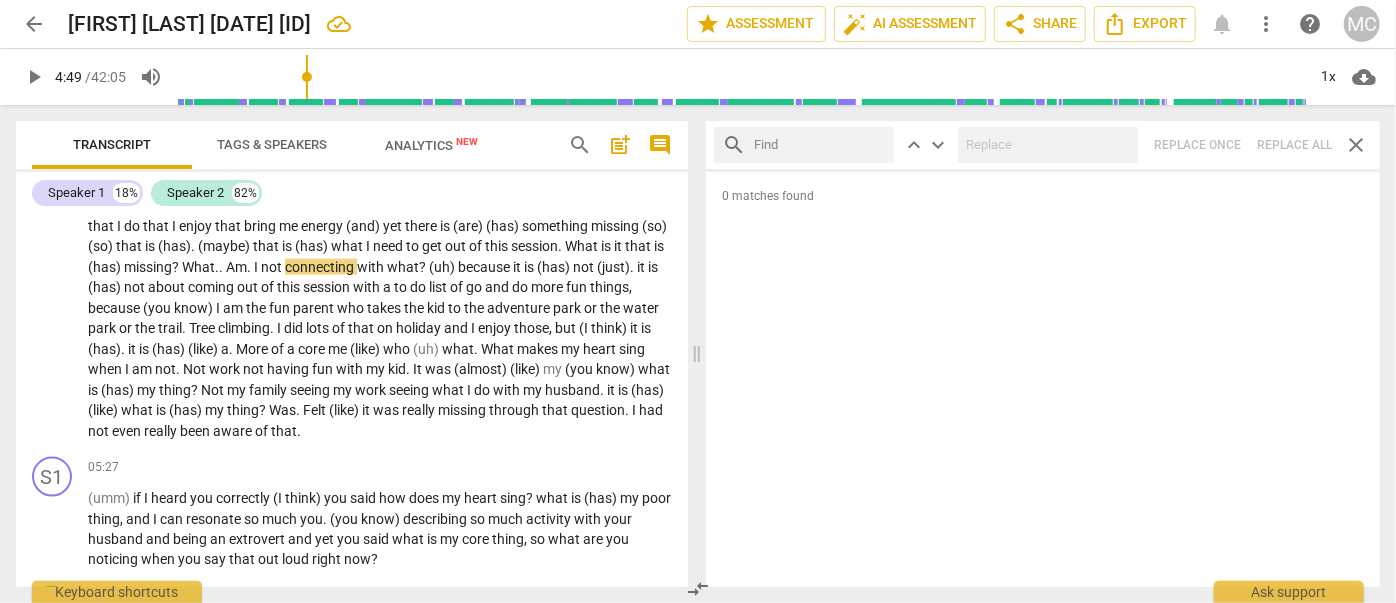 click at bounding box center (820, 145) 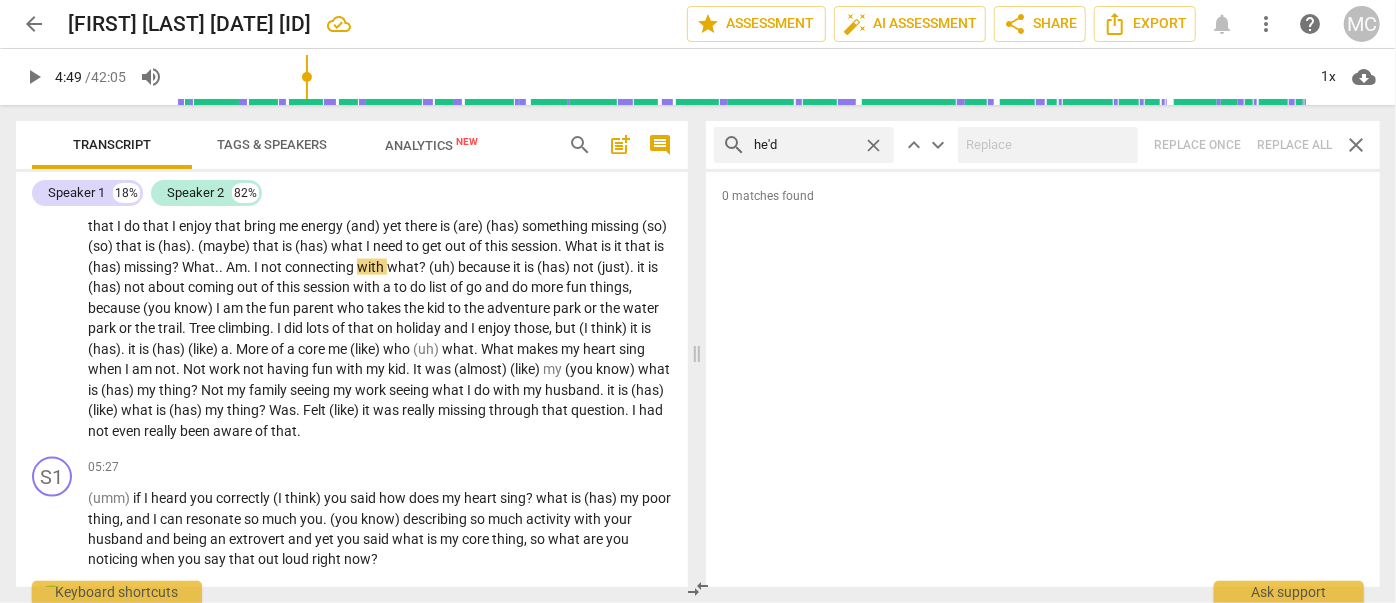 click on "search he'd close keyboard_arrow_up keyboard_arrow_down Replace once Replace all close" at bounding box center [1043, 145] 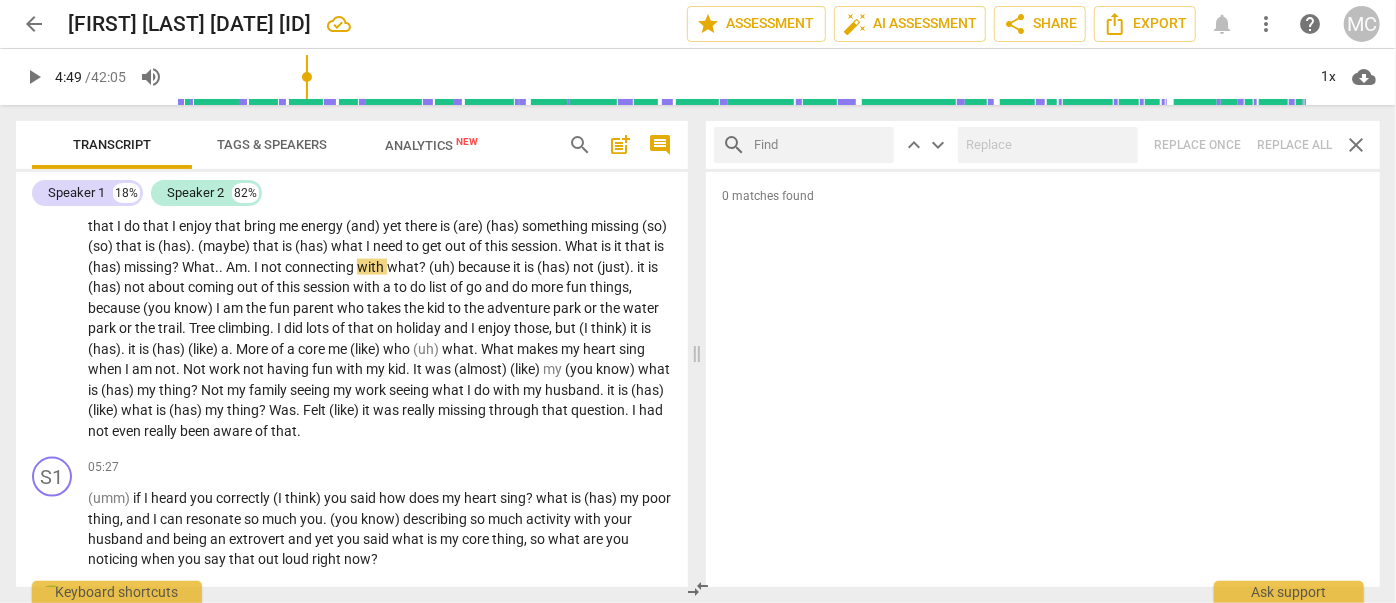 click at bounding box center (820, 145) 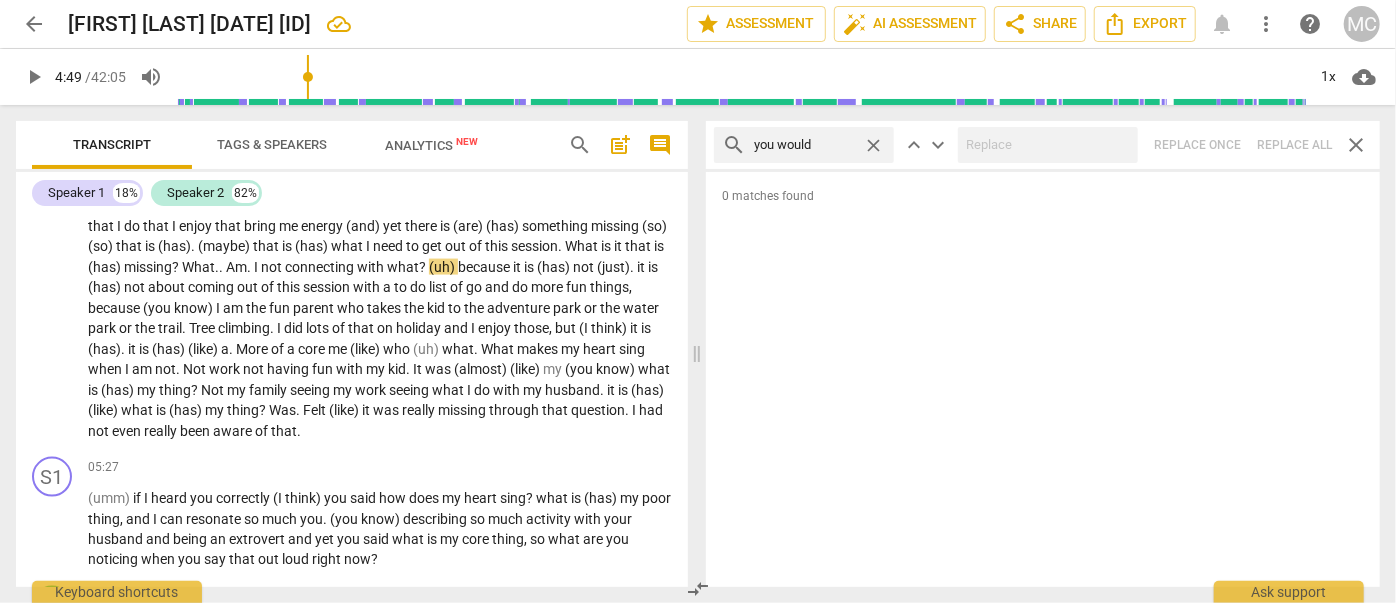 drag, startPoint x: 1289, startPoint y: 140, endPoint x: 1274, endPoint y: 141, distance: 15.033297 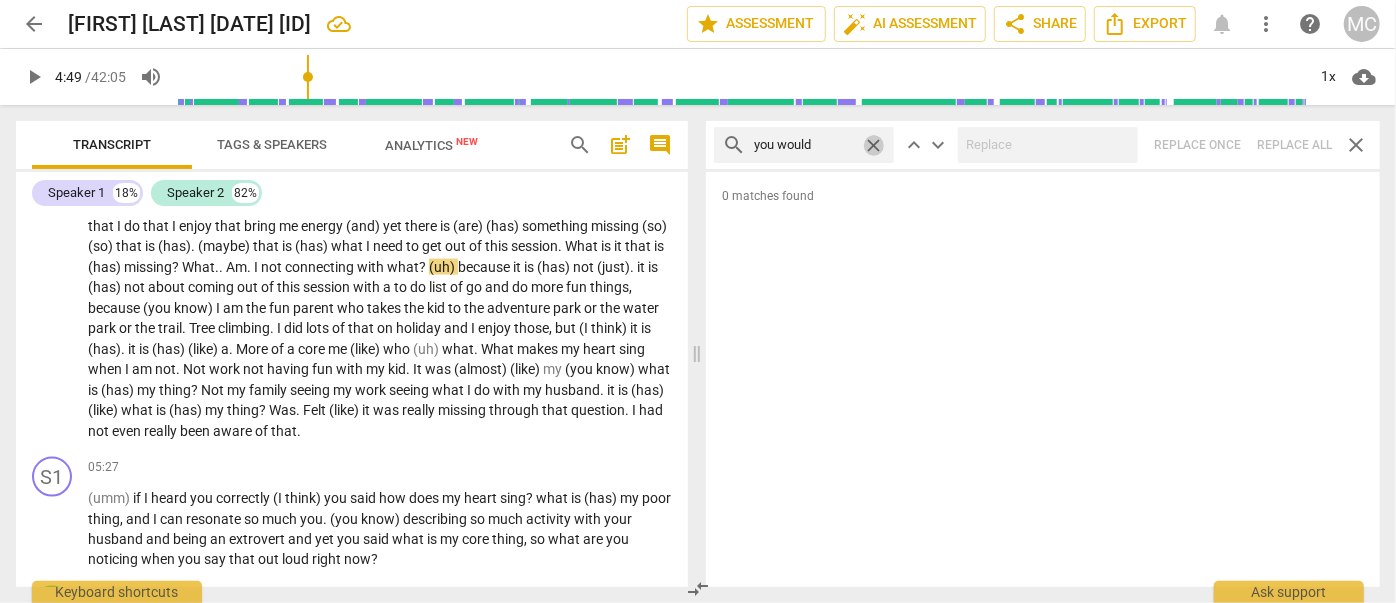 click on "close" at bounding box center [873, 145] 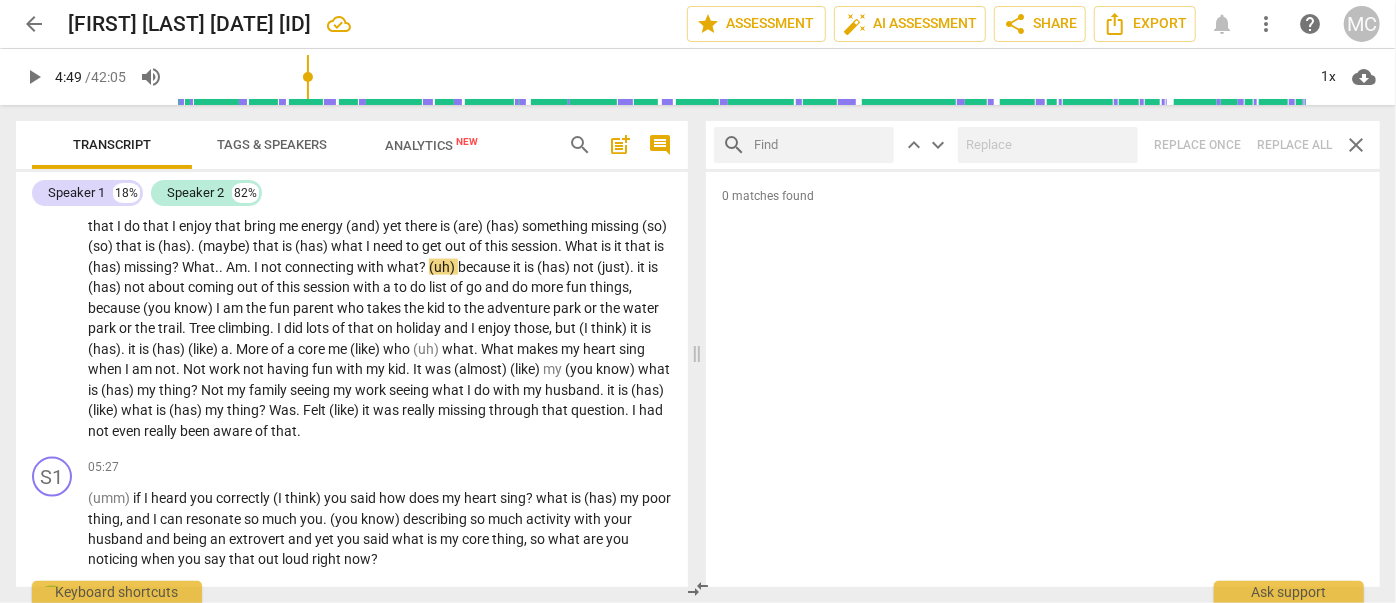 click at bounding box center [820, 145] 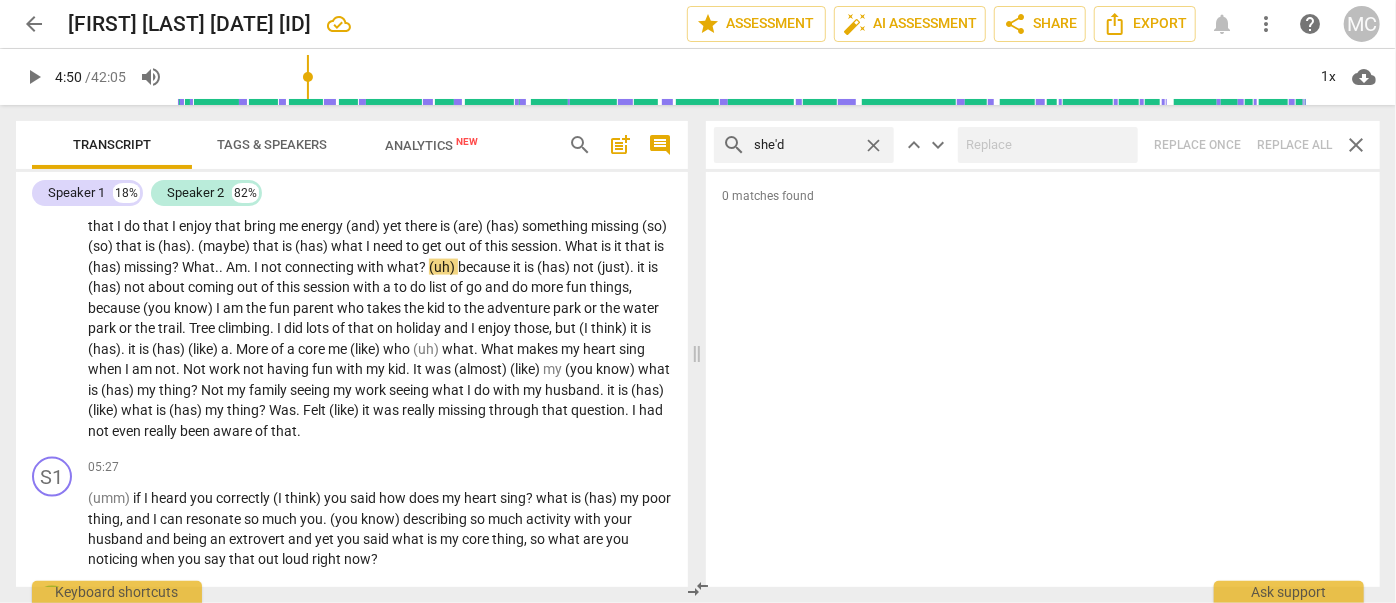 click on "search she'd close keyboard_arrow_up keyboard_arrow_down Replace once Replace all close" at bounding box center (1043, 145) 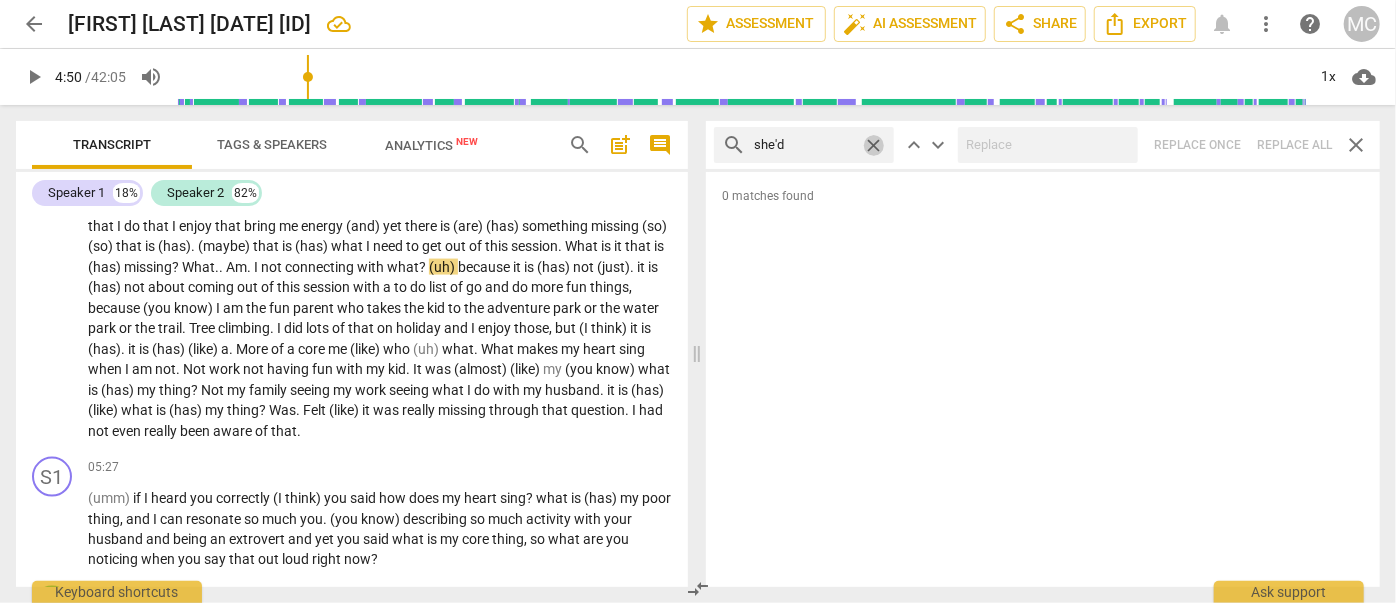 click on "close" at bounding box center (873, 145) 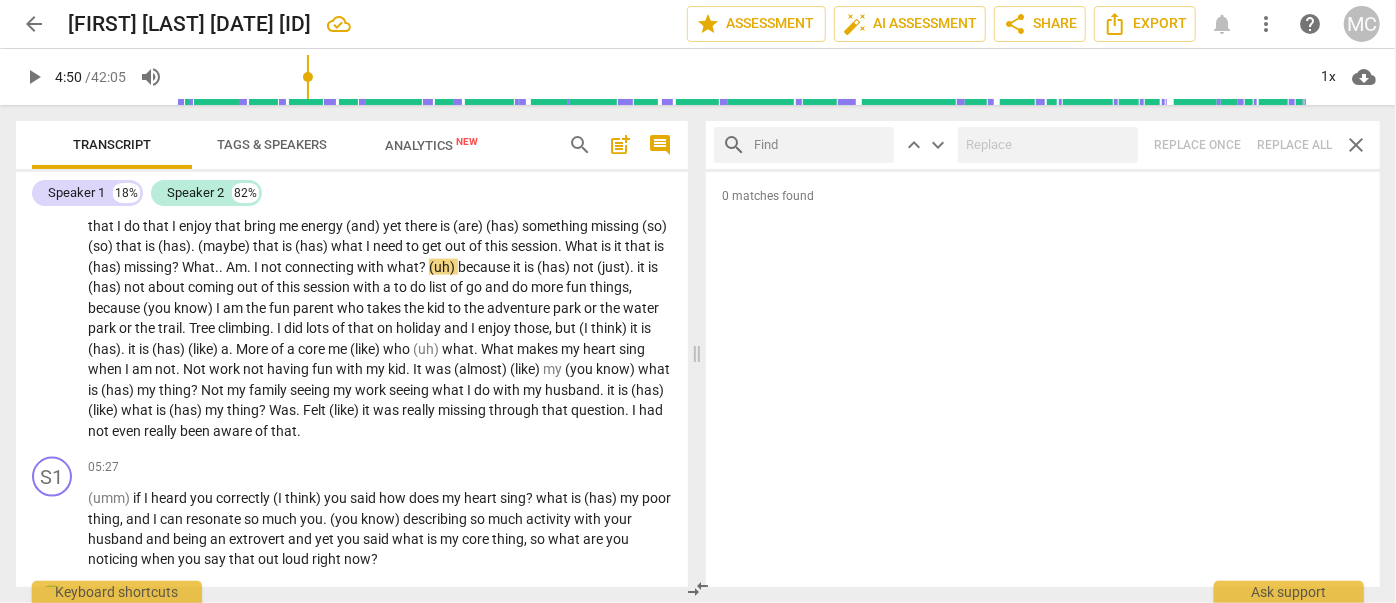 click at bounding box center (820, 145) 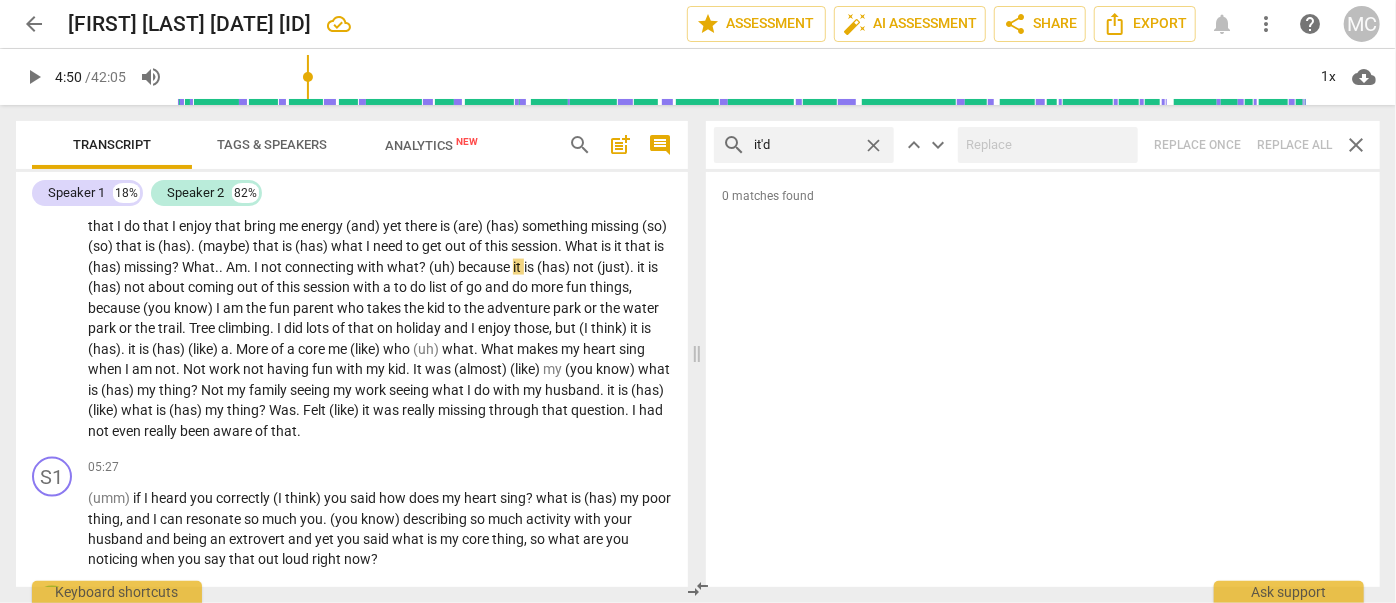 click on "search it'd close keyboard_arrow_up keyboard_arrow_down Replace once Replace all close" at bounding box center [1043, 145] 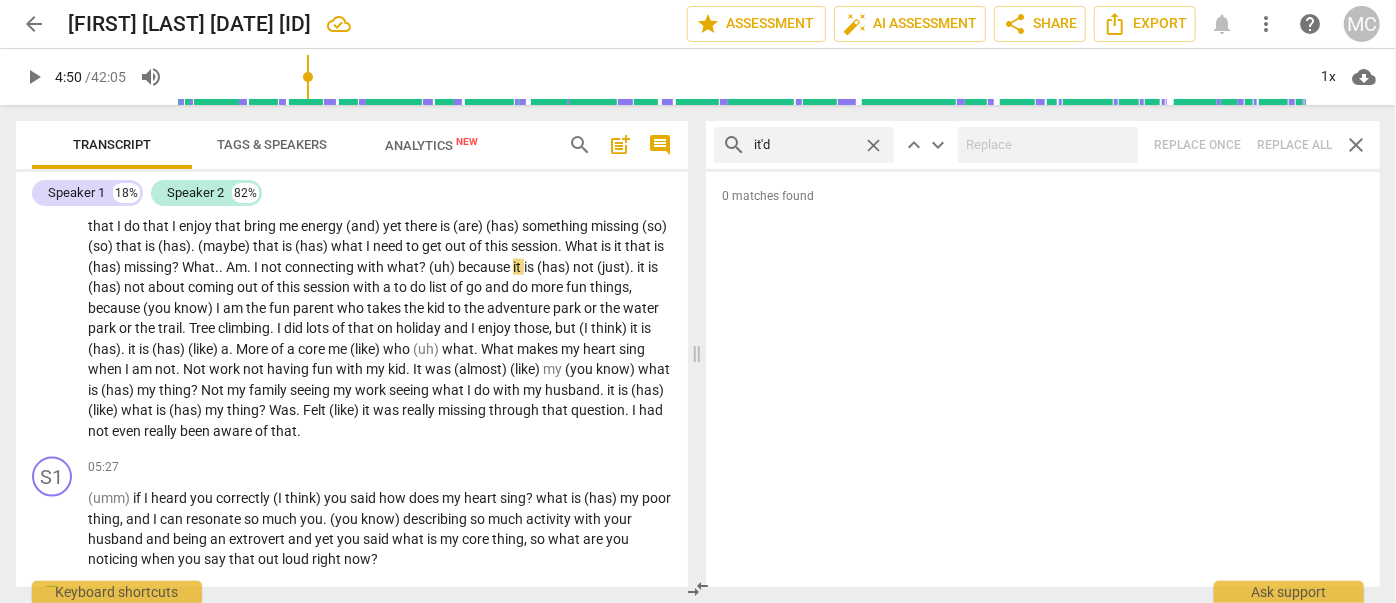 click on "close" at bounding box center (873, 145) 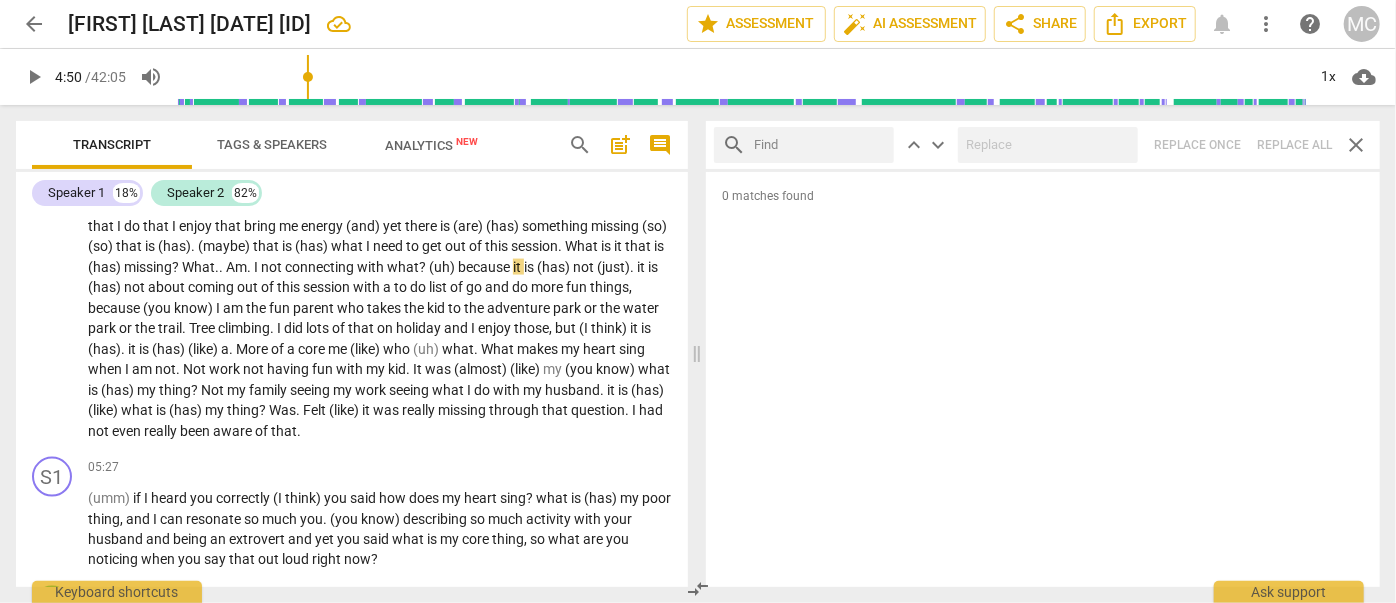 click at bounding box center (820, 145) 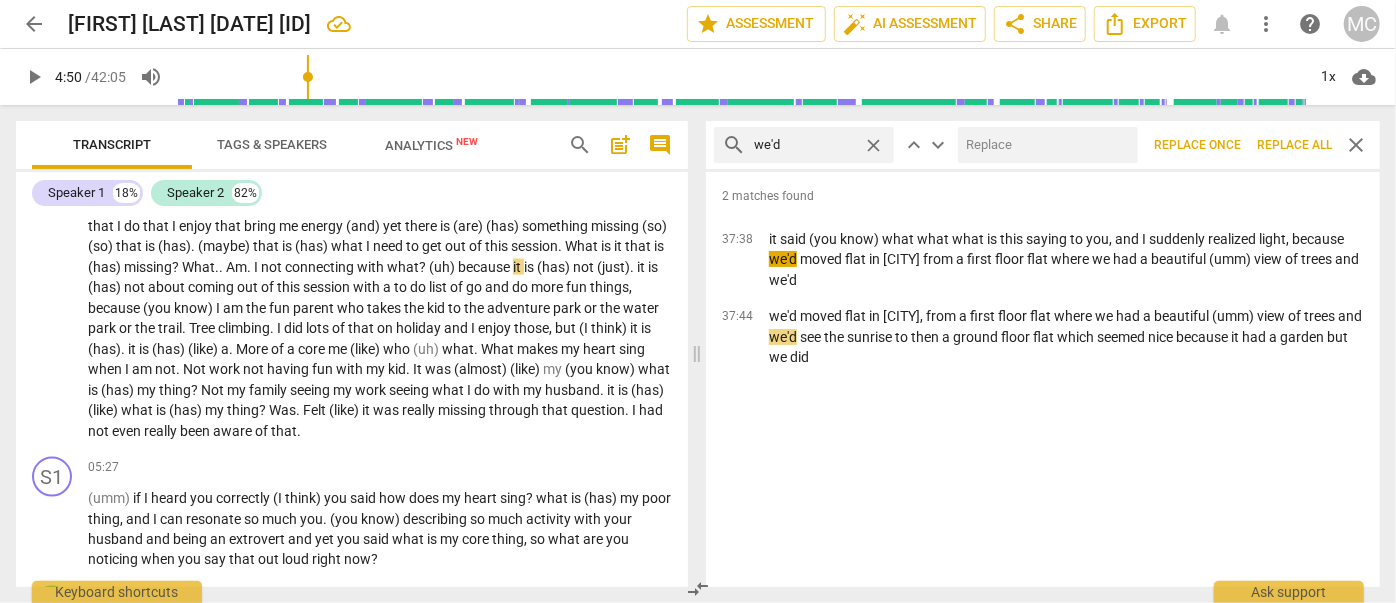 click at bounding box center (1044, 145) 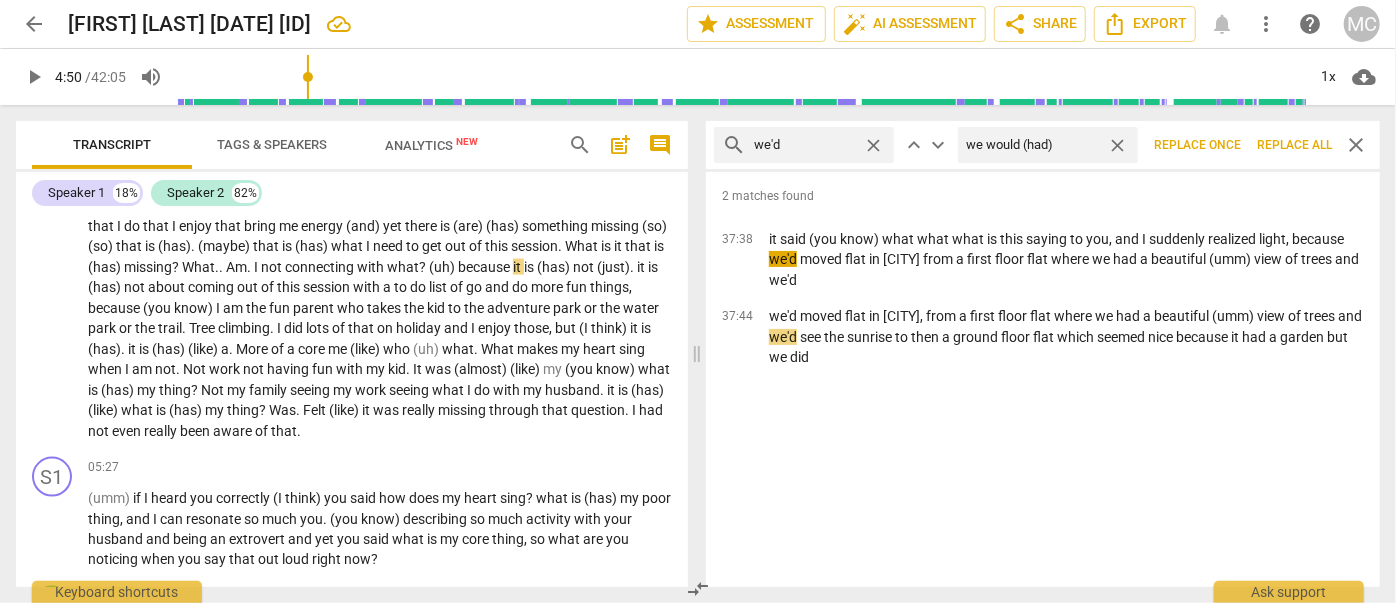 click on "Replace all" at bounding box center (1294, 145) 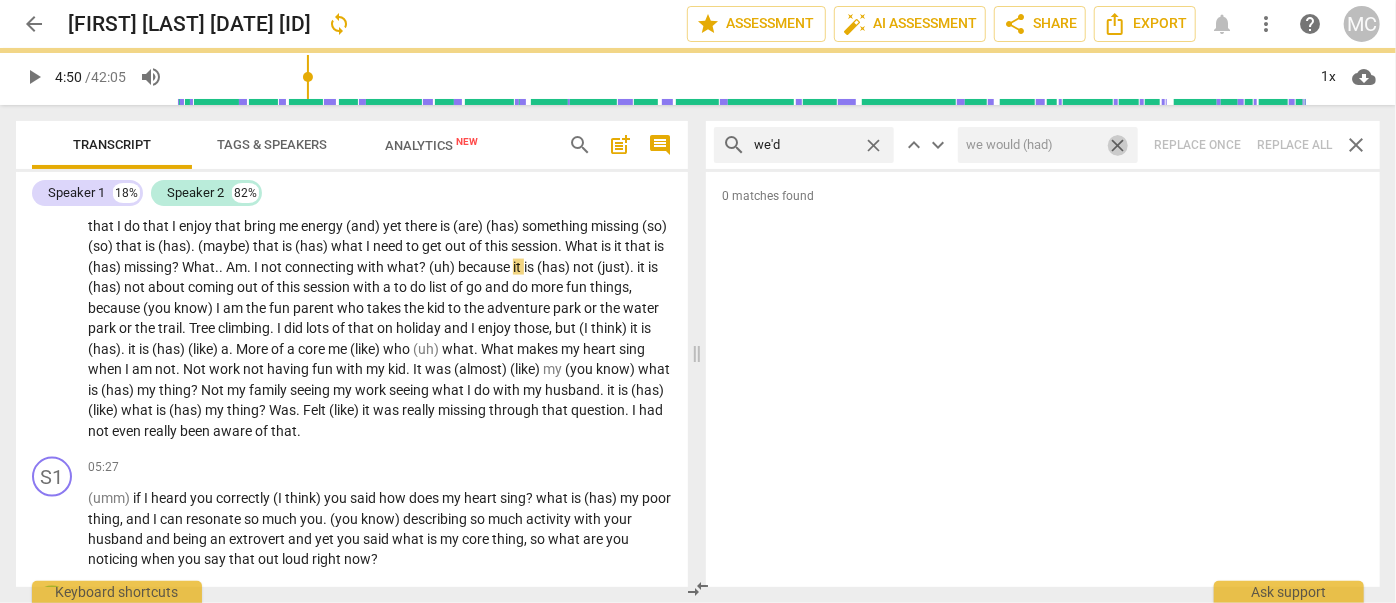 click on "close" at bounding box center [1117, 145] 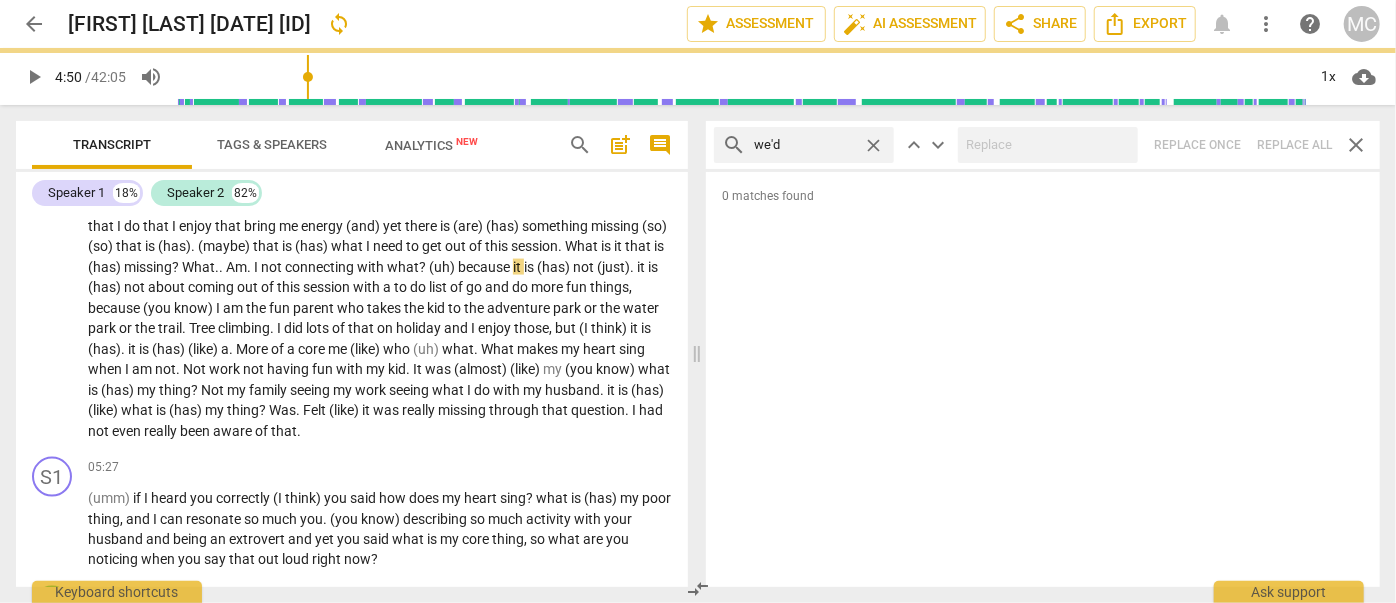 click on "close" at bounding box center (873, 145) 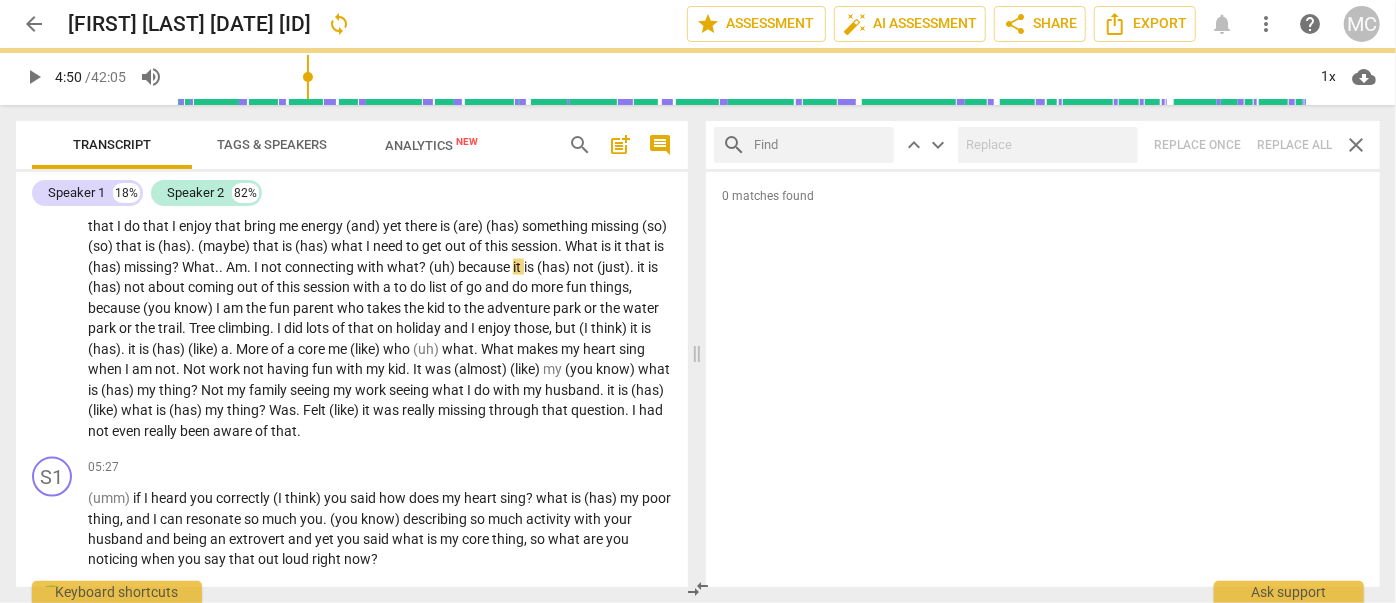 click at bounding box center (820, 145) 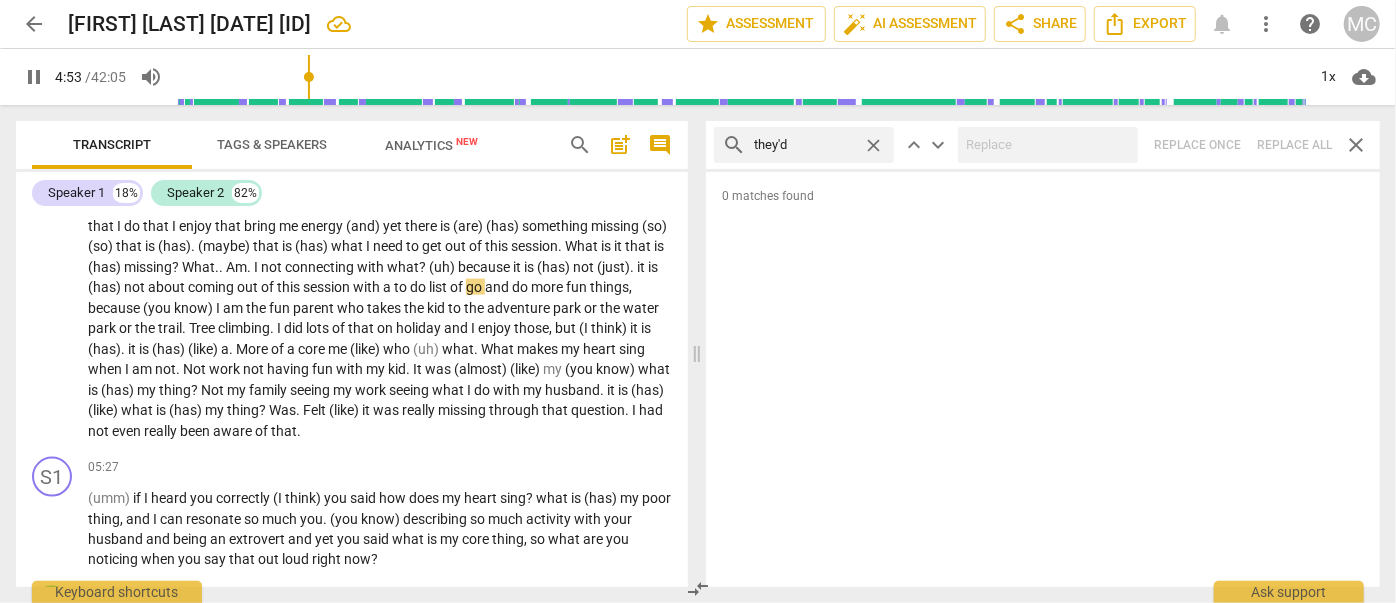 click on "search they'd close keyboard_arrow_up keyboard_arrow_down Replace once Replace all close" at bounding box center (1043, 145) 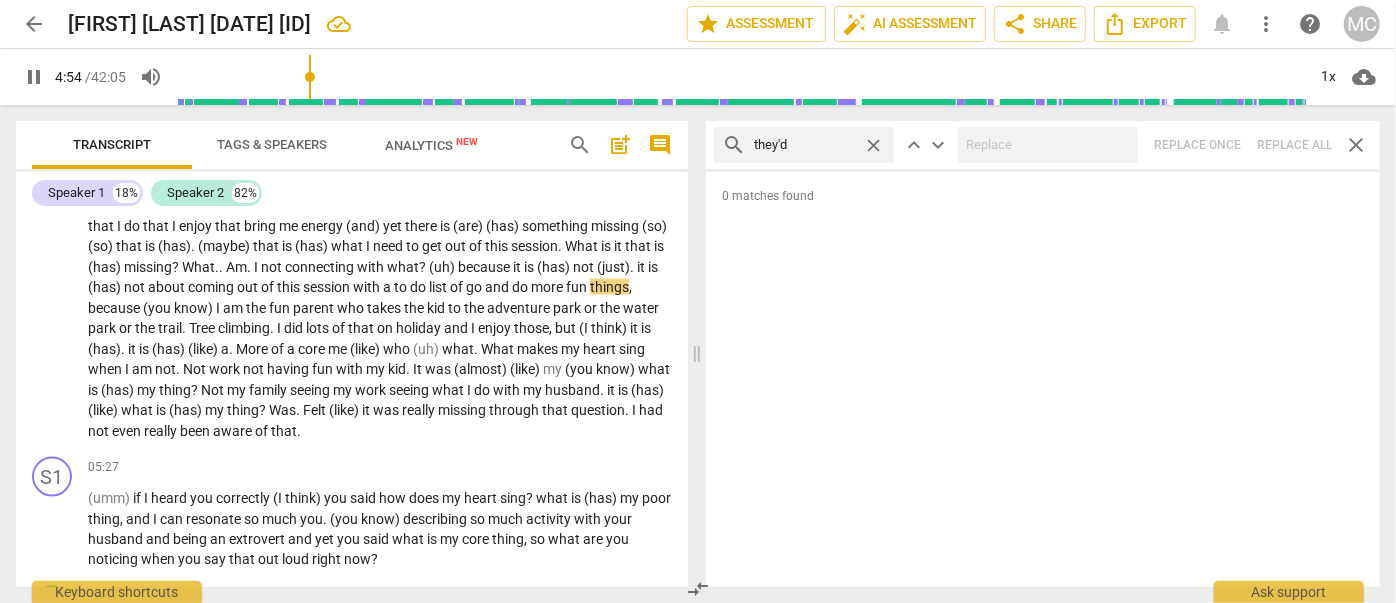 click on "close" at bounding box center (873, 145) 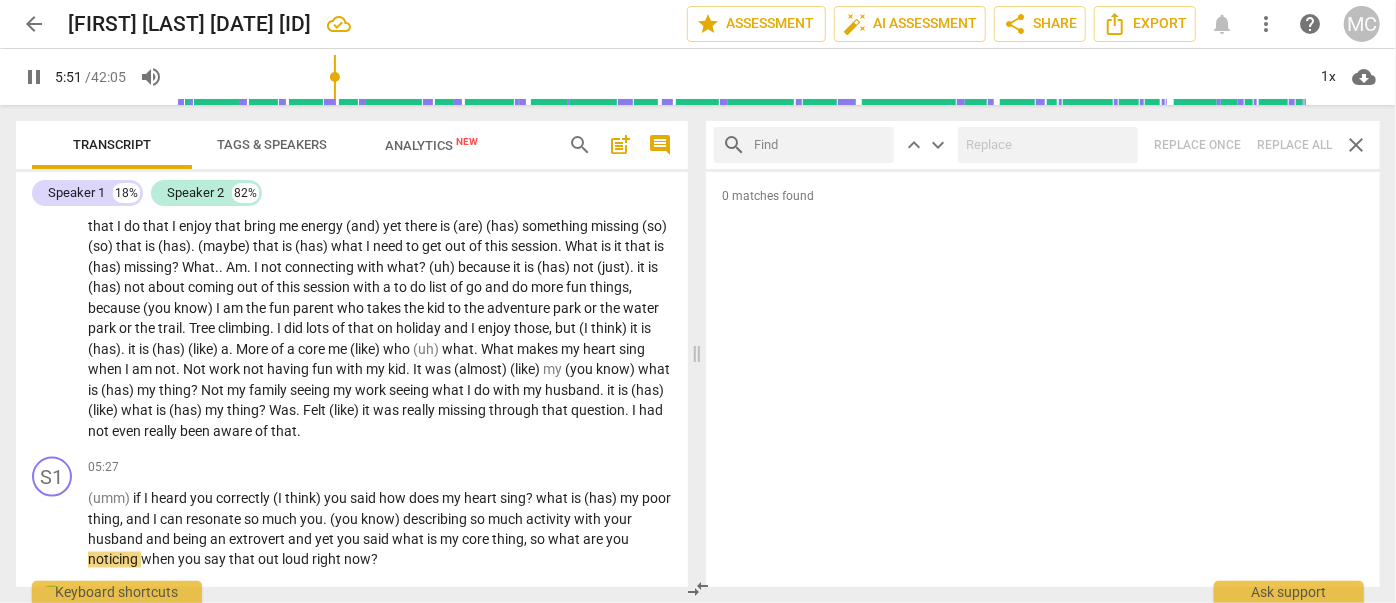 scroll, scrollTop: 1963, scrollLeft: 0, axis: vertical 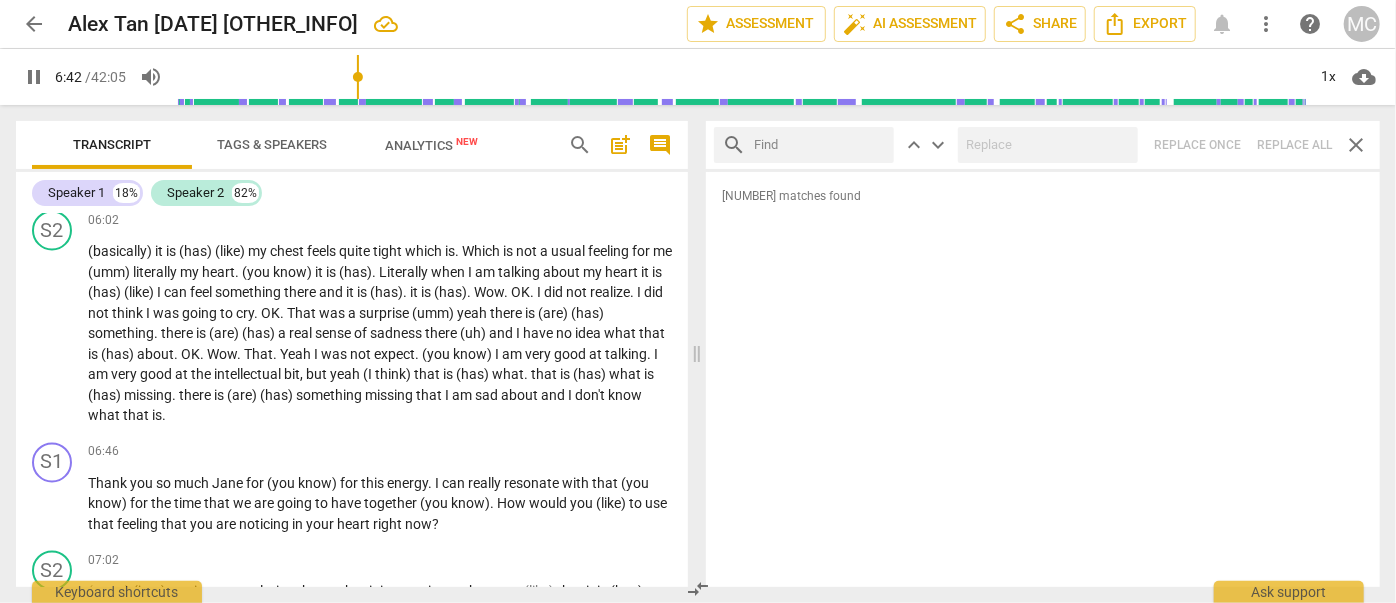 type on "403" 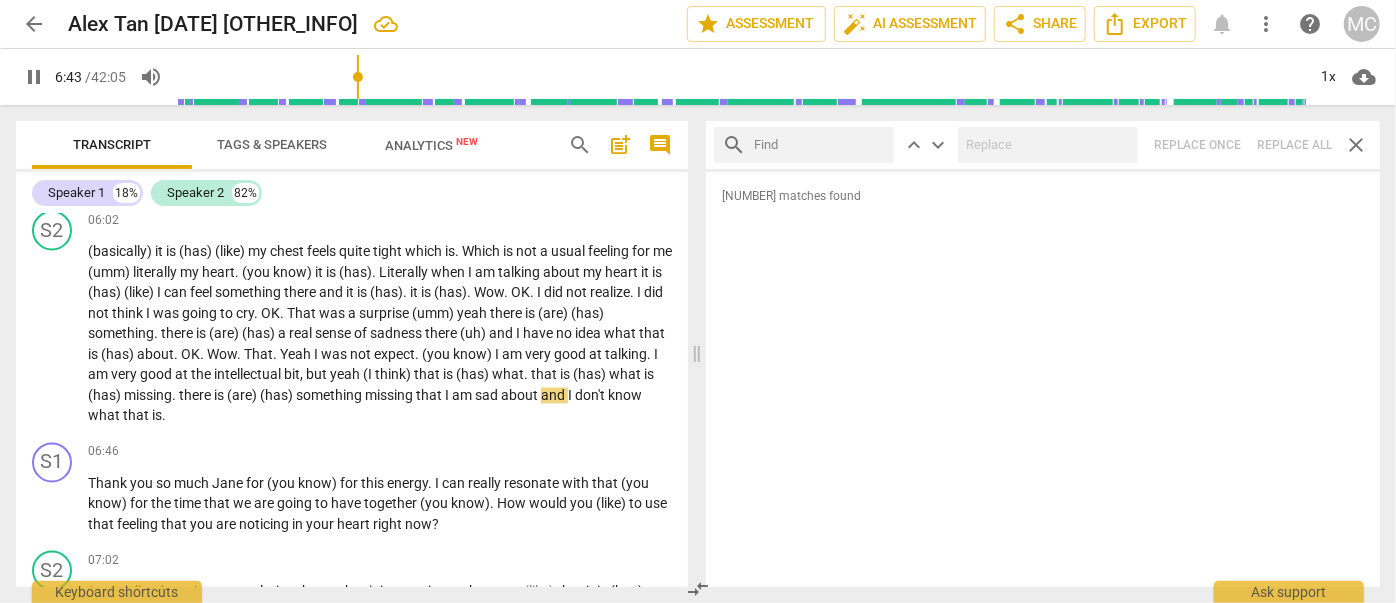 click on "arrow_back" at bounding box center [34, 24] 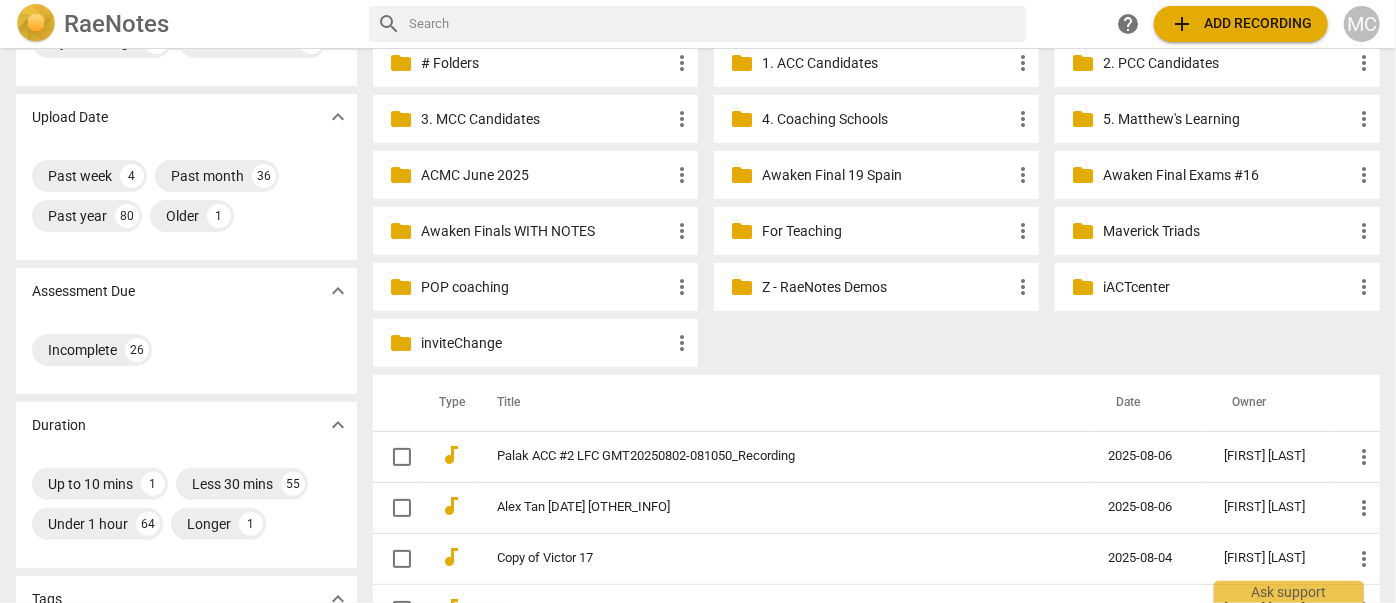 scroll, scrollTop: 179, scrollLeft: 0, axis: vertical 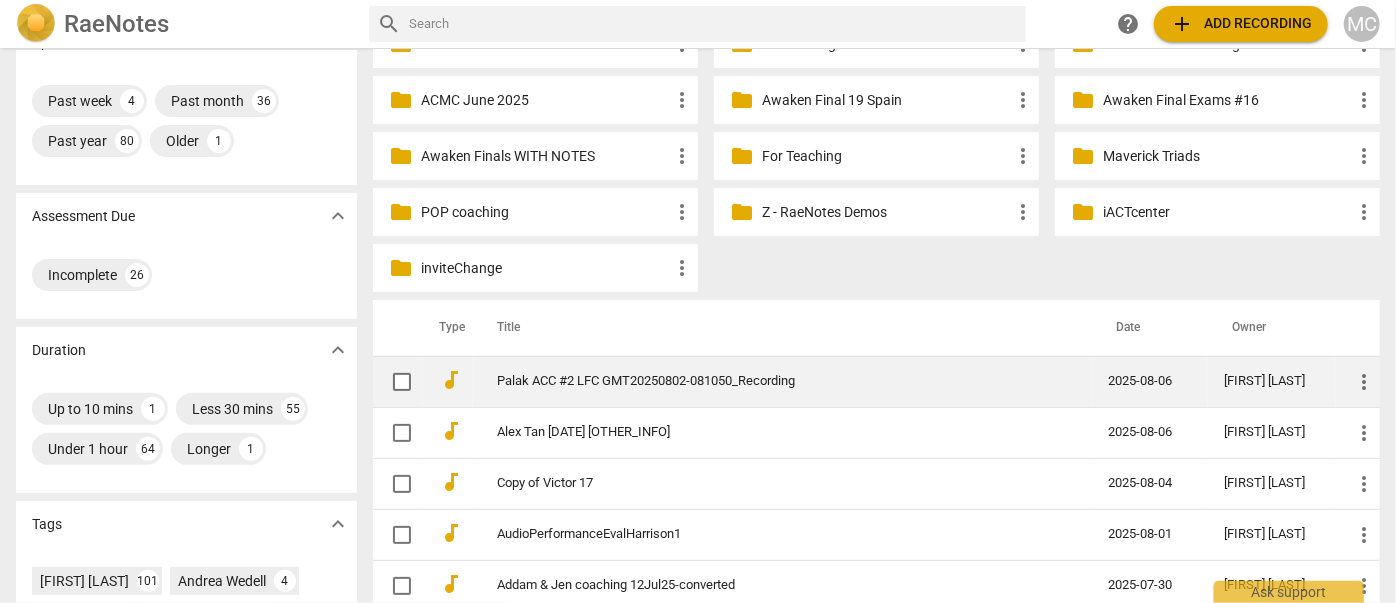 click on "3:01 Palak ACC #2 LFC GMT20250802-081050_Recording" at bounding box center [766, 381] 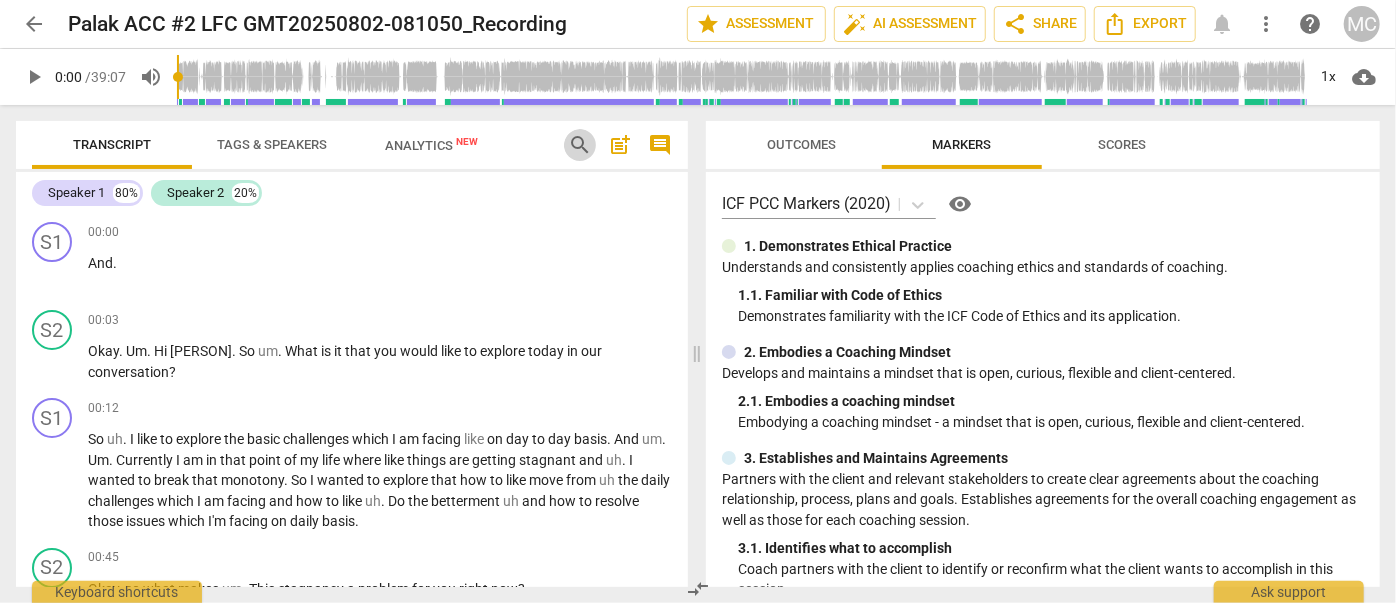 click on "search" at bounding box center (580, 145) 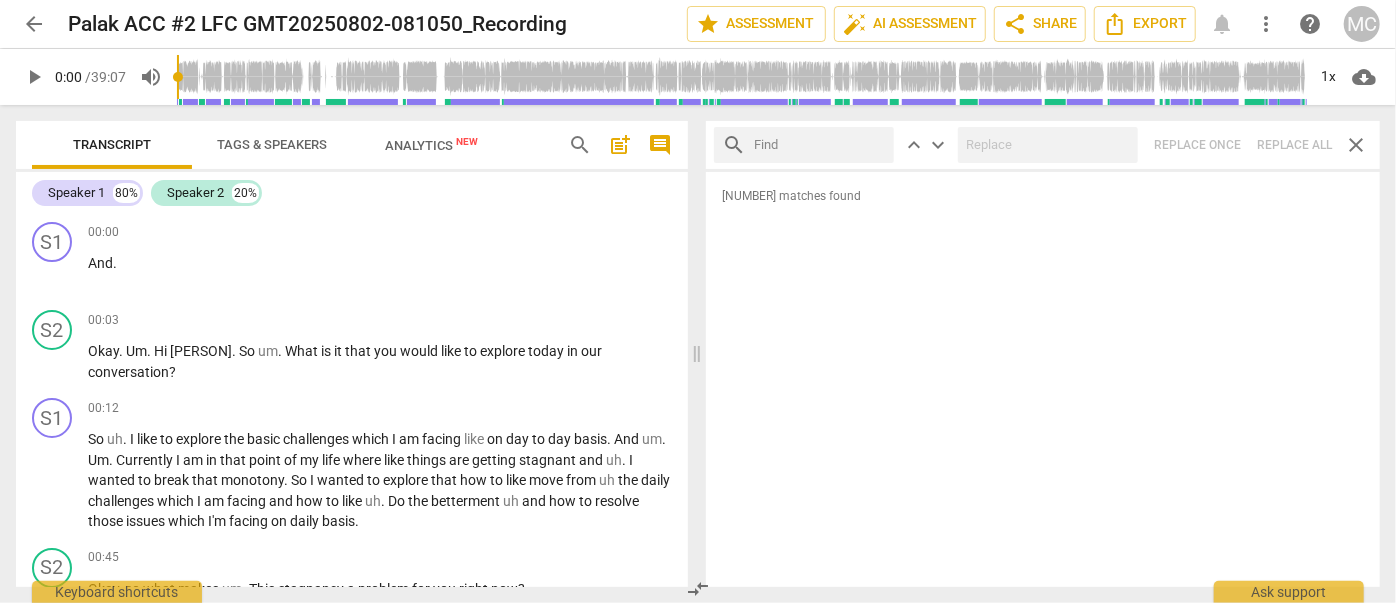 click at bounding box center [820, 145] 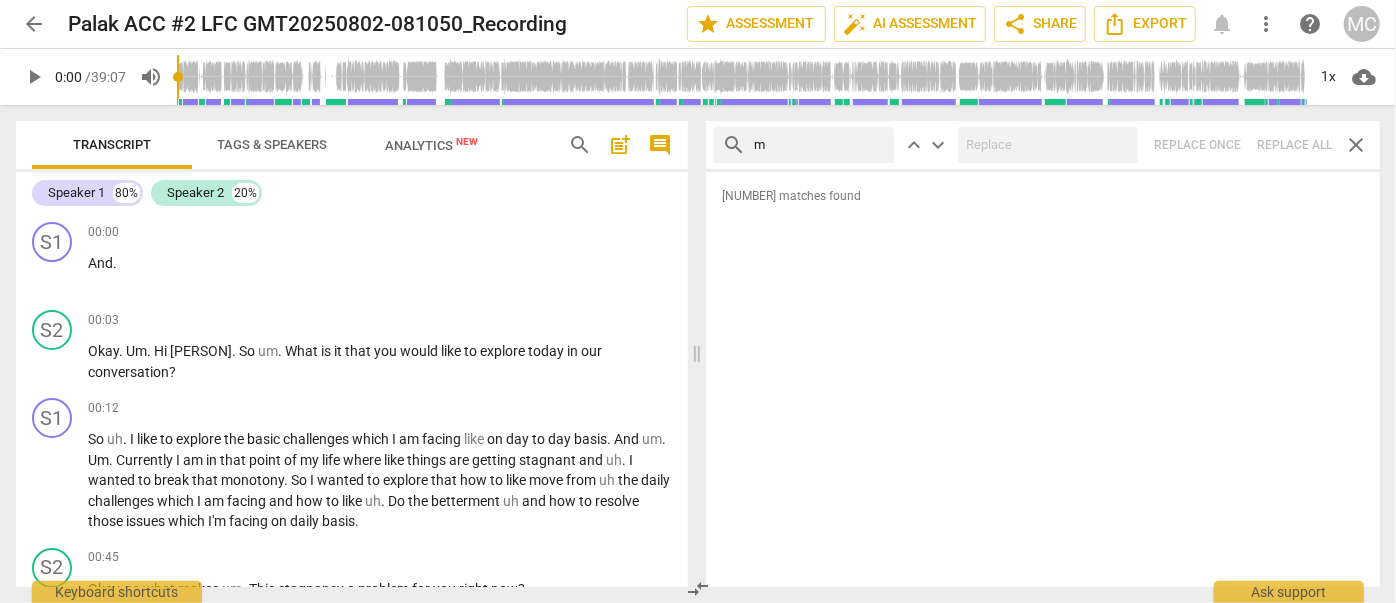 type on "m" 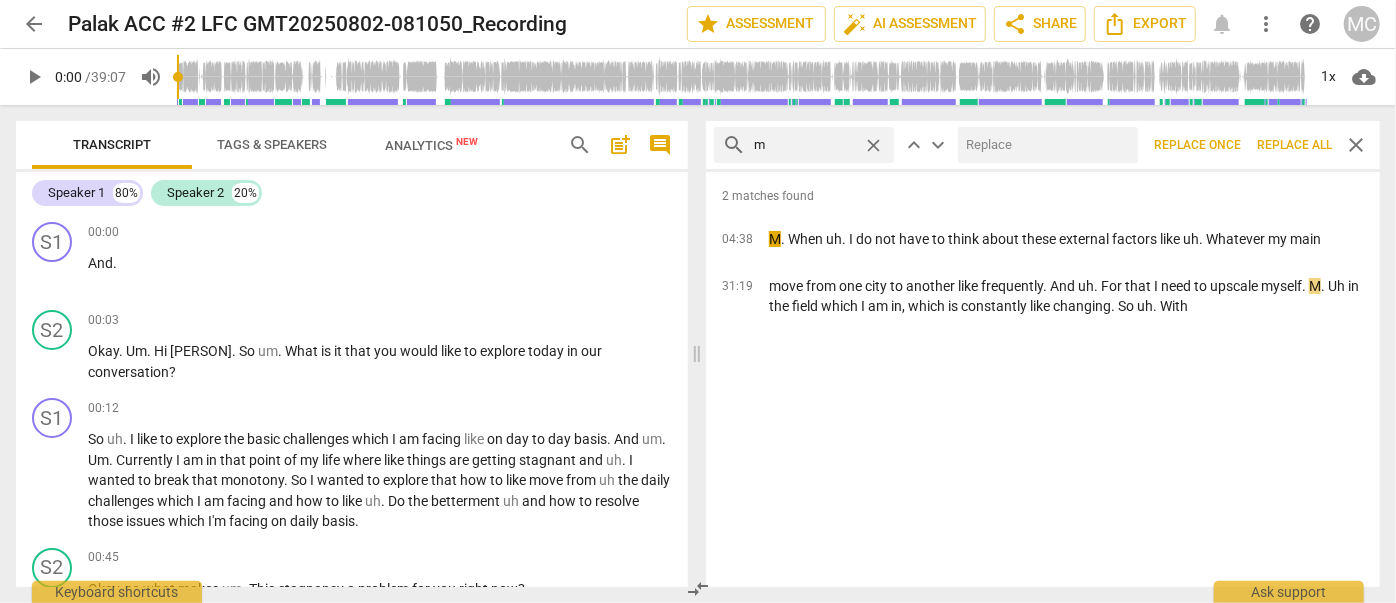 click on "Replace all" at bounding box center [1294, 145] 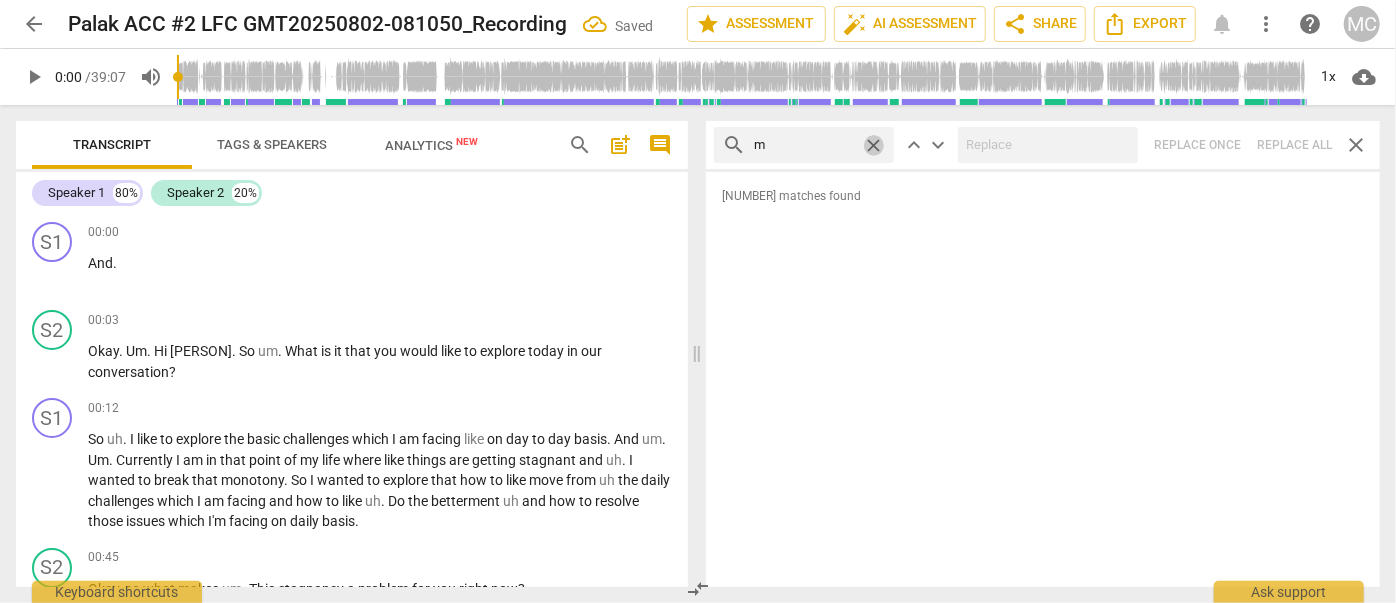 click on "close" at bounding box center (873, 145) 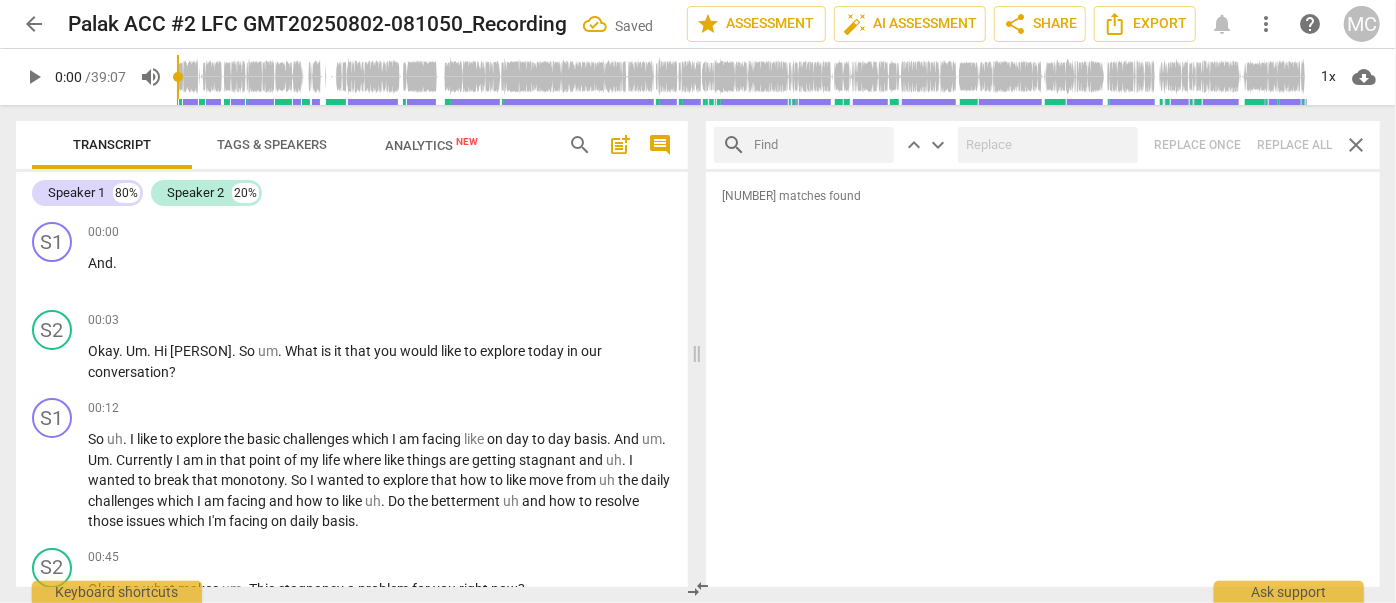click at bounding box center [820, 145] 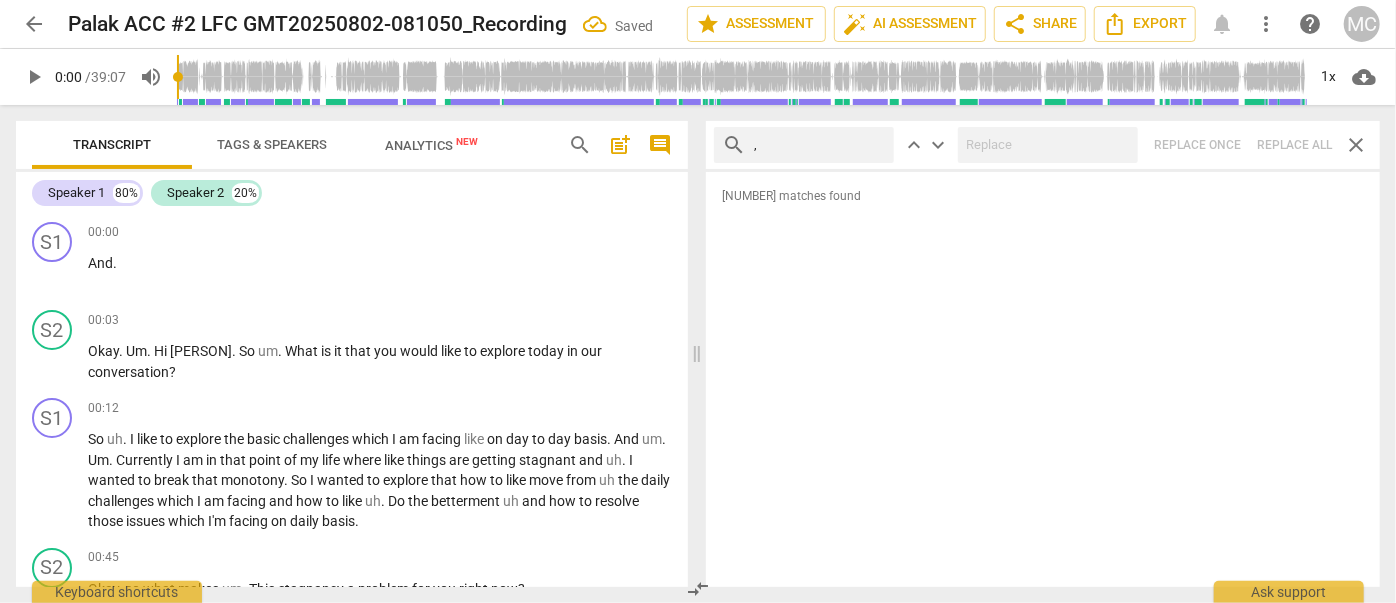type on "," 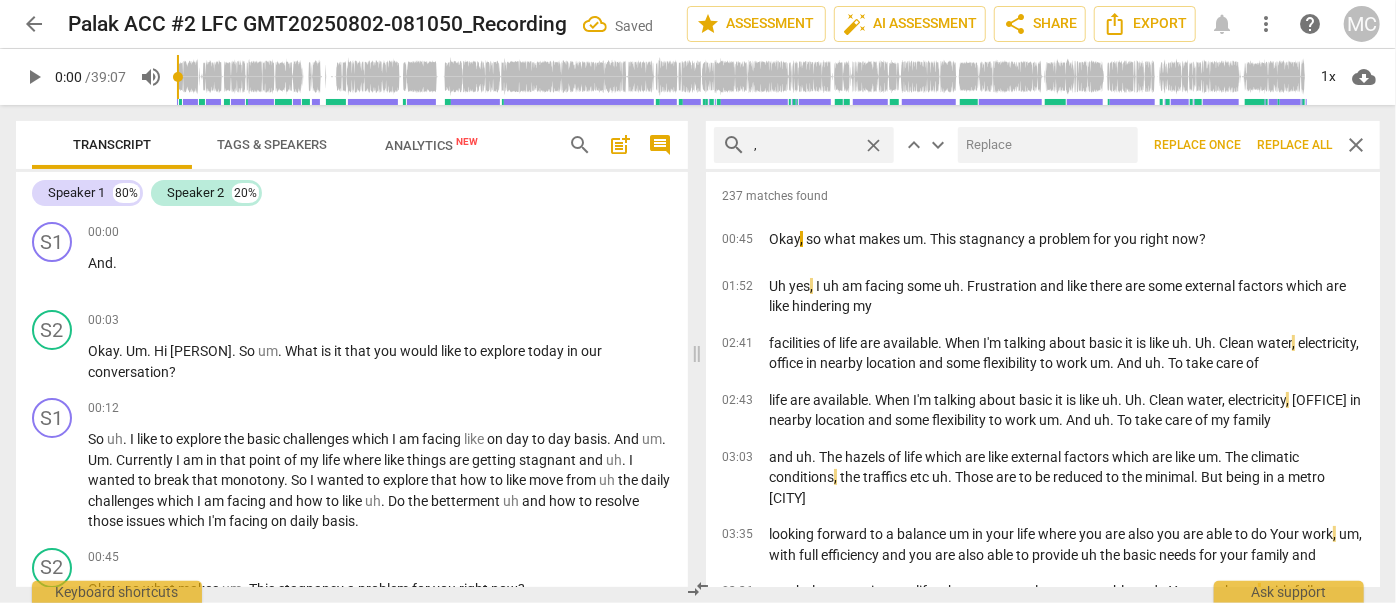 click on "Replace all" at bounding box center [1294, 145] 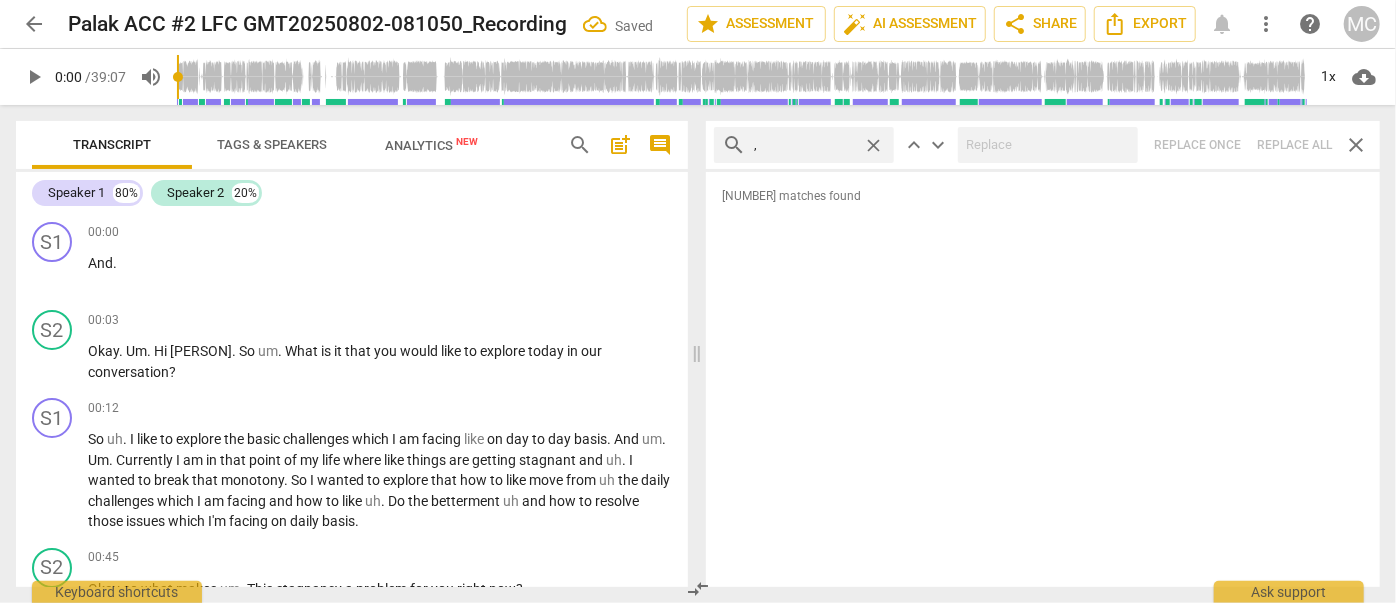 drag, startPoint x: 874, startPoint y: 142, endPoint x: 852, endPoint y: 143, distance: 22.022715 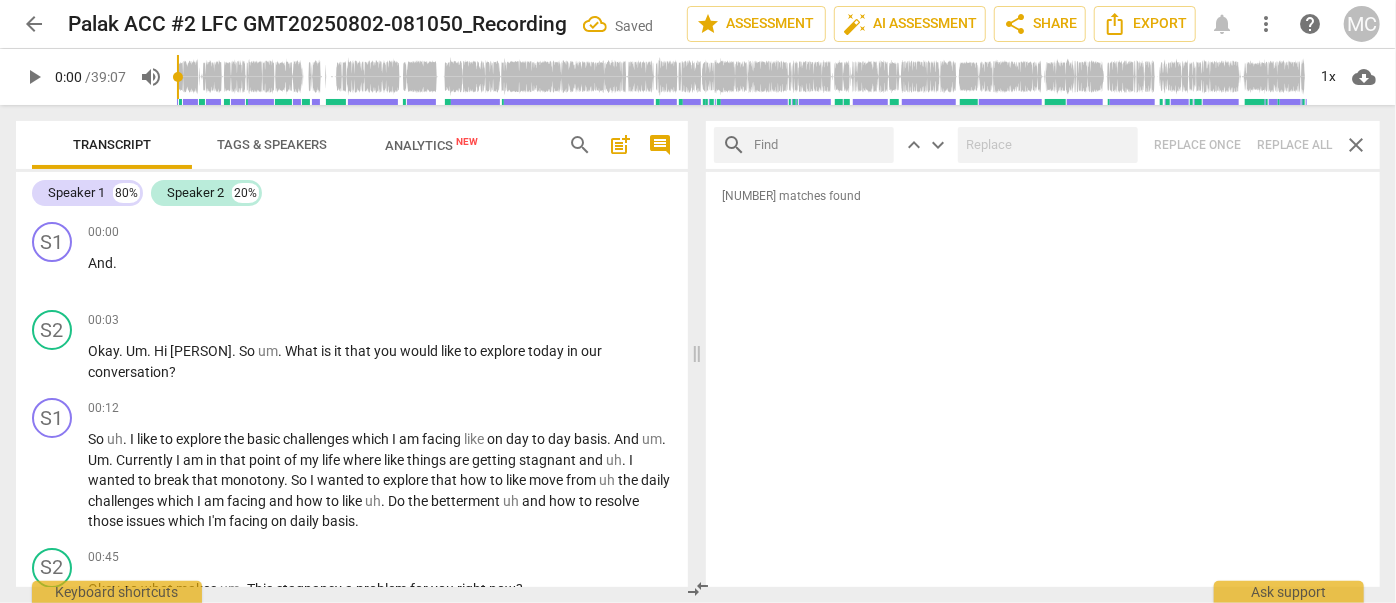click at bounding box center (820, 145) 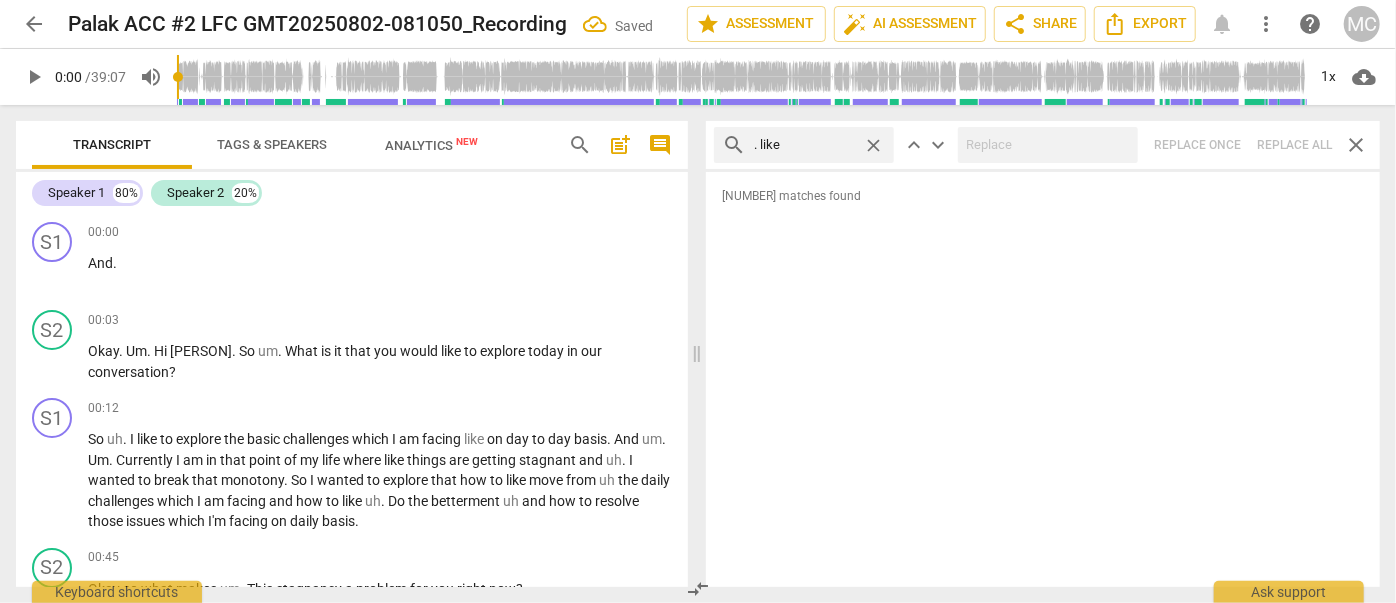 type on ". like" 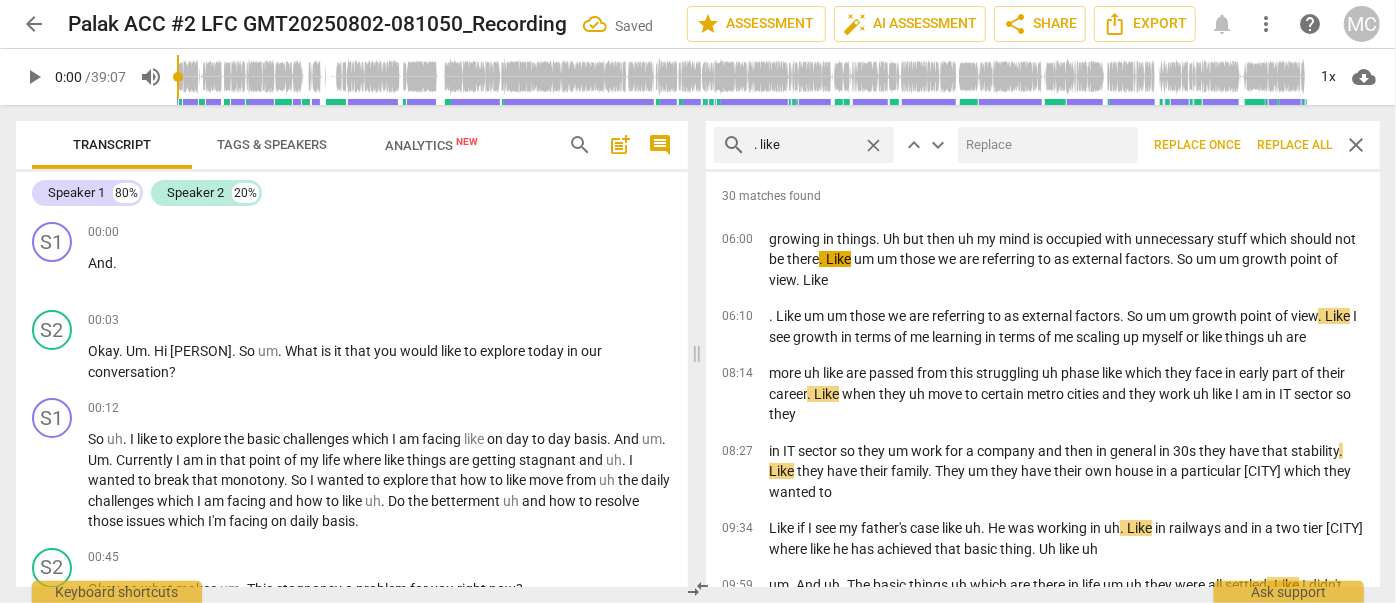 click at bounding box center [1044, 145] 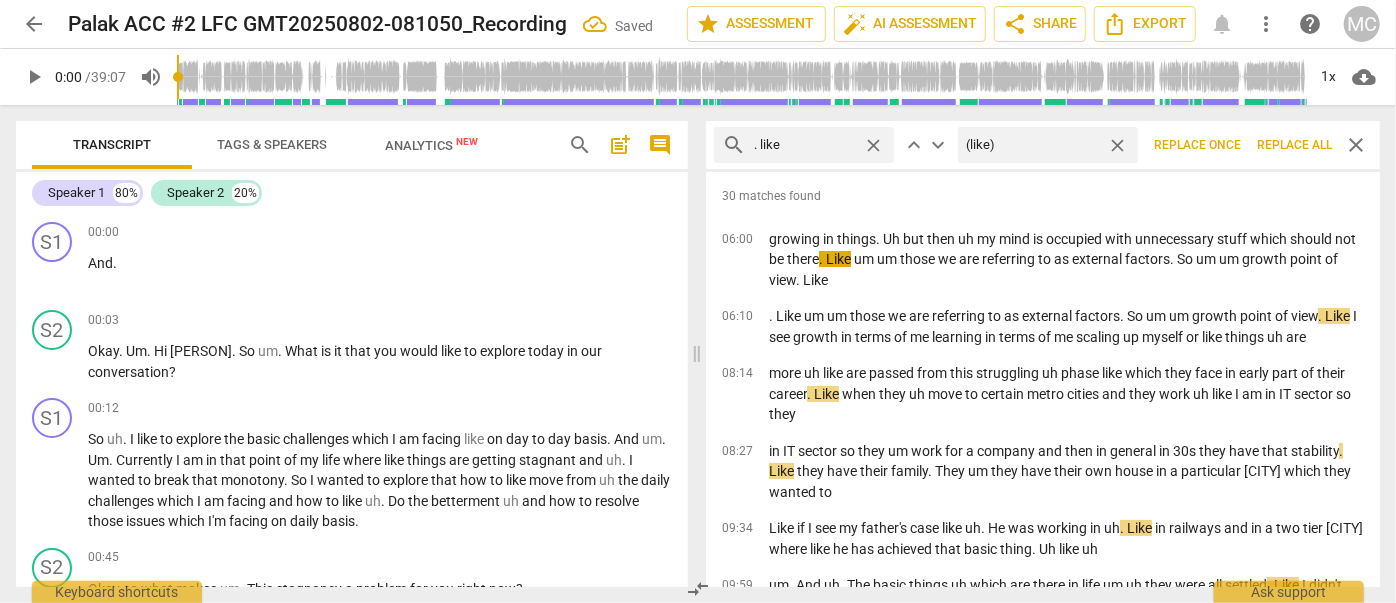type on "(like)" 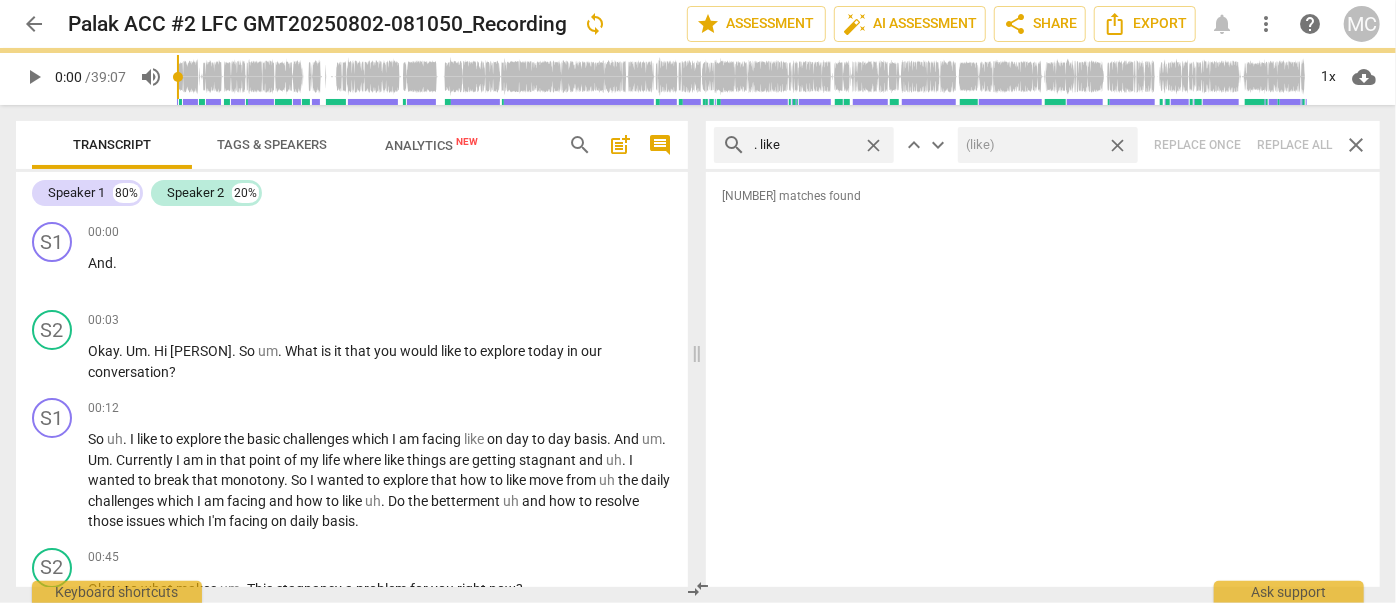 click on "close" at bounding box center (1117, 145) 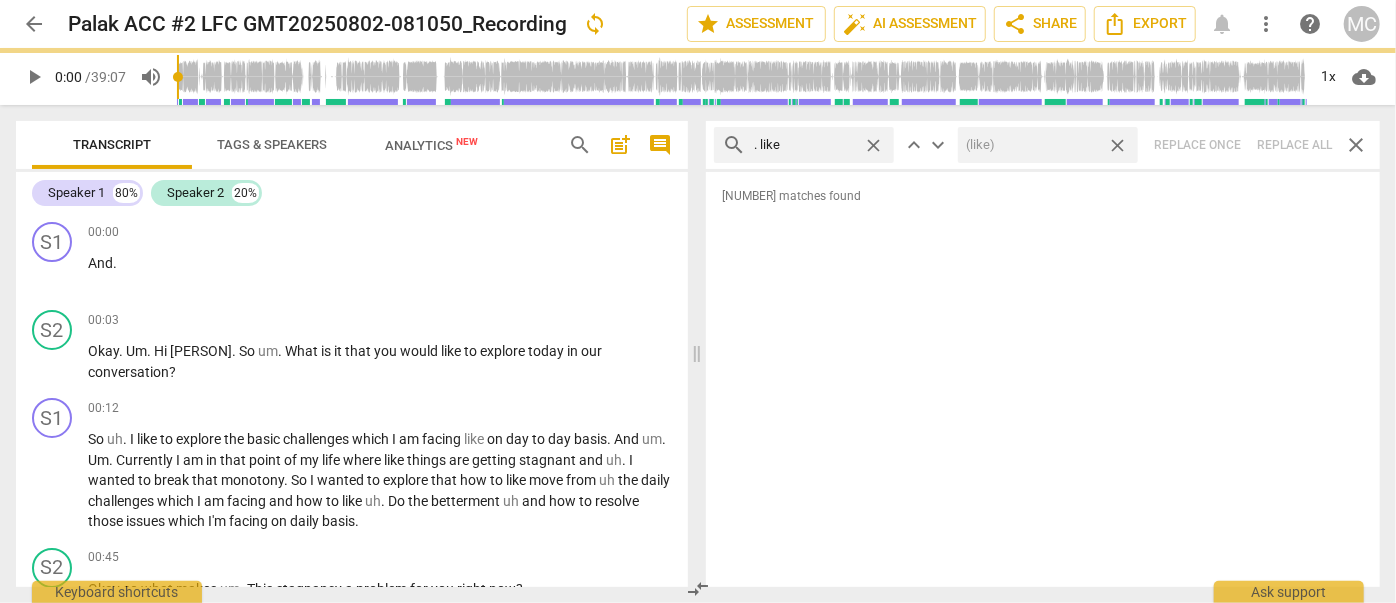 type 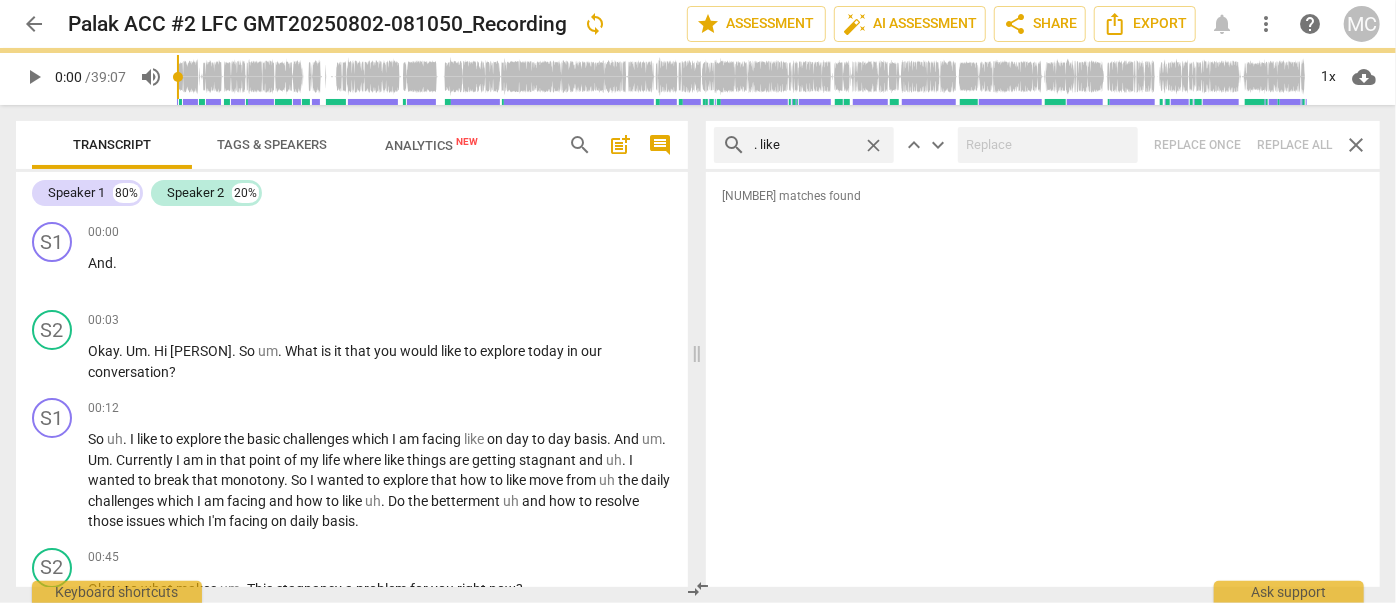 click on "close" at bounding box center [873, 145] 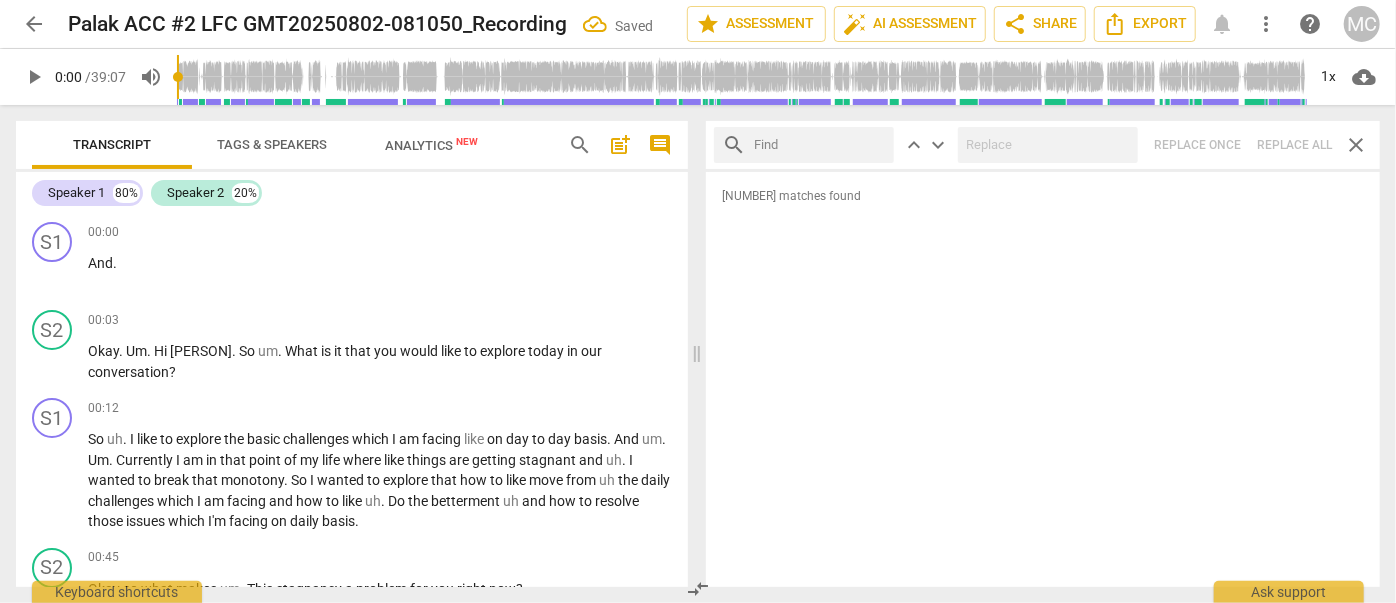 click at bounding box center [820, 145] 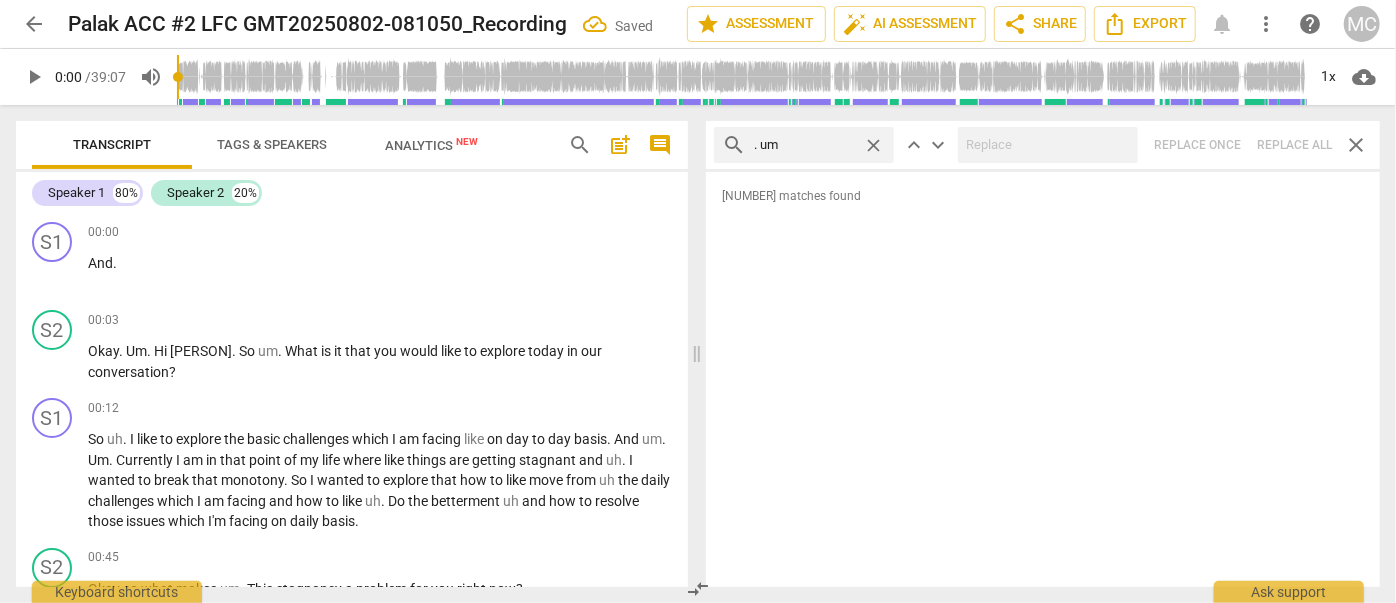 type on ". um" 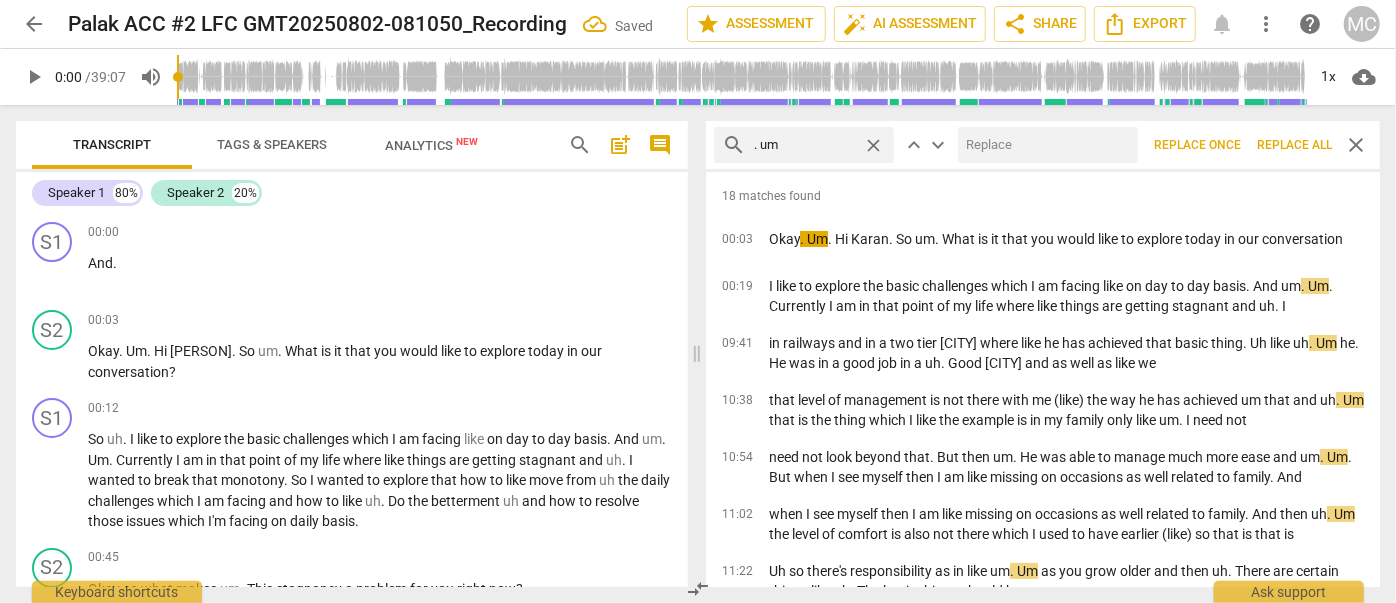 click at bounding box center (1044, 145) 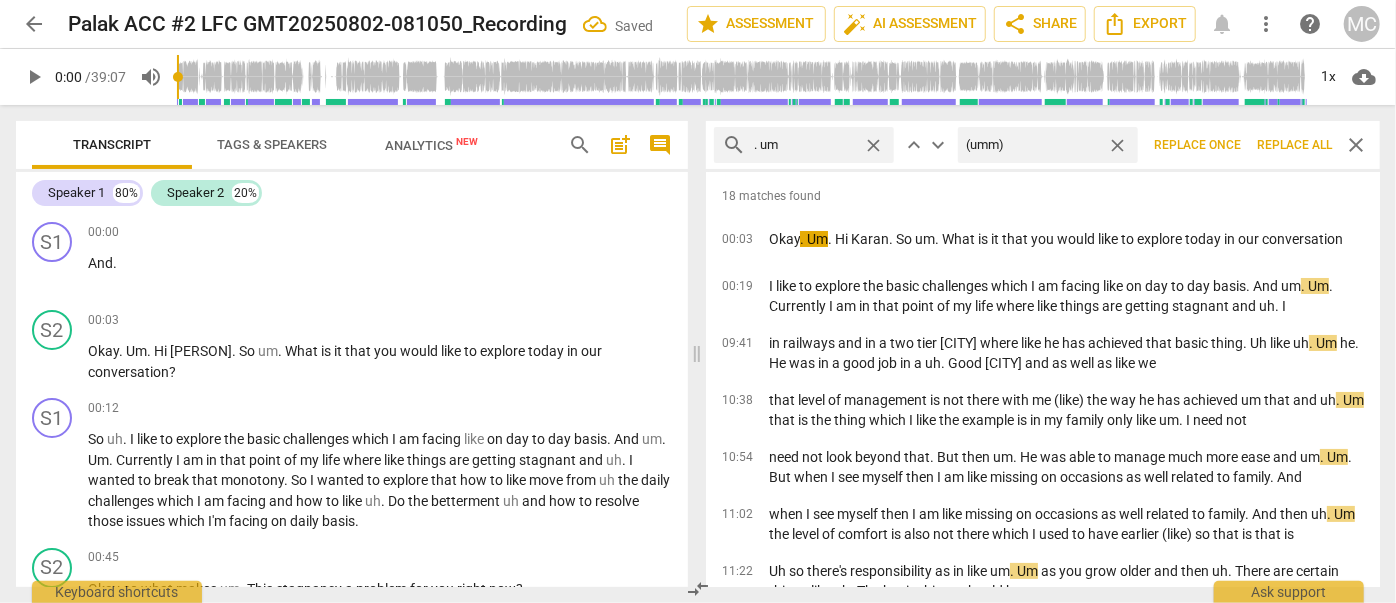 type on "(umm)" 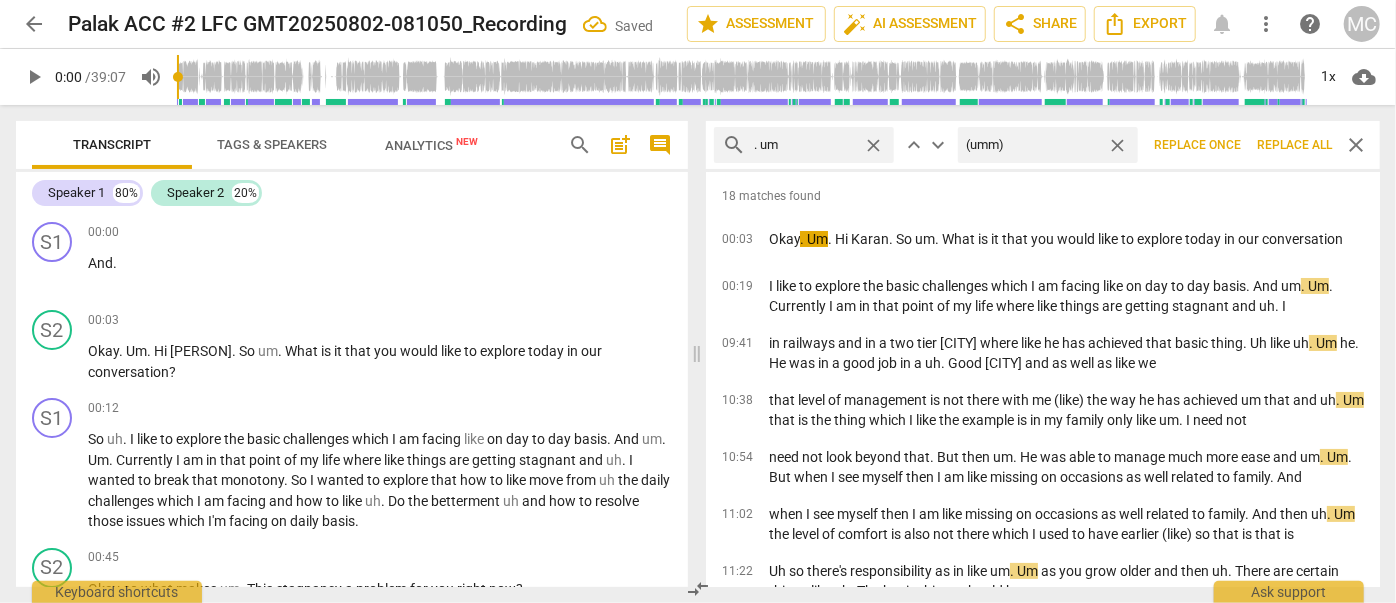 click on "Replace all" at bounding box center [1294, 145] 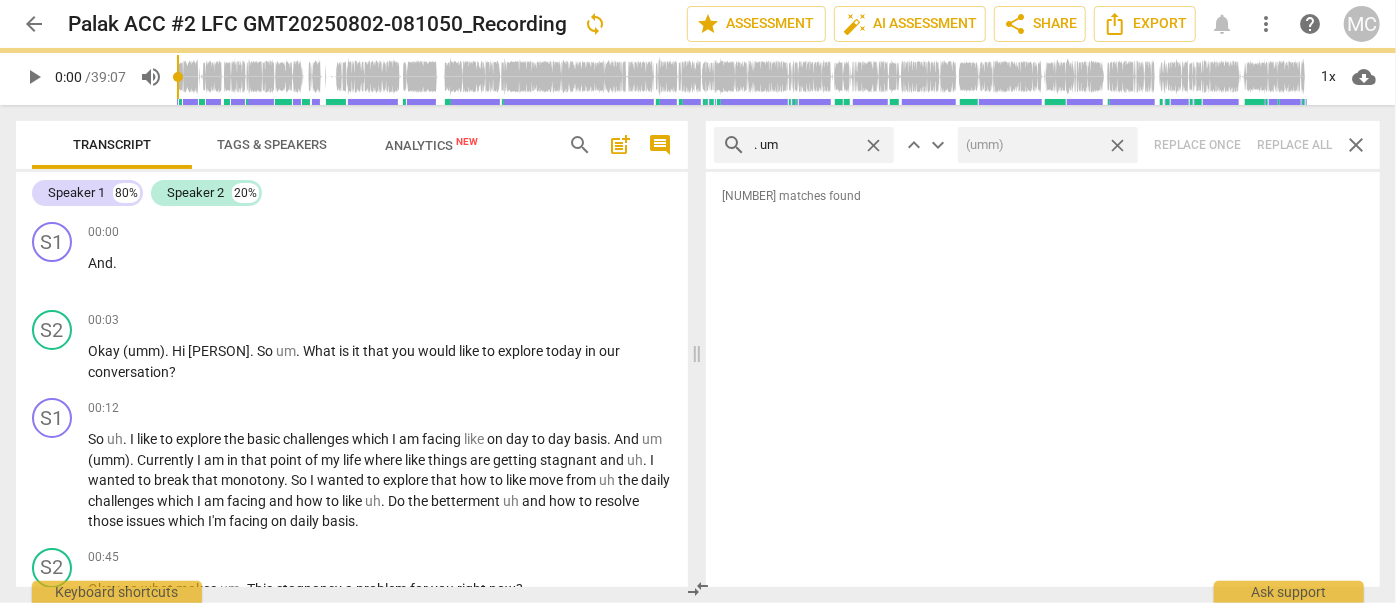 click on "close" at bounding box center (1117, 145) 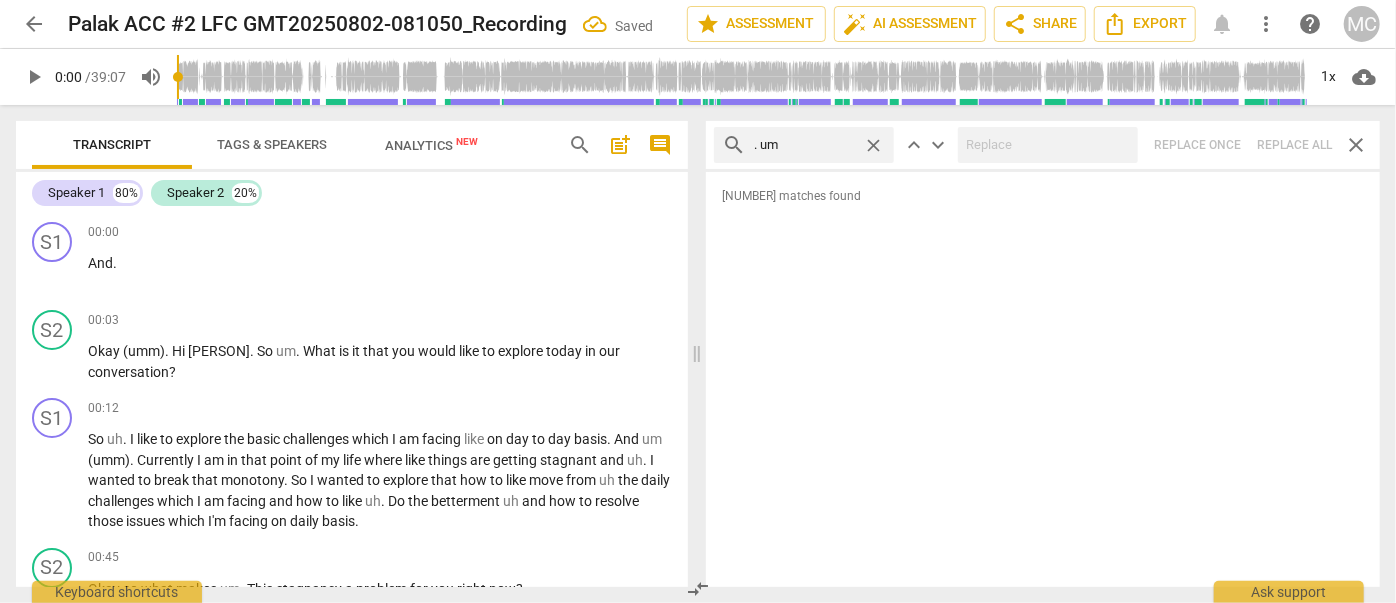 click on "close" at bounding box center (873, 145) 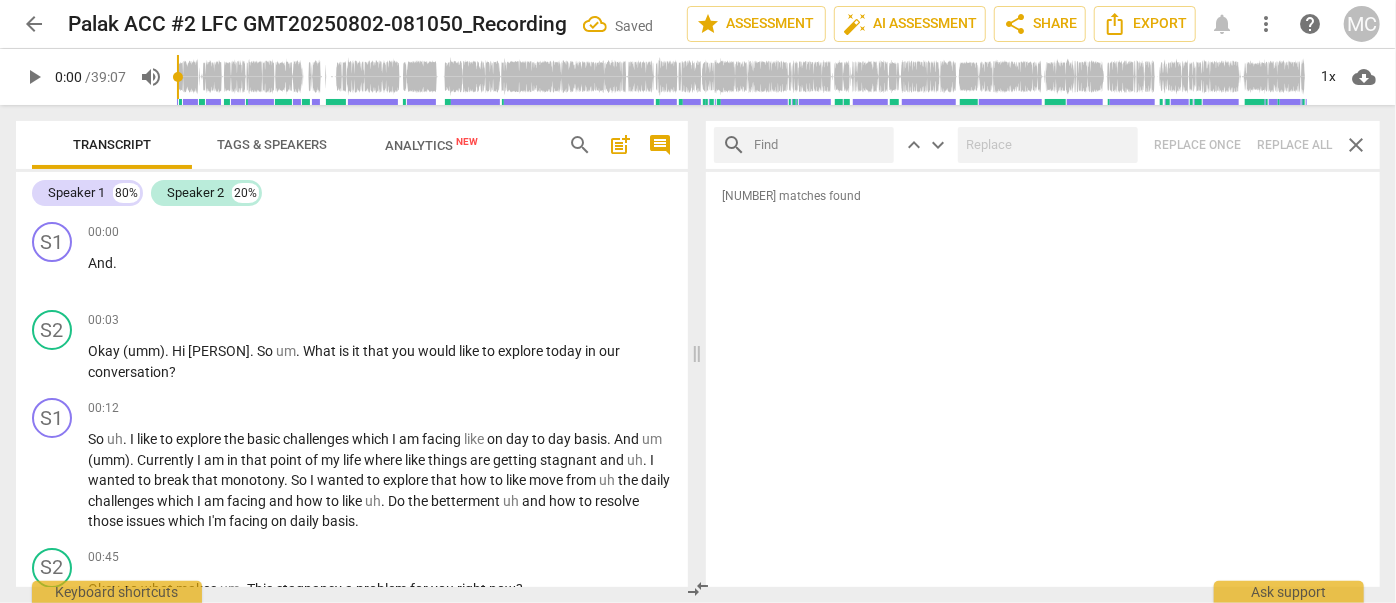 click at bounding box center [820, 145] 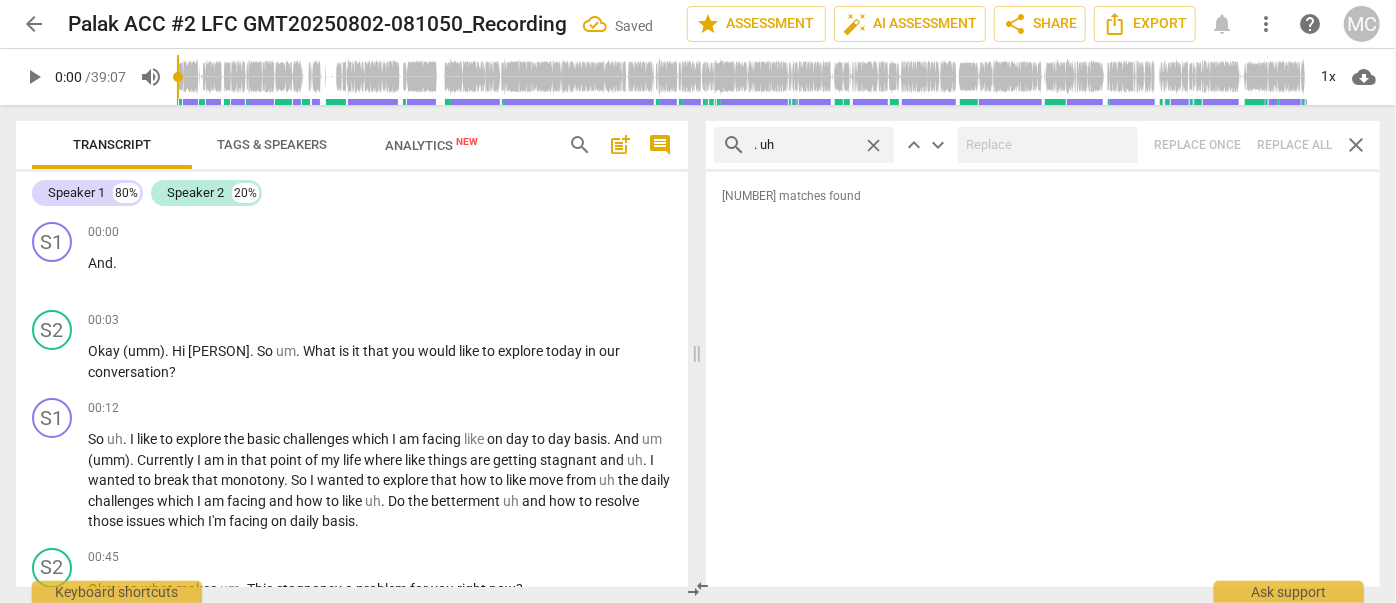type on ". uh" 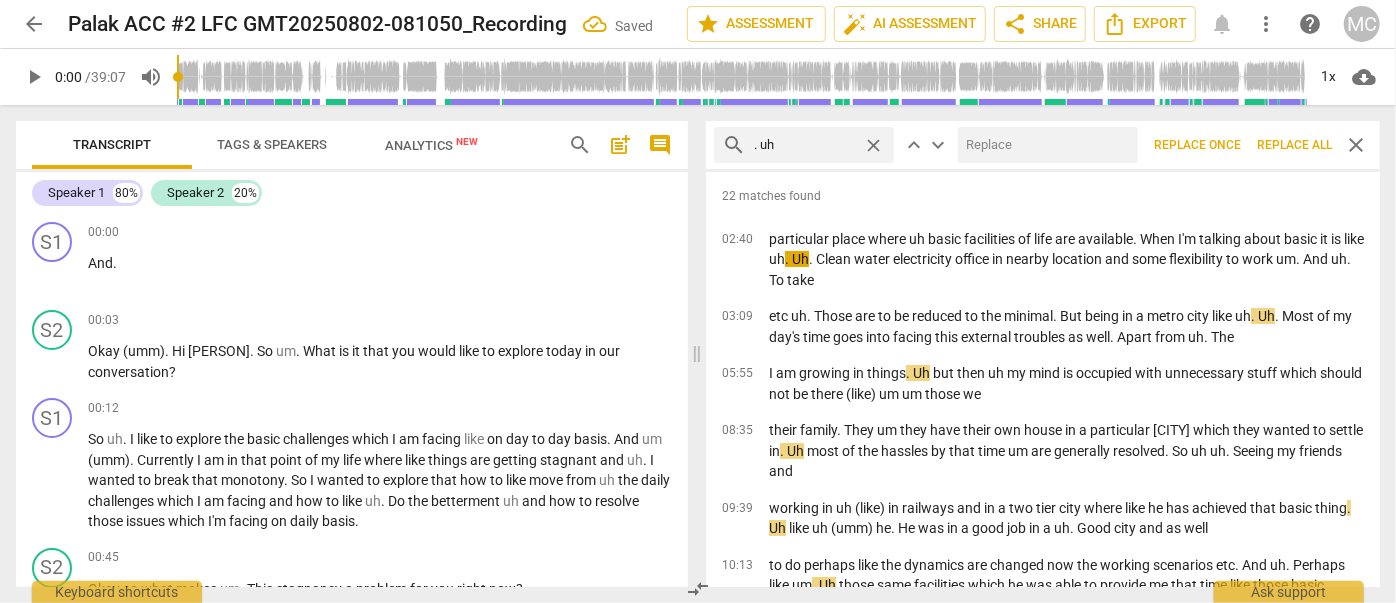 click at bounding box center (1044, 145) 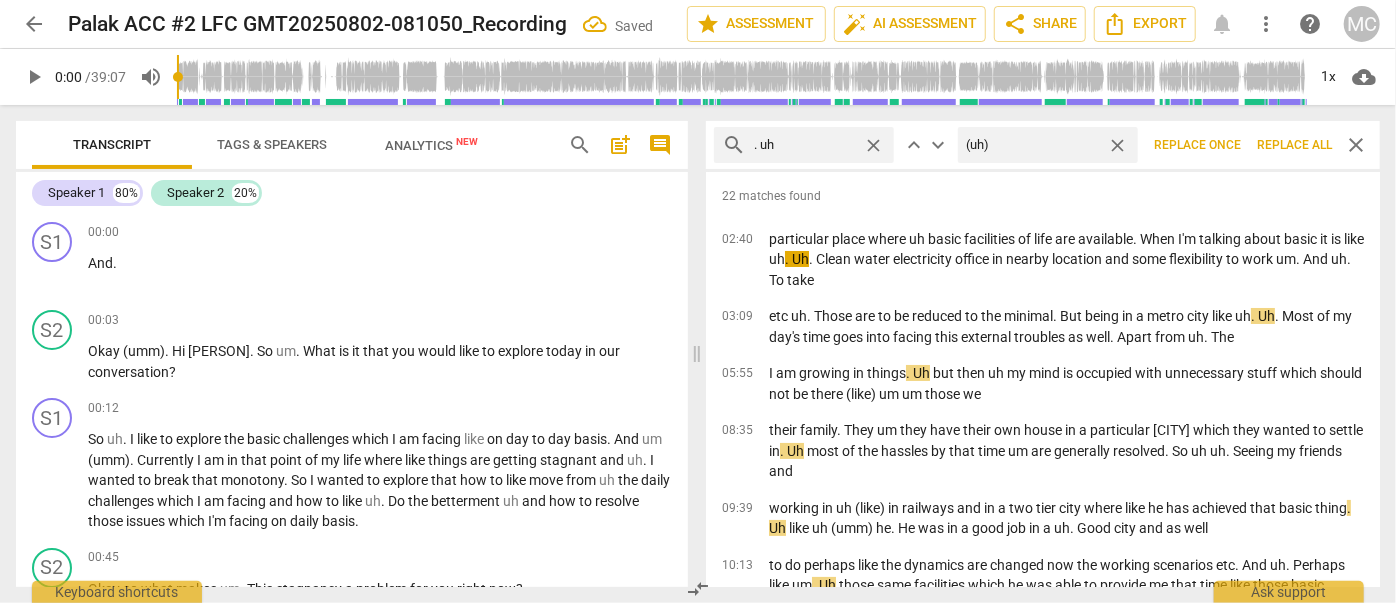 type on "(uh)" 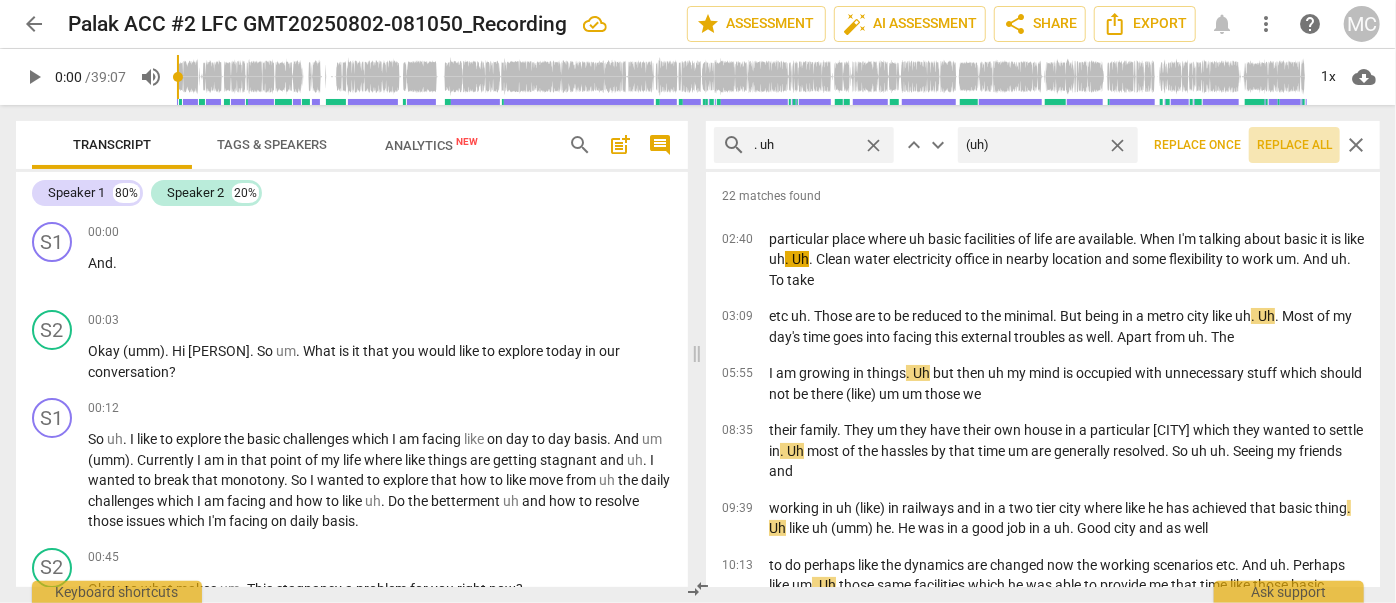 click on "Replace all" at bounding box center (1294, 145) 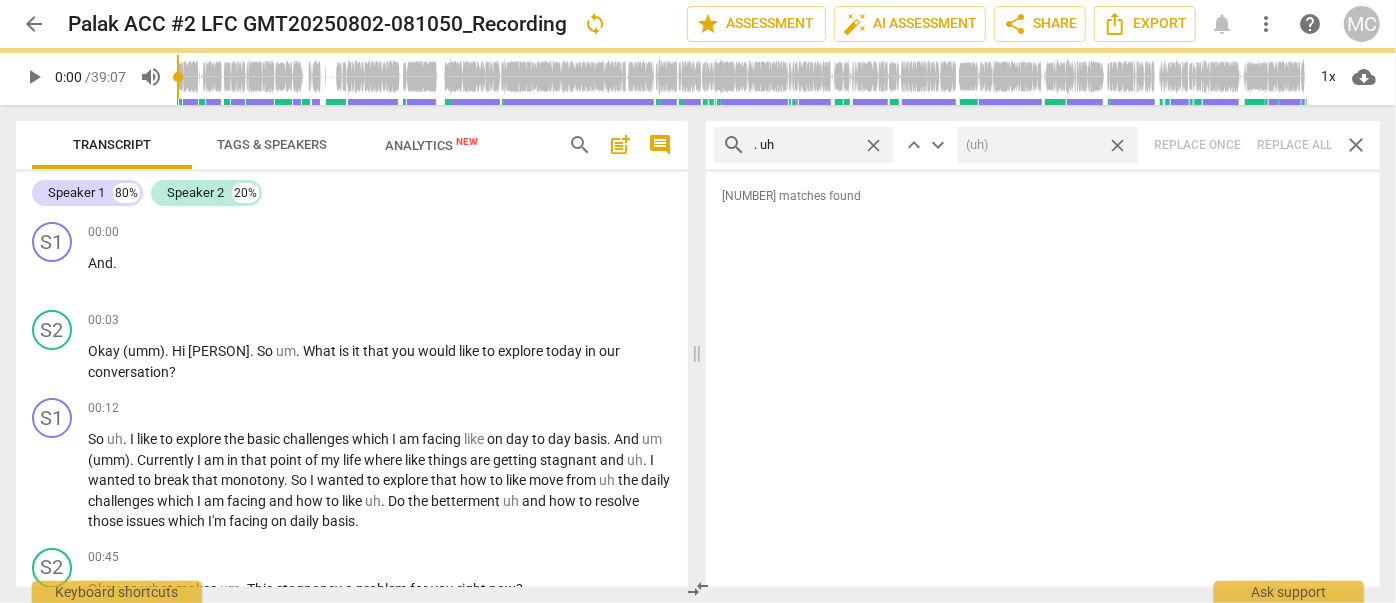 click on "close" at bounding box center [1117, 145] 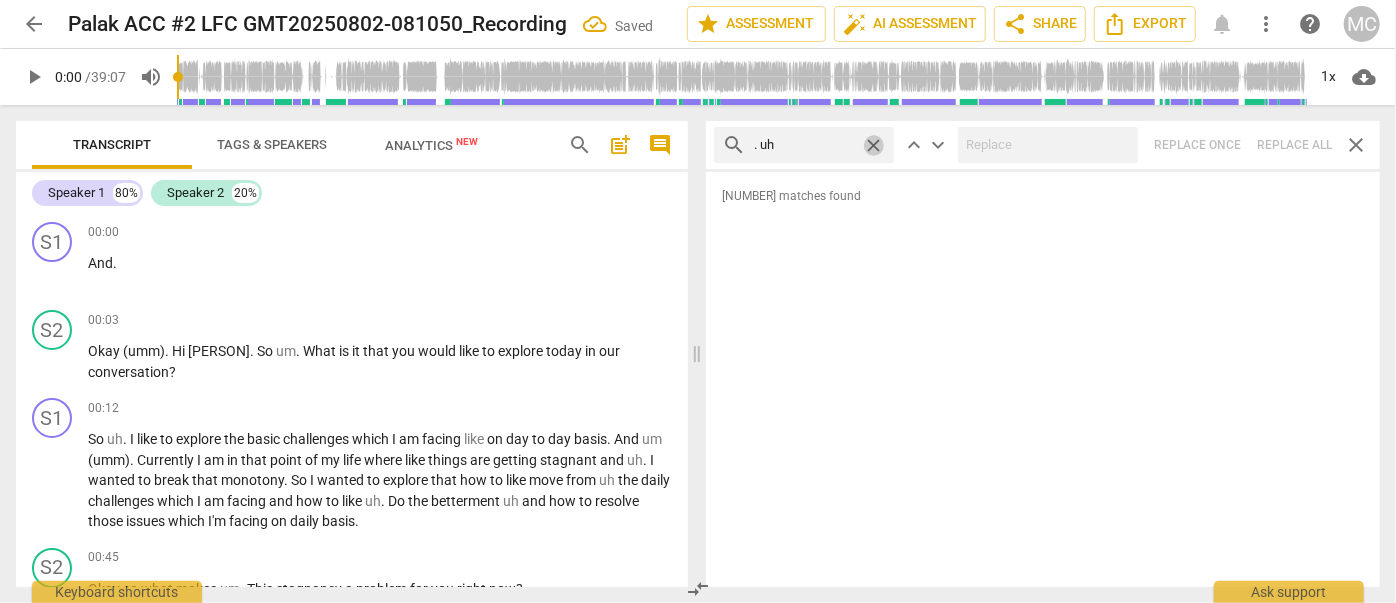 click on "close" at bounding box center [873, 145] 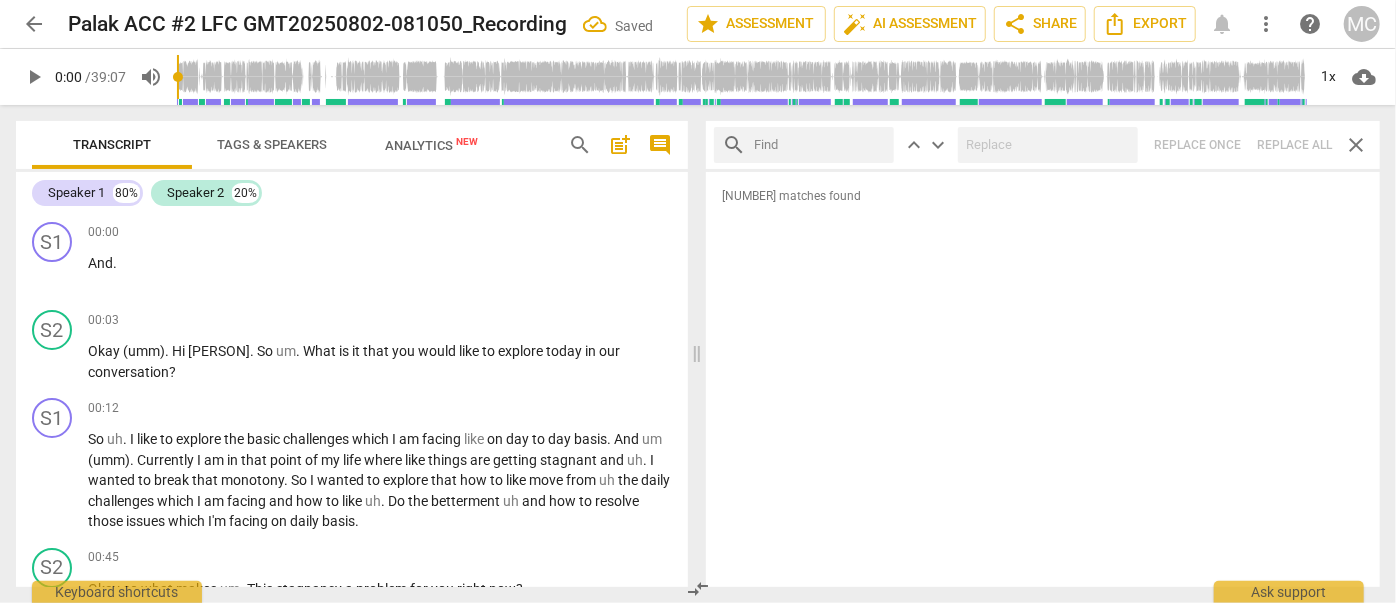 click at bounding box center (820, 145) 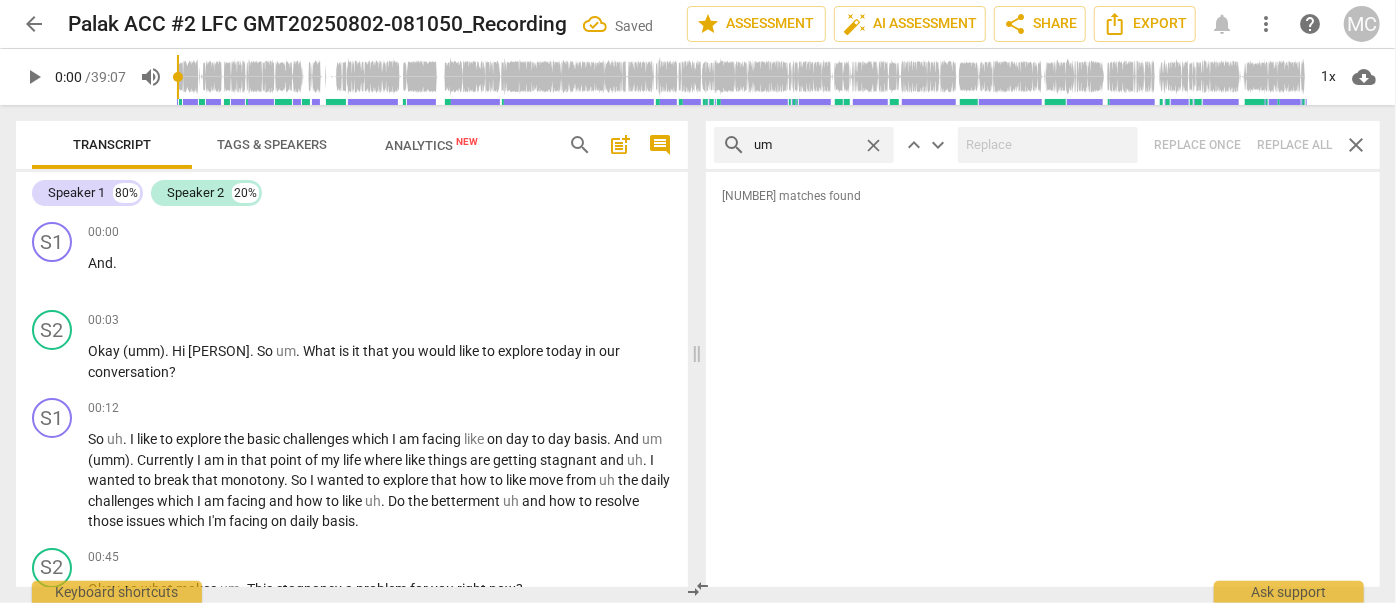 type on "um" 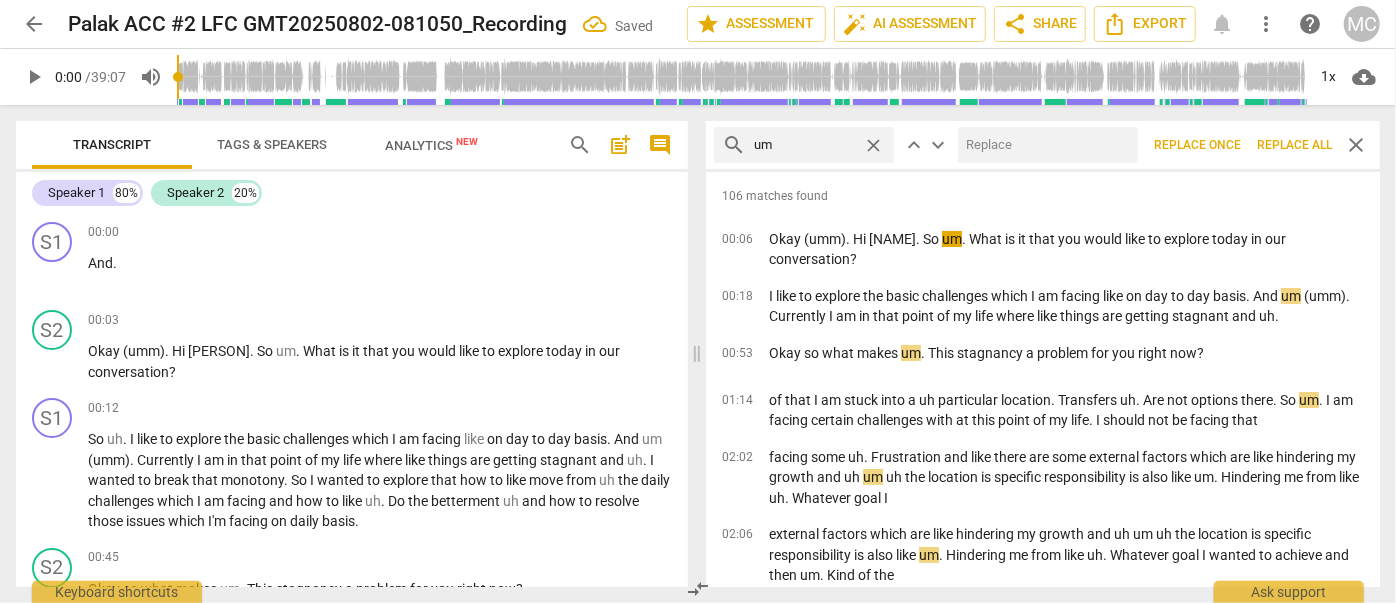 click at bounding box center (1044, 145) 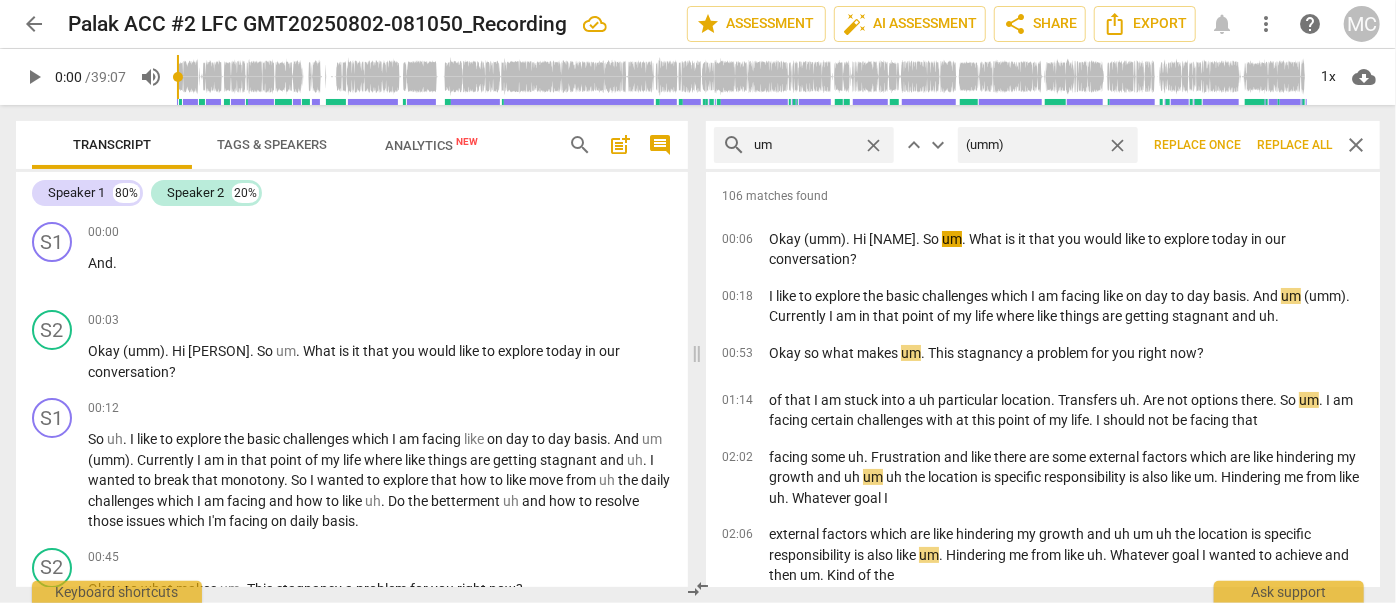 type on "(umm)" 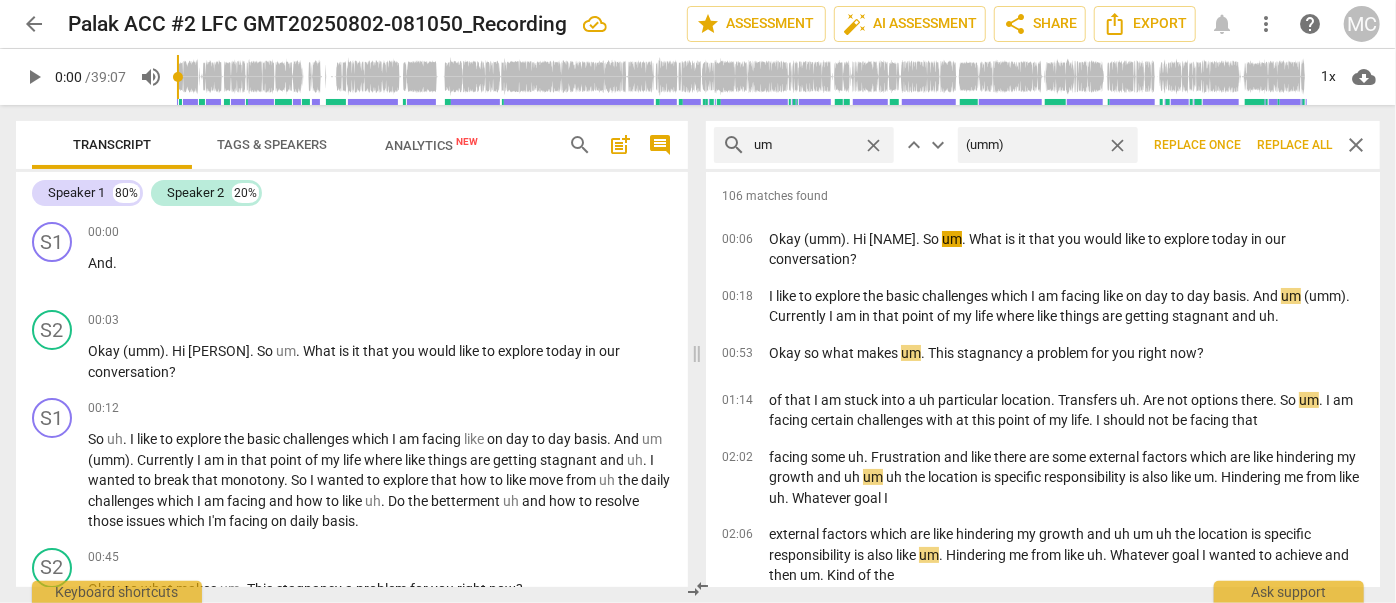 click on "Replace all" at bounding box center (1294, 145) 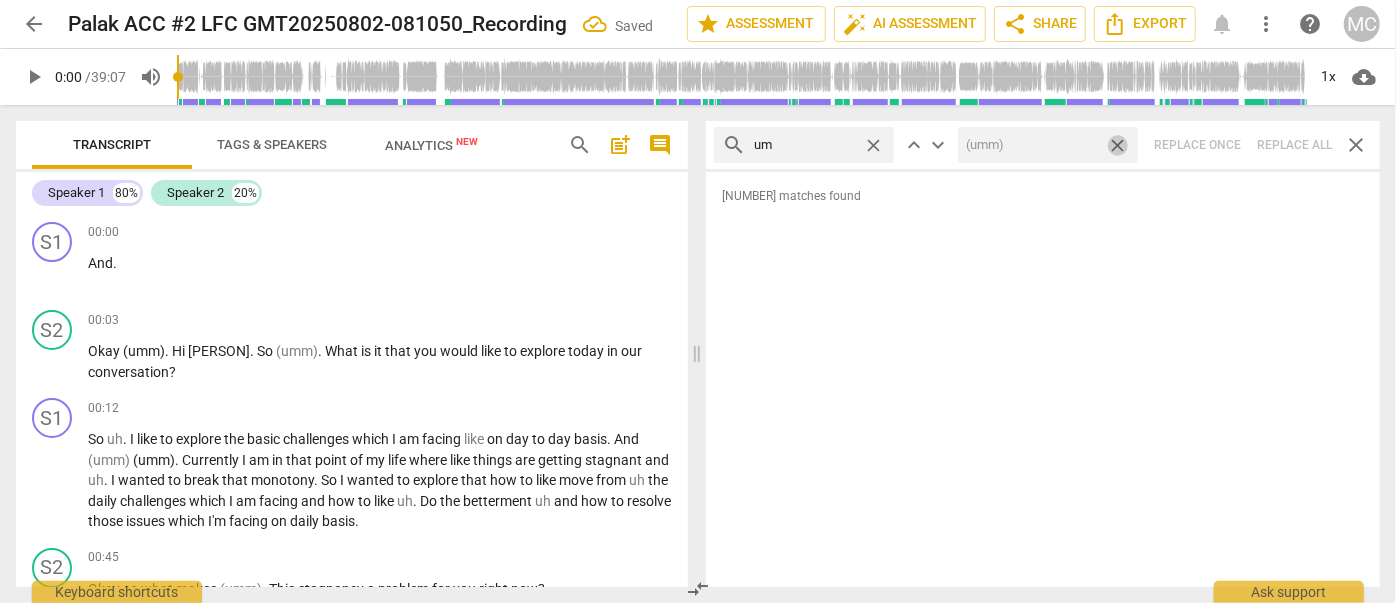 click on "close" at bounding box center [1117, 145] 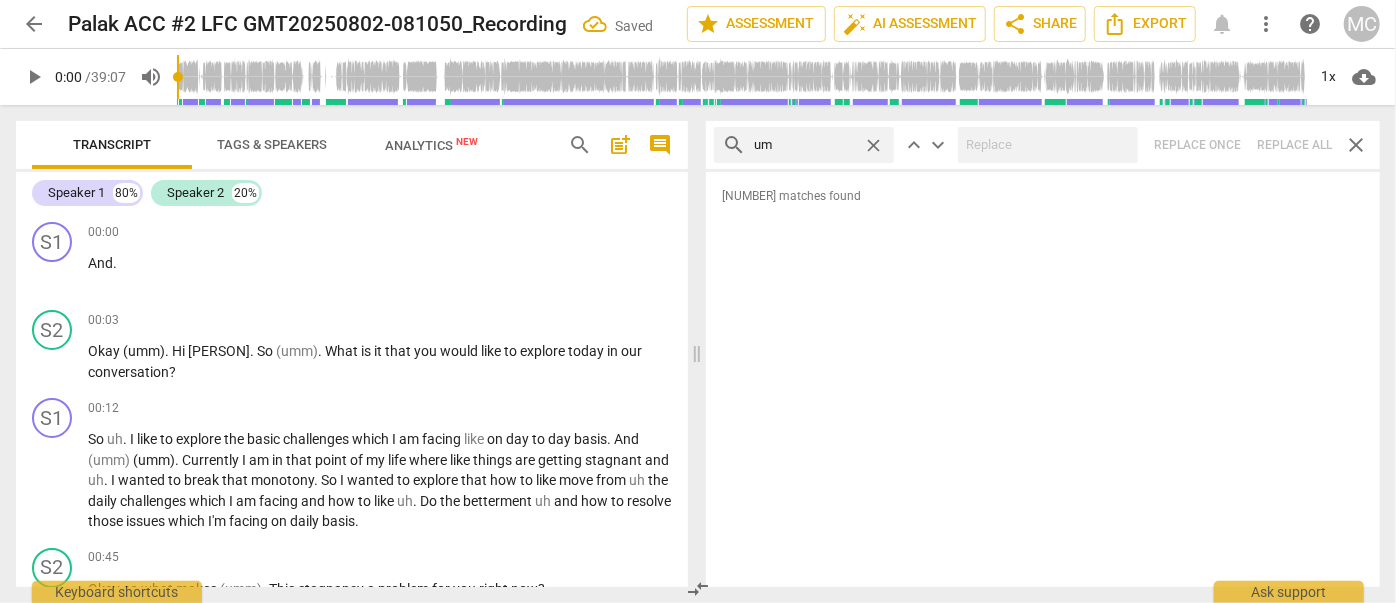 click on "close" at bounding box center (873, 145) 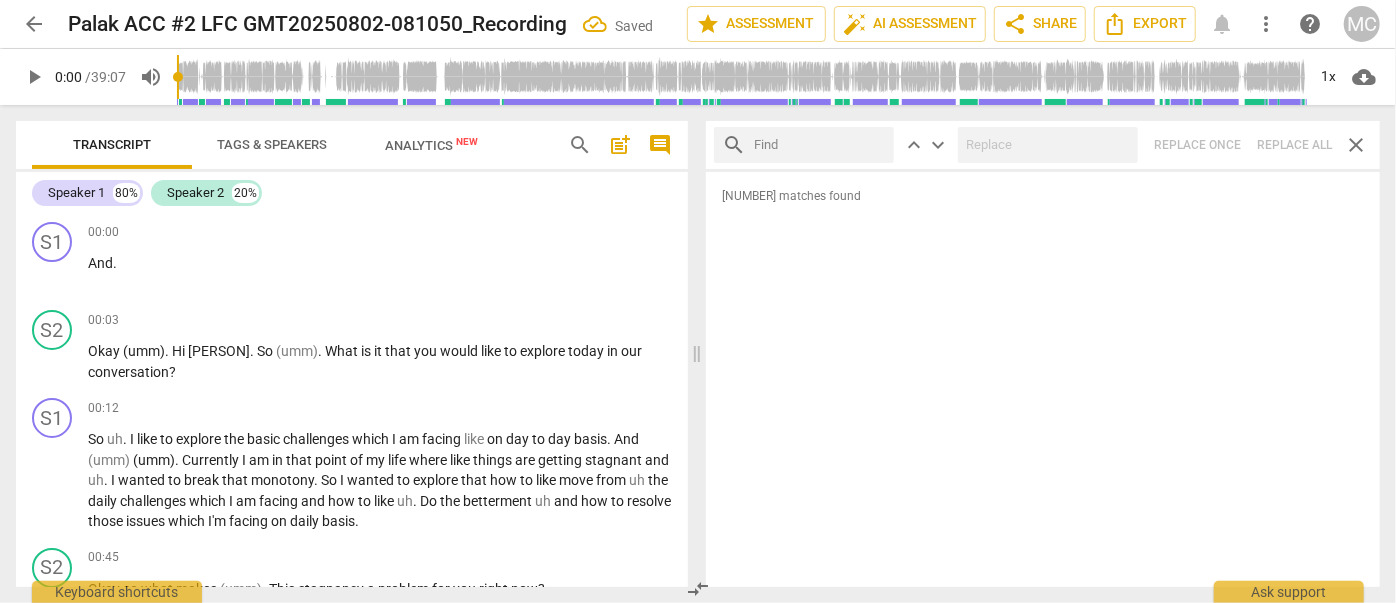 click at bounding box center (820, 145) 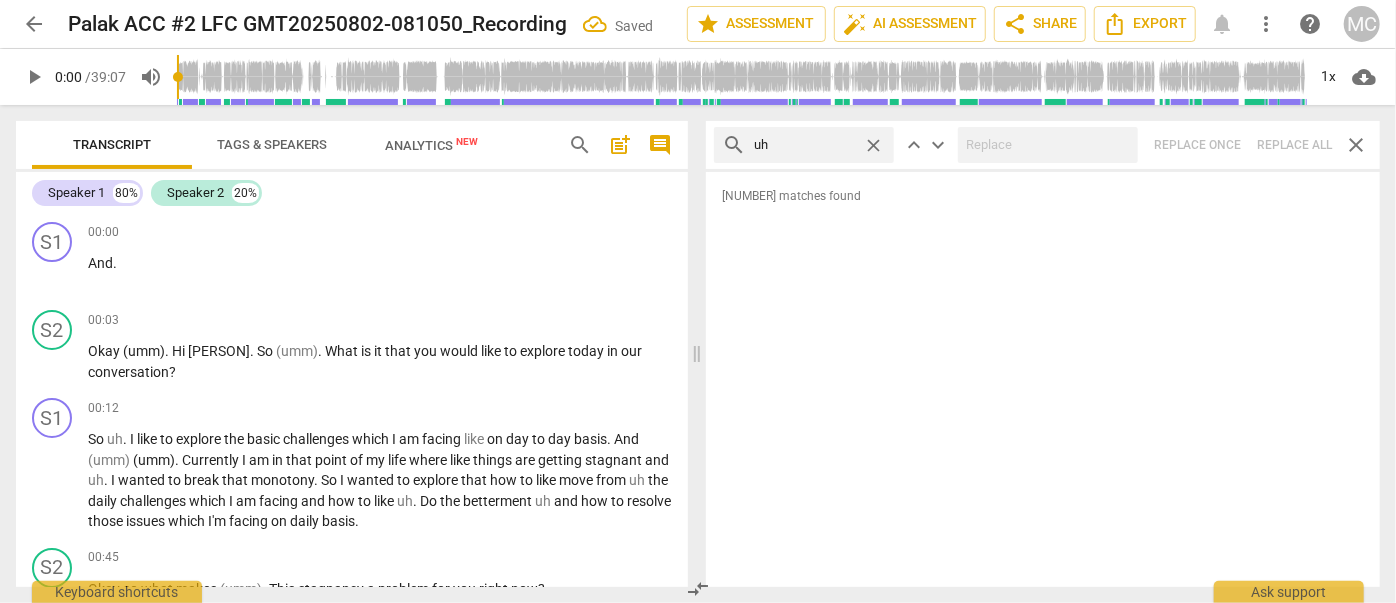 type on "uh" 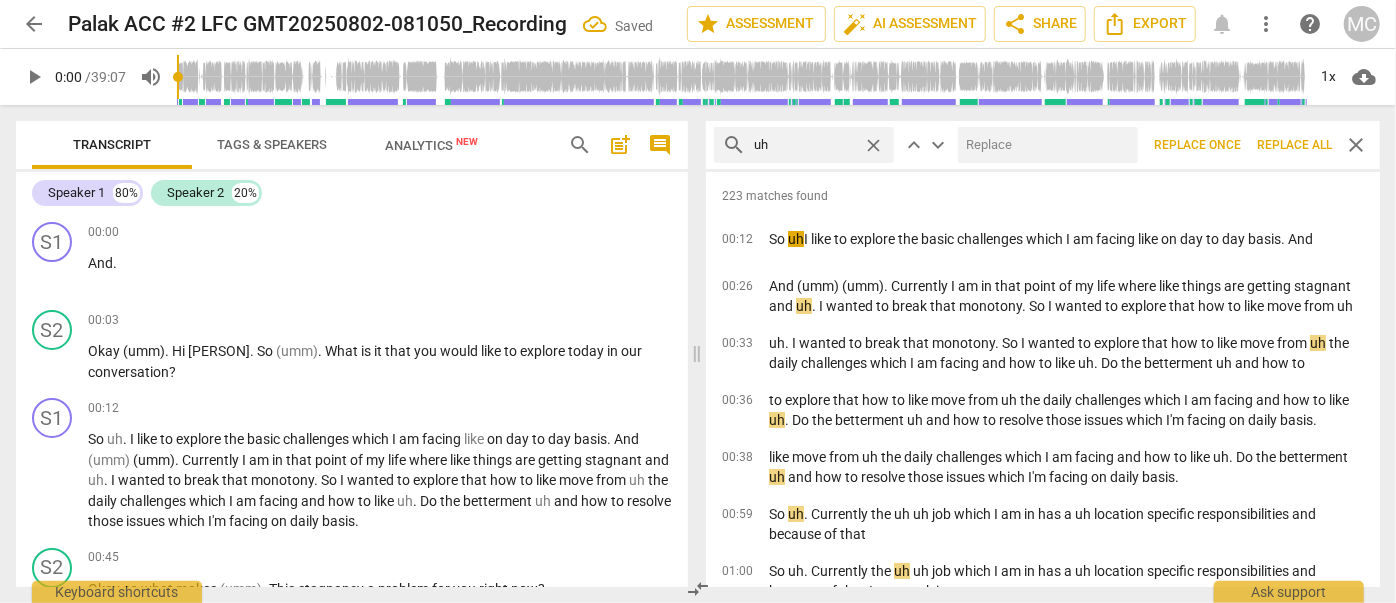 click at bounding box center [1044, 145] 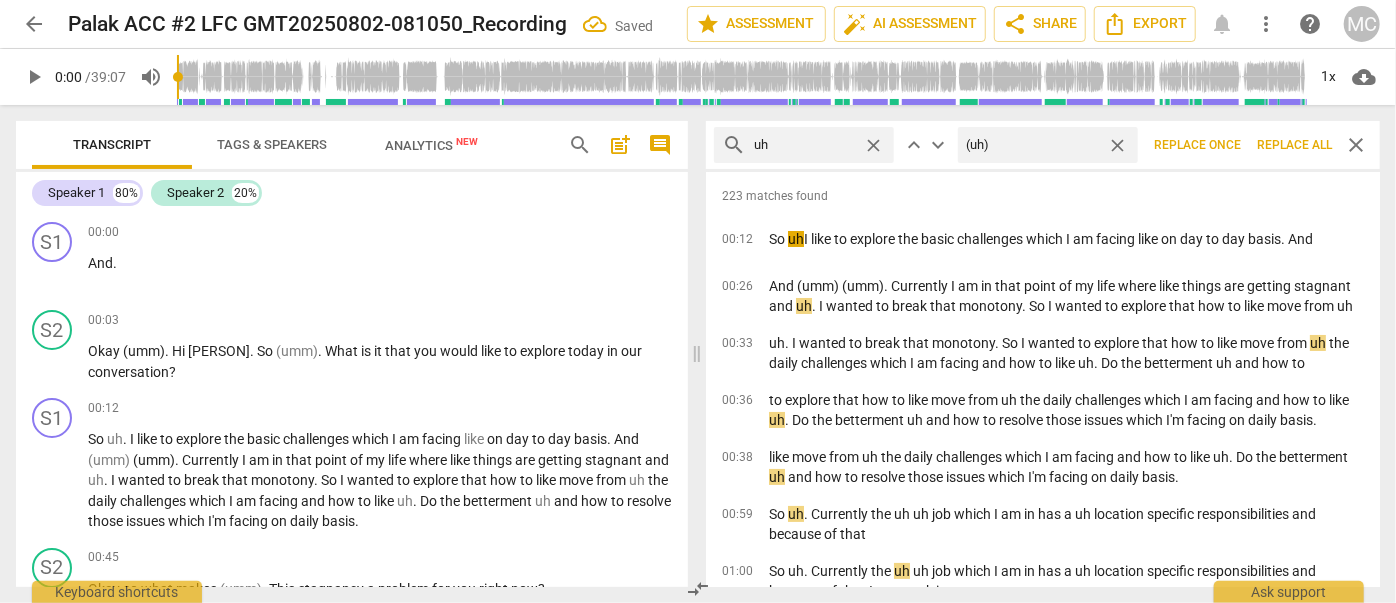 type on "(uh)" 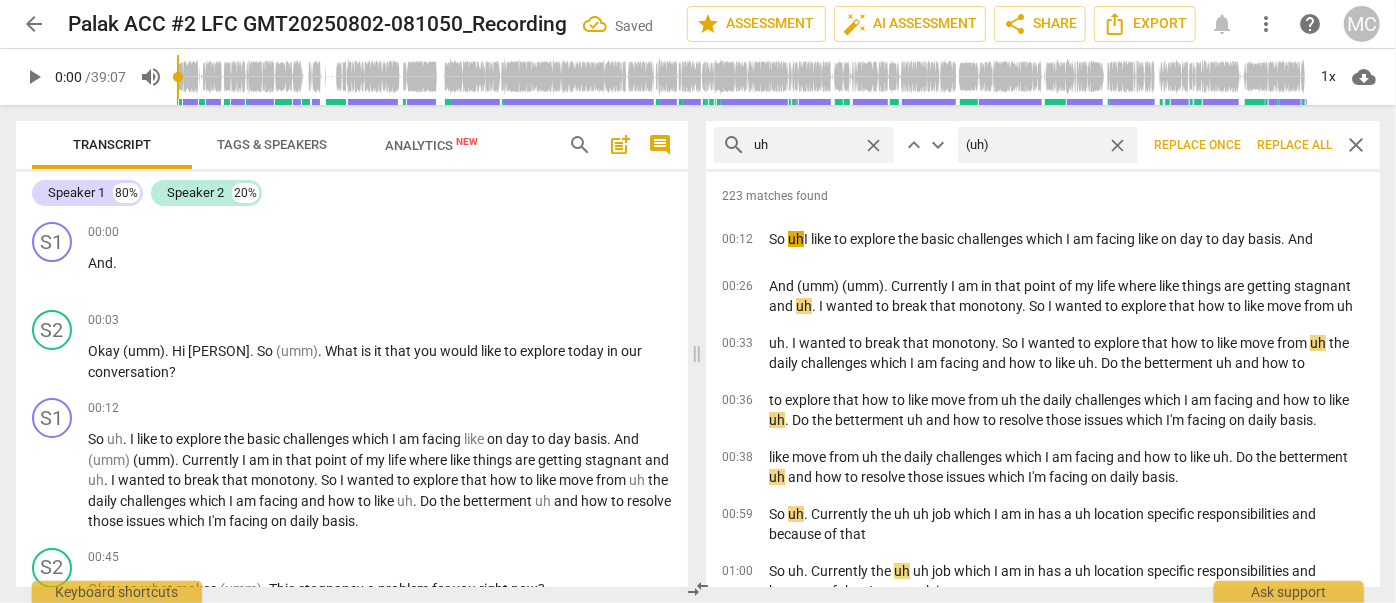 click on "Replace all" at bounding box center (1294, 145) 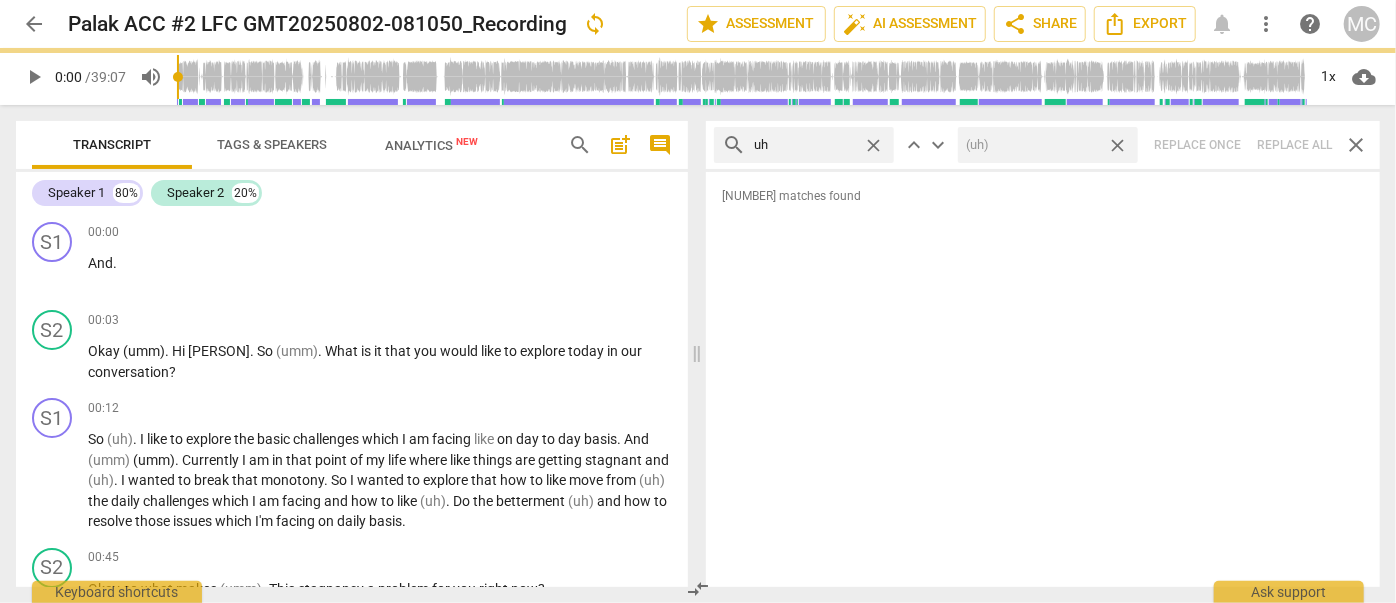 click on "close" at bounding box center (1117, 145) 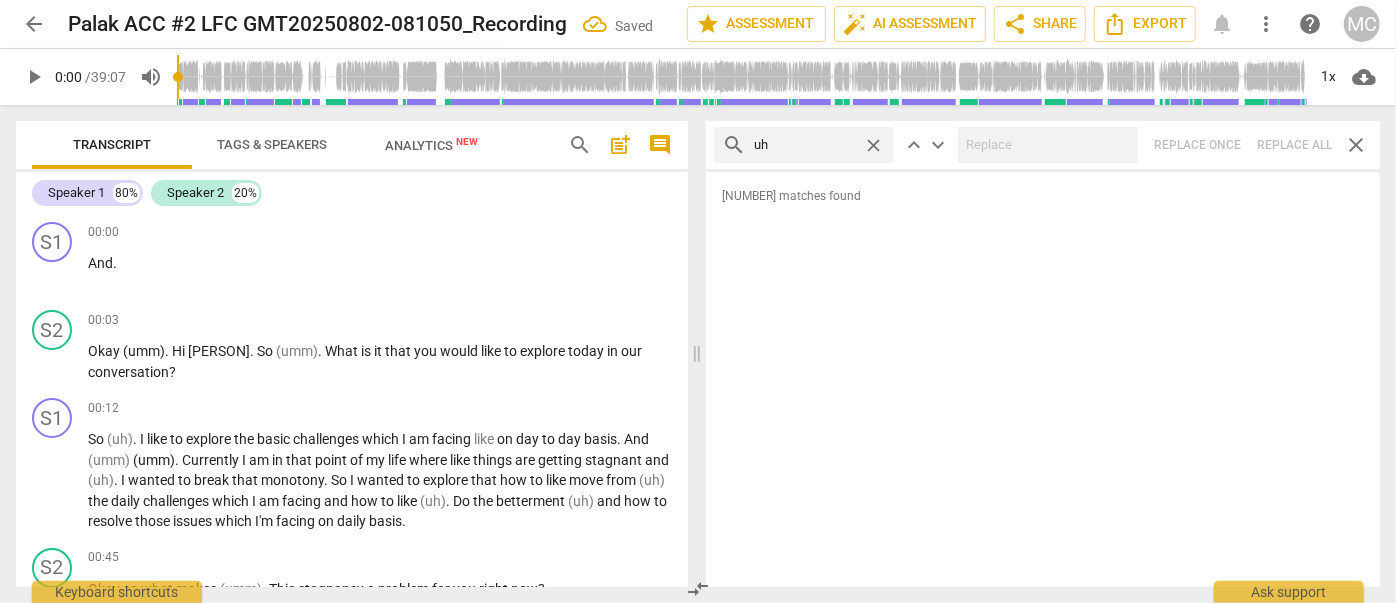 click on "close" at bounding box center (873, 145) 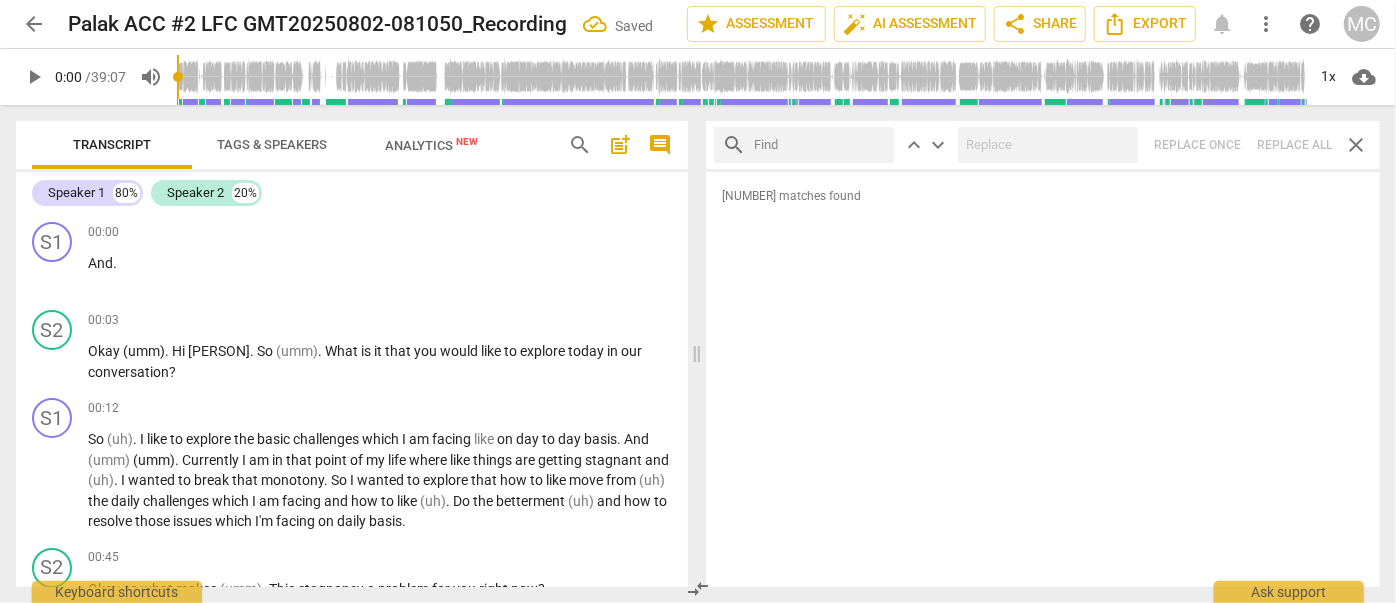 click at bounding box center [820, 145] 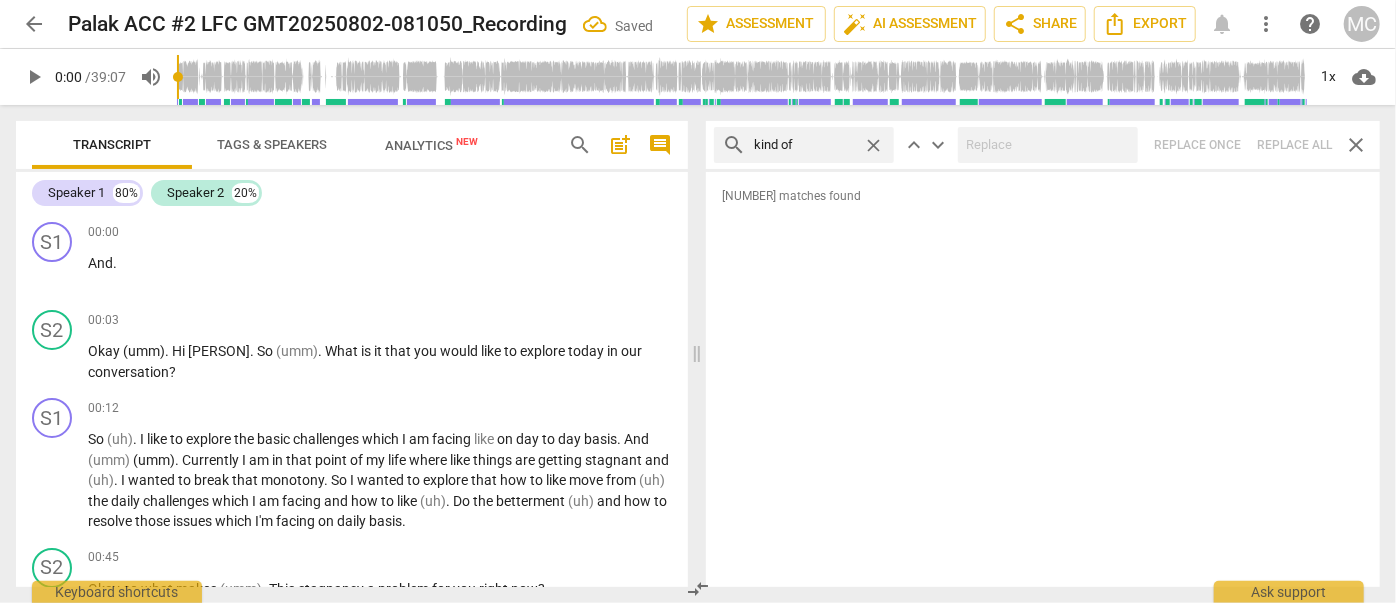 type on "kind of" 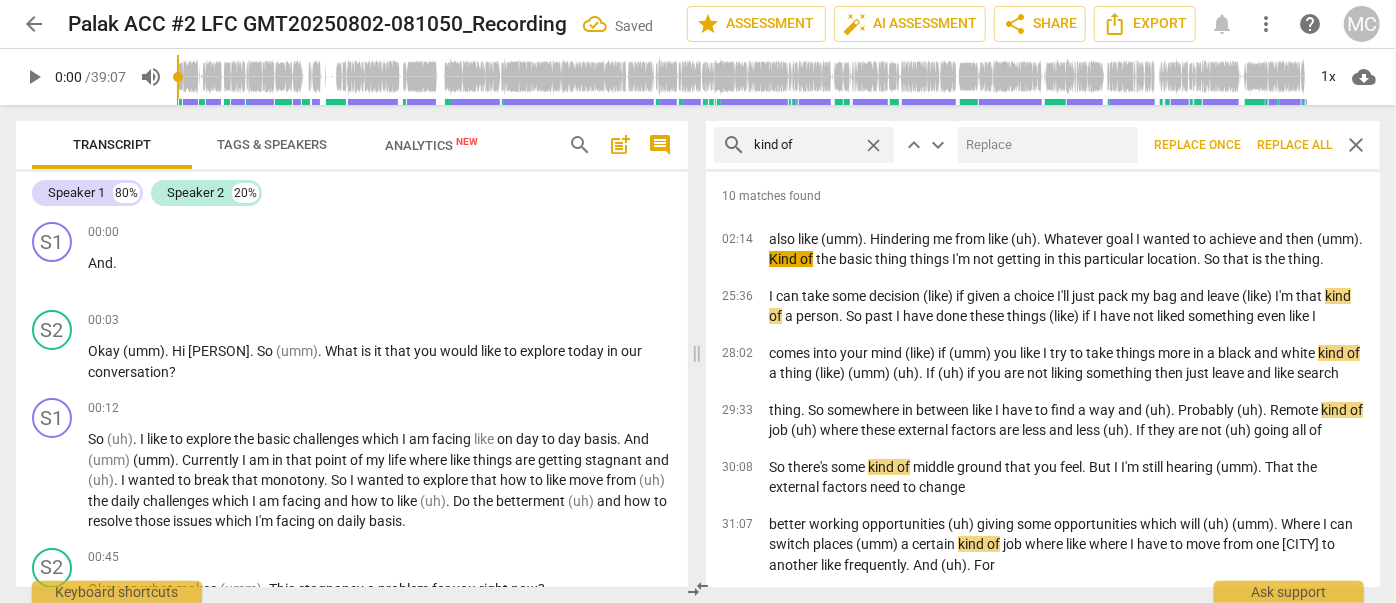 click at bounding box center [1044, 145] 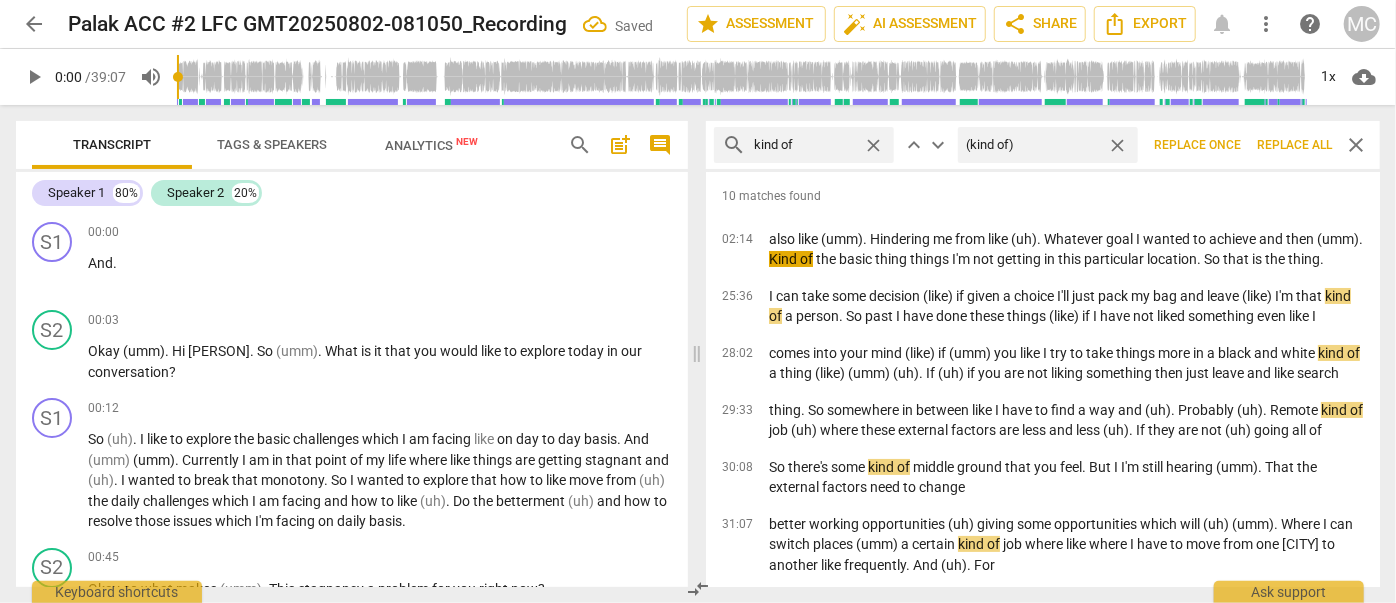 type on "(kind of)" 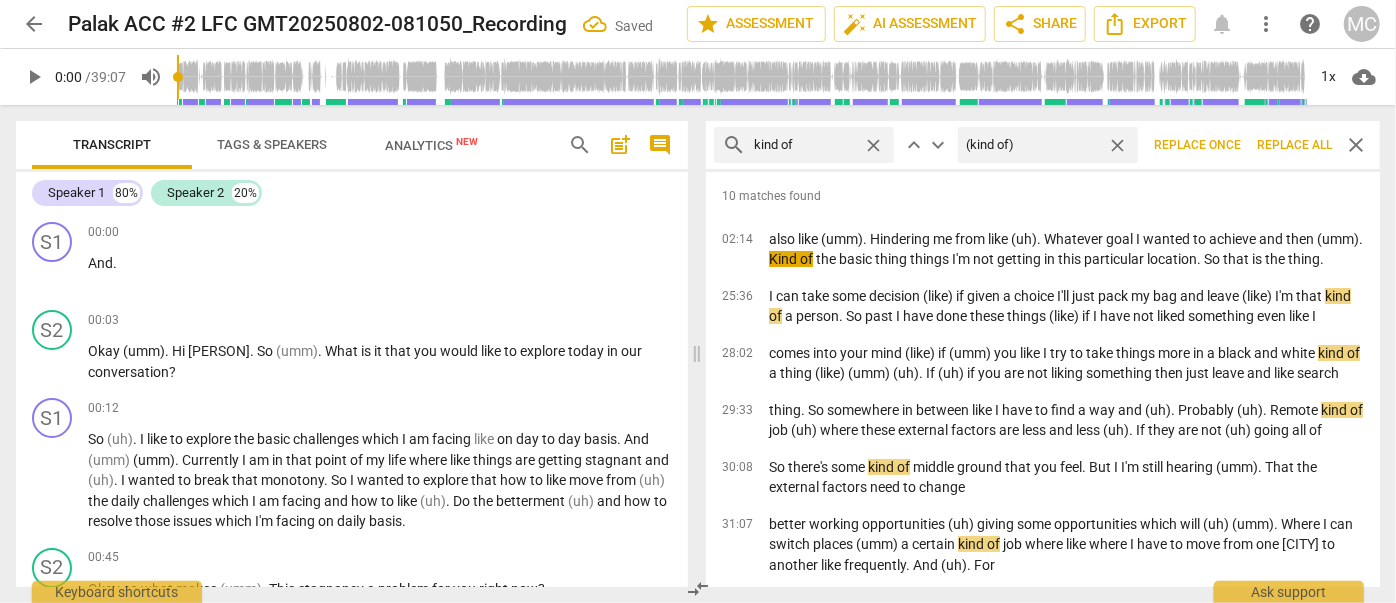 click on "Replace all" at bounding box center [1294, 145] 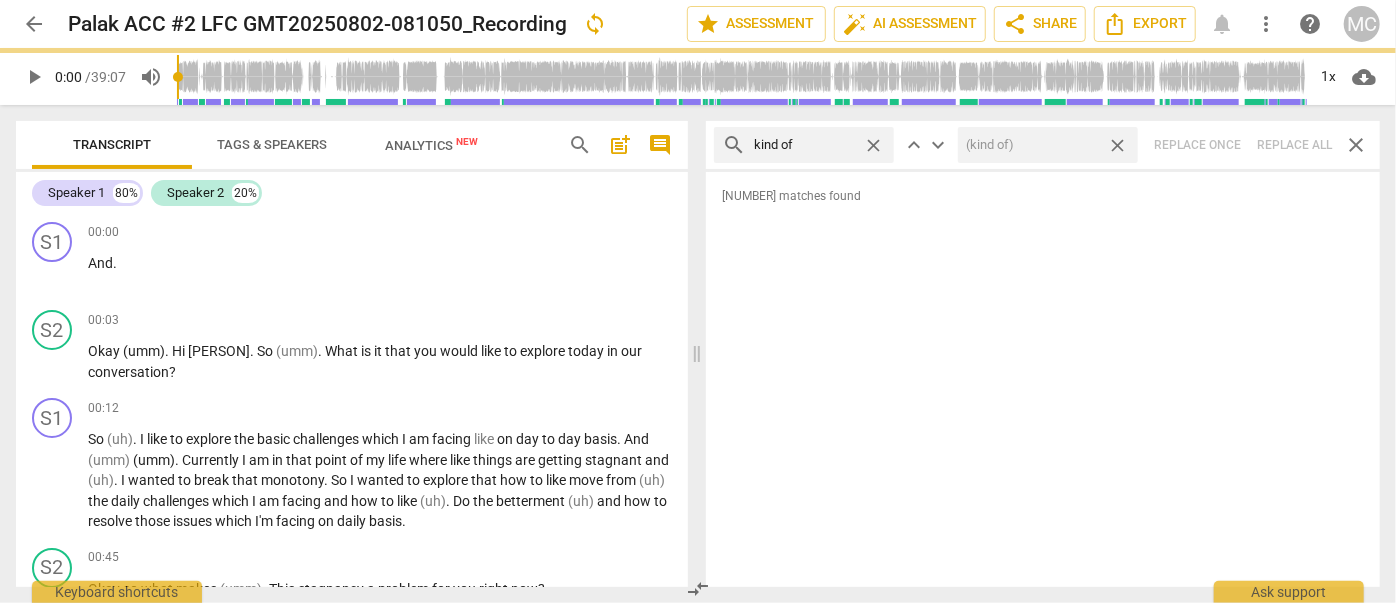 click on "close" at bounding box center (1117, 145) 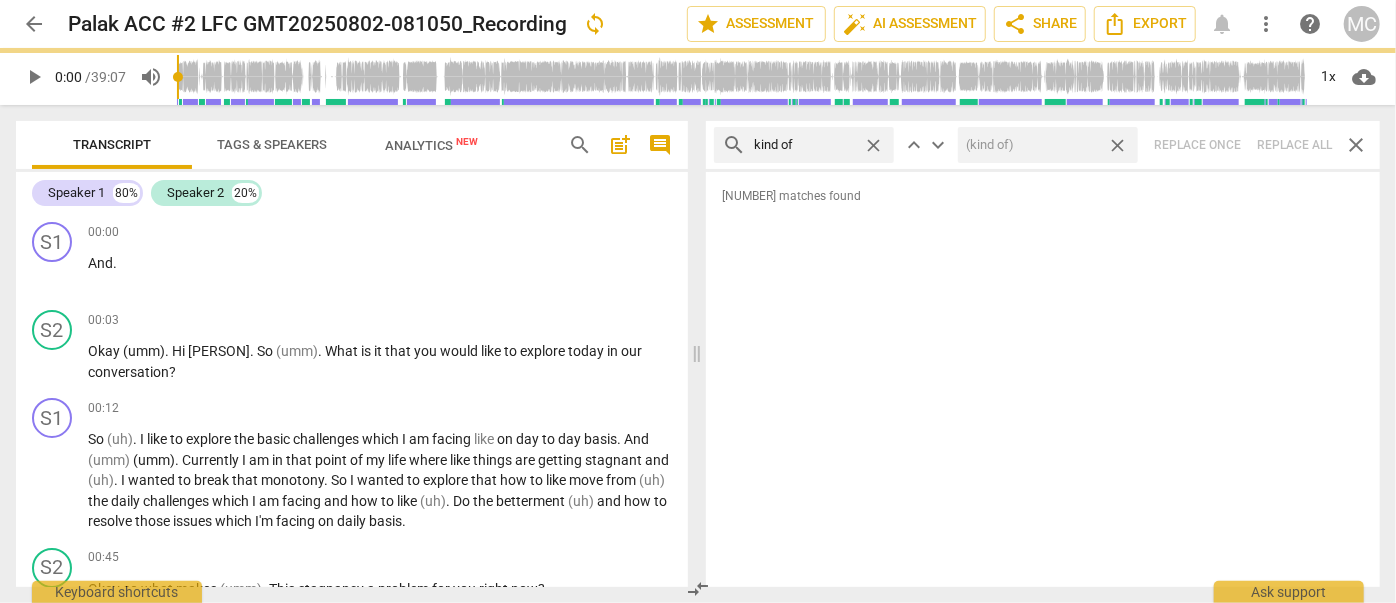 type 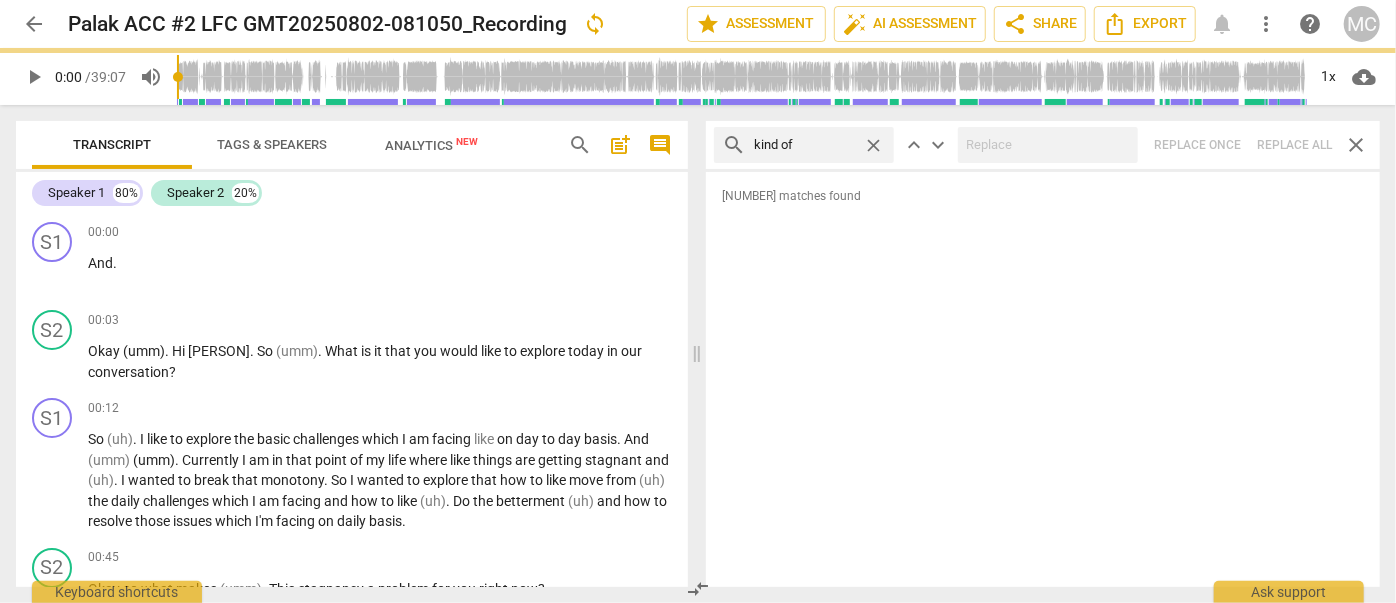 click on "close" at bounding box center (873, 145) 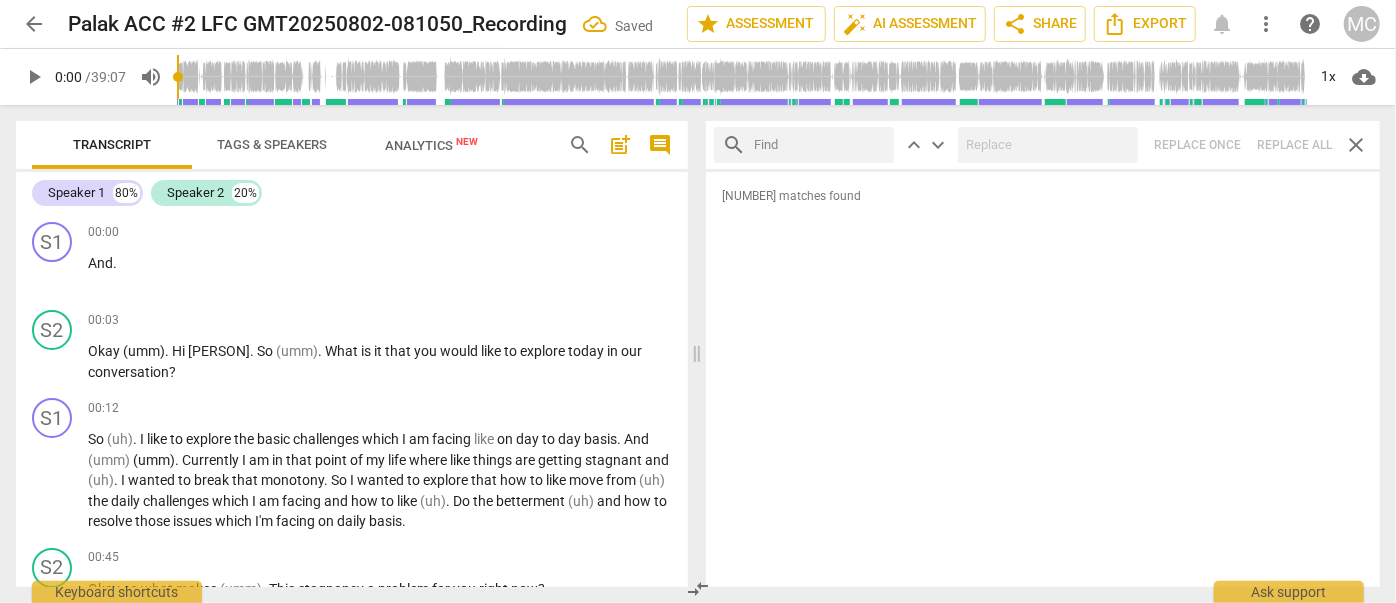 click at bounding box center (820, 145) 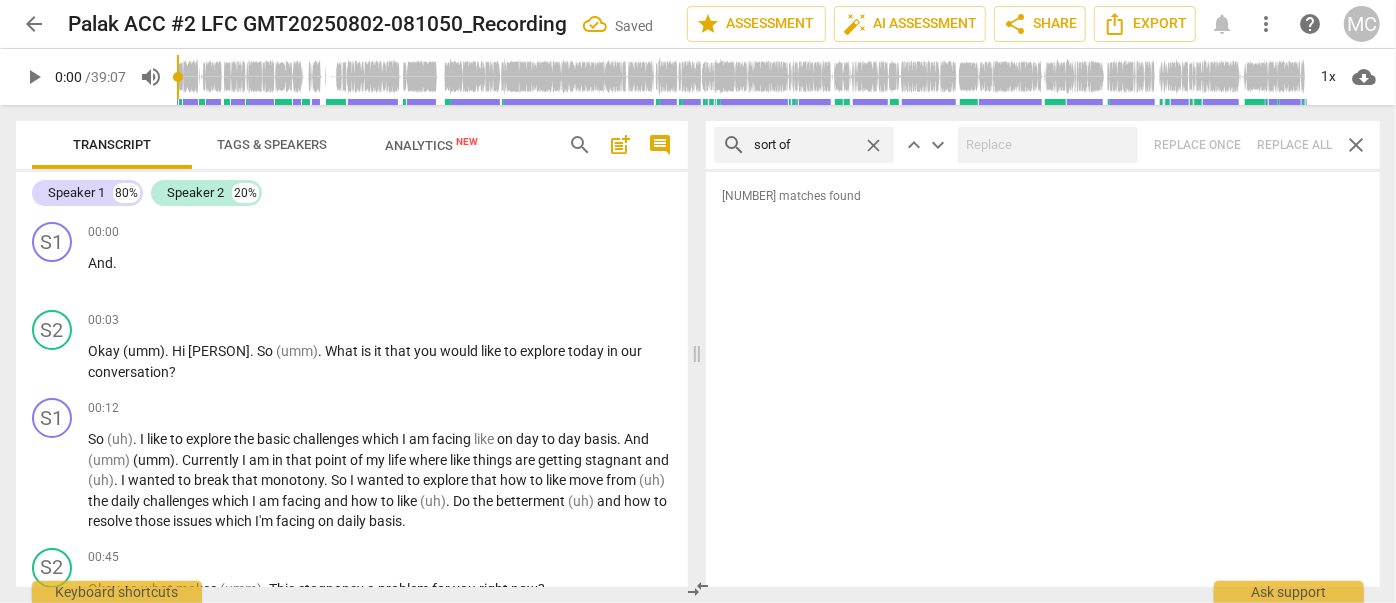 type on "sort of" 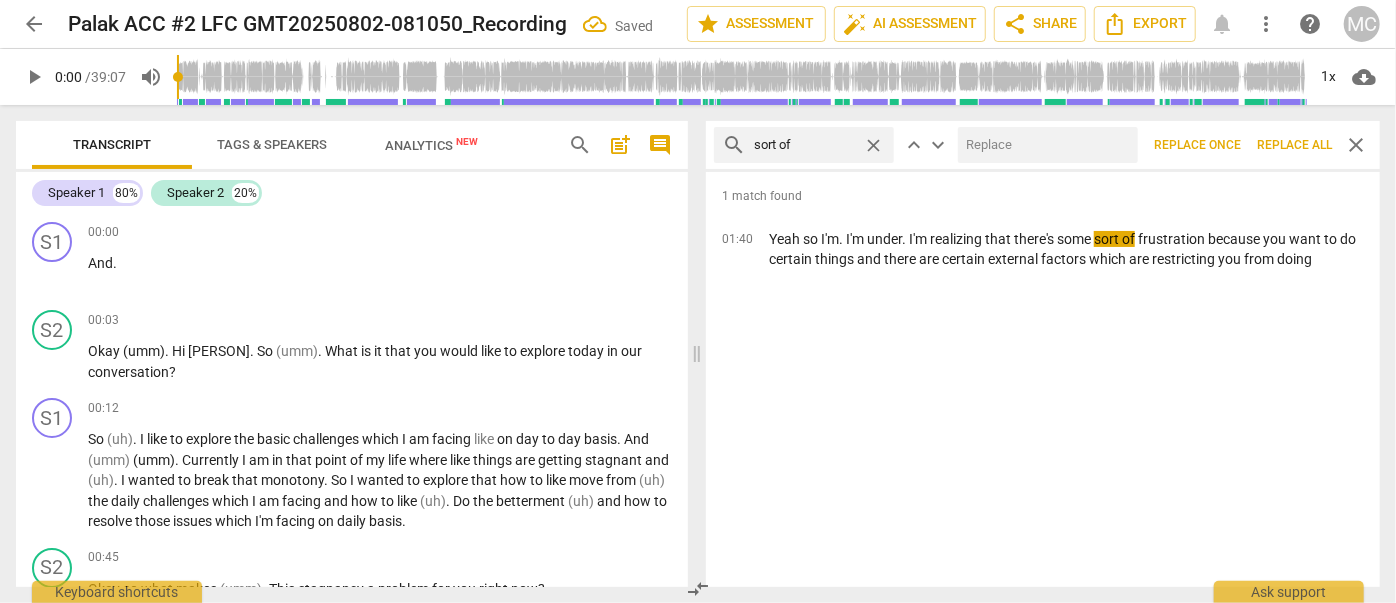 click at bounding box center (1044, 145) 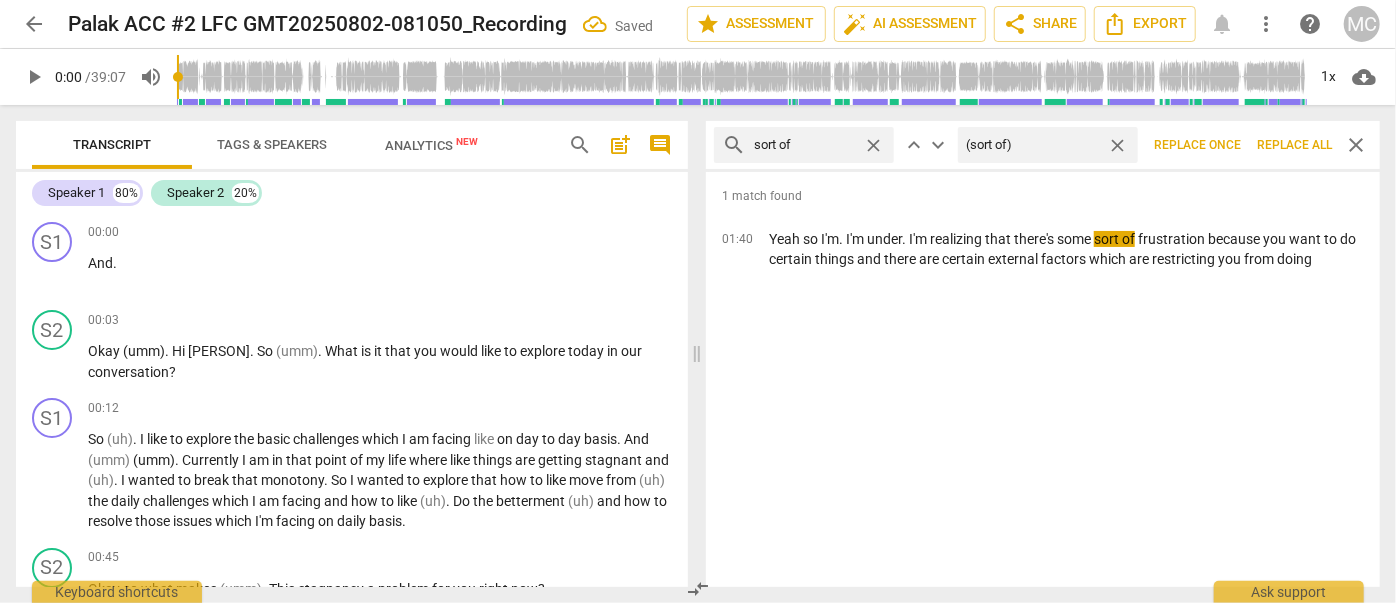 type on "(sort of)" 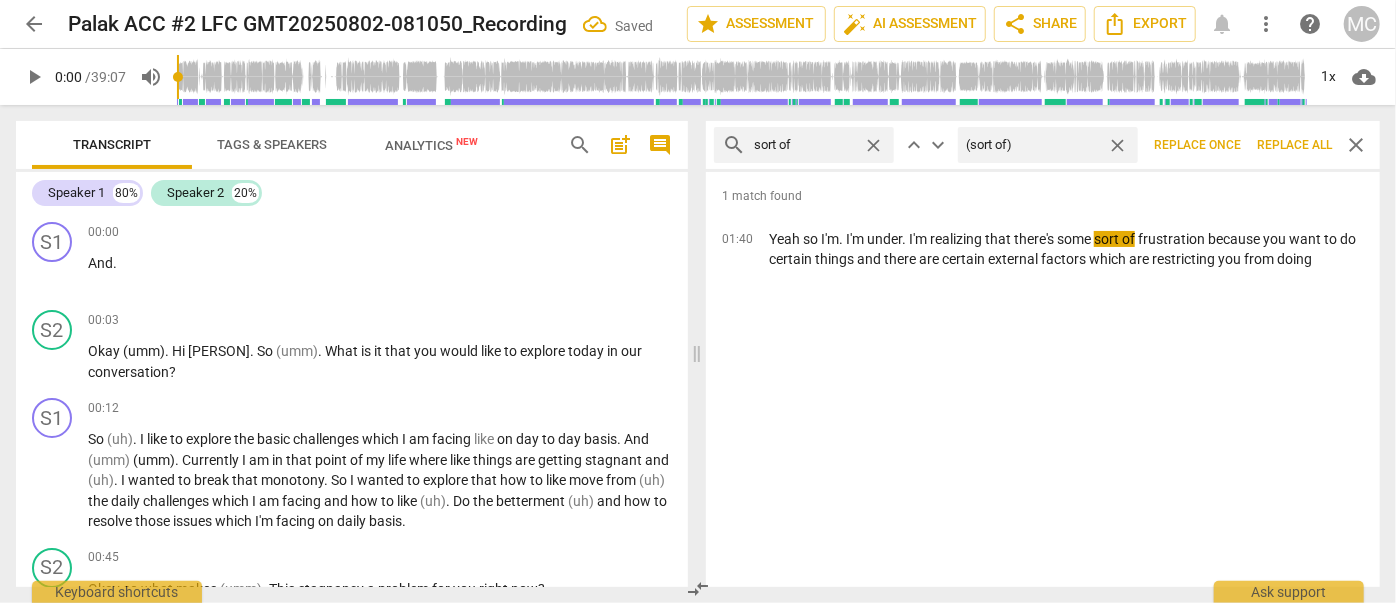 click on "Replace all" at bounding box center (1294, 145) 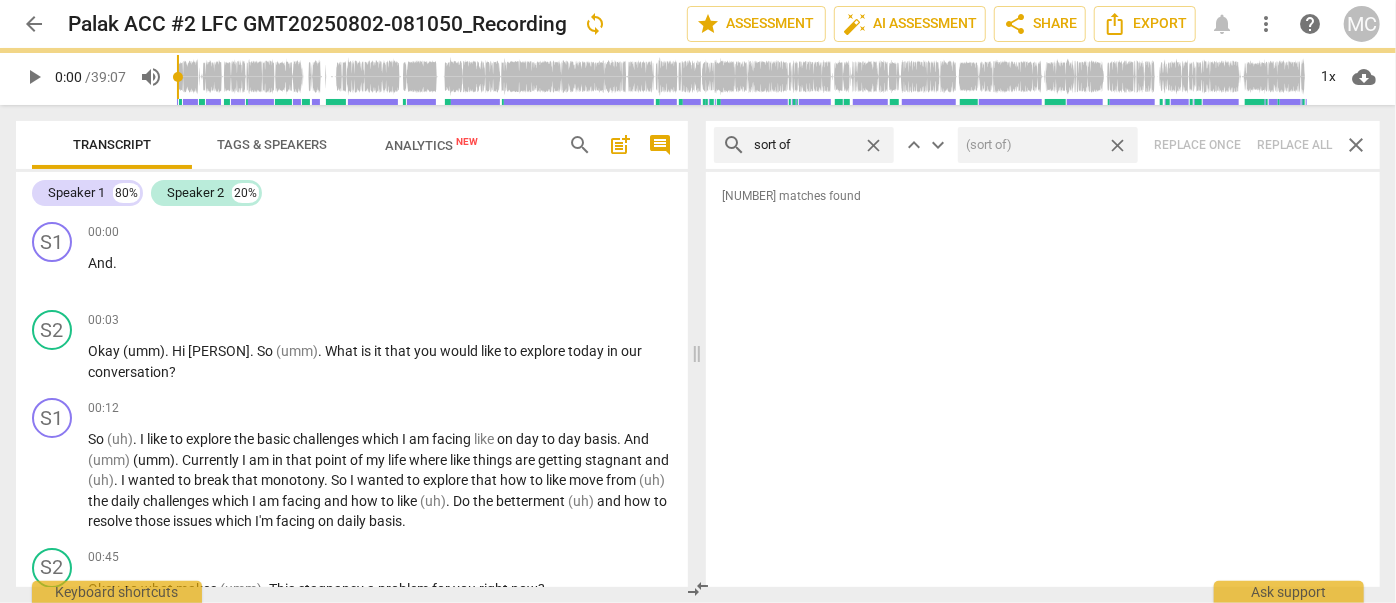 click on "close" at bounding box center (1117, 145) 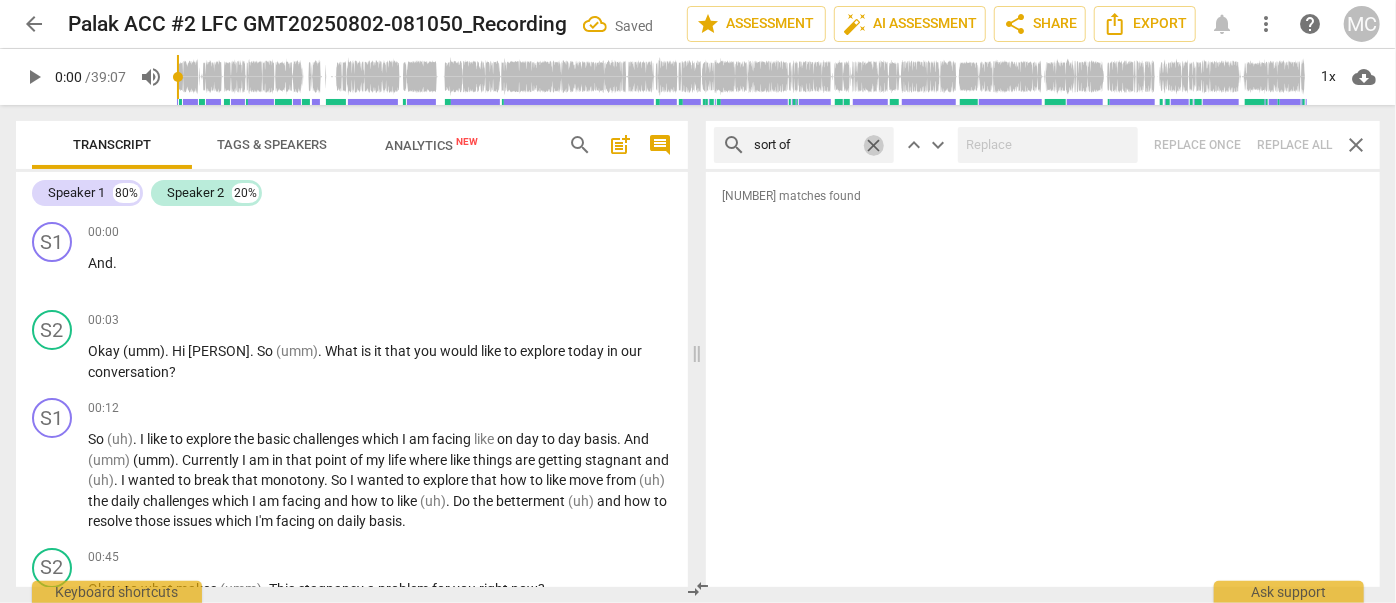 click on "close" at bounding box center (873, 145) 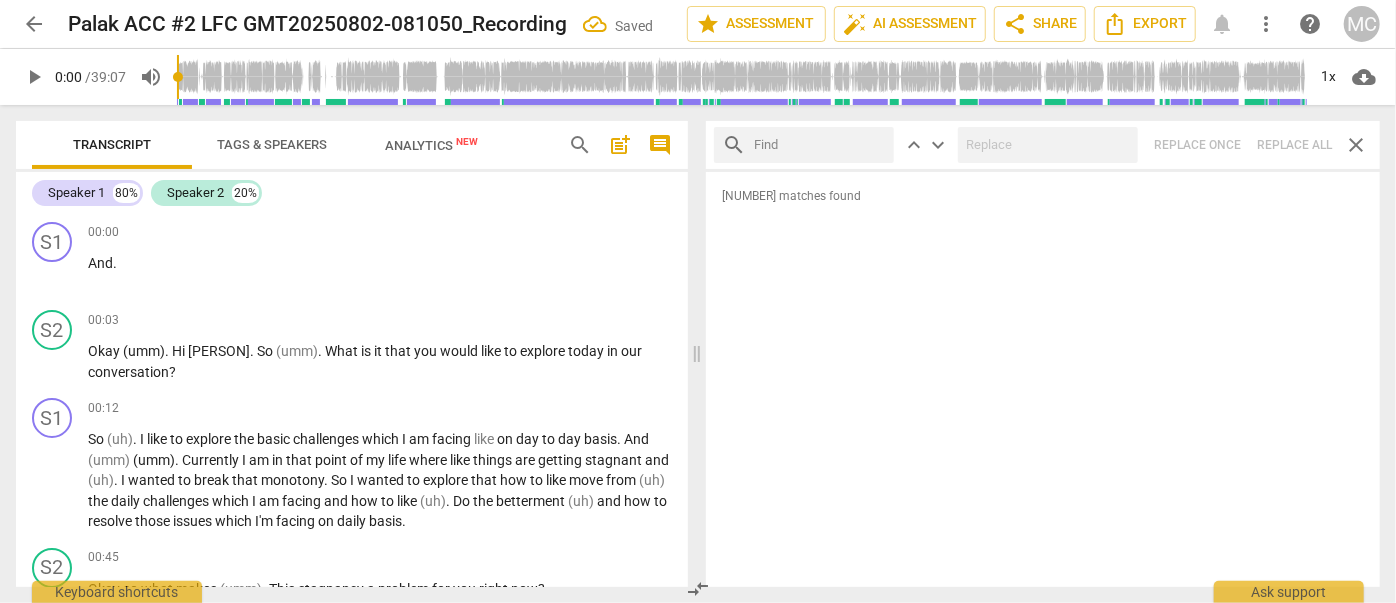 click at bounding box center [820, 145] 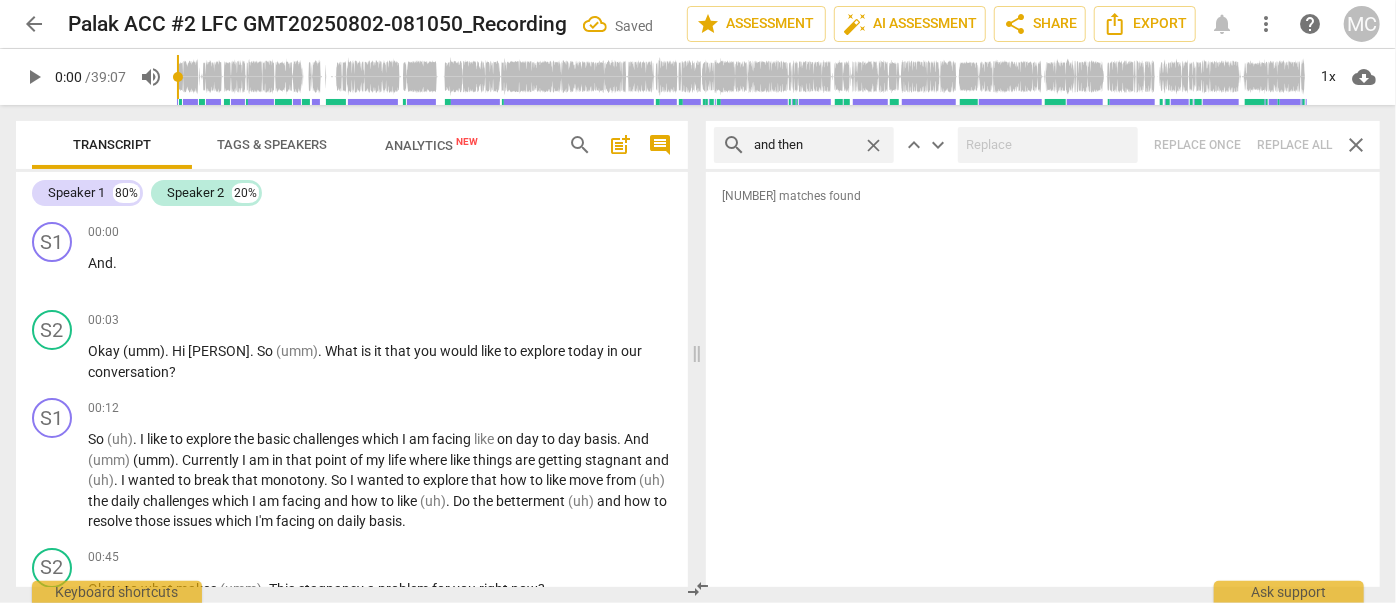 type on "and then" 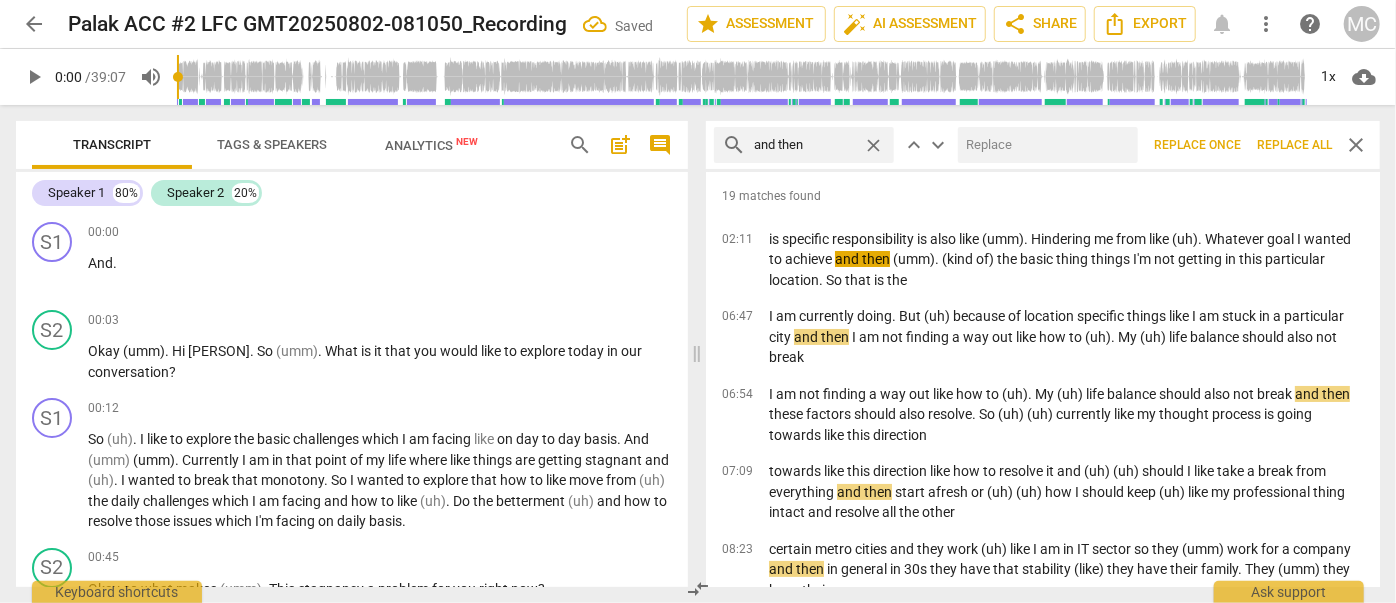 click at bounding box center (1044, 145) 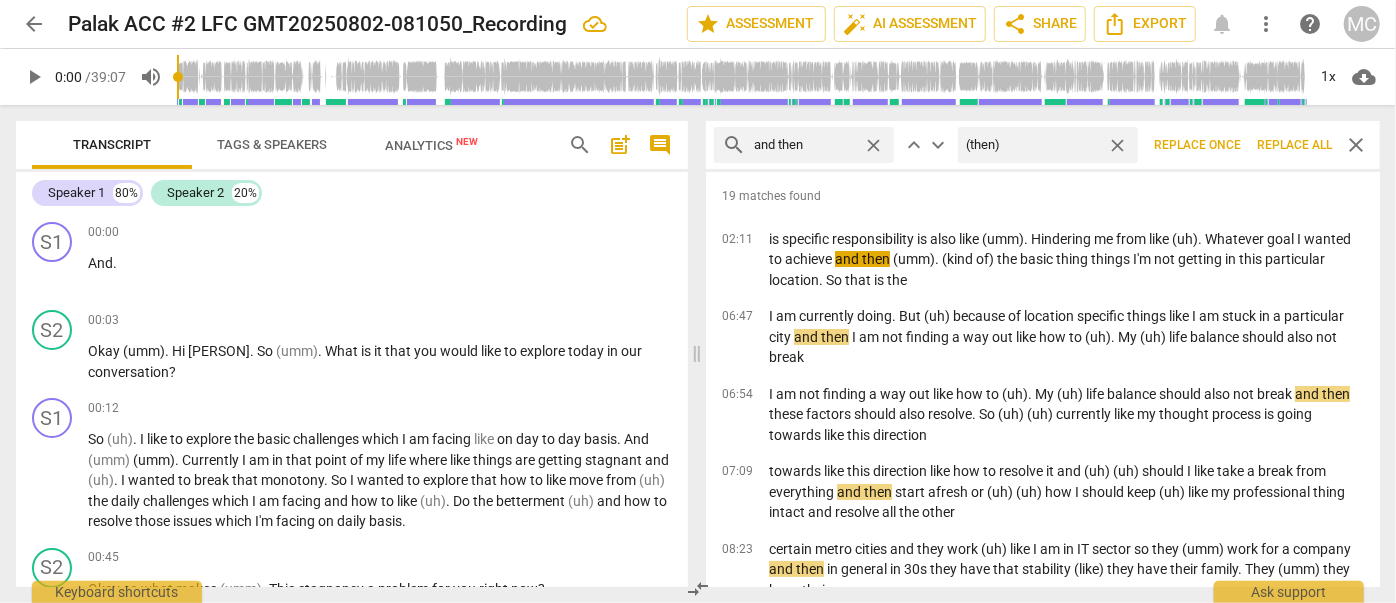 type on "(then)" 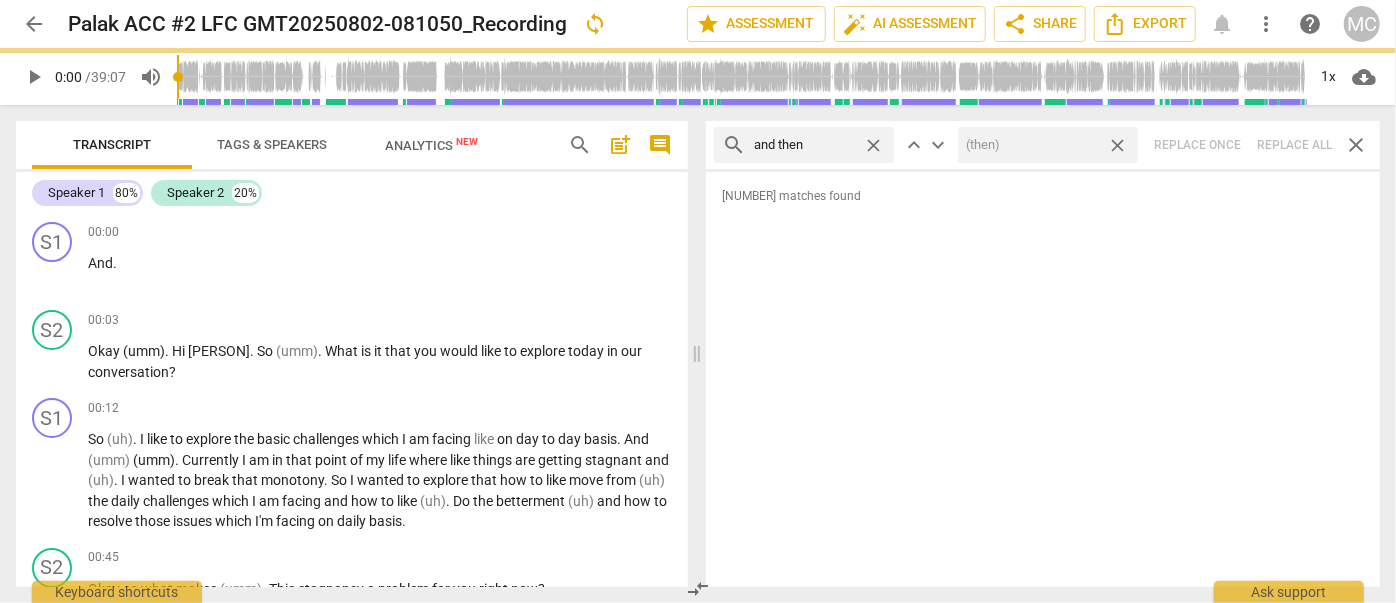 click on "close" at bounding box center (1117, 145) 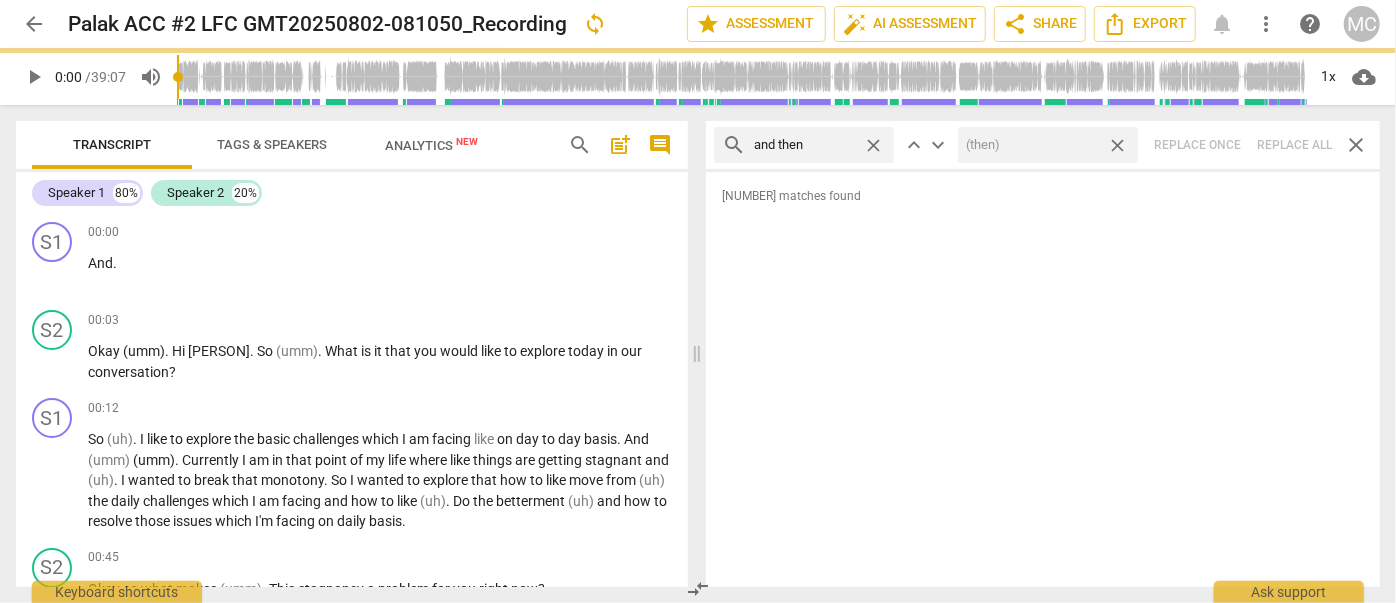 type 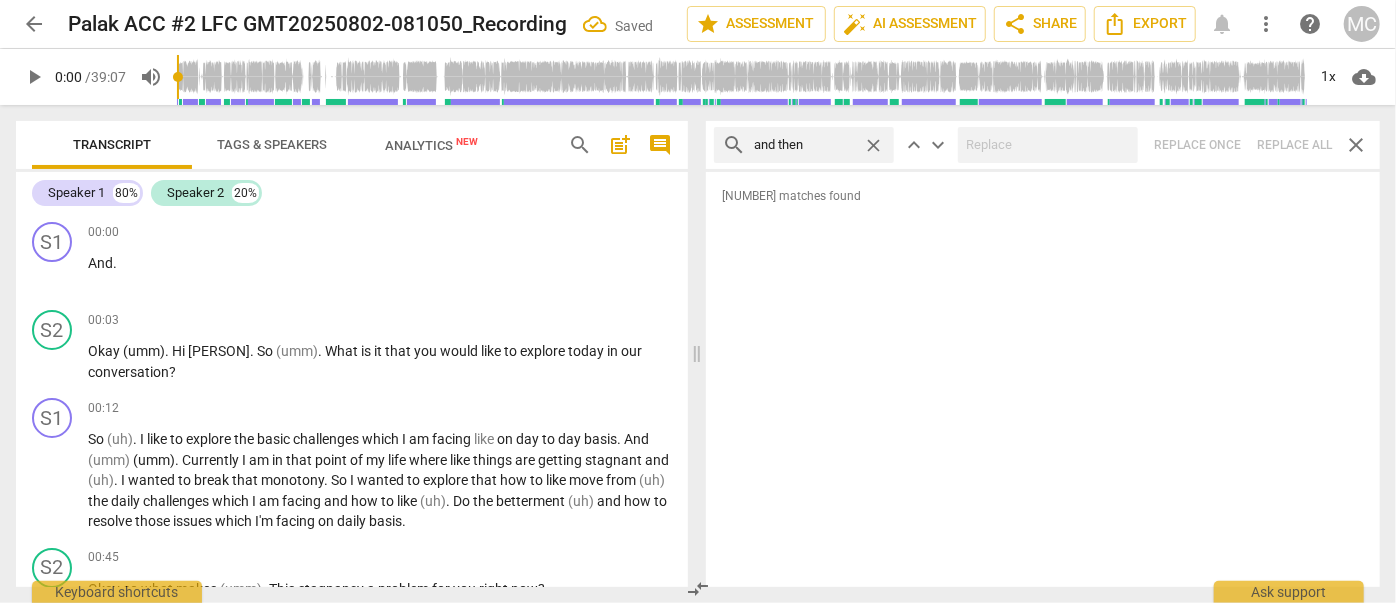 click on "close" at bounding box center [873, 145] 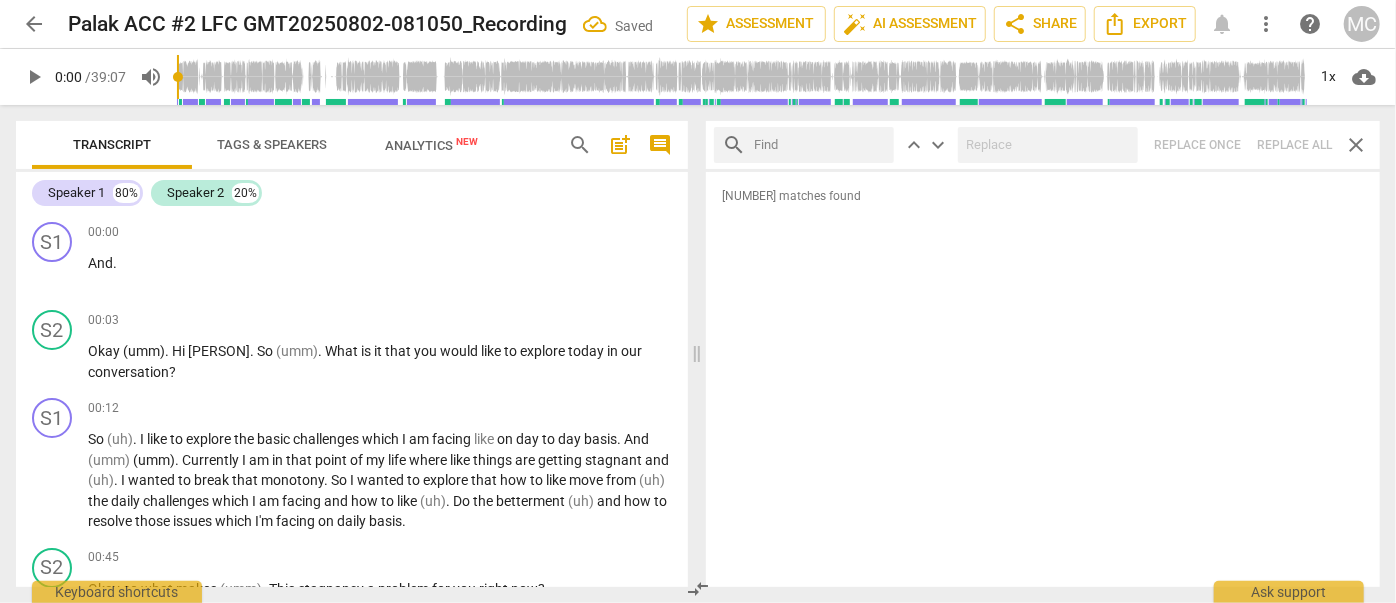 click at bounding box center [820, 145] 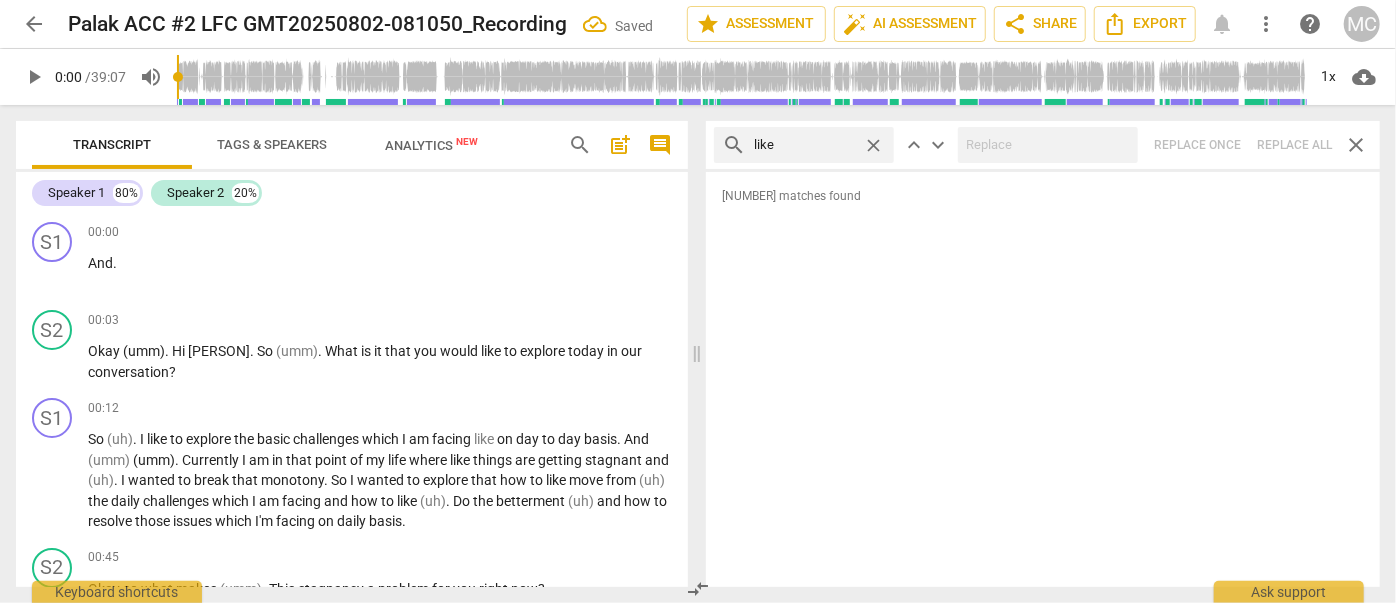 type on "like" 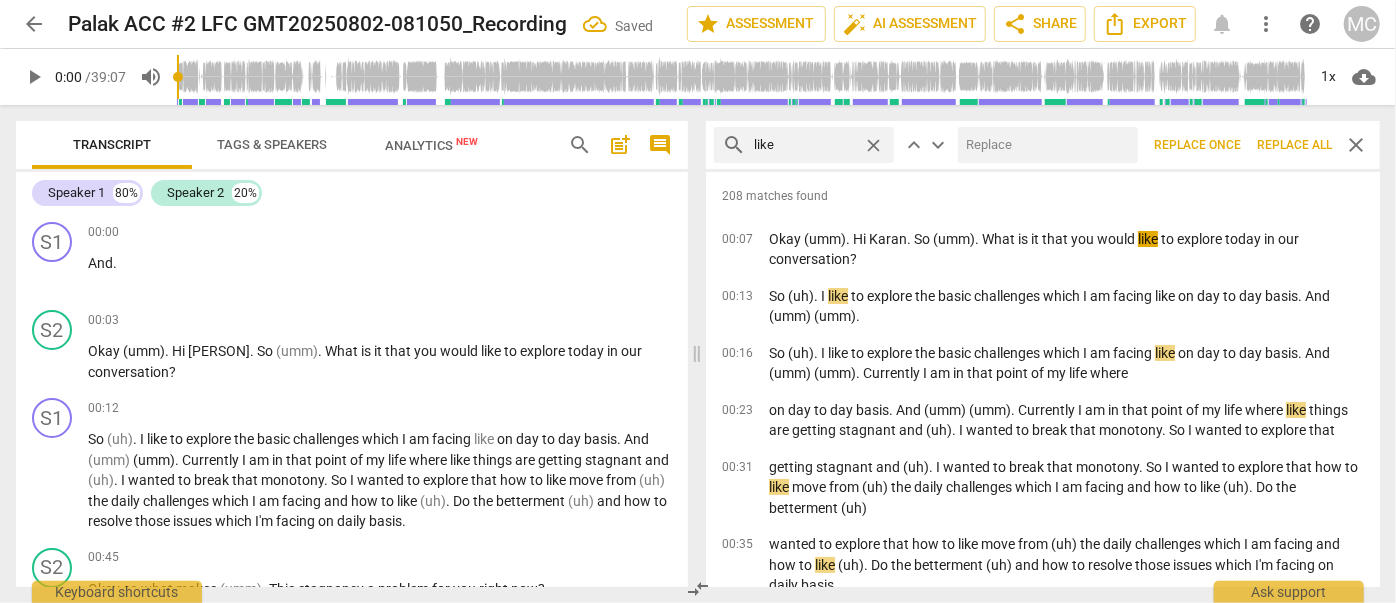 click at bounding box center [1044, 145] 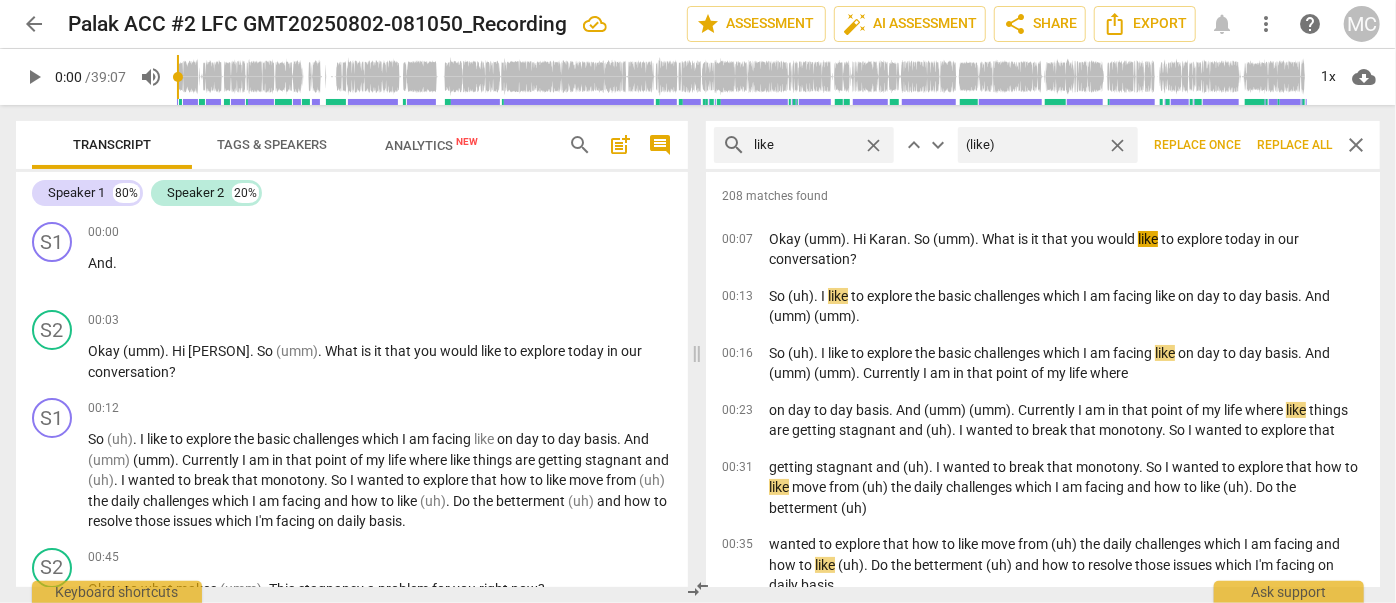 type on "(like)" 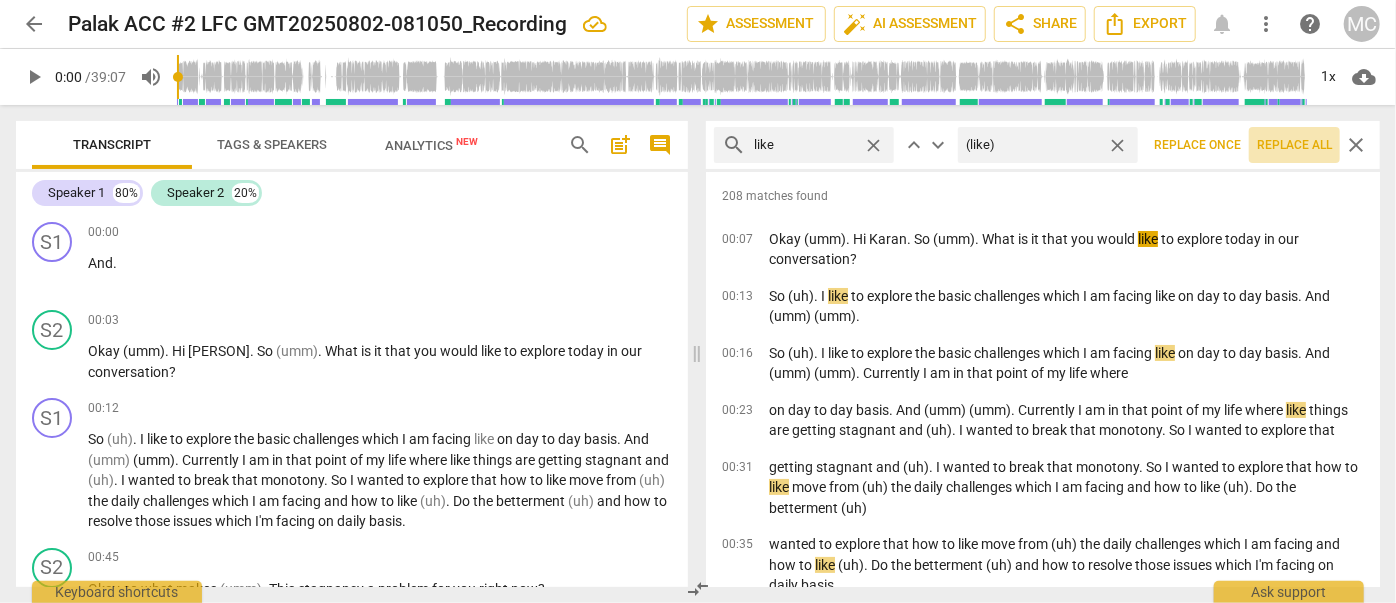 click on "Replace all" at bounding box center [1294, 145] 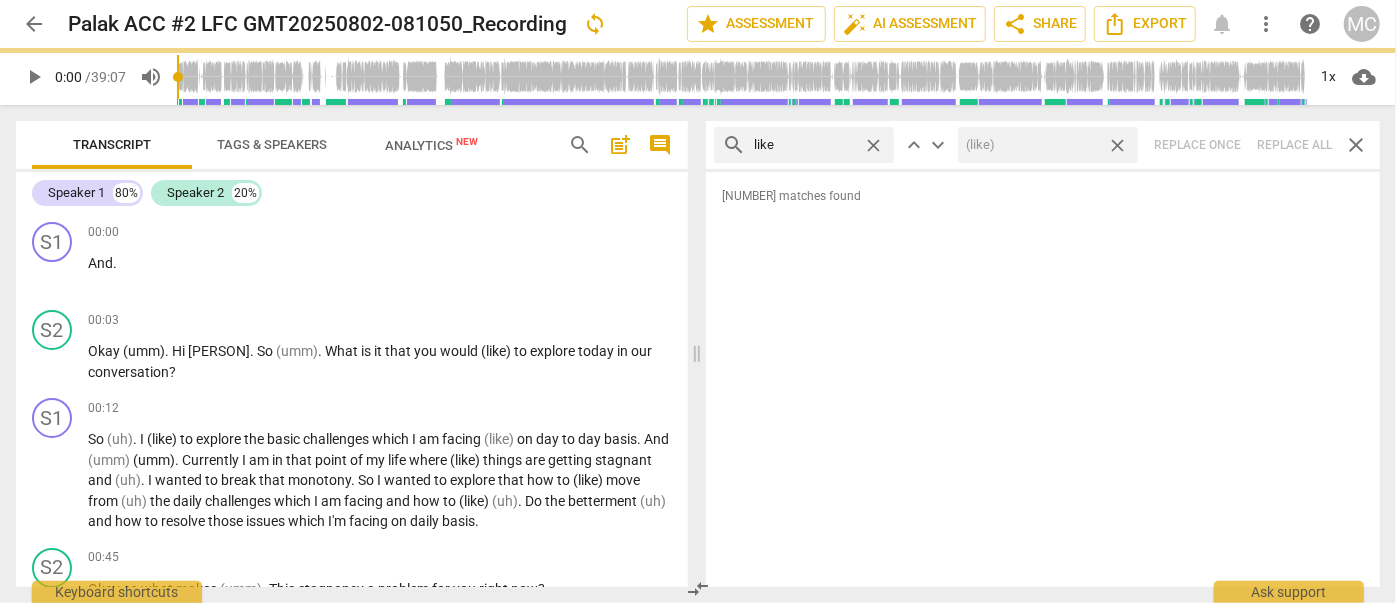 click on "close" at bounding box center (1117, 145) 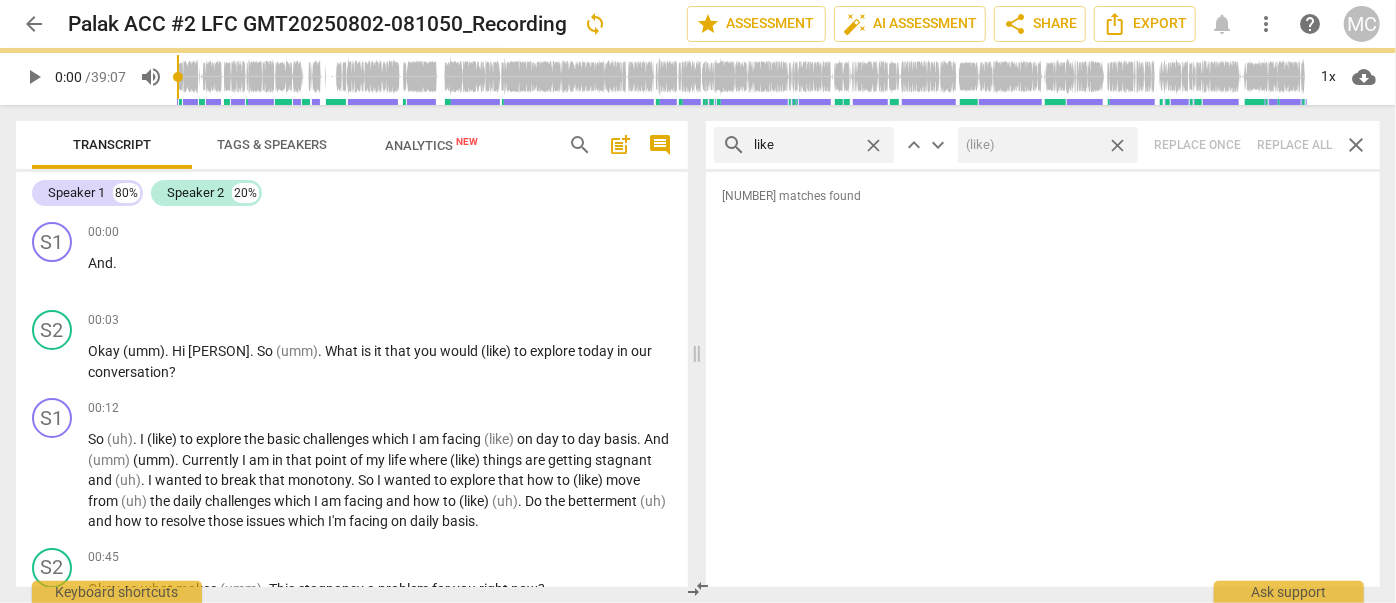 type 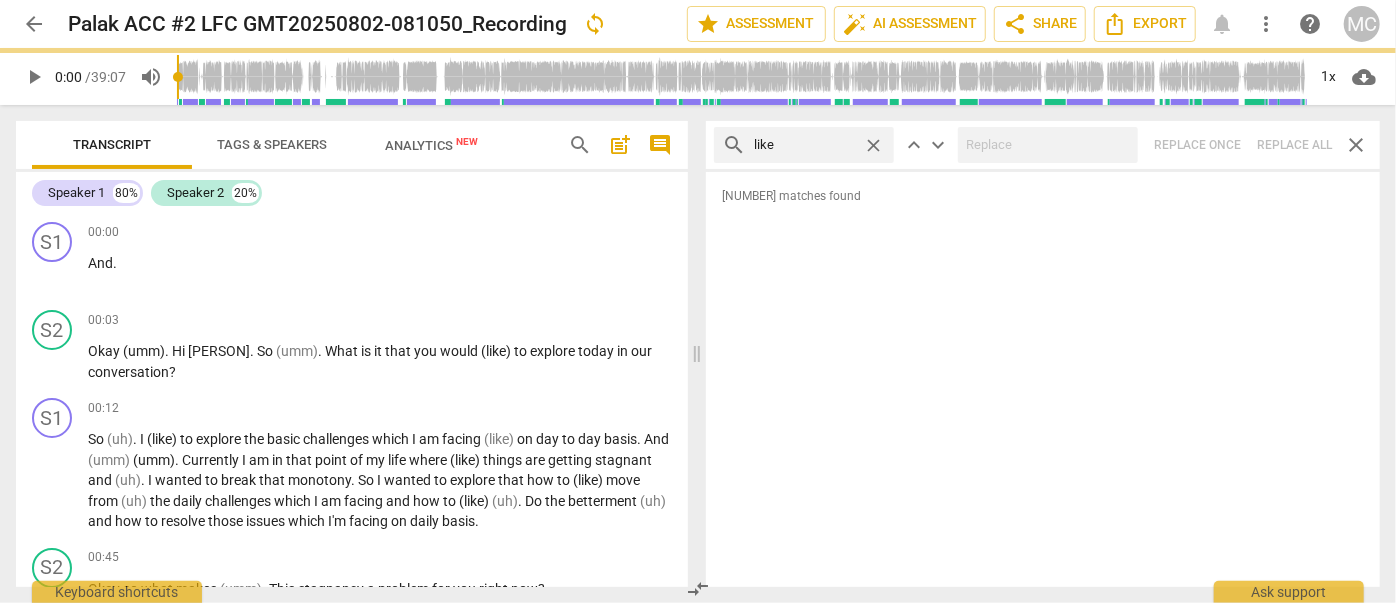 click on "close" at bounding box center [873, 145] 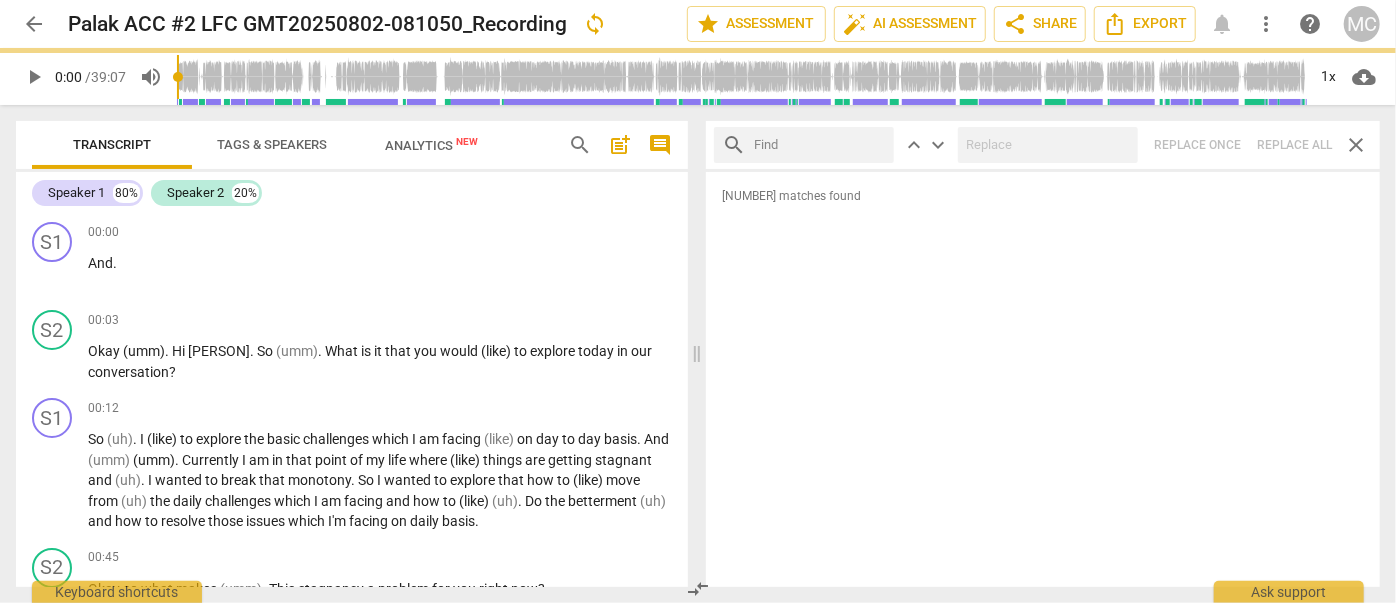 click at bounding box center [820, 145] 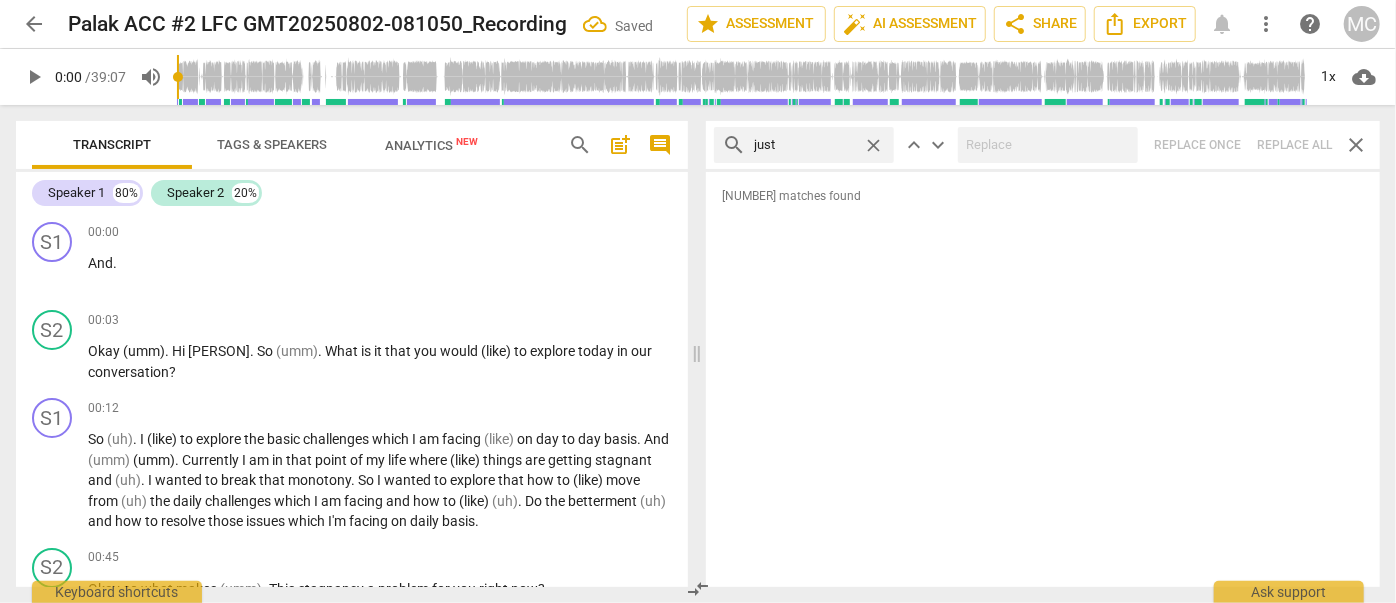 type on "just" 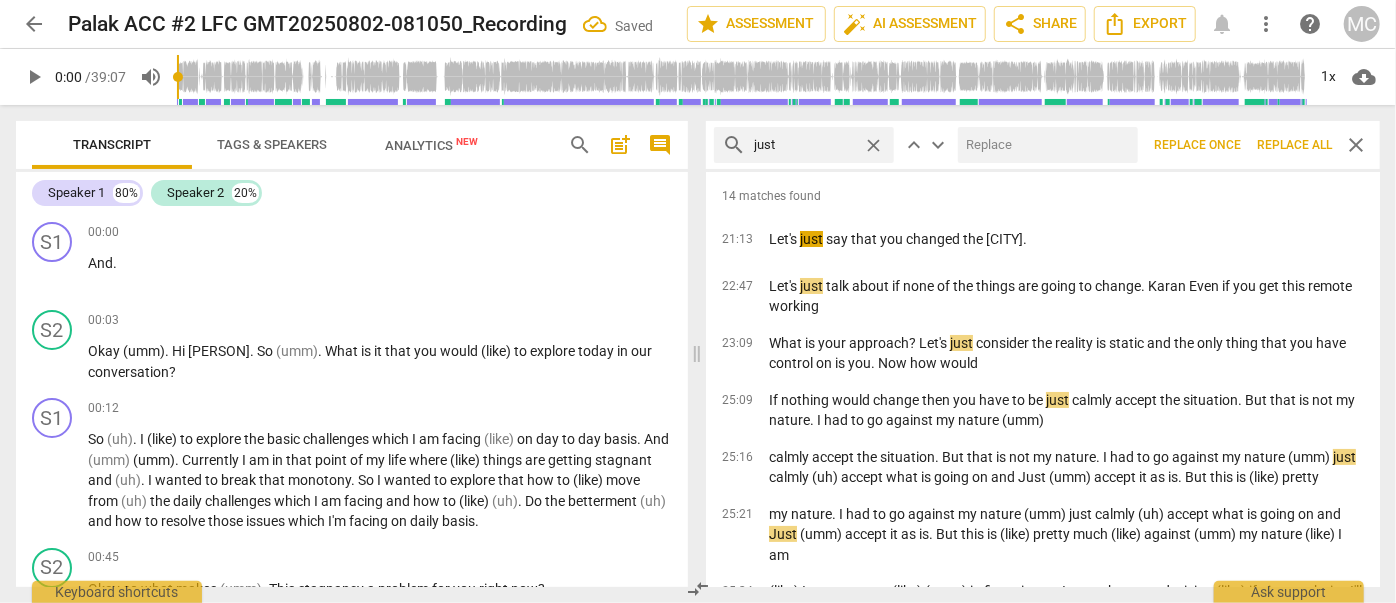 click at bounding box center [1044, 145] 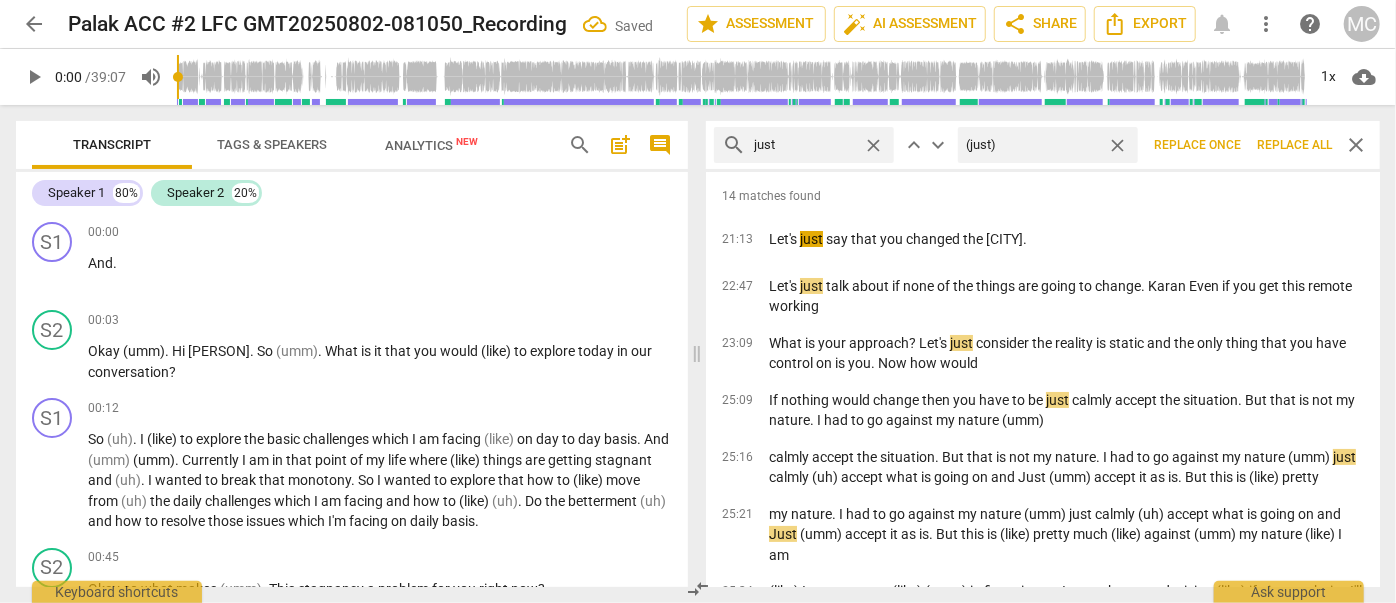 type on "(just)" 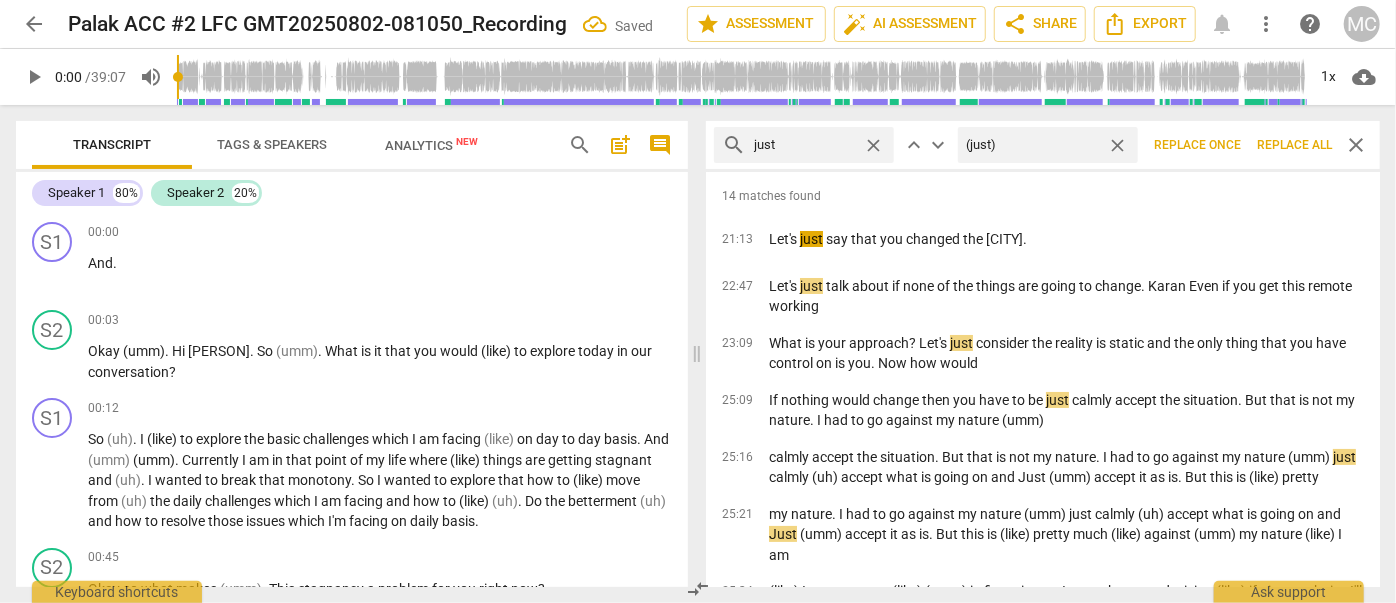 click on "Replace all" at bounding box center [1294, 145] 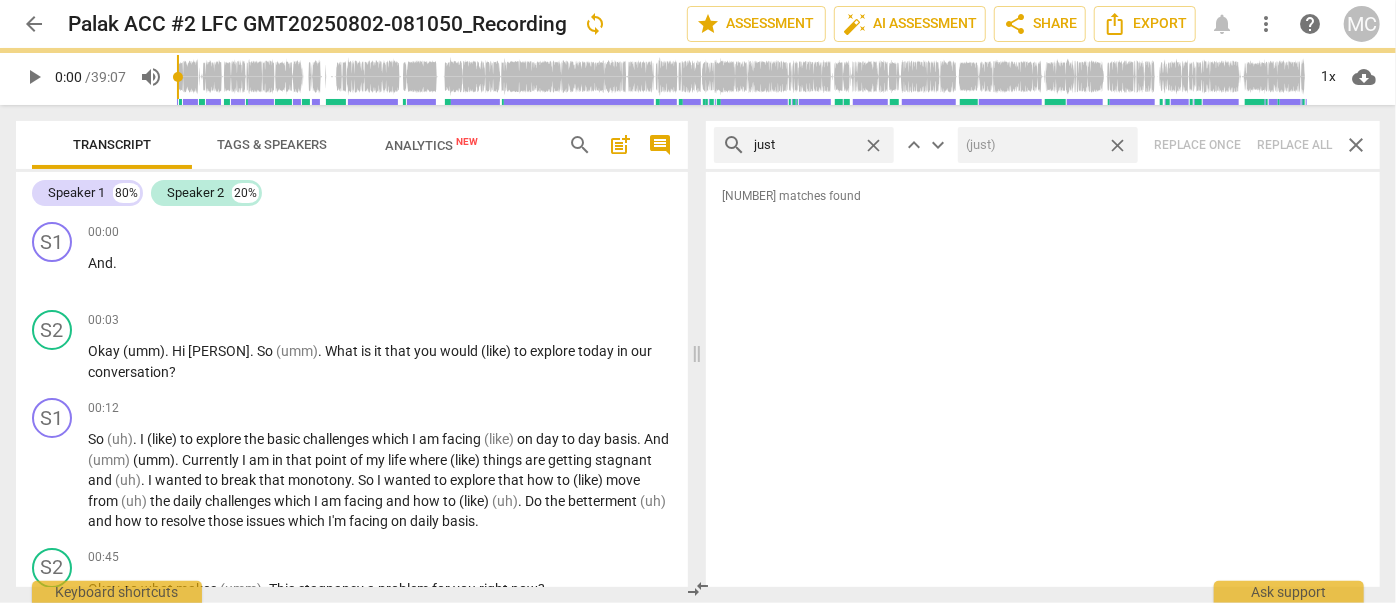 click on "close" at bounding box center [1117, 145] 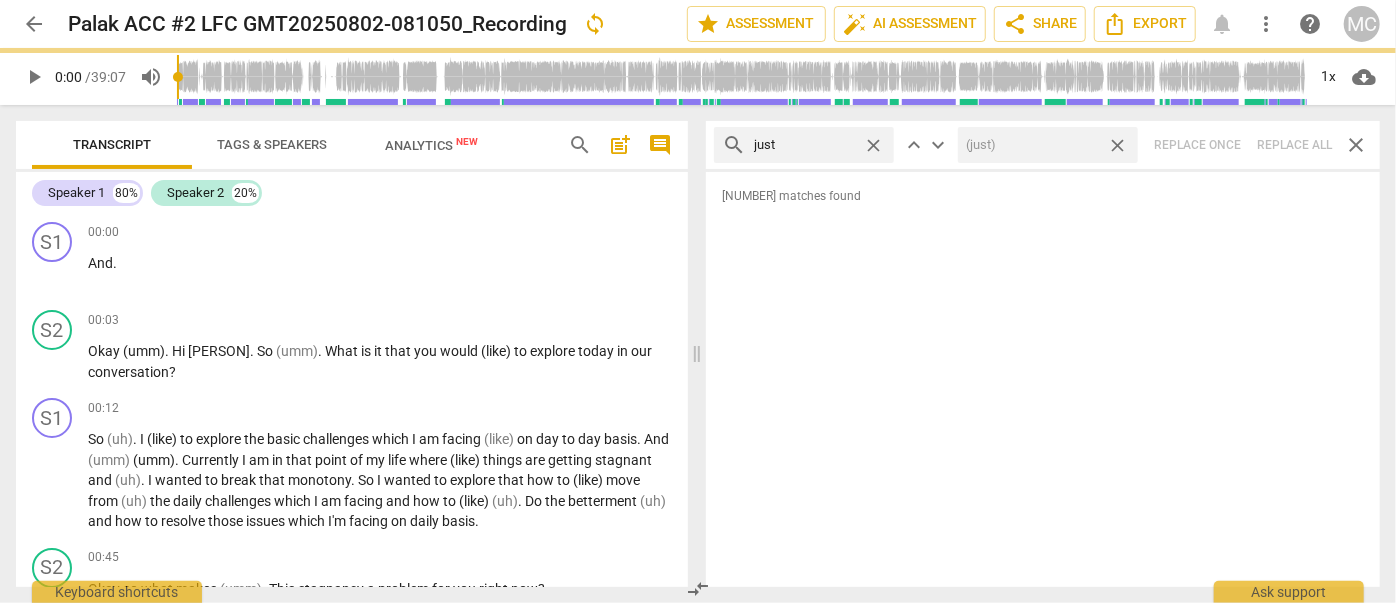 type 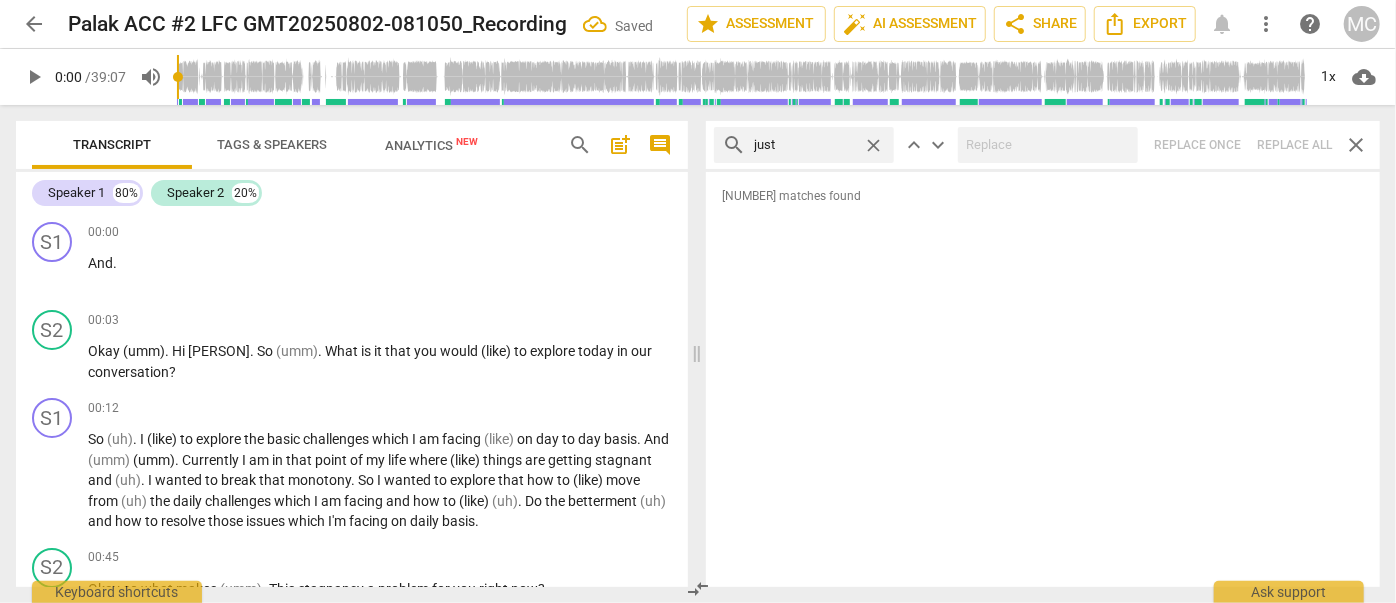 click on "close" at bounding box center (873, 145) 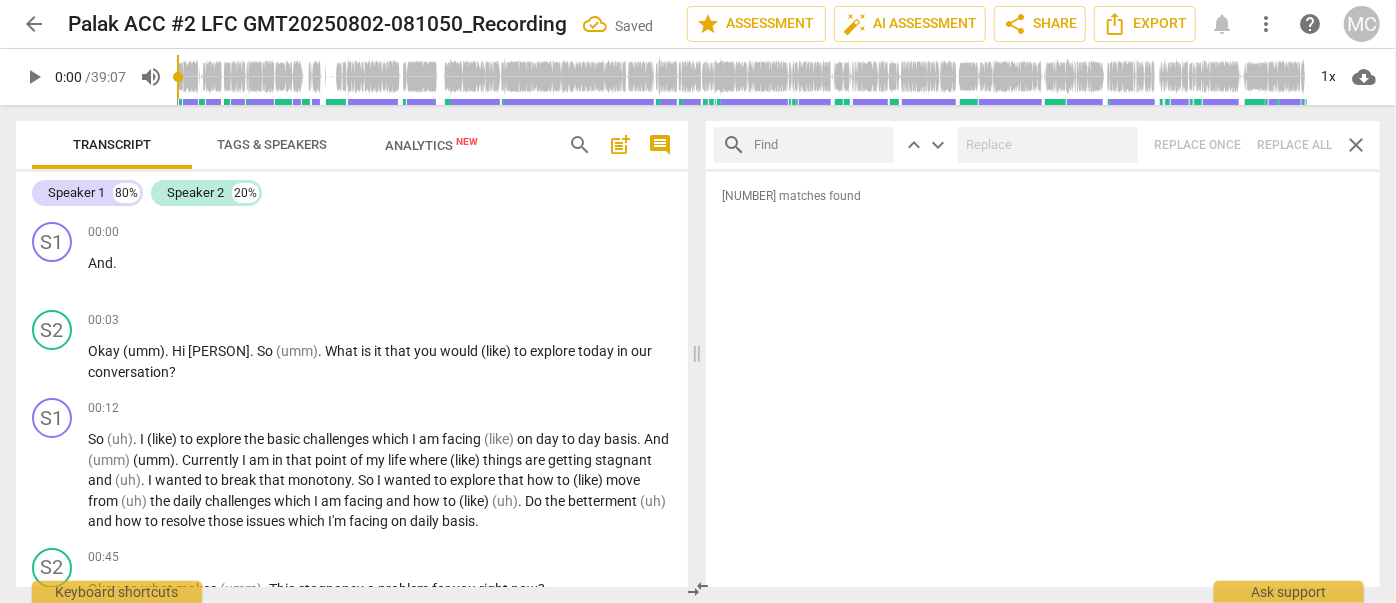 click at bounding box center [820, 145] 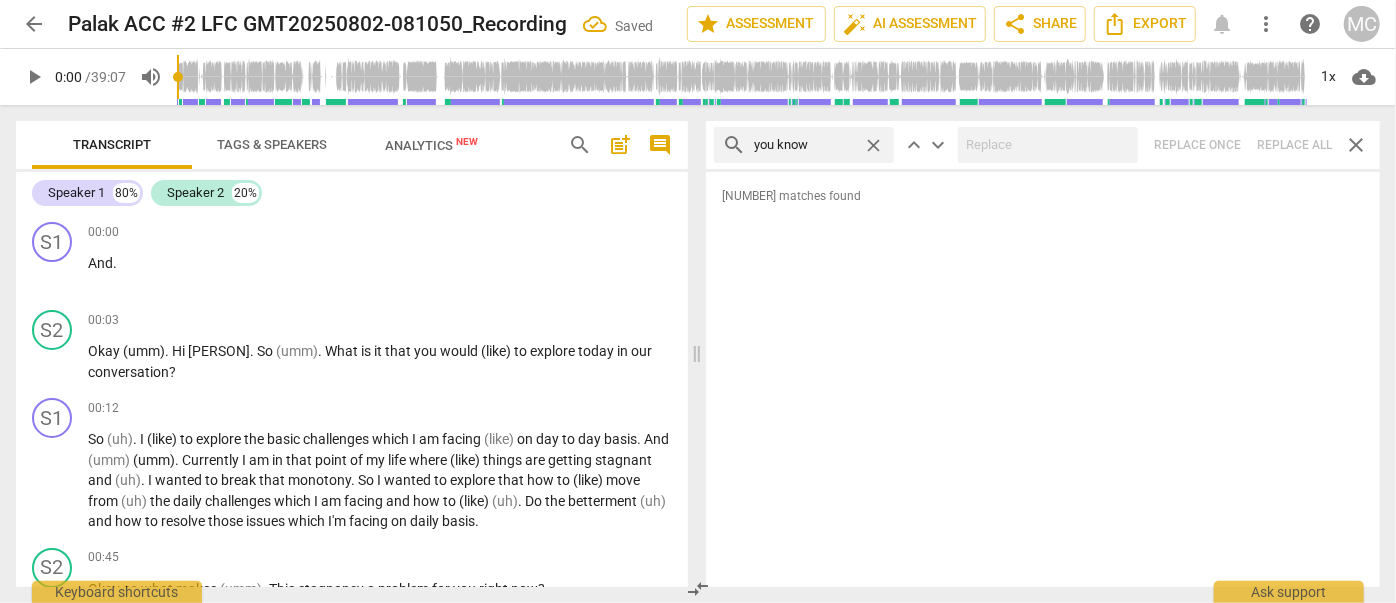 type on "you know" 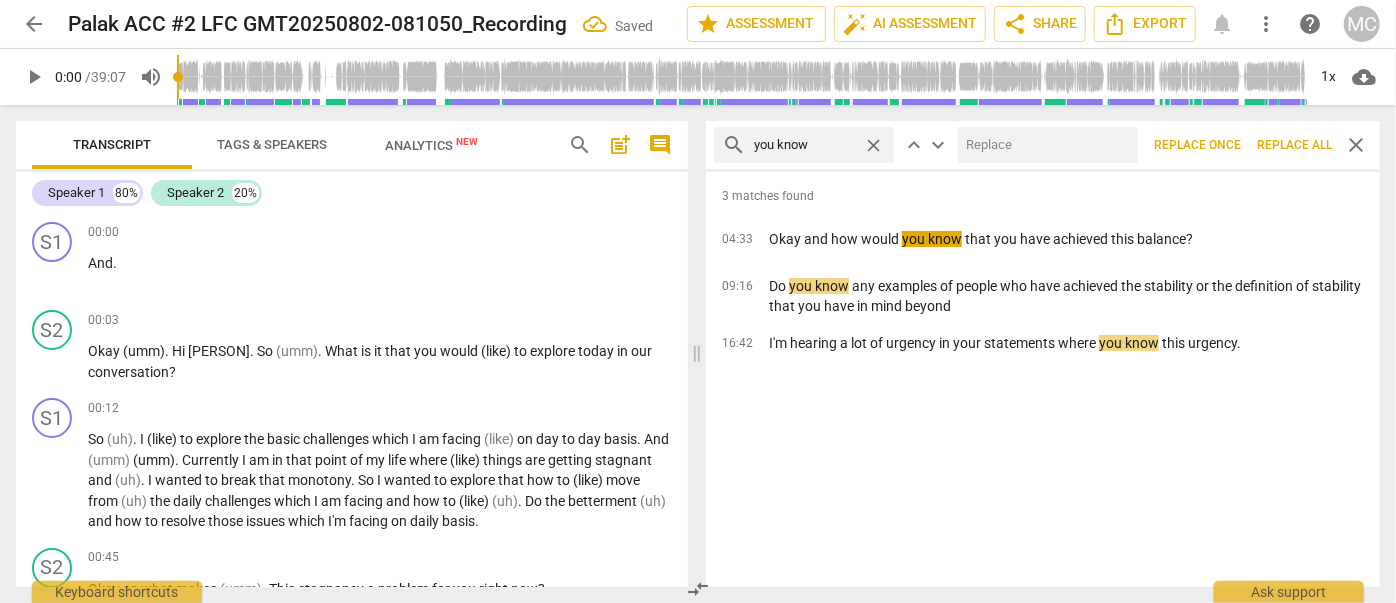 click at bounding box center (1044, 145) 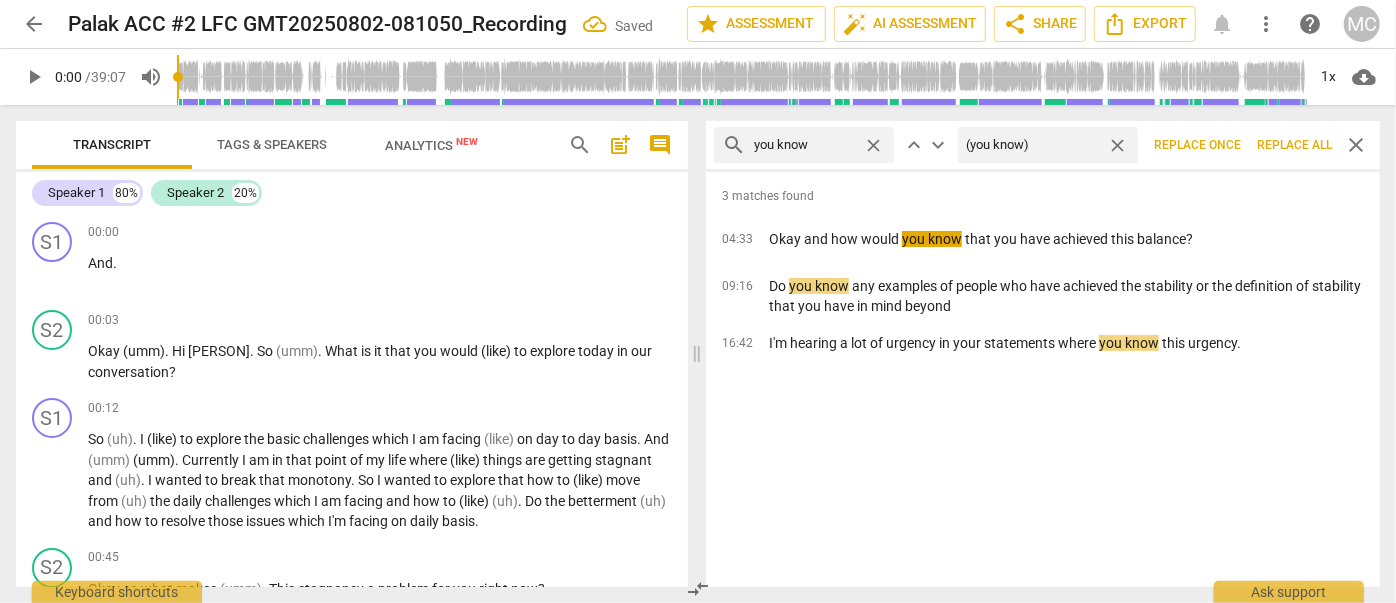 type on "(you know)" 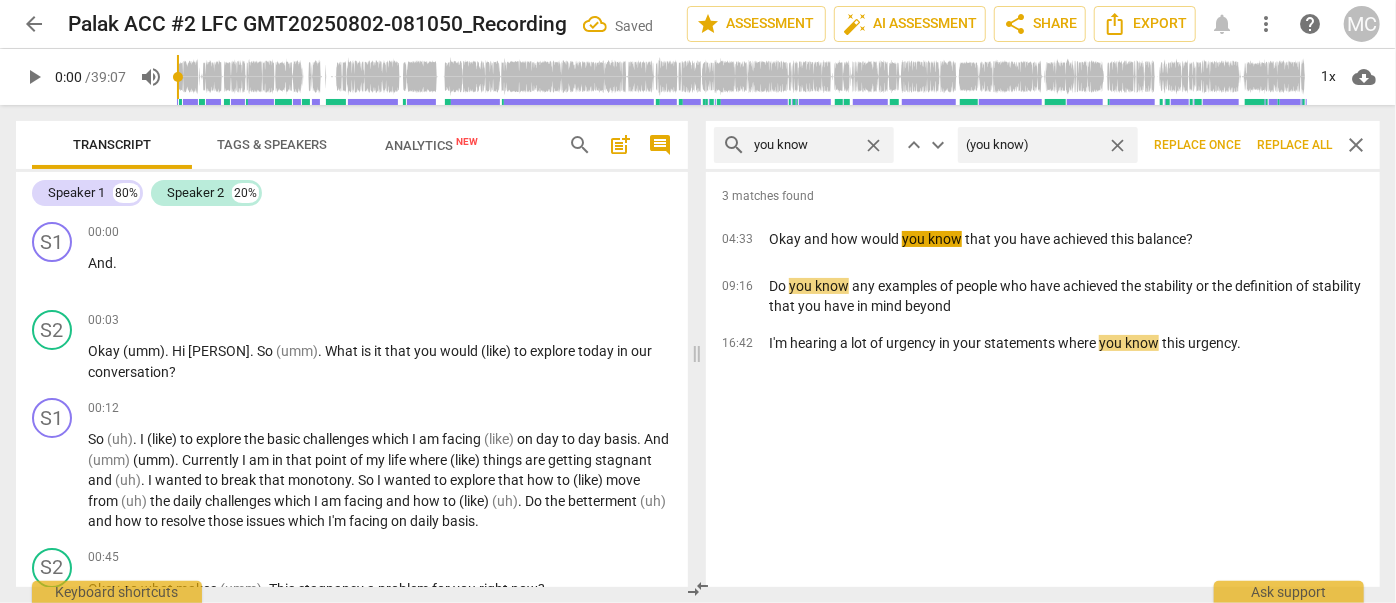 click on "Replace all" at bounding box center (1294, 145) 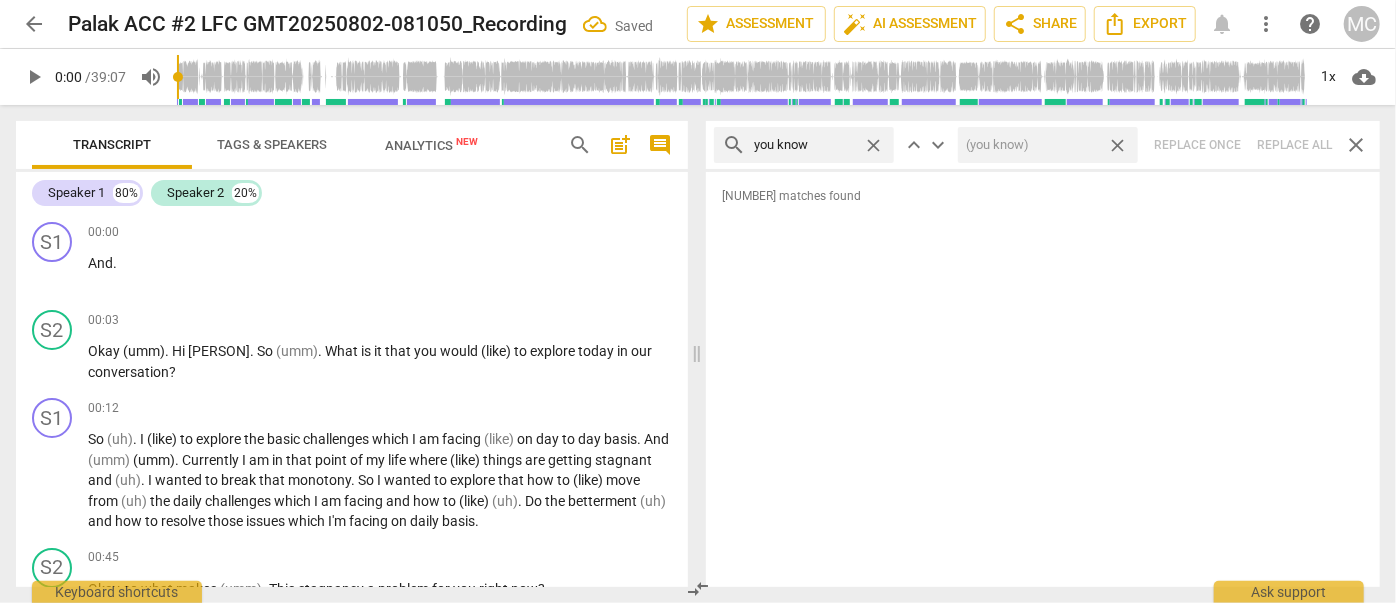 click on "close" at bounding box center (1117, 145) 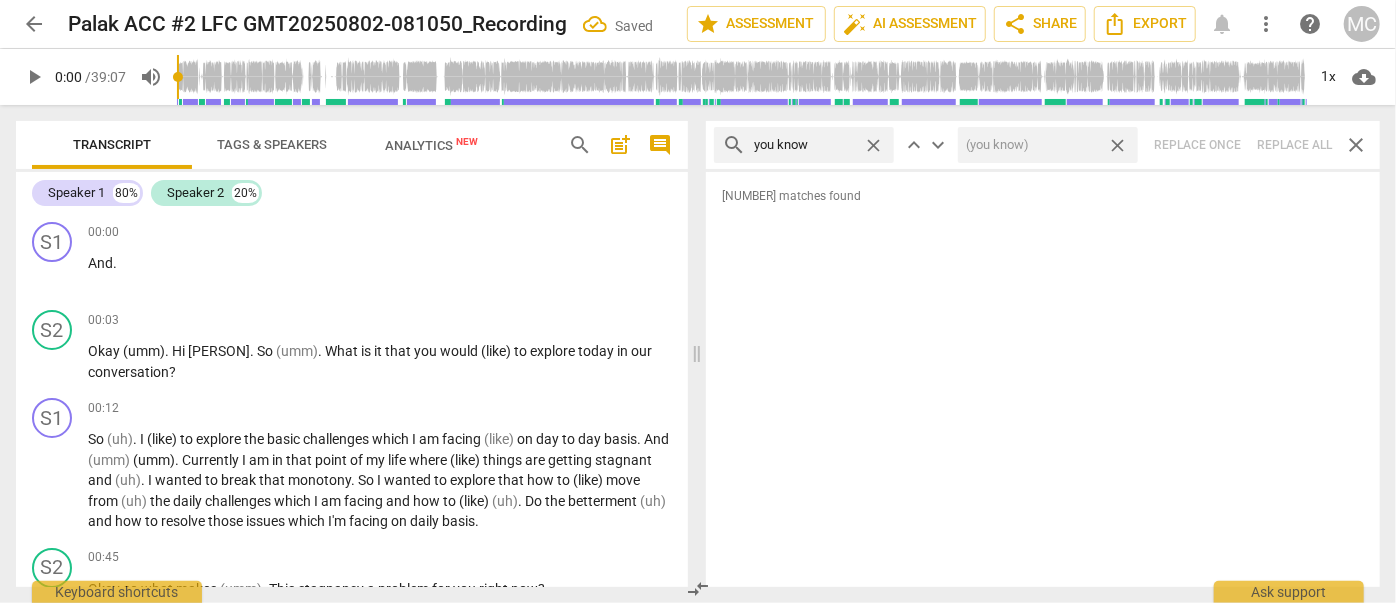type 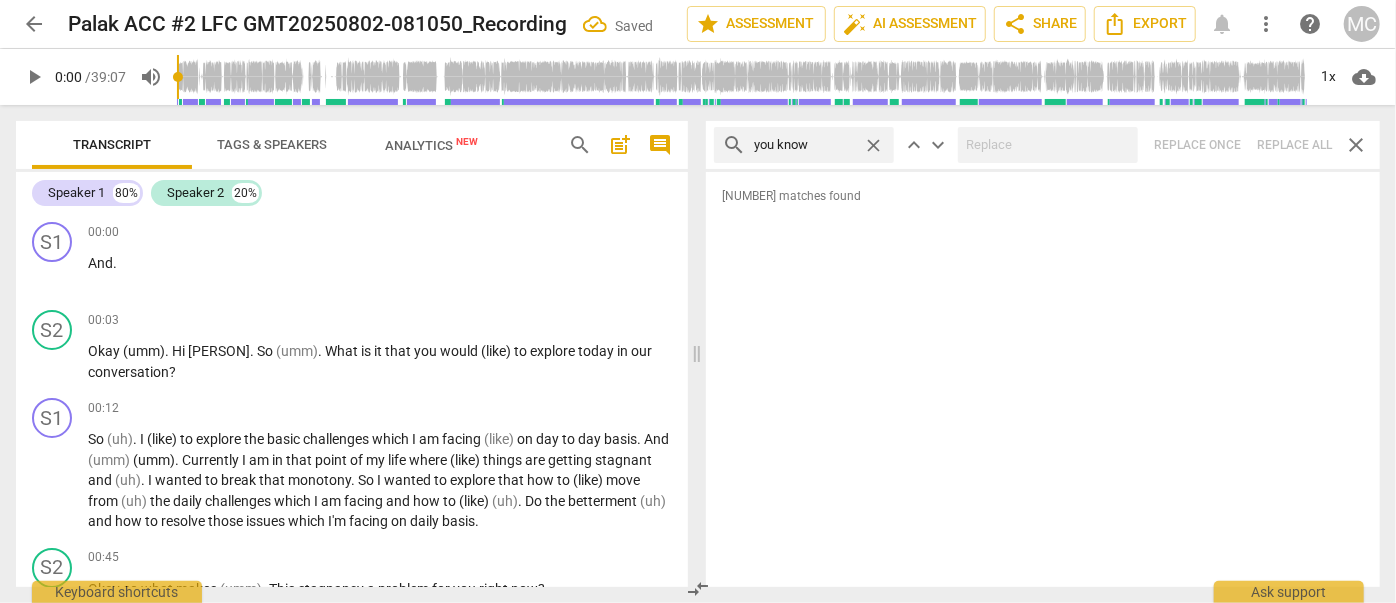 click on "close" at bounding box center [873, 145] 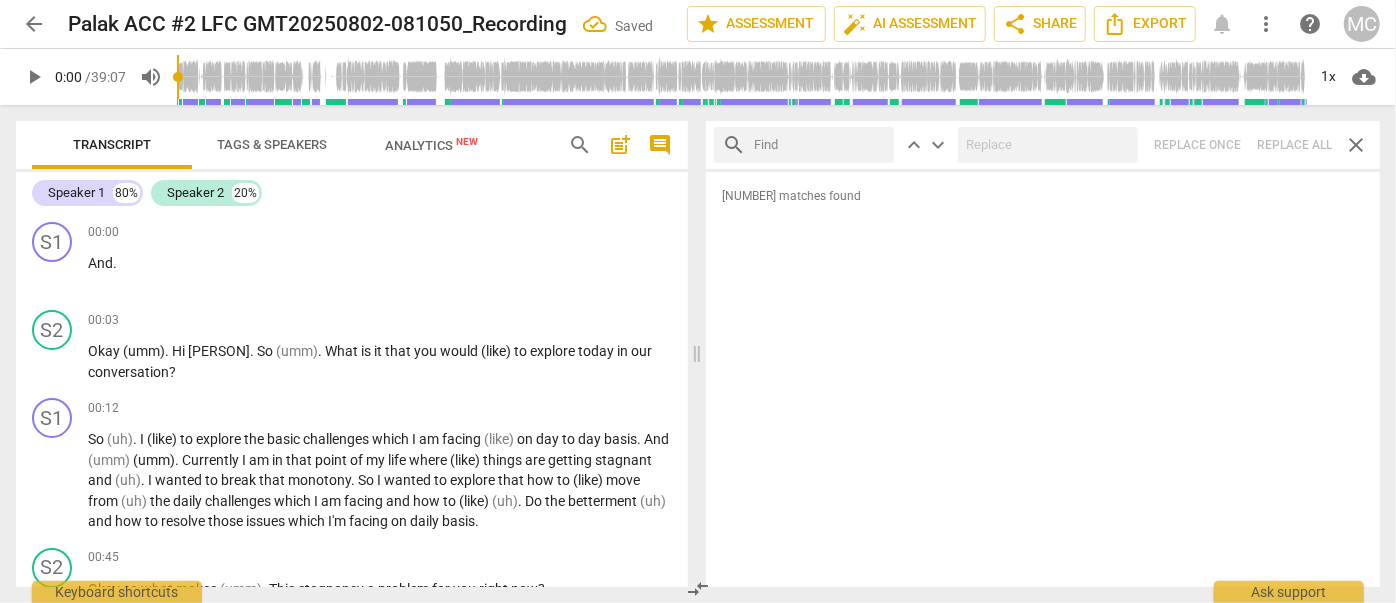 click at bounding box center (820, 145) 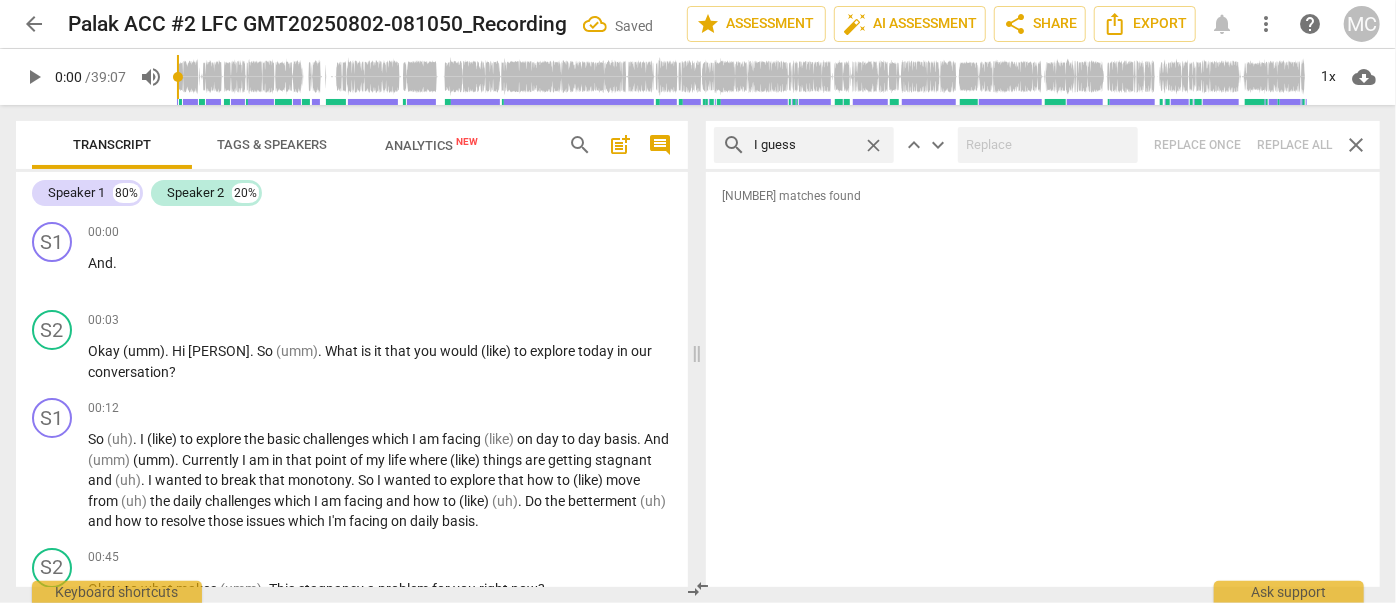 type on "I guess" 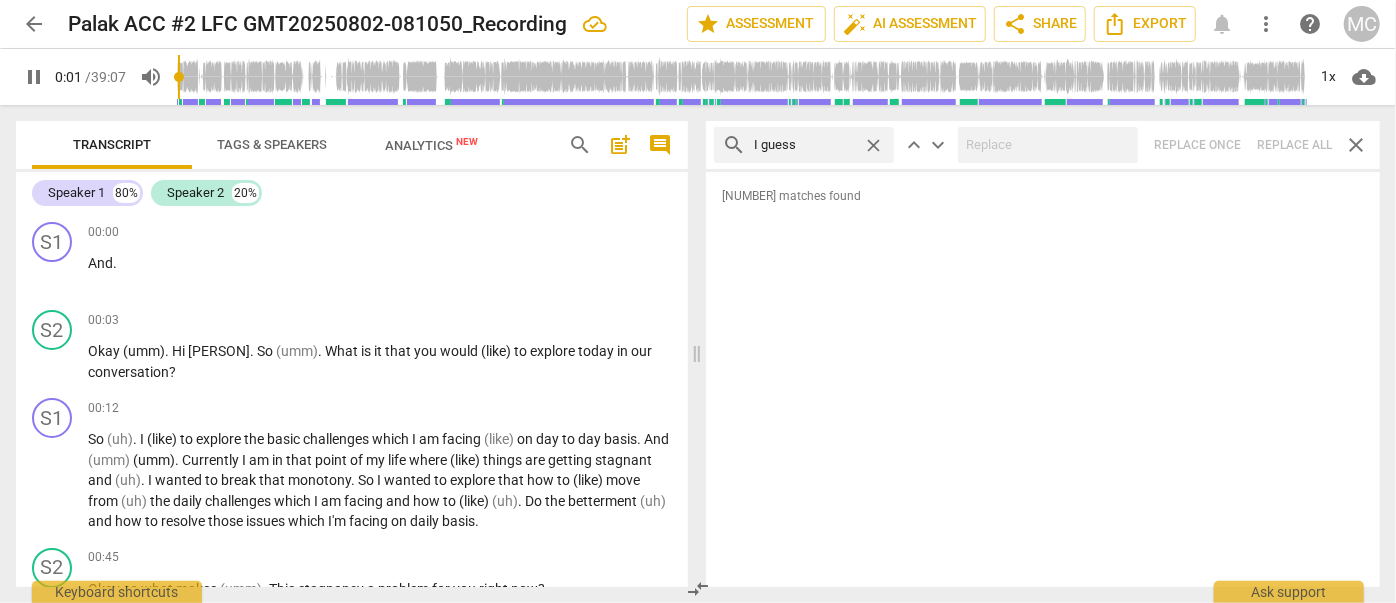 click on "search I guess close keyboard_arrow_up keyboard_arrow_down Replace once Replace all close" at bounding box center (1043, 145) 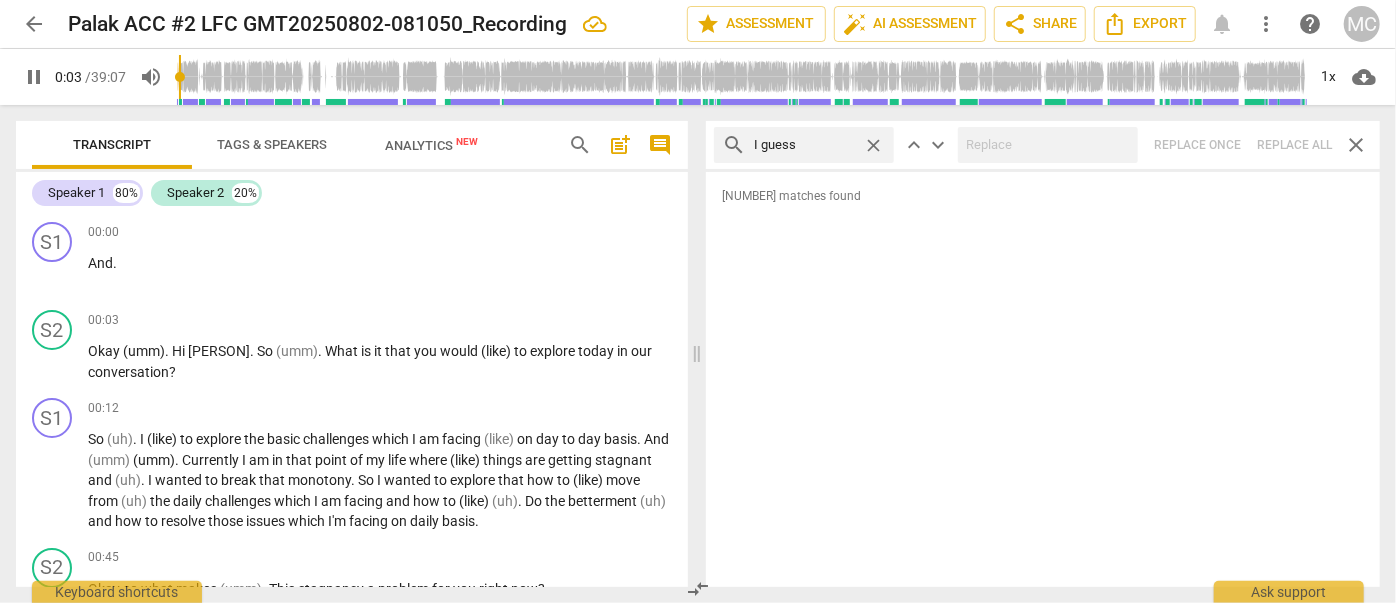 type on "4" 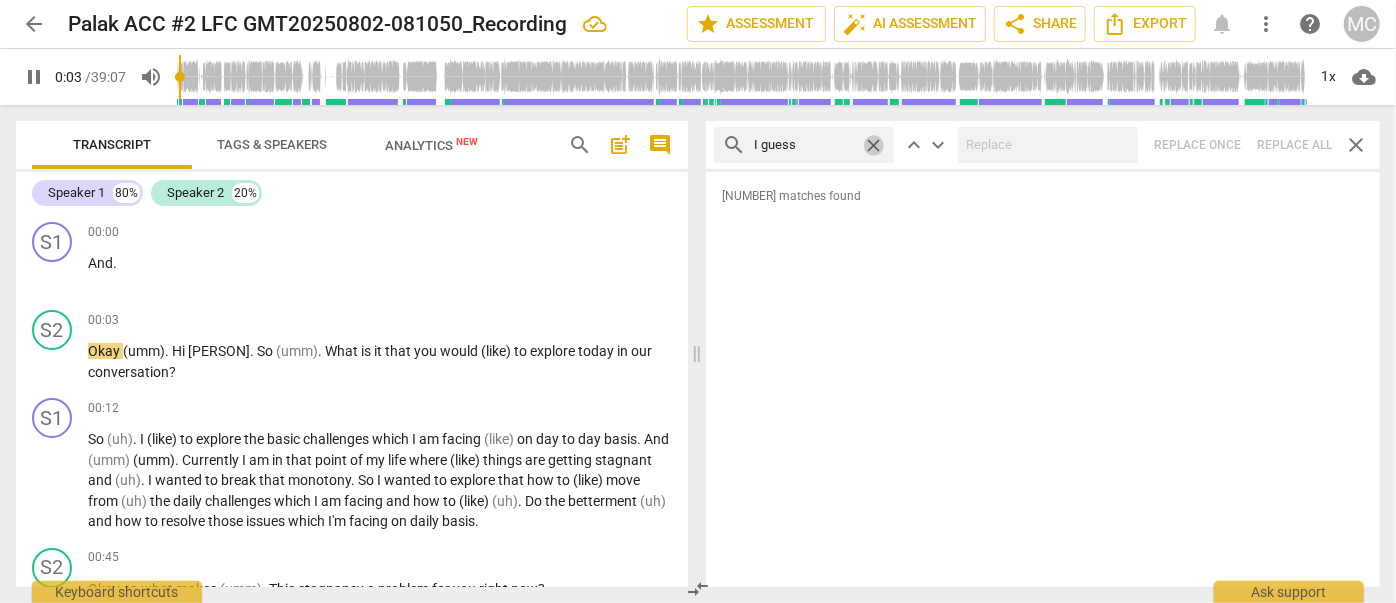 click on "close" at bounding box center (873, 145) 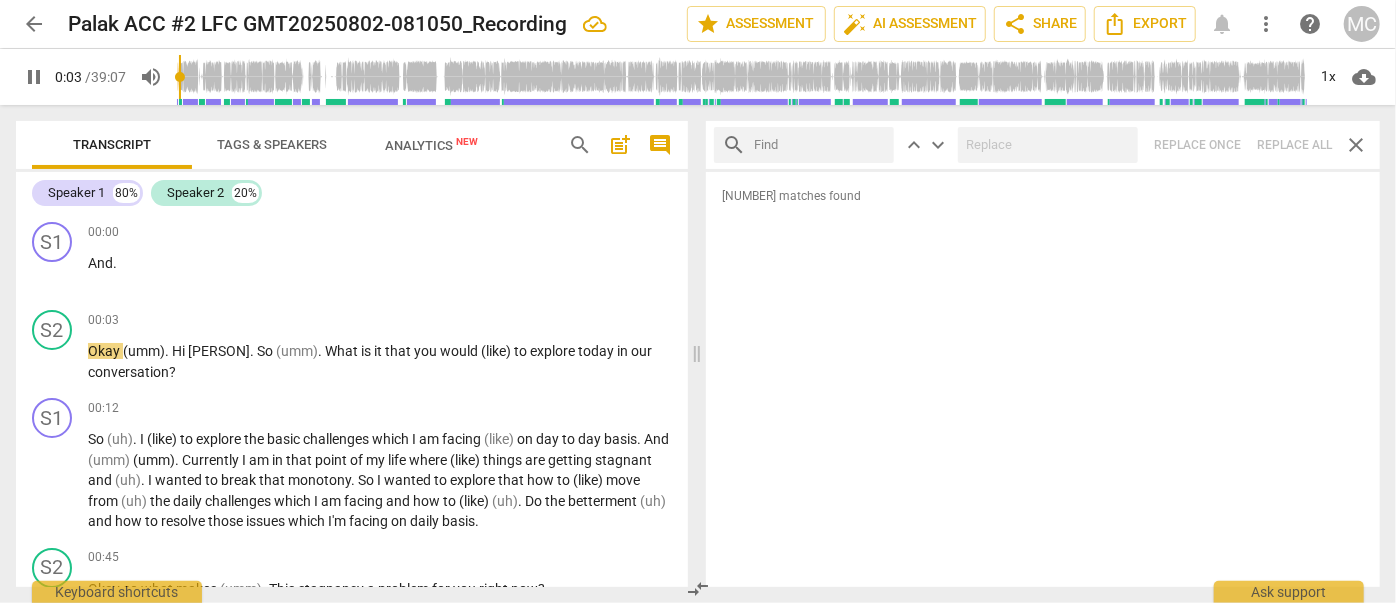 click at bounding box center (820, 145) 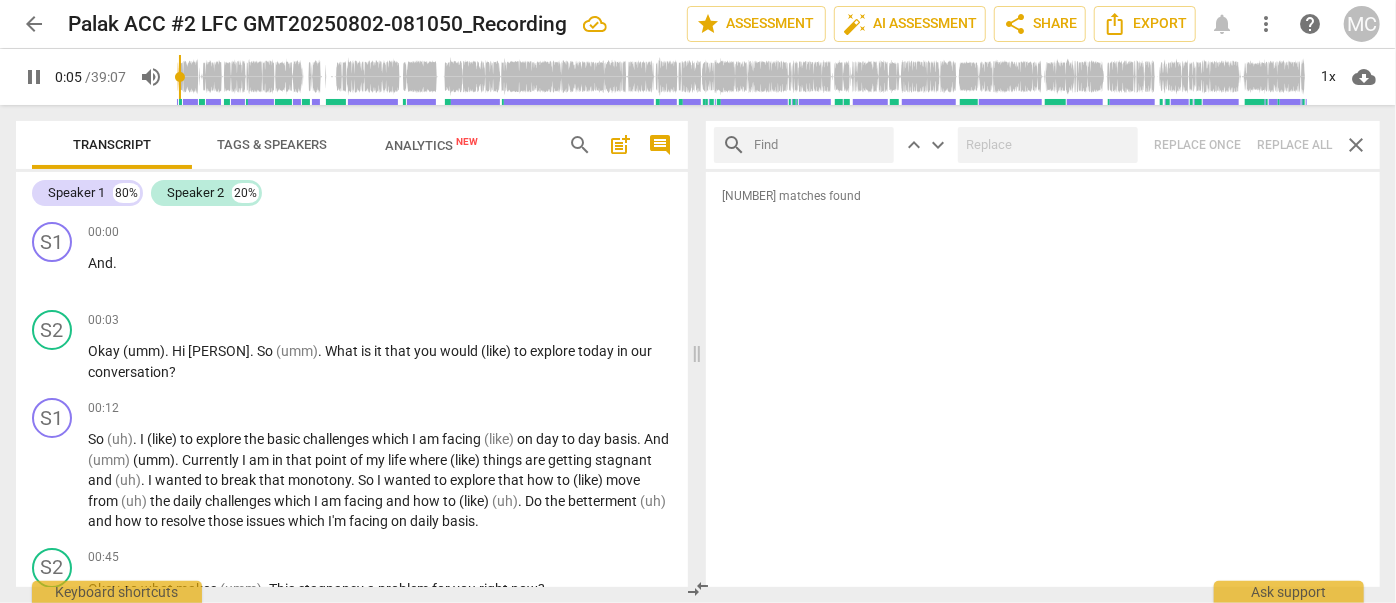 type on "5" 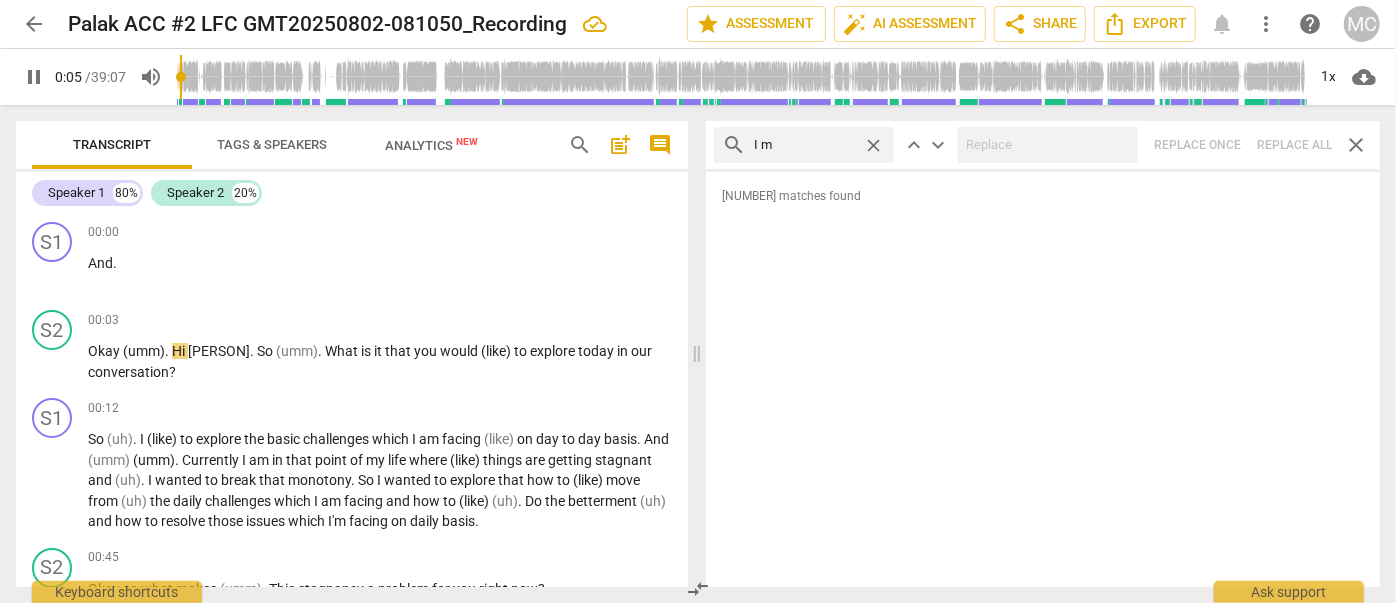 type on "I me" 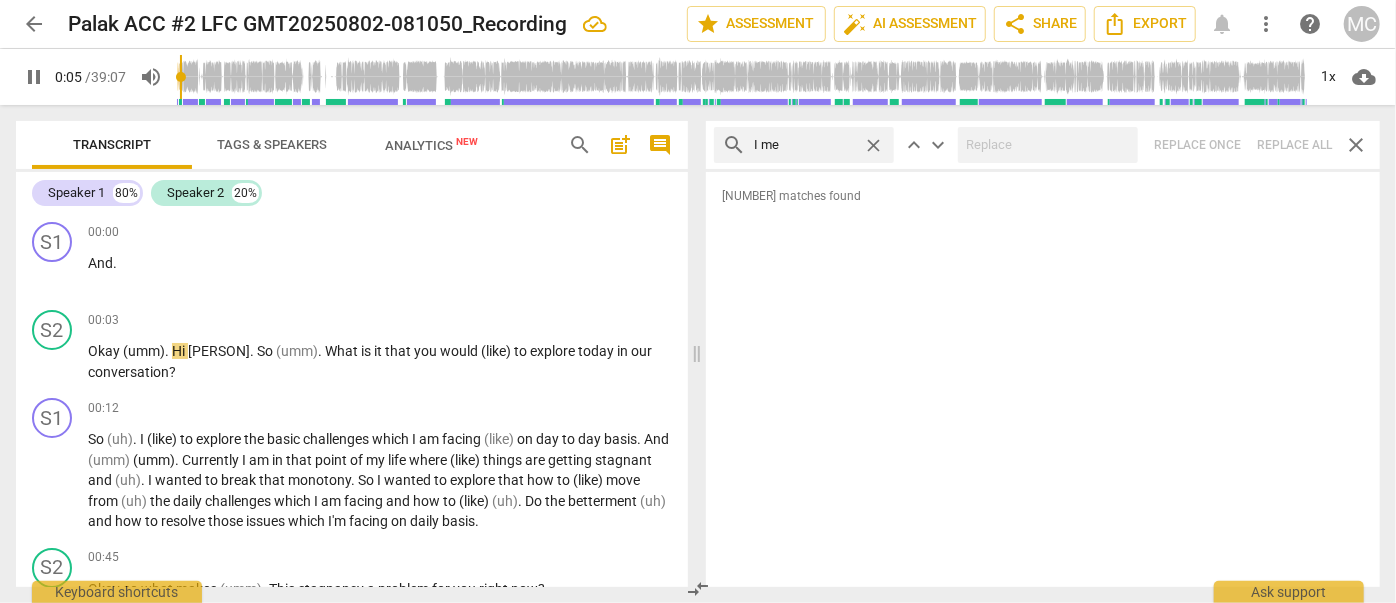 type on "6" 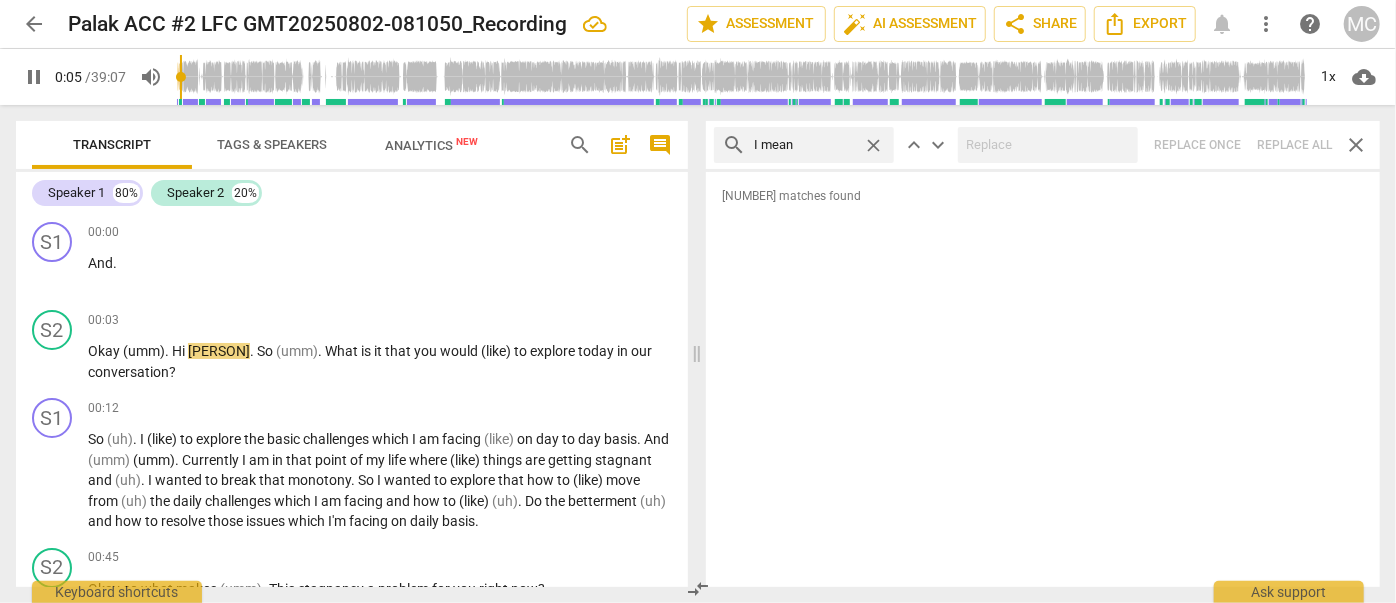 type on "I mean" 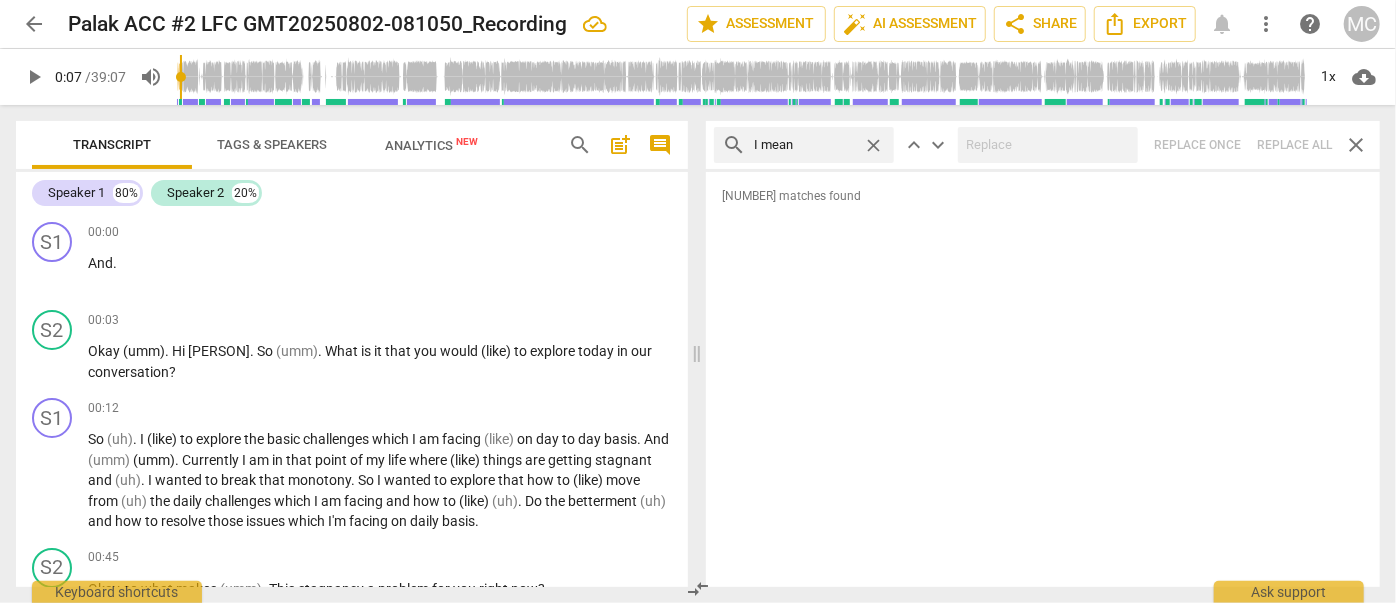 type on "7" 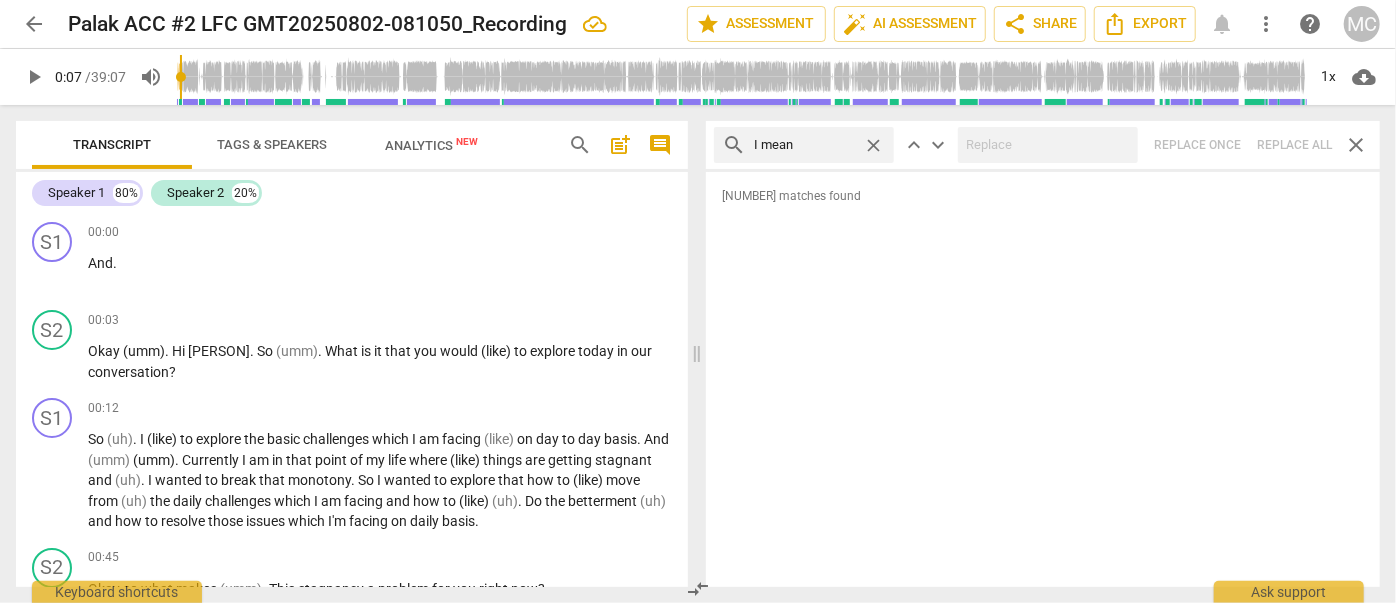 click on "search I mean close keyboard_arrow_up keyboard_arrow_down Replace once Replace all close" at bounding box center (1043, 145) 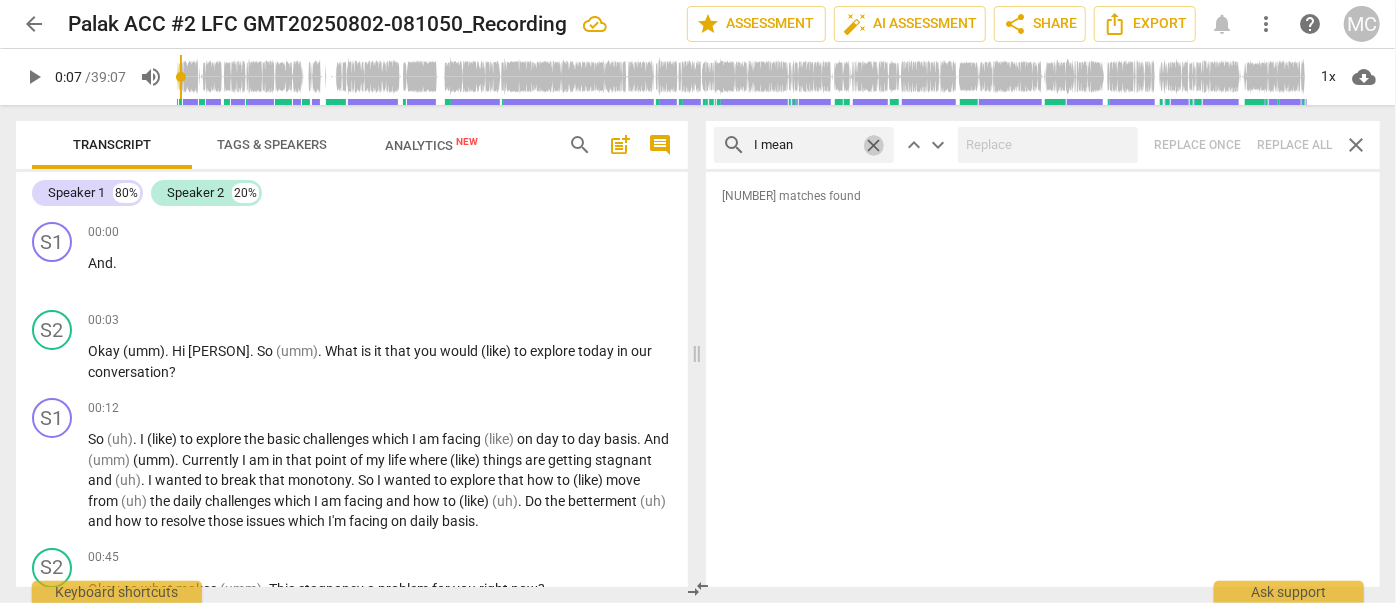 click on "close" at bounding box center (873, 145) 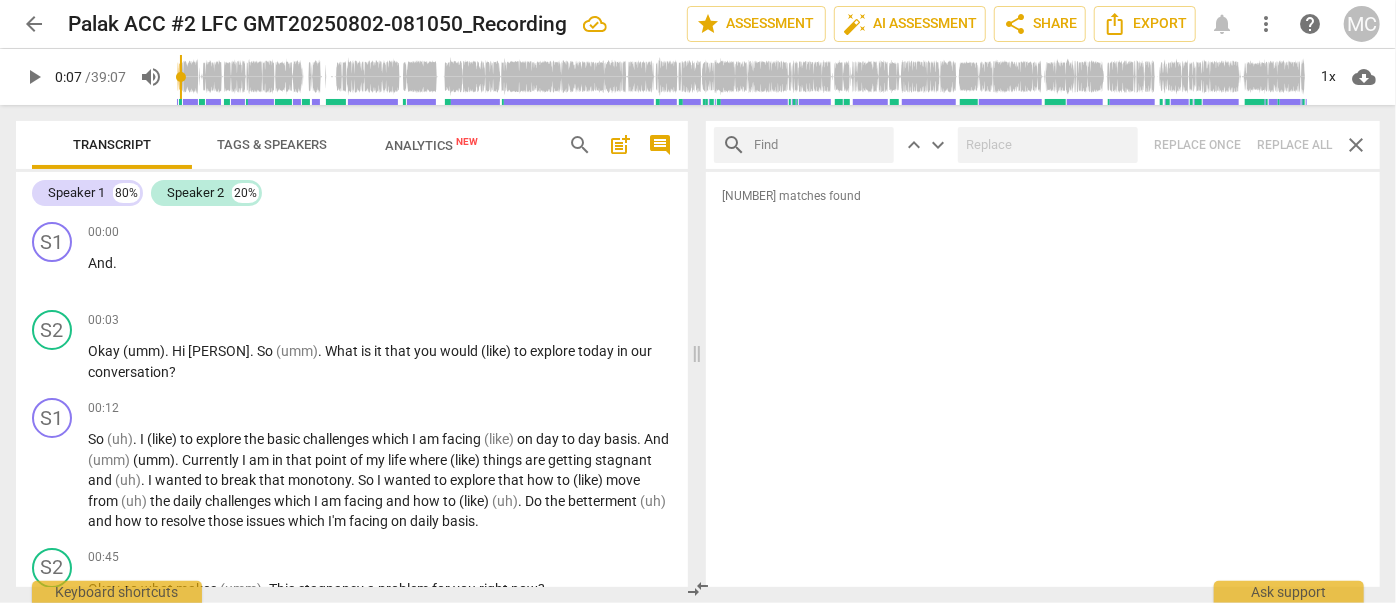 click at bounding box center [820, 145] 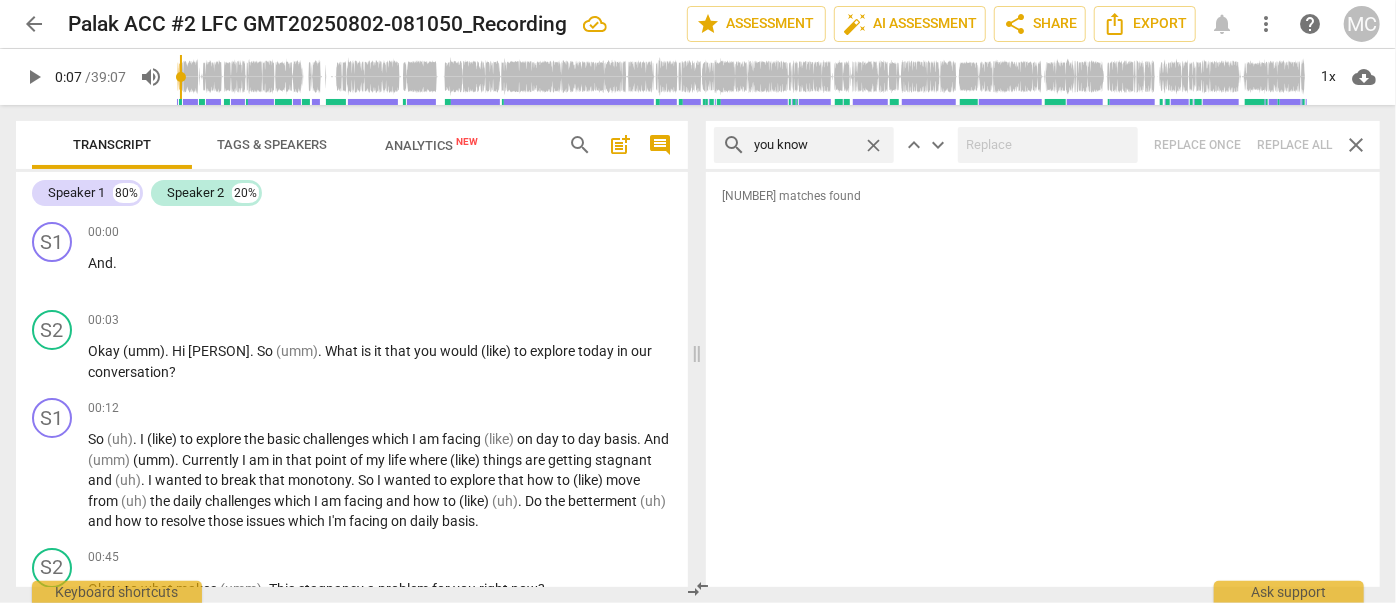 type on "you know" 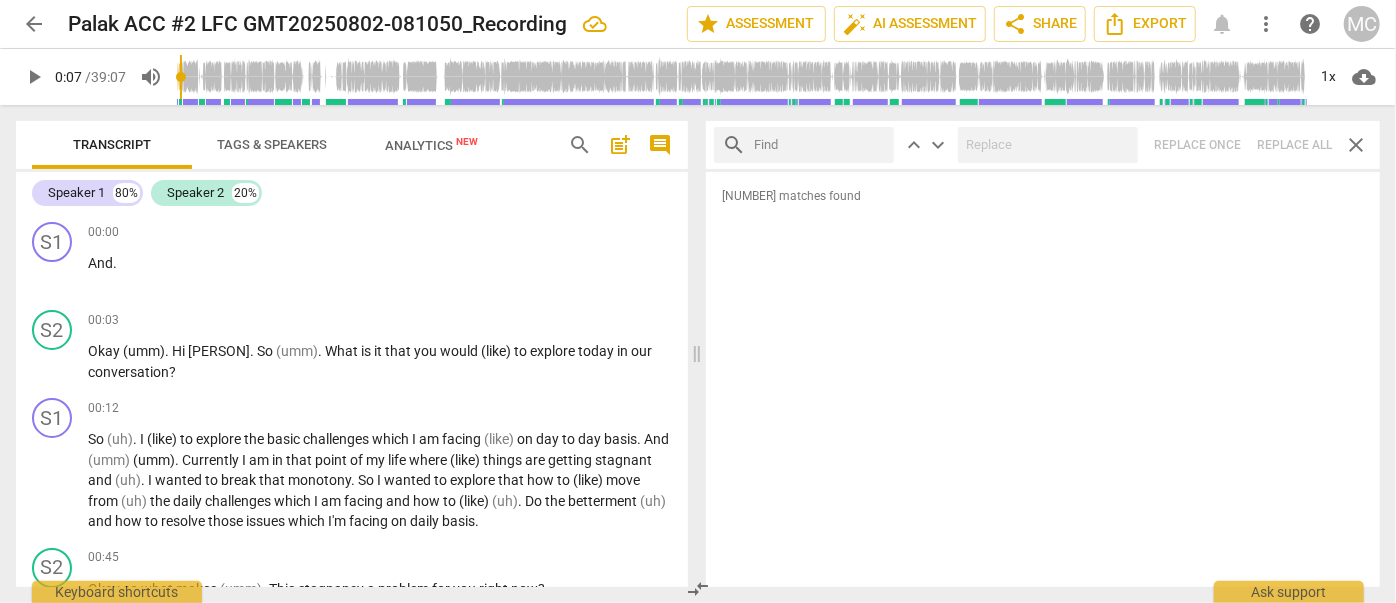 click at bounding box center (820, 145) 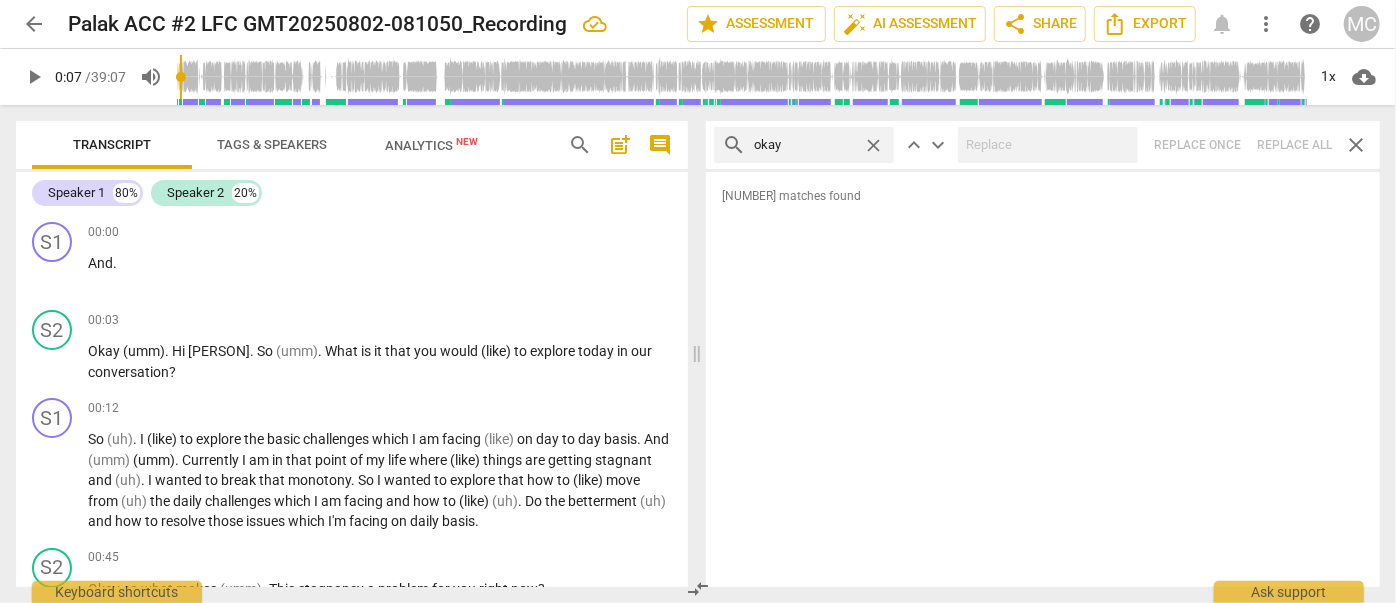 type on "okay" 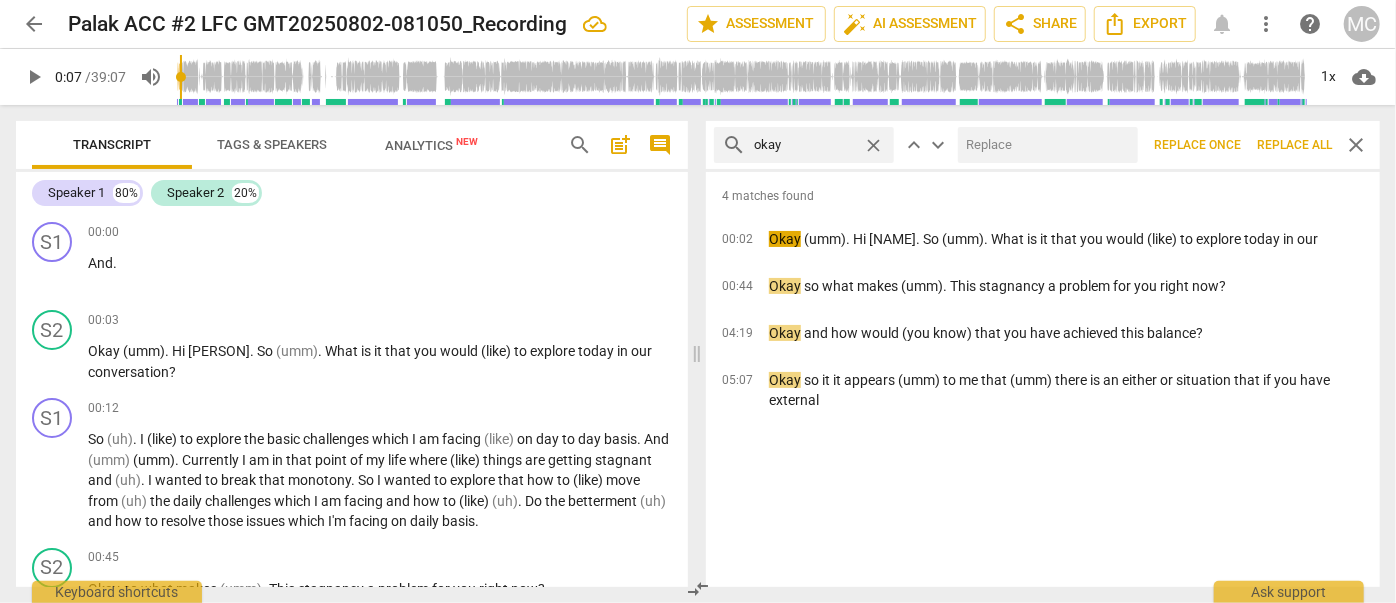 click at bounding box center [1044, 145] 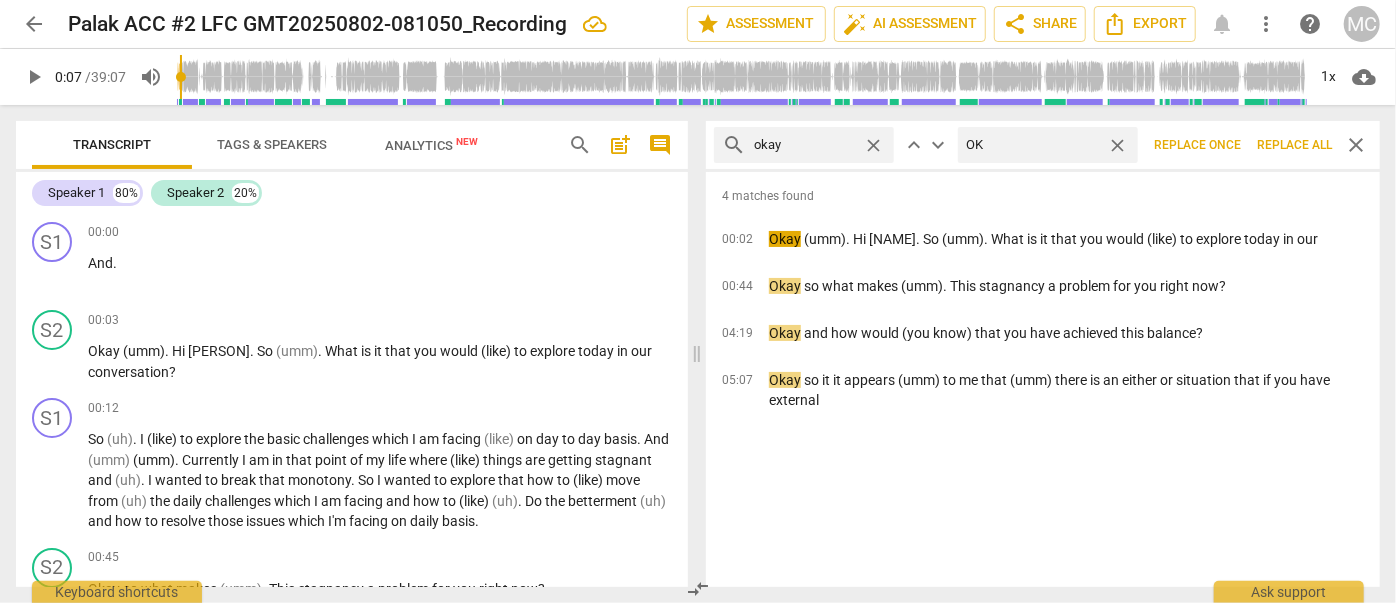 type on "OK" 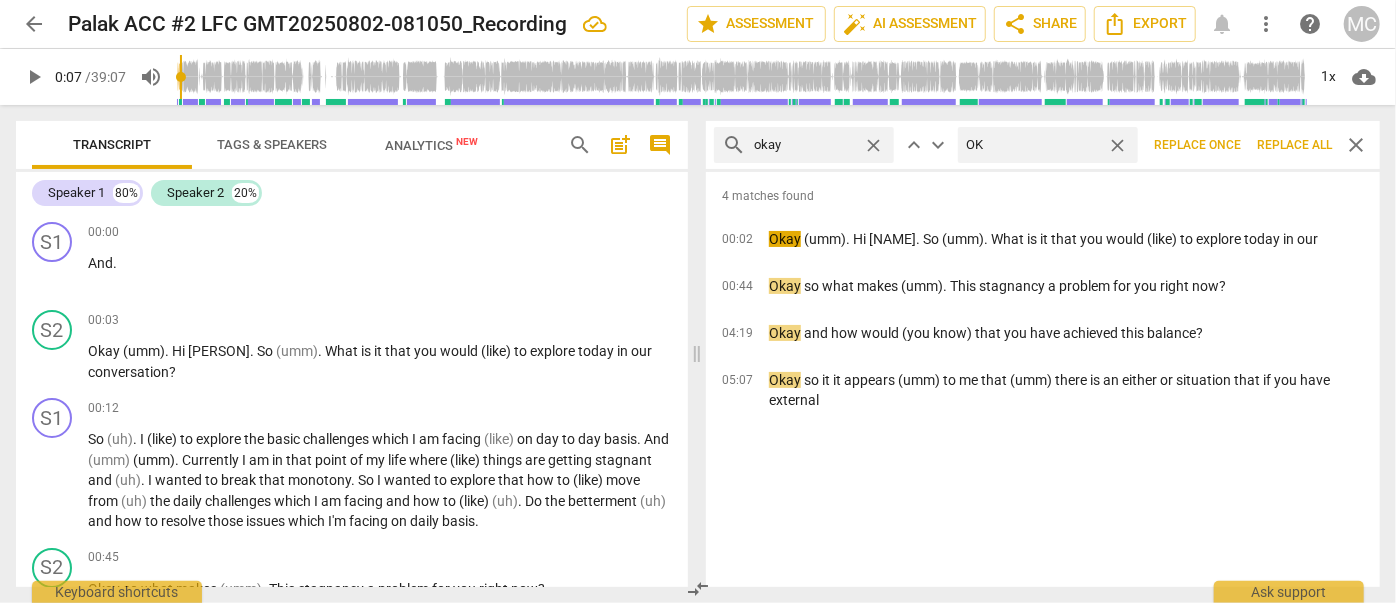 click on "Replace all" at bounding box center [1294, 145] 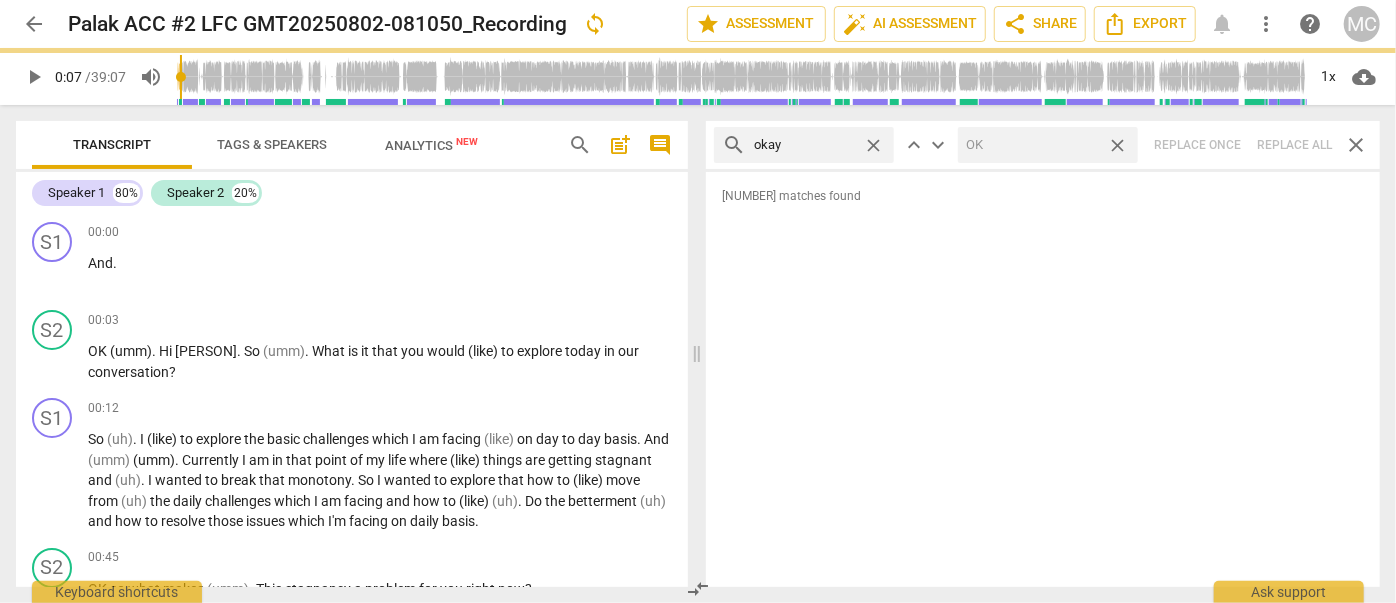 click on "close" at bounding box center [1117, 145] 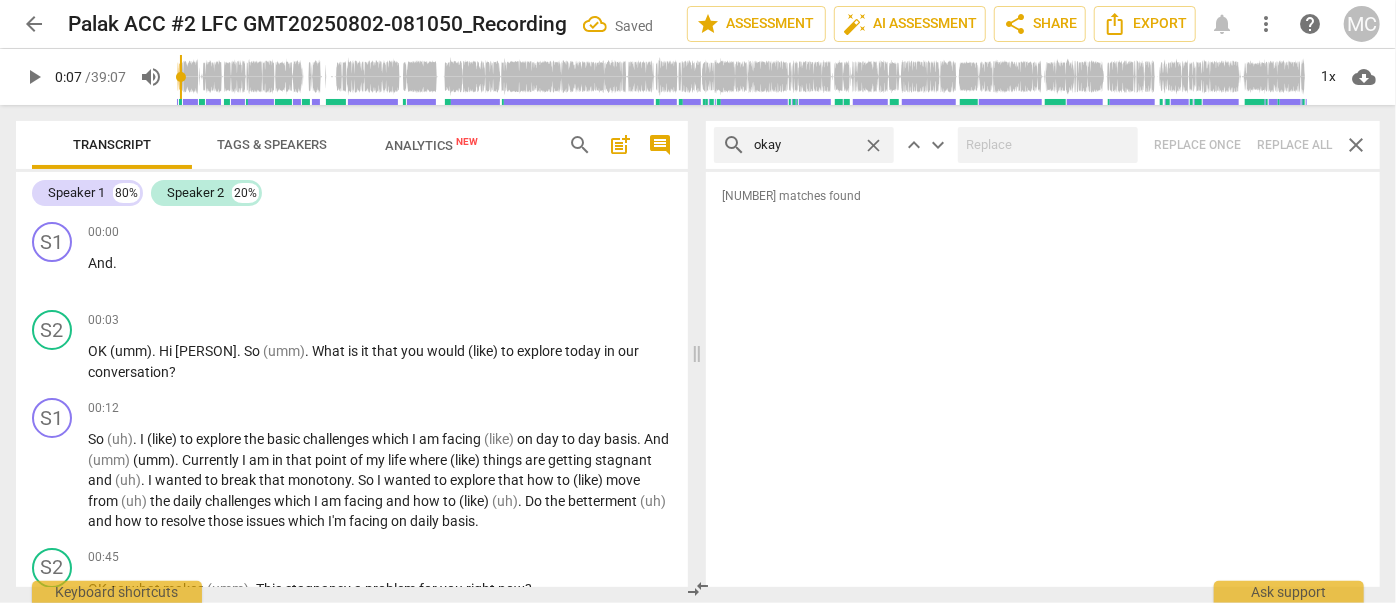 click on "close" at bounding box center (873, 145) 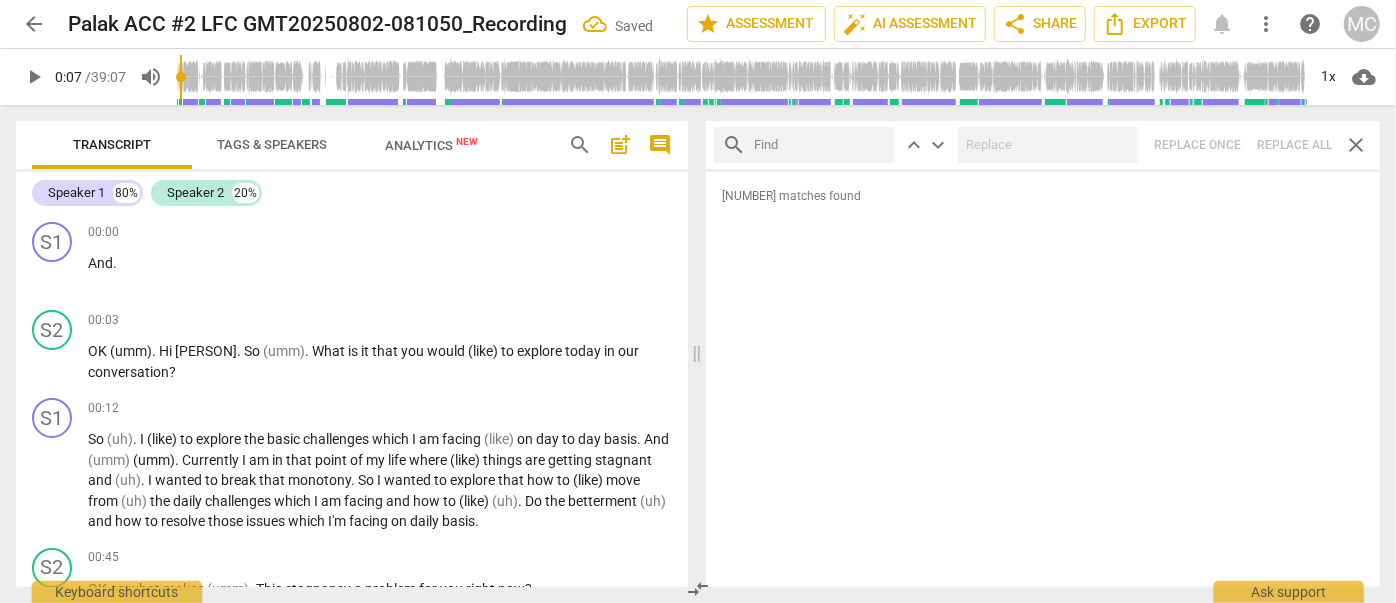 click at bounding box center [820, 145] 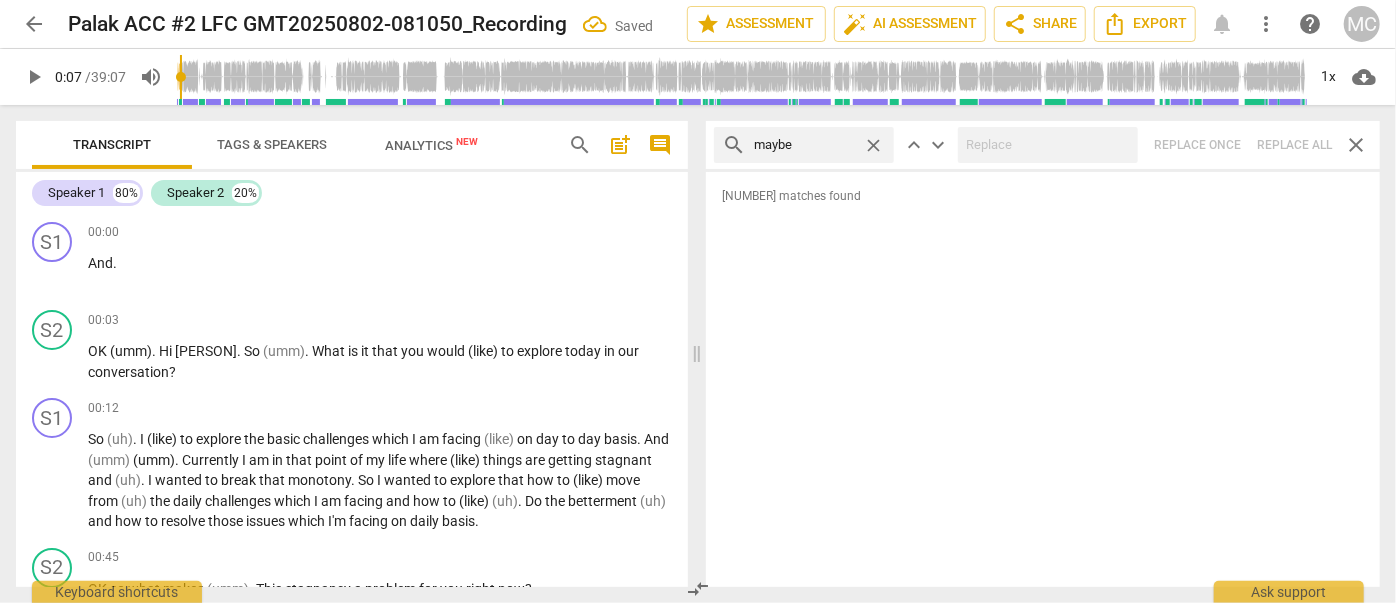 type on "maybe" 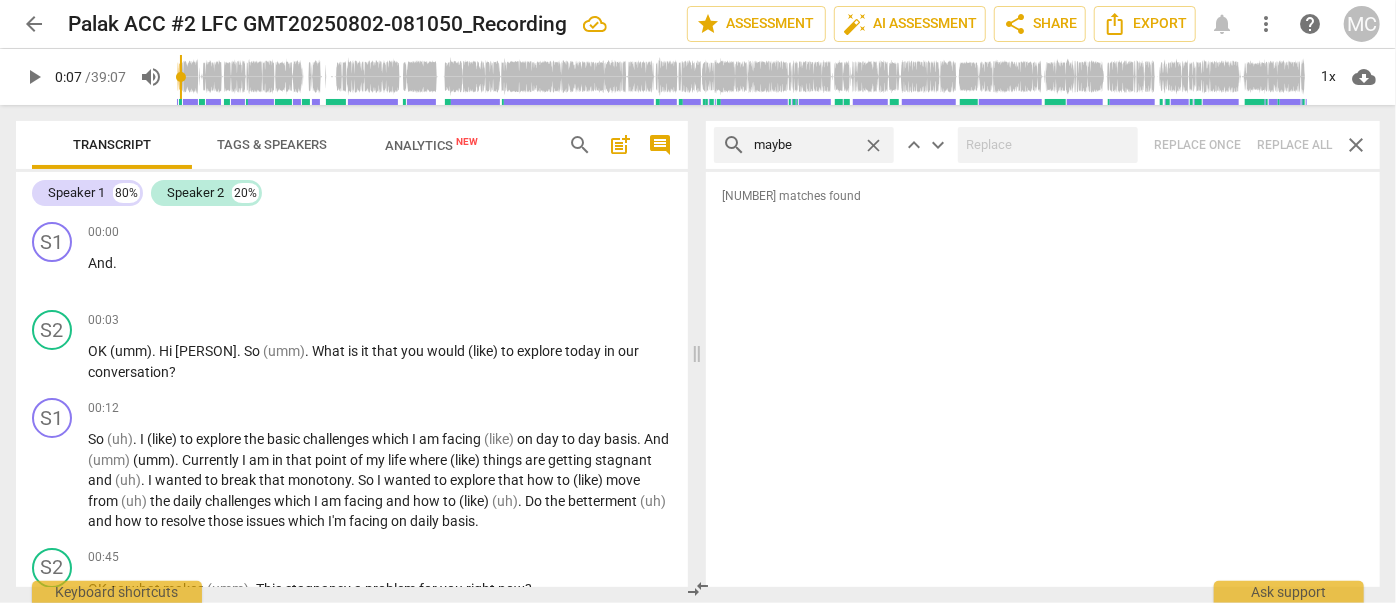click on "search maybe close keyboard_arrow_up keyboard_arrow_down Replace once Replace all close" at bounding box center [1043, 145] 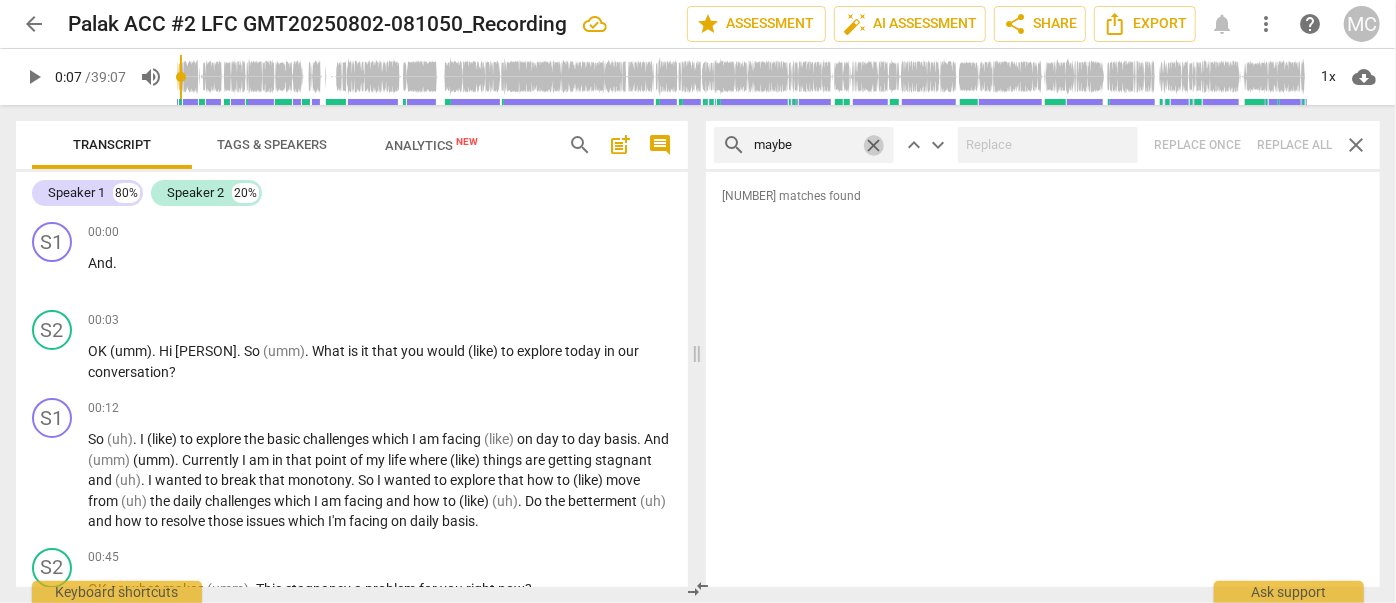 click on "close" at bounding box center [873, 145] 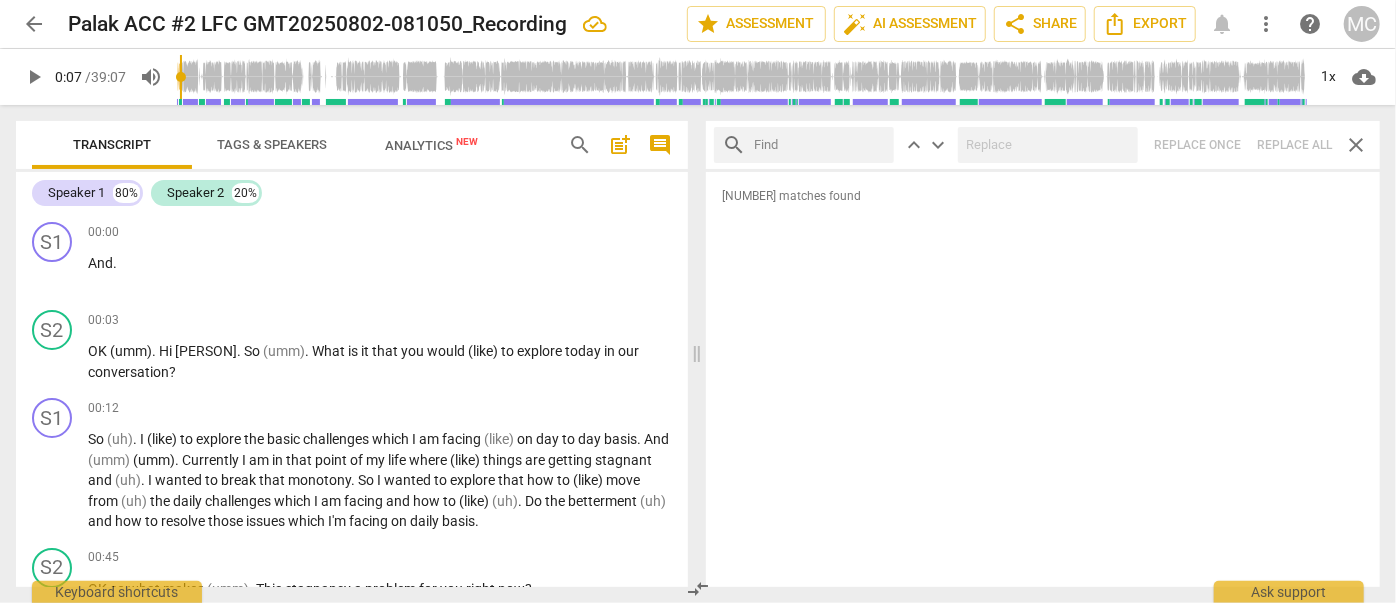 click at bounding box center (820, 145) 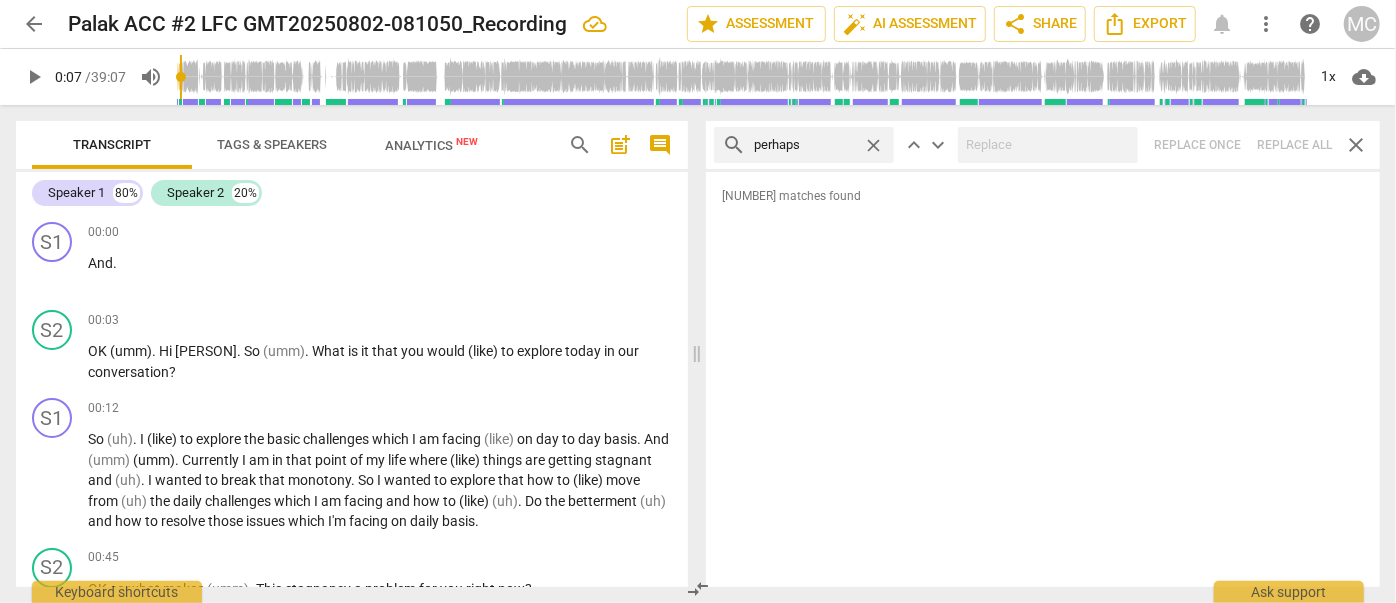 type on "perhaps" 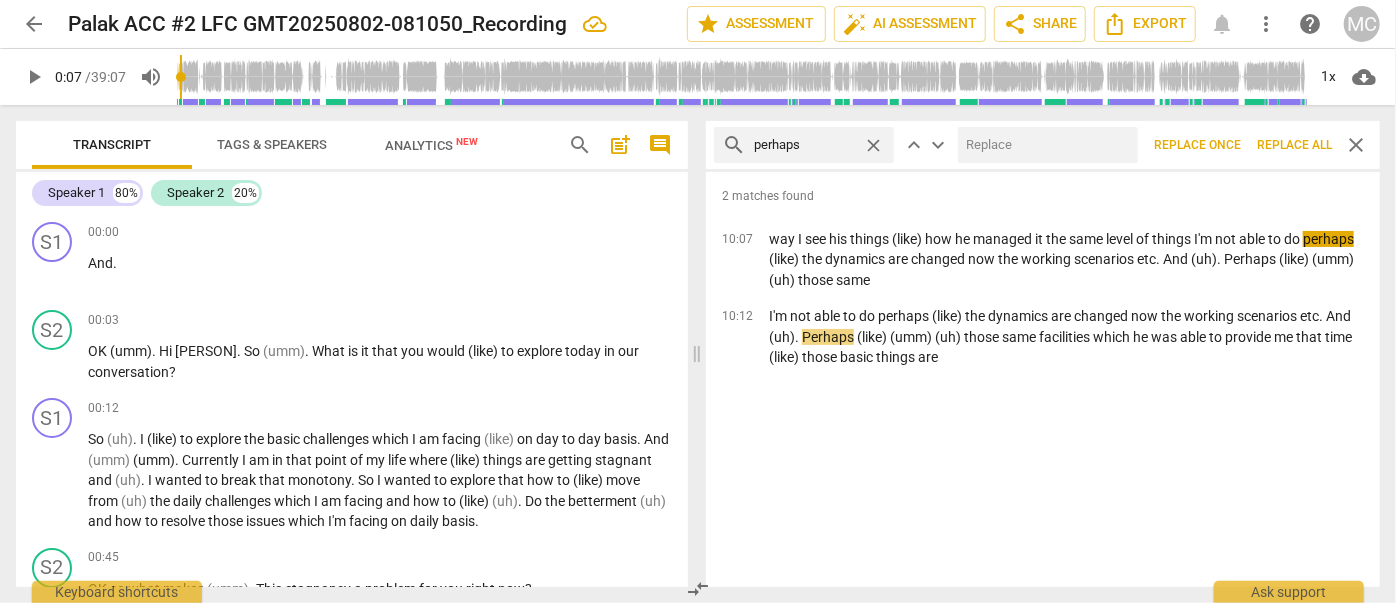 click at bounding box center [1044, 145] 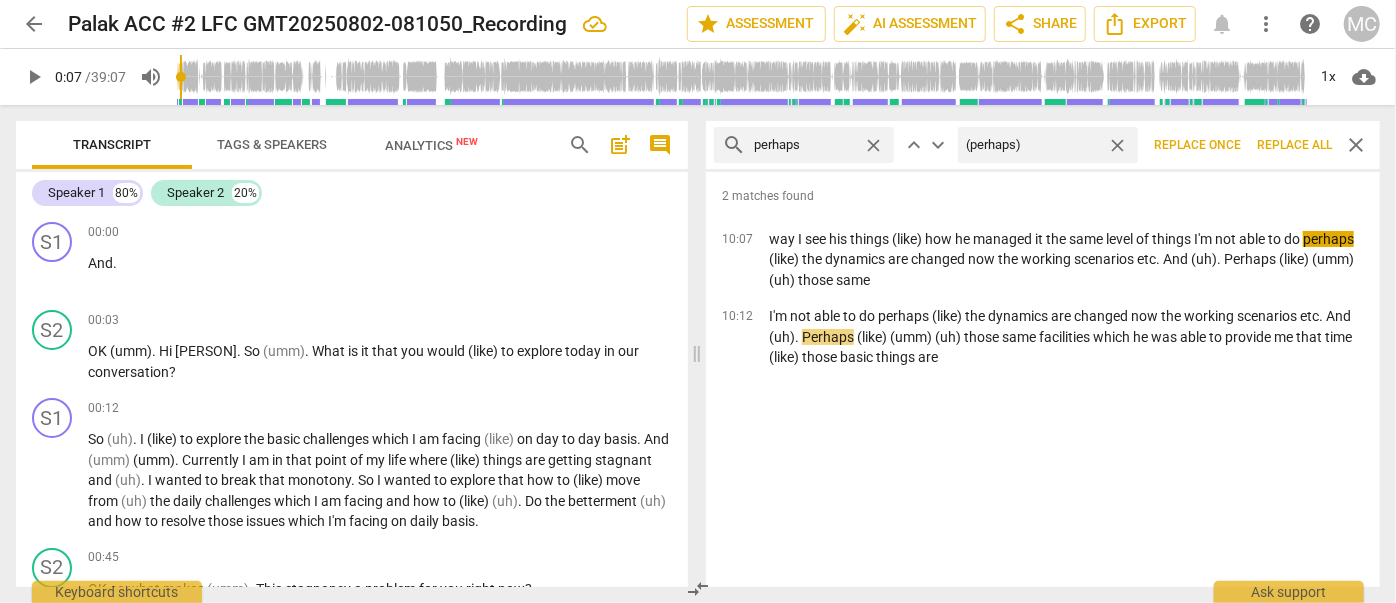 type on "(perhaps)" 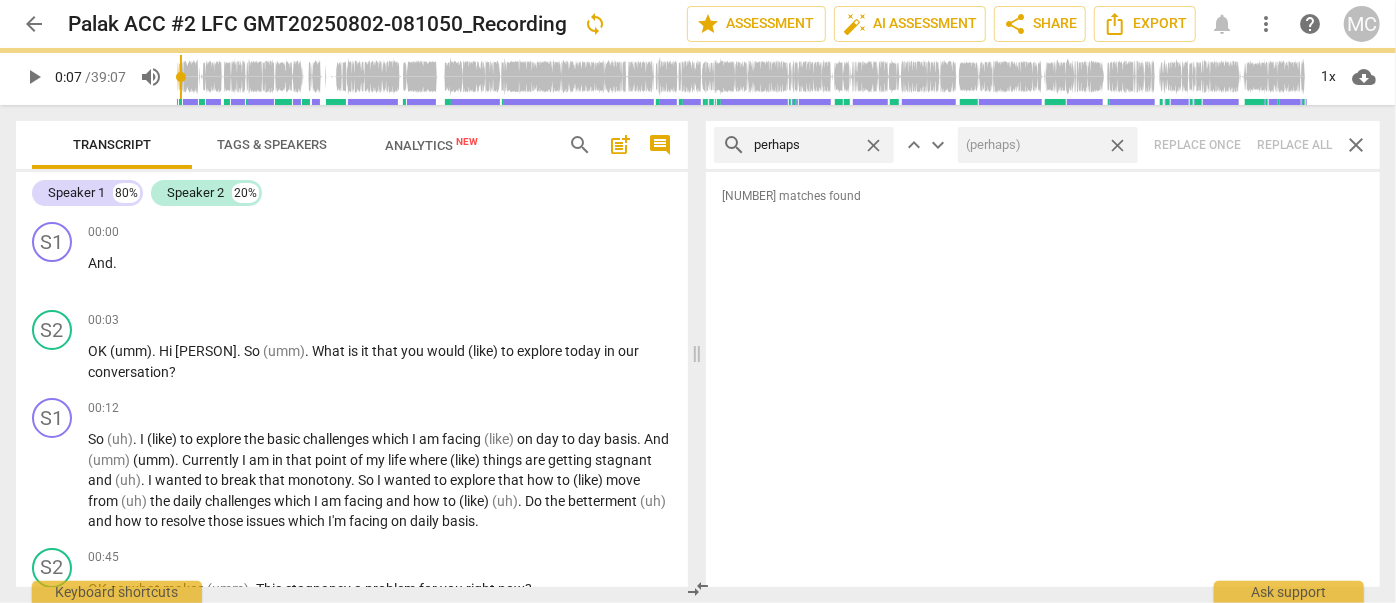 click on "close" at bounding box center [1117, 145] 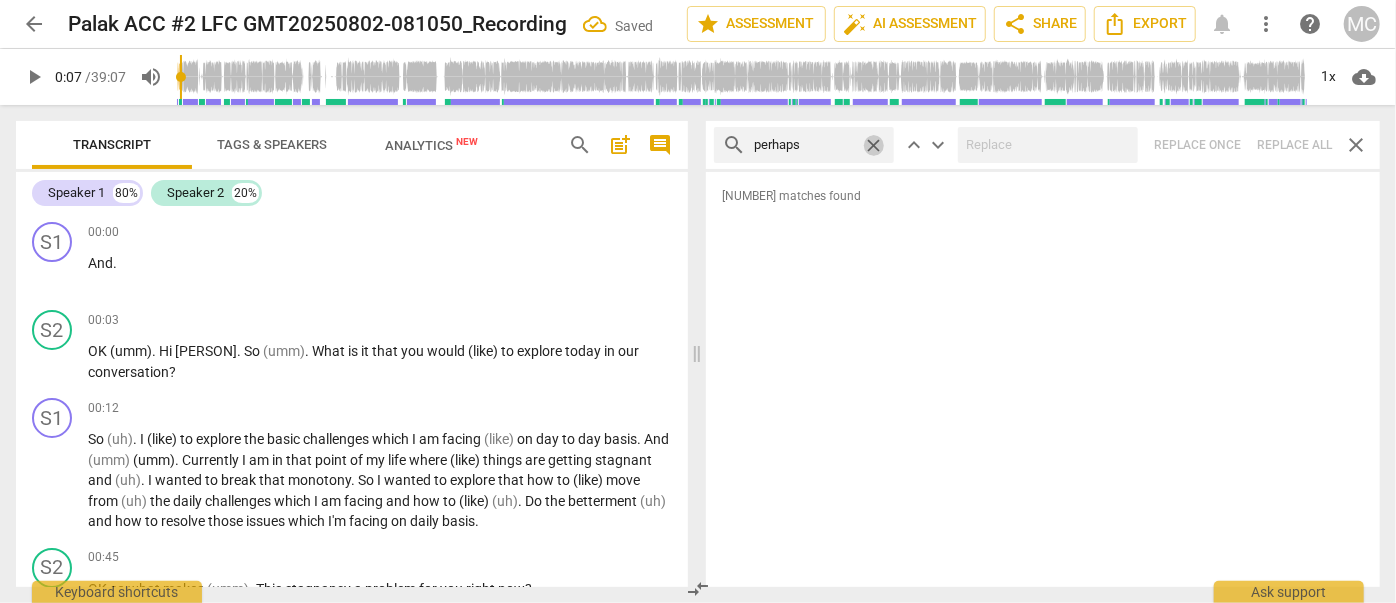 click on "close" at bounding box center [873, 145] 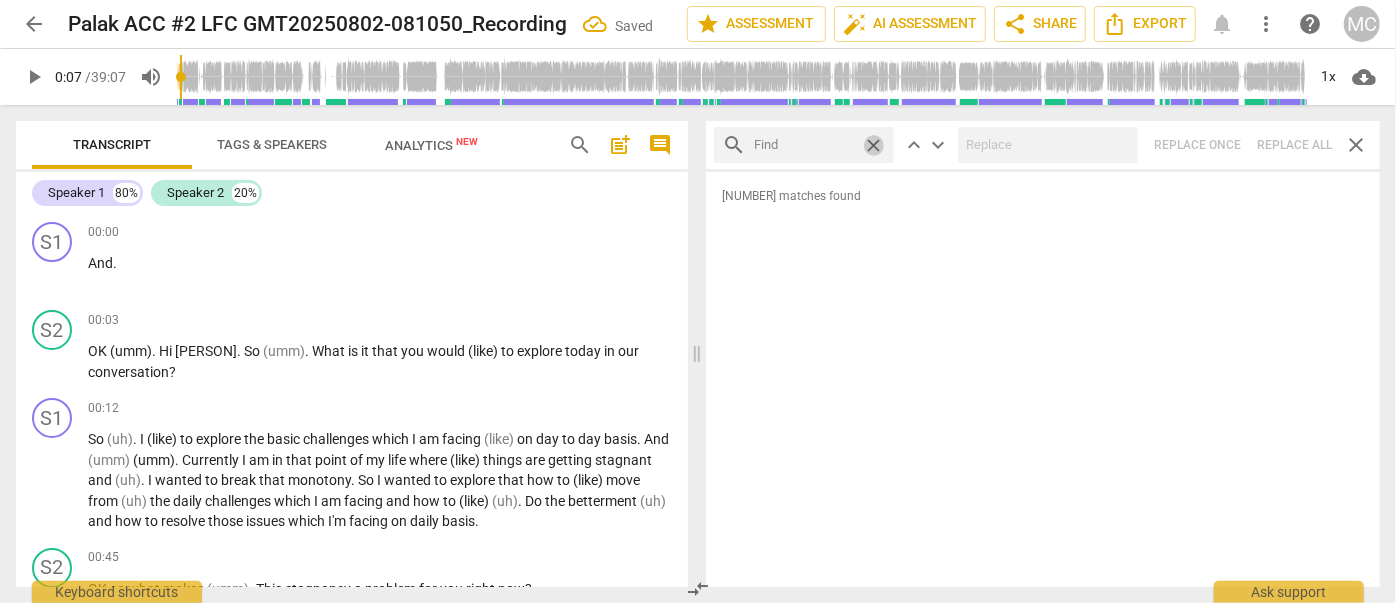 click at bounding box center [804, 145] 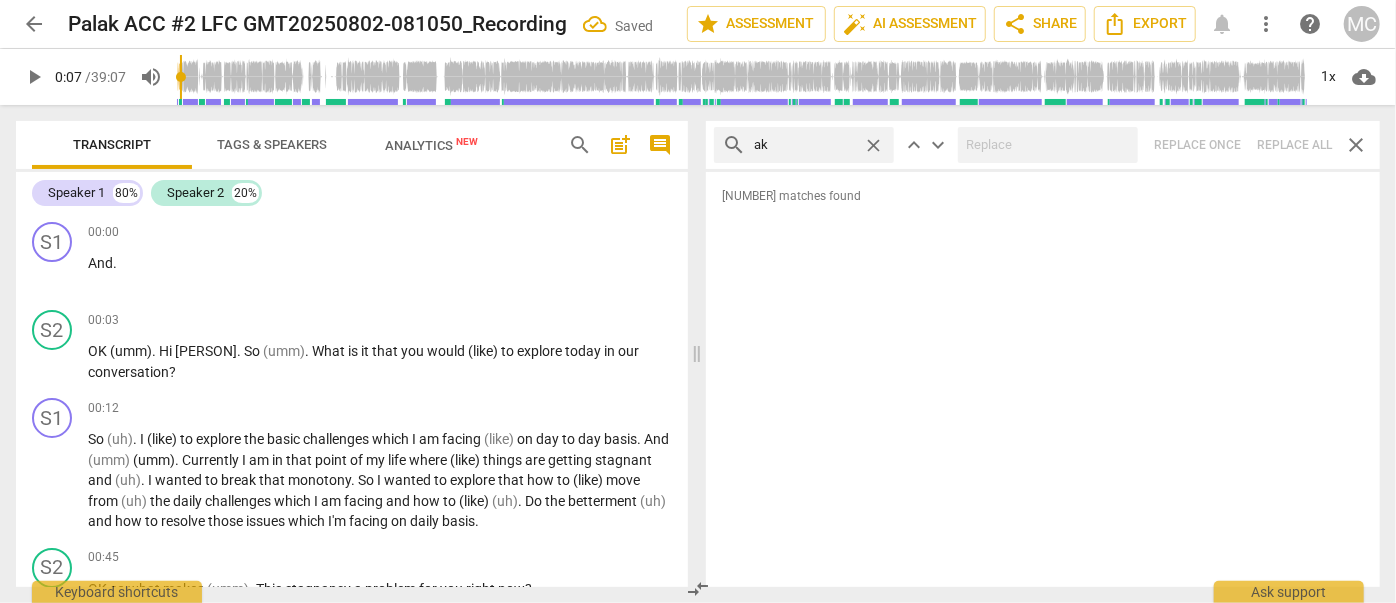type on "a" 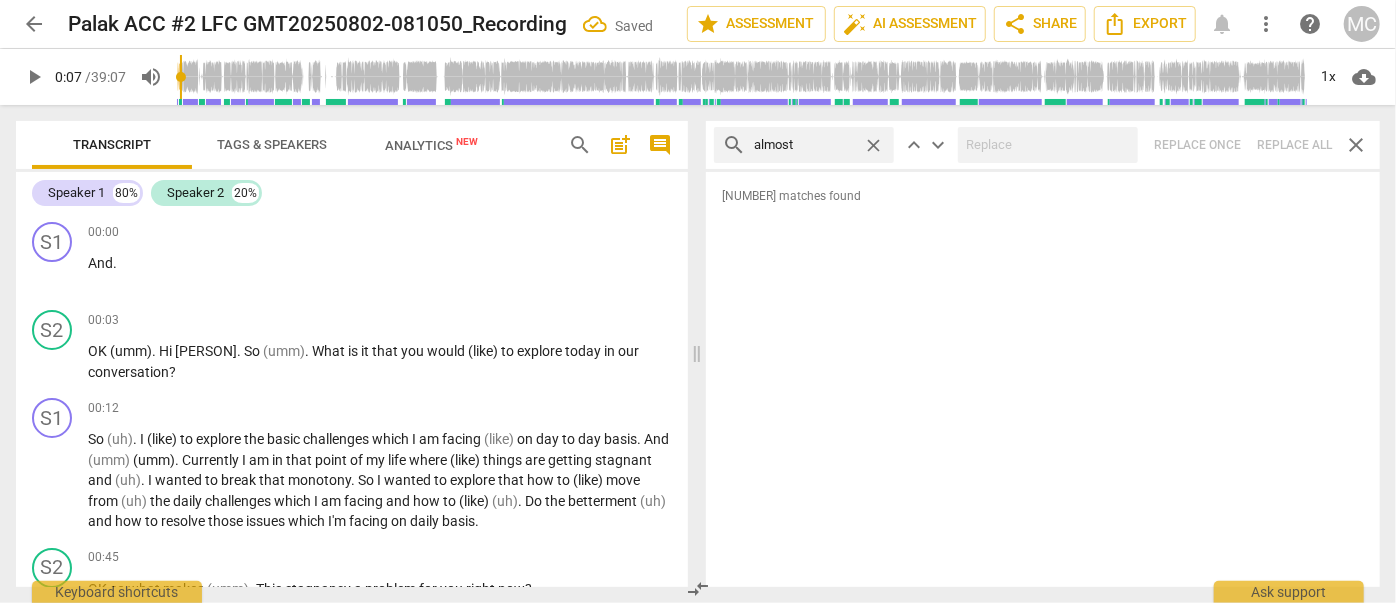 type on "almost" 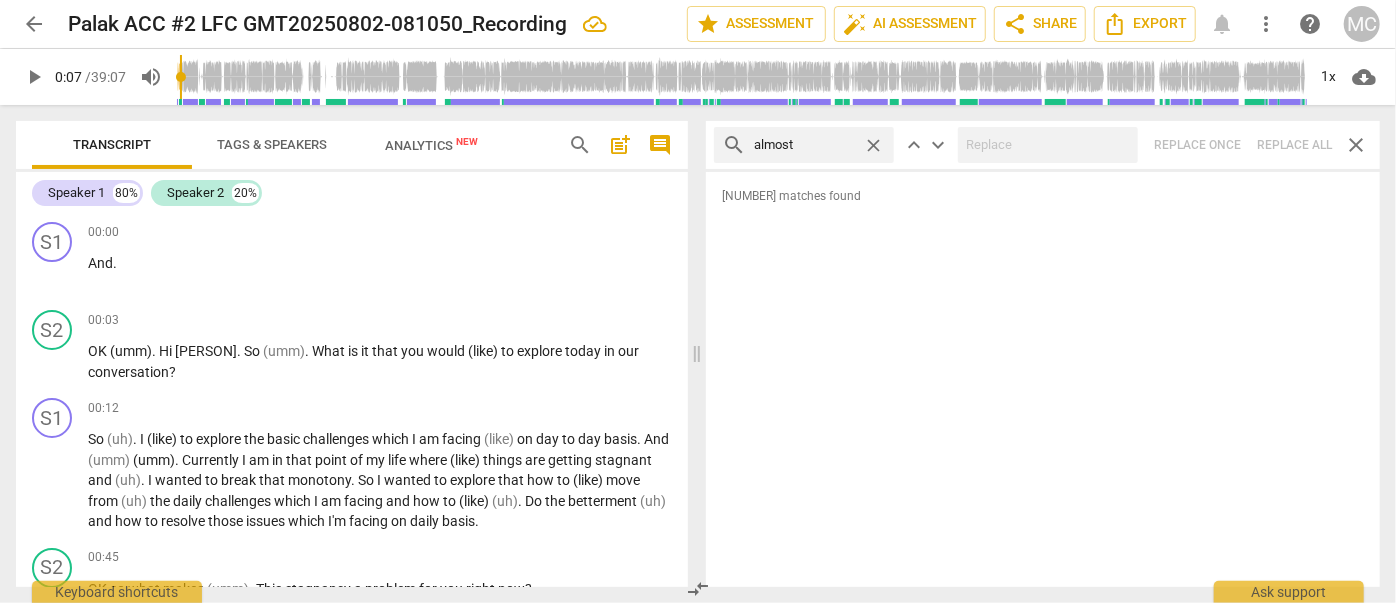 click on "search almost close keyboard_arrow_up keyboard_arrow_down Replace once Replace all close" at bounding box center (1043, 145) 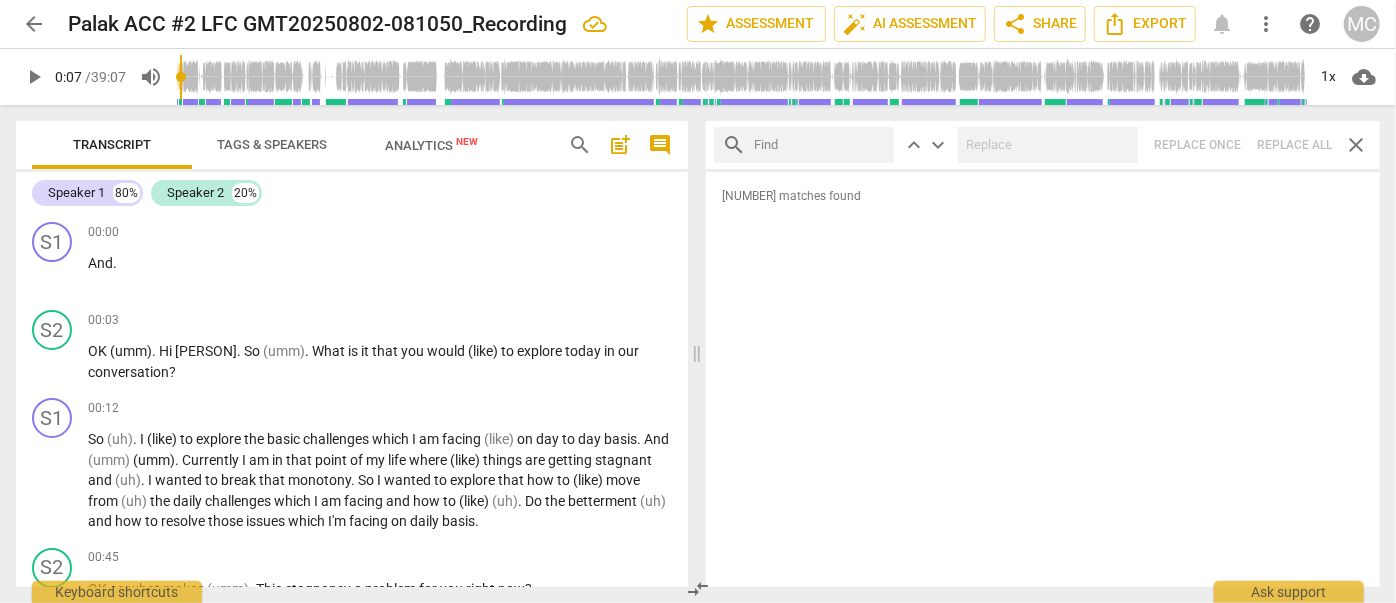 click at bounding box center [820, 145] 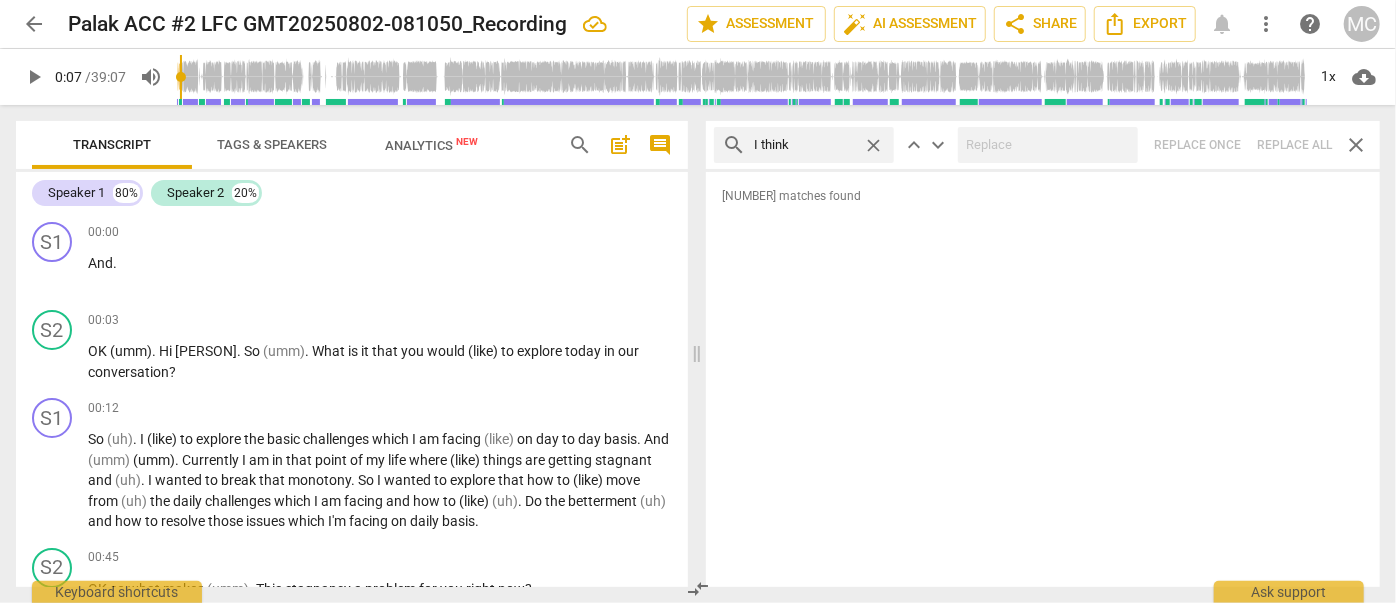type on "I think" 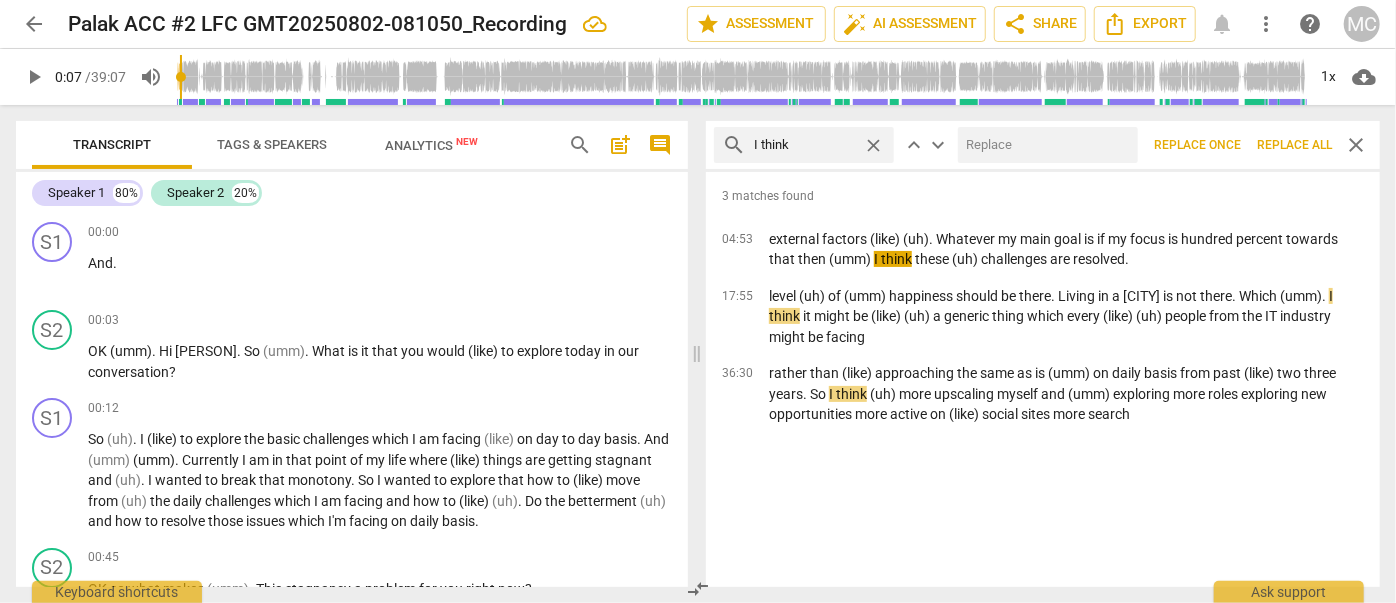 click at bounding box center (1044, 145) 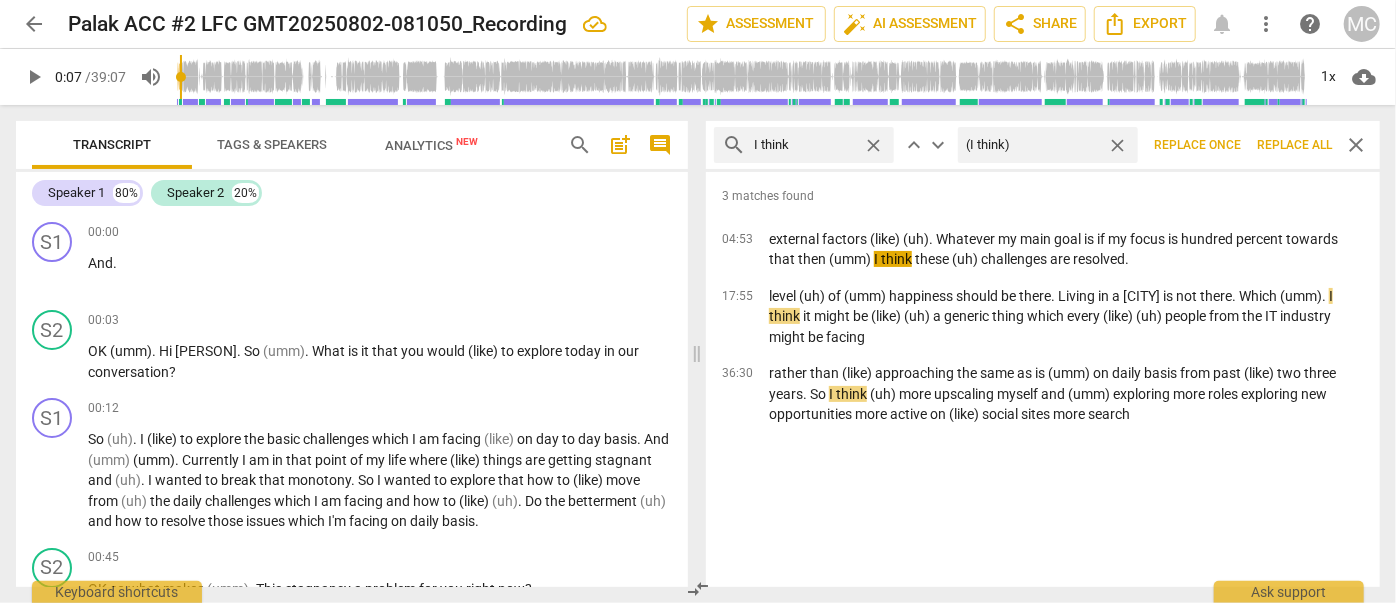 type on "(I think)" 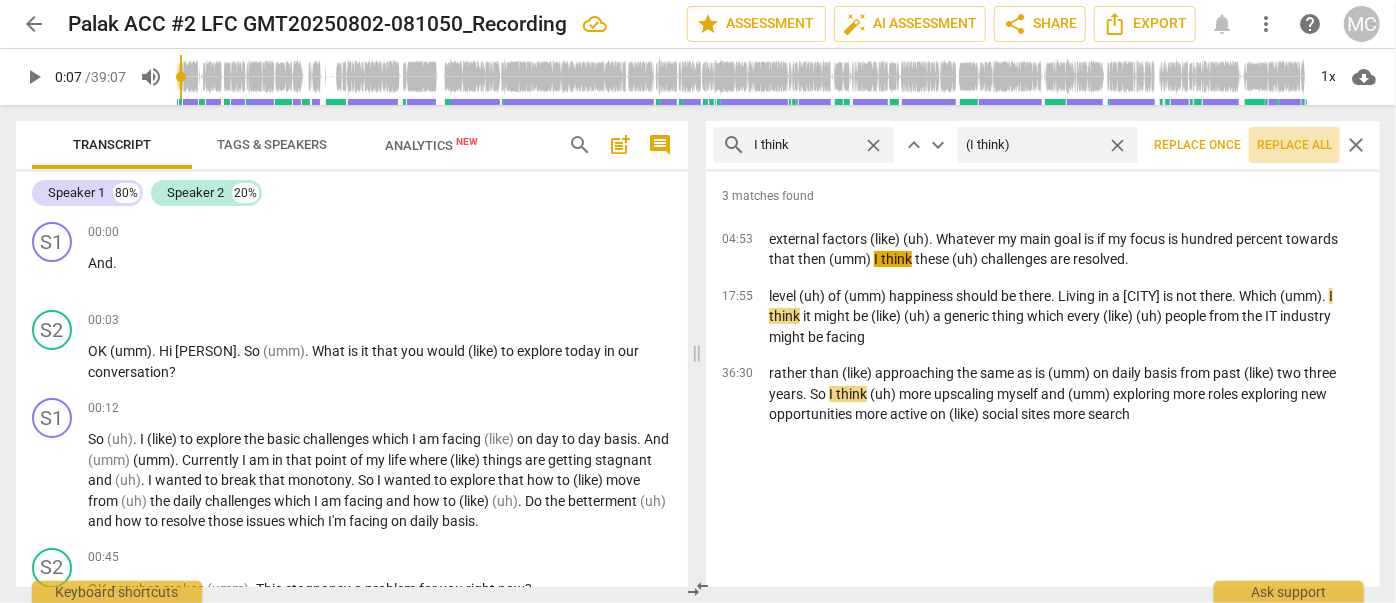 drag, startPoint x: 1298, startPoint y: 139, endPoint x: 1282, endPoint y: 139, distance: 16 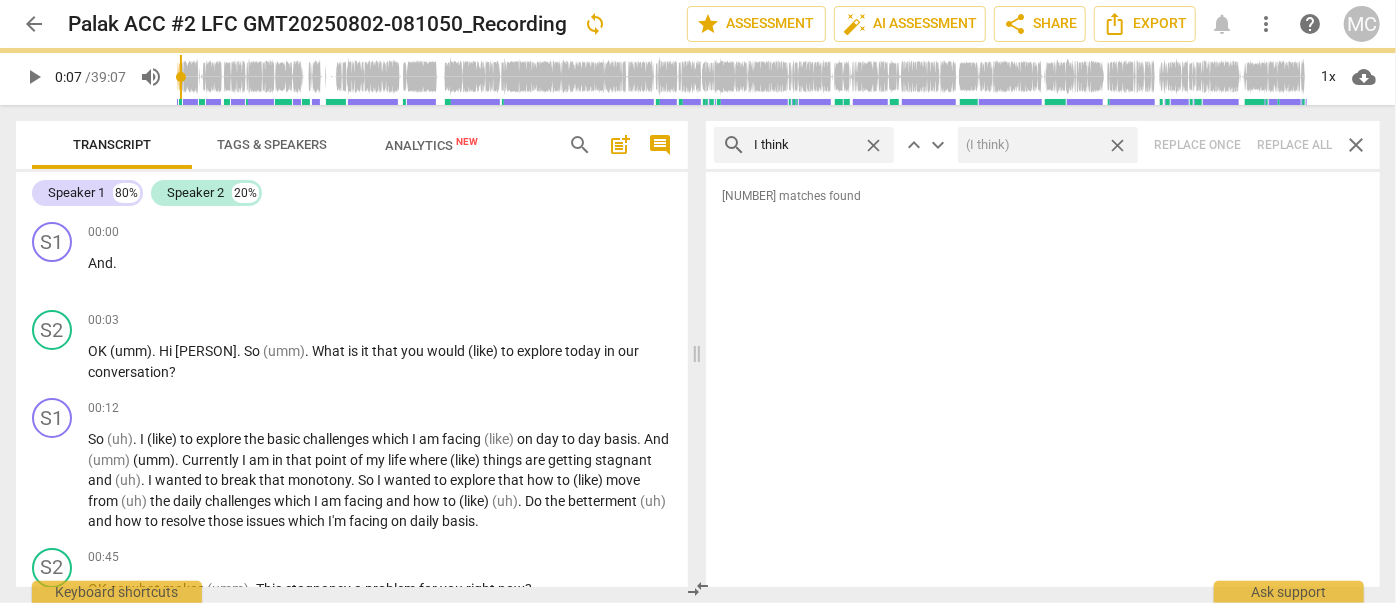 click on "close" at bounding box center [1117, 145] 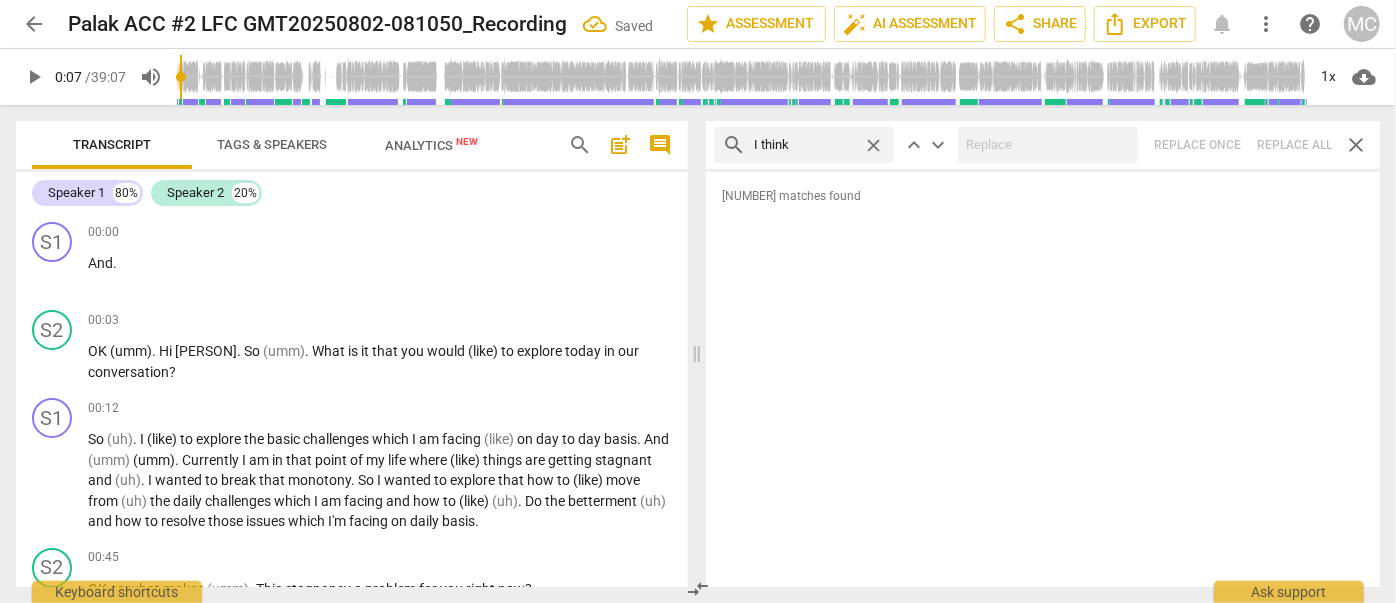 click on "close" at bounding box center [873, 145] 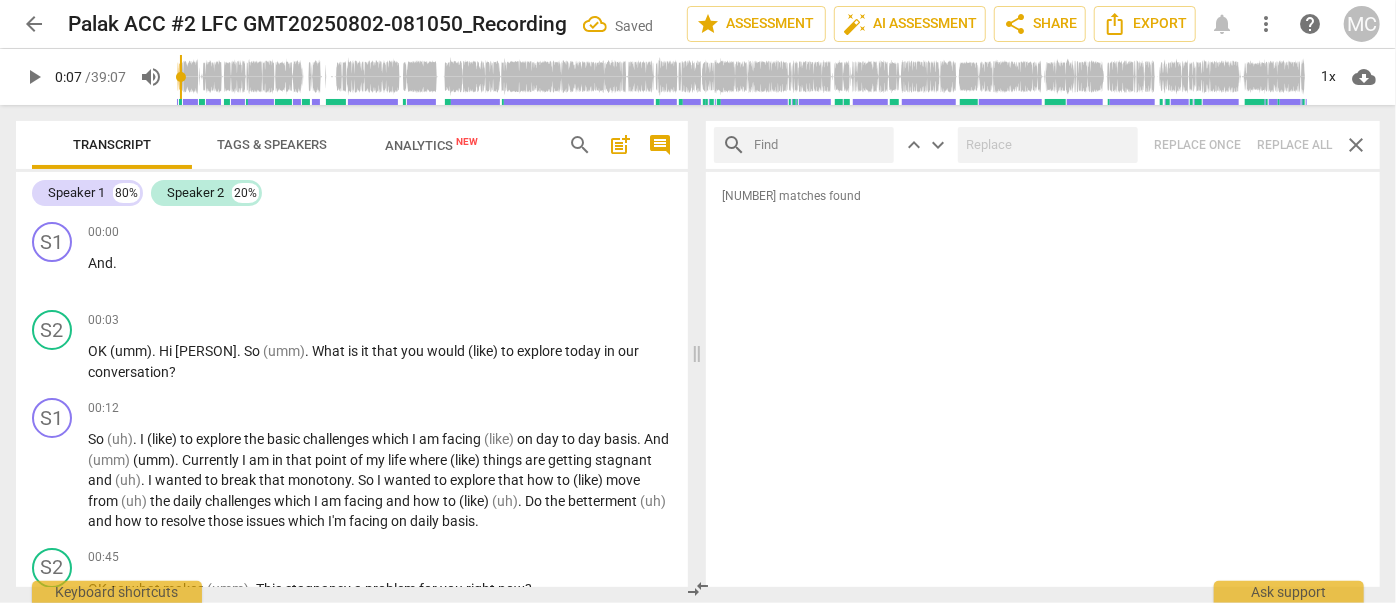 click at bounding box center (820, 145) 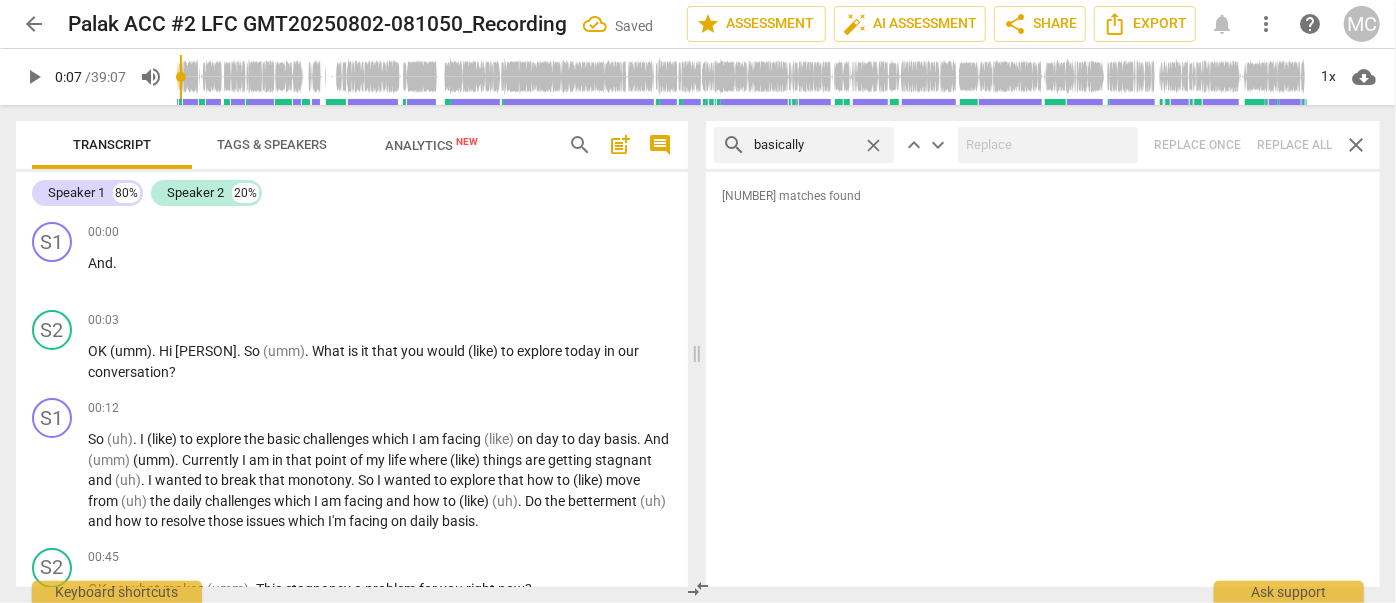 type on "basically" 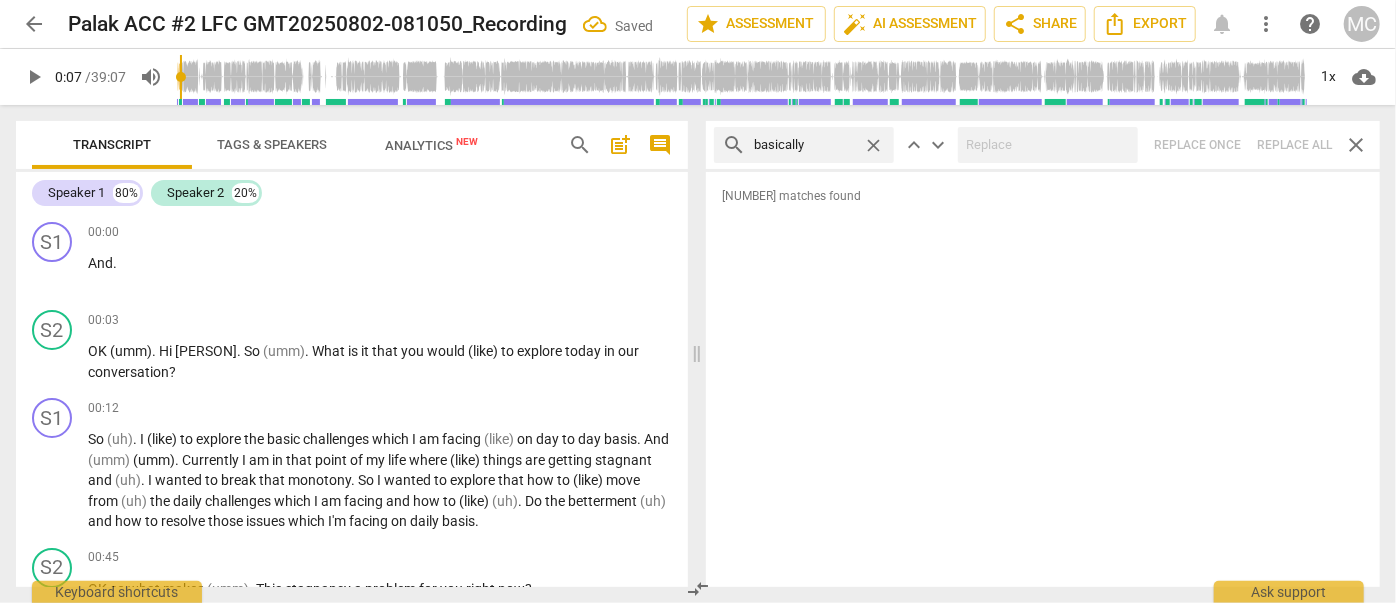 click on "search basically close keyboard_arrow_up keyboard_arrow_down Replace once Replace all close" at bounding box center (1043, 145) 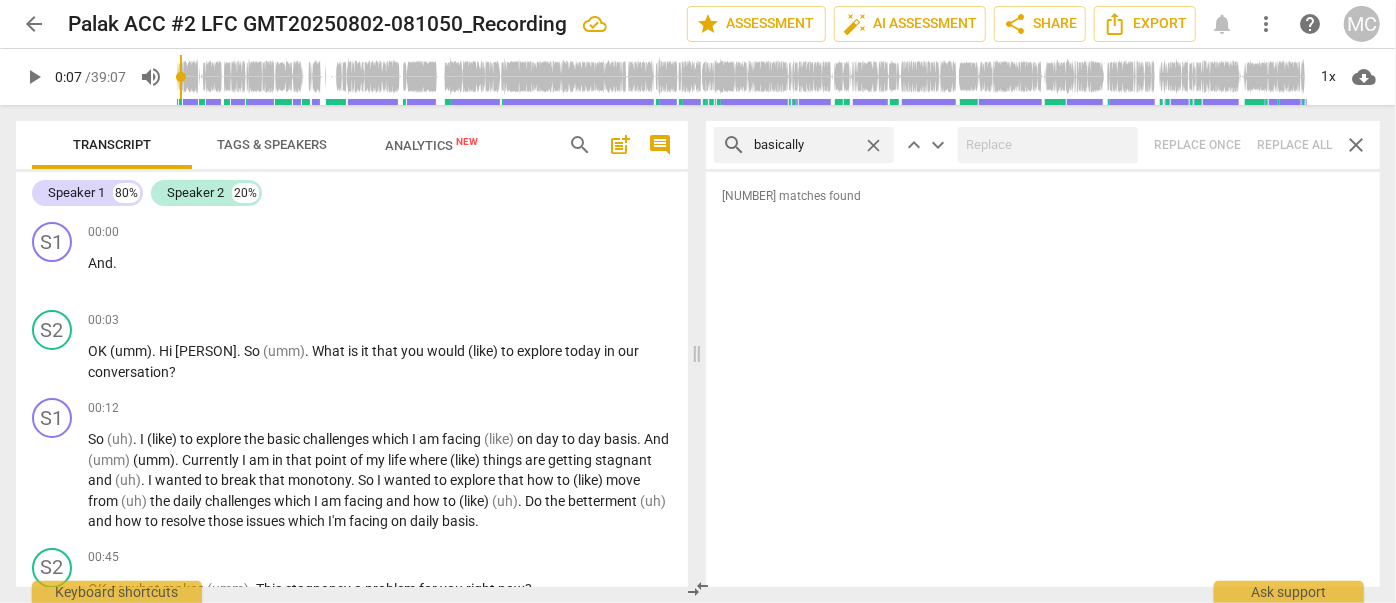 click on "close" at bounding box center (873, 145) 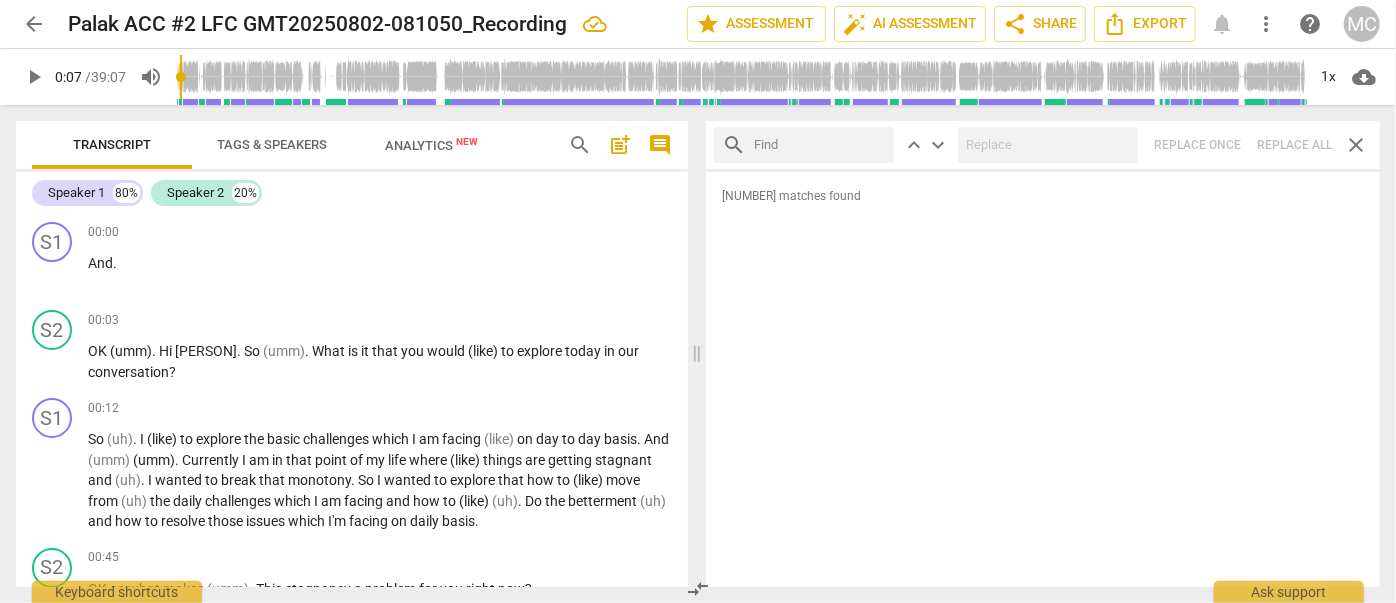 click at bounding box center [820, 145] 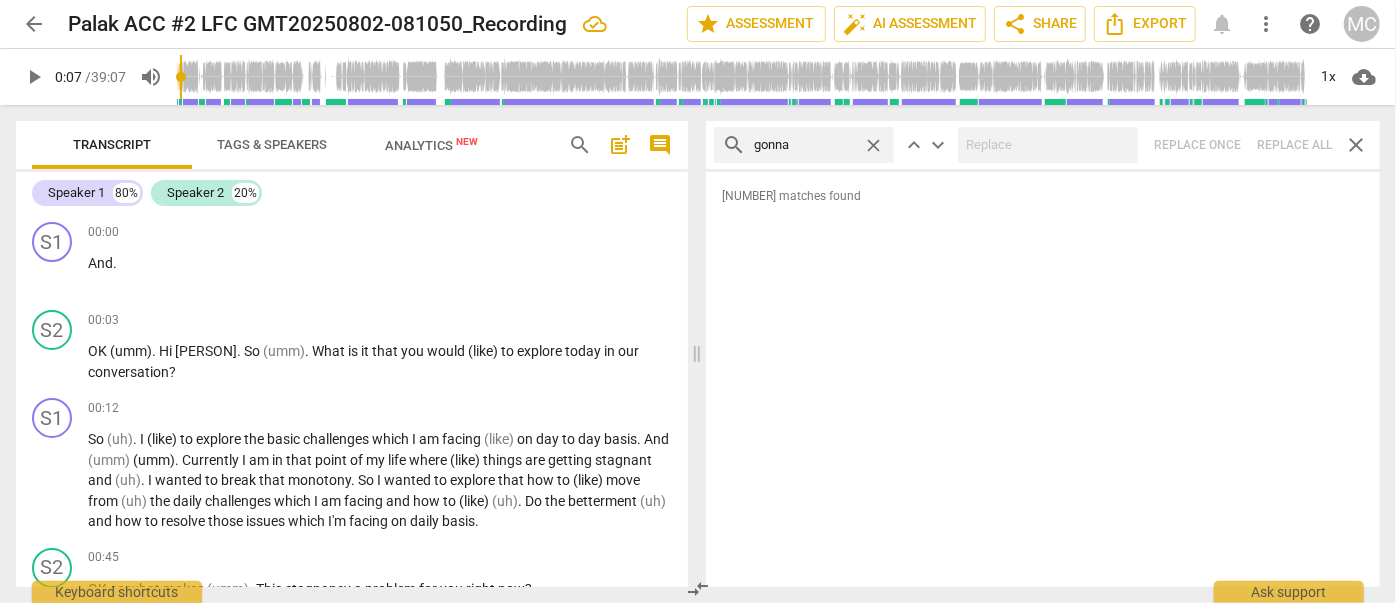 type on "gonna" 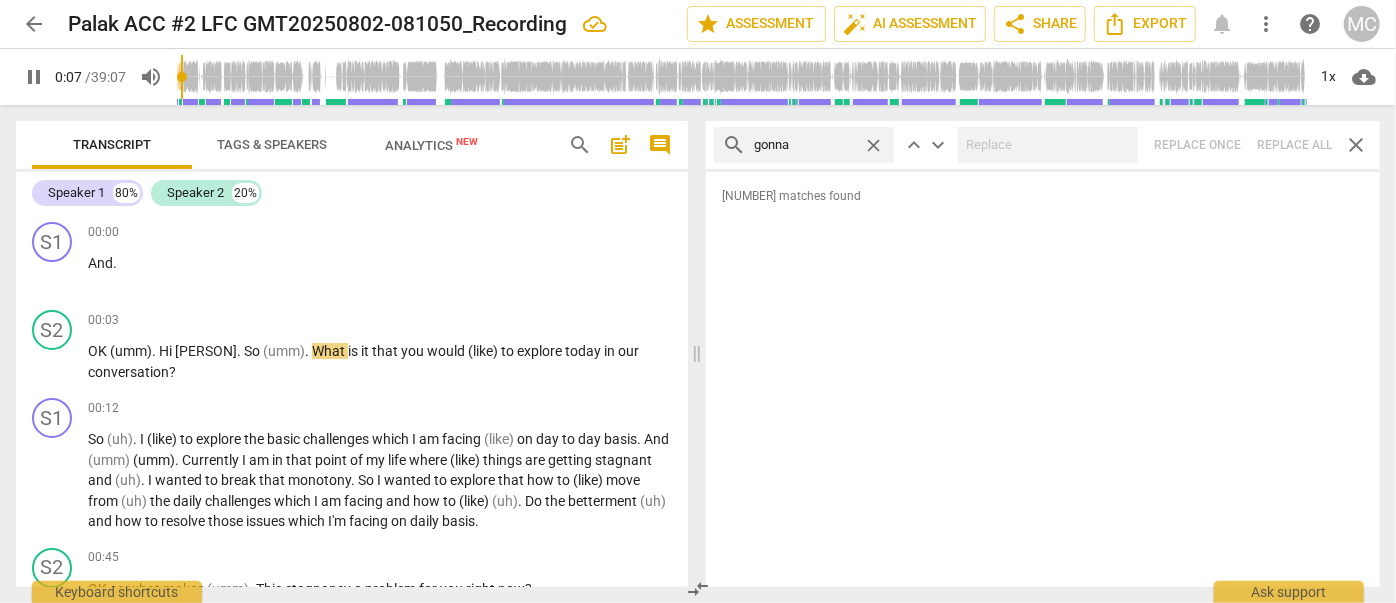 click on "search gonna close keyboard_arrow_up keyboard_arrow_down Replace once Replace all close" at bounding box center (1043, 145) 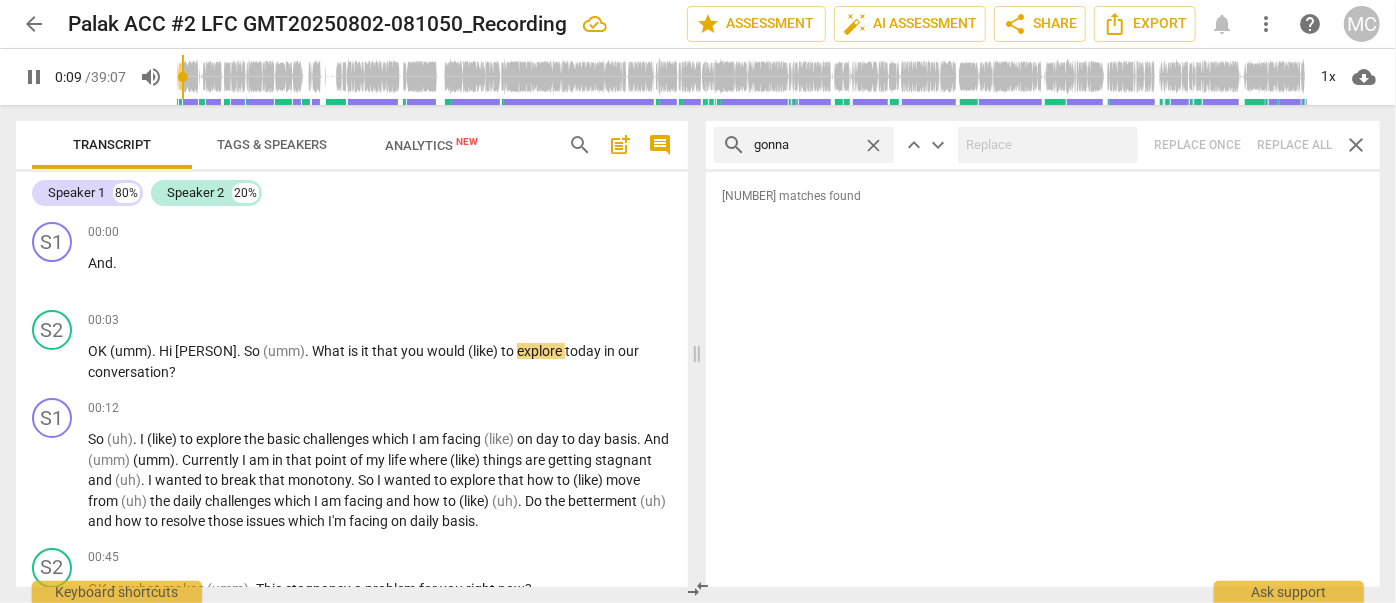 type on "10" 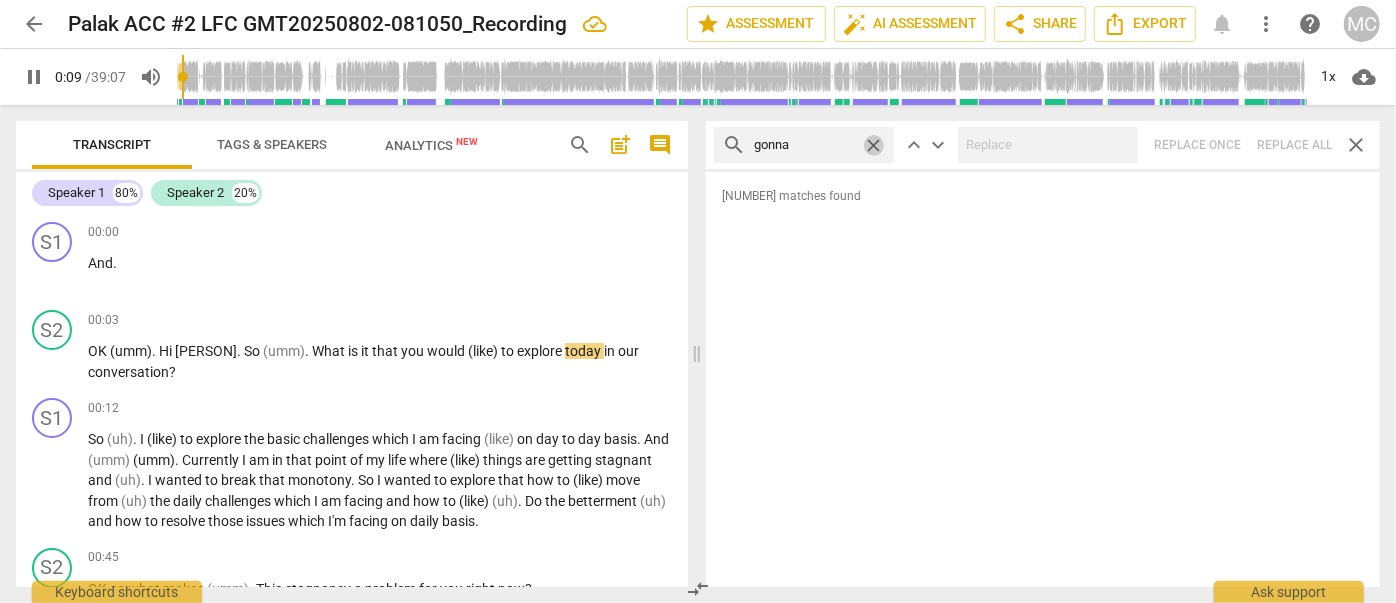 click on "close" at bounding box center (873, 145) 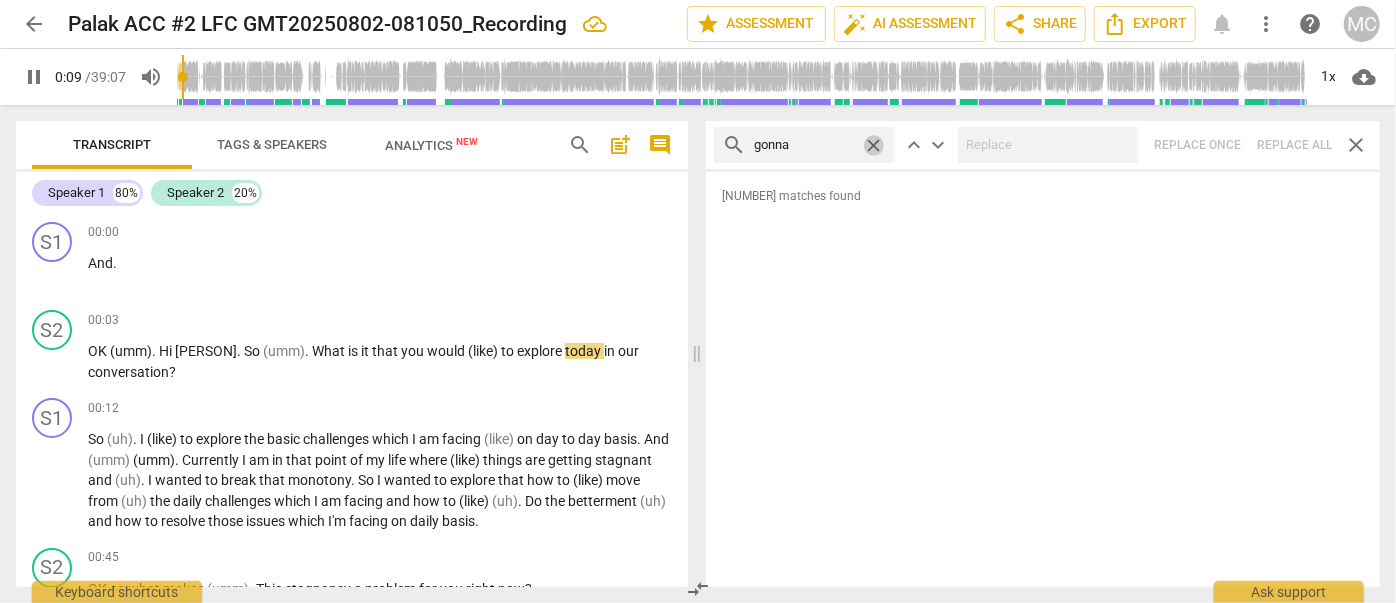 type 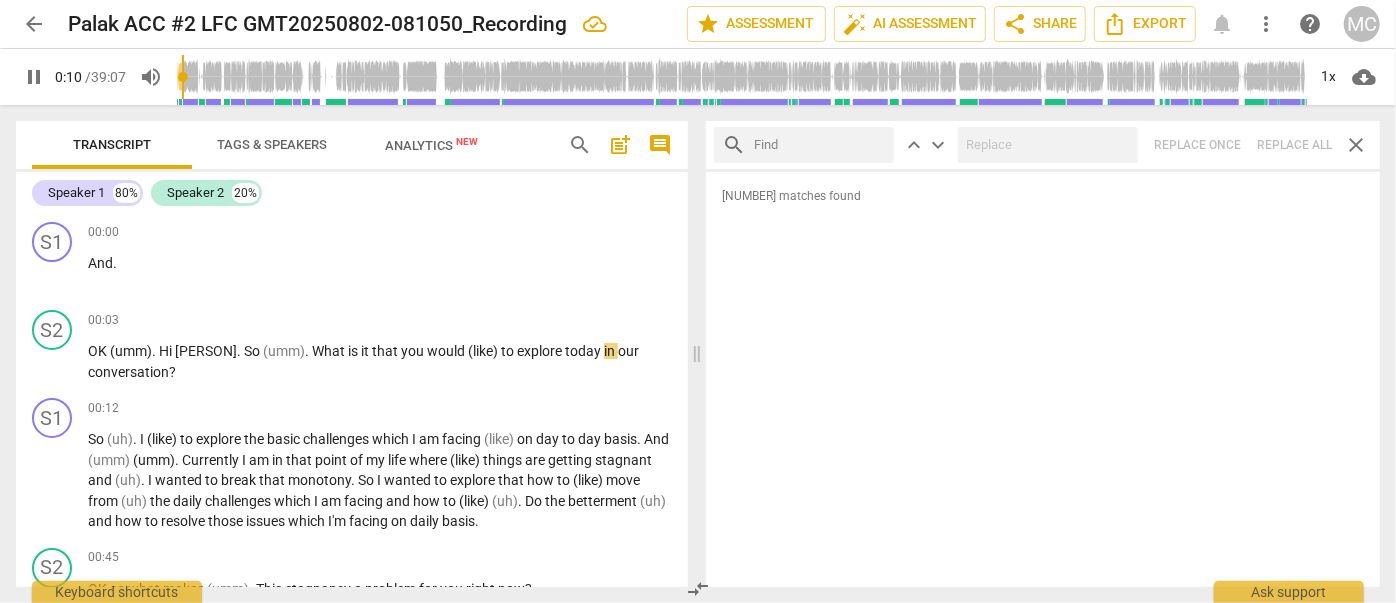 click at bounding box center (820, 145) 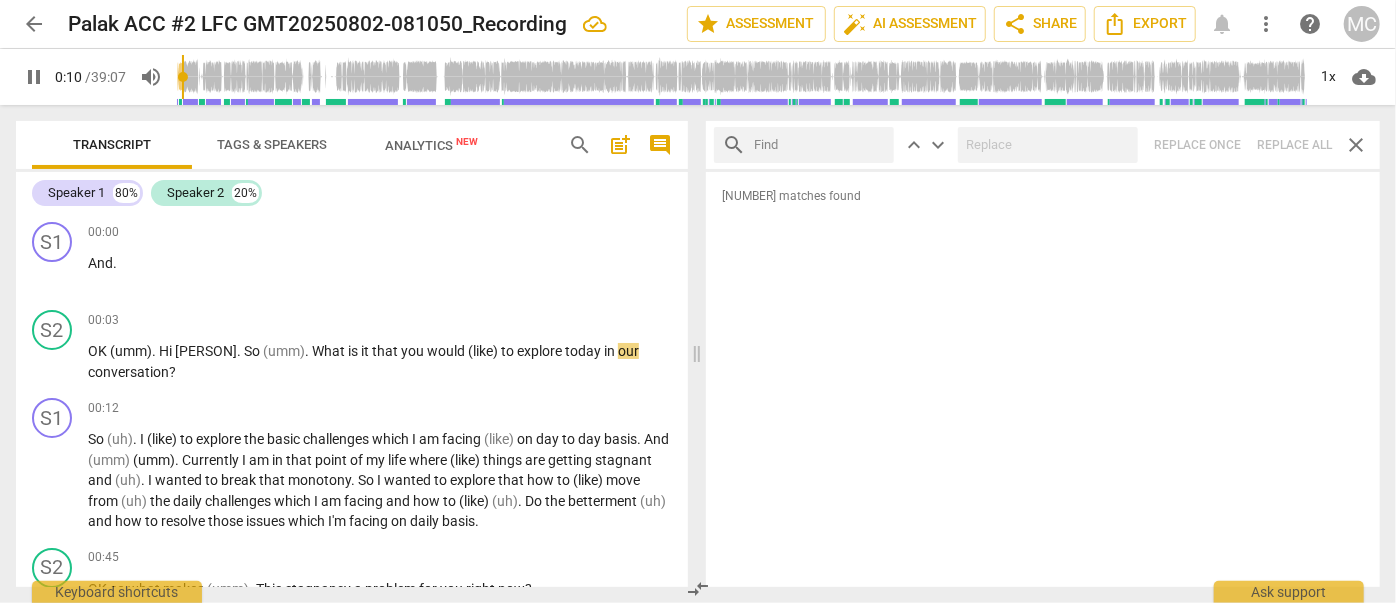 type on "11" 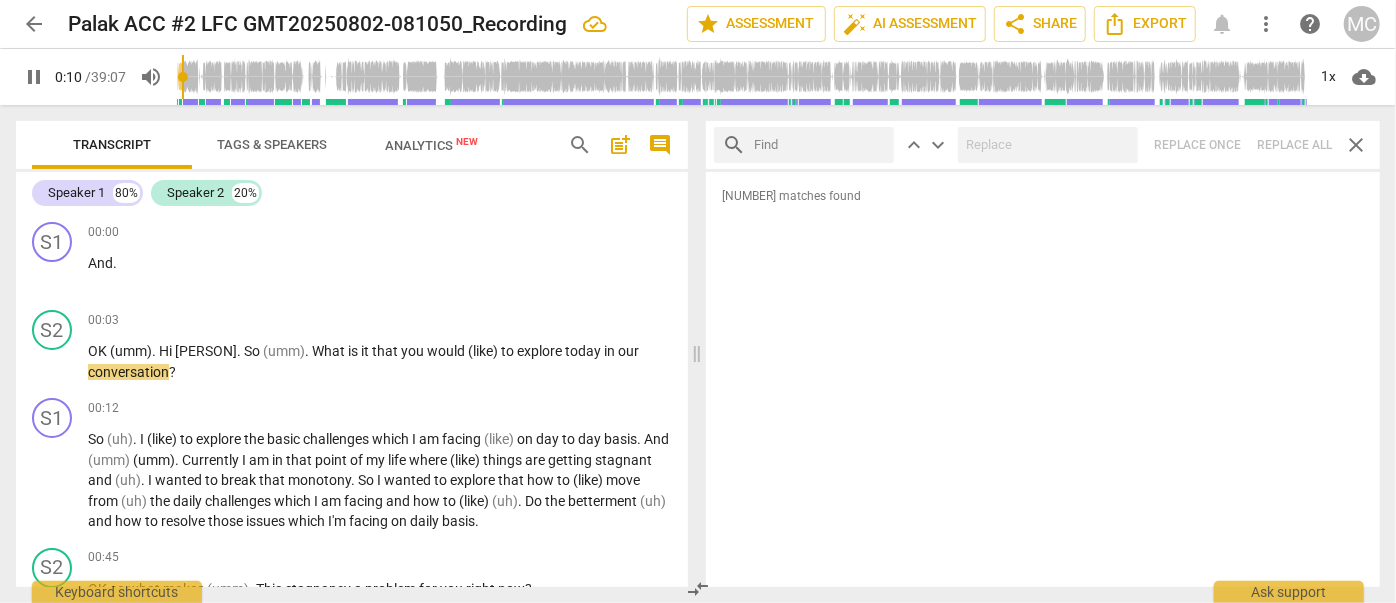 type on "w" 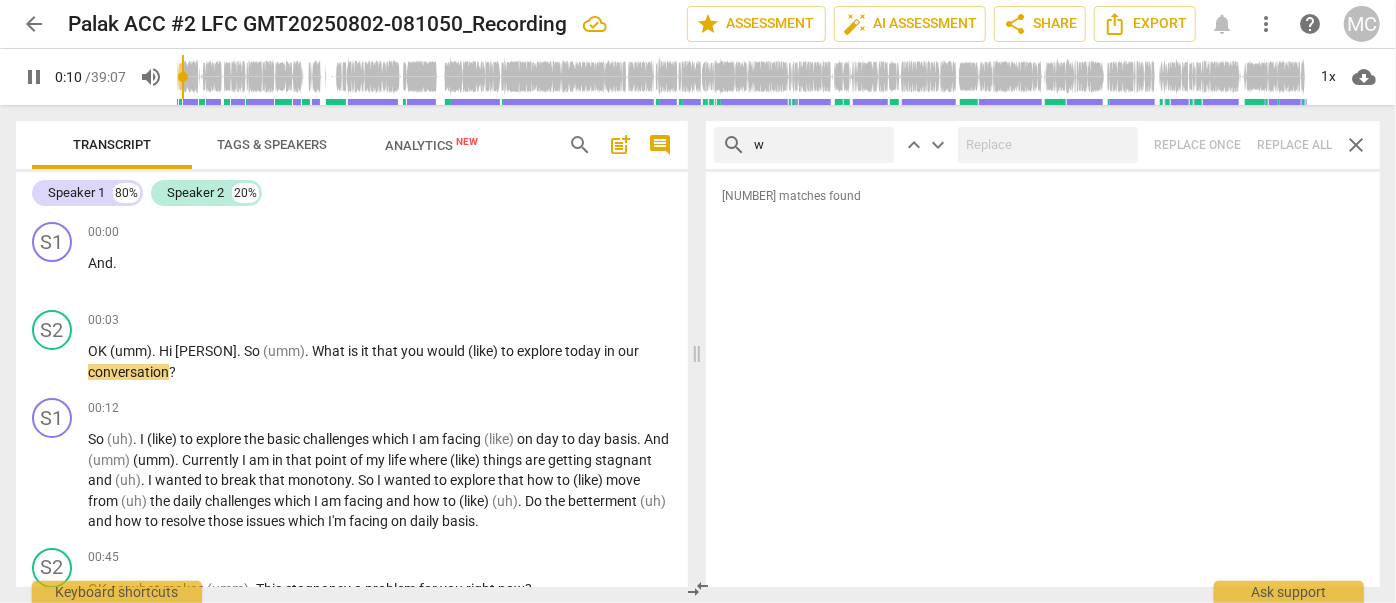 type on "11" 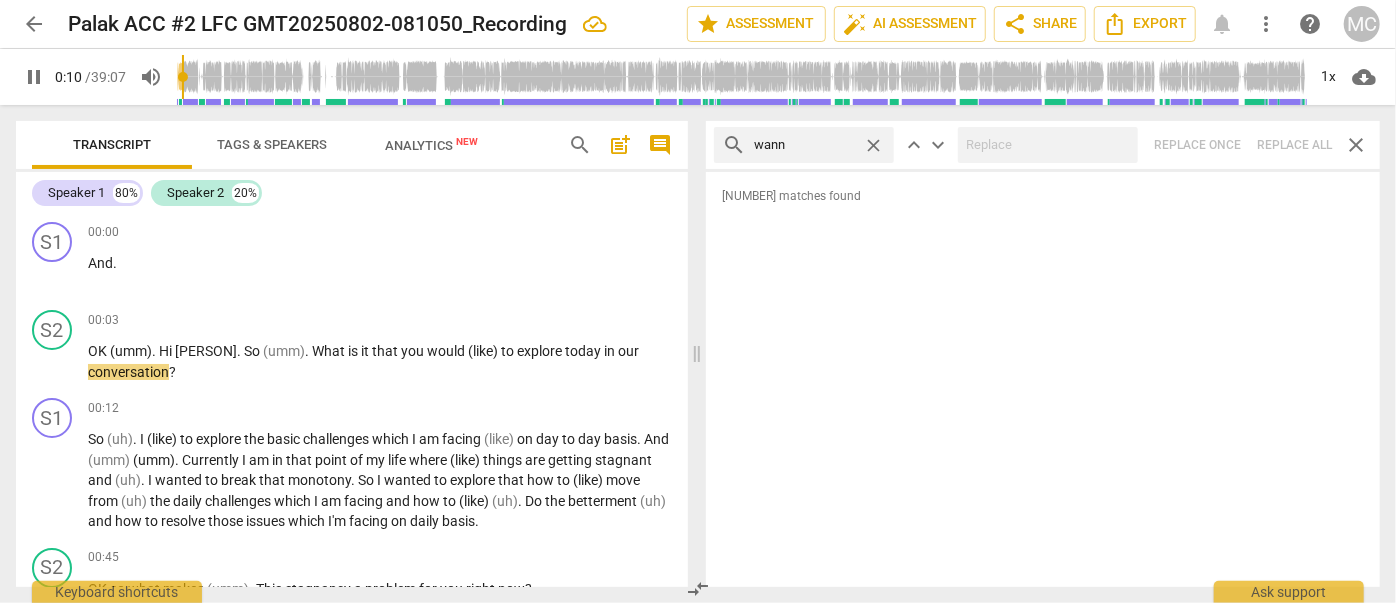 type on "wanna" 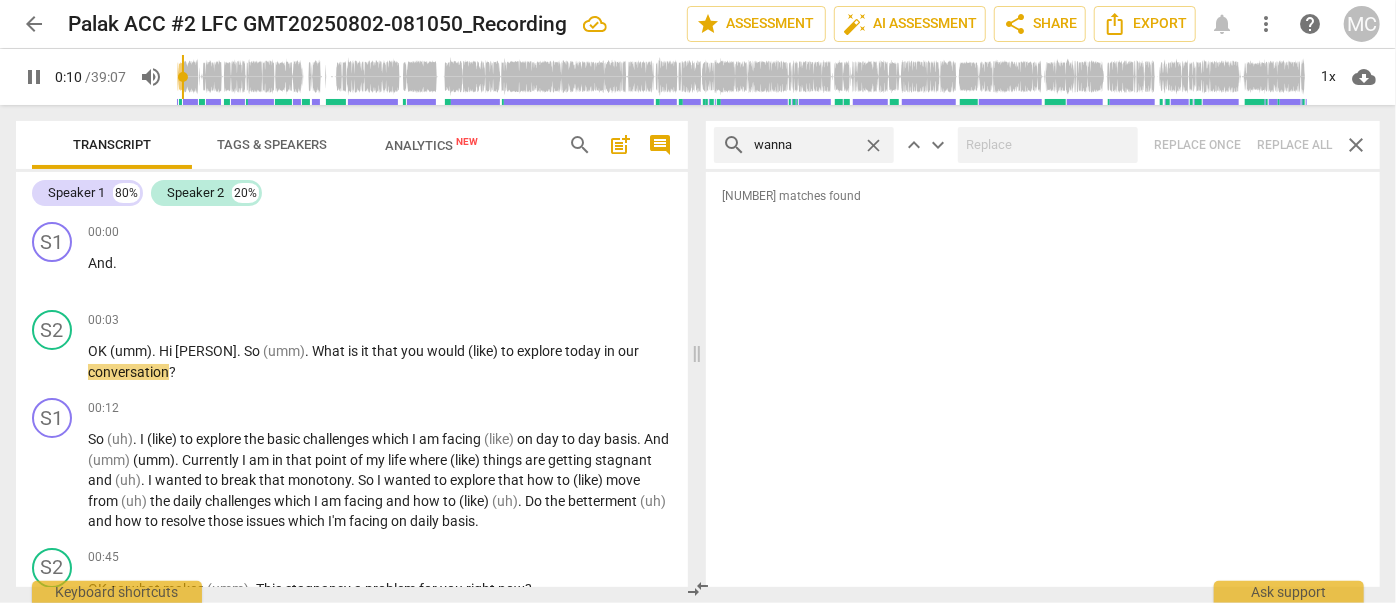 type on "11" 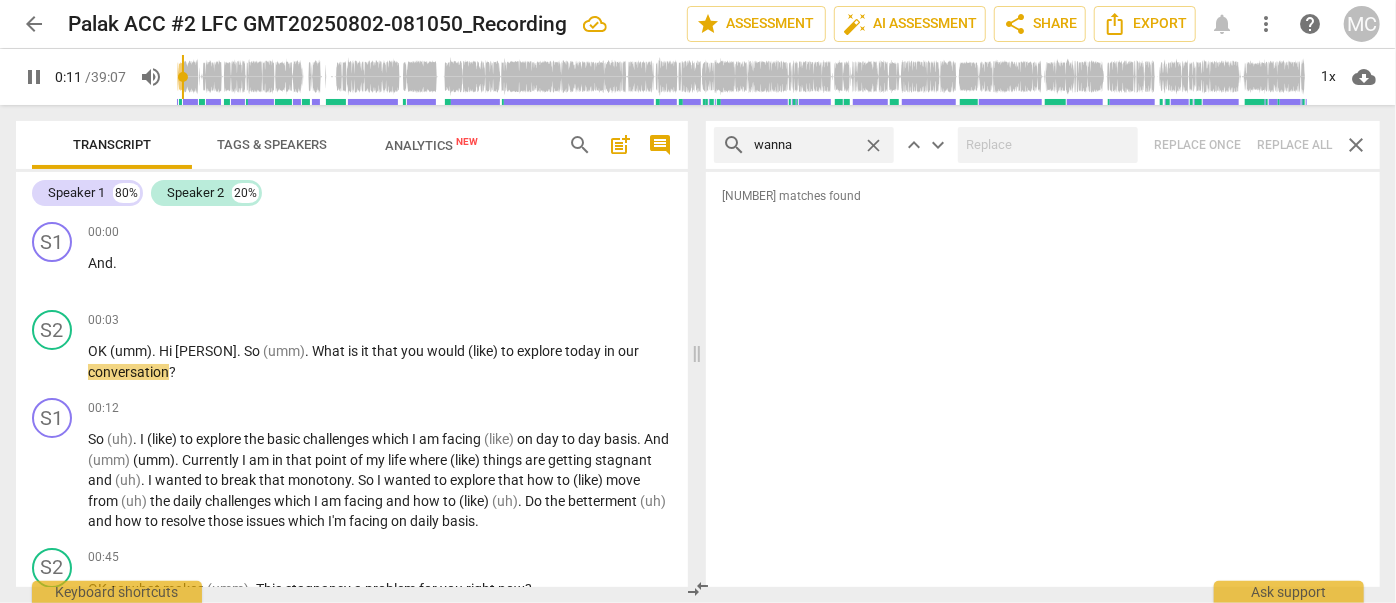 type on "wanna" 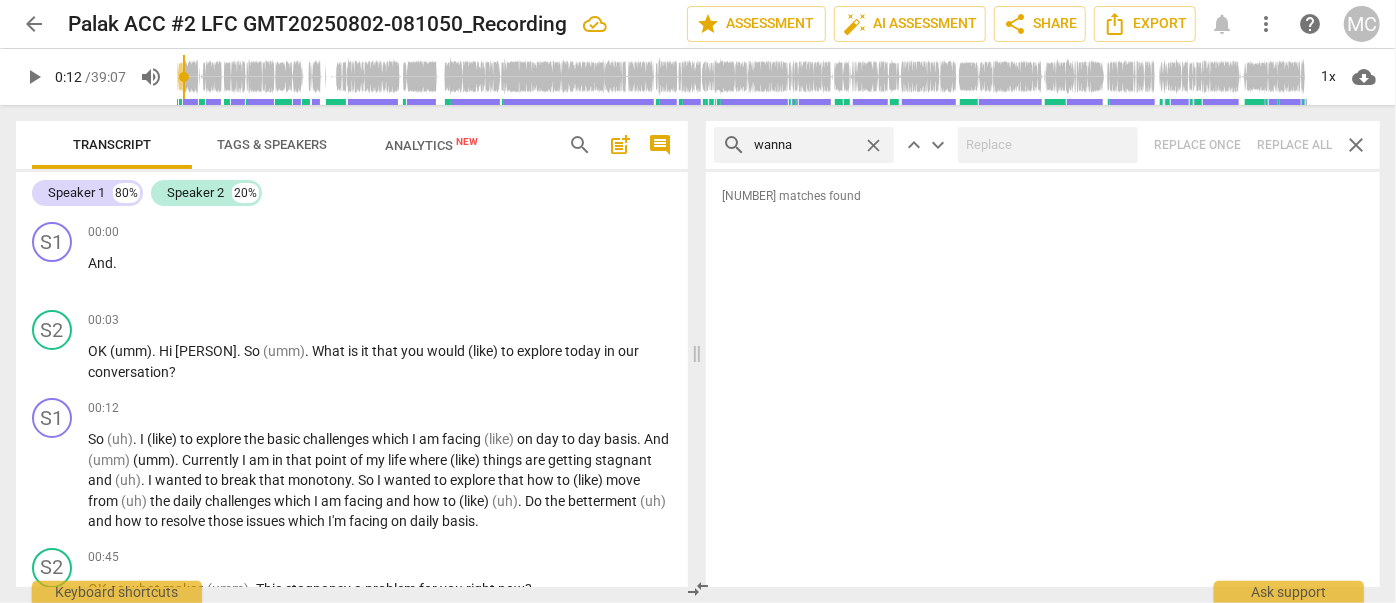 type on "13" 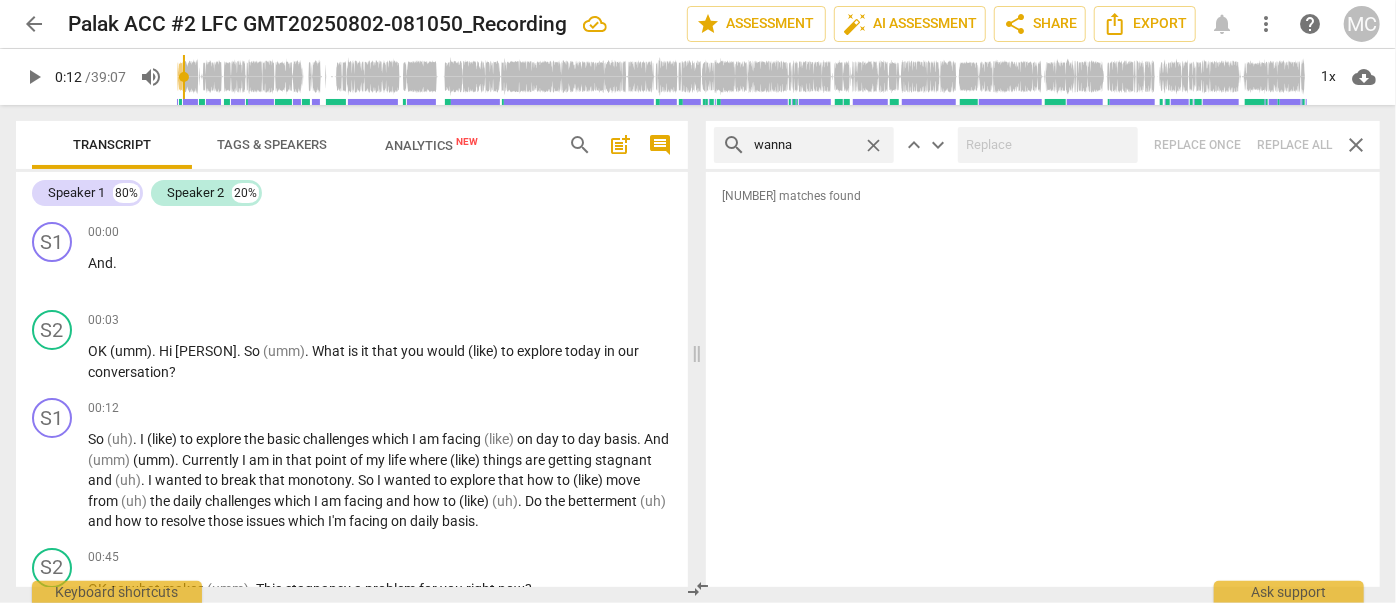 click on "search wanna close keyboard_arrow_up keyboard_arrow_down Replace once Replace all close" at bounding box center (1043, 145) 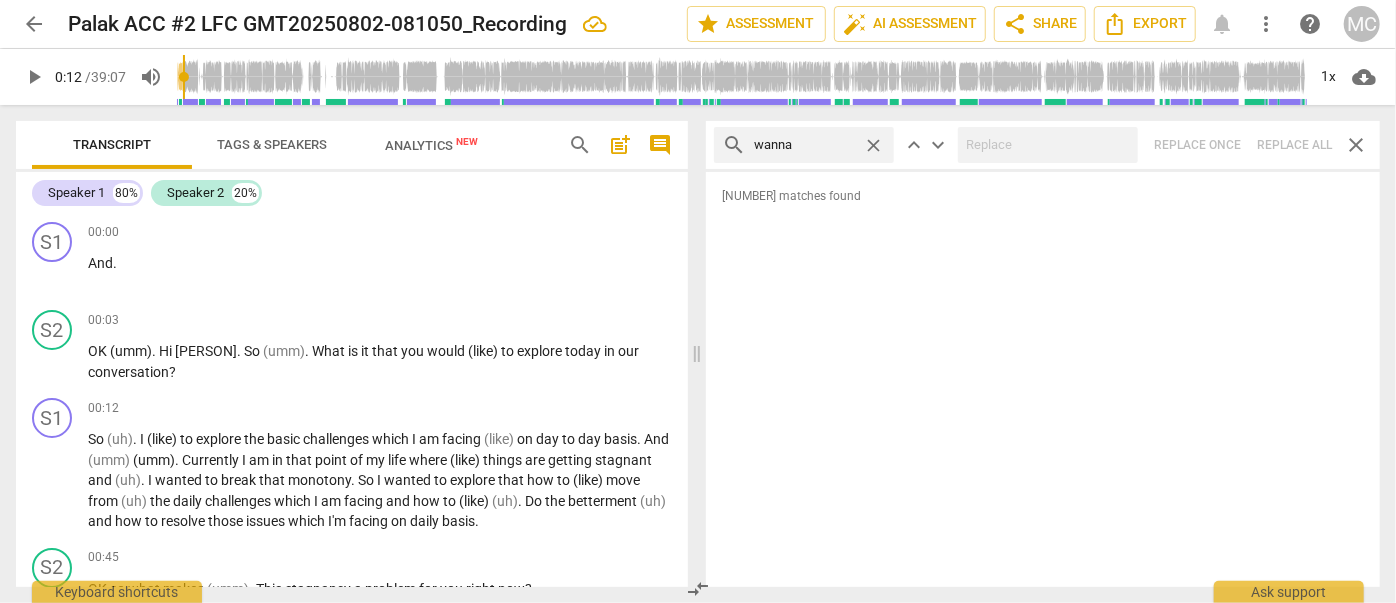 drag, startPoint x: 872, startPoint y: 139, endPoint x: 853, endPoint y: 140, distance: 19.026299 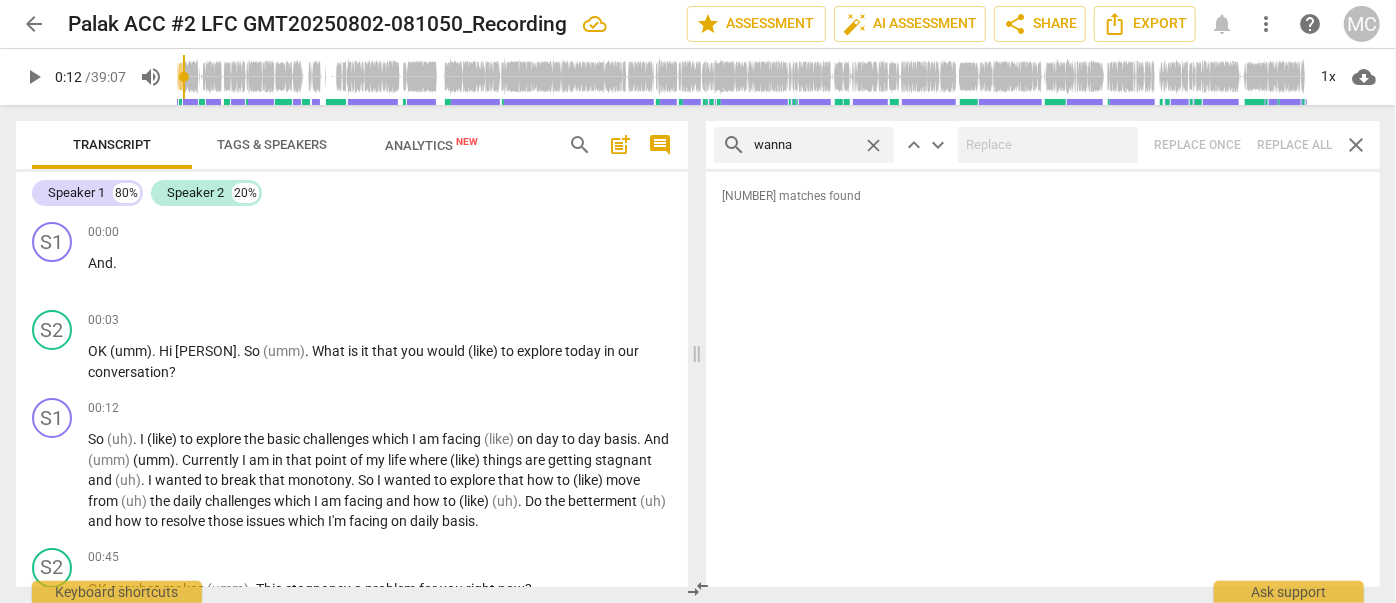 click on "close" at bounding box center [873, 145] 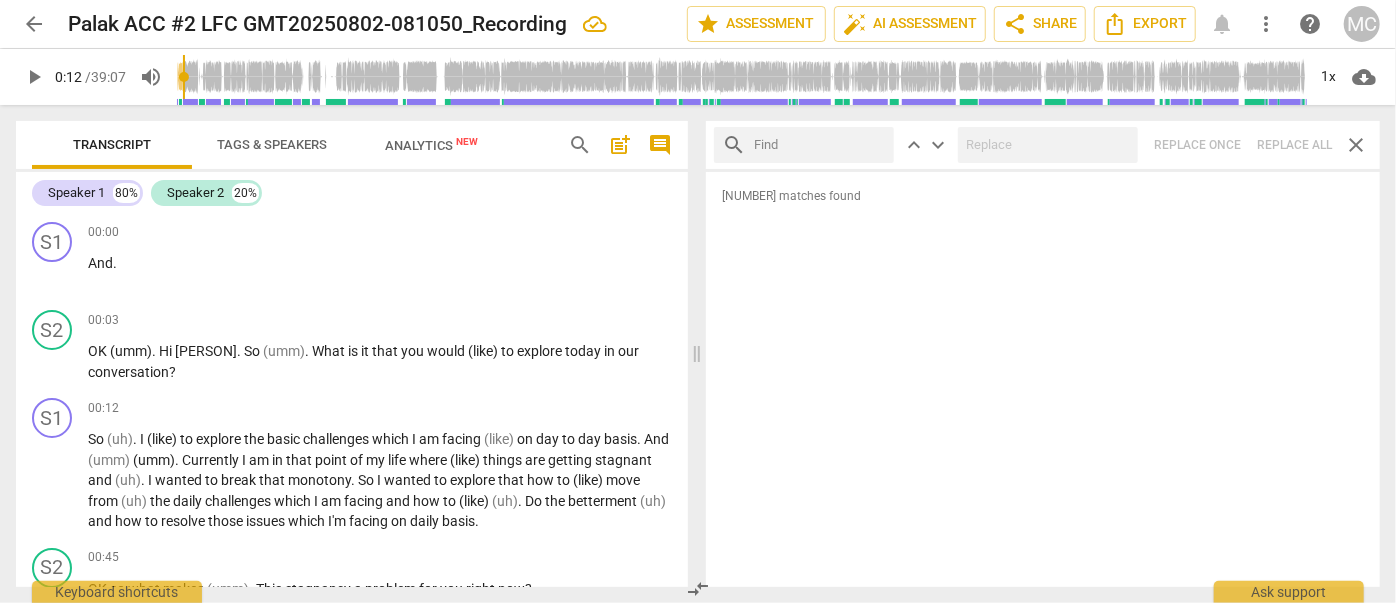click at bounding box center (820, 145) 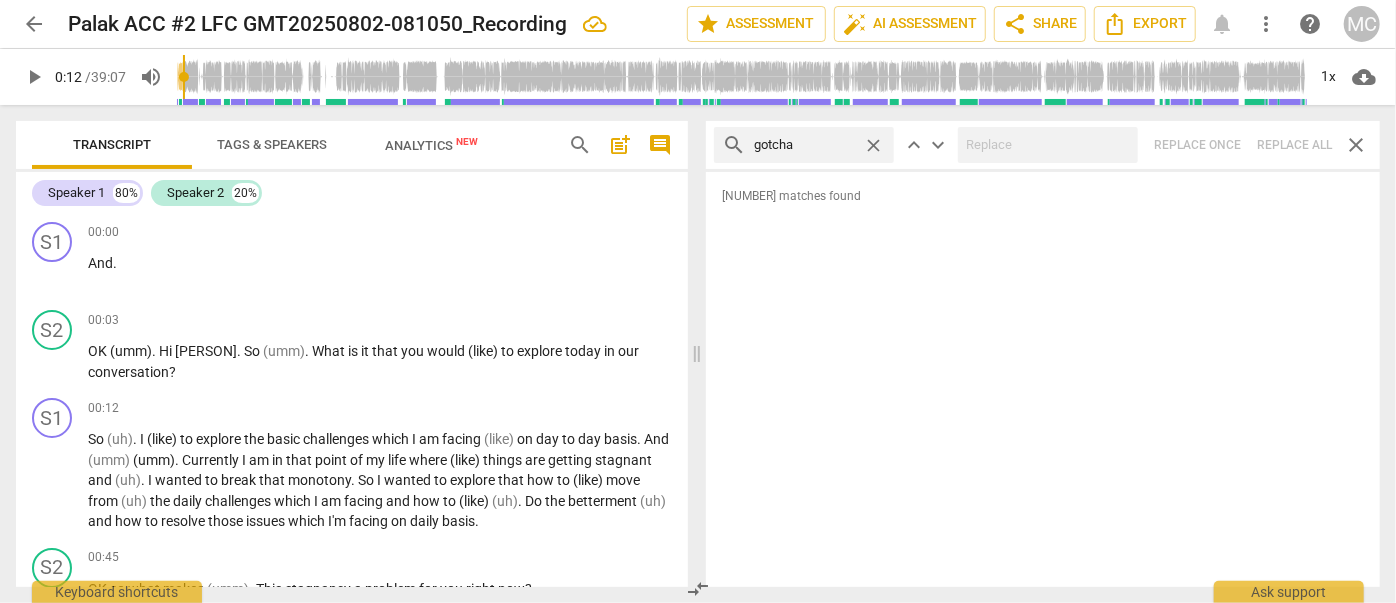 type on "gotcha" 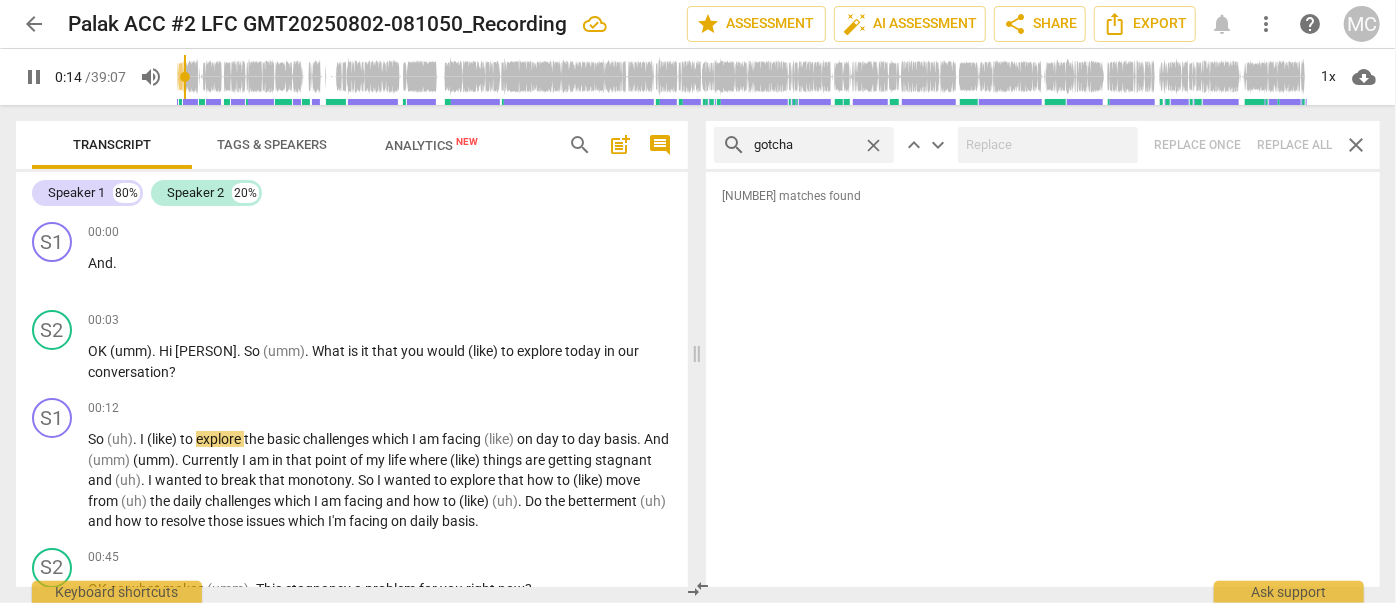 click on "search gotcha close keyboard_arrow_up keyboard_arrow_down Replace once Replace all close" at bounding box center [1043, 145] 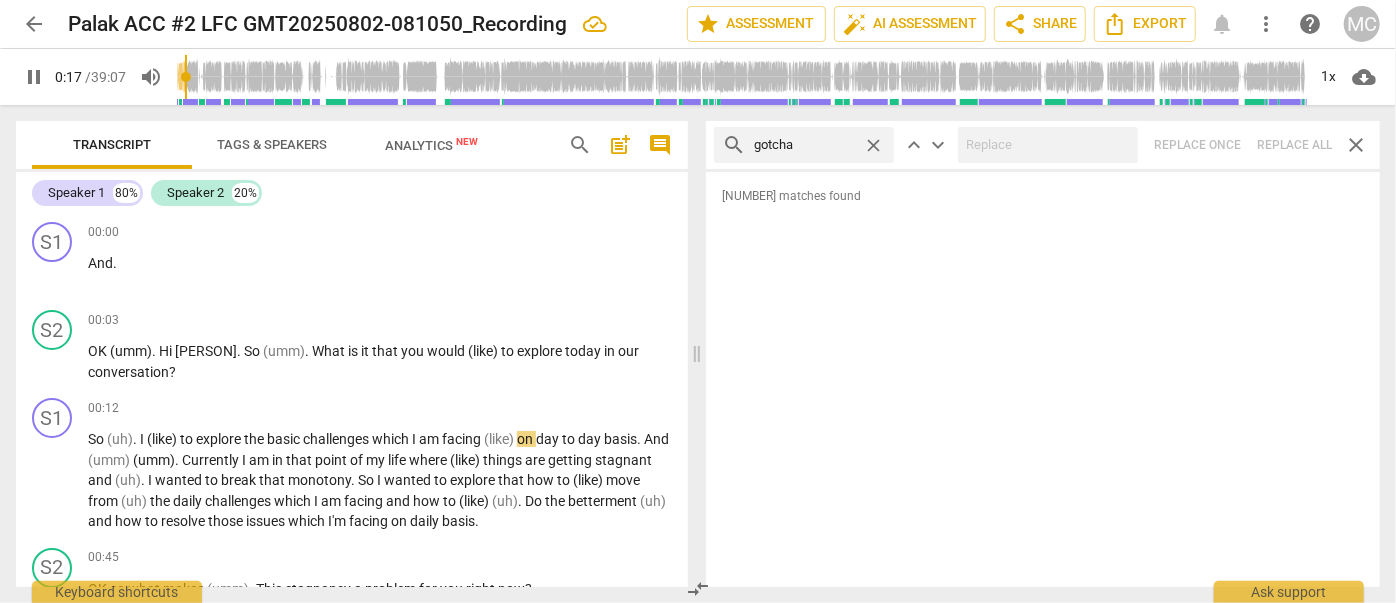 type on "18" 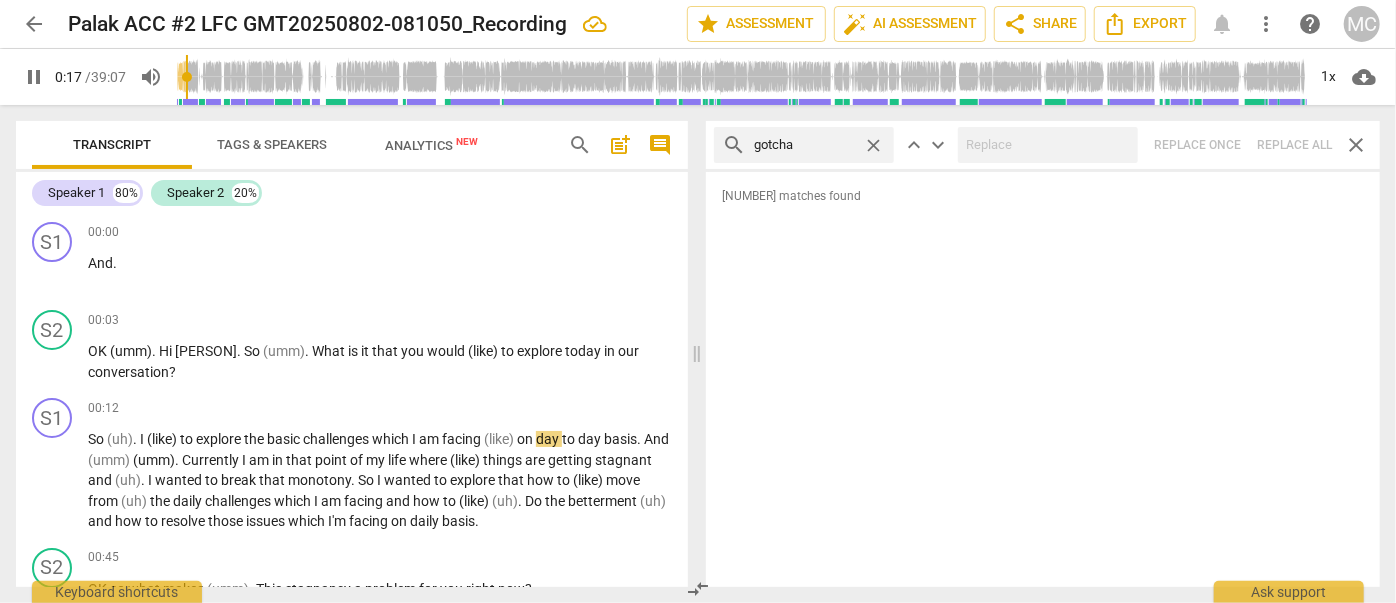 click on "close" at bounding box center [873, 145] 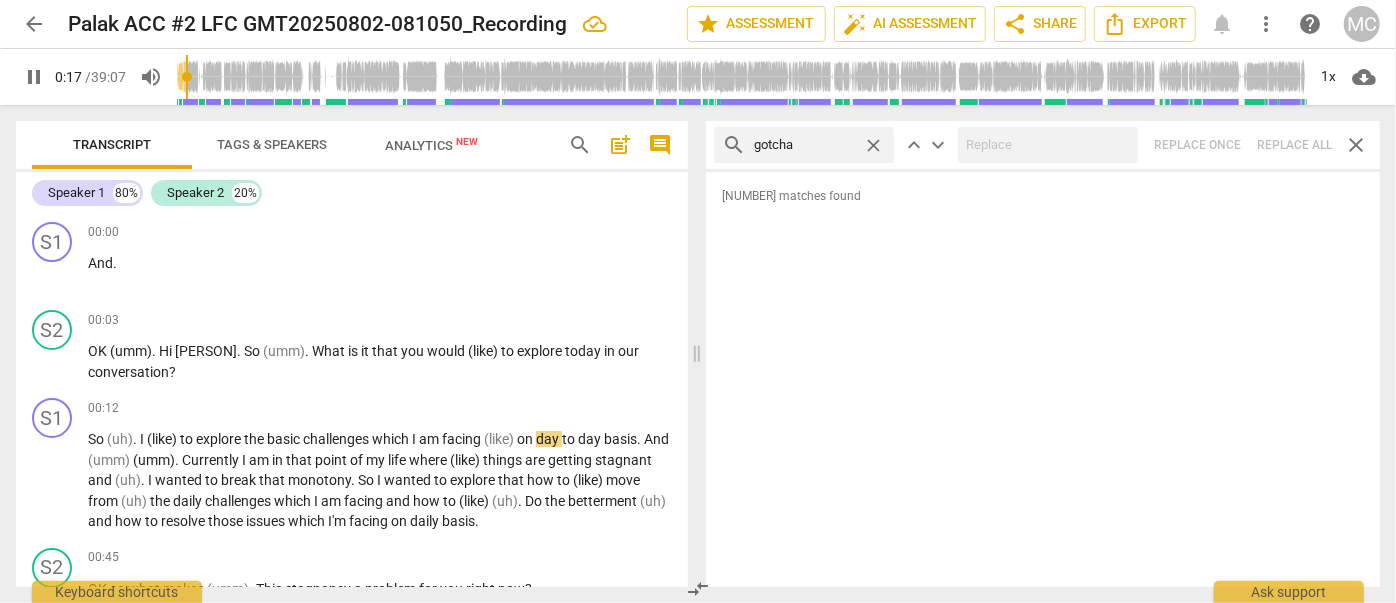 type 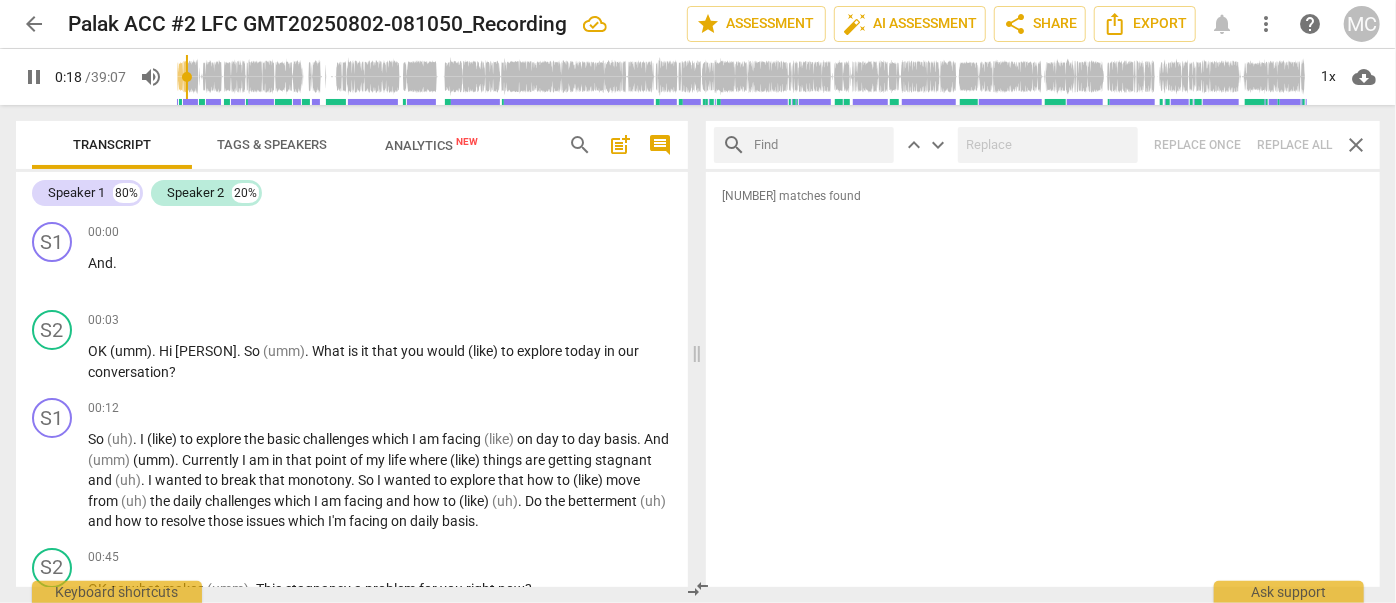 click at bounding box center (820, 145) 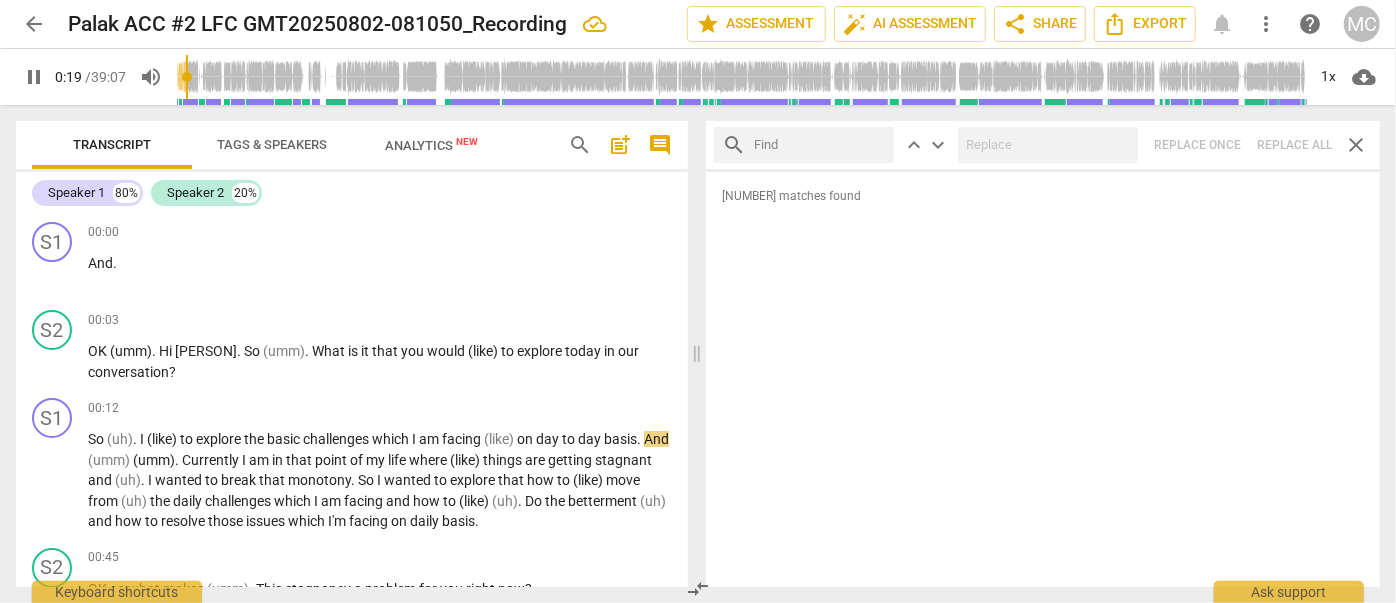 type on "20" 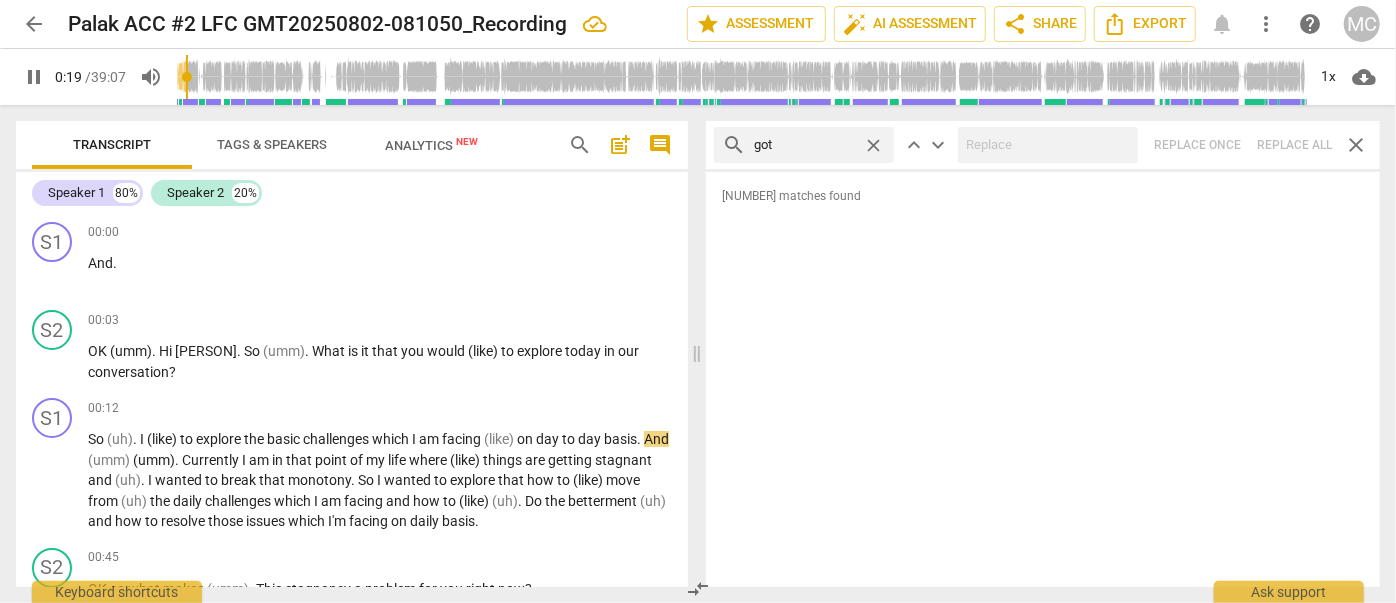 type on "gott" 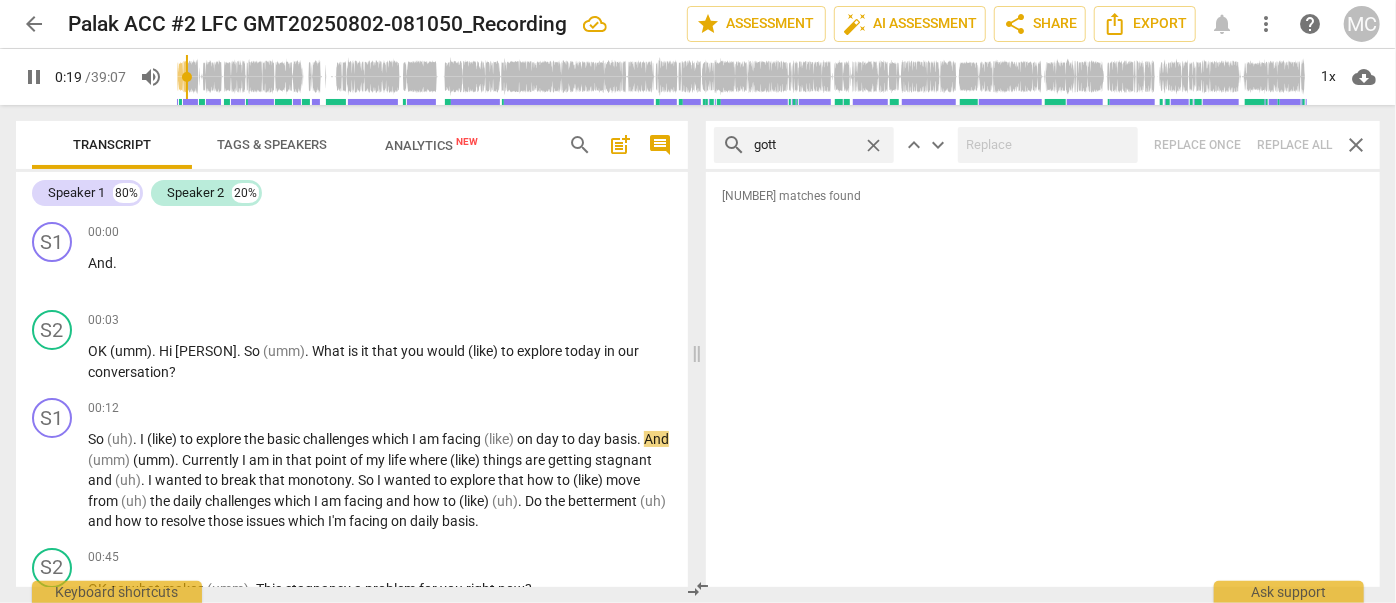 type on "20" 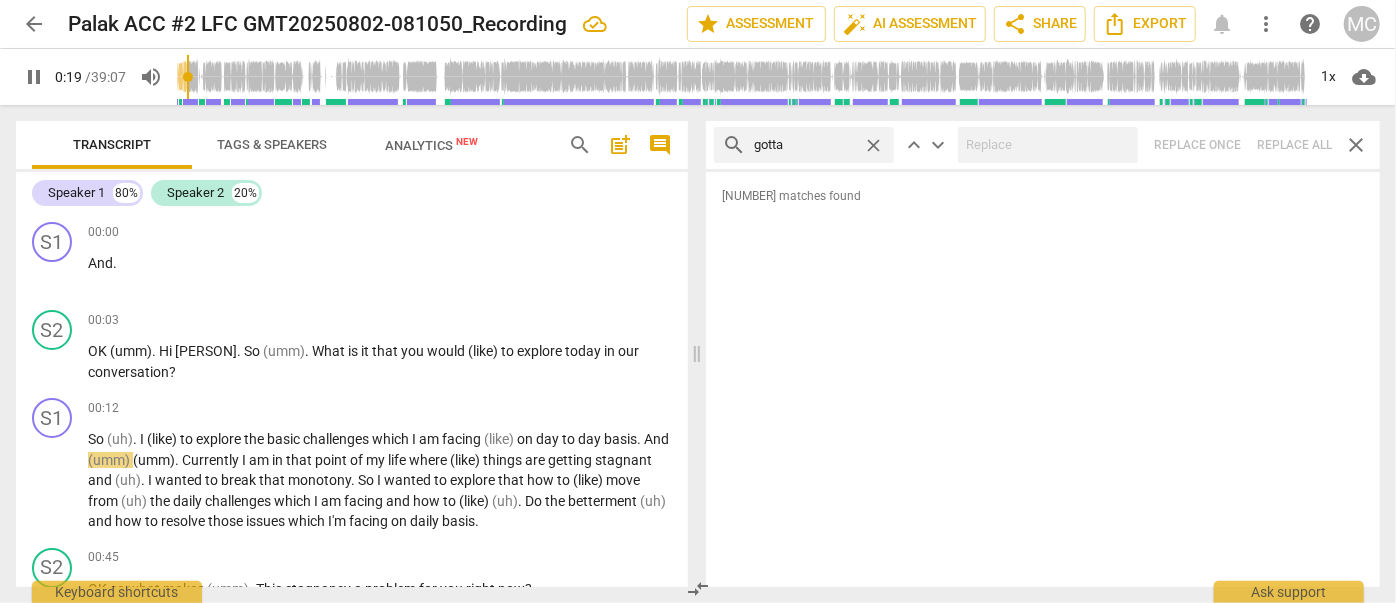 type on "gotta" 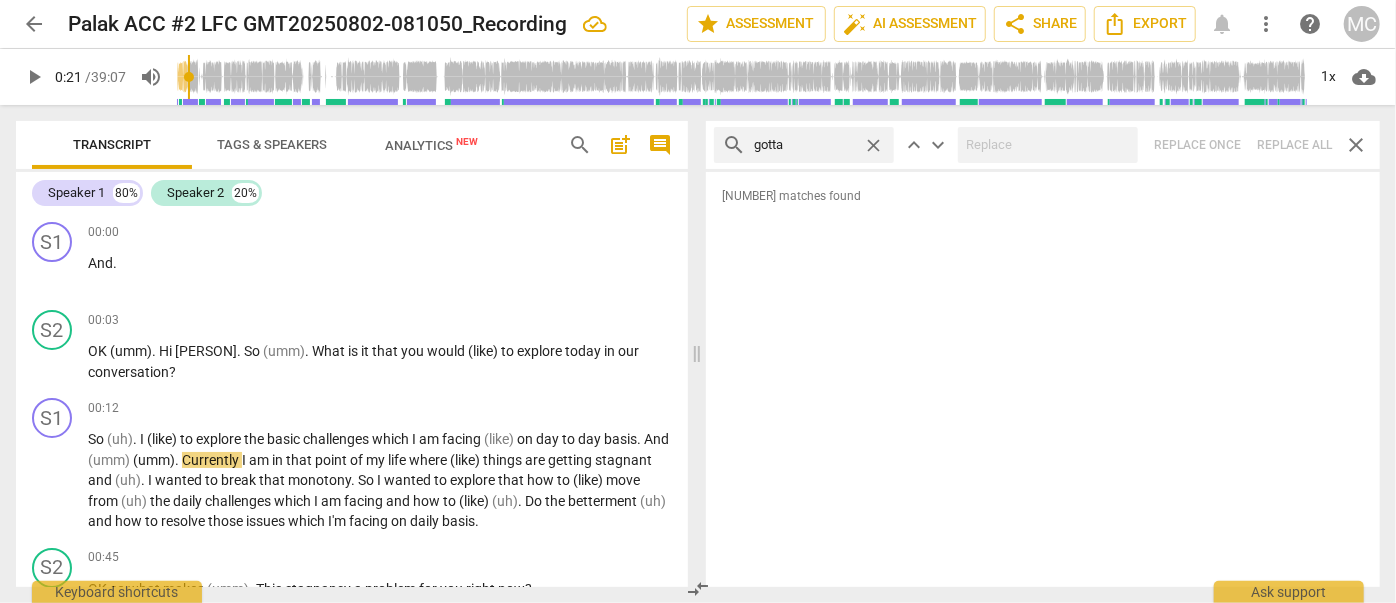 type on "22" 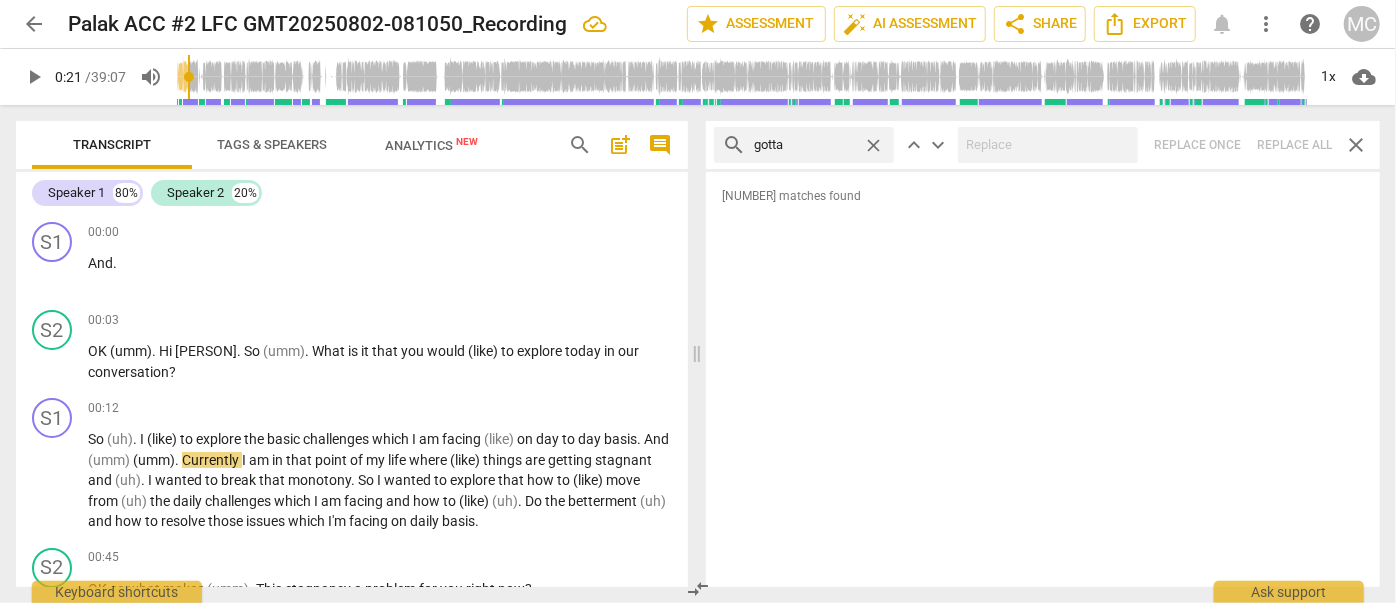 click on "close" at bounding box center (873, 145) 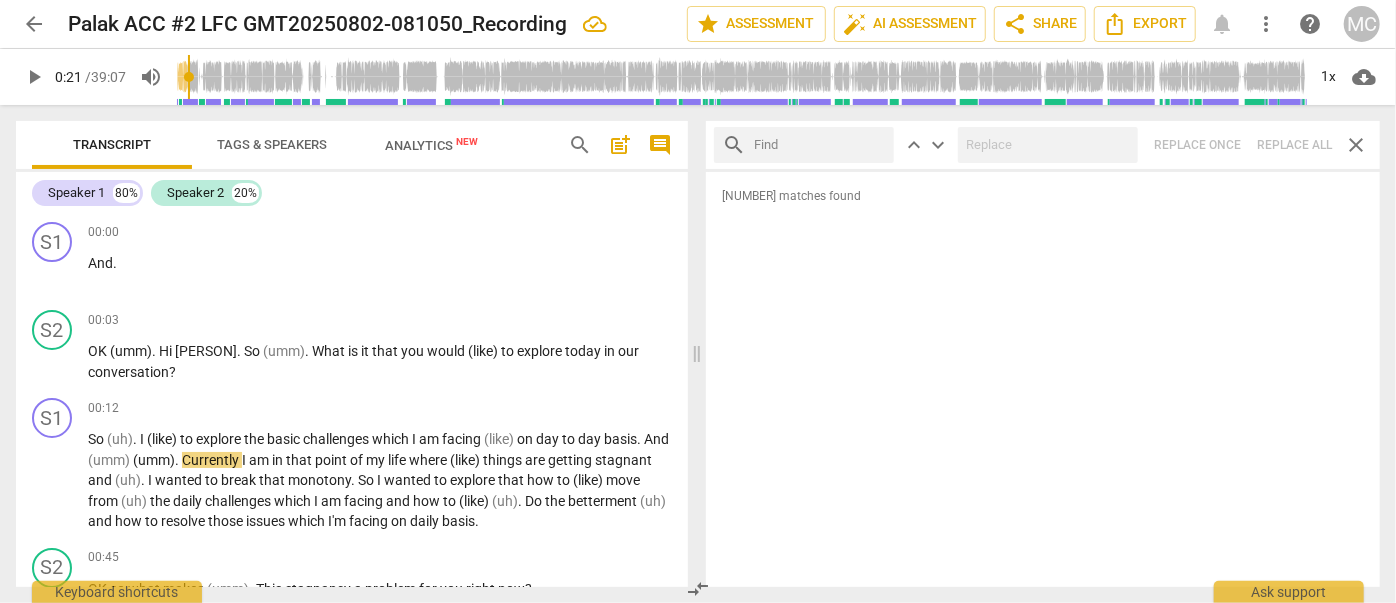 click at bounding box center [820, 145] 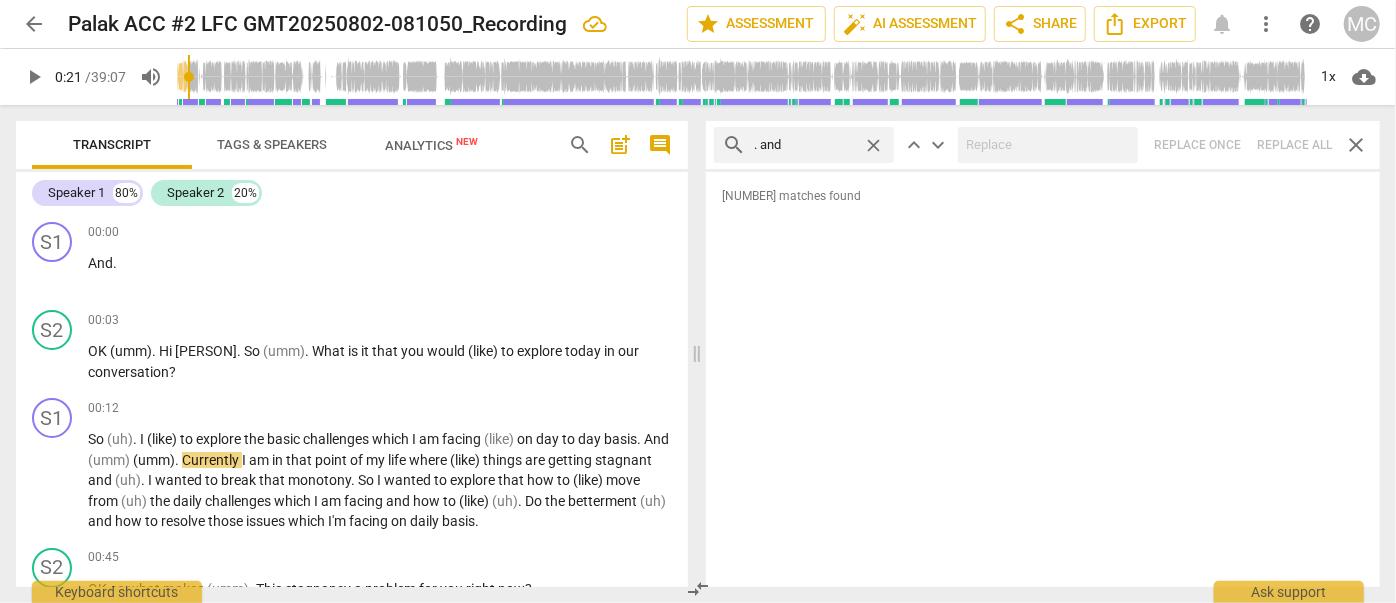 type on ". and" 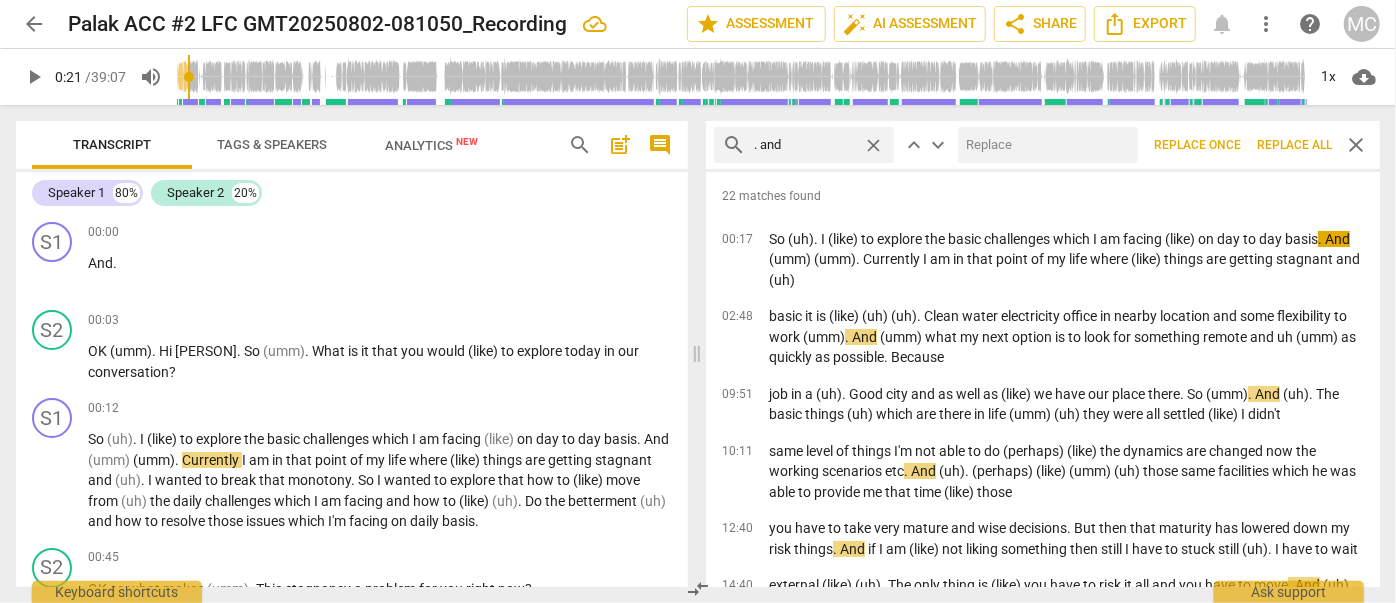 click at bounding box center (1044, 145) 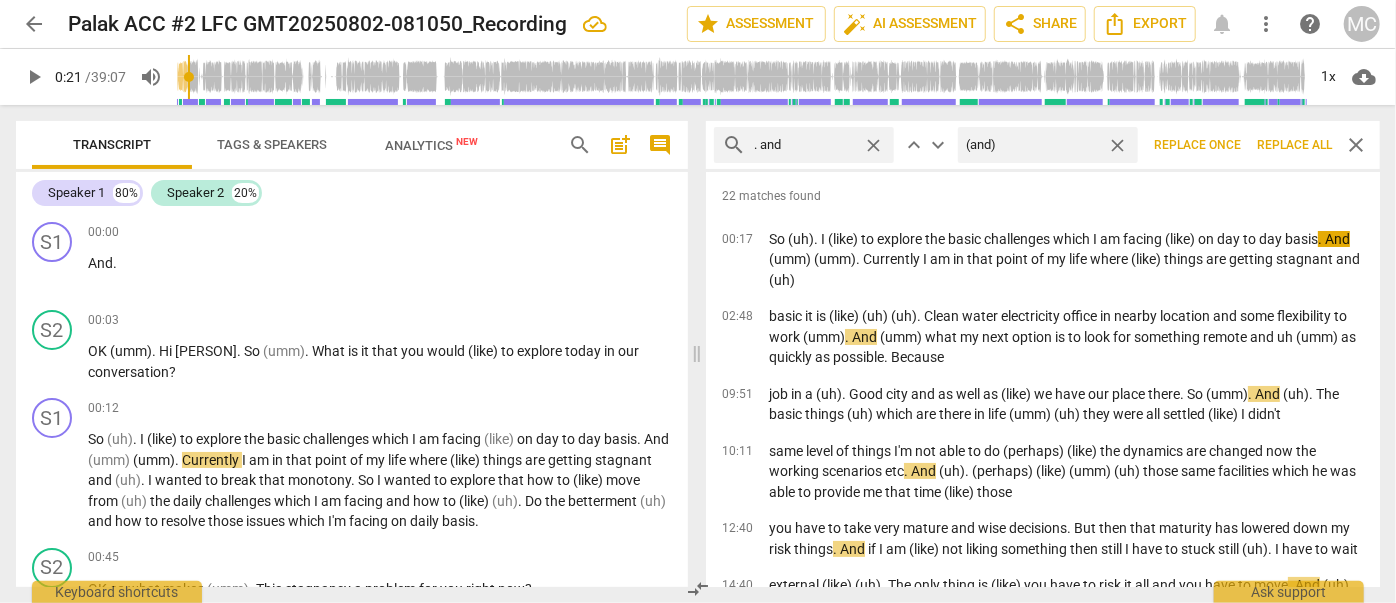 type on "(and)" 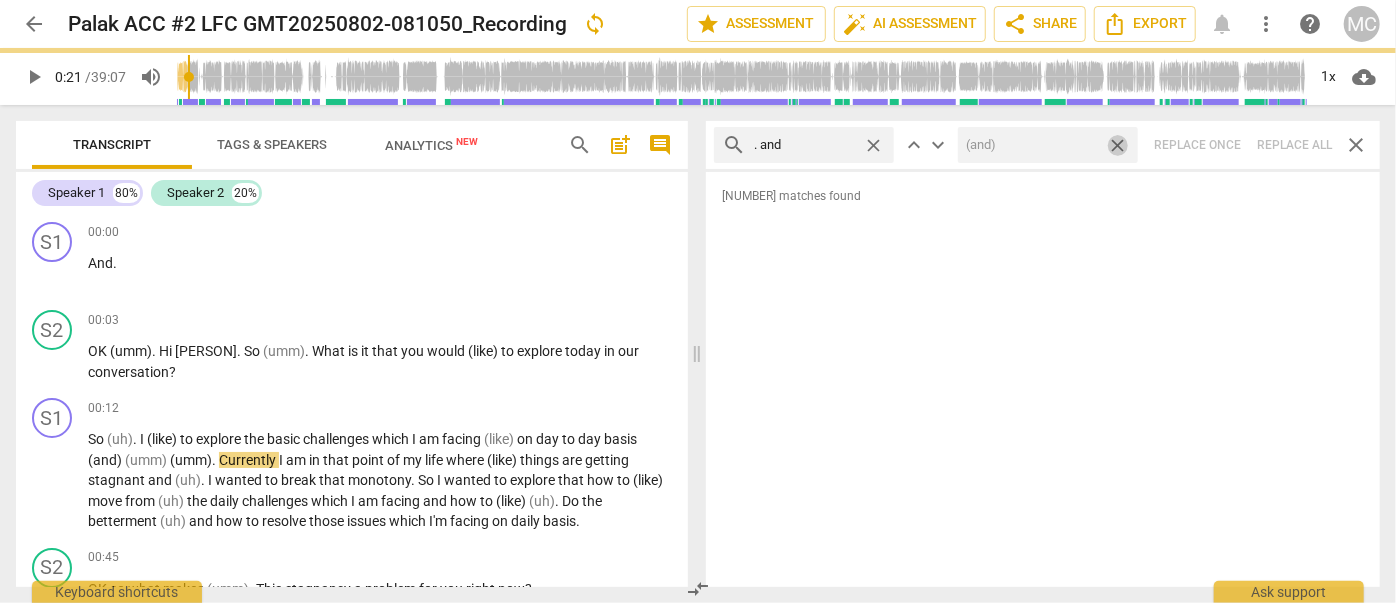 click on "close" at bounding box center (1117, 145) 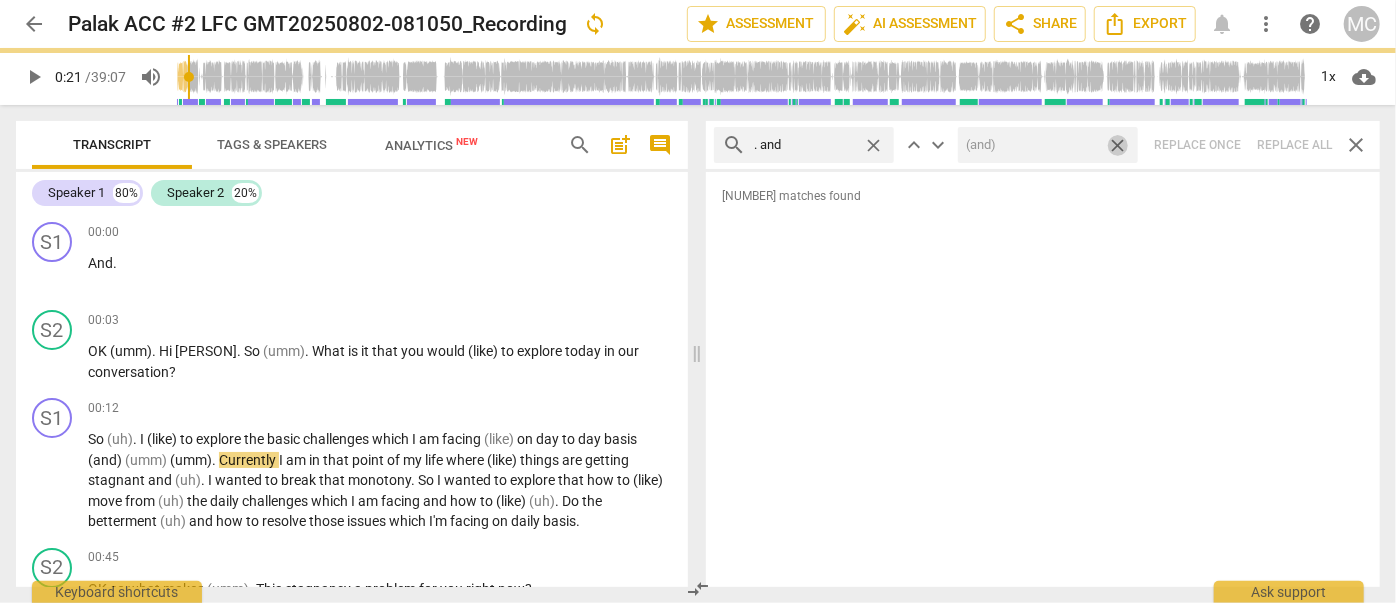 type 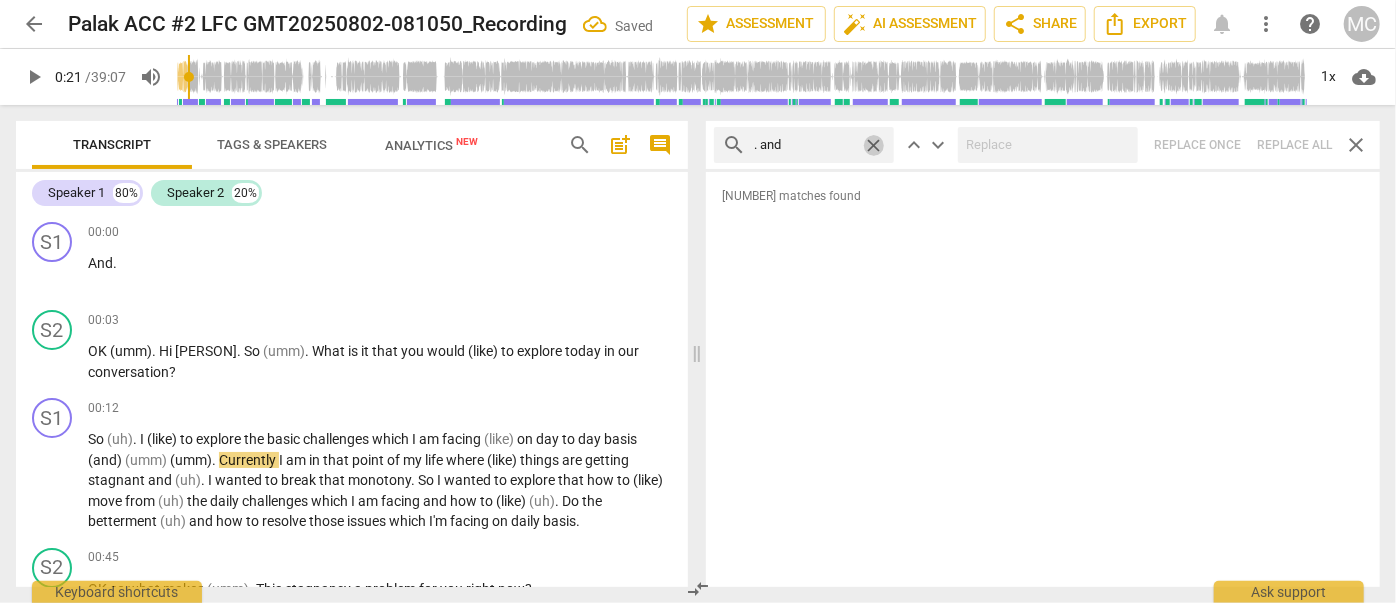 click on "close" at bounding box center [873, 145] 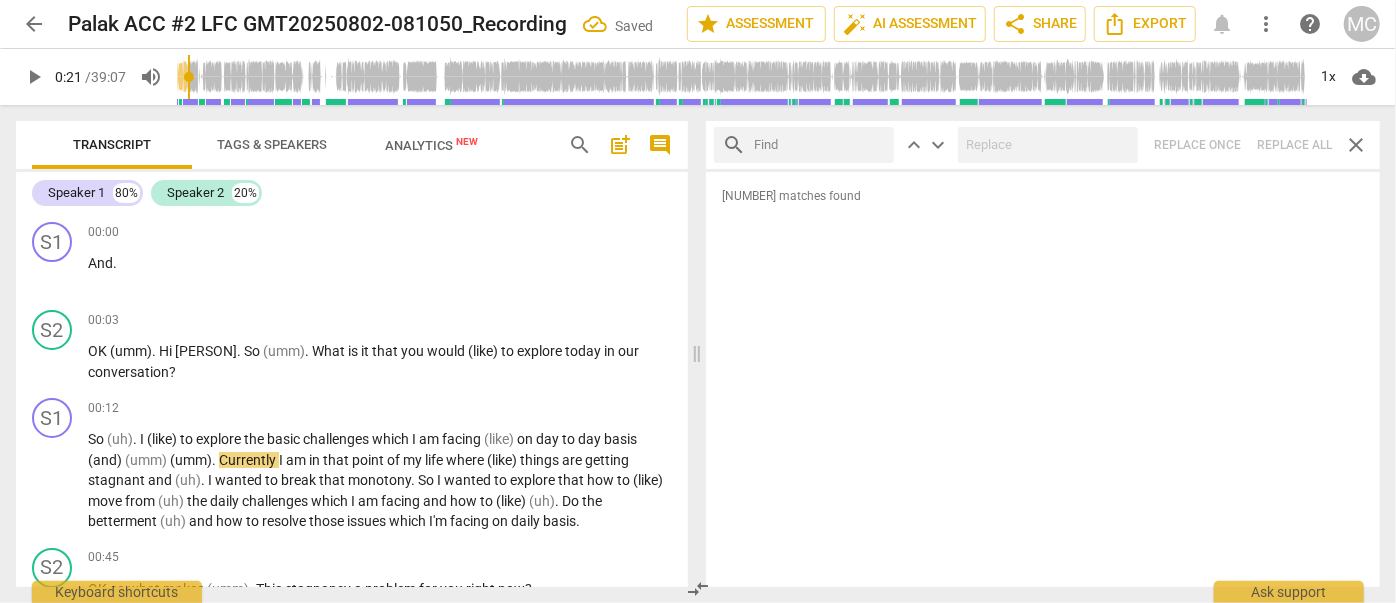 click at bounding box center (820, 145) 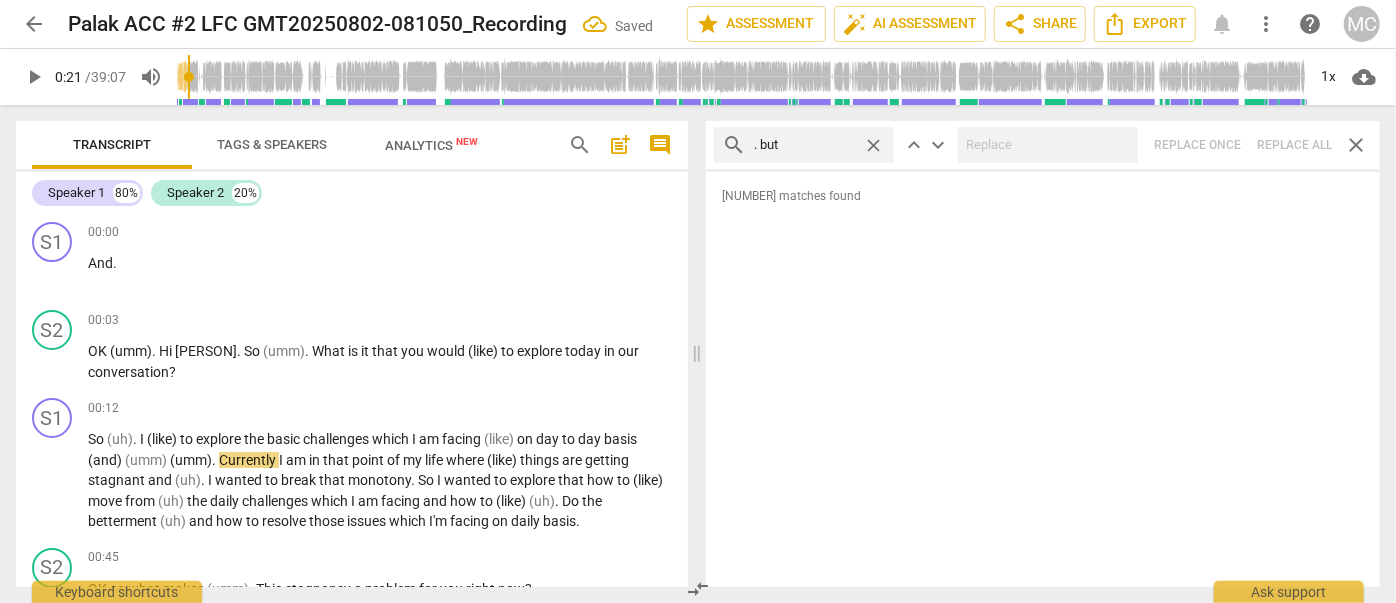 type on ". but" 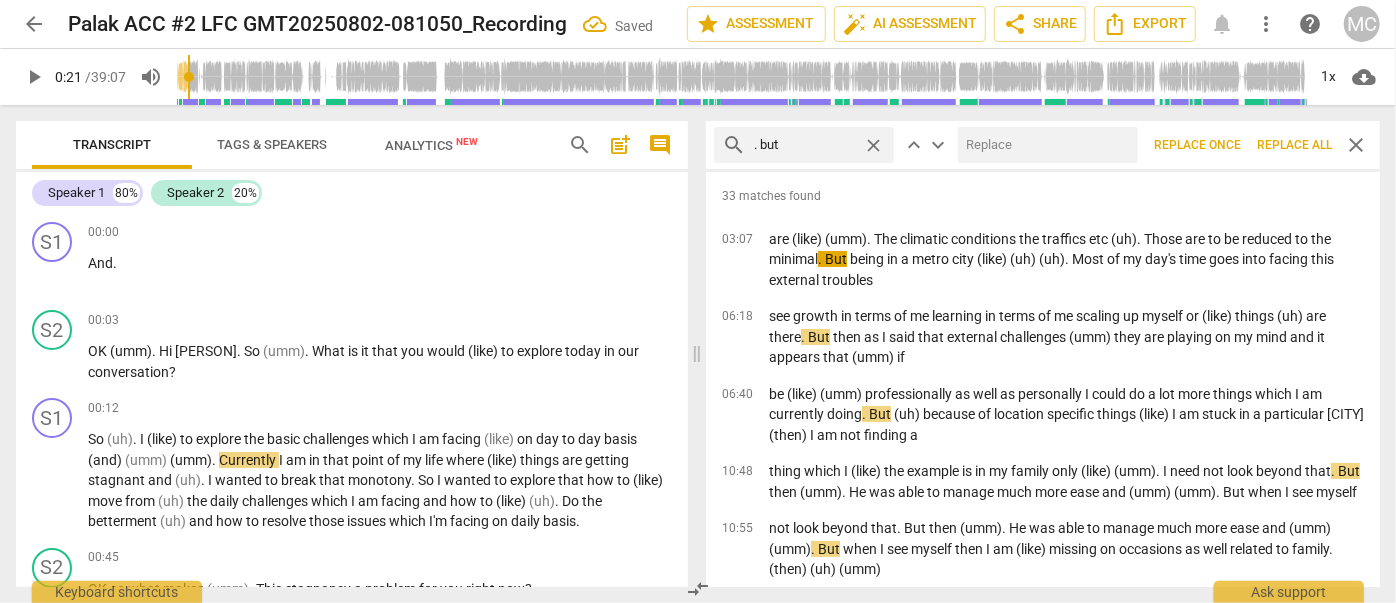 click at bounding box center (1044, 145) 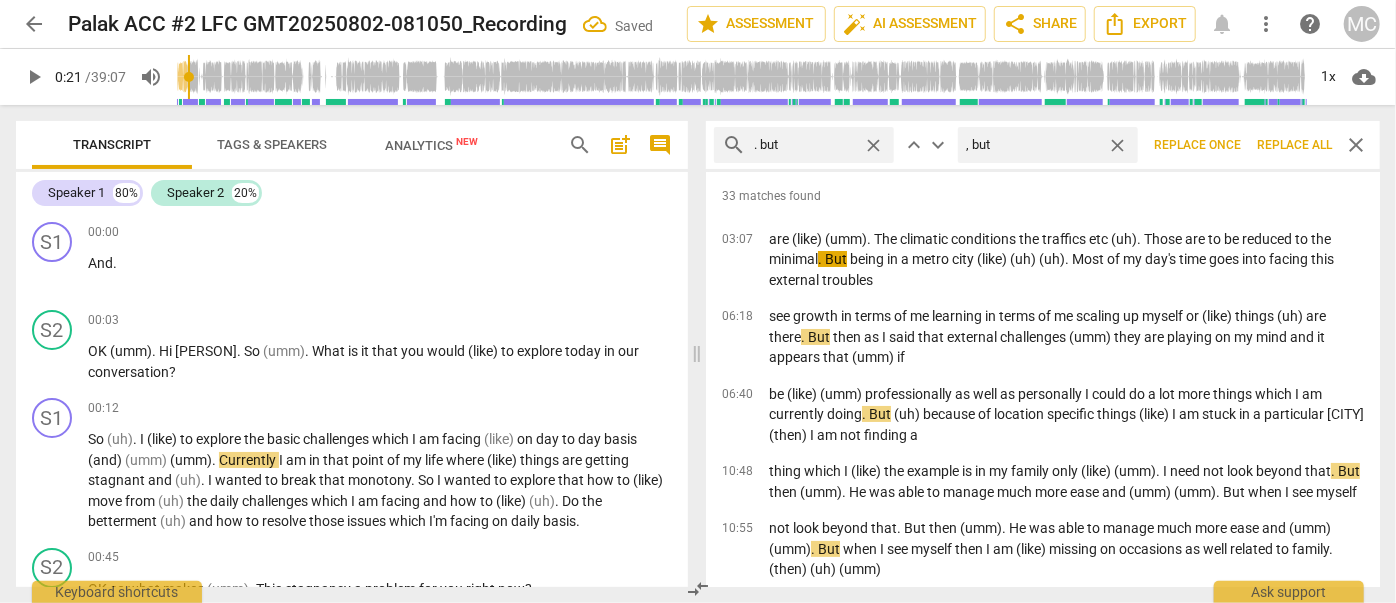 type on ", but" 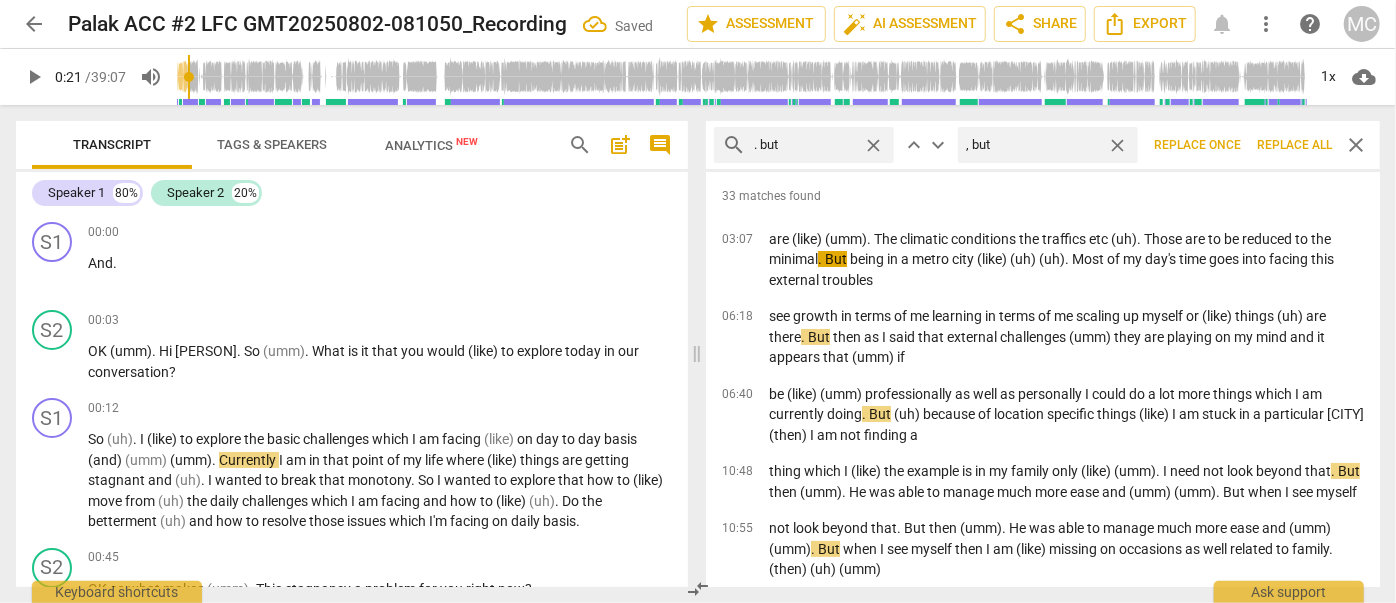 click on "Replace all" at bounding box center (1294, 145) 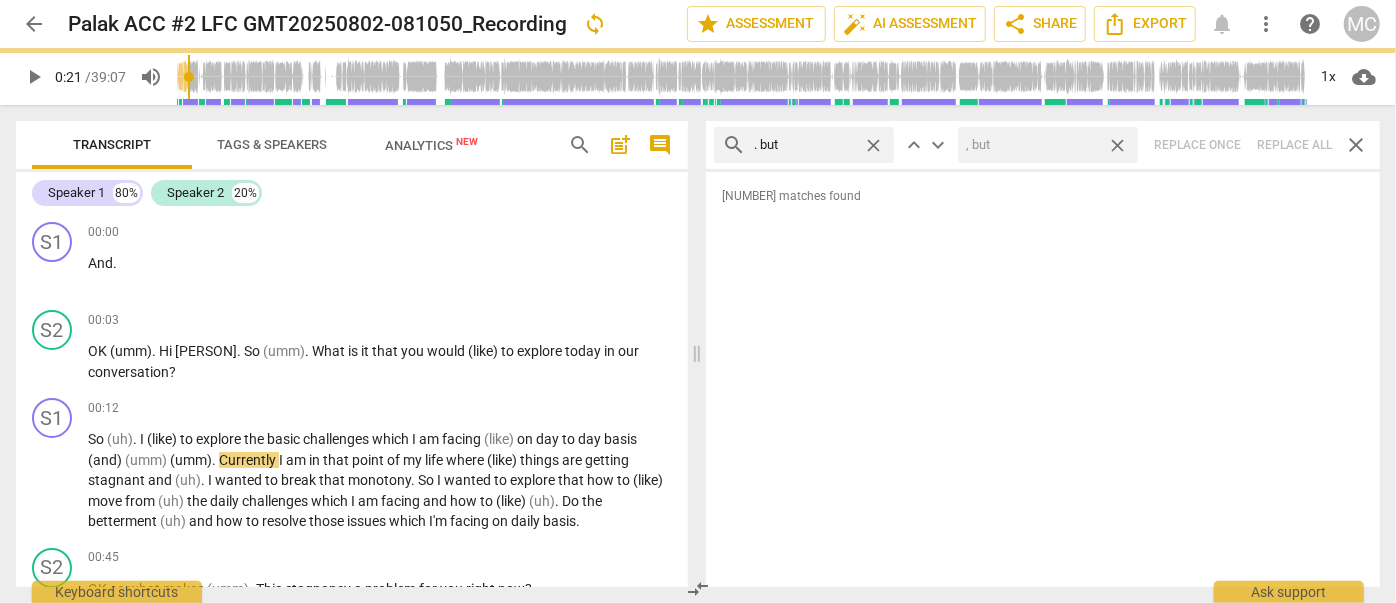 click on "close" at bounding box center [1117, 145] 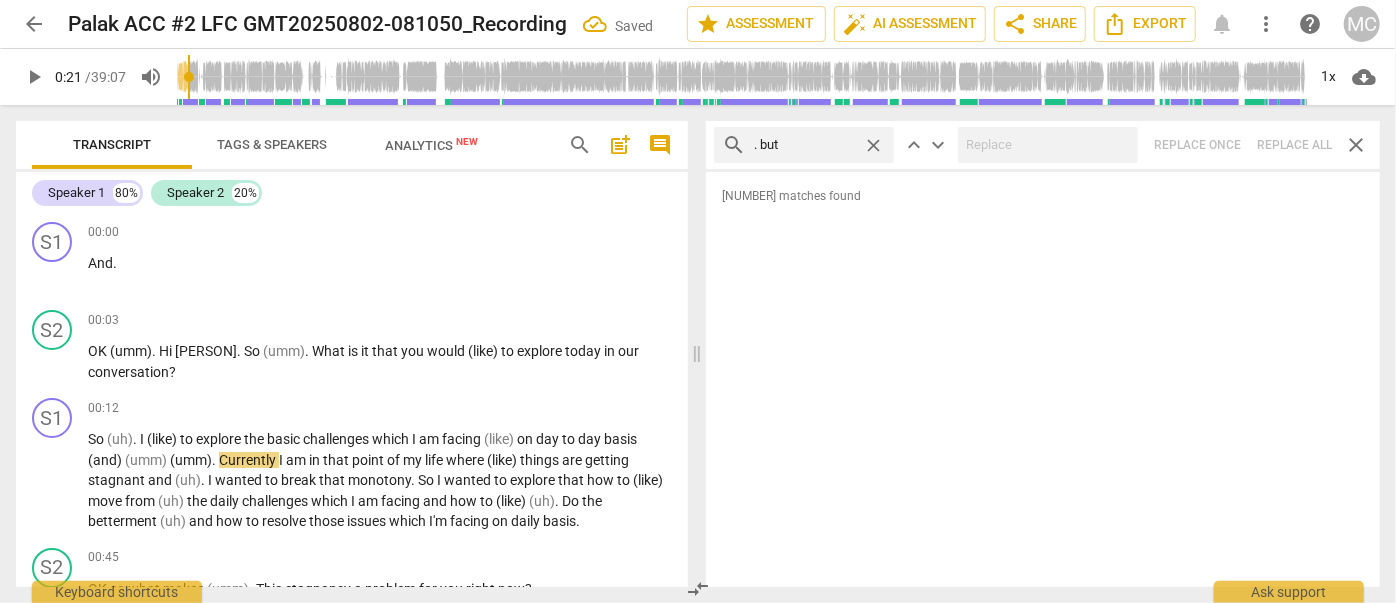 click on "close" at bounding box center [873, 145] 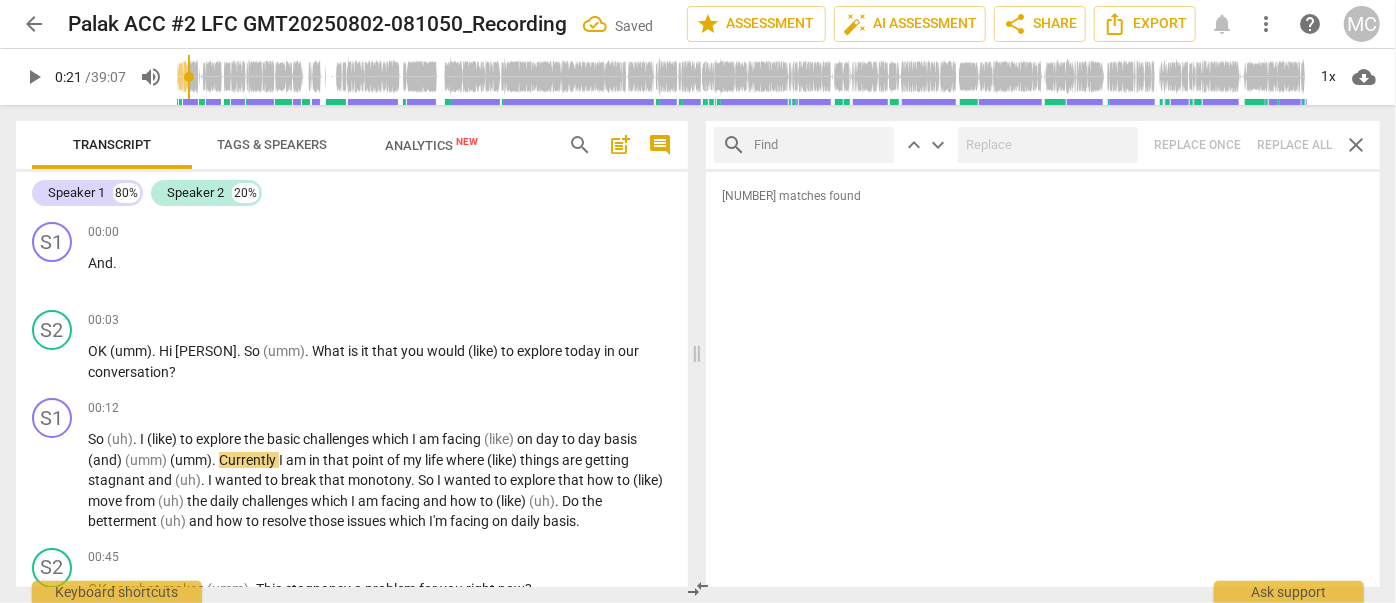 click at bounding box center [820, 145] 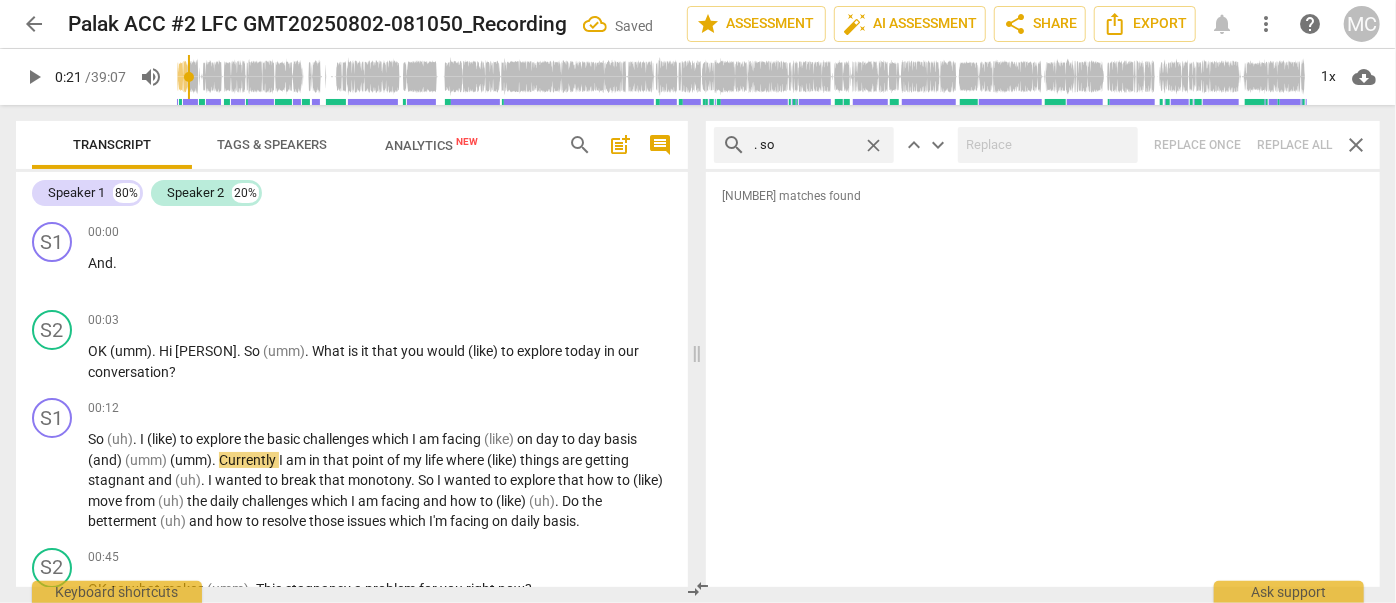 type on ". so" 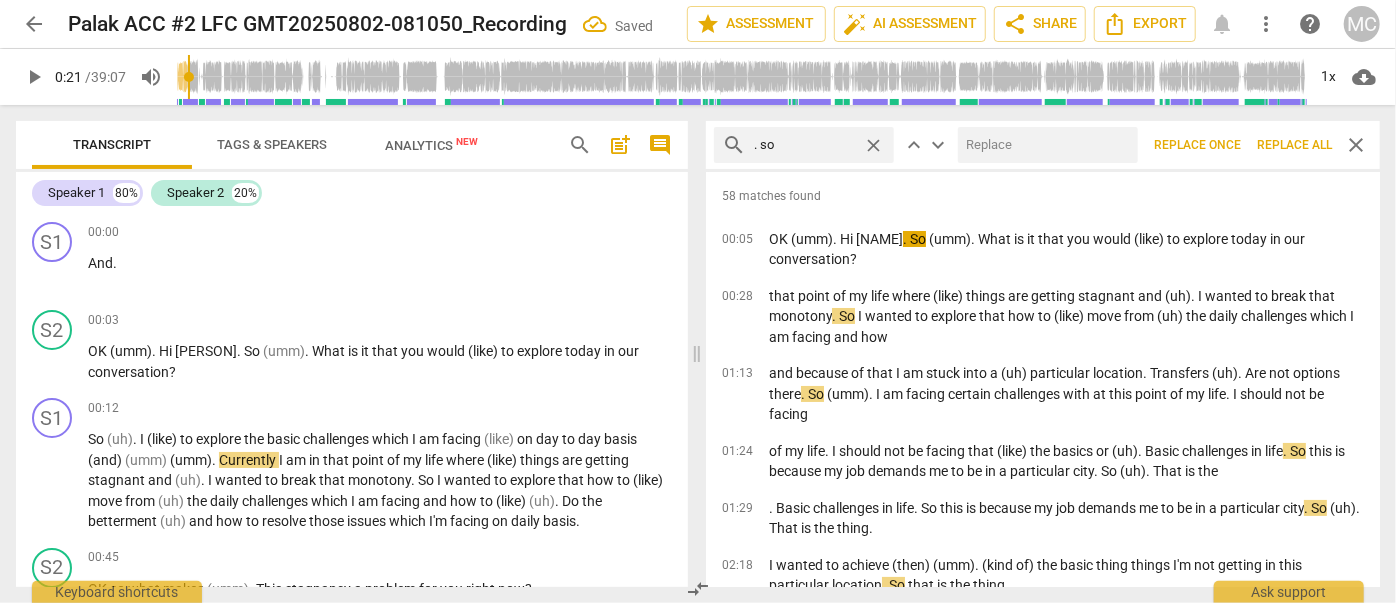 click at bounding box center (1044, 145) 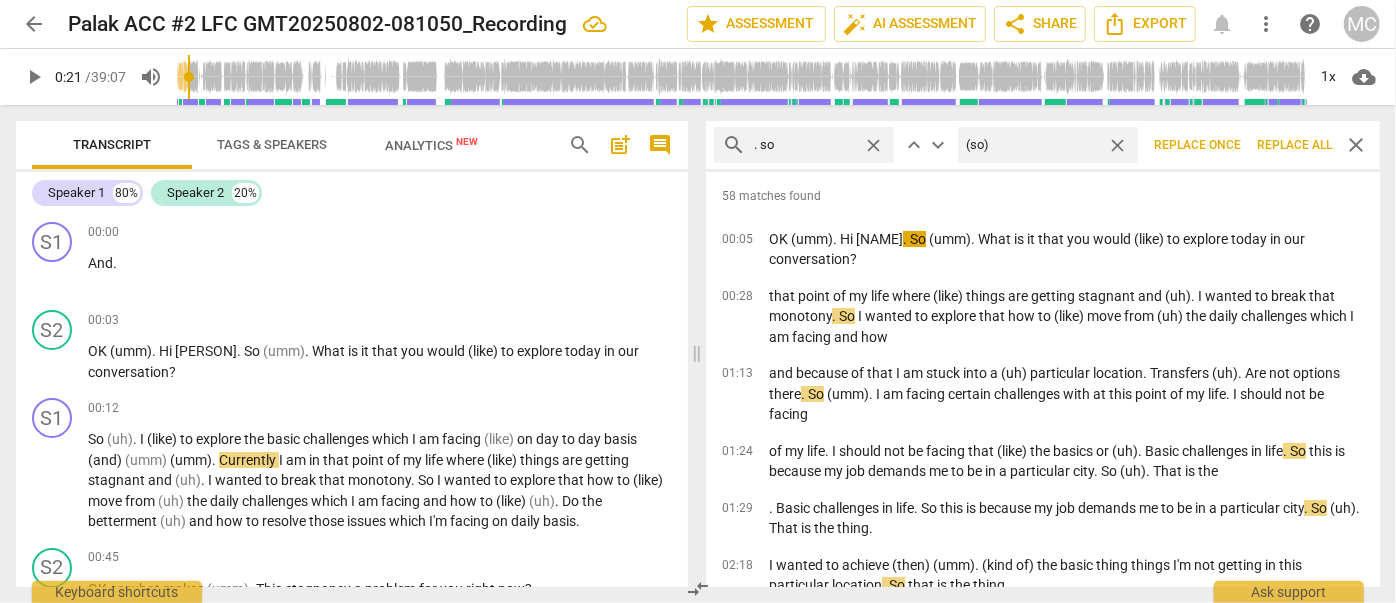 type on "(so)" 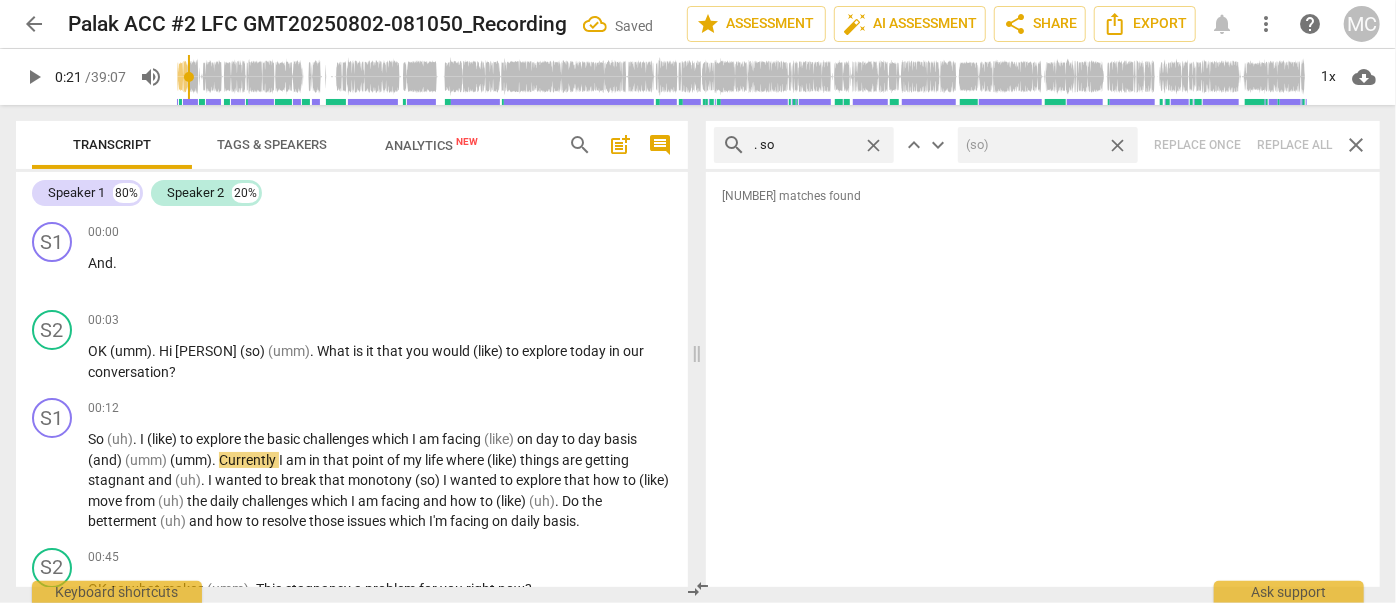 click on "close" at bounding box center [1117, 145] 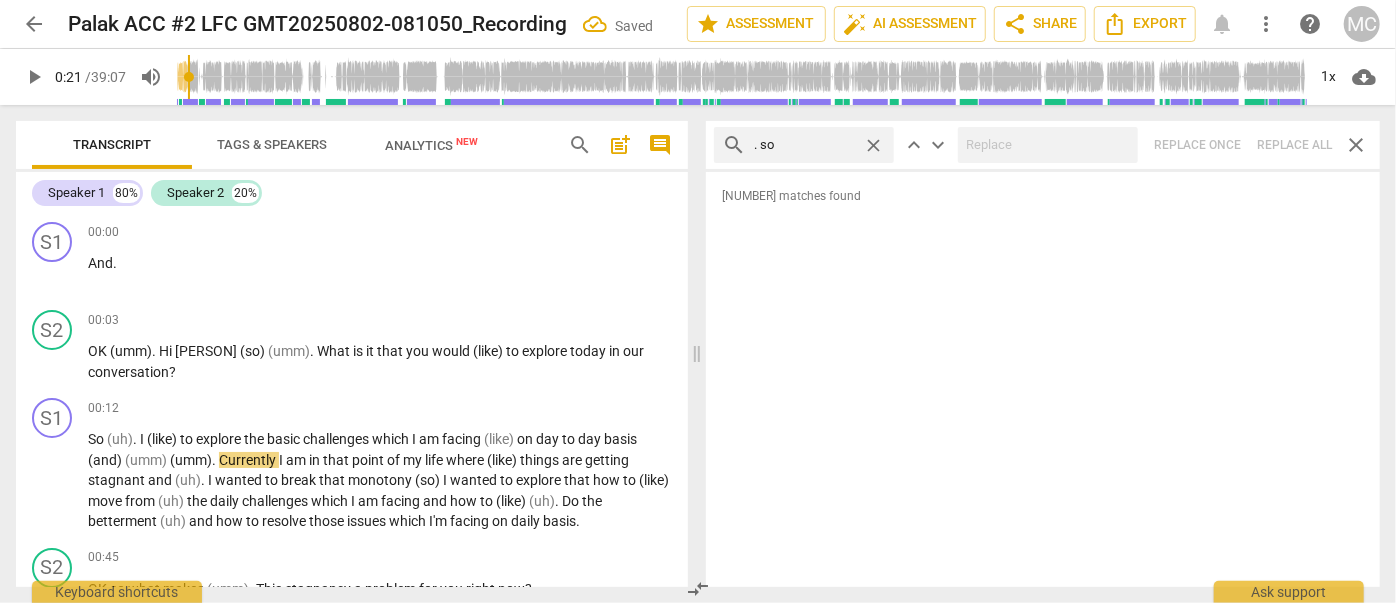 click on "close" at bounding box center [873, 145] 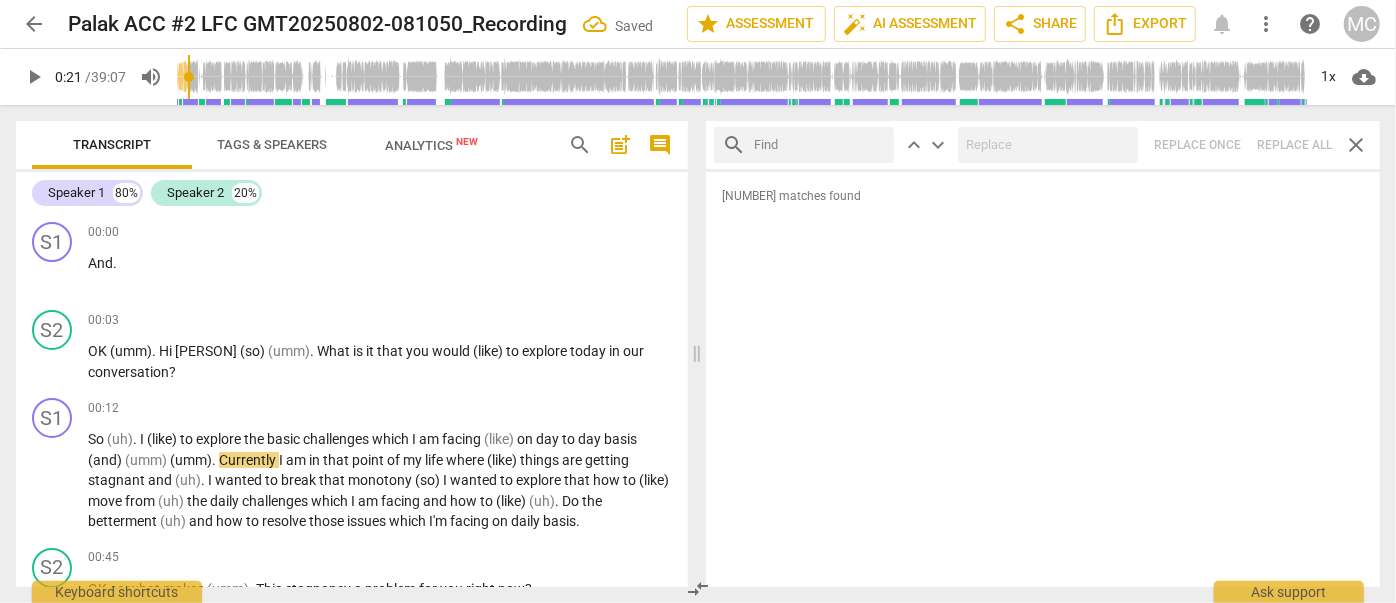 click at bounding box center [820, 145] 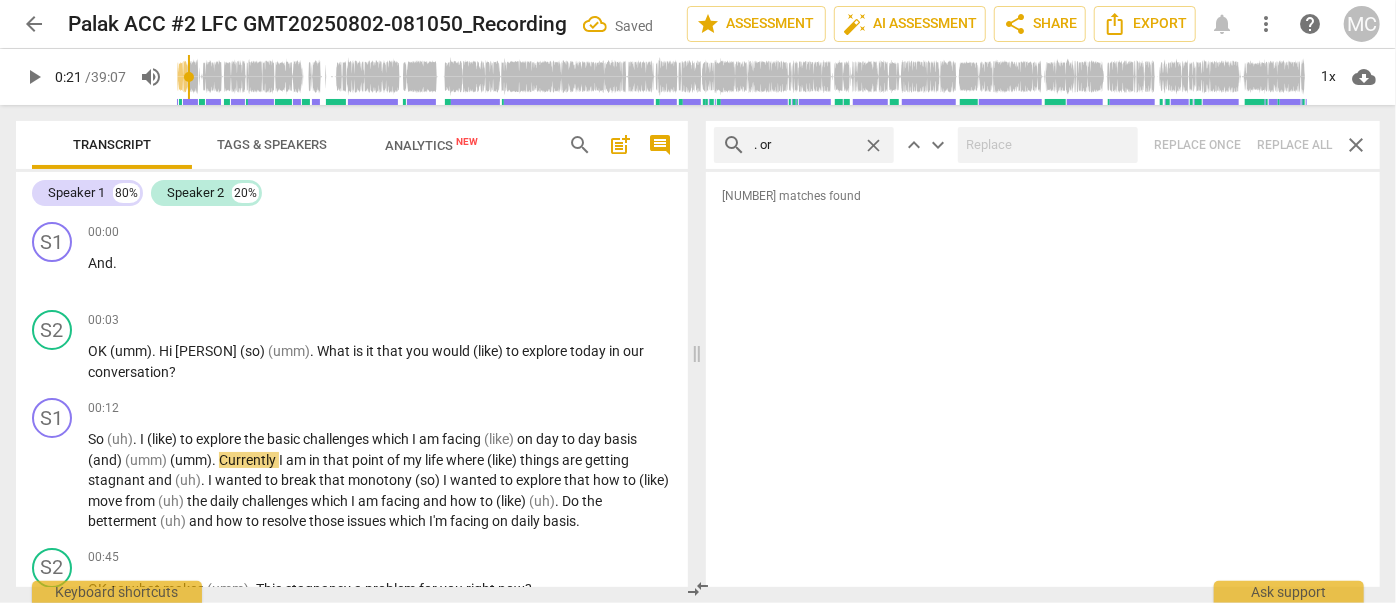 type on ". or" 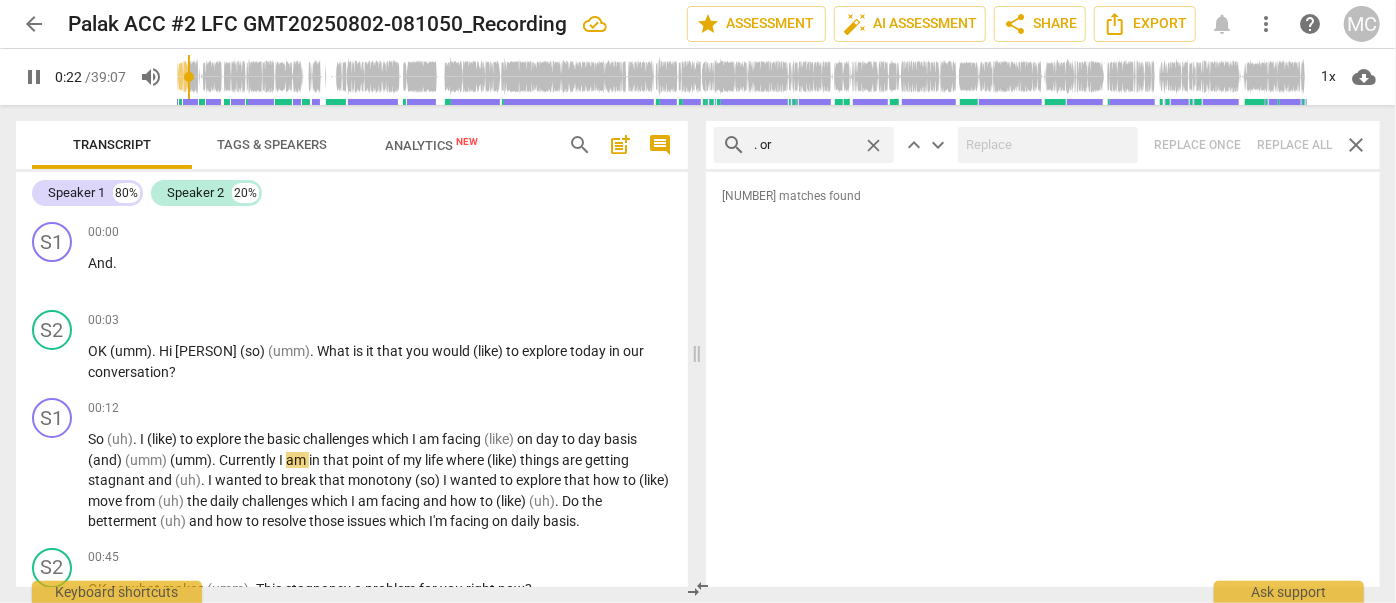 click on "search . or close keyboard_arrow_up keyboard_arrow_down Replace once Replace all close" at bounding box center [1043, 145] 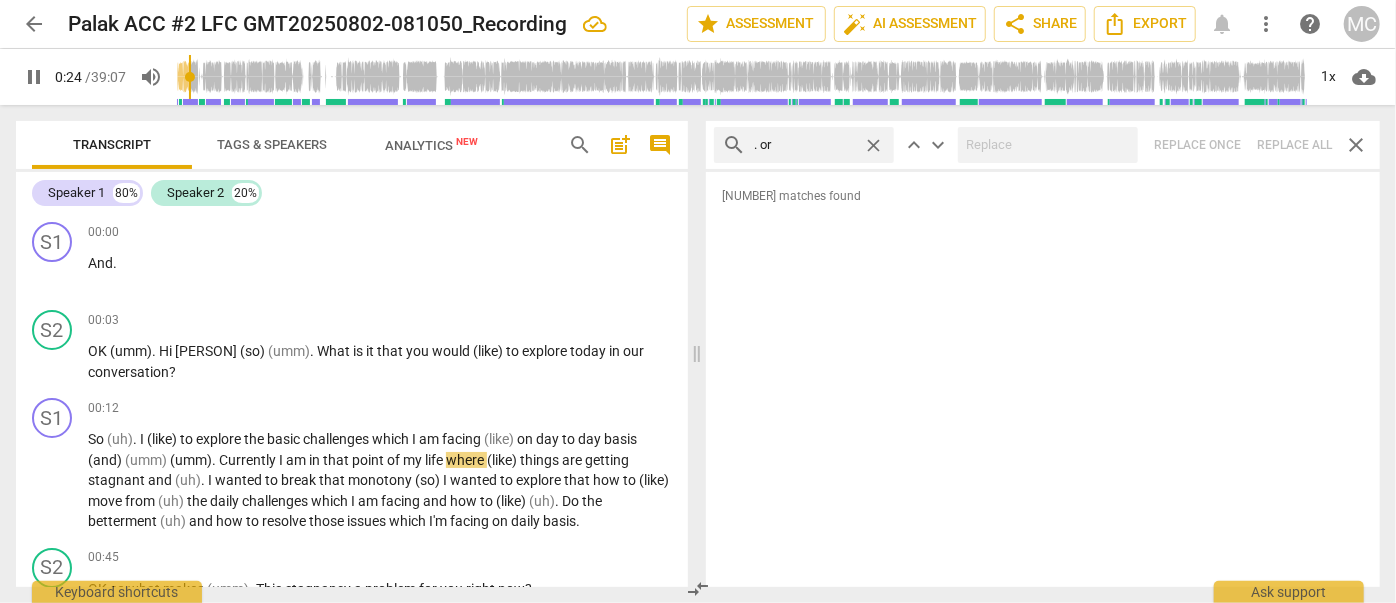 click on "close" at bounding box center [873, 145] 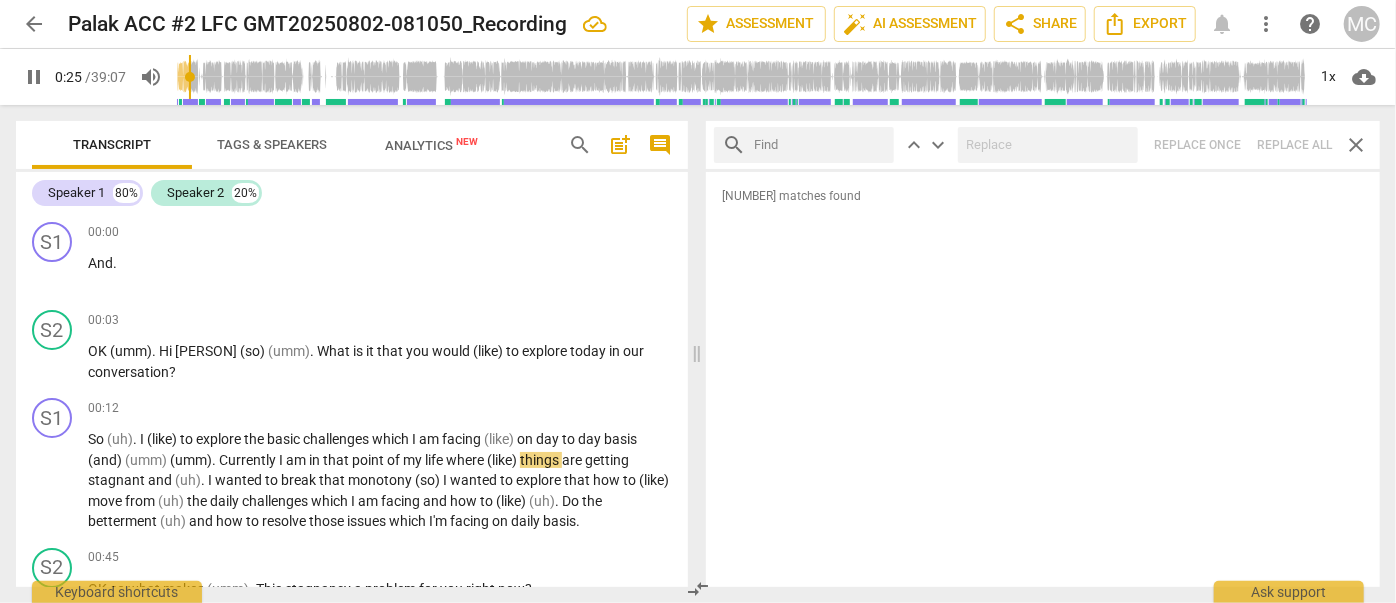 click at bounding box center [820, 145] 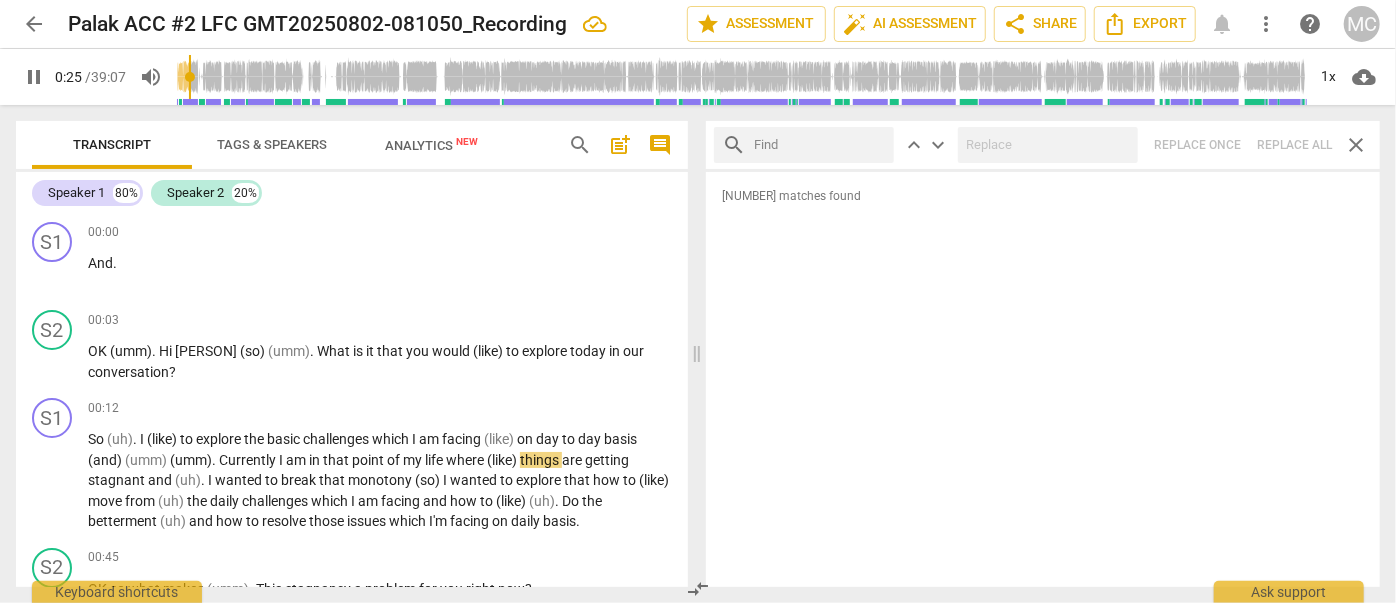 type on "26" 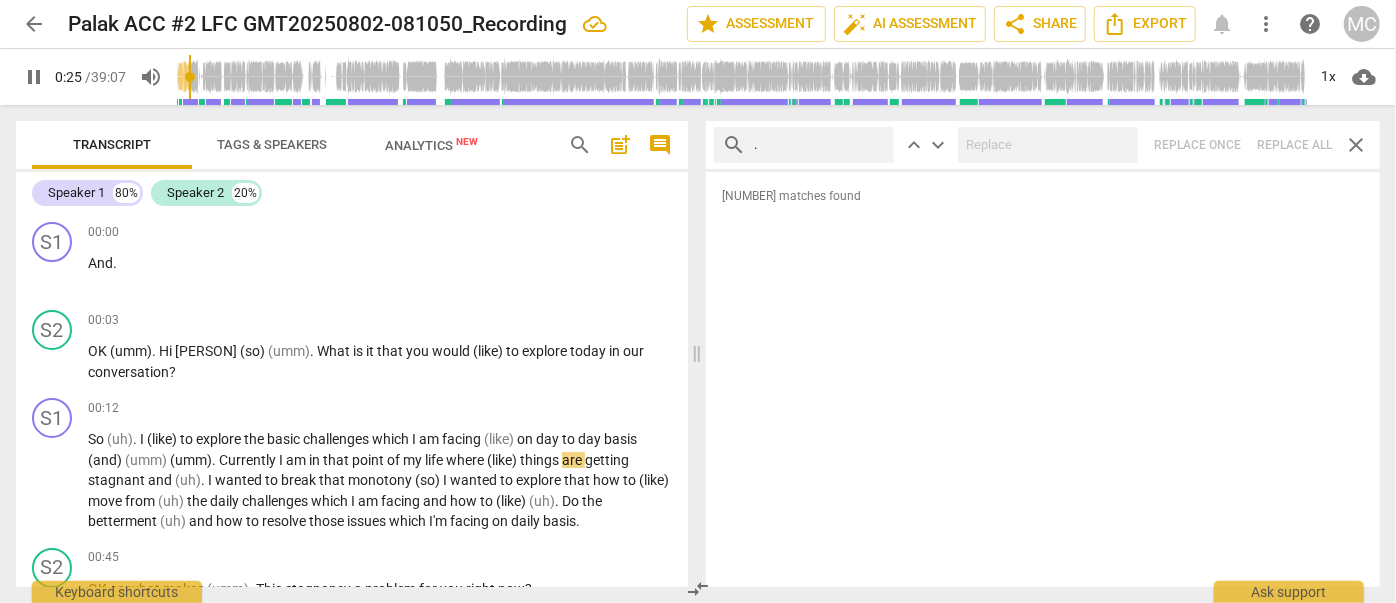 type on "." 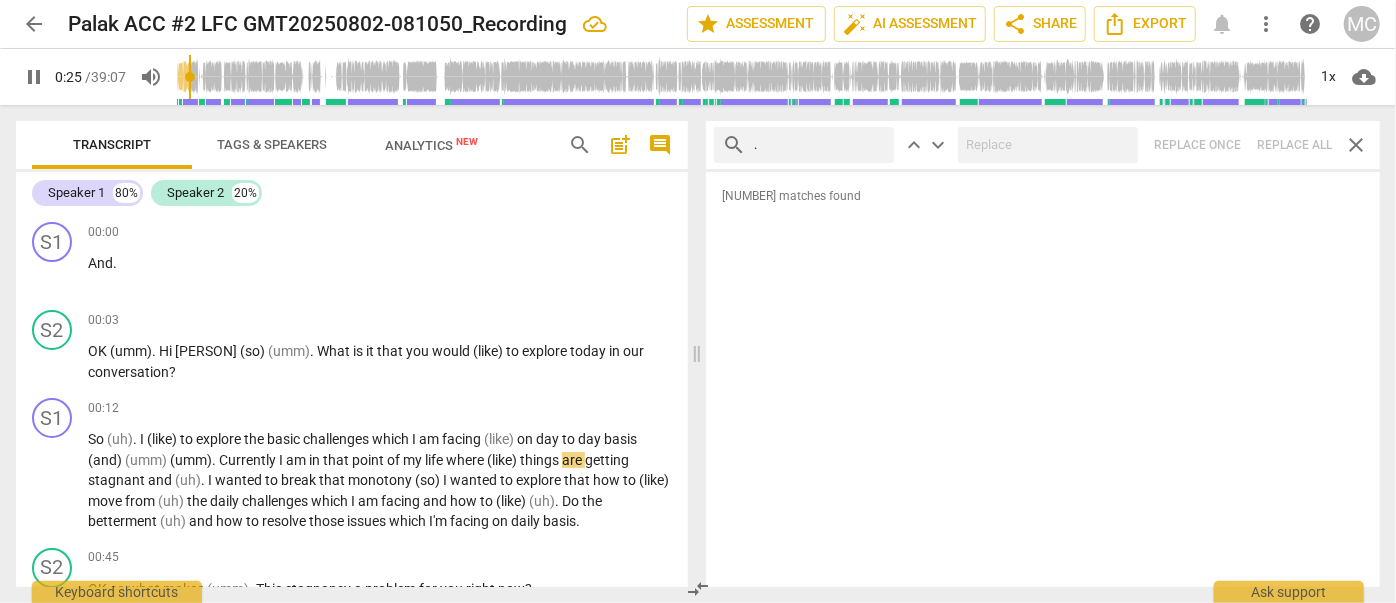 type on "26" 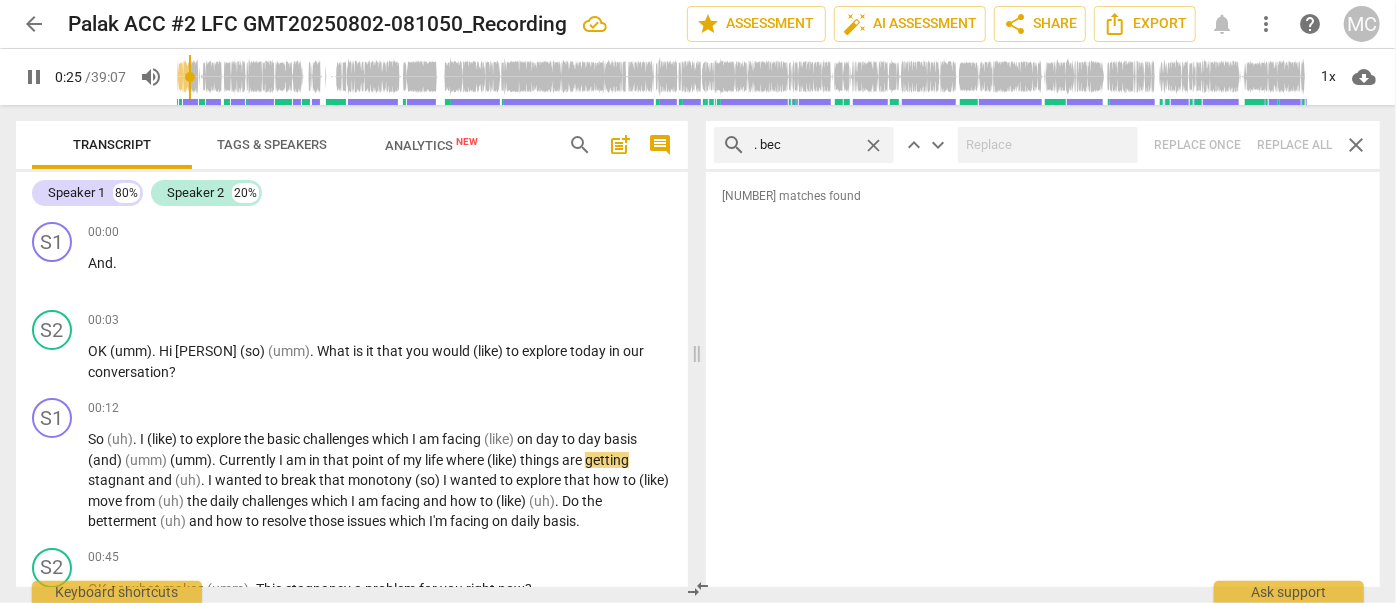 type on ". beca" 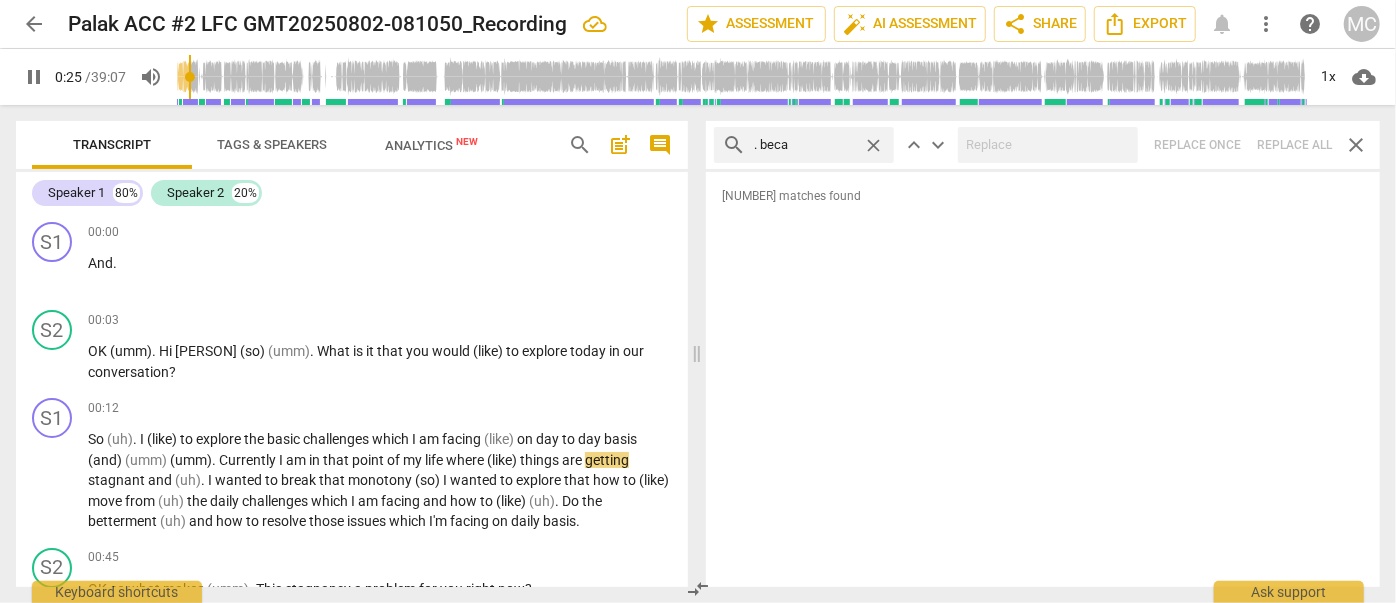 type on "26" 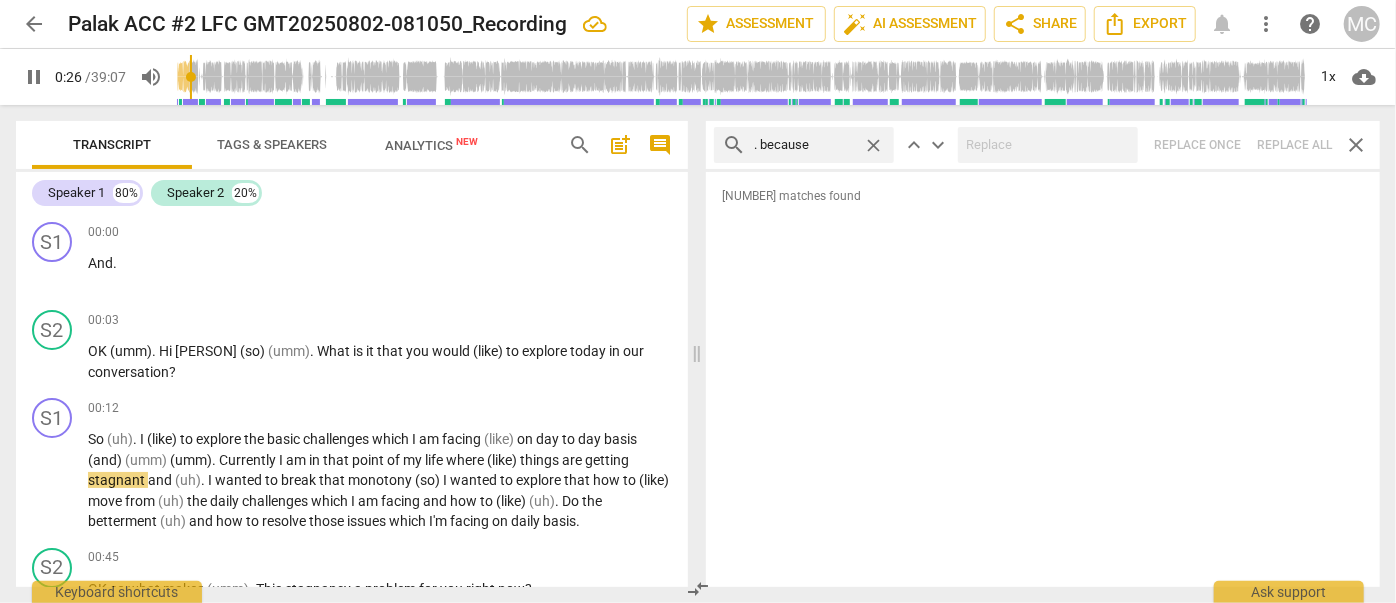 type on ". because" 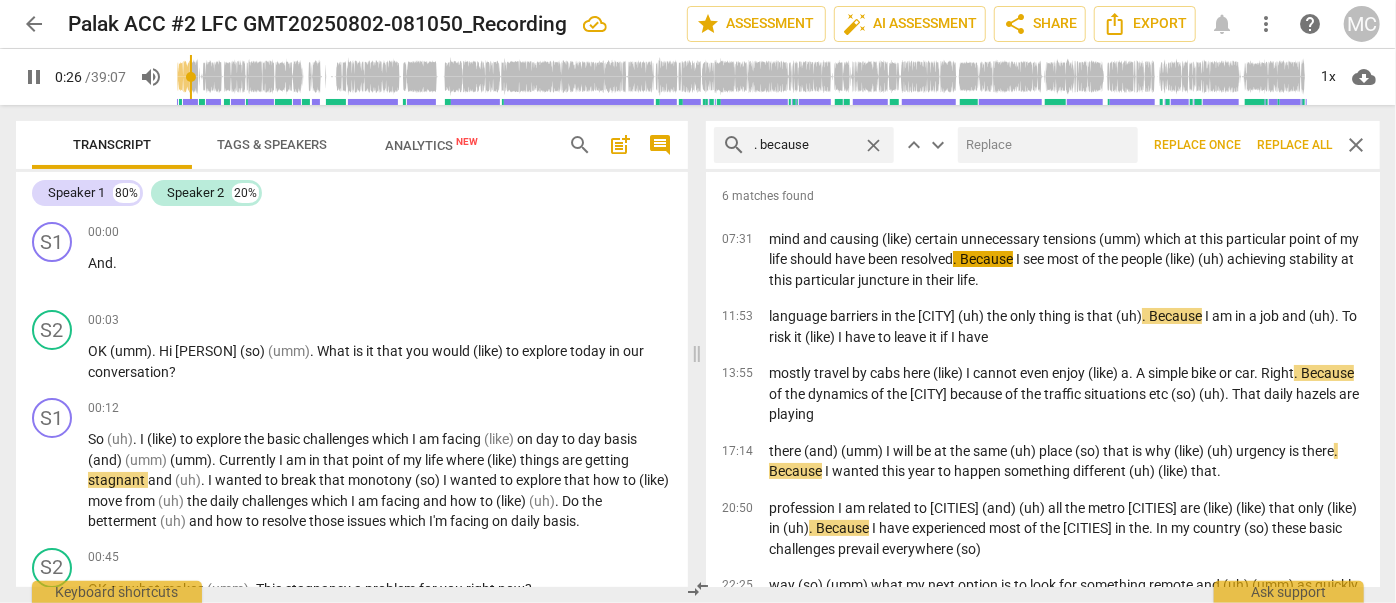click at bounding box center [1044, 145] 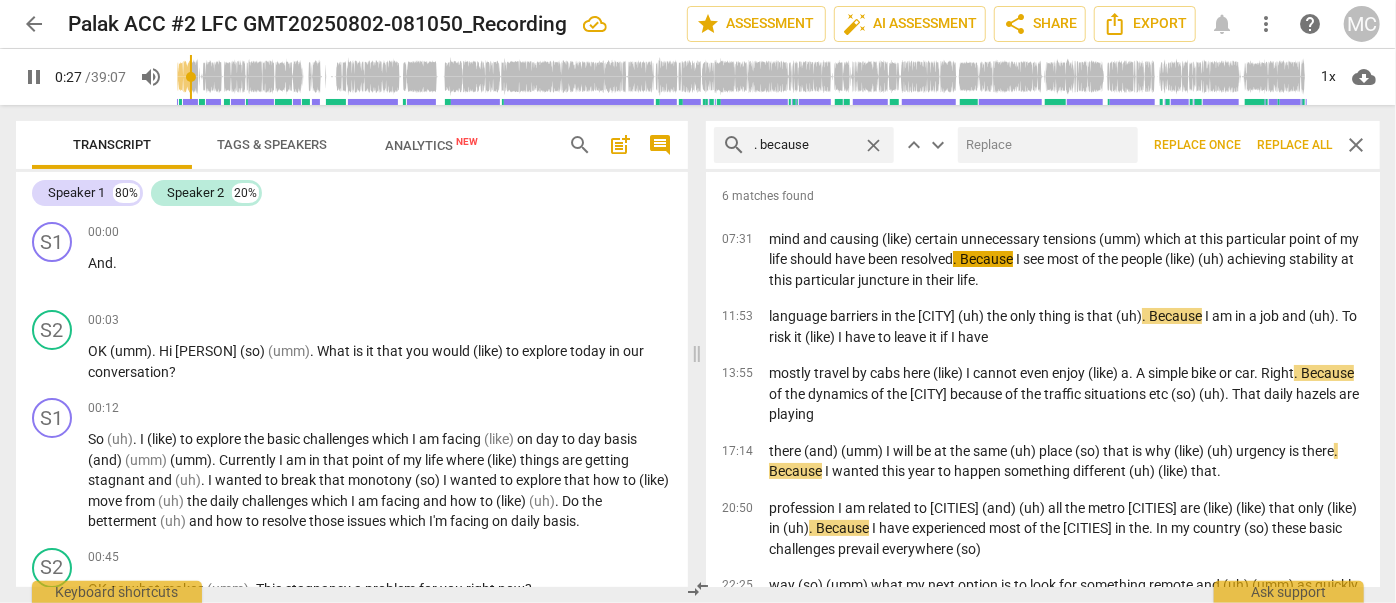 type on "27" 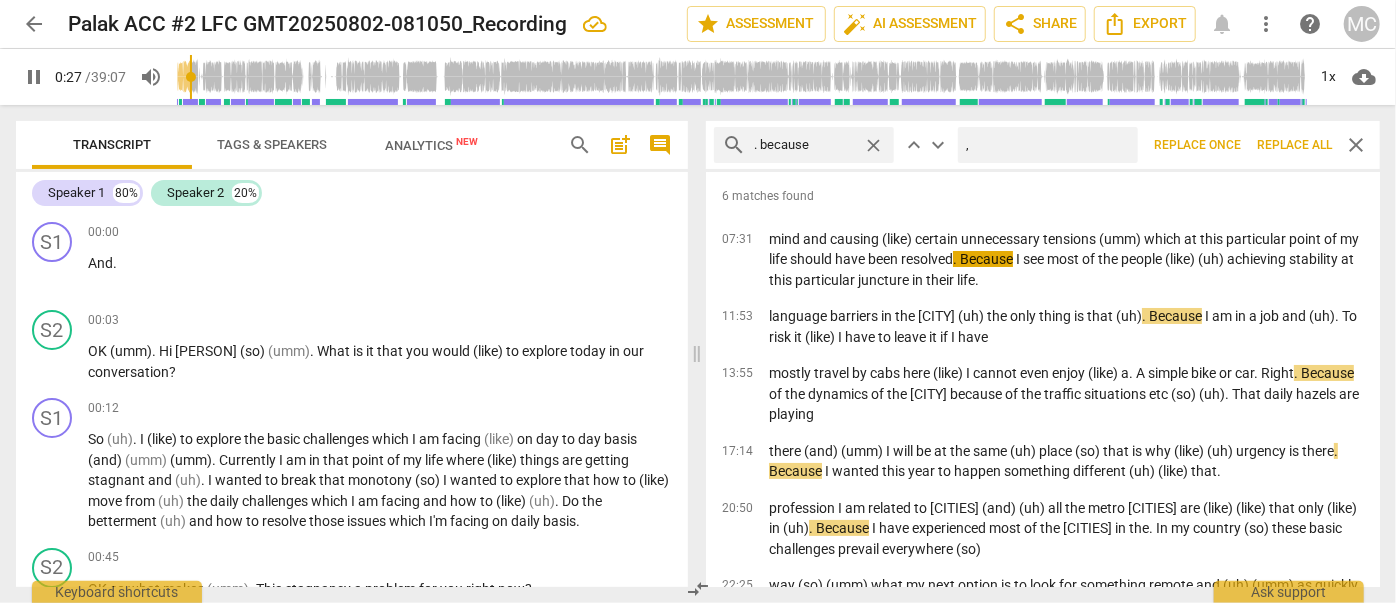 type on "," 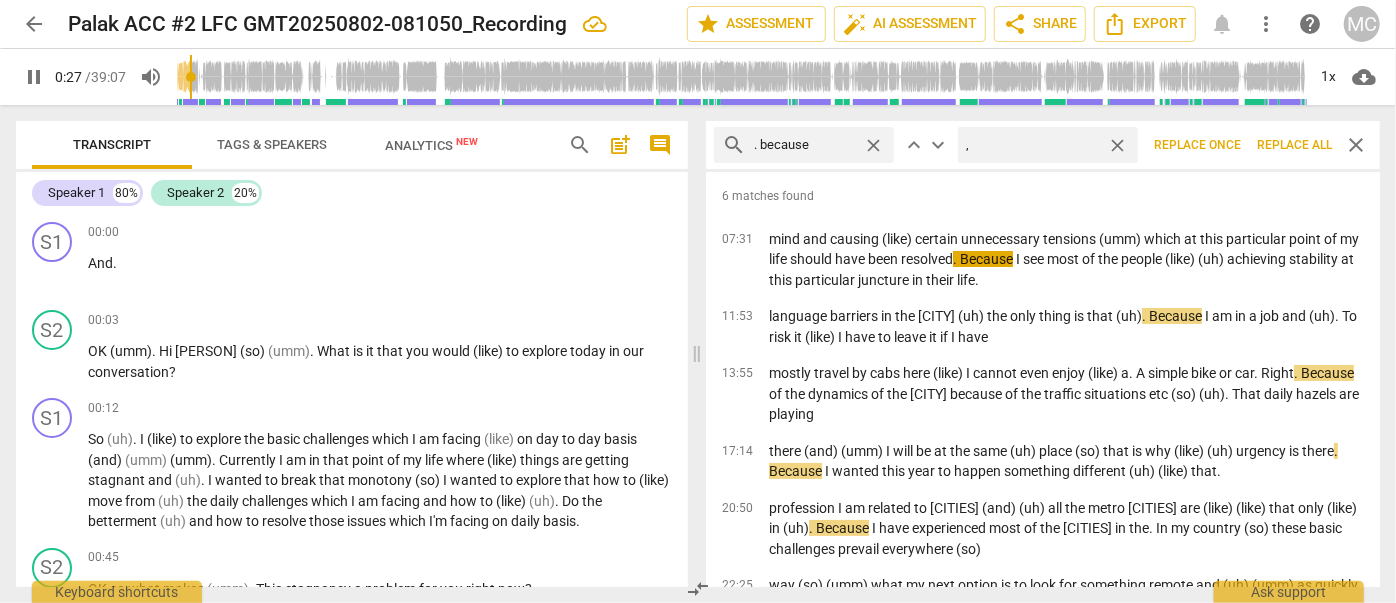 type on "28" 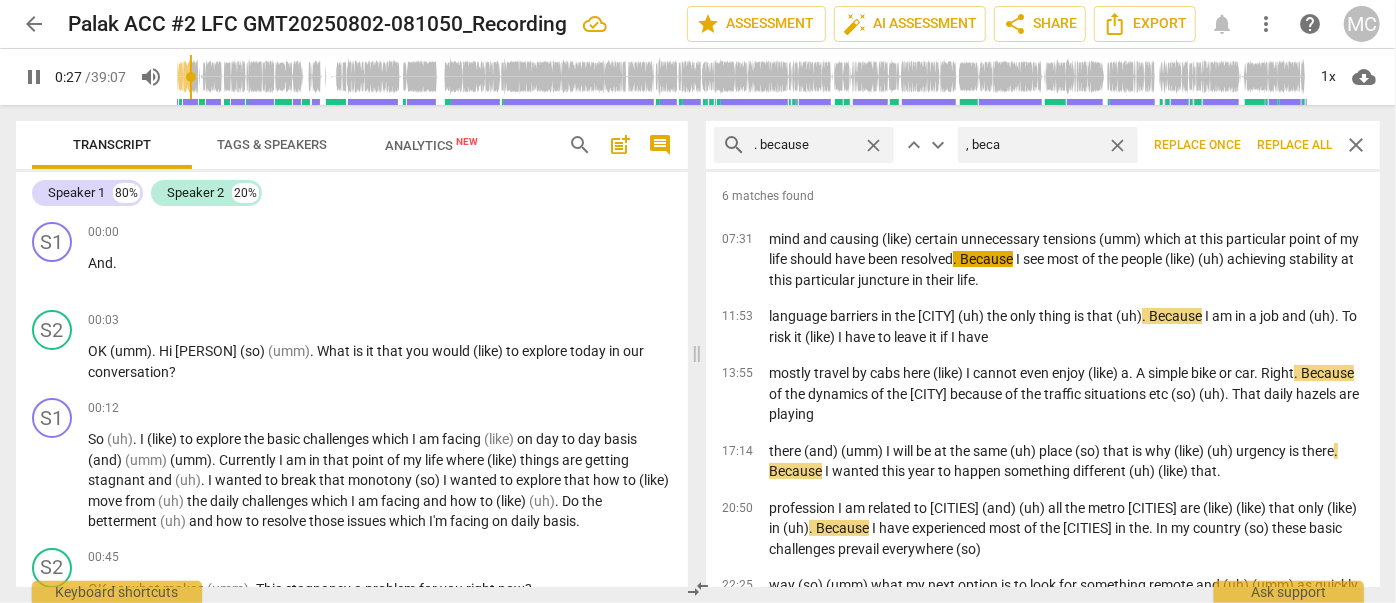 type on ", becau" 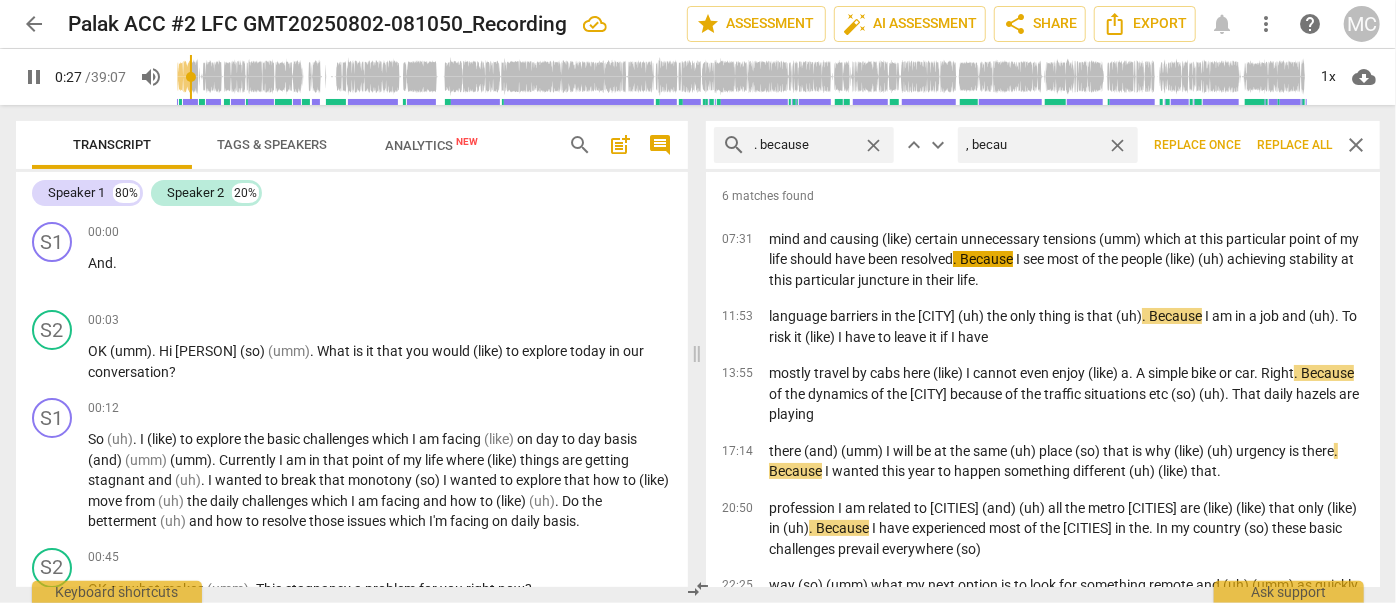 type on "28" 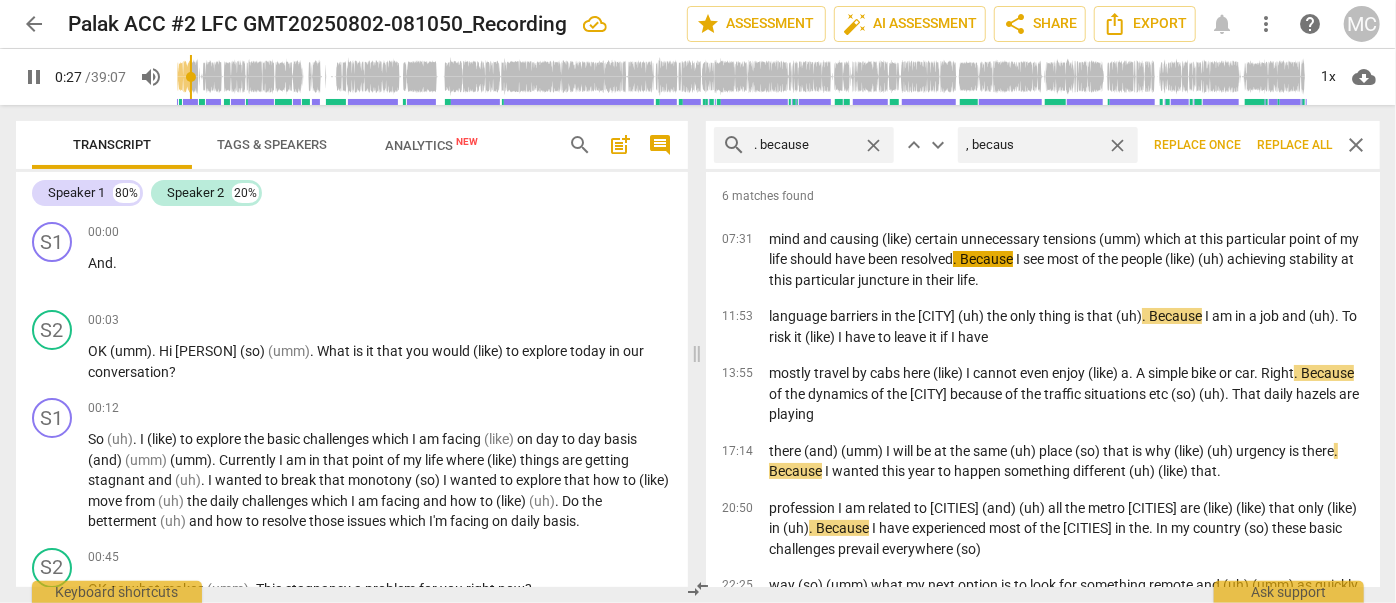 type on ", because" 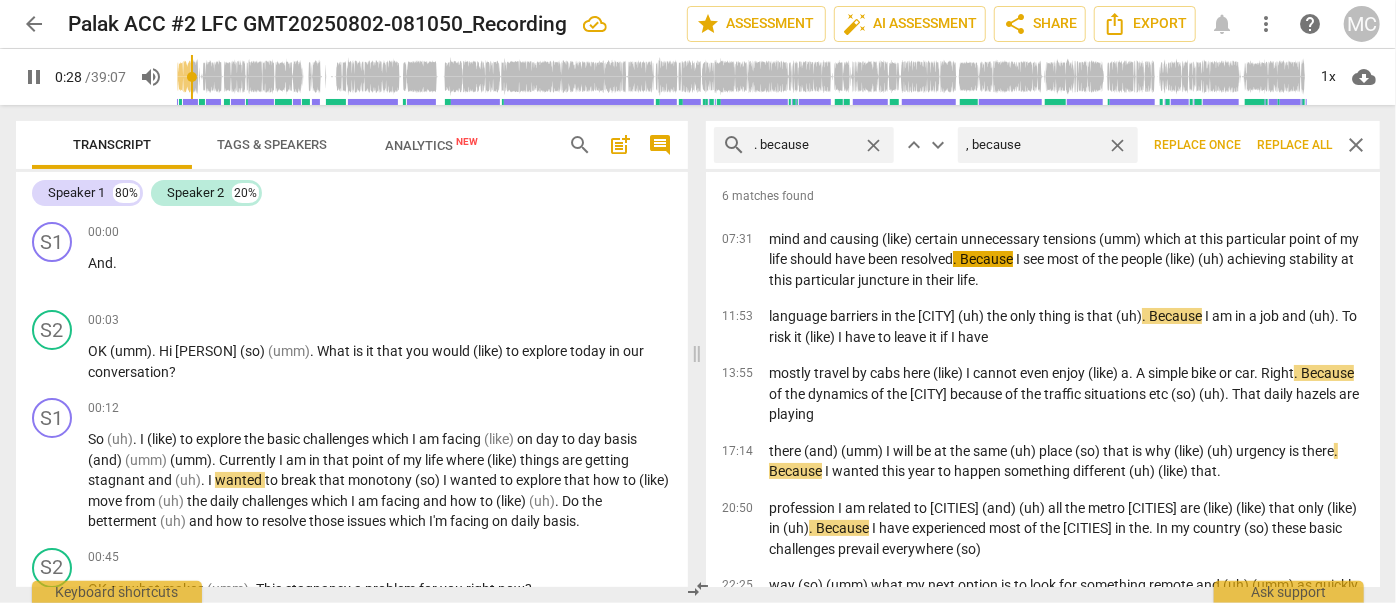 type on "29" 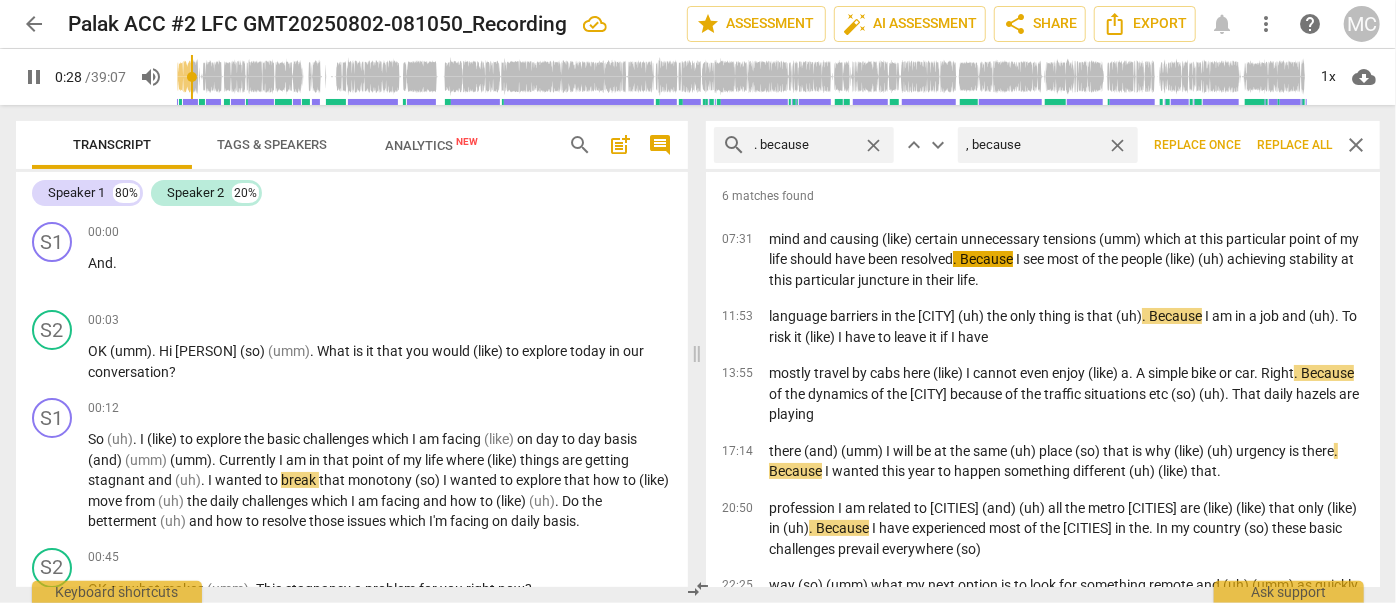 type on ", because" 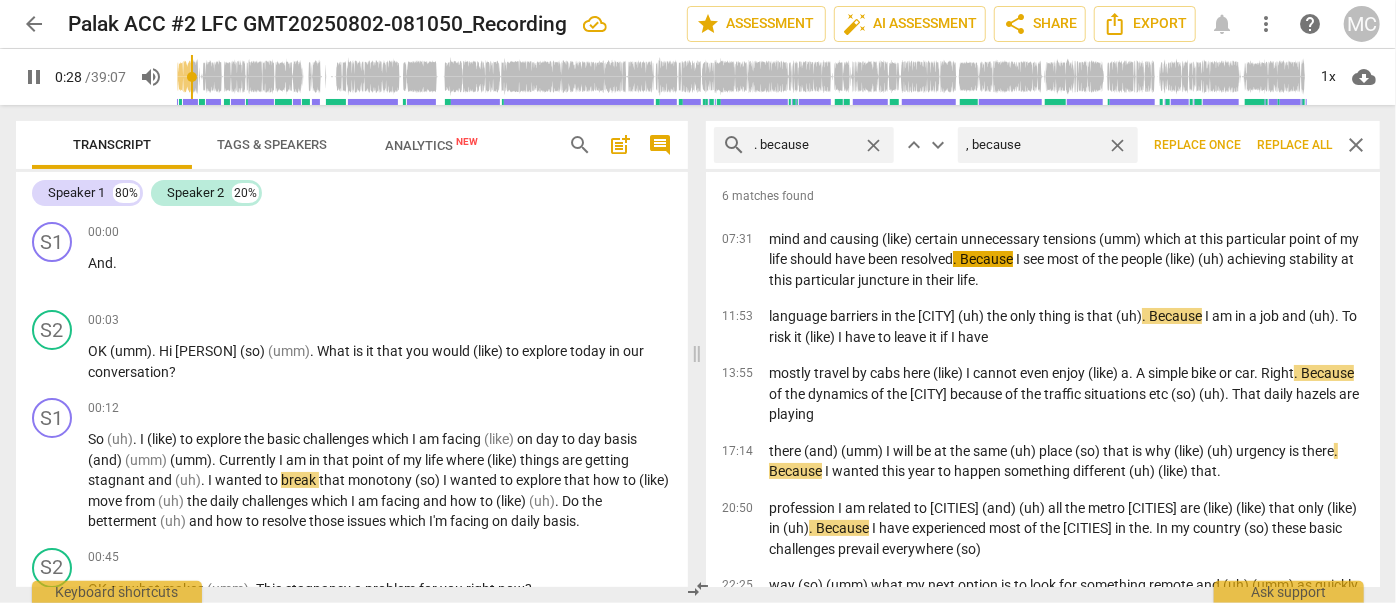 click on "Replace all" at bounding box center [1294, 145] 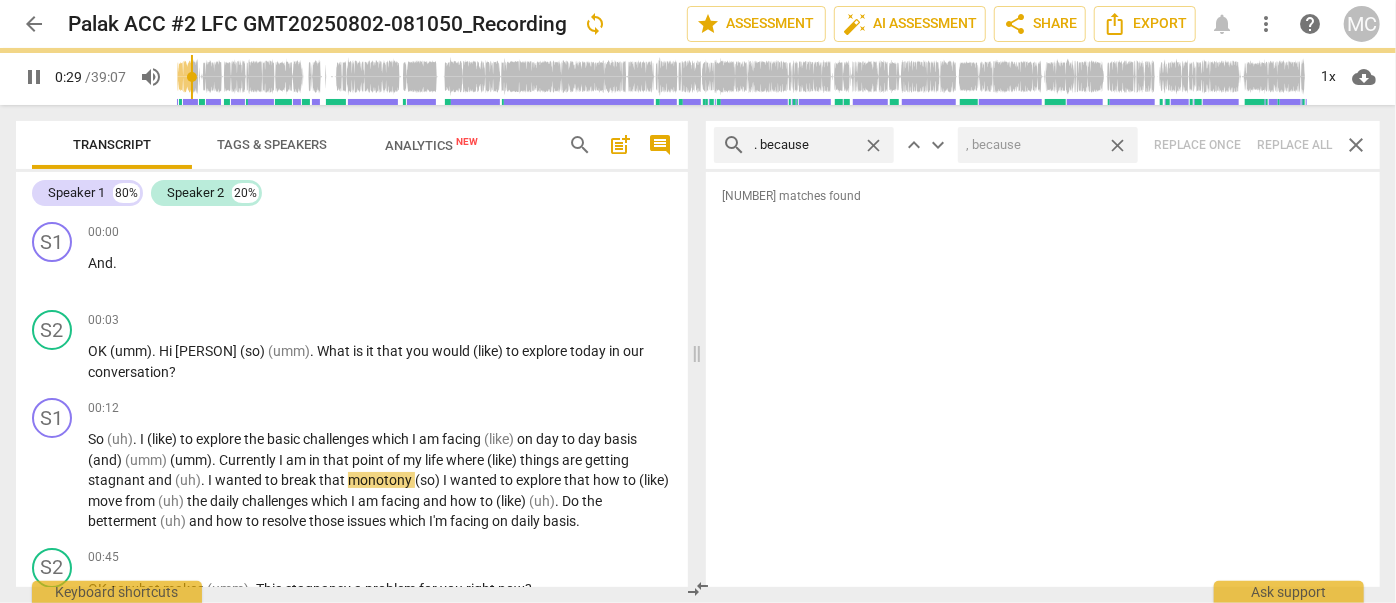 type on "30" 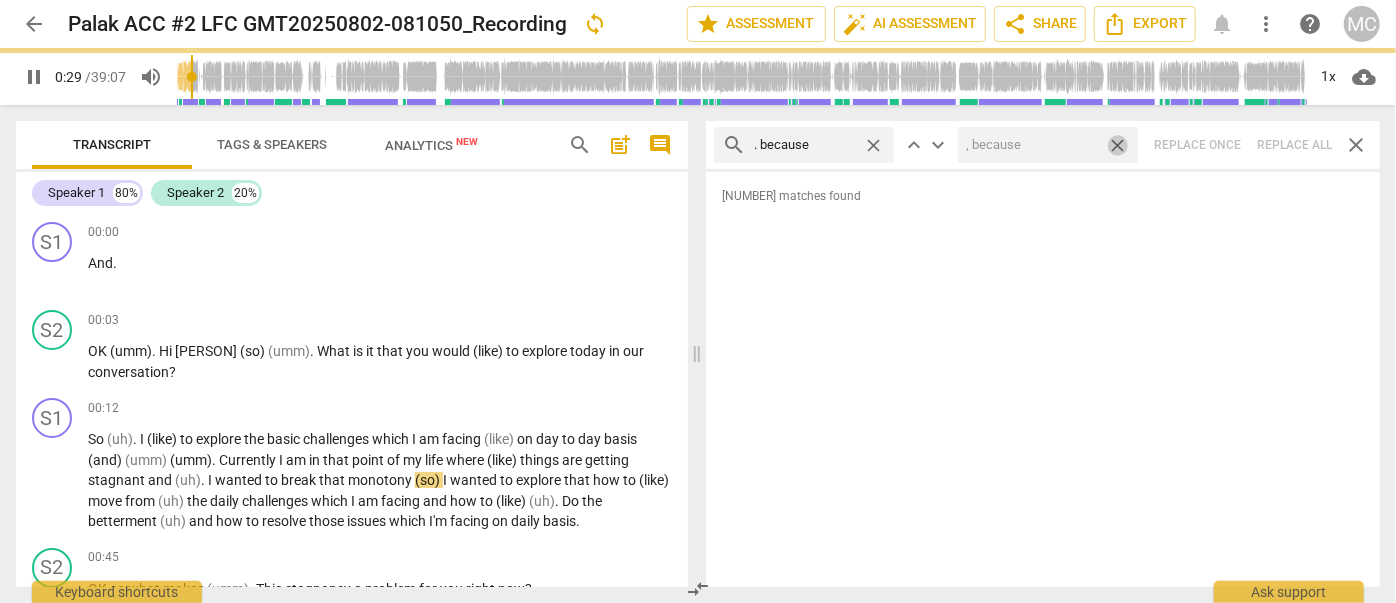 click on "close" at bounding box center [1117, 145] 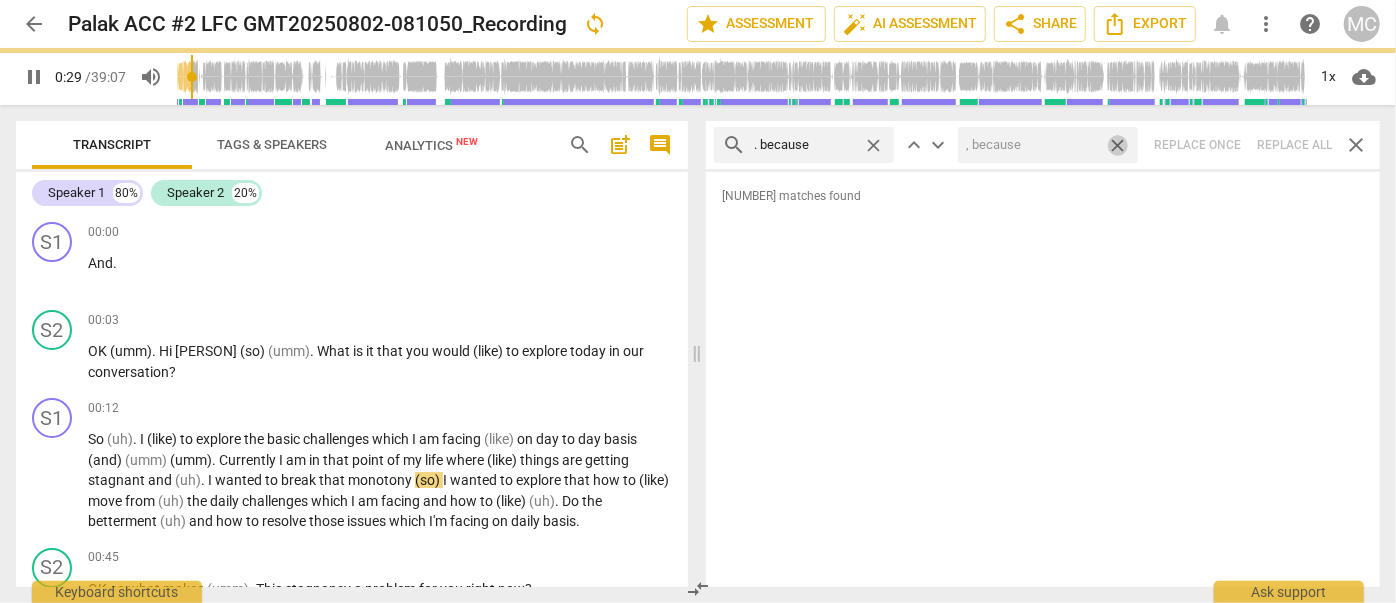 type 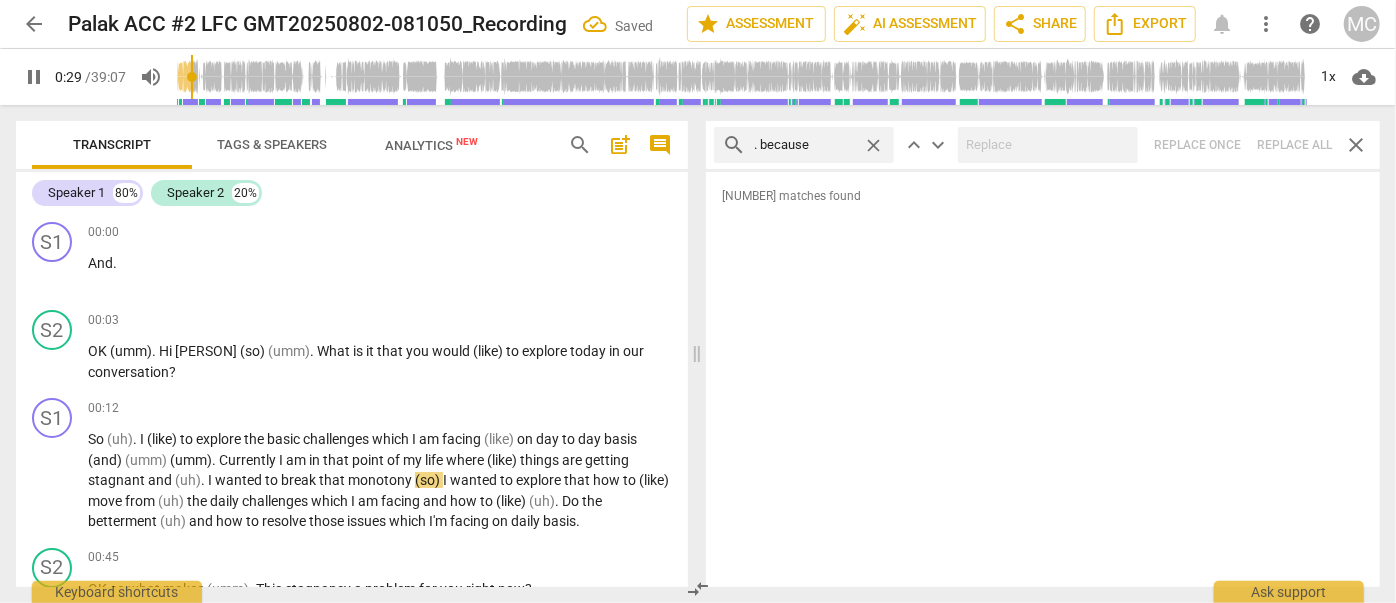 type on "30" 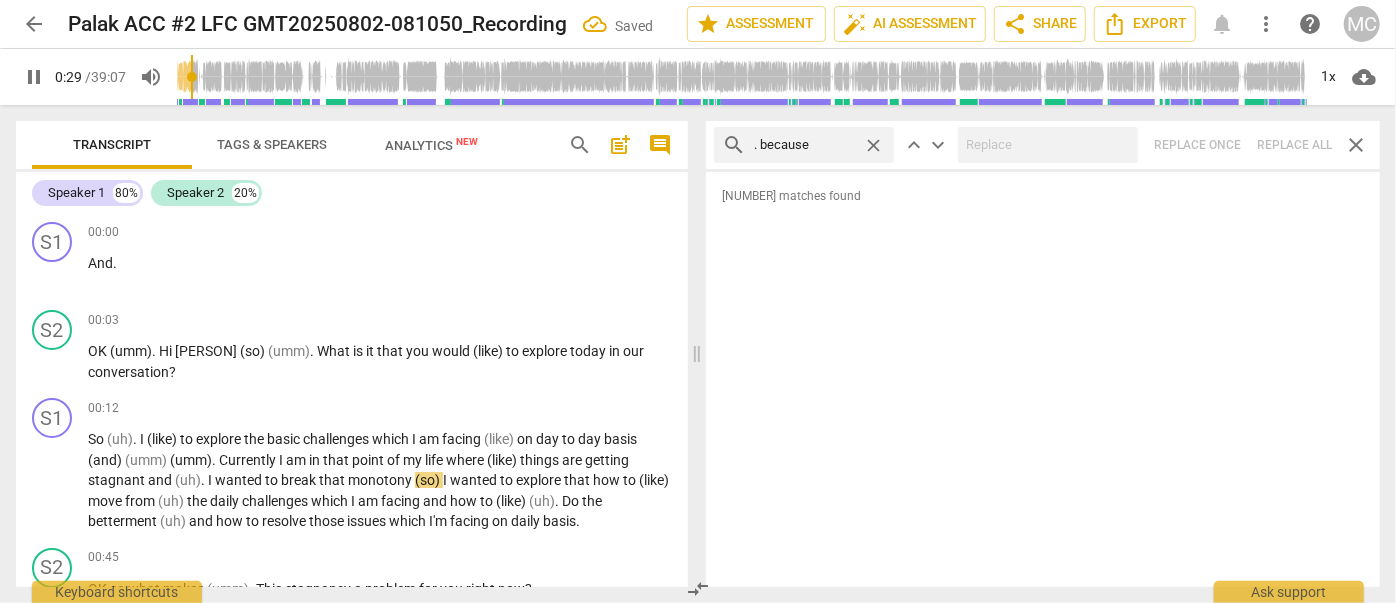 click on "close" at bounding box center (873, 145) 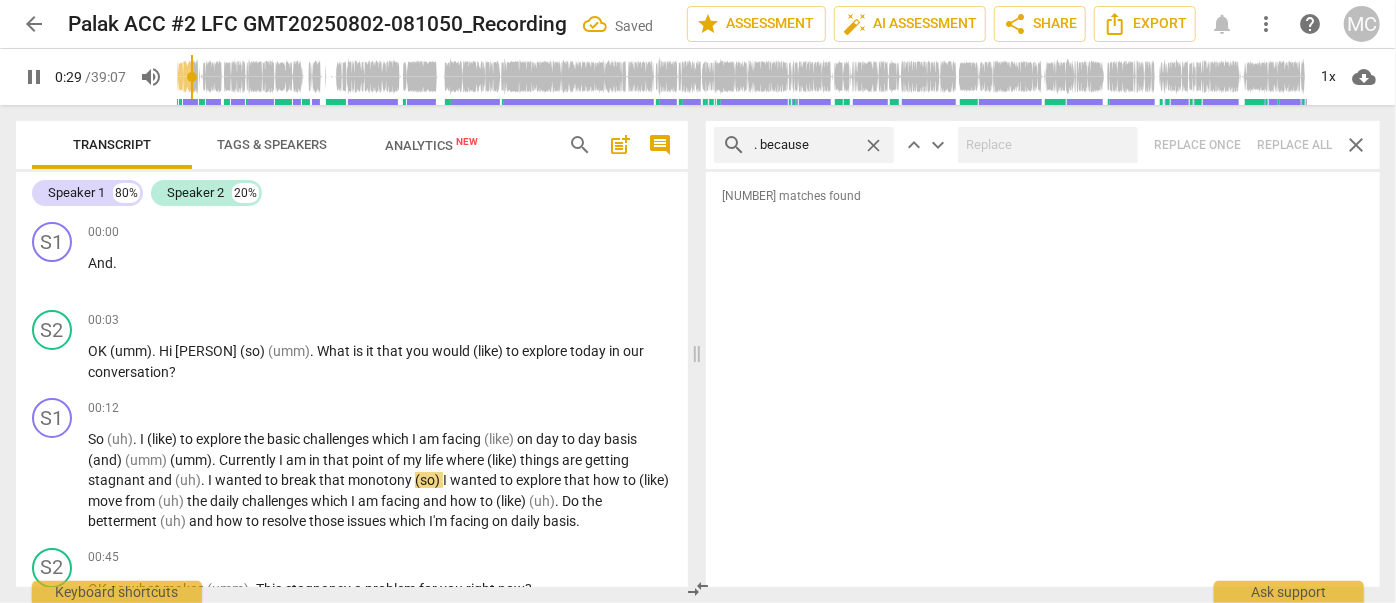type 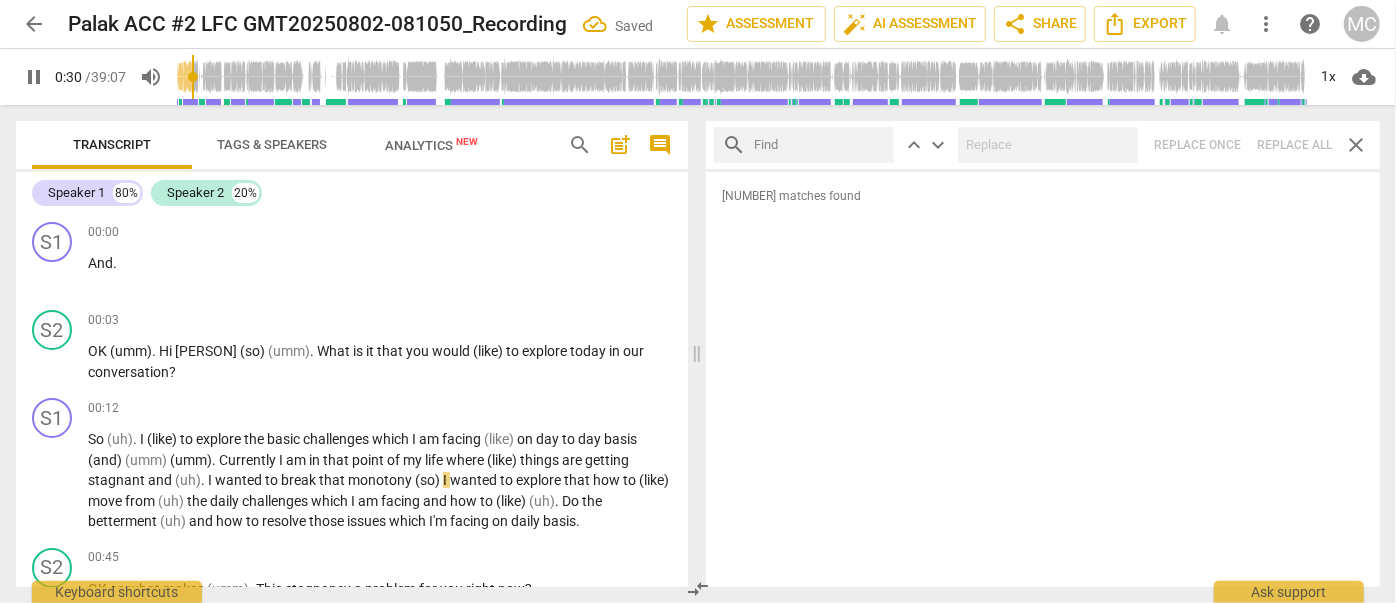 click at bounding box center (820, 145) 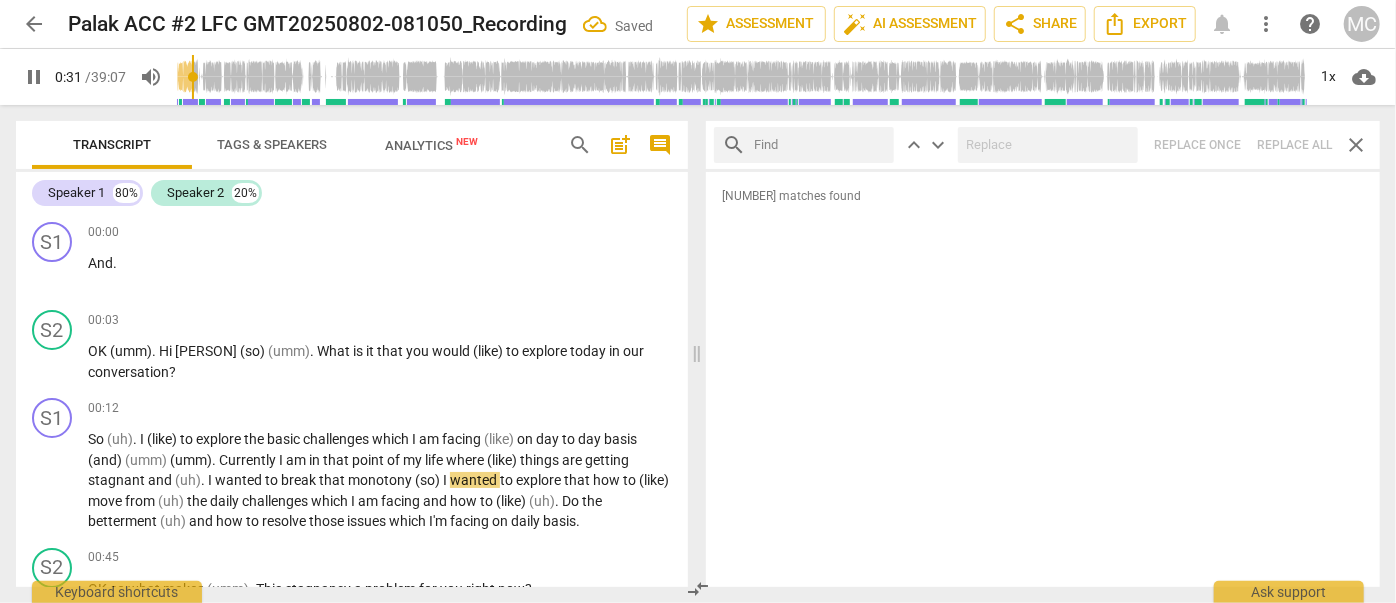 type on "31" 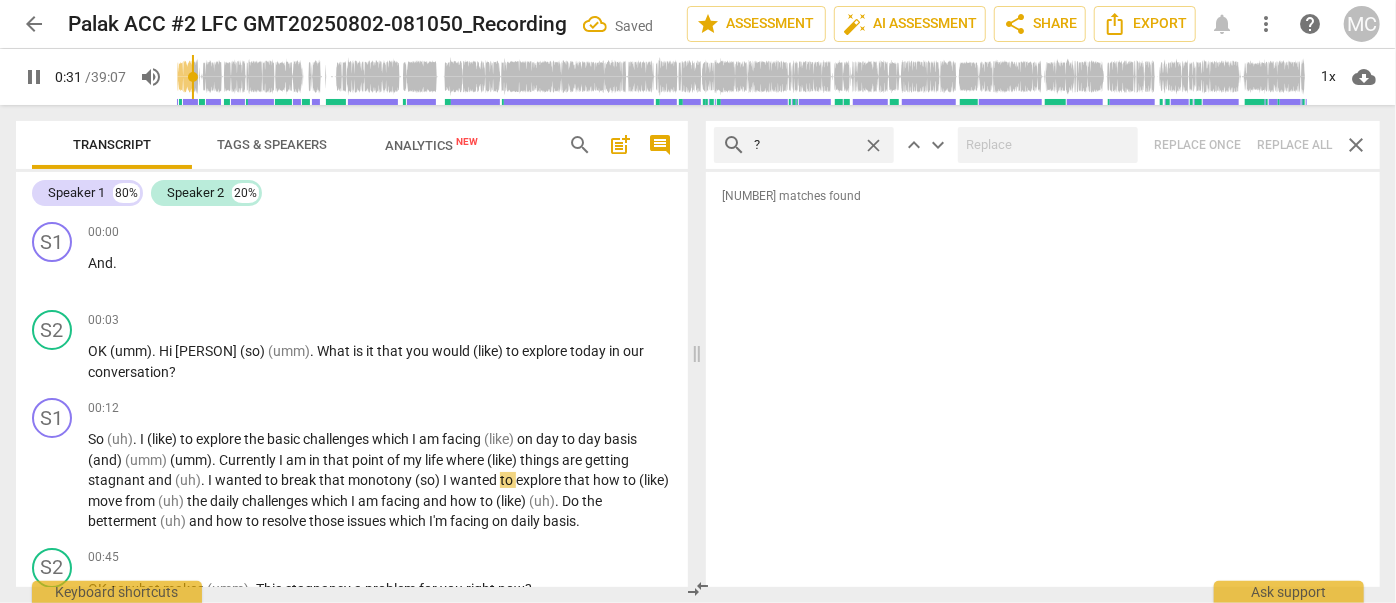 type on "? A" 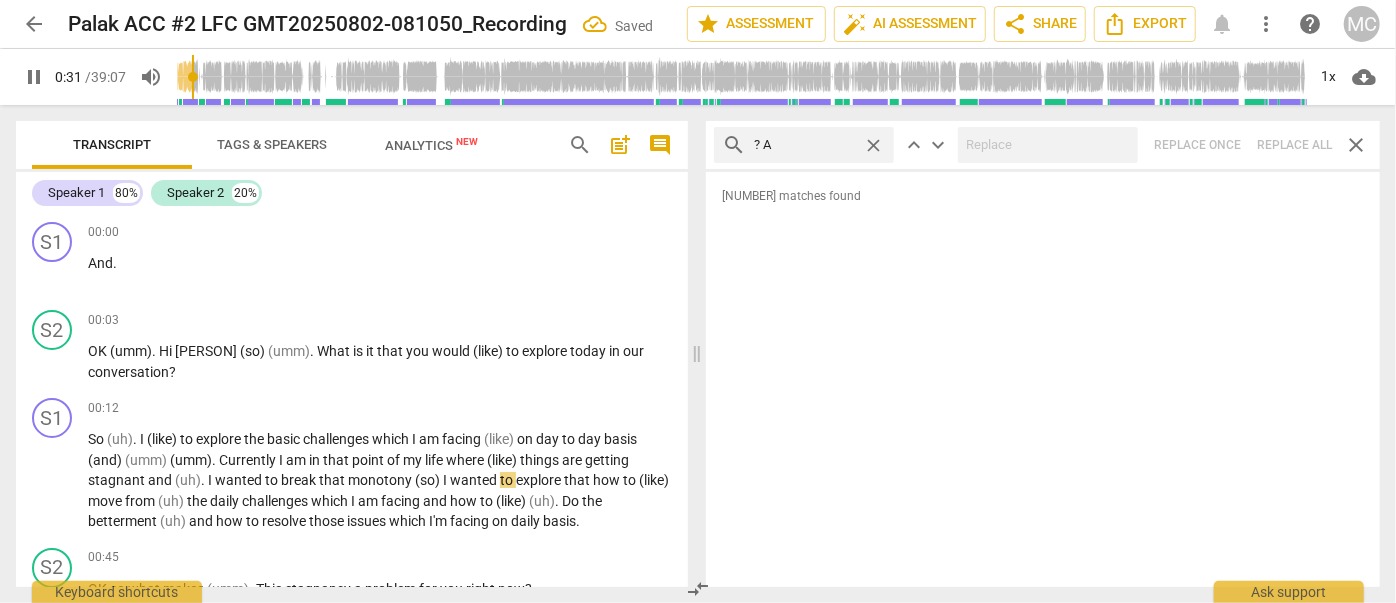 type on "32" 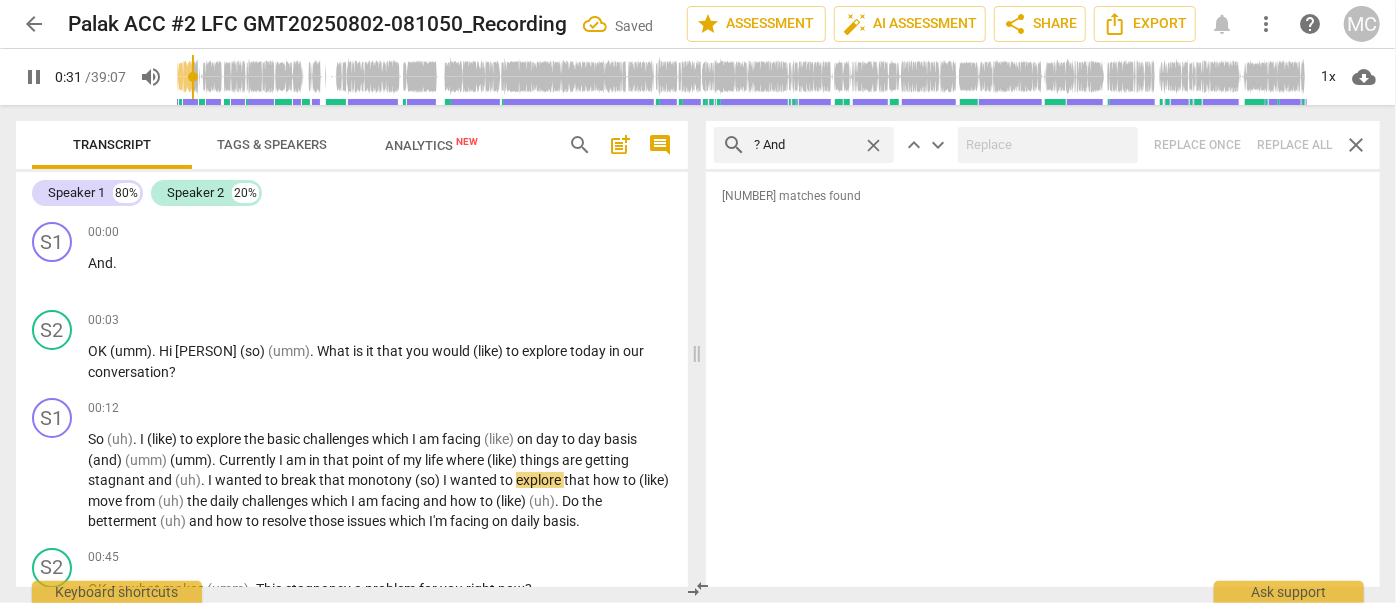 type on "? And" 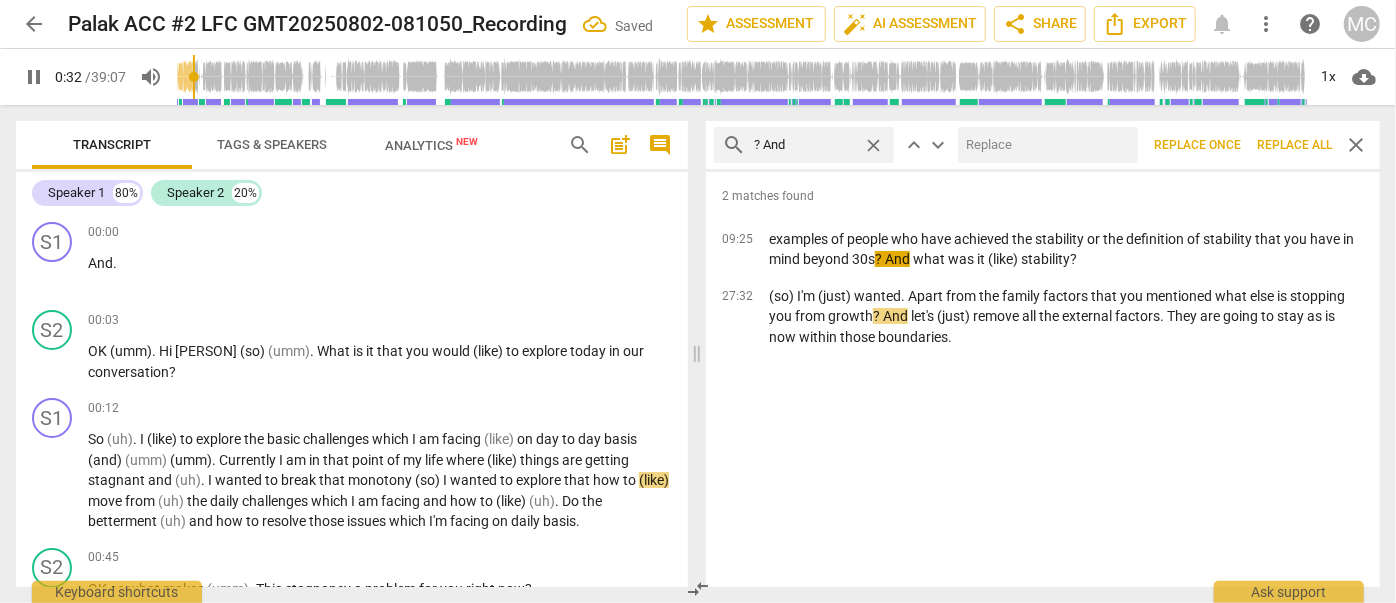 click at bounding box center [1044, 145] 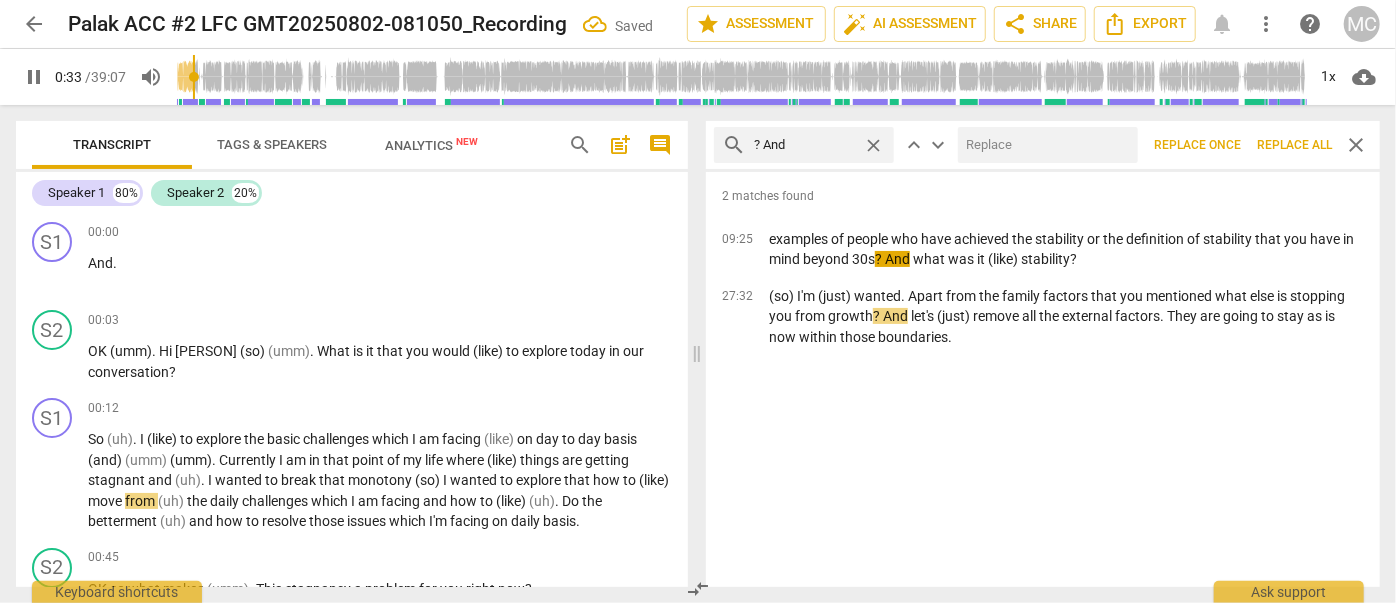 type on "34" 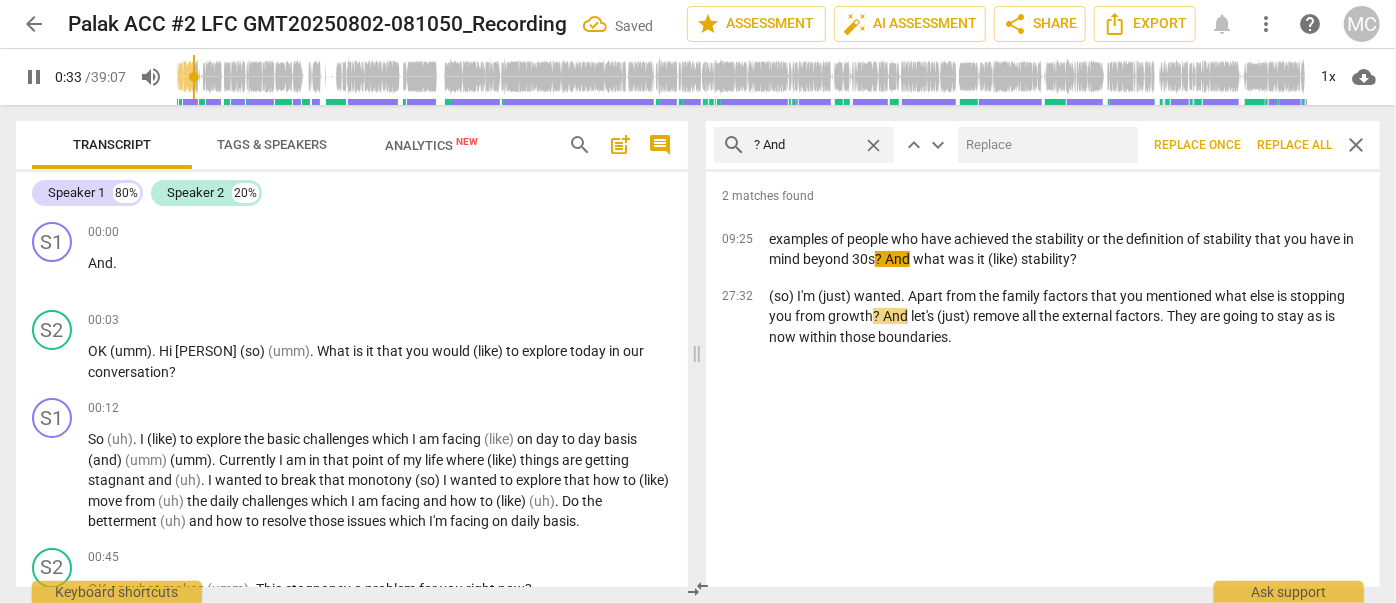 type on "?" 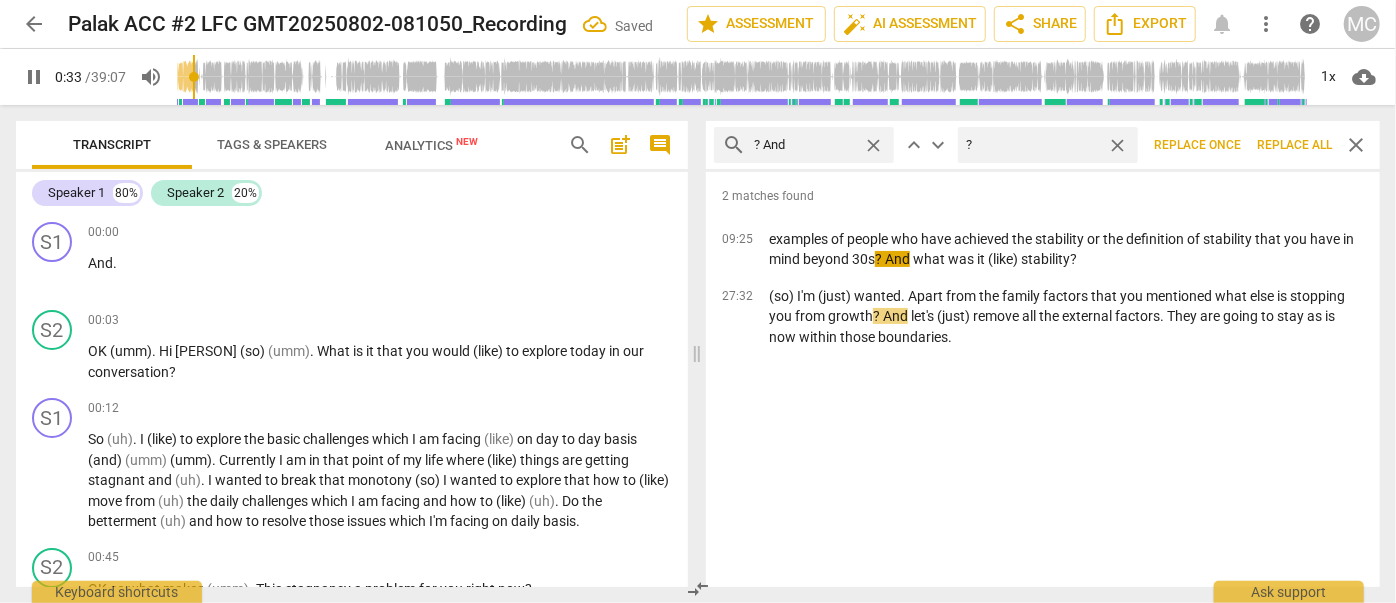 type on "34" 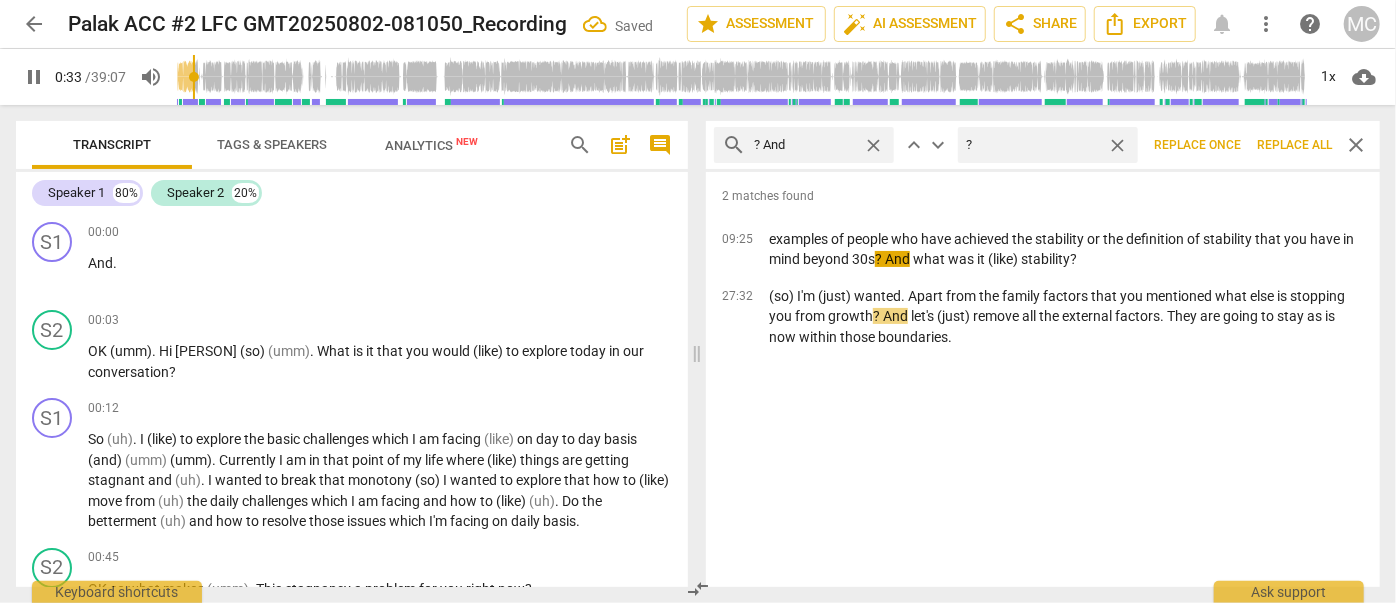 type on "? (" 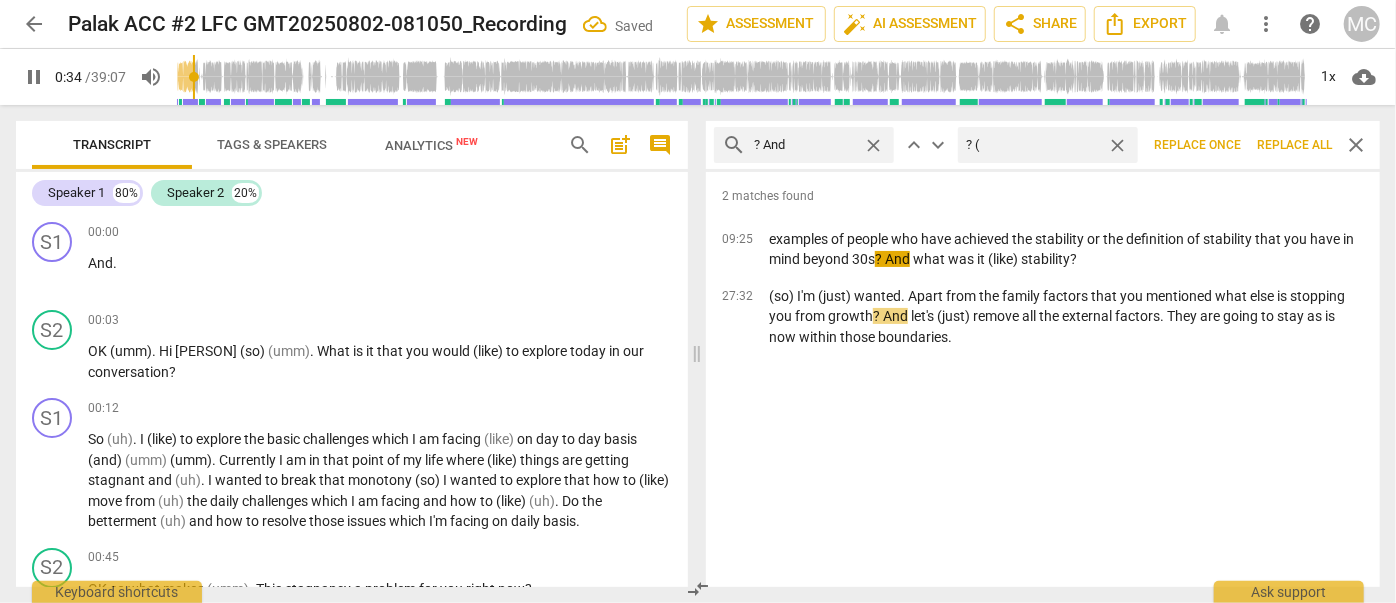 type on "34" 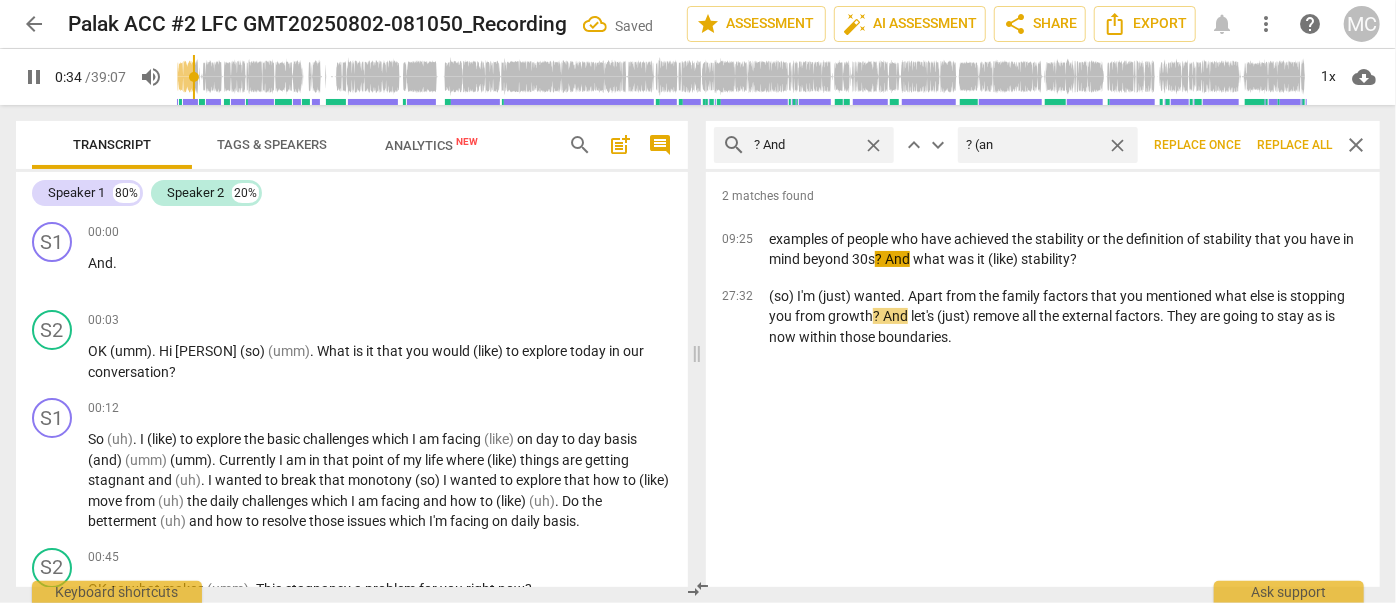 type on "? (and" 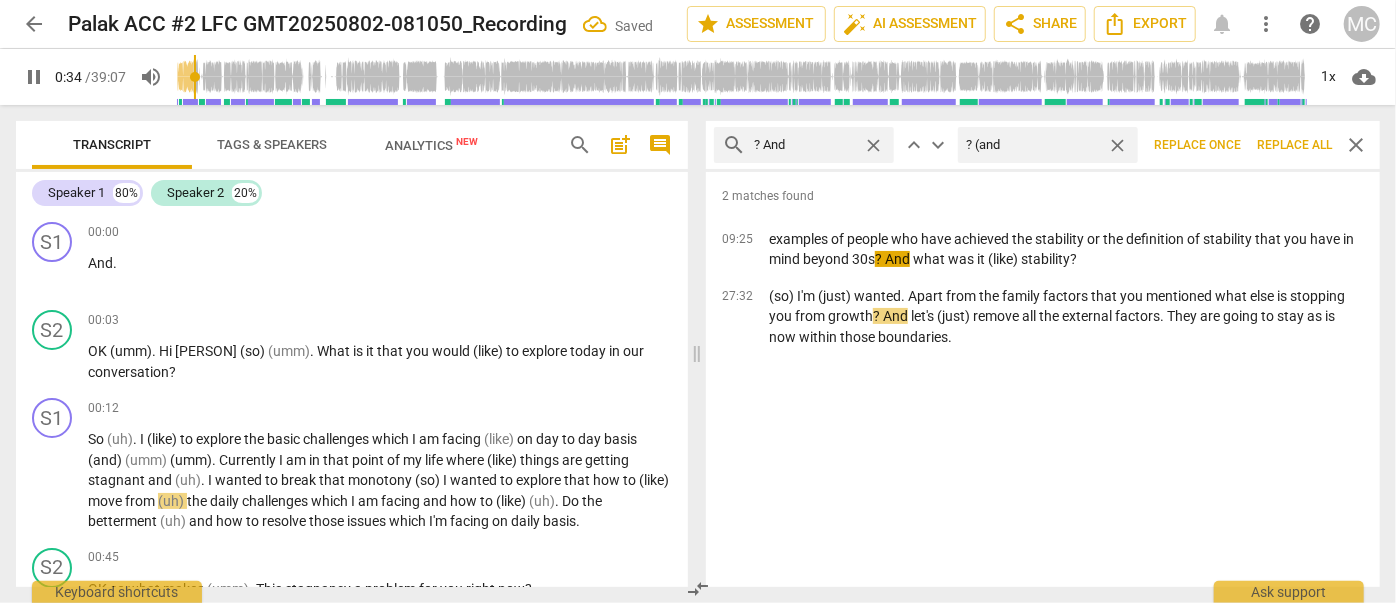type on "35" 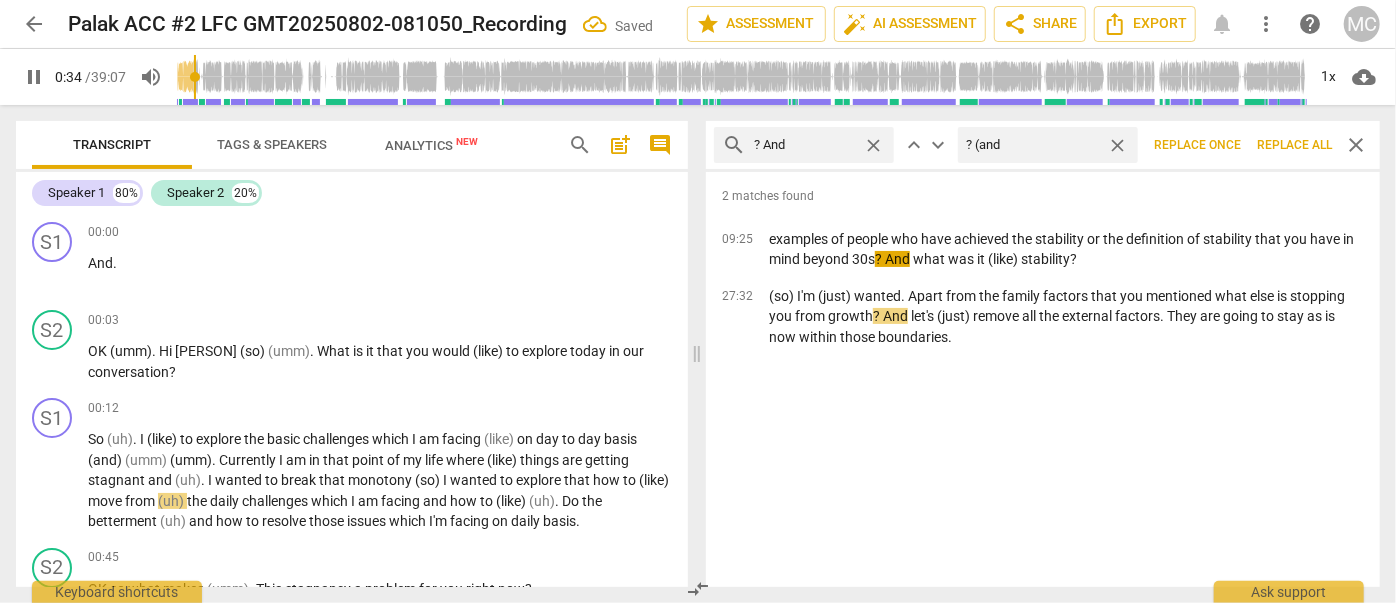 type on "? (and)" 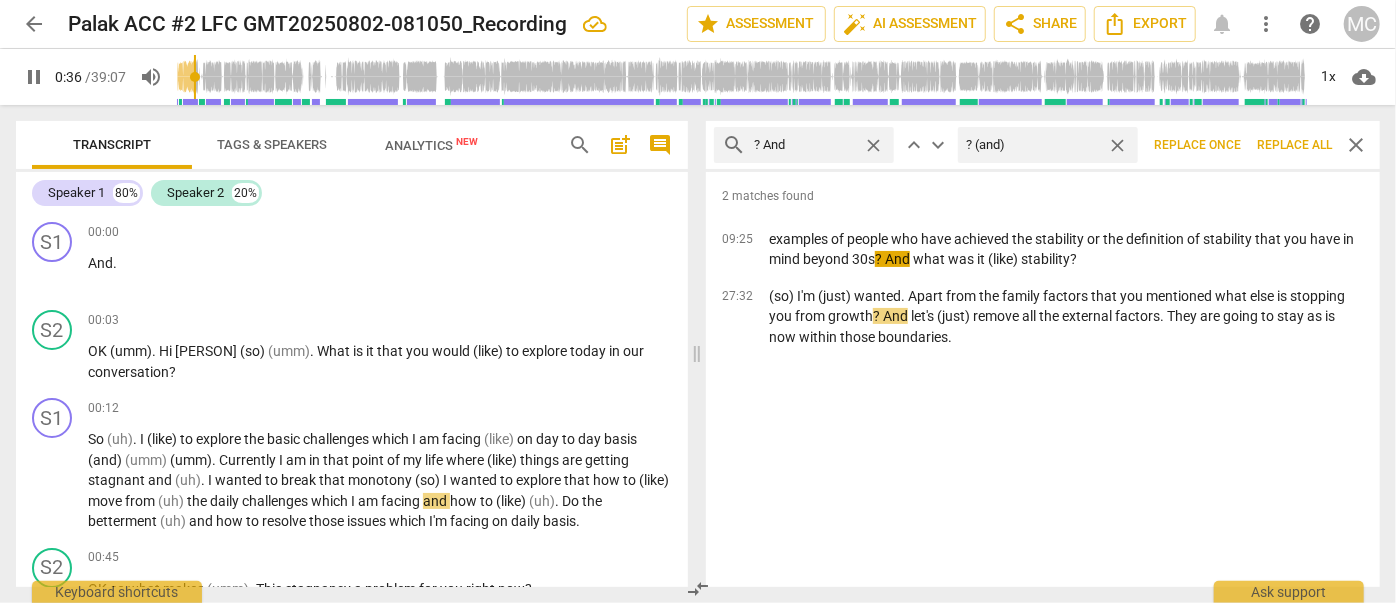 type on "36" 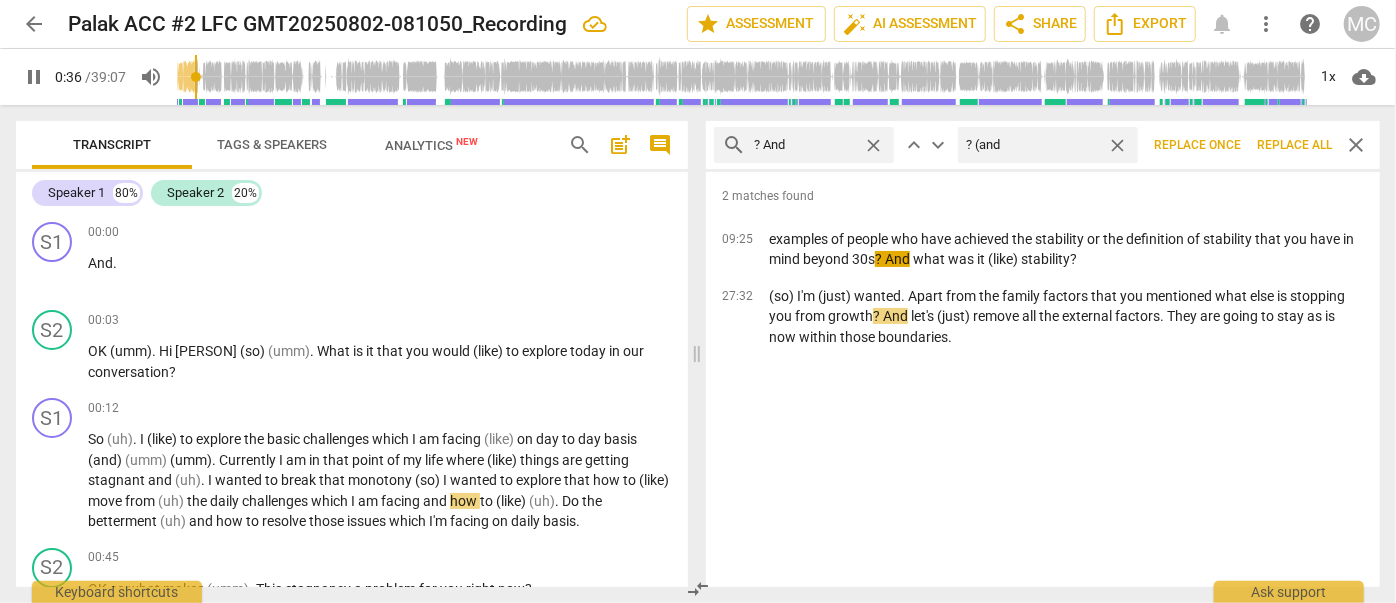 type on "? (an" 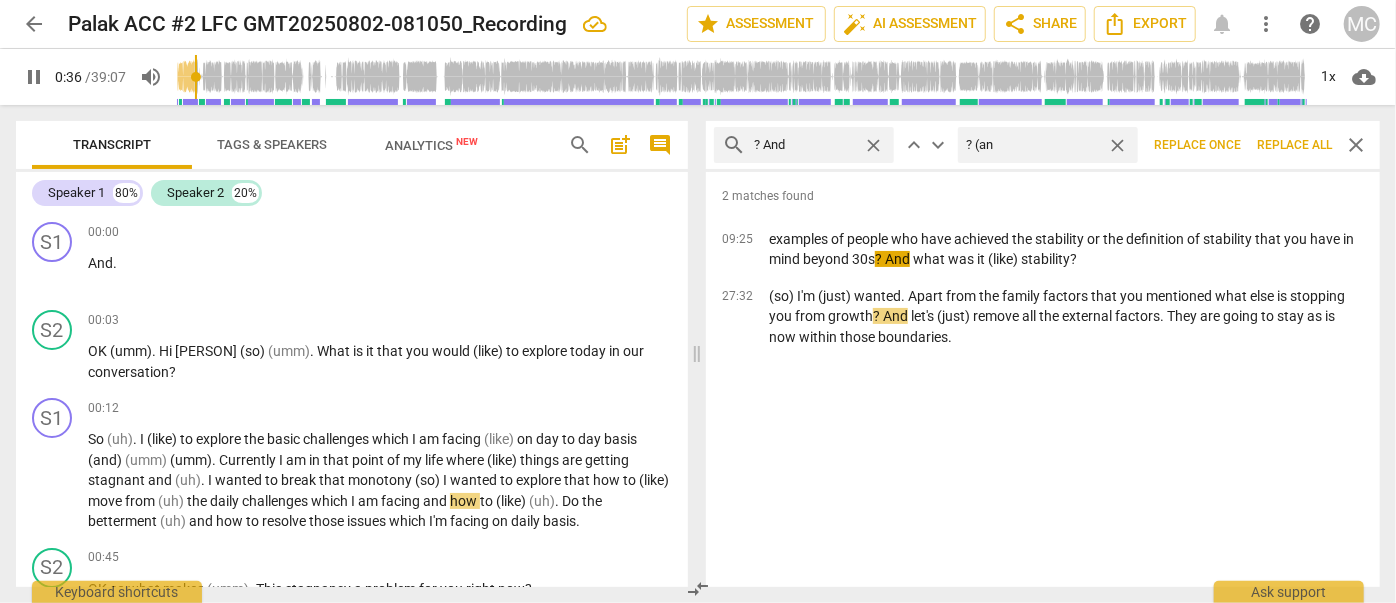 type on "37" 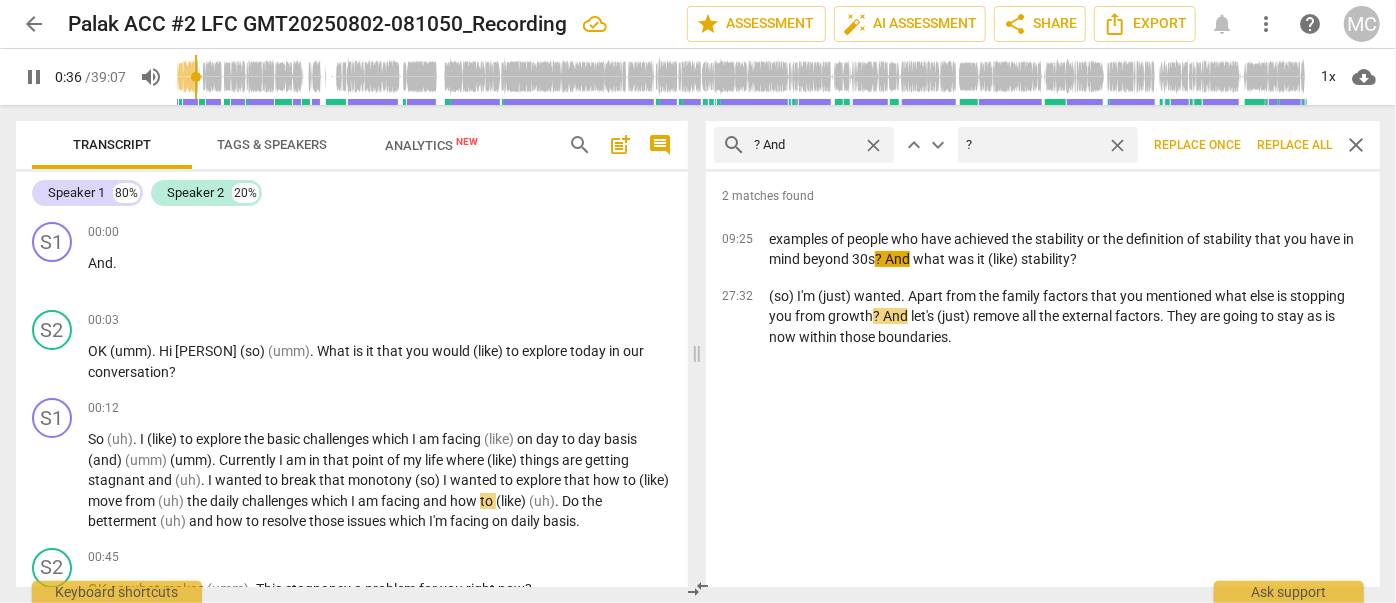 type on "?" 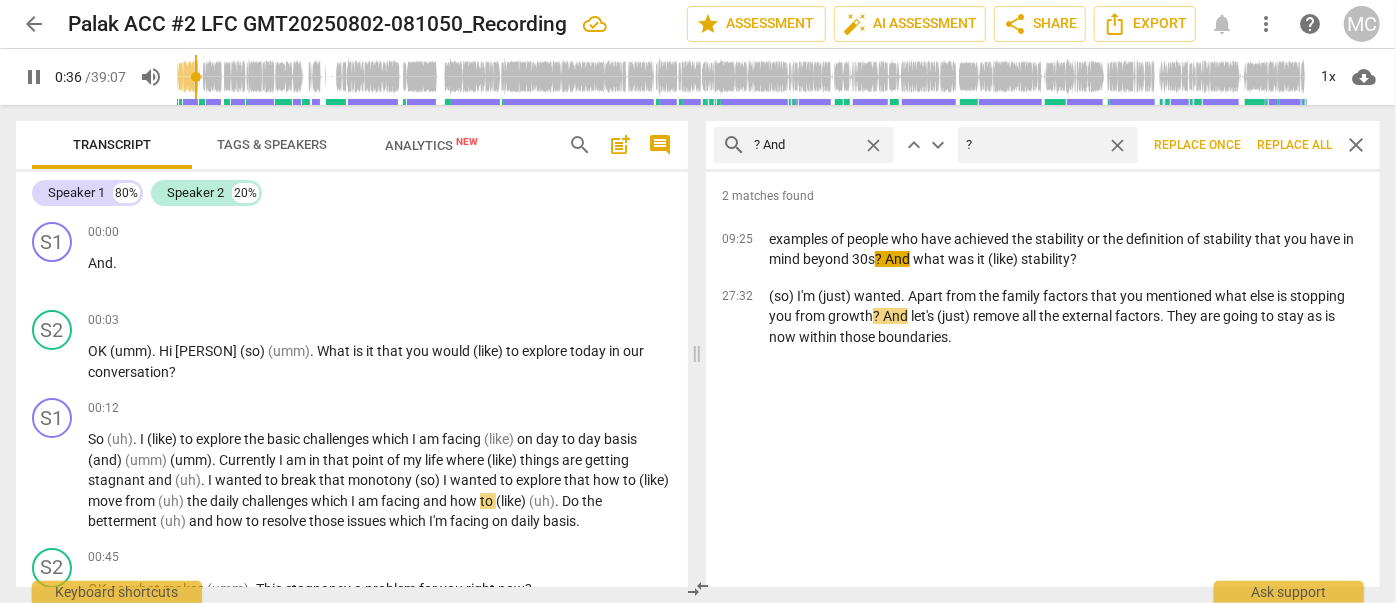 type on "37" 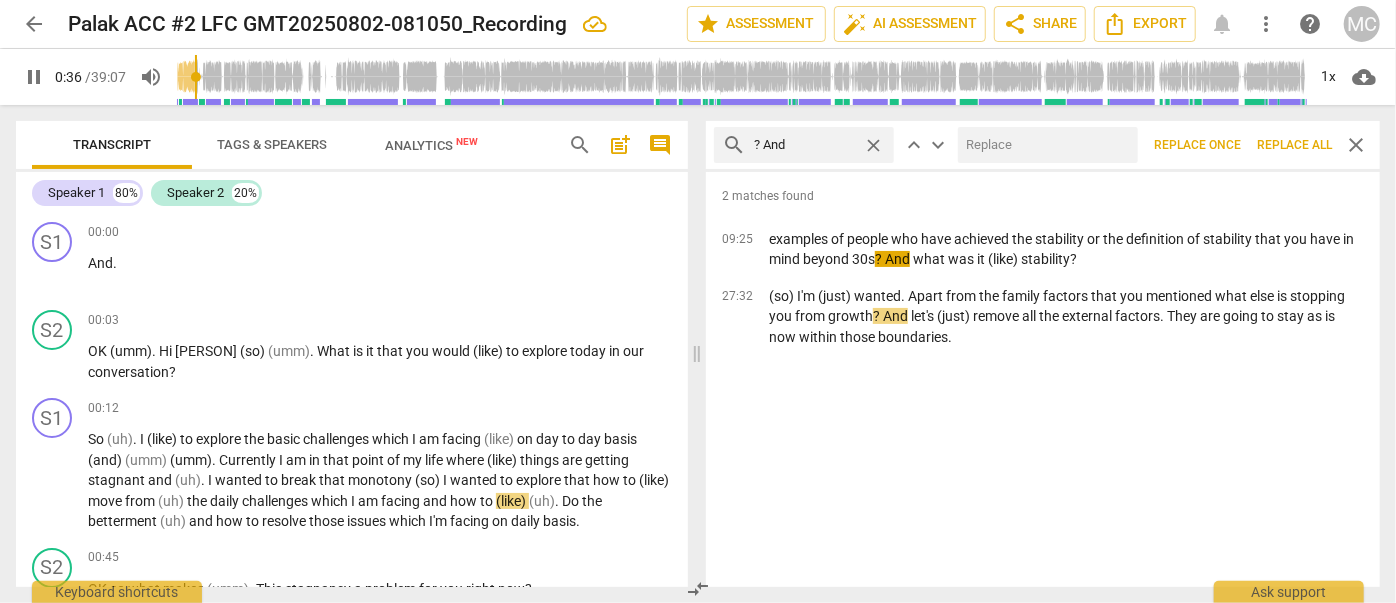 type on "37" 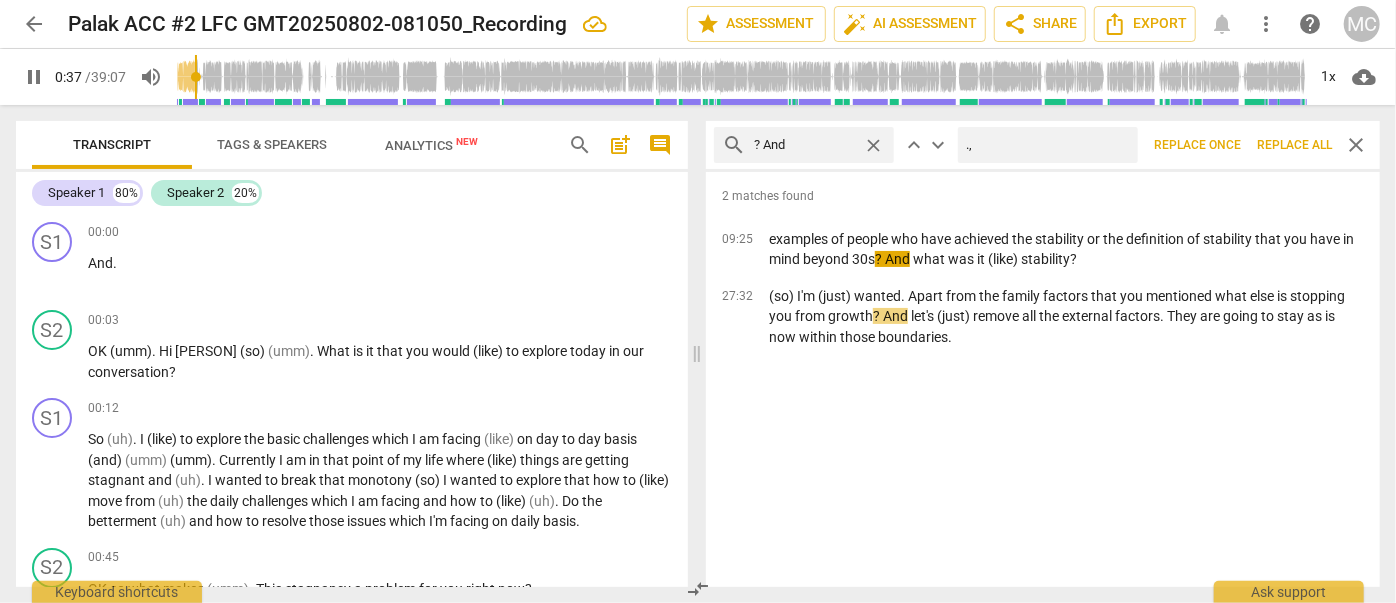 type on ".," 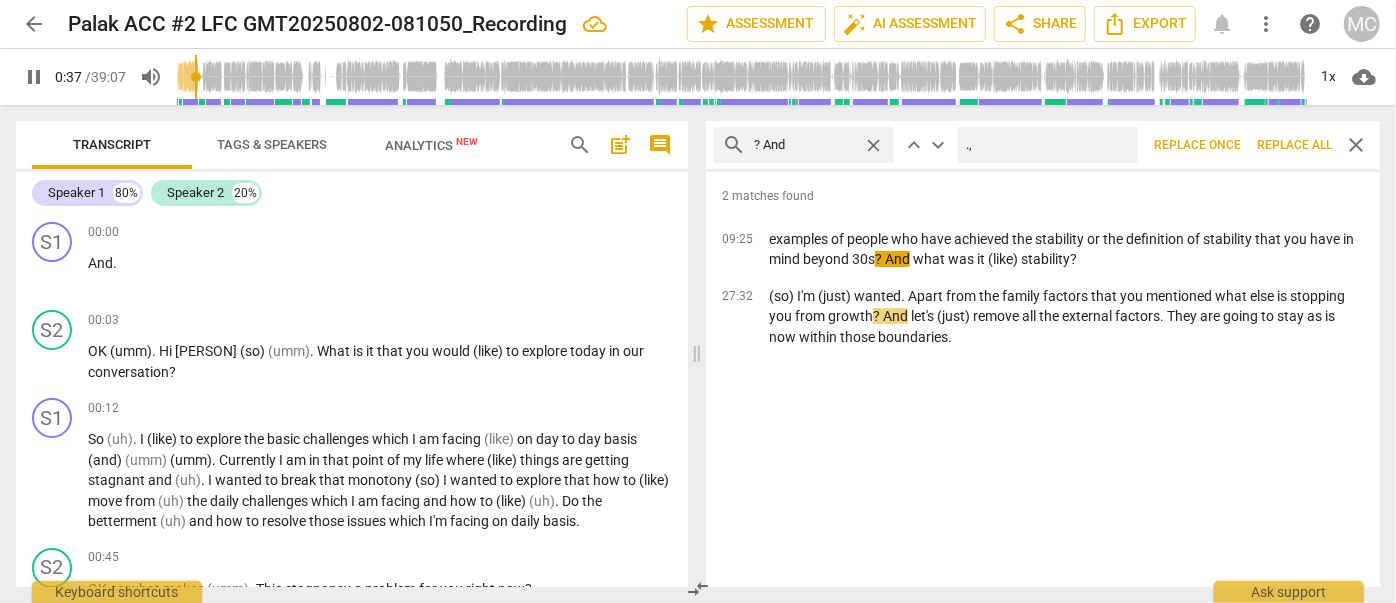 type on "38" 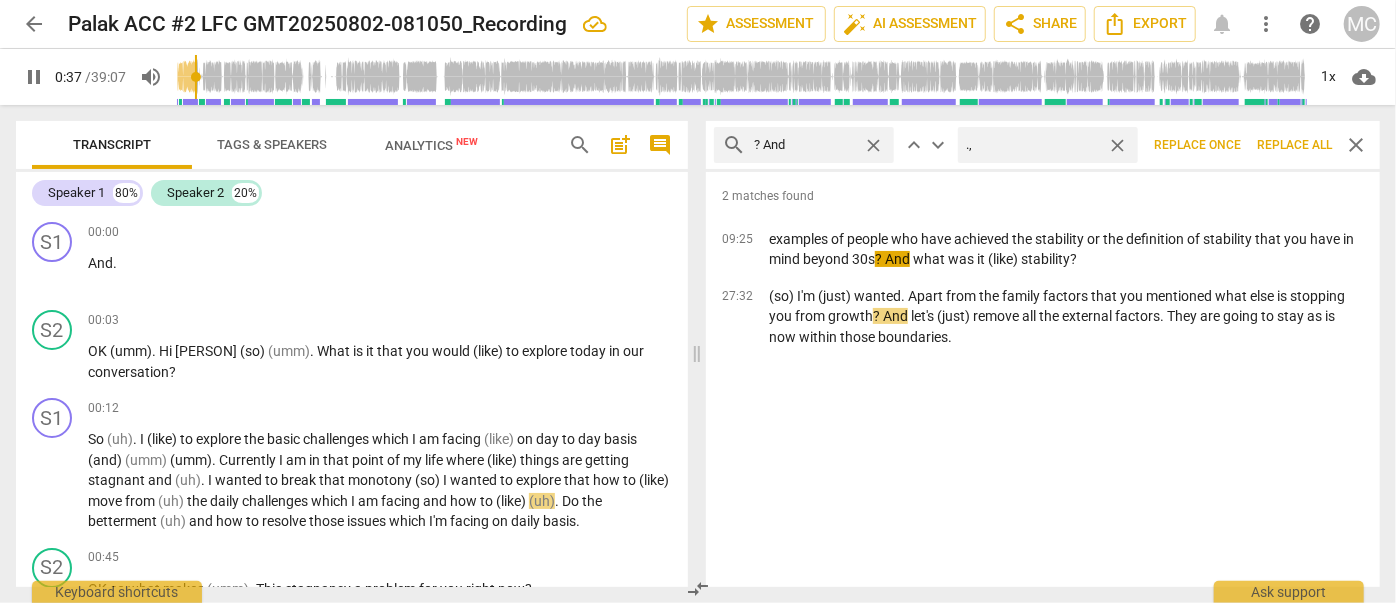 type on "." 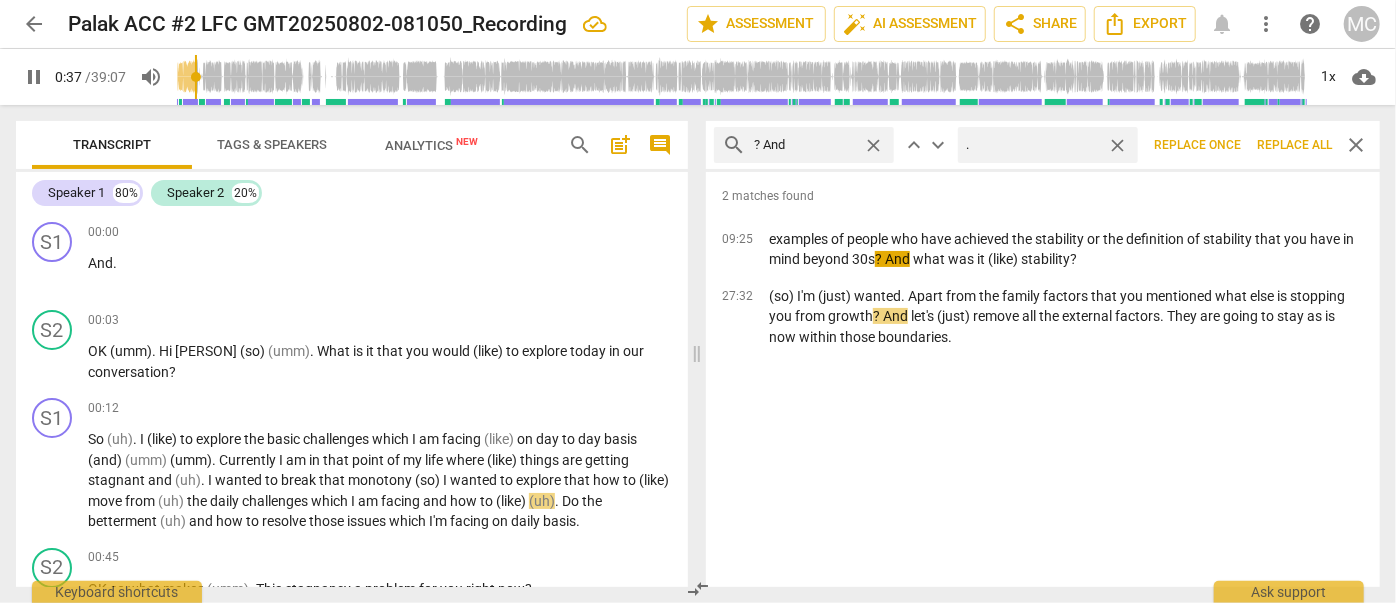 type 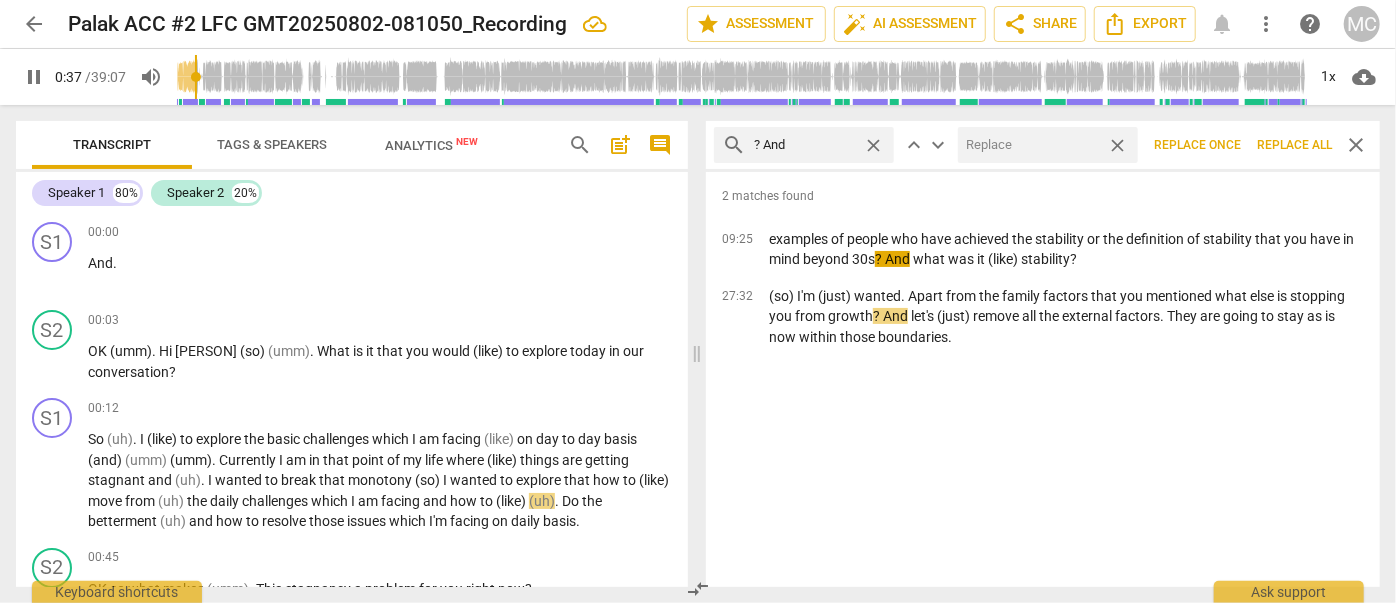 type on "38" 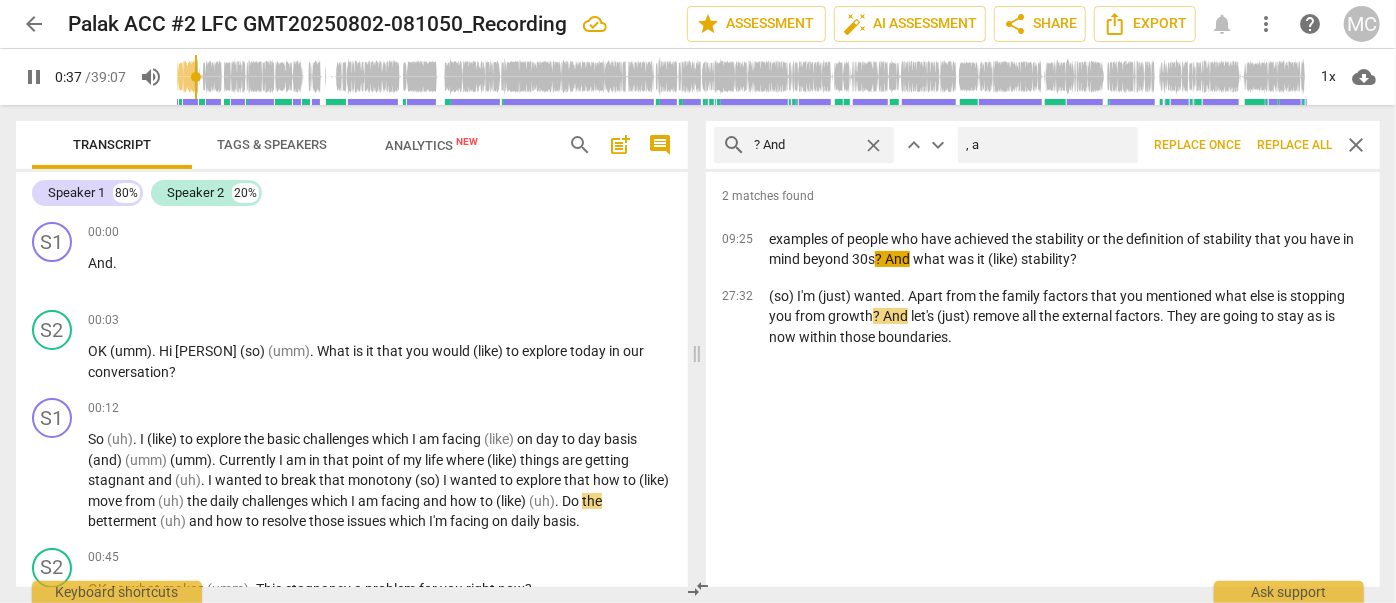 type on ", an" 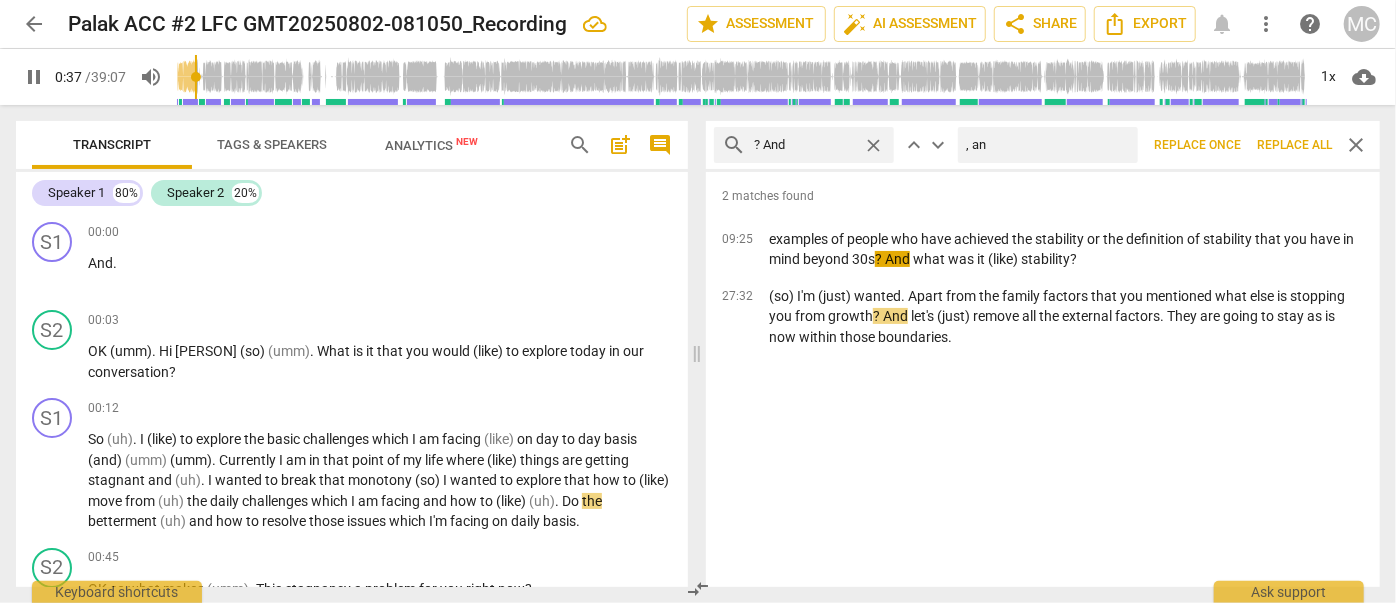 type on "38" 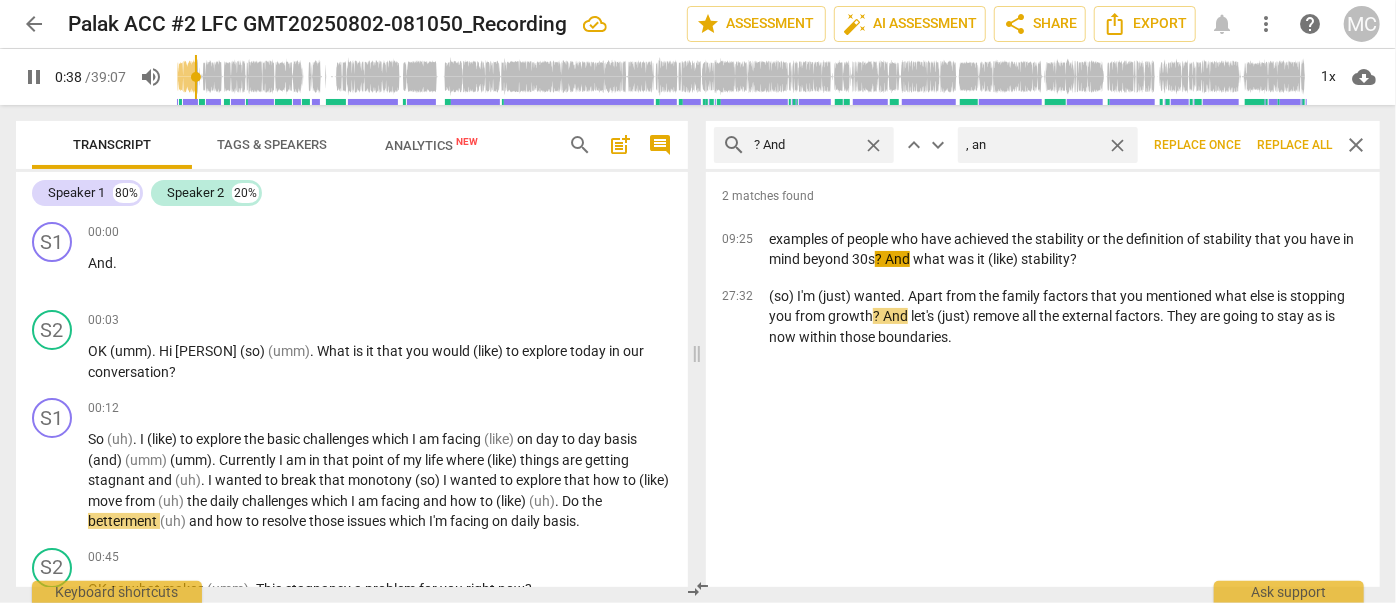type on ", and" 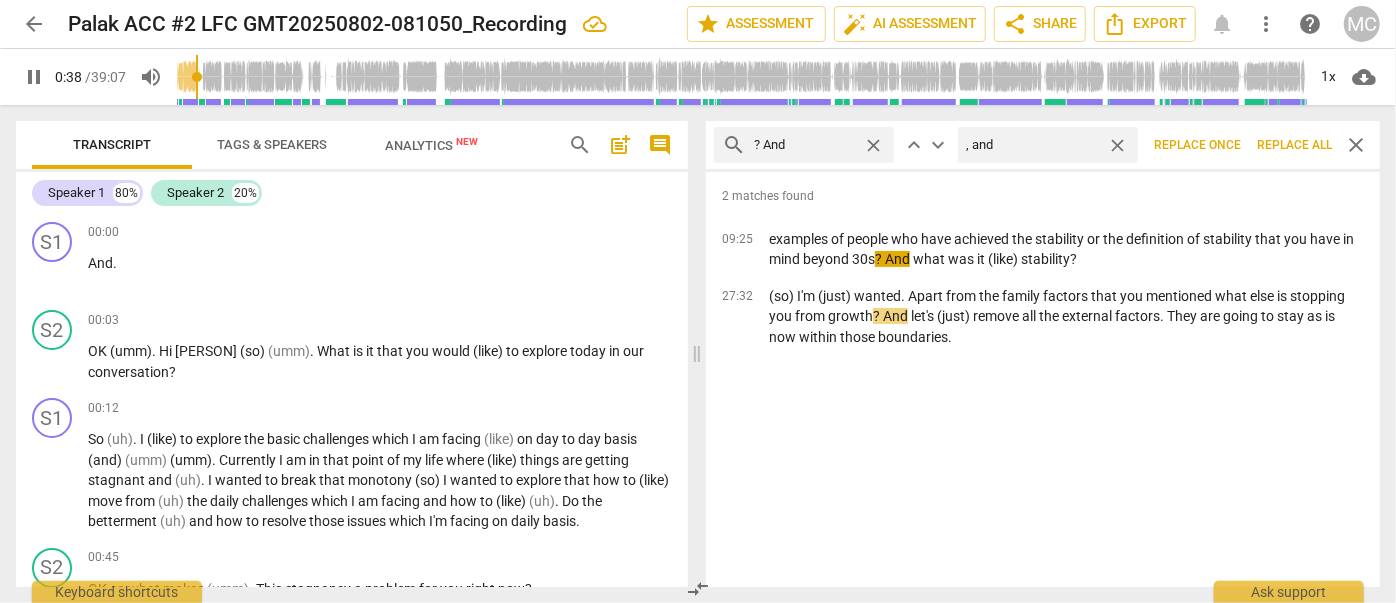 type on "39" 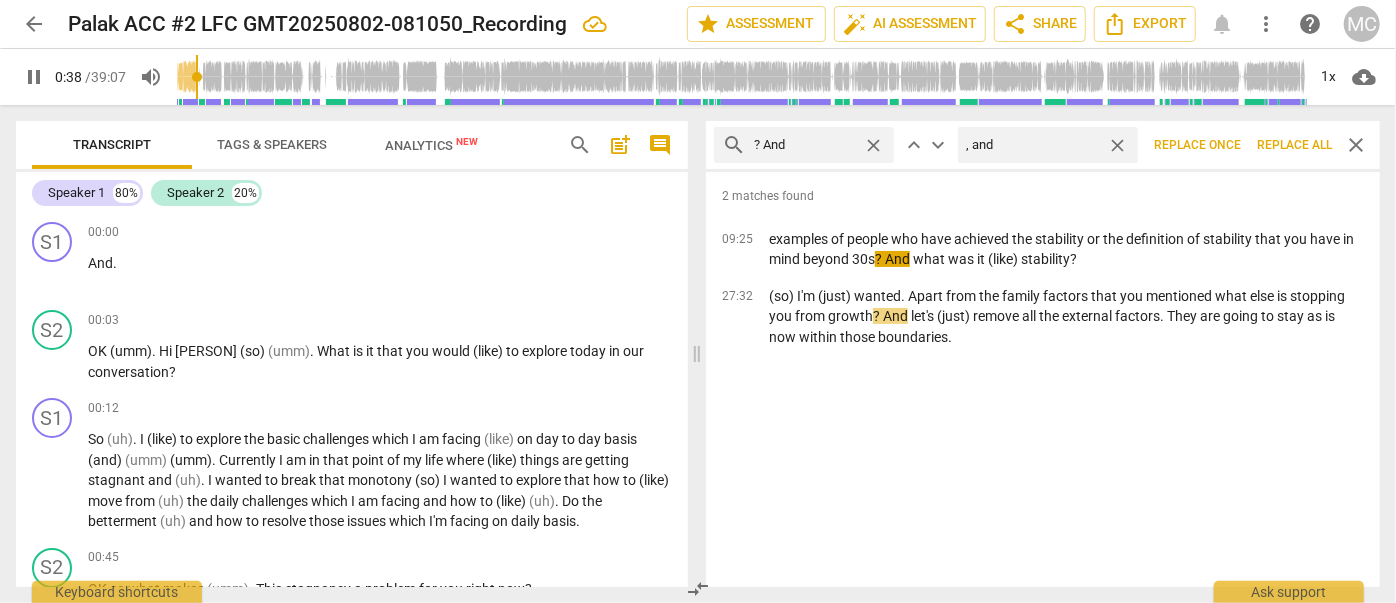 type on ", and" 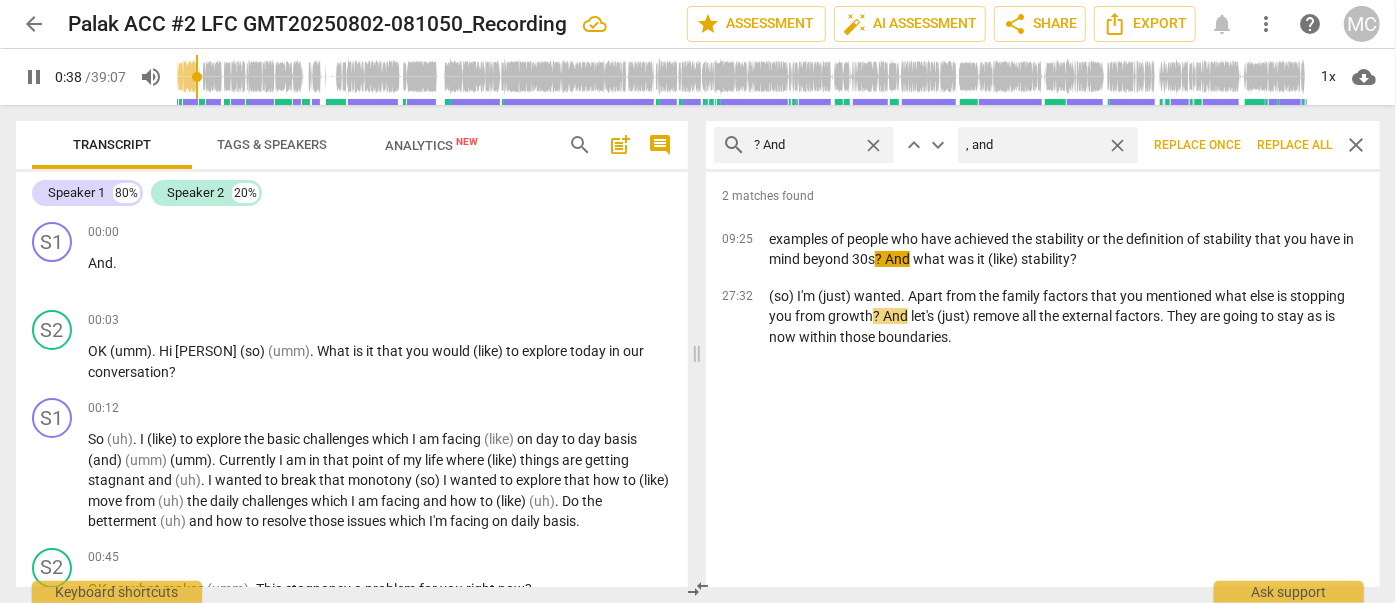click on "Replace all" at bounding box center [1294, 145] 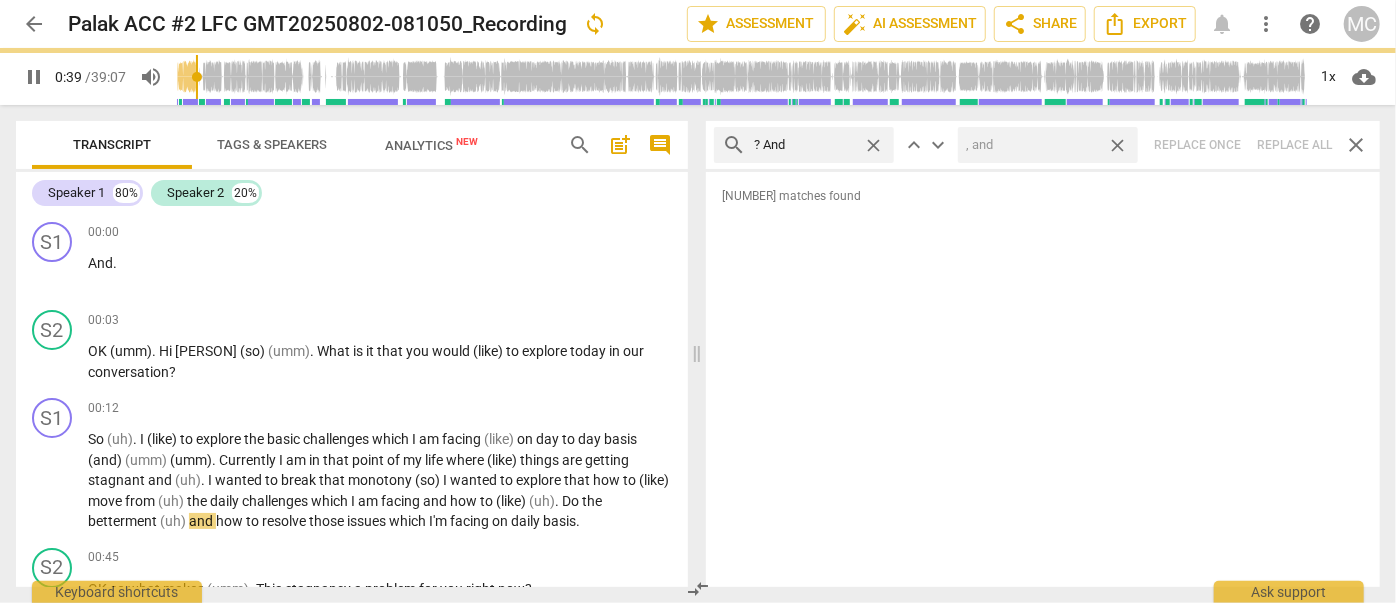 type on "40" 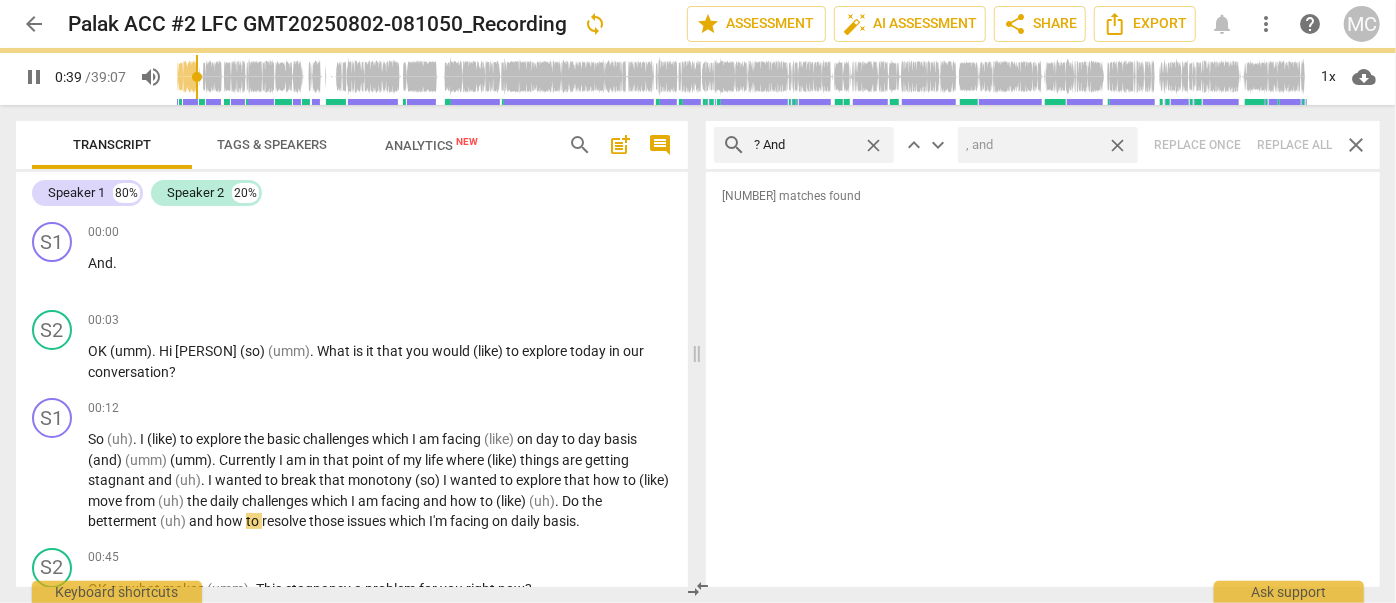 click on "close" at bounding box center (1117, 145) 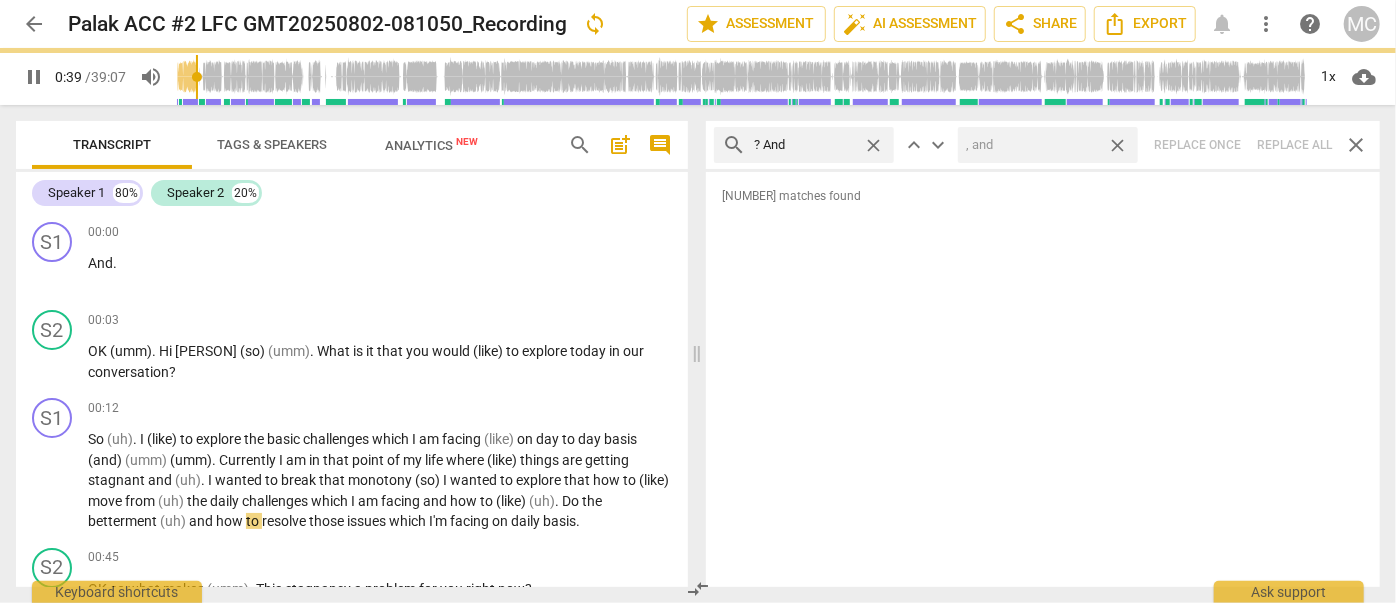 type 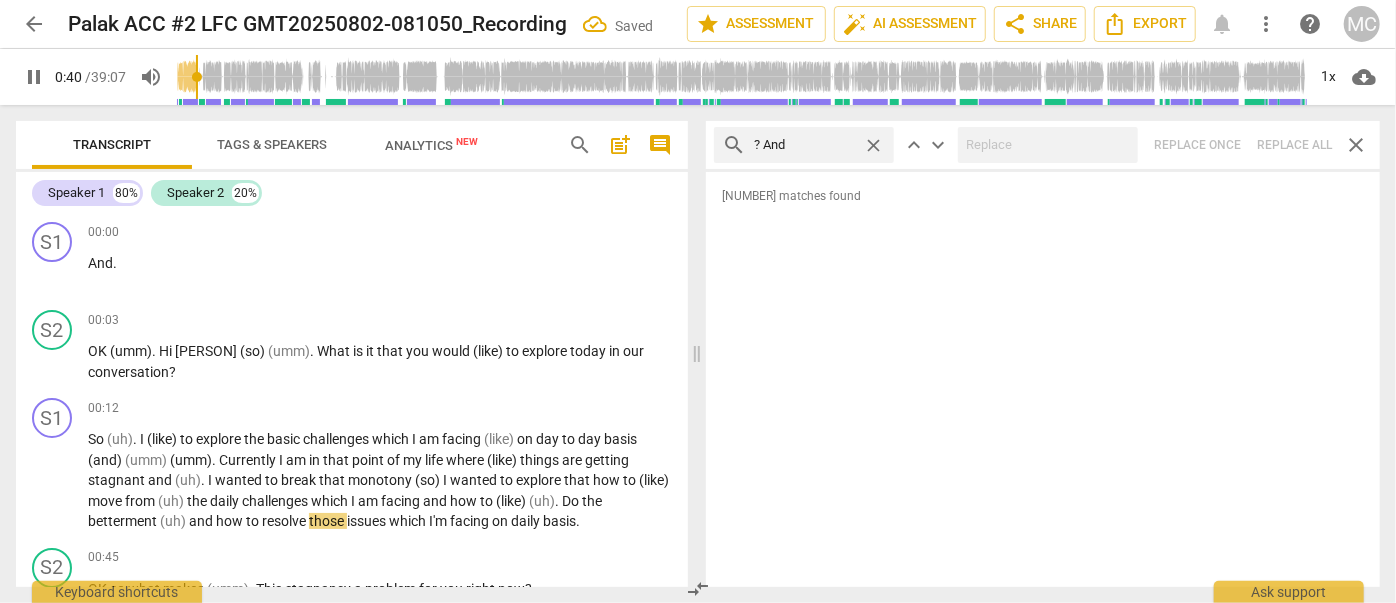 type on "40" 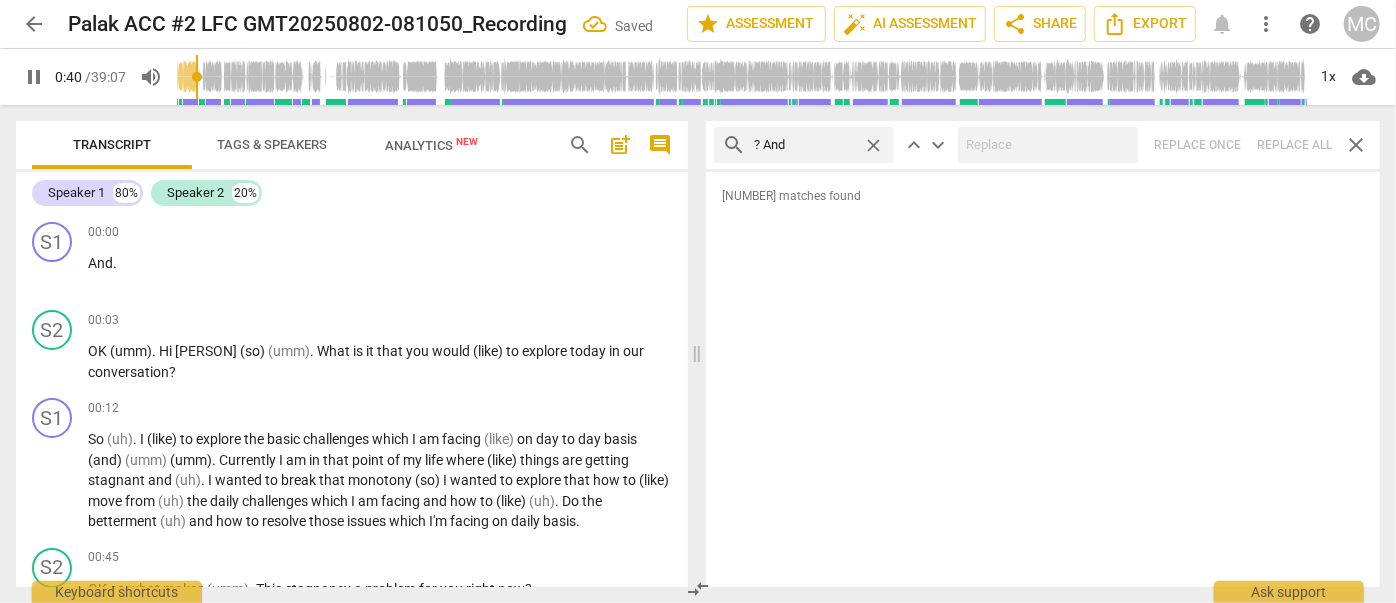 click on "close" at bounding box center [873, 145] 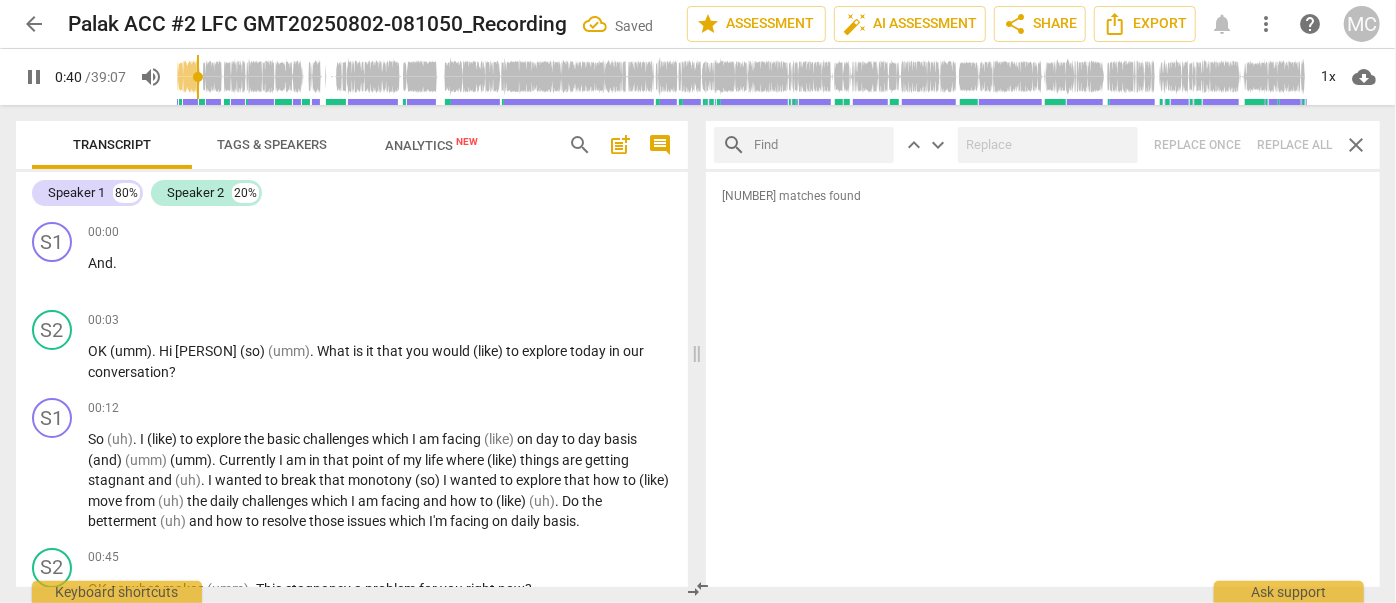 click at bounding box center [820, 145] 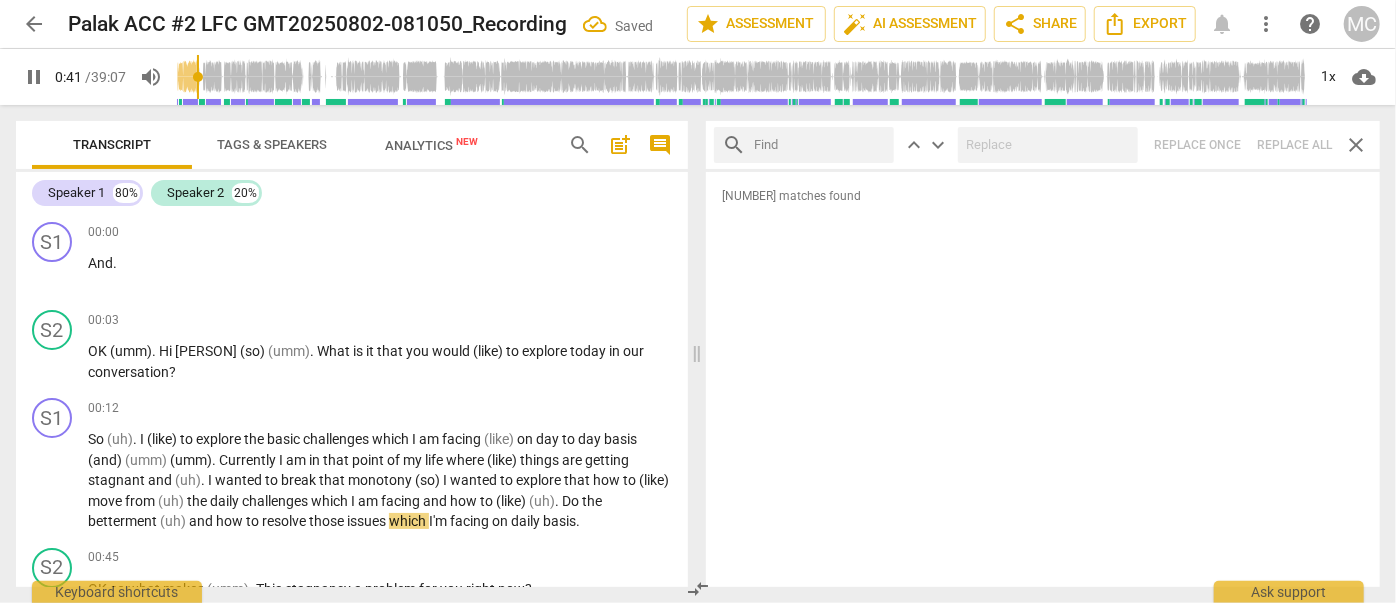 type on "42" 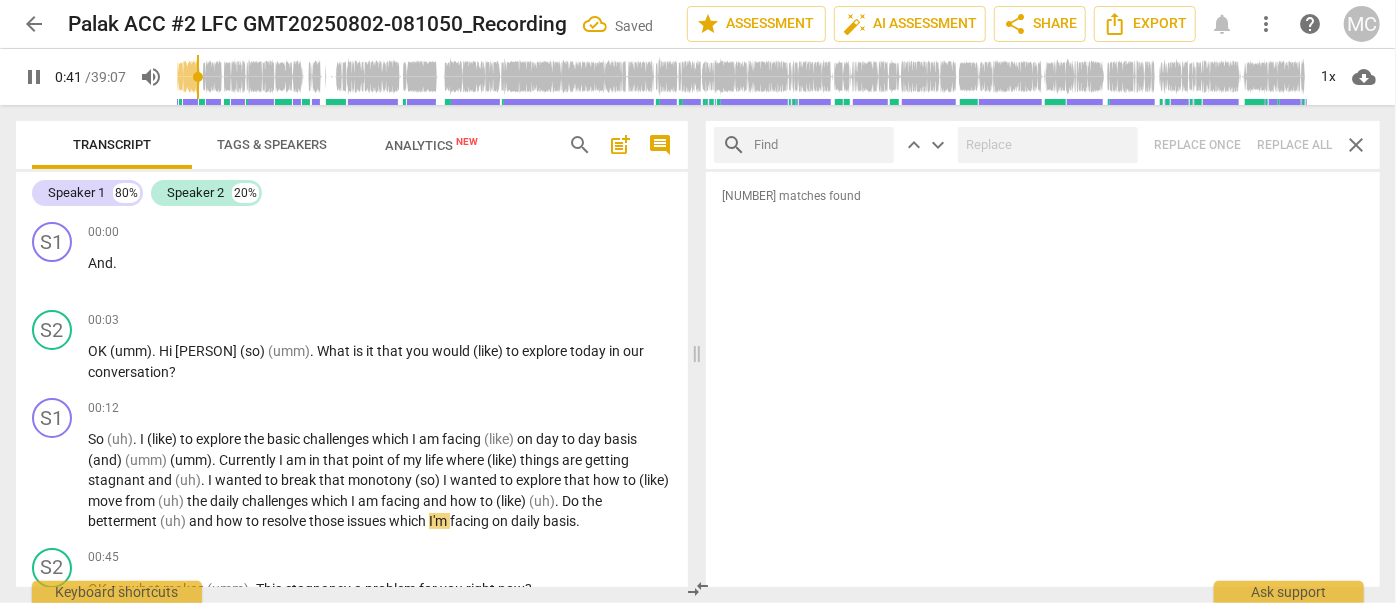 type on "?" 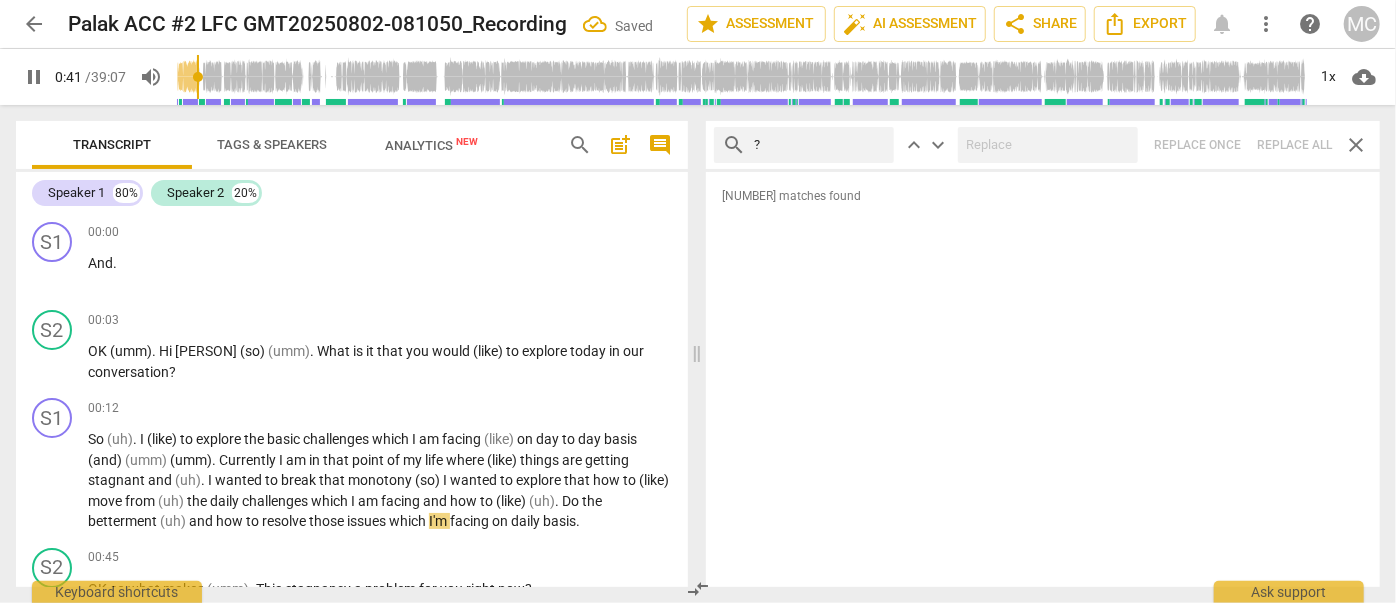 type on "42" 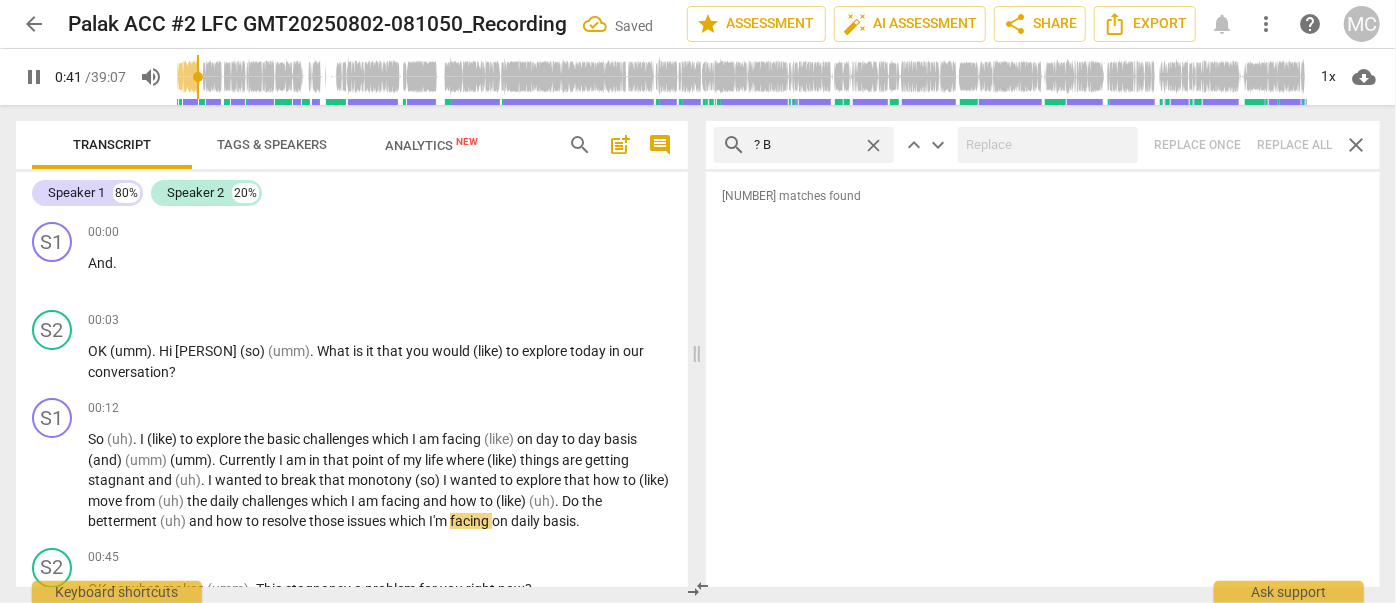 type on "?" 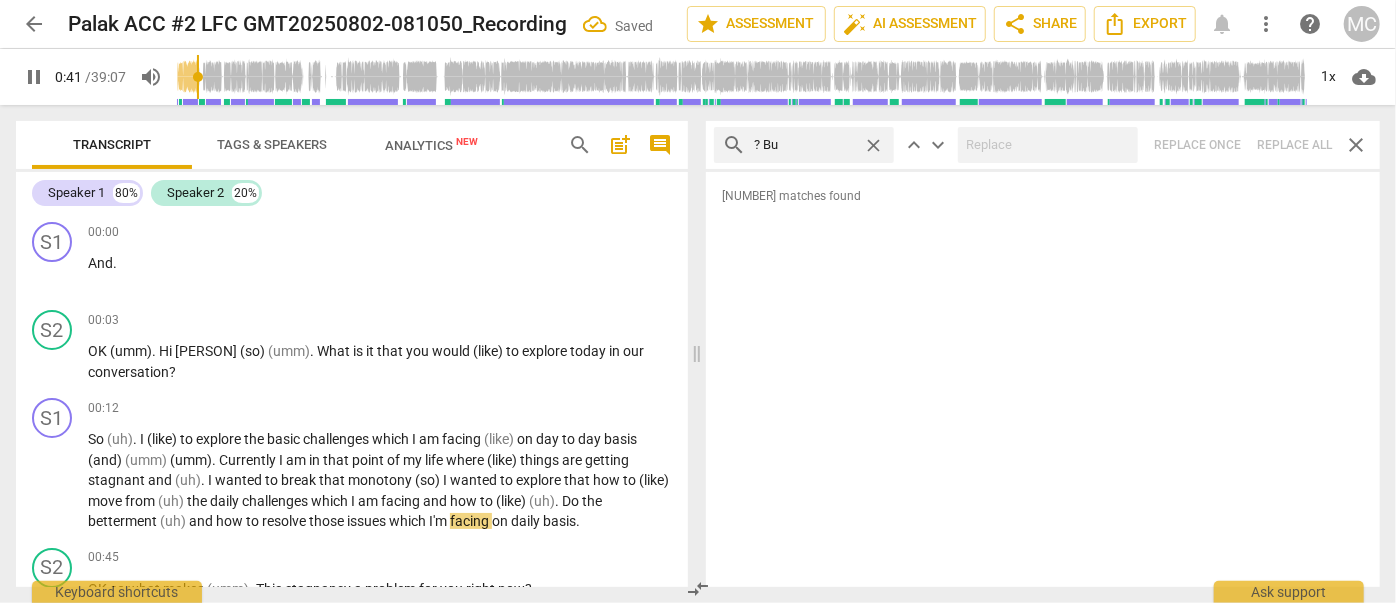 type on "42" 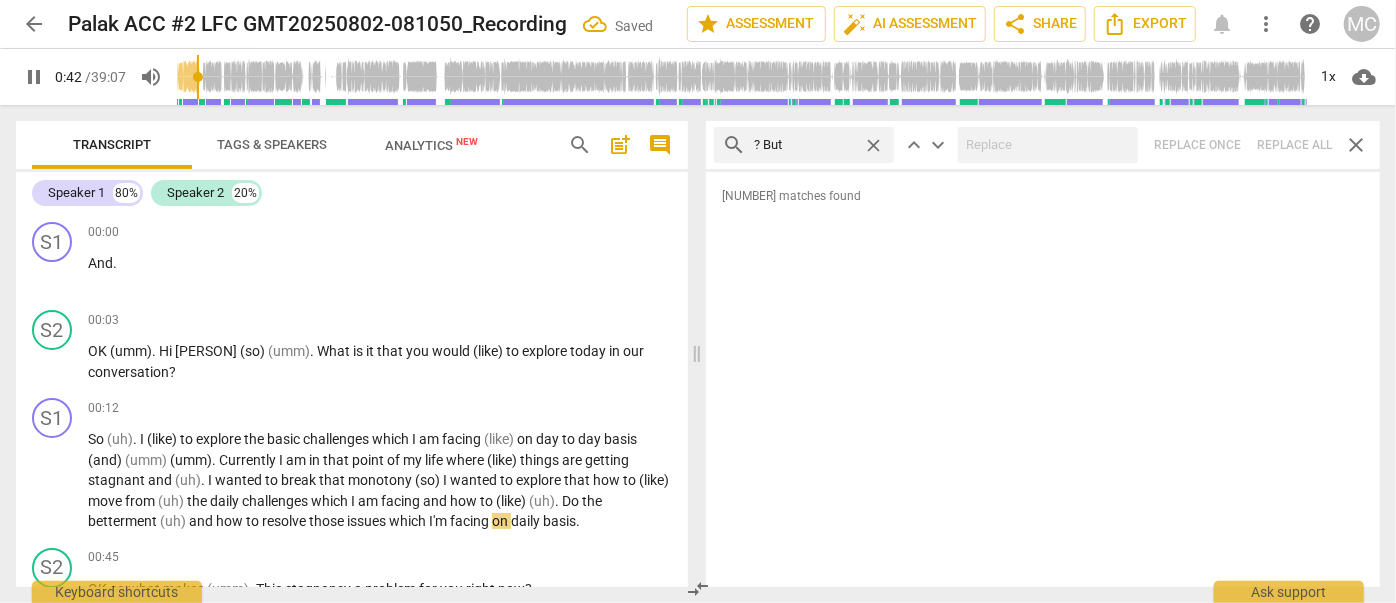 type on "? But" 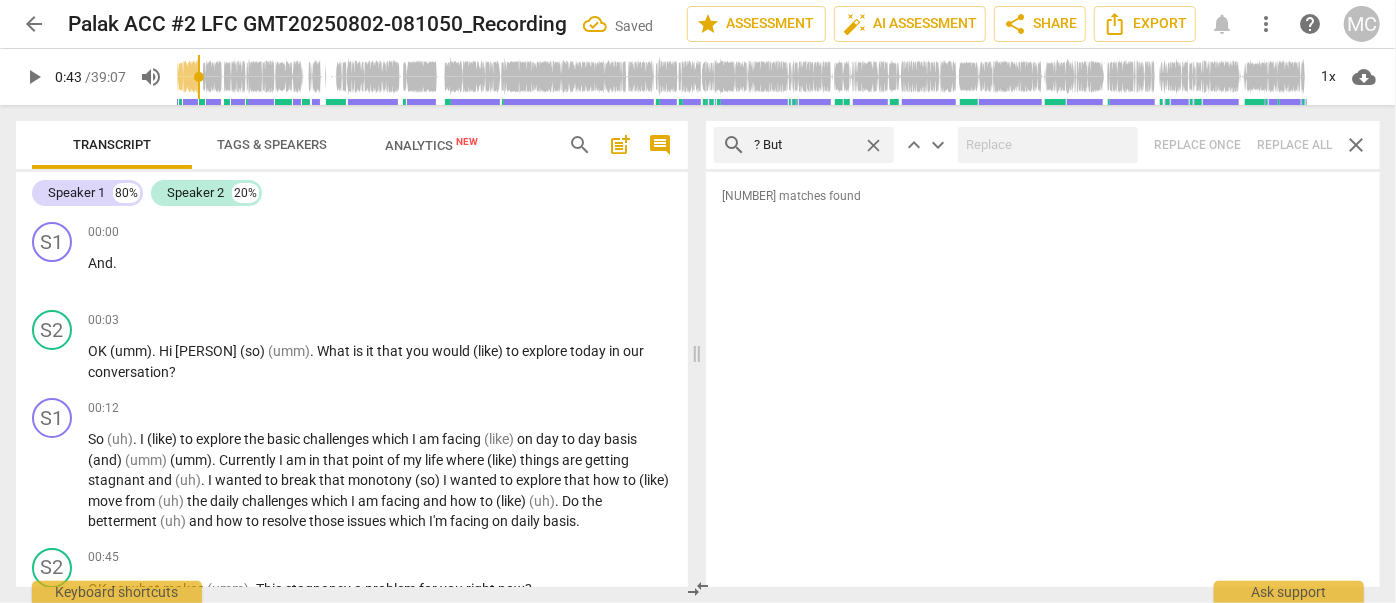 type on "44" 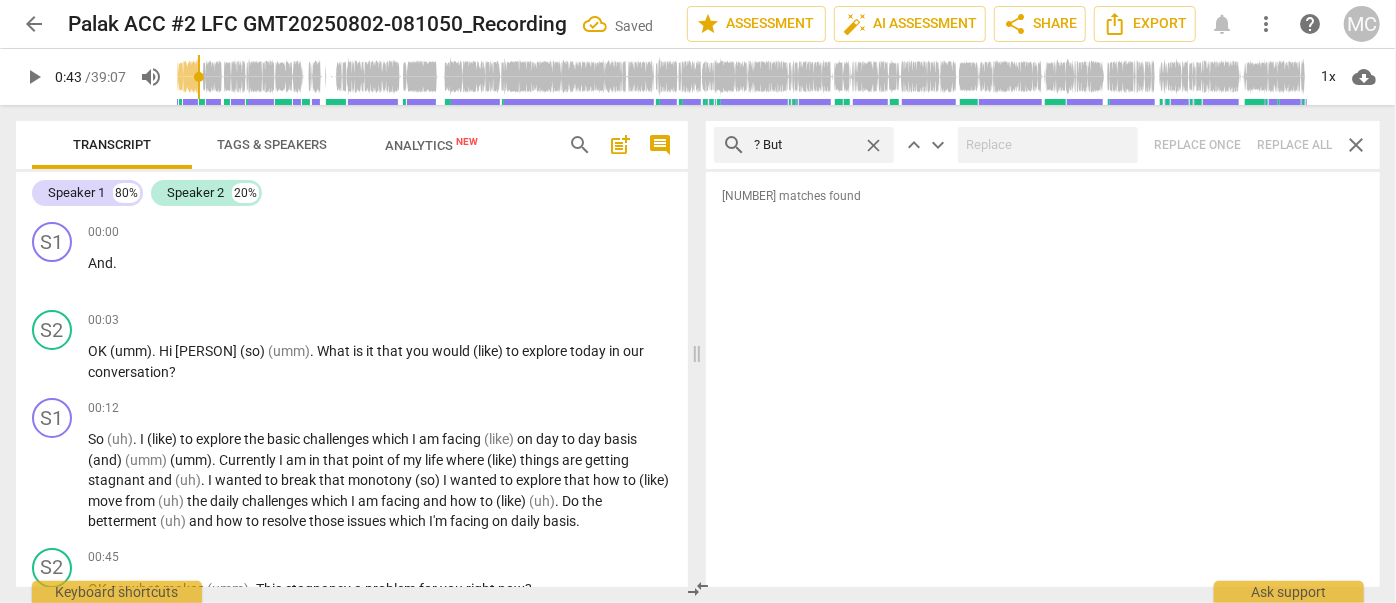 click on "search ? But close keyboard_arrow_up keyboard_arrow_down Replace once Replace all close" at bounding box center (1043, 145) 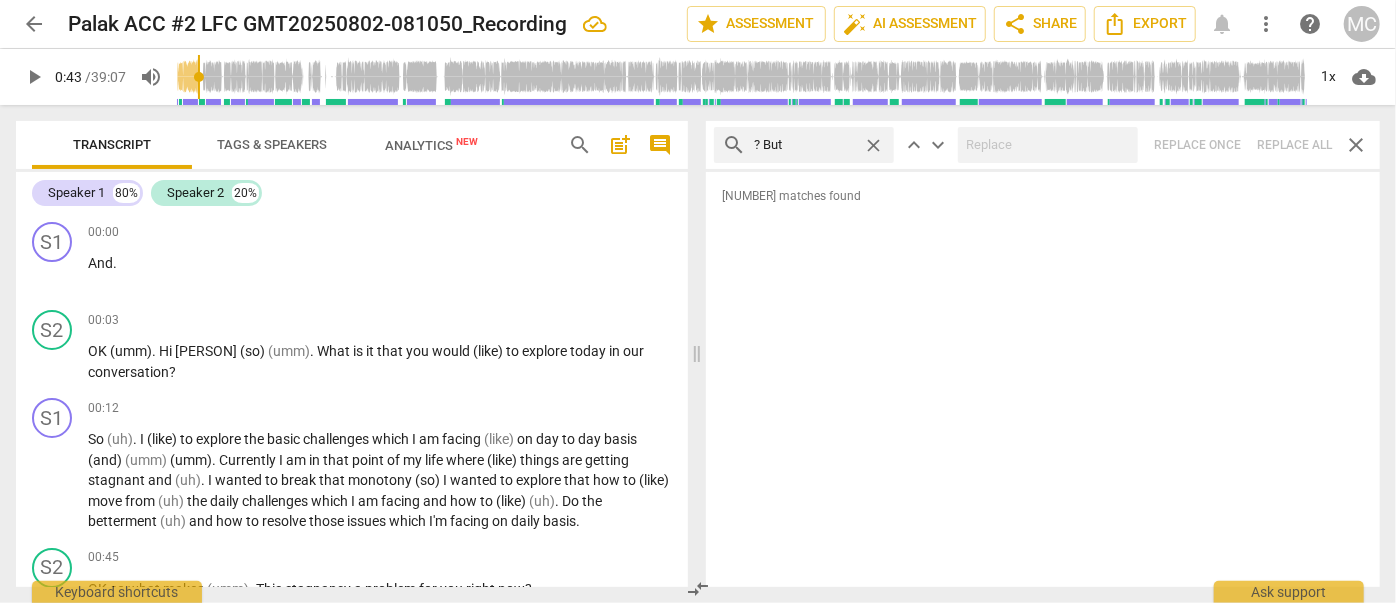 click on "close" at bounding box center [873, 145] 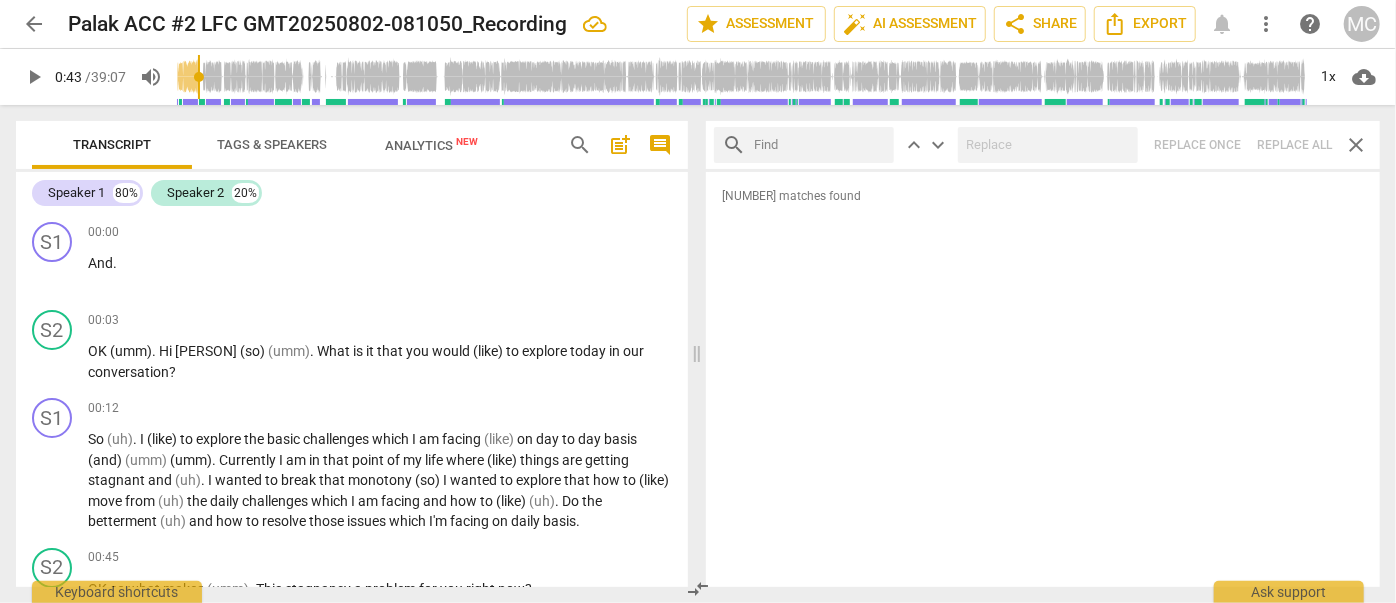 click at bounding box center (820, 145) 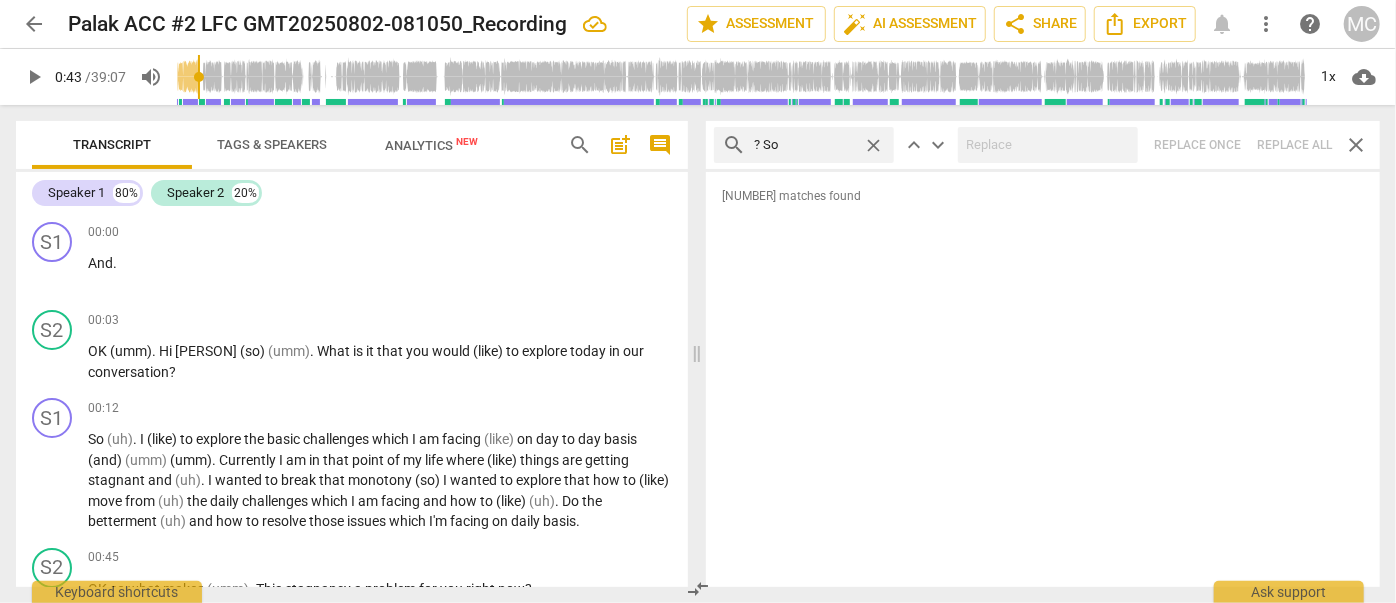 type on "? So" 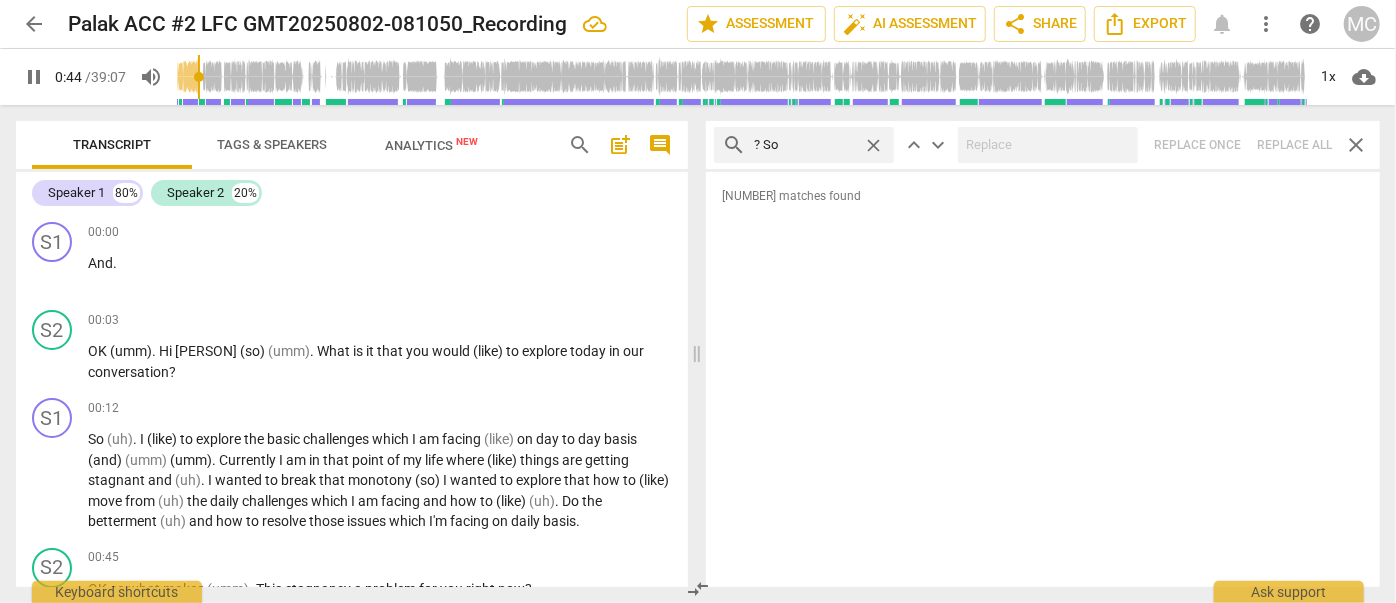 click on "search ? So close keyboard_arrow_up keyboard_arrow_down Replace once Replace all close" at bounding box center [1043, 145] 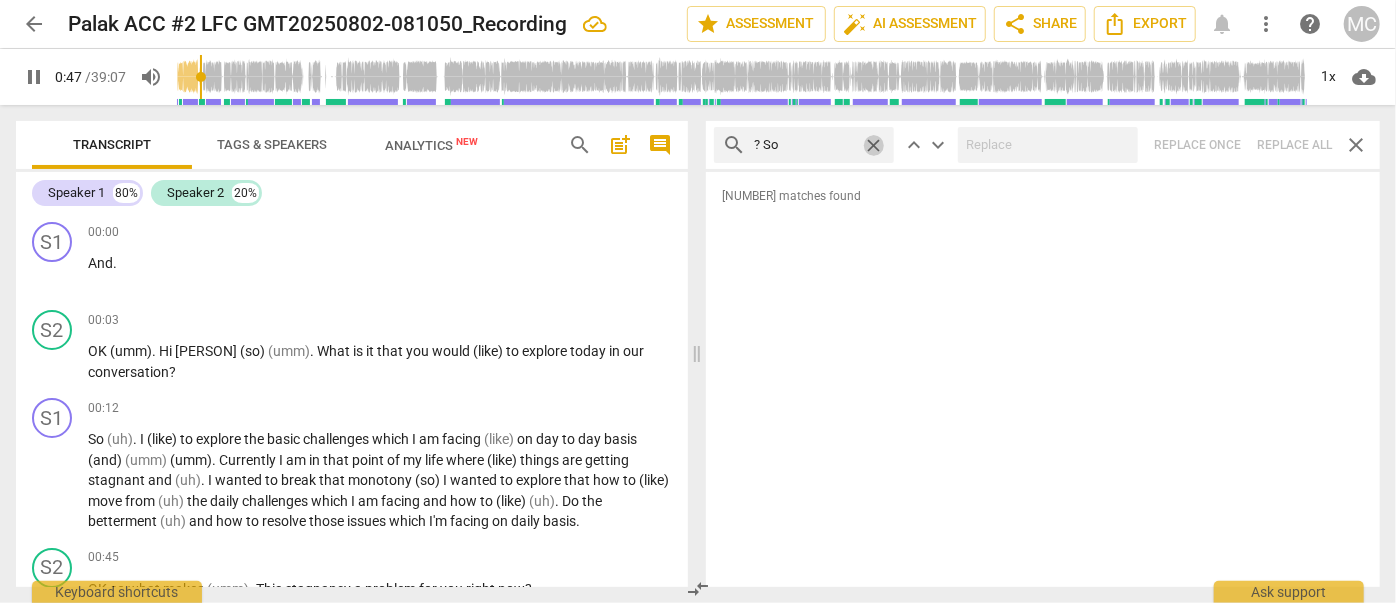 click on "close" at bounding box center [873, 145] 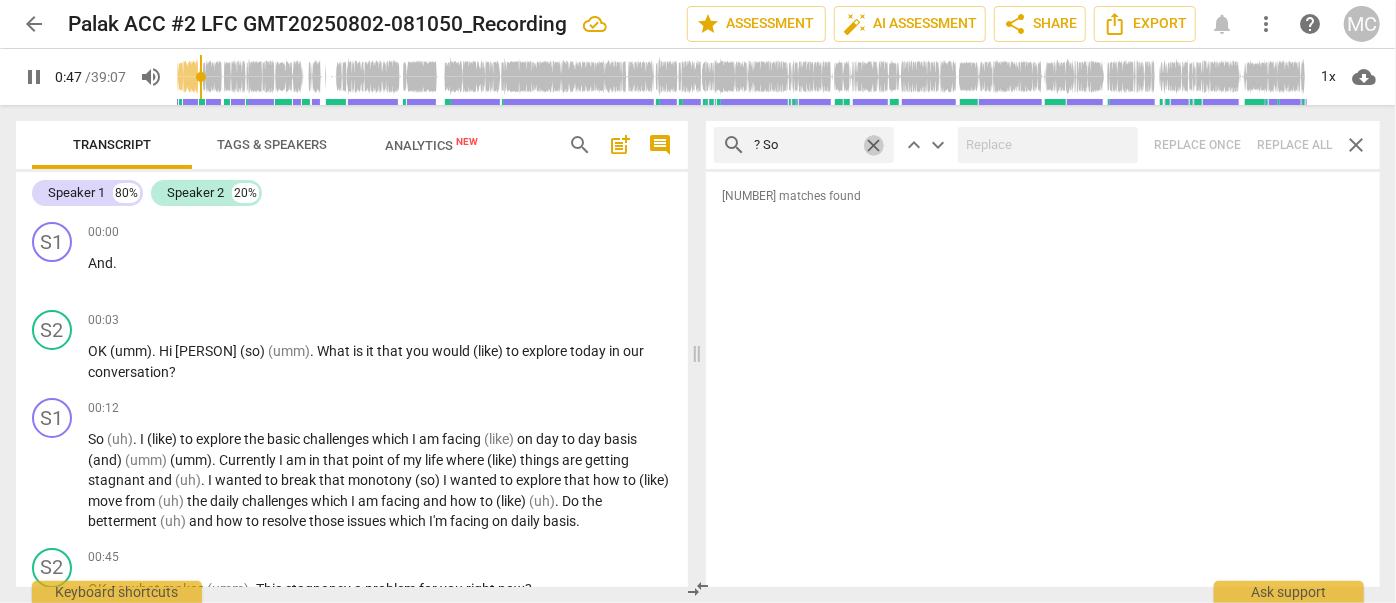 type on "48" 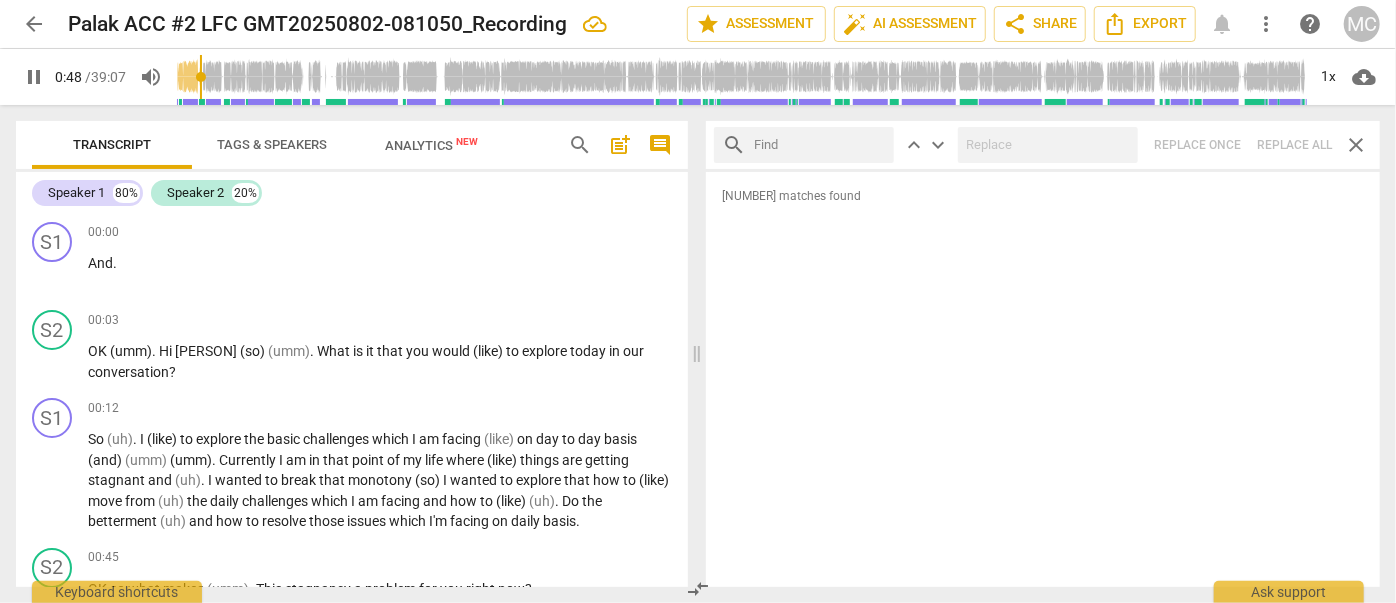 click at bounding box center [820, 145] 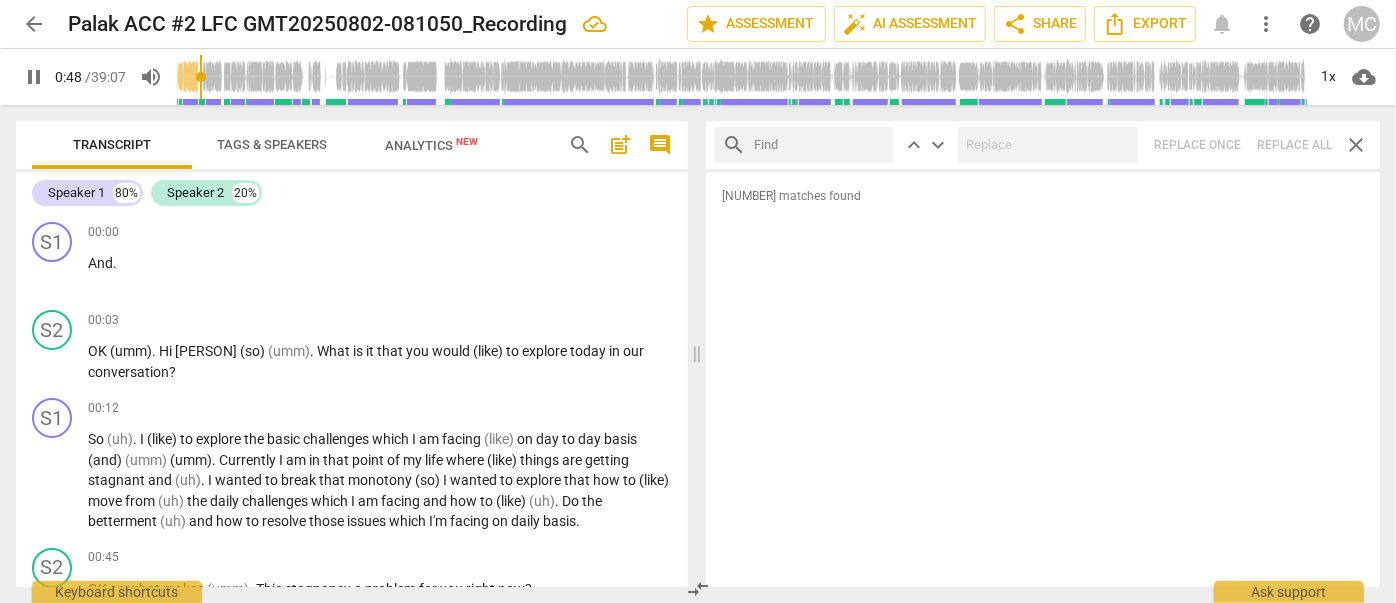 type on "49" 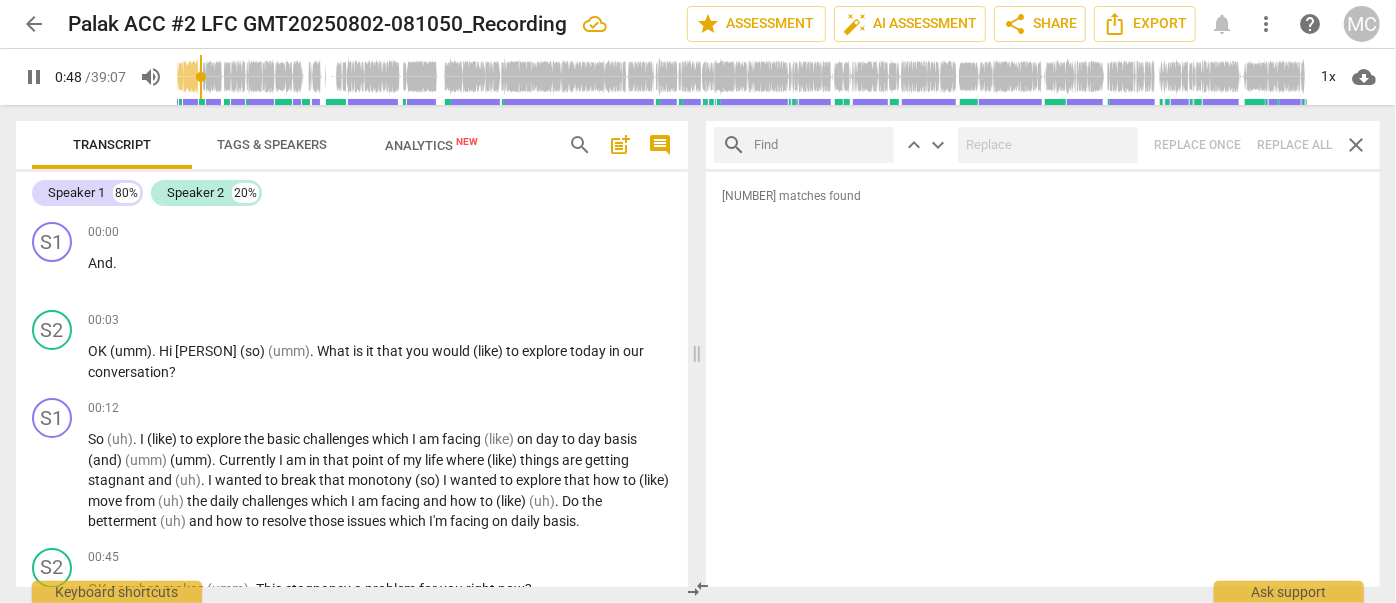 type on "?" 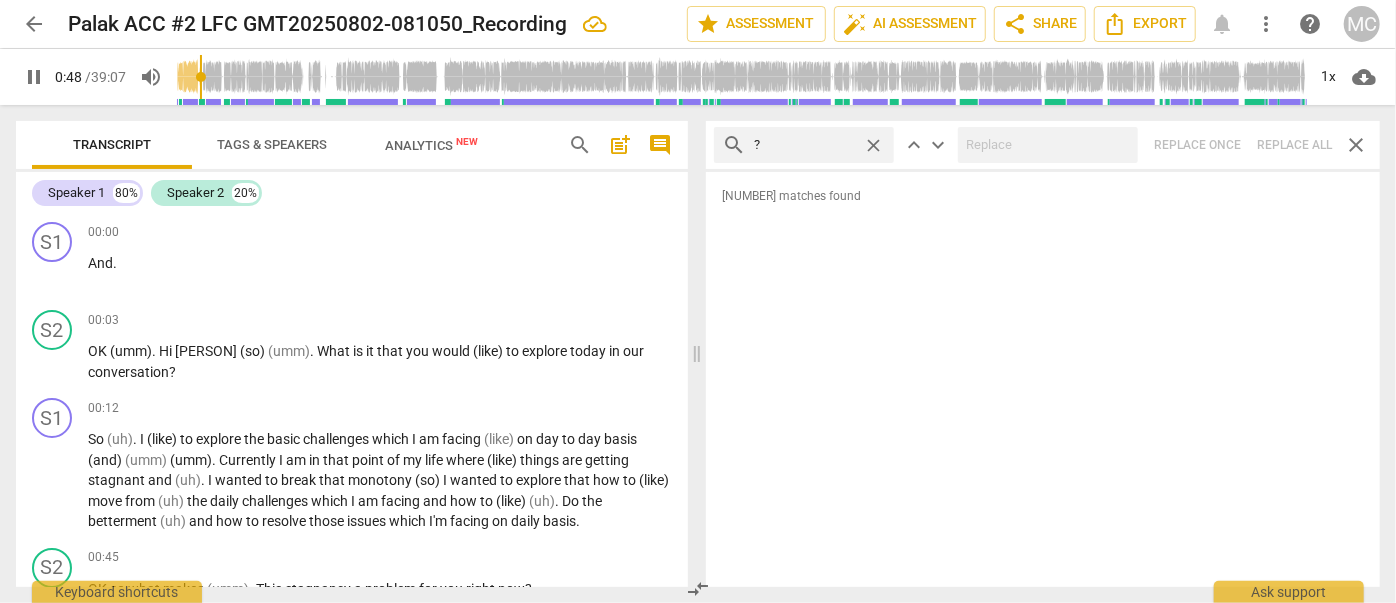 type on "49" 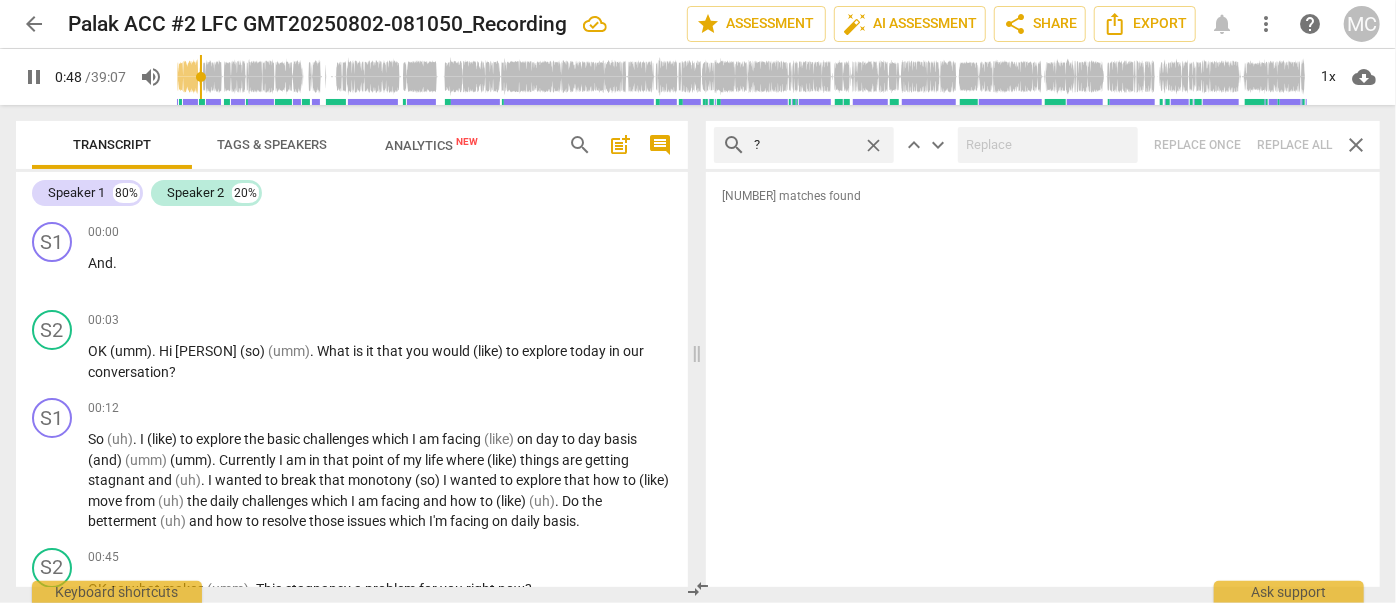type on "? O" 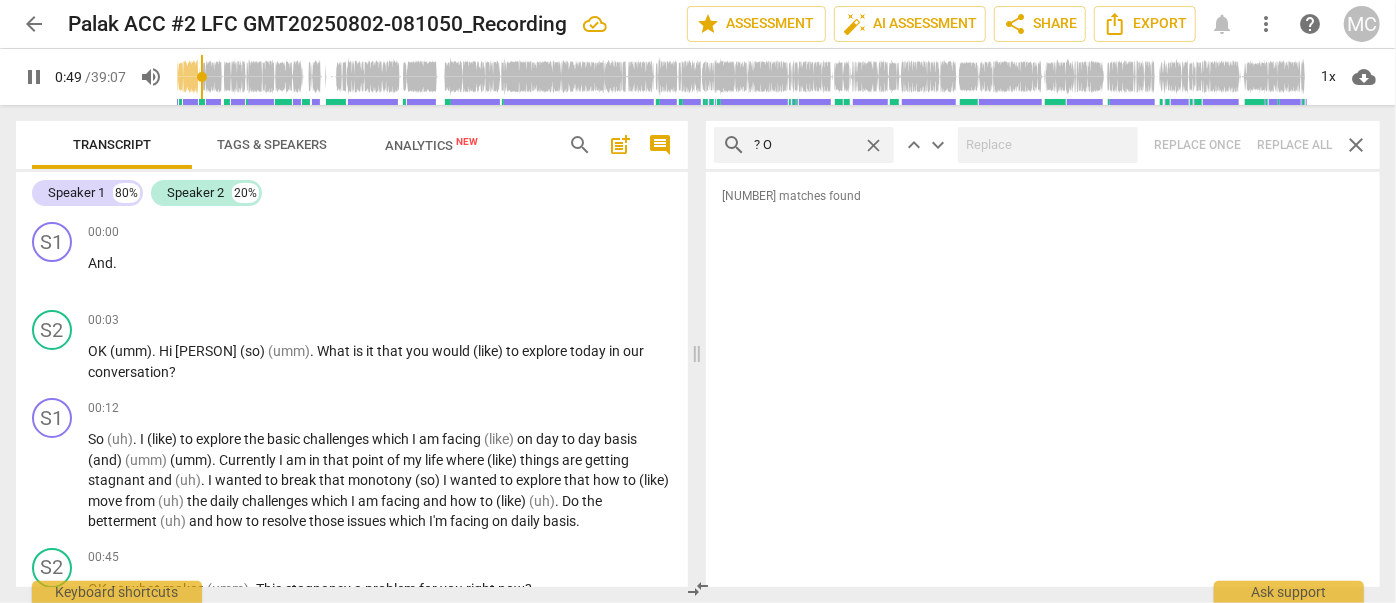 type on "49" 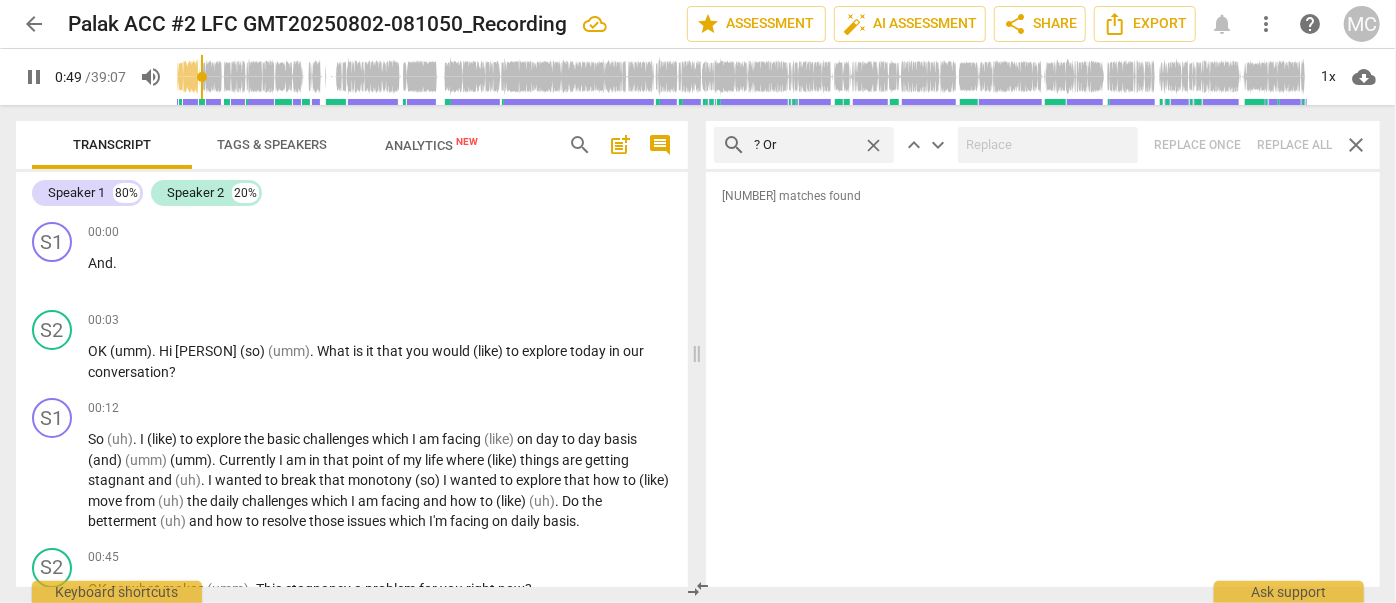 type on "? Or" 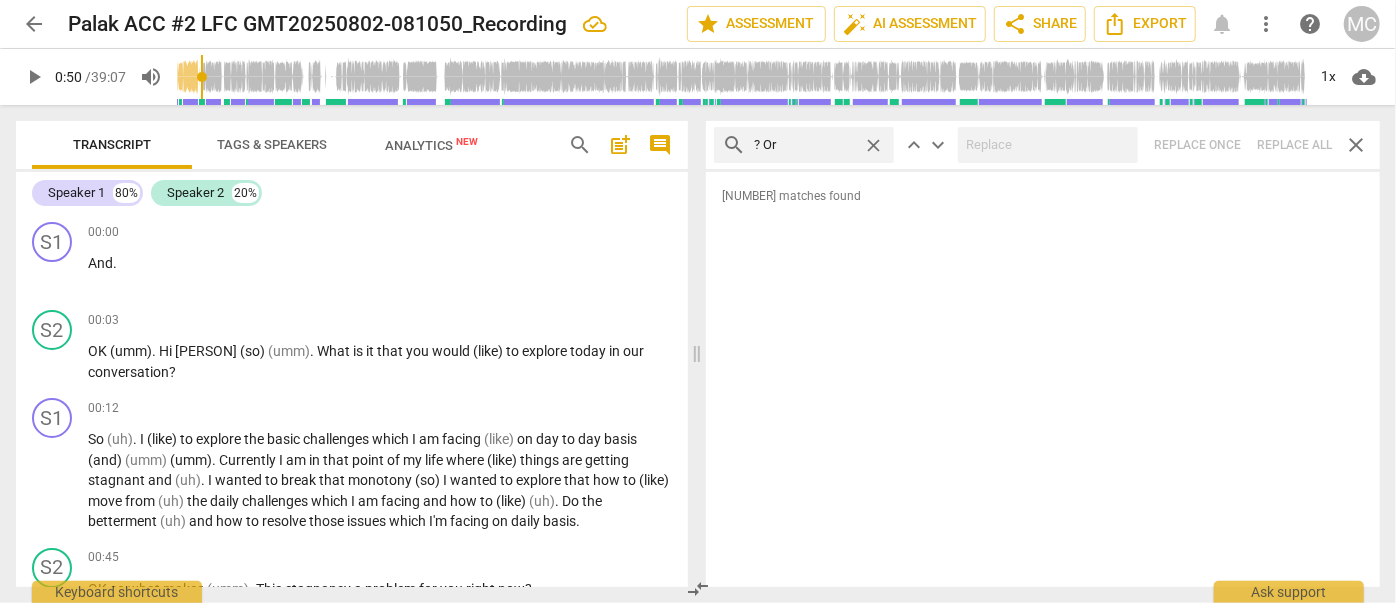 type on "51" 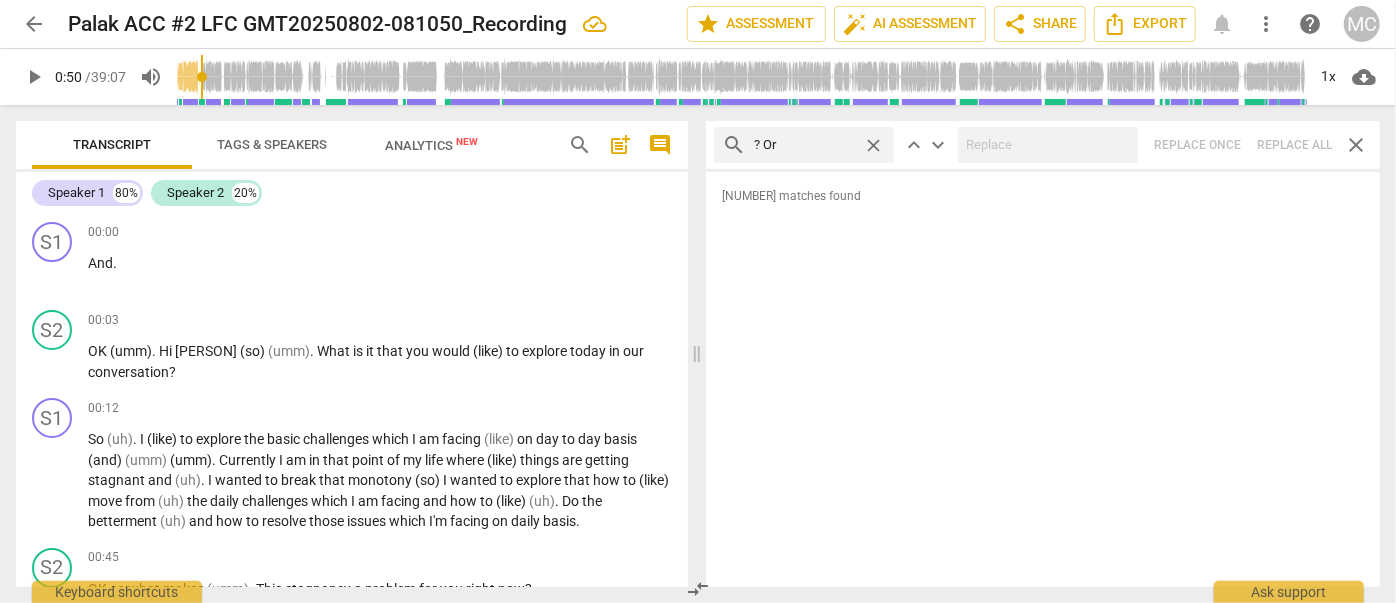 click on "search ? Or close keyboard_arrow_up keyboard_arrow_down Replace once Replace all close" at bounding box center (1043, 145) 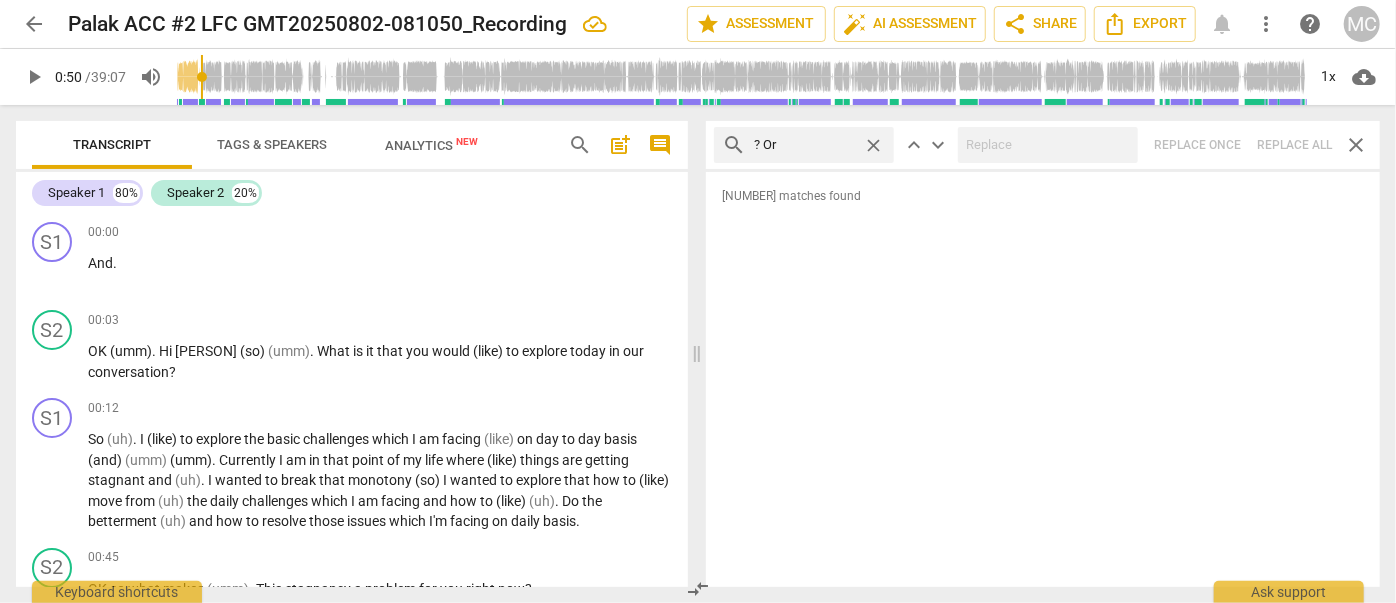 click on "close" at bounding box center (873, 145) 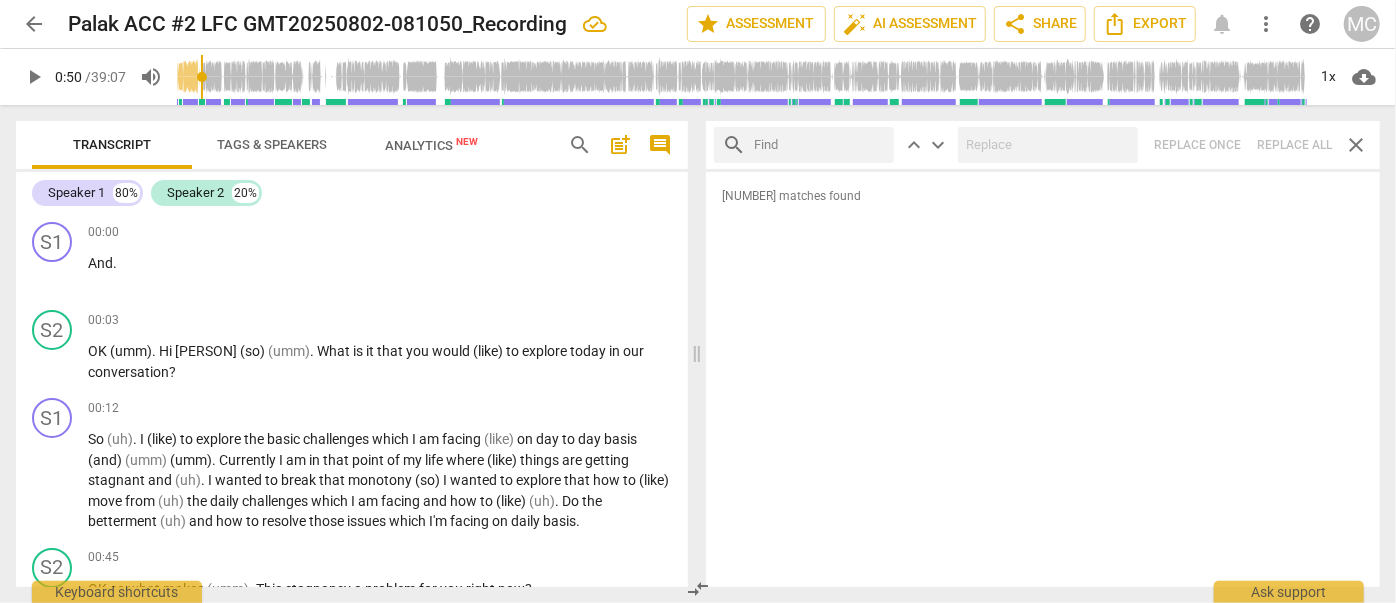 click at bounding box center (820, 145) 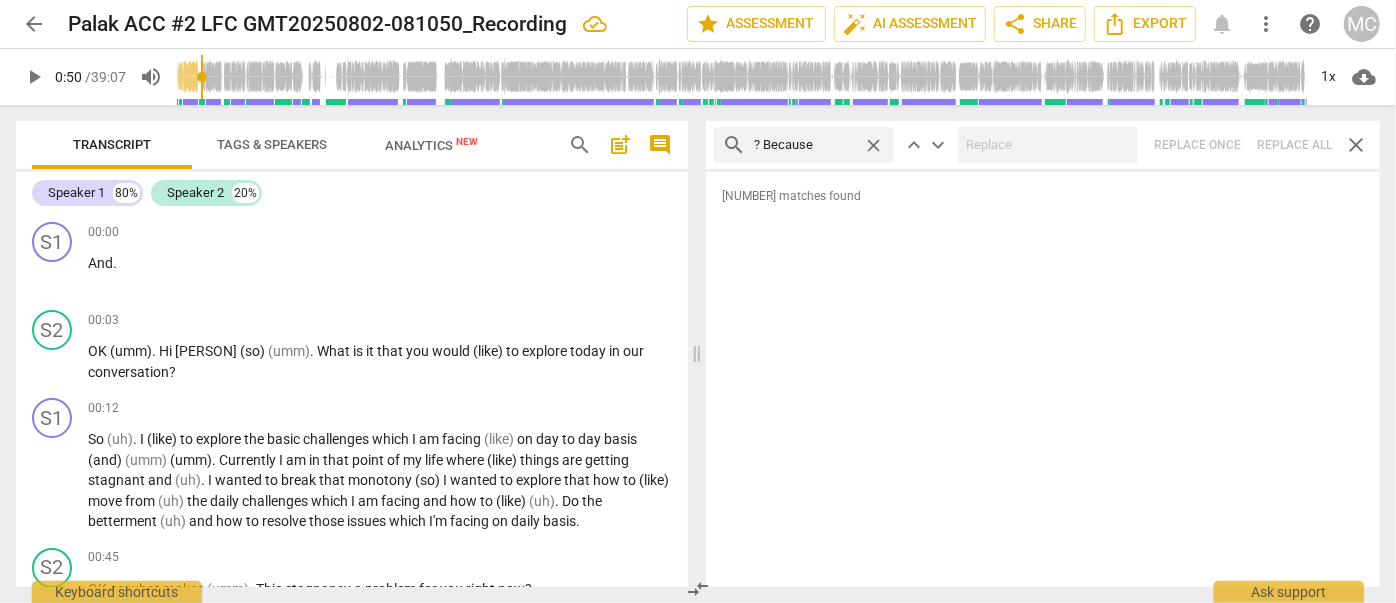 type on "? Because" 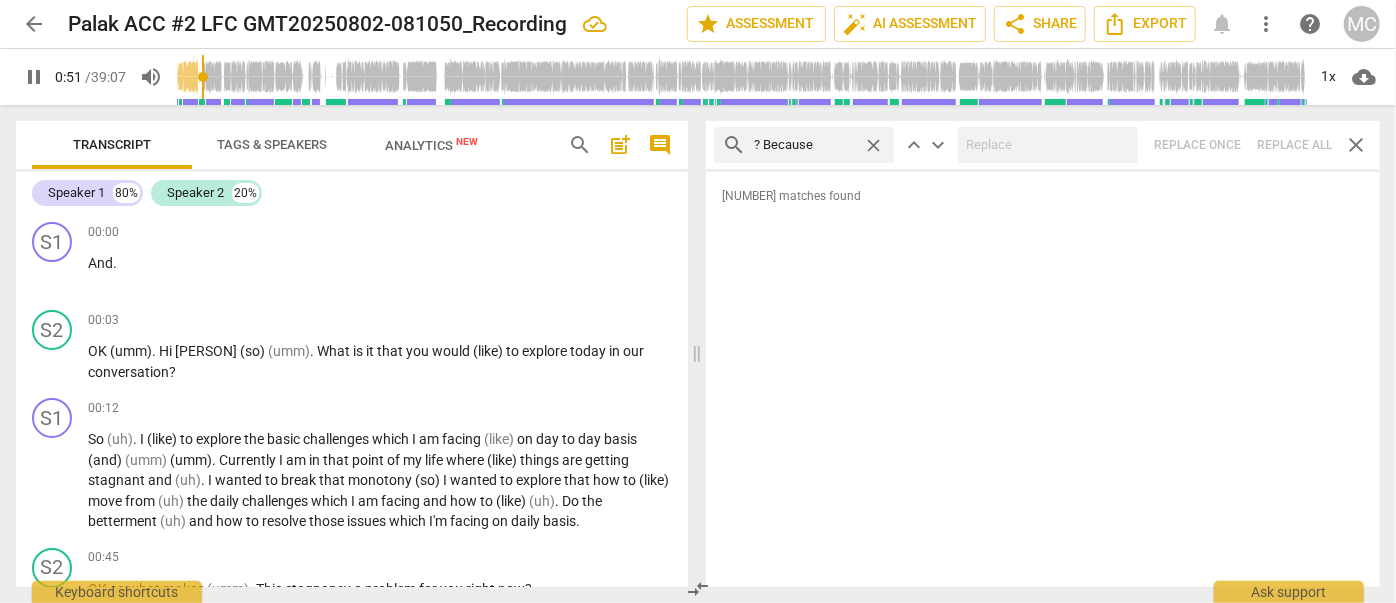 click on "search ? Because close keyboard_arrow_up keyboard_arrow_down Replace once Replace all close" at bounding box center [1043, 145] 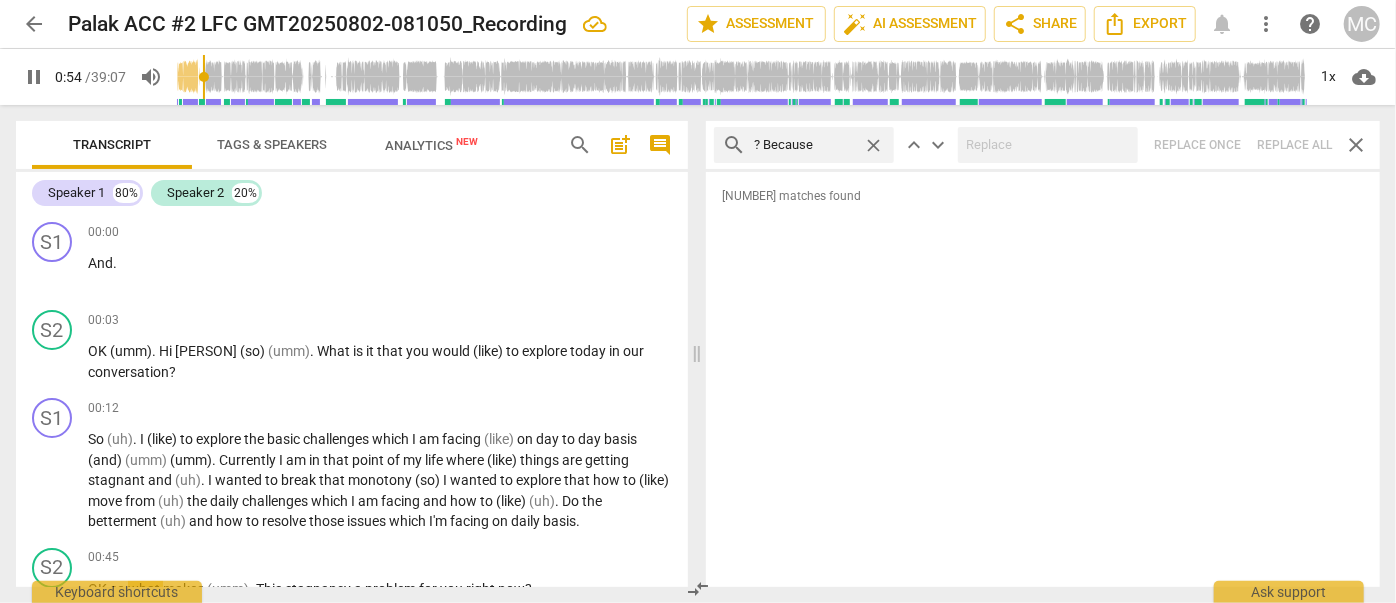 type on "54" 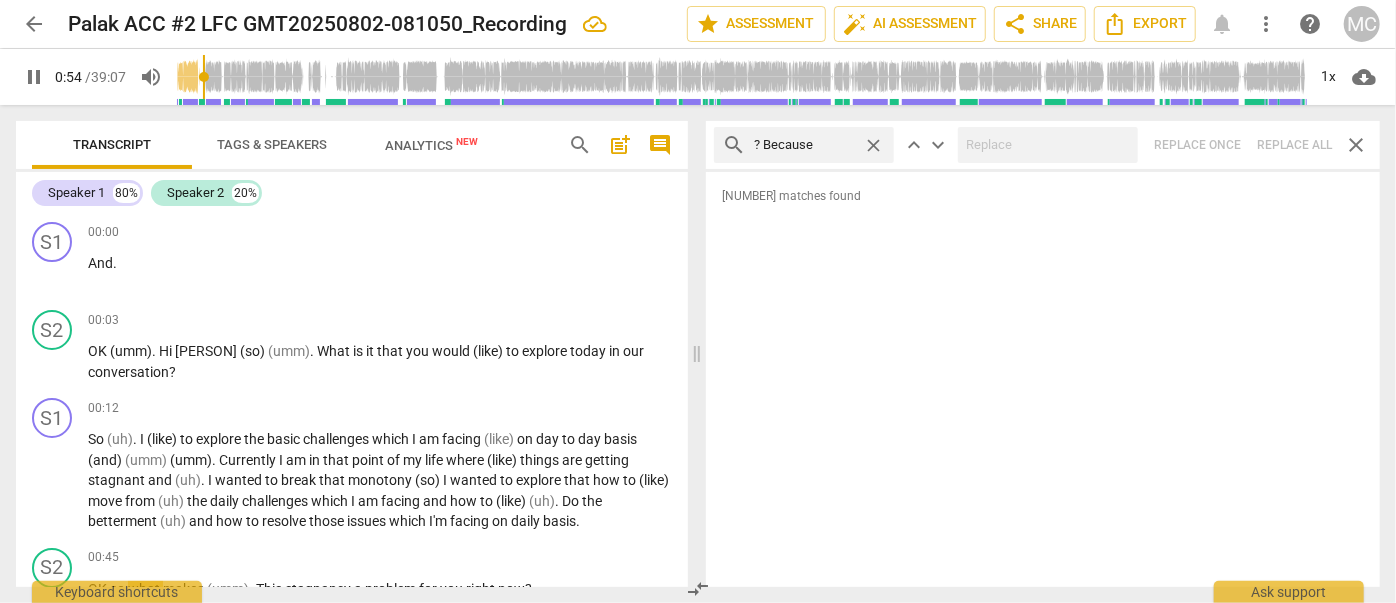click on "close" at bounding box center (873, 145) 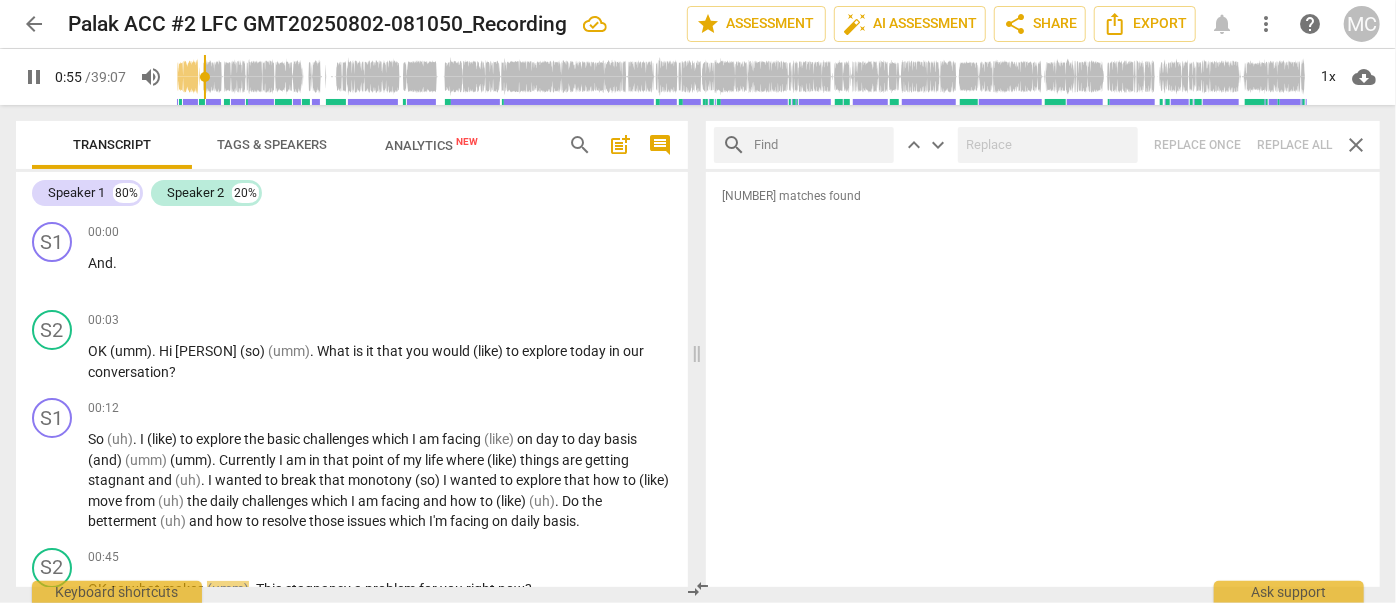 click at bounding box center (820, 145) 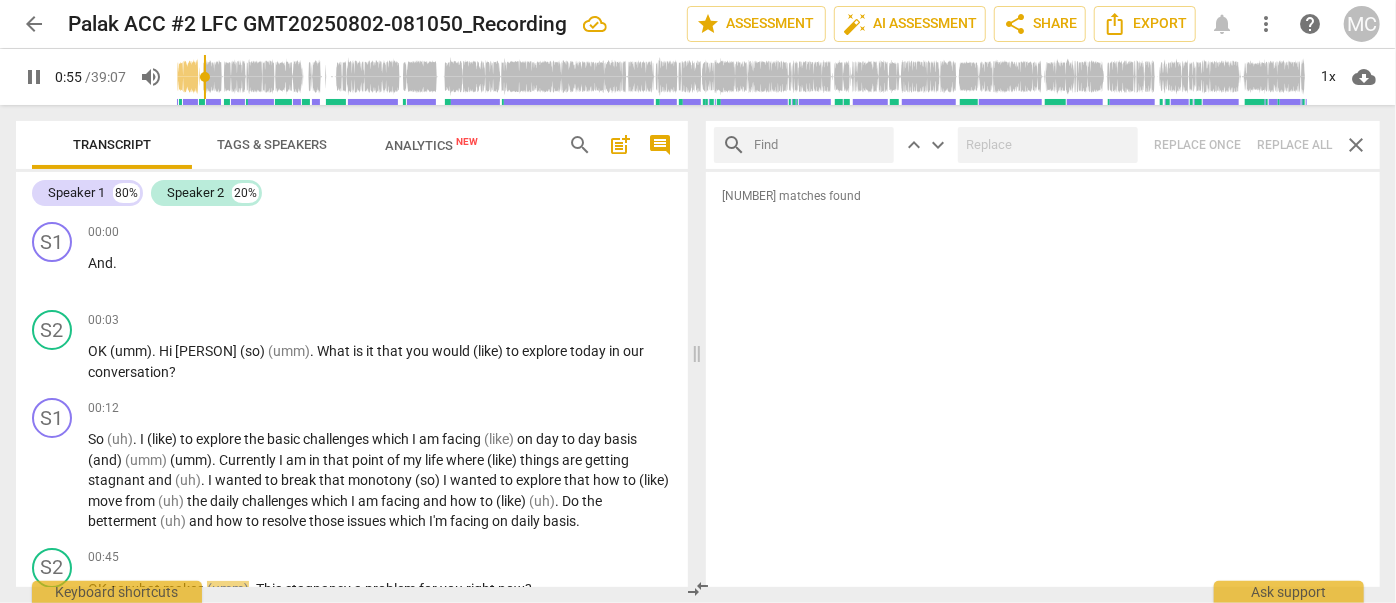 type on "56" 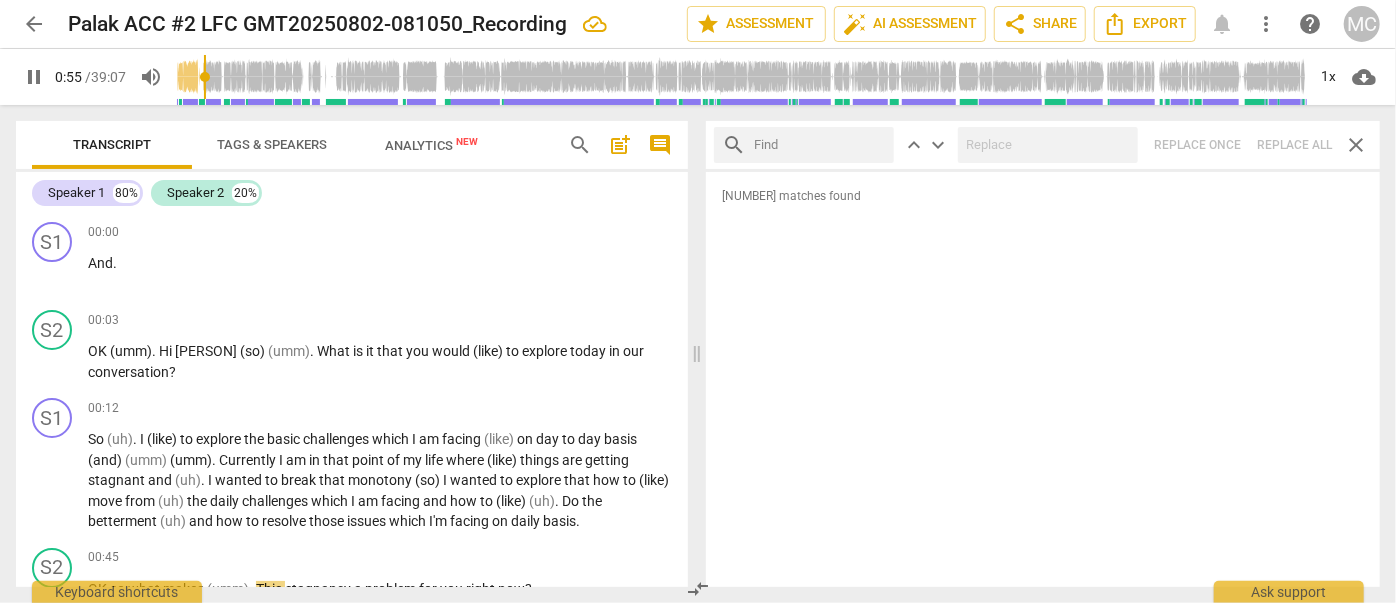 type on "I" 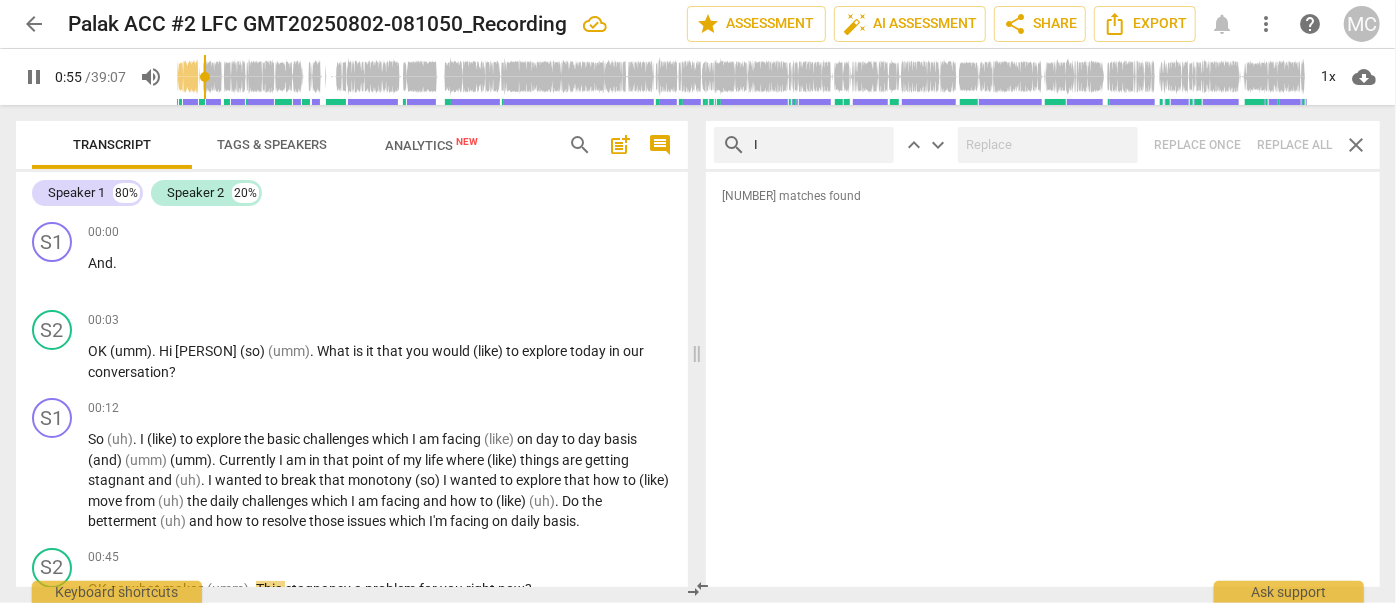 type on "56" 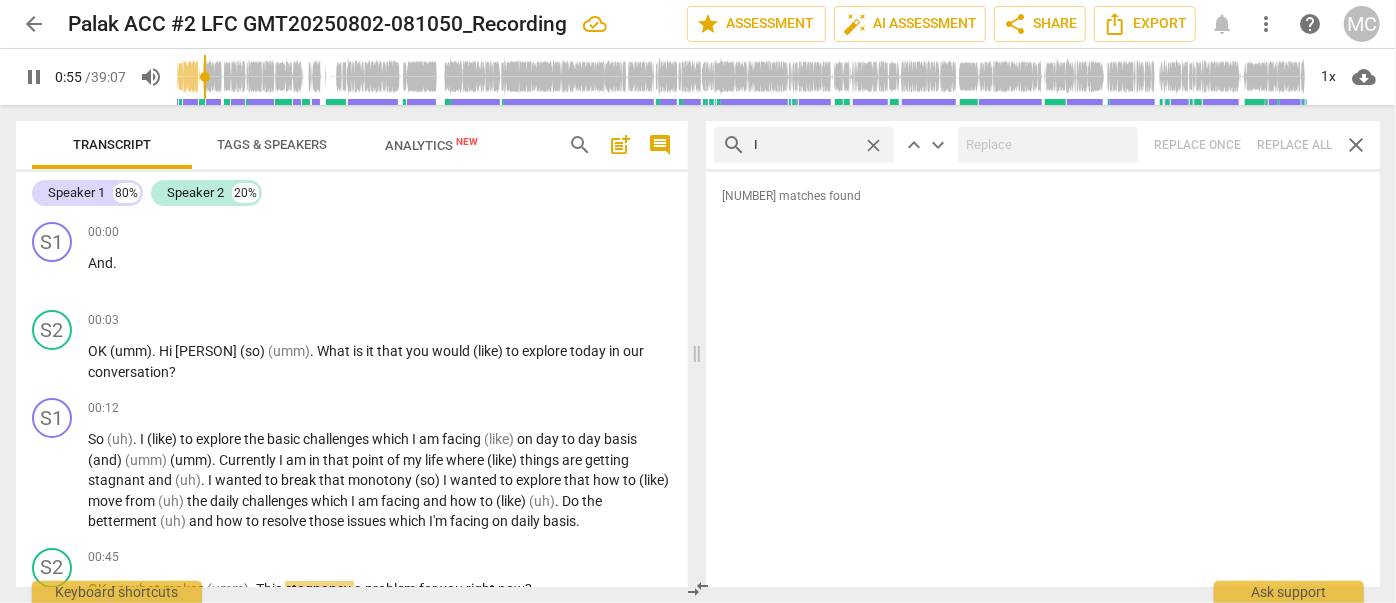 type on "I'" 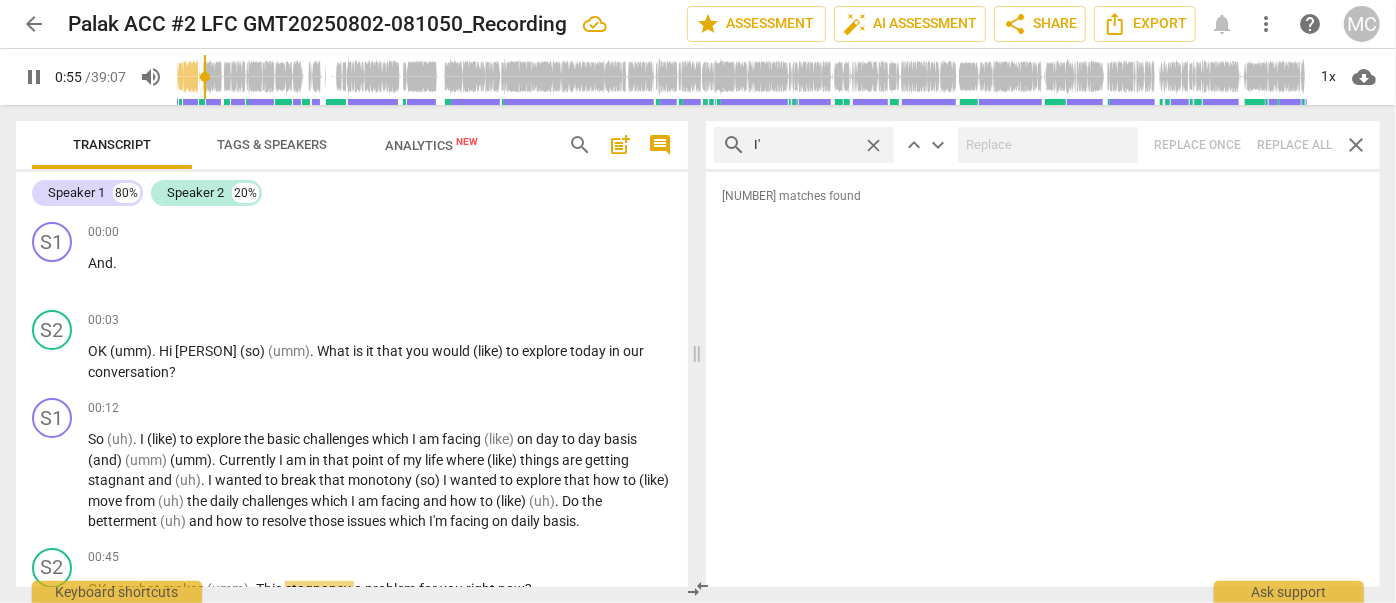 type on "56" 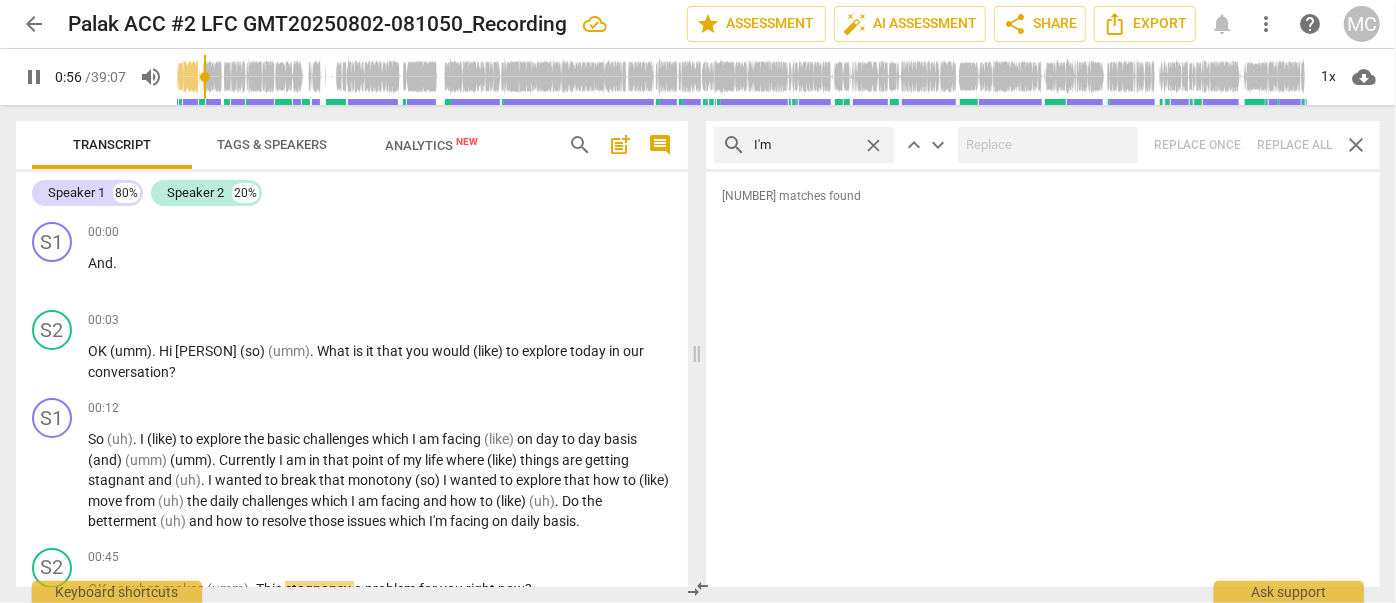 type on "I'm" 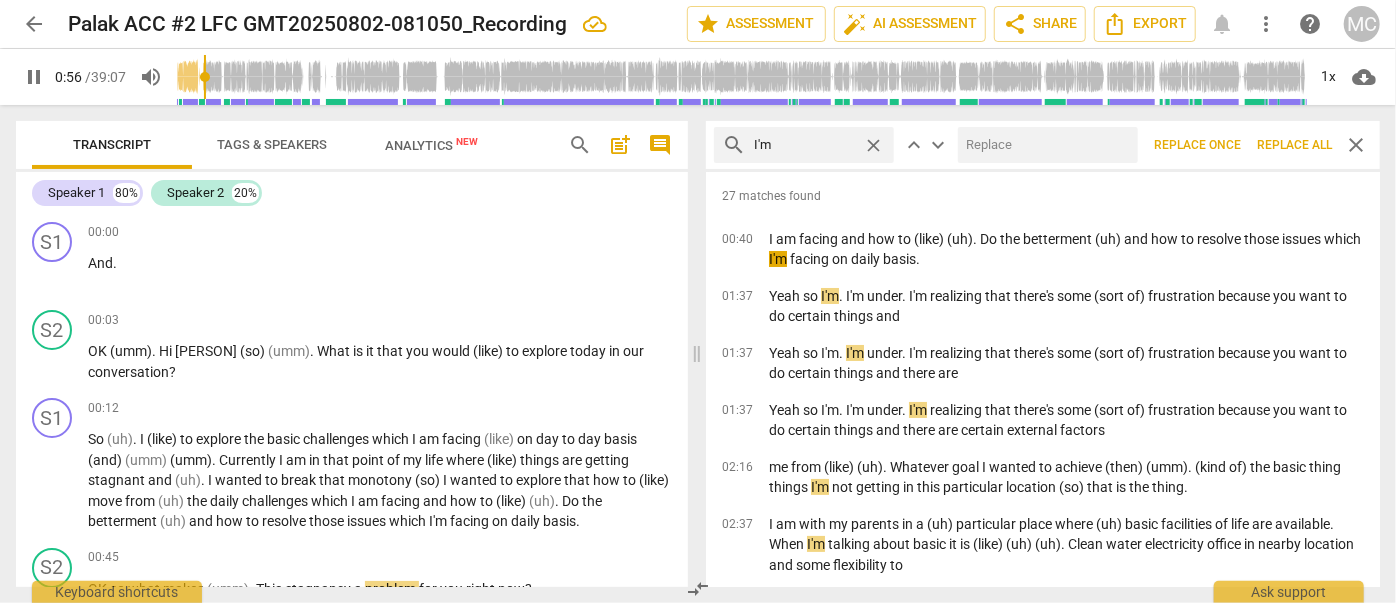 click at bounding box center [1044, 145] 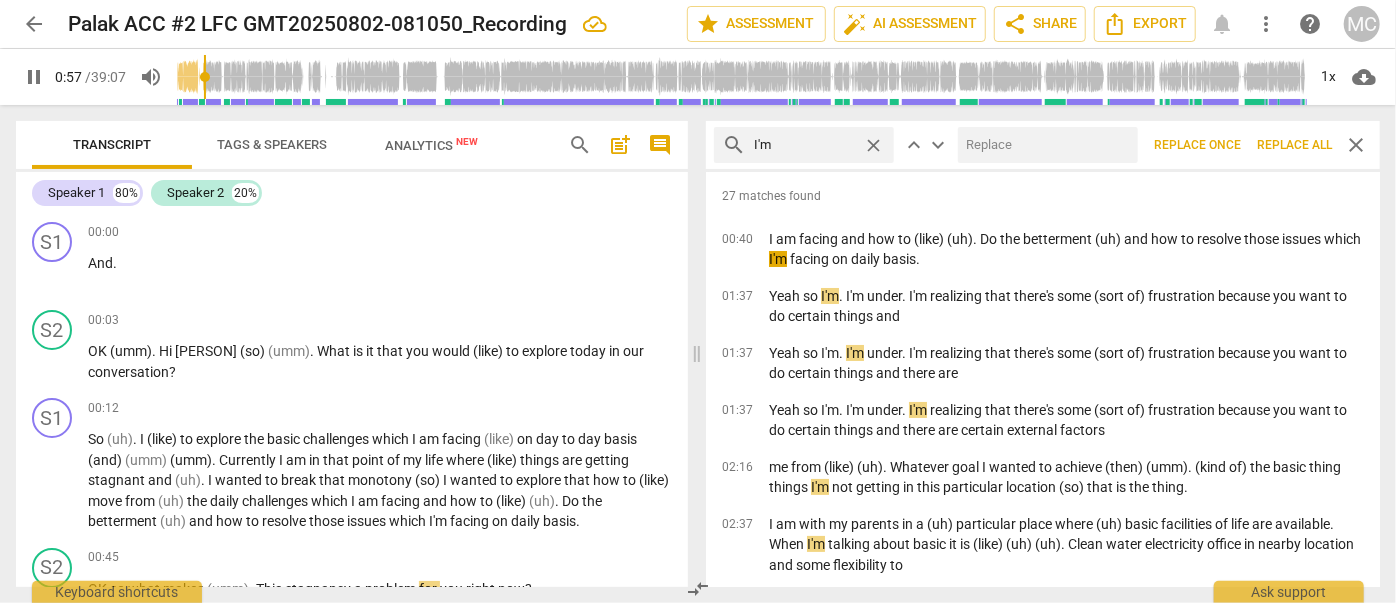 type on "I" 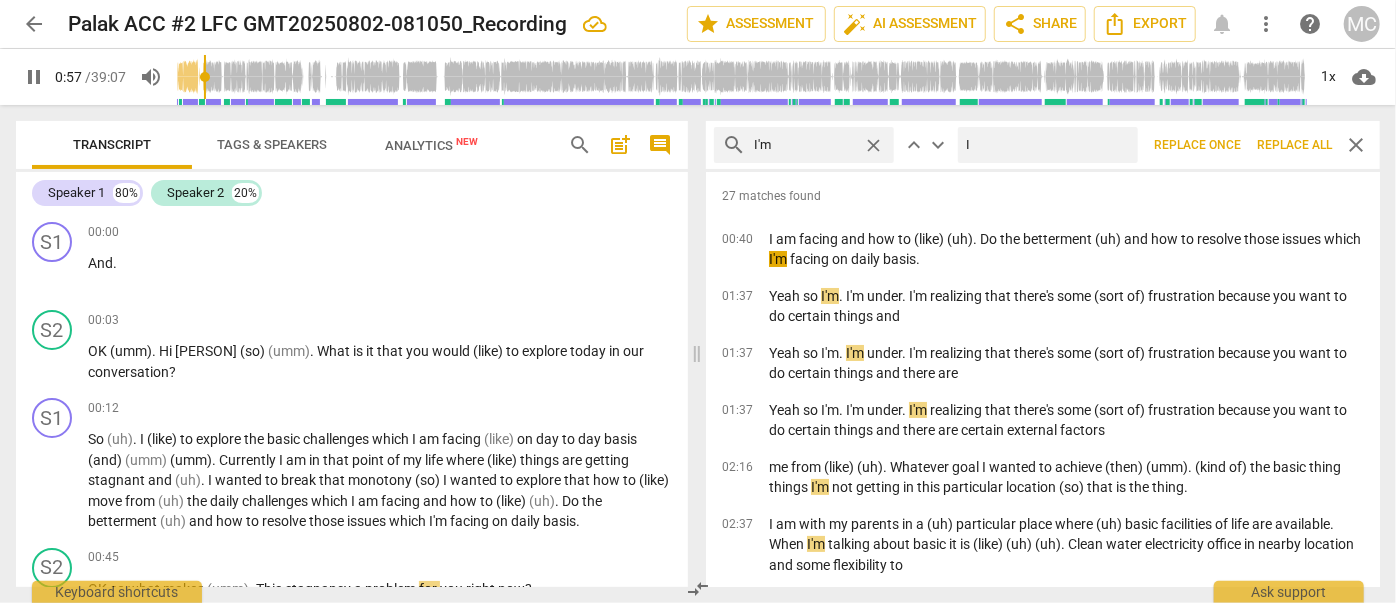 type on "57" 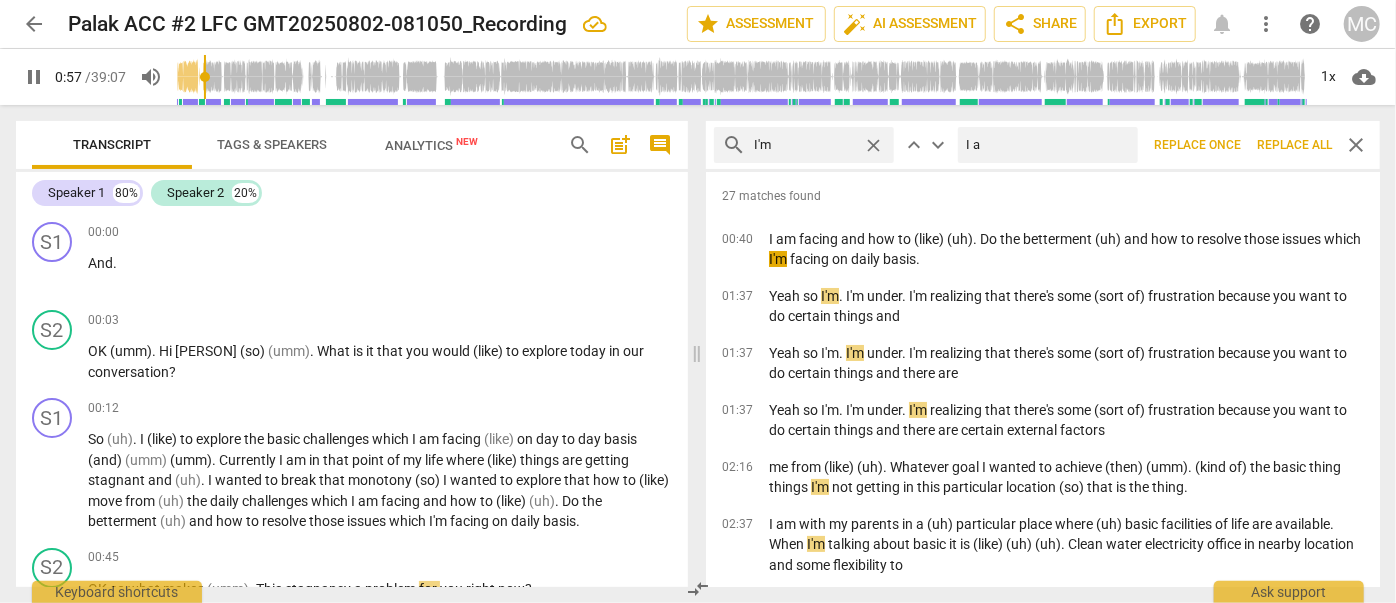 type on "I am" 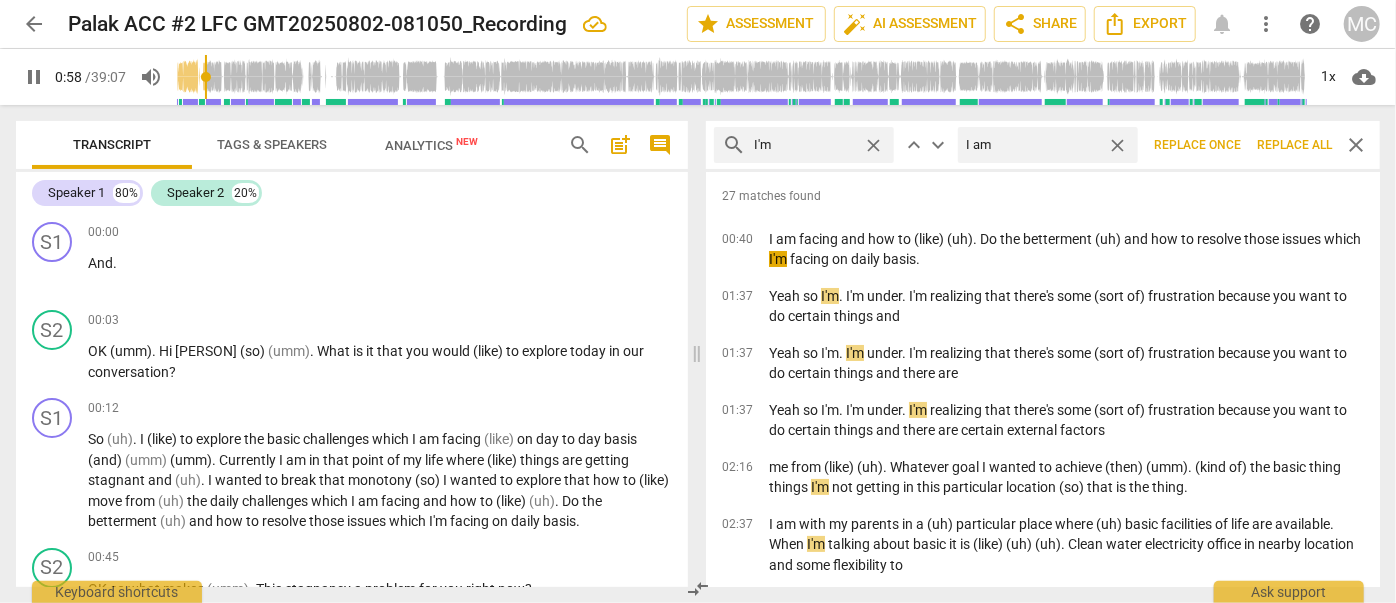 type on "58" 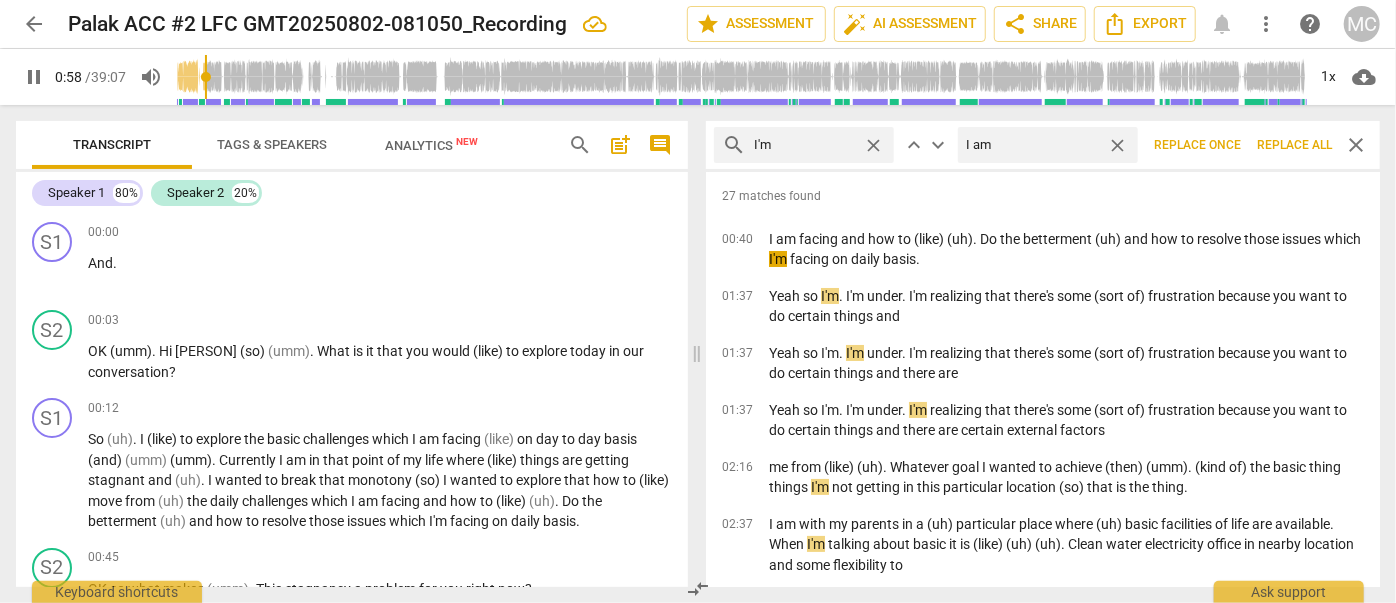 type on "I am" 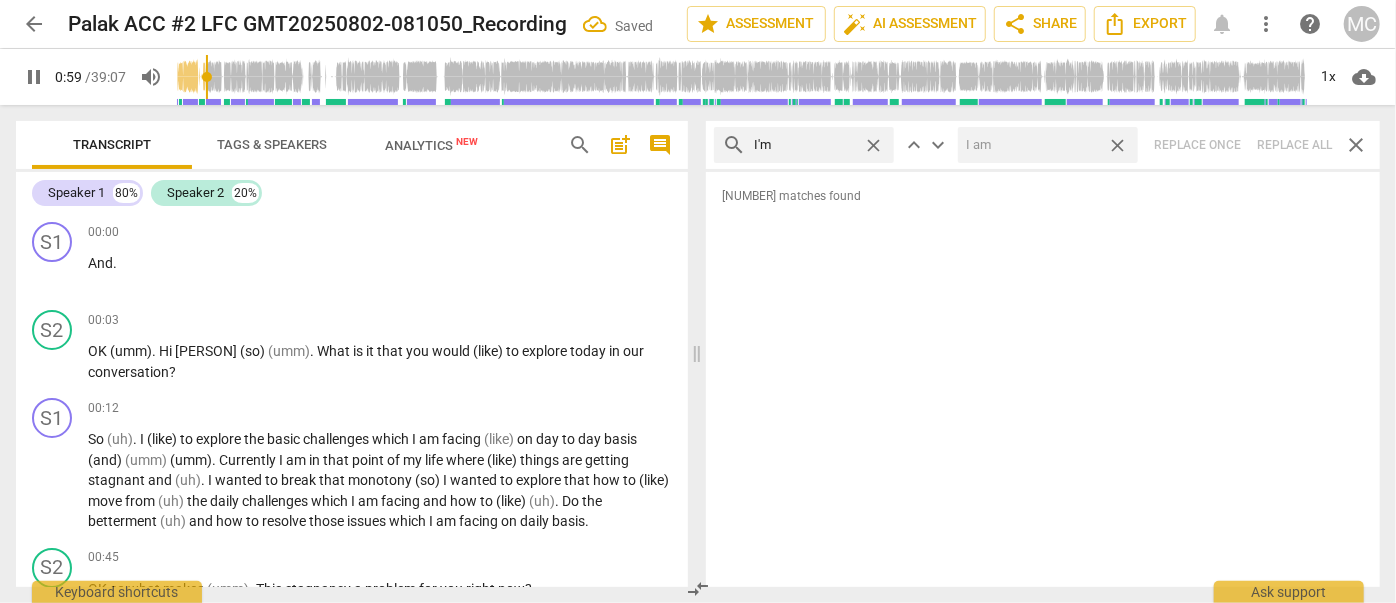 scroll, scrollTop: 451, scrollLeft: 0, axis: vertical 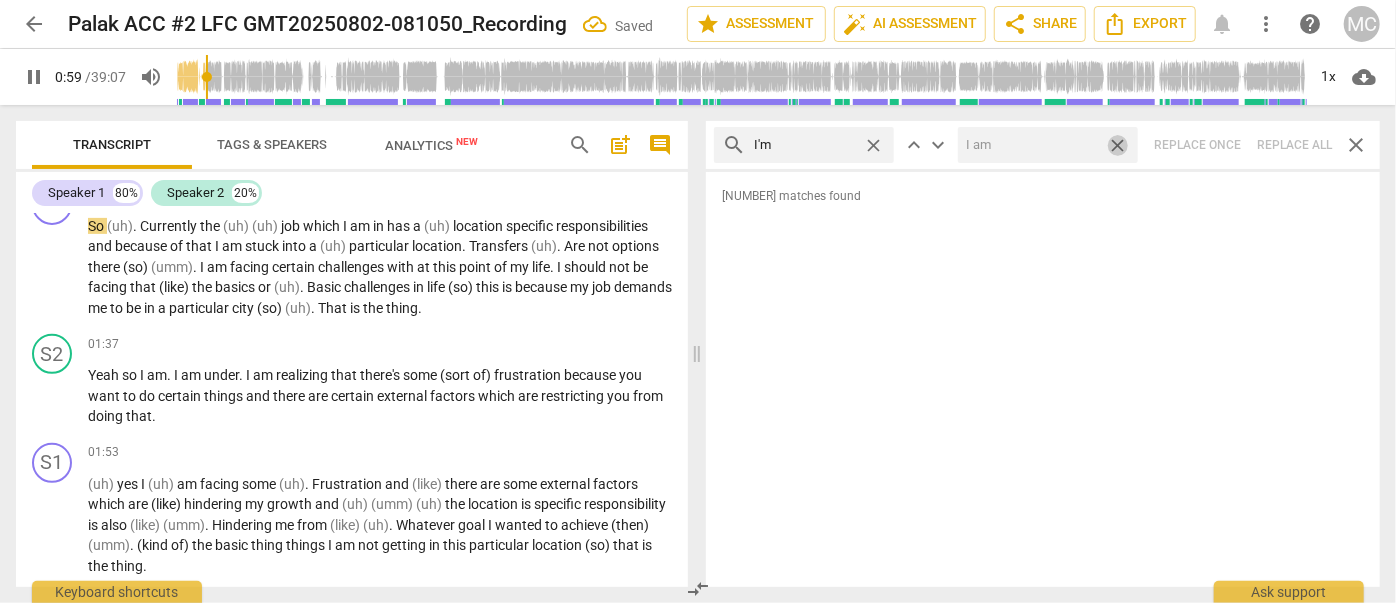 click on "close" at bounding box center (1117, 145) 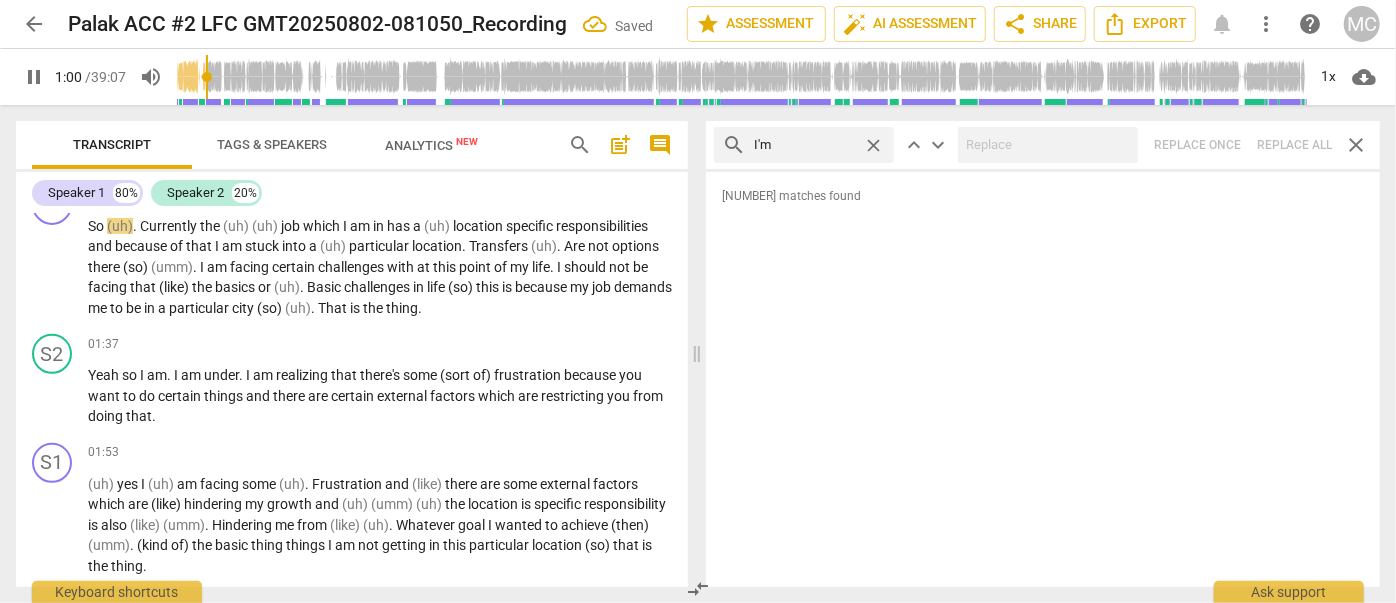 type on "60" 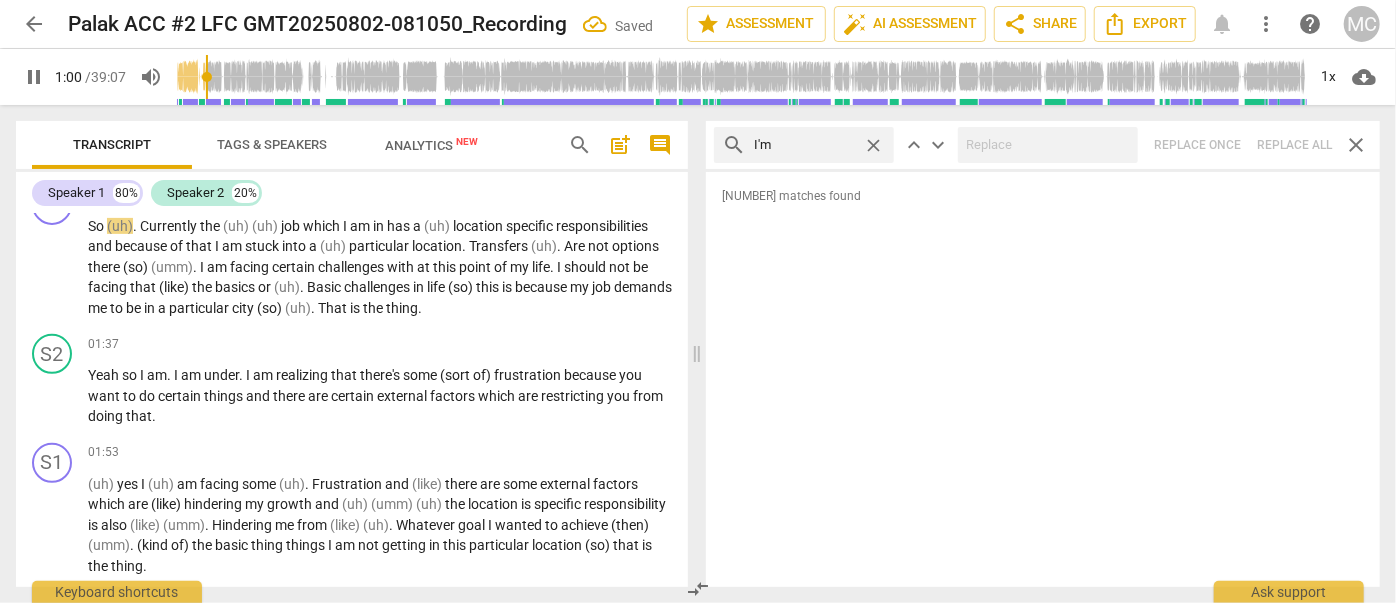 click on "close" at bounding box center [873, 145] 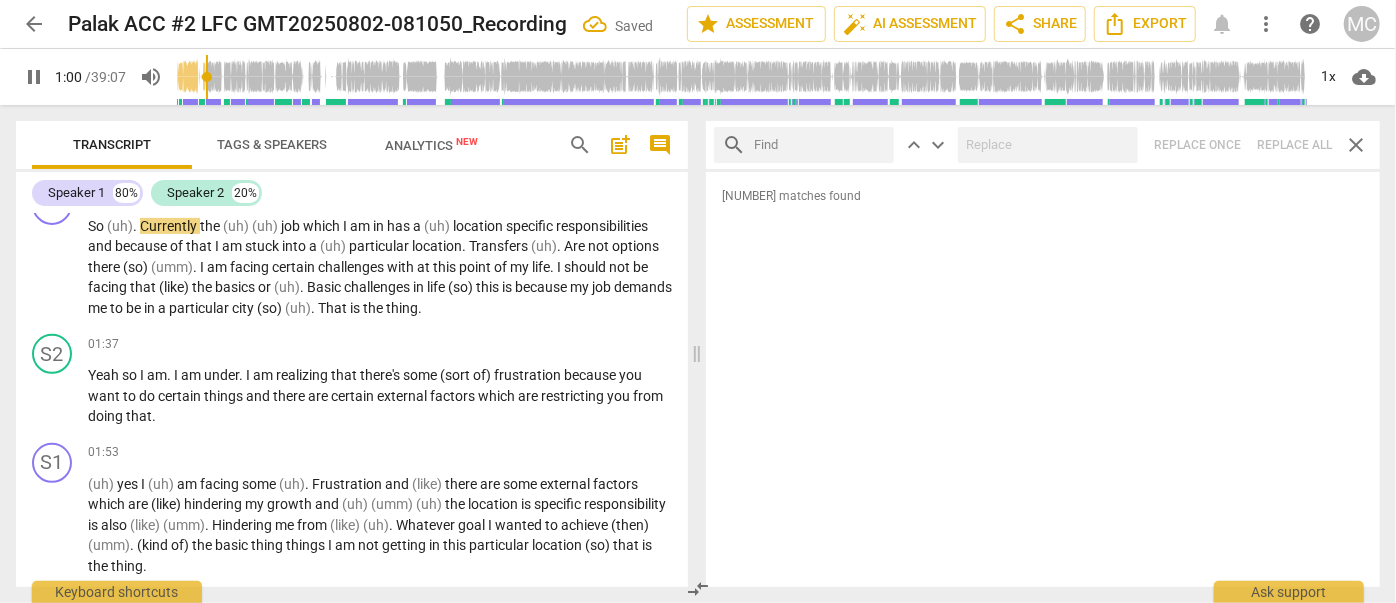 click at bounding box center (820, 145) 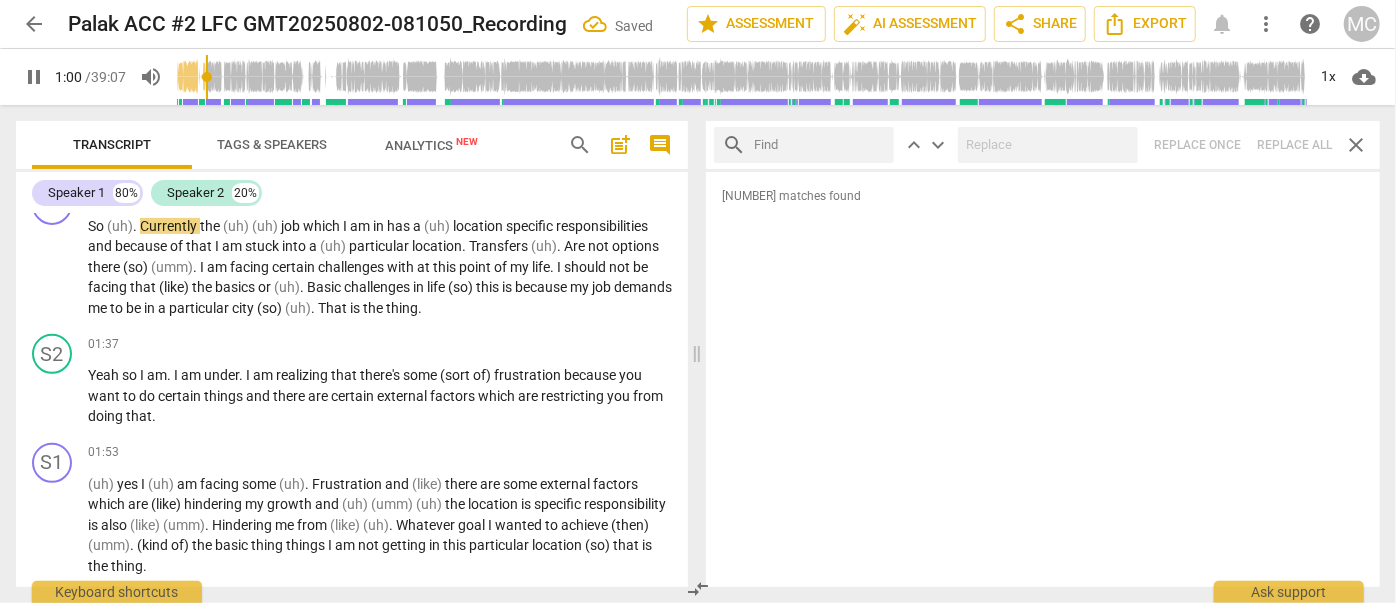 type on "61" 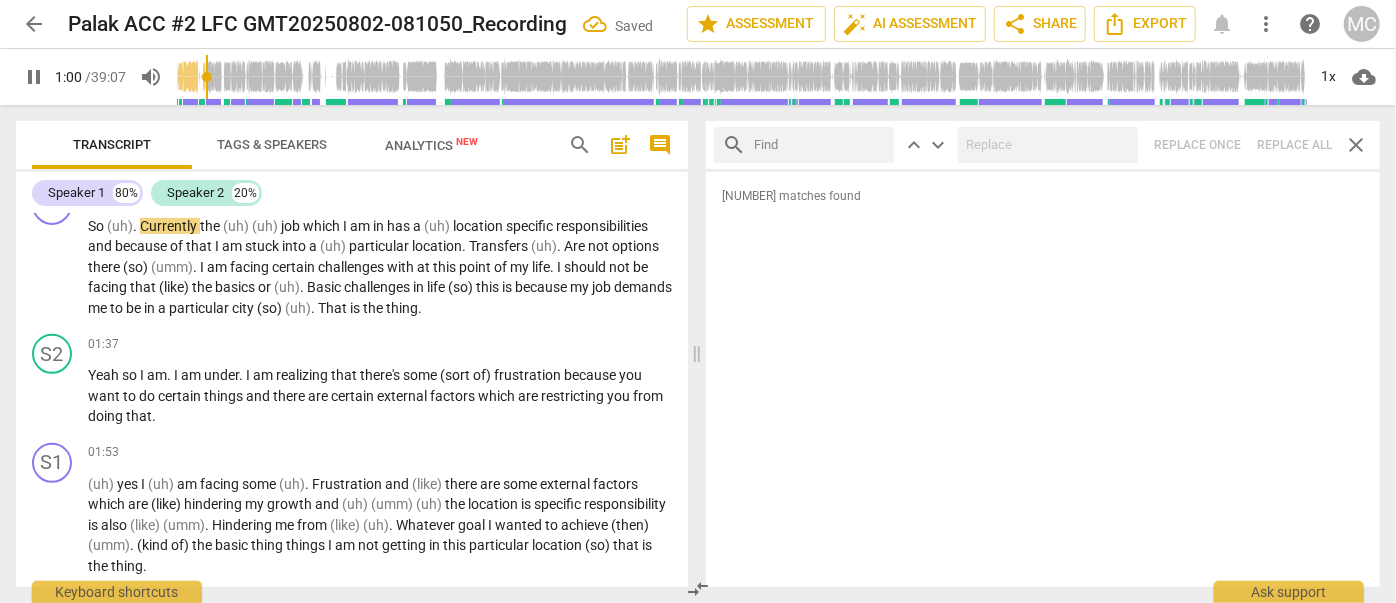 type on "I" 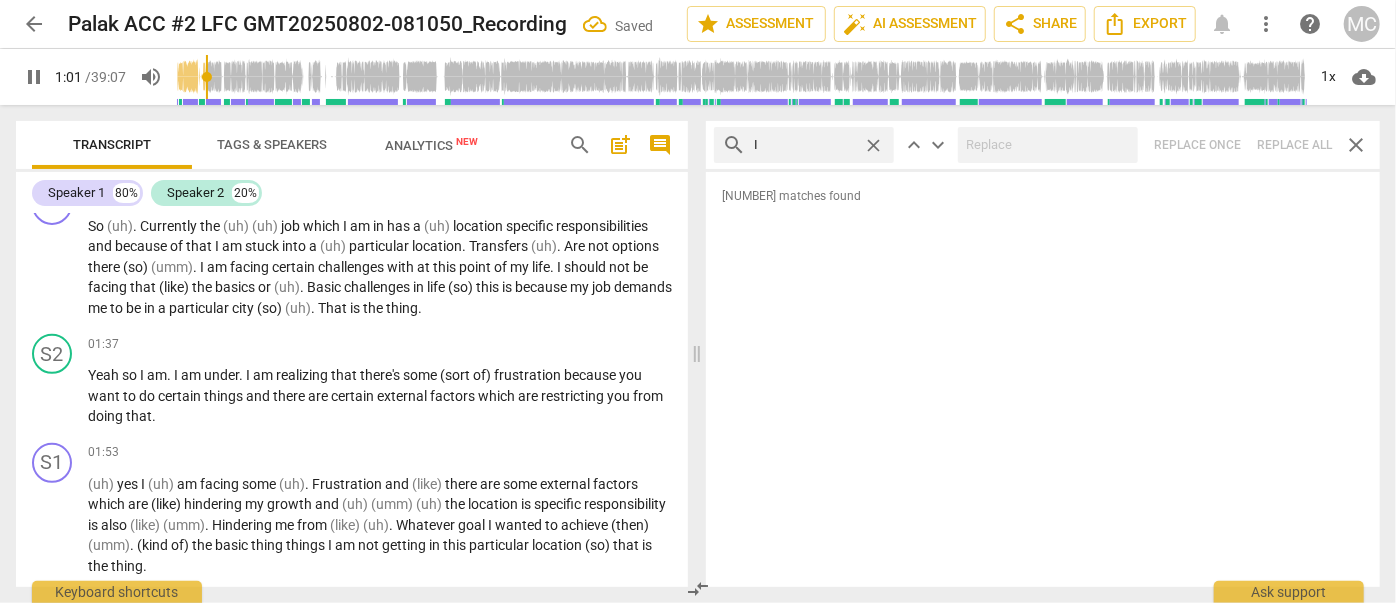 type on "61" 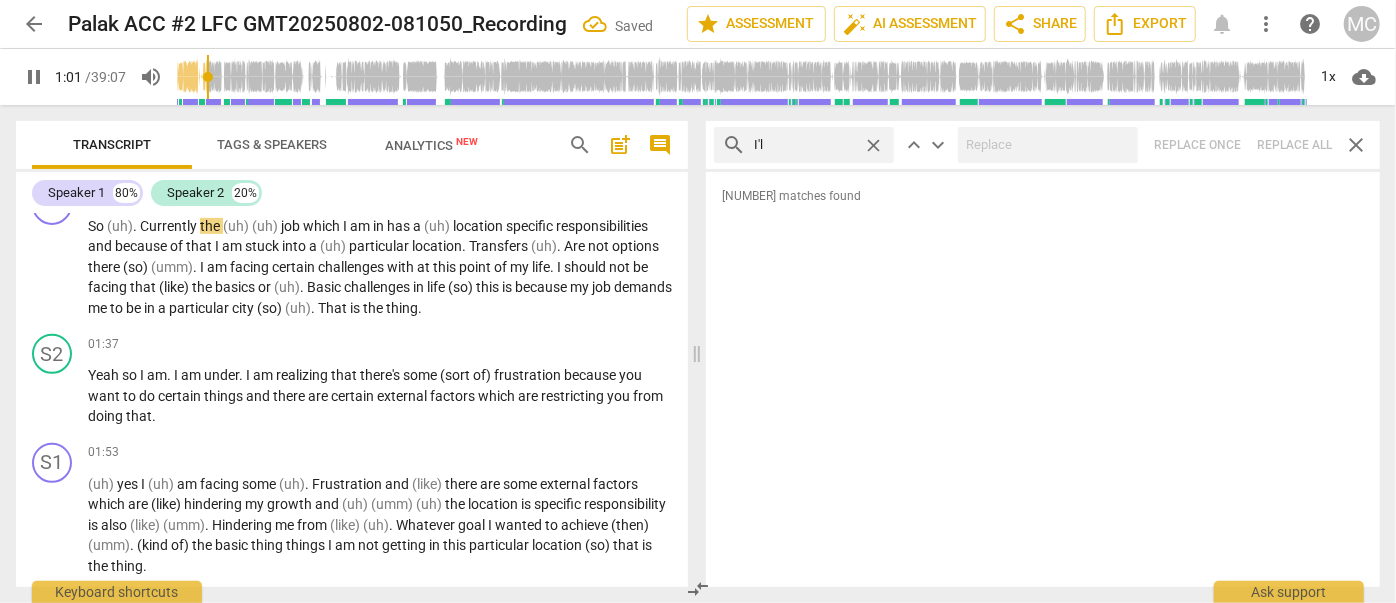 type on "I'll" 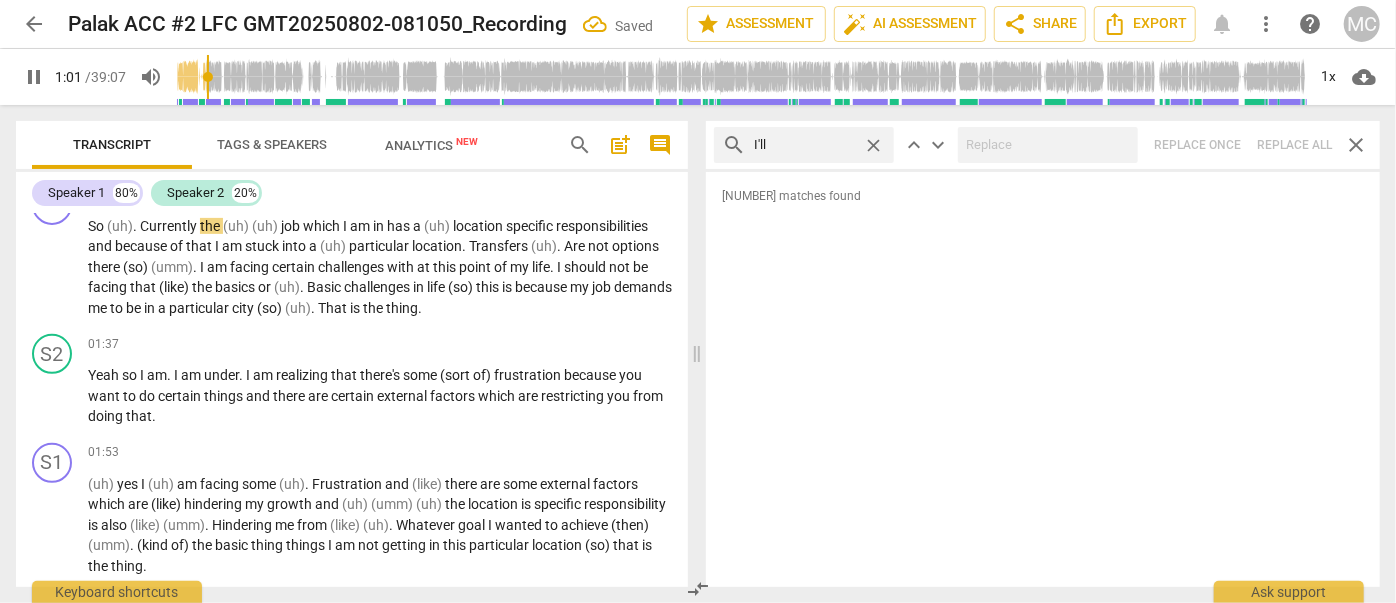 type on "62" 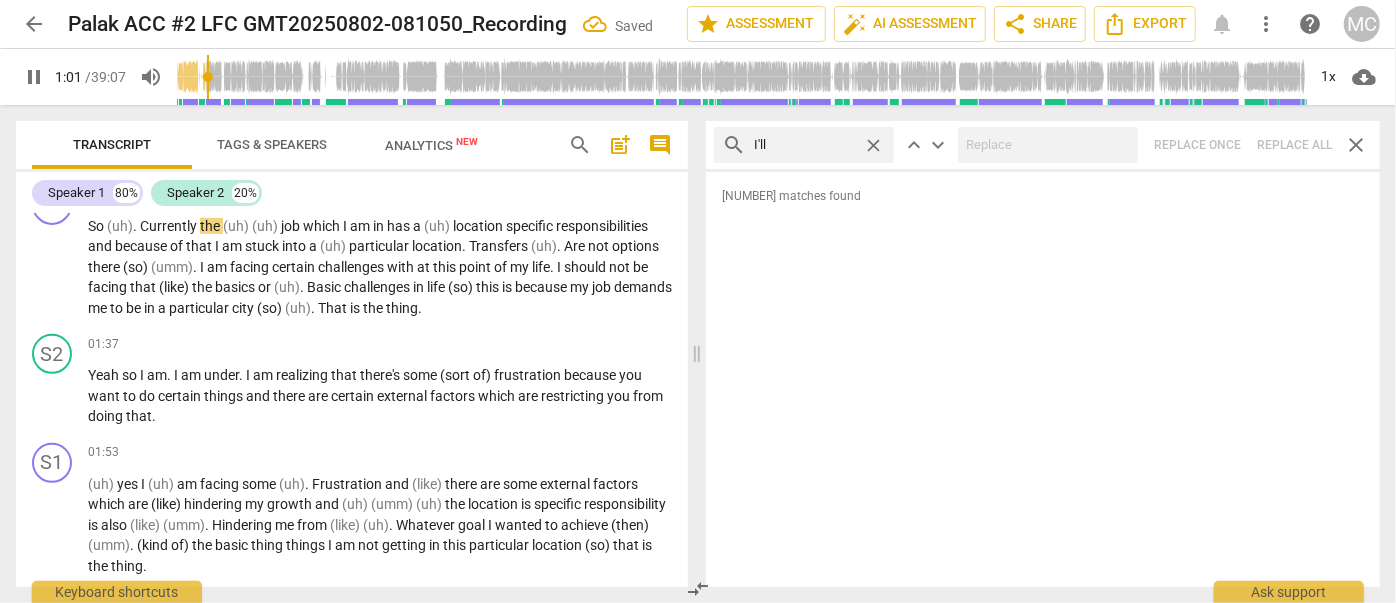 type on "I'll" 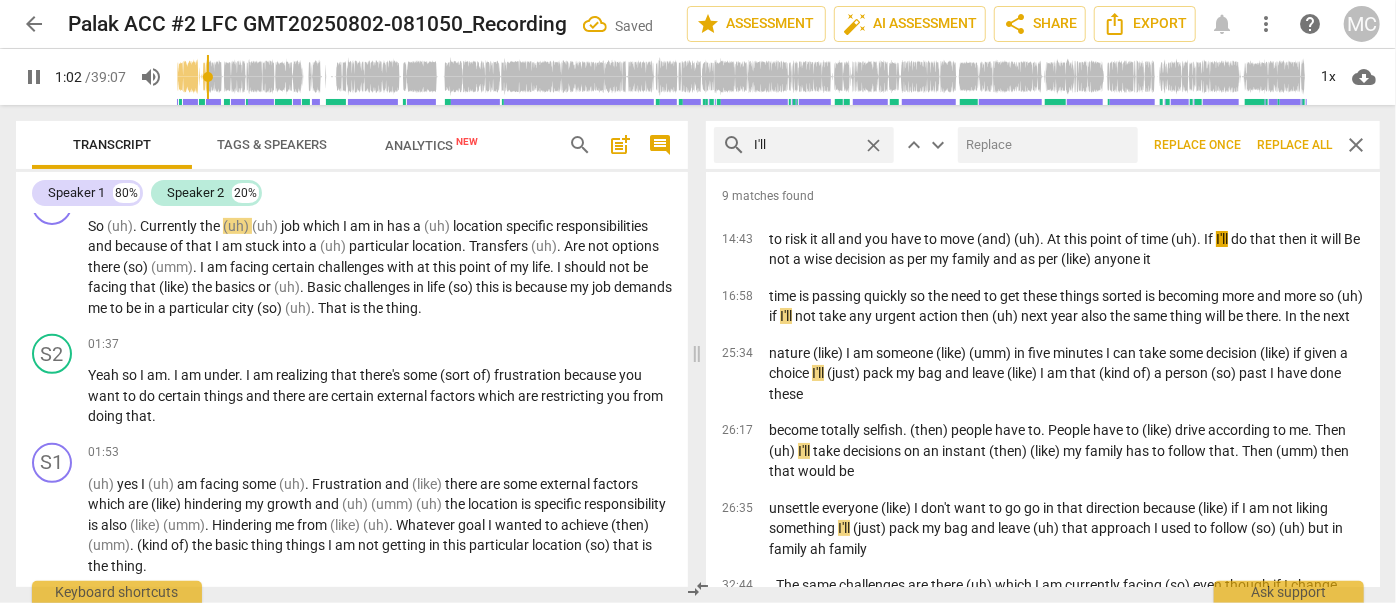 click at bounding box center (1044, 145) 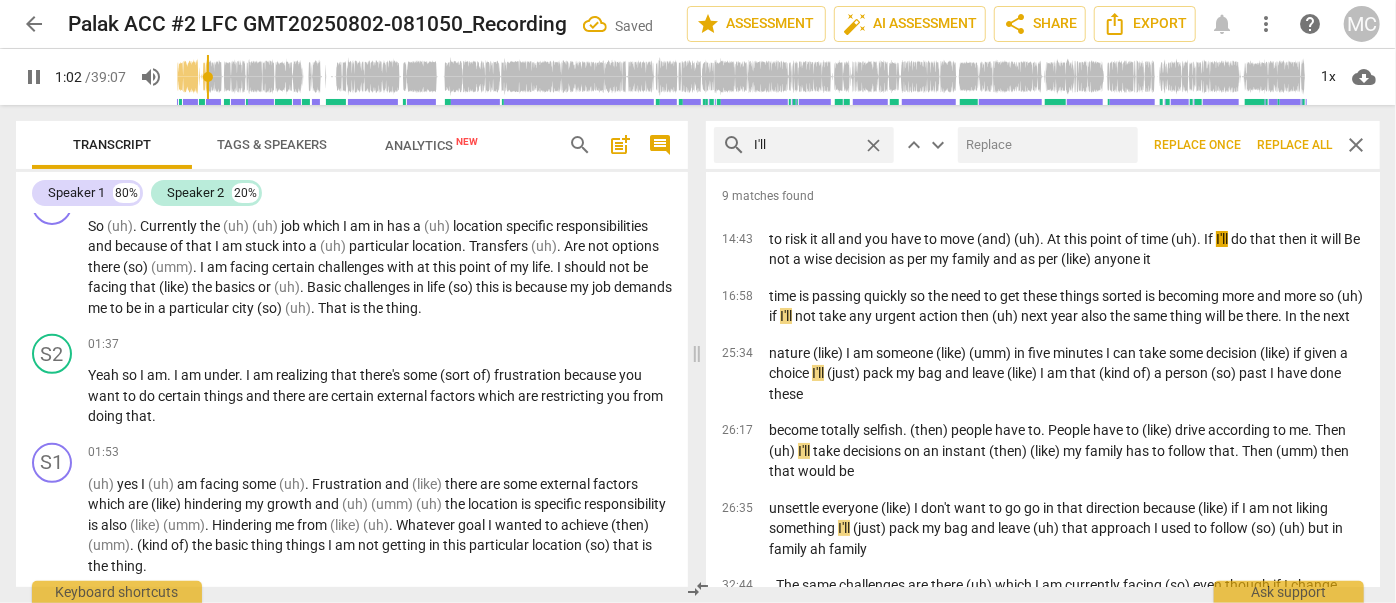 type on "63" 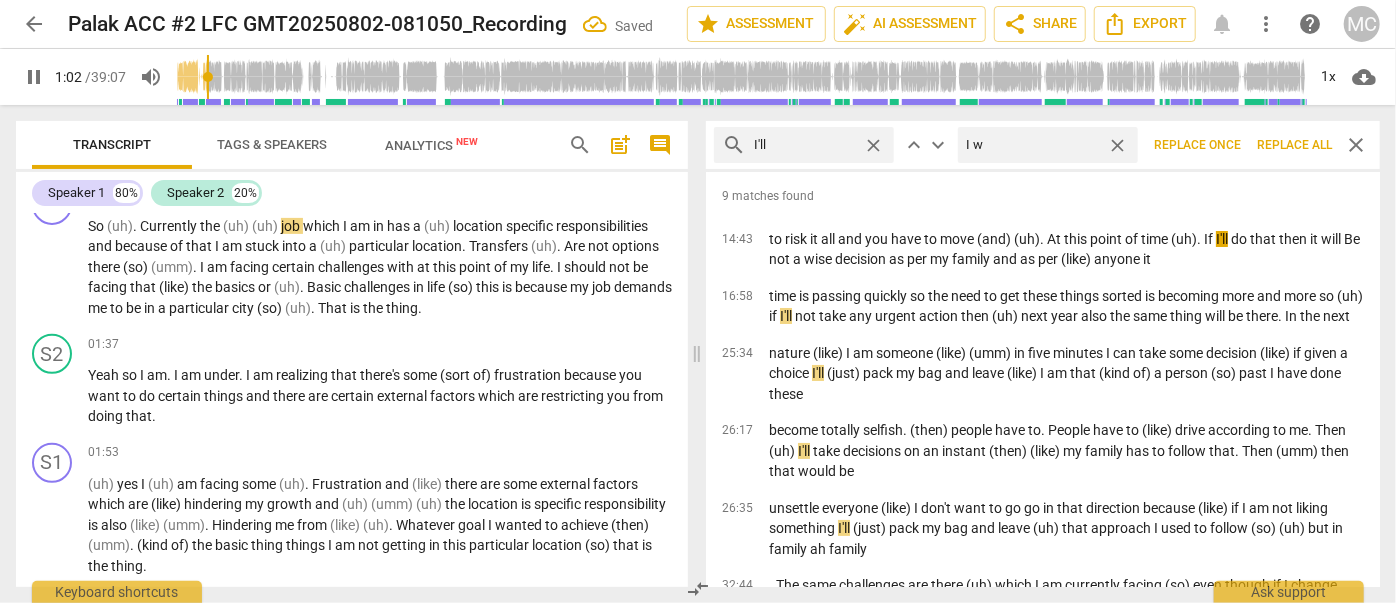 type on "I wi" 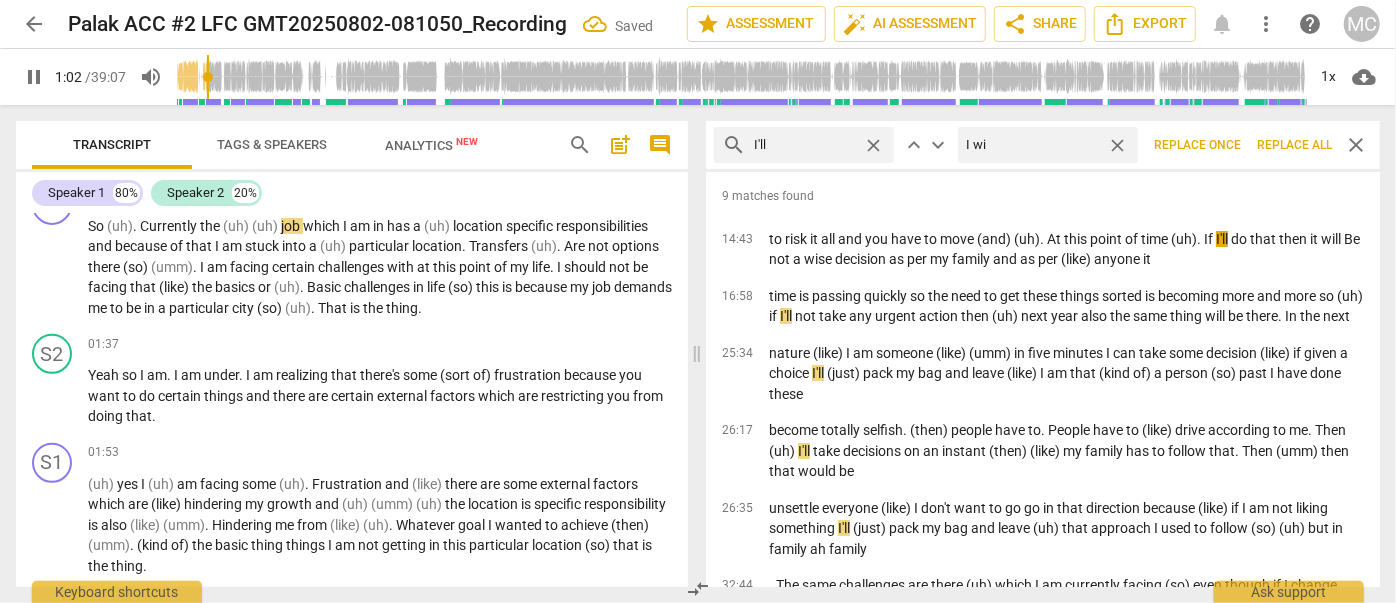 type on "63" 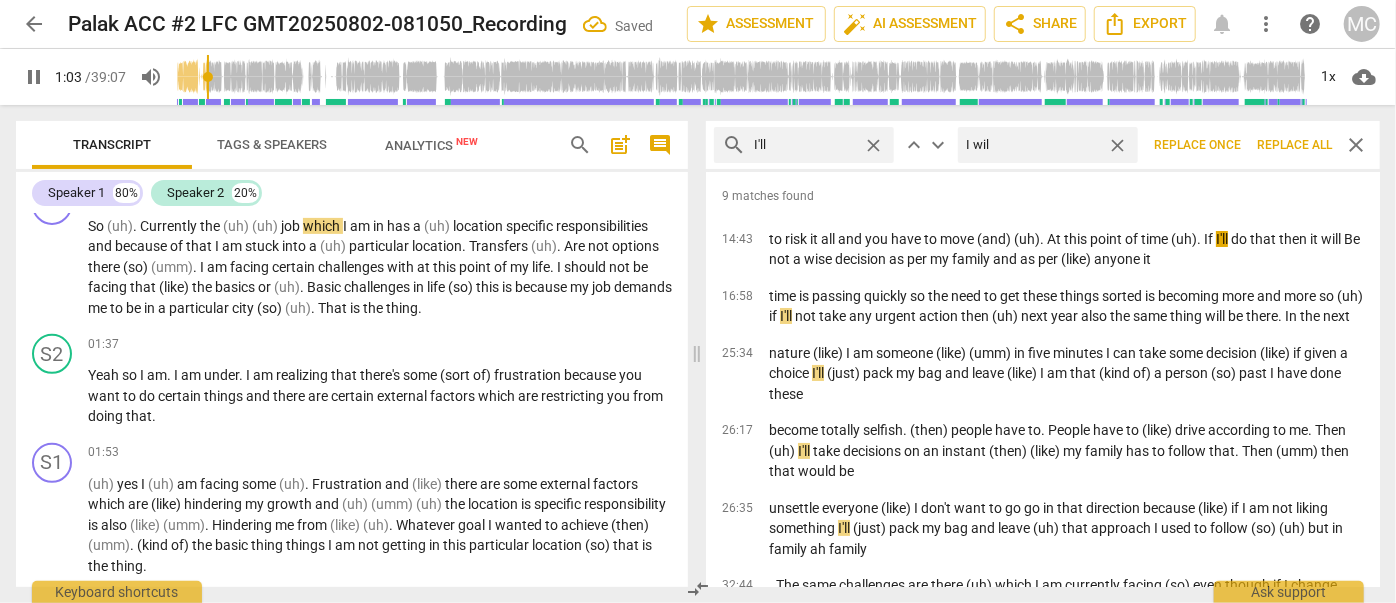 type on "I will" 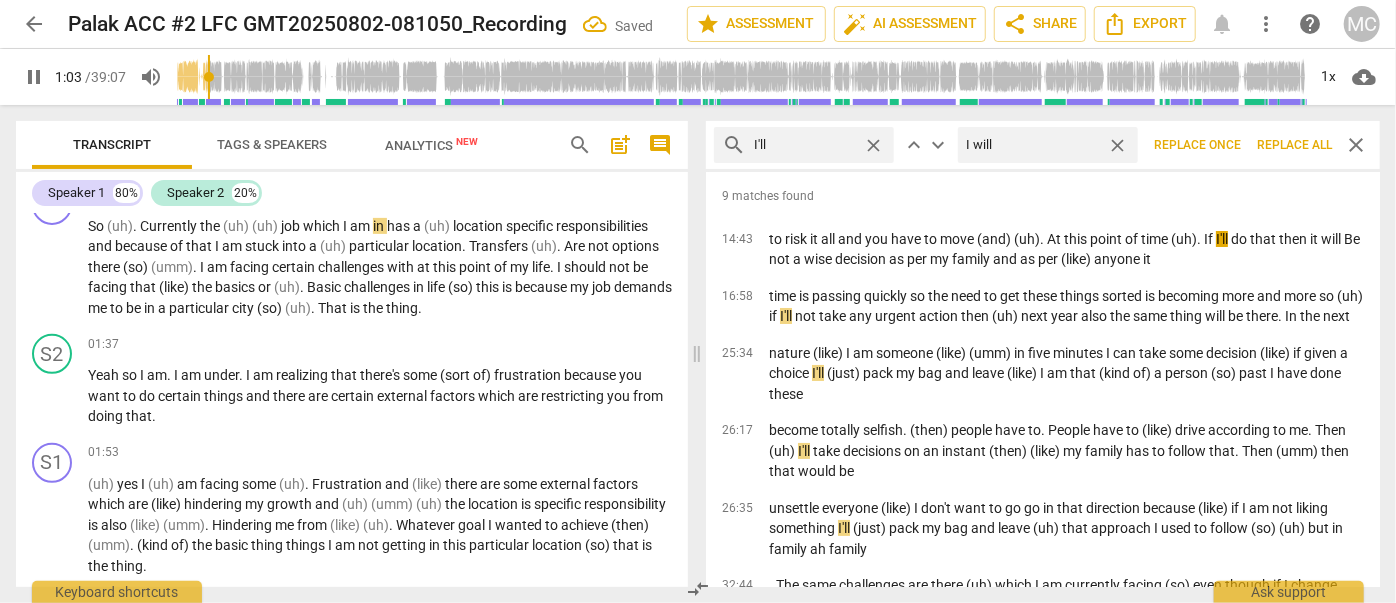 type on "64" 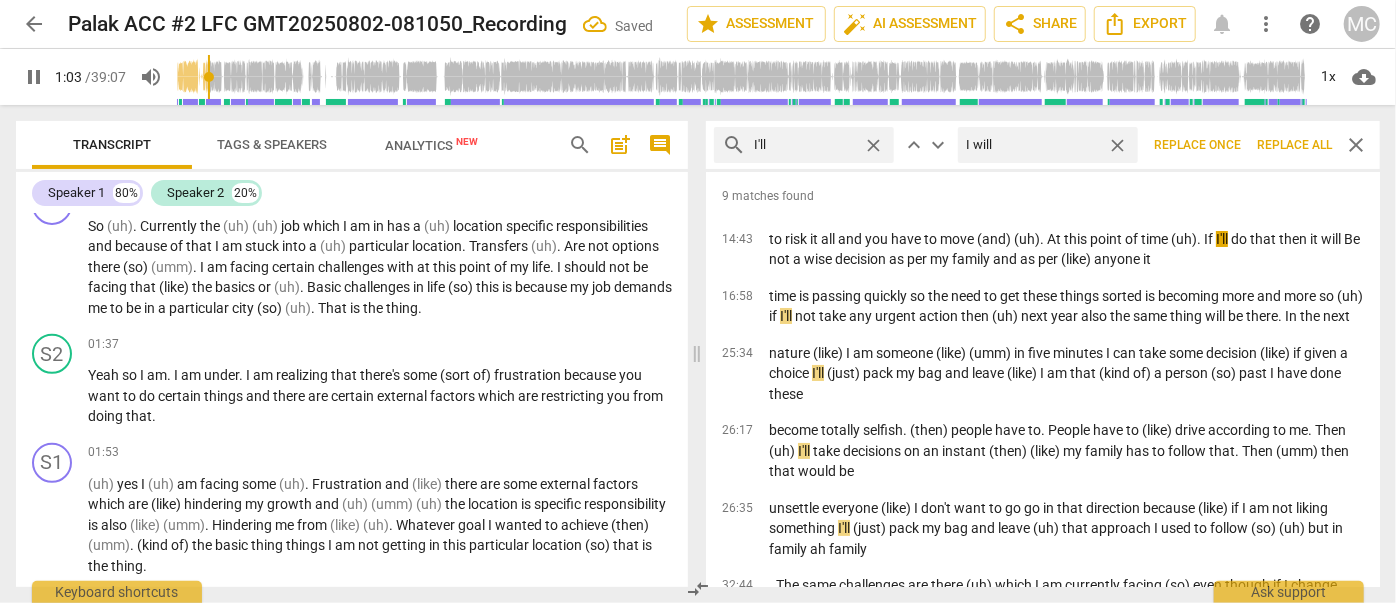 type on "I will" 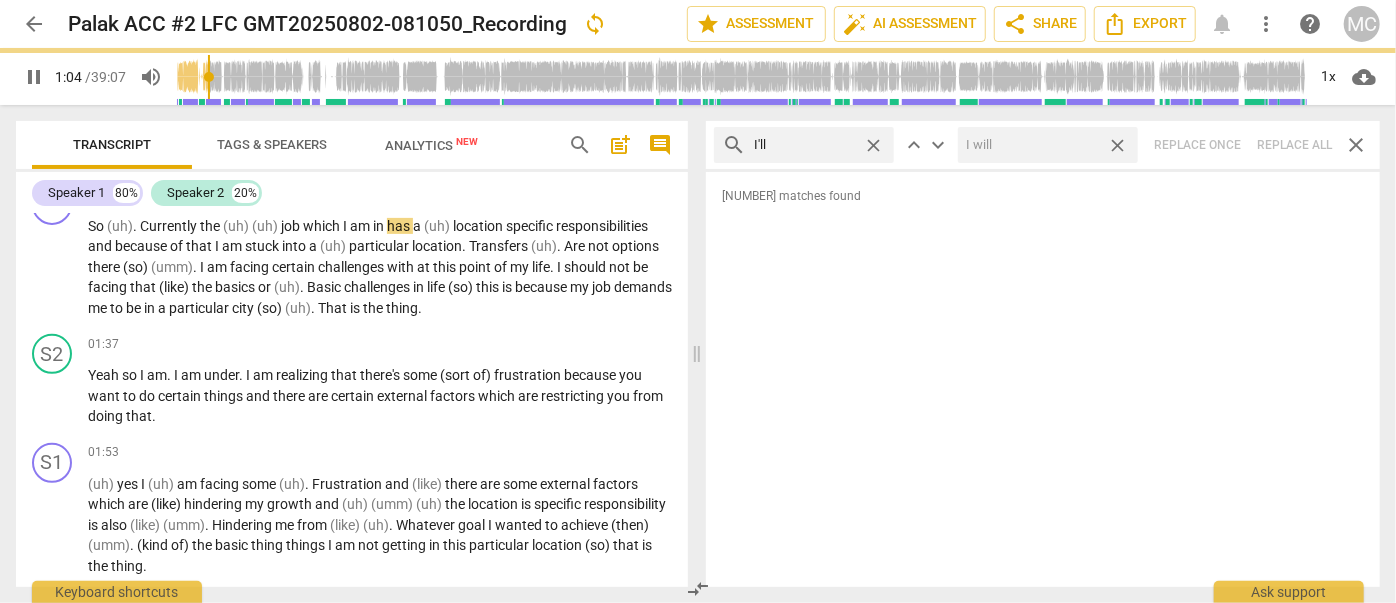 type on "65" 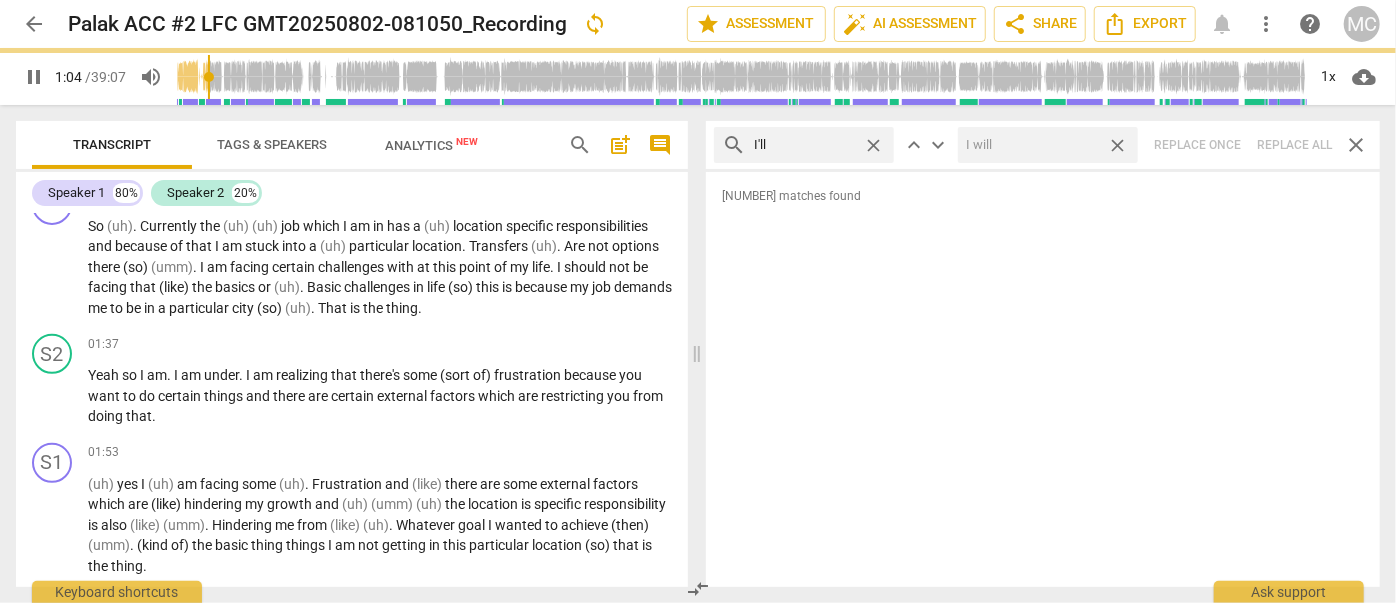 click on "close" at bounding box center [1117, 145] 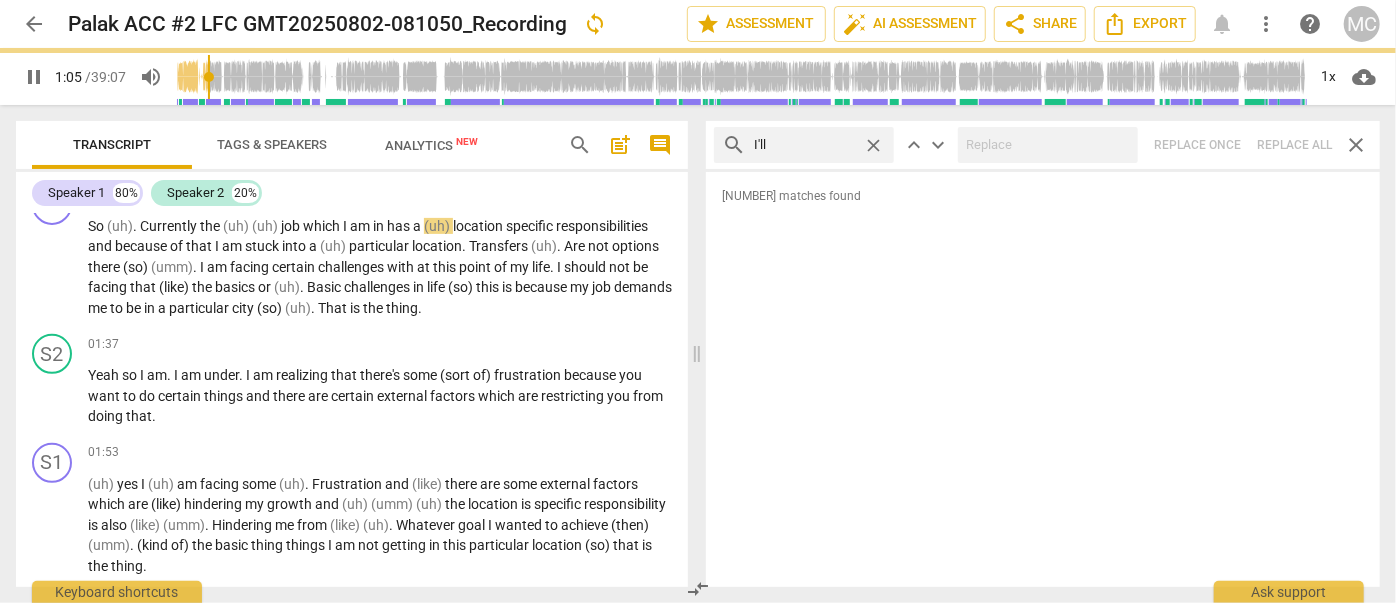 type on "65" 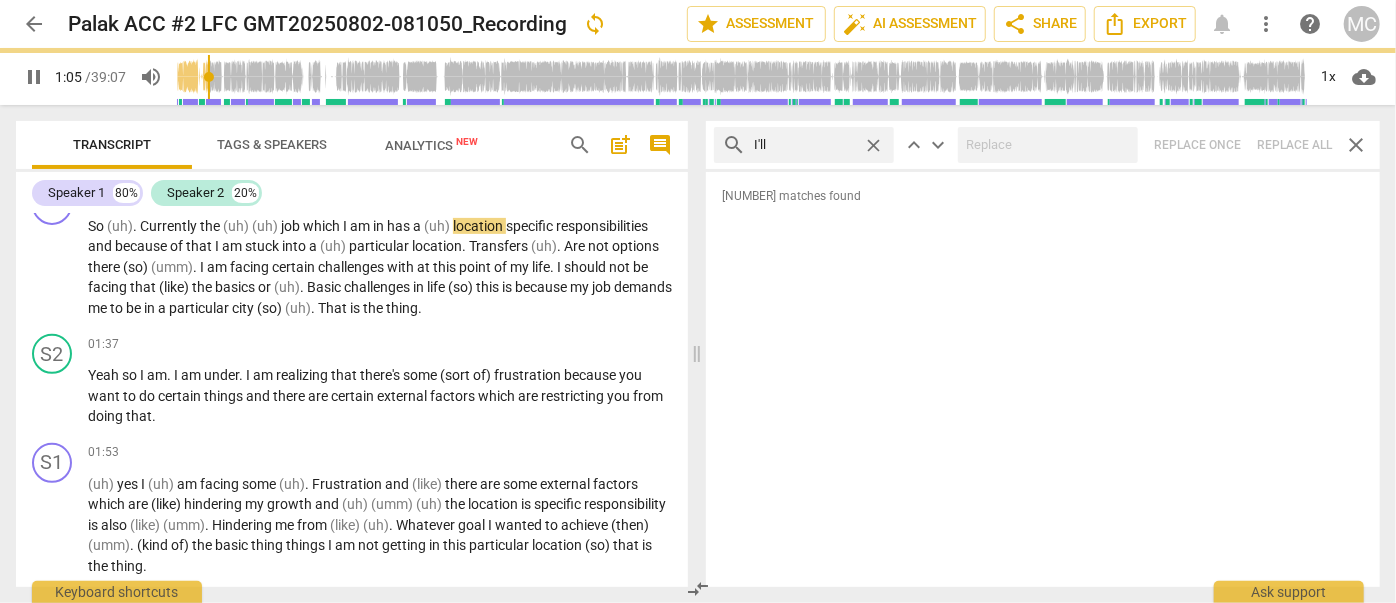 click on "close" at bounding box center [873, 145] 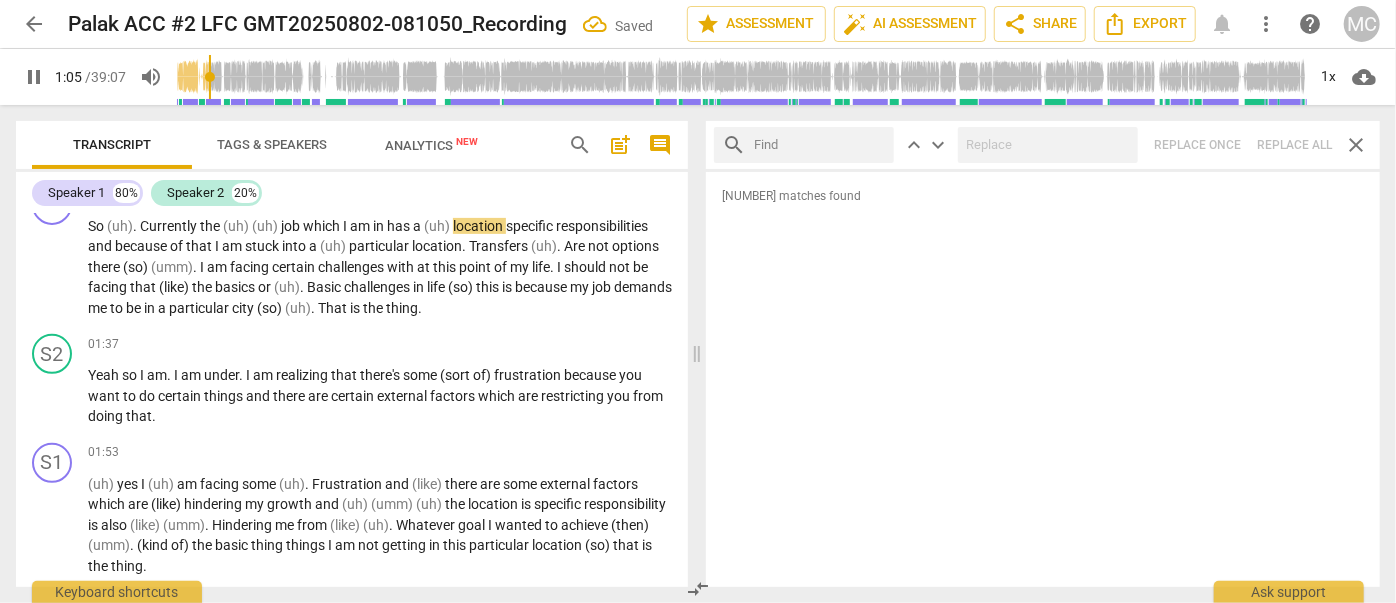 click at bounding box center (820, 145) 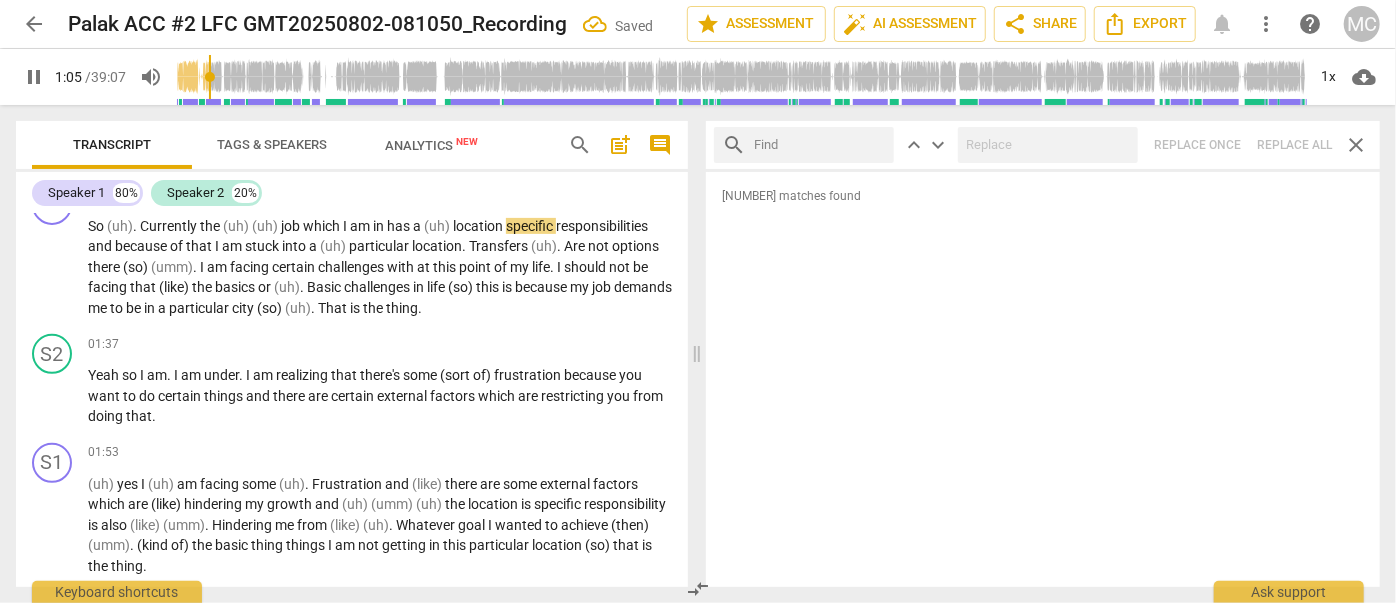 type on "66" 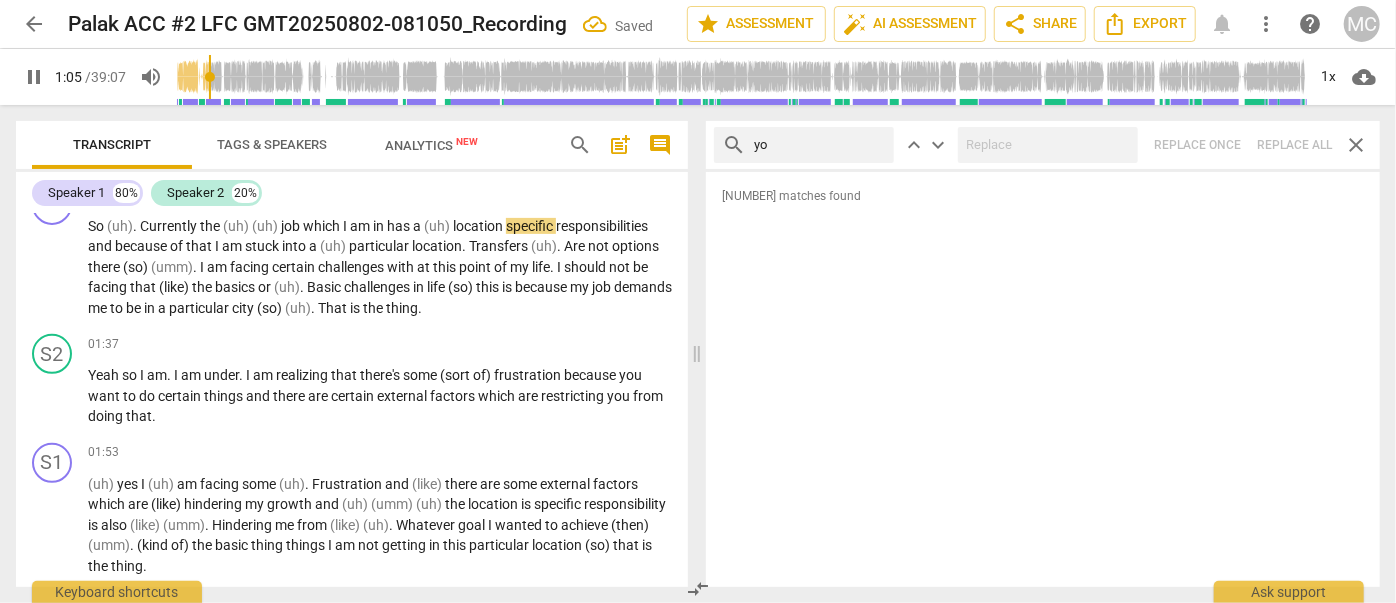 type on "you" 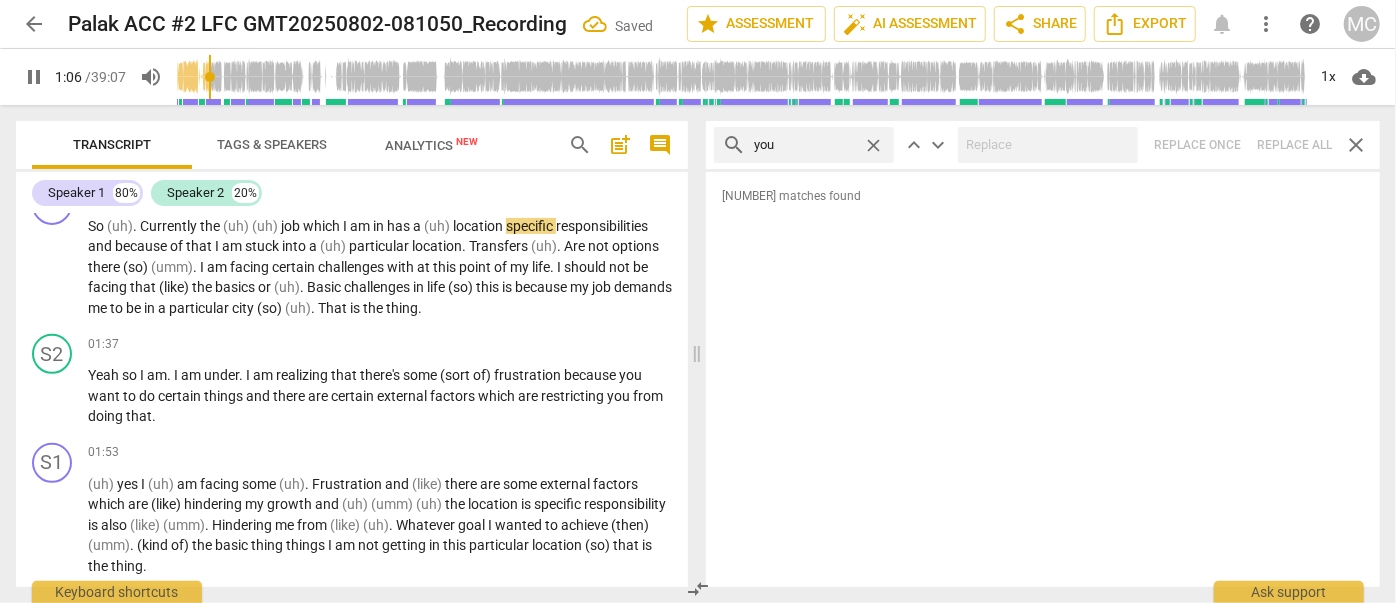 type on "66" 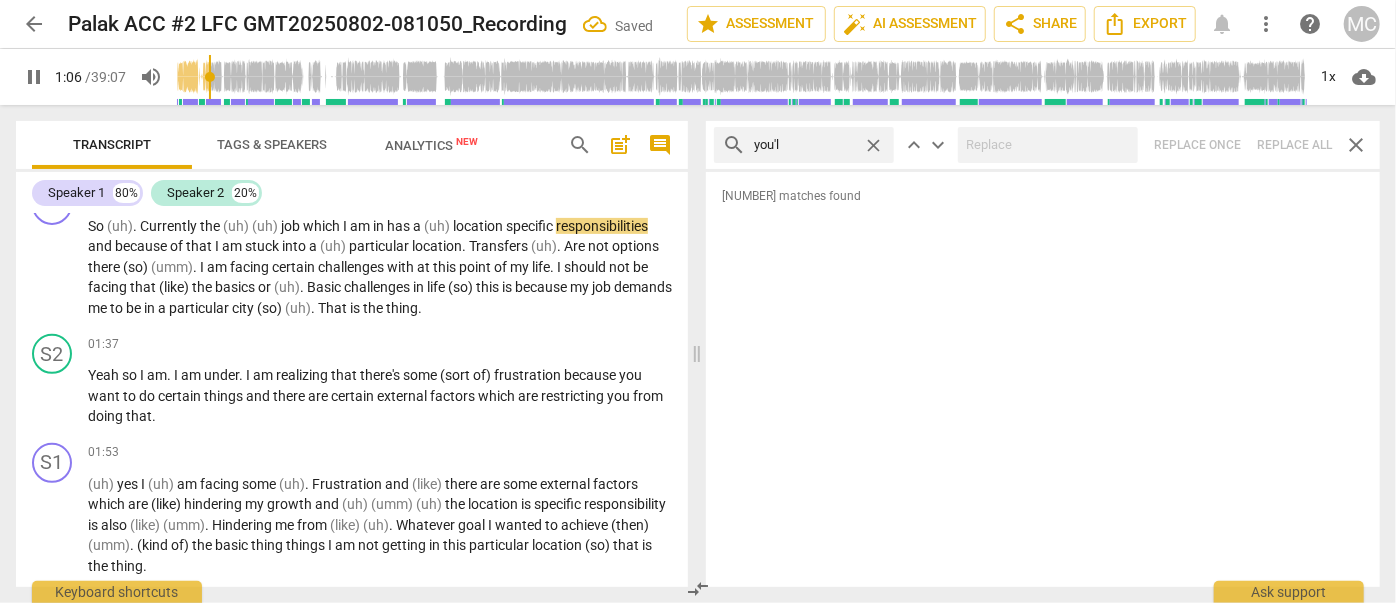 type on "you'll" 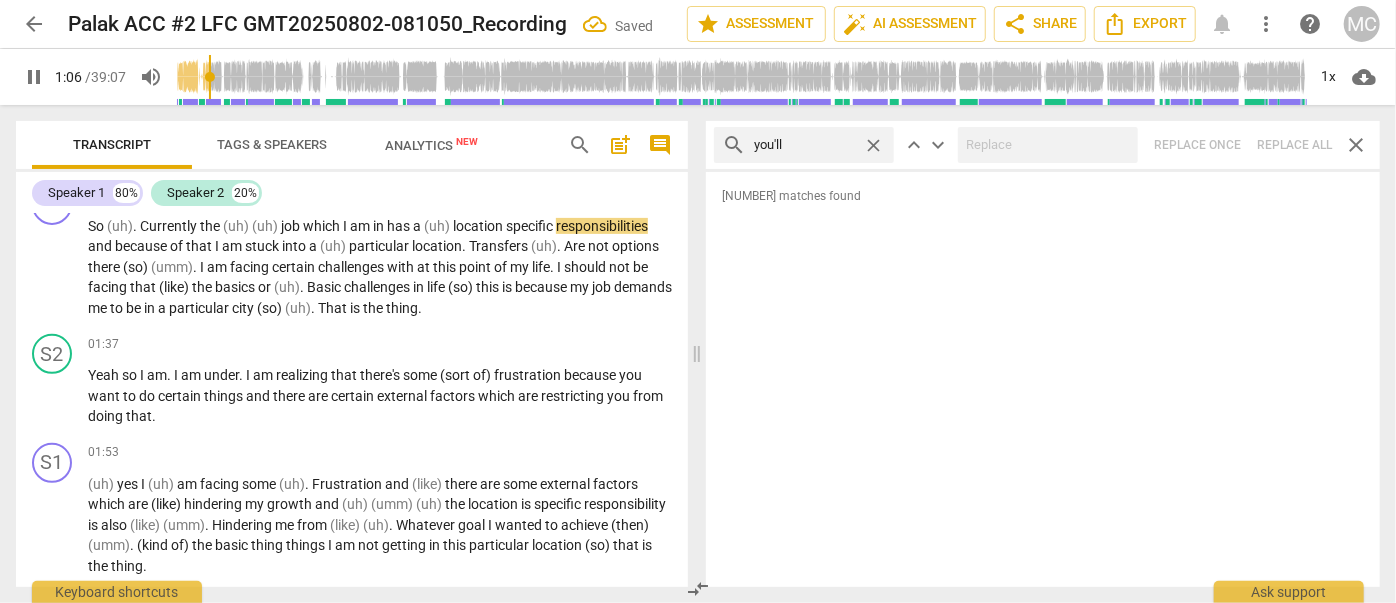 type on "67" 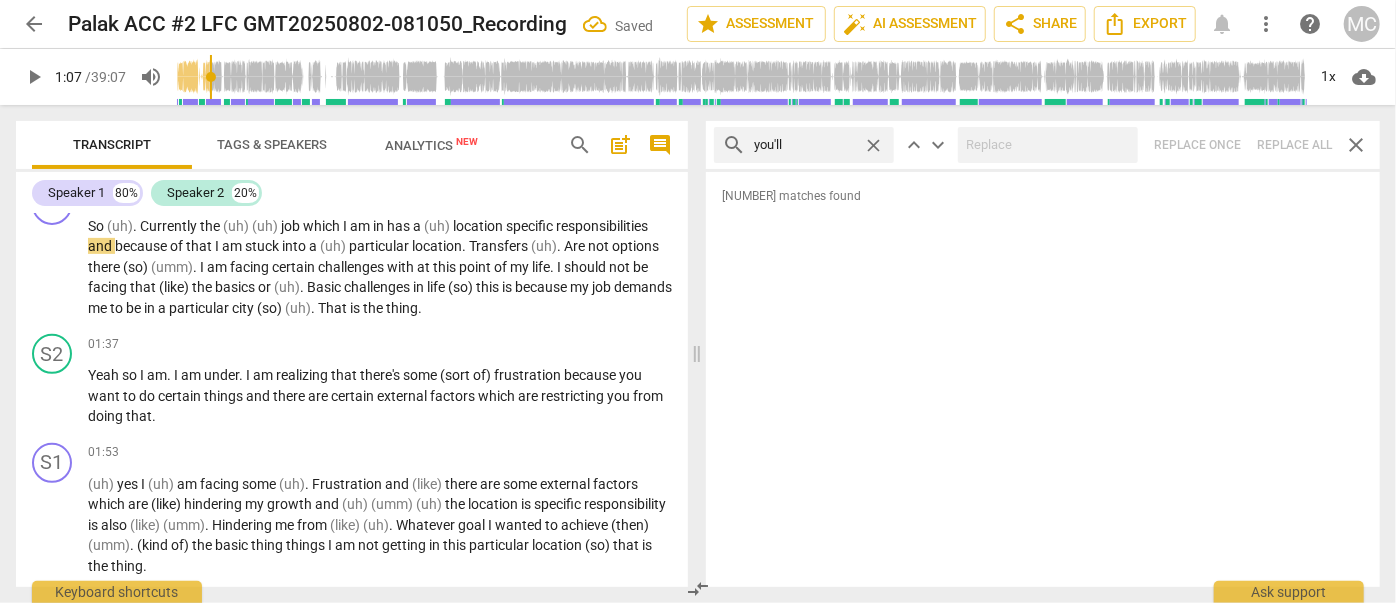 type on "68" 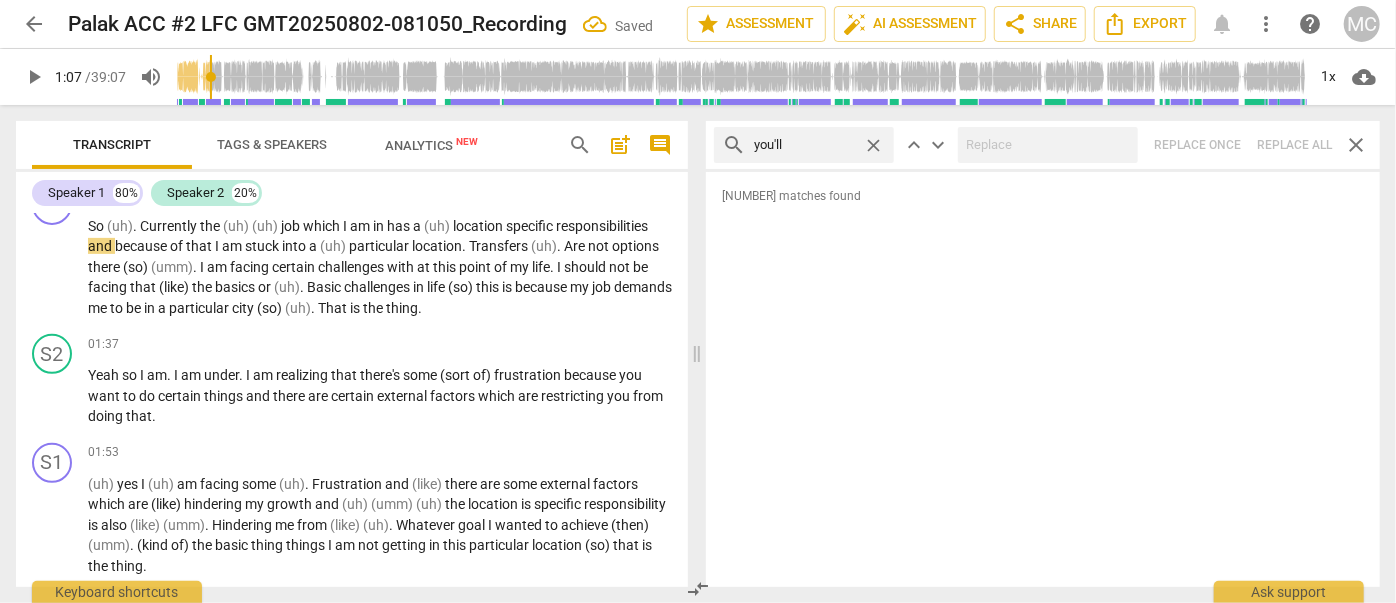 click on "search you'll close keyboard_arrow_up keyboard_arrow_down Replace once Replace all close" at bounding box center (1043, 145) 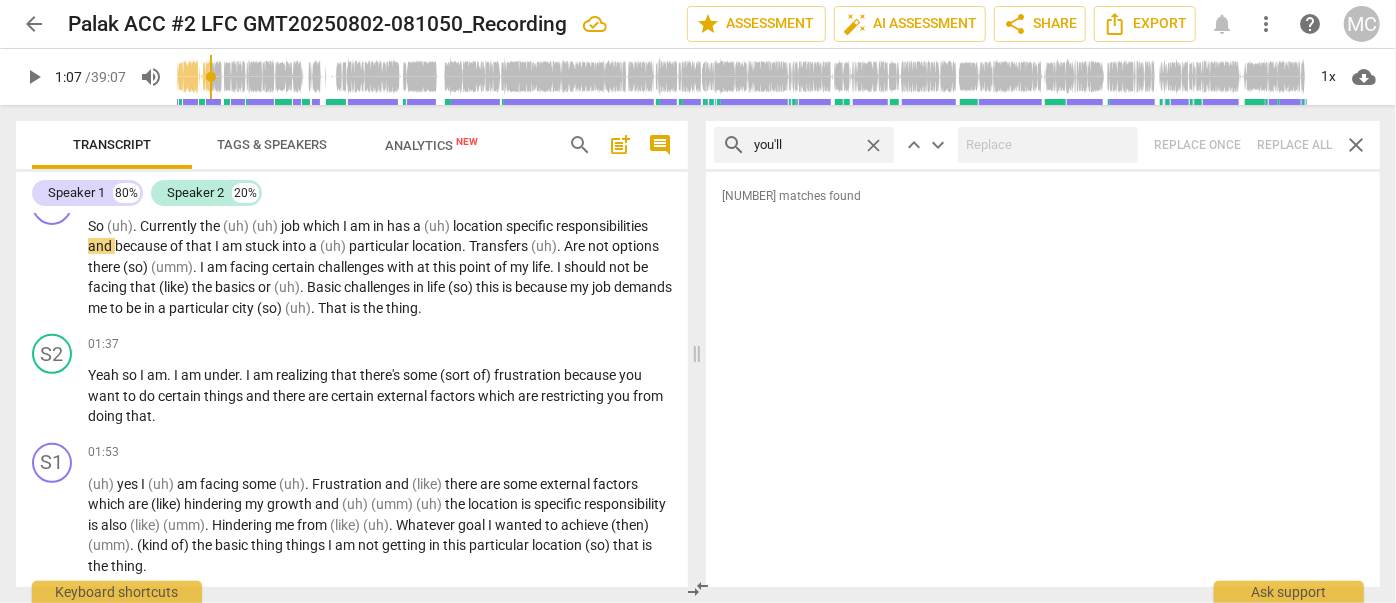 click on "close" at bounding box center [873, 145] 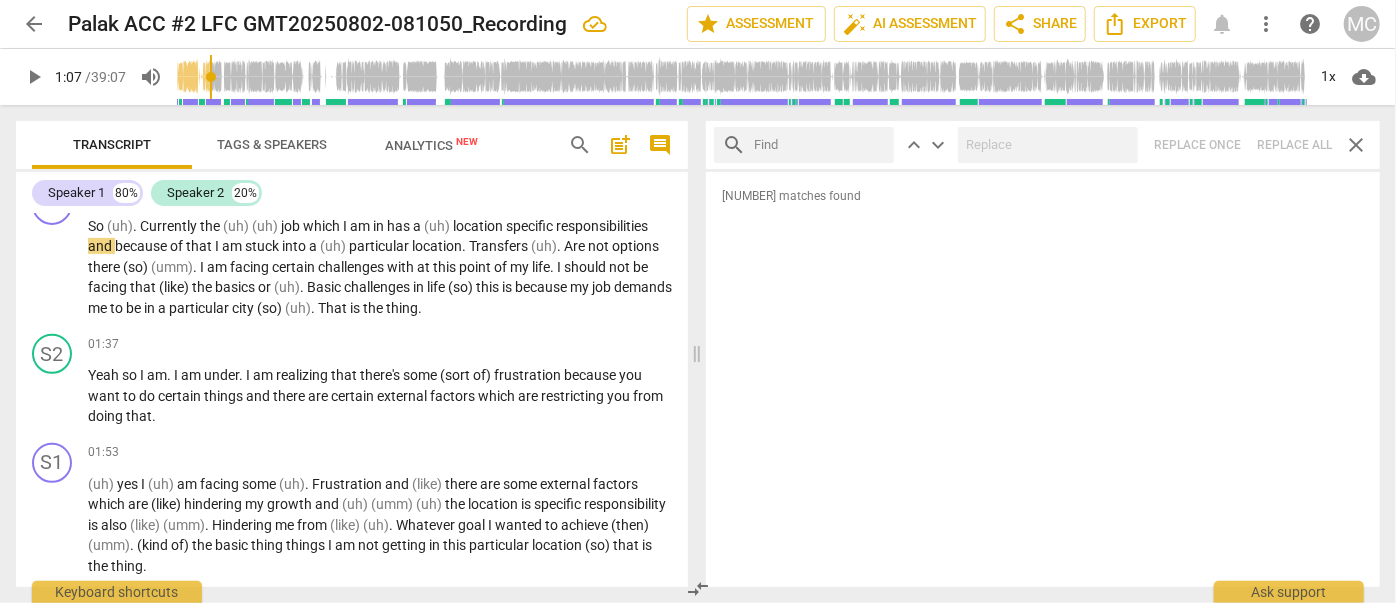 click at bounding box center [820, 145] 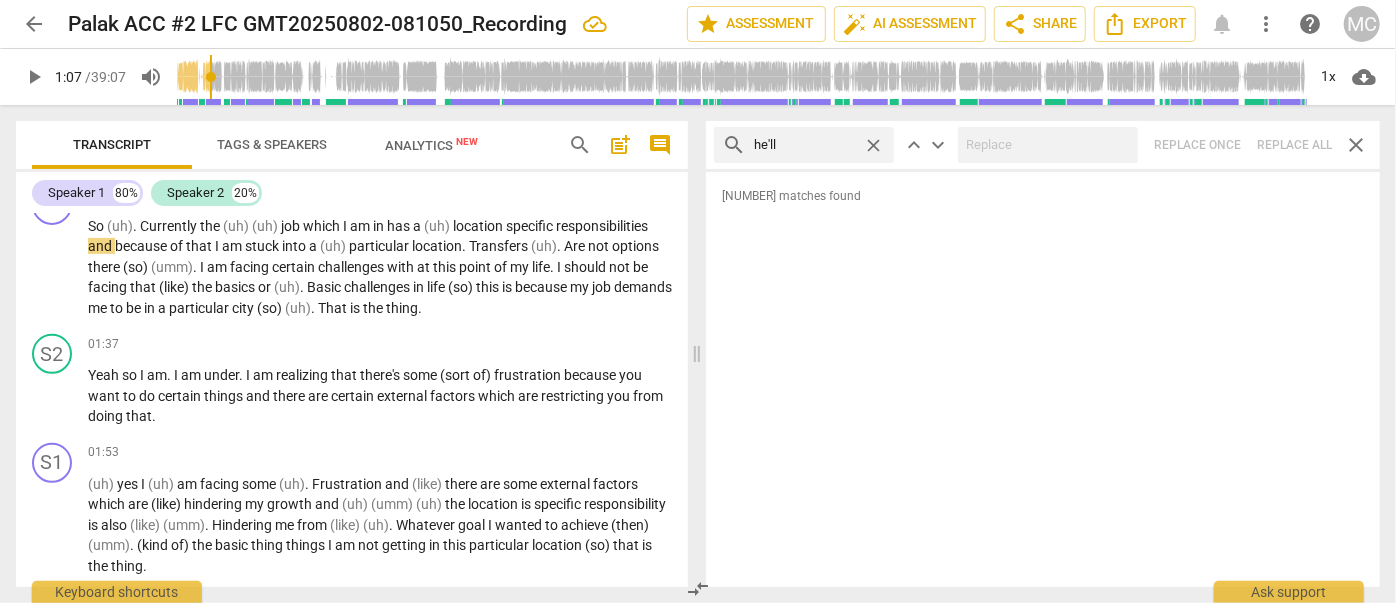 type on "he'll" 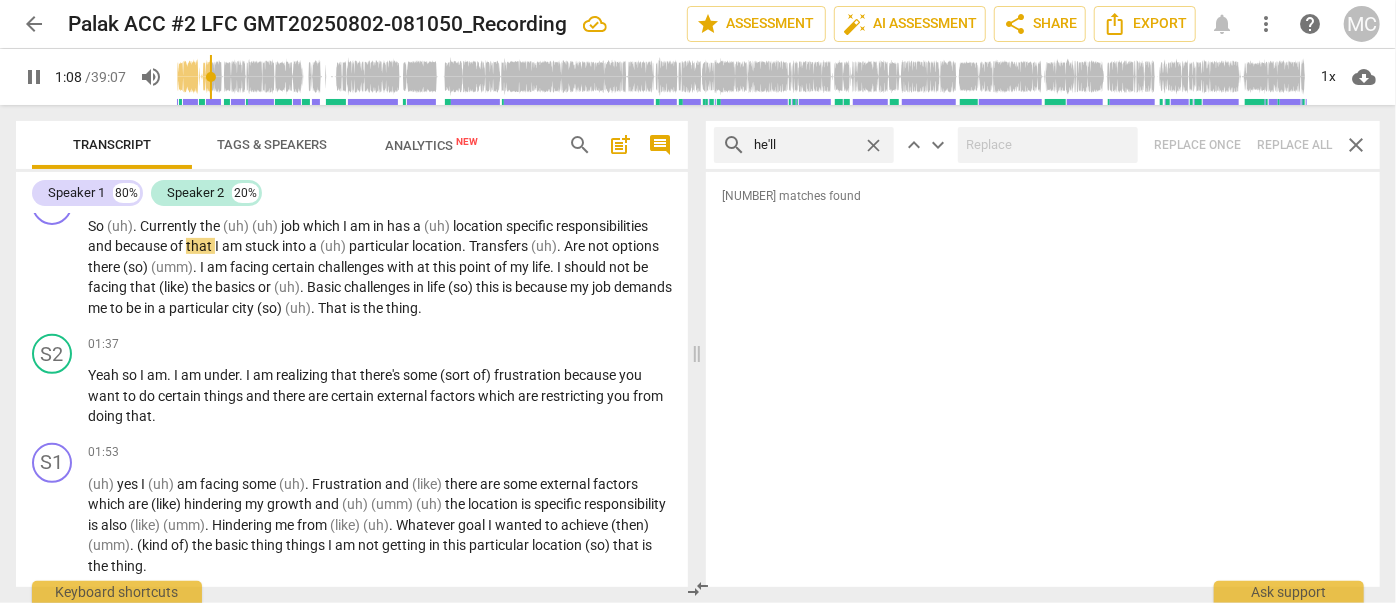 click on "search he'll close keyboard_arrow_up keyboard_arrow_down Replace once Replace all close" at bounding box center (1043, 145) 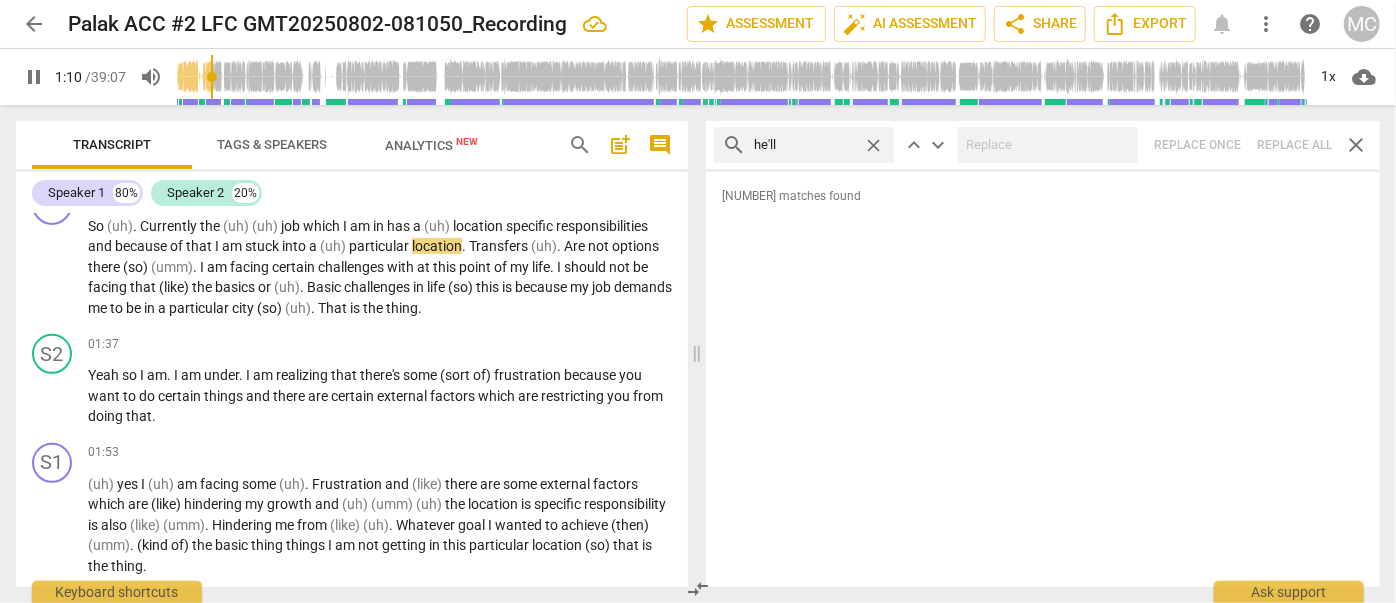 type on "71" 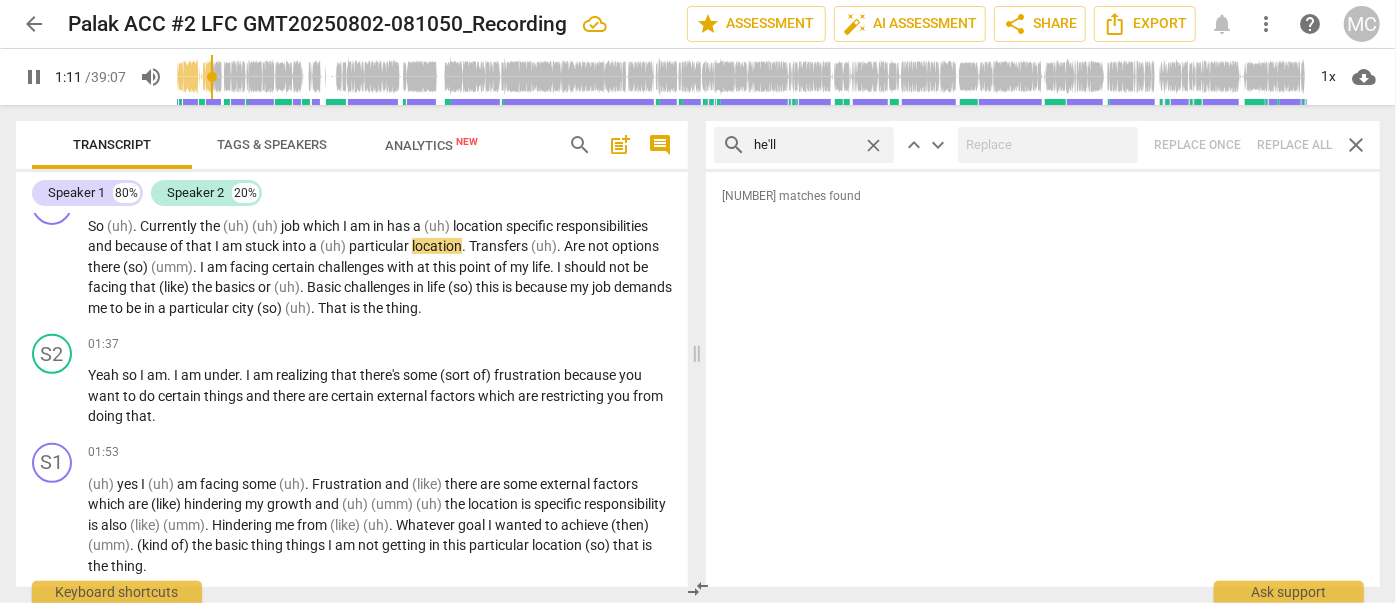 click on "close" at bounding box center [873, 145] 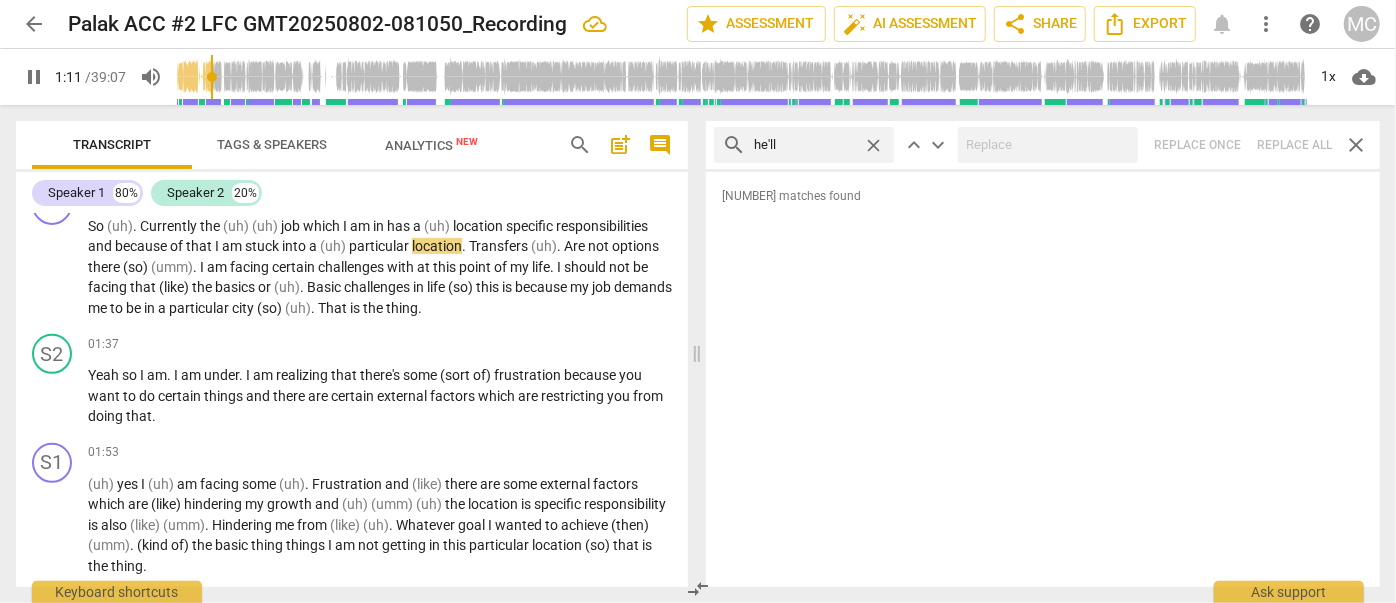 type 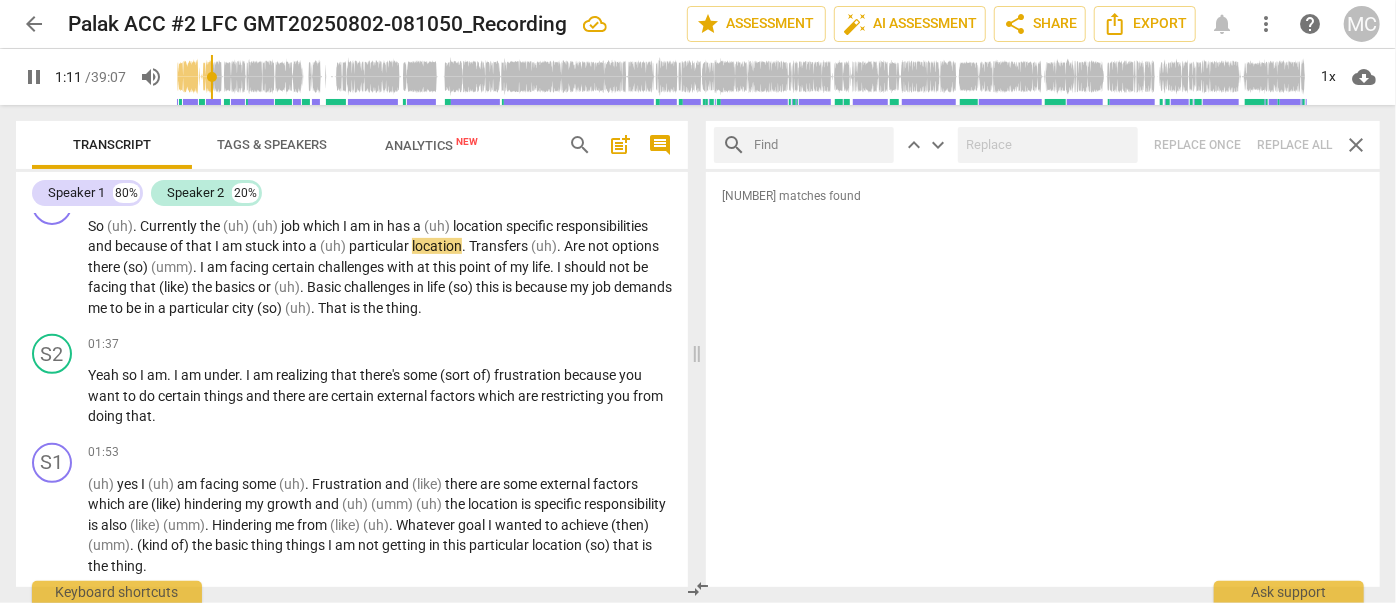 click at bounding box center (820, 145) 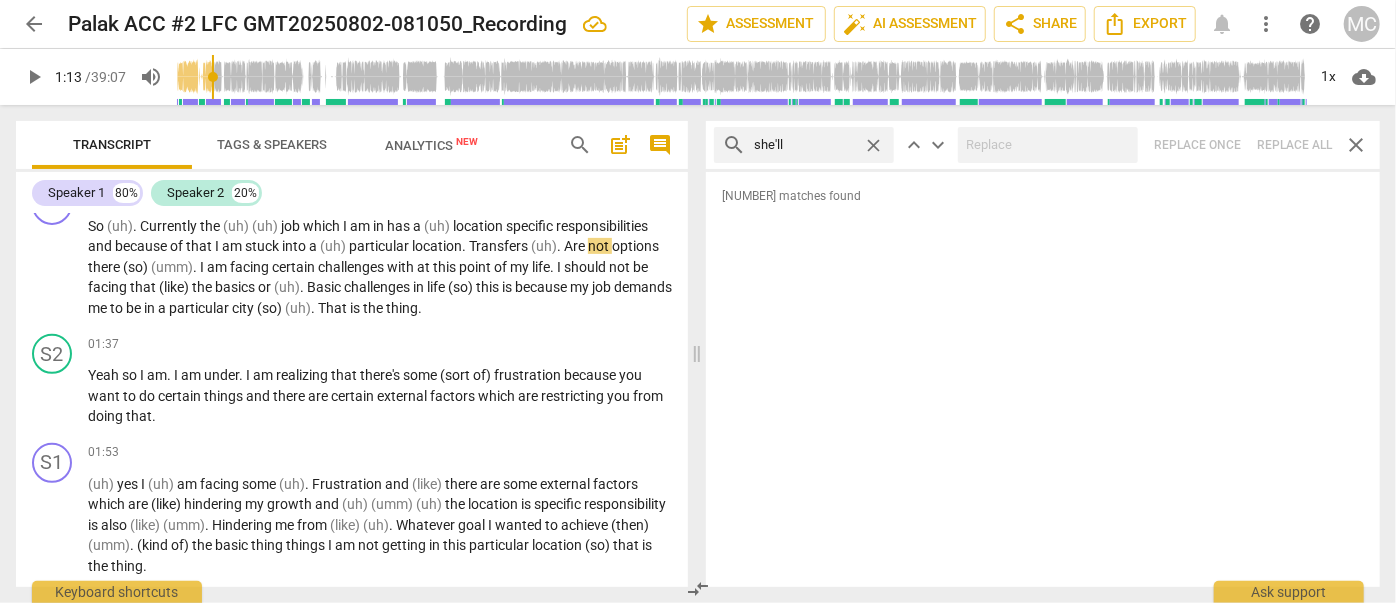 click on "search she'll close keyboard_arrow_up keyboard_arrow_down Replace once Replace all close" at bounding box center [1043, 145] 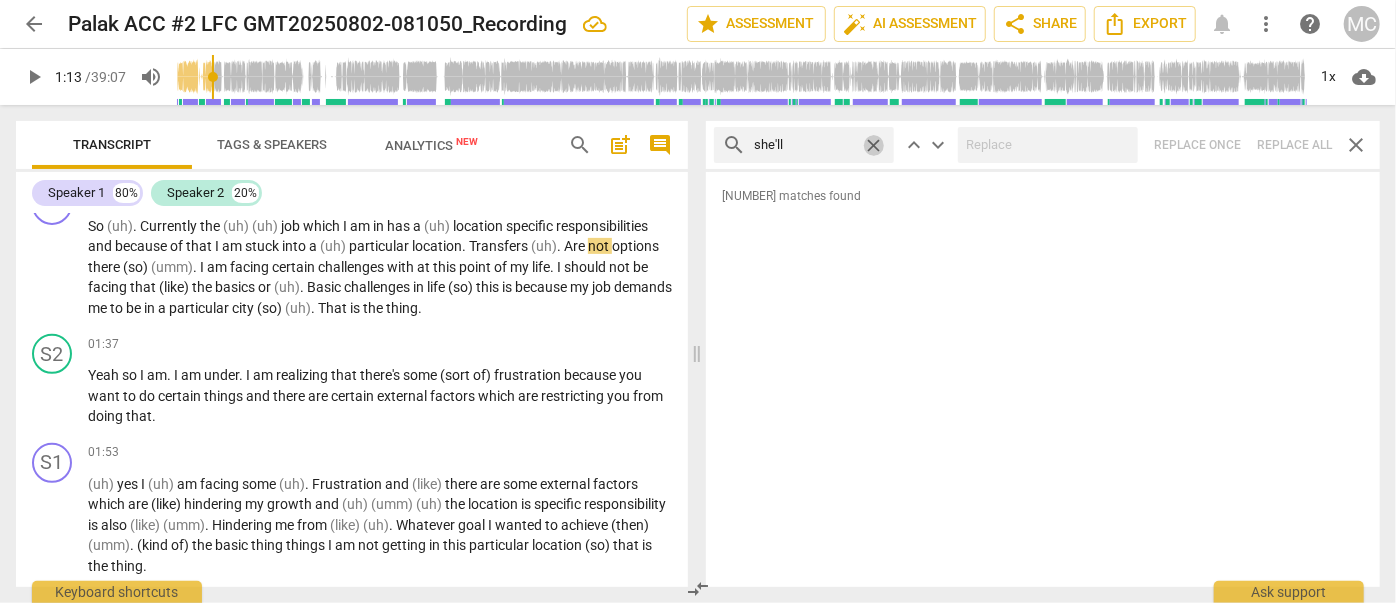 click on "close" at bounding box center [873, 145] 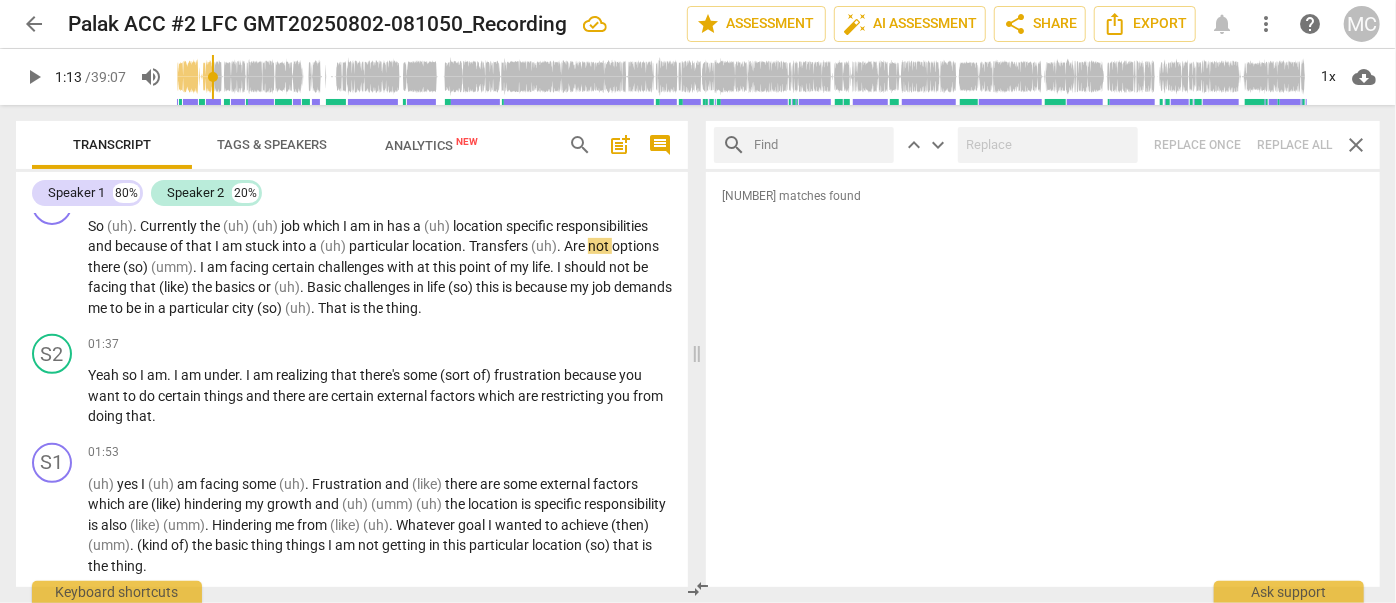 click at bounding box center (820, 145) 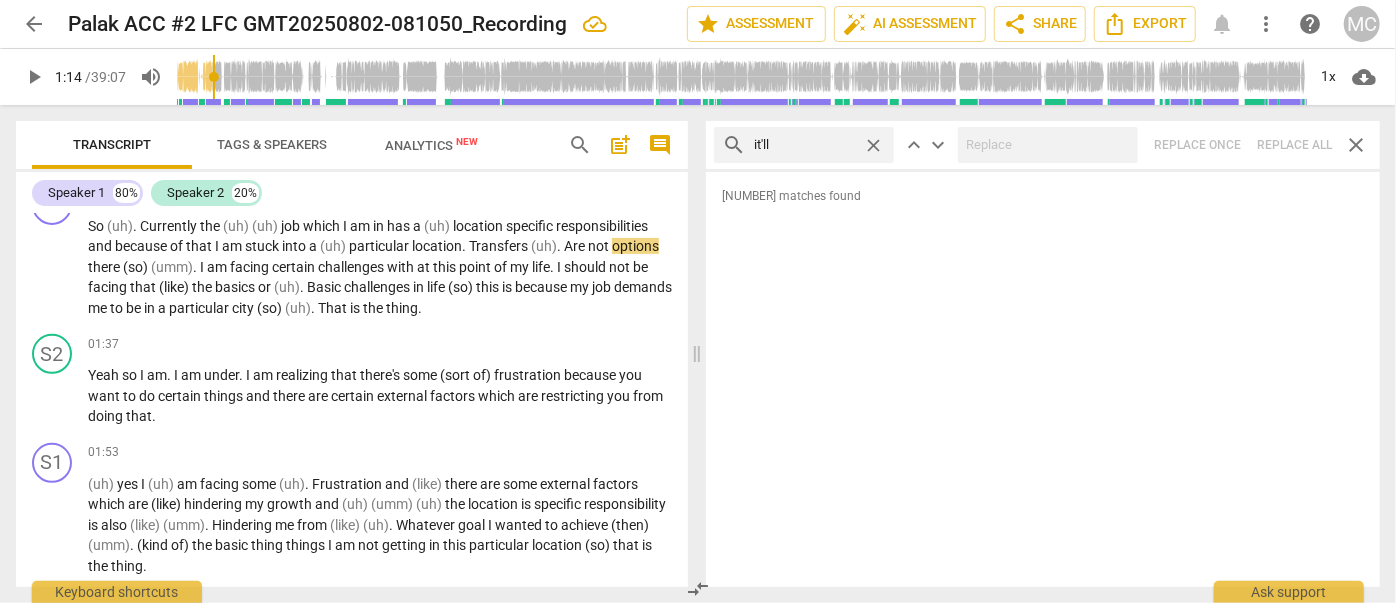 click on "search it'll close keyboard_arrow_up keyboard_arrow_down Replace once Replace all close" at bounding box center (1043, 145) 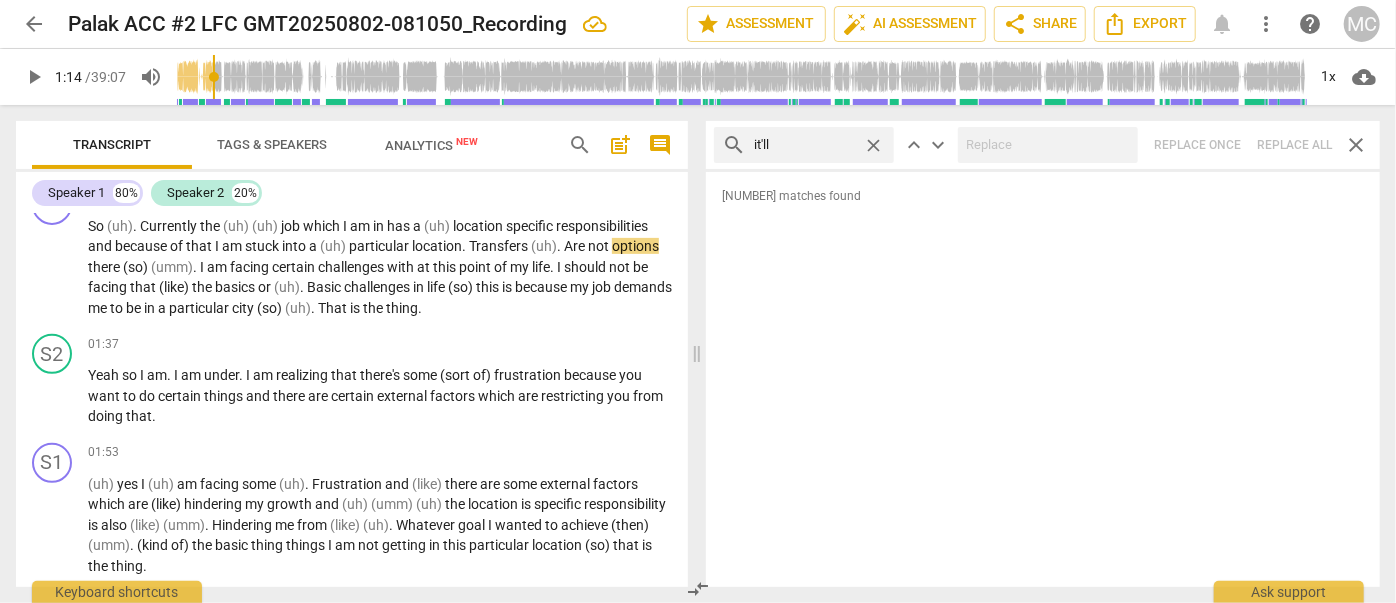 click on "close" at bounding box center [873, 145] 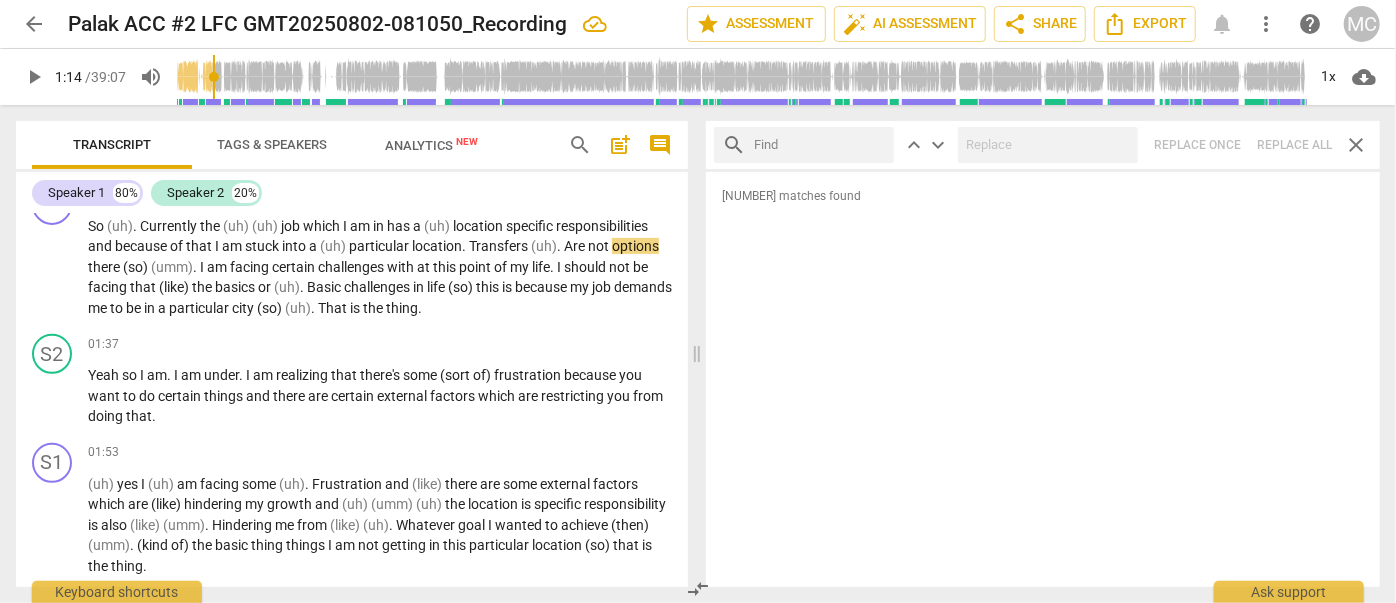 click at bounding box center [820, 145] 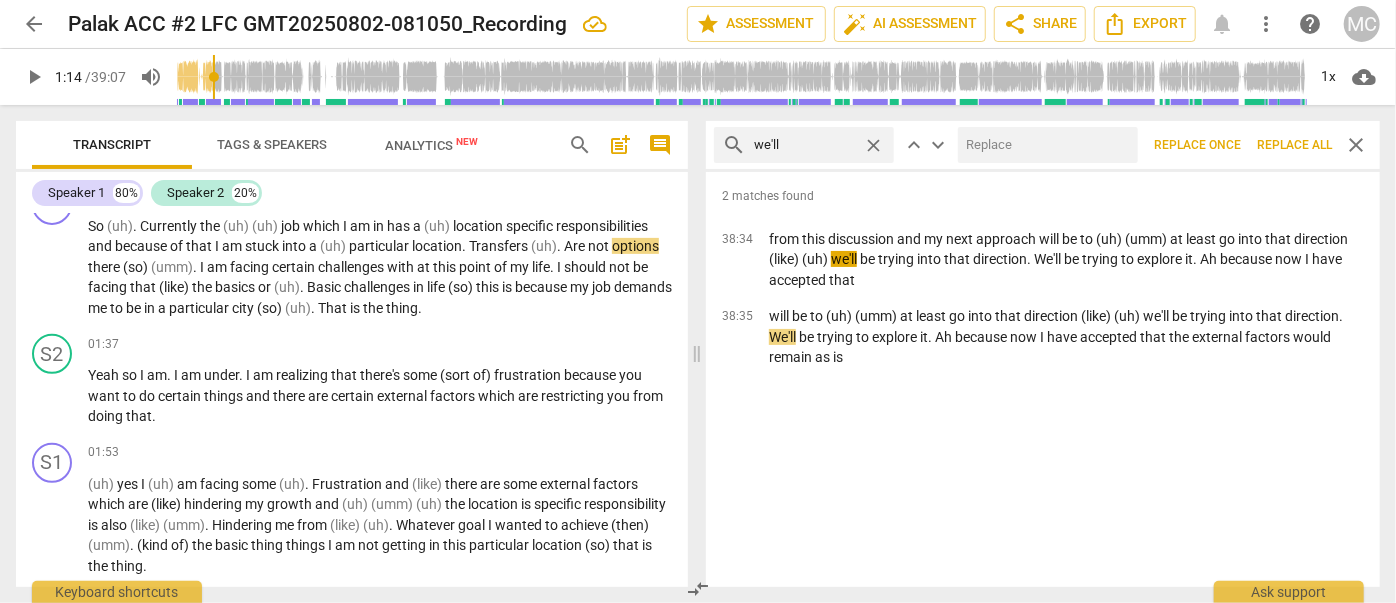 click at bounding box center (1044, 145) 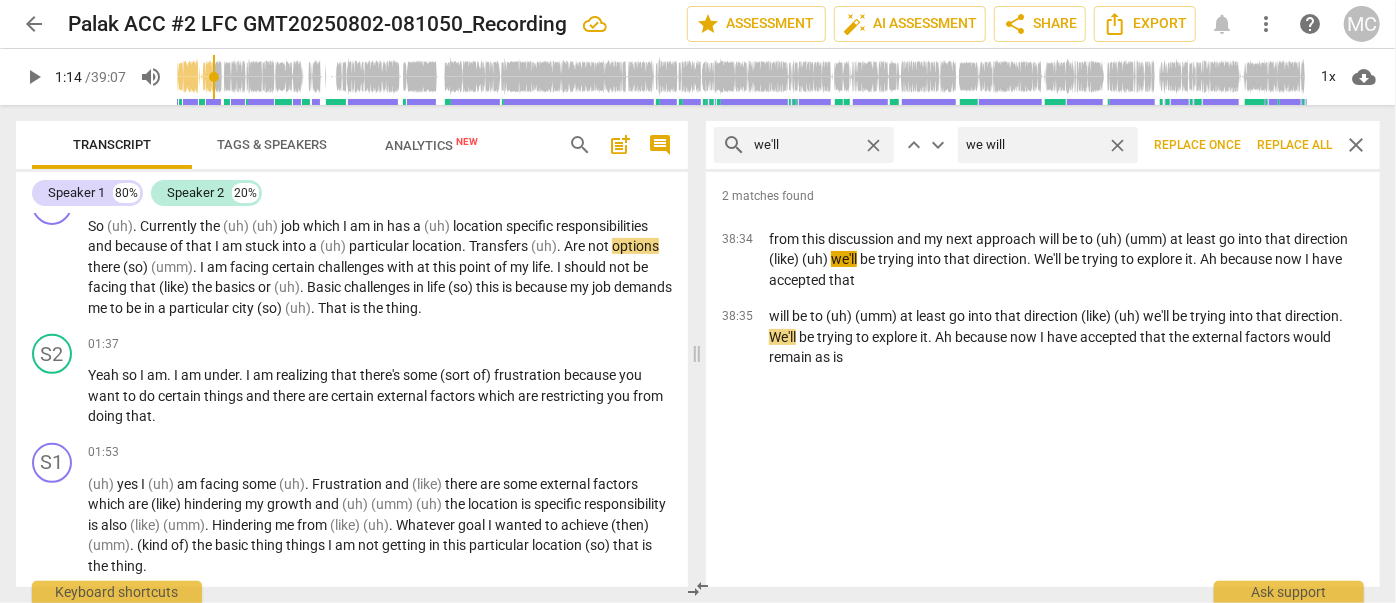click on "Replace all" at bounding box center (1294, 145) 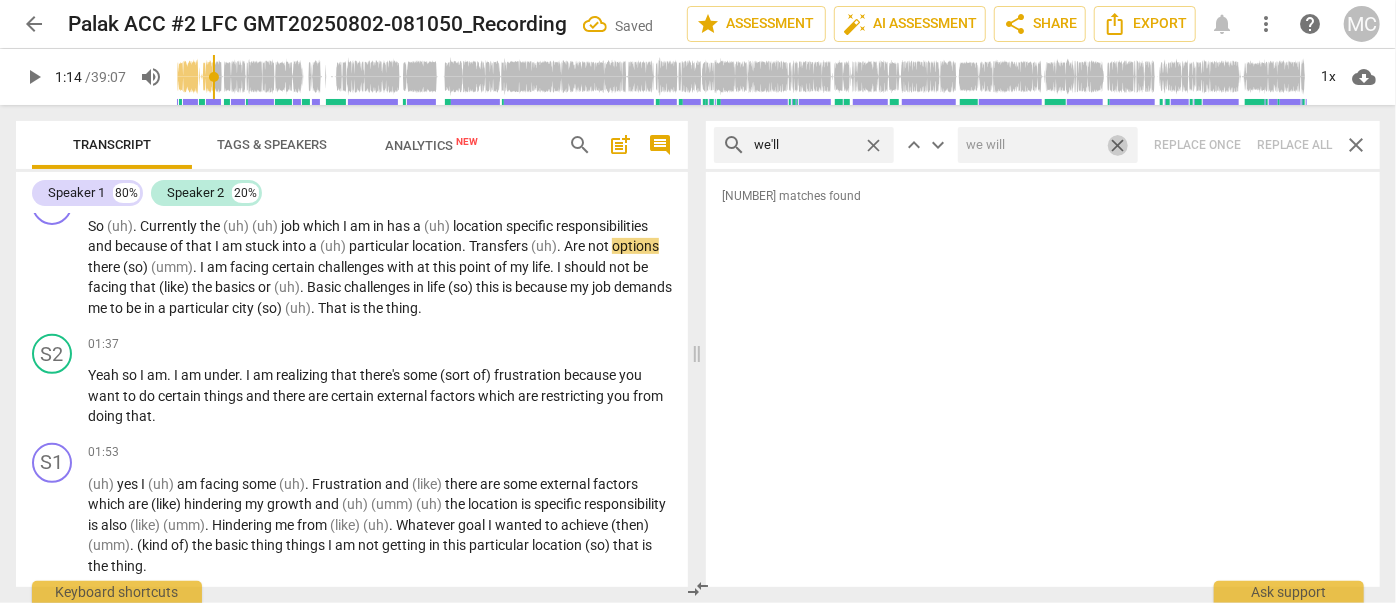 click on "close" at bounding box center [1117, 145] 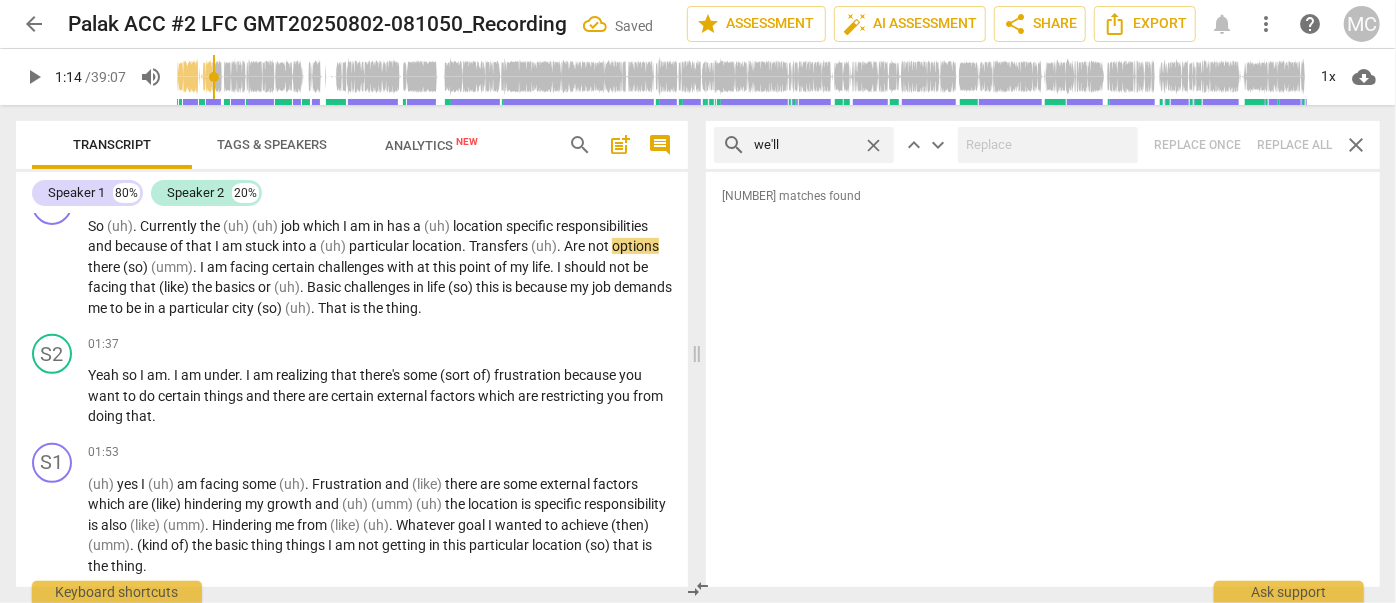 click on "close" at bounding box center (873, 145) 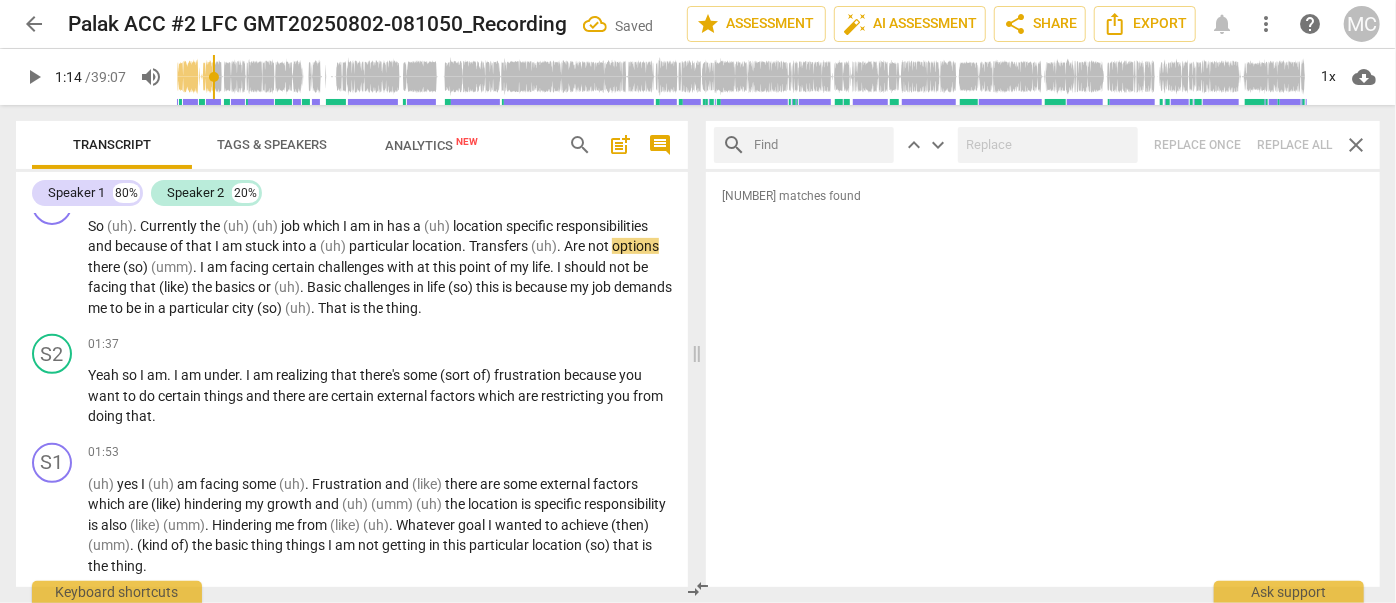 click at bounding box center [820, 145] 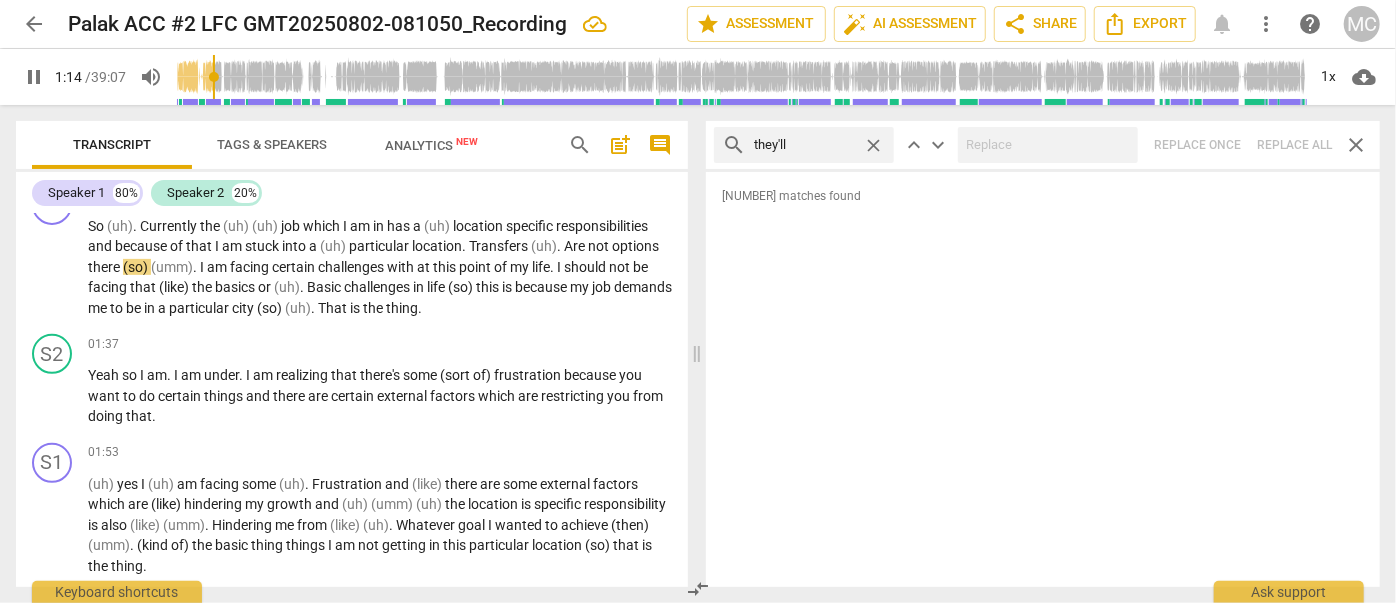 click on "search they'll close keyboard_arrow_up keyboard_arrow_down Replace once Replace all close" at bounding box center [1043, 145] 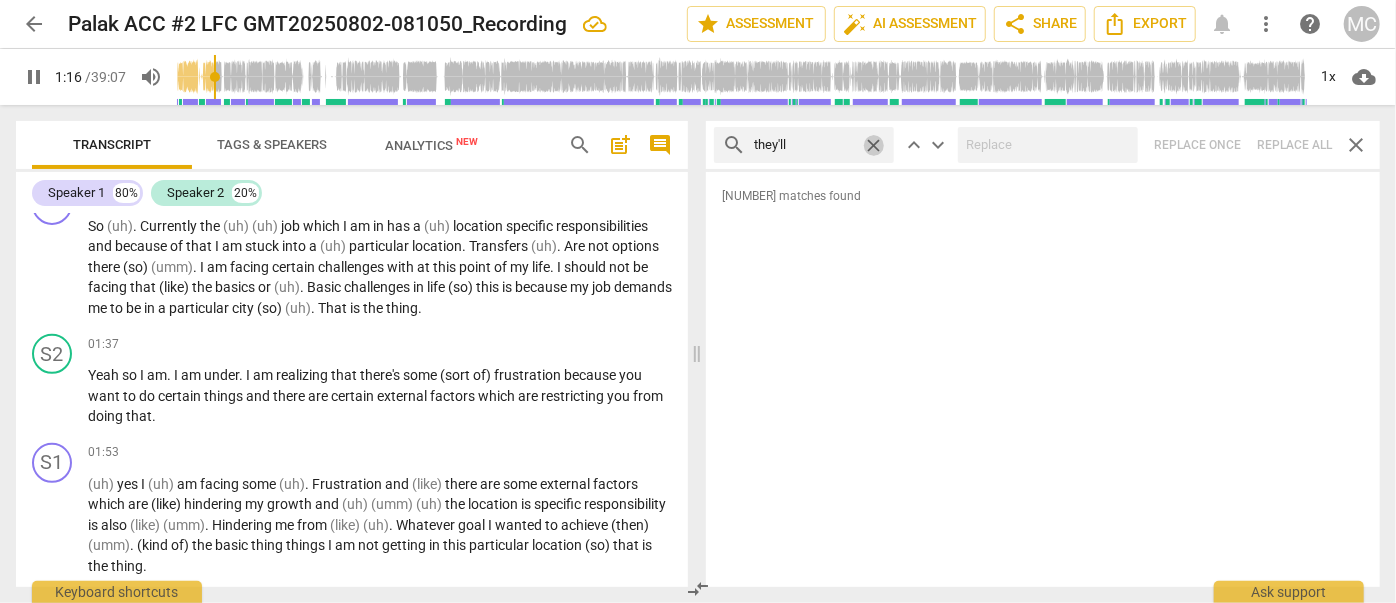 click on "close" at bounding box center (873, 145) 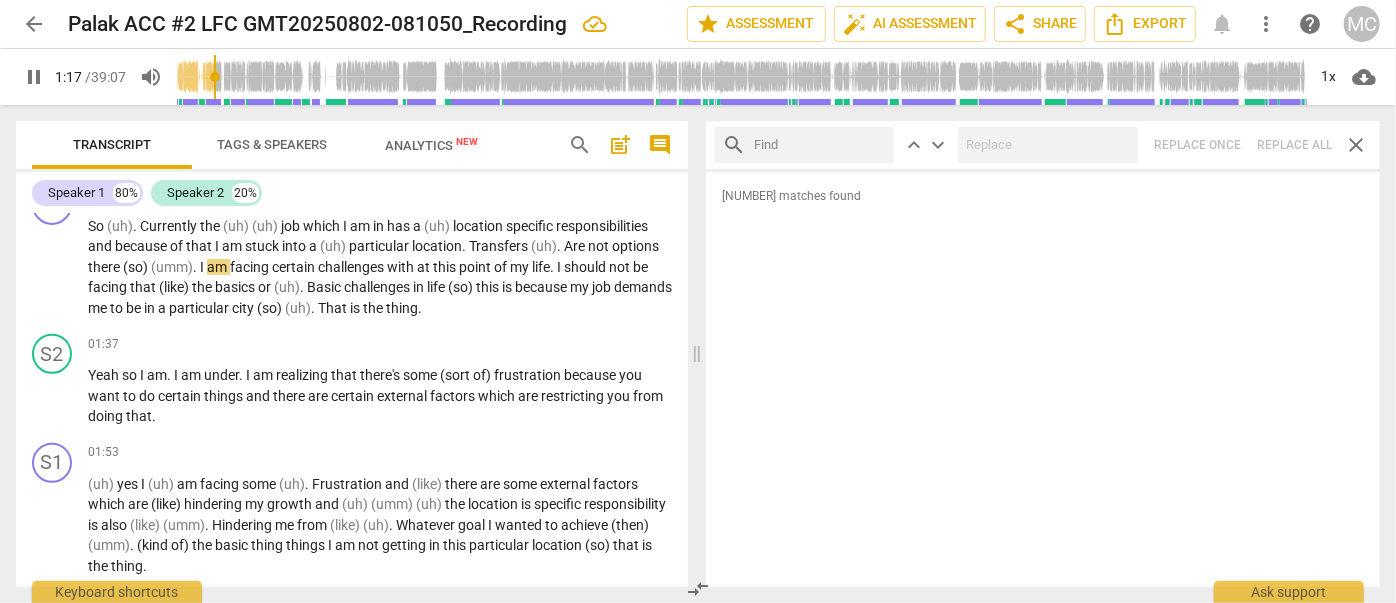 click at bounding box center (820, 145) 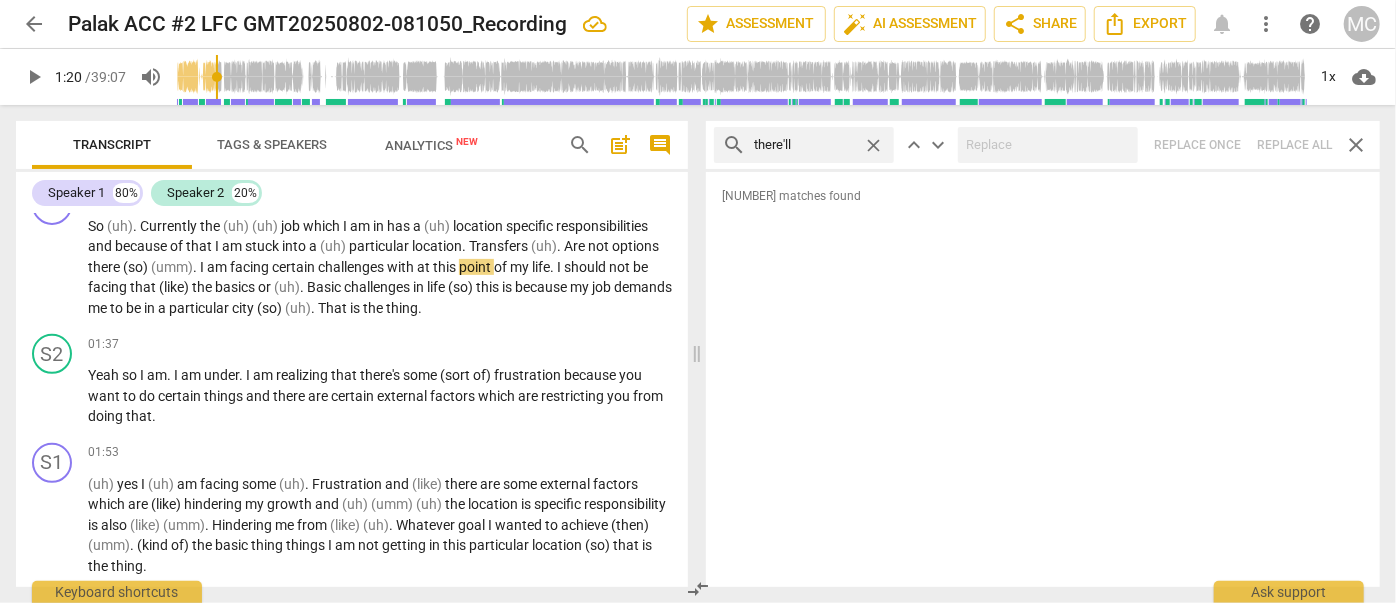 click on "search there'll close keyboard_arrow_up keyboard_arrow_down Replace once Replace all close" at bounding box center (1043, 145) 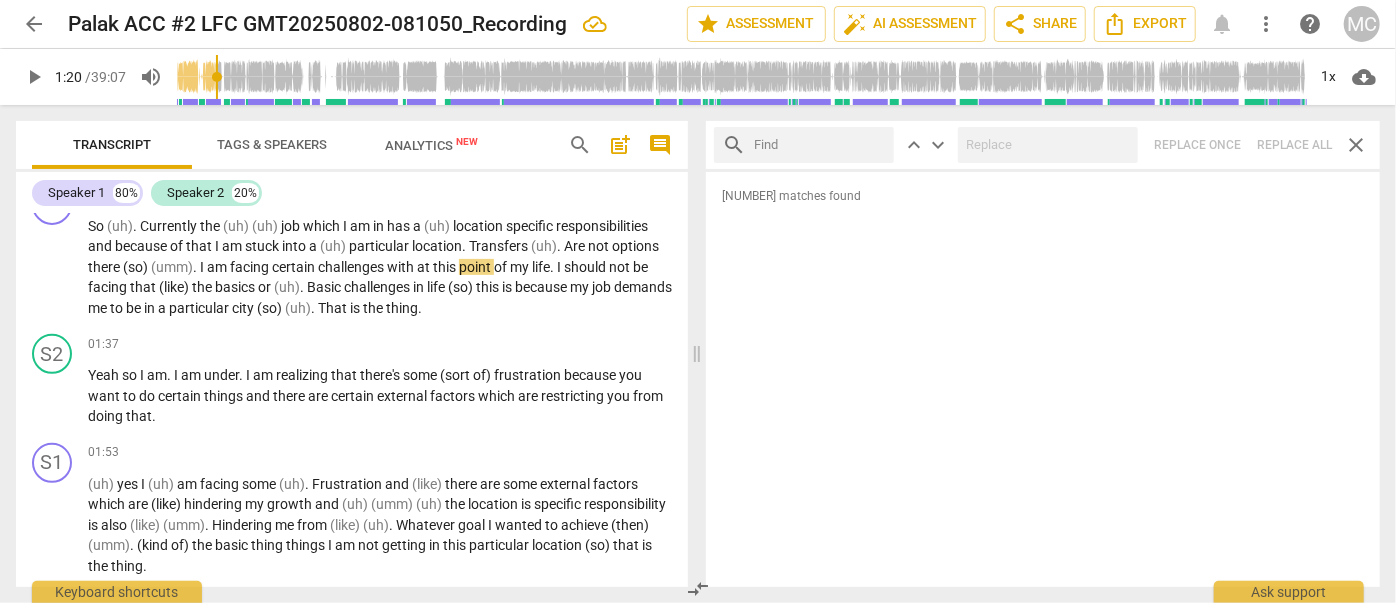 click at bounding box center [820, 145] 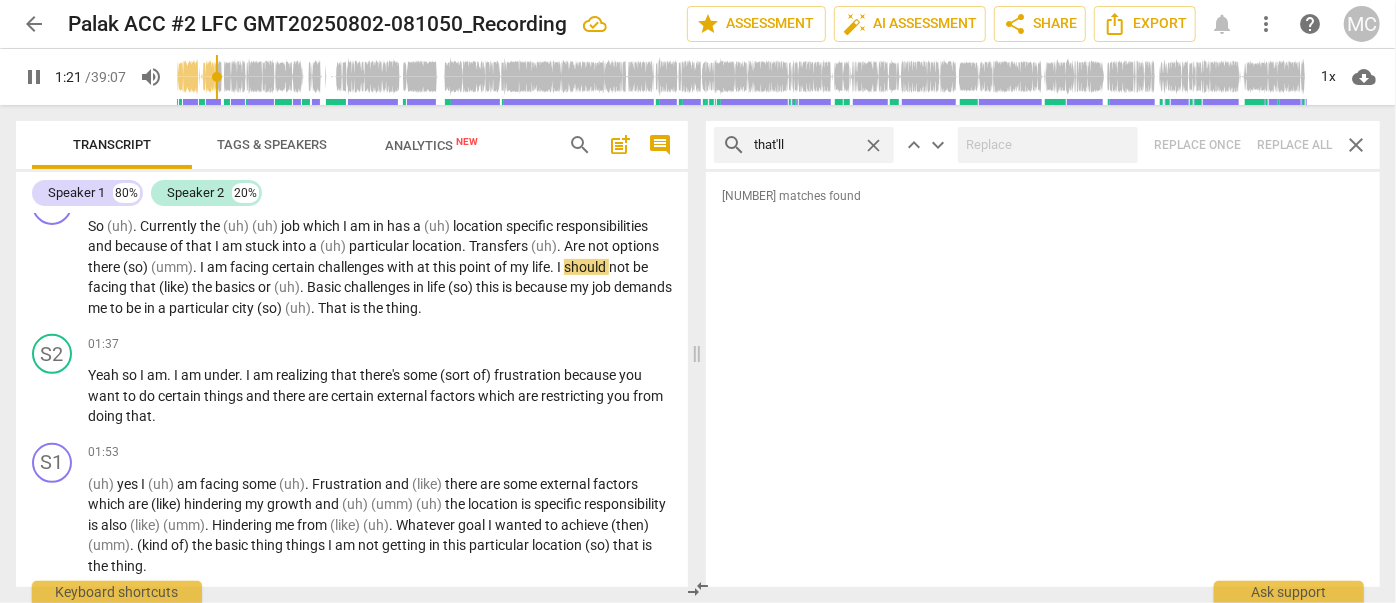 click on "not that it's not about the money but it was more (like) what what is my thing? What do" at bounding box center (1043, 145) 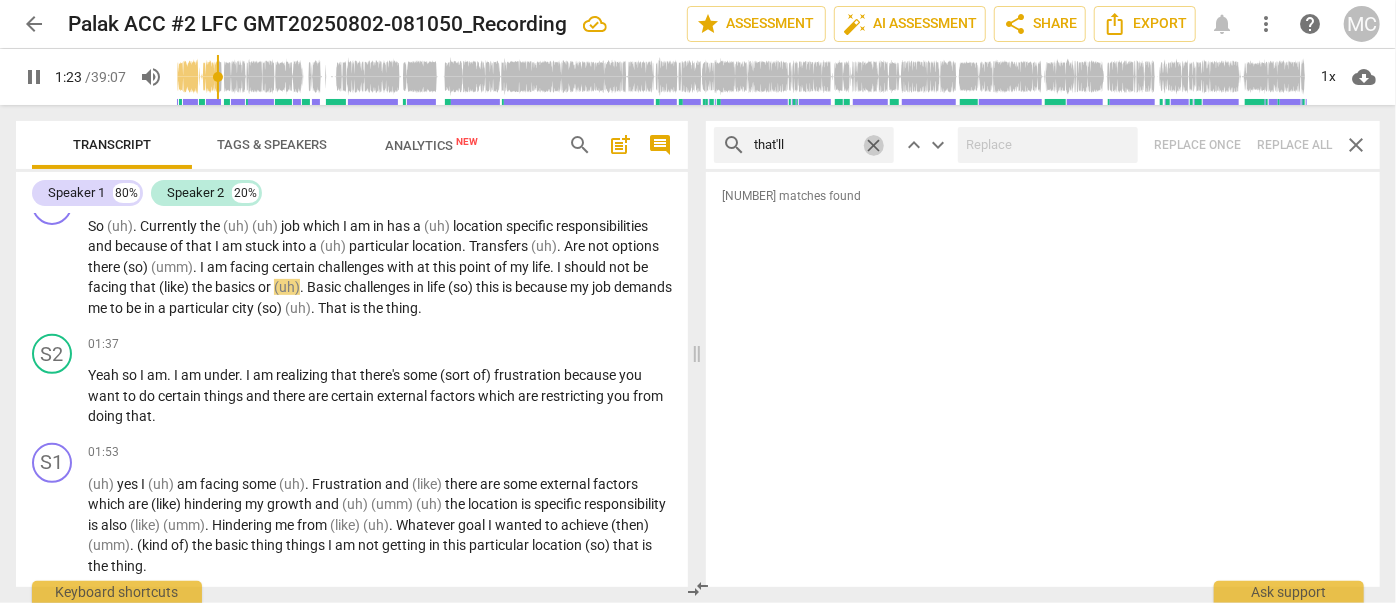 click on "close" at bounding box center [873, 145] 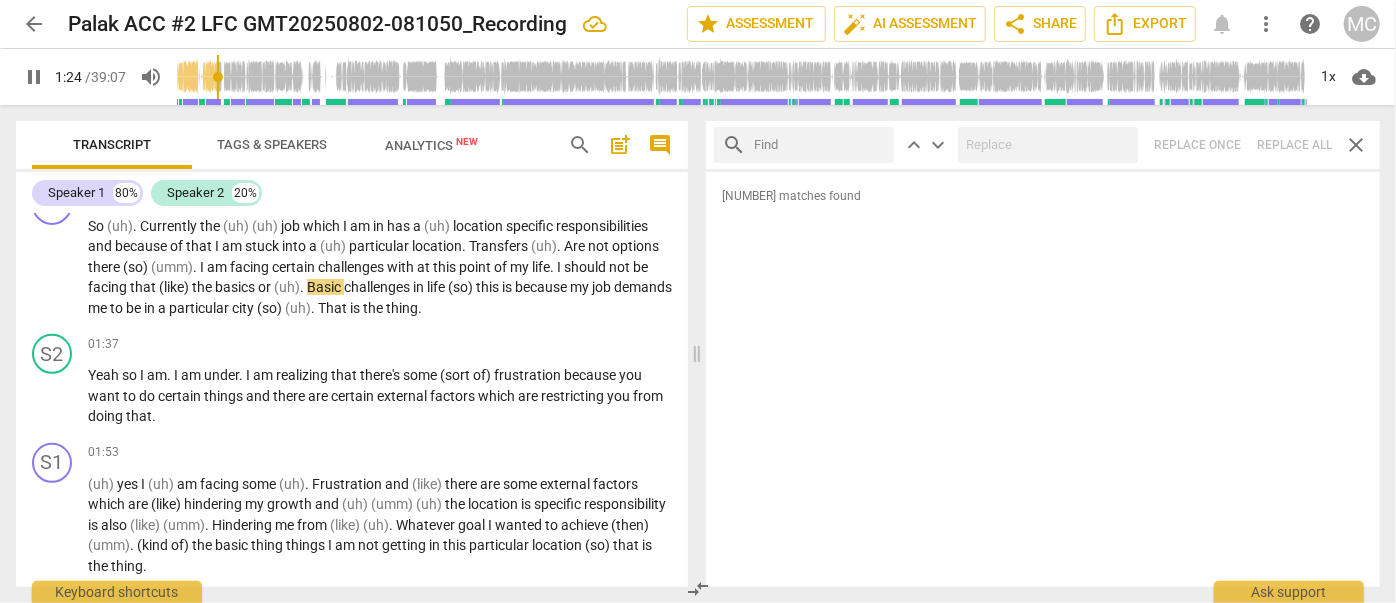 click at bounding box center (820, 145) 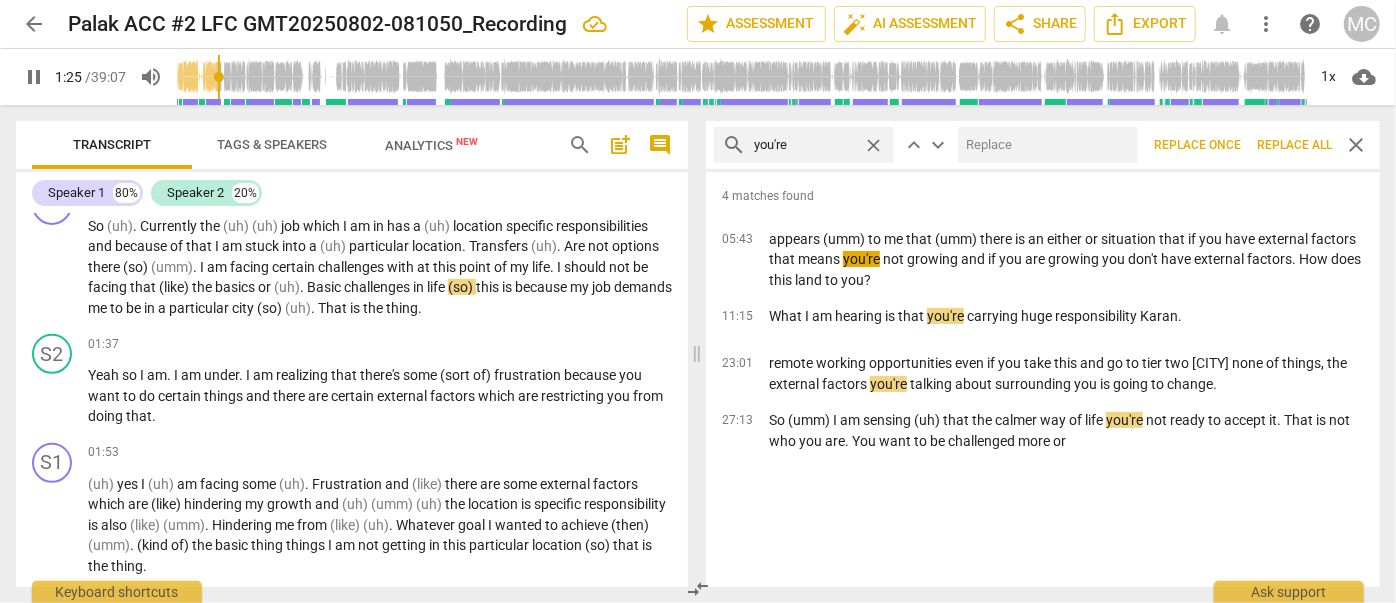 click at bounding box center [1044, 145] 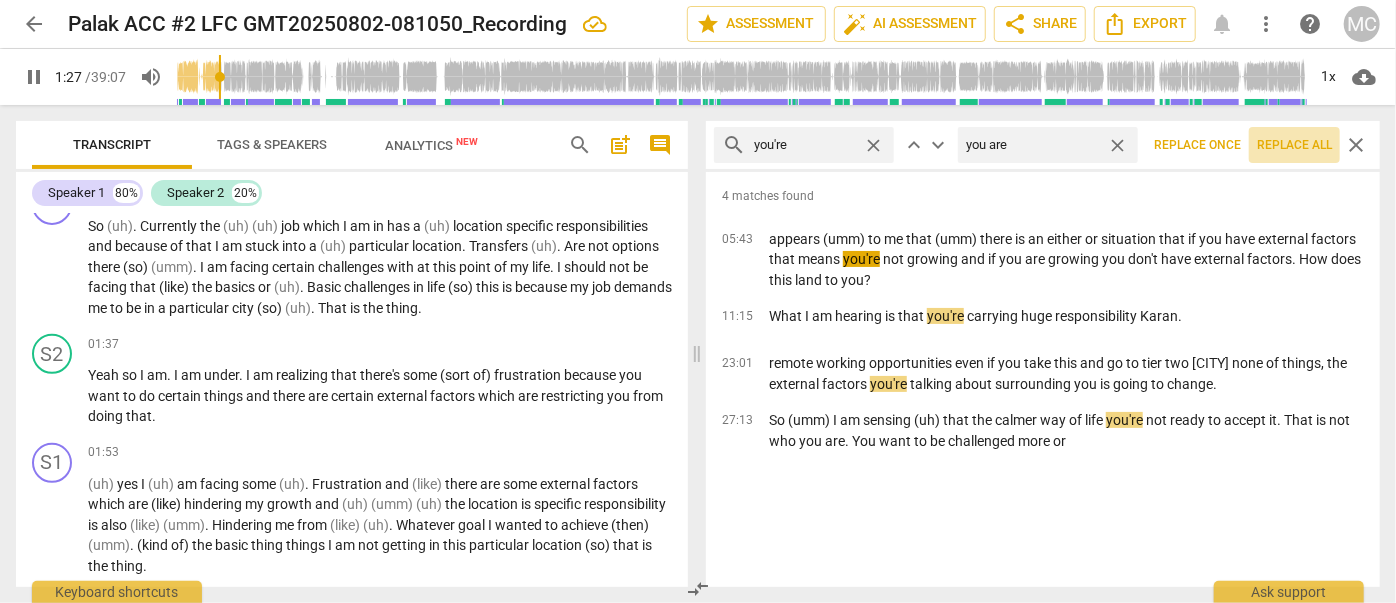 click on "Replace all" at bounding box center (1294, 145) 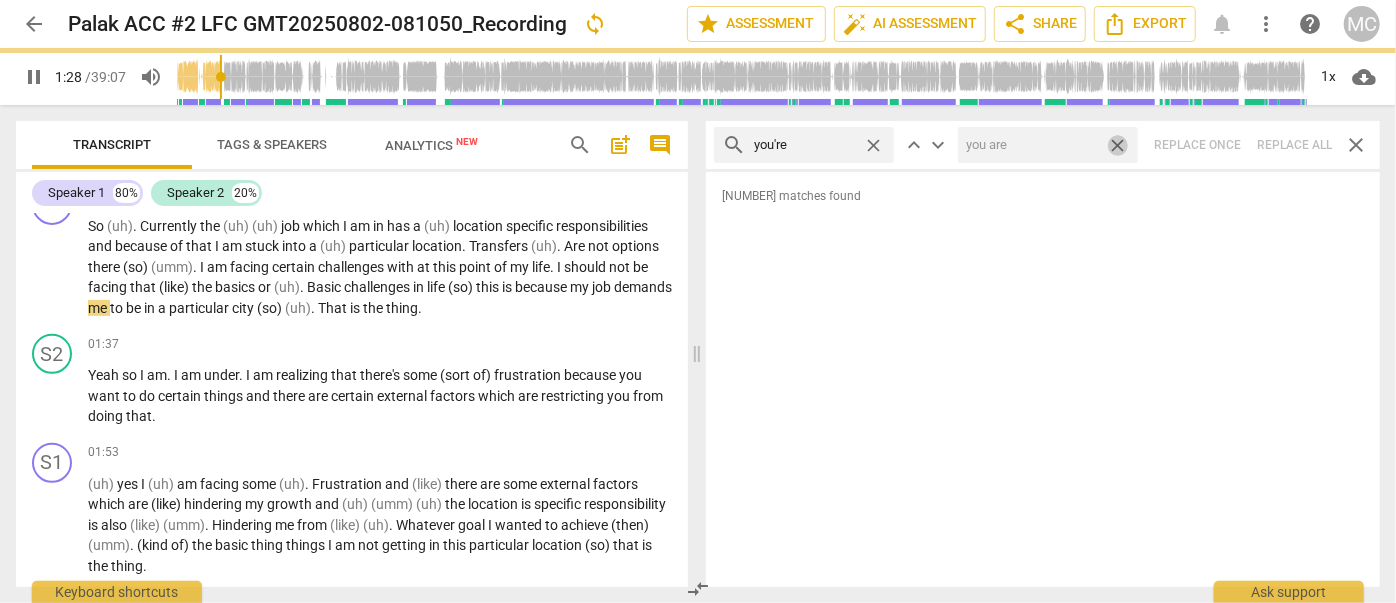 click on "close" at bounding box center (1117, 145) 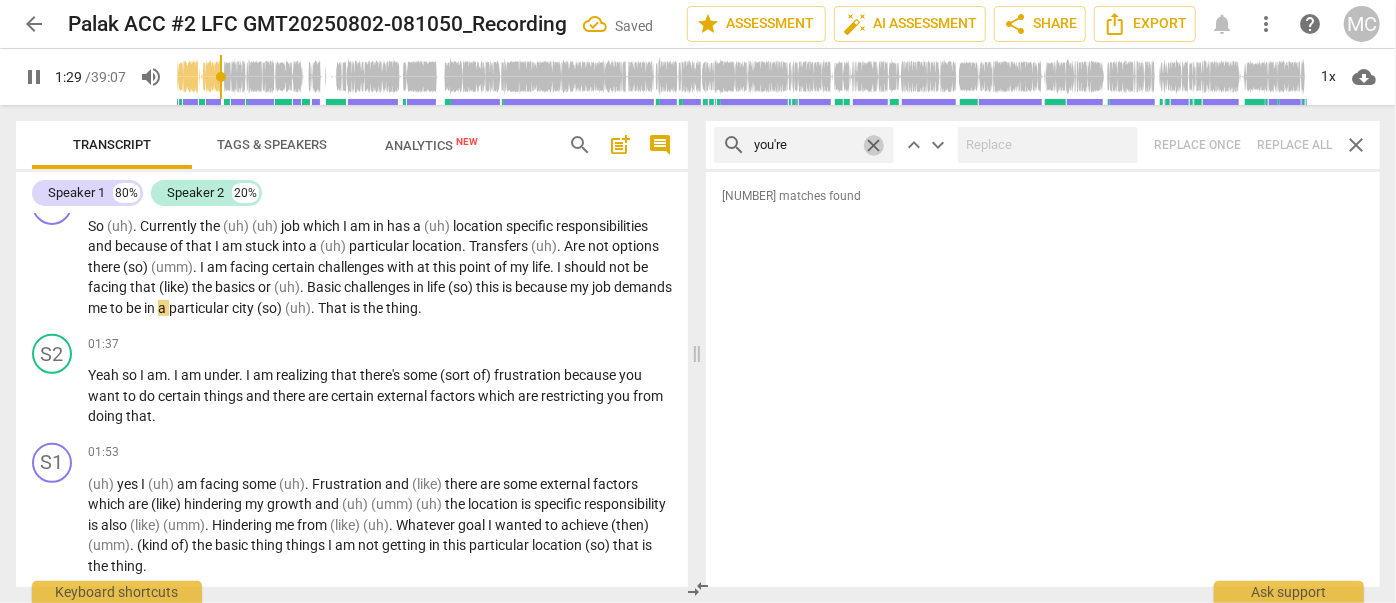click on "close" at bounding box center [873, 145] 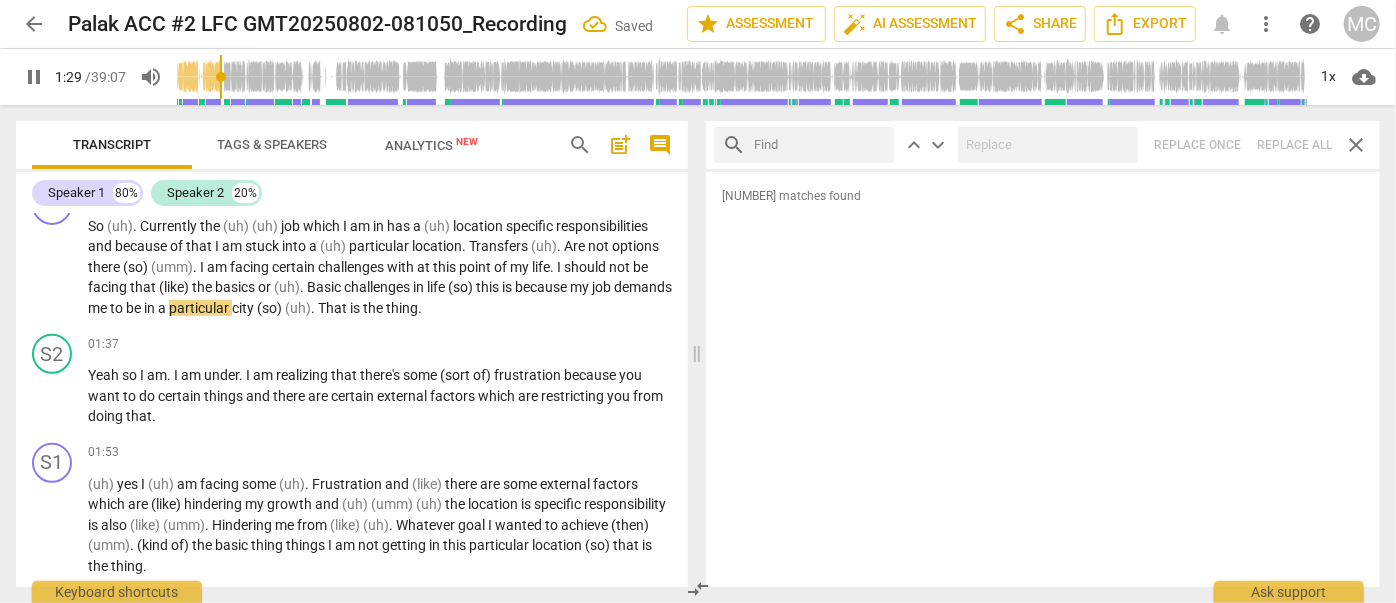 click at bounding box center [820, 145] 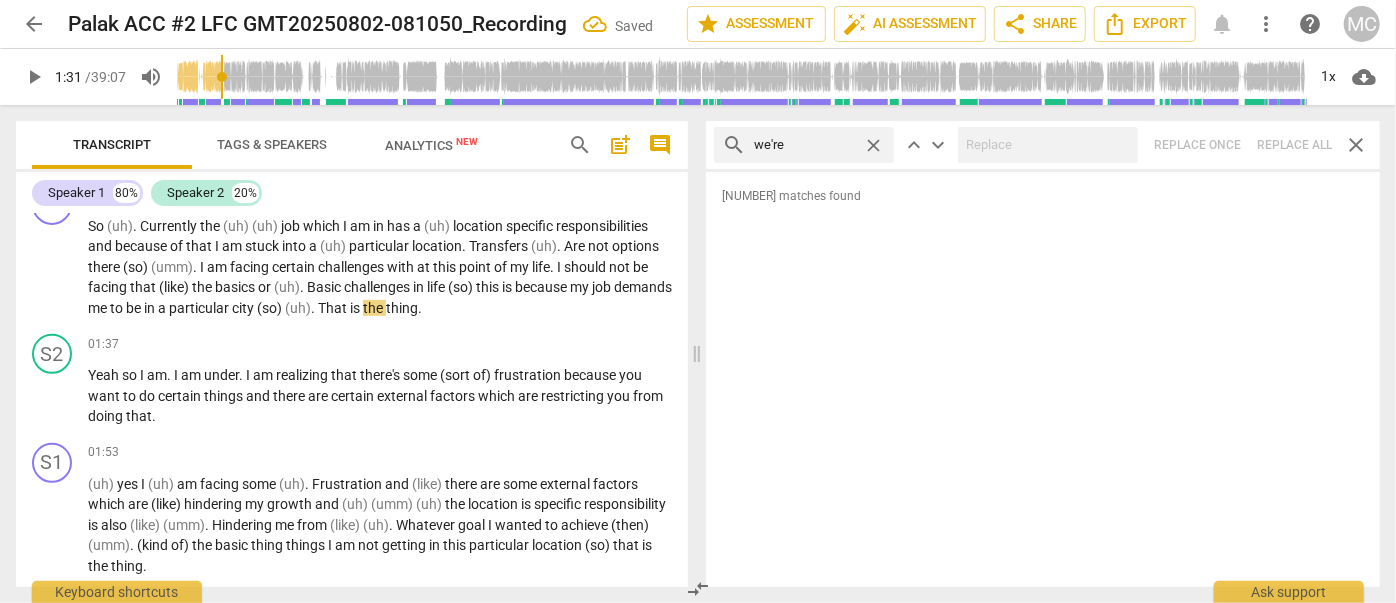 click on "search we're close keyboard_arrow_up keyboard_arrow_down Replace once Replace all close" at bounding box center [1043, 145] 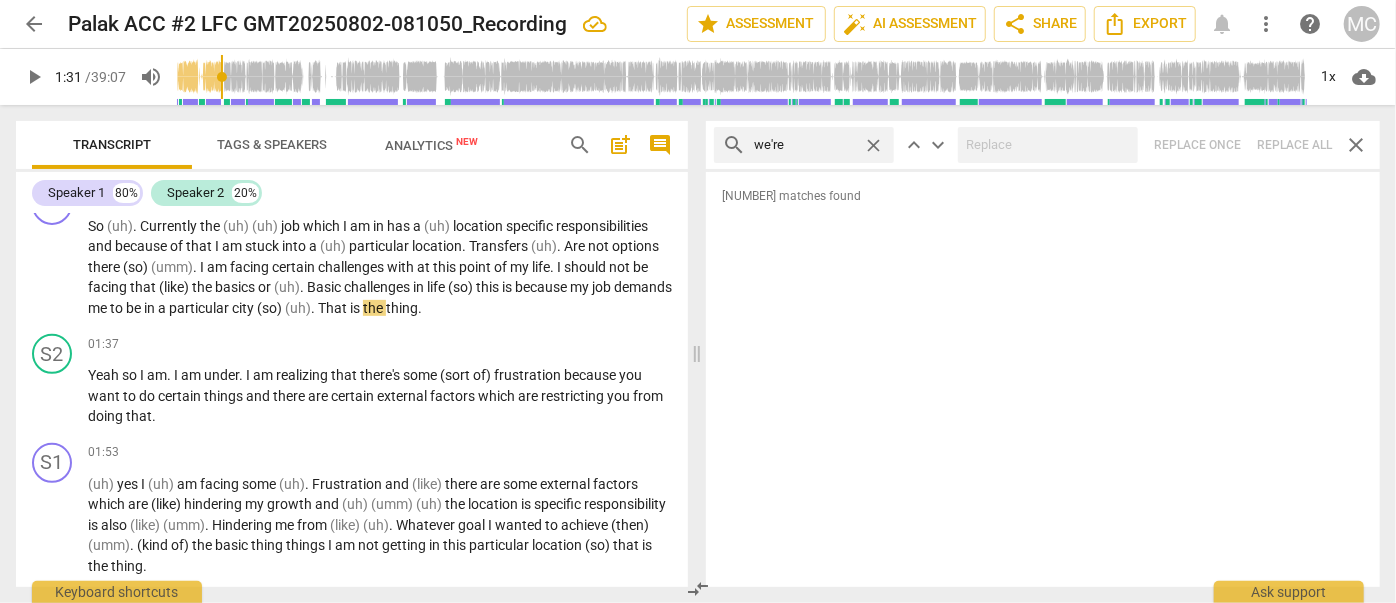 click on "close" at bounding box center (873, 145) 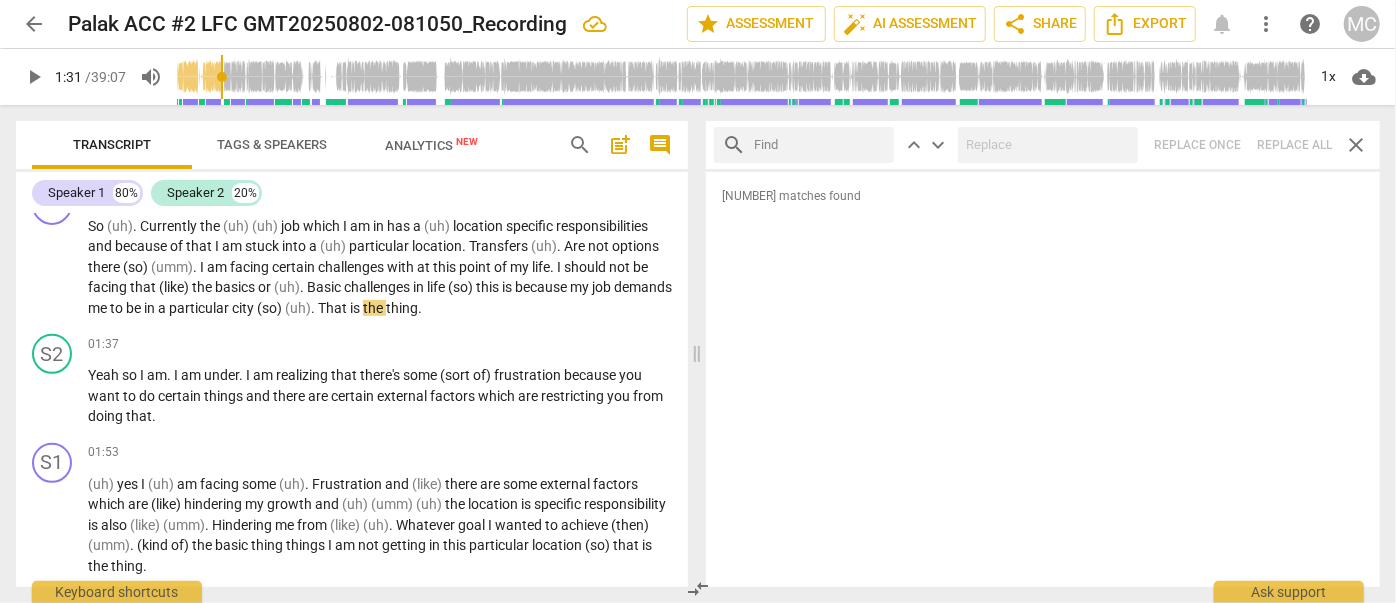 click at bounding box center (820, 145) 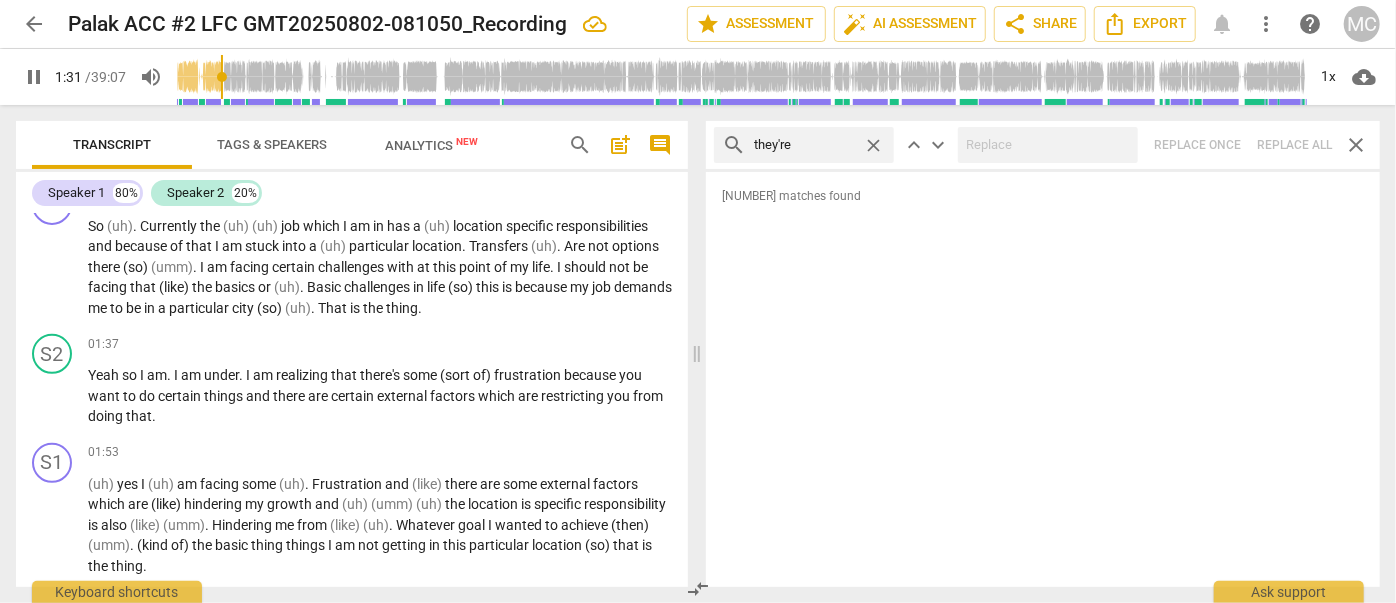 click on "search they're close keyboard_arrow_up keyboard_arrow_down Replace once Replace all close" at bounding box center [1043, 145] 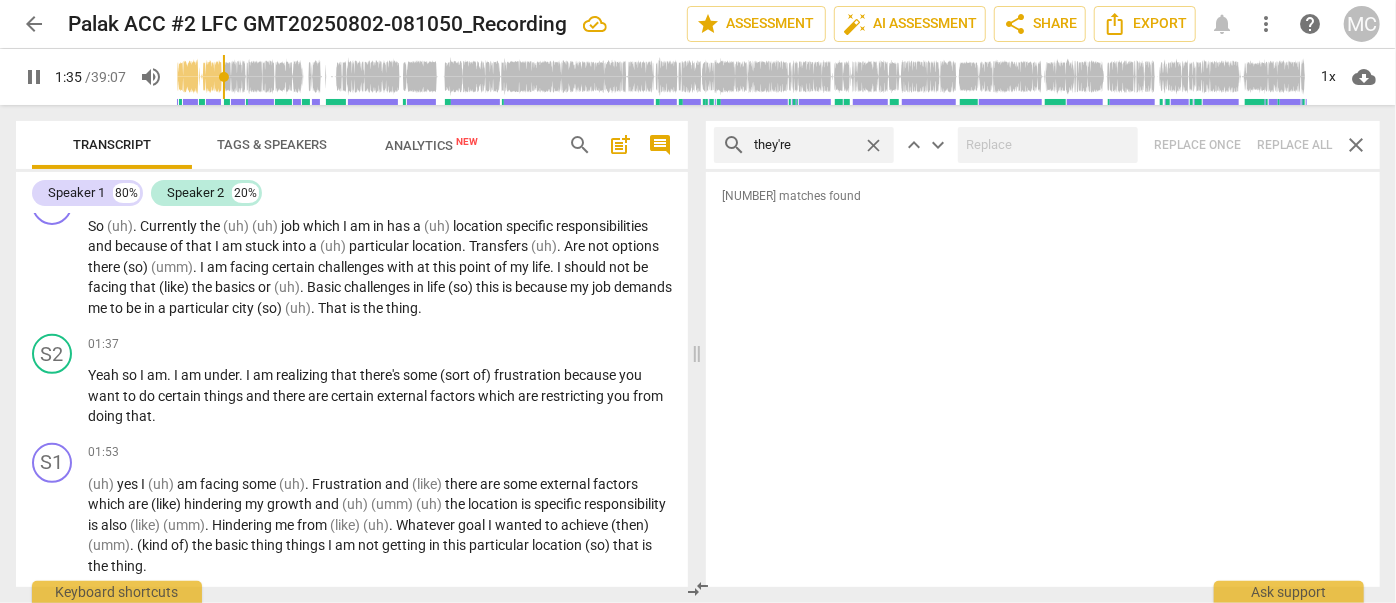 click on "close" at bounding box center [873, 145] 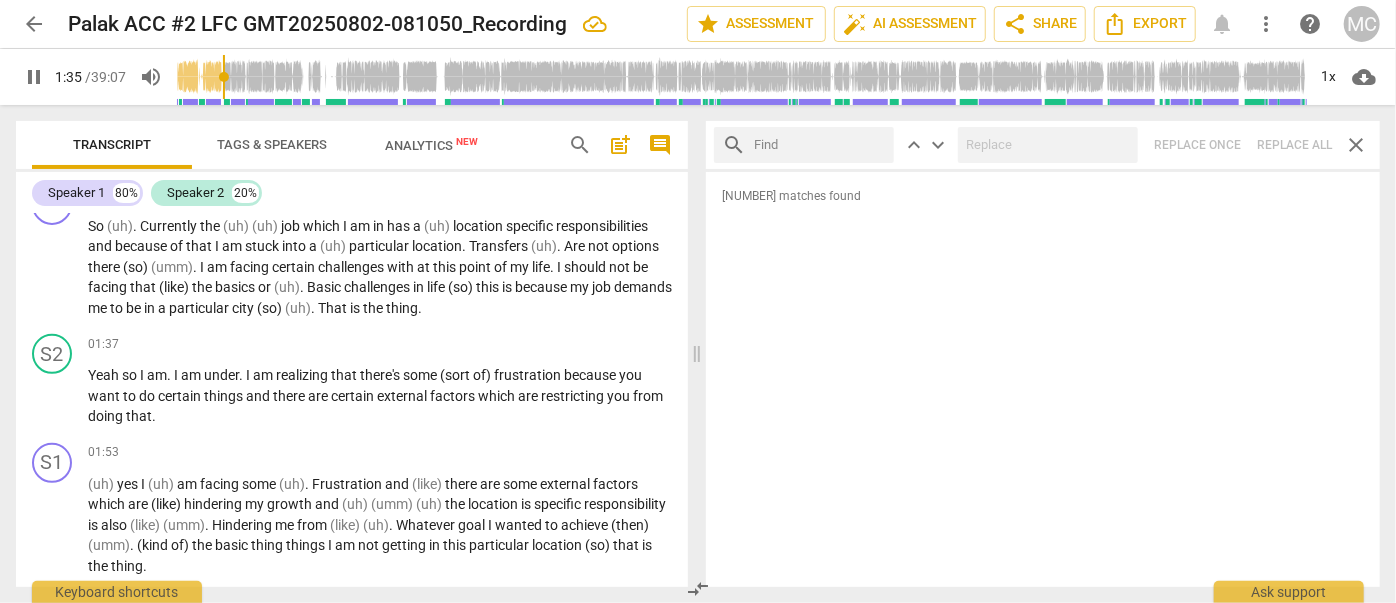 click at bounding box center [820, 145] 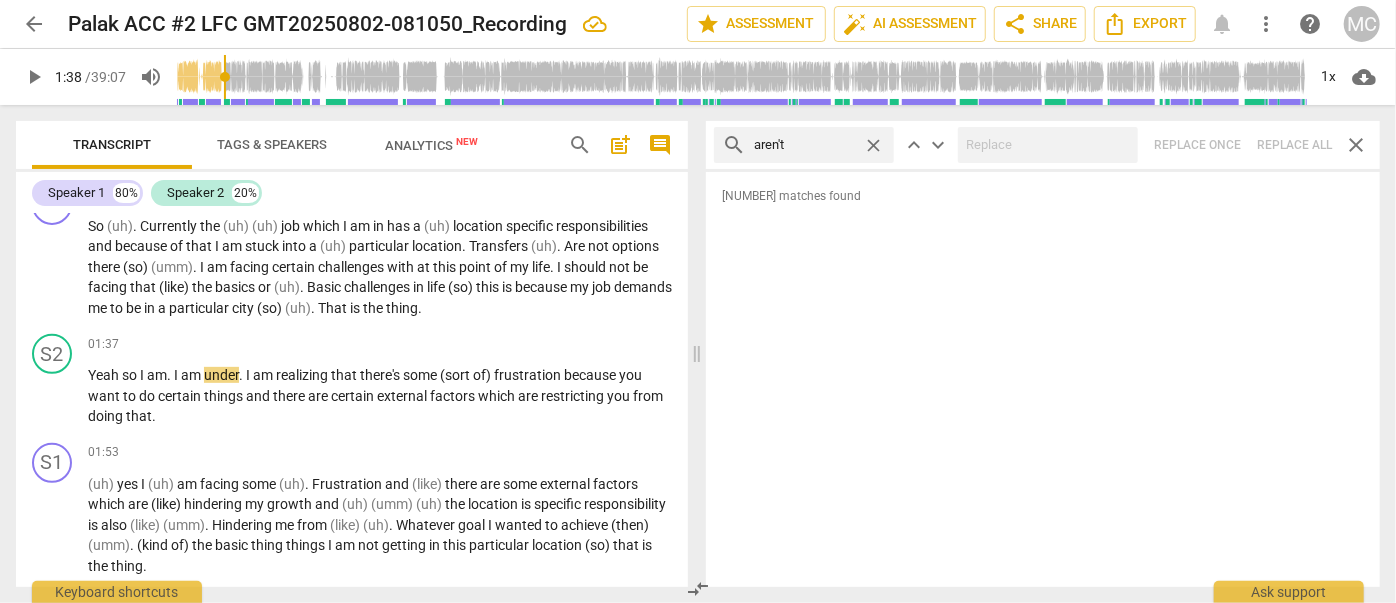 click on "search aren't close keyboard_arrow_up keyboard_arrow_down Replace once Replace all close" at bounding box center (1043, 145) 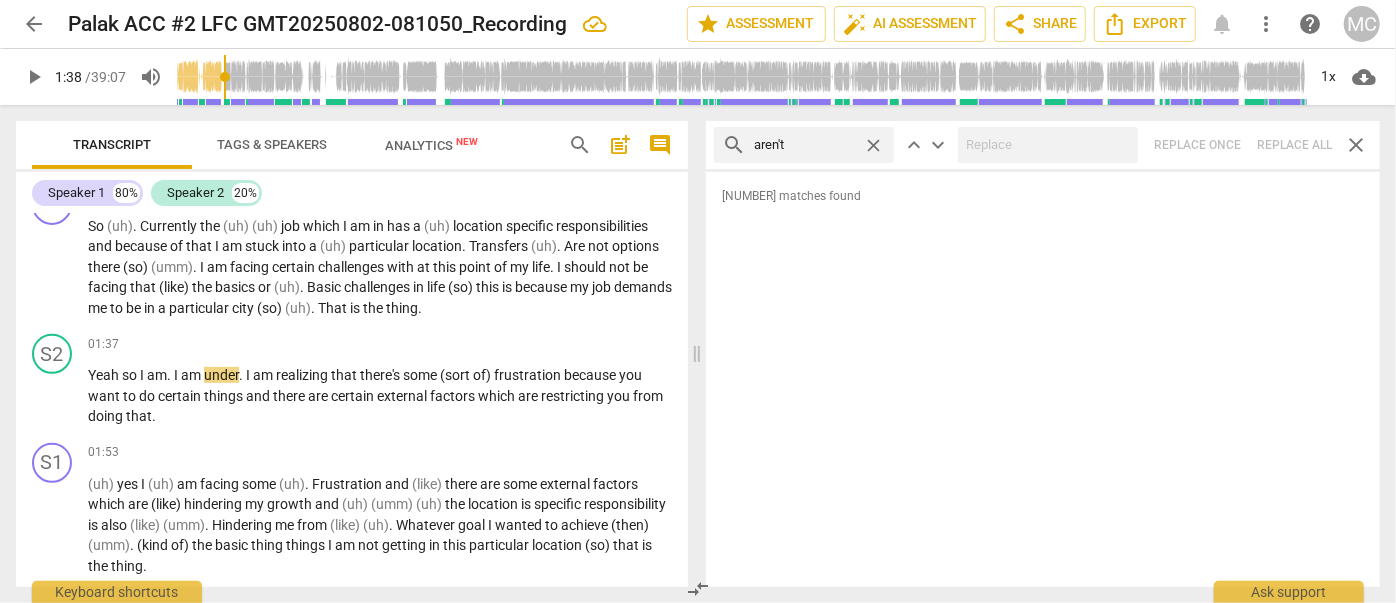 click on "close" at bounding box center [873, 145] 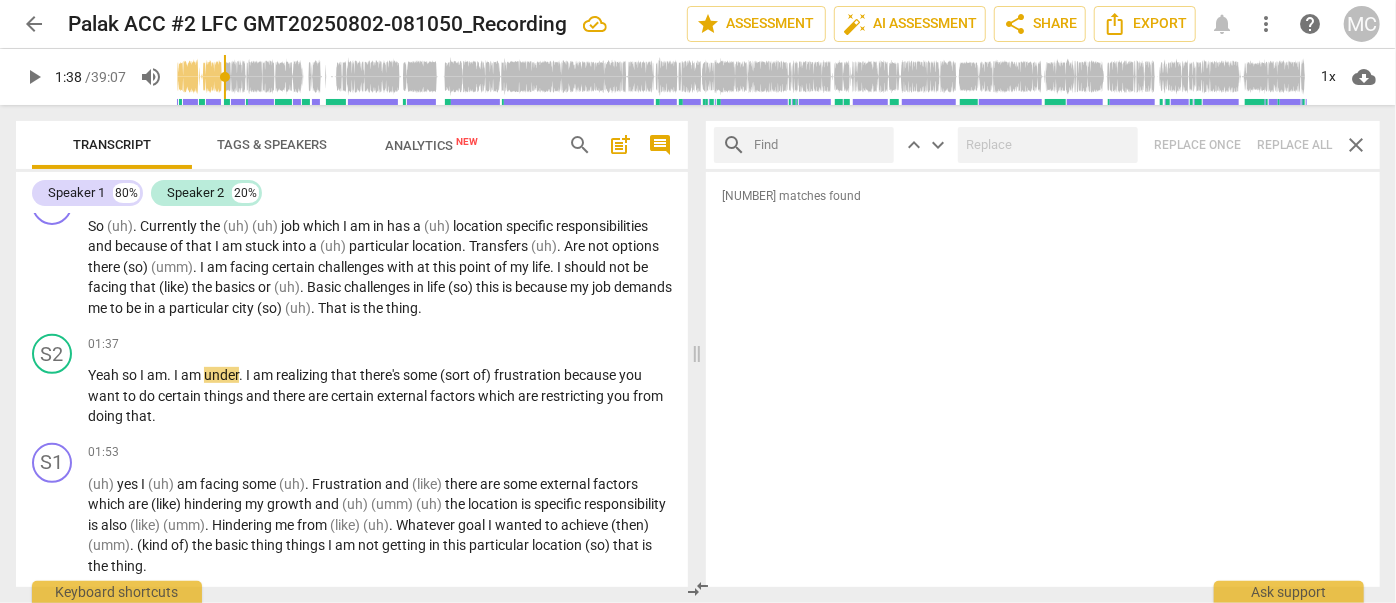 click at bounding box center (820, 145) 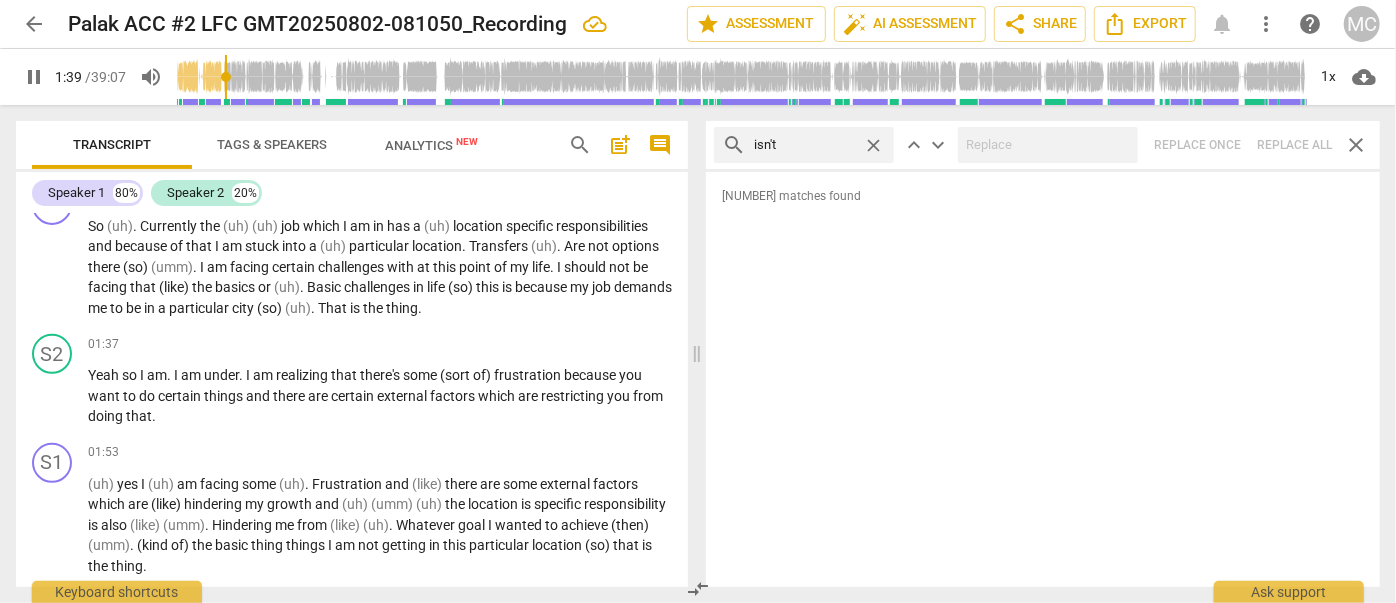 click on "search isn't close keyboard_arrow_up keyboard_arrow_down Replace once Replace all close" at bounding box center [1043, 145] 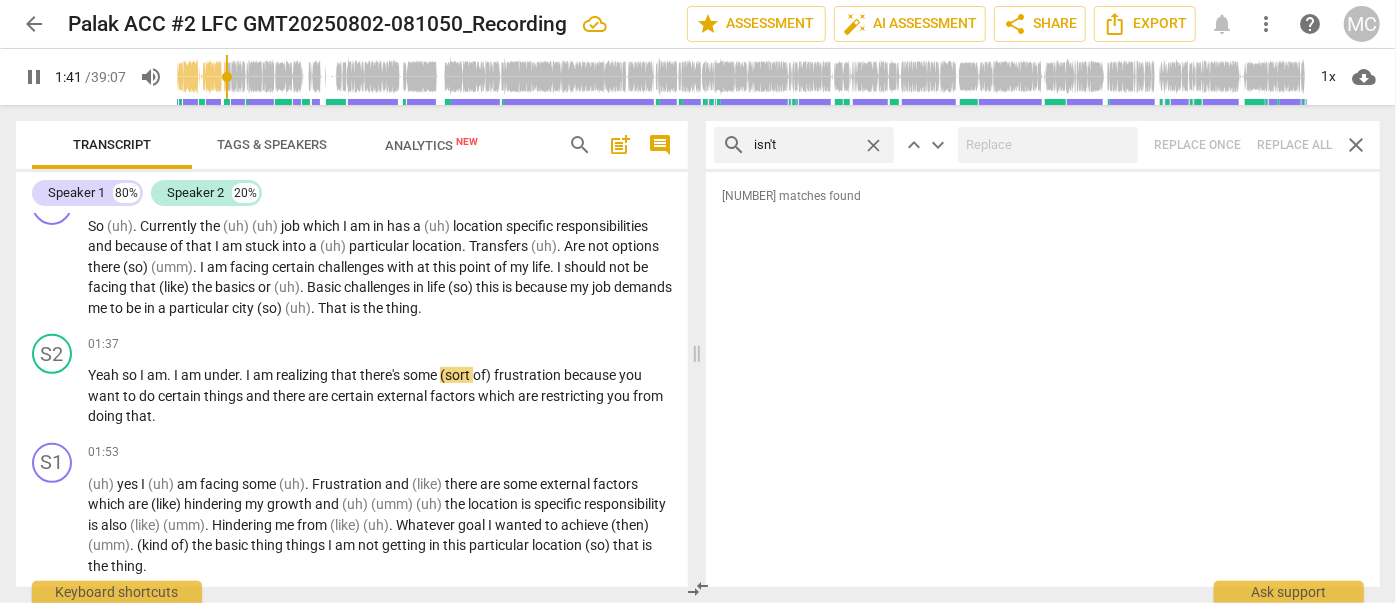 click on "close" at bounding box center [873, 145] 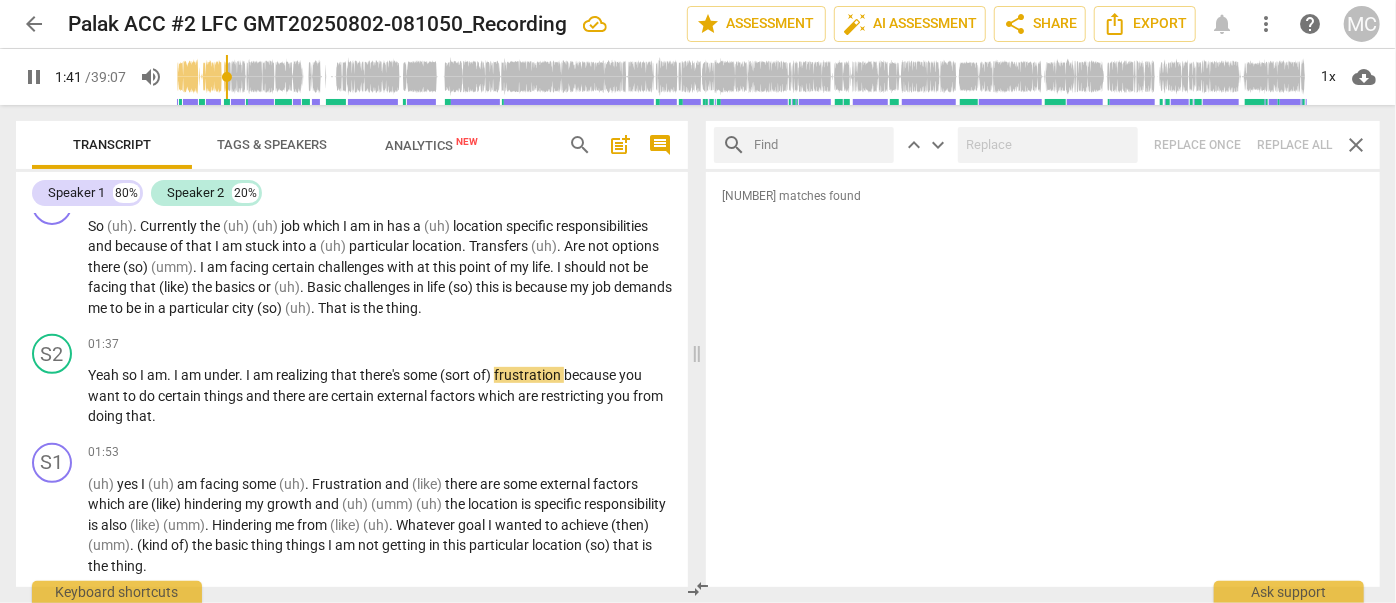 click at bounding box center (820, 145) 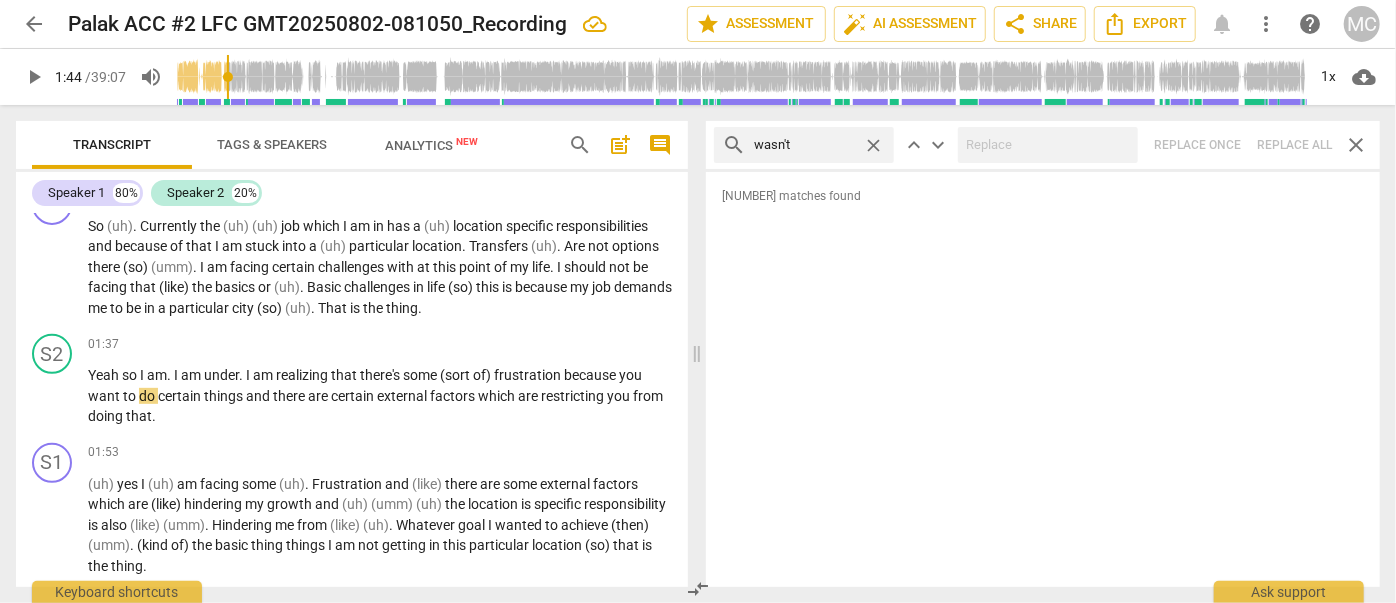 click on "search wasn't close keyboard_arrow_up keyboard_arrow_down Replace once Replace all close" at bounding box center [1043, 145] 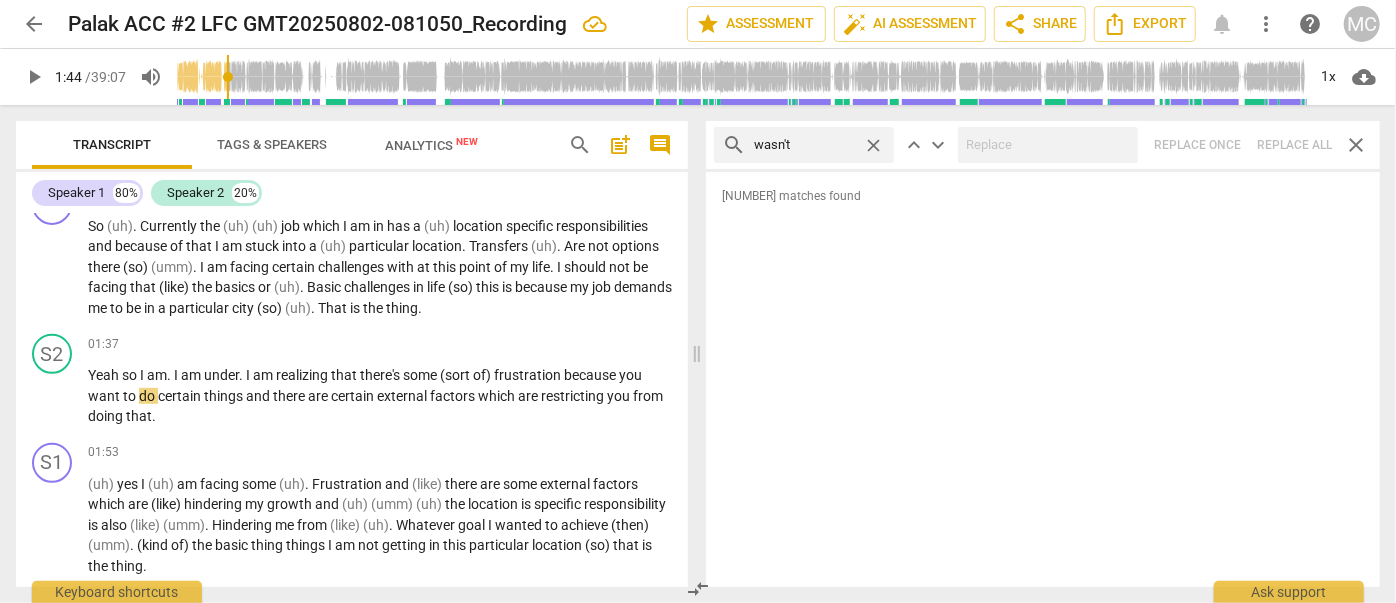 click on "close" at bounding box center [873, 145] 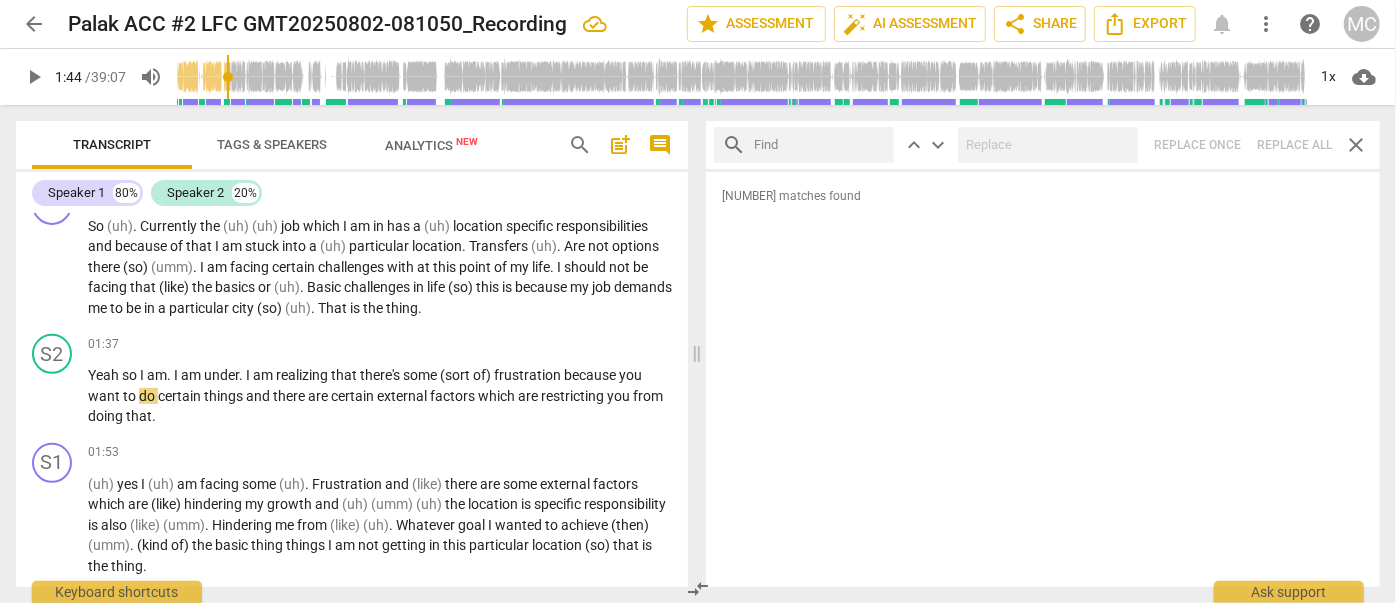 click at bounding box center (820, 145) 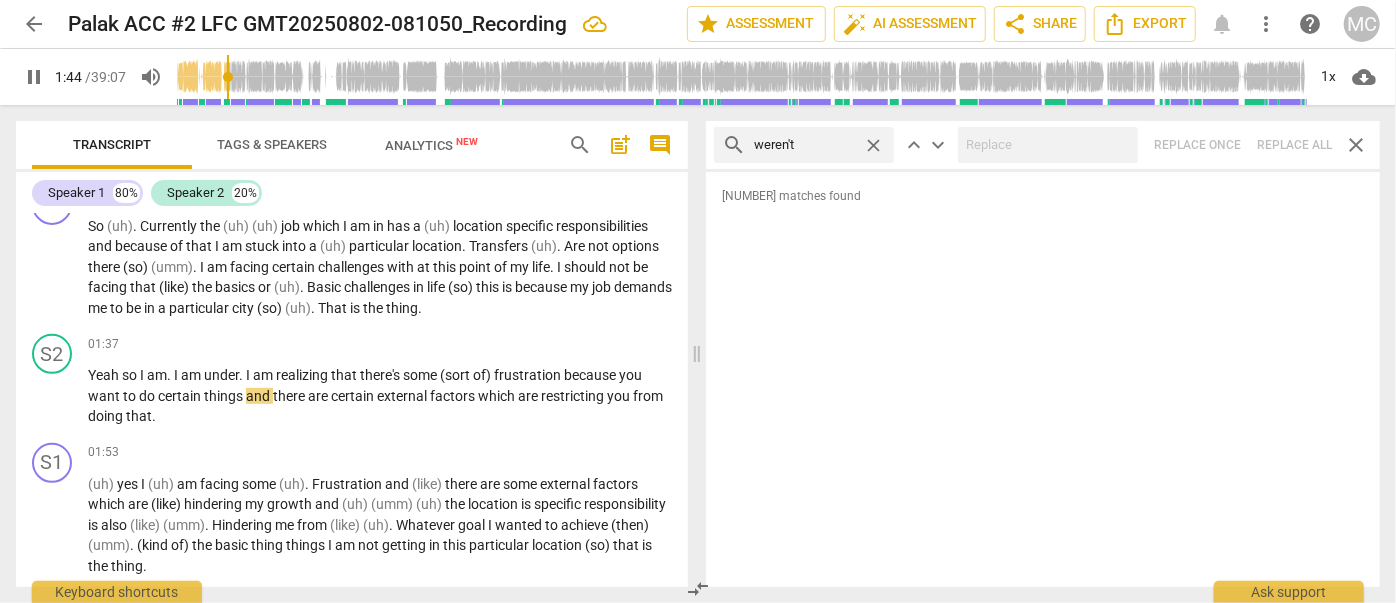 click on "search weren't close keyboard_arrow_up keyboard_arrow_down Replace once Replace all close" at bounding box center [1043, 145] 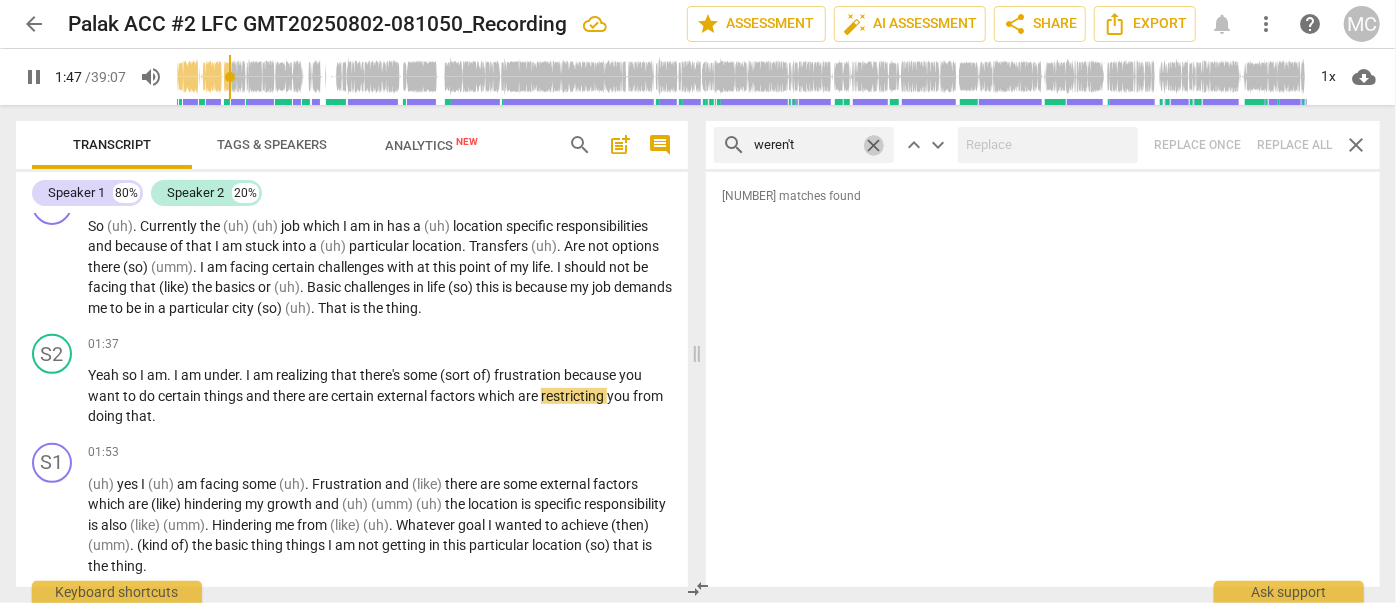 click on "close" at bounding box center (873, 145) 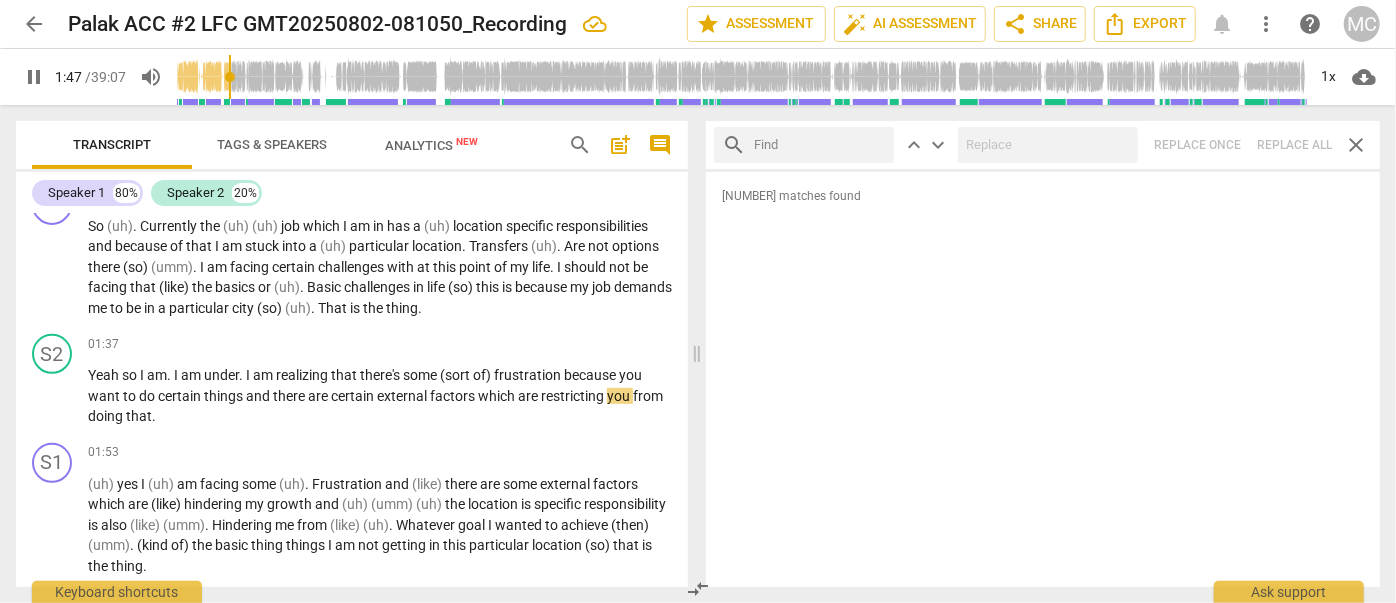 click at bounding box center [820, 145] 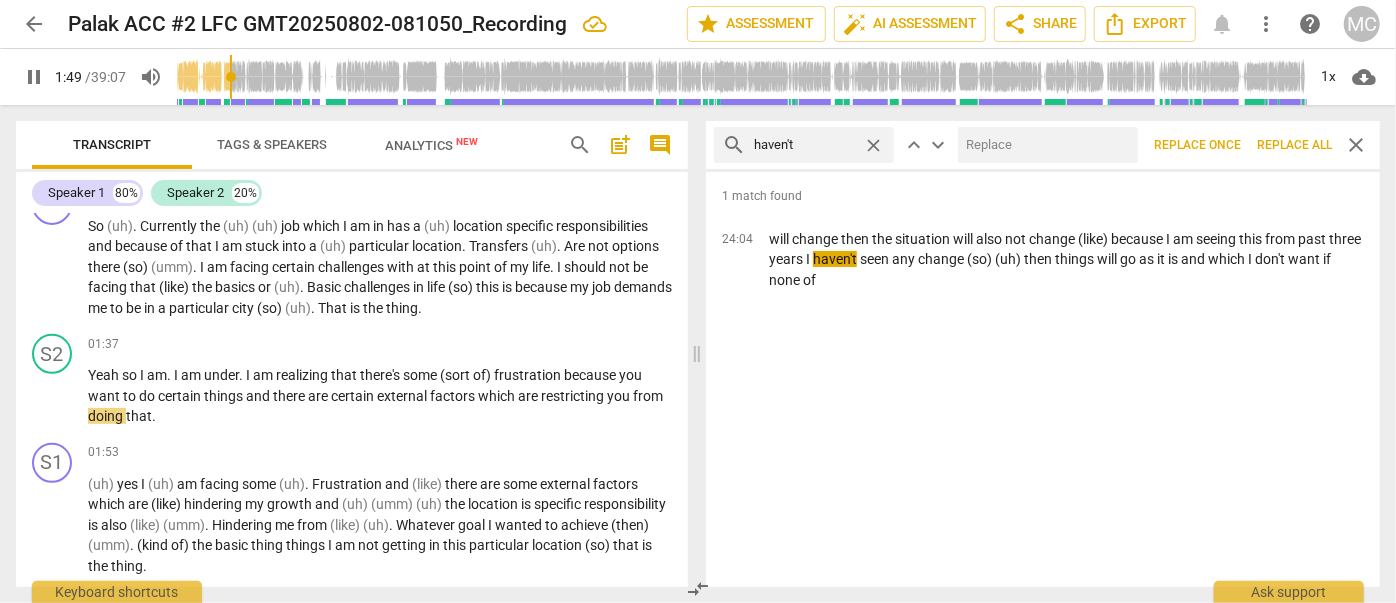 click at bounding box center [1044, 145] 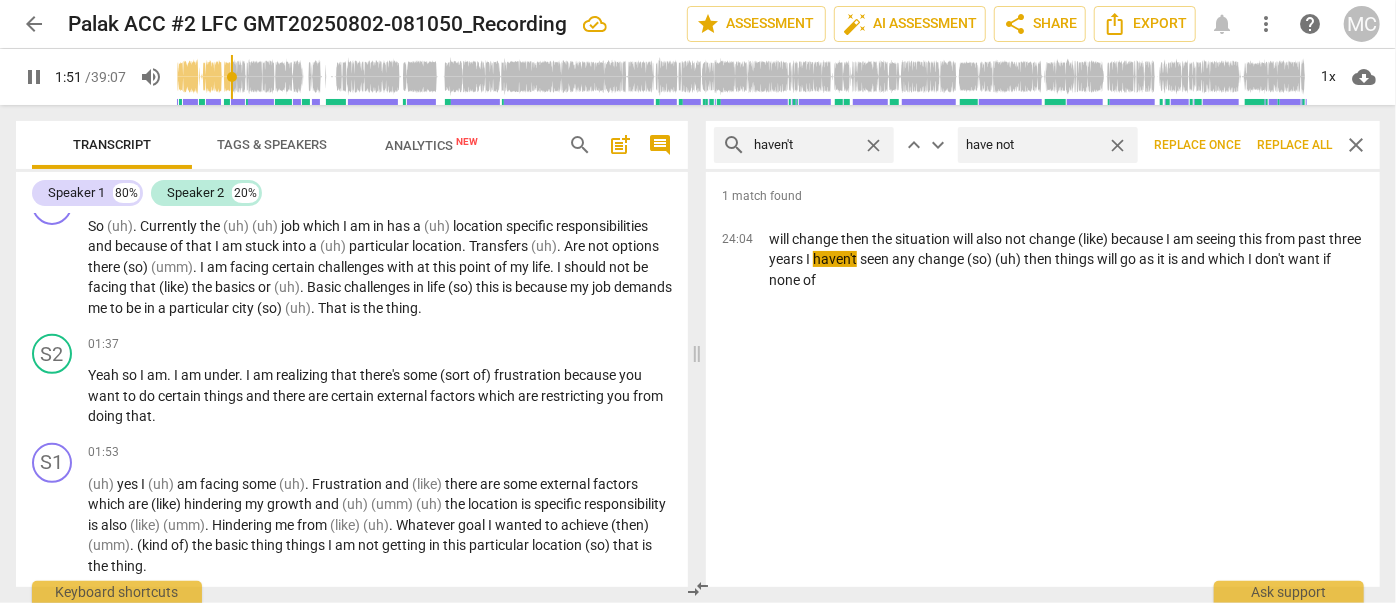 click on "Replace all" at bounding box center [1294, 145] 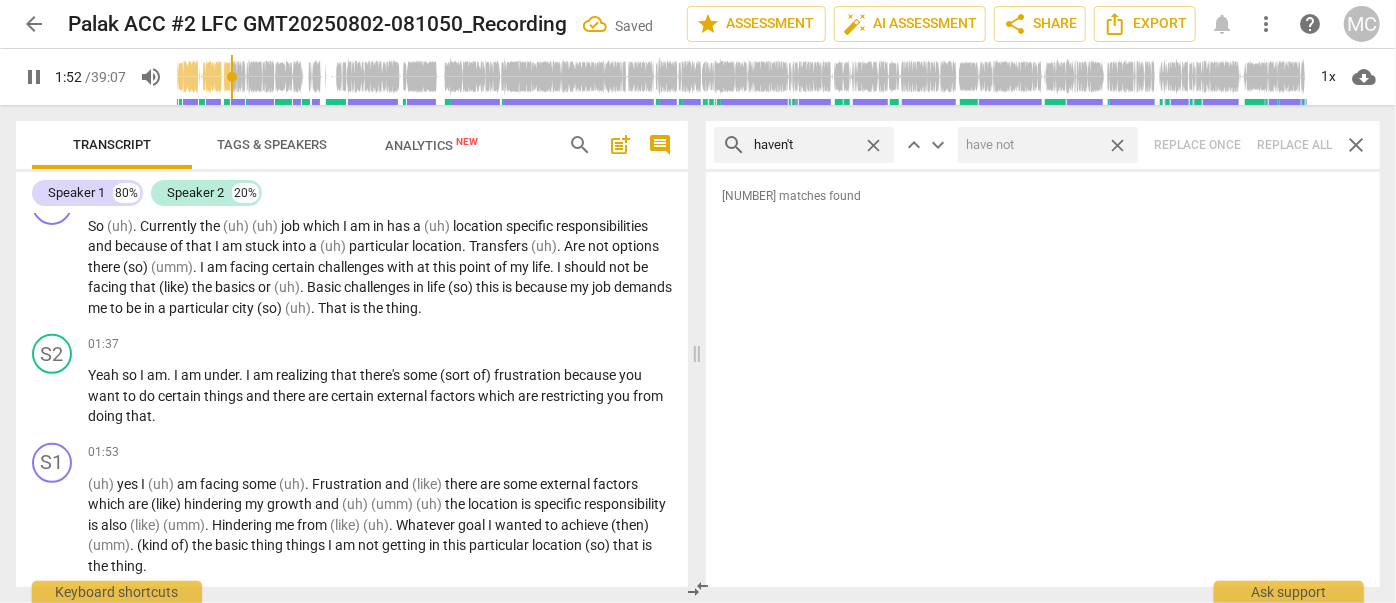 click on "close" at bounding box center (1117, 145) 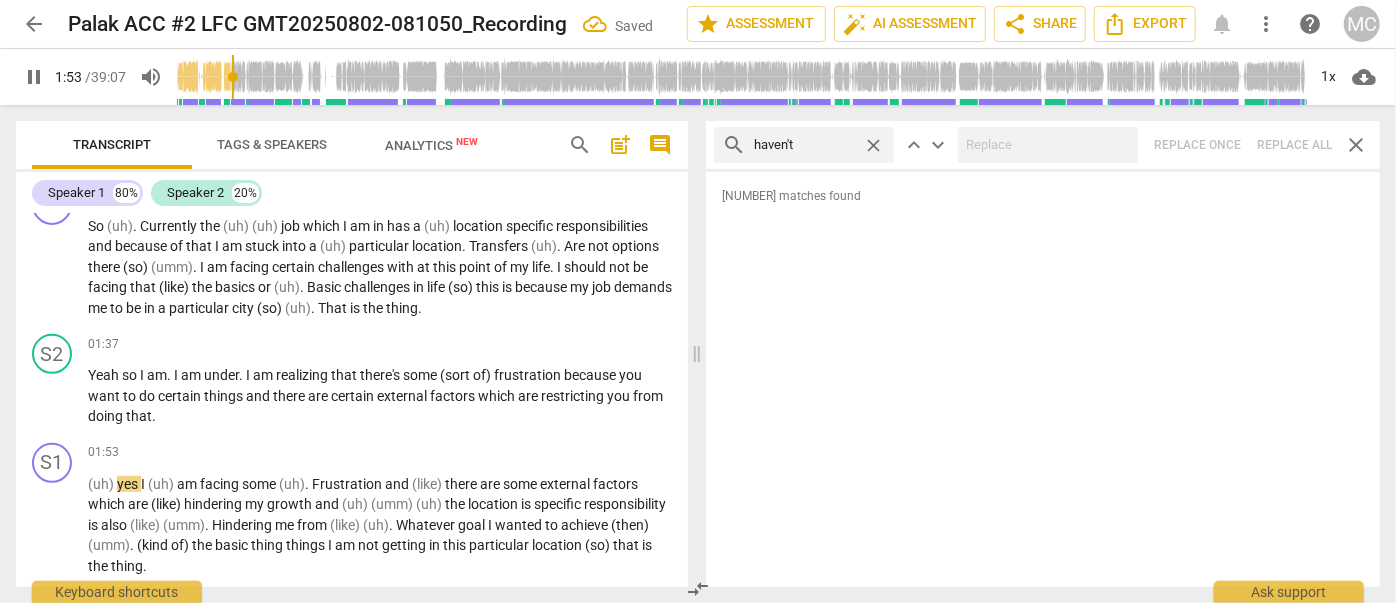 click on "close" at bounding box center (873, 145) 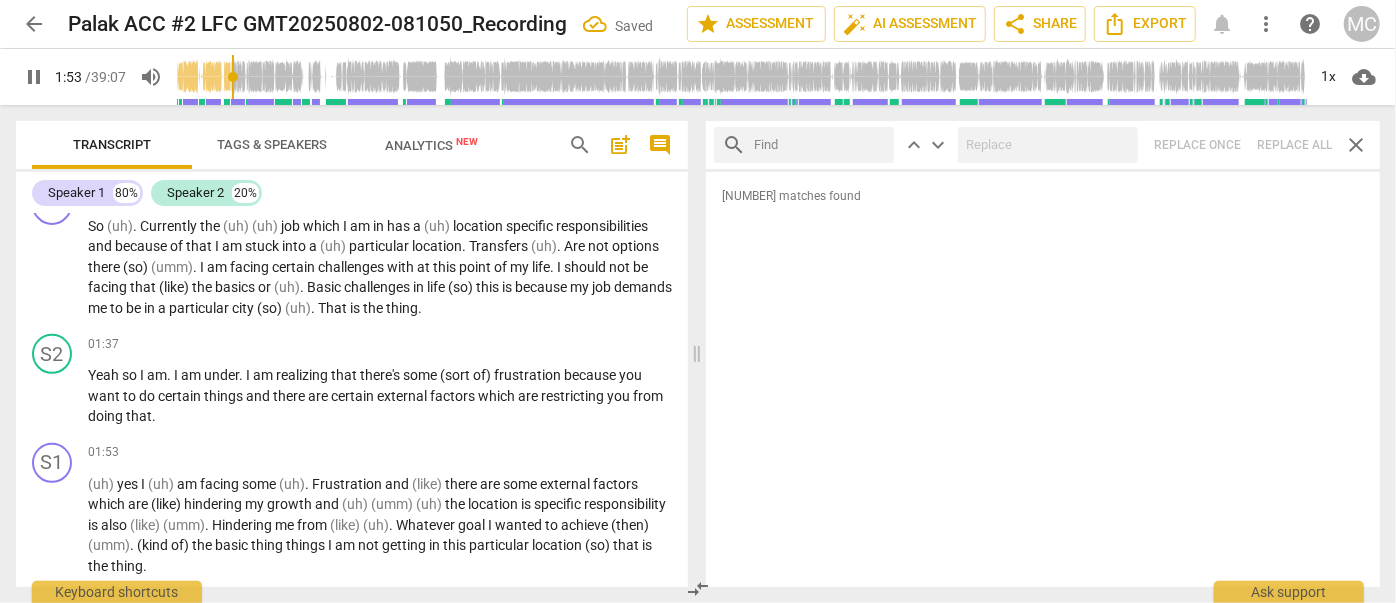 click at bounding box center (820, 145) 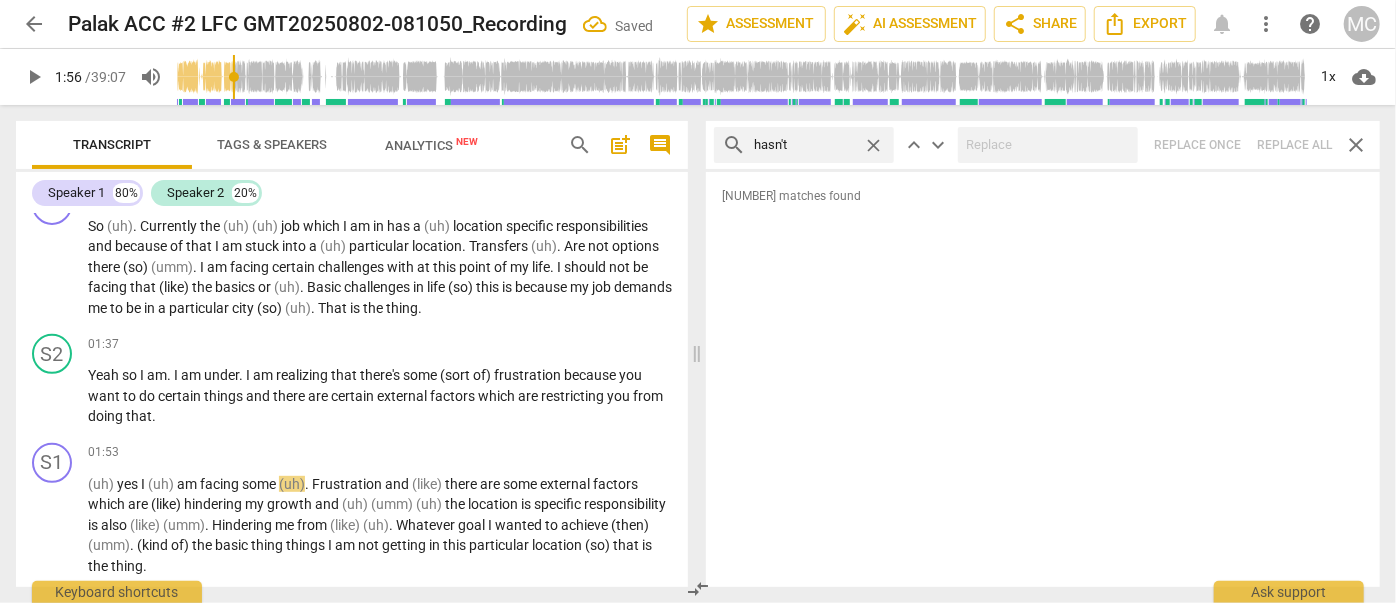 click on "search hasn't close keyboard_arrow_up keyboard_arrow_down Replace once Replace all close" at bounding box center (1043, 145) 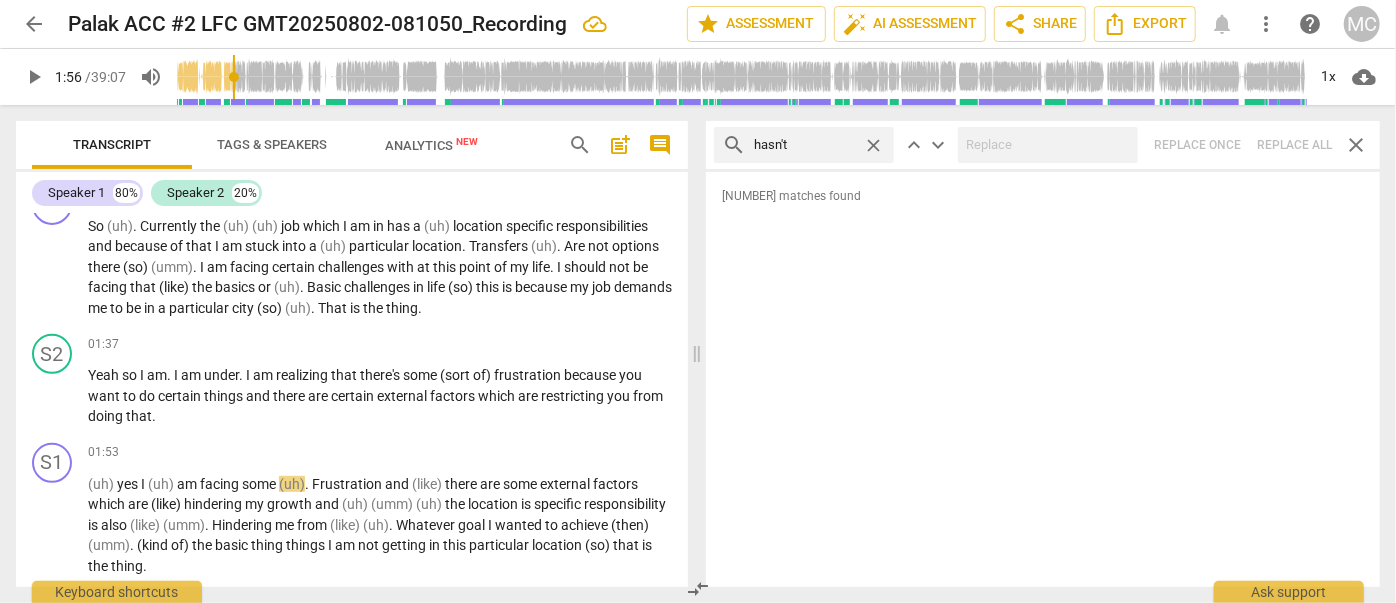 click on "close" at bounding box center (873, 145) 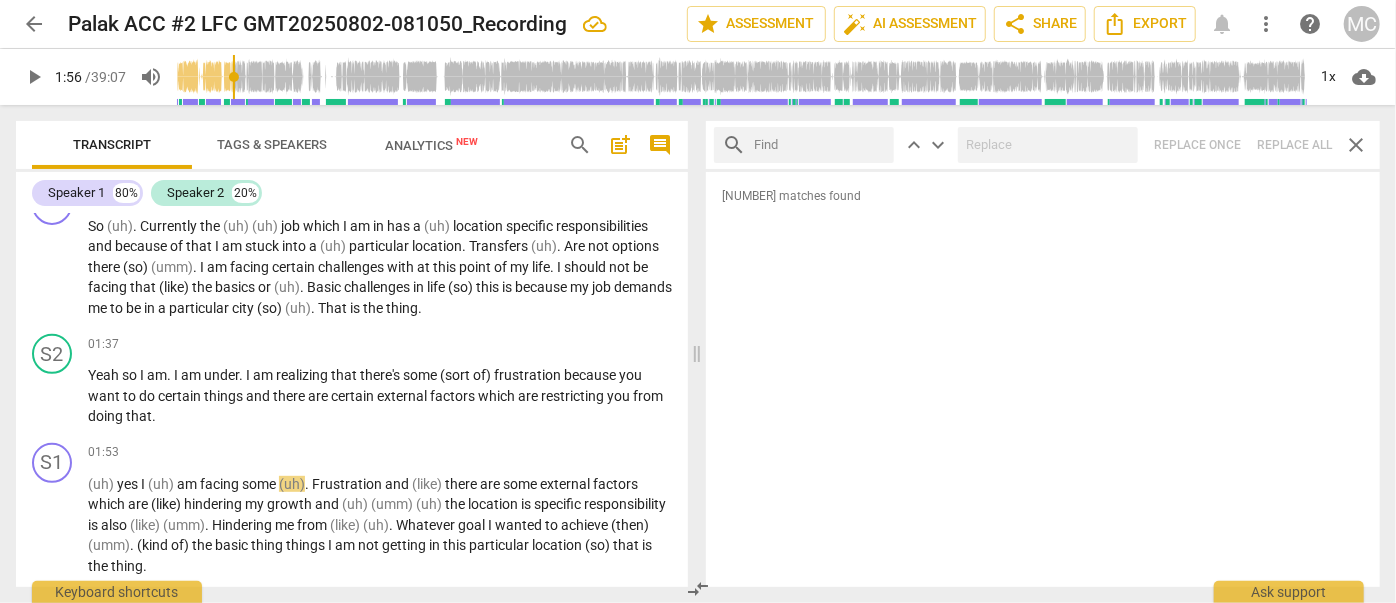 click at bounding box center (820, 145) 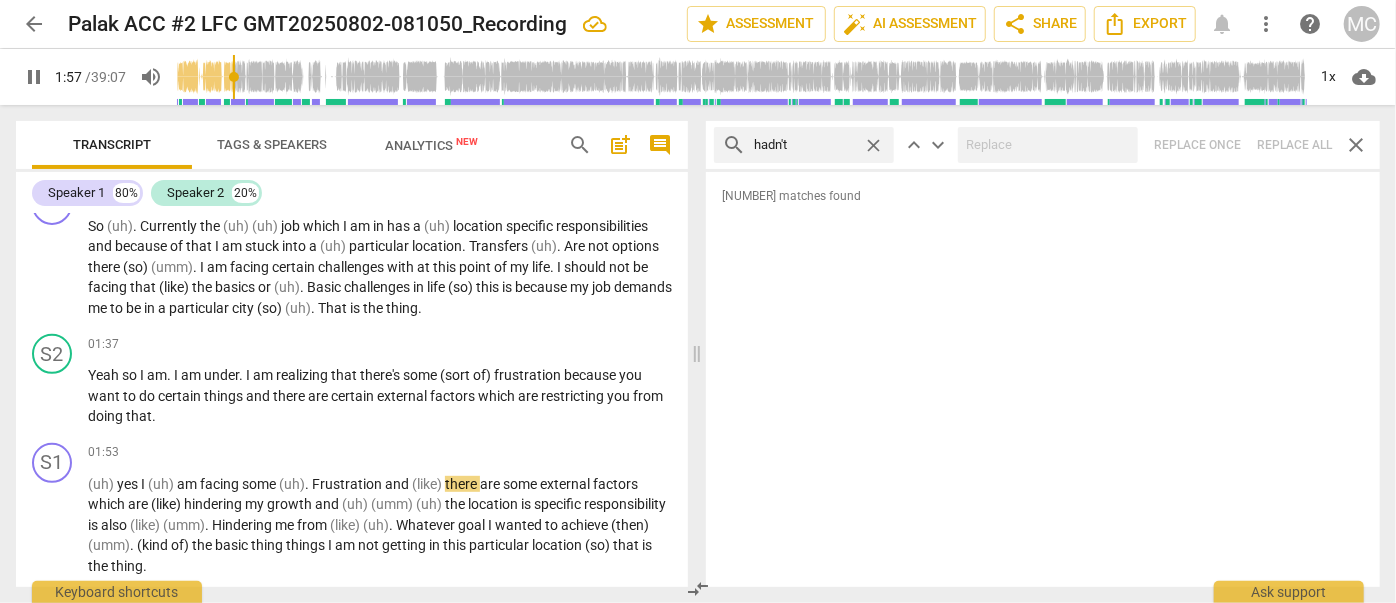 click on "search hadn't close keyboard_arrow_up keyboard_arrow_down Replace once Replace all close" at bounding box center (1043, 145) 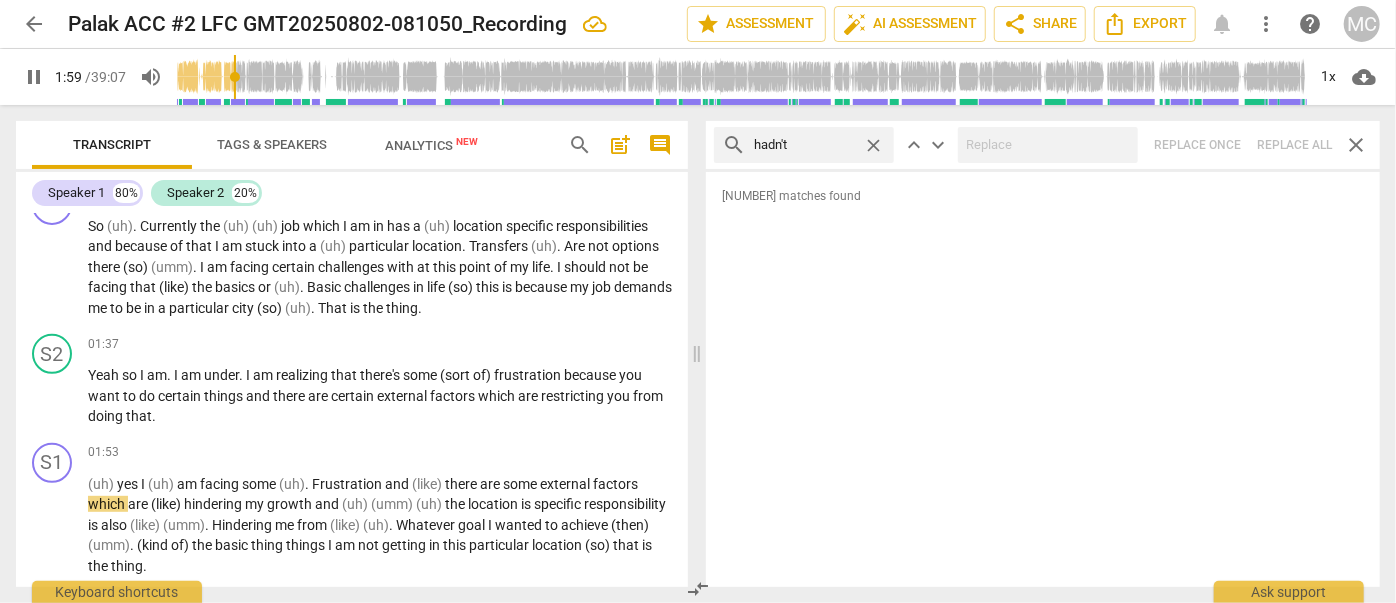 click on "close" at bounding box center (873, 145) 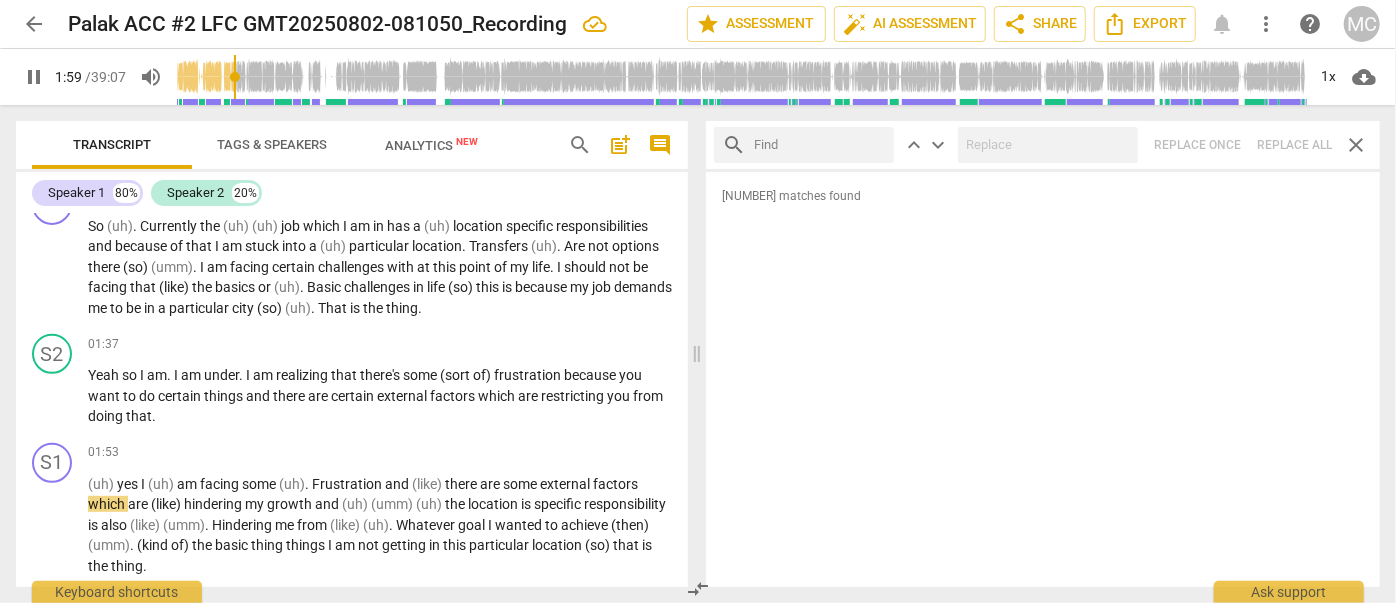click at bounding box center [820, 145] 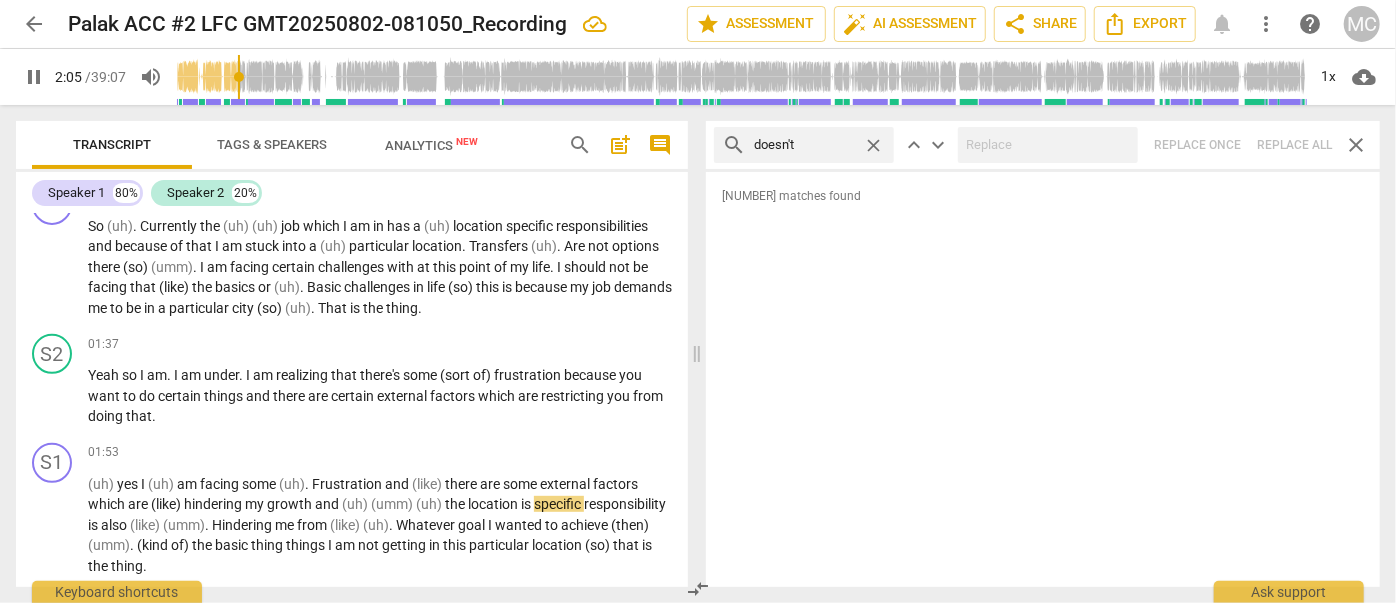 drag, startPoint x: 1051, startPoint y: 124, endPoint x: 1043, endPoint y: 142, distance: 19.697716 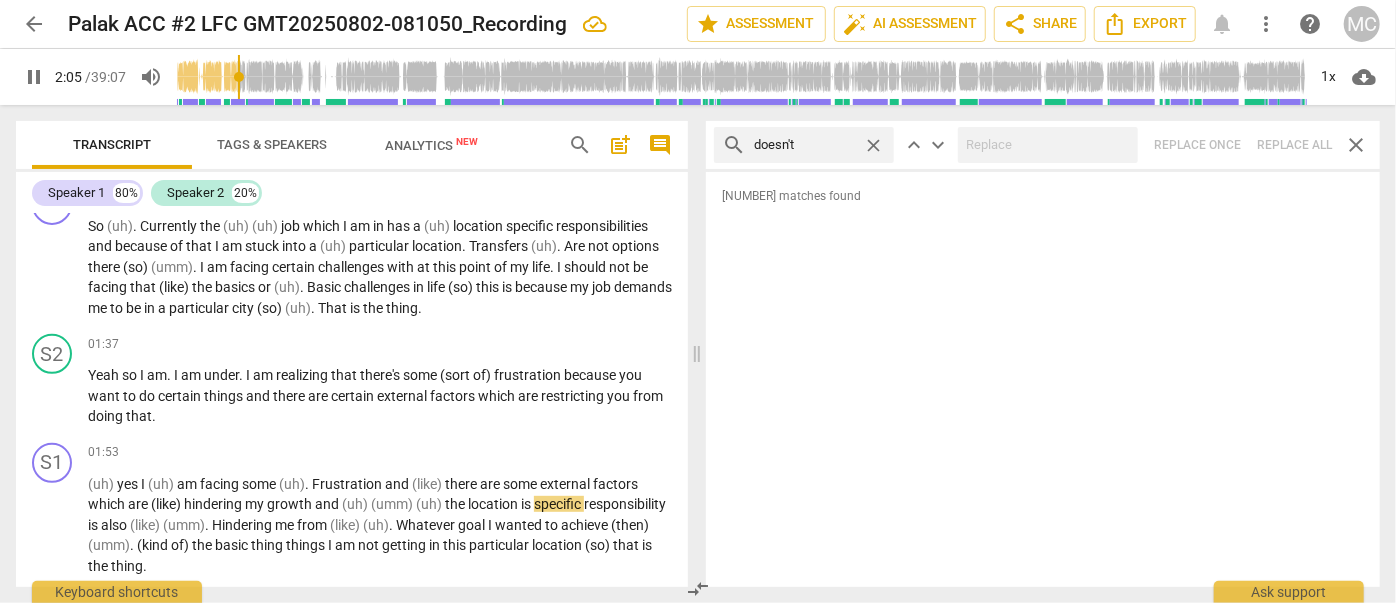 click on "search doesn't close keyboard_arrow_up keyboard_arrow_down Replace once Replace all close" at bounding box center (1043, 145) 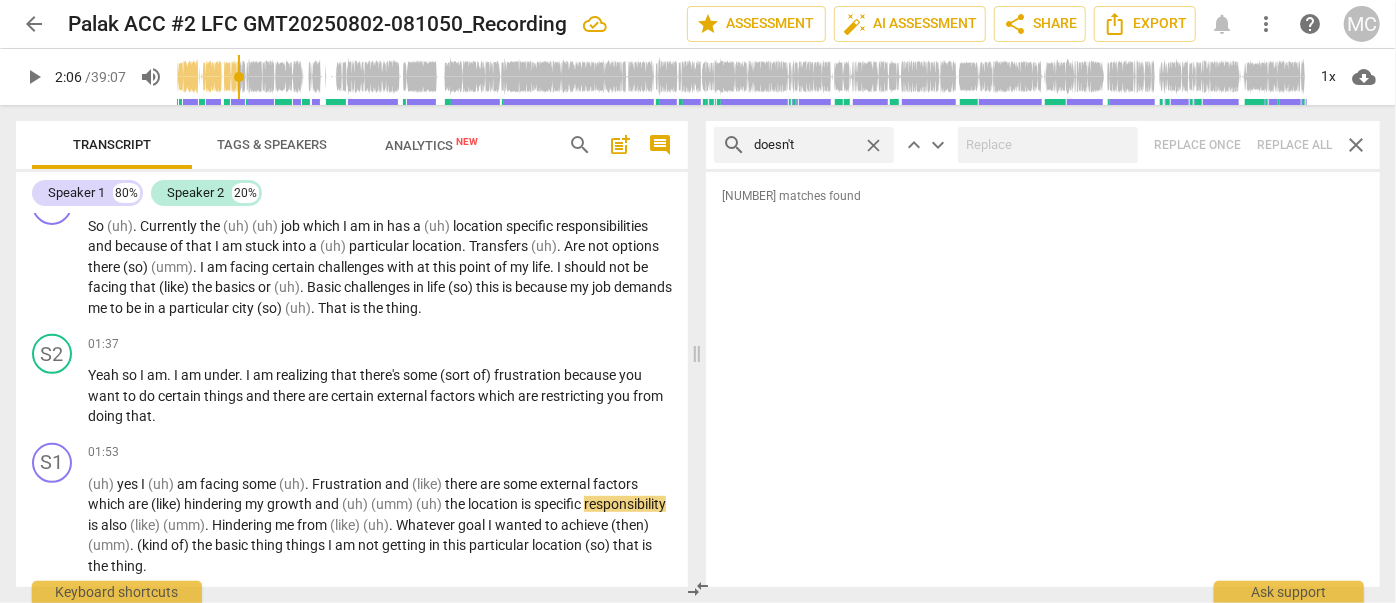 click on "search doesn't close keyboard_arrow_up keyboard_arrow_down Replace once Replace all close" at bounding box center [1043, 145] 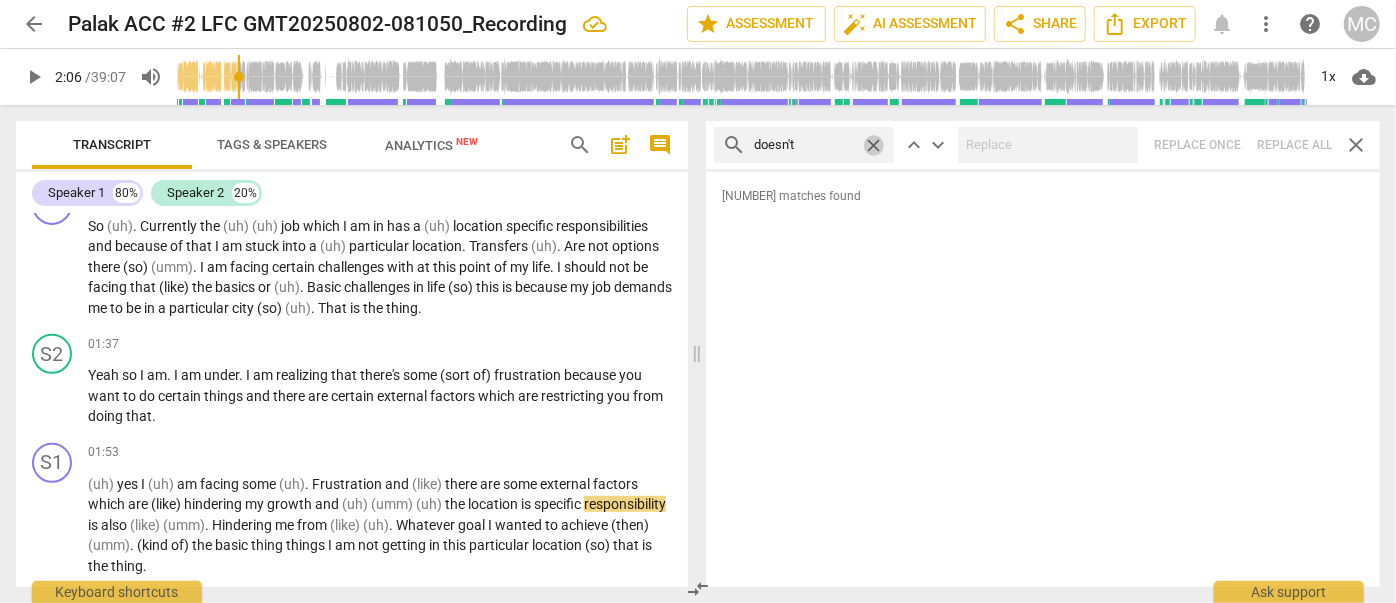 click on "close" at bounding box center (873, 145) 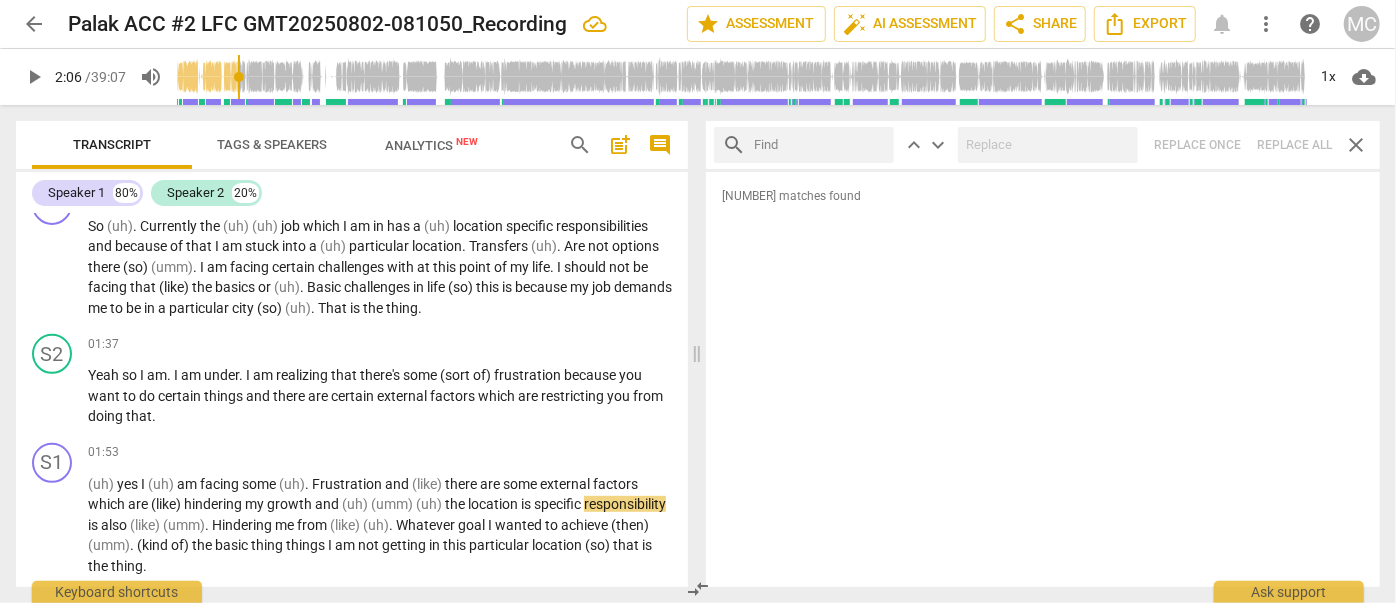 click at bounding box center (820, 145) 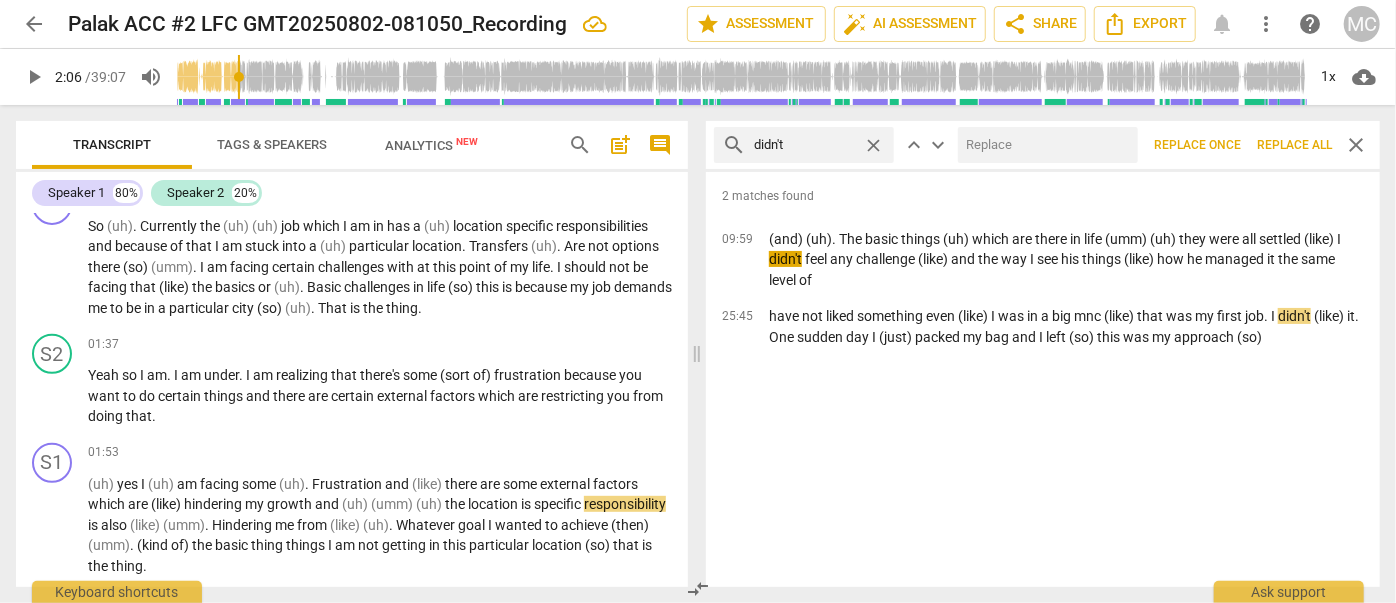 click at bounding box center (1048, 145) 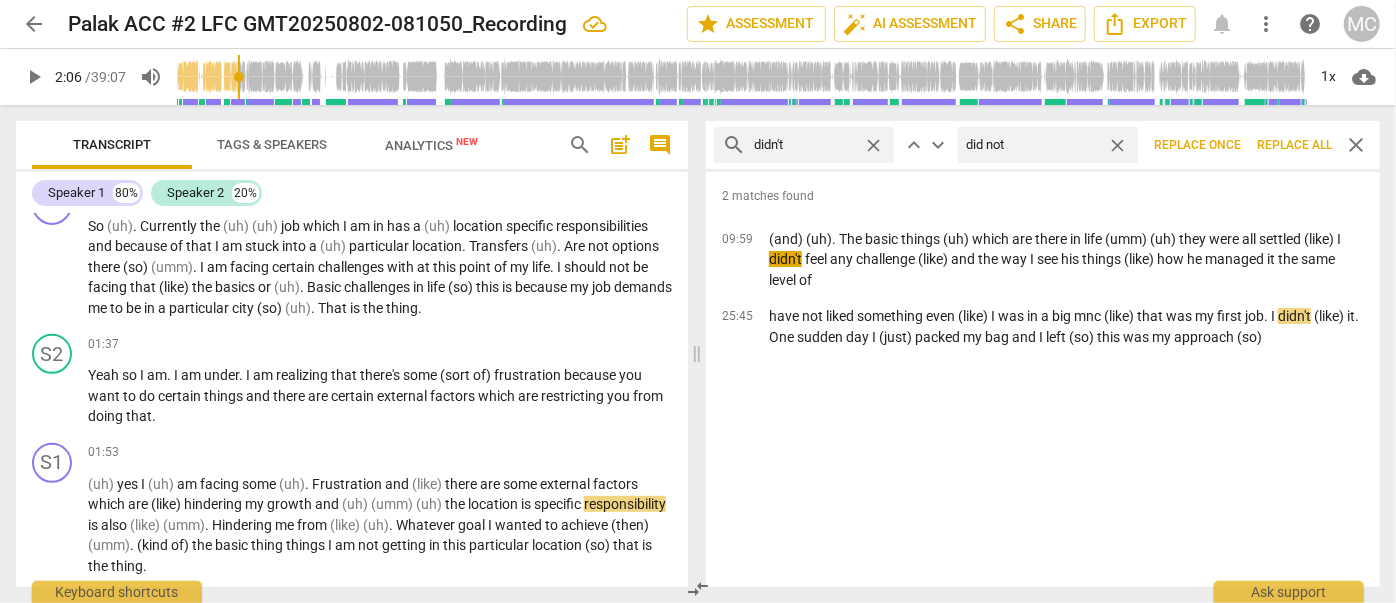 click on "Replace all" at bounding box center [1294, 145] 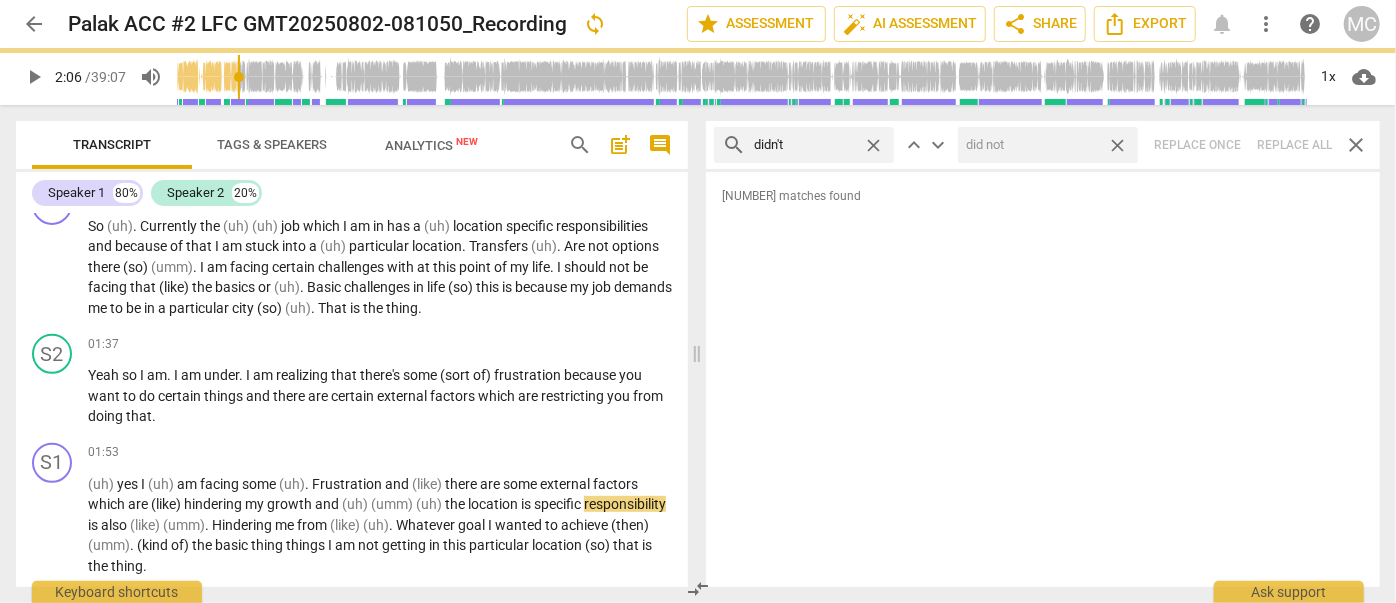 click on "close" at bounding box center [1117, 145] 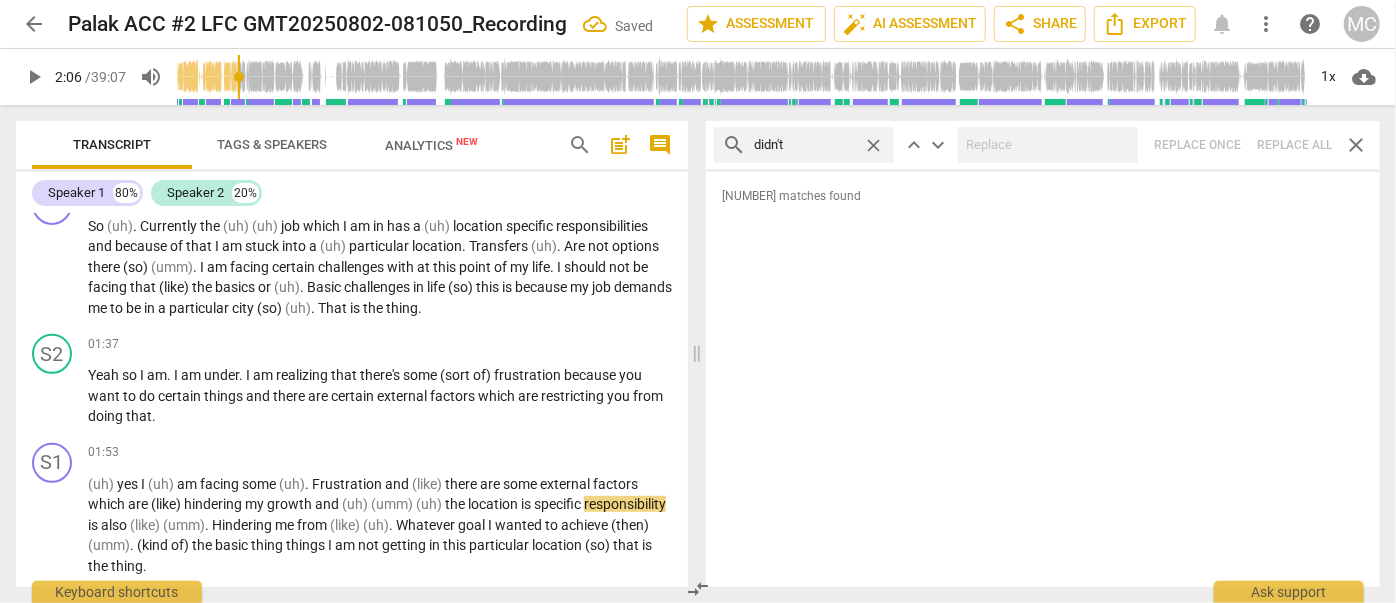 click on "close" at bounding box center [873, 145] 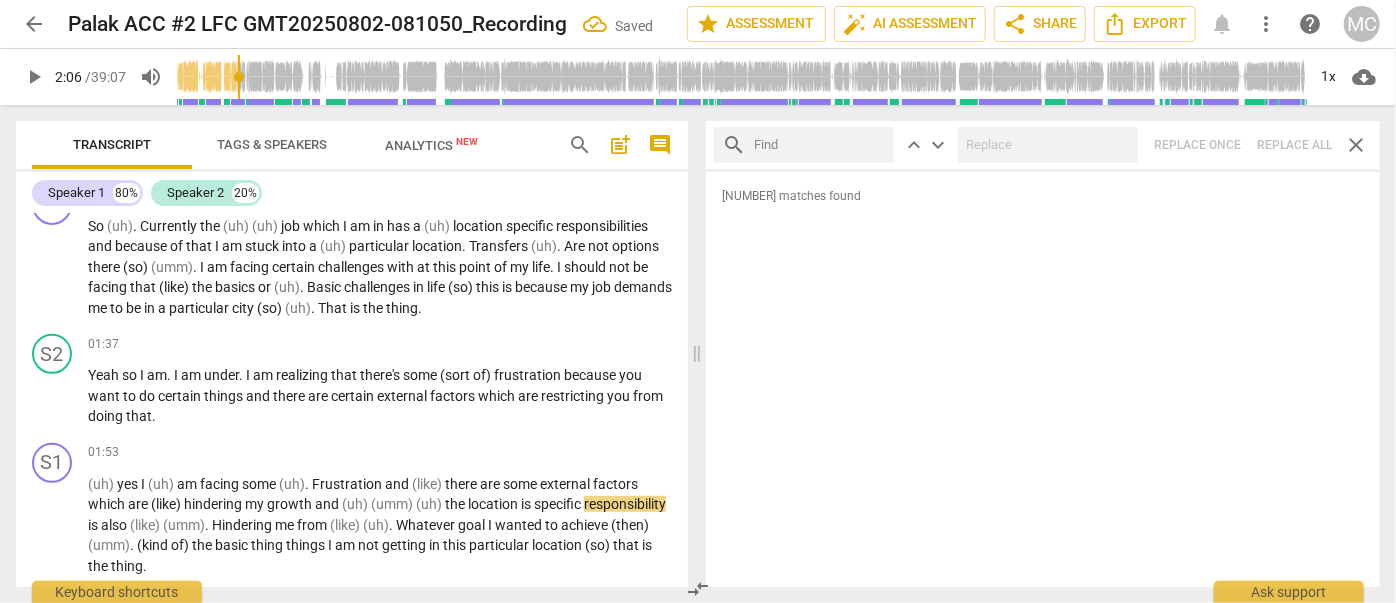 click at bounding box center (820, 145) 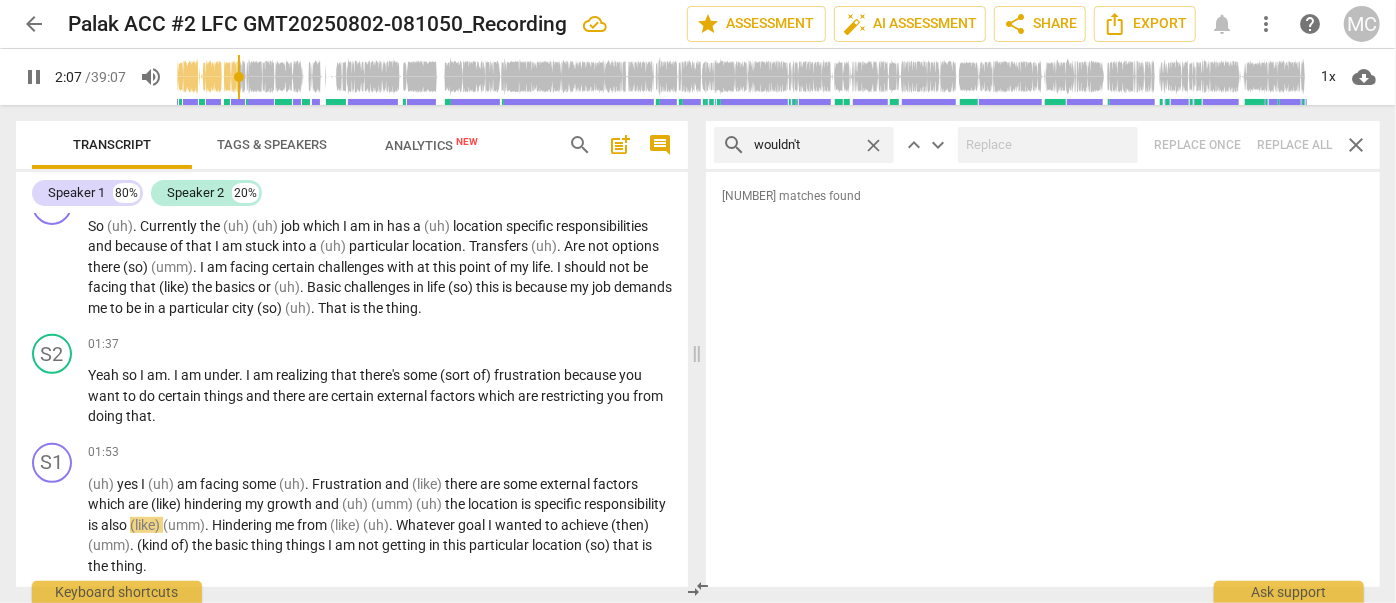 click on "search wouldn't close keyboard_arrow_up keyboard_arrow_down Replace once Replace all close" at bounding box center (1043, 145) 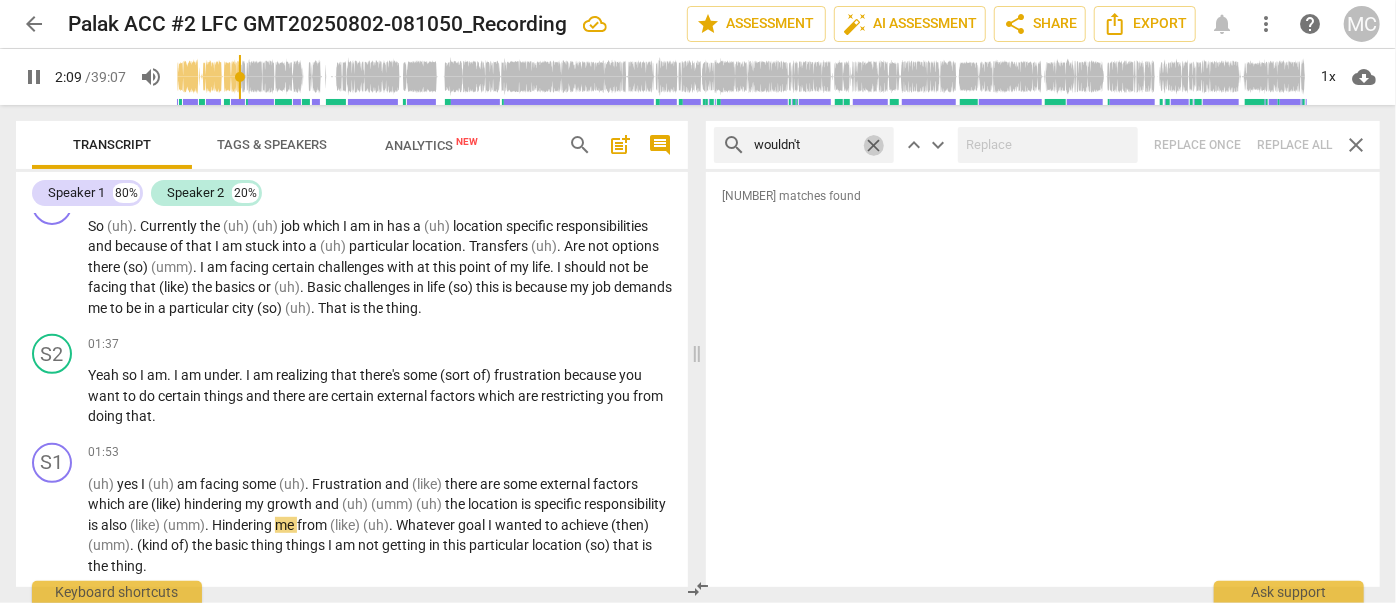 click on "close" at bounding box center (873, 145) 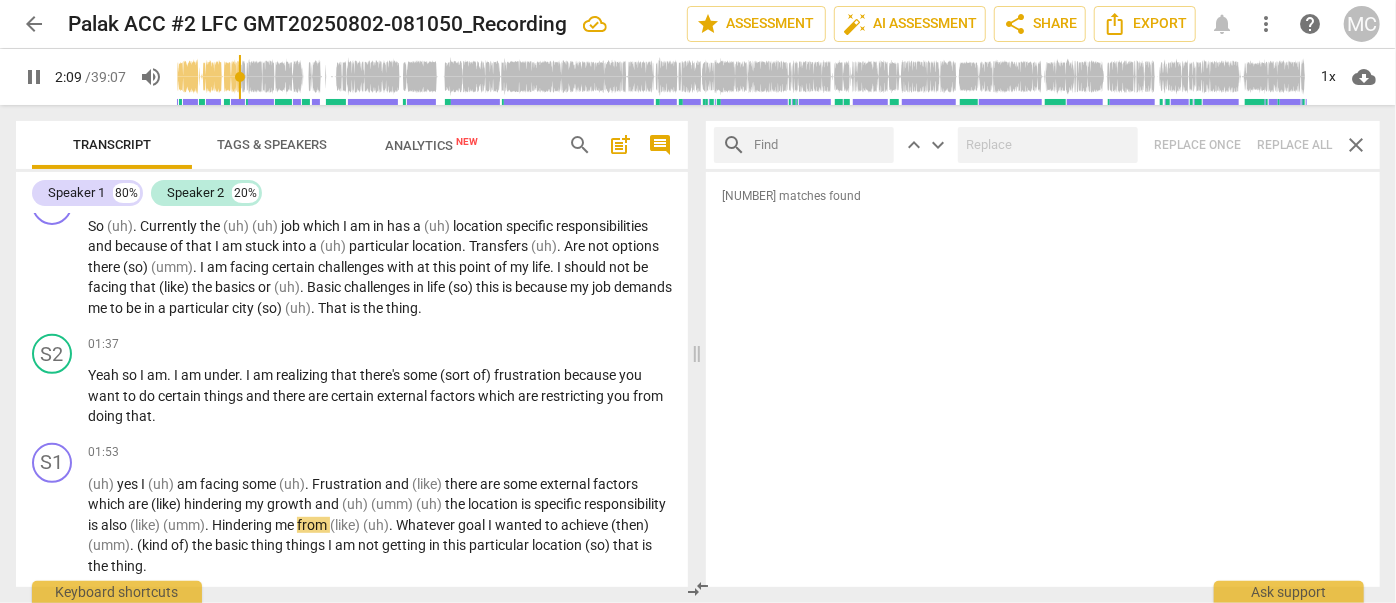 click at bounding box center [820, 145] 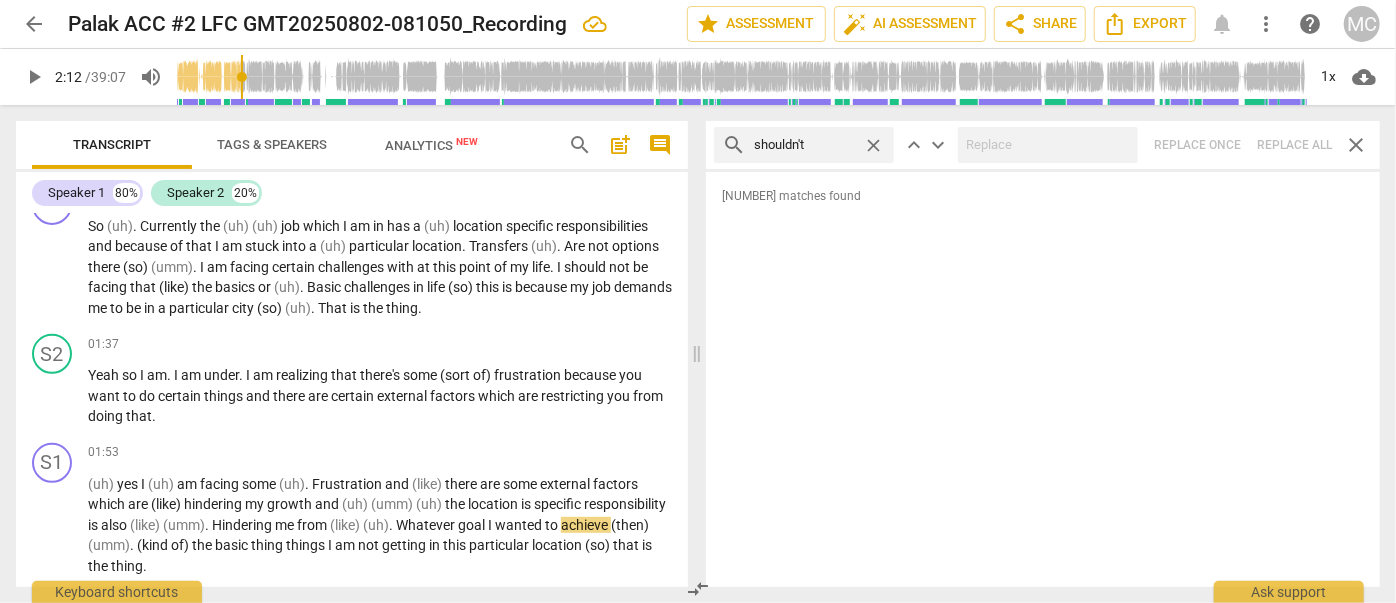 click on "search shouldn't close keyboard_arrow_up keyboard_arrow_down Replace once Replace all close" at bounding box center [1043, 145] 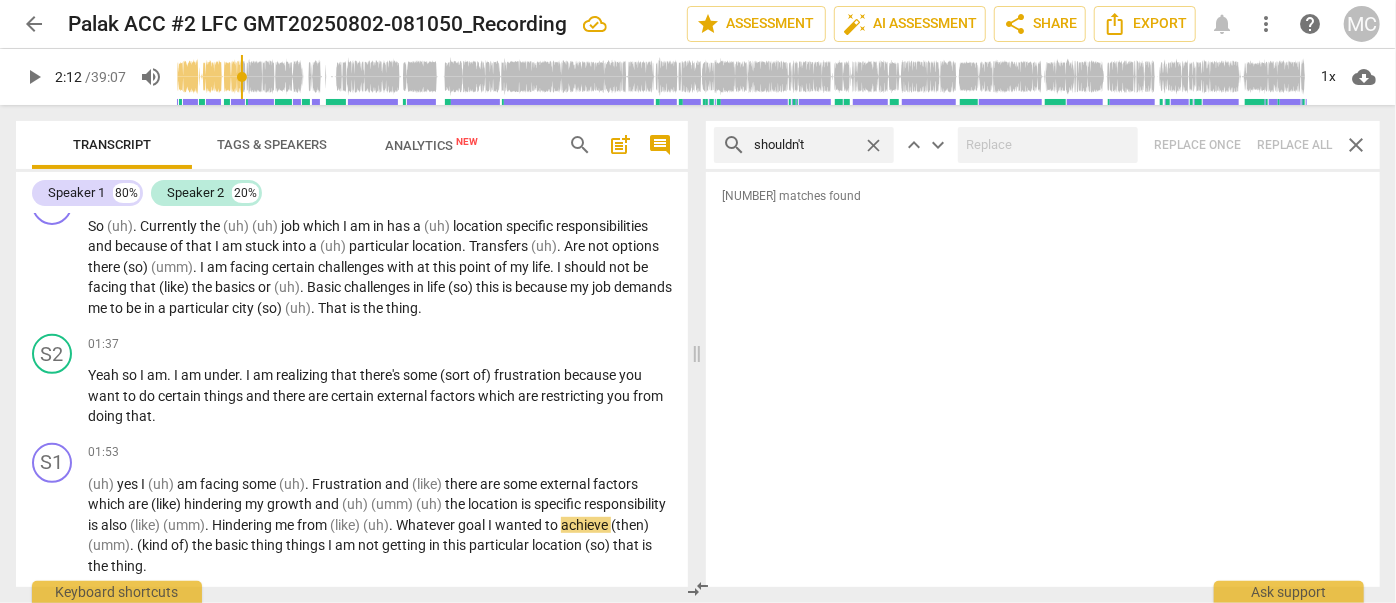 click on "close" at bounding box center (873, 145) 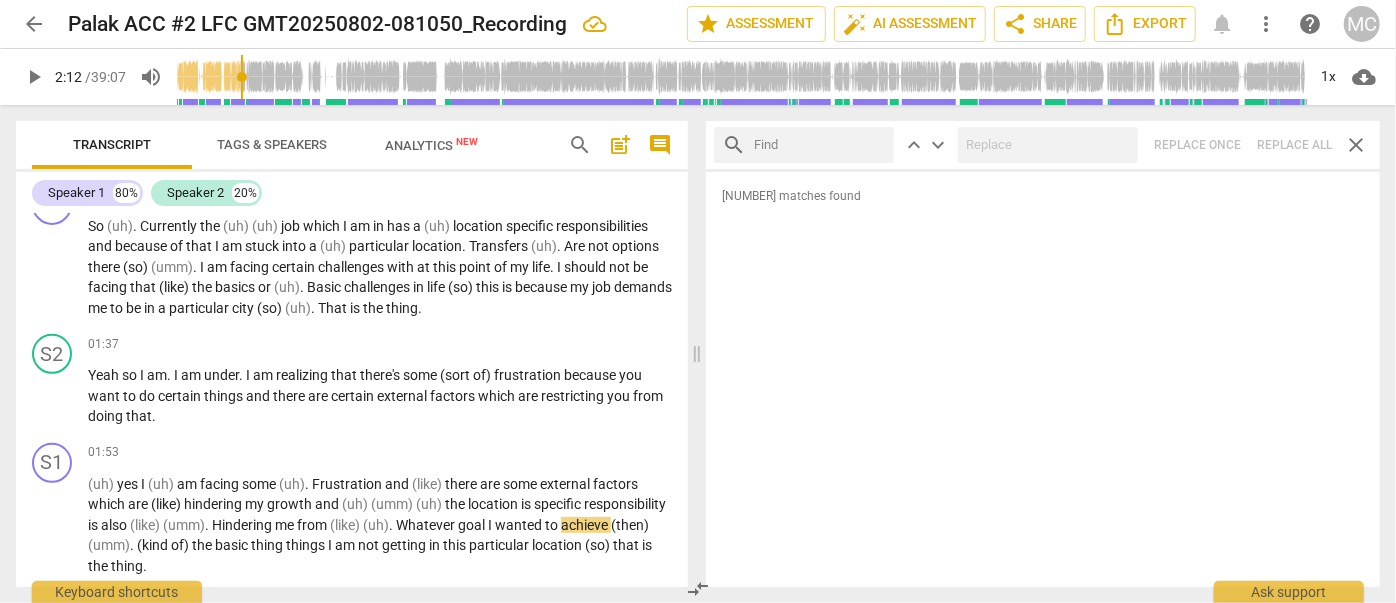 click at bounding box center (820, 145) 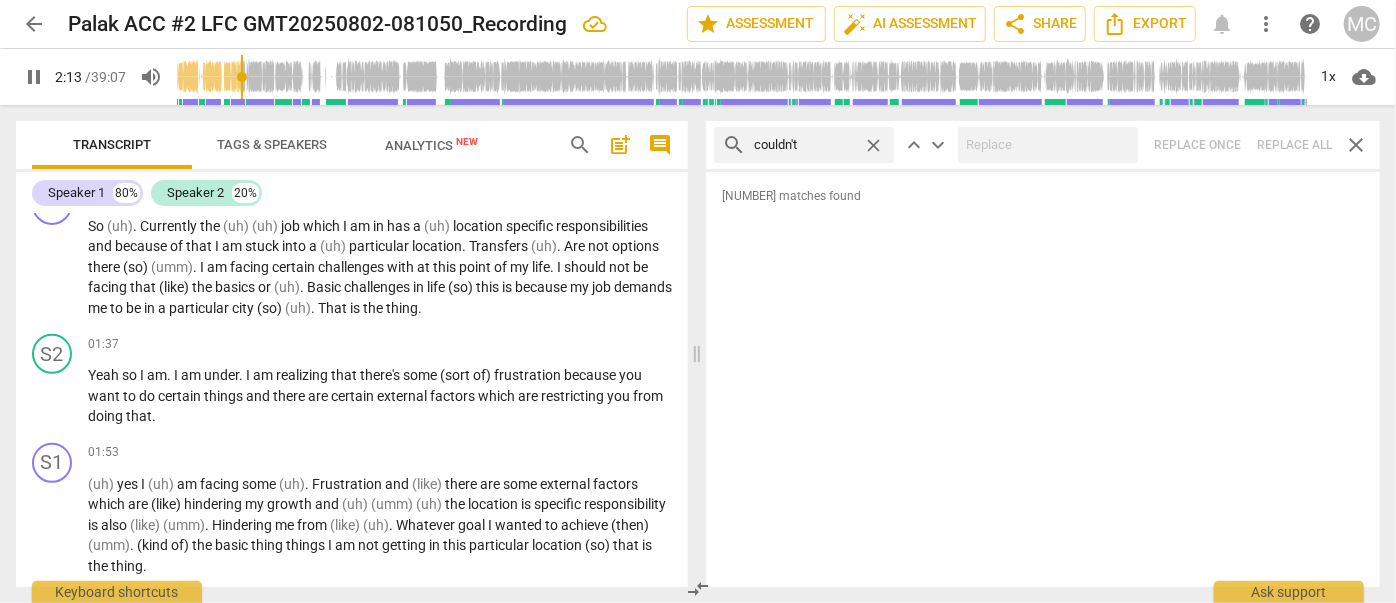 click on "search couldn't close keyboard_arrow_up keyboard_arrow_down Replace once Replace all close" at bounding box center (1043, 145) 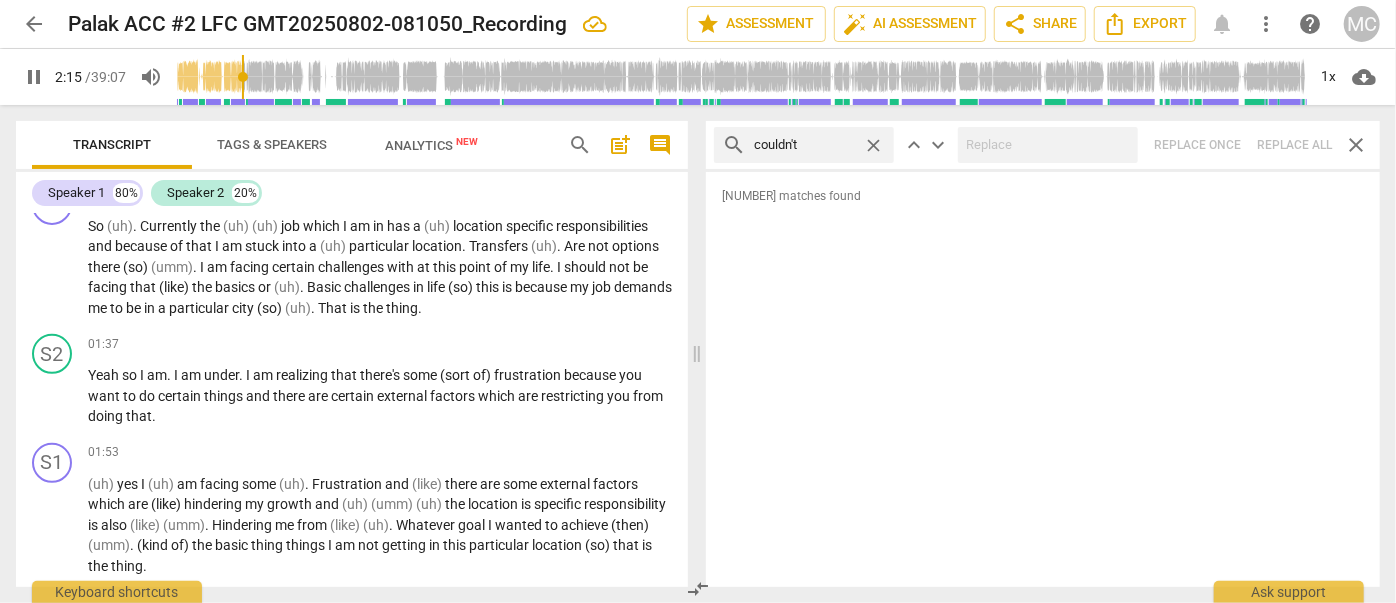 click on "close" at bounding box center (873, 145) 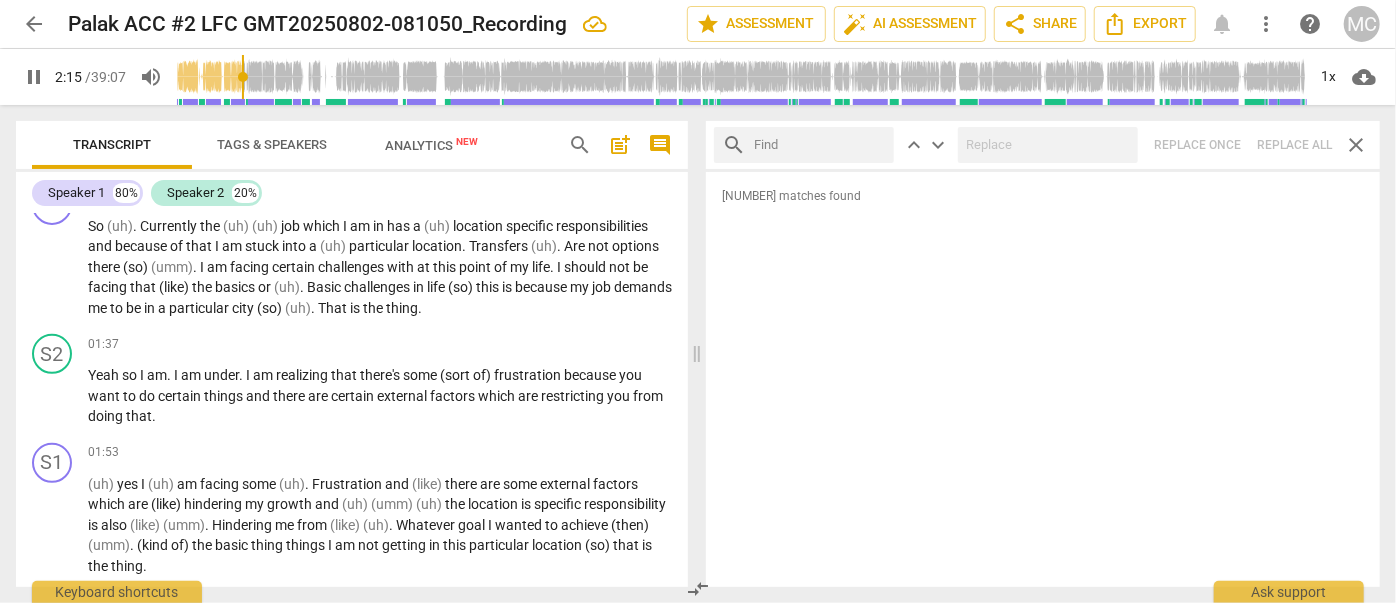 click at bounding box center [820, 145] 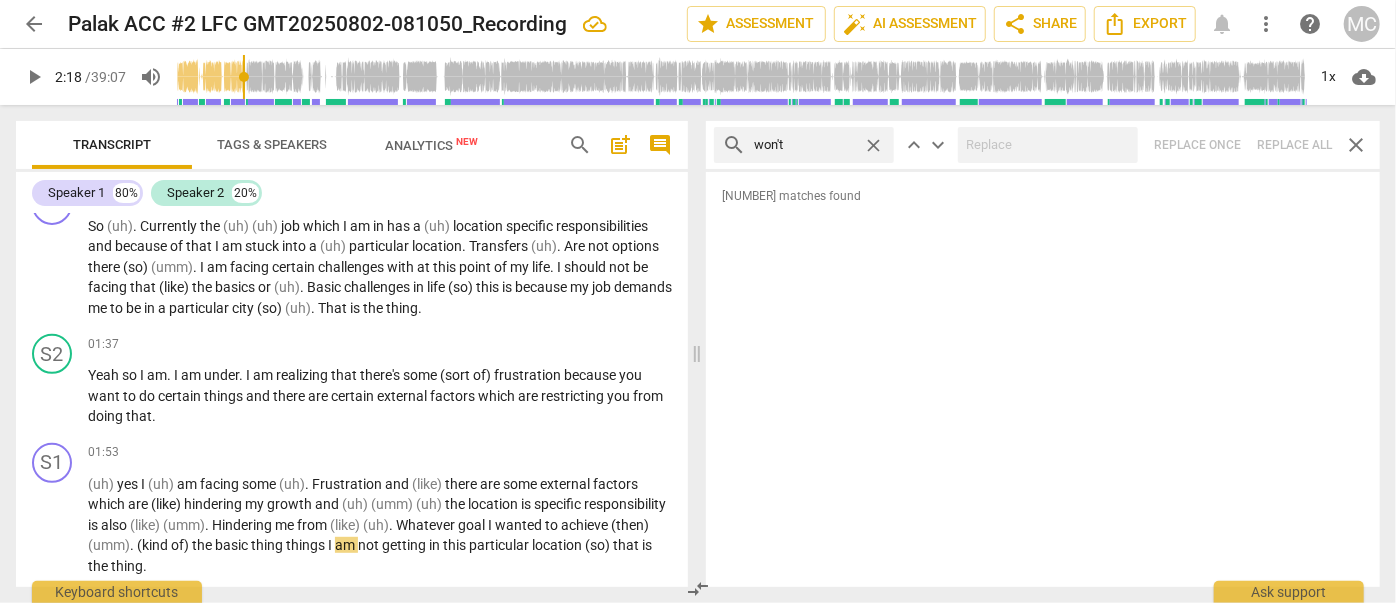 click on "search won't close keyboard_arrow_up keyboard_arrow_down Replace once Replace all close" at bounding box center [1043, 145] 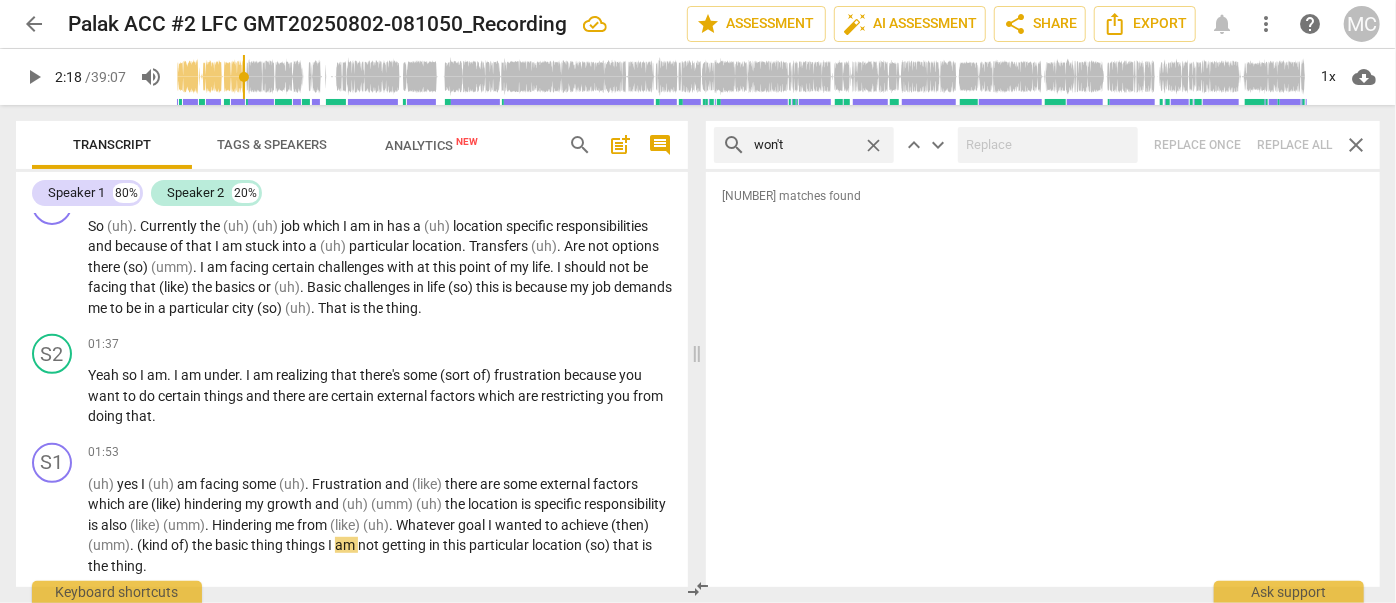 click on "close" at bounding box center (873, 145) 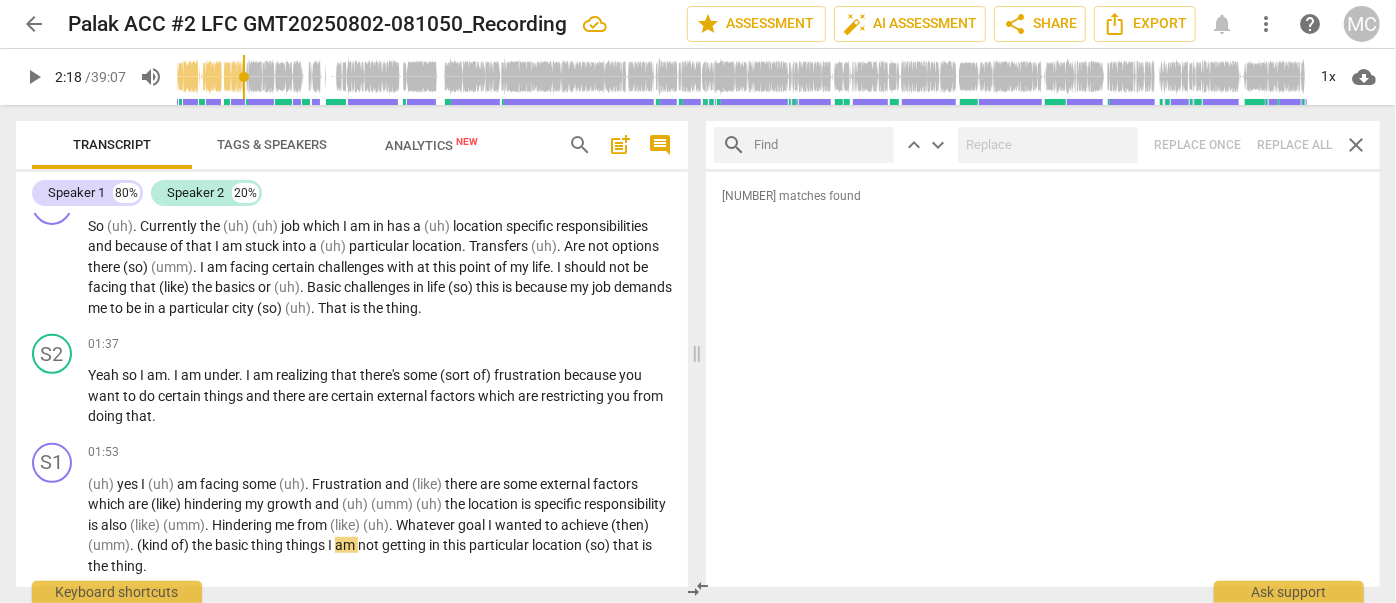 click at bounding box center (820, 145) 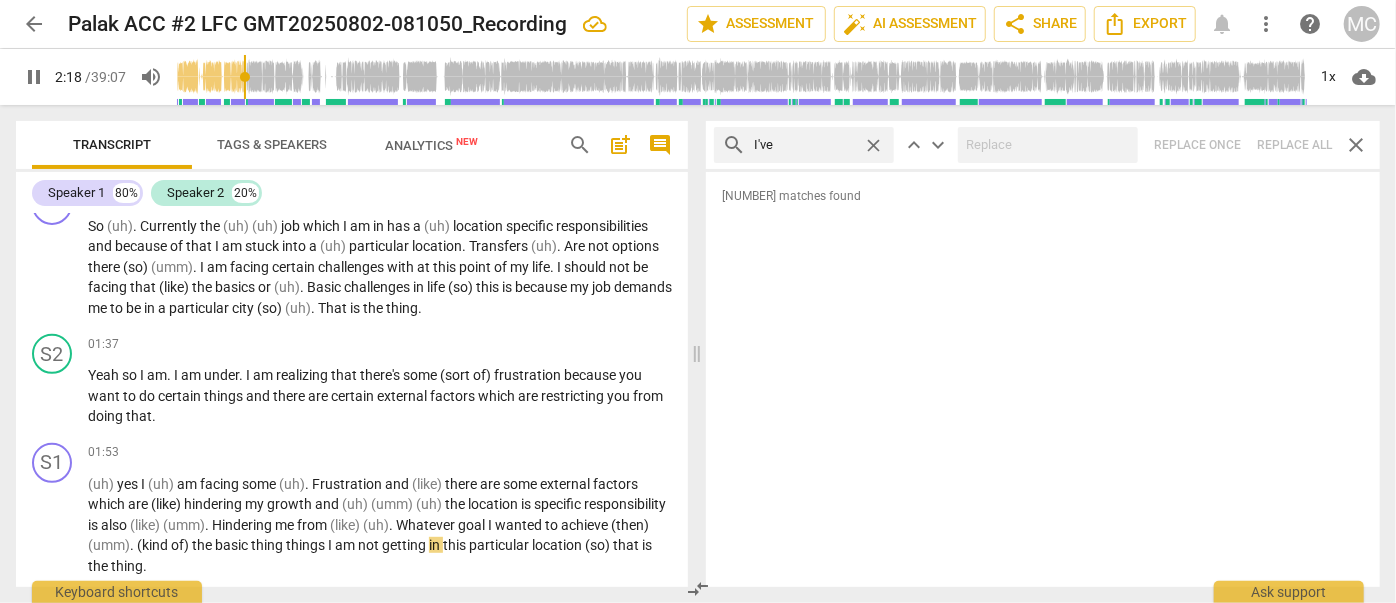 click on "search I've close keyboard_arrow_up keyboard_arrow_down Replace once Replace all close" at bounding box center [1043, 145] 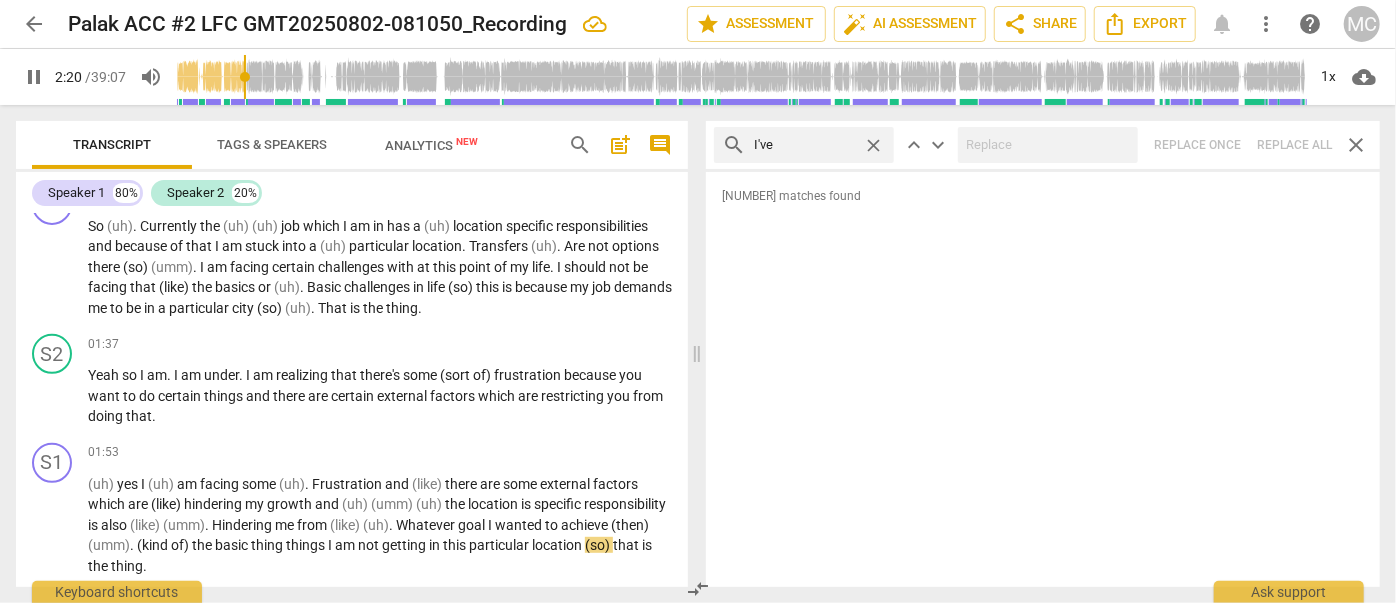 click on "close" at bounding box center [873, 145] 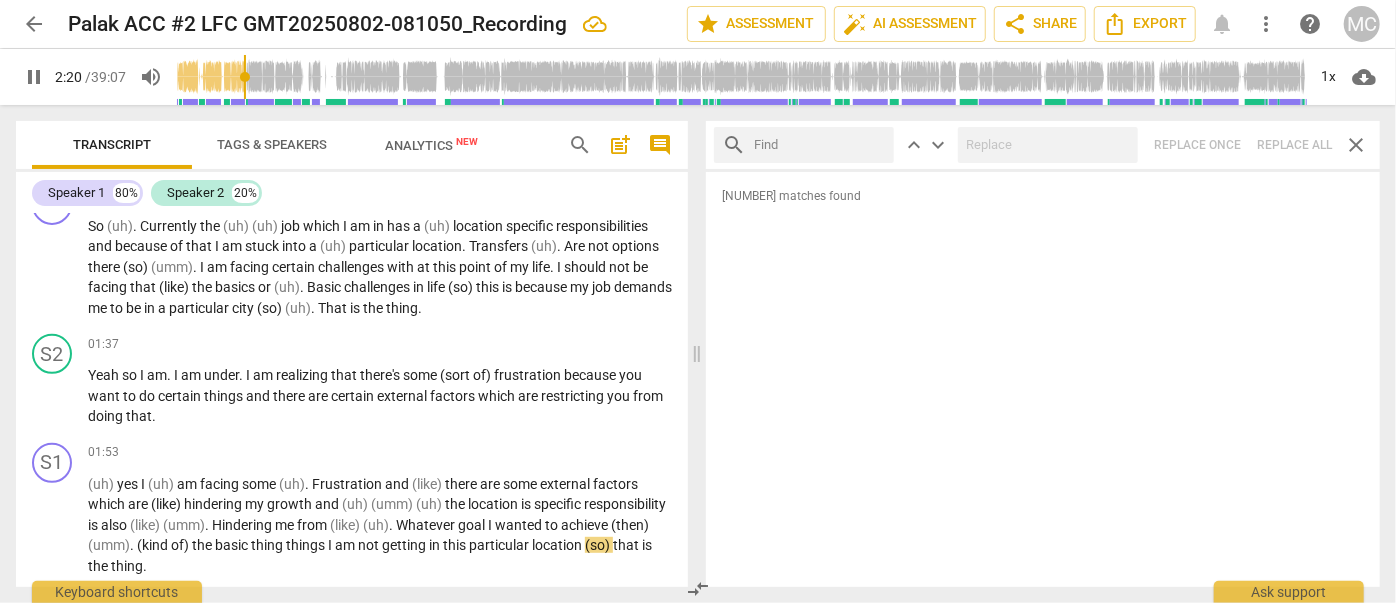 click at bounding box center [820, 145] 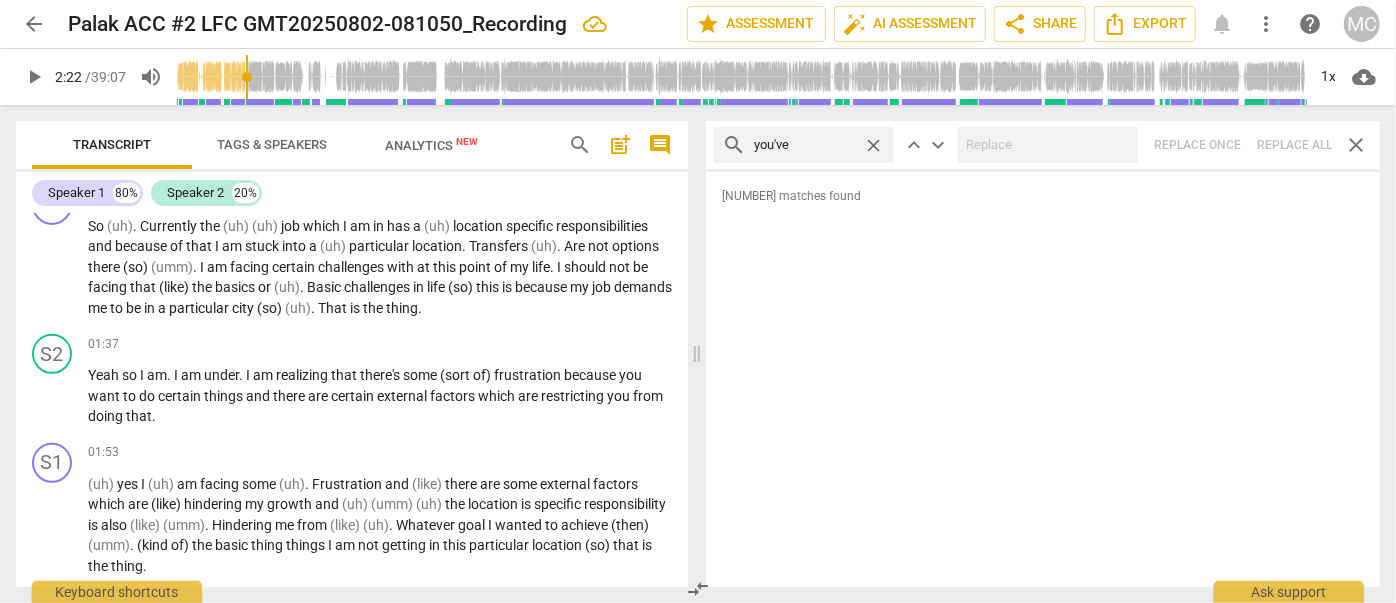 click on "search you've close keyboard_arrow_up keyboard_arrow_down Replace once Replace all close" at bounding box center [1043, 145] 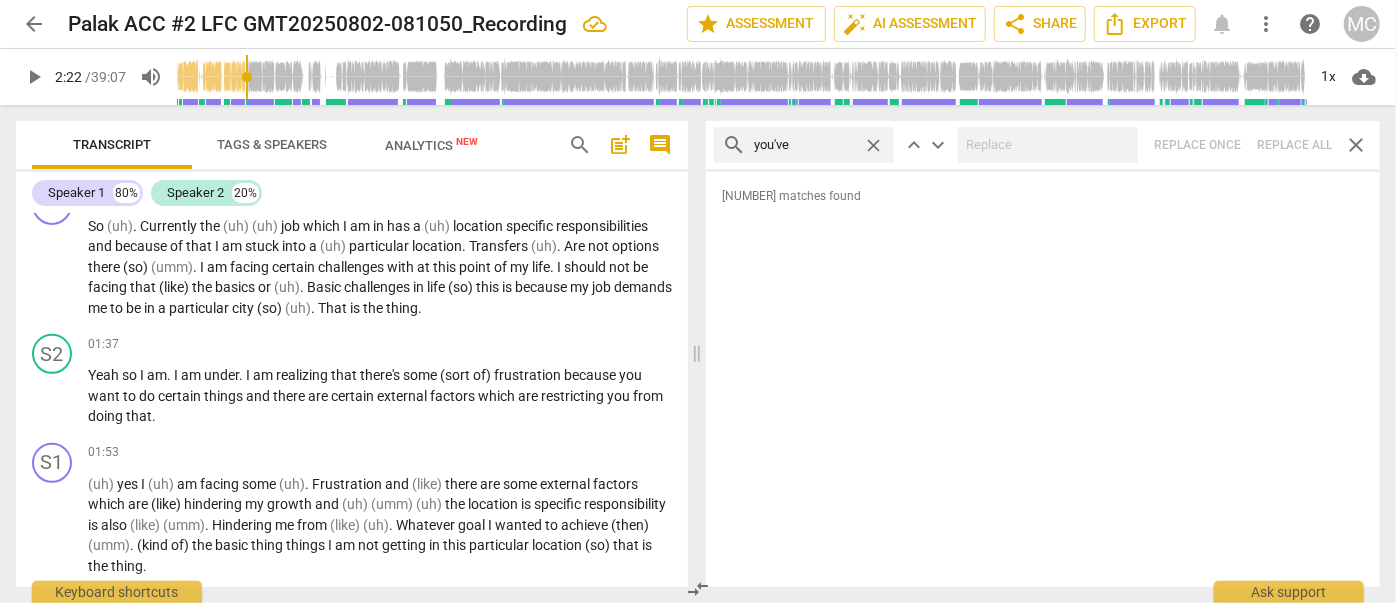 click on "close" at bounding box center [873, 145] 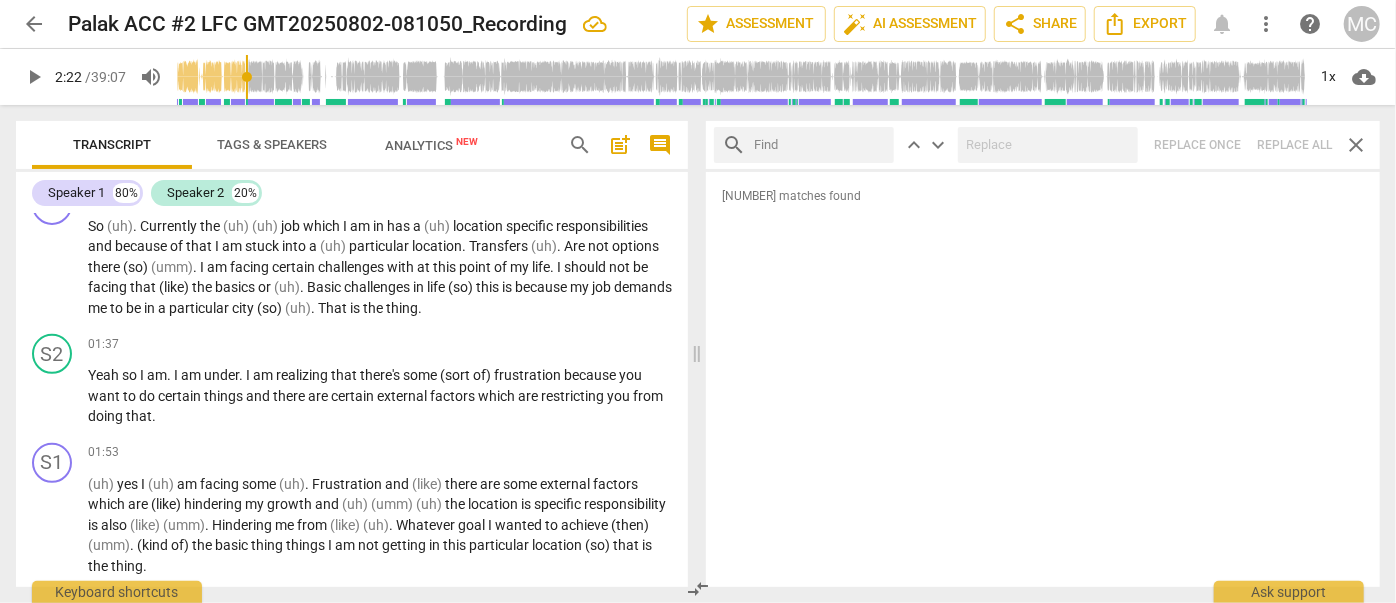 click at bounding box center (820, 145) 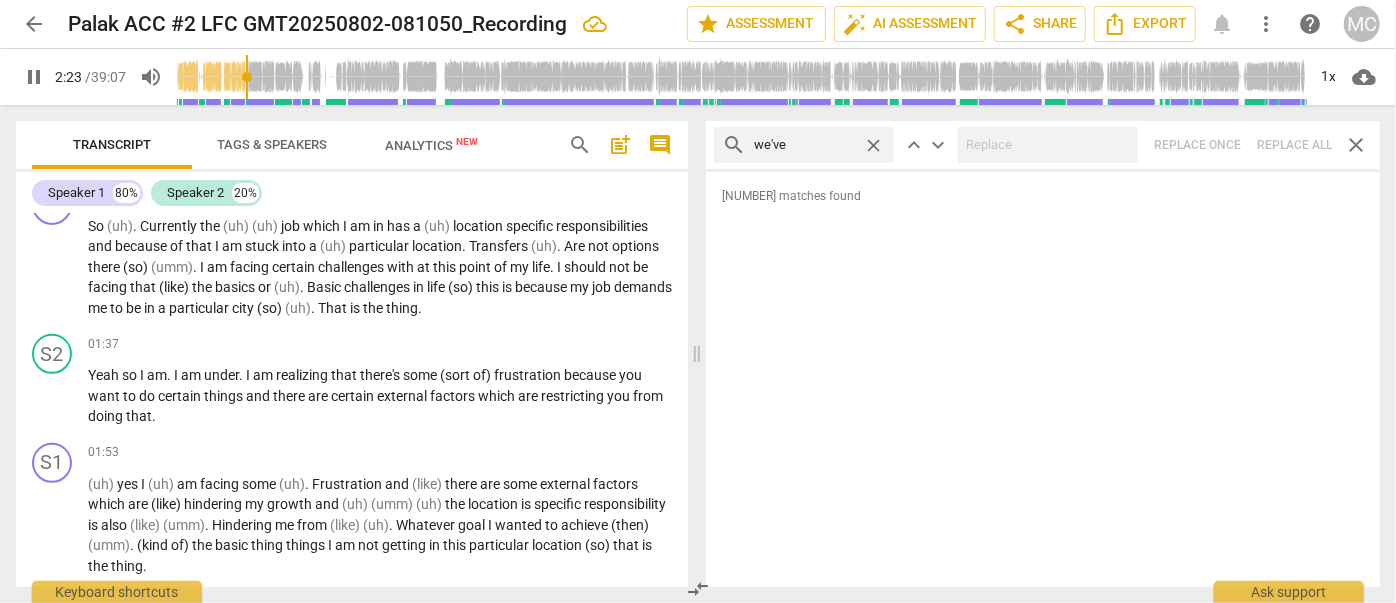 click on "search we've close keyboard_arrow_up keyboard_arrow_down Replace once Replace all close" at bounding box center [1043, 145] 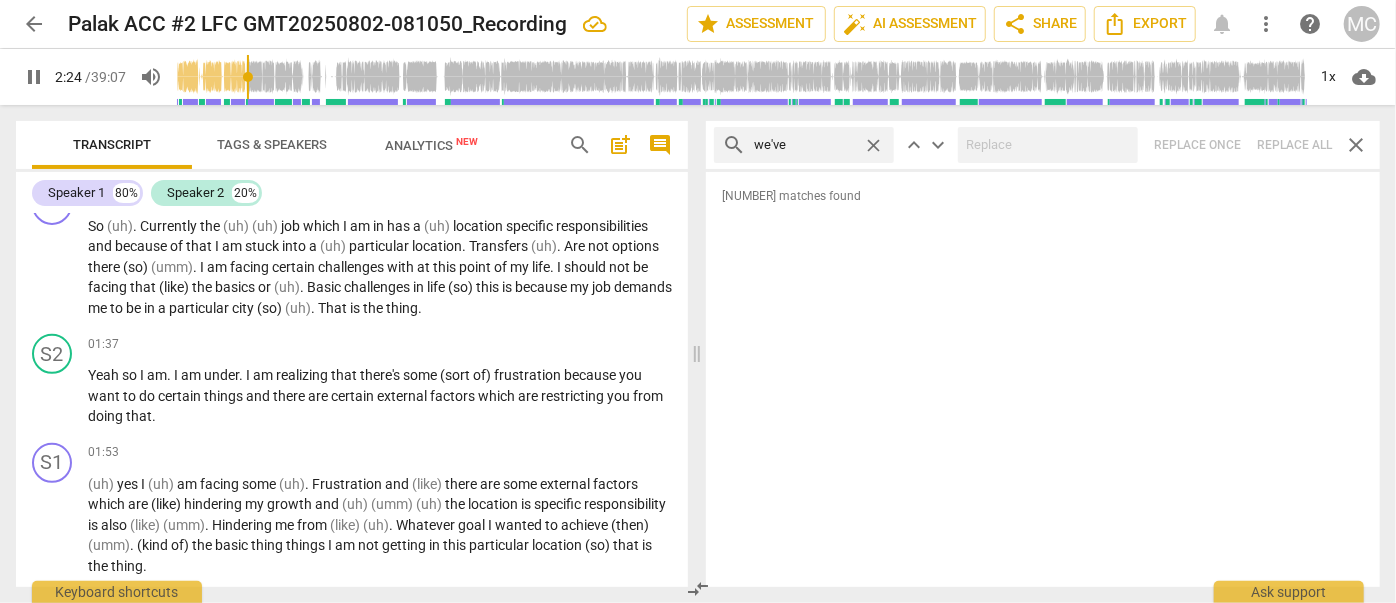 scroll, scrollTop: 859, scrollLeft: 0, axis: vertical 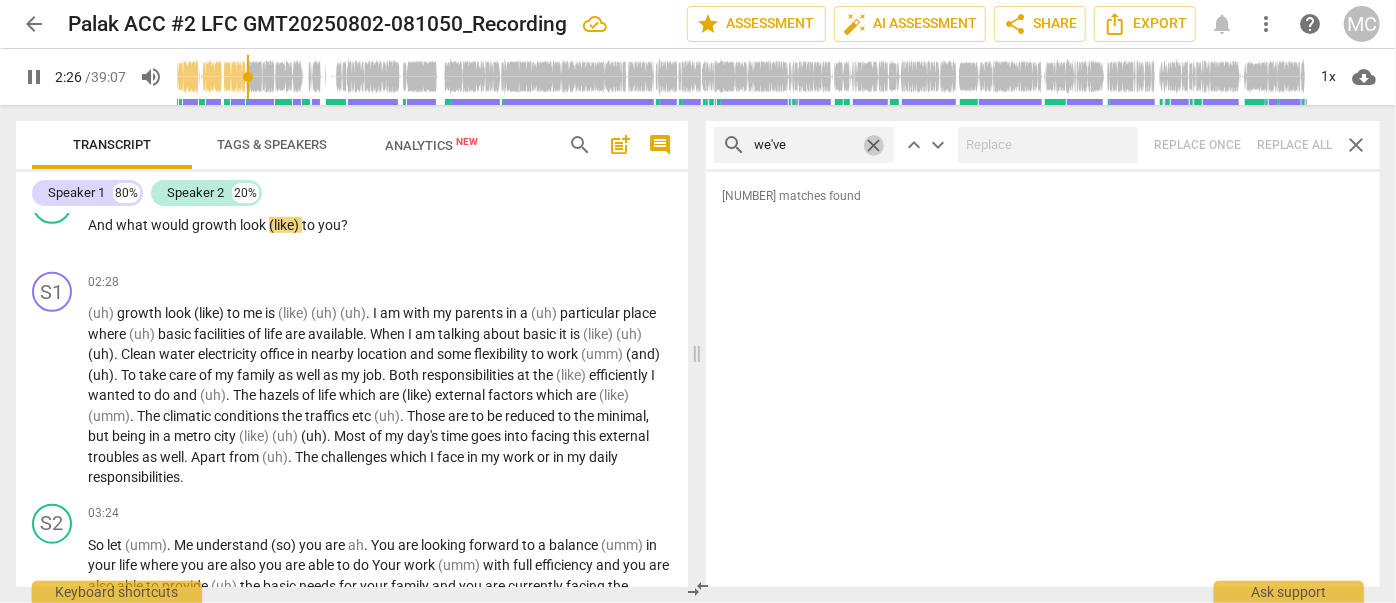 click on "close" at bounding box center [873, 145] 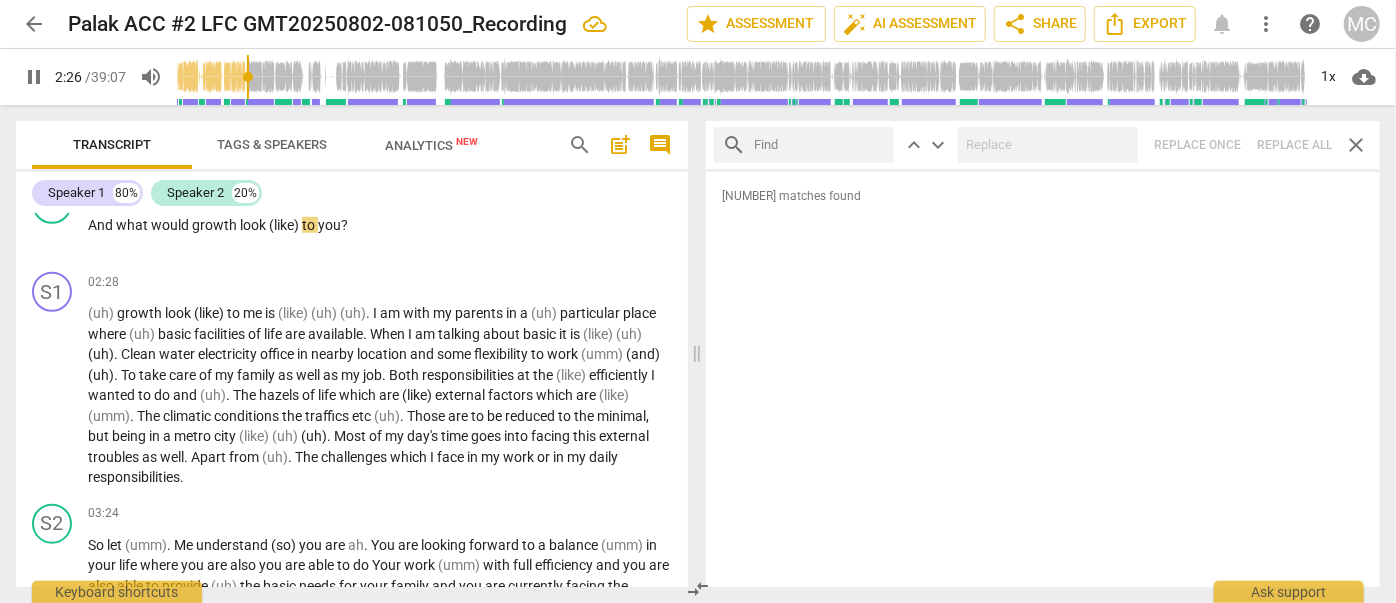 click at bounding box center (820, 145) 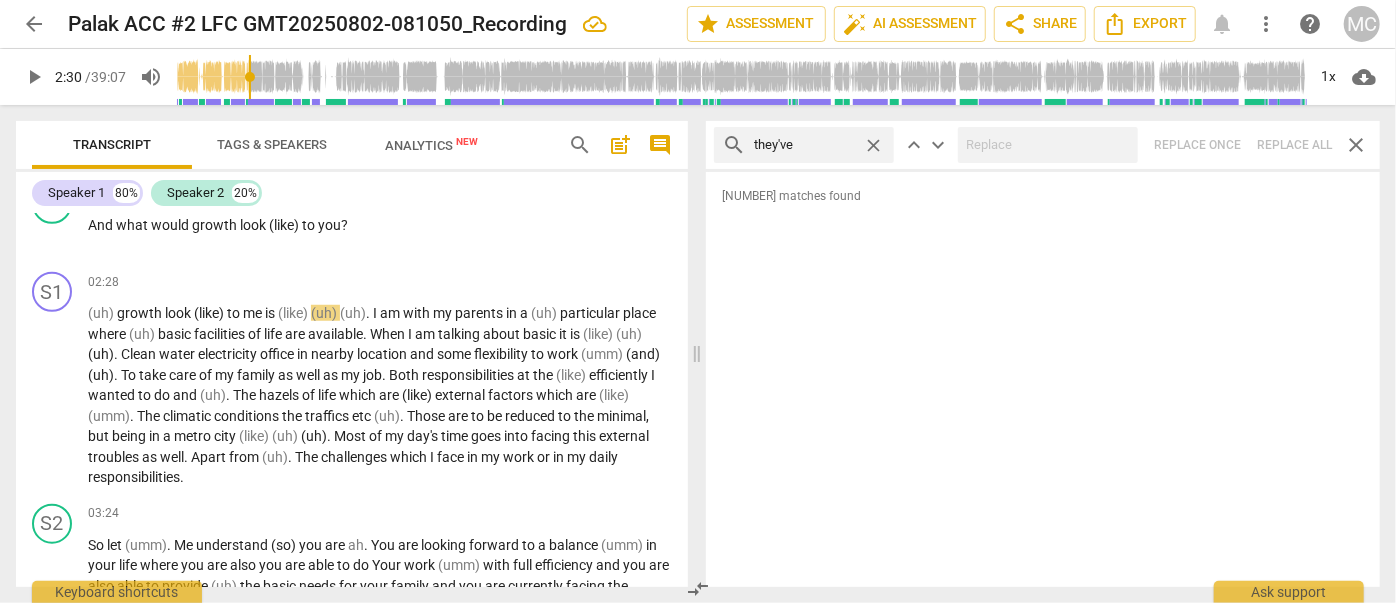 click on "search they've close keyboard_arrow_up keyboard_arrow_down Replace once Replace all close" at bounding box center [1043, 145] 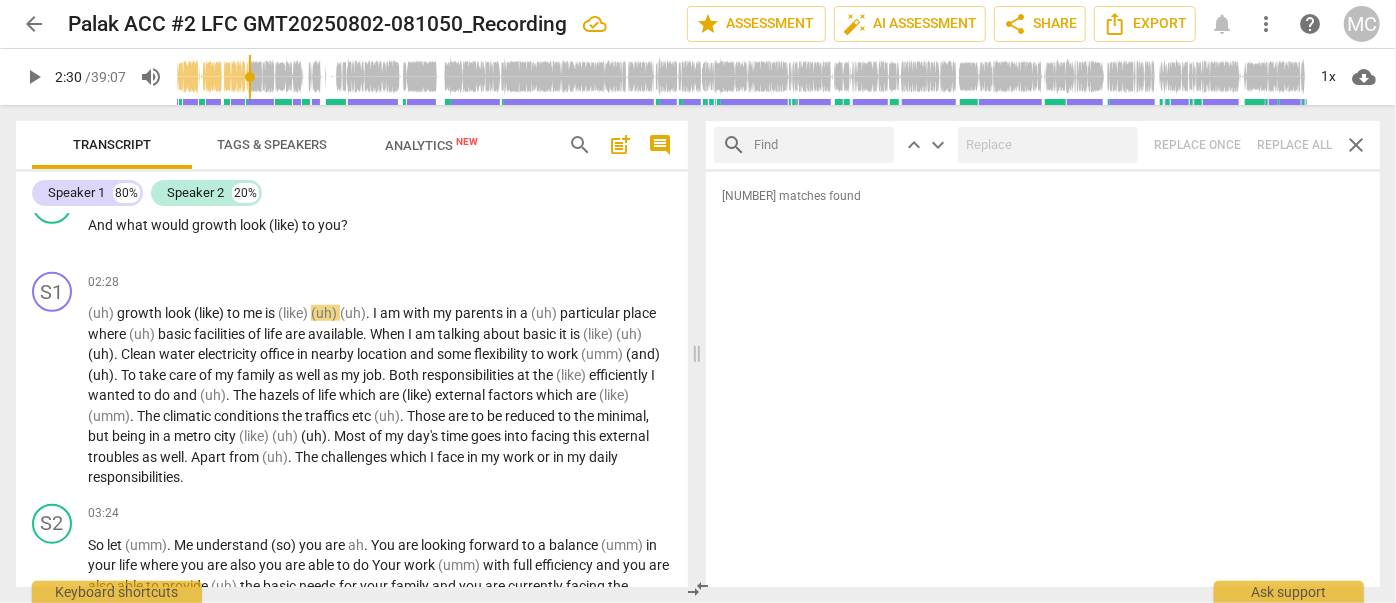 click at bounding box center (820, 145) 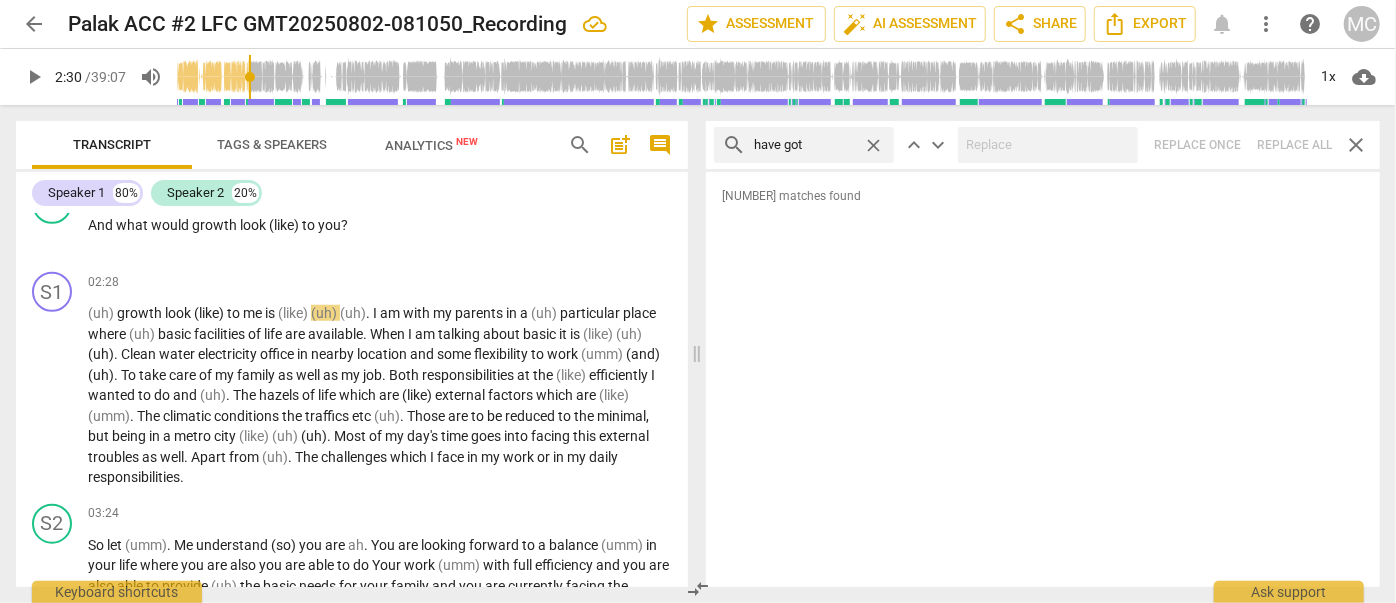 click on "search have got close keyboard_arrow_up keyboard_arrow_down Replace once Replace all close" at bounding box center (1043, 145) 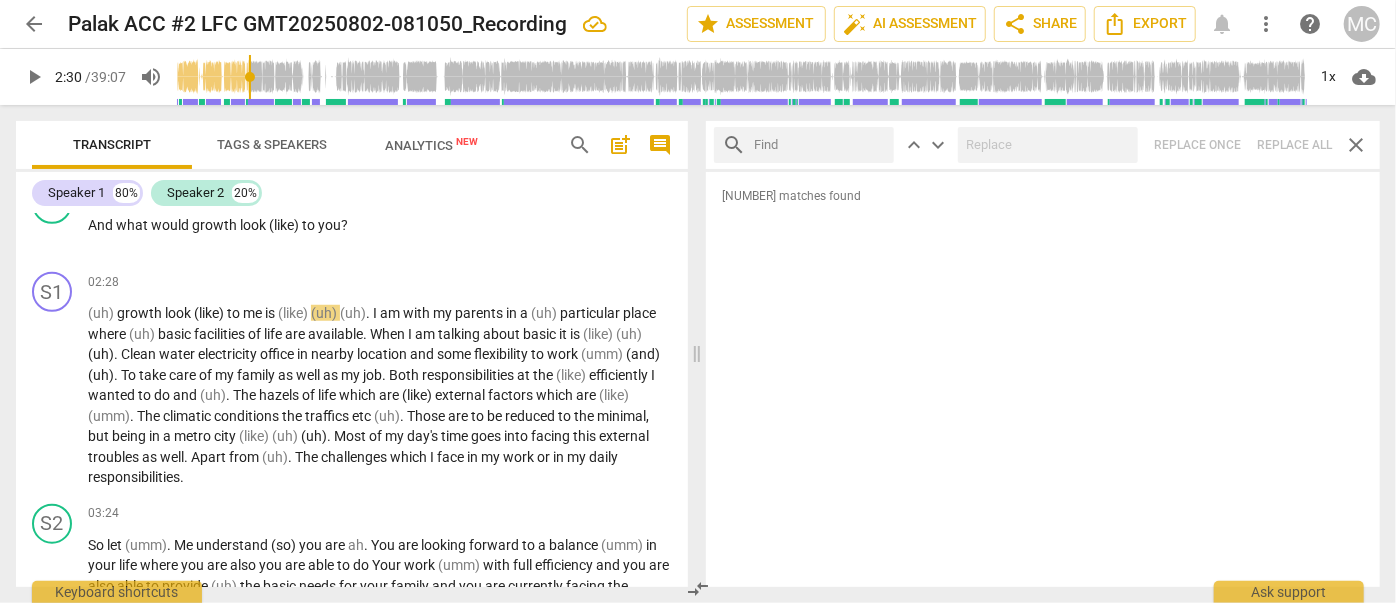 click at bounding box center [820, 145] 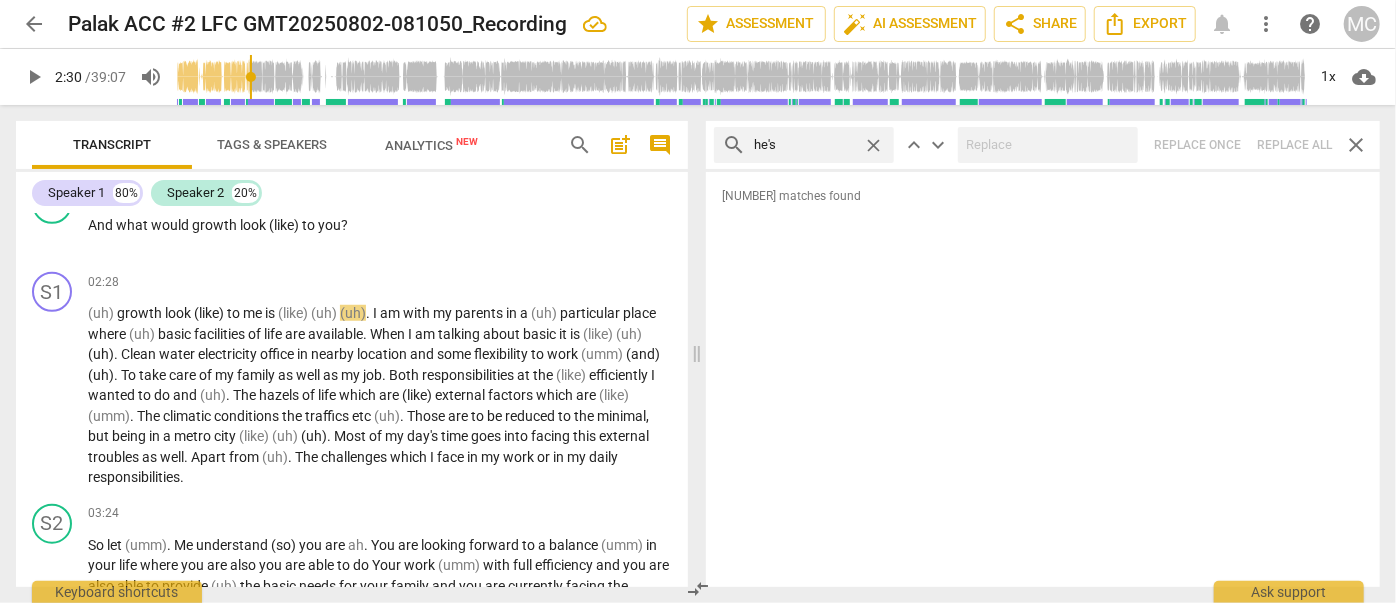 click on "search he's close keyboard_arrow_up keyboard_arrow_down Replace once Replace all close" at bounding box center (1043, 145) 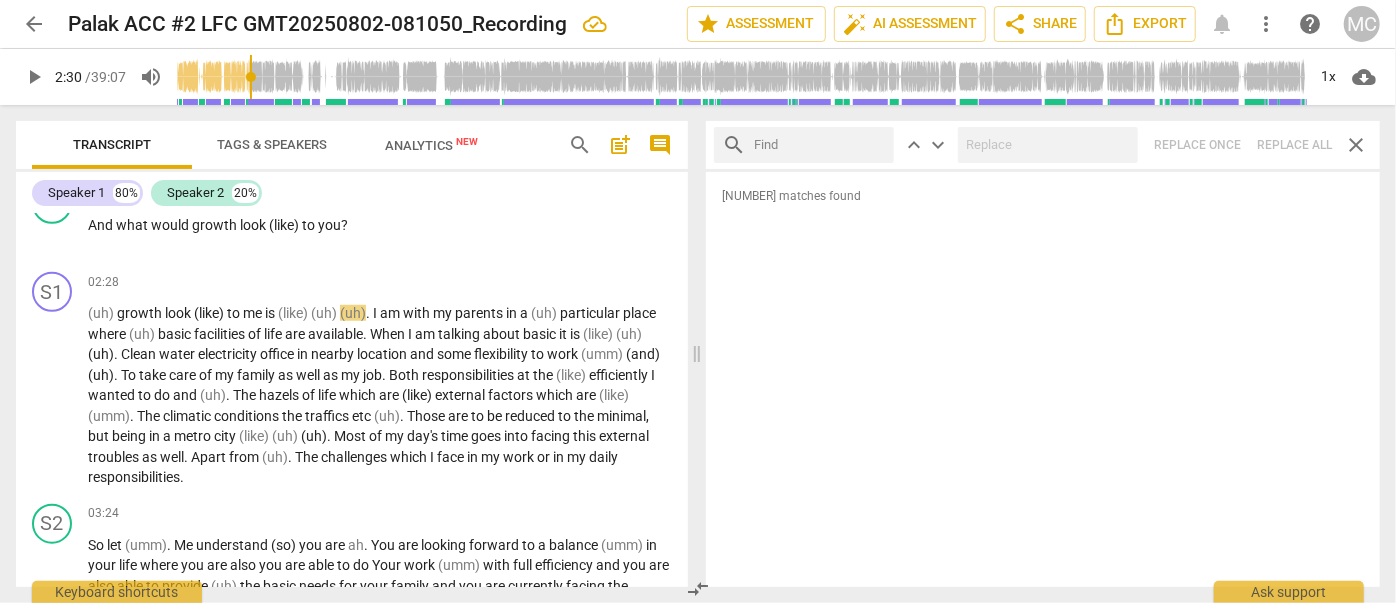click at bounding box center [820, 145] 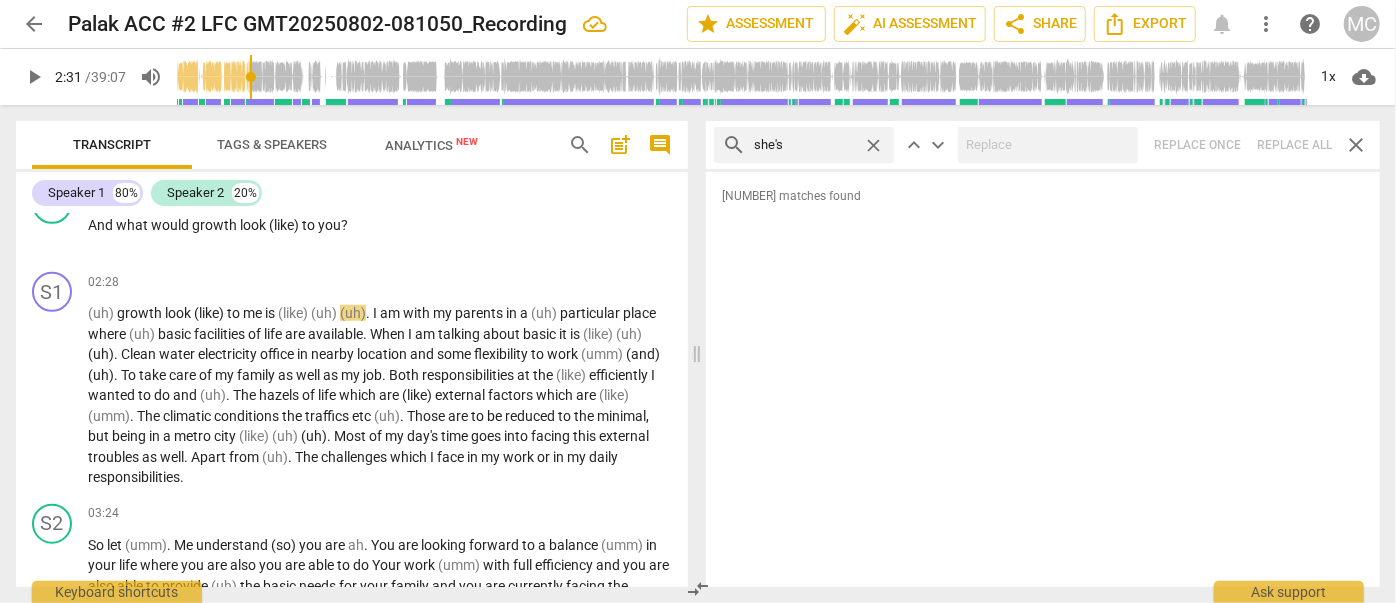 click on "search she's close keyboard_arrow_up keyboard_arrow_down Replace once Replace all close" at bounding box center [1043, 145] 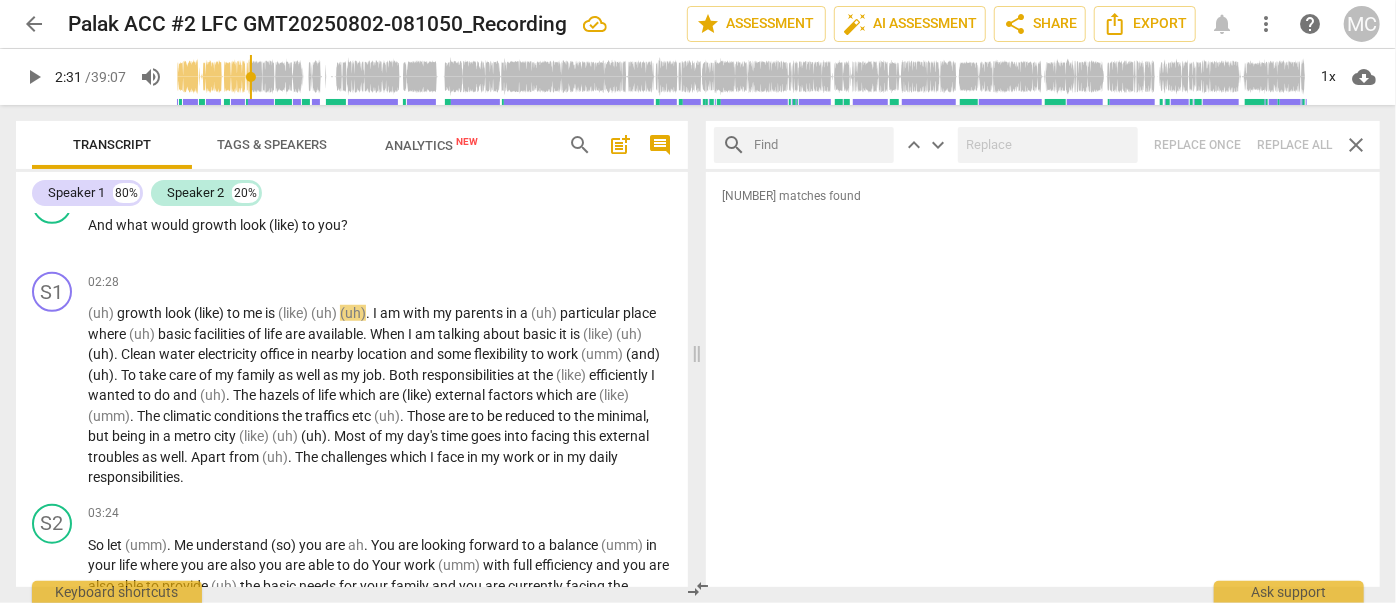 drag, startPoint x: 840, startPoint y: 142, endPoint x: 865, endPoint y: 146, distance: 25.317978 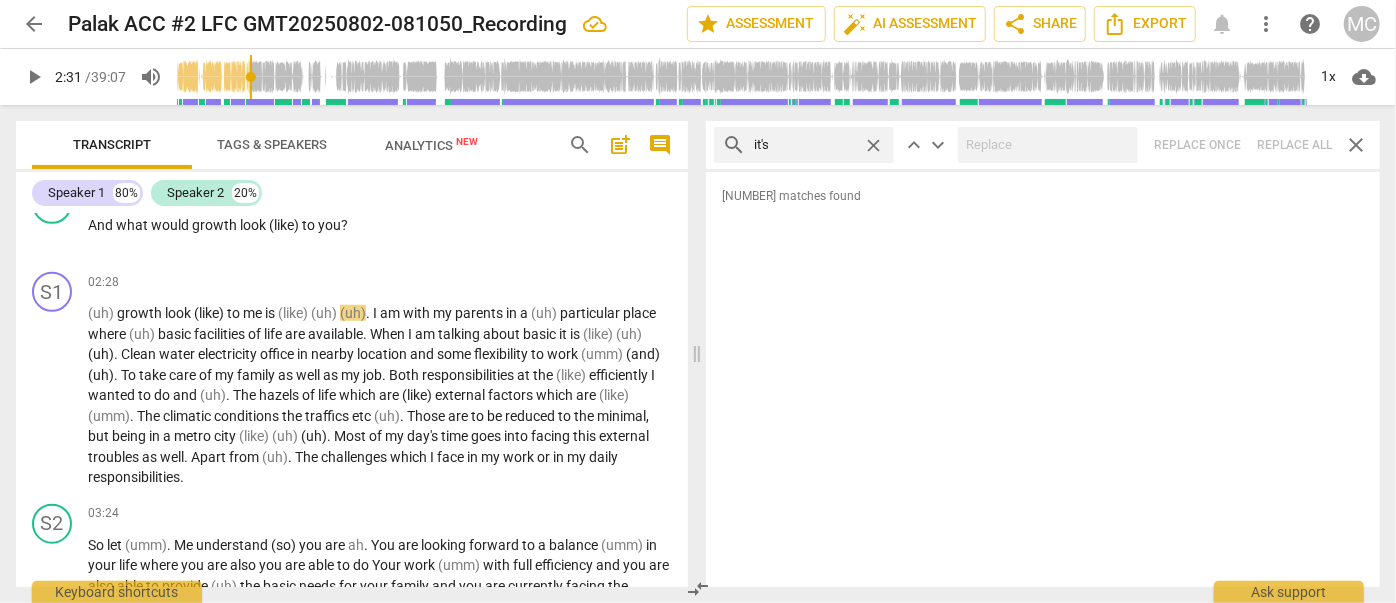 click on "search it's close keyboard_arrow_up keyboard_arrow_down Replace once Replace all close" at bounding box center (1043, 145) 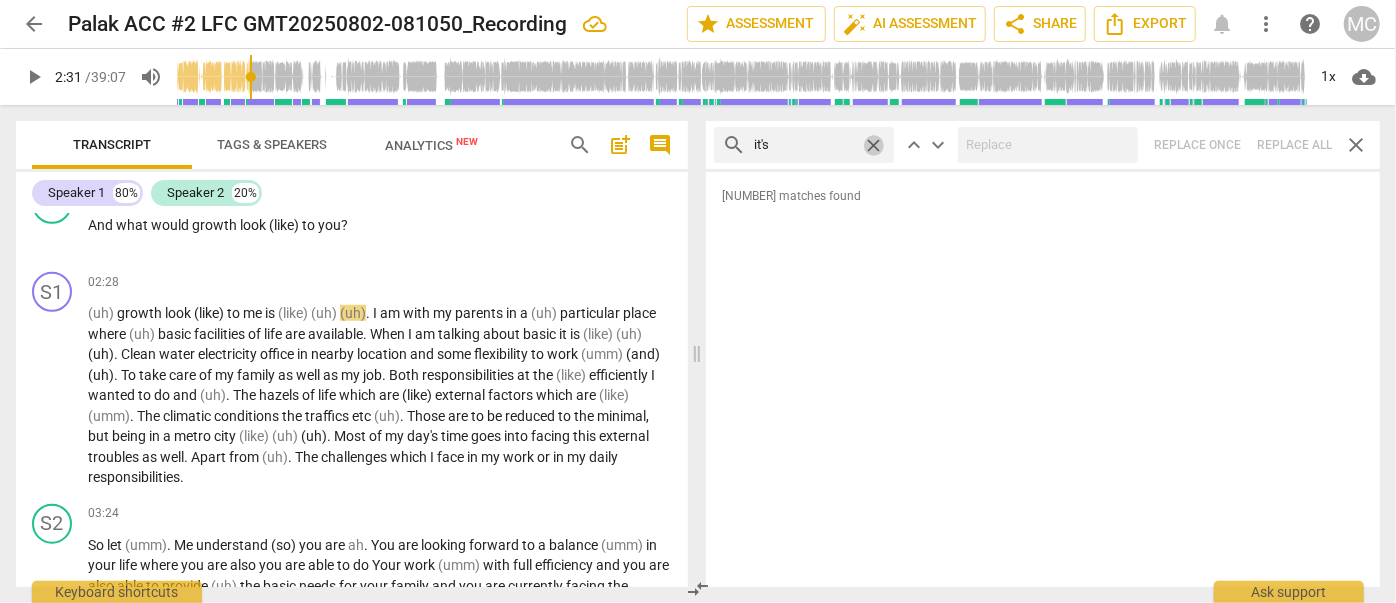 click on "close" at bounding box center [873, 145] 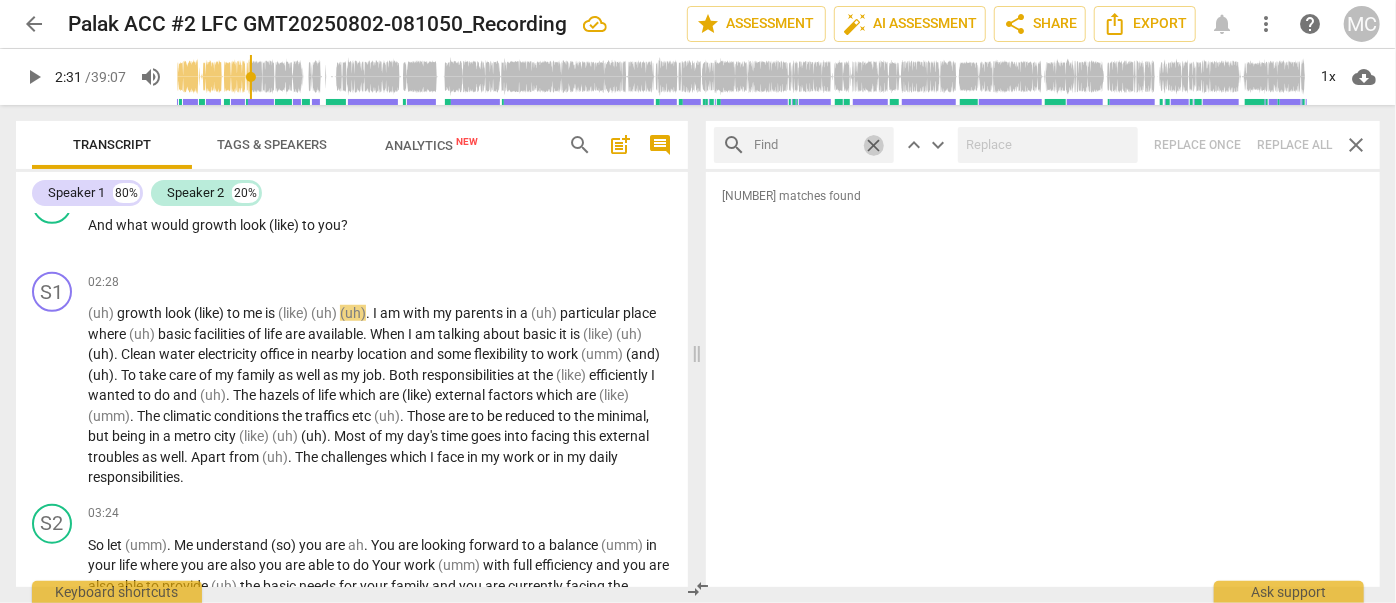 click at bounding box center [804, 145] 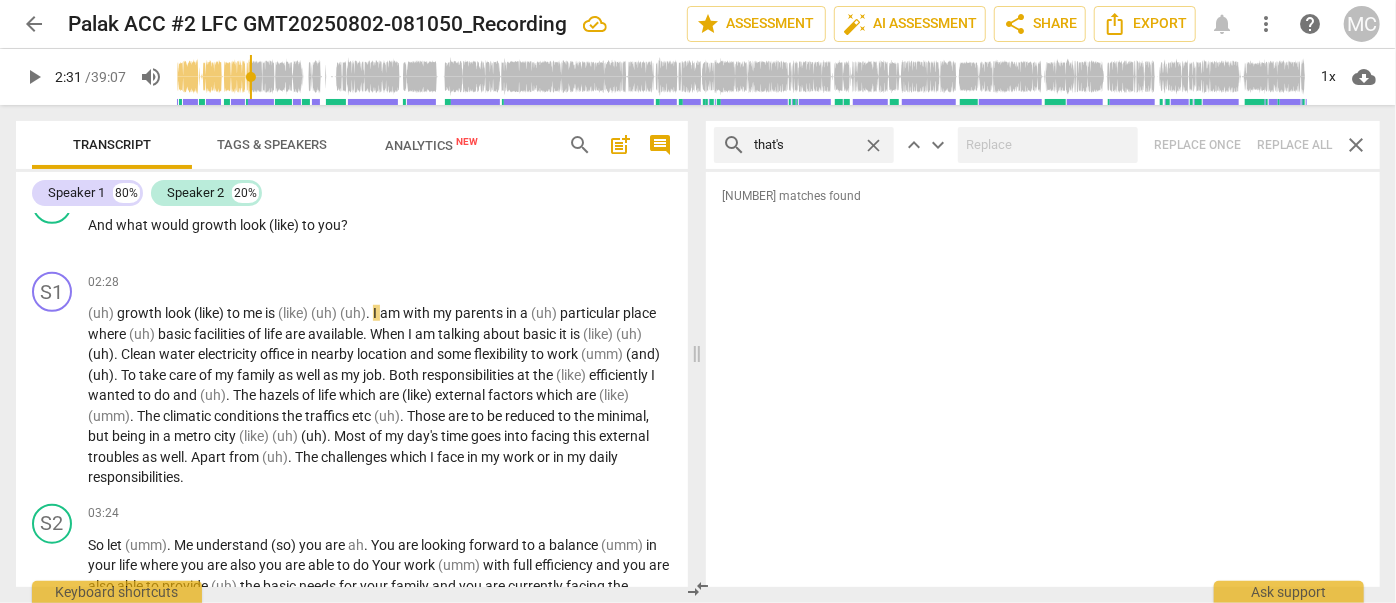 click on "search that's close keyboard_arrow_up keyboard_arrow_down Replace once Replace all close" at bounding box center [1043, 145] 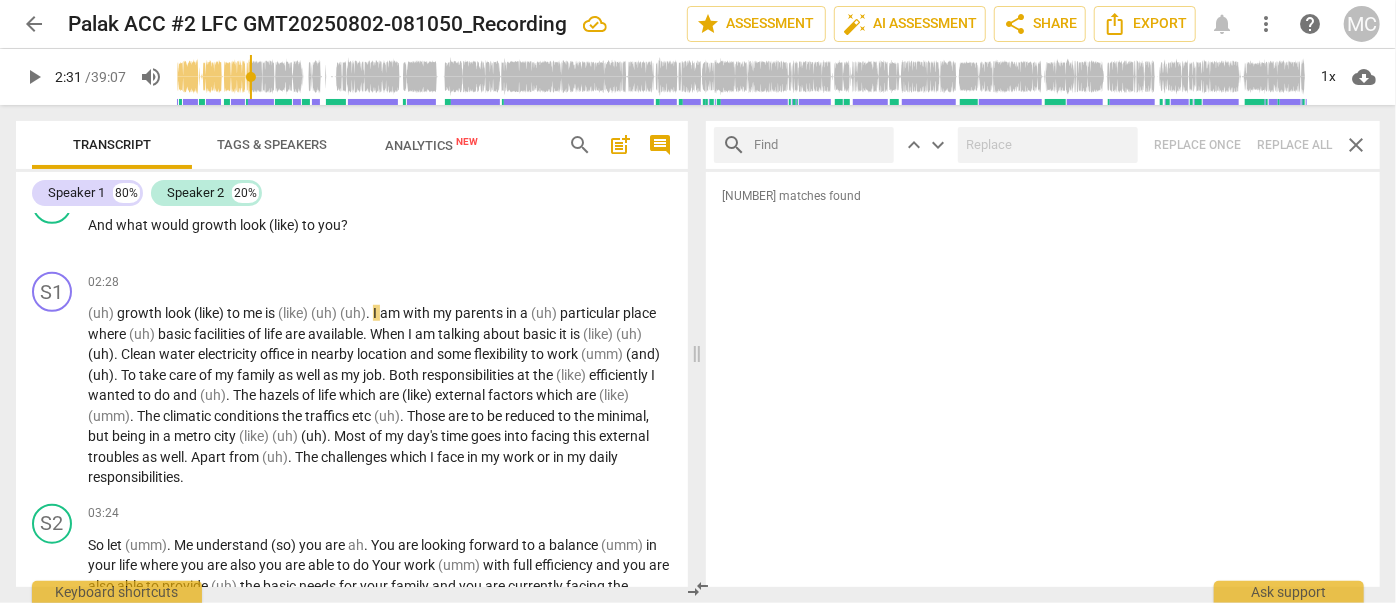 click at bounding box center (820, 145) 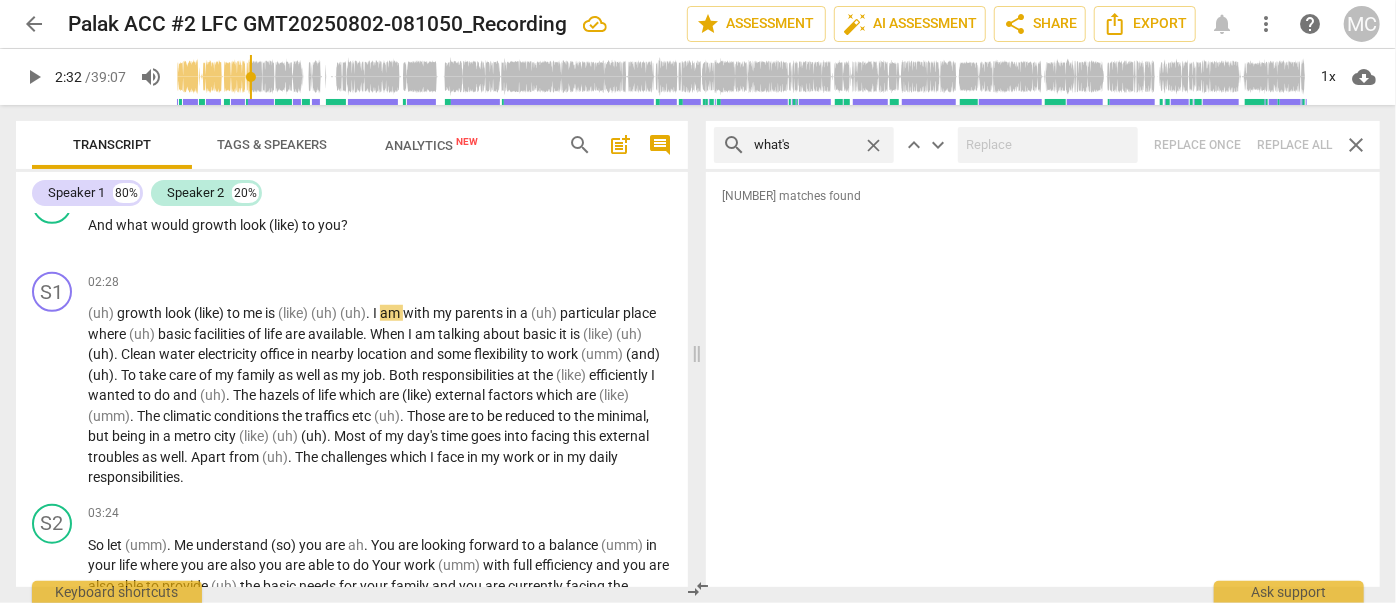 click on "search what's close keyboard_arrow_up keyboard_arrow_down Replace once Replace all close" at bounding box center [1043, 145] 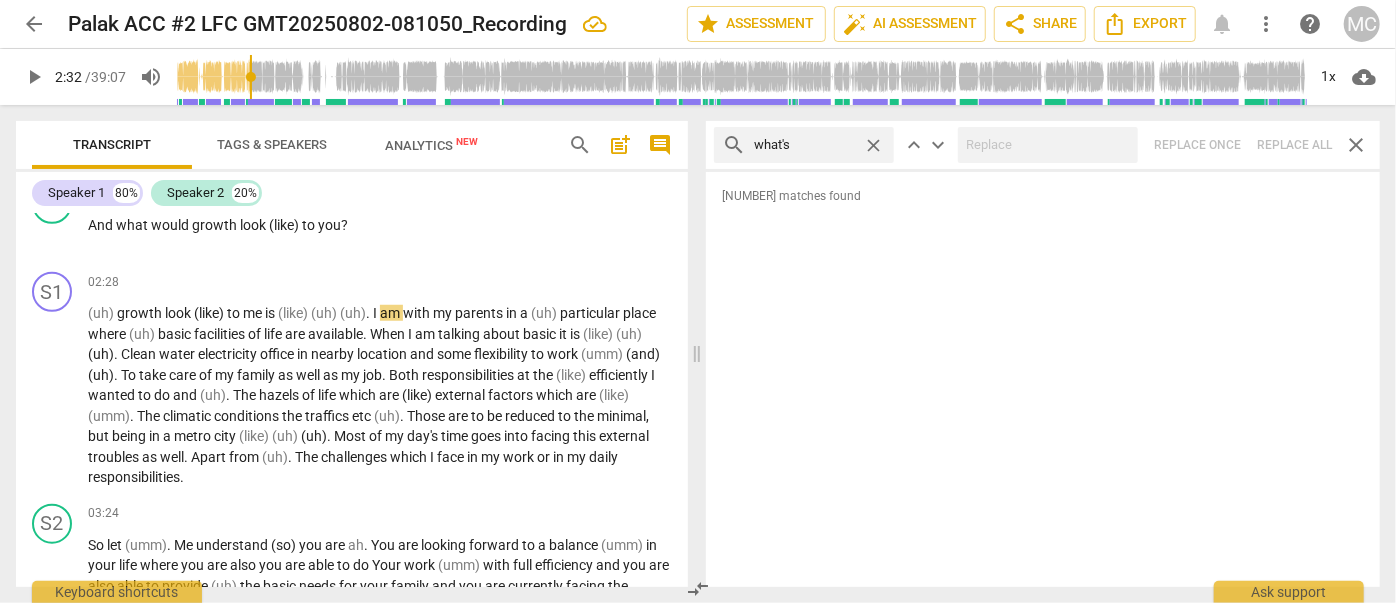 click on "close" at bounding box center (873, 145) 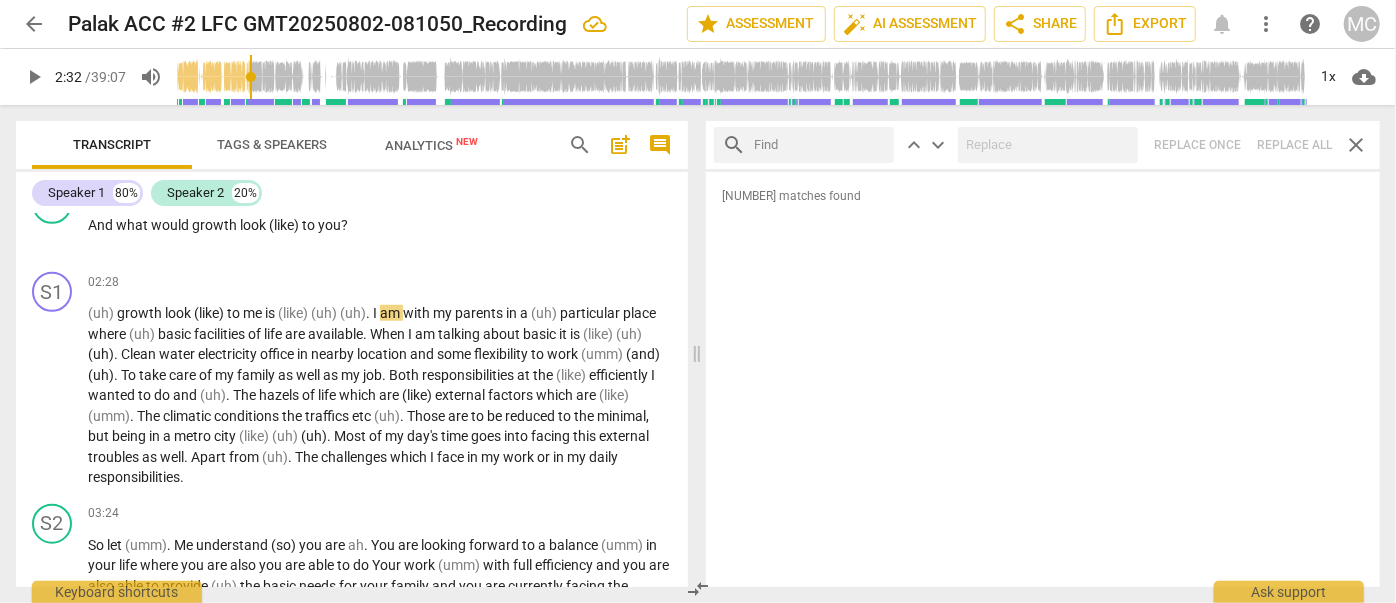 click at bounding box center [820, 145] 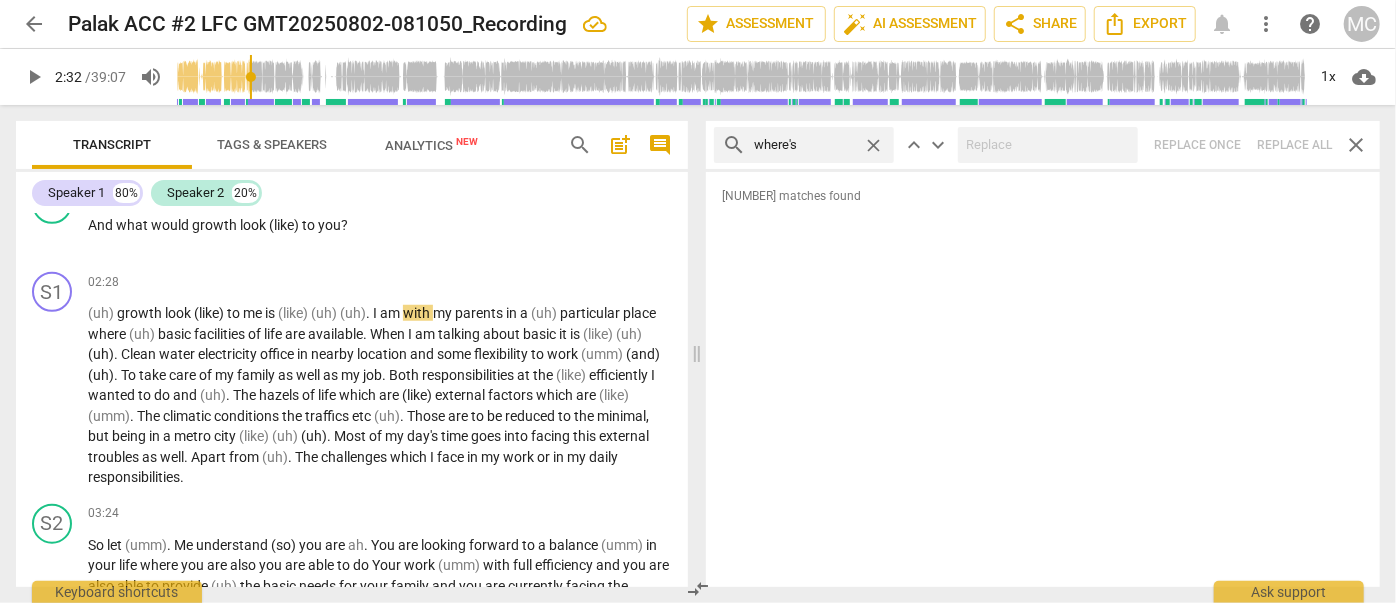 click on "search where's close keyboard_arrow_up keyboard_arrow_down Replace once Replace all close" at bounding box center [1043, 145] 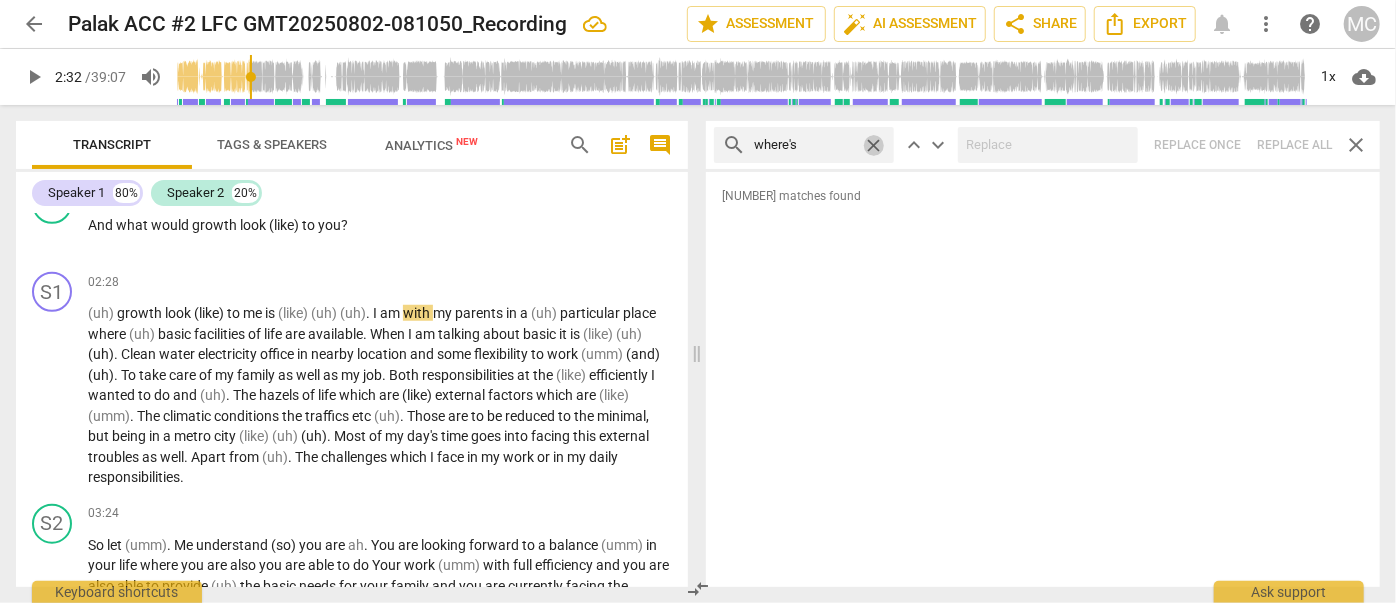 click on "close" at bounding box center [873, 145] 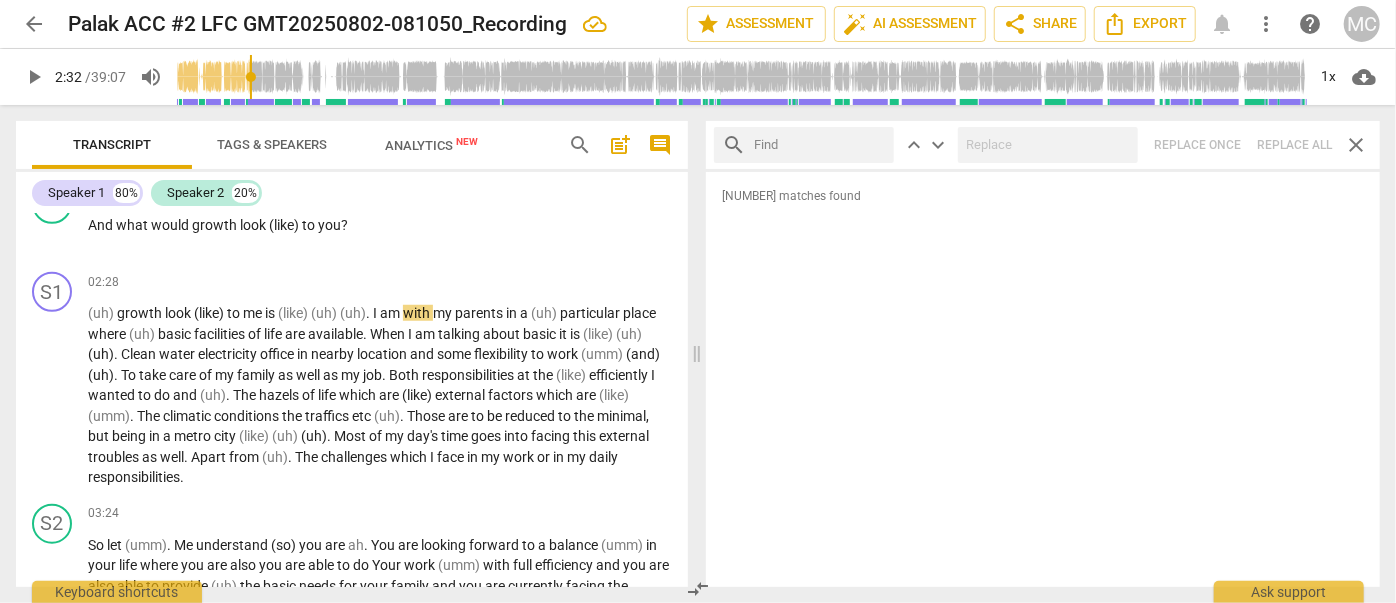 click at bounding box center [820, 145] 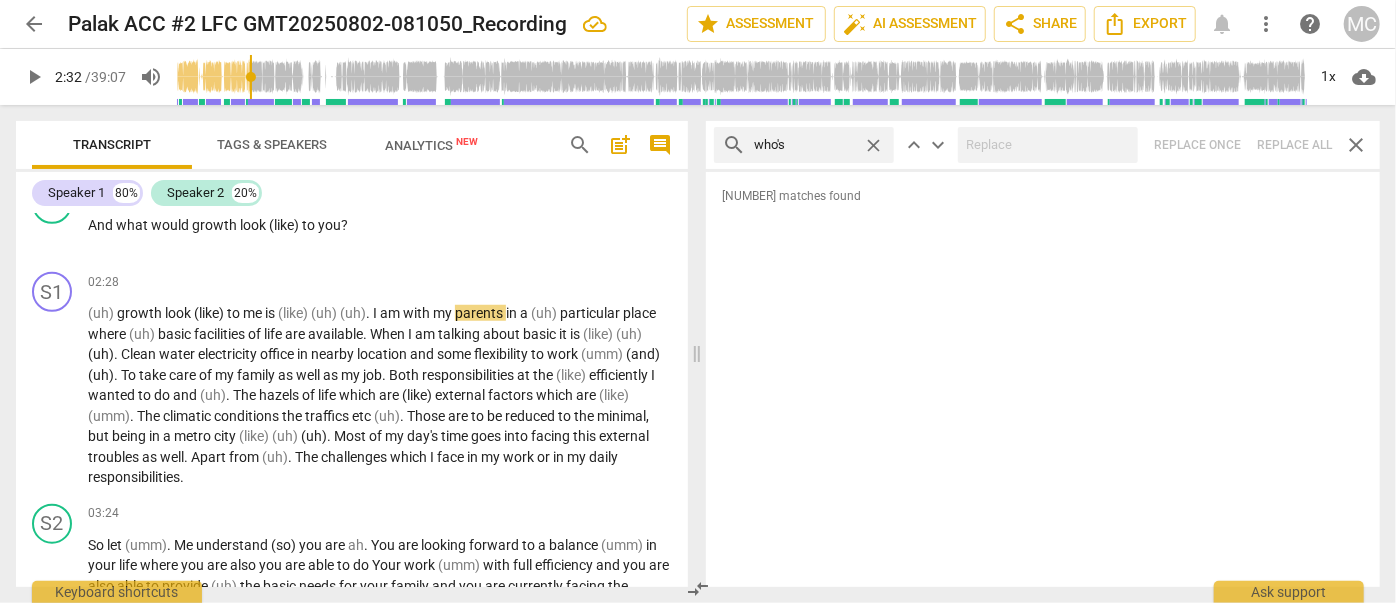 click on "search who's close keyboard_arrow_up keyboard_arrow_down Replace once Replace all close" at bounding box center [1043, 145] 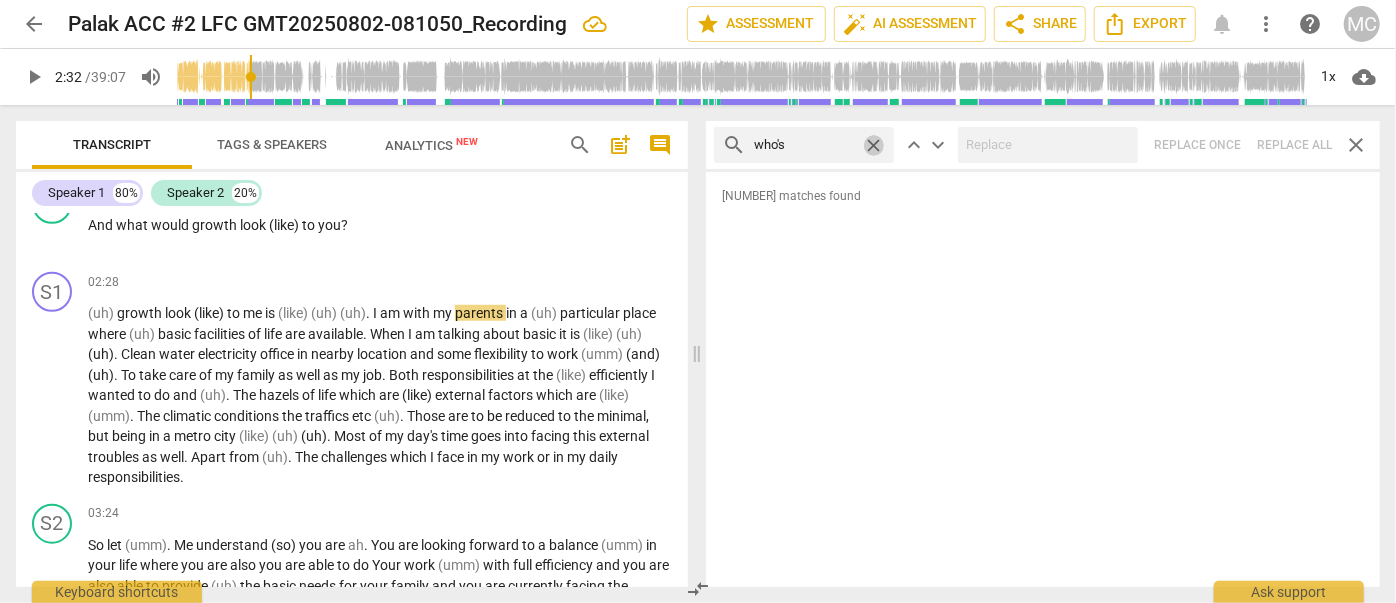 click on "close" at bounding box center [873, 145] 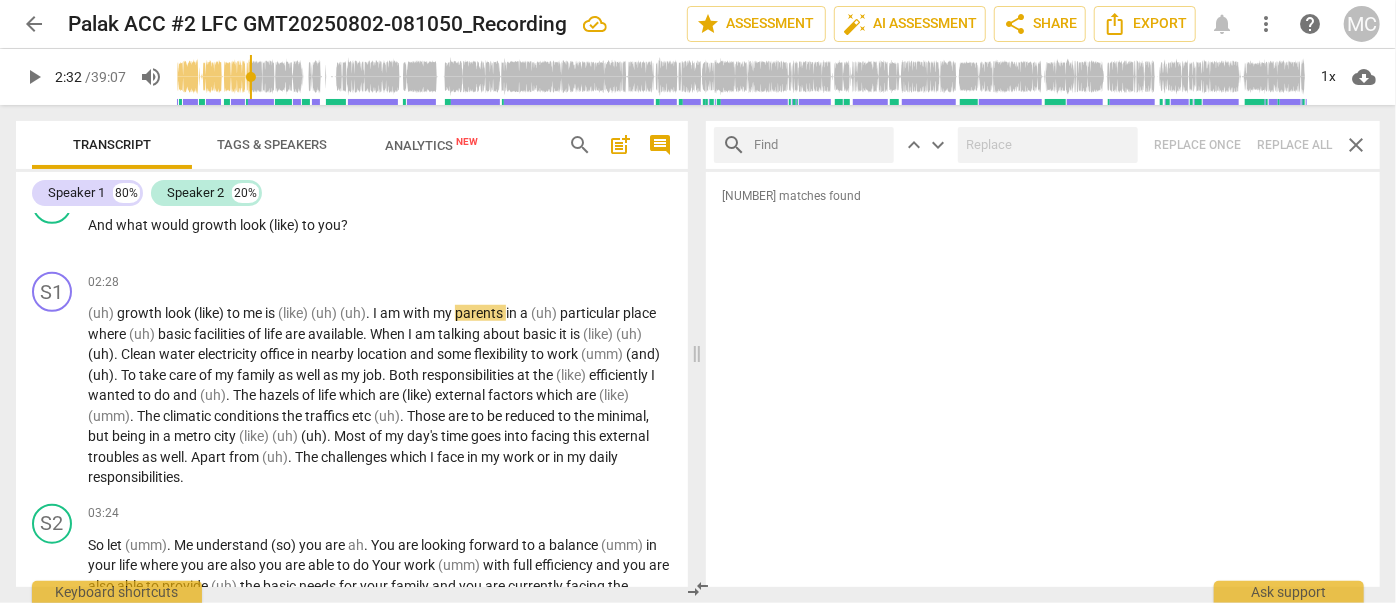 drag, startPoint x: 829, startPoint y: 142, endPoint x: 819, endPoint y: 141, distance: 10.049875 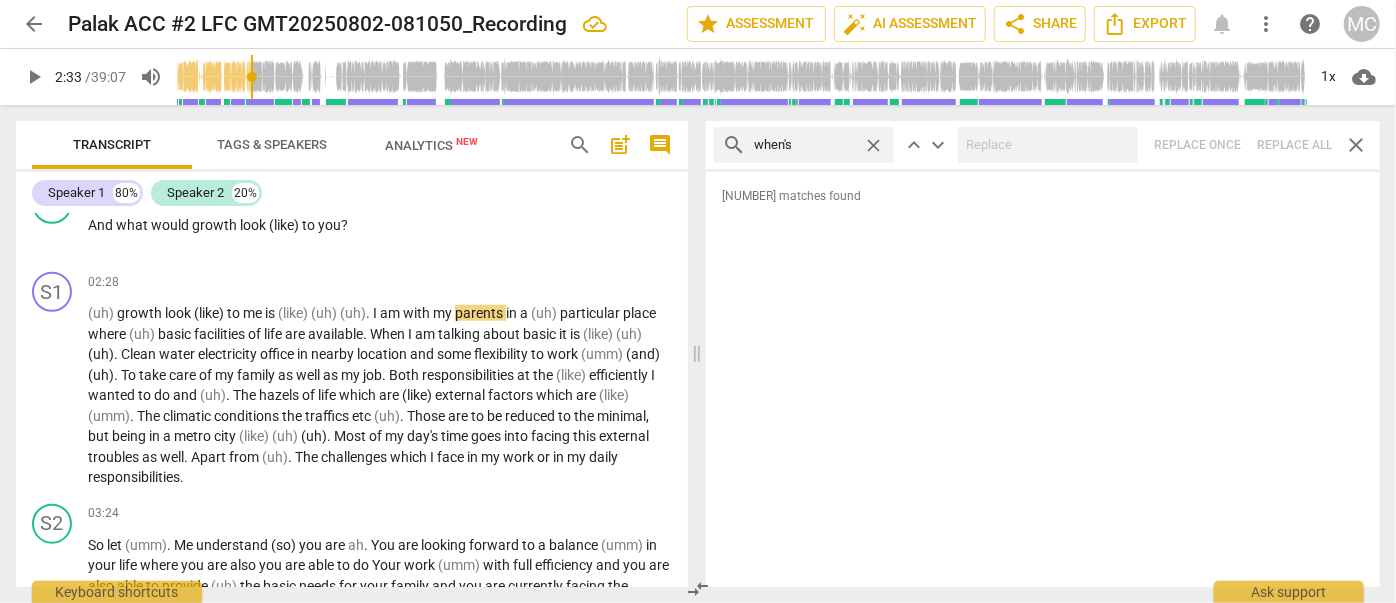 click on "search when's close keyboard_arrow_up keyboard_arrow_down Replace once Replace all close" at bounding box center [1043, 145] 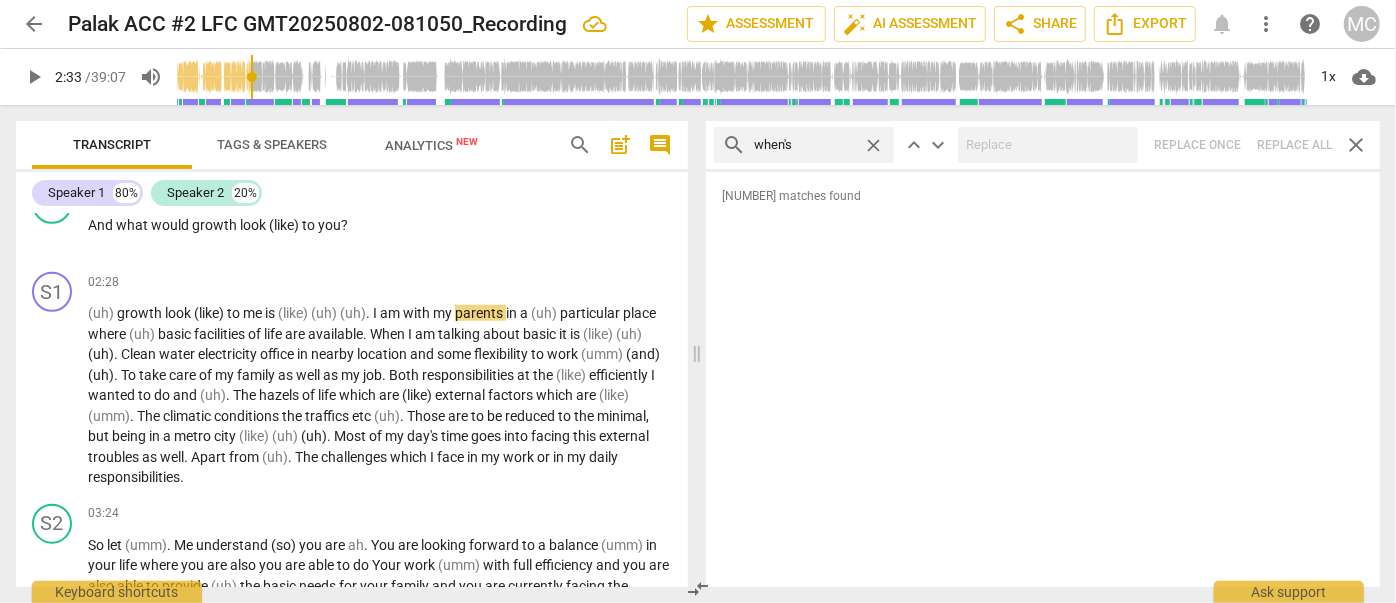 click on "close" at bounding box center [873, 145] 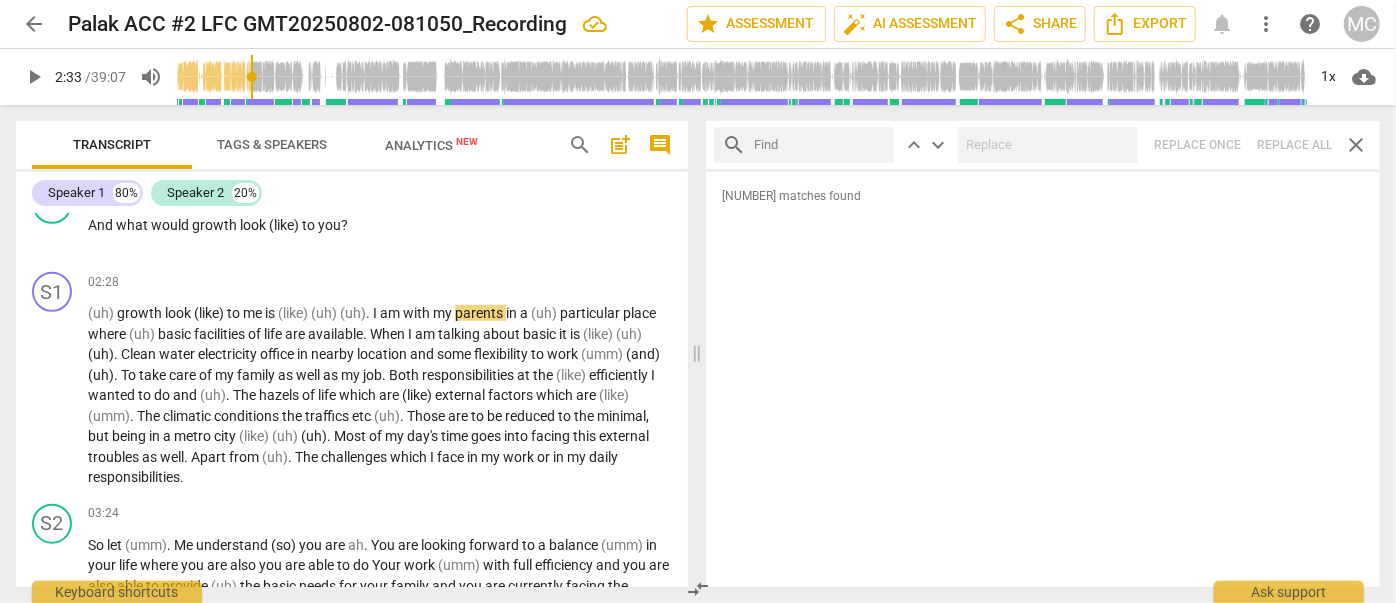 click at bounding box center [820, 145] 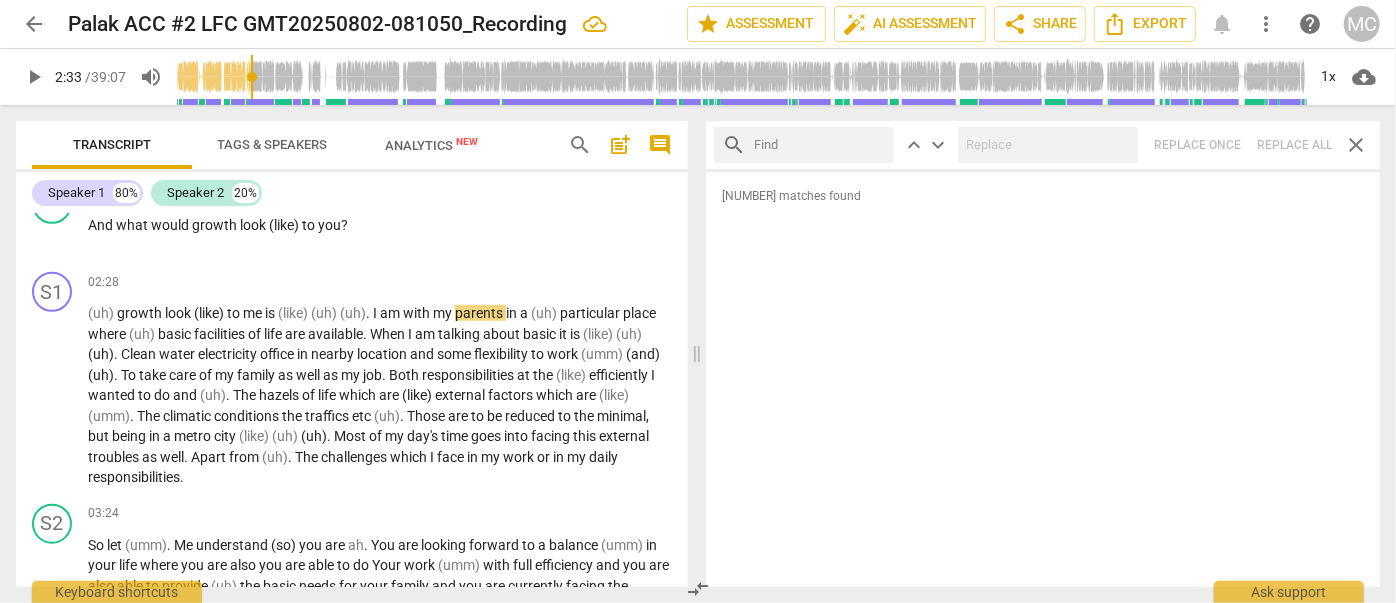 click at bounding box center (820, 145) 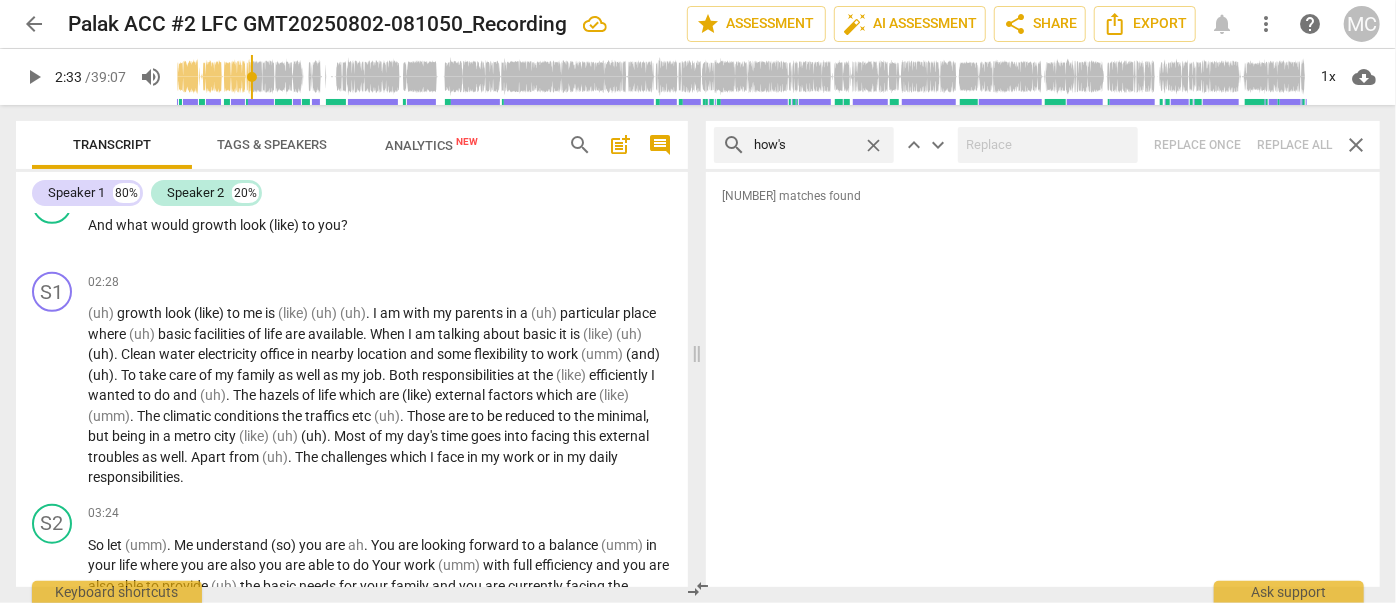 click on "search how's close keyboard_arrow_up keyboard_arrow_down Replace once Replace all close" at bounding box center (1043, 145) 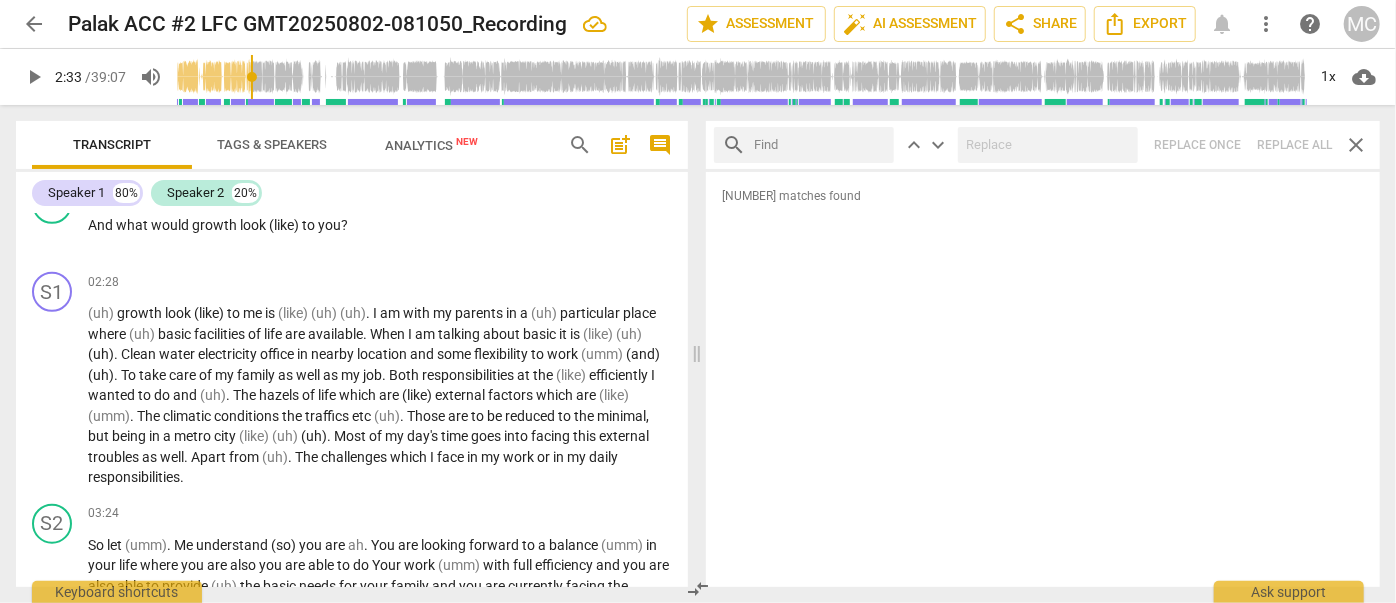click at bounding box center (820, 145) 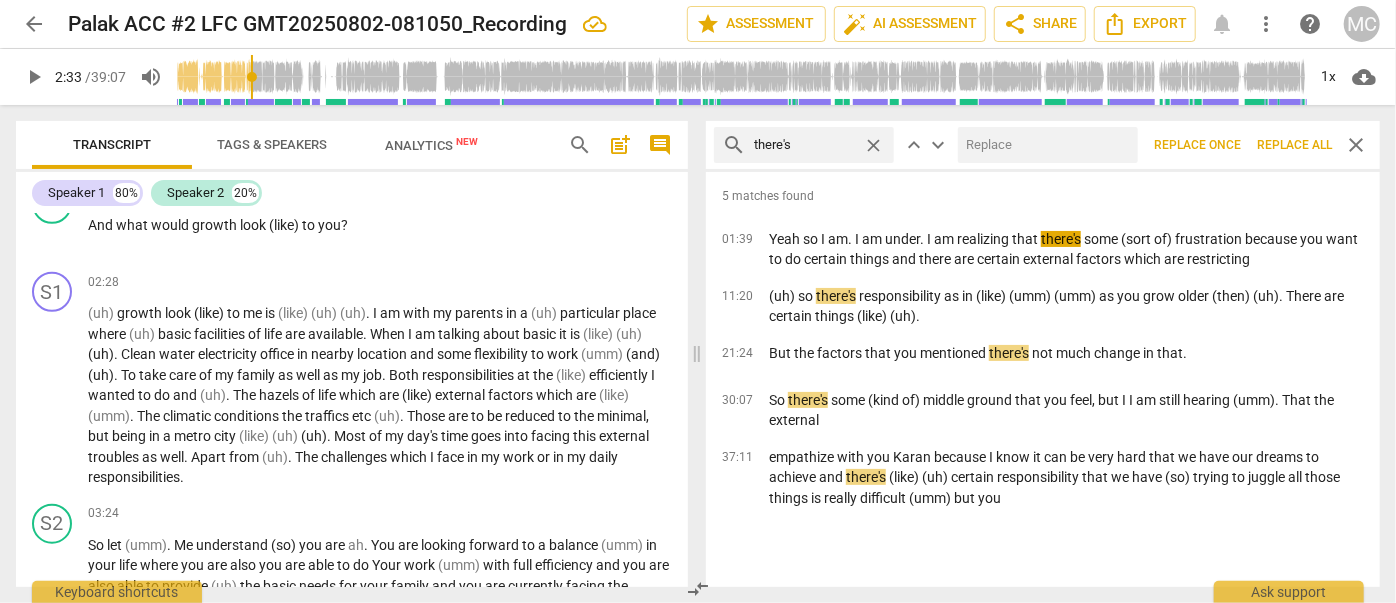 click at bounding box center [1044, 145] 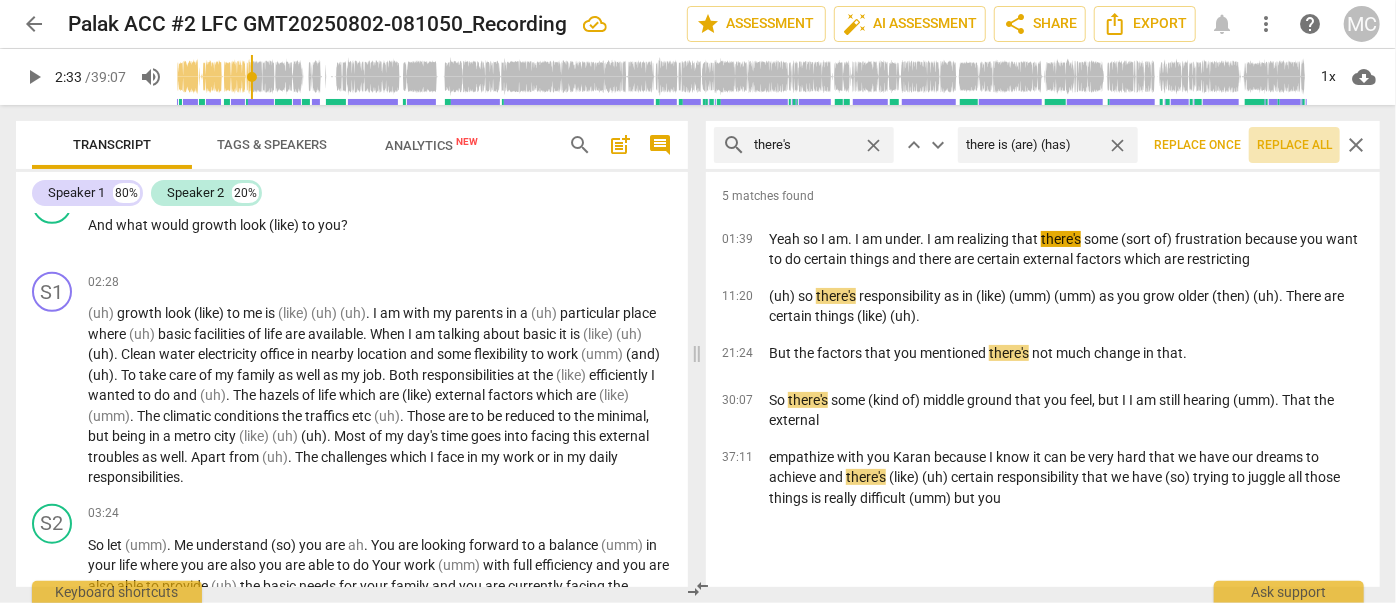 click on "Replace all" at bounding box center [1294, 145] 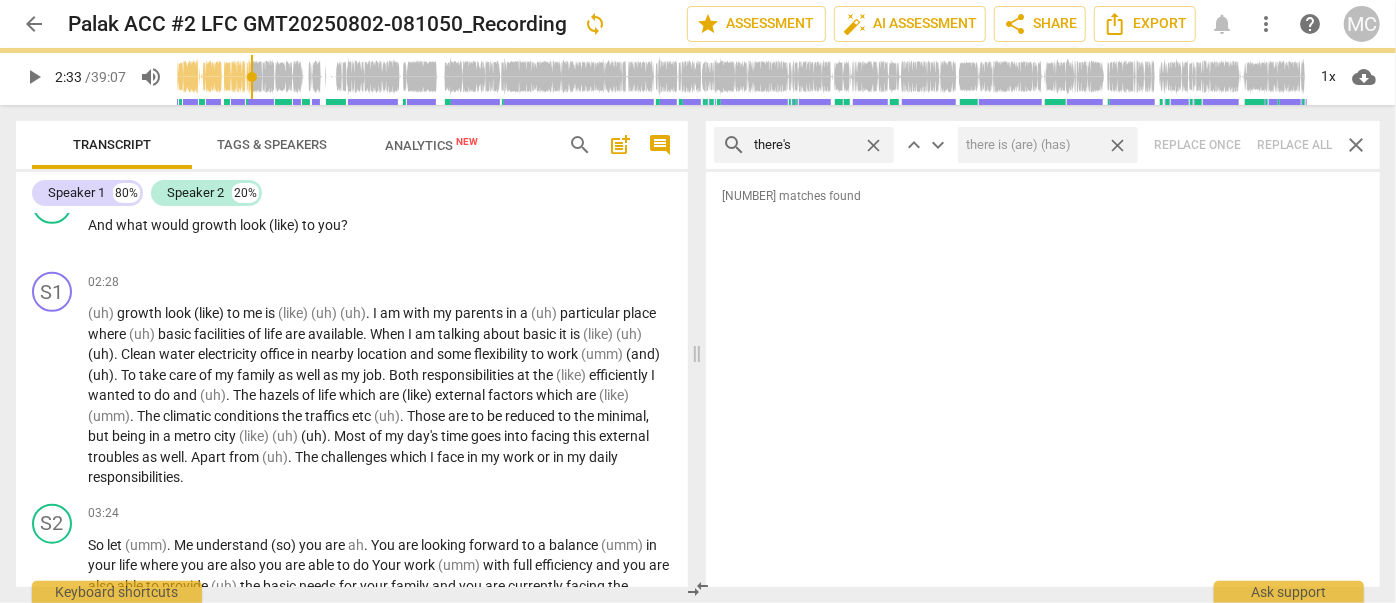click on "close" at bounding box center (1117, 145) 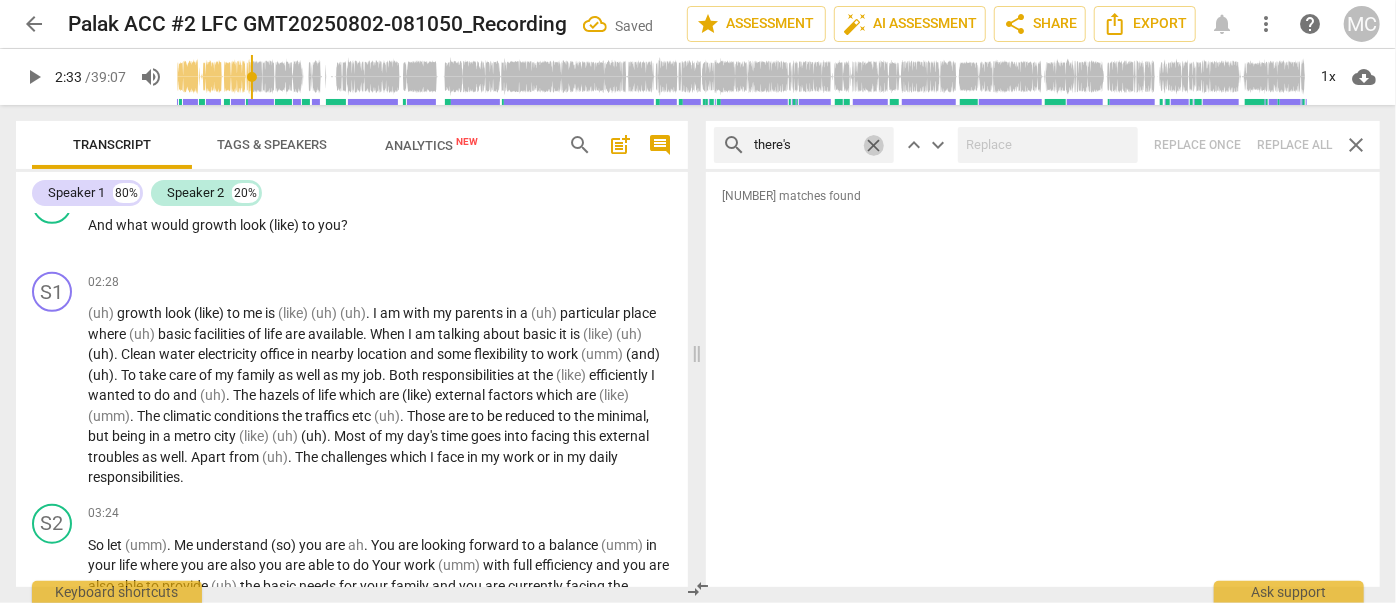 click on "close" at bounding box center [873, 145] 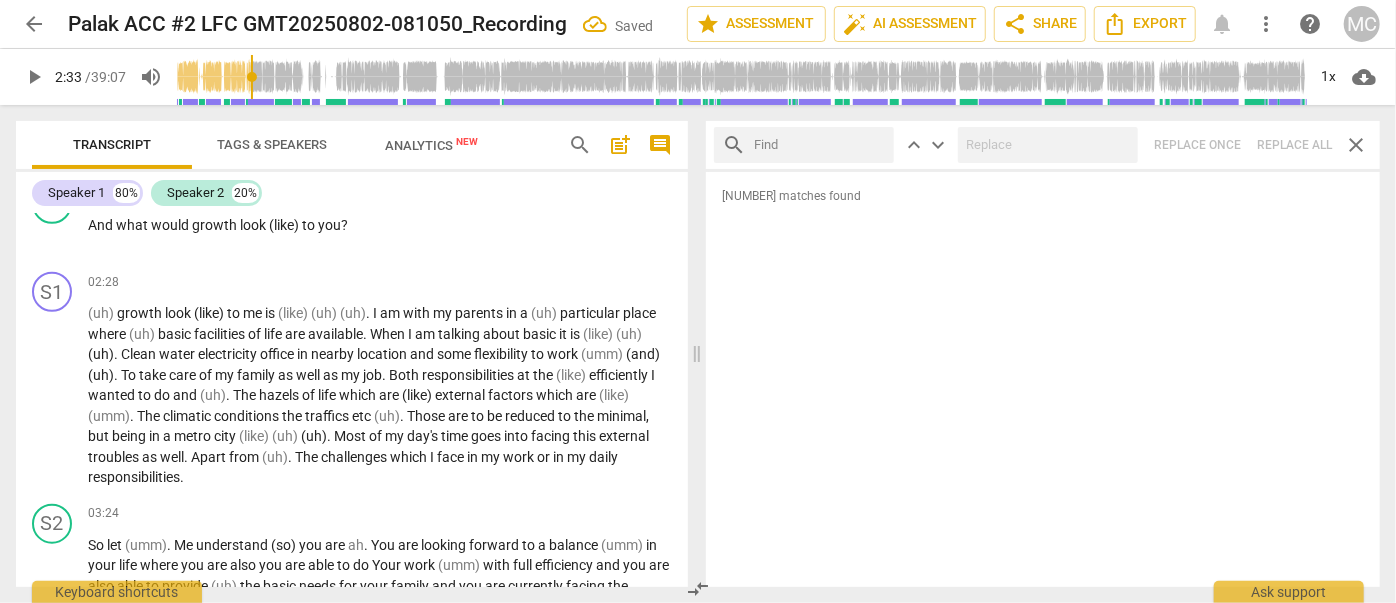 click at bounding box center (820, 145) 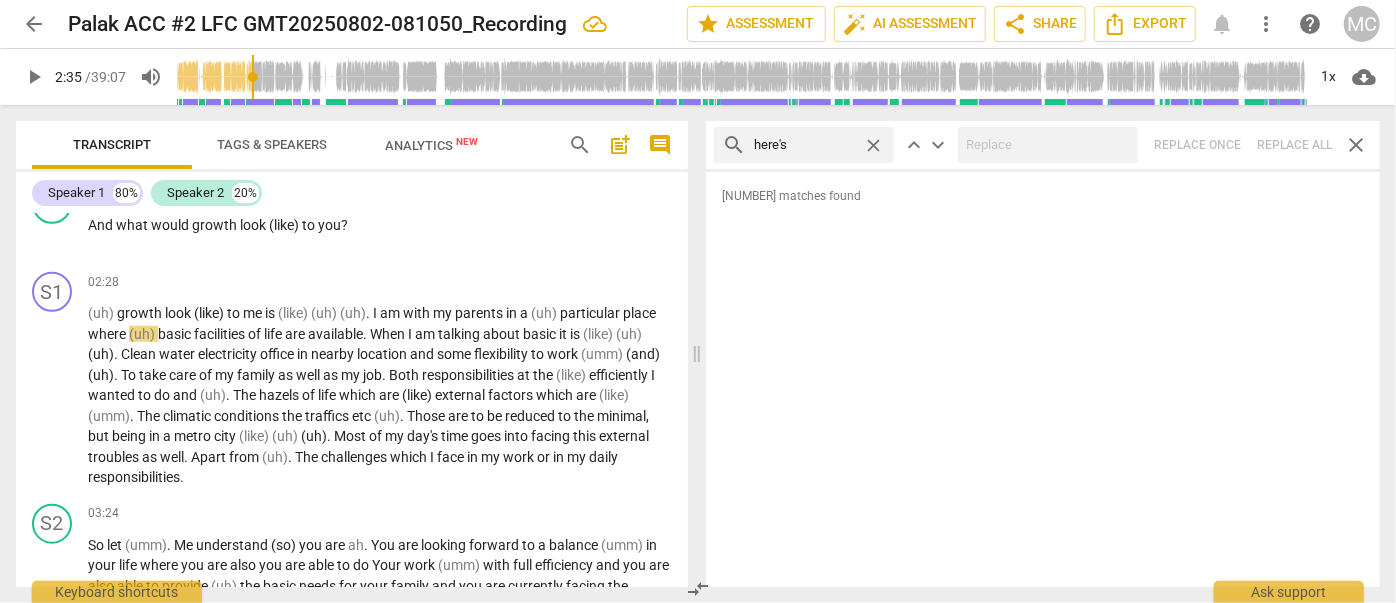 click on "search here's close keyboard_arrow_up keyboard_arrow_down Replace once Replace all close" at bounding box center [1043, 145] 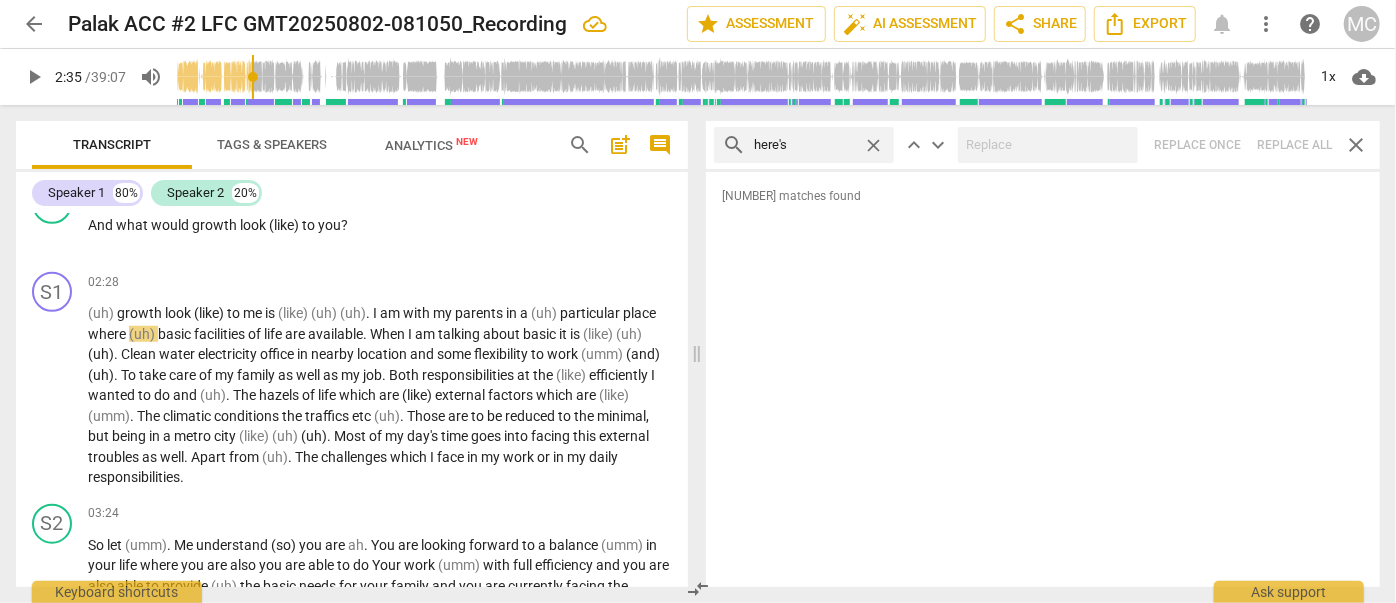 click on "close" at bounding box center [873, 145] 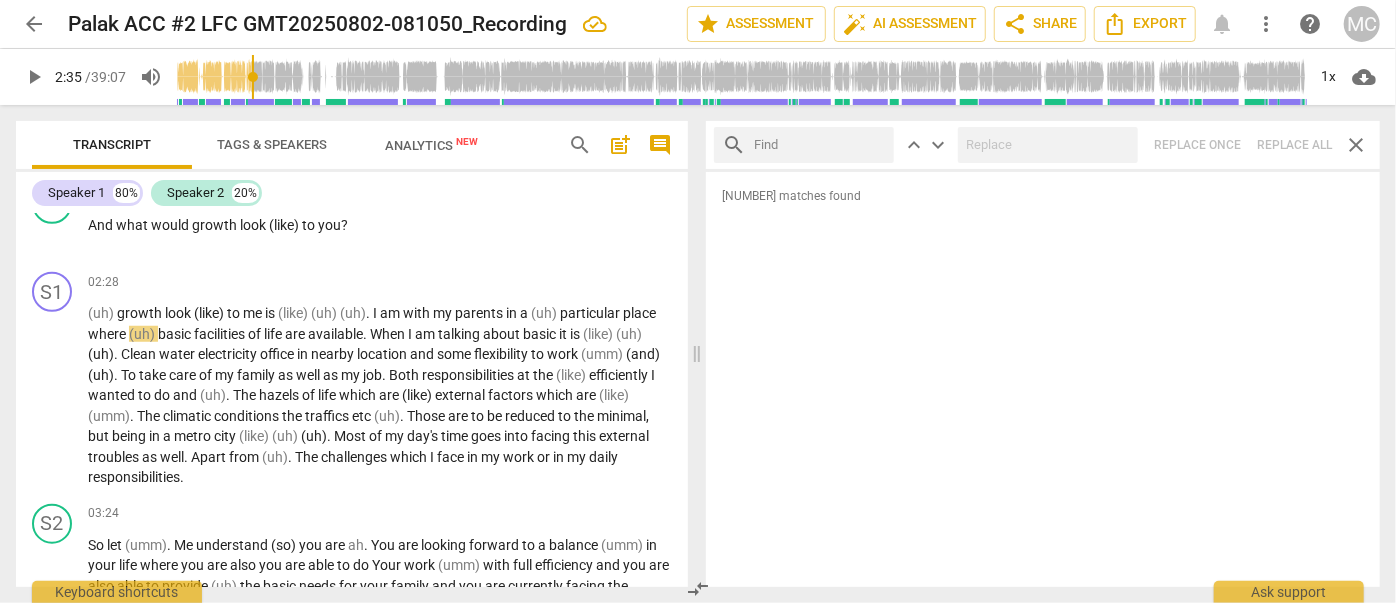 click at bounding box center [820, 145] 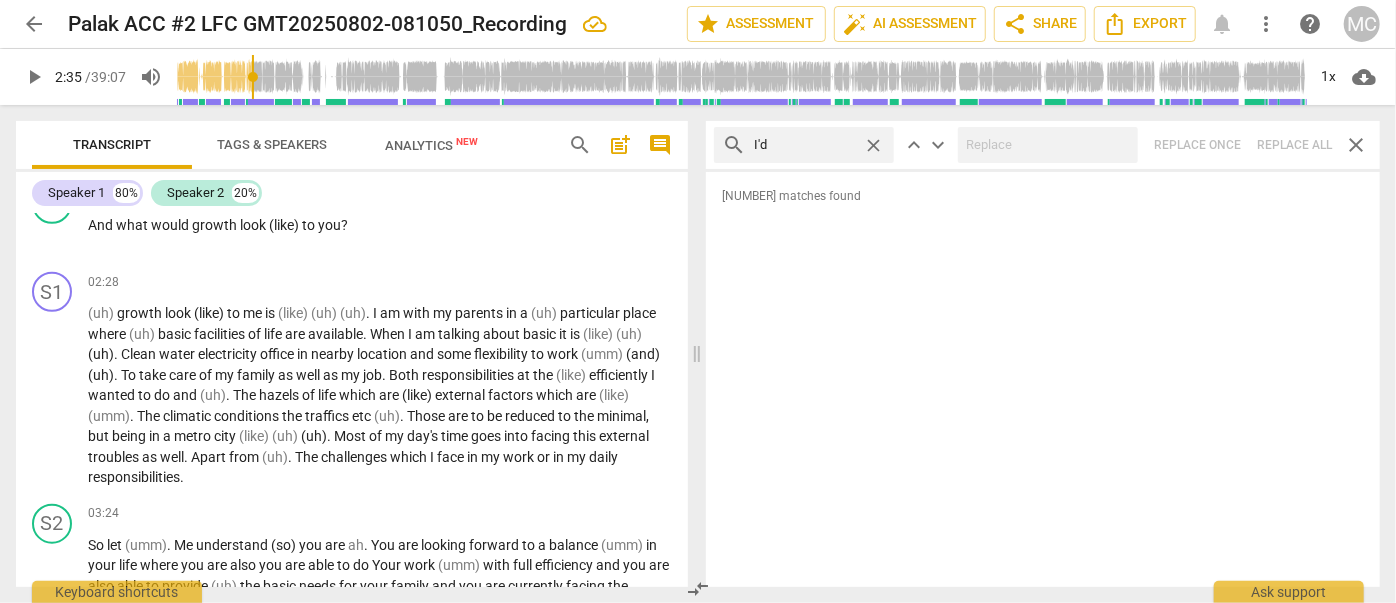 click on "search I'd close keyboard_arrow_up keyboard_arrow_down Replace once Replace all close" at bounding box center [1043, 145] 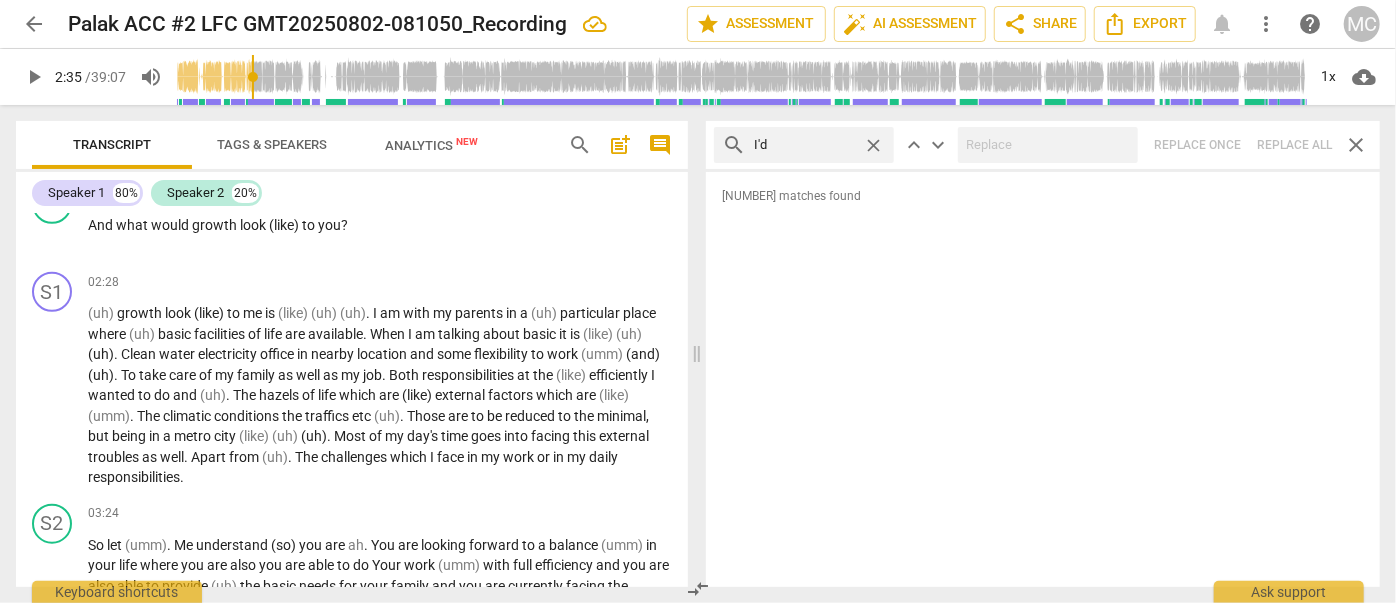 click on "close" at bounding box center (873, 145) 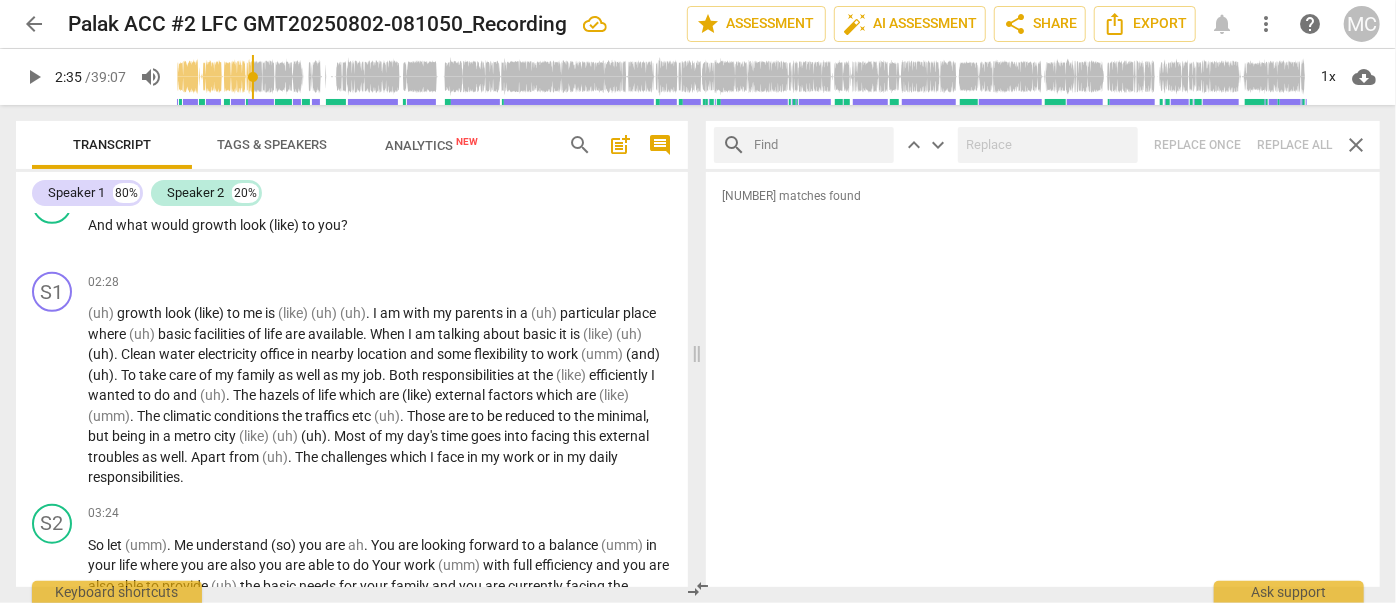 drag, startPoint x: 825, startPoint y: 146, endPoint x: 867, endPoint y: 147, distance: 42.0119 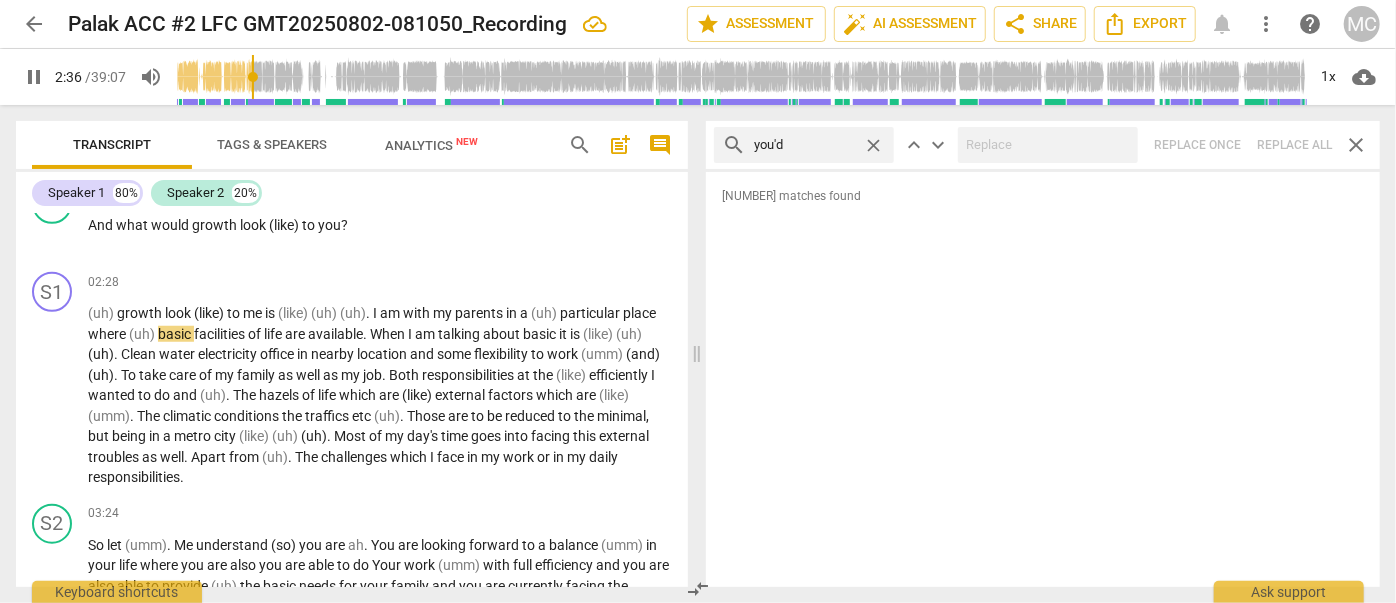 click on "search you'd close keyboard_arrow_up keyboard_arrow_down Replace once Replace all close" at bounding box center [1043, 145] 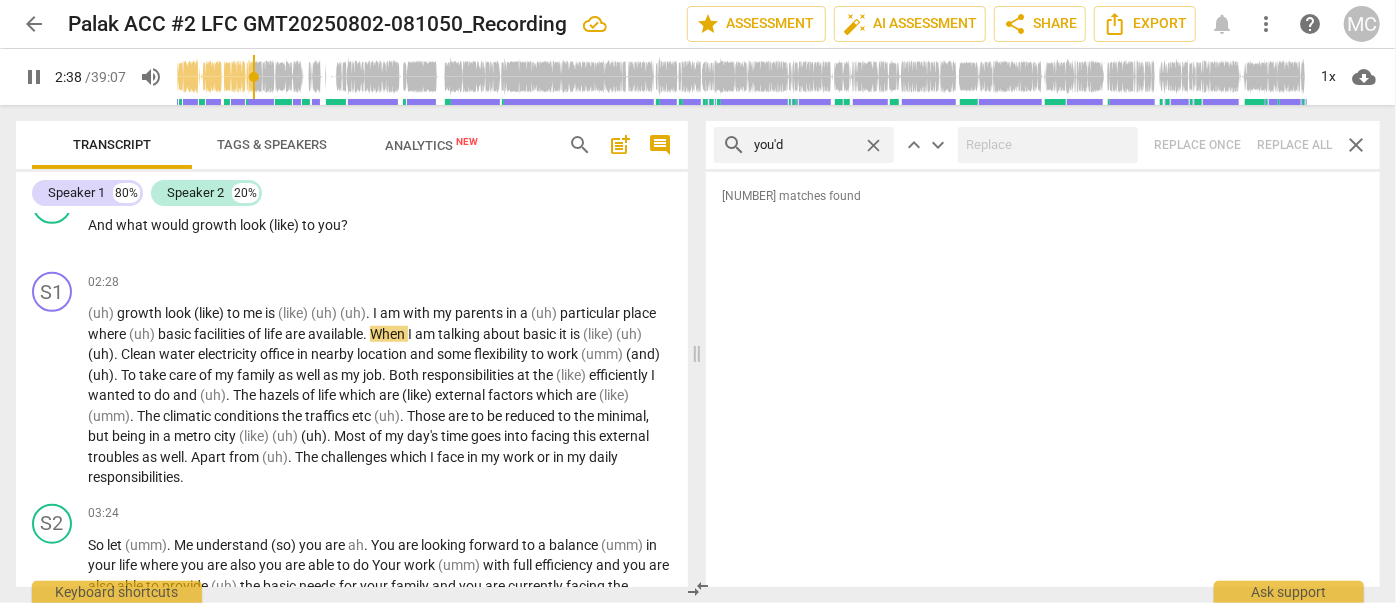 click on "close" at bounding box center [873, 145] 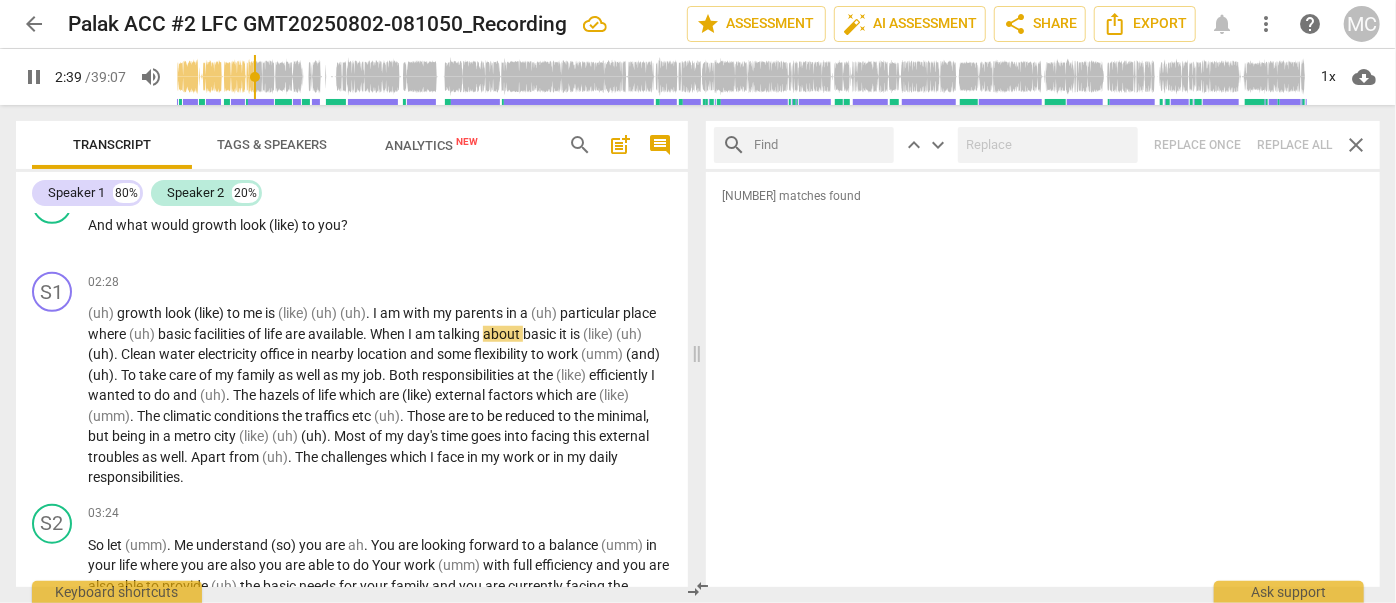 click at bounding box center [820, 145] 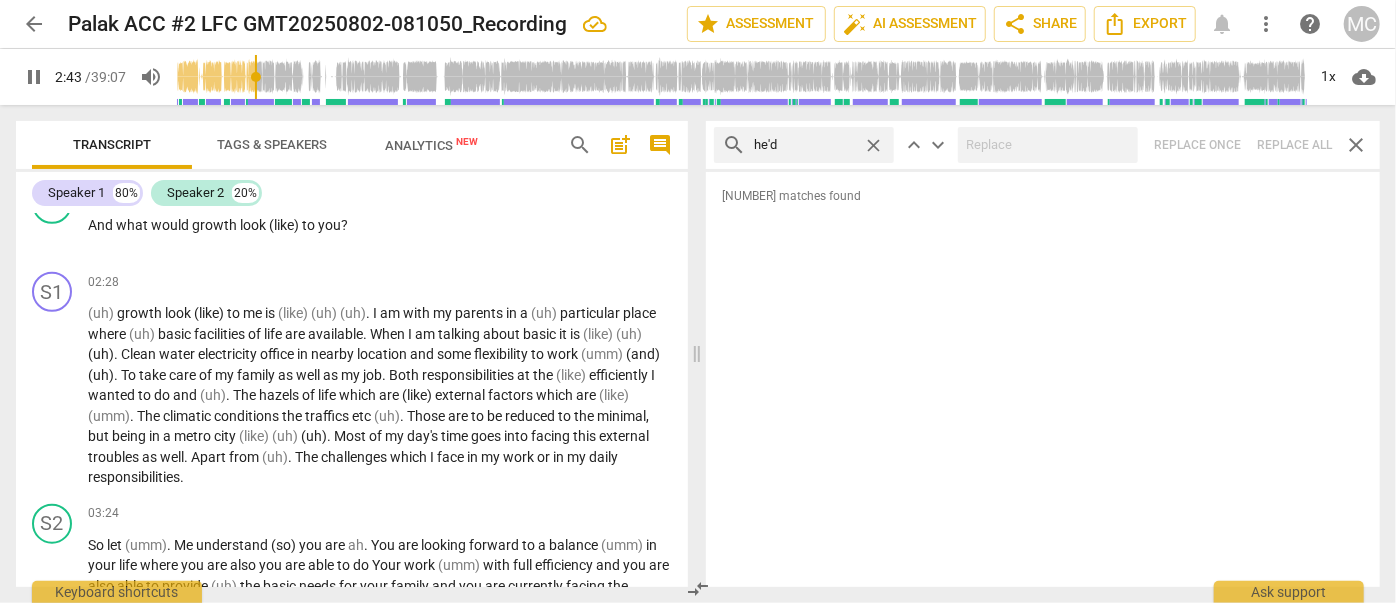 click on "search he'd close keyboard_arrow_up keyboard_arrow_down Replace once Replace all close" at bounding box center (1043, 145) 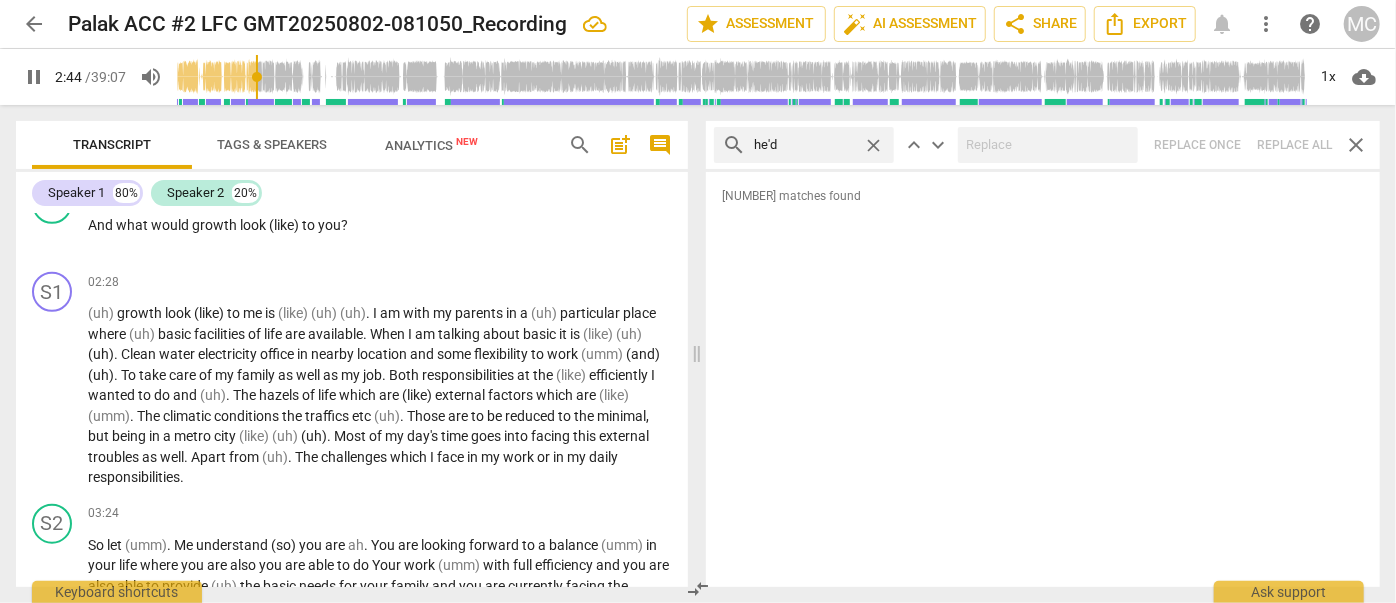 click on "close" at bounding box center (873, 145) 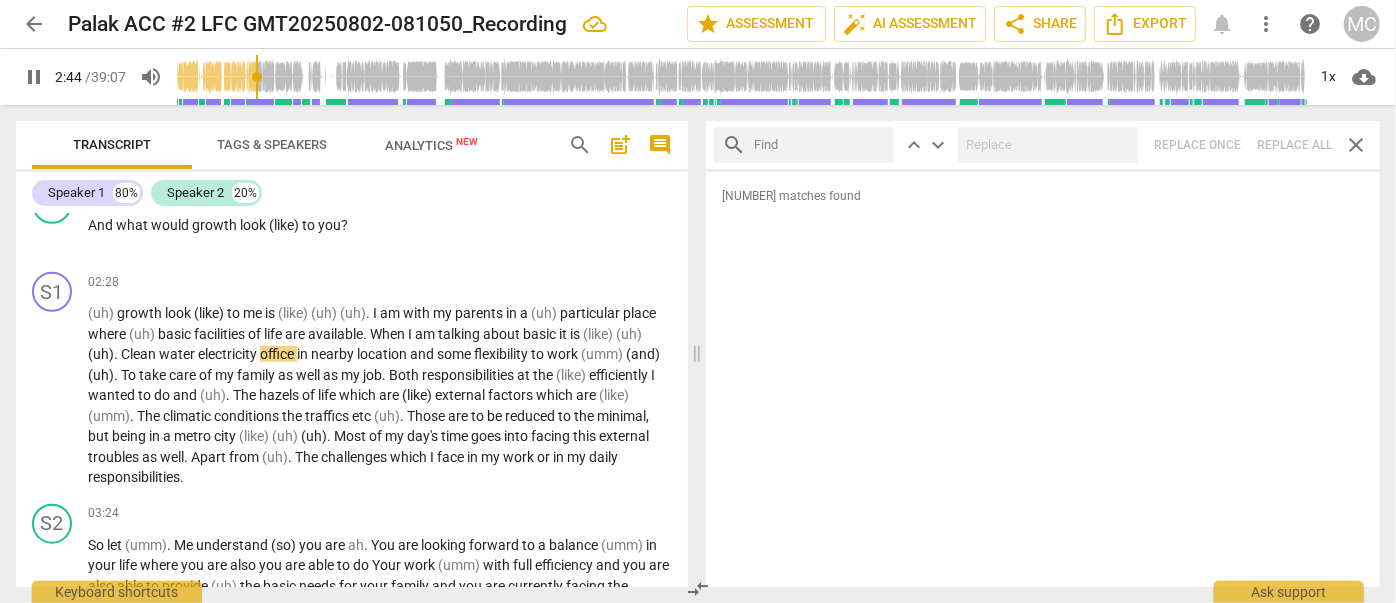 click at bounding box center [820, 145] 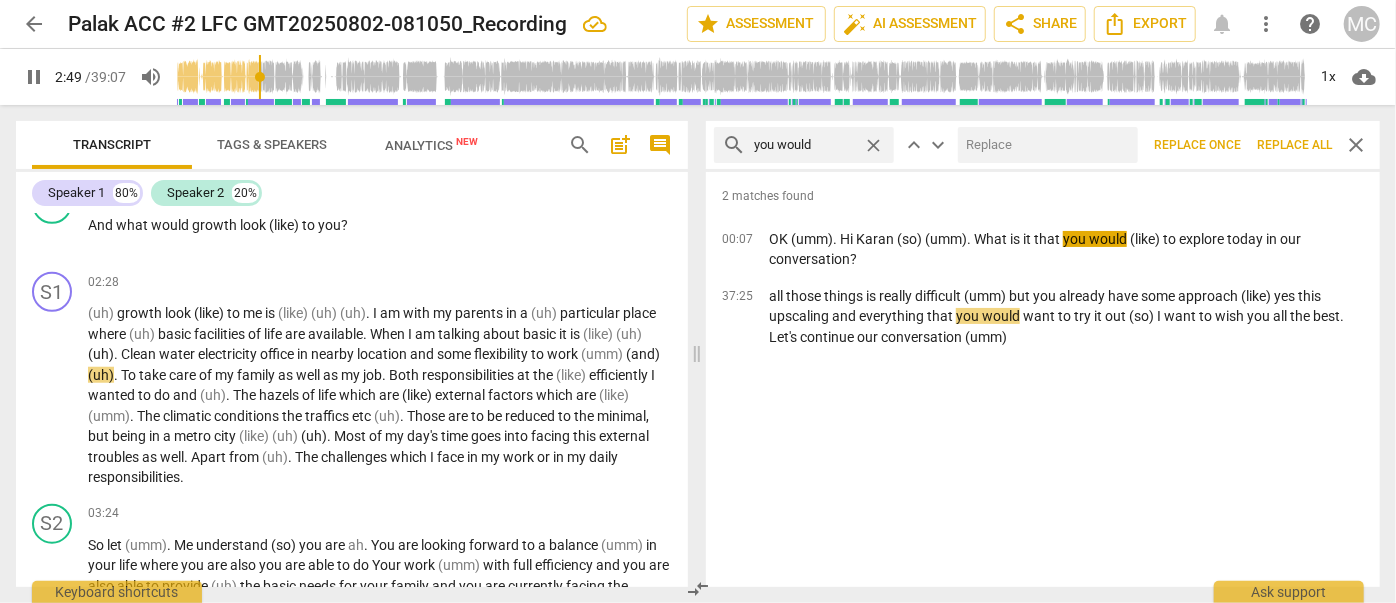 click at bounding box center [1044, 145] 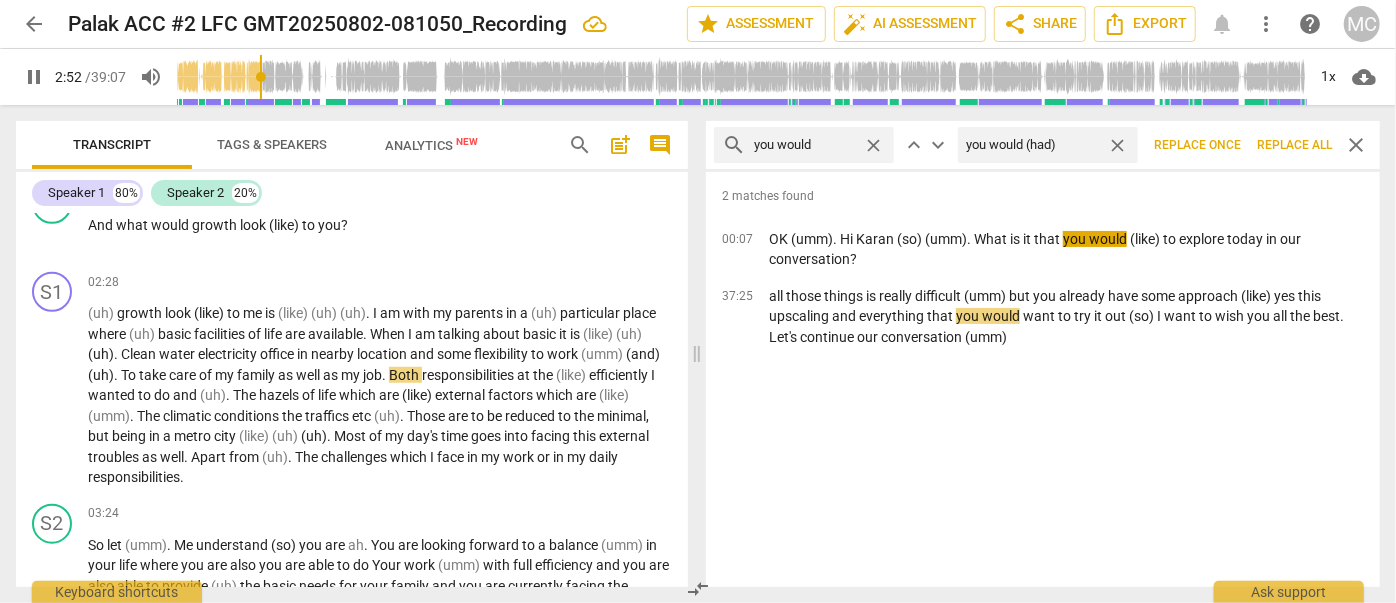 click on "Replace all" at bounding box center (1294, 145) 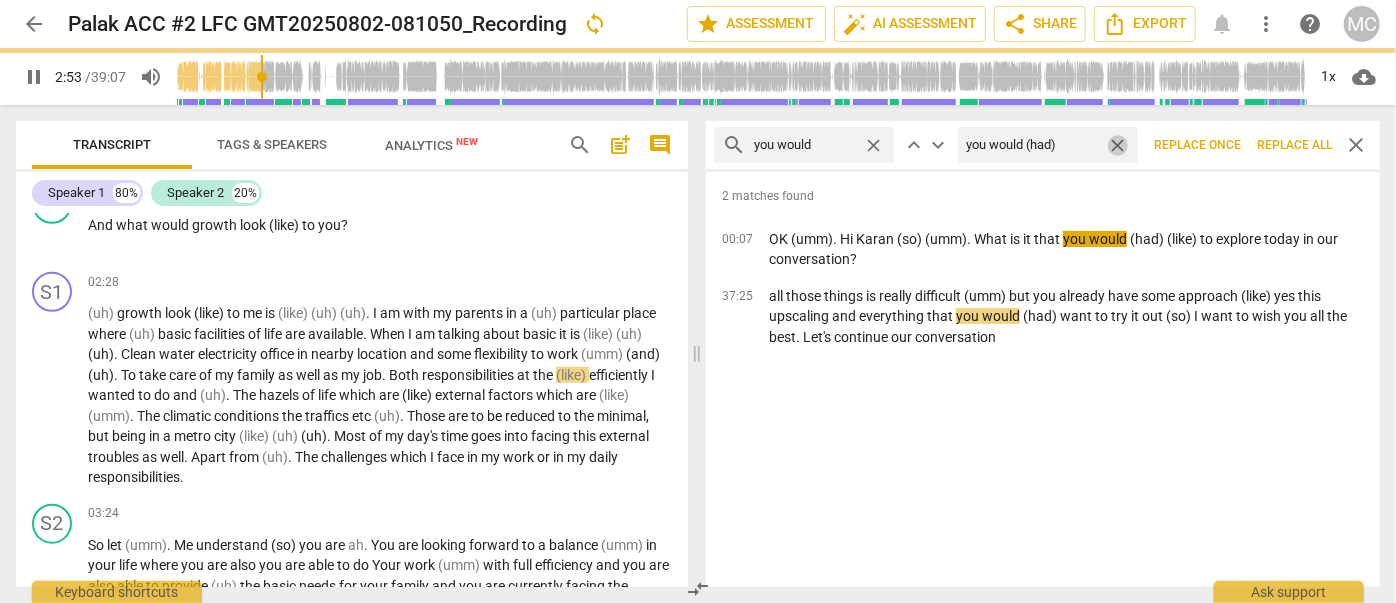 click on "close" at bounding box center (1117, 145) 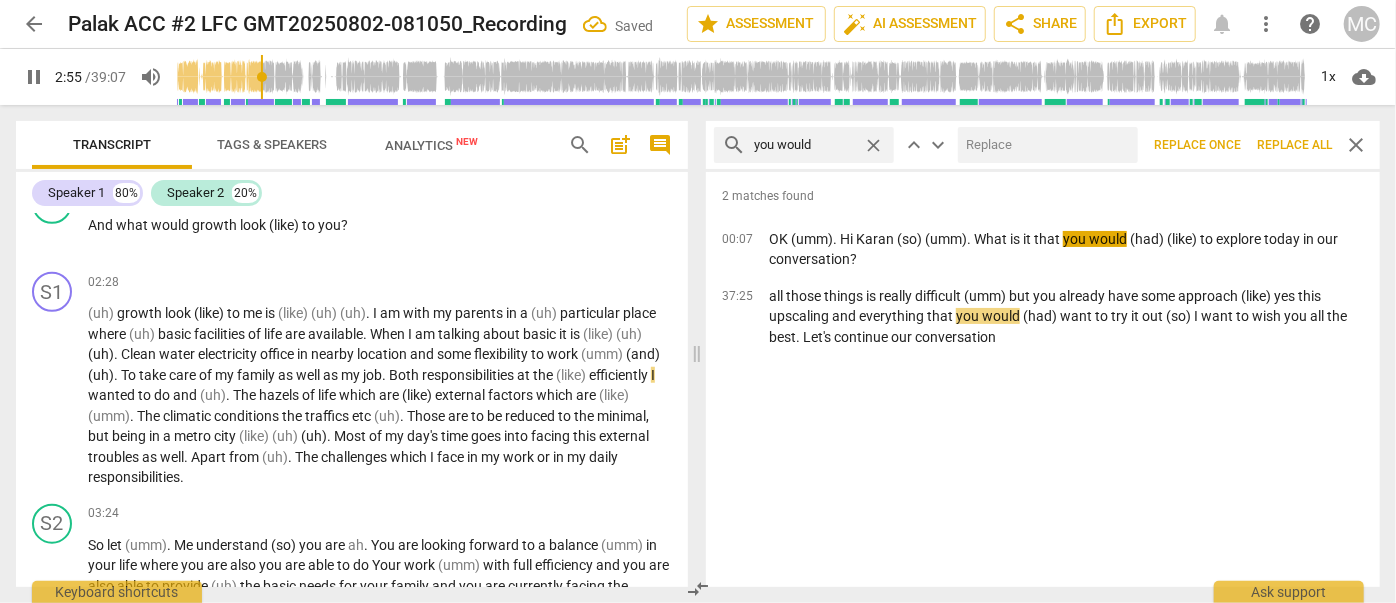 click on "close" at bounding box center (873, 145) 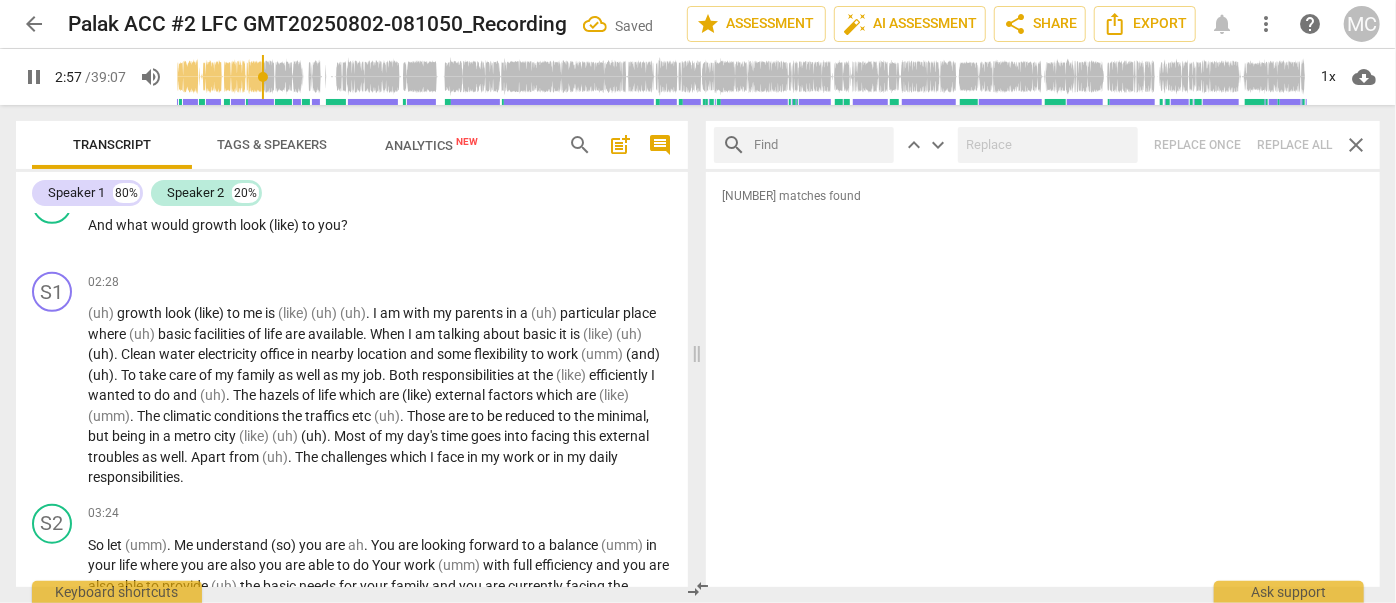click at bounding box center [820, 145] 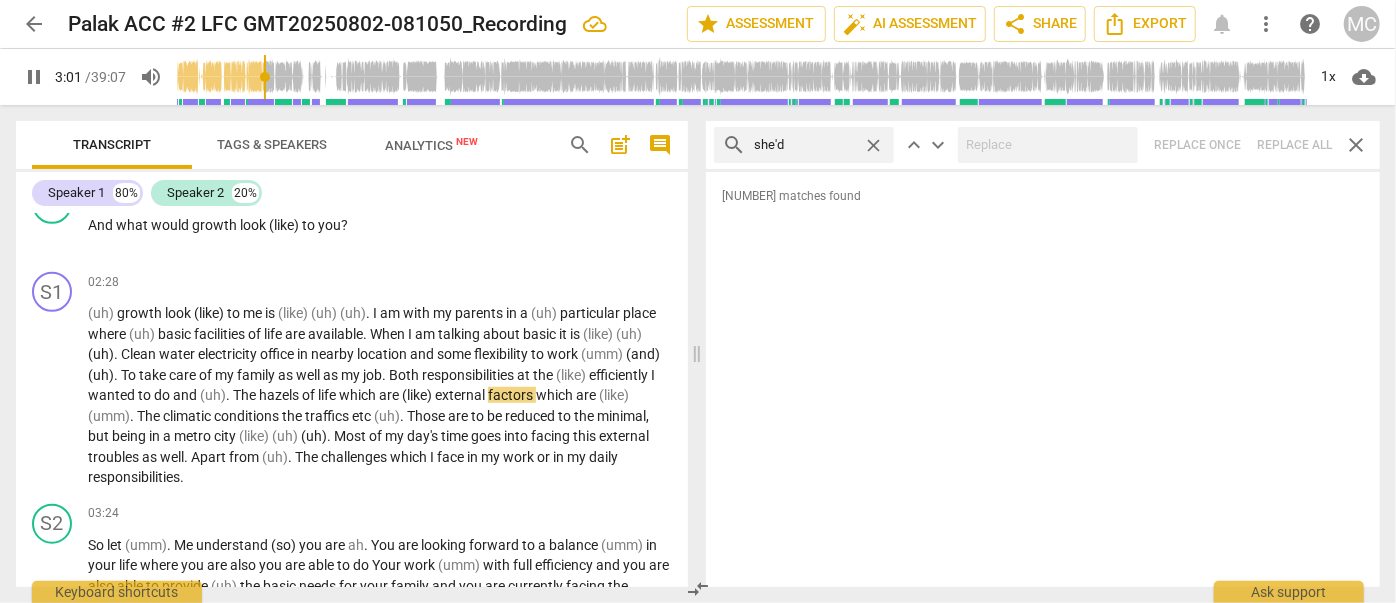 click on "search she'd close keyboard_arrow_up keyboard_arrow_down Replace once Replace all close" at bounding box center [1043, 145] 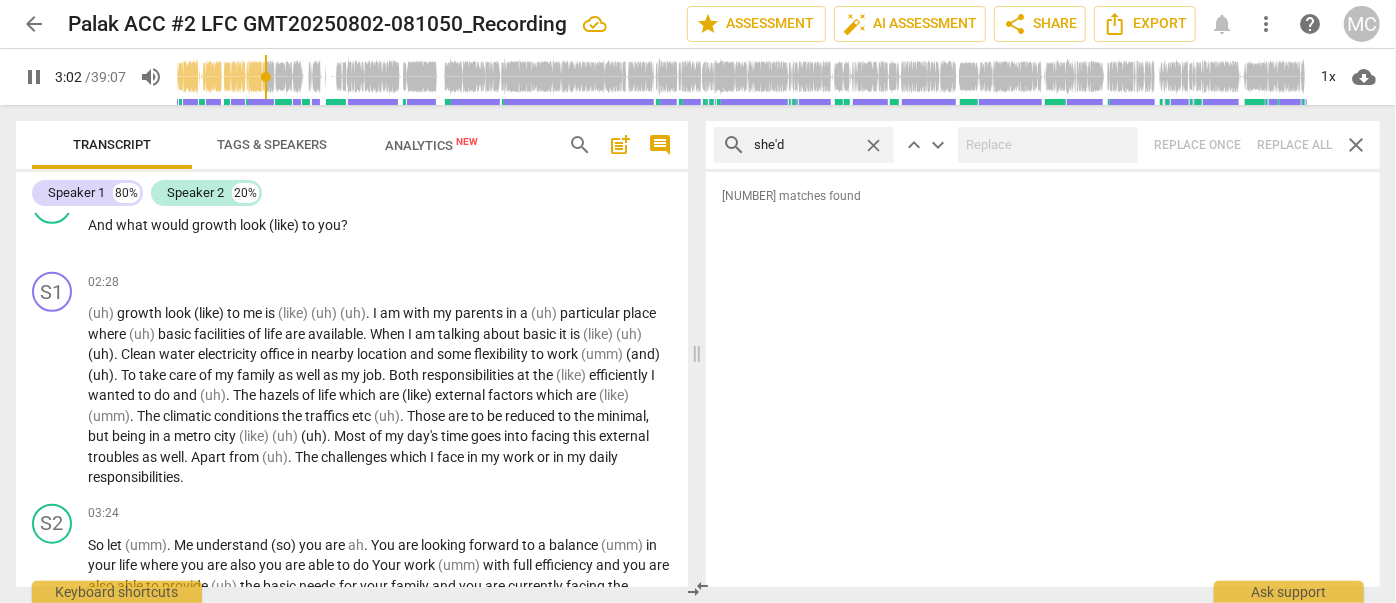 click on "close" at bounding box center (873, 145) 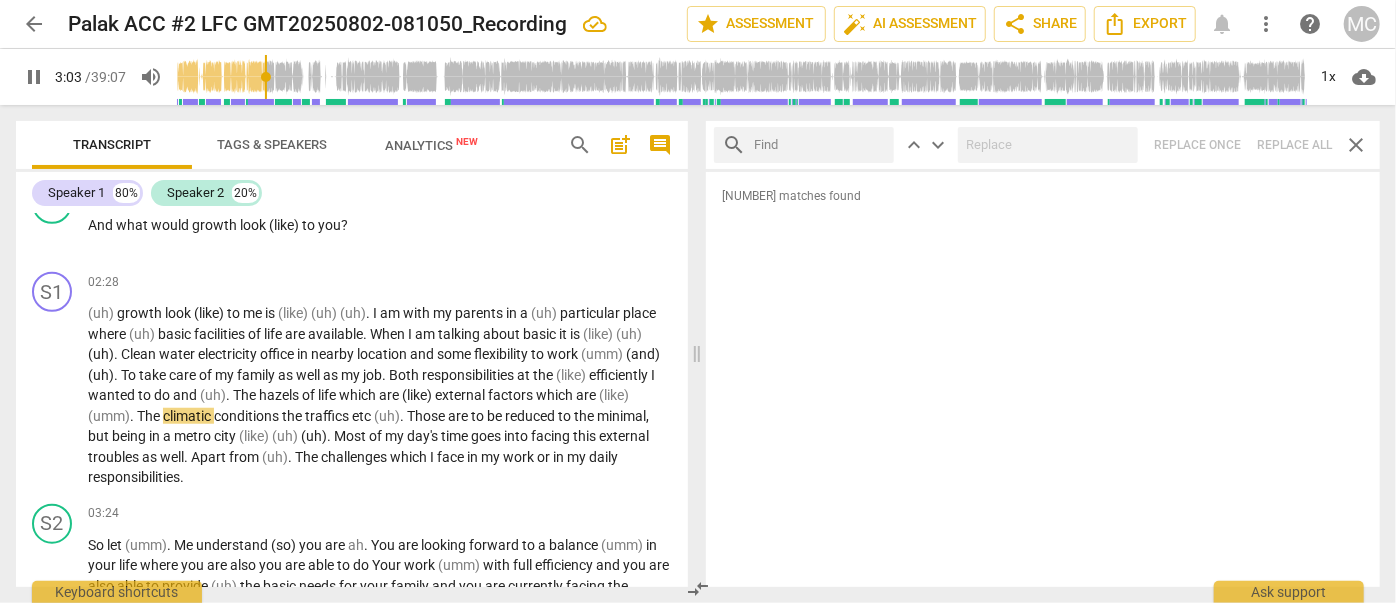 click at bounding box center [820, 145] 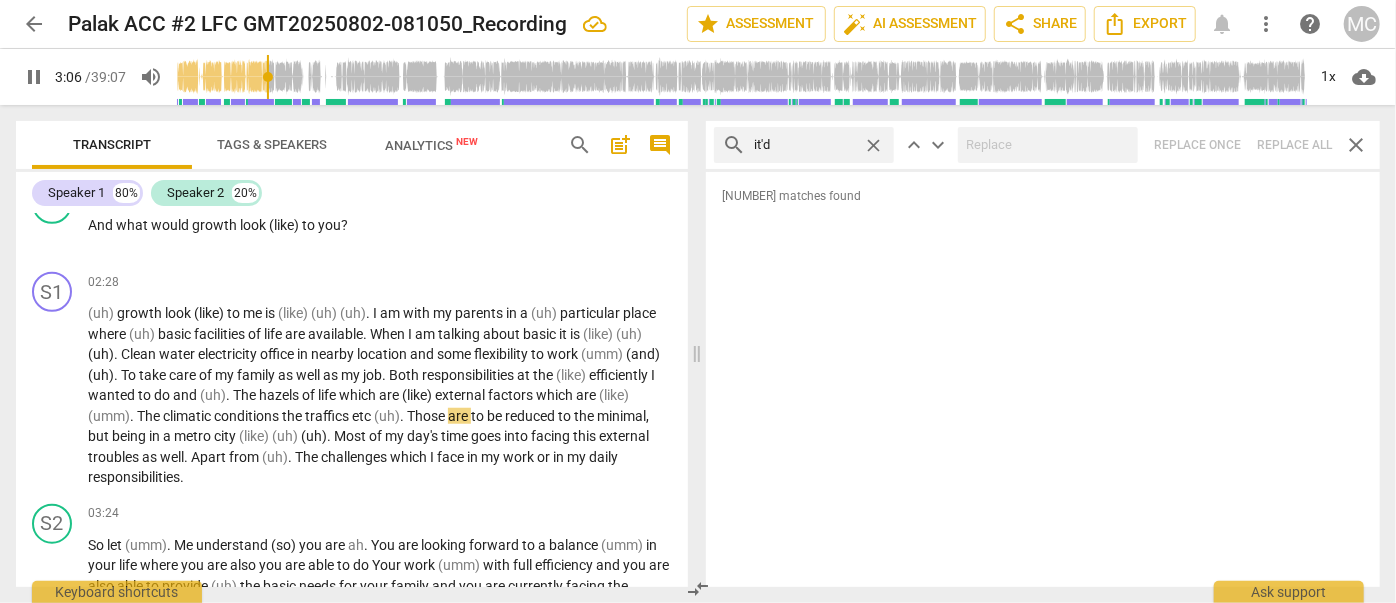 click on "search it'd close keyboard_arrow_up keyboard_arrow_down Replace once Replace all close" at bounding box center (1043, 145) 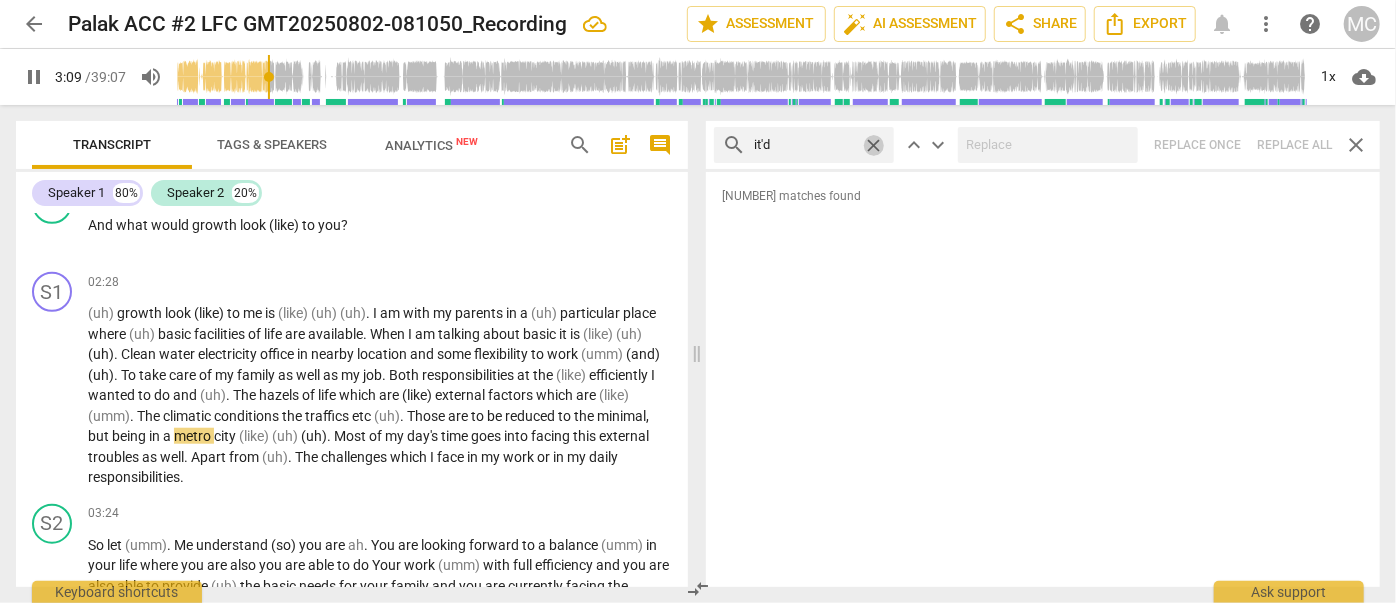 click on "close" at bounding box center (873, 145) 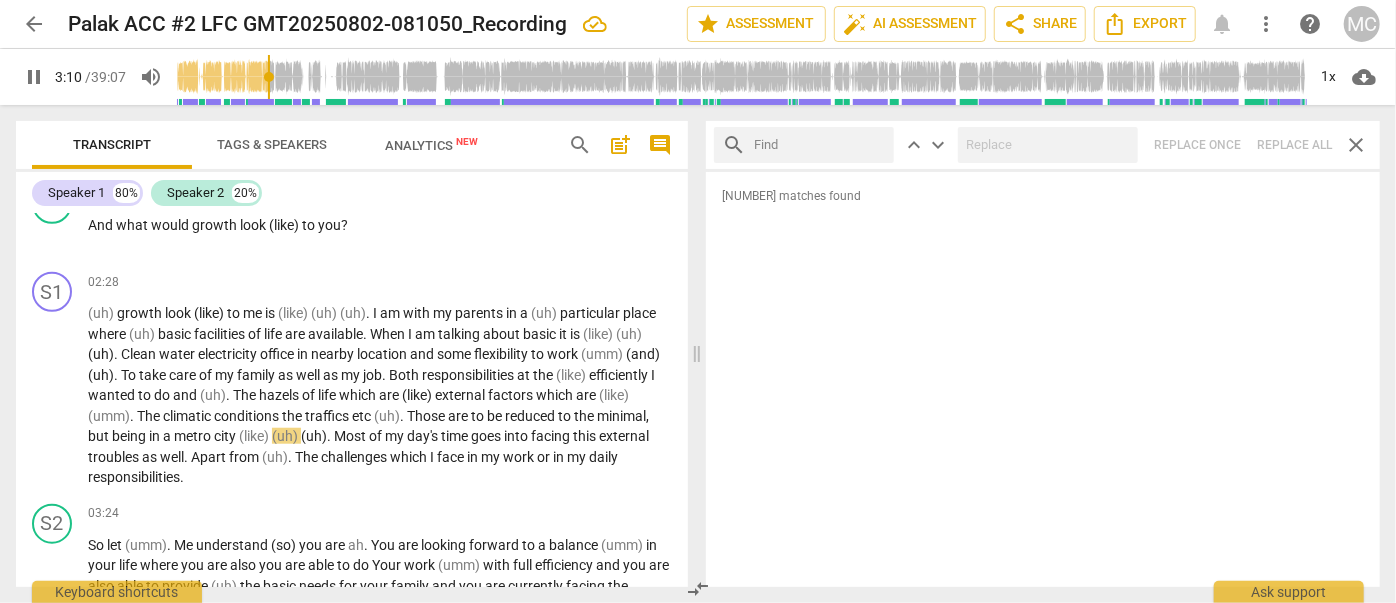 click at bounding box center [820, 145] 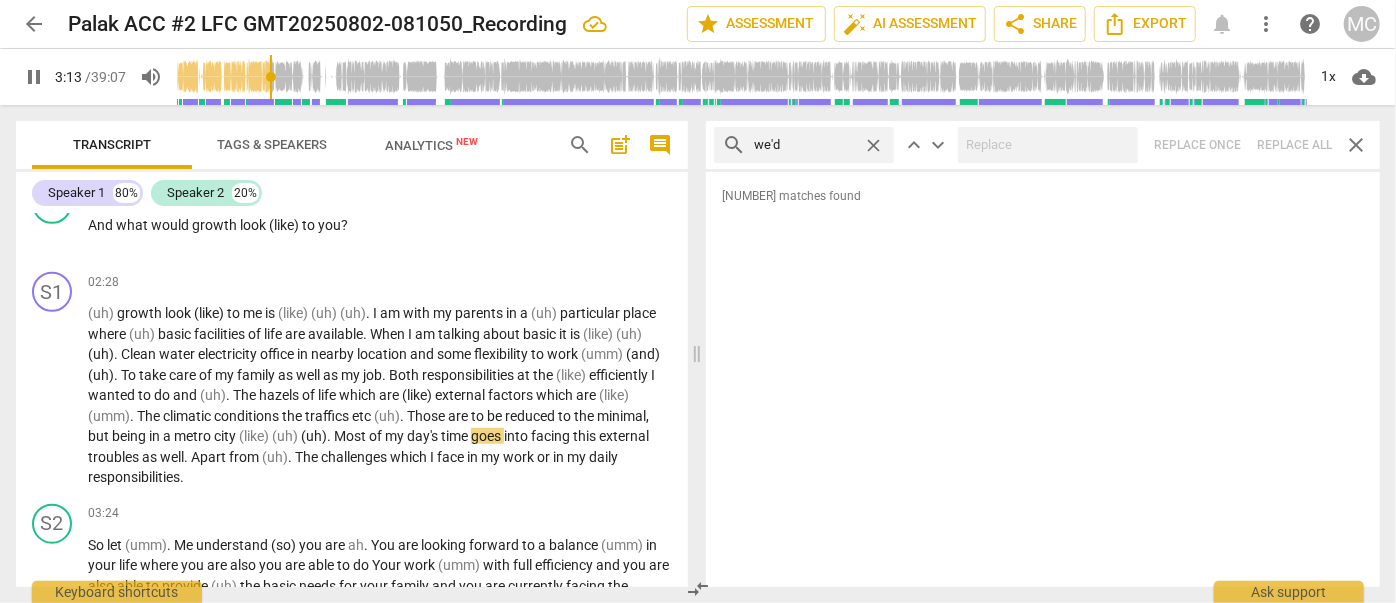 click on "search we'd close keyboard_arrow_up keyboard_arrow_down Replace once Replace all close" at bounding box center [1043, 145] 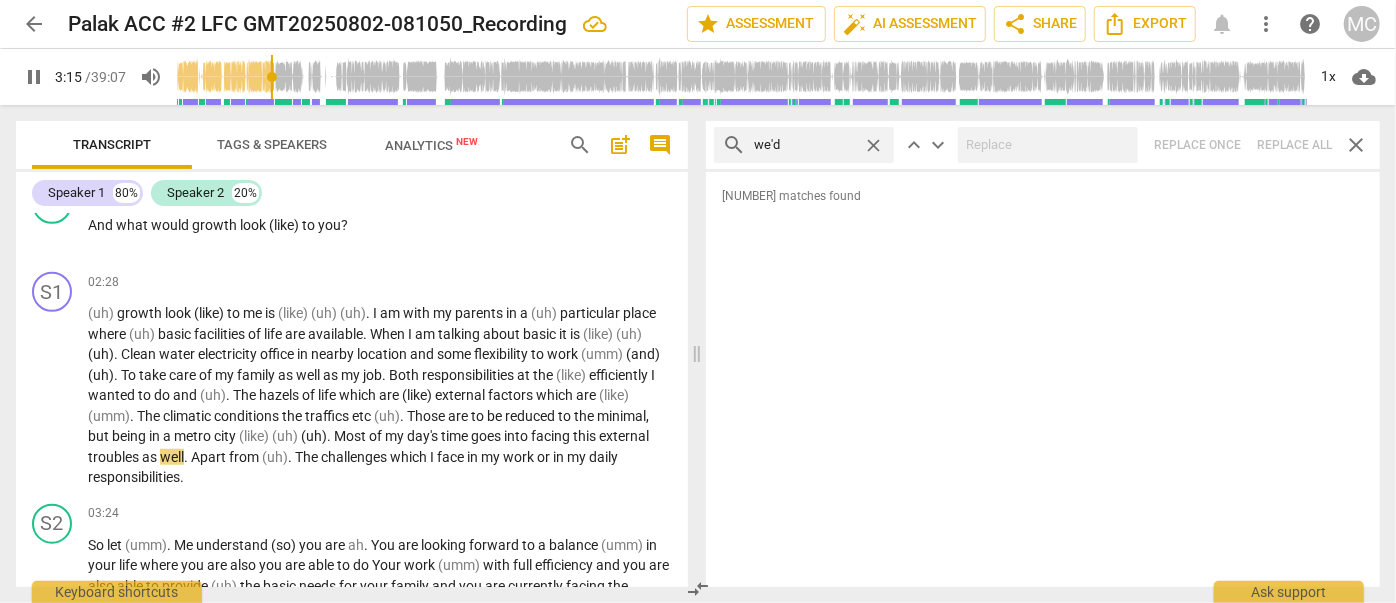 click on "close" at bounding box center (873, 145) 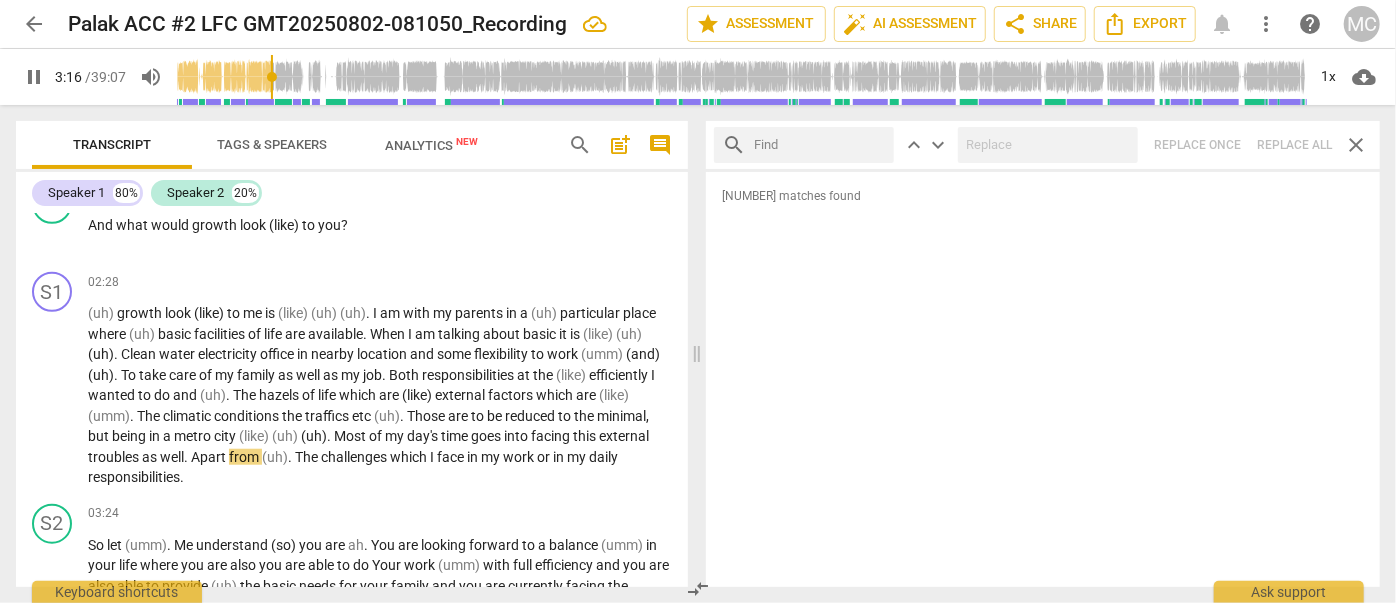 click at bounding box center (820, 145) 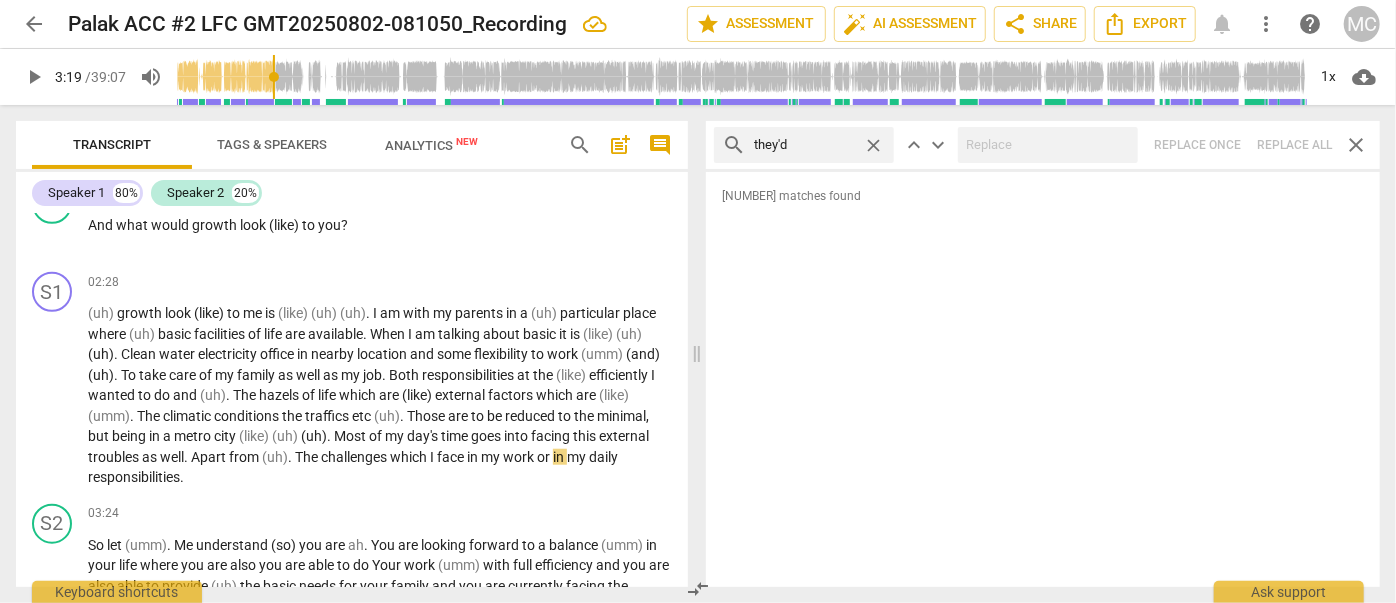 click on "search they'd close keyboard_arrow_up keyboard_arrow_down Replace once Replace all close" at bounding box center [1043, 145] 